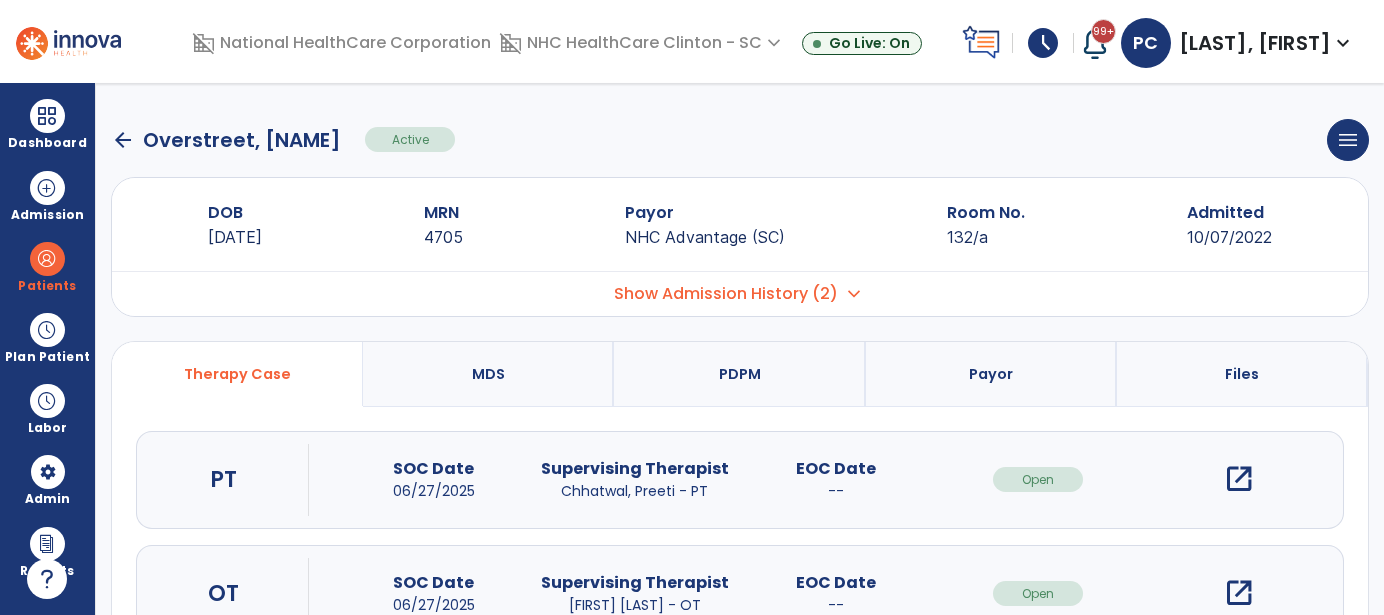 scroll, scrollTop: 0, scrollLeft: 0, axis: both 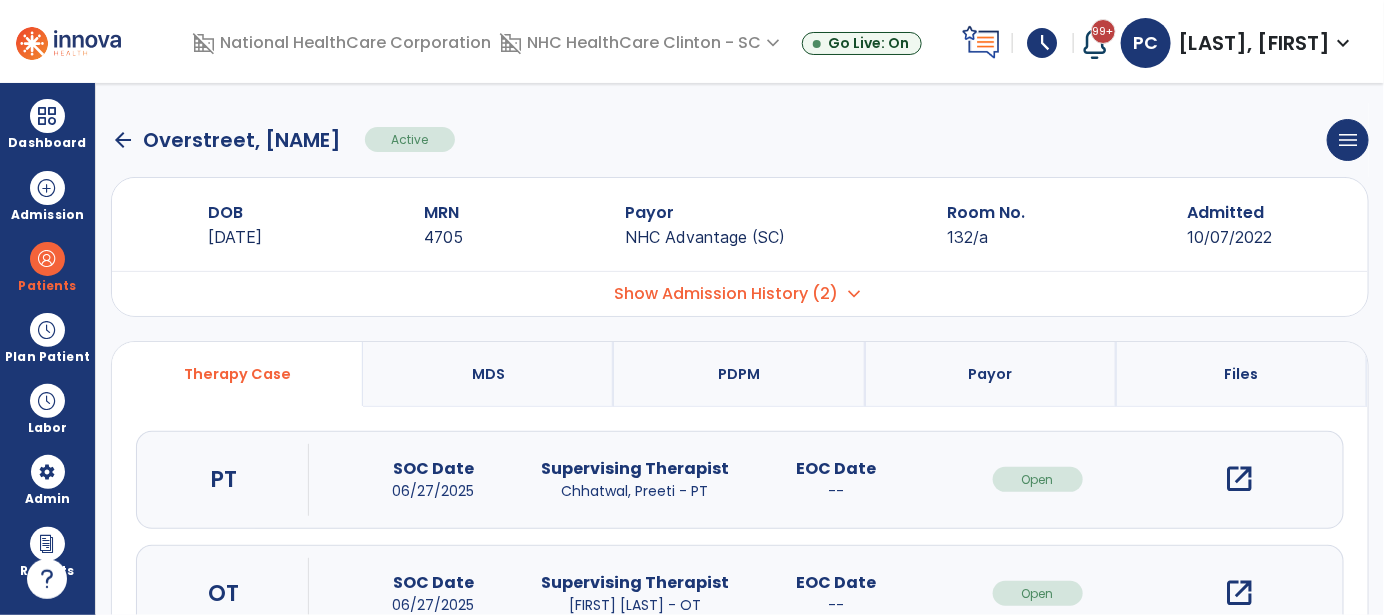 click on "open_in_new" at bounding box center [1239, 479] 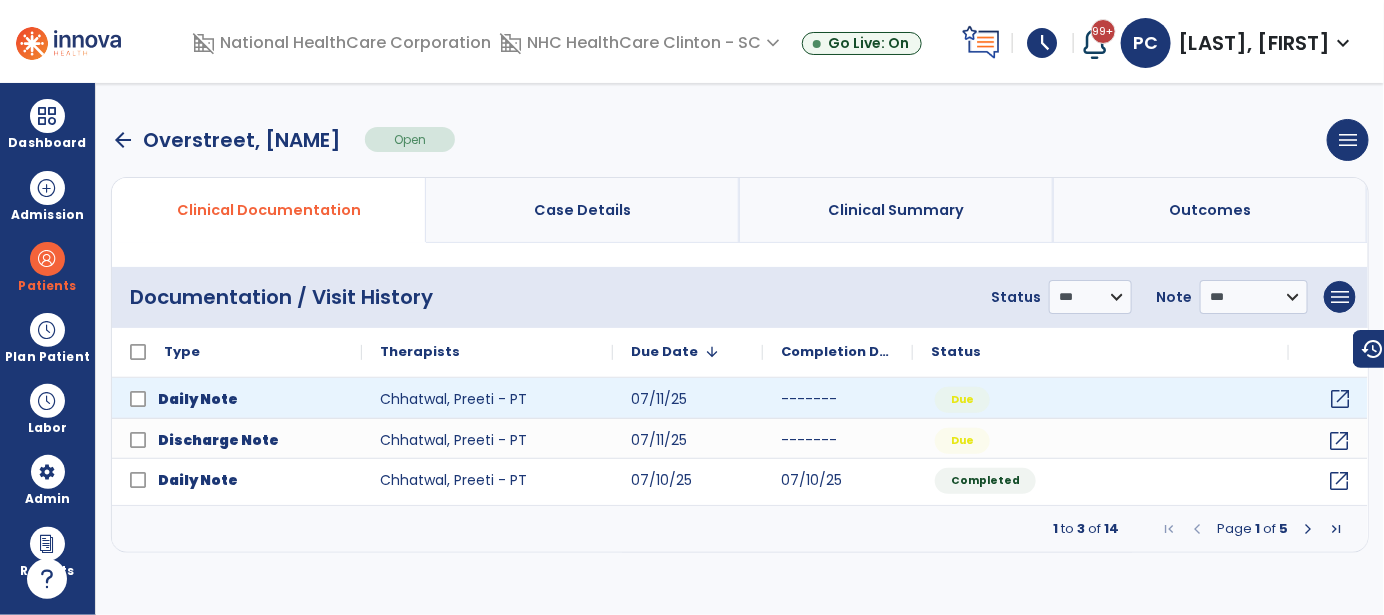 click on "open_in_new" 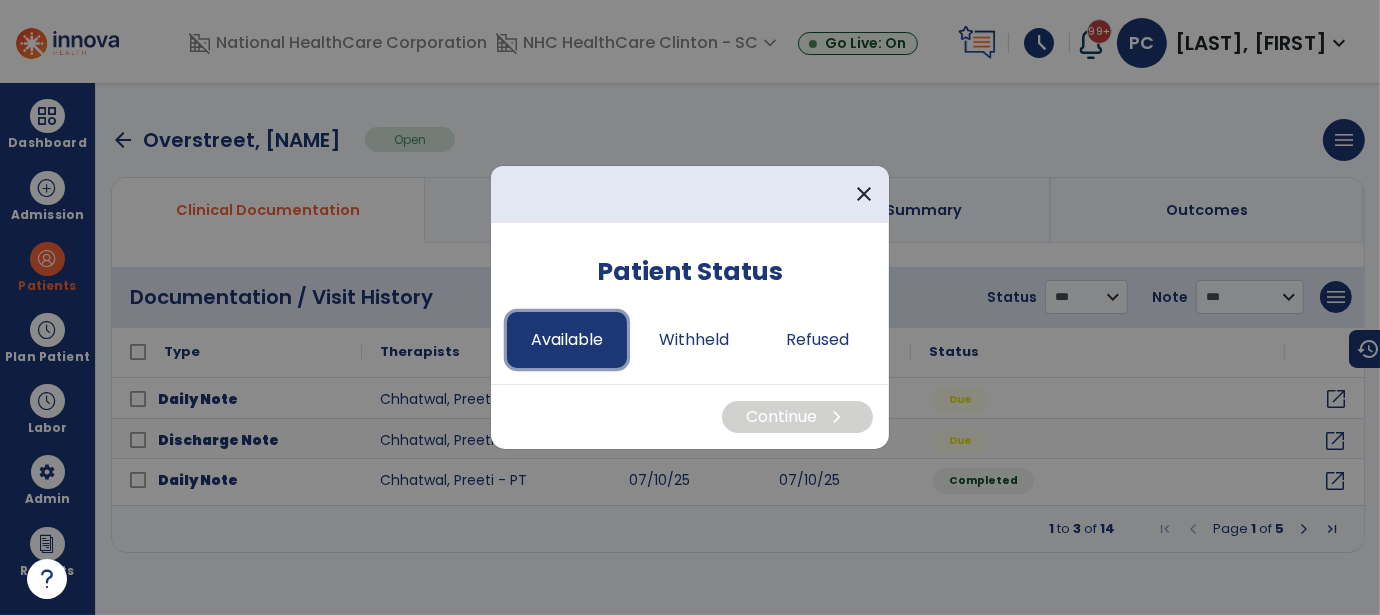 click on "Available" at bounding box center (567, 340) 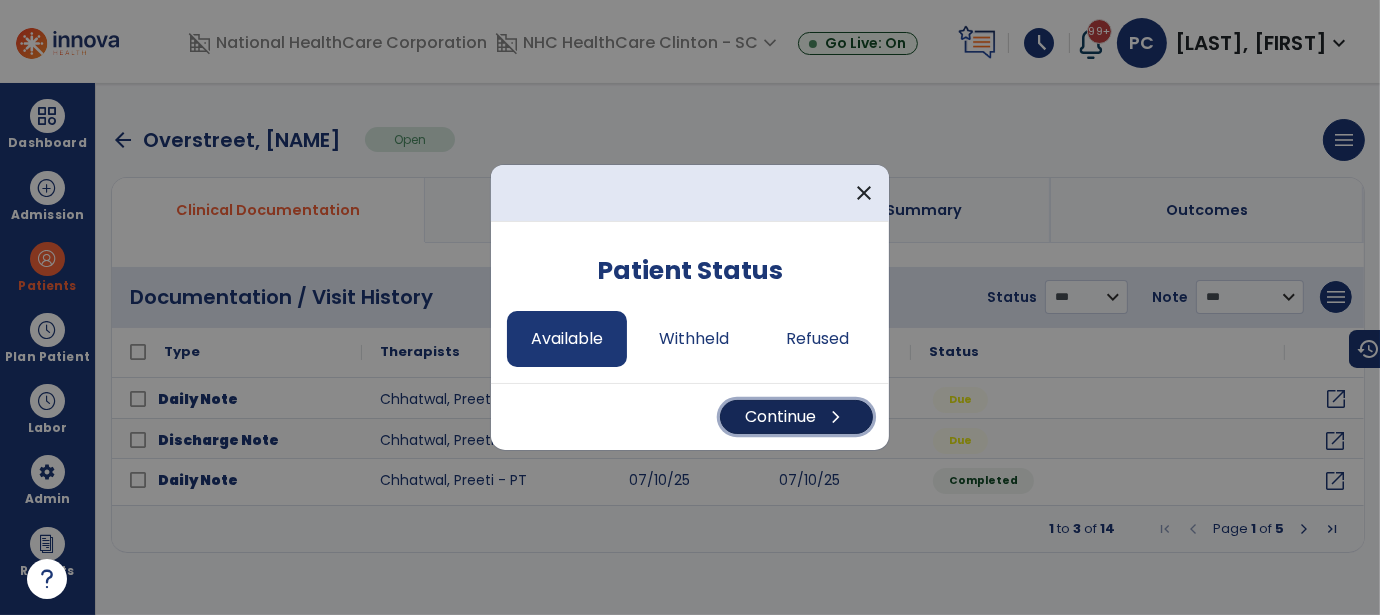 click on "Continue   chevron_right" at bounding box center [796, 417] 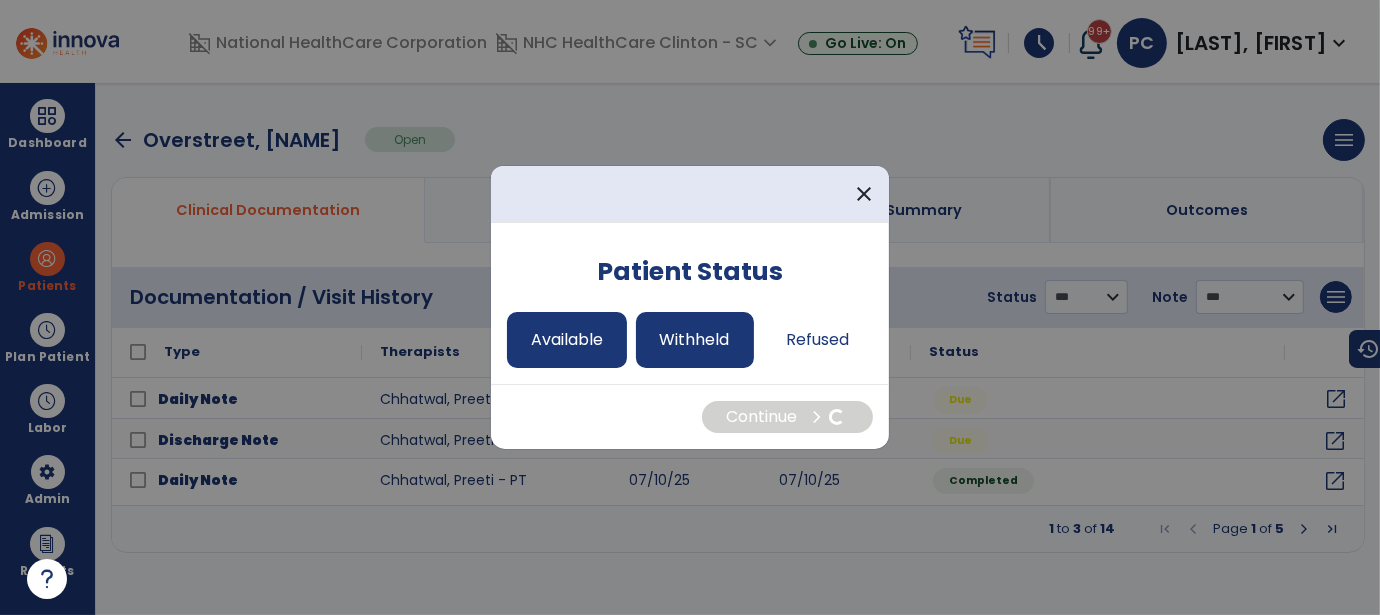 select on "*" 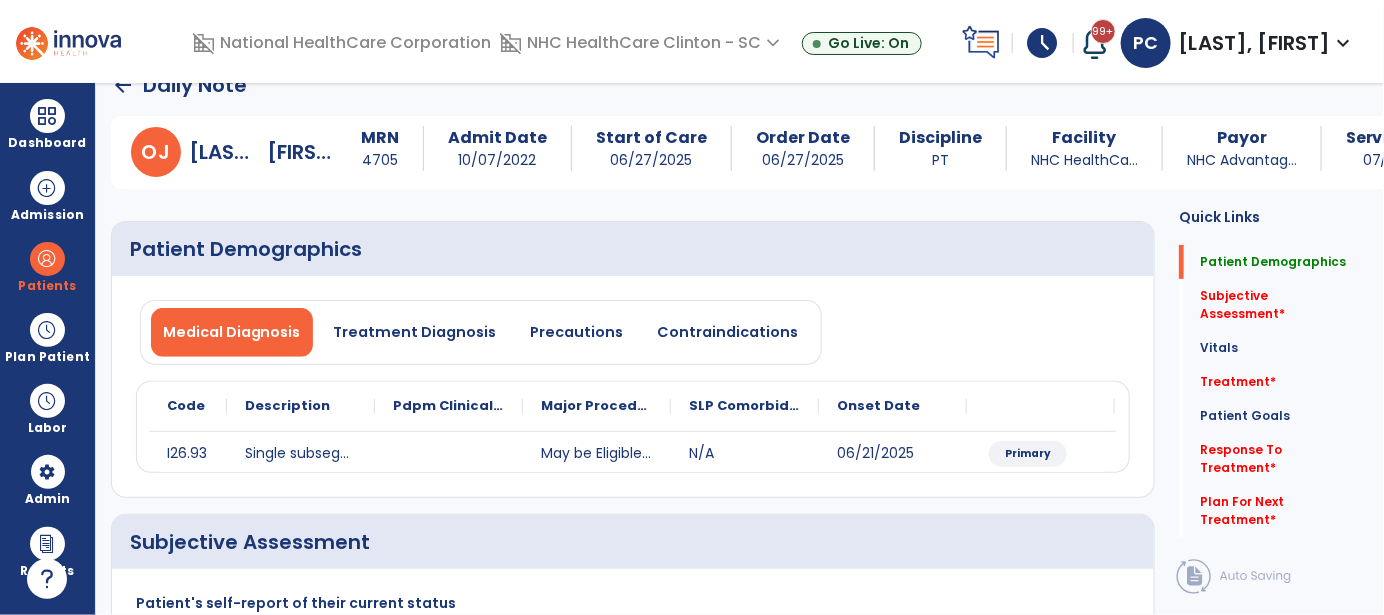 scroll, scrollTop: 0, scrollLeft: 0, axis: both 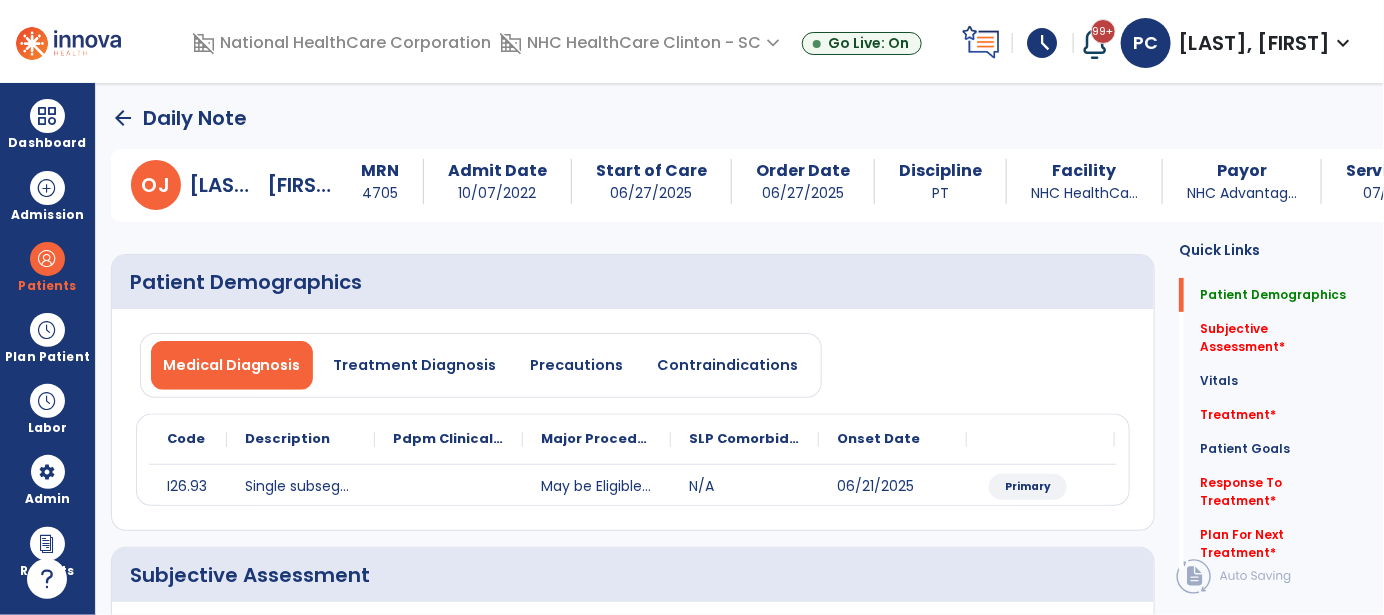 click on "arrow_back" 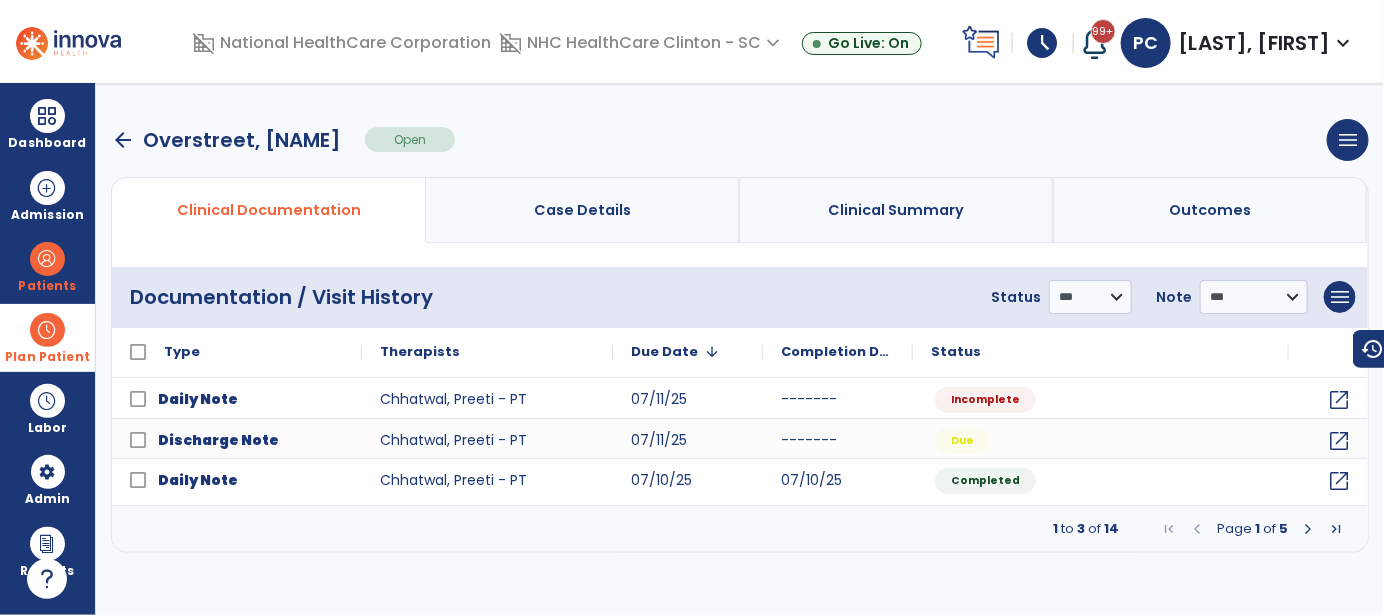 click on "Plan Patient" at bounding box center [47, 266] 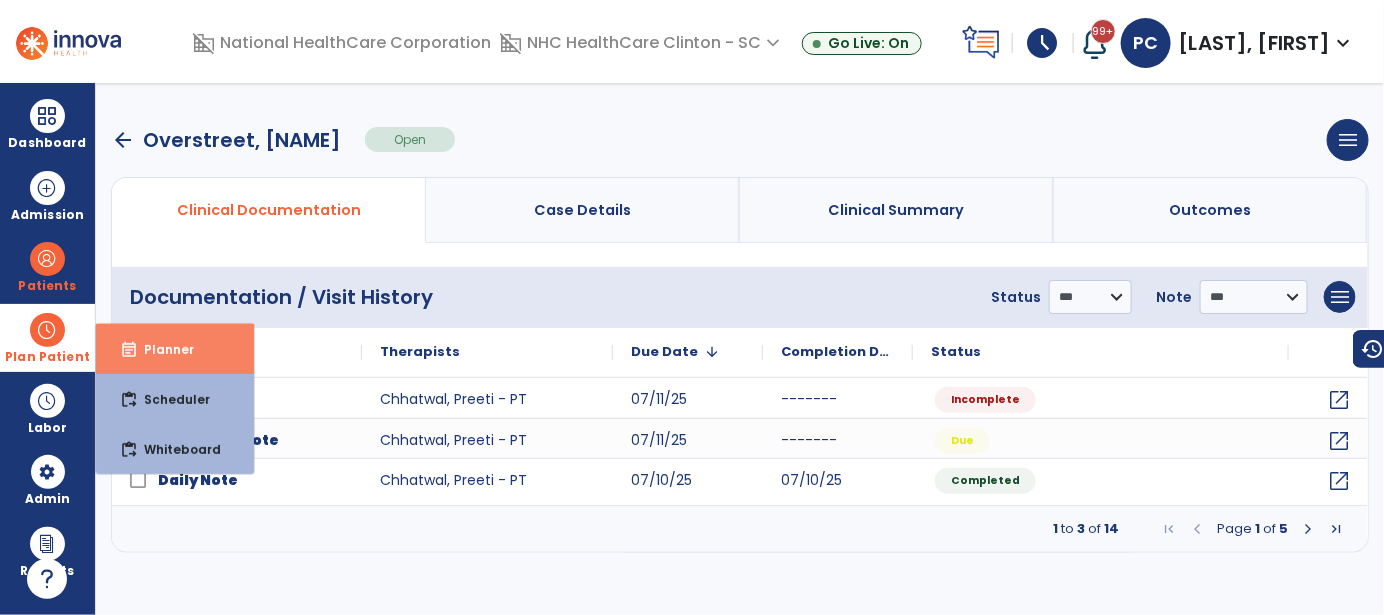 click on "Planner" at bounding box center (161, 349) 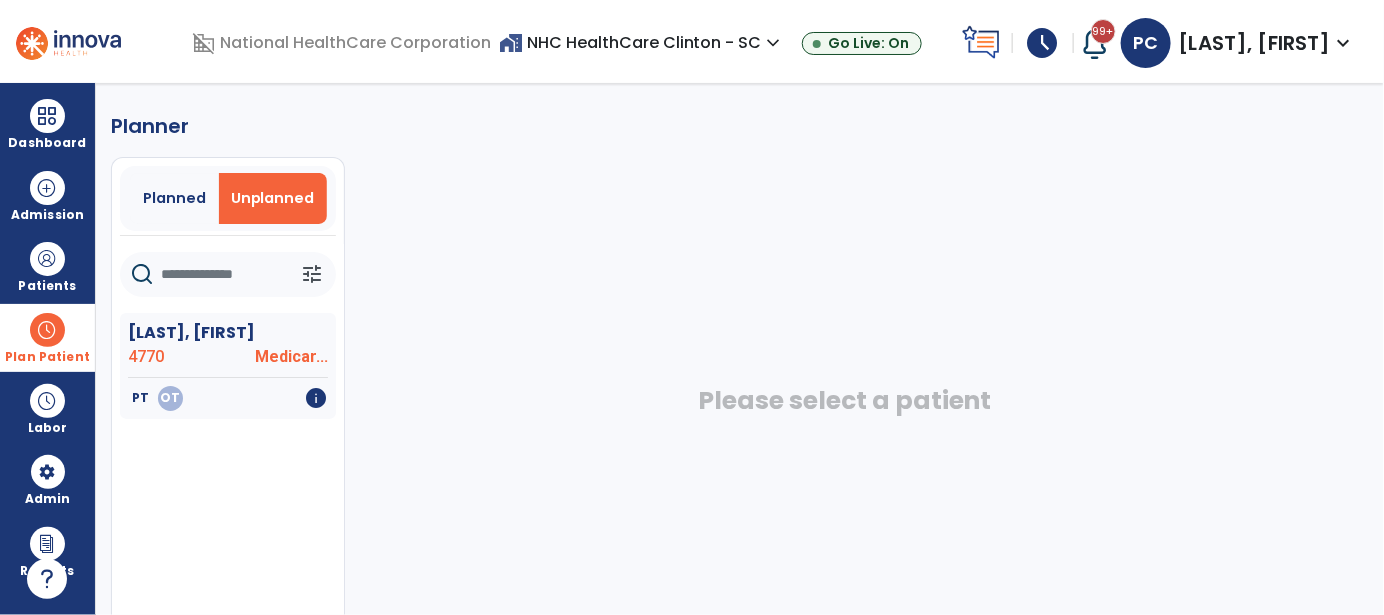 click 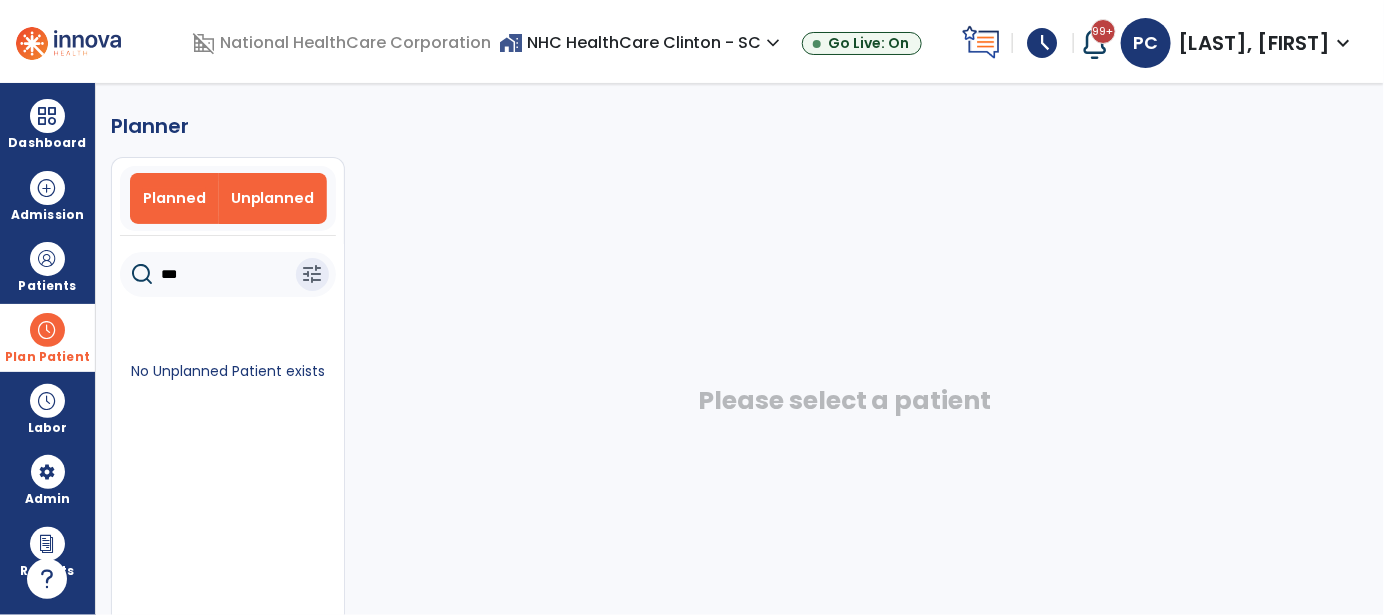 type on "***" 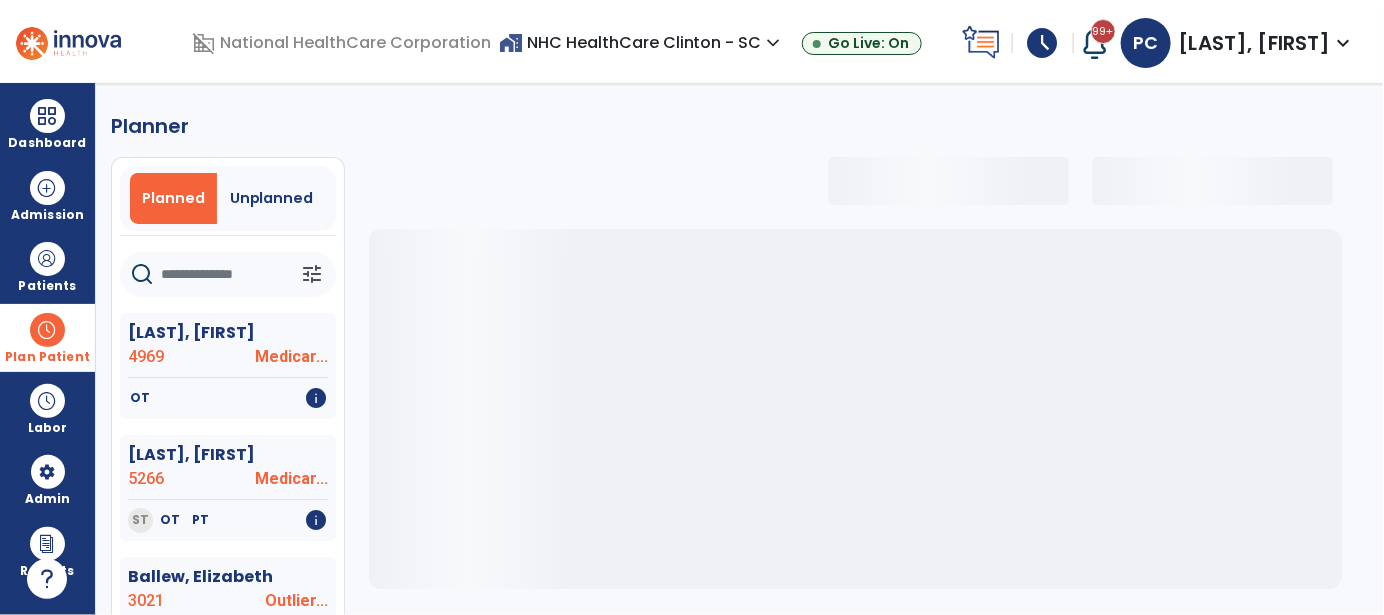 click 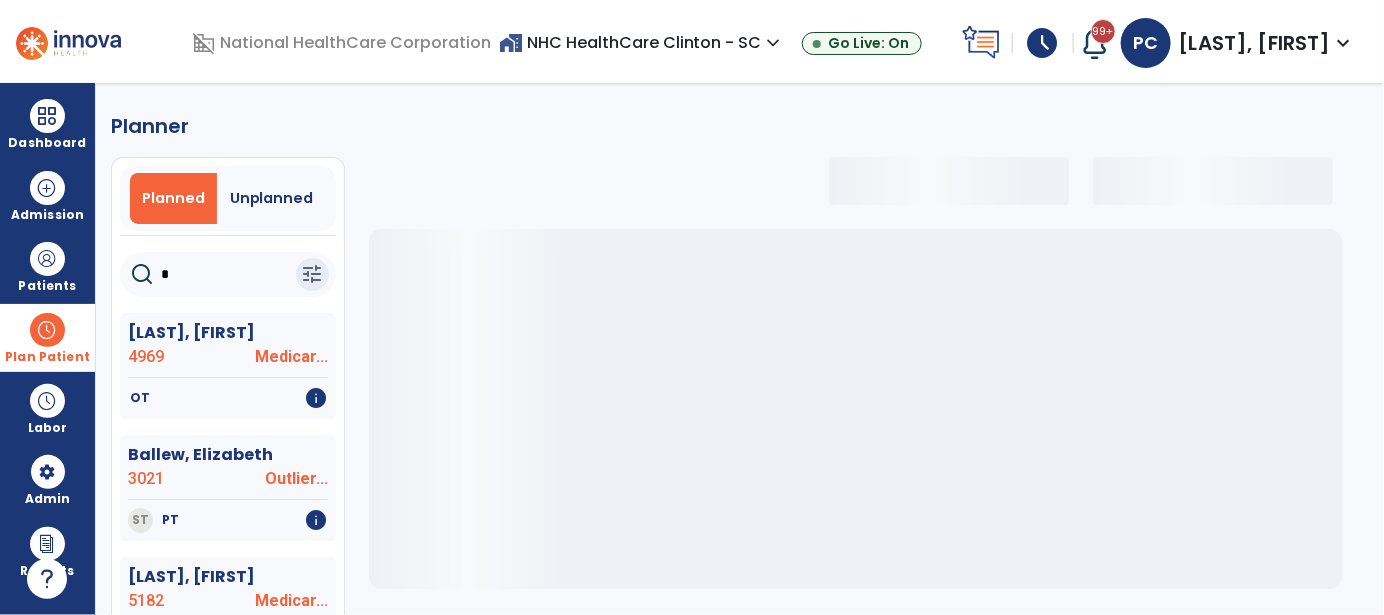 select on "***" 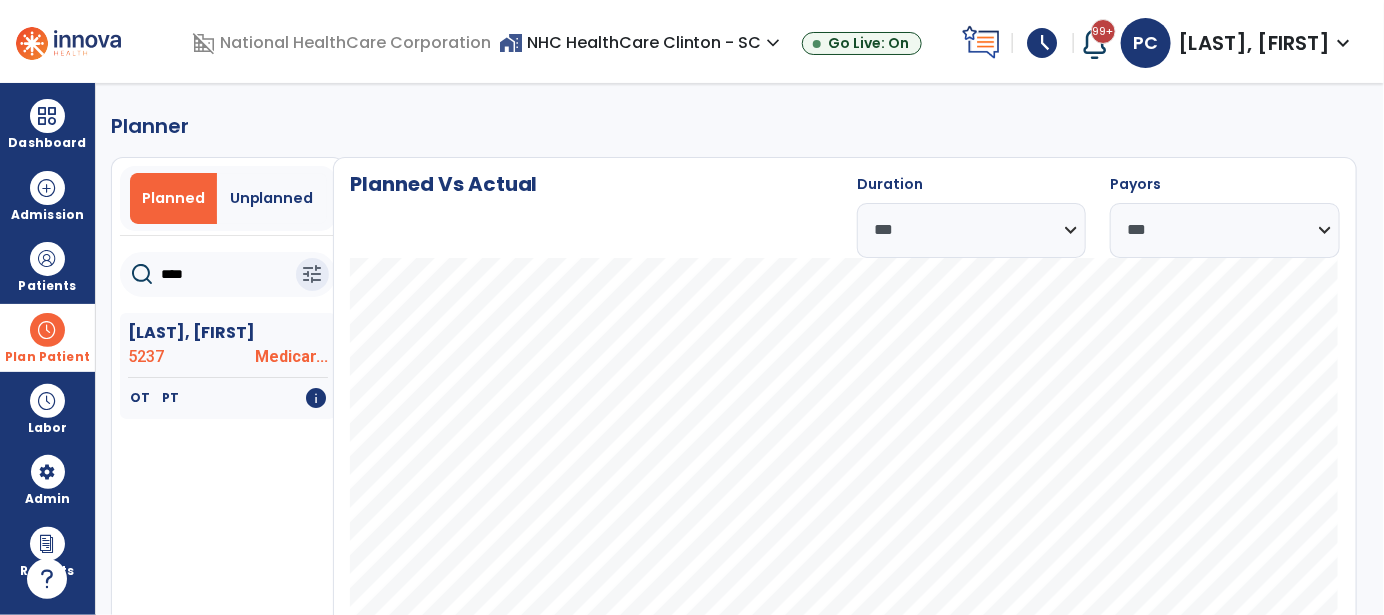 type on "****" 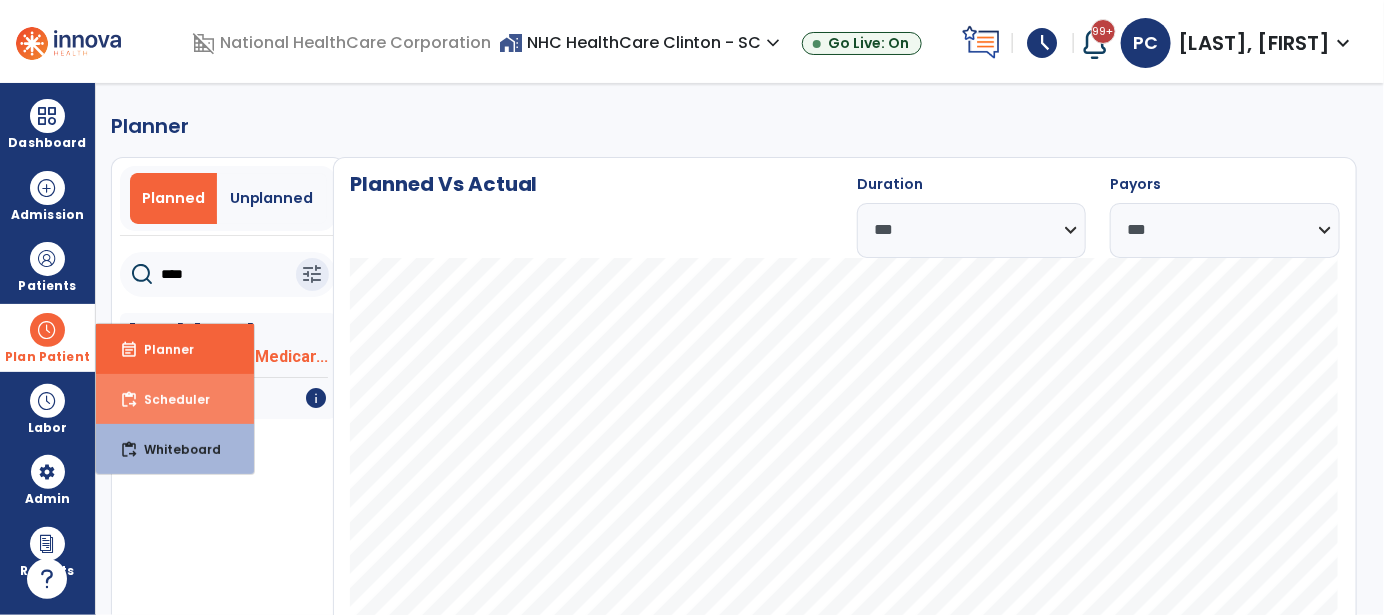 click on "Scheduler" at bounding box center [169, 399] 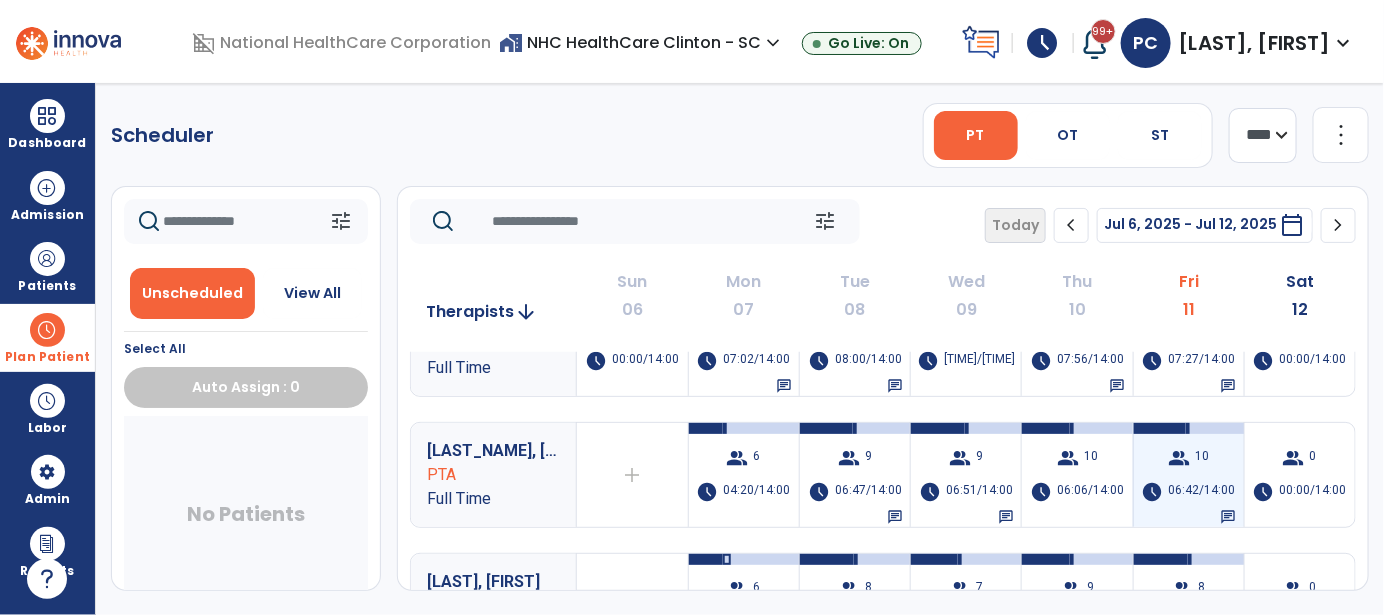 scroll, scrollTop: 0, scrollLeft: 0, axis: both 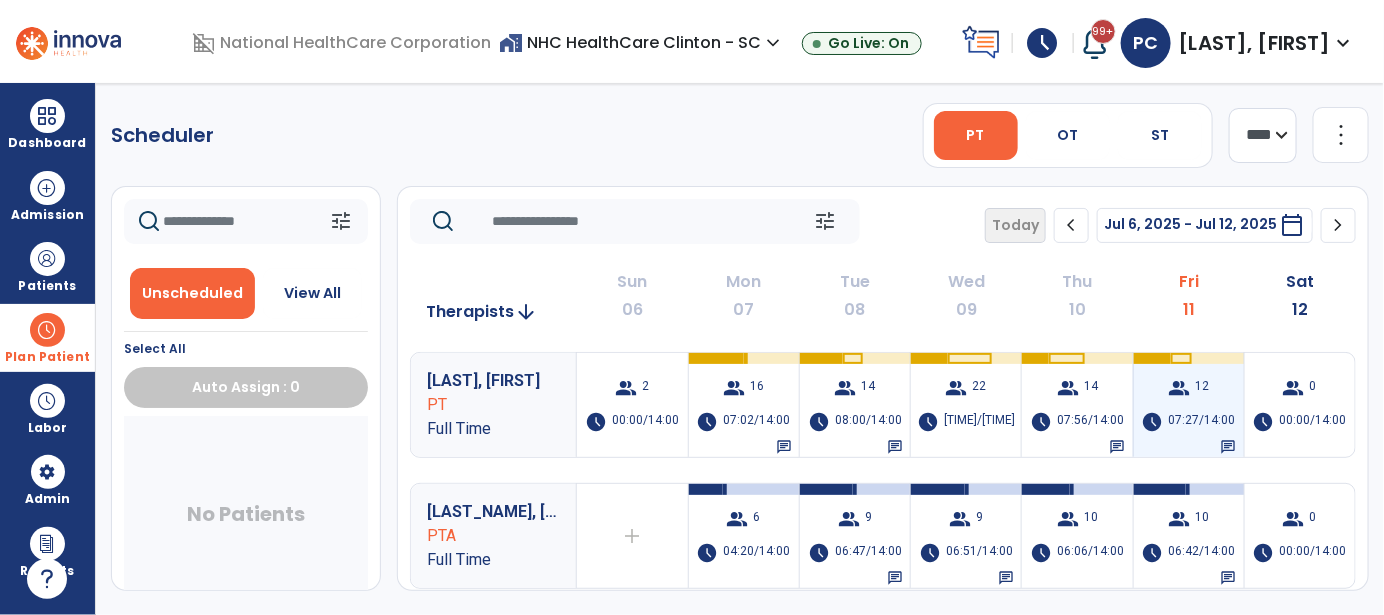 click on "07:27/14:00" at bounding box center (1202, 422) 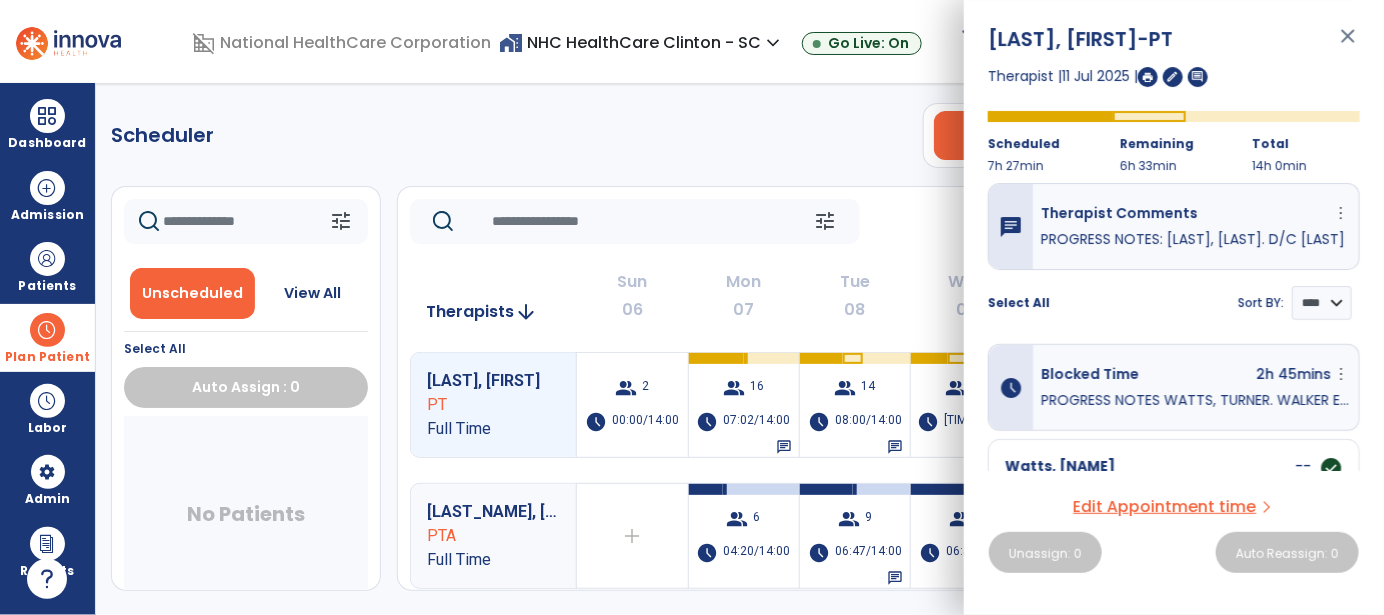 click on "Chhatwal, Preeti  -PT close  Therapist |   11 Jul 2025 |   edit   comment  Scheduled 7h 27min Remaining  6h 33min  Total 14h 0min  chat  Therapist Comments  more_vert   Edit   Delete   PROGRESS NOTES: WATTS, TURNER.
D/C OVERSTREET
Select All   Sort BY:  **** ****  schedule  Blocked Time  2h 45mins   more_vert   Edit   Delete   PROGRESS NOTES WATTS, TURNER.
WALKER EVAL
D/C OVERSTREET
Watts, James   --   check_circle  5273 UHC Levels MAO (SC)  Docs Due Daily Note   Planned Min 60 mins  Visit Status  Completed   Smith, Joyce   --  more_vert  edit   Edit Session   alt_route   Split Minutes  5248 Medicare Part A (SC)  Docs Due Daily Note   Planned Min  info   42 I 42 mins  Visit Status  Not Visited   Turner, Max   --   check_circle  4667 Medicare Part A (SC)  Docs Due Daily Note   Planned Min 42 mins  Visit Status  Completed   Lawrence, Anne   --   check_circle  4770 Medicare Part A (SC)  Docs Due Daily Note   Planned Min  info   42 I 42 mins  Visit Status  Completed   Wilburn, David   --   check_circle" at bounding box center (1174, 307) 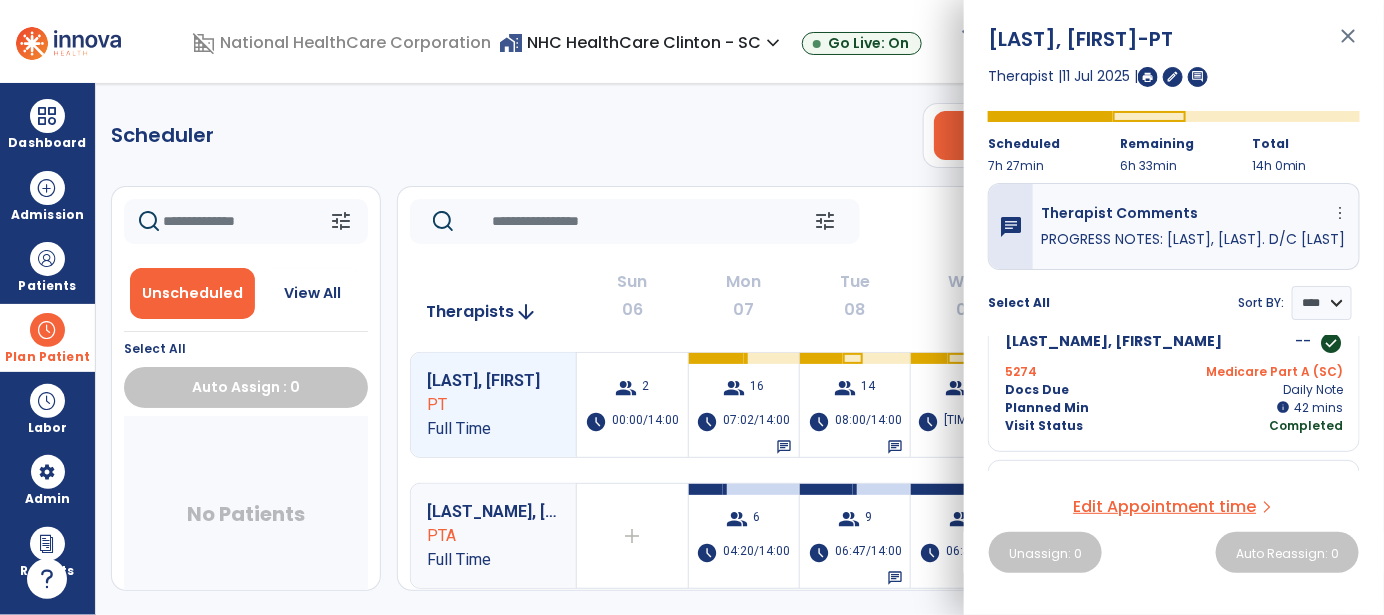 scroll, scrollTop: 1099, scrollLeft: 0, axis: vertical 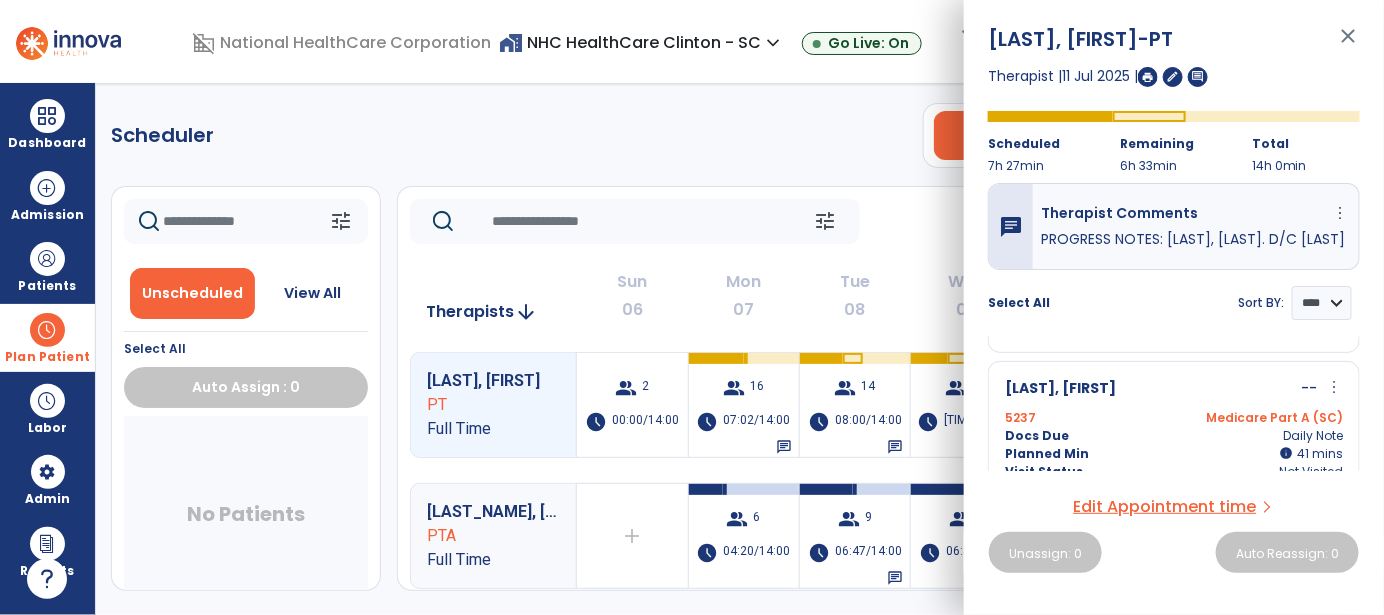 click on "5237" at bounding box center (1020, 418) 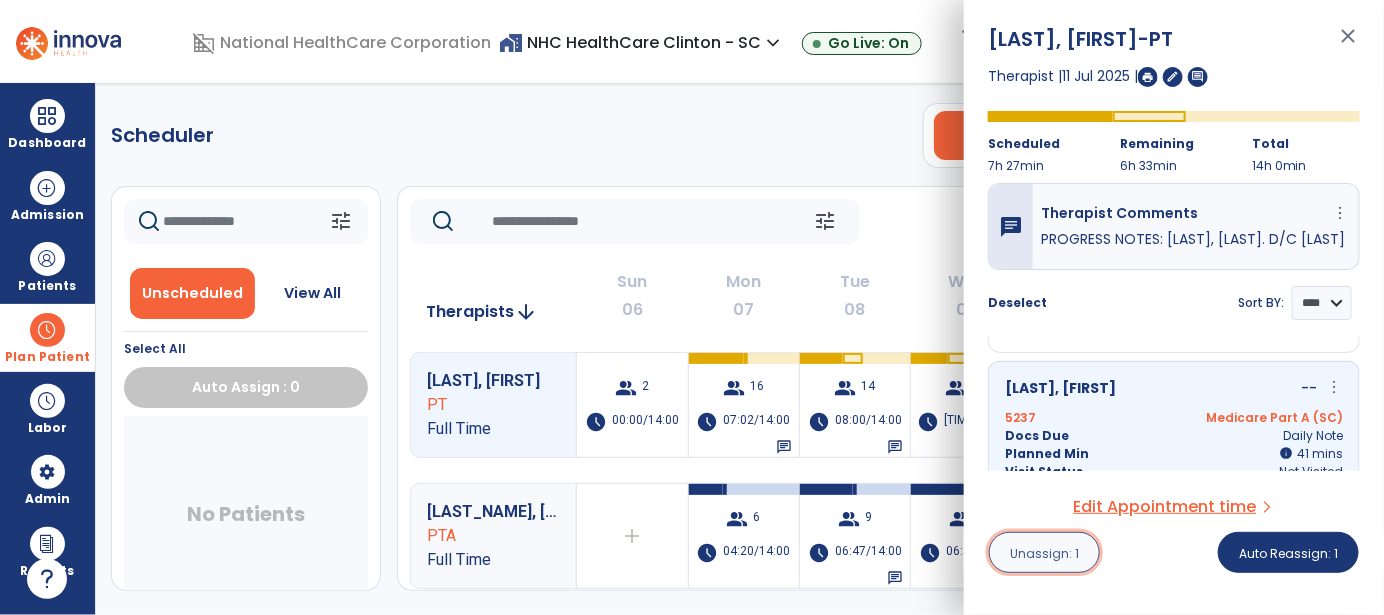 click on "Unassign: 1" at bounding box center (1044, 553) 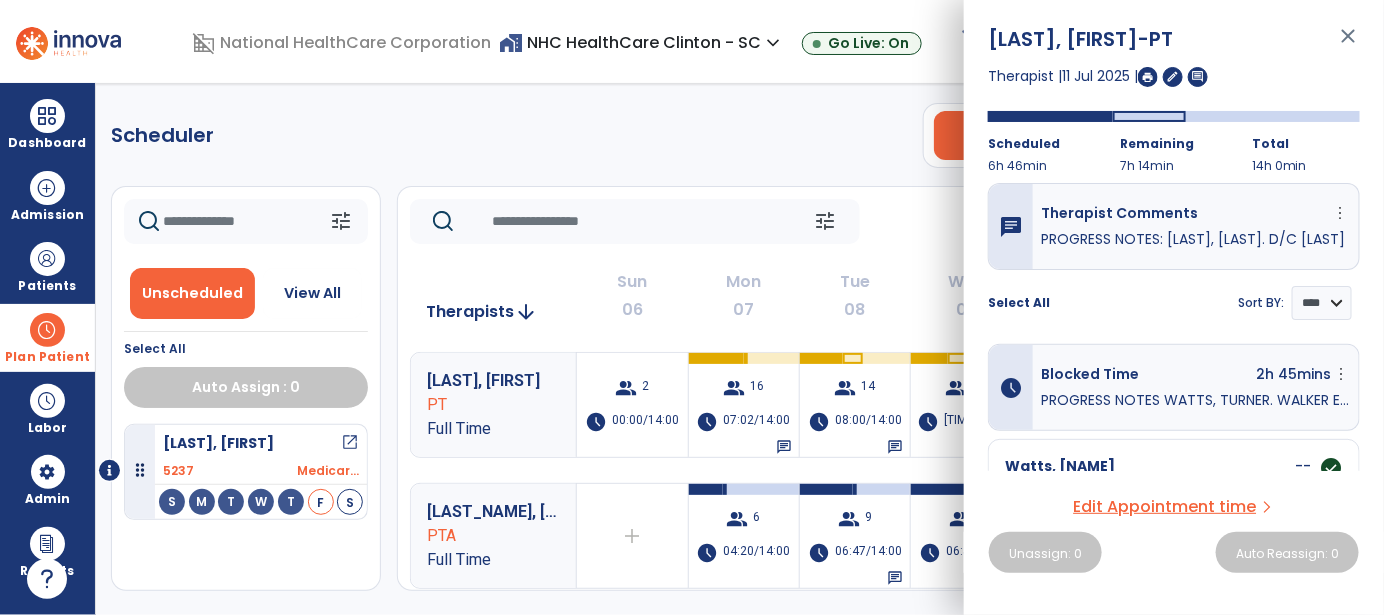 click on "tune   Today  chevron_left Jul 6, 2025 - Jul 12, 2025  *********  calendar_today  chevron_right" 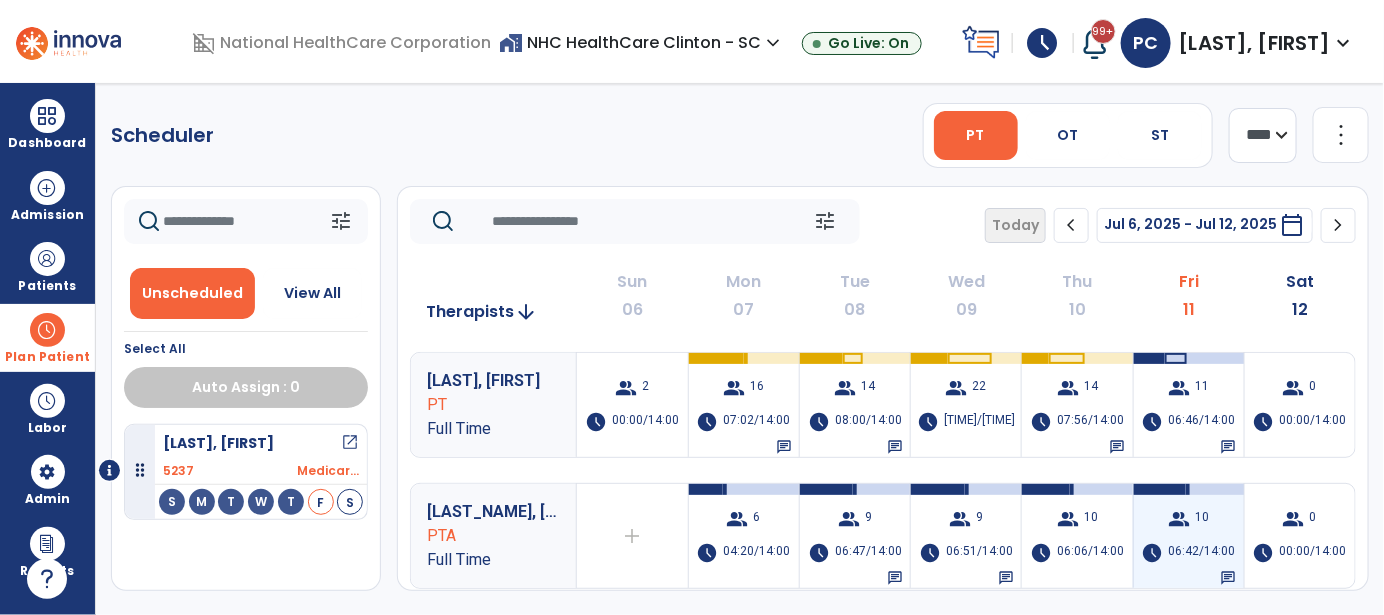 click on "06:42/14:00" at bounding box center (1202, 553) 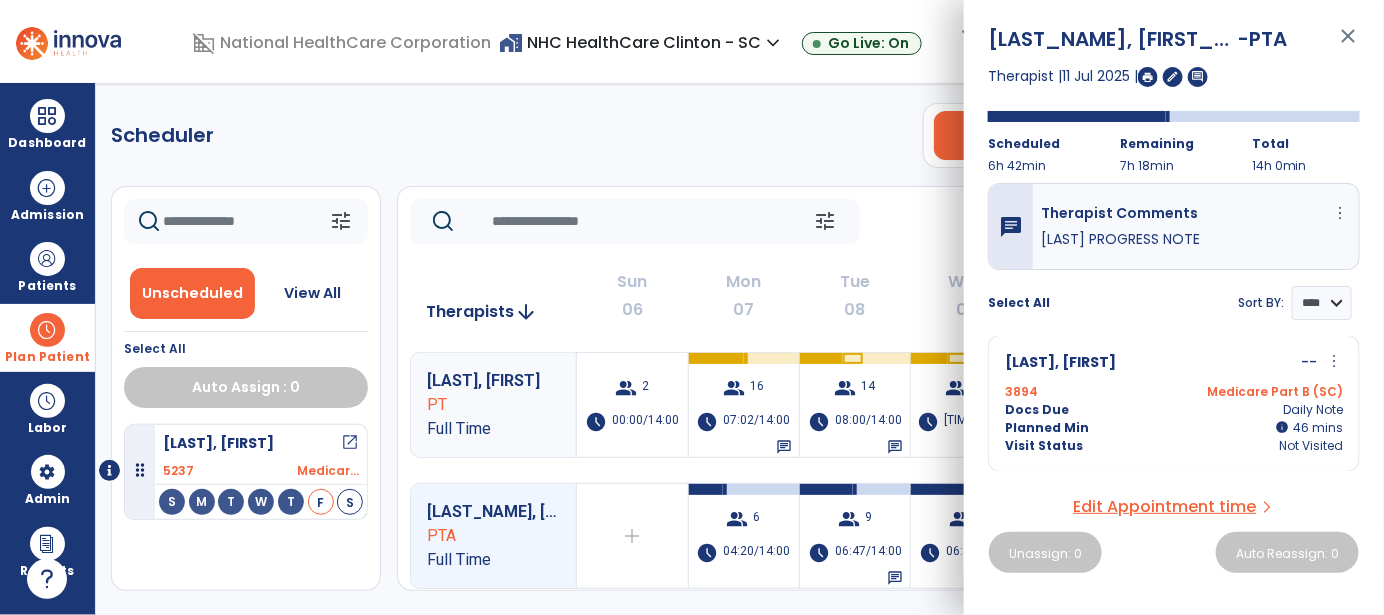 scroll, scrollTop: 400, scrollLeft: 0, axis: vertical 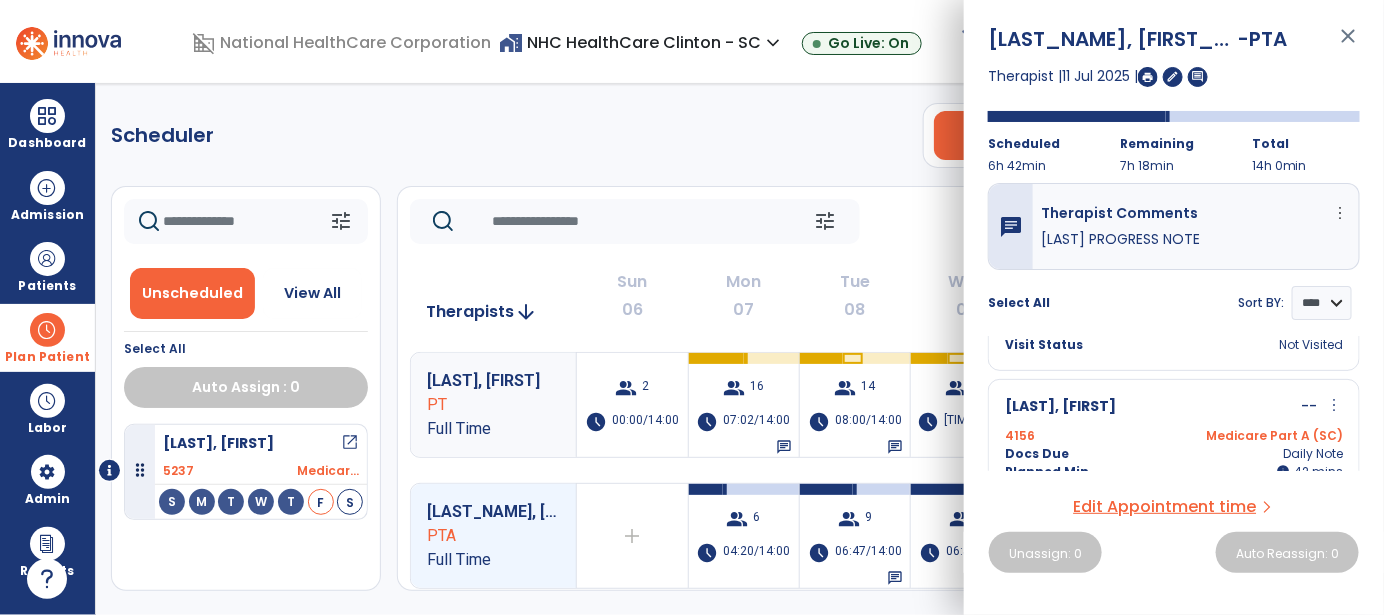 click on "Holsonback, Mary   --  more_vert  edit   Edit Session   alt_route   Split Minutes  4156 Medicare Part A (SC)  Docs Due Daily Note   Planned Min  info   42 I 42 mins  Visit Status  Not Visited" at bounding box center (1174, 447) 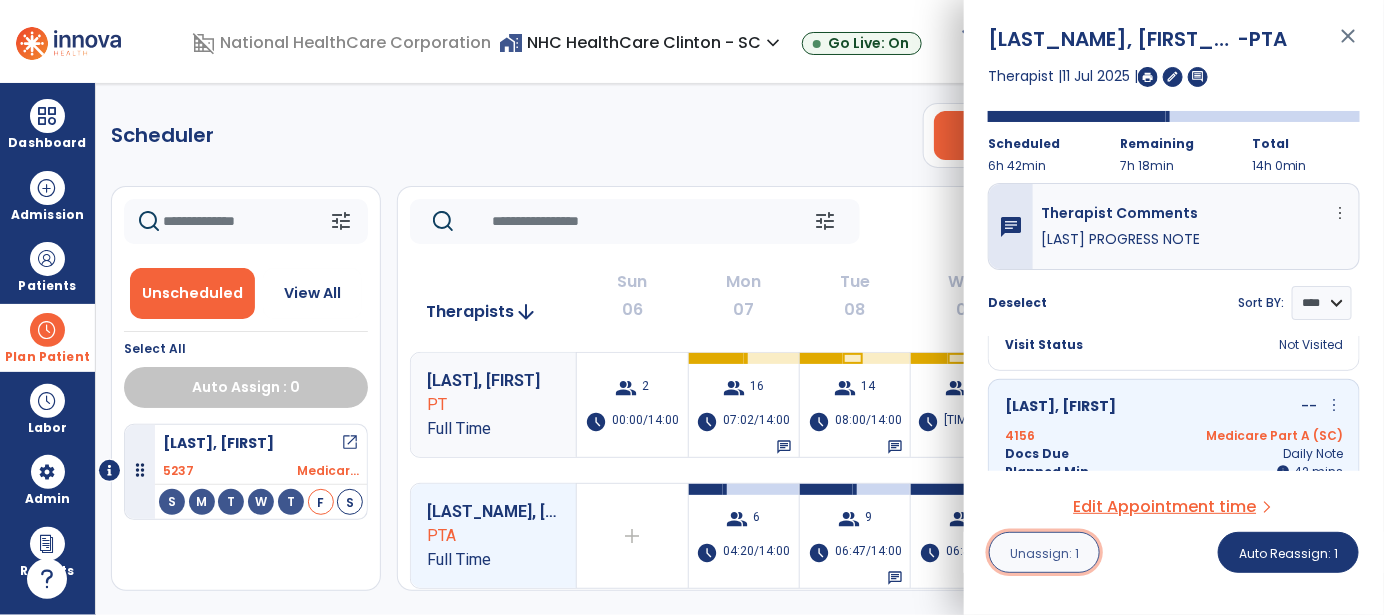 click on "Unassign: 1" at bounding box center [1044, 553] 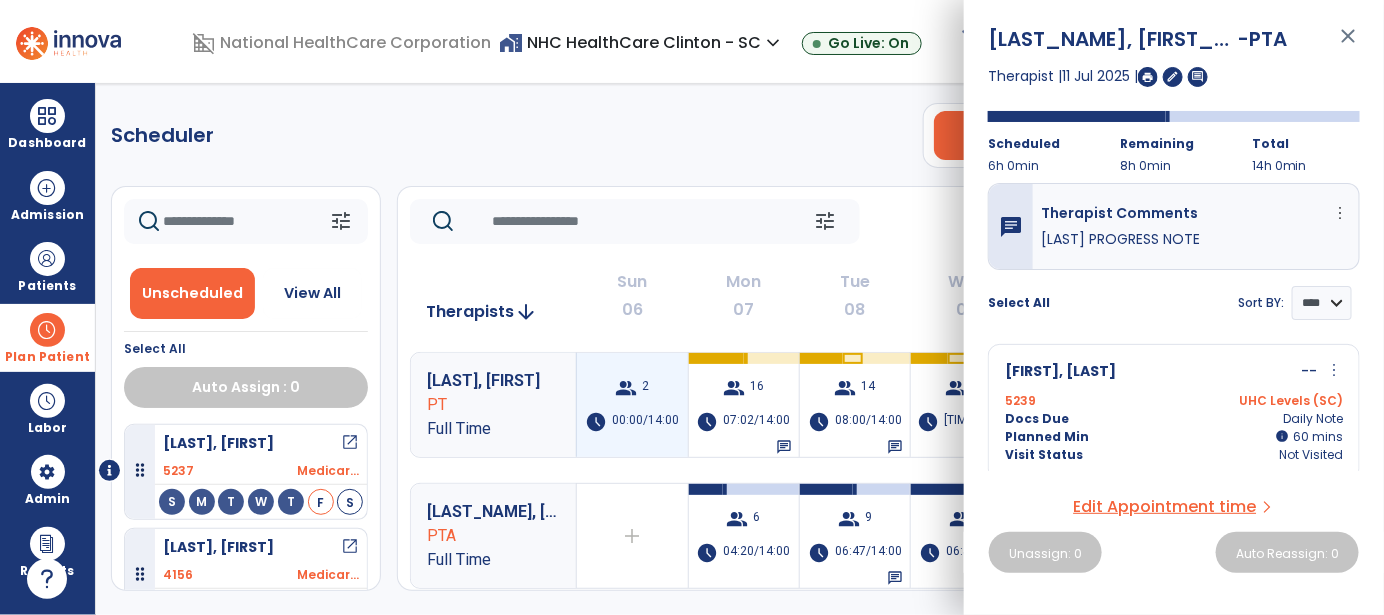scroll, scrollTop: 100, scrollLeft: 0, axis: vertical 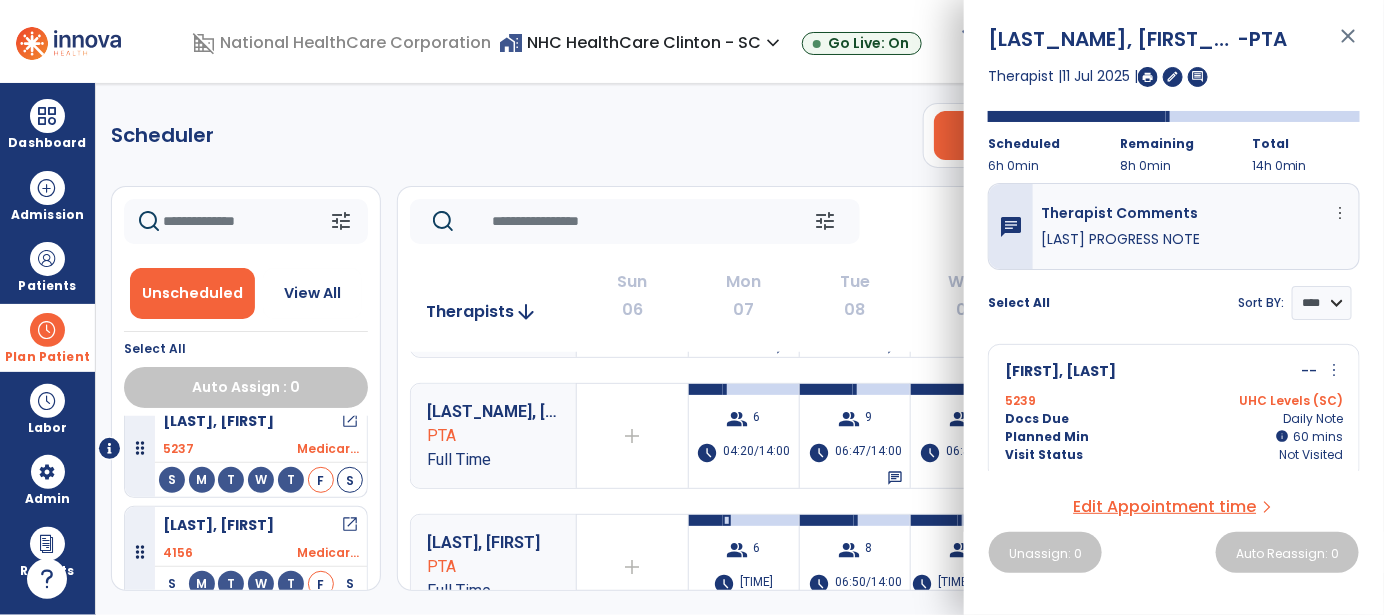 click on "tune   Today  chevron_left Jul 6, 2025 - Jul 12, 2025  *********  calendar_today  chevron_right" 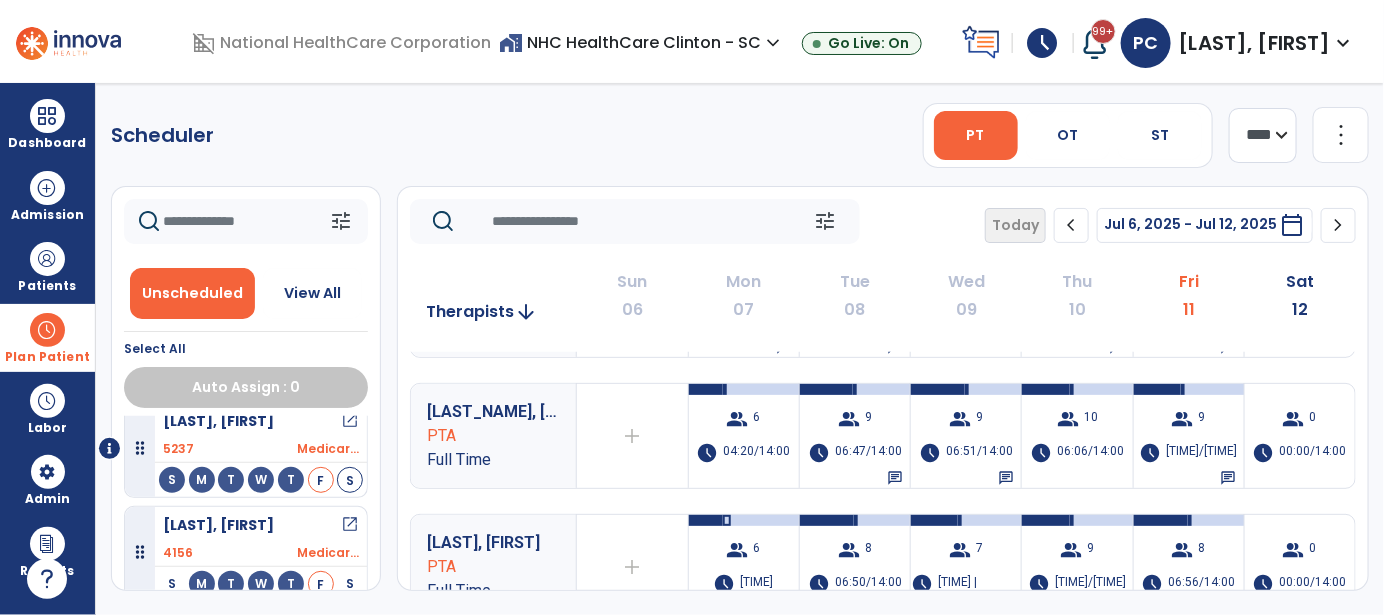 scroll, scrollTop: 0, scrollLeft: 0, axis: both 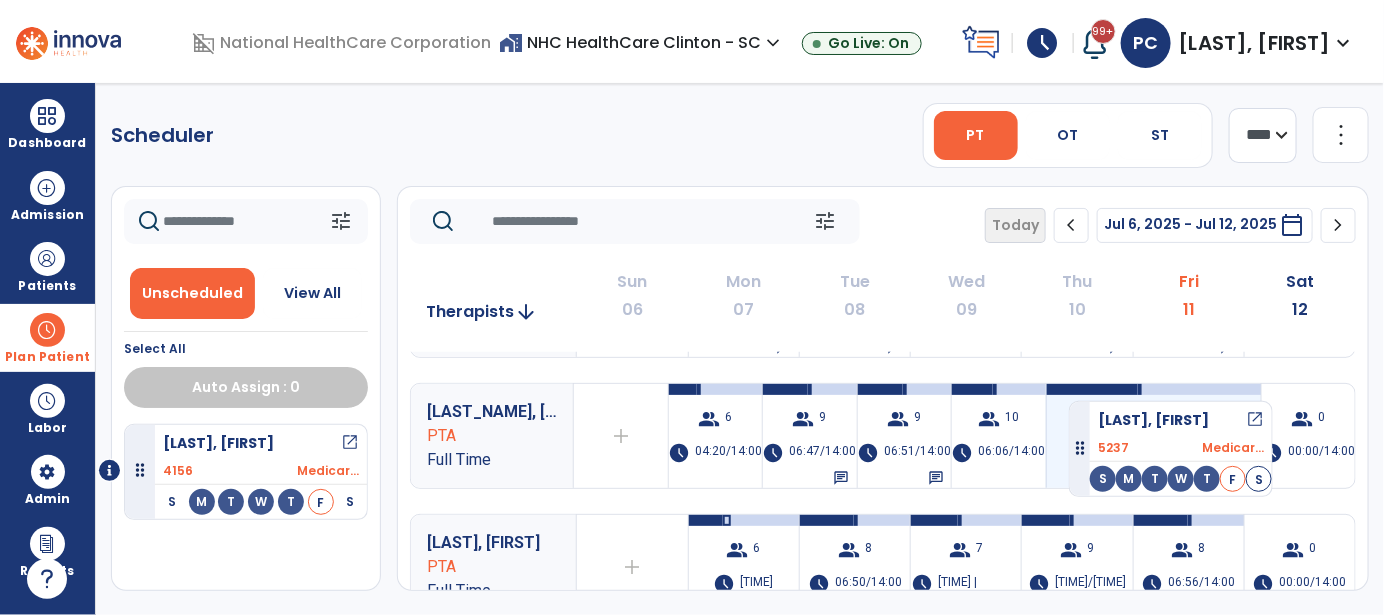 drag, startPoint x: 237, startPoint y: 426, endPoint x: 1069, endPoint y: 393, distance: 832.6542 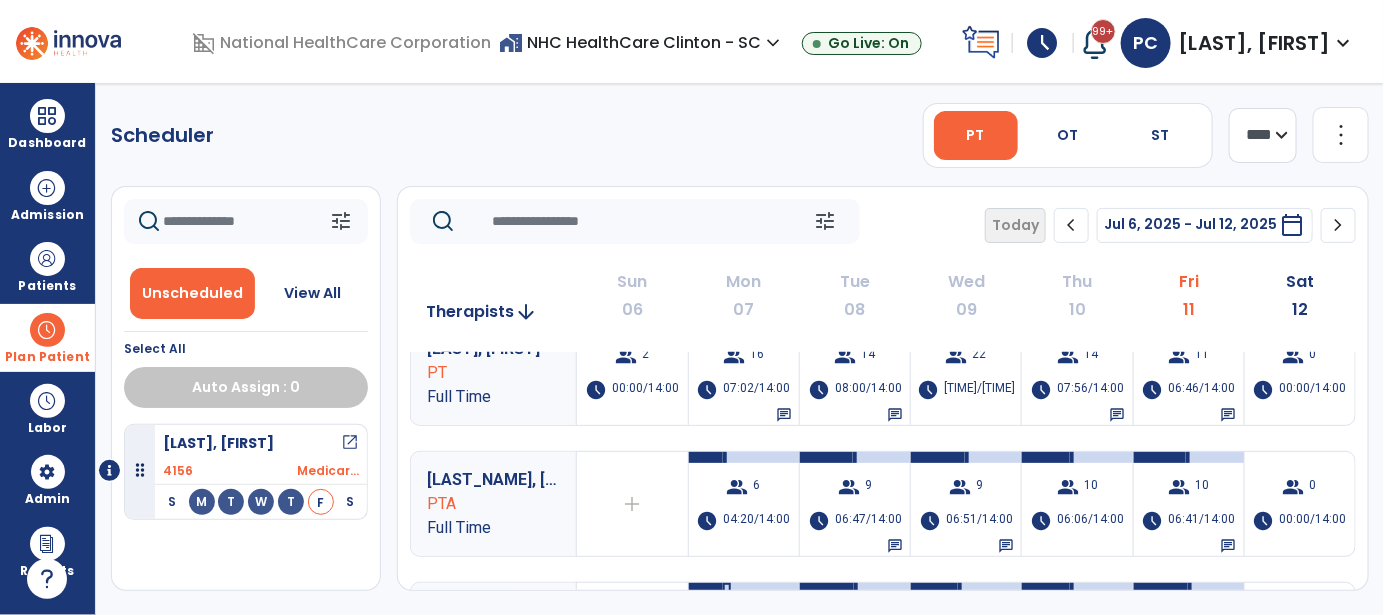 scroll, scrollTop: 0, scrollLeft: 0, axis: both 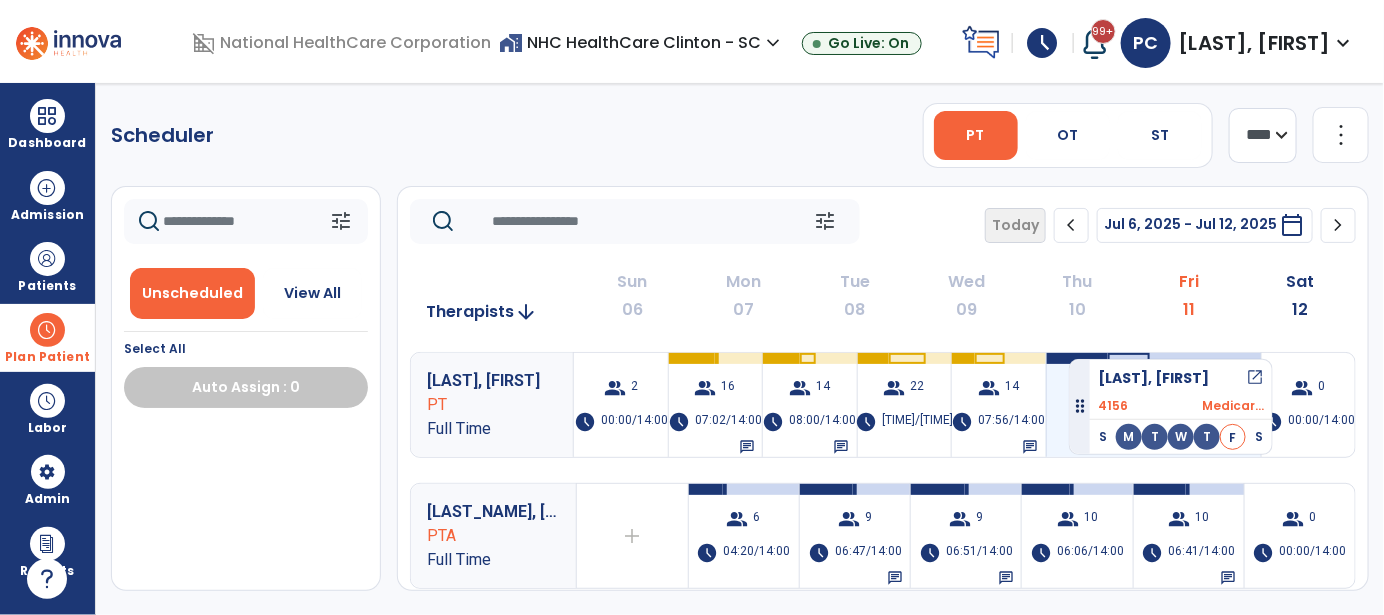 drag, startPoint x: 258, startPoint y: 443, endPoint x: 1069, endPoint y: 351, distance: 816.20154 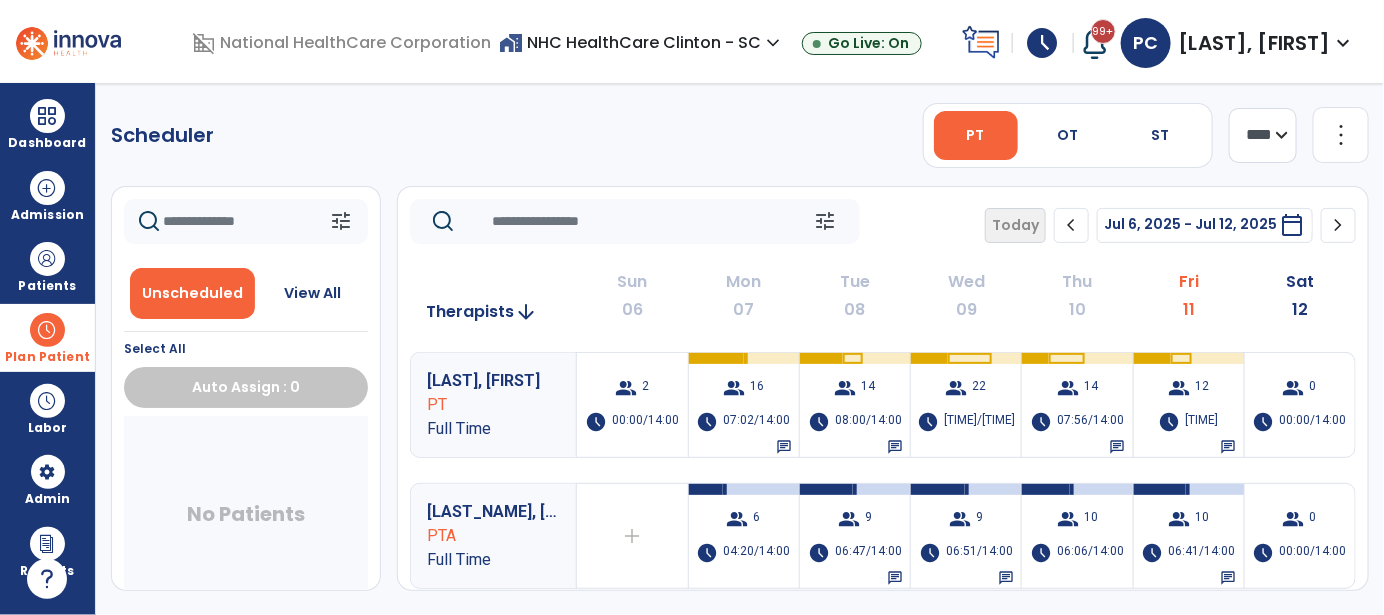 click at bounding box center [47, 330] 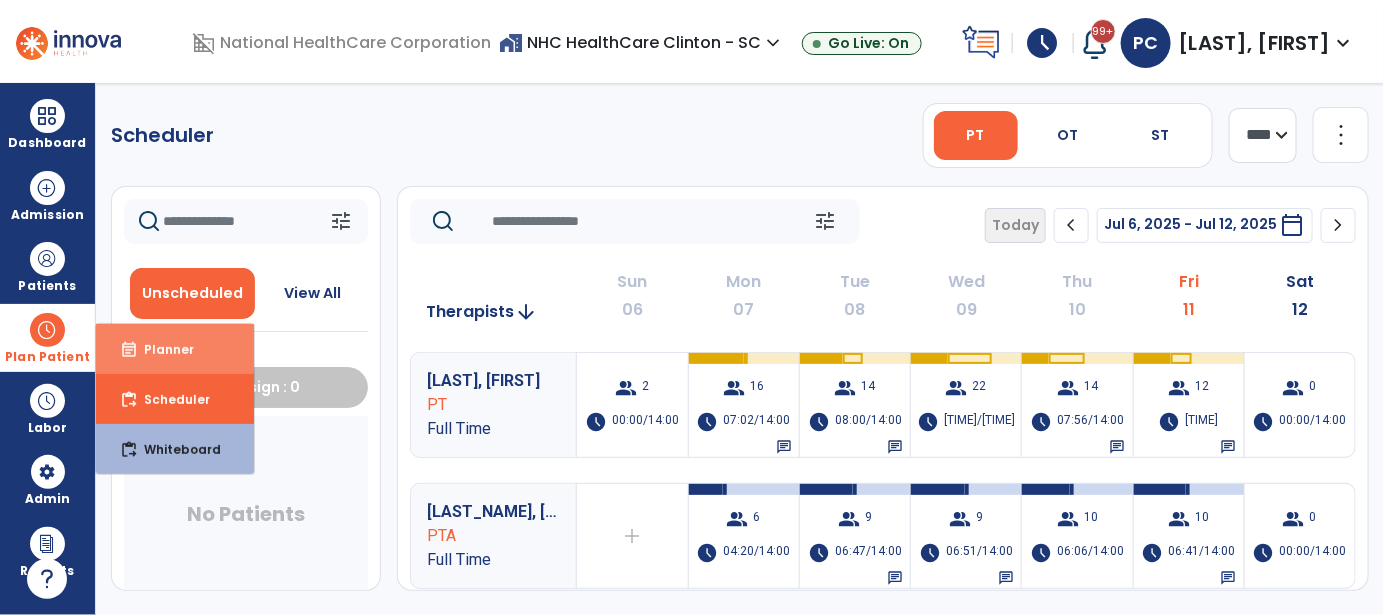 click on "Planner" at bounding box center [161, 349] 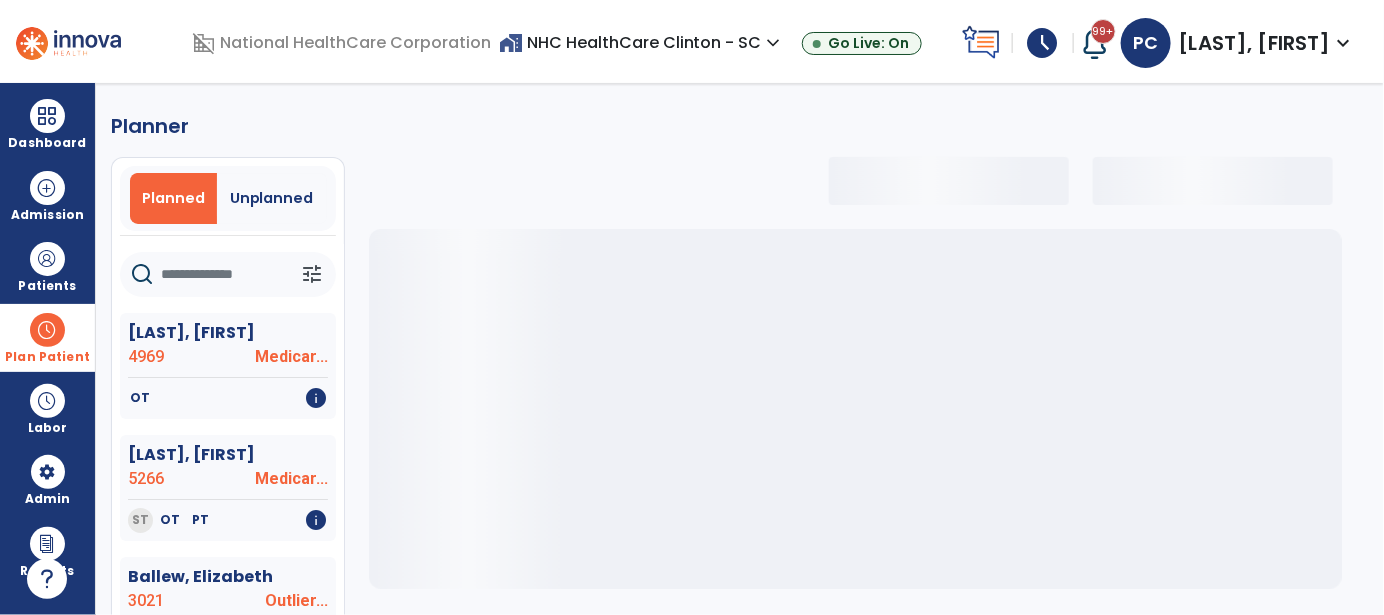 click 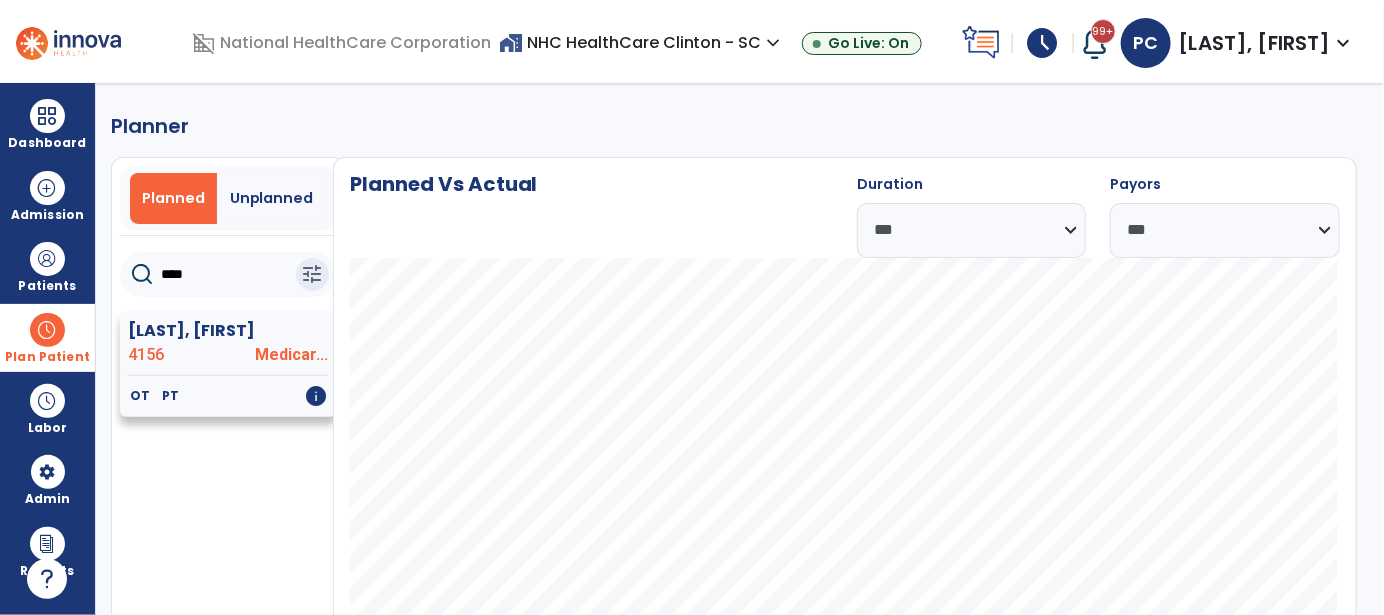 type on "****" 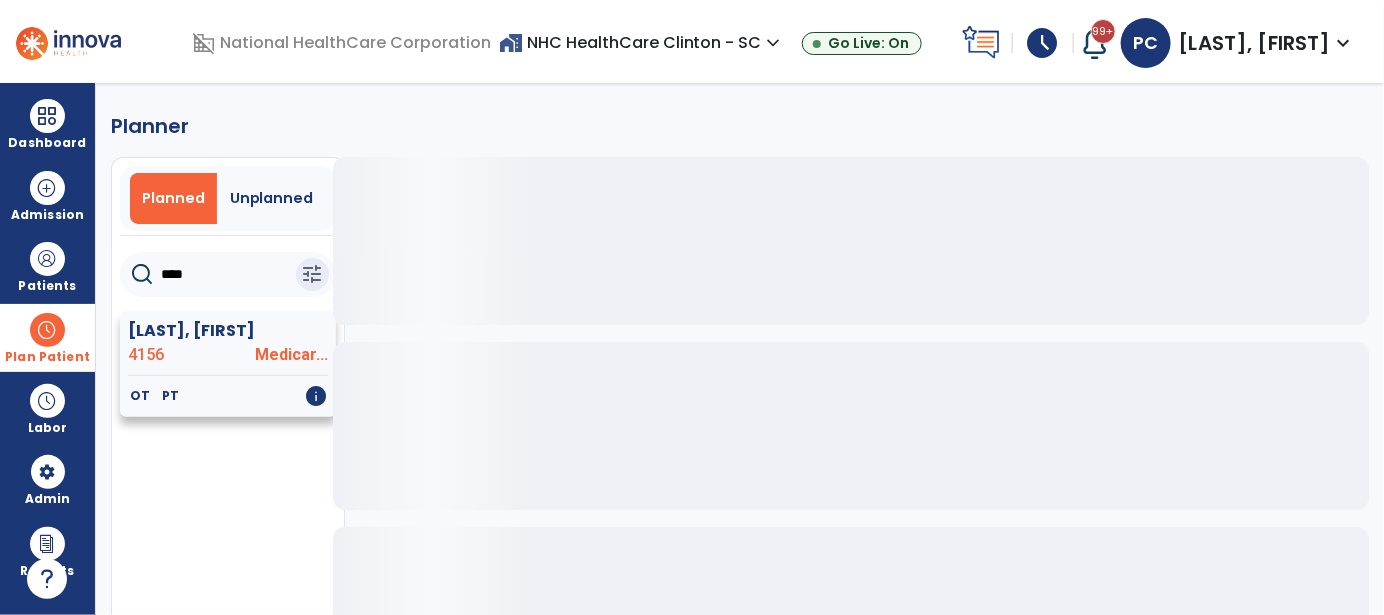 click on "Holsonback, Mary" 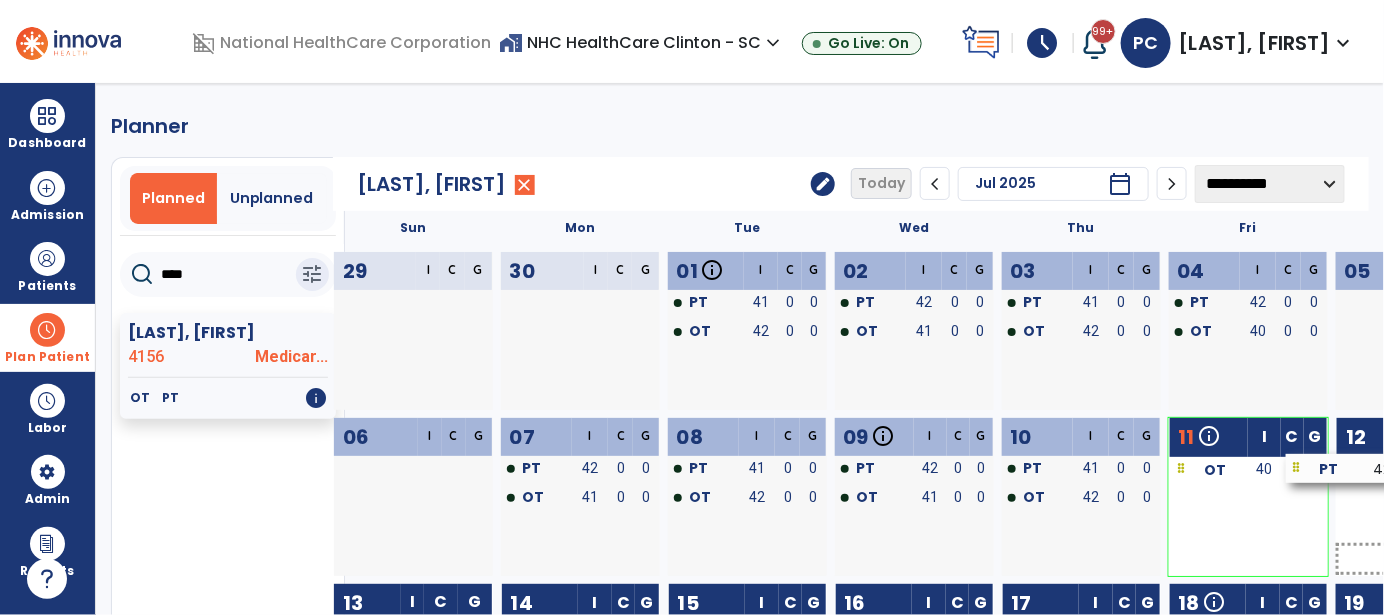 drag, startPoint x: 1265, startPoint y: 474, endPoint x: 1383, endPoint y: 472, distance: 118.016945 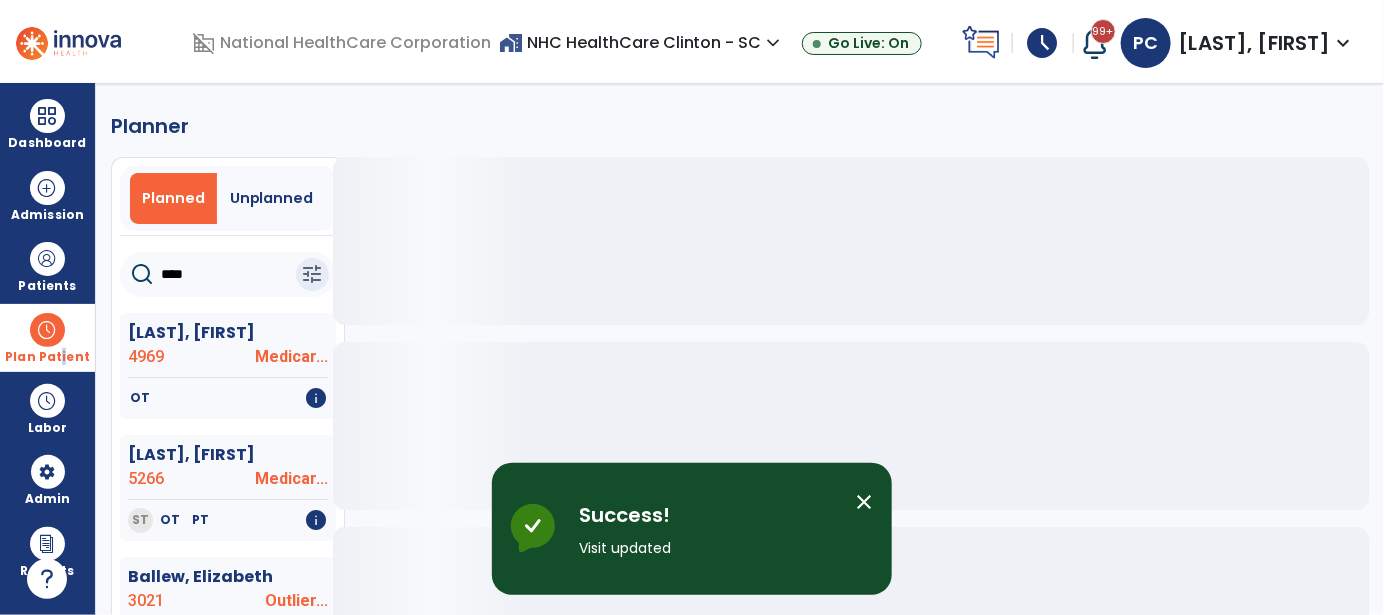 click on "Plan Patient" at bounding box center [47, 357] 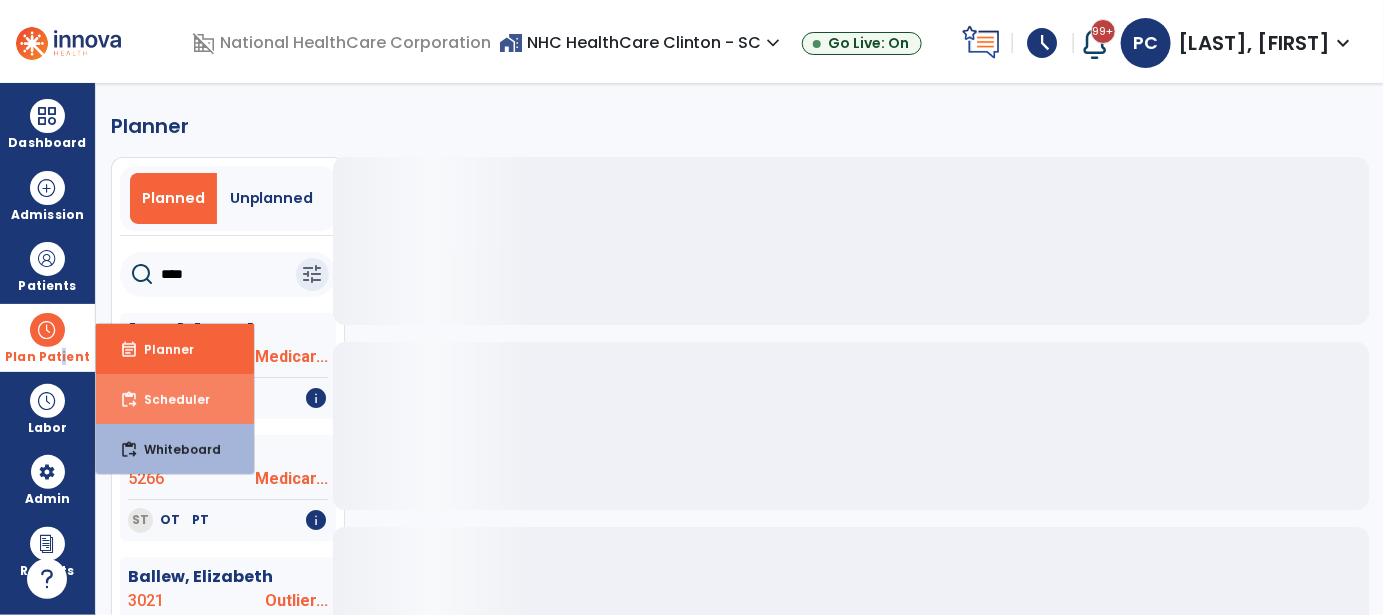 click on "content_paste_go  Scheduler" at bounding box center (175, 399) 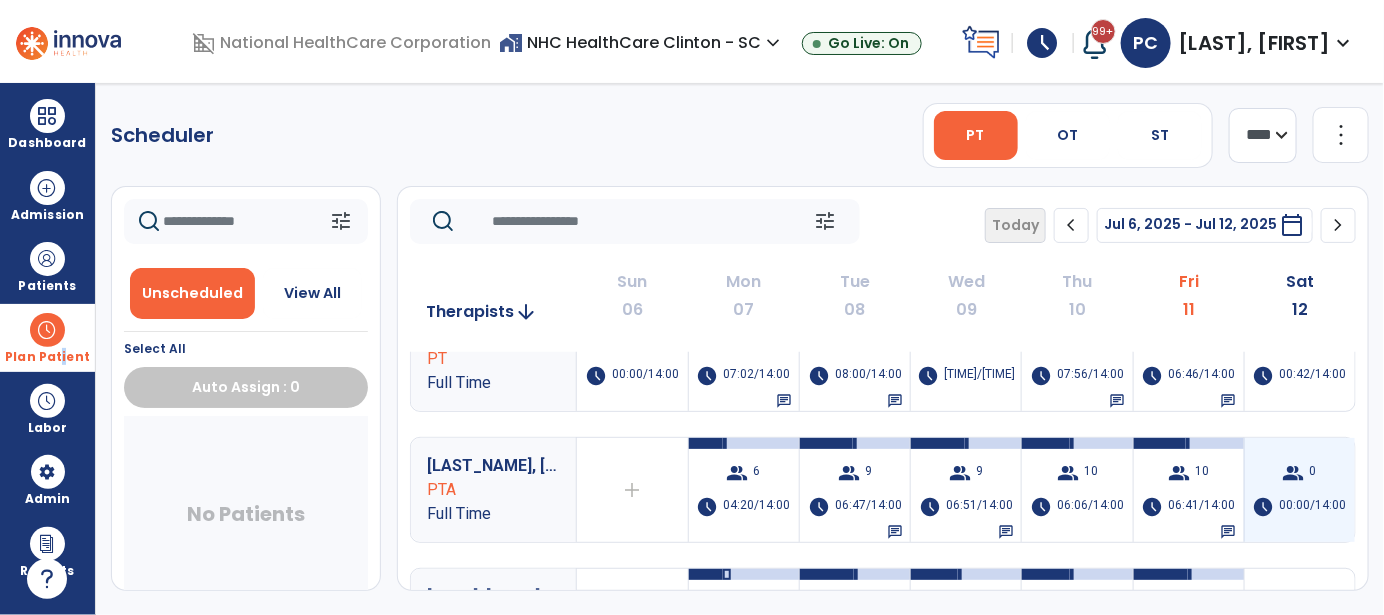scroll, scrollTop: 0, scrollLeft: 0, axis: both 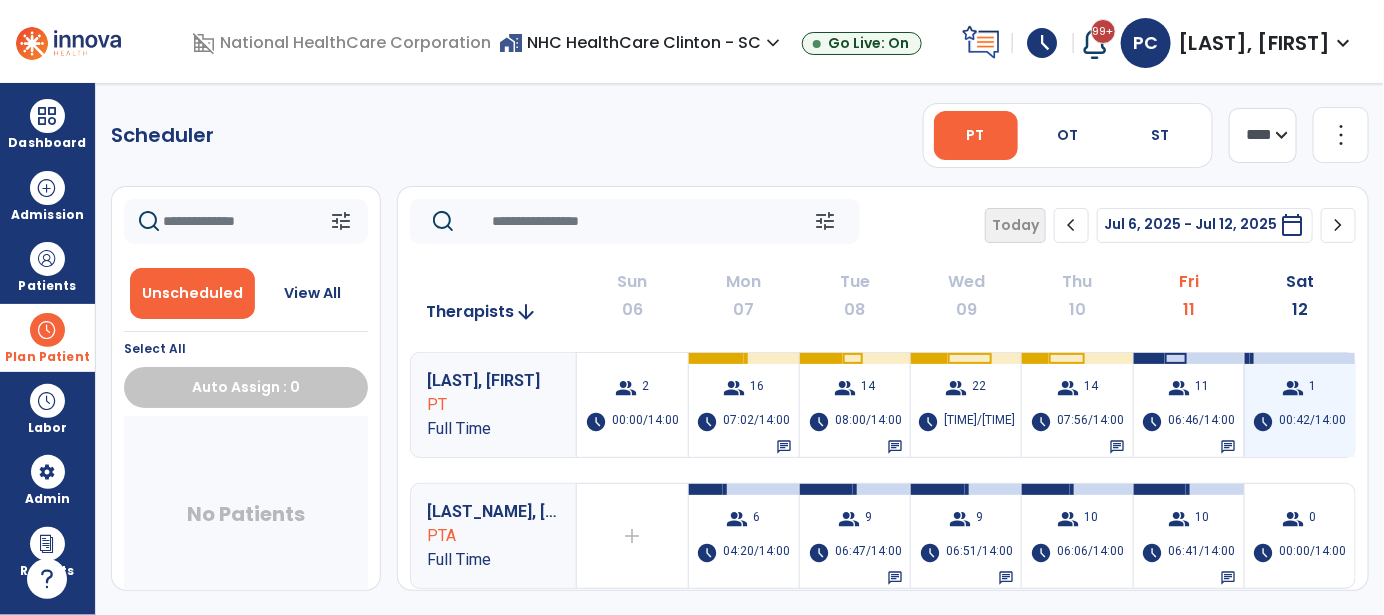 click on "00:42/14:00" at bounding box center [1313, 422] 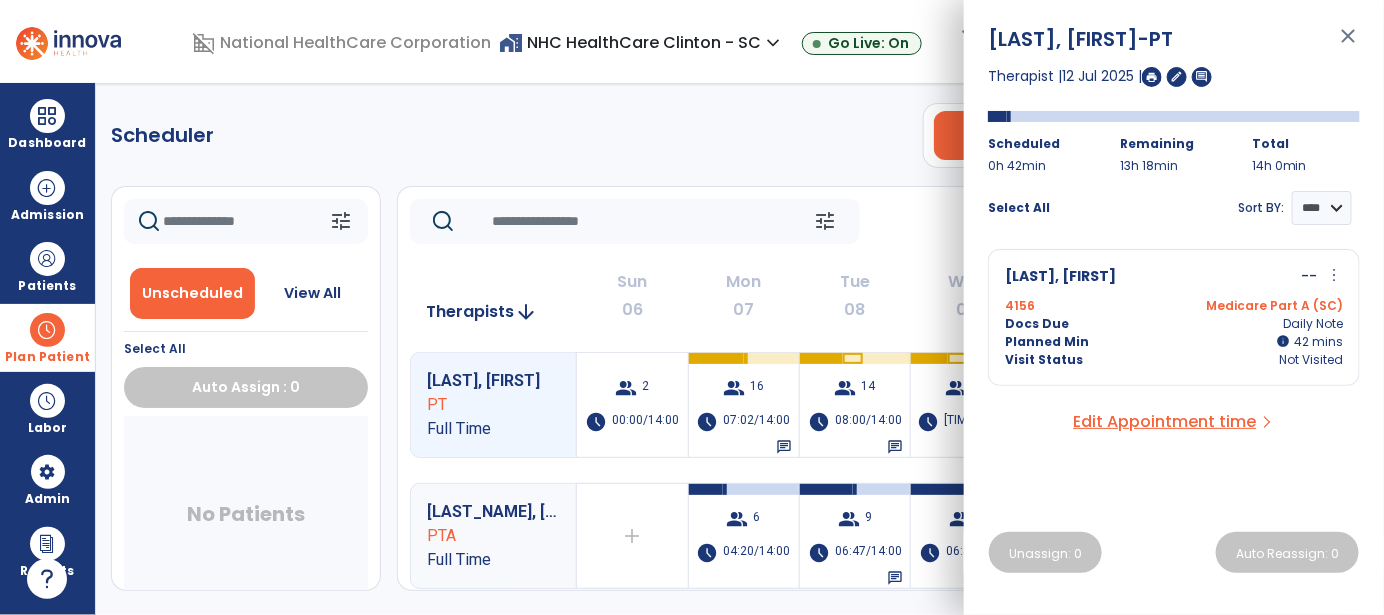 click on "Docs Due" at bounding box center [1037, 324] 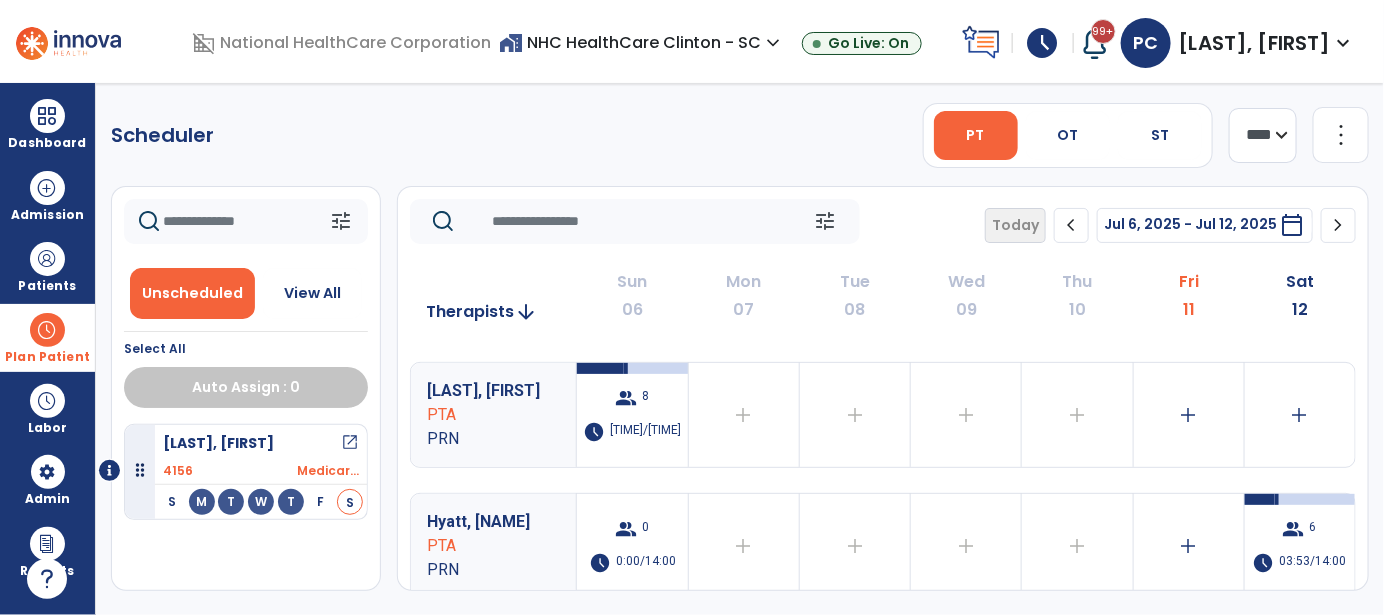 scroll, scrollTop: 400, scrollLeft: 0, axis: vertical 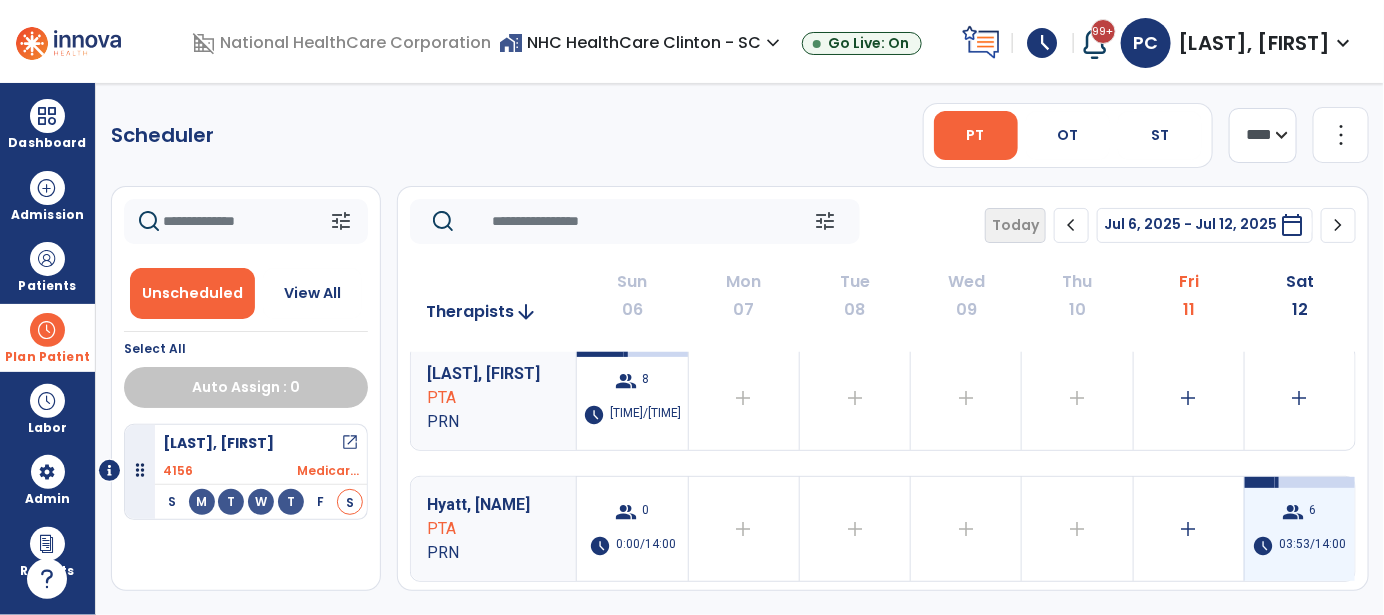 click on "group  6  schedule  03:53/14:00" at bounding box center [1300, 529] 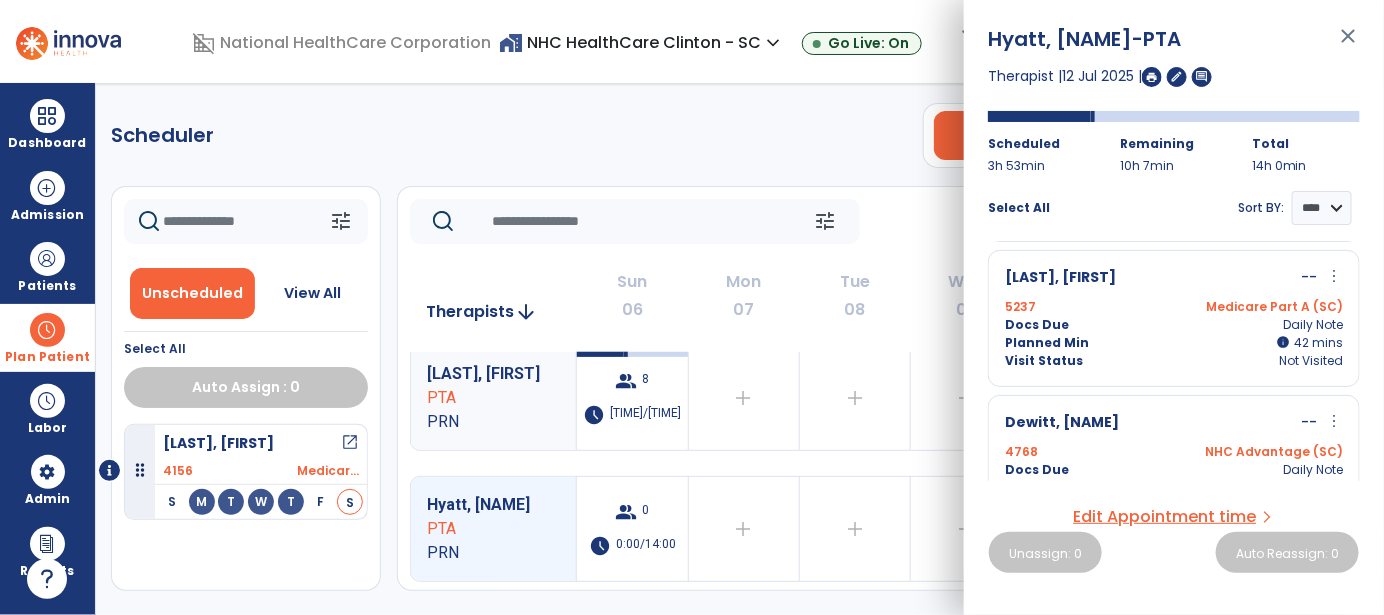 scroll, scrollTop: 200, scrollLeft: 0, axis: vertical 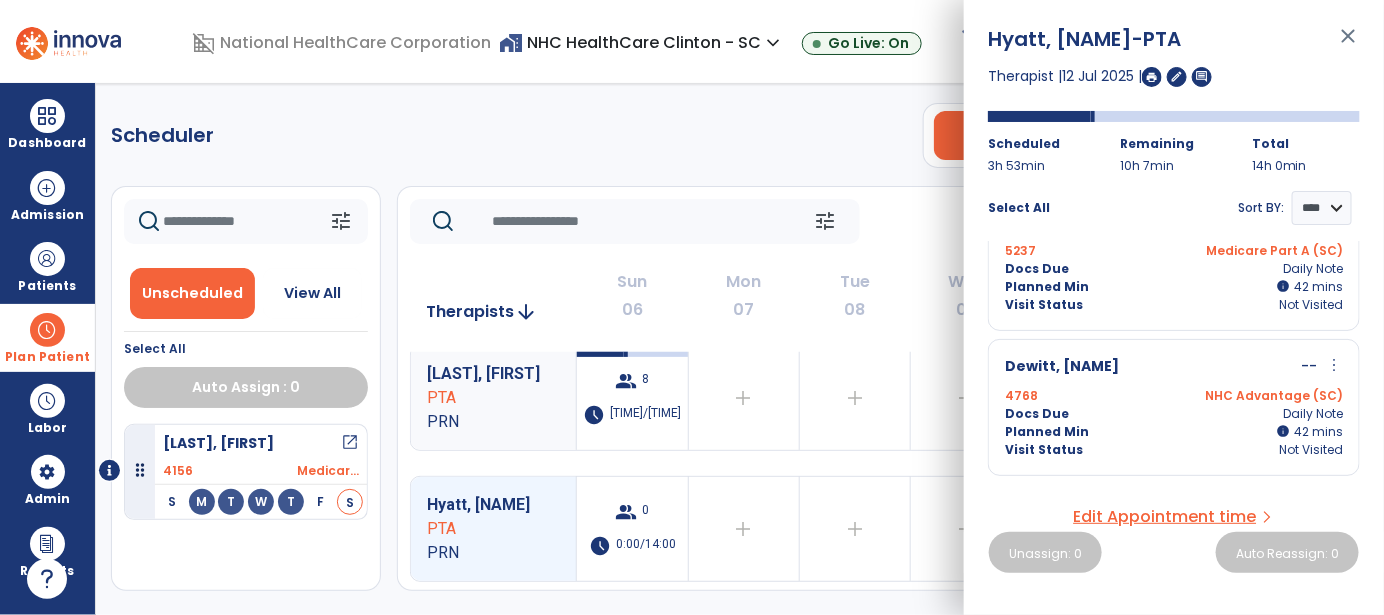 click on "Visit Status" at bounding box center [1044, 305] 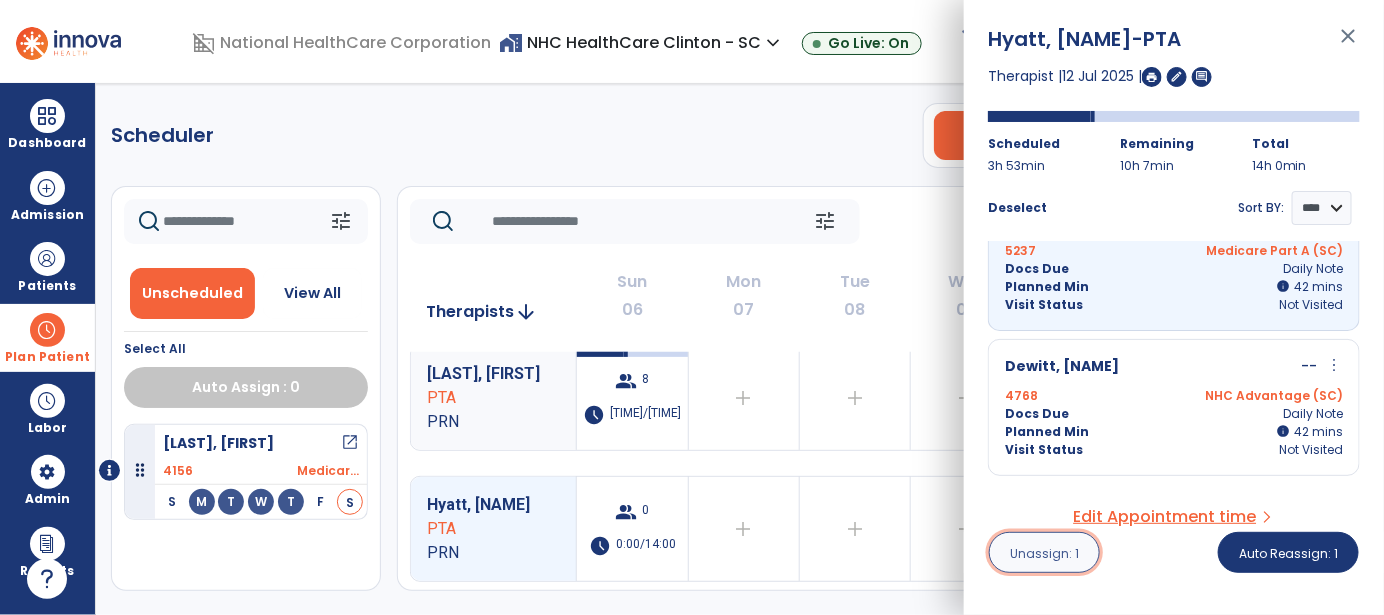 click on "Unassign: 1" at bounding box center (1044, 552) 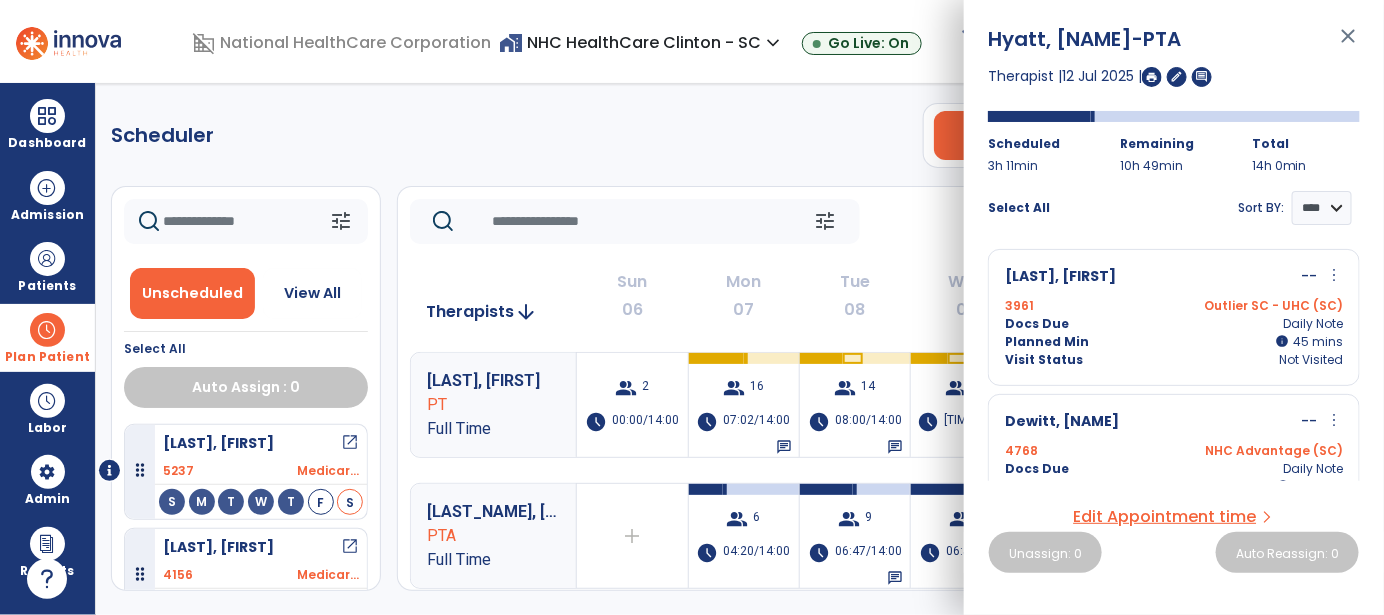 click on "tune   Today  chevron_left Jul 6, 2025 - Jul 12, 2025  *********  calendar_today  chevron_right" 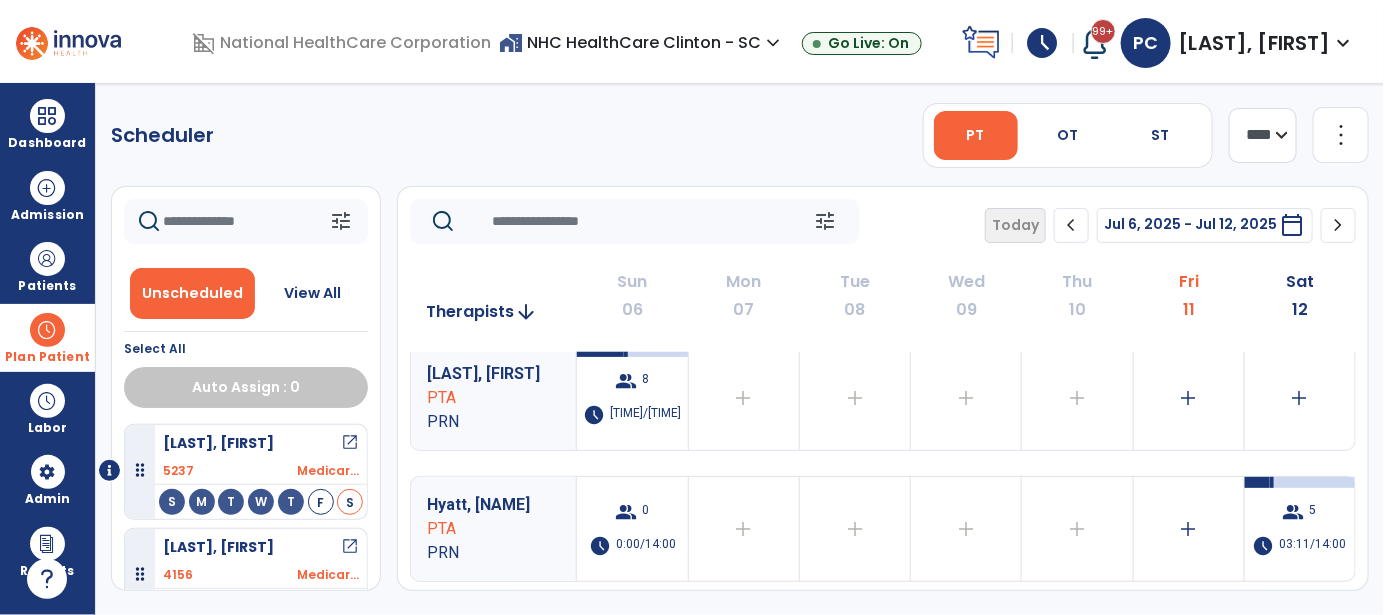 scroll, scrollTop: 500, scrollLeft: 0, axis: vertical 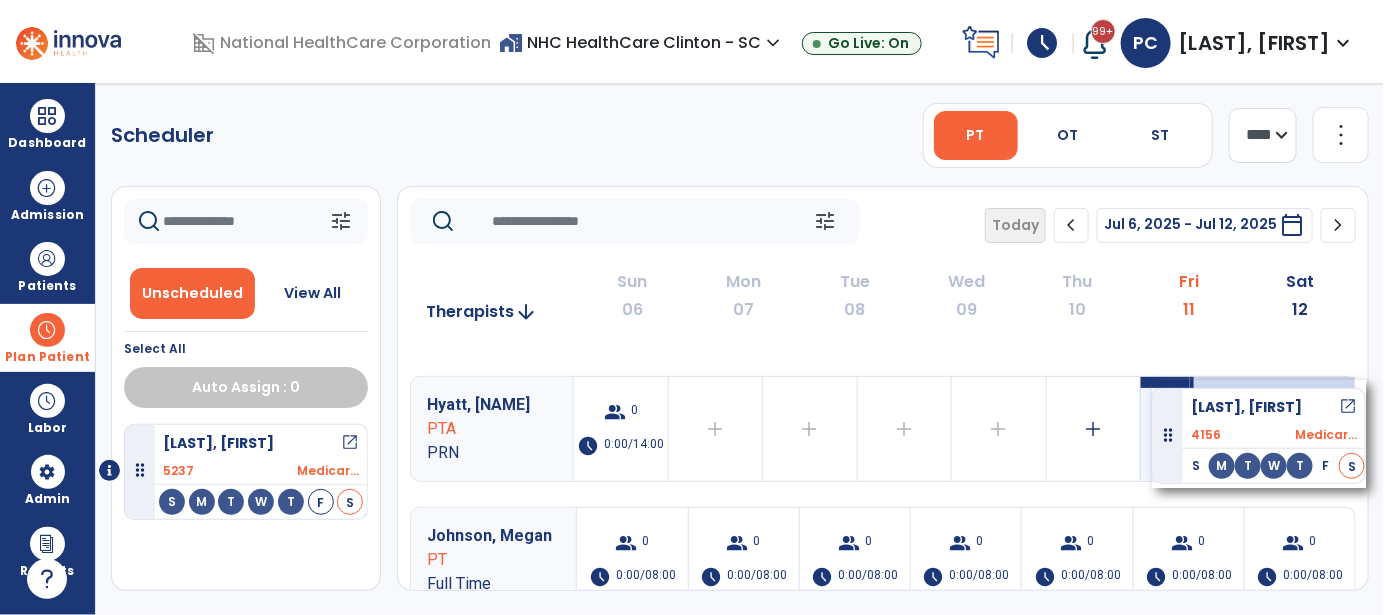 drag, startPoint x: 237, startPoint y: 546, endPoint x: 1152, endPoint y: 380, distance: 929.93604 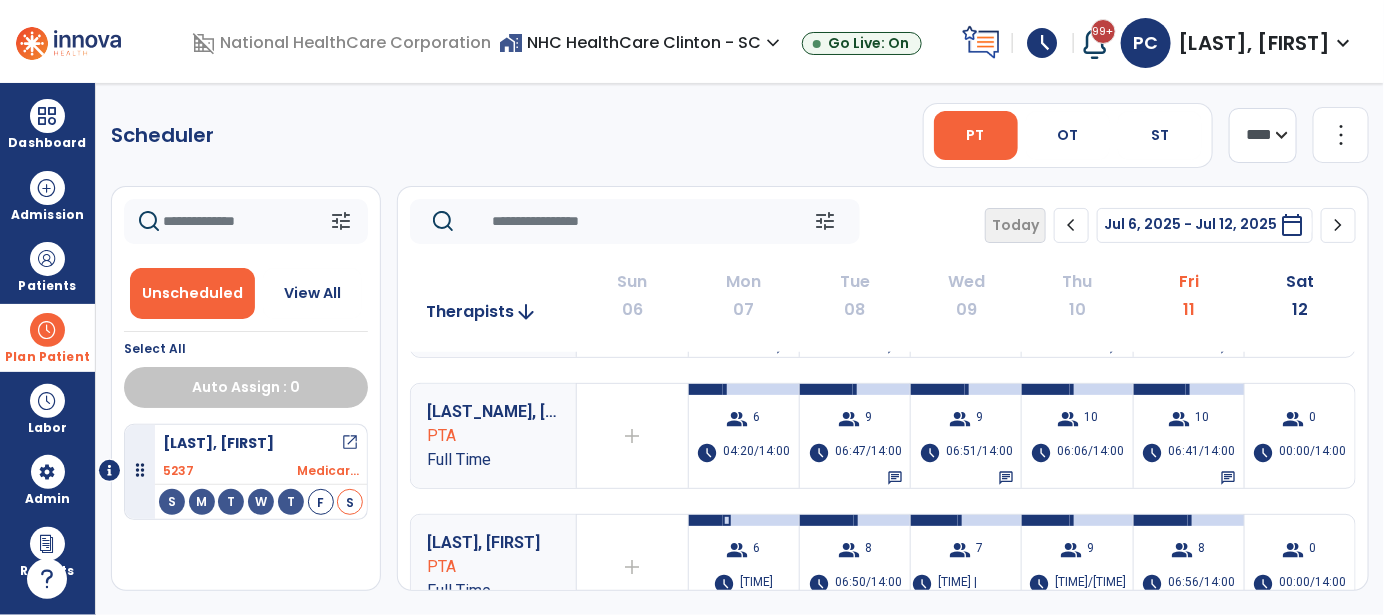 scroll, scrollTop: 0, scrollLeft: 0, axis: both 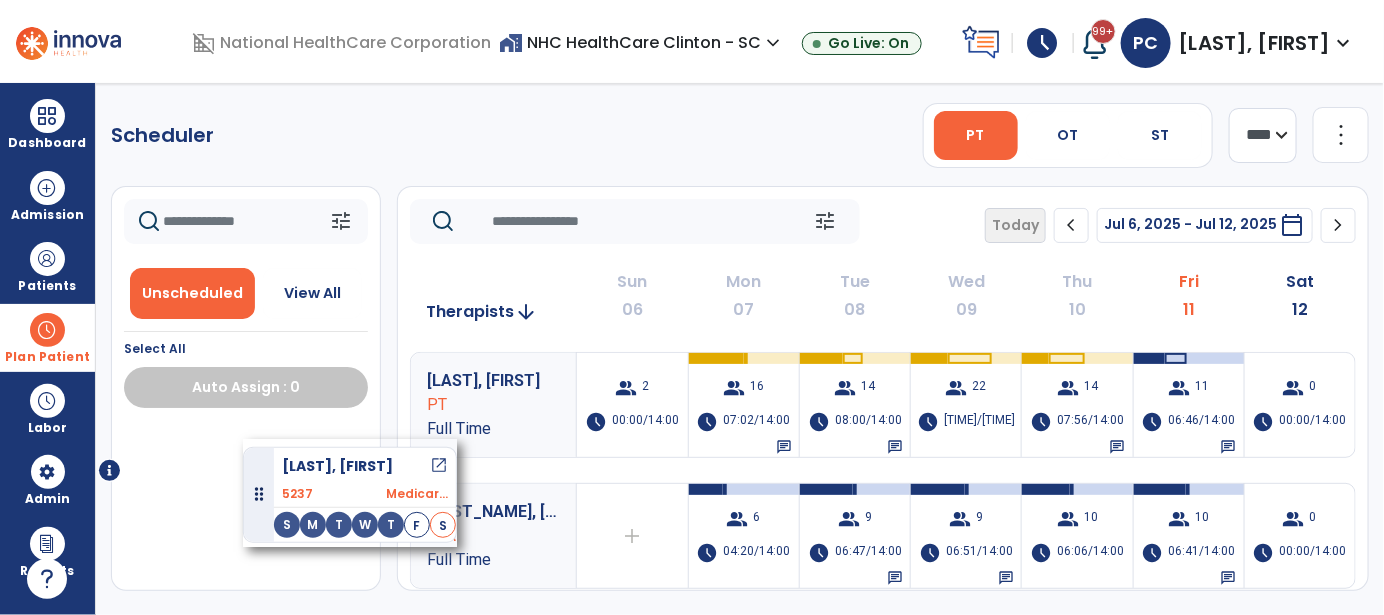 drag, startPoint x: 201, startPoint y: 449, endPoint x: 245, endPoint y: 439, distance: 45.122055 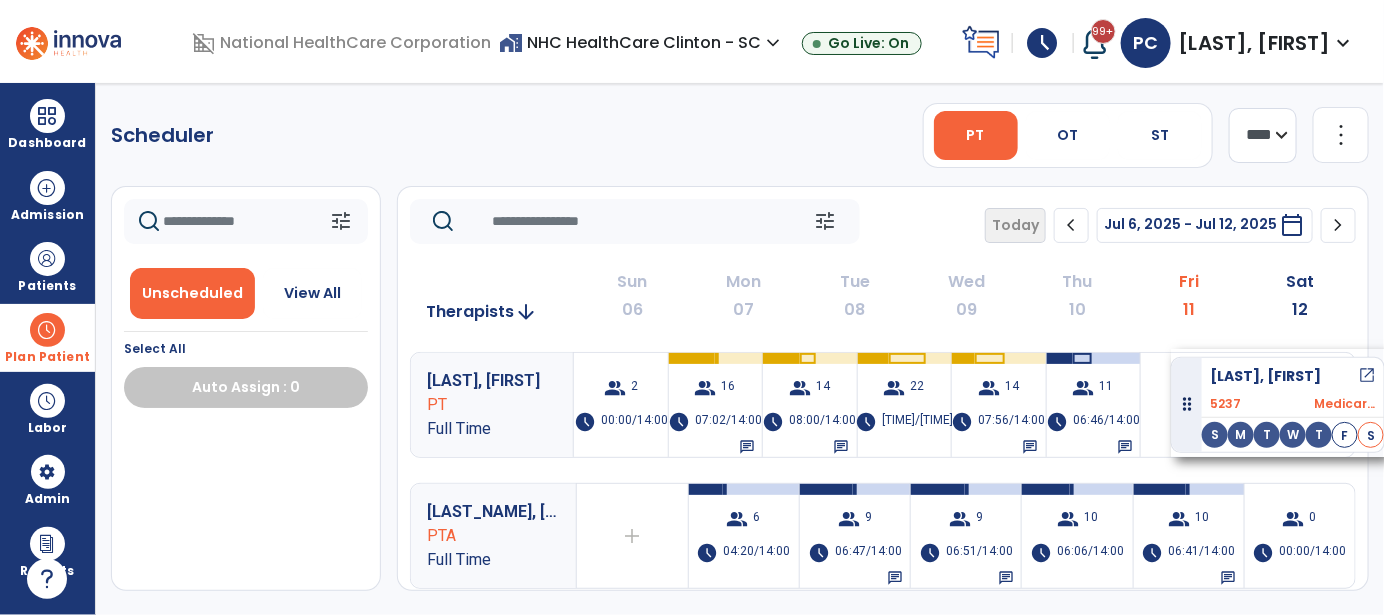 drag, startPoint x: 192, startPoint y: 458, endPoint x: 1169, endPoint y: 349, distance: 983.0615 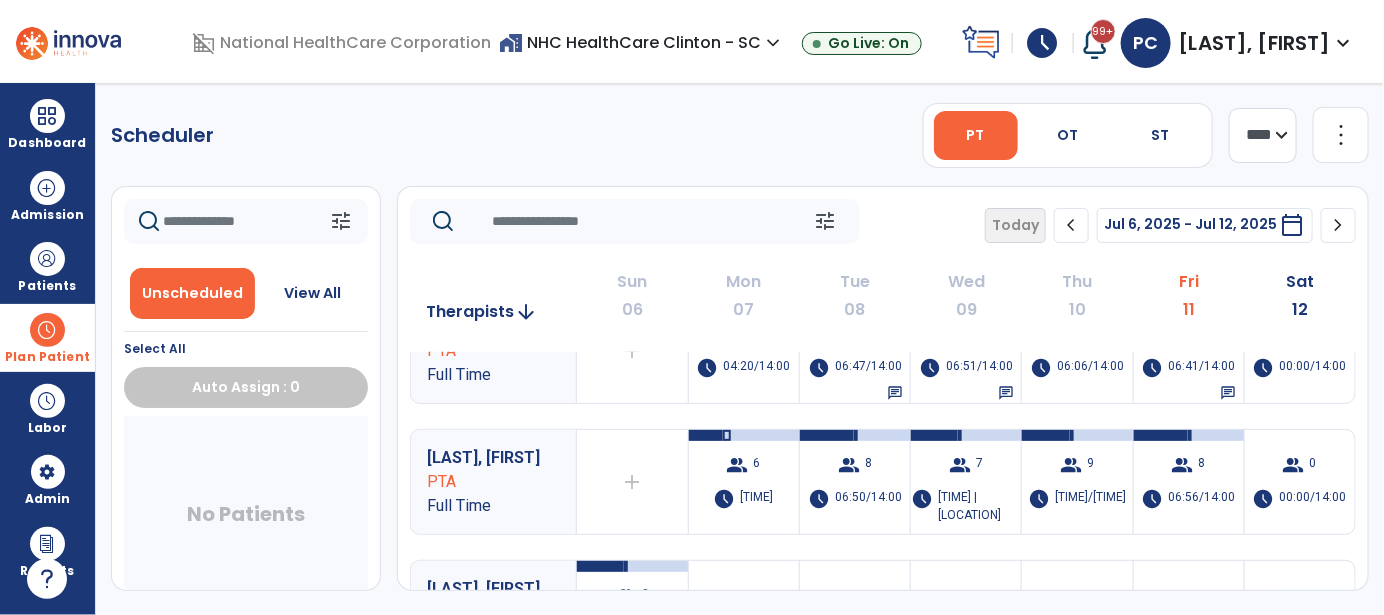 scroll, scrollTop: 189, scrollLeft: 0, axis: vertical 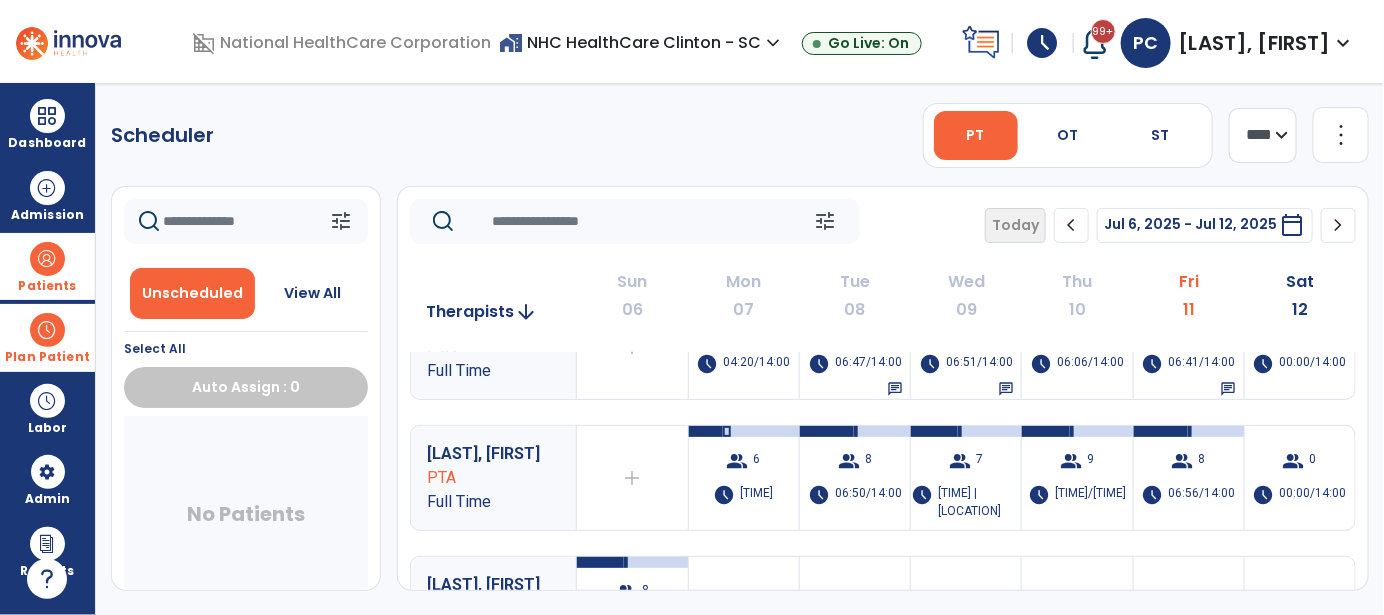 click at bounding box center (47, 259) 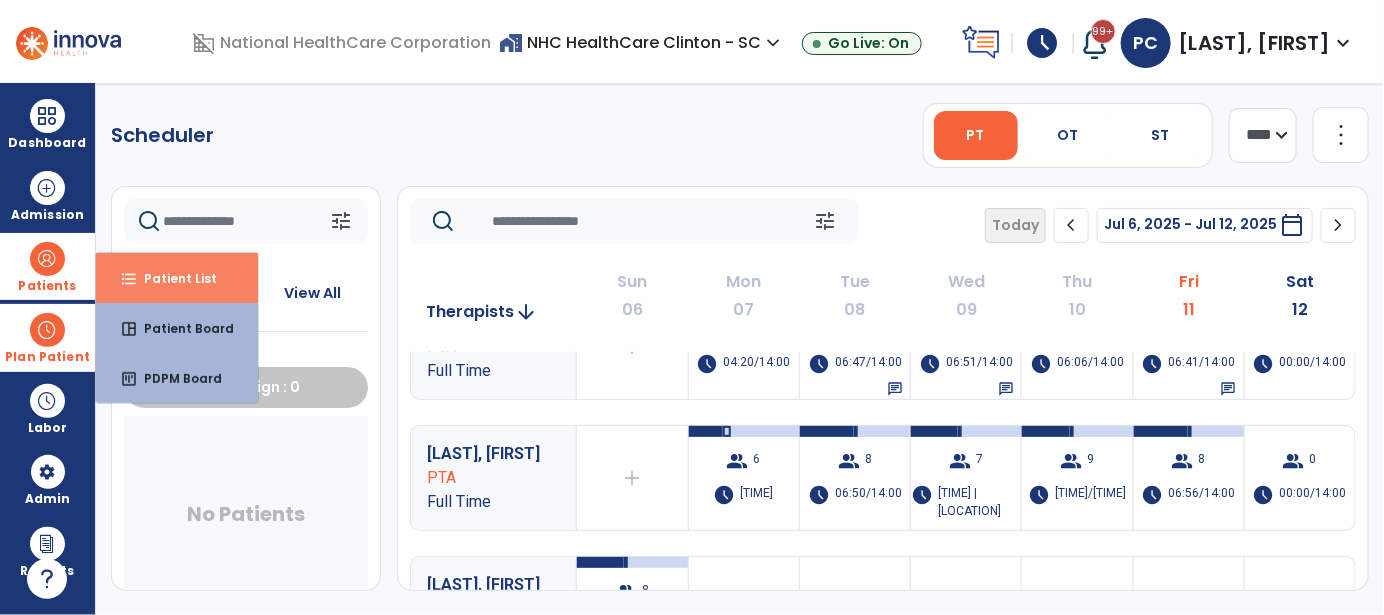 click on "format_list_bulleted  Patient List" at bounding box center (177, 278) 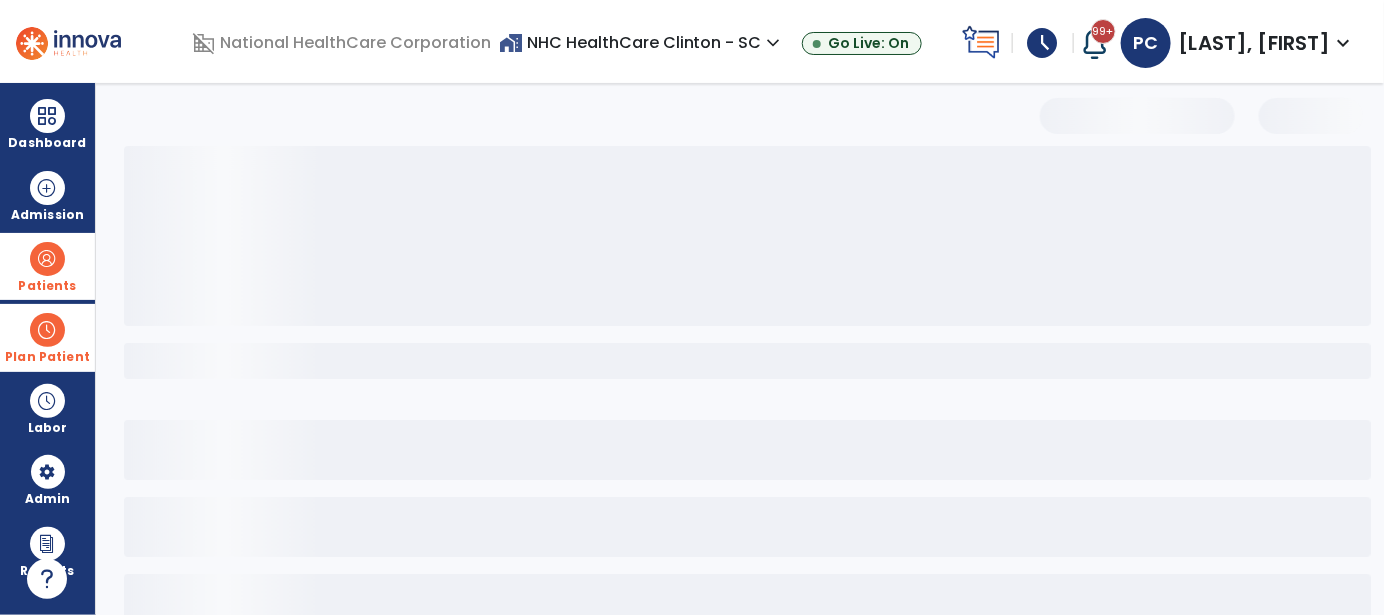 select on "***" 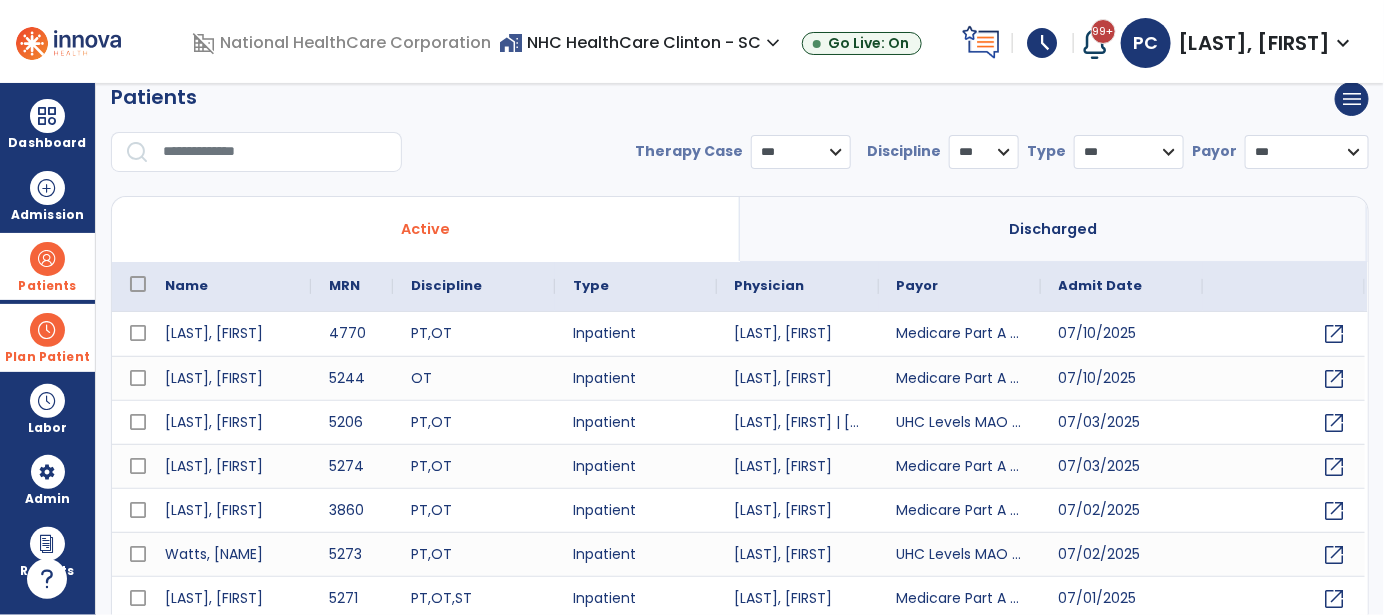 scroll, scrollTop: 0, scrollLeft: 0, axis: both 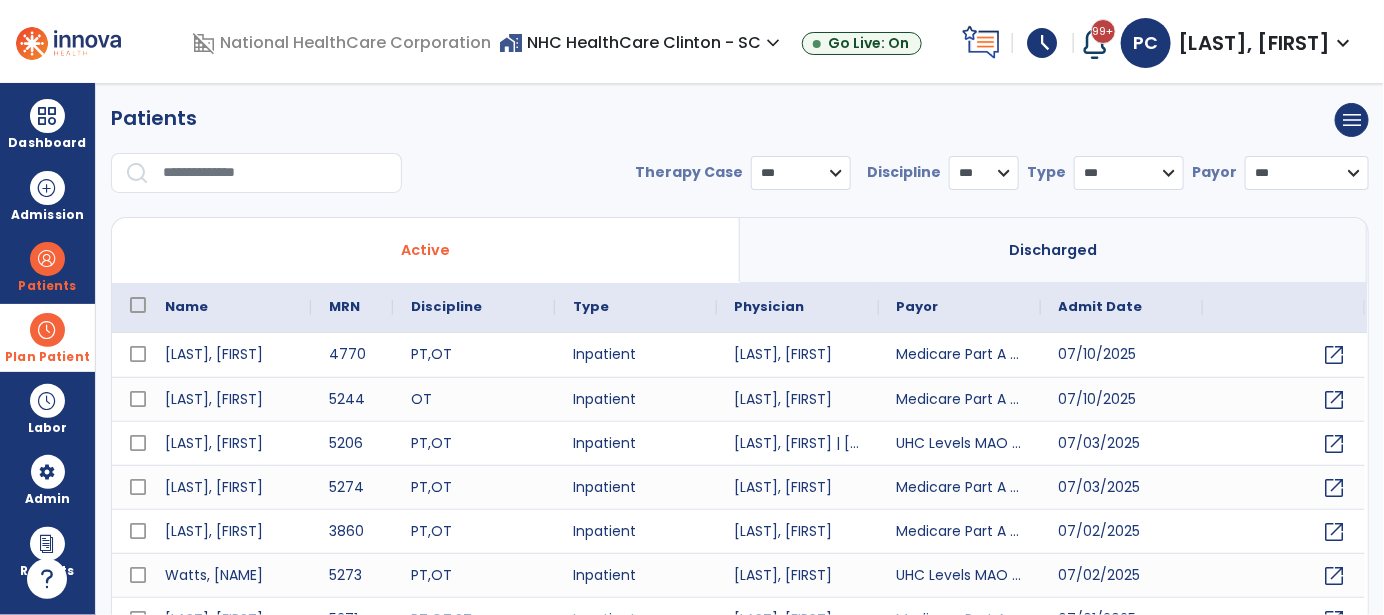 click at bounding box center [275, 173] 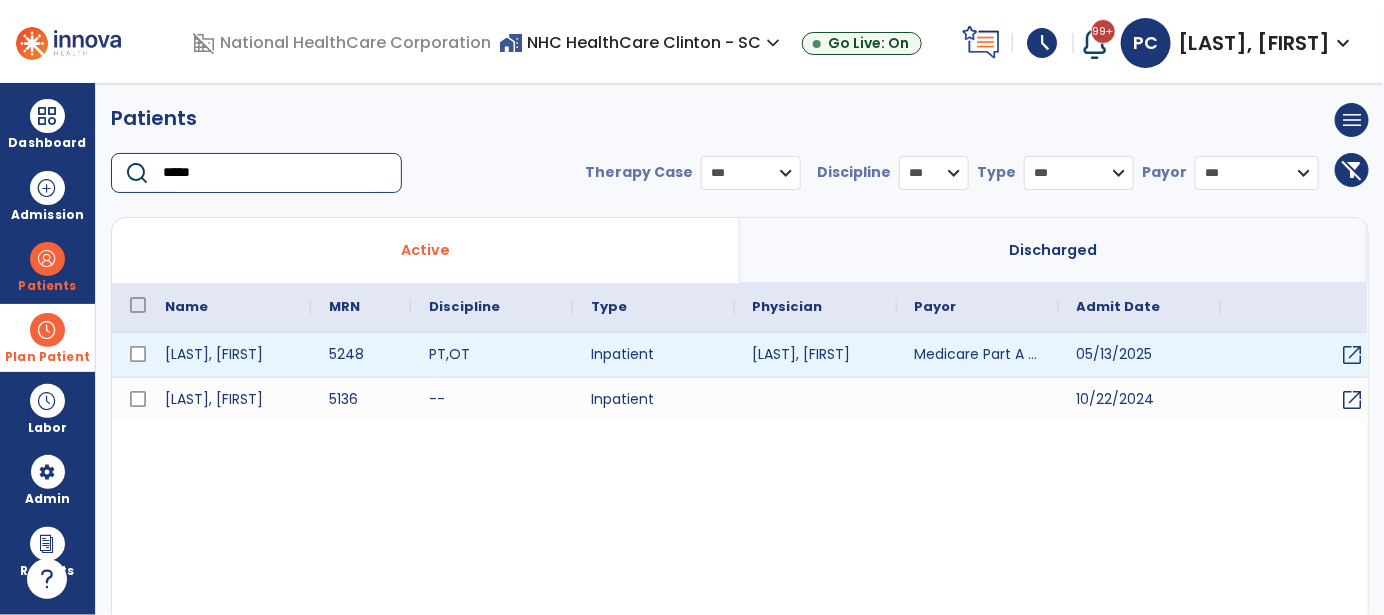 type on "*****" 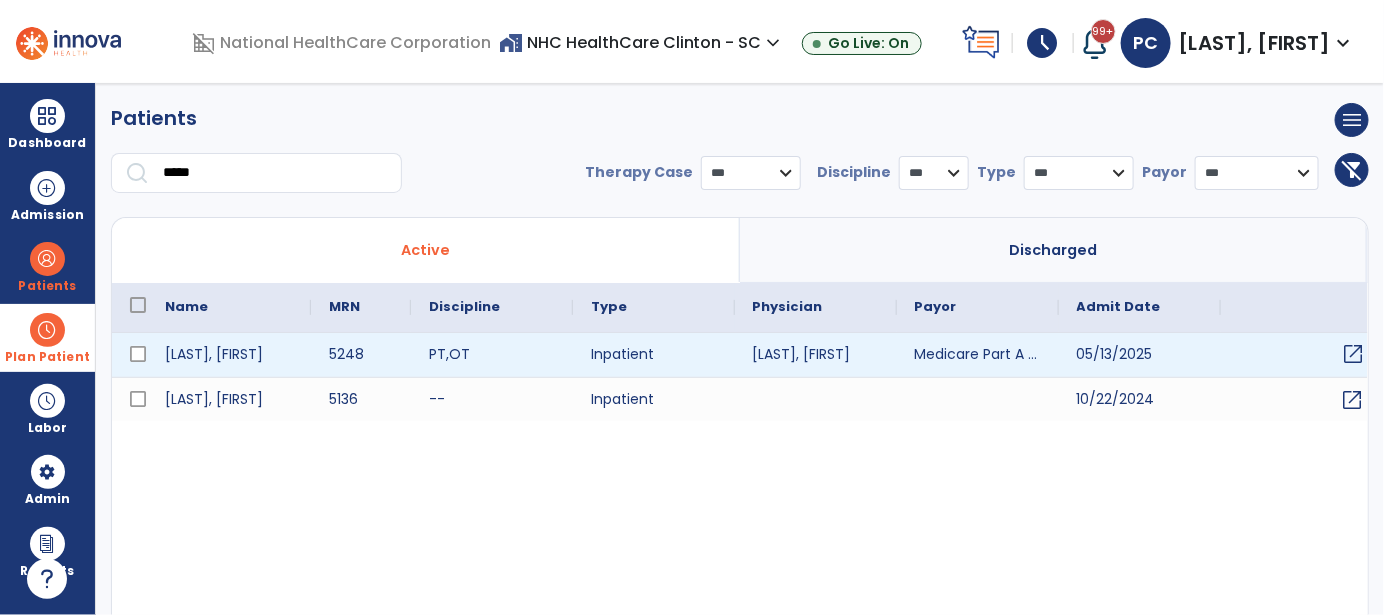 click on "open_in_new" at bounding box center (1354, 354) 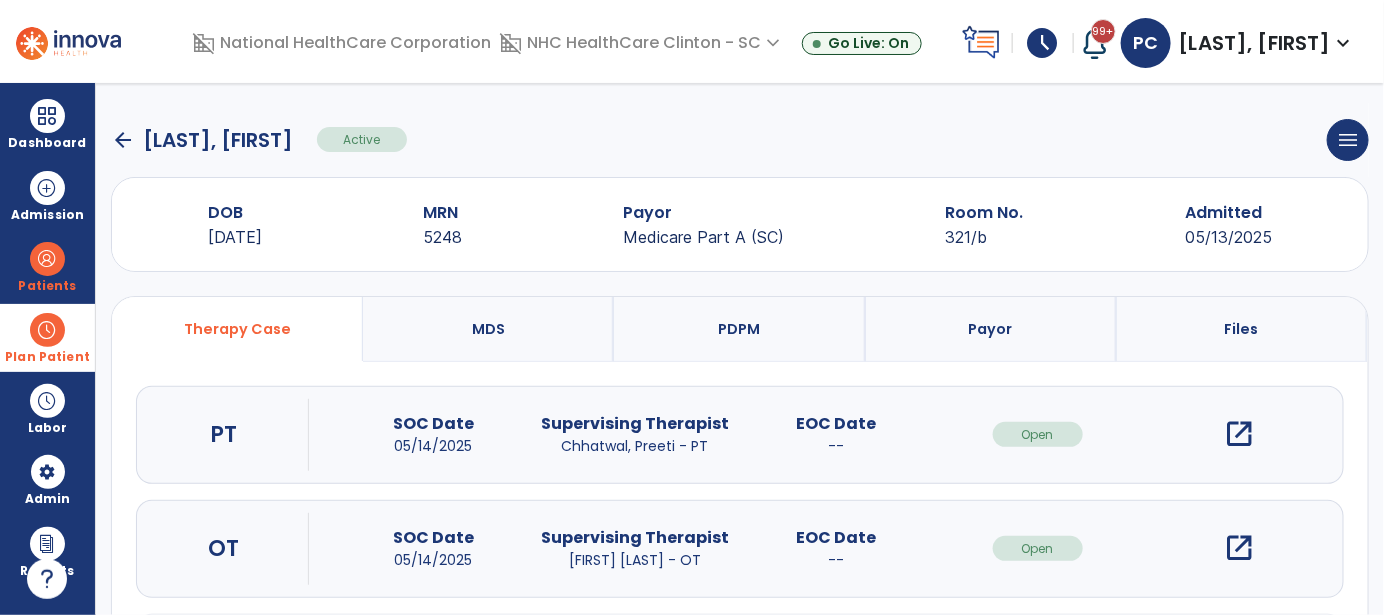 click on "open_in_new" at bounding box center (1239, 434) 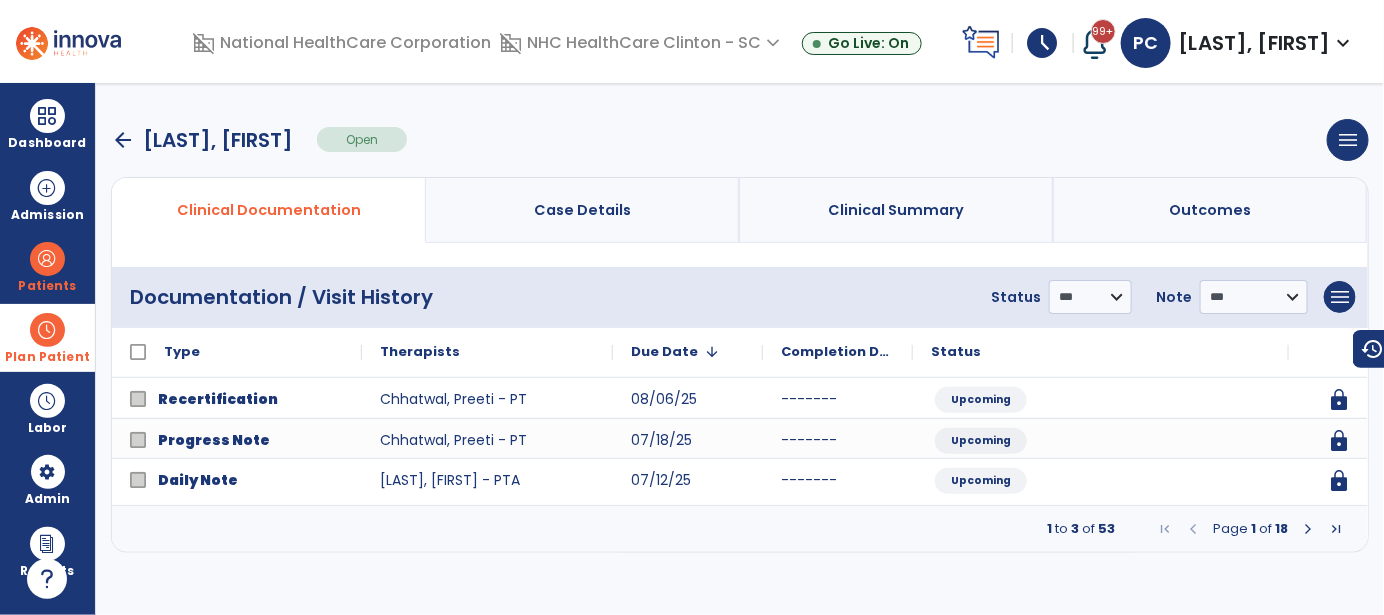 click at bounding box center [1308, 529] 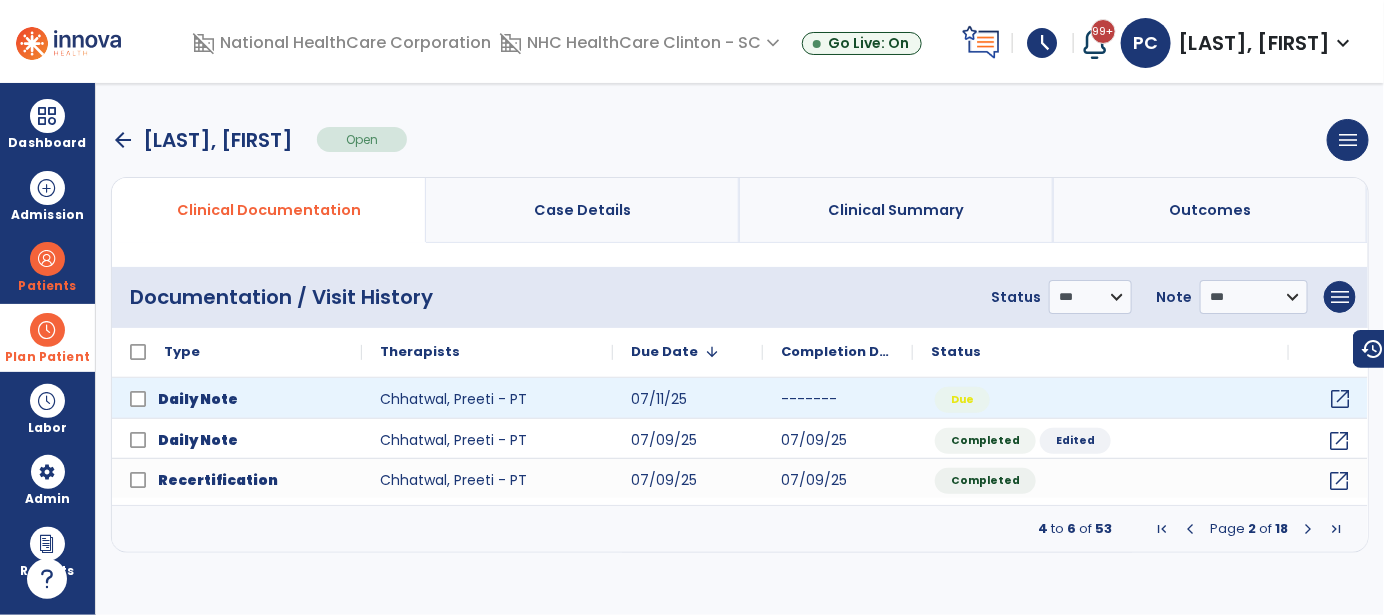 click on "open_in_new" 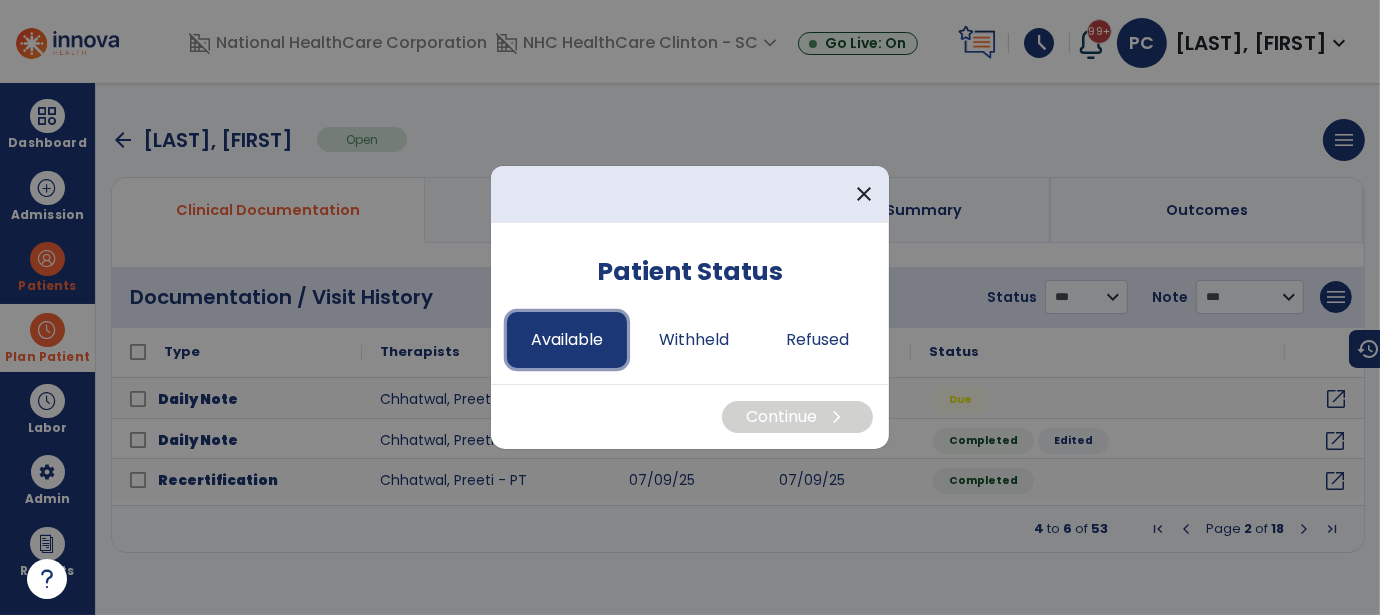 click on "Available" at bounding box center [567, 340] 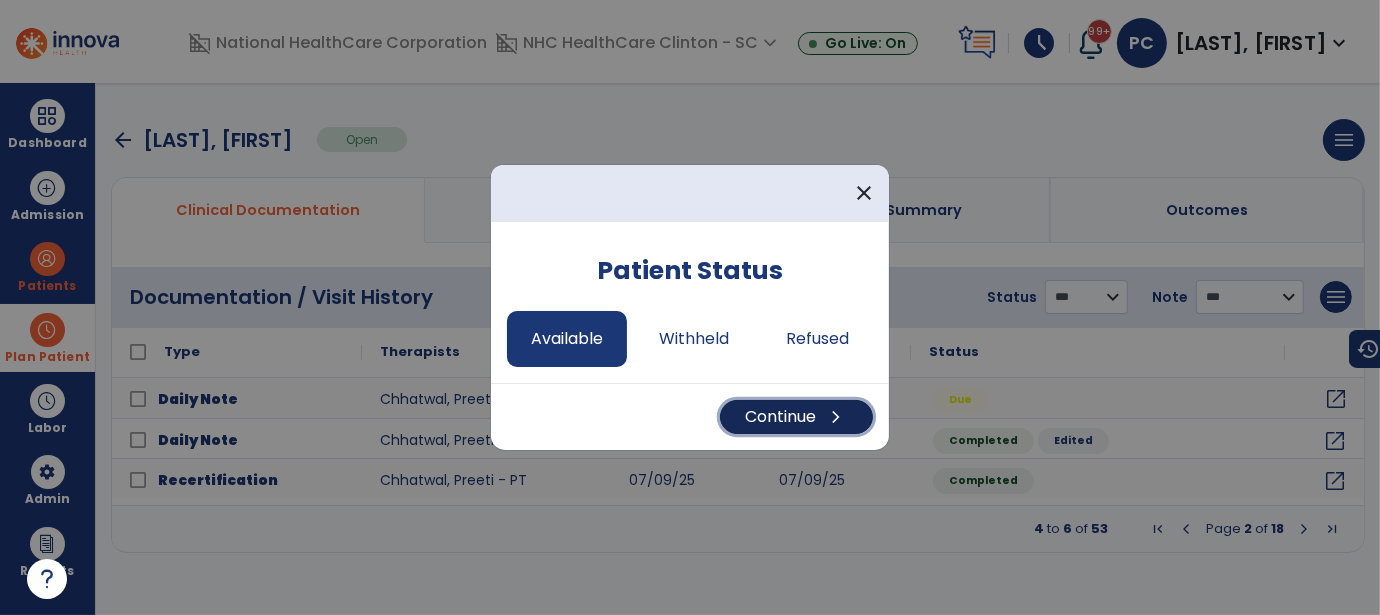 click on "Continue   chevron_right" at bounding box center (796, 417) 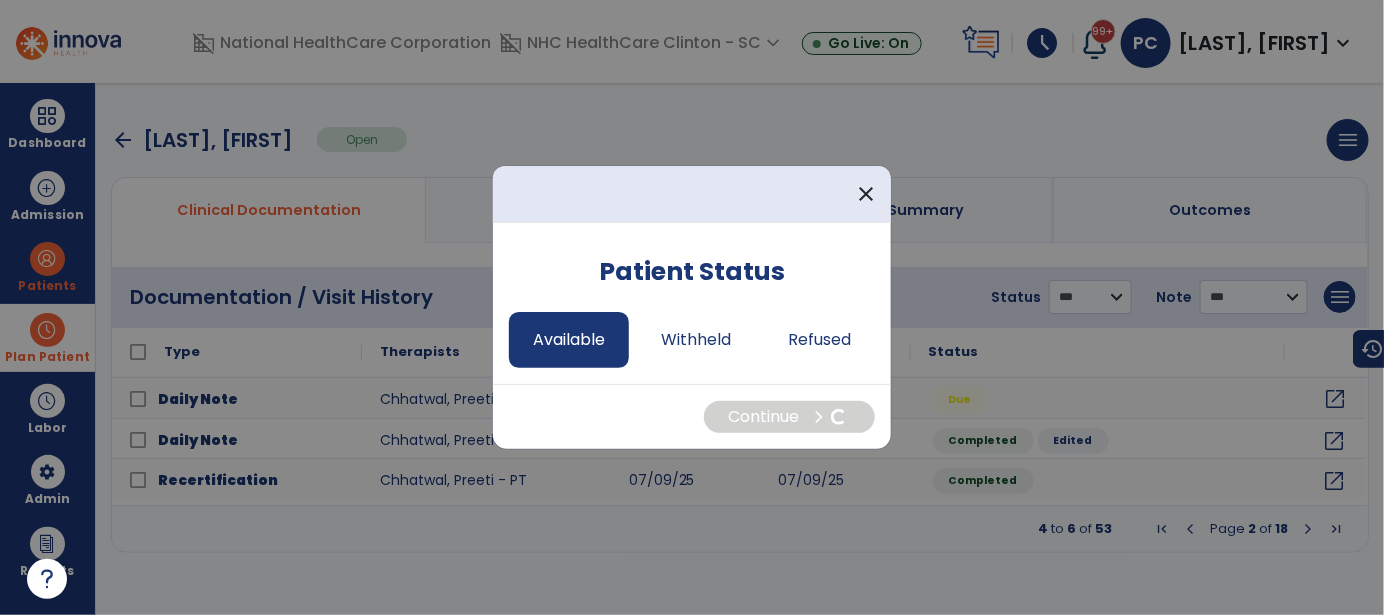 select on "*" 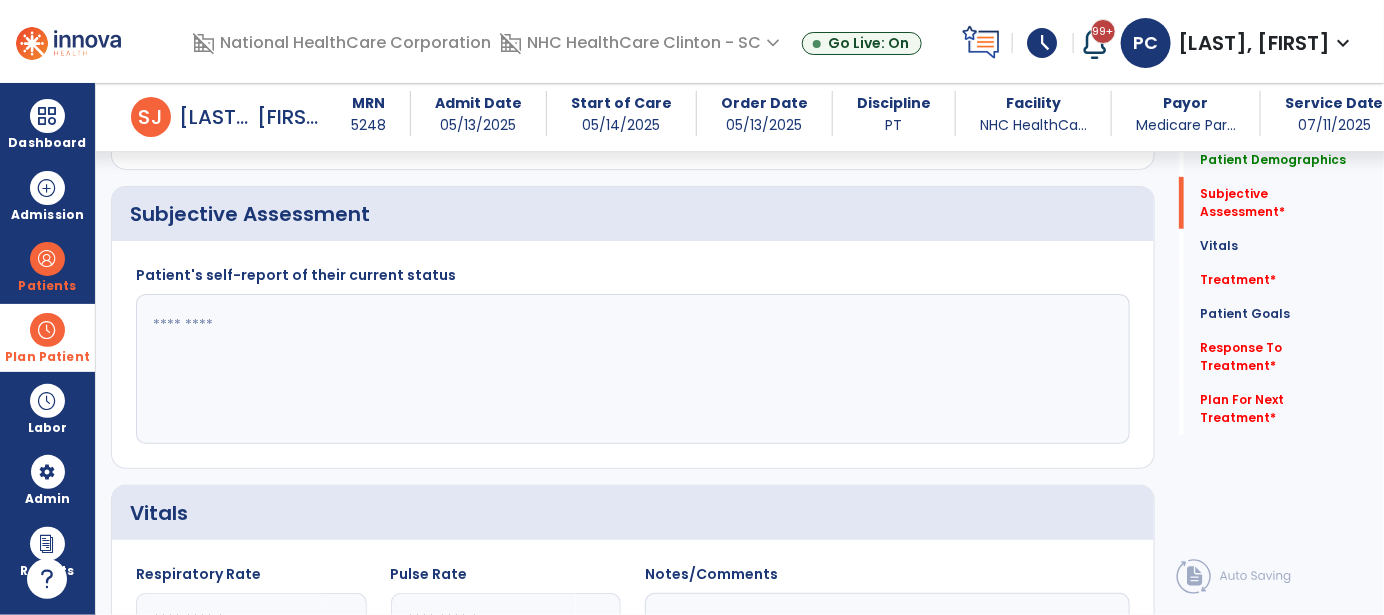 scroll, scrollTop: 400, scrollLeft: 0, axis: vertical 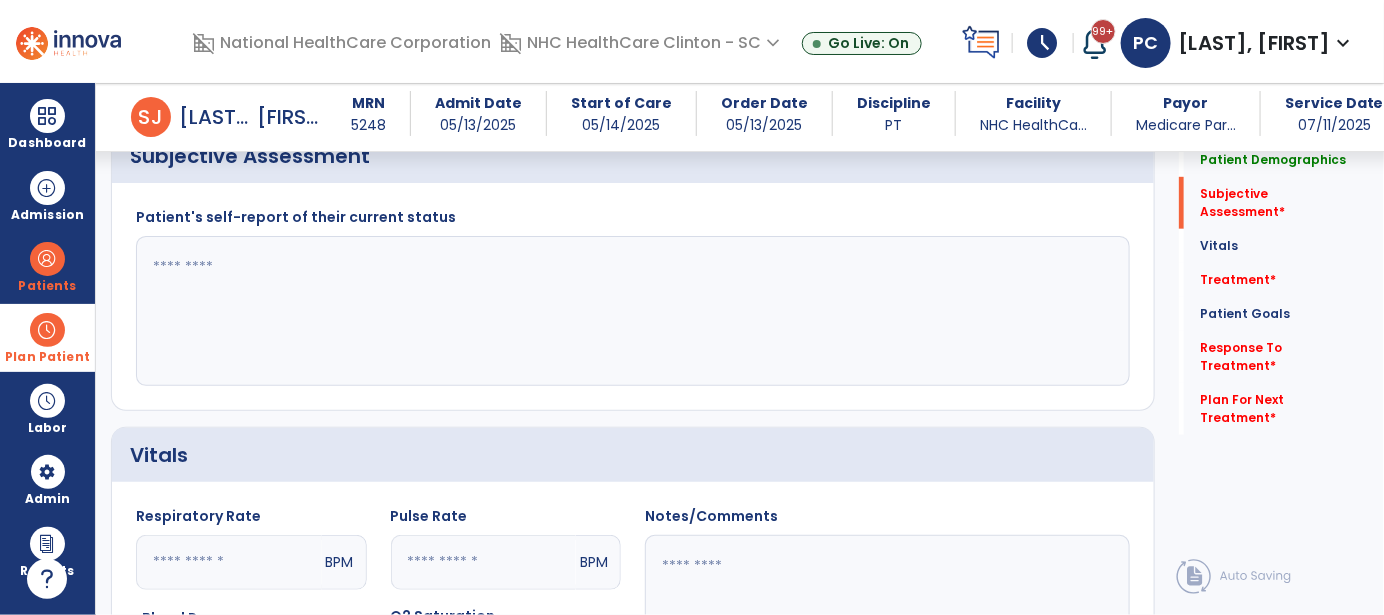 click 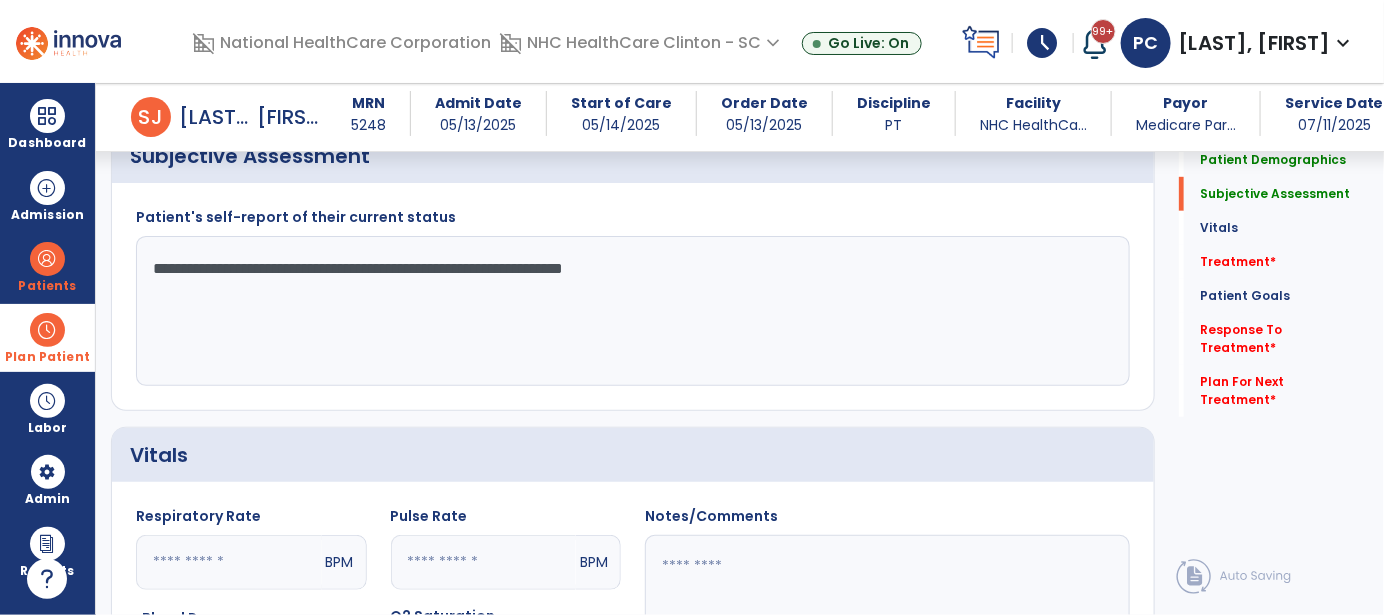 click on "**********" 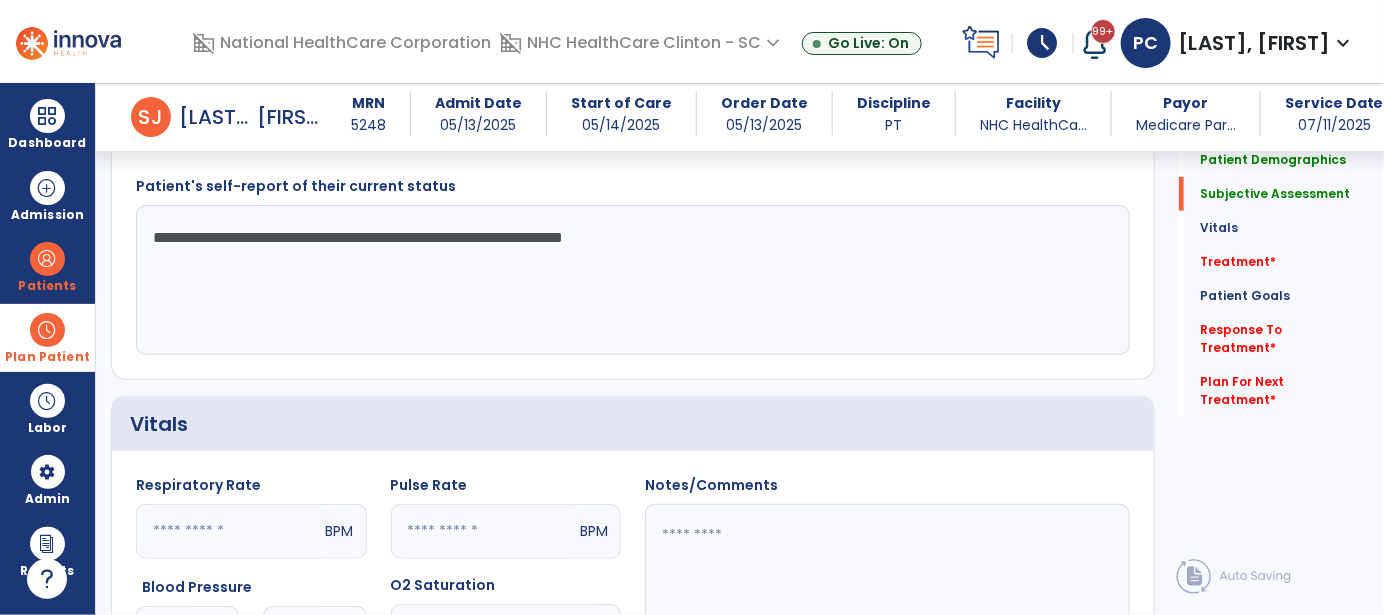 scroll, scrollTop: 400, scrollLeft: 0, axis: vertical 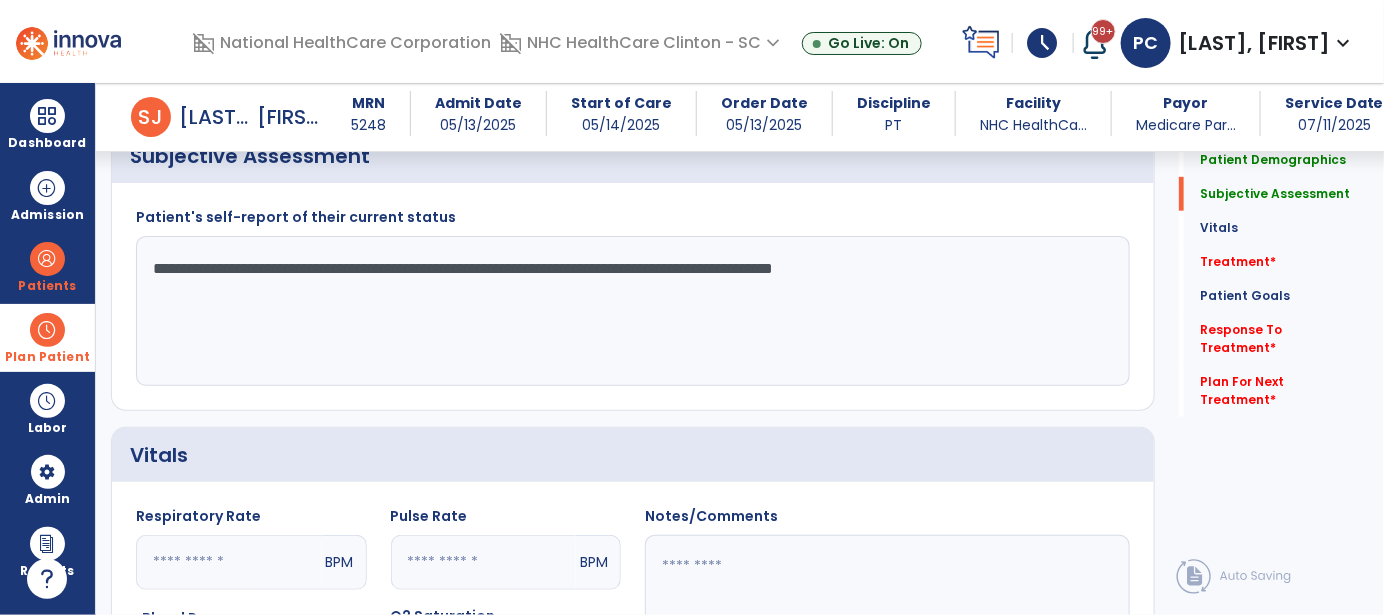 click on "**********" 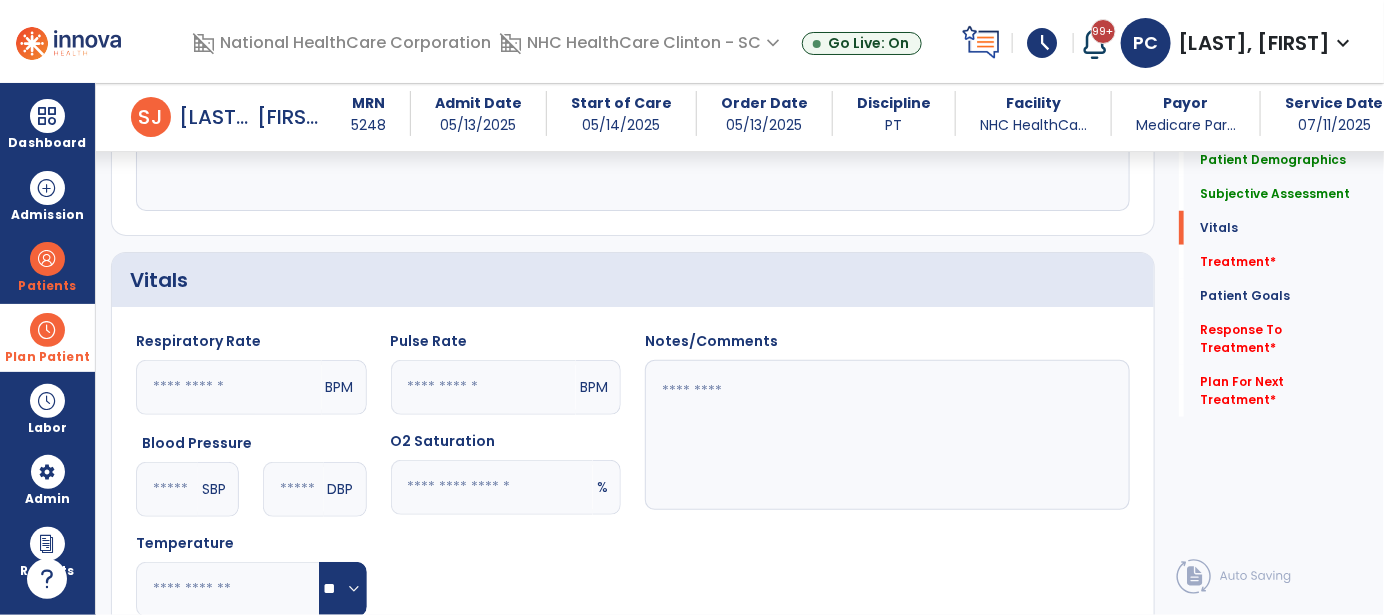 scroll, scrollTop: 699, scrollLeft: 0, axis: vertical 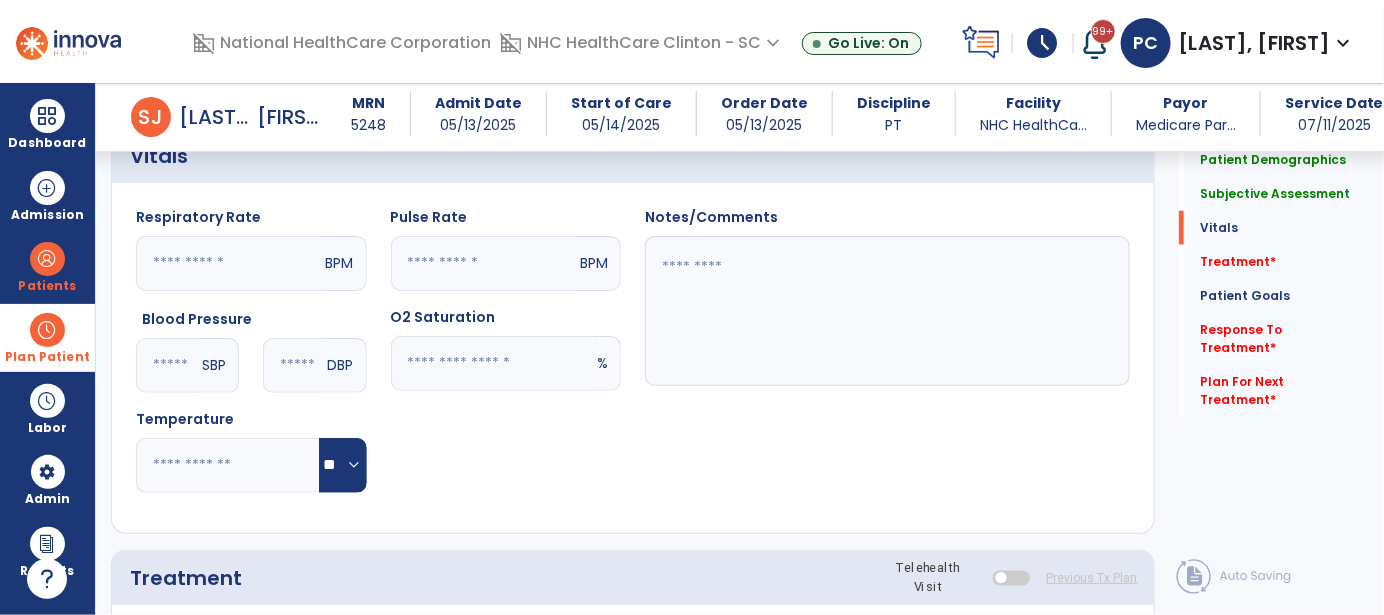 type on "**********" 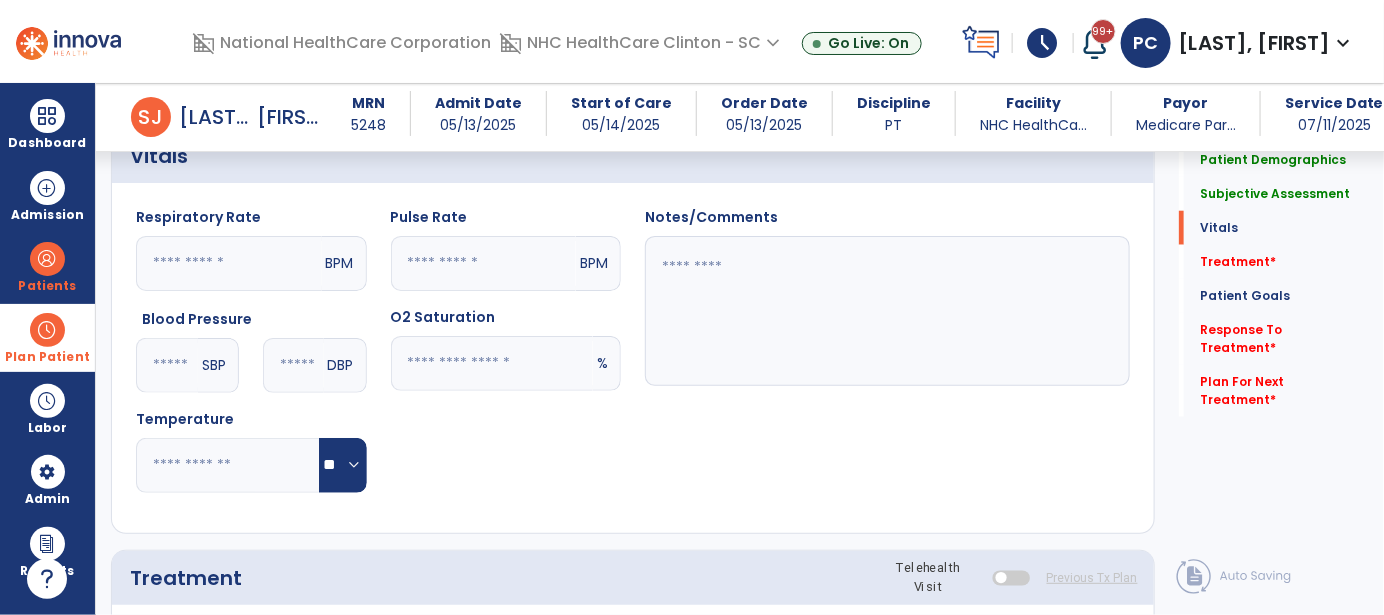 click 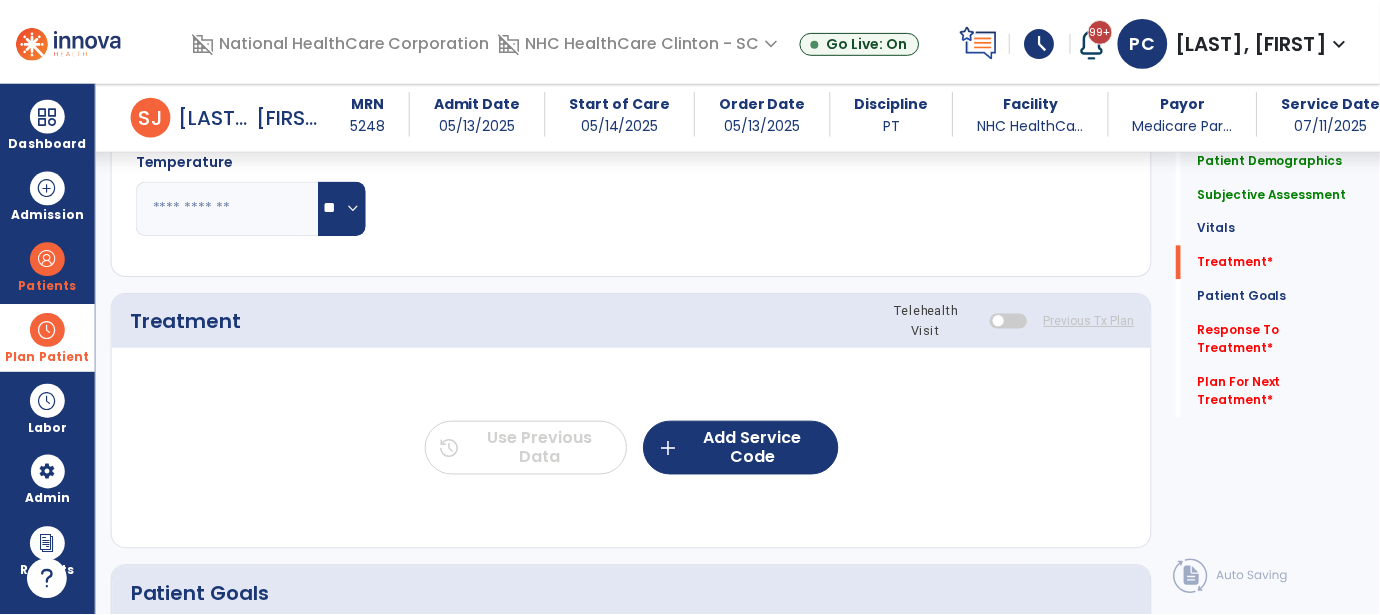 scroll, scrollTop: 1000, scrollLeft: 0, axis: vertical 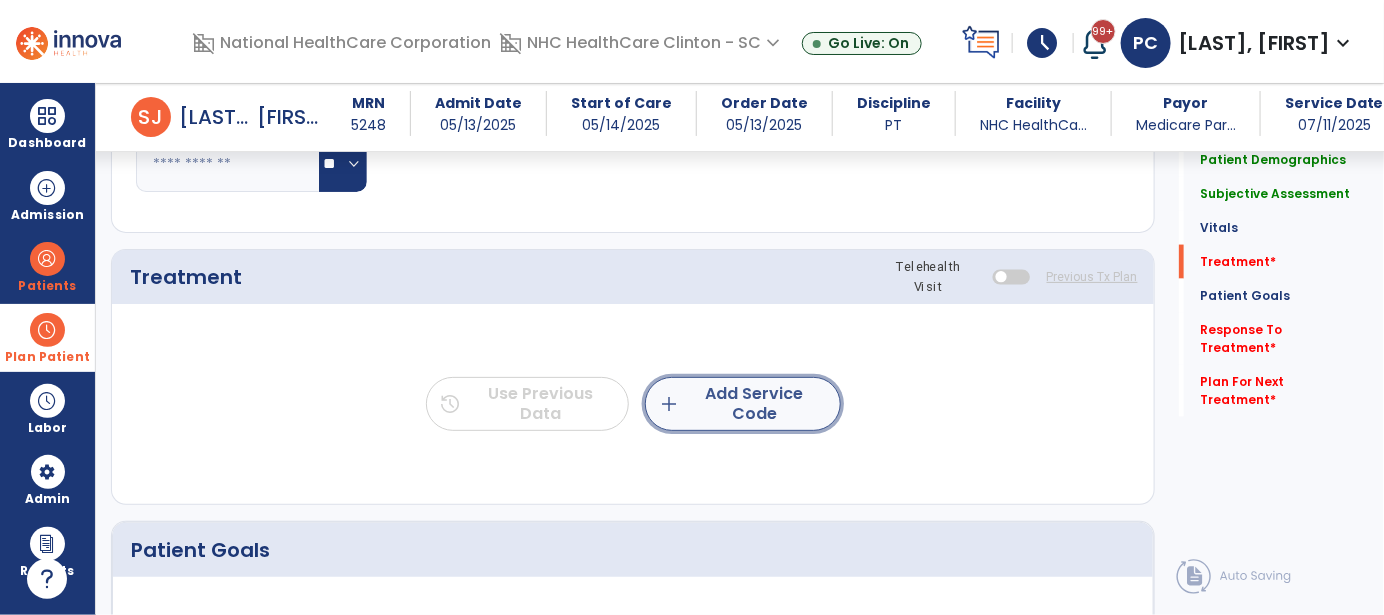 click on "add  Add Service Code" 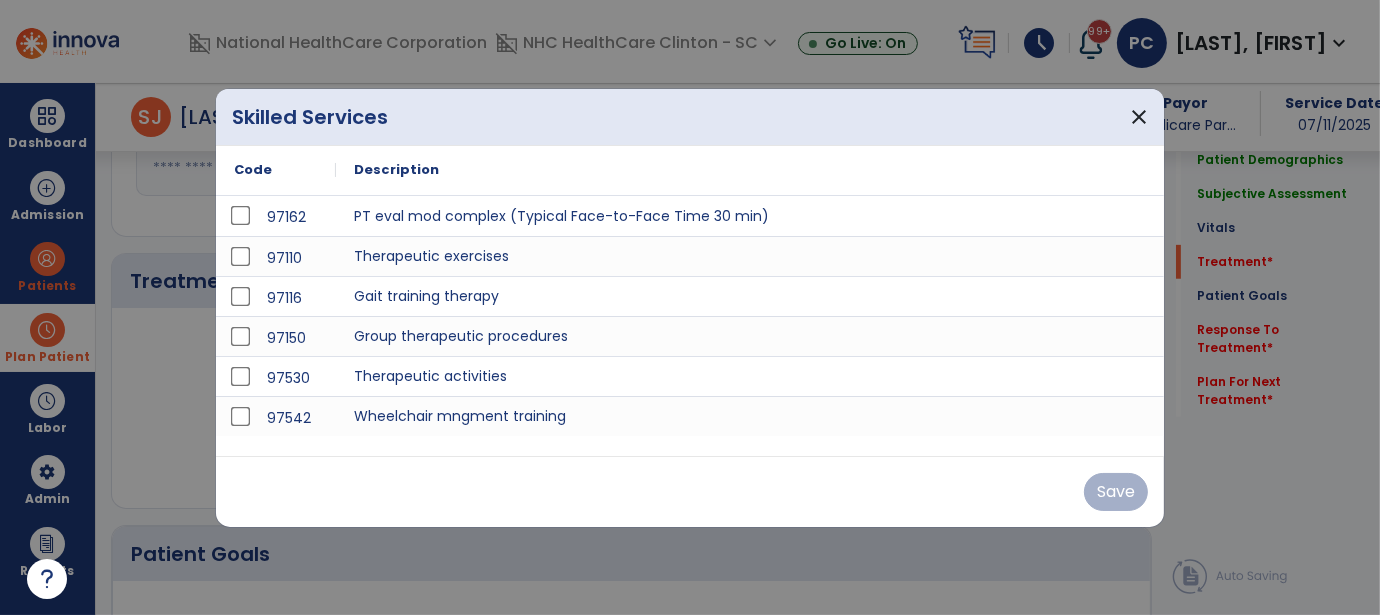 scroll, scrollTop: 1000, scrollLeft: 0, axis: vertical 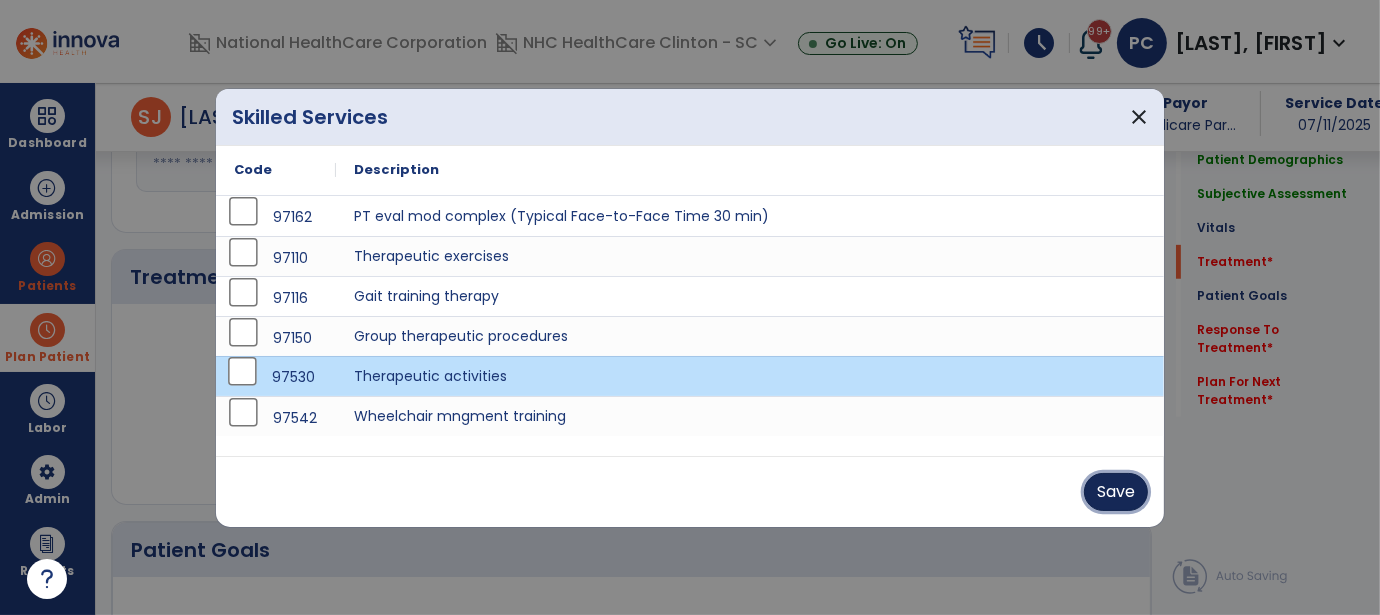 click on "Save" at bounding box center [1116, 492] 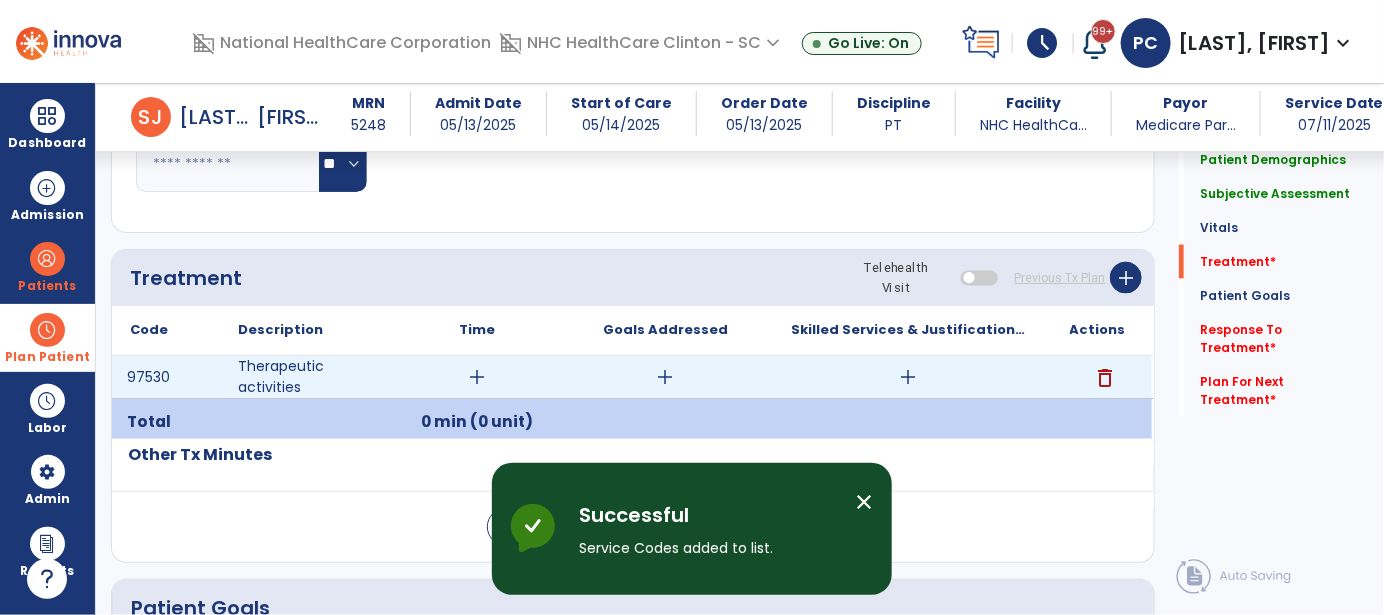 click on "add" at bounding box center (477, 377) 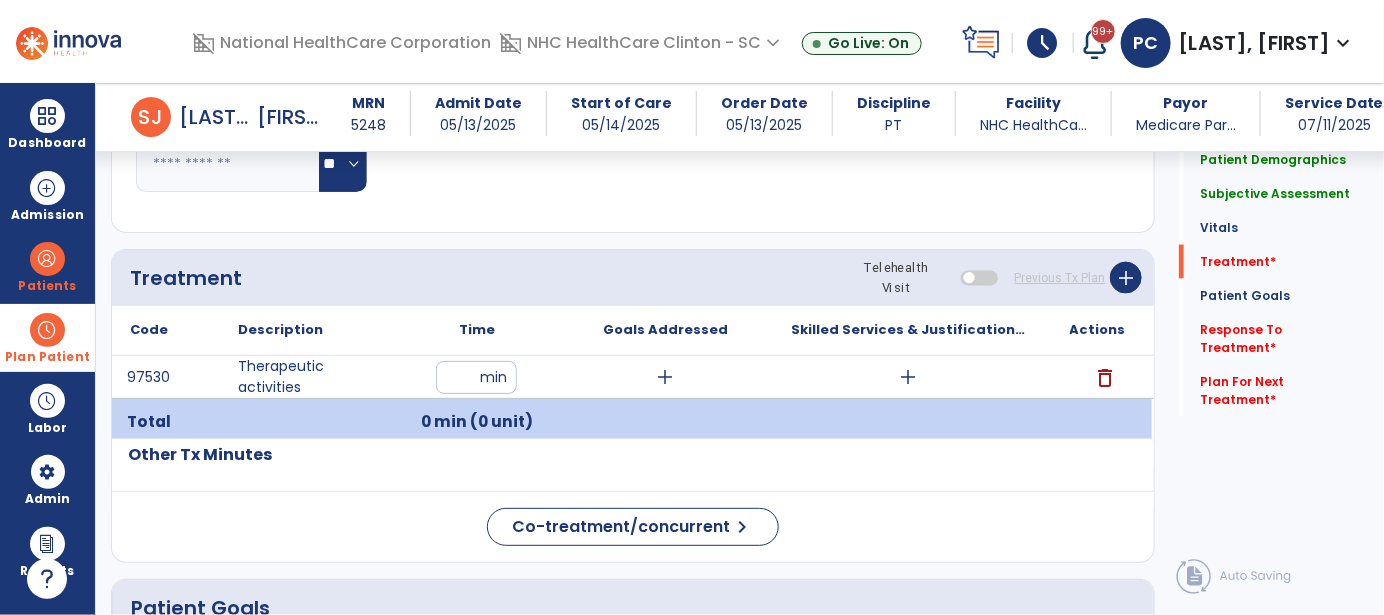 type on "**" 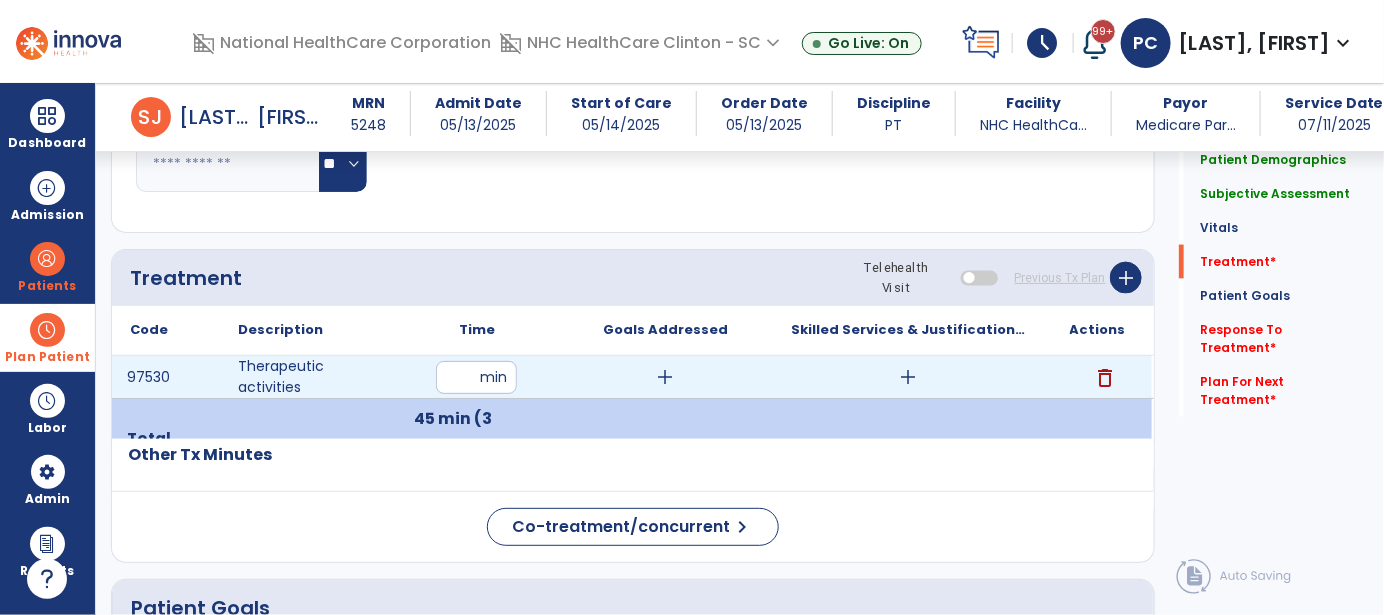 click on "add" at bounding box center [666, 377] 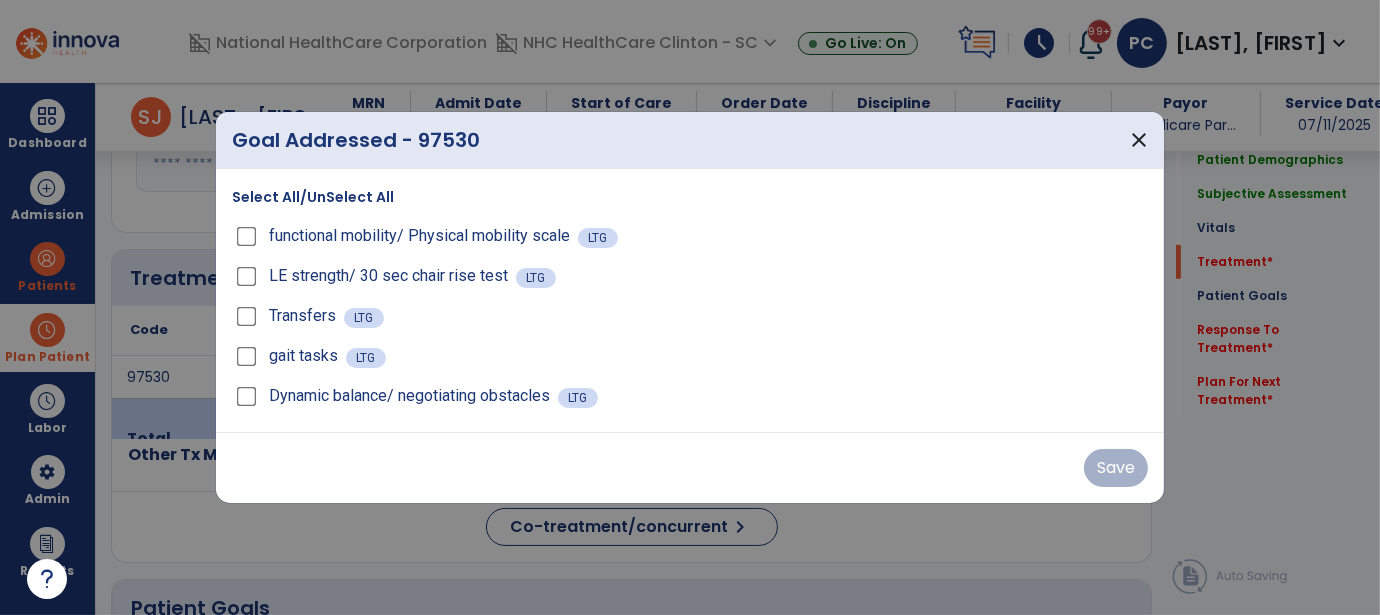 scroll, scrollTop: 1000, scrollLeft: 0, axis: vertical 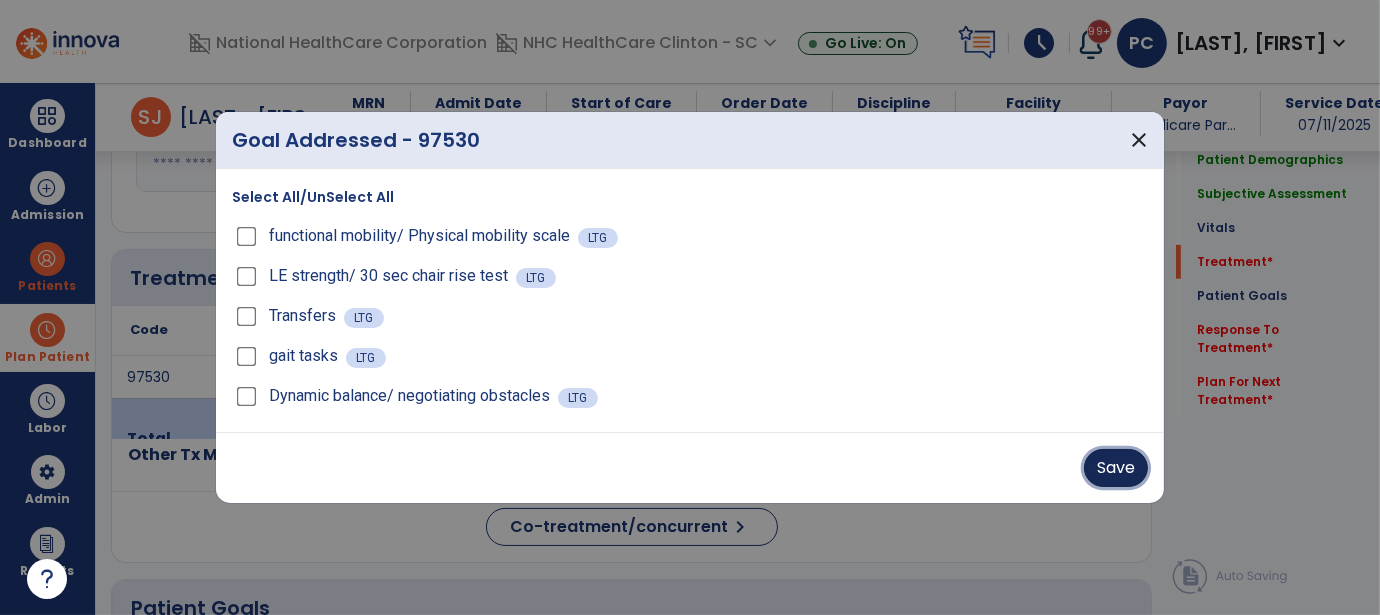 click on "Save" at bounding box center [1116, 468] 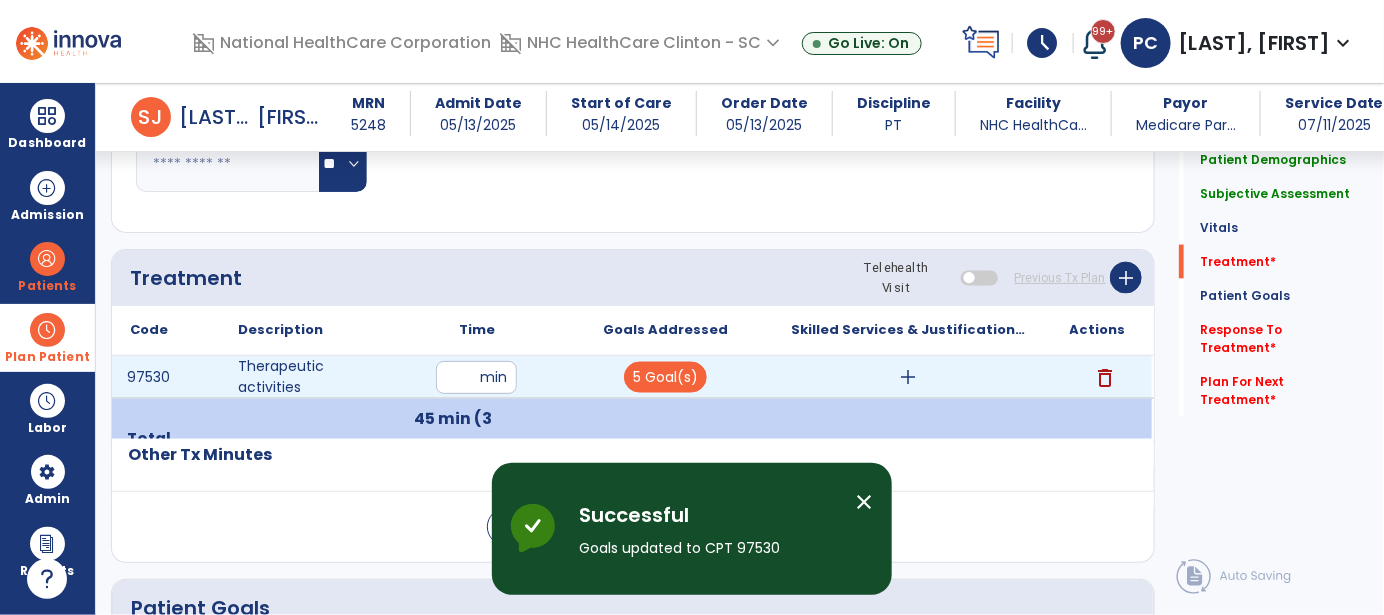click on "add" at bounding box center (909, 377) 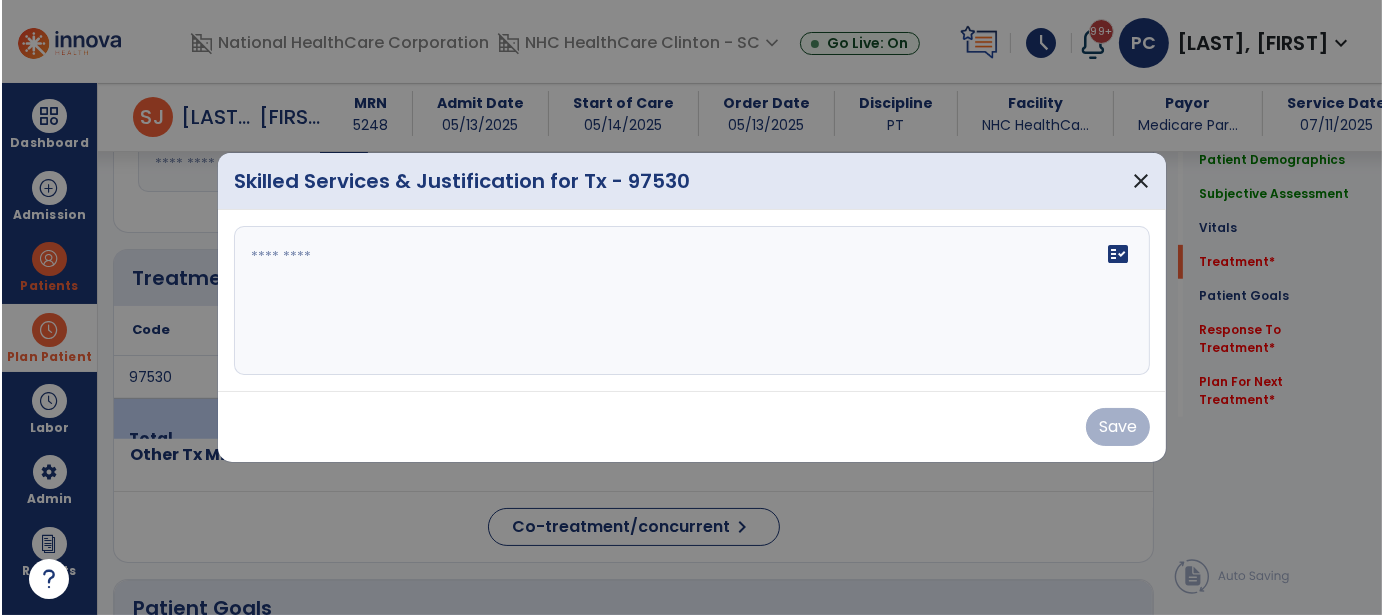 scroll, scrollTop: 1000, scrollLeft: 0, axis: vertical 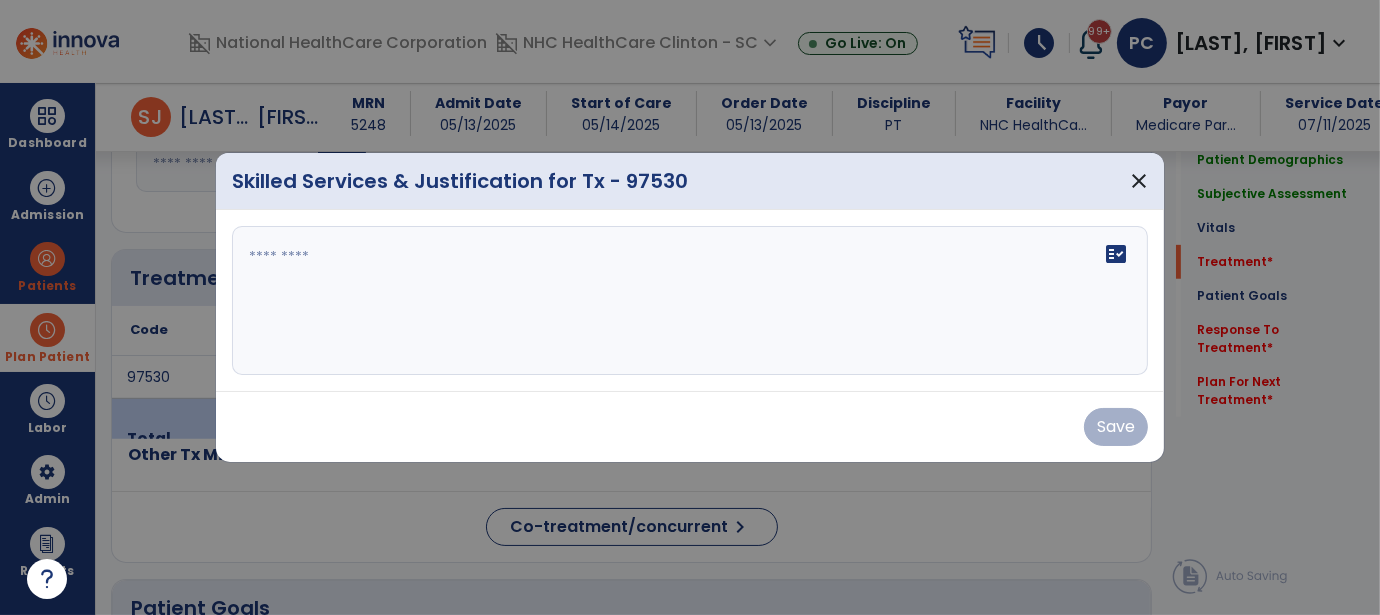 click on "fact_check" at bounding box center [690, 301] 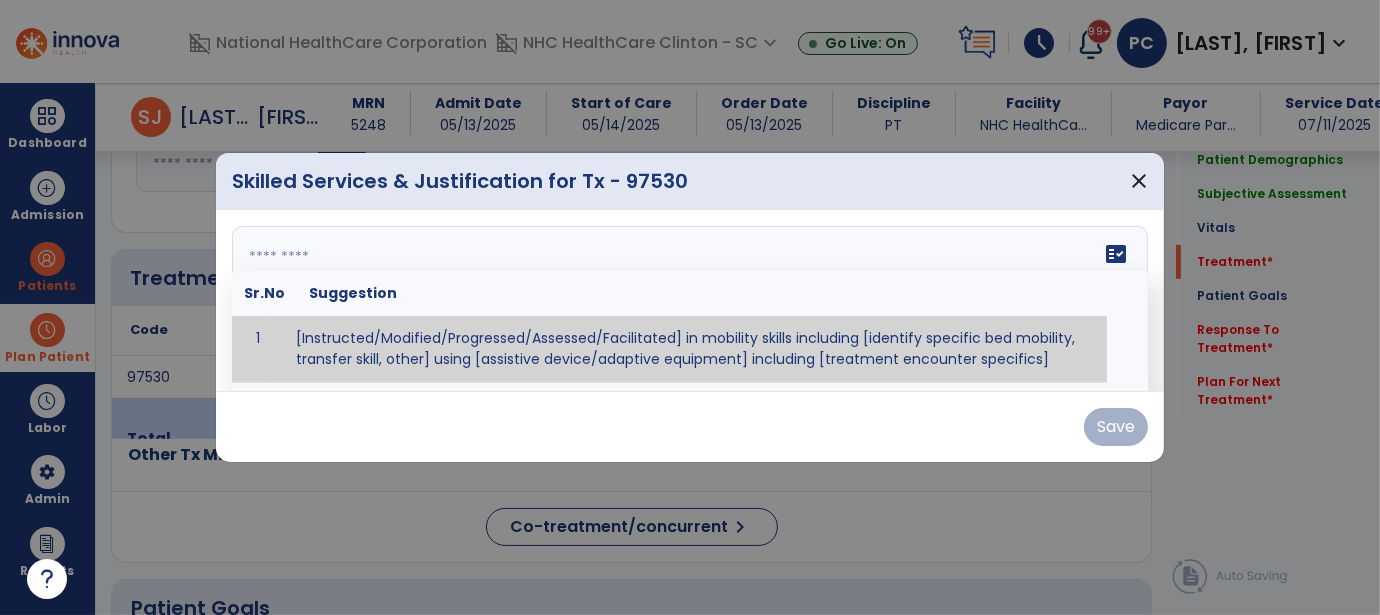 type on "*" 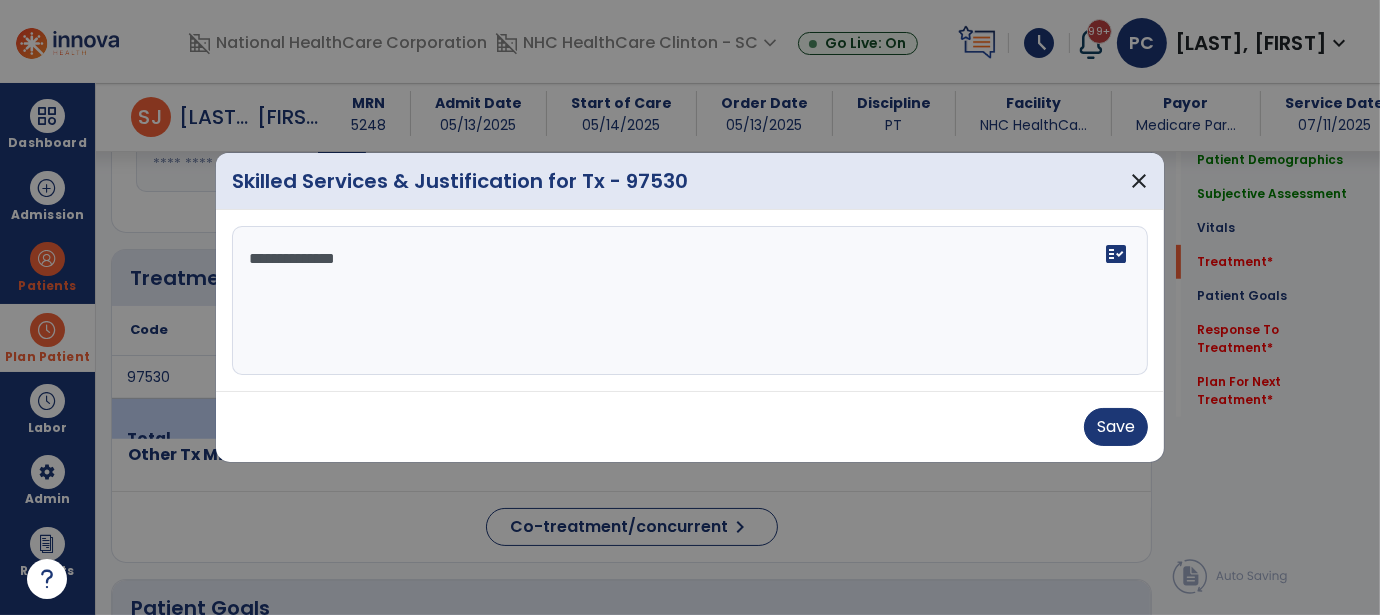 type on "**********" 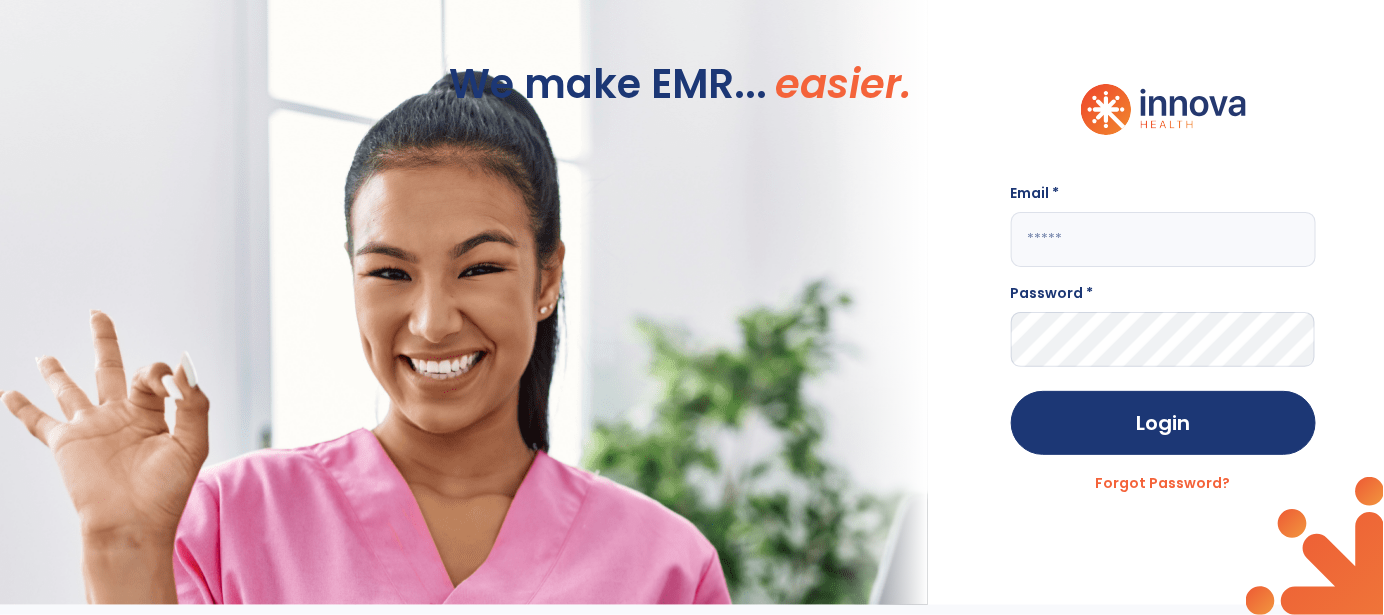 scroll, scrollTop: 0, scrollLeft: 0, axis: both 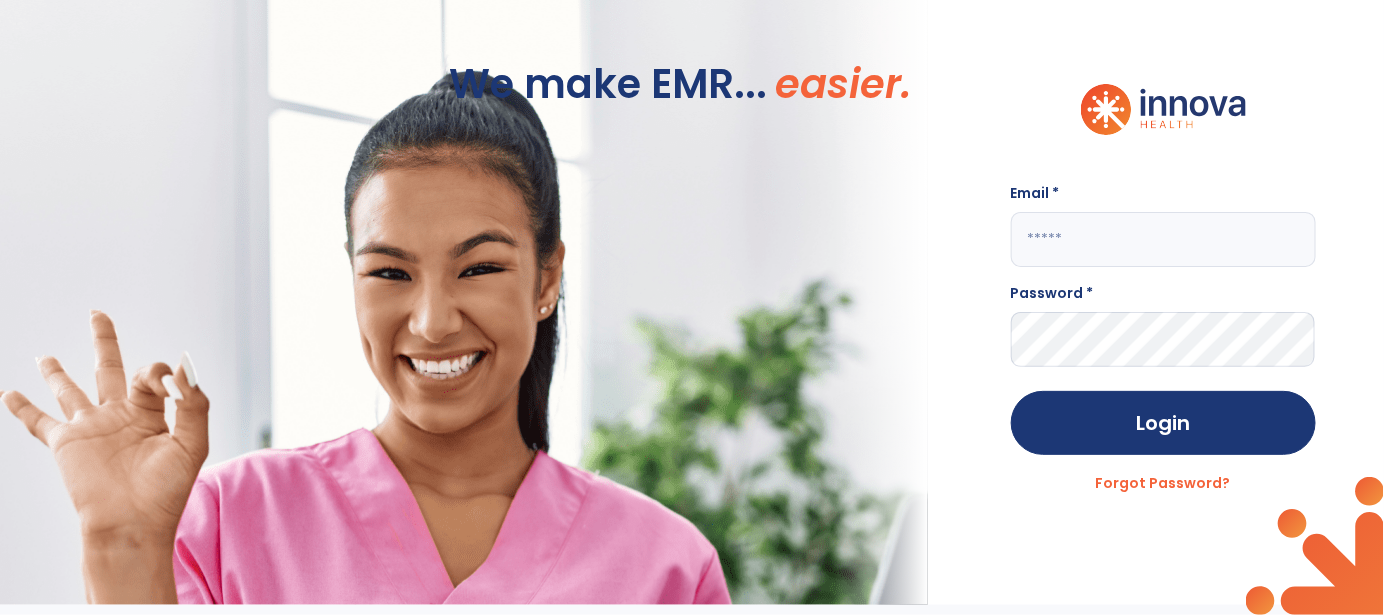 type on "**********" 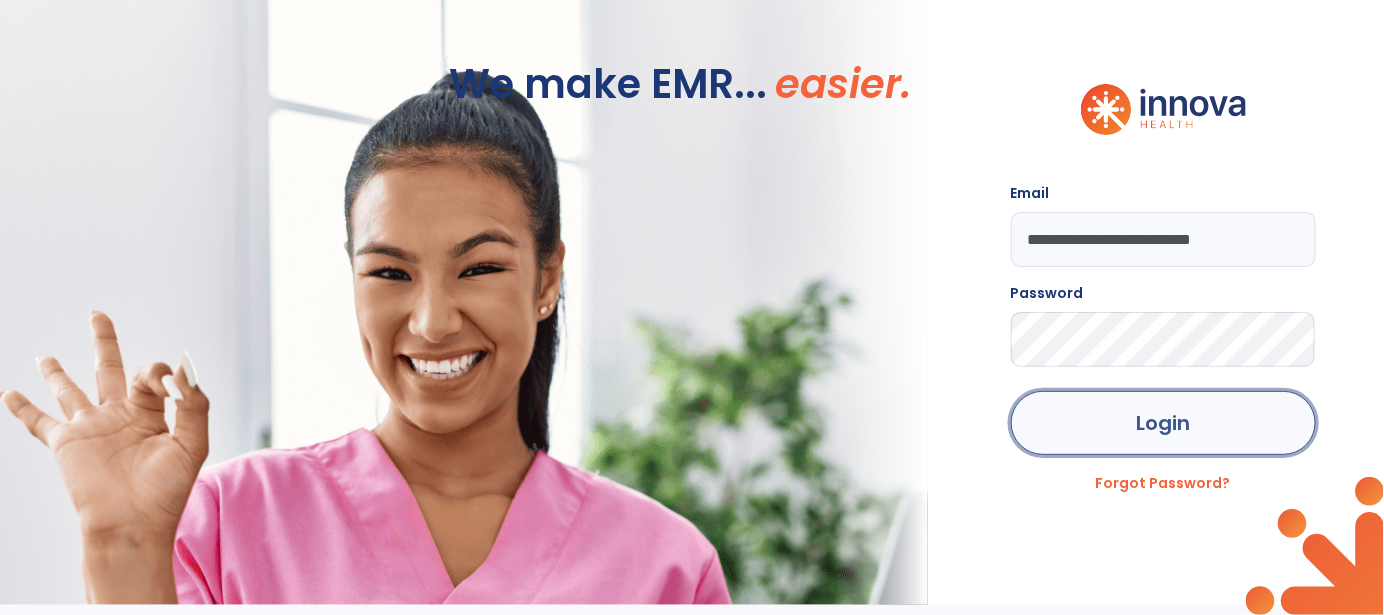 click on "Login" 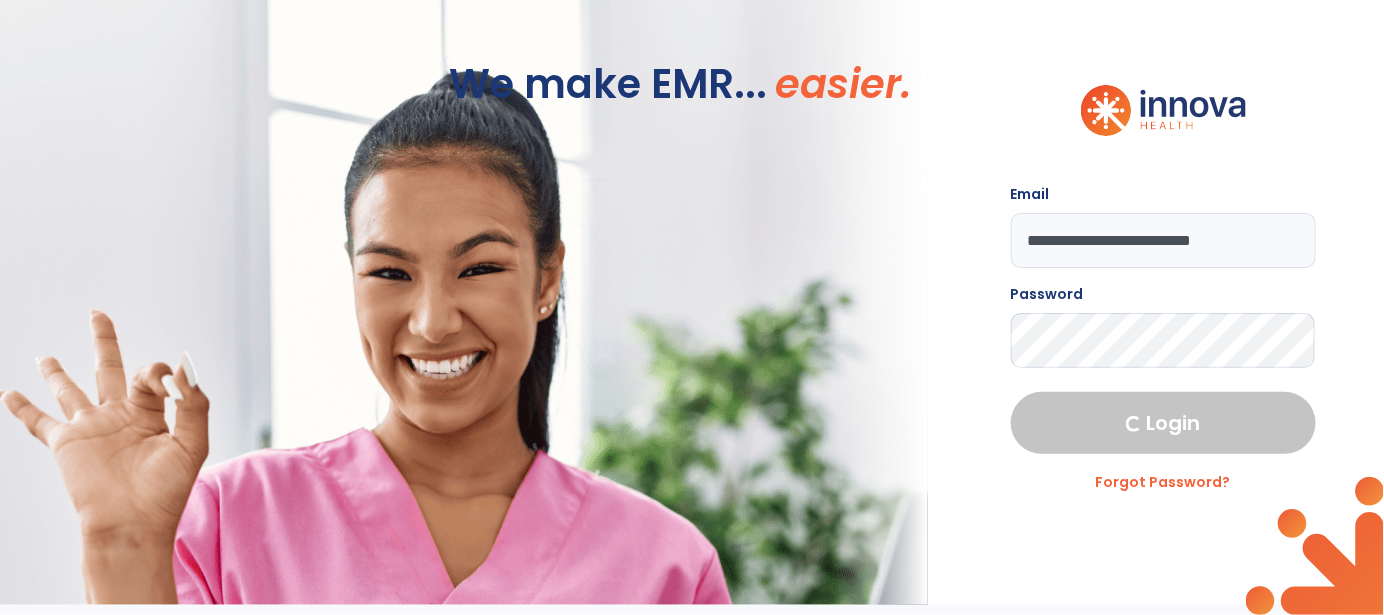 select on "***" 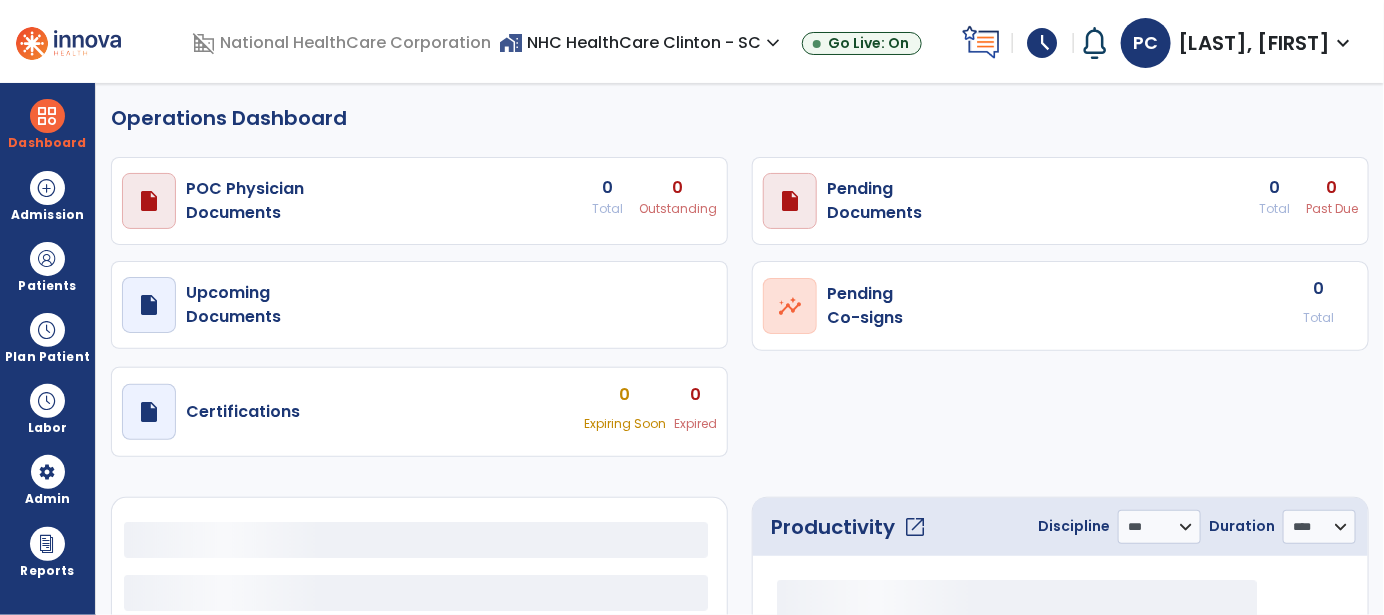 select on "***" 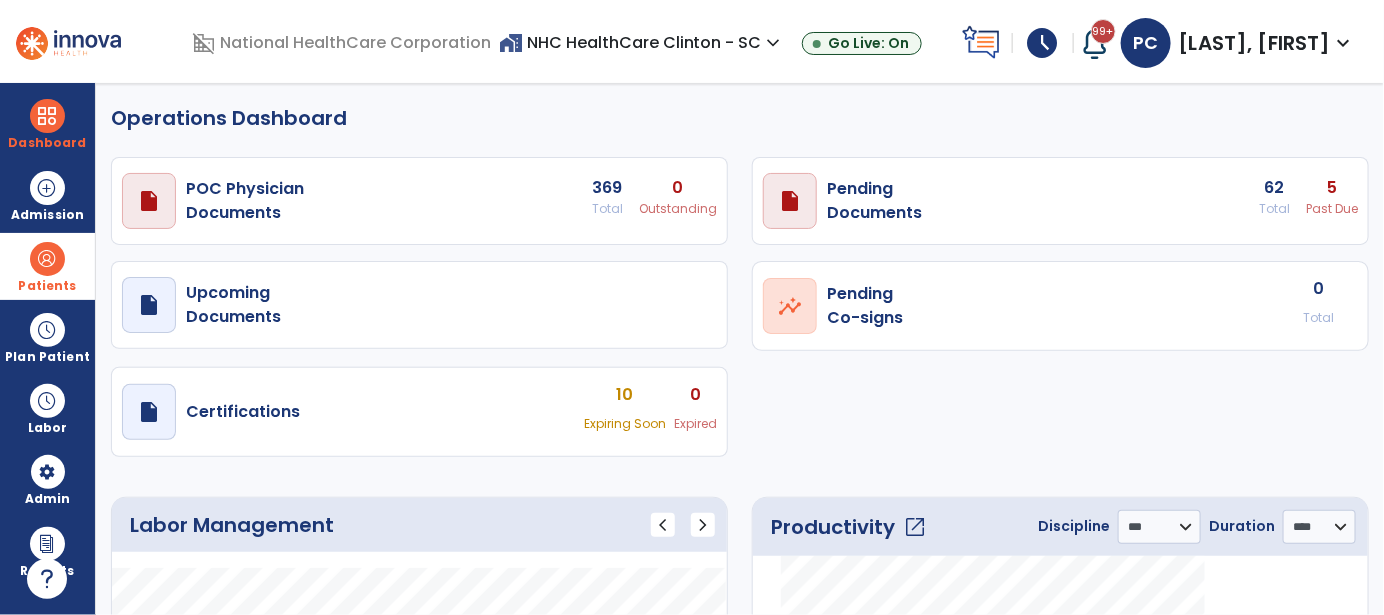 click on "Patients" at bounding box center (47, 286) 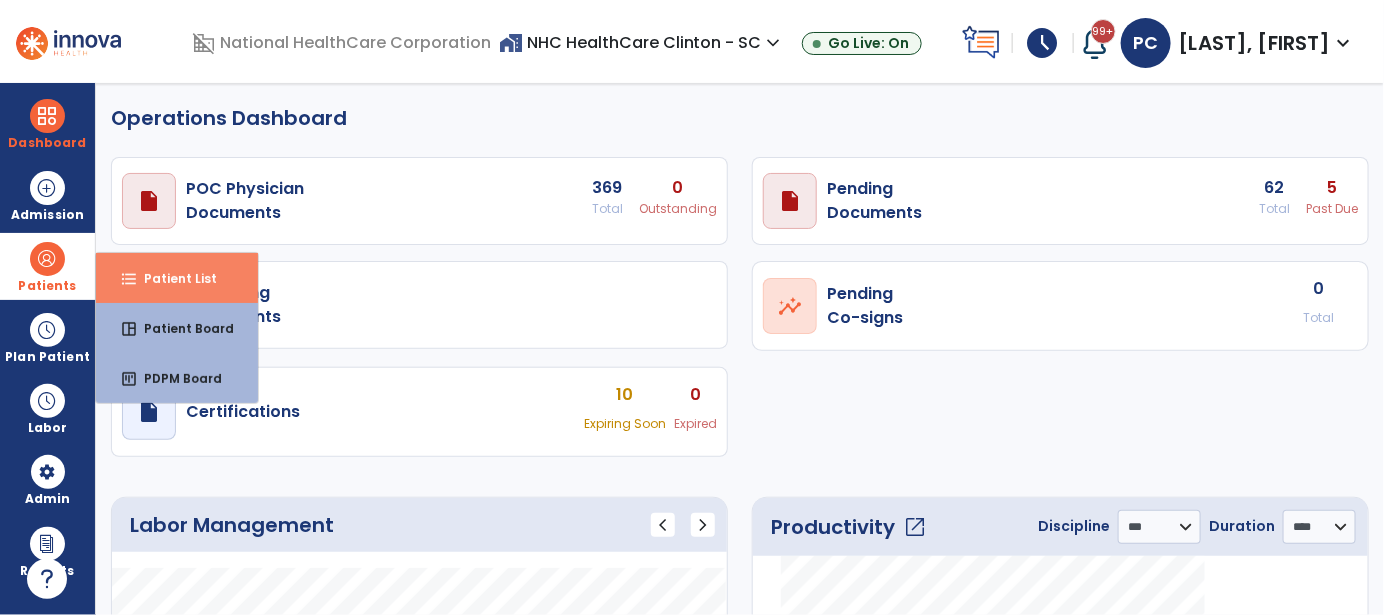 click on "format_list_bulleted  Patient List" at bounding box center (177, 278) 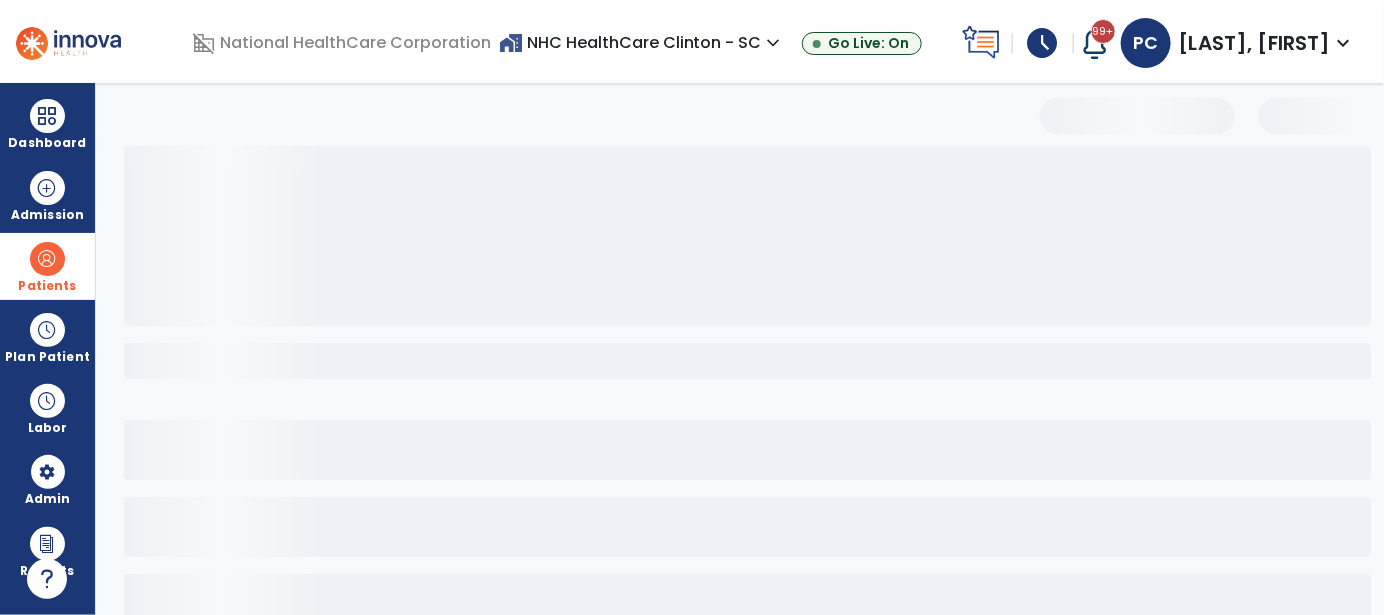 select on "***" 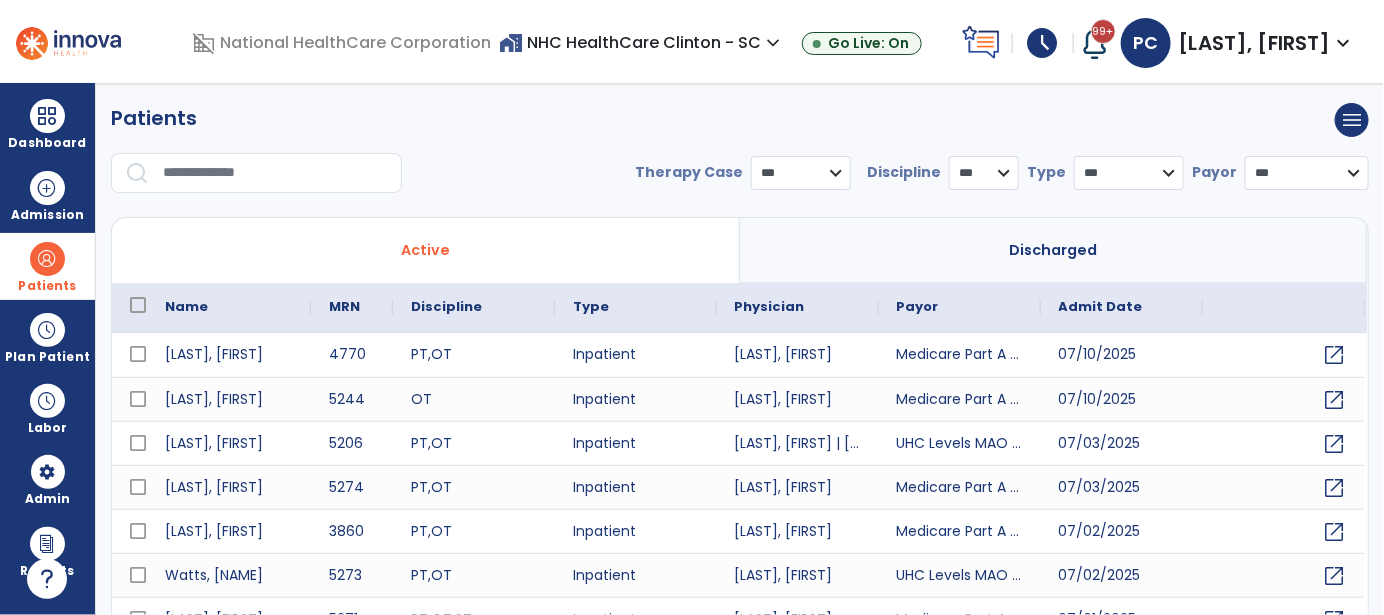 click at bounding box center (275, 173) 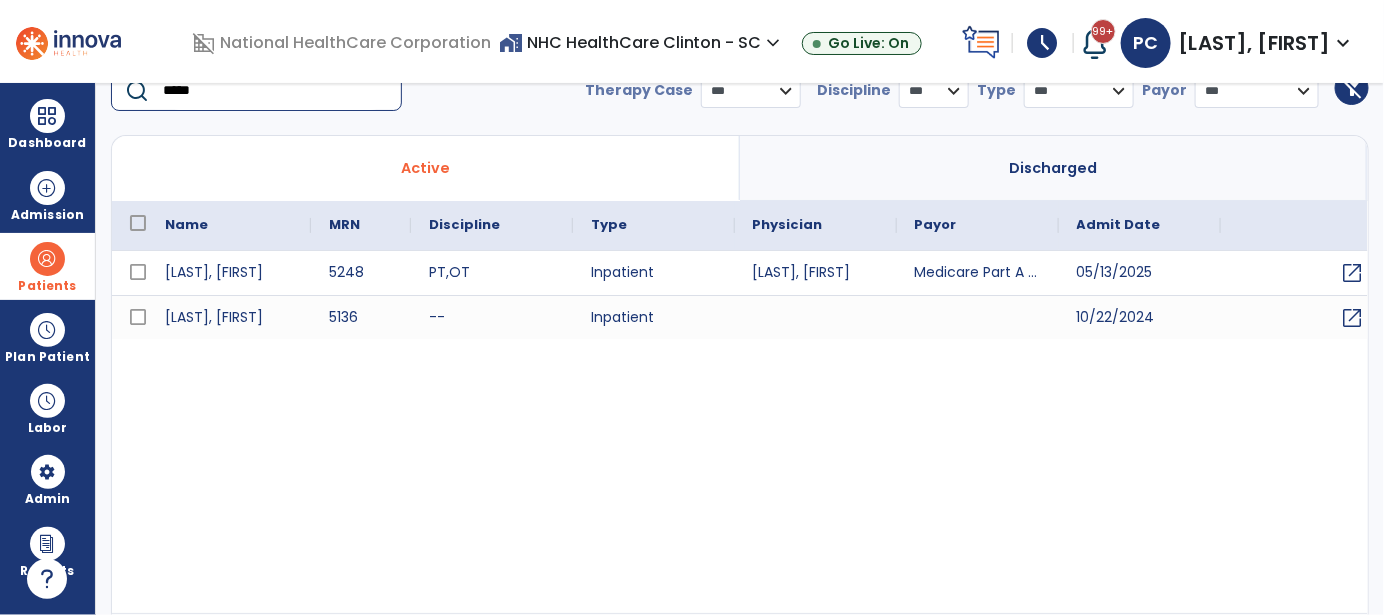 scroll, scrollTop: 100, scrollLeft: 0, axis: vertical 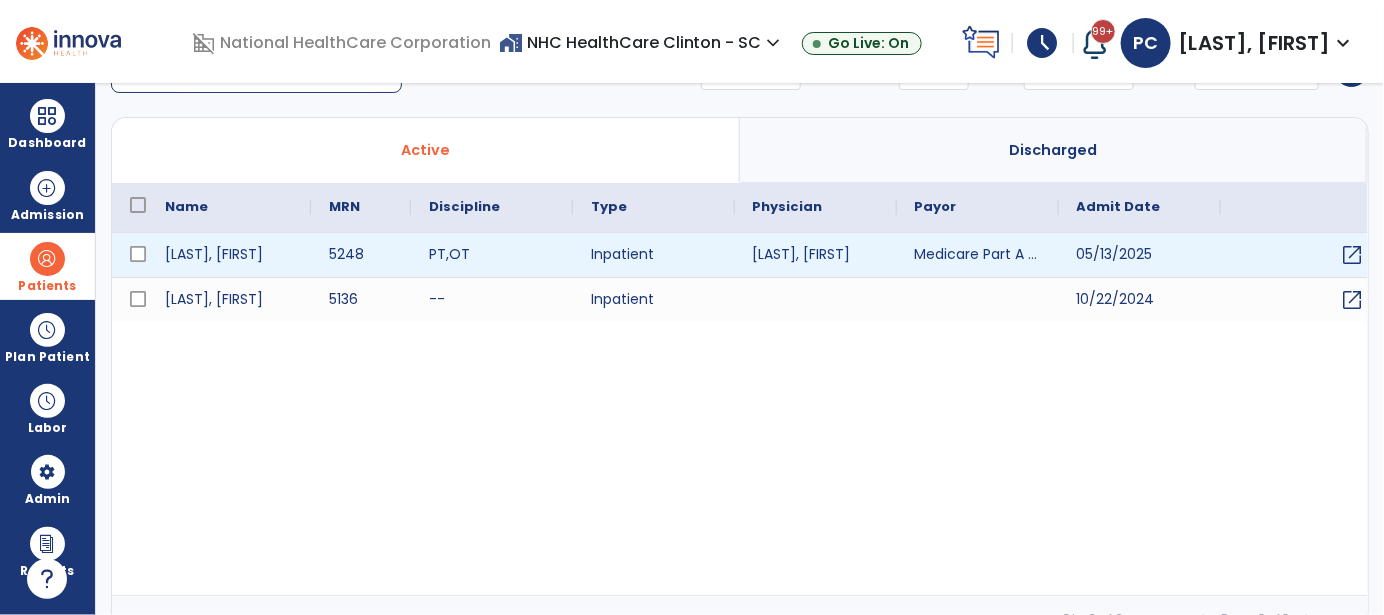 type on "*****" 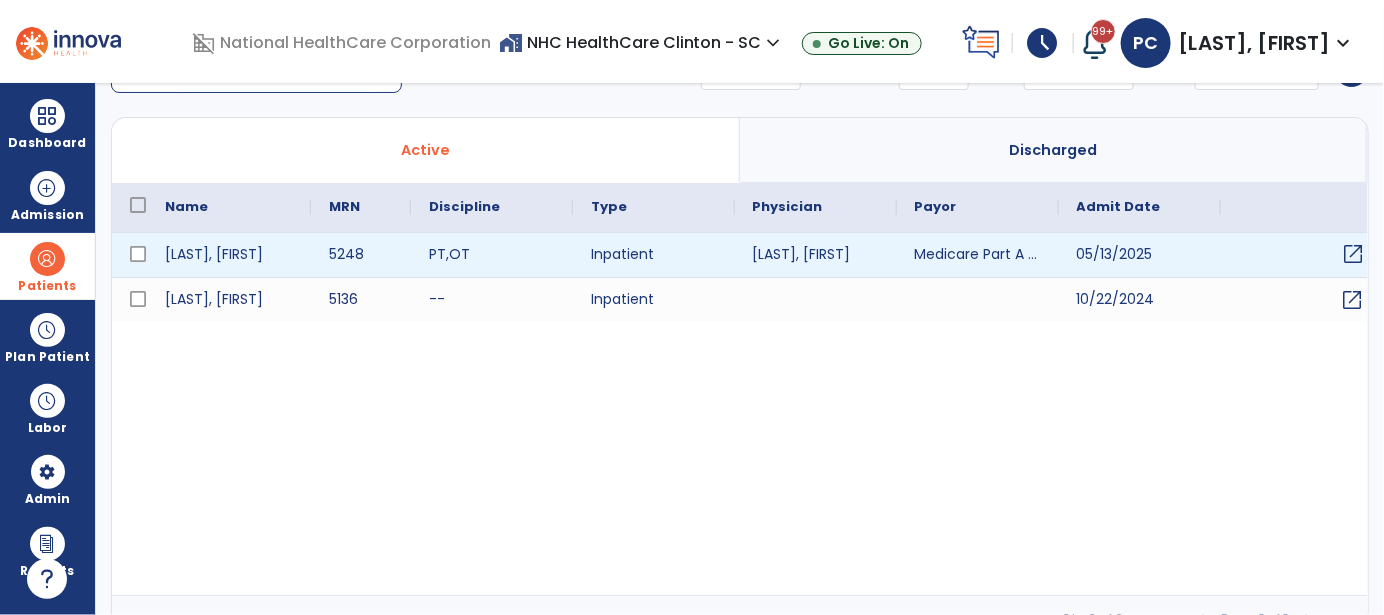 click on "open_in_new" at bounding box center [1354, 254] 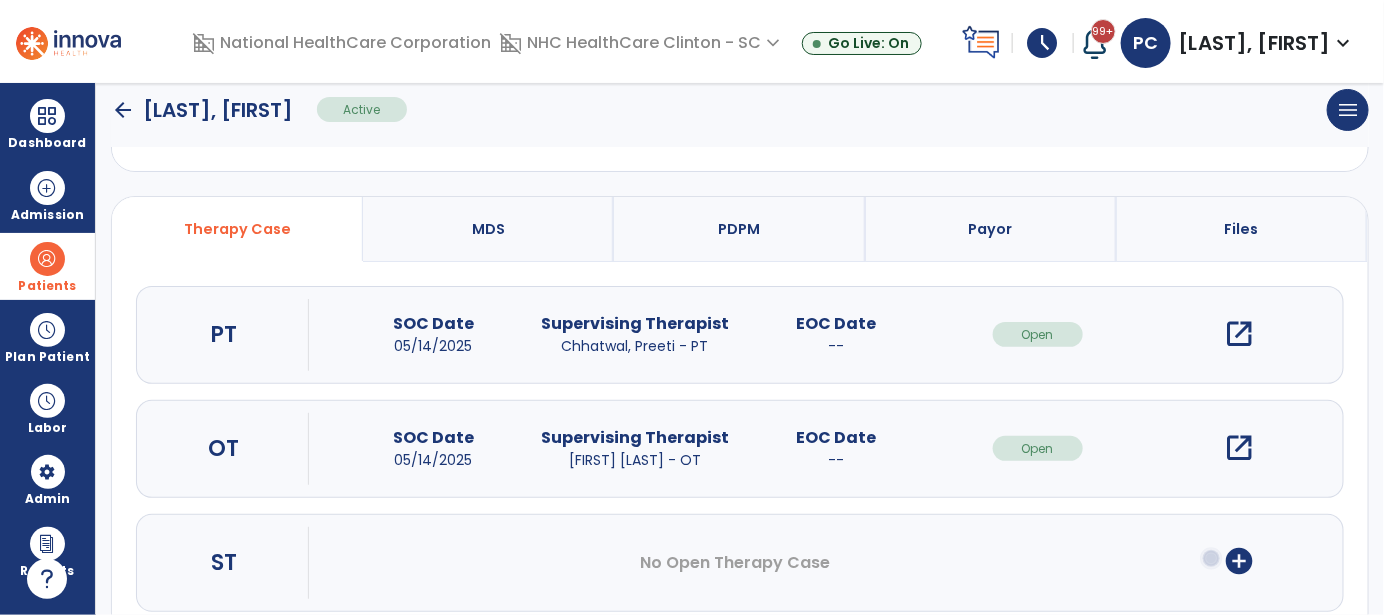 click on "open_in_new" at bounding box center (1239, 334) 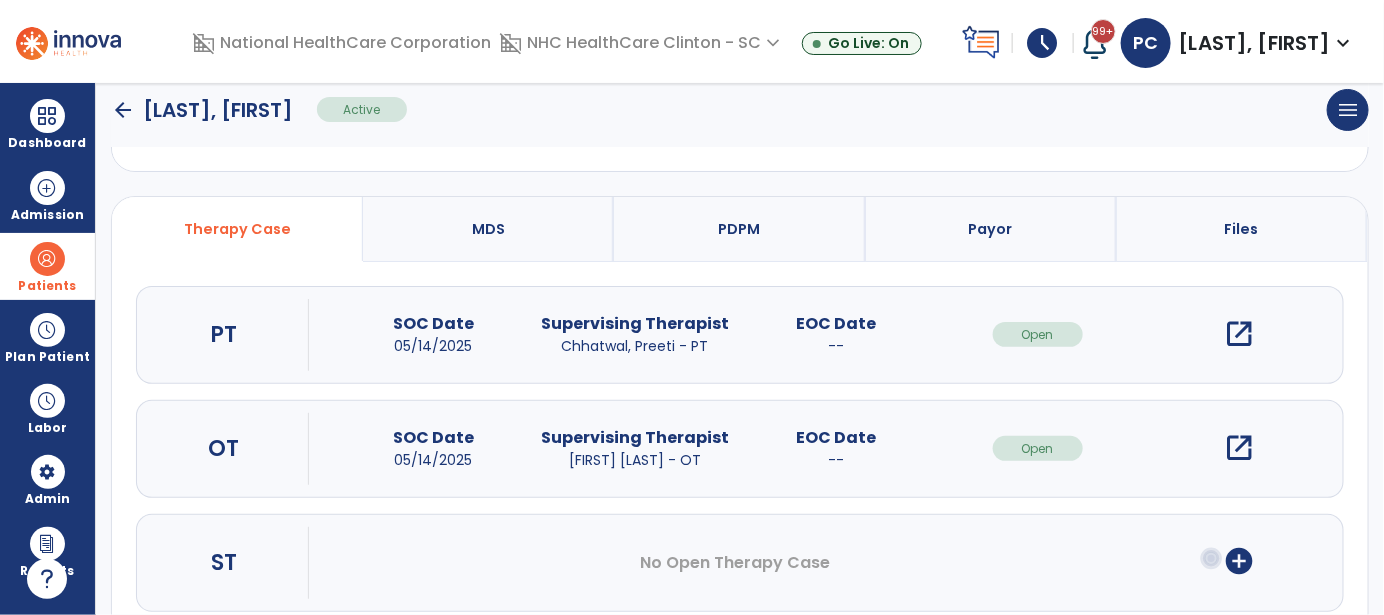 scroll, scrollTop: 0, scrollLeft: 0, axis: both 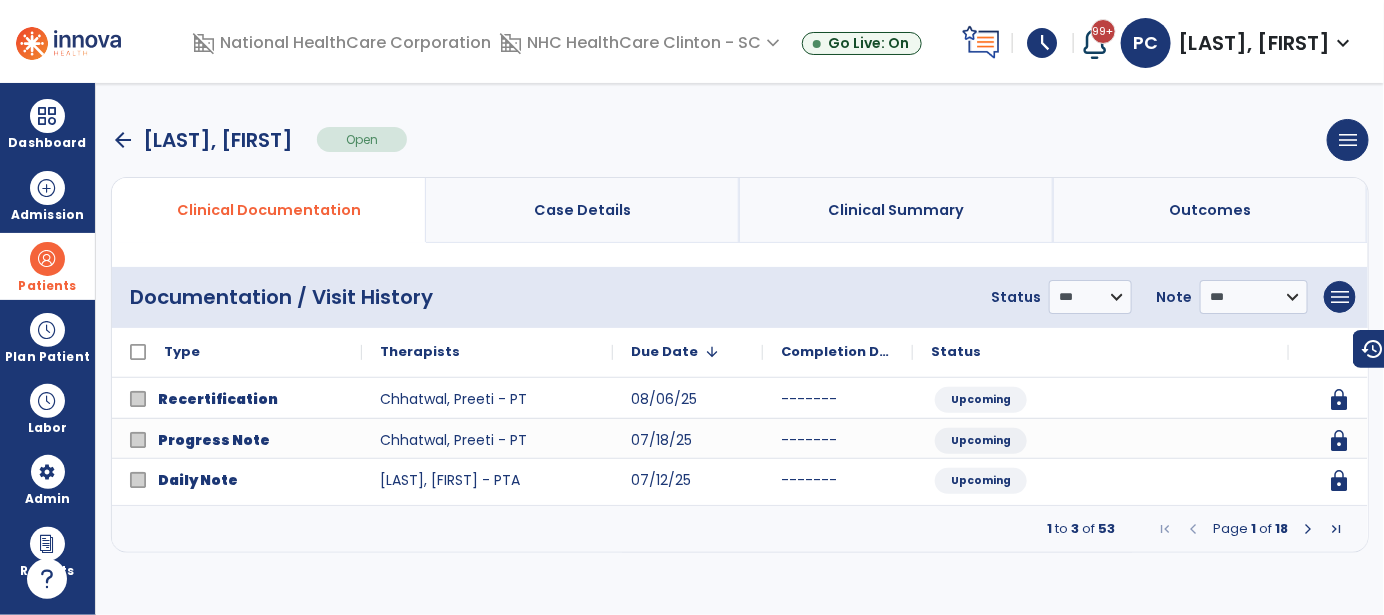 click at bounding box center (1308, 529) 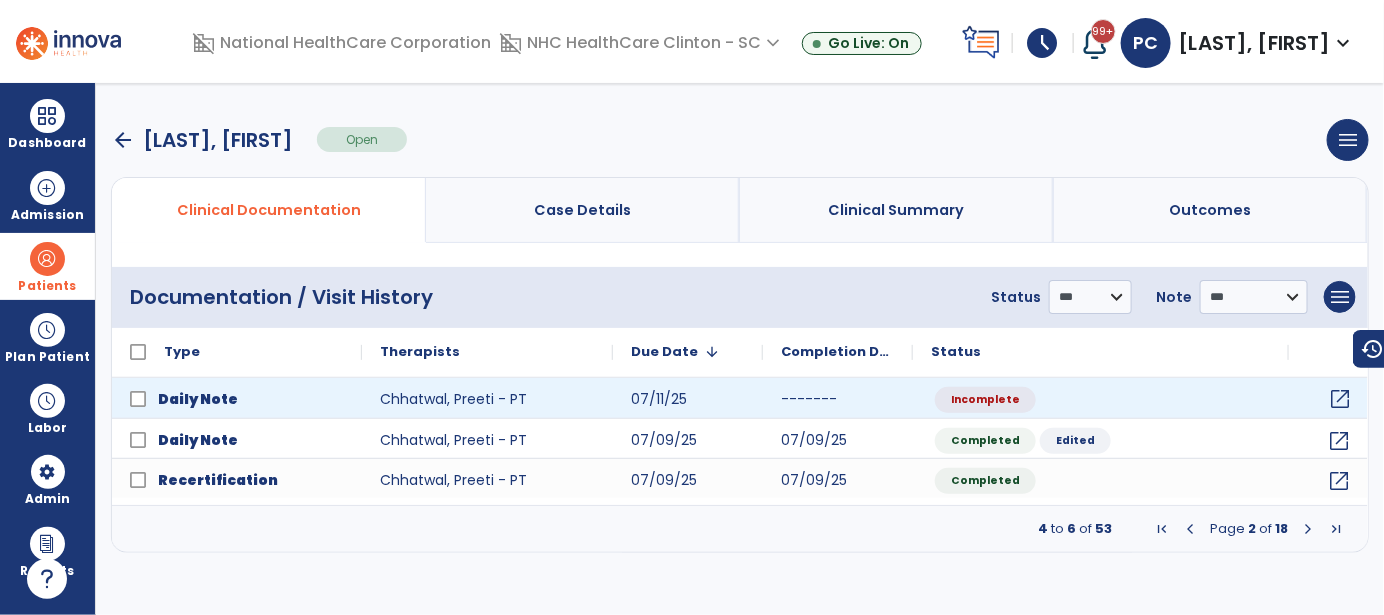 click on "open_in_new" 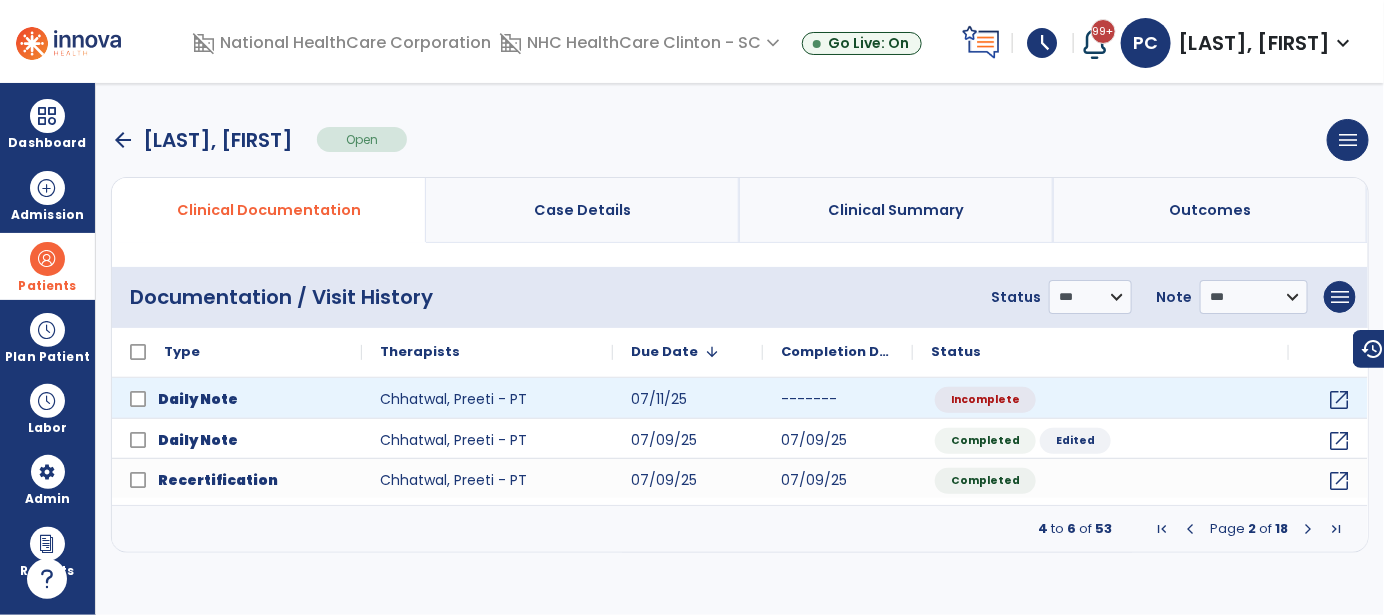 select on "*" 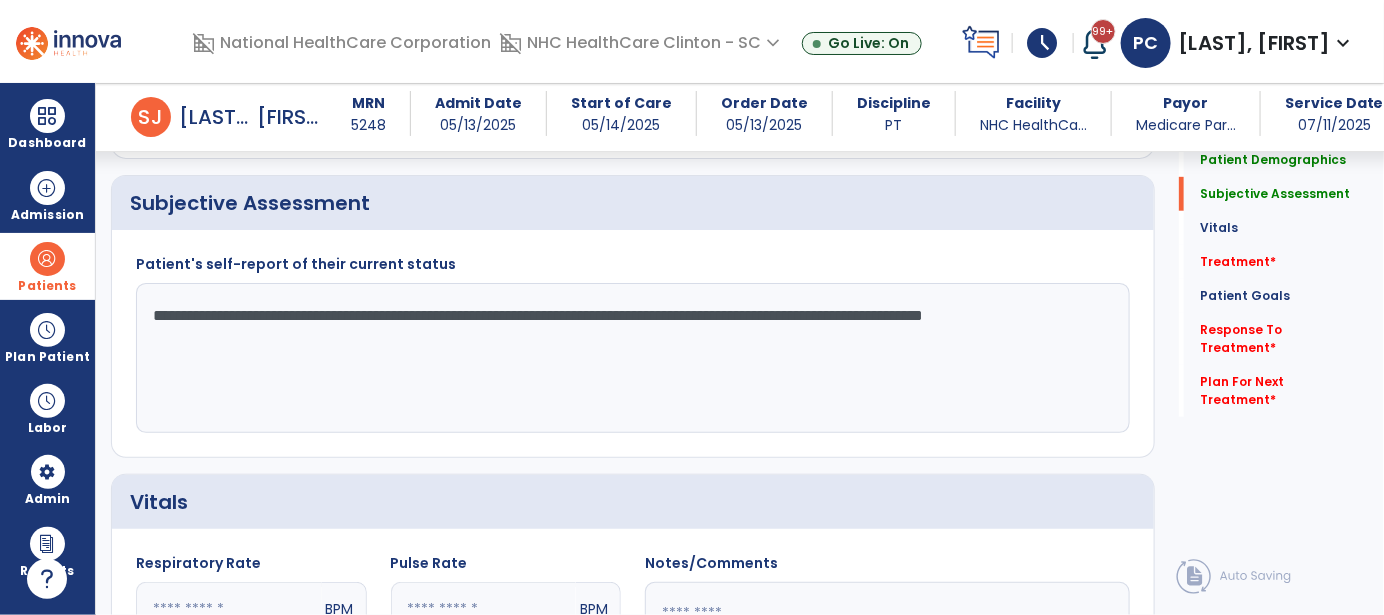 scroll, scrollTop: 400, scrollLeft: 0, axis: vertical 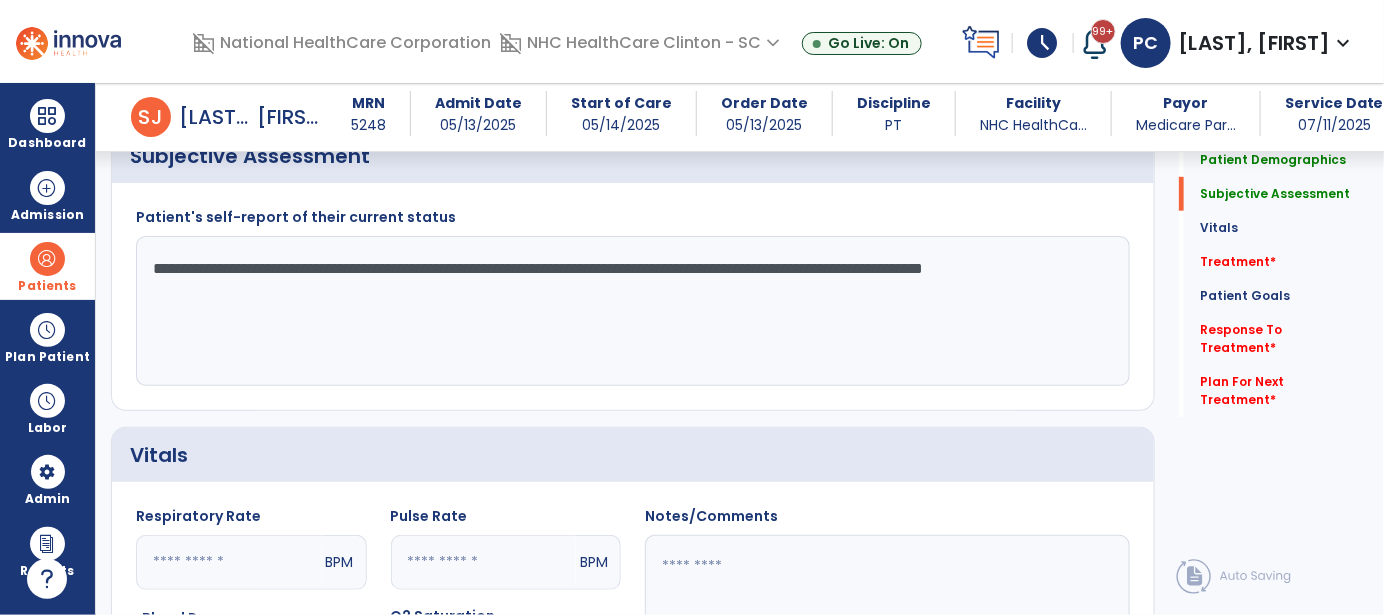 click on "**********" 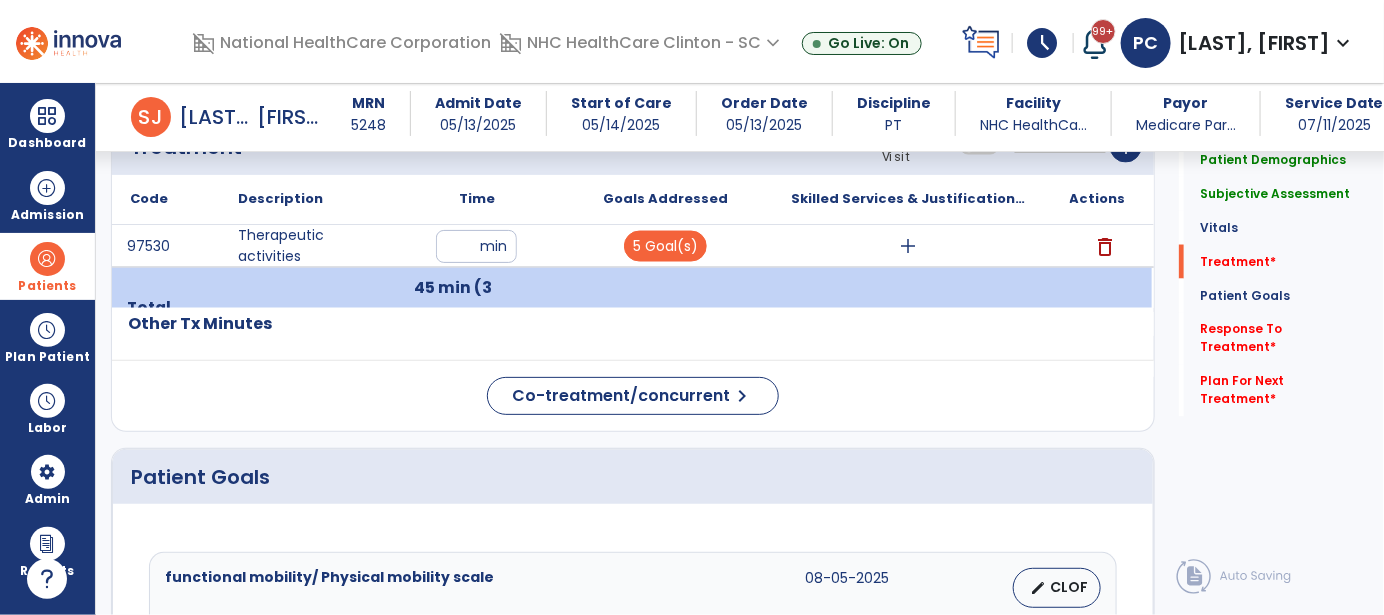 scroll, scrollTop: 1099, scrollLeft: 0, axis: vertical 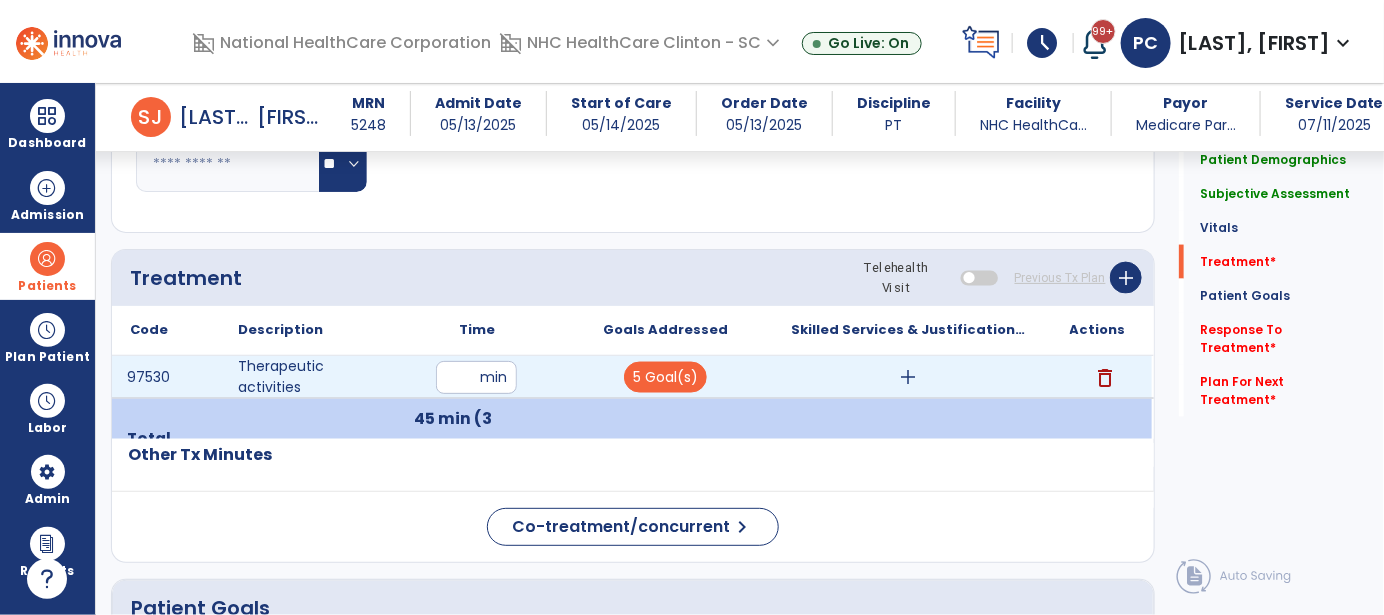 drag, startPoint x: 474, startPoint y: 378, endPoint x: 398, endPoint y: 379, distance: 76.00658 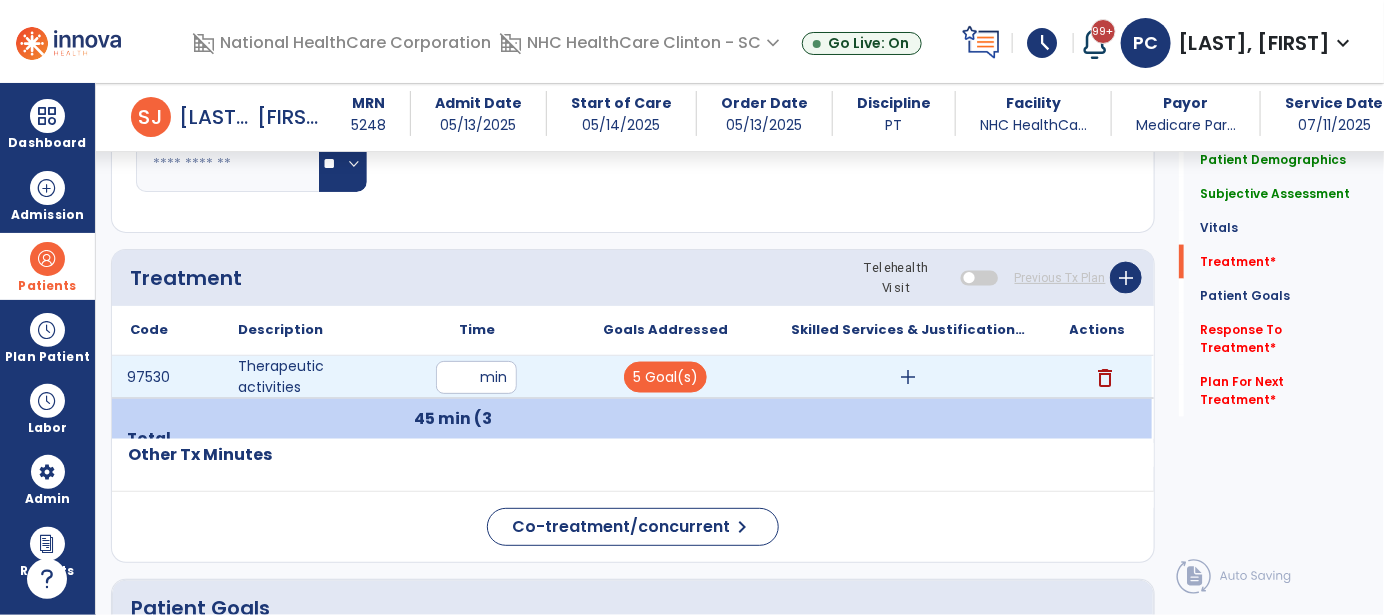 type on "*" 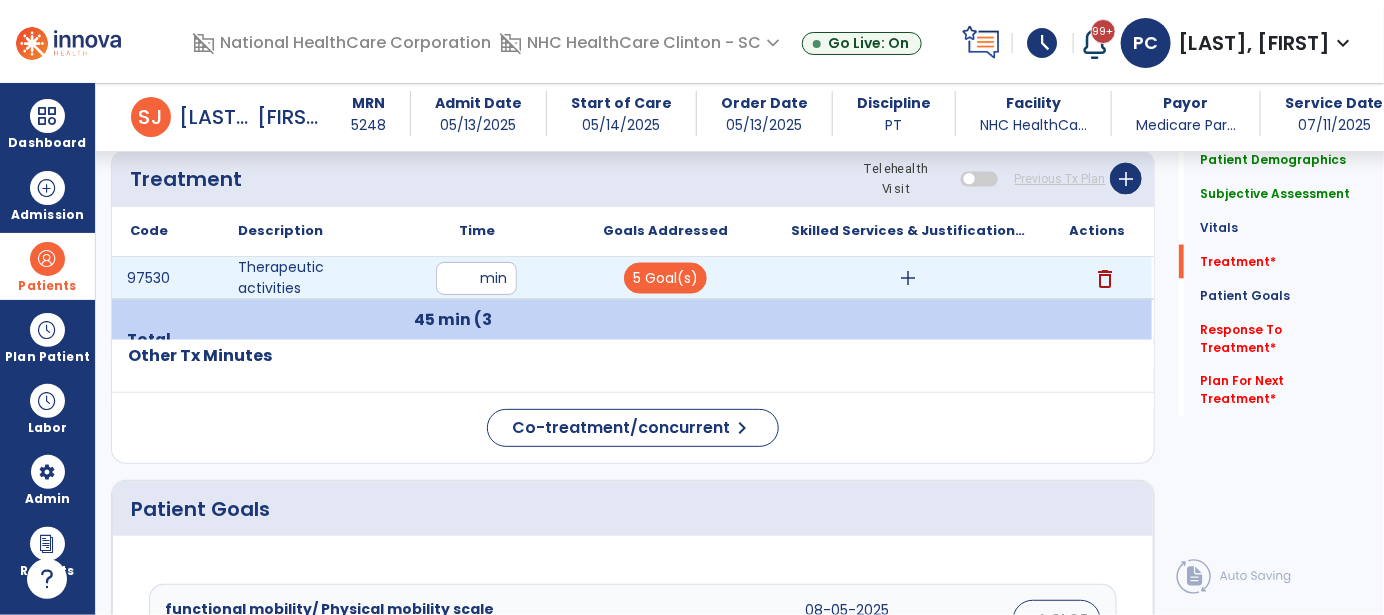 click on "add" at bounding box center [909, 278] 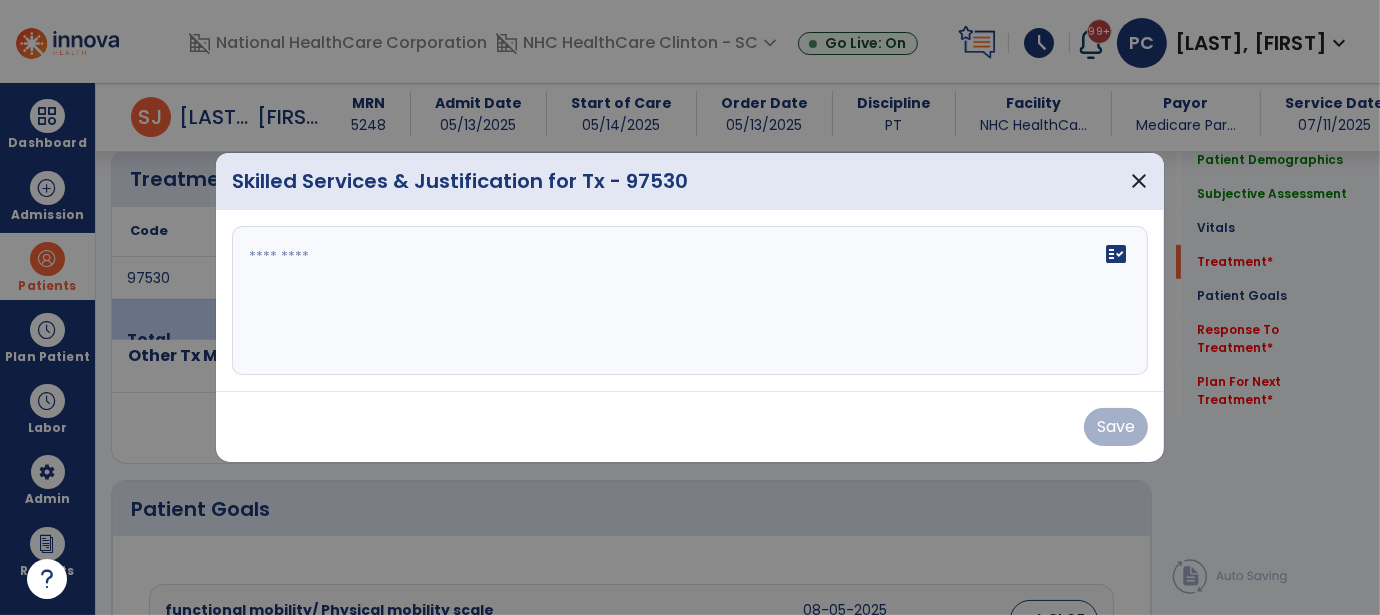 scroll, scrollTop: 1099, scrollLeft: 0, axis: vertical 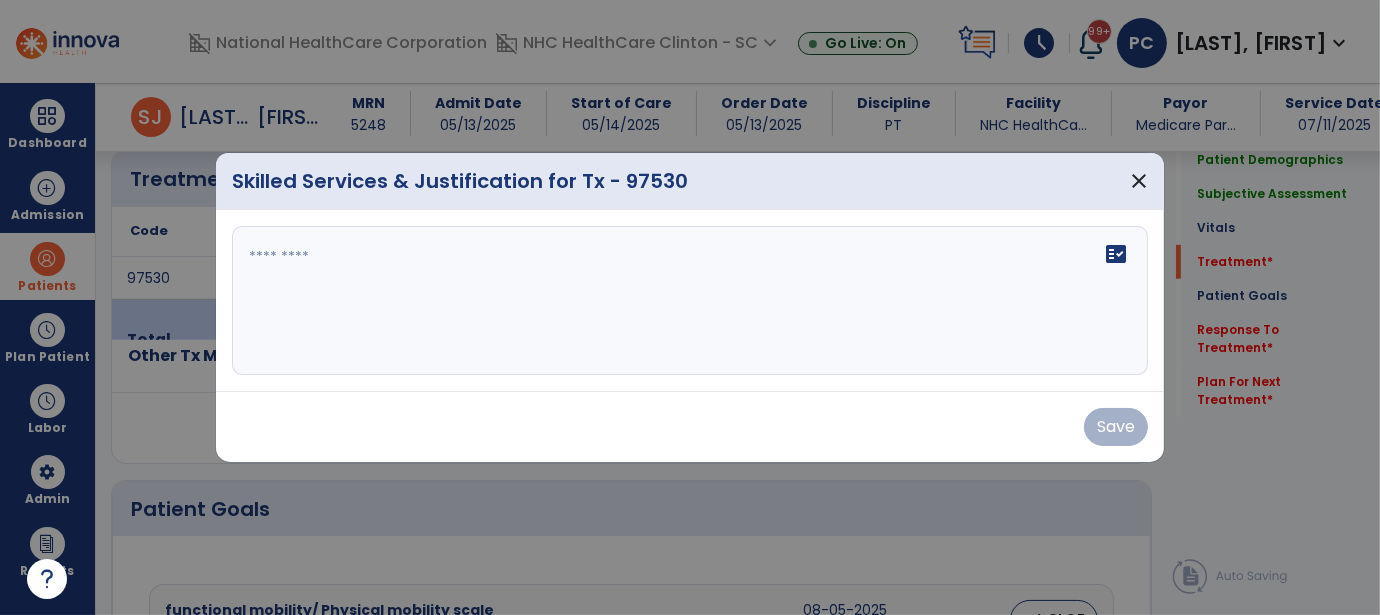 click on "fact_check" at bounding box center [690, 301] 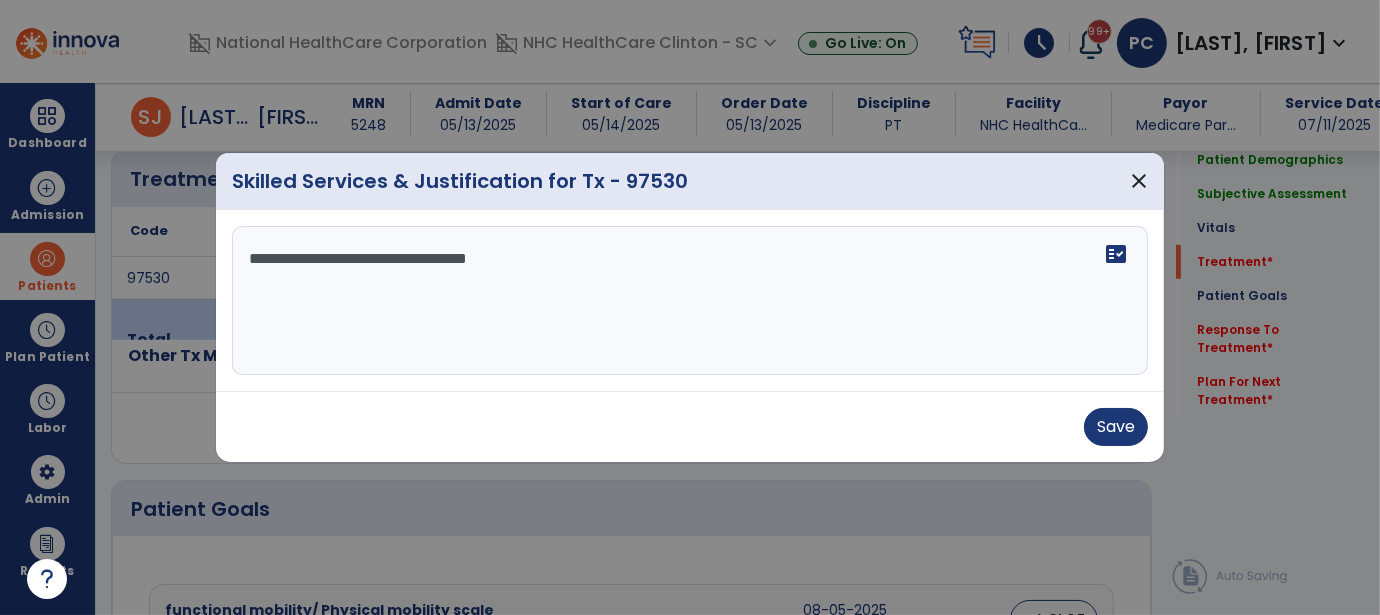 click on "**********" at bounding box center [690, 301] 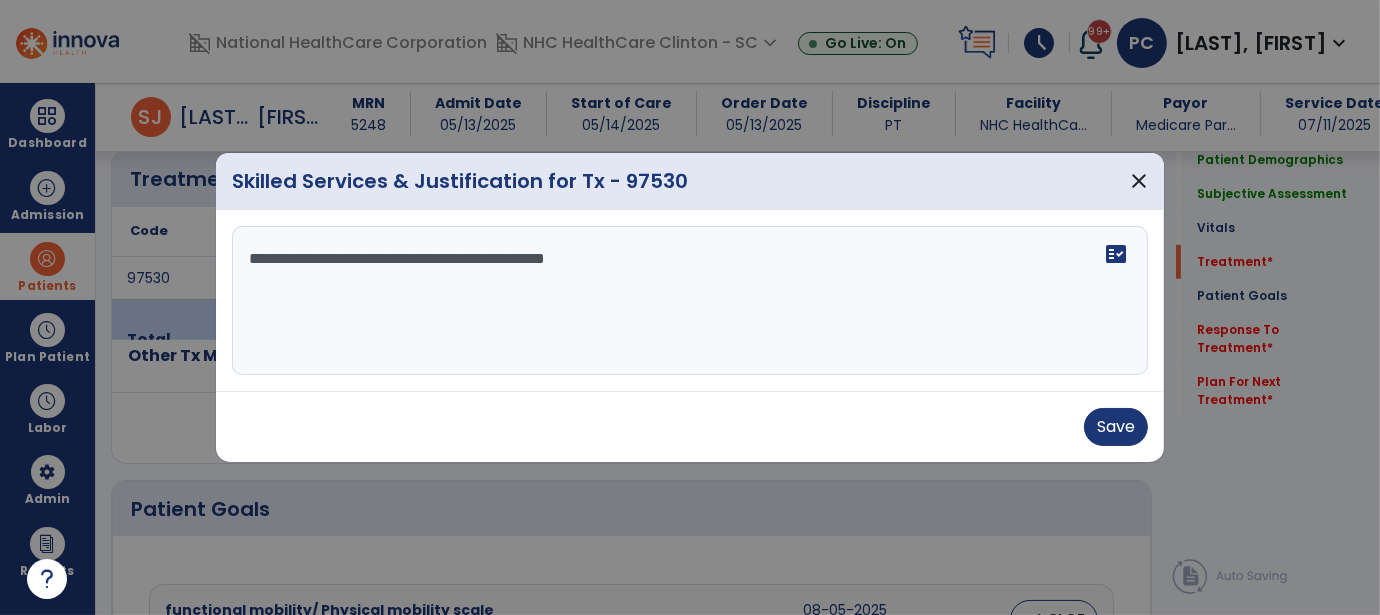 click on "**********" at bounding box center (690, 301) 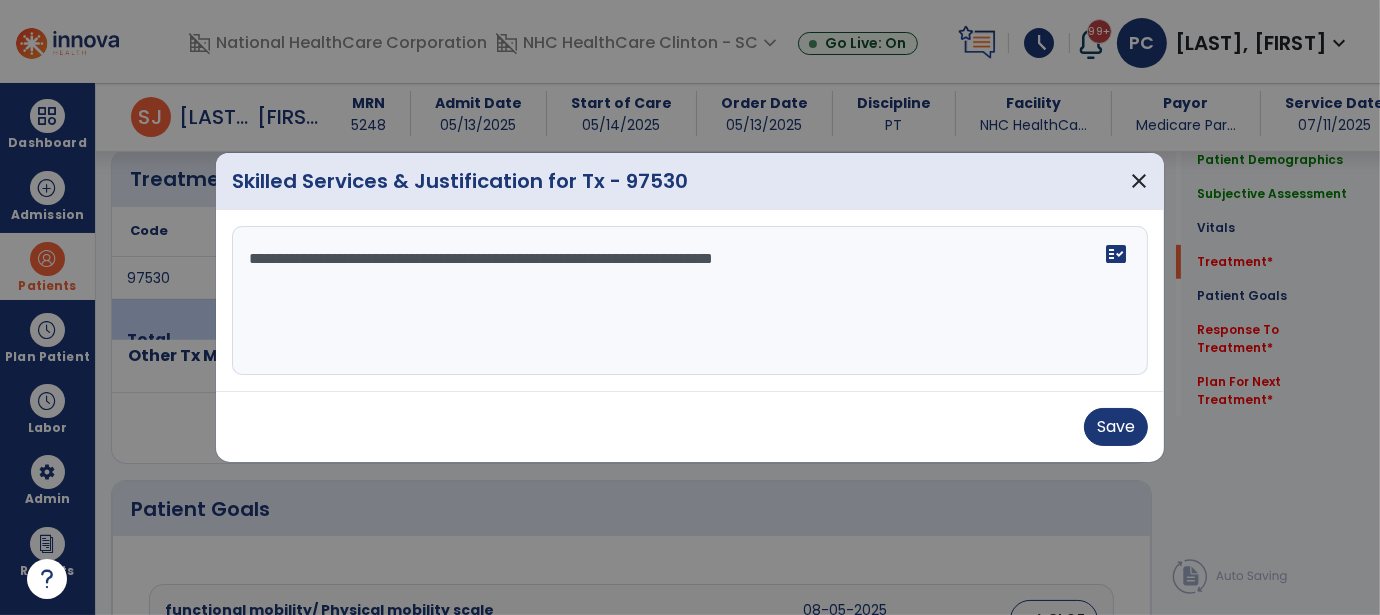 click on "**********" at bounding box center [690, 301] 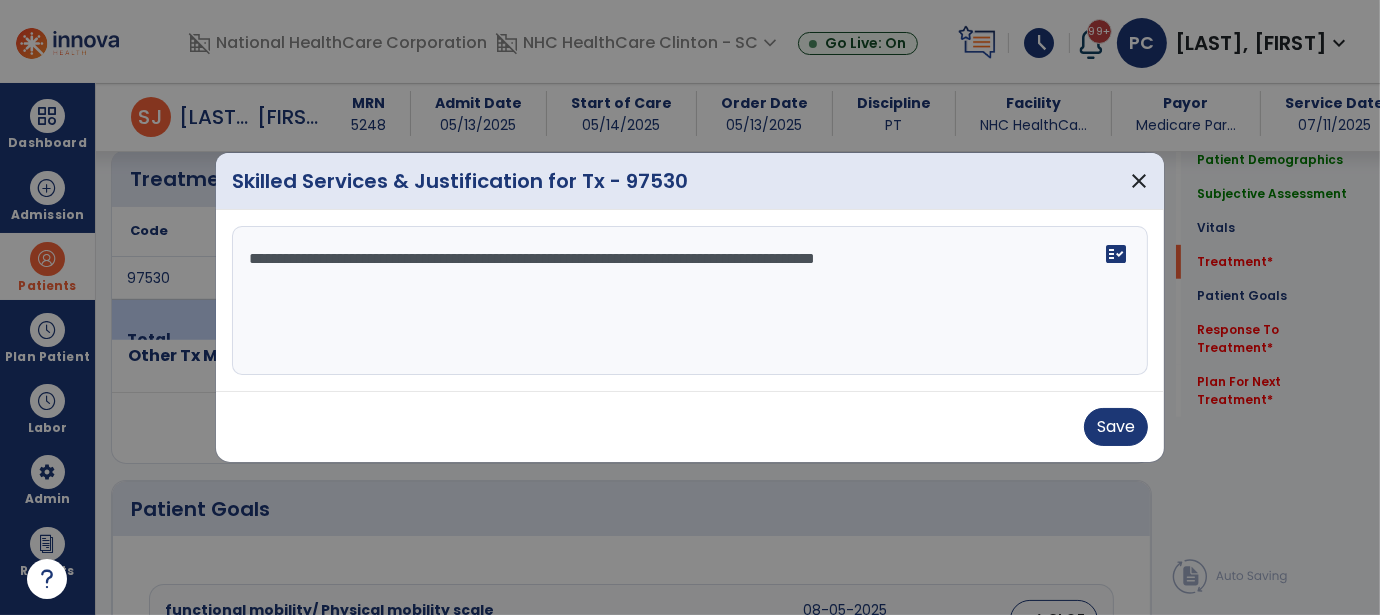 click on "**********" at bounding box center (690, 301) 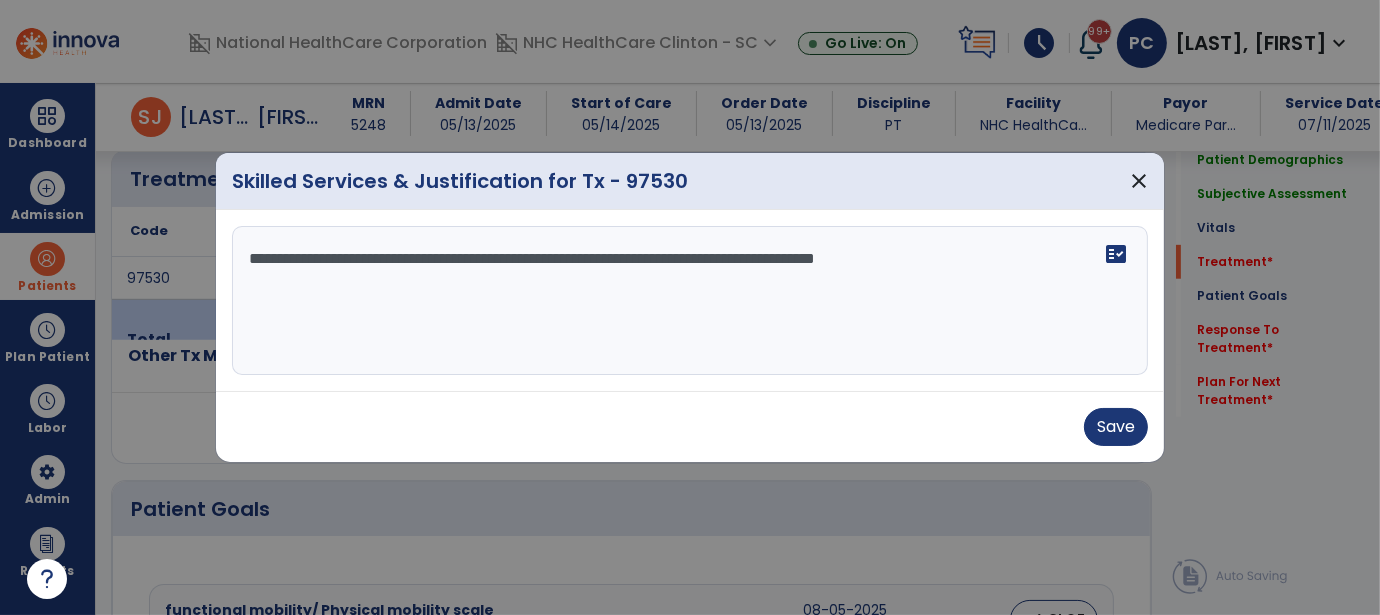 click on "**********" at bounding box center (690, 301) 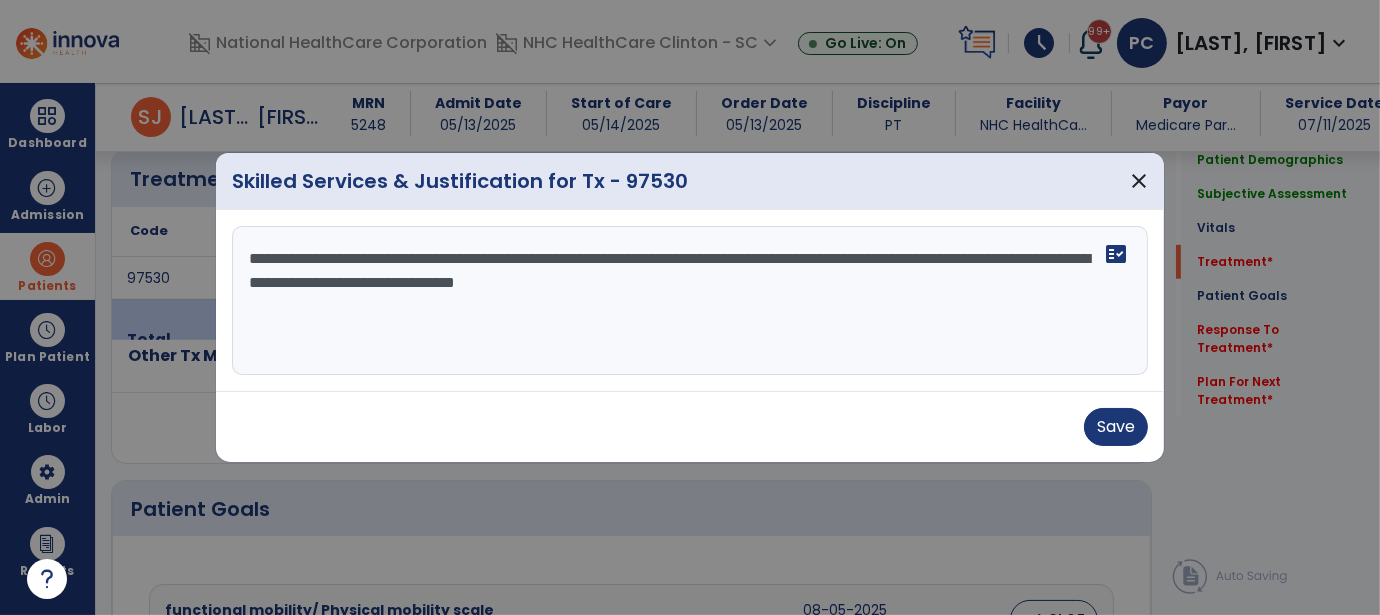 click on "**********" at bounding box center [690, 301] 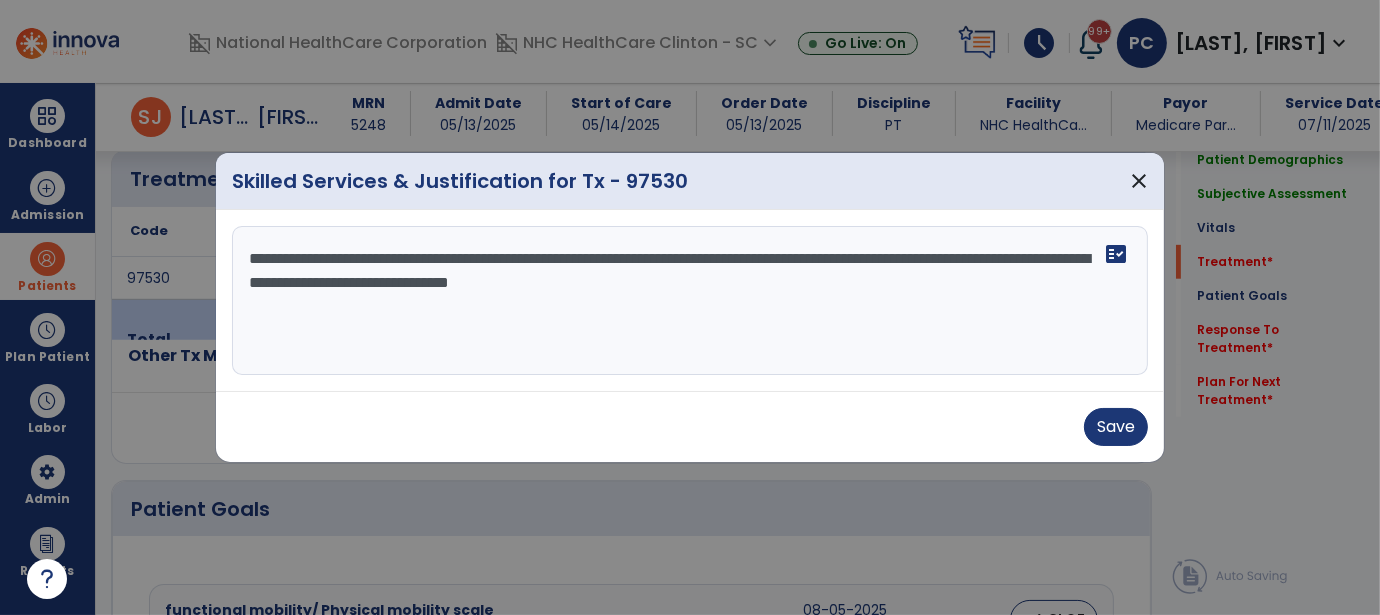 click on "**********" at bounding box center (690, 301) 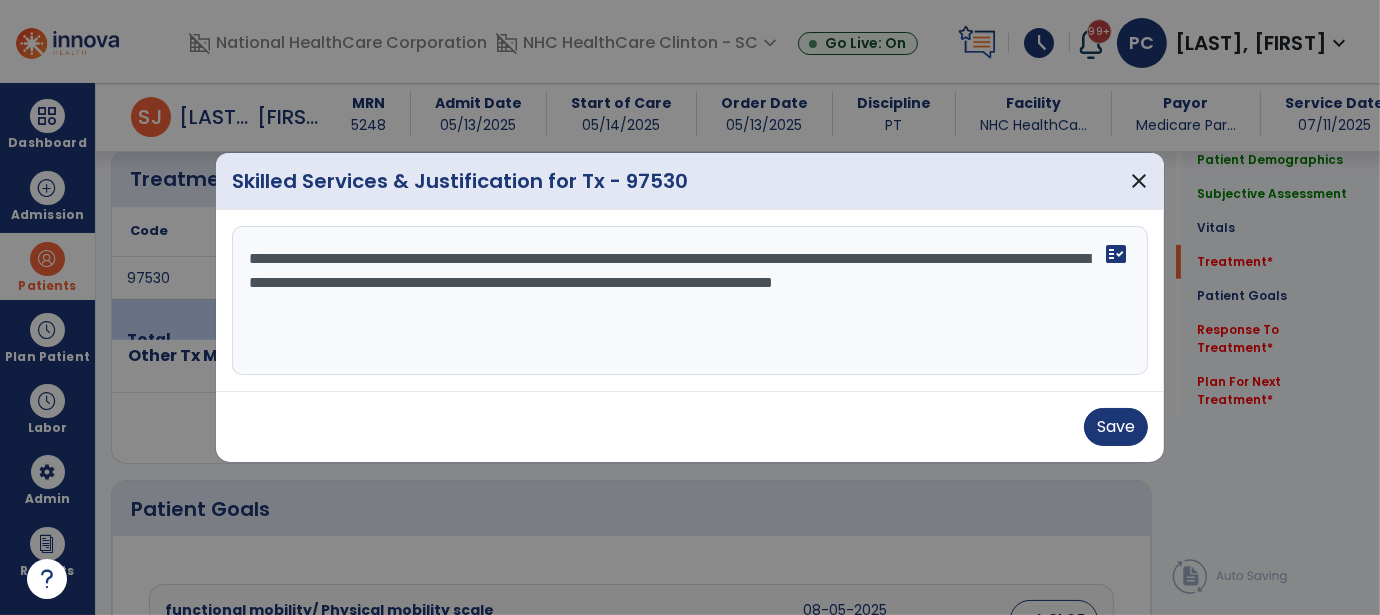 click on "**********" at bounding box center [690, 301] 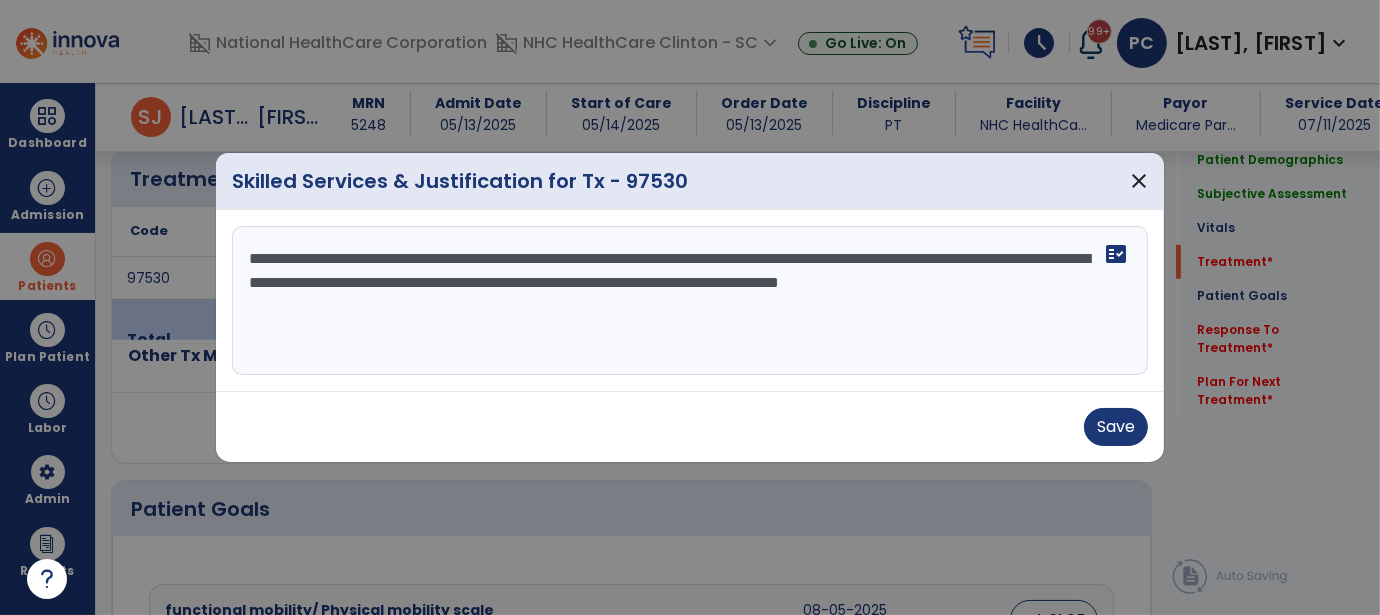 click on "**********" at bounding box center [690, 301] 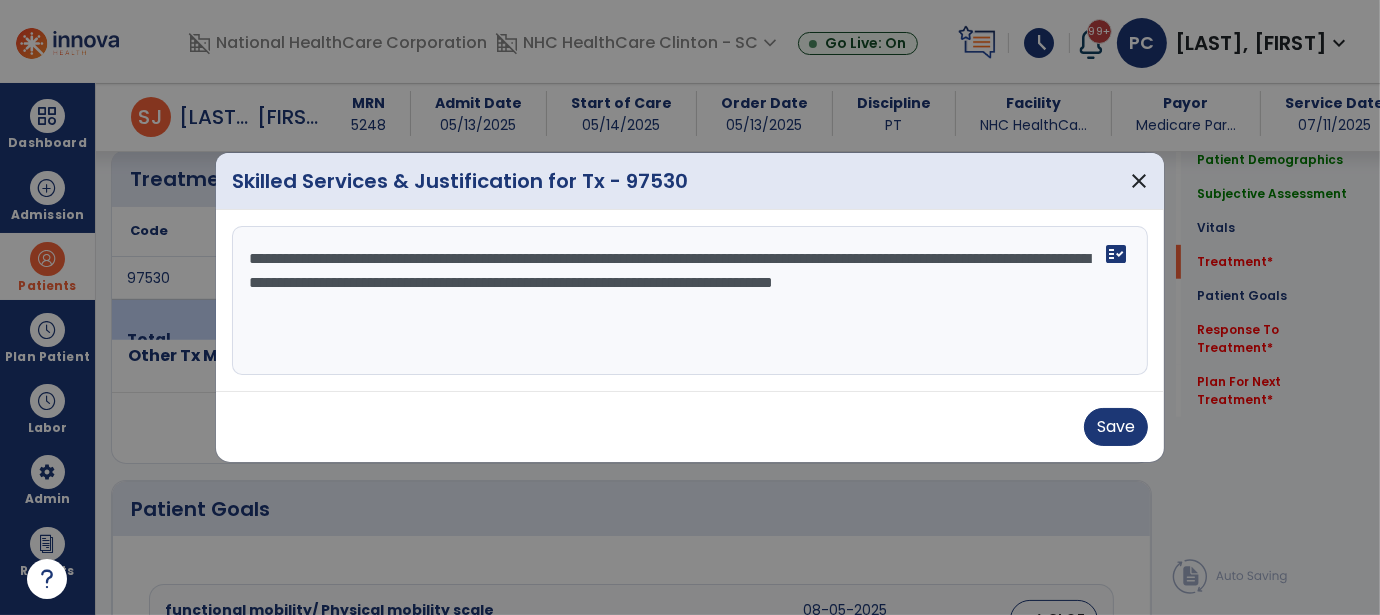 click on "**********" at bounding box center (690, 301) 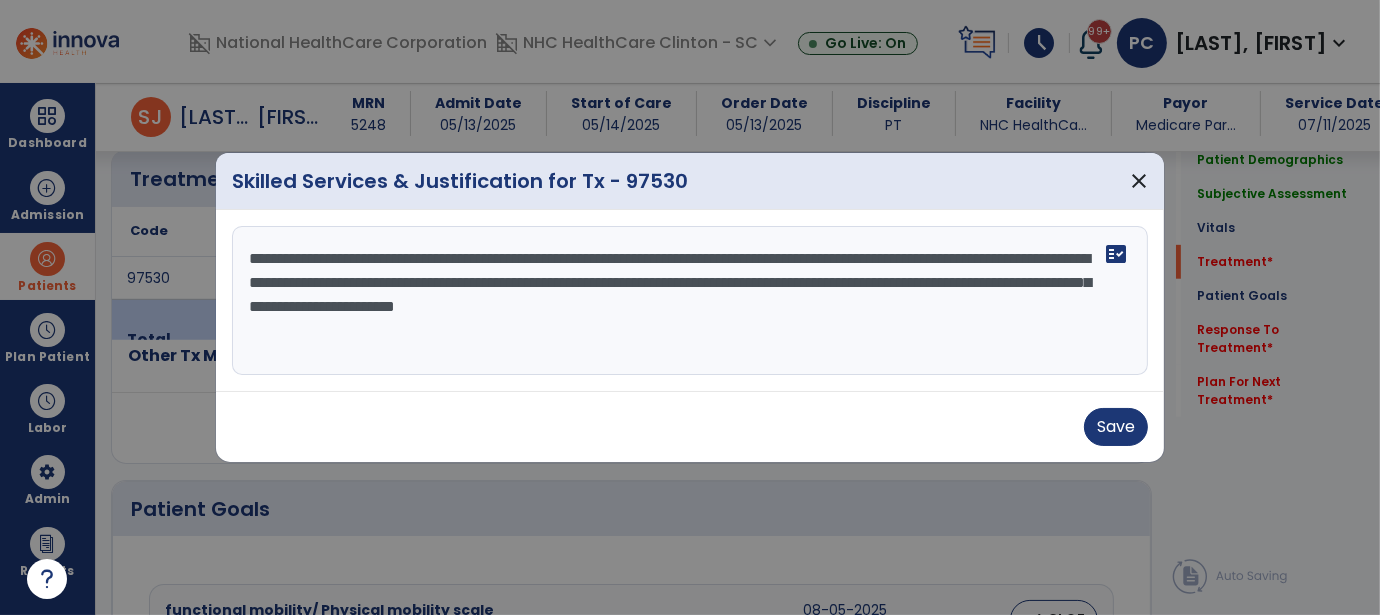 click on "**********" at bounding box center [690, 301] 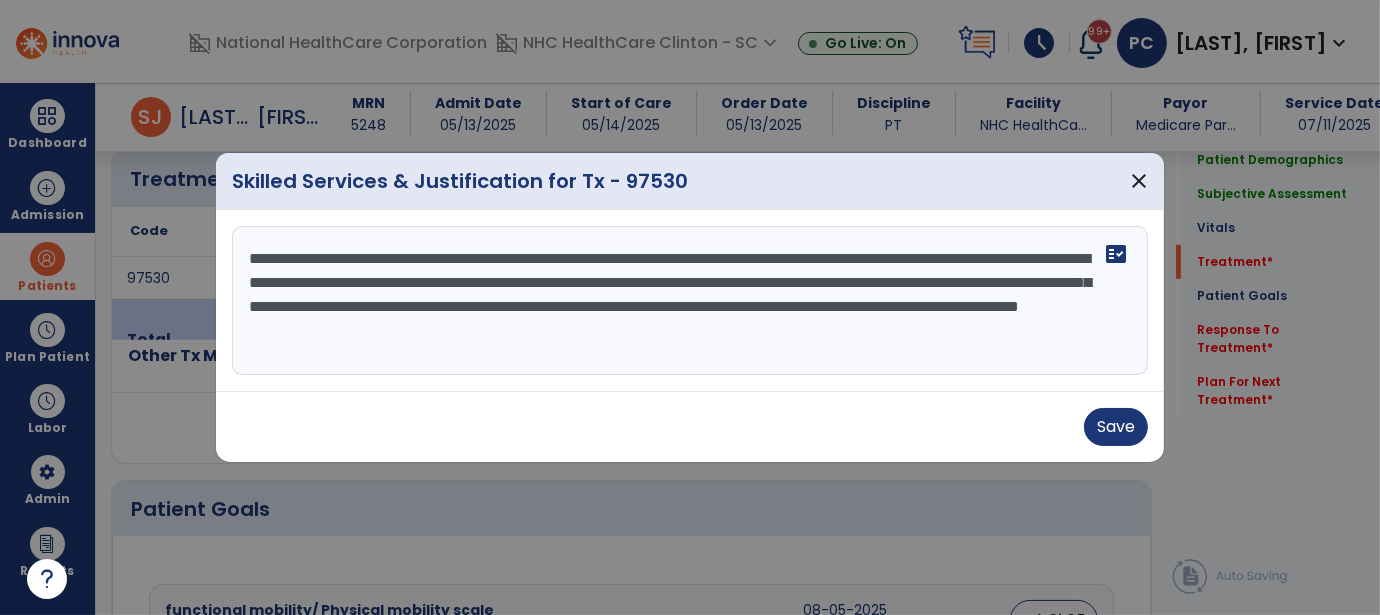 click on "**********" at bounding box center (690, 301) 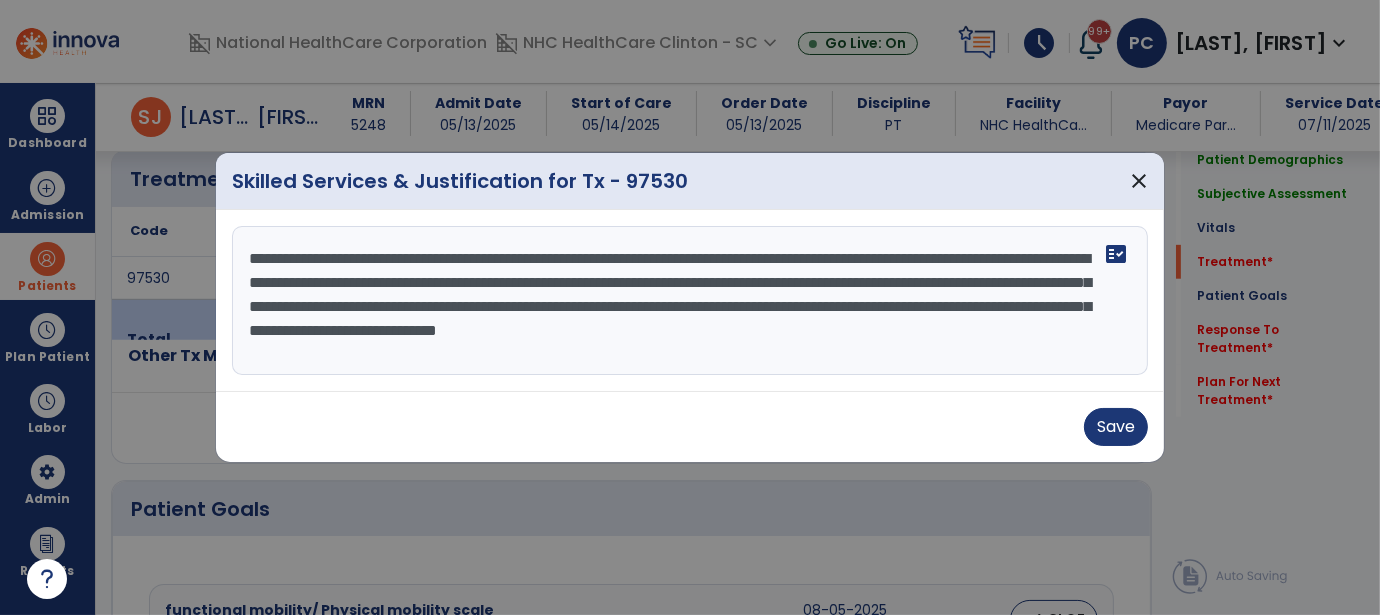 click on "**********" at bounding box center [690, 301] 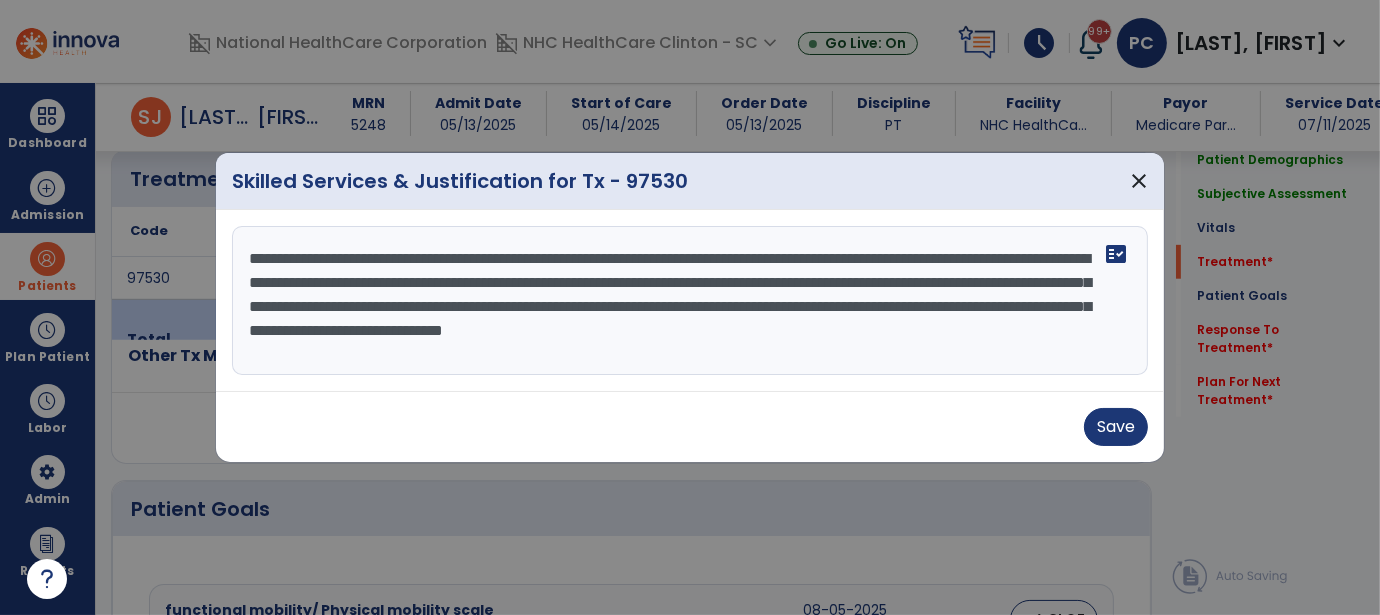 click on "**********" at bounding box center [690, 301] 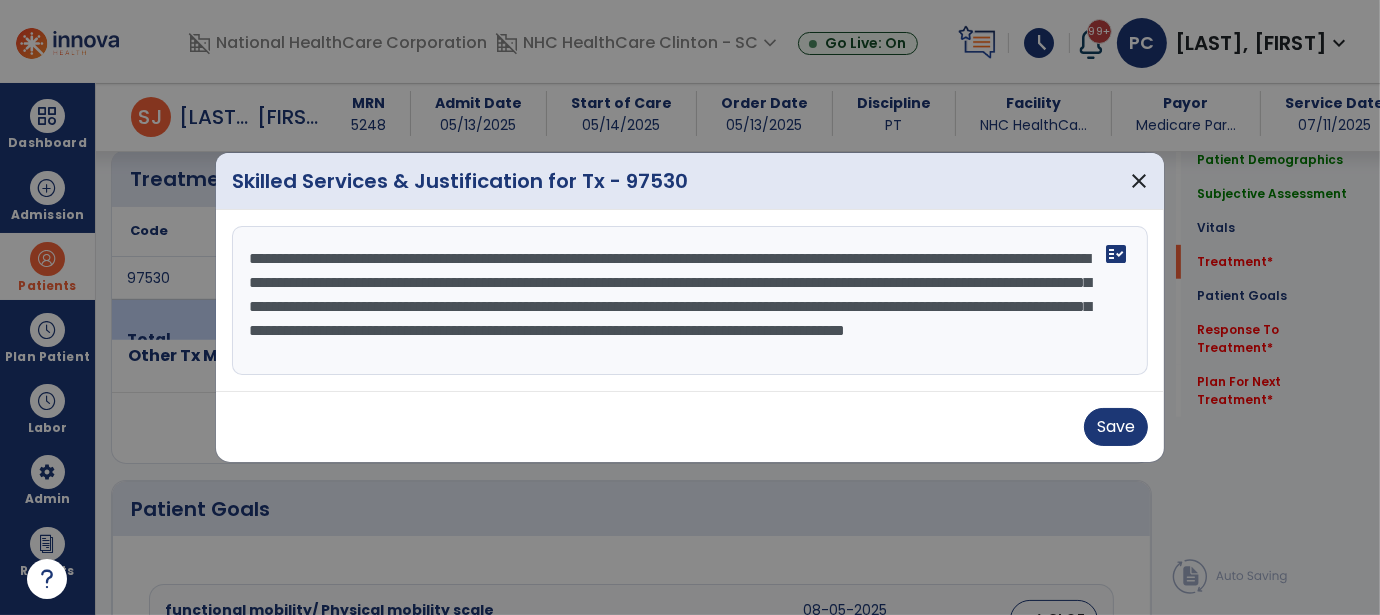 scroll, scrollTop: 15, scrollLeft: 0, axis: vertical 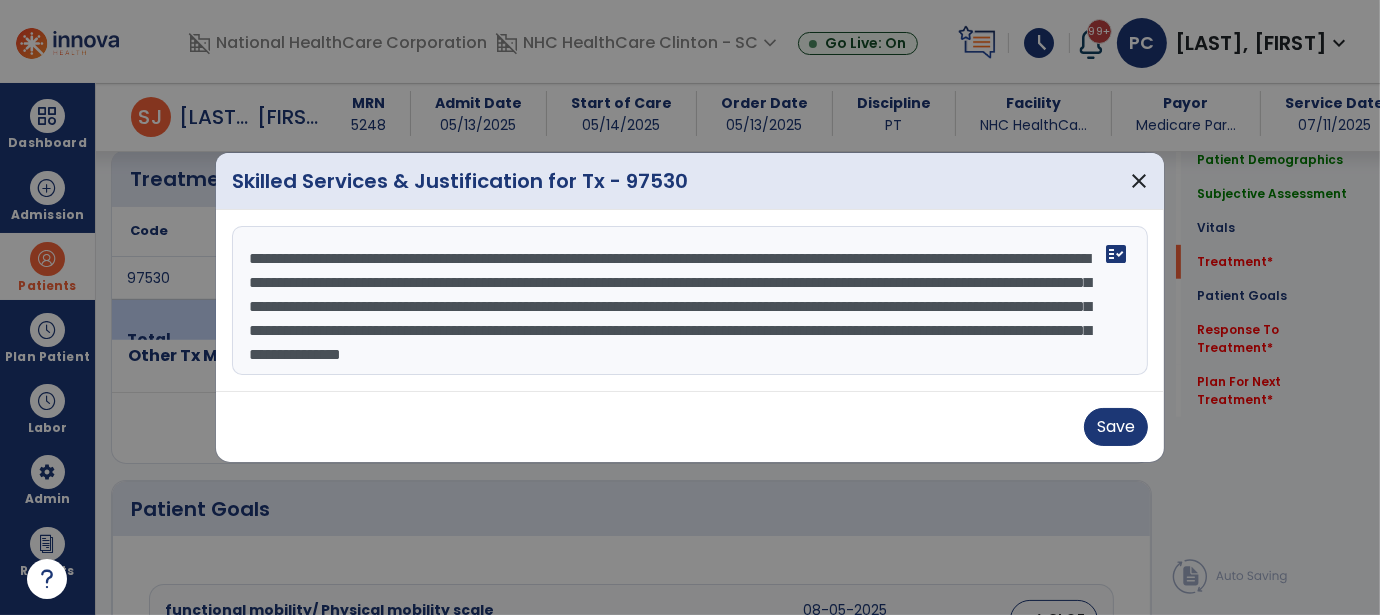 click on "**********" at bounding box center [690, 301] 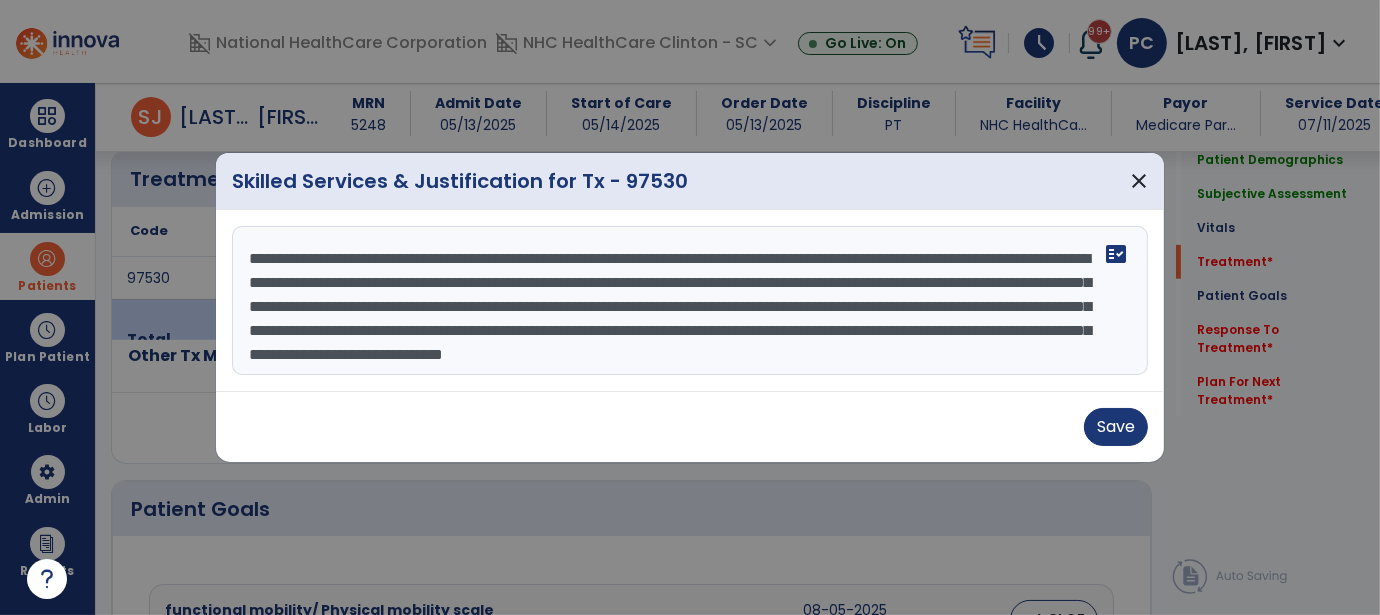 click on "**********" at bounding box center [690, 301] 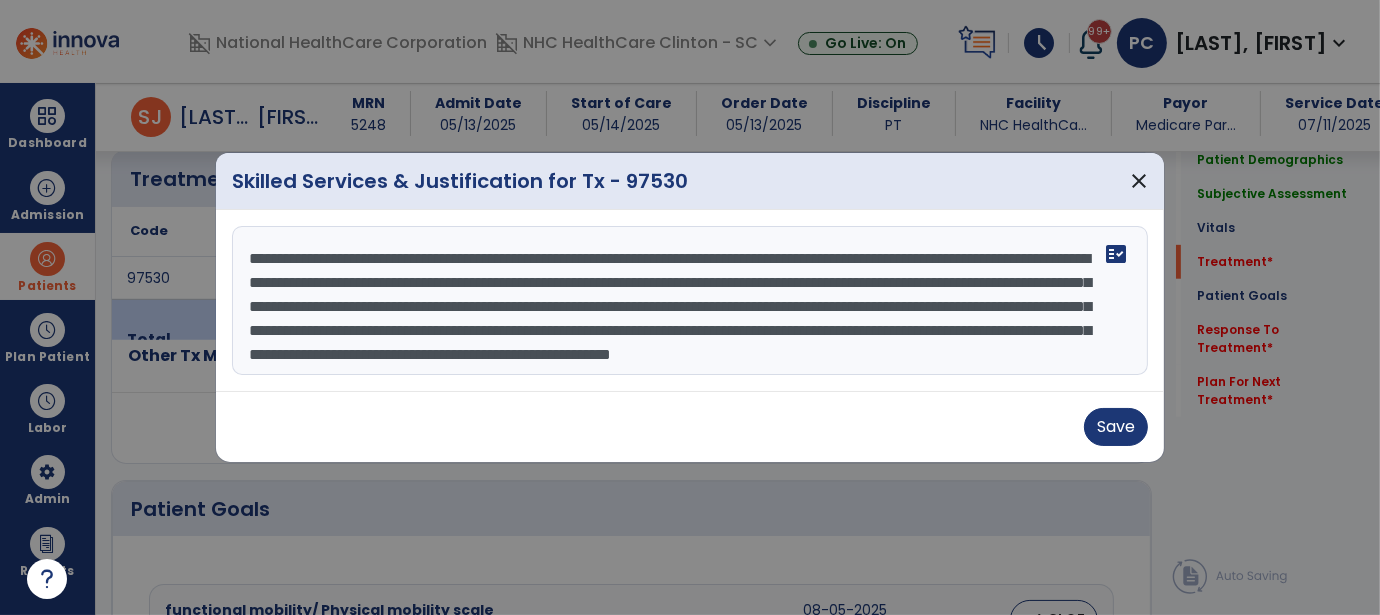 click on "**********" at bounding box center [690, 301] 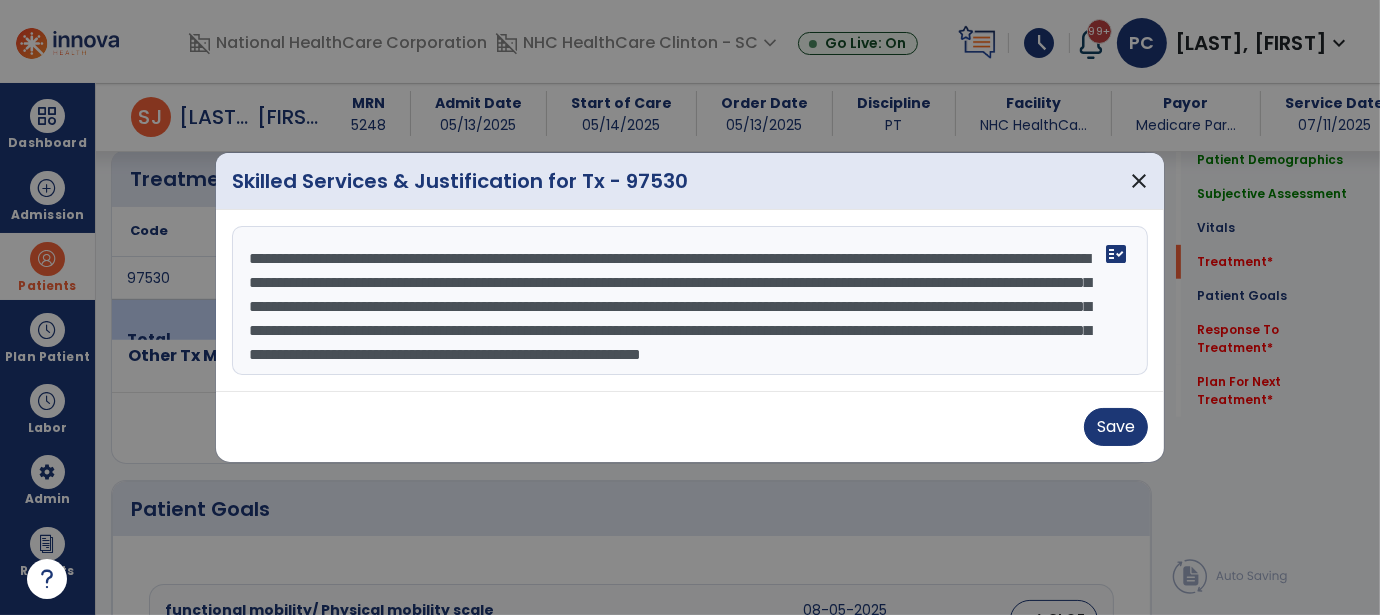 click on "**********" at bounding box center [690, 301] 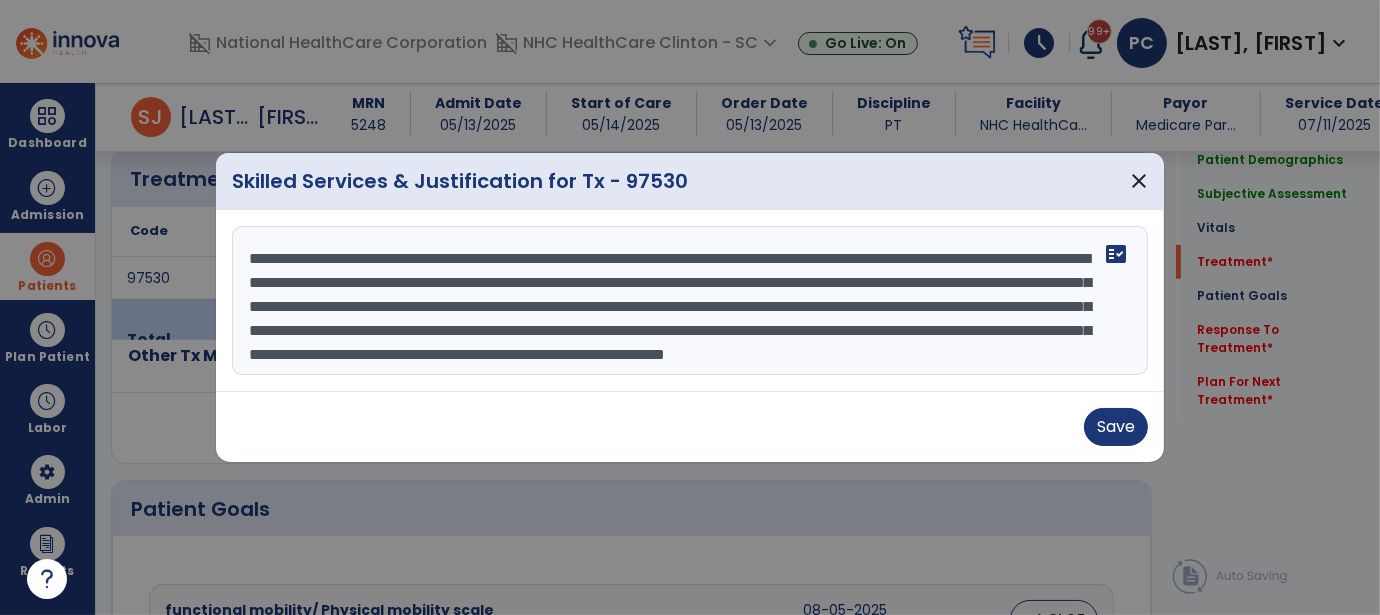 scroll, scrollTop: 38, scrollLeft: 0, axis: vertical 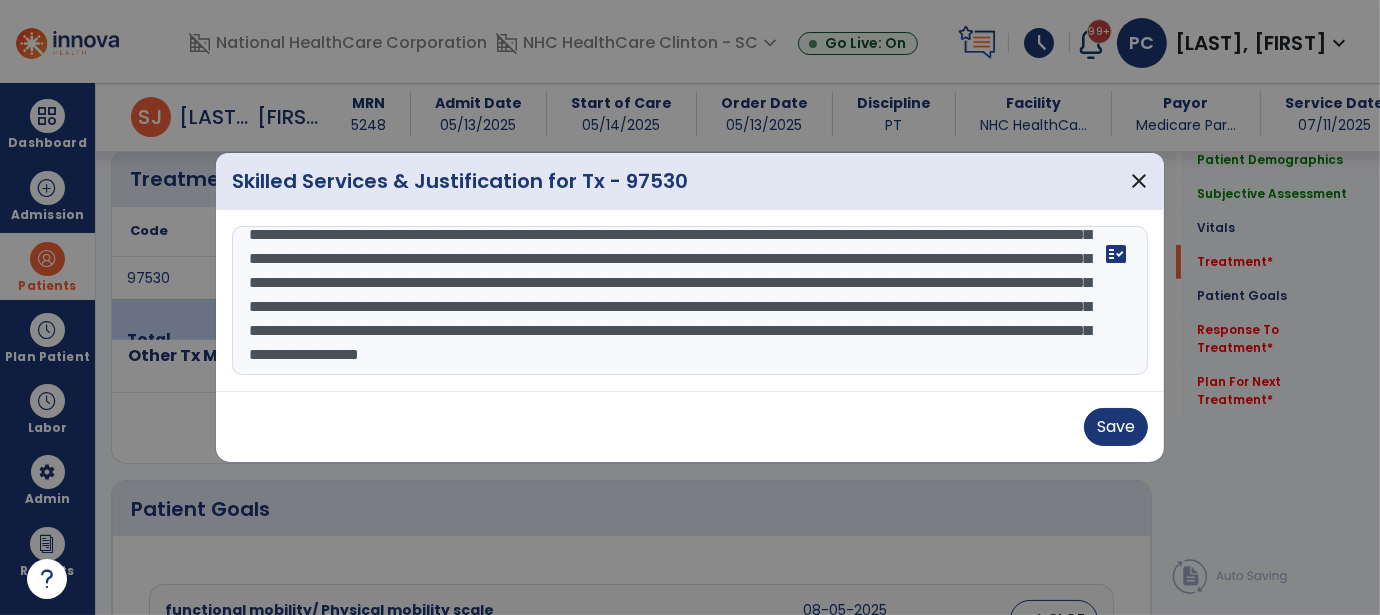 click on "**********" at bounding box center [690, 301] 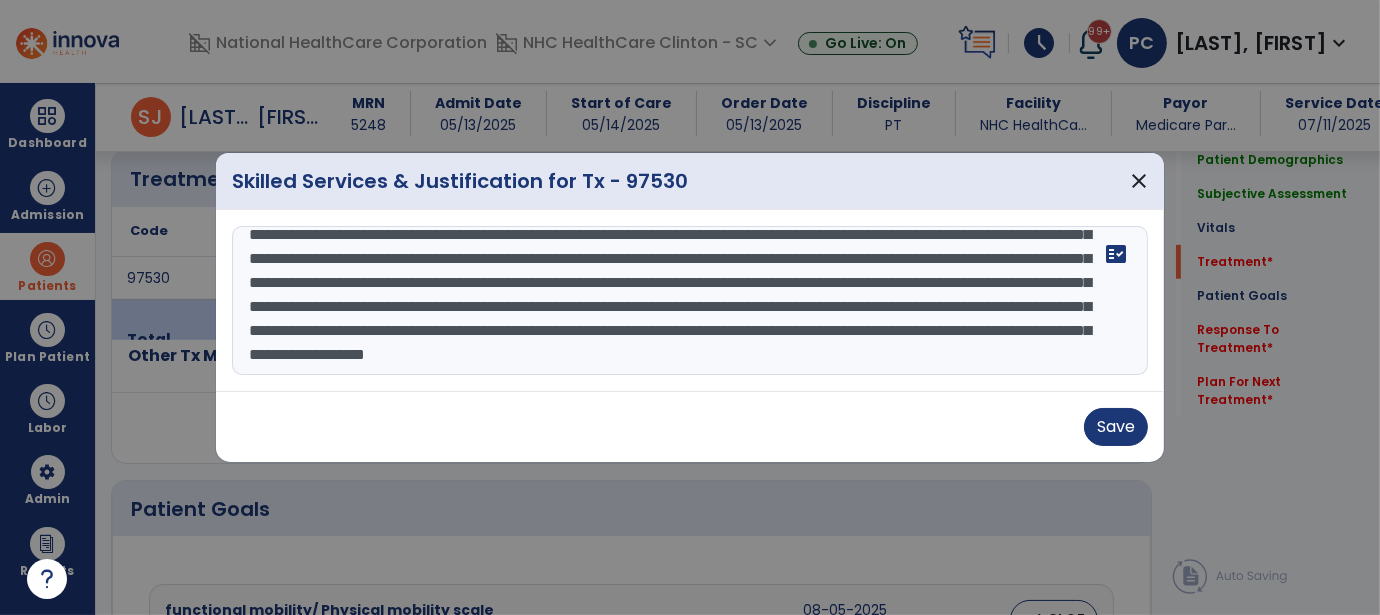 click on "**********" at bounding box center (690, 301) 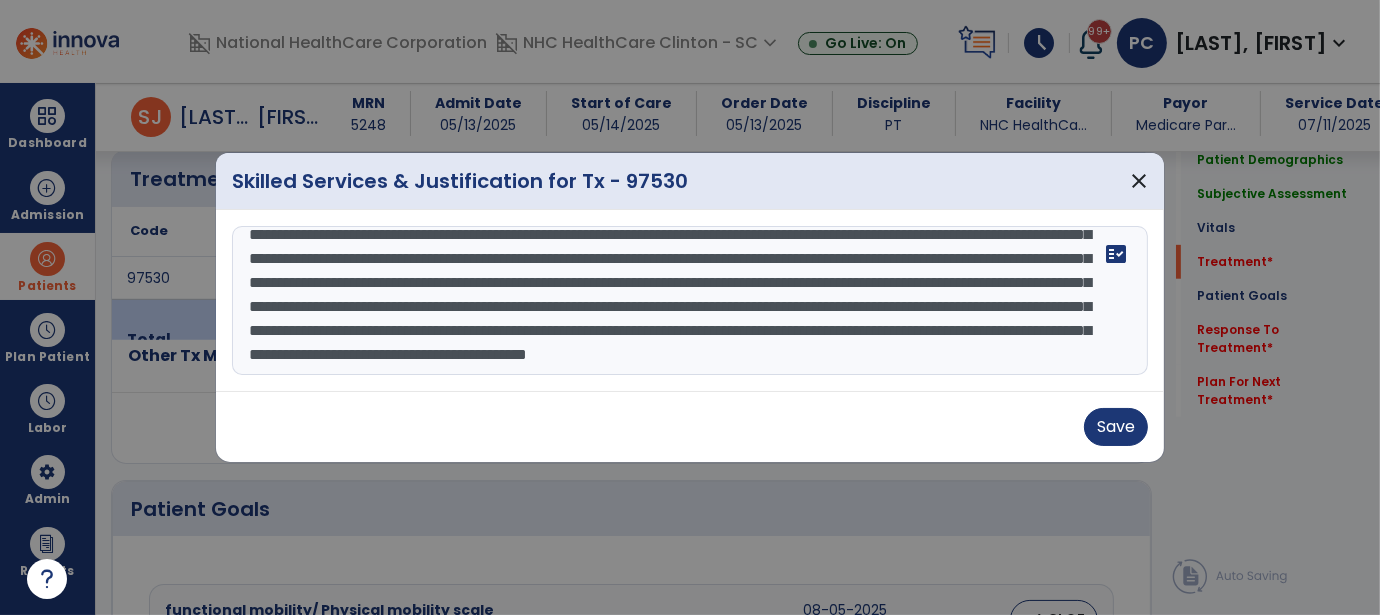 click on "**********" at bounding box center (690, 301) 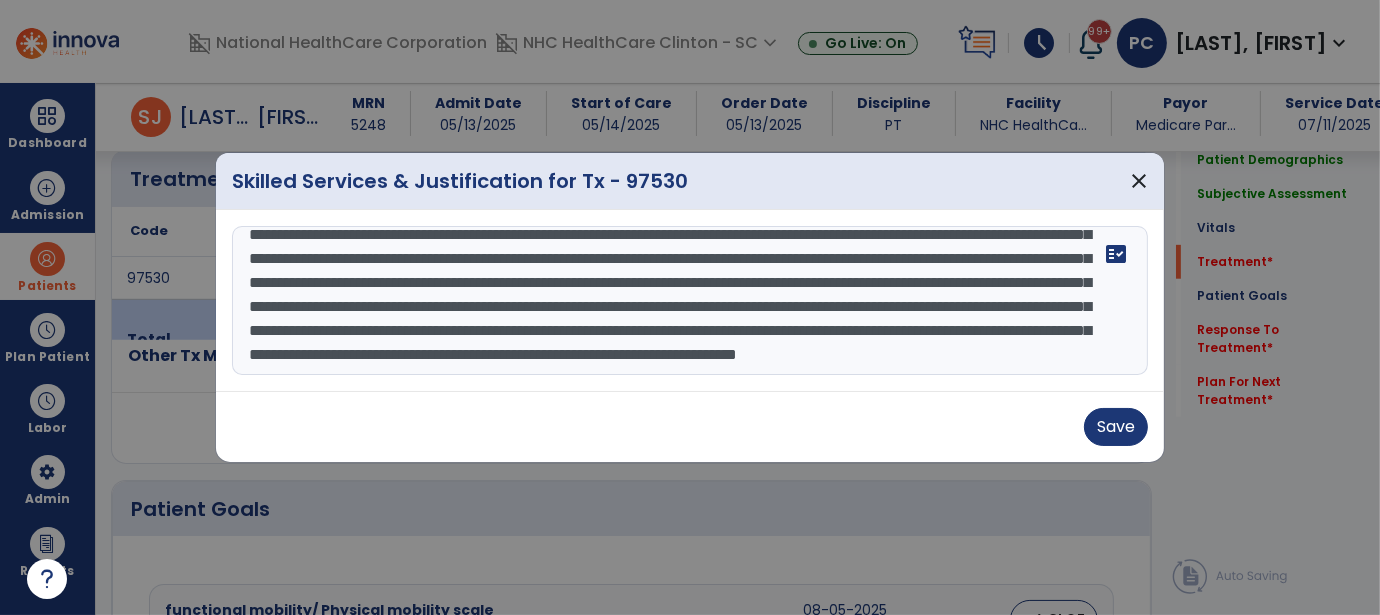 click on "**********" at bounding box center [690, 301] 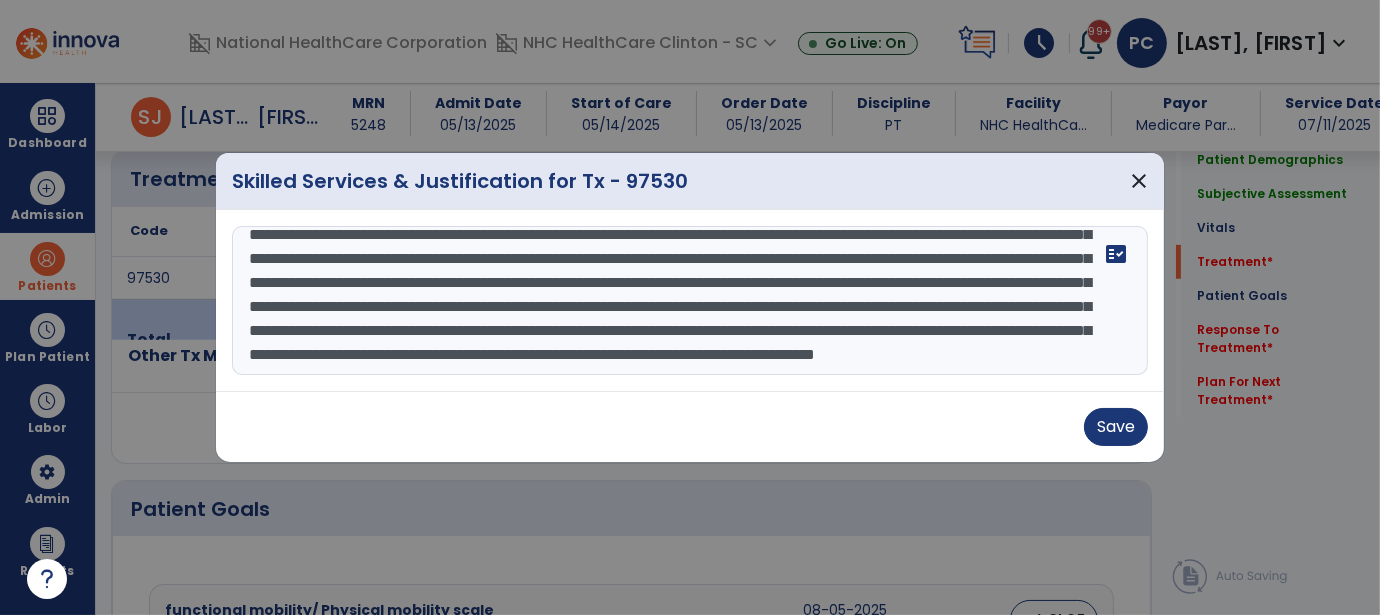 scroll, scrollTop: 93, scrollLeft: 0, axis: vertical 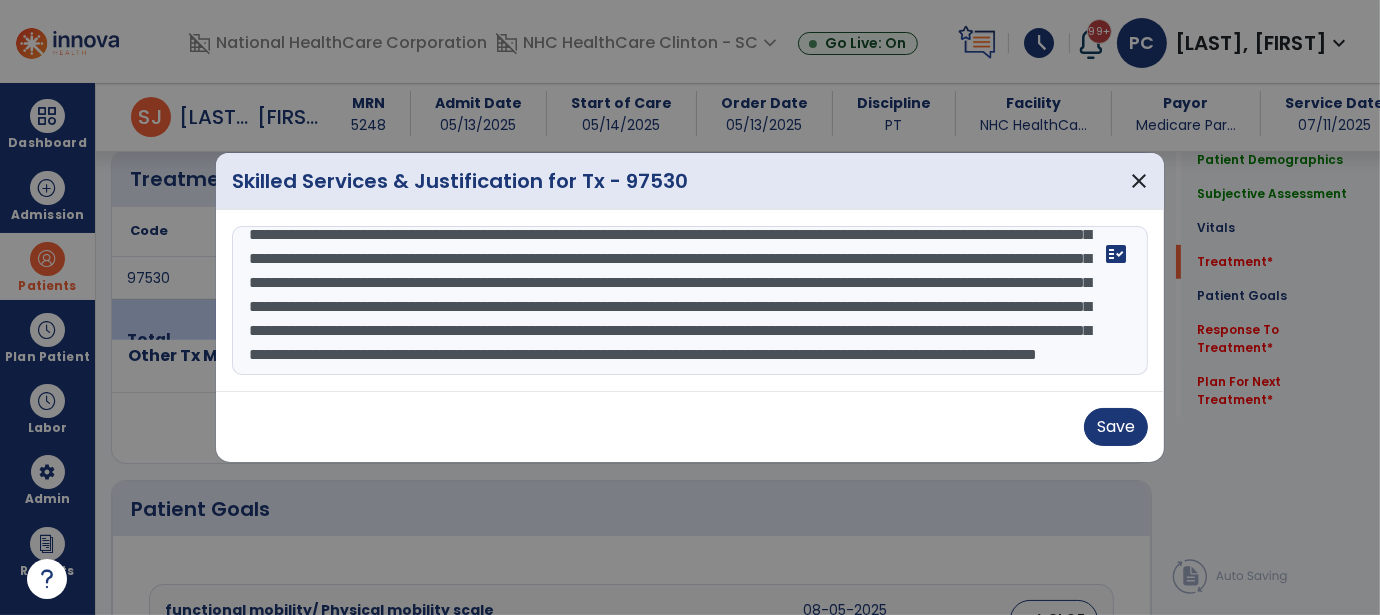 click on "**********" at bounding box center [690, 301] 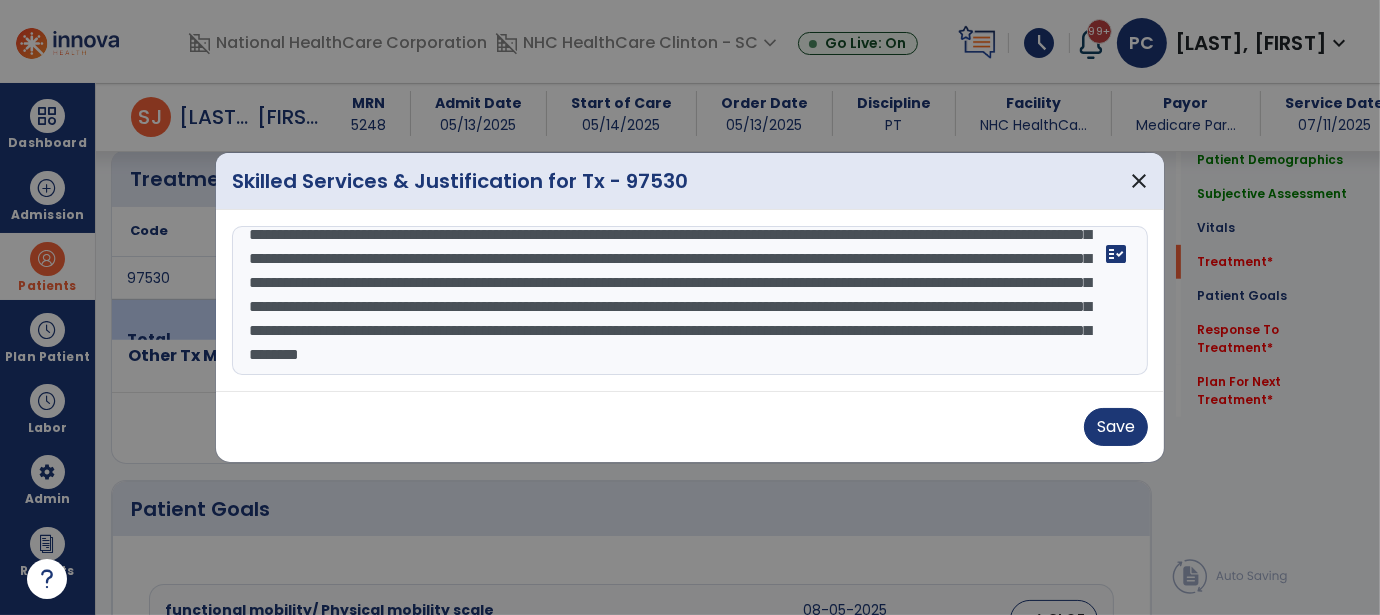 drag, startPoint x: 541, startPoint y: 359, endPoint x: 668, endPoint y: 360, distance: 127.00394 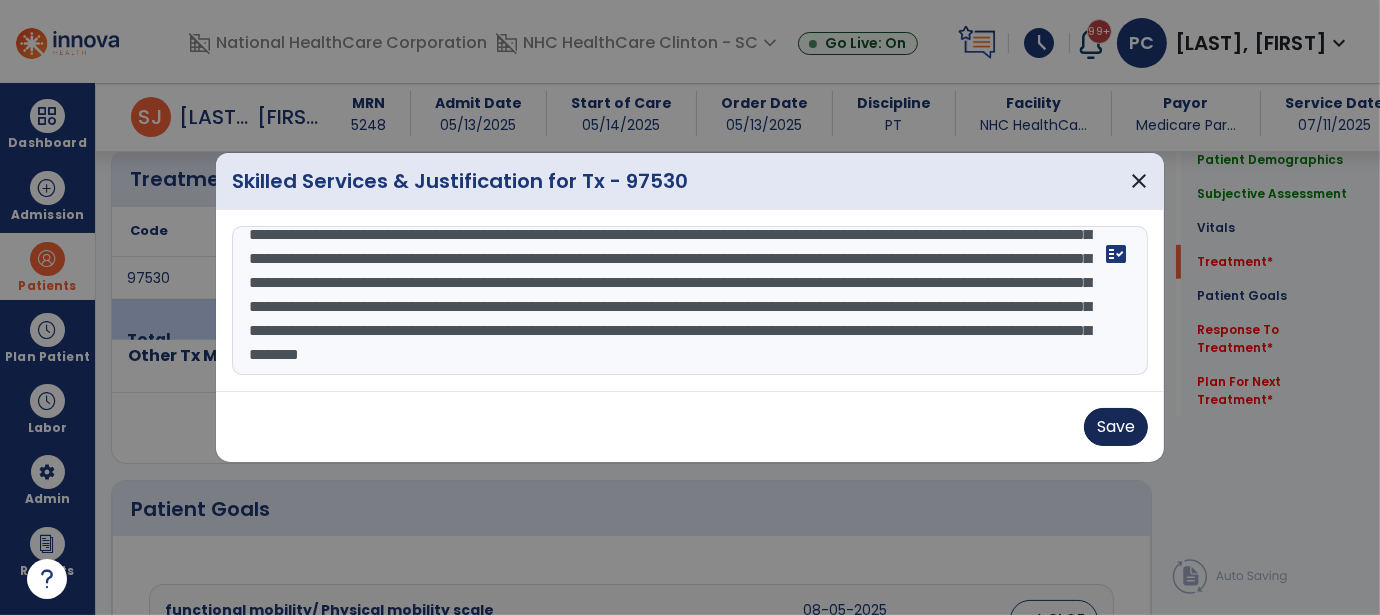 type on "**********" 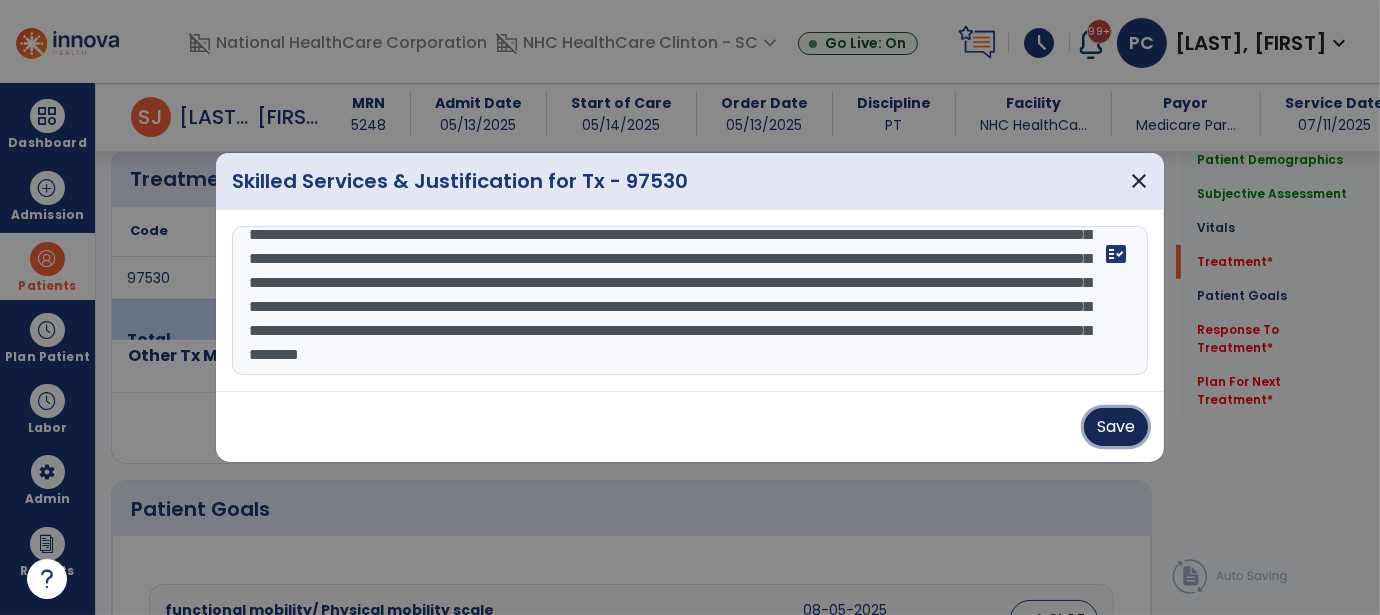 drag, startPoint x: 1109, startPoint y: 423, endPoint x: 989, endPoint y: 423, distance: 120 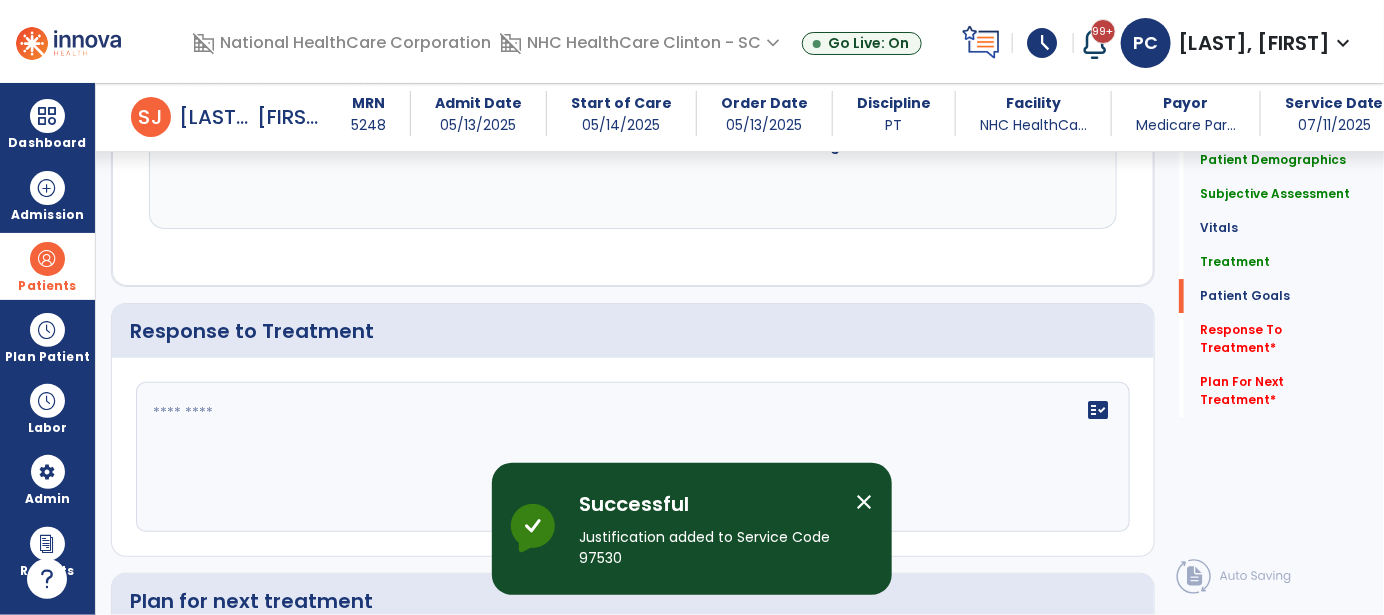 scroll, scrollTop: 2400, scrollLeft: 0, axis: vertical 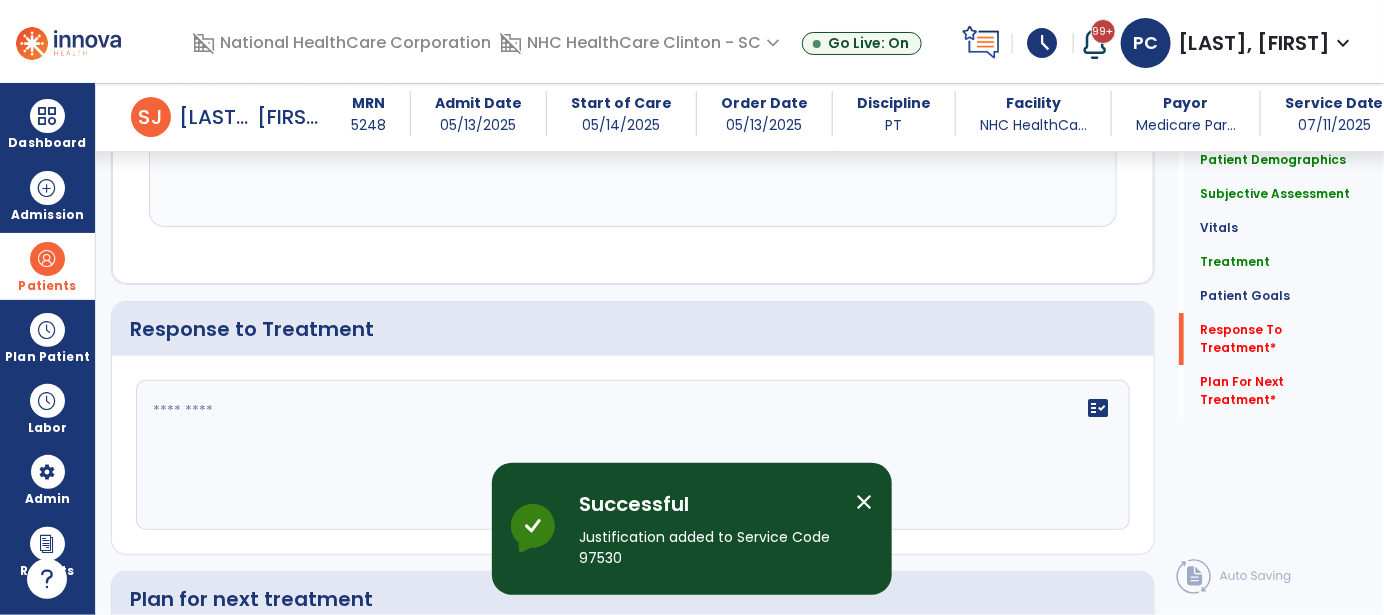 click 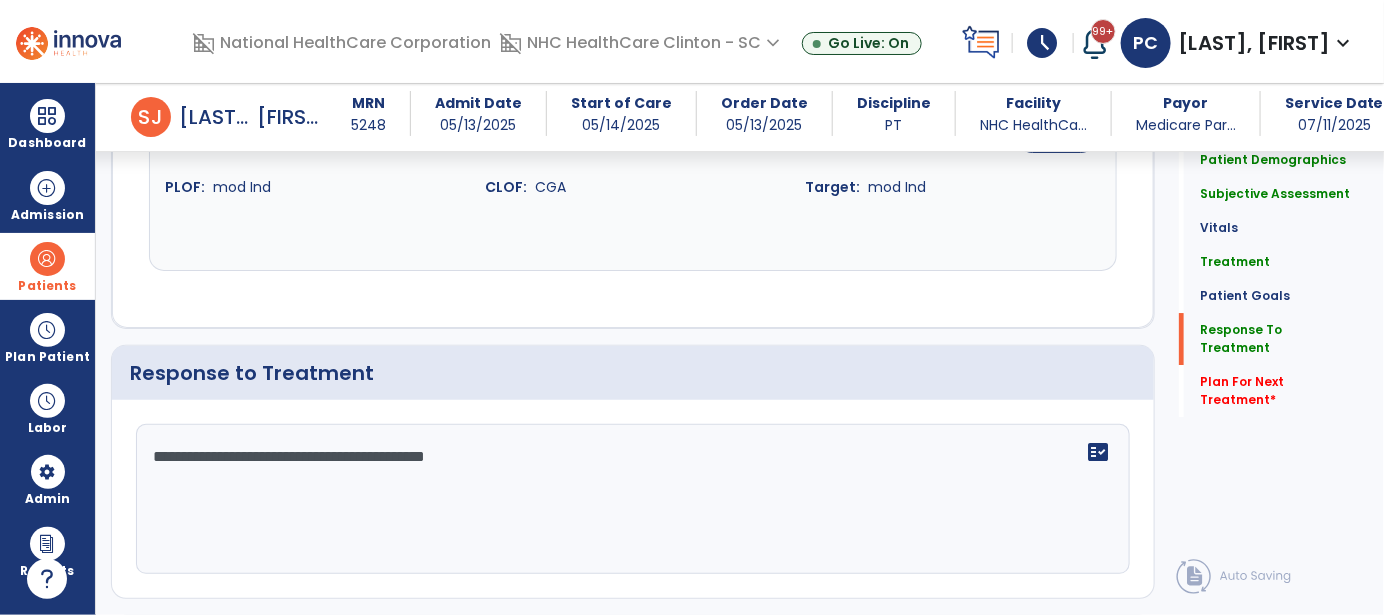 scroll, scrollTop: 2400, scrollLeft: 0, axis: vertical 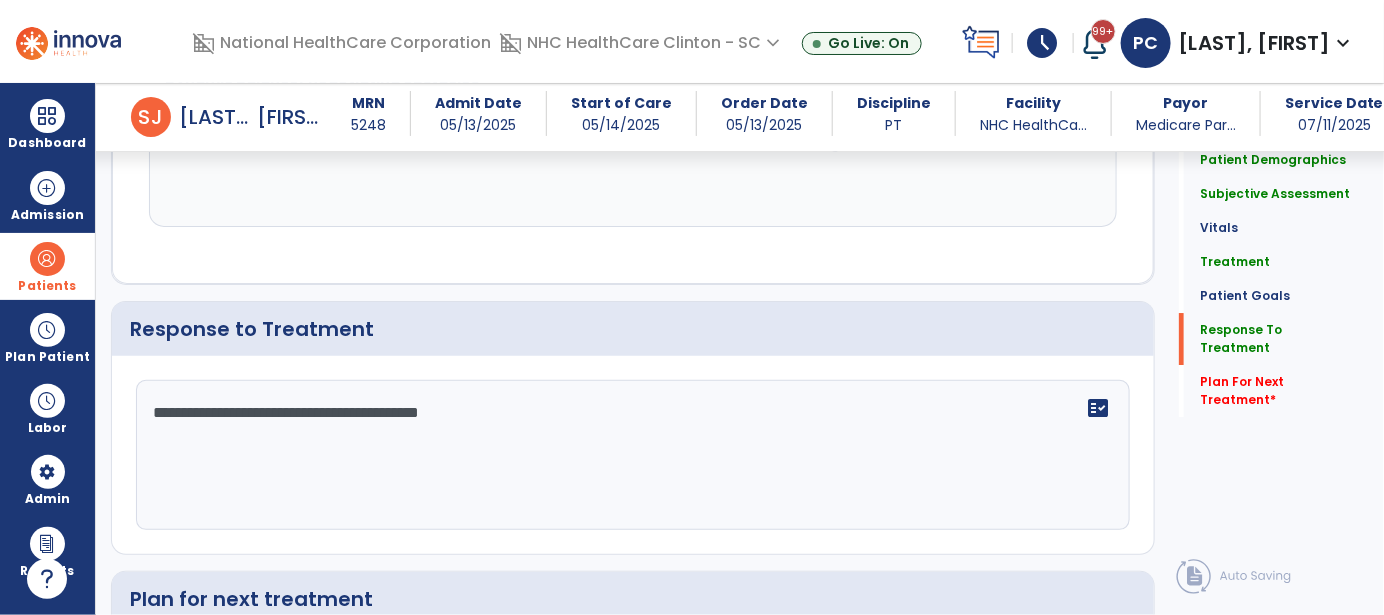 click on "**********" 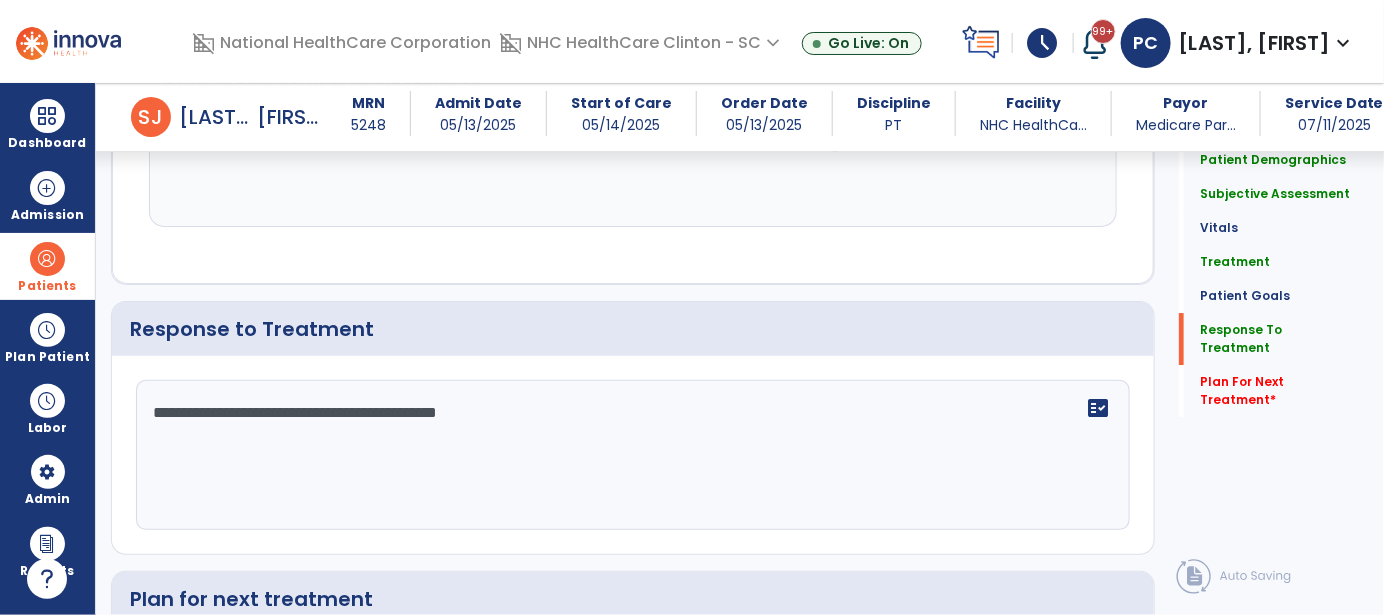 scroll, scrollTop: 2400, scrollLeft: 0, axis: vertical 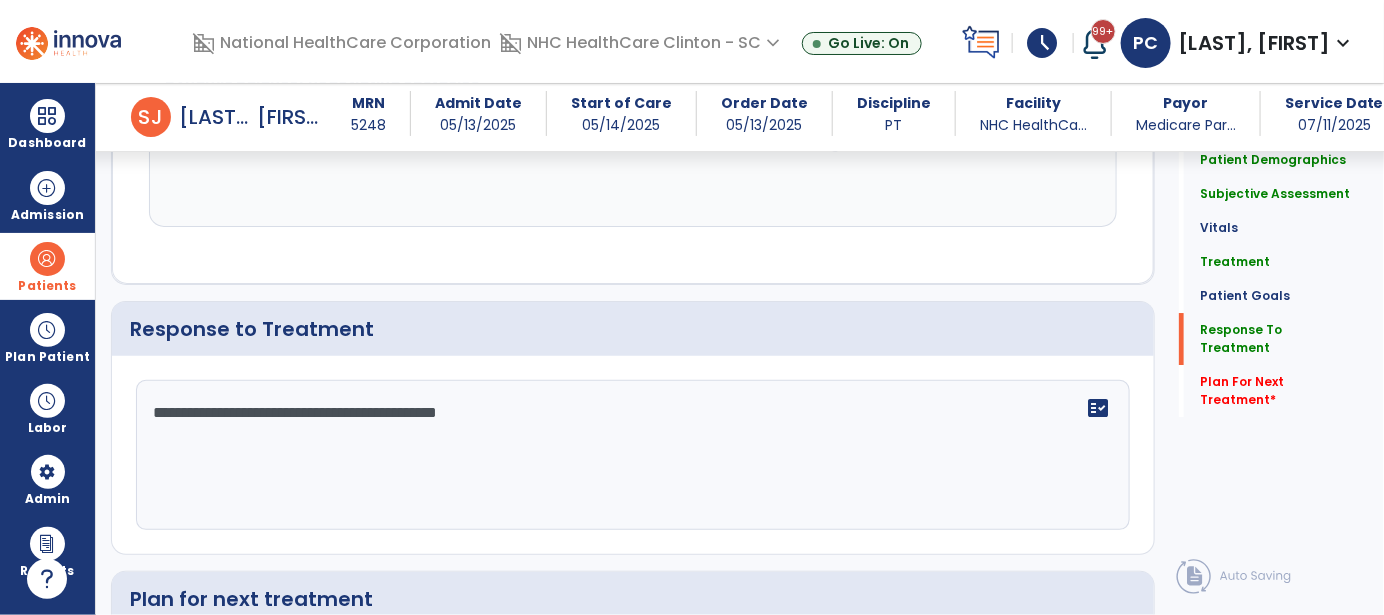 click on "**********" 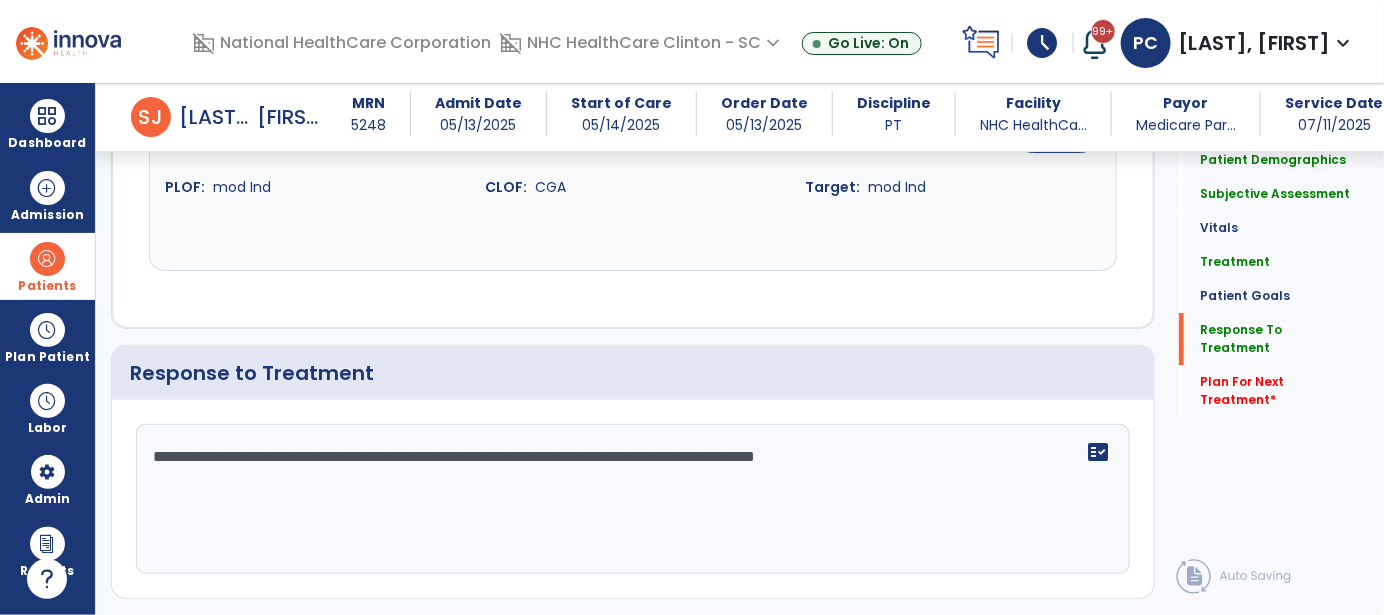 scroll, scrollTop: 2400, scrollLeft: 0, axis: vertical 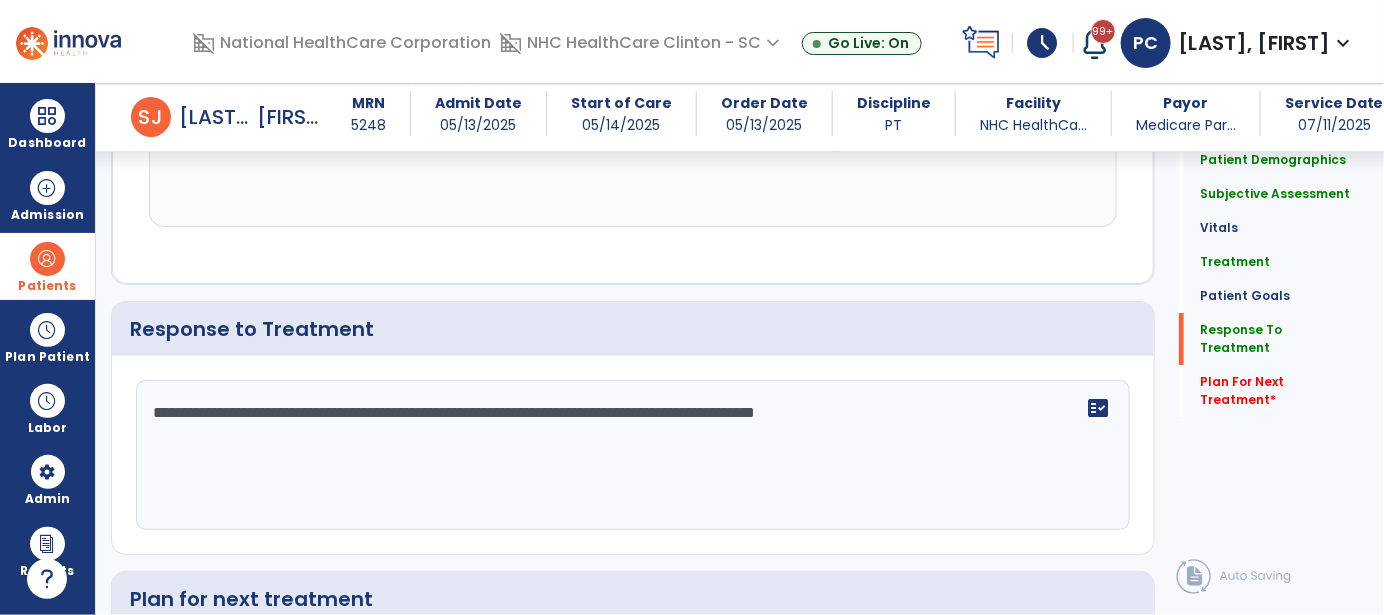 click on "**********" 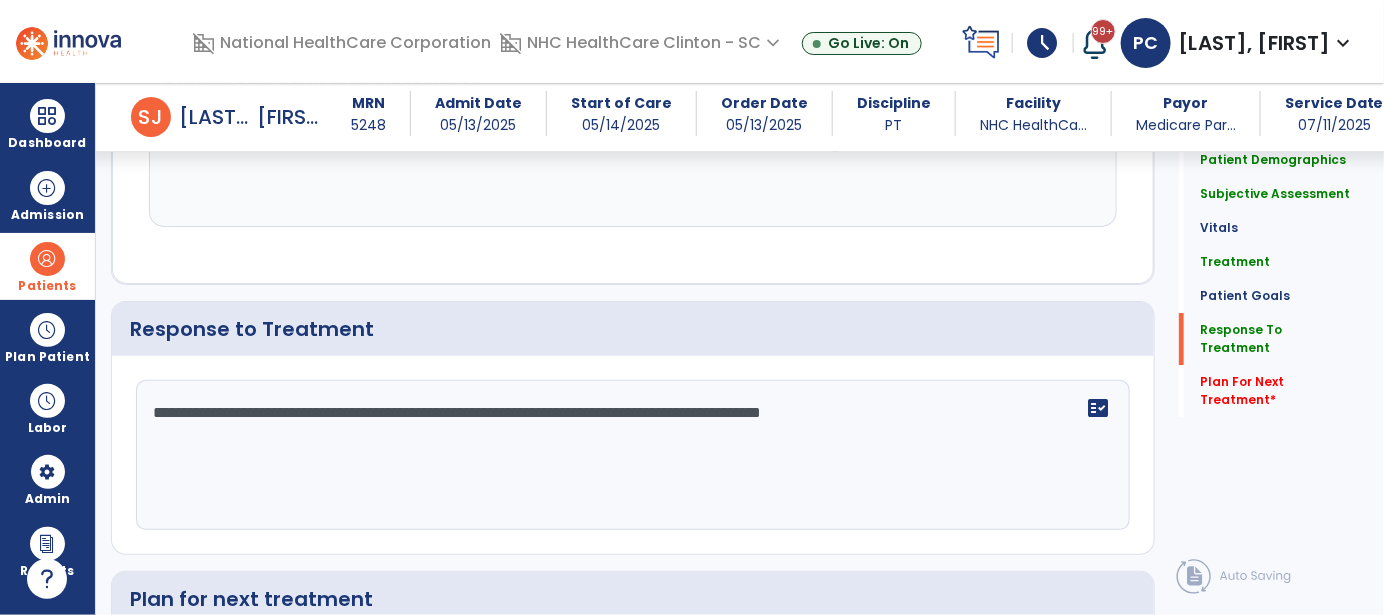 drag, startPoint x: 980, startPoint y: 401, endPoint x: 980, endPoint y: 414, distance: 13 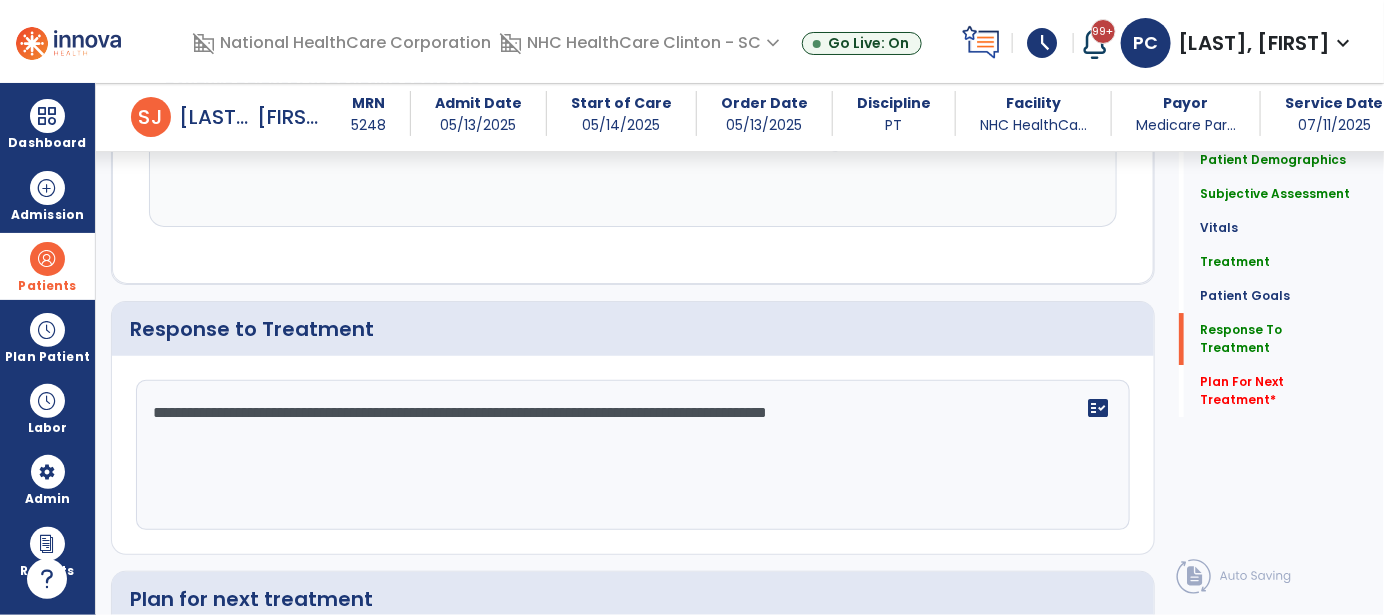 scroll, scrollTop: 2400, scrollLeft: 0, axis: vertical 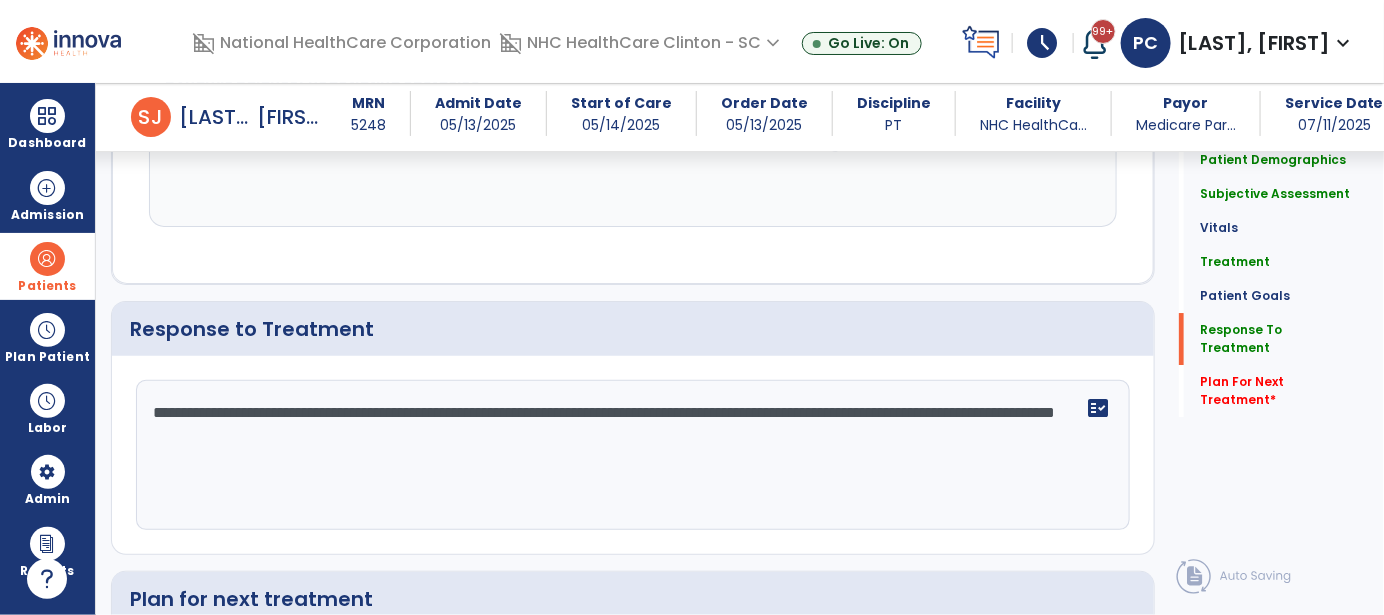 click on "**********" 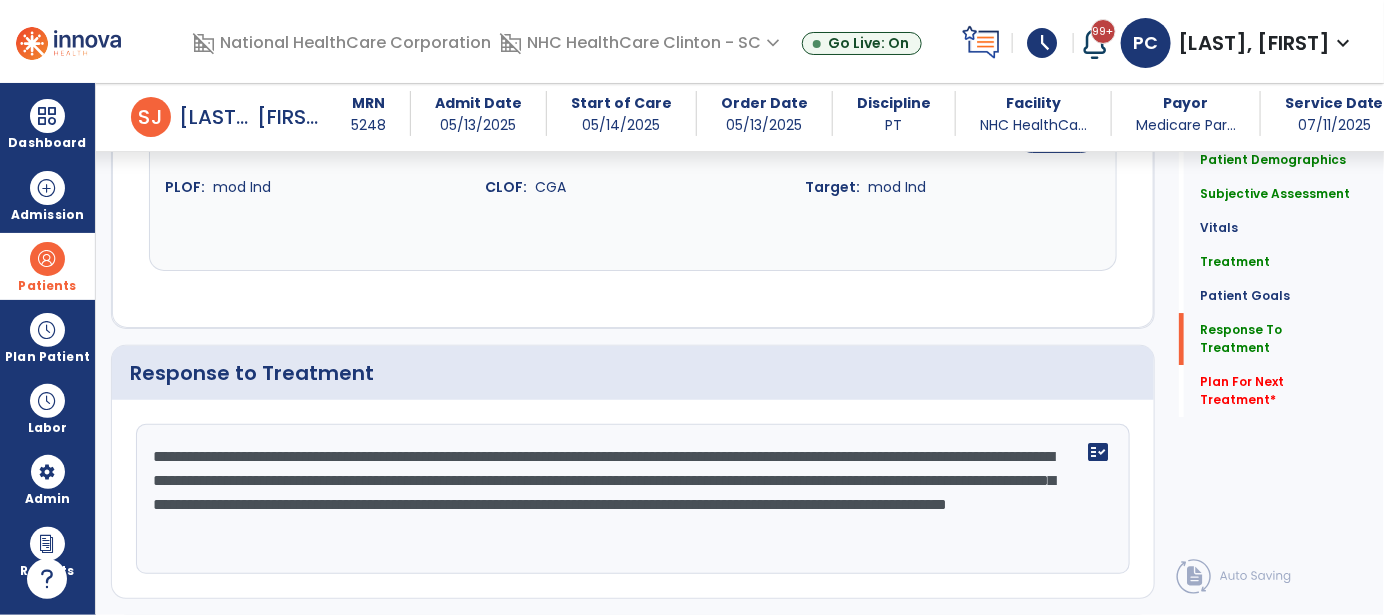scroll, scrollTop: 2400, scrollLeft: 0, axis: vertical 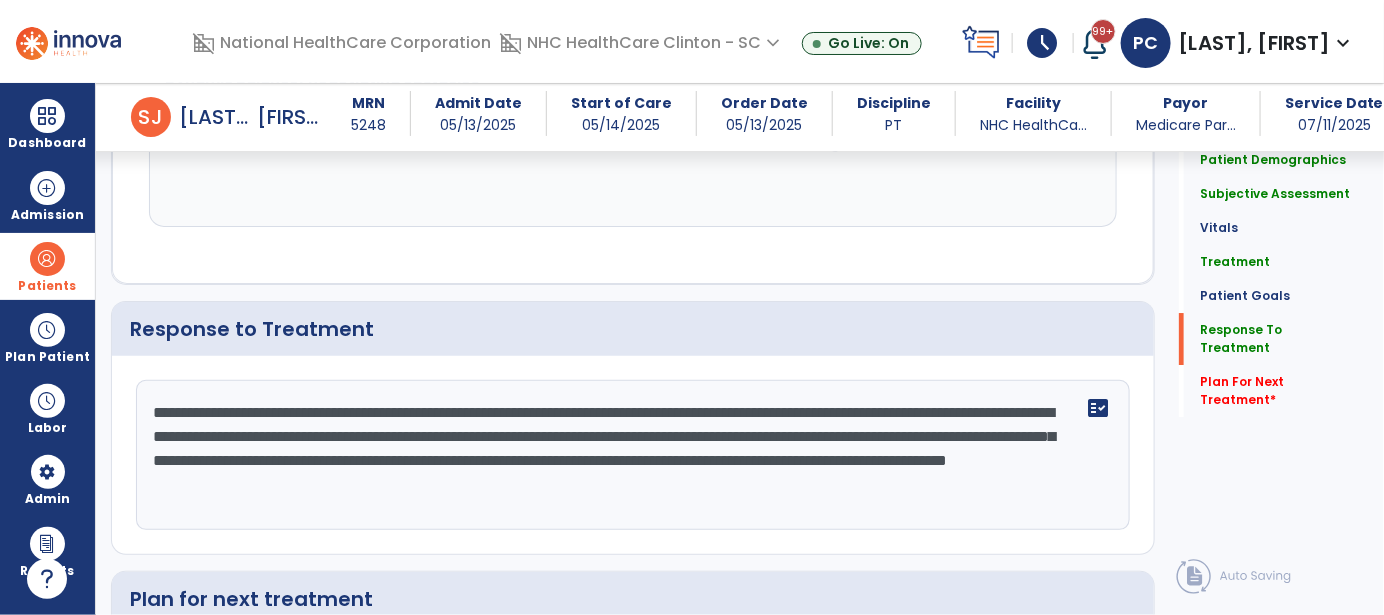 click on "**********" 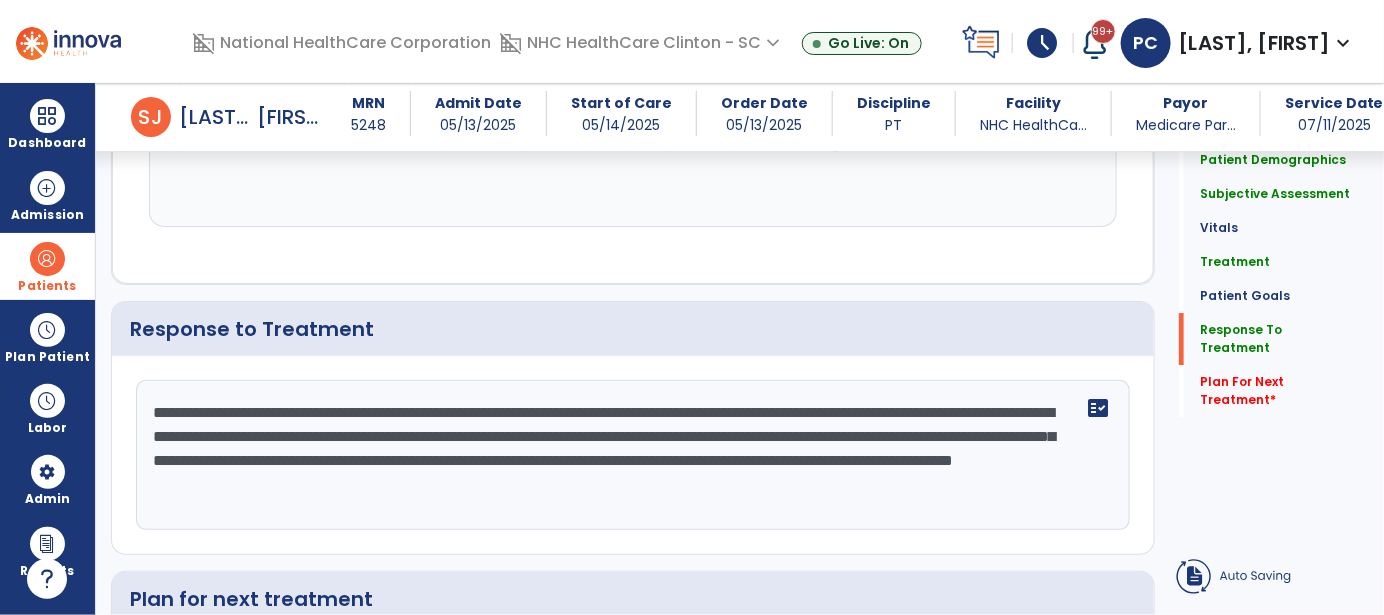 click on "**********" 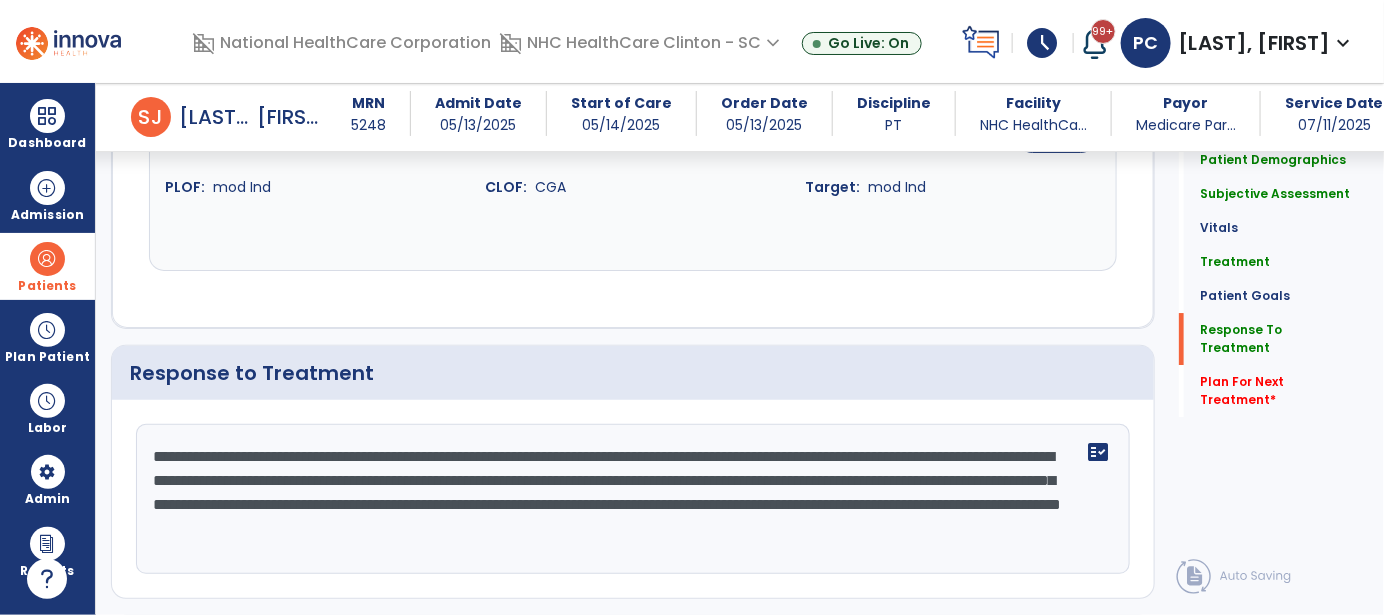 scroll, scrollTop: 2400, scrollLeft: 0, axis: vertical 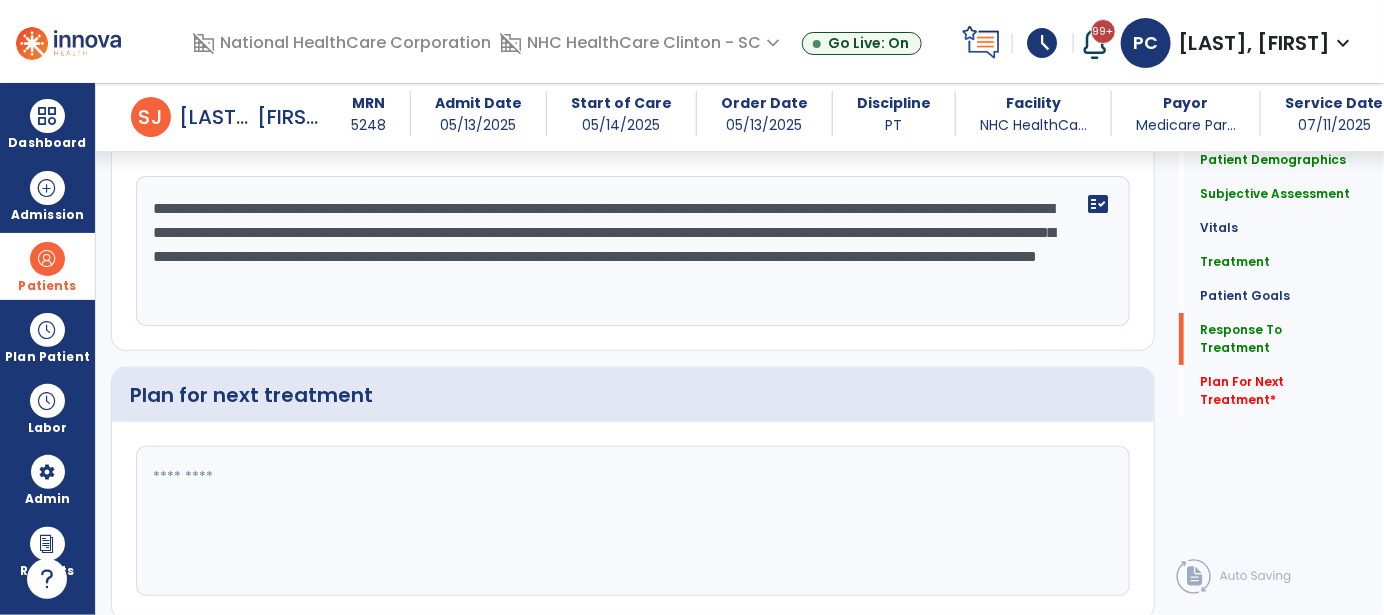 click on "**********" 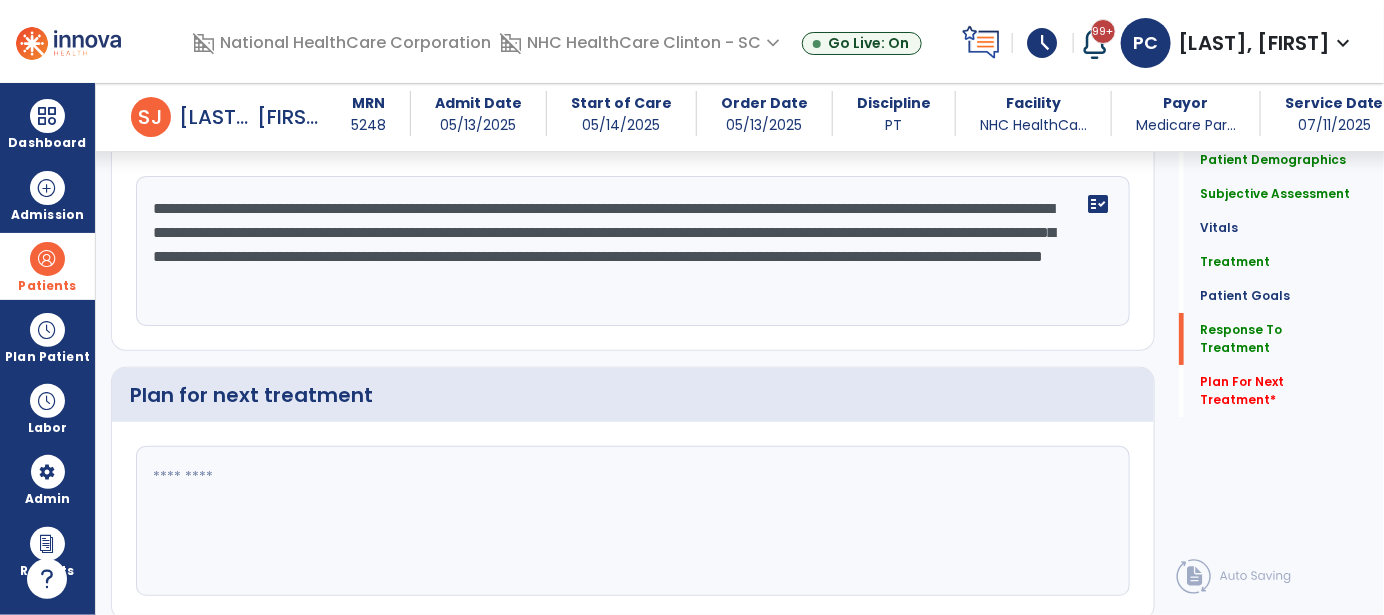 type on "**********" 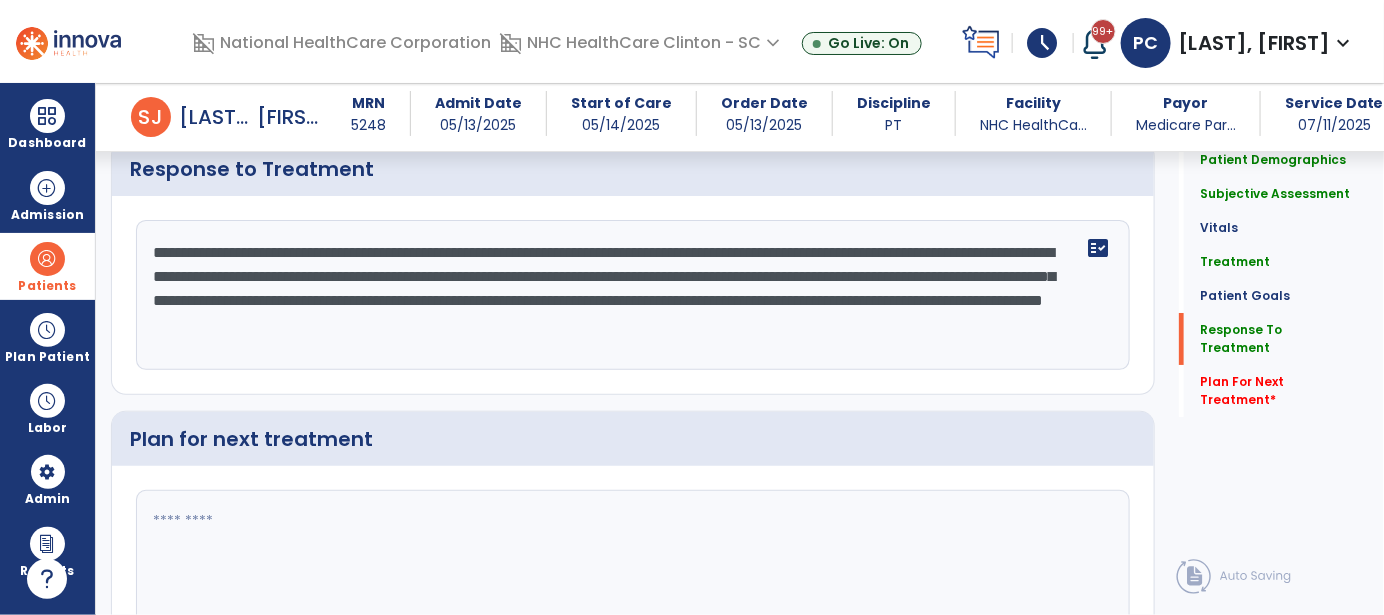 scroll, scrollTop: 2604, scrollLeft: 0, axis: vertical 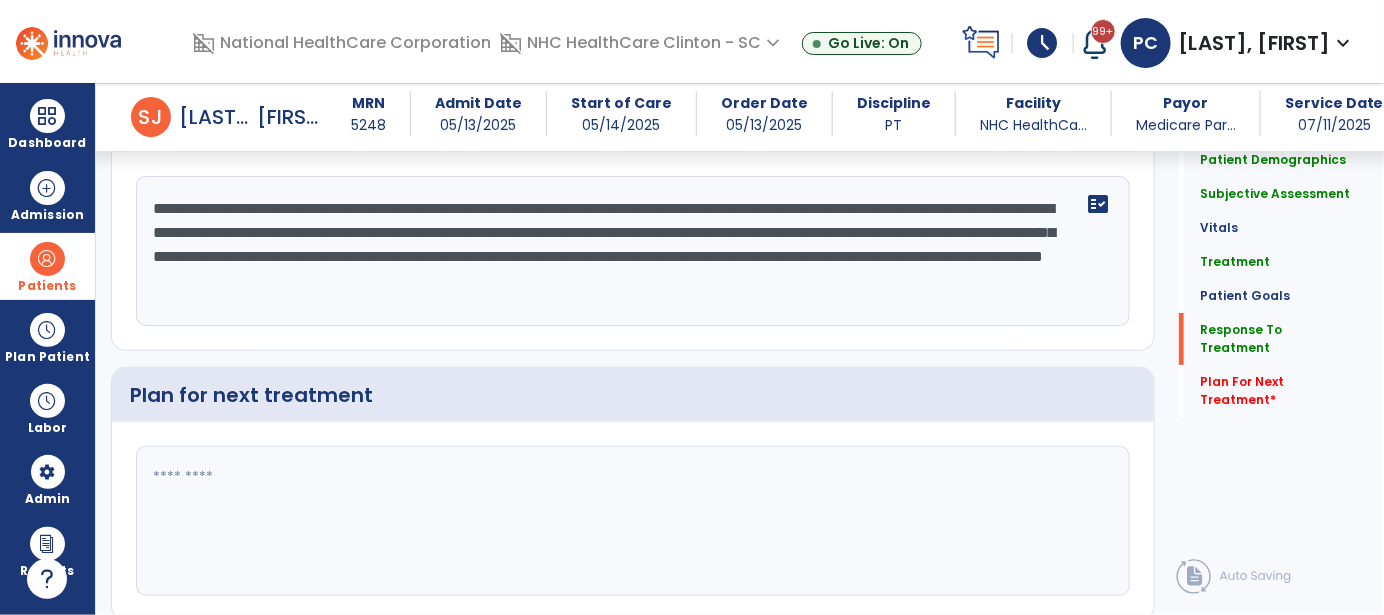 type on "*" 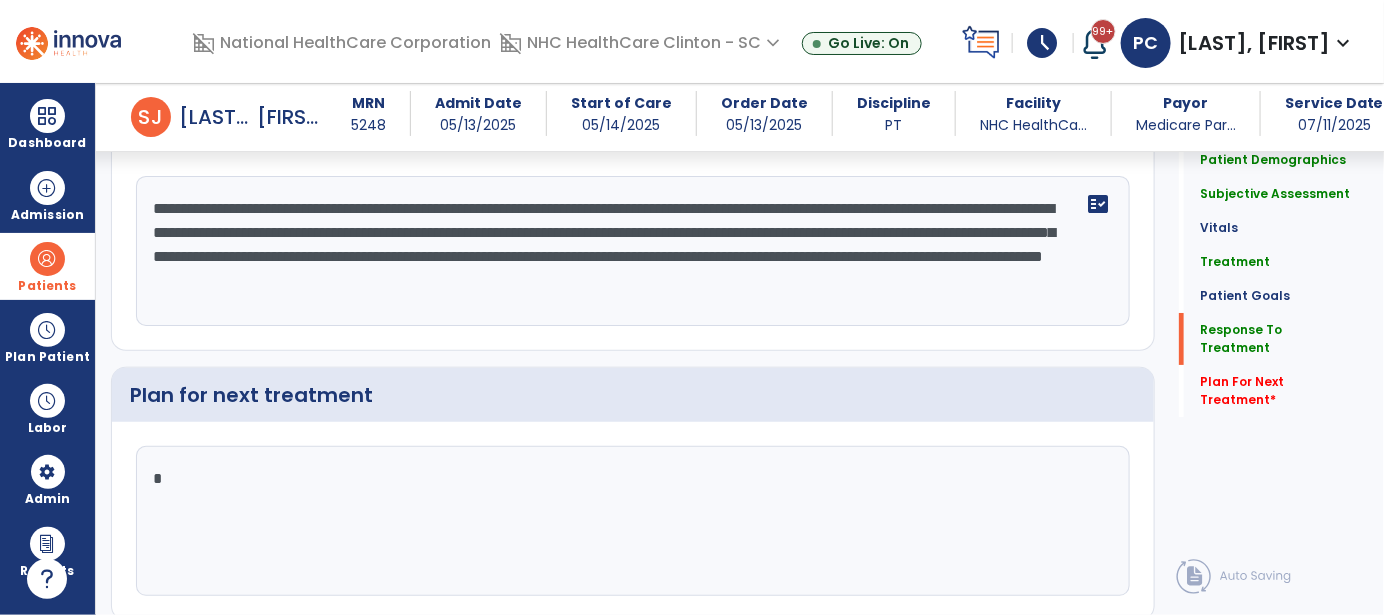 type 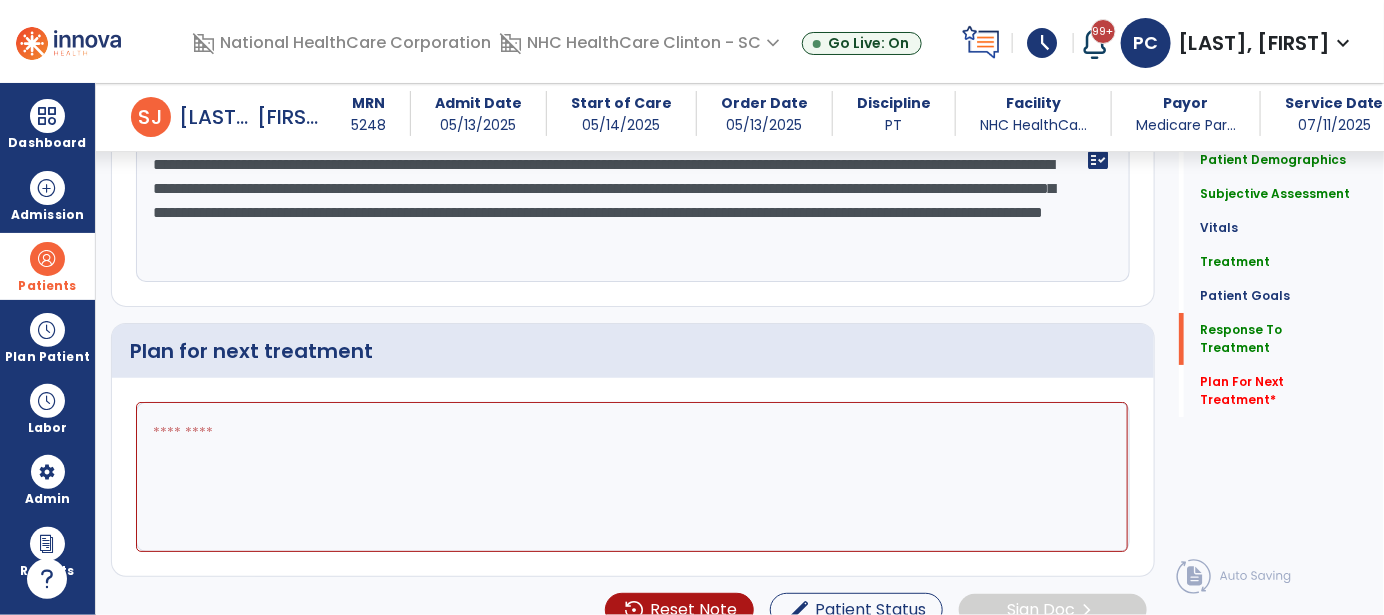 click on "**********" 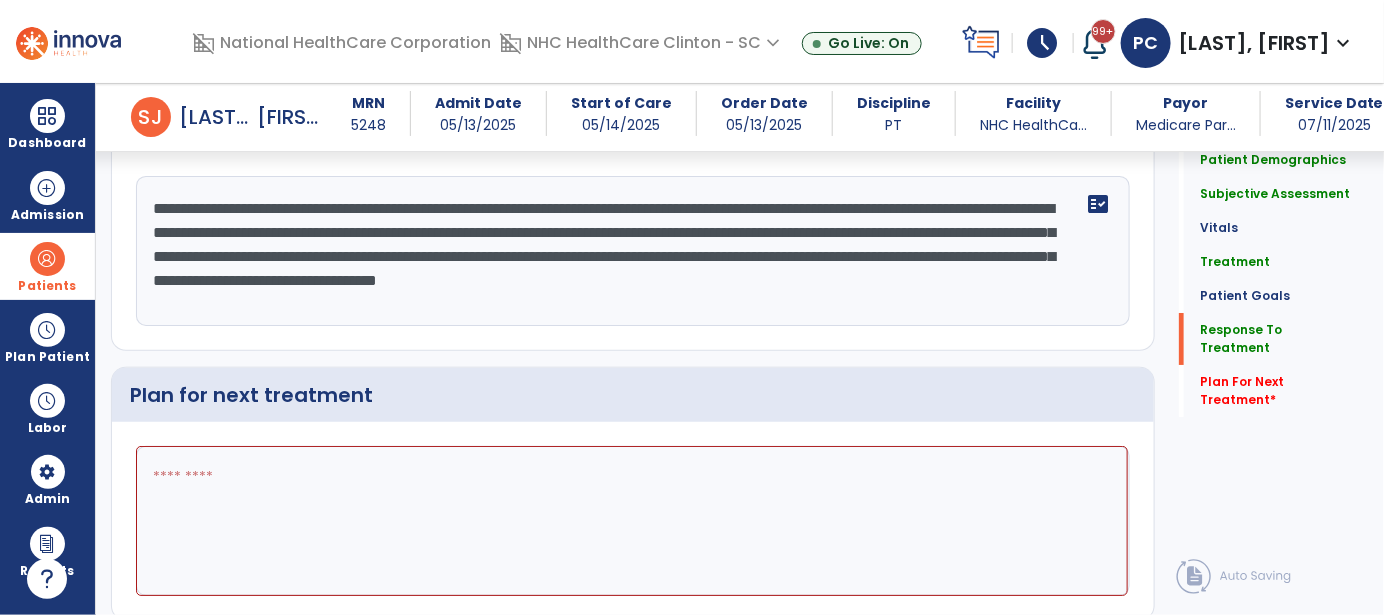 scroll, scrollTop: 2604, scrollLeft: 0, axis: vertical 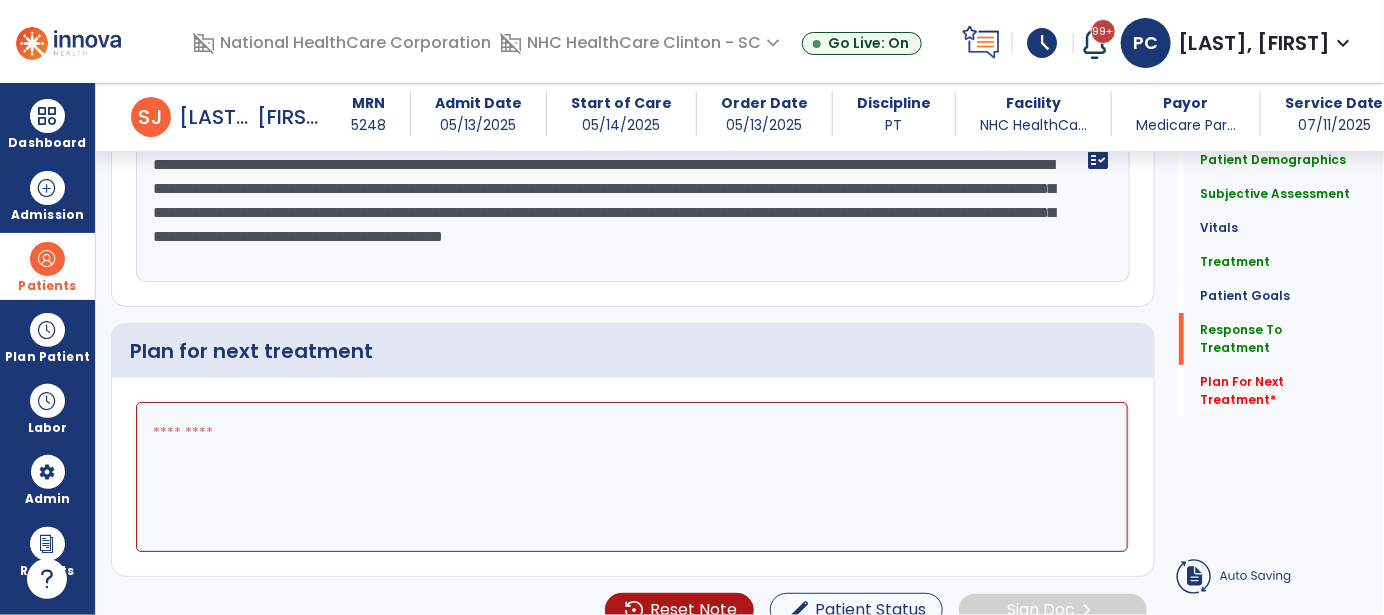 drag, startPoint x: 416, startPoint y: 294, endPoint x: 483, endPoint y: 309, distance: 68.65858 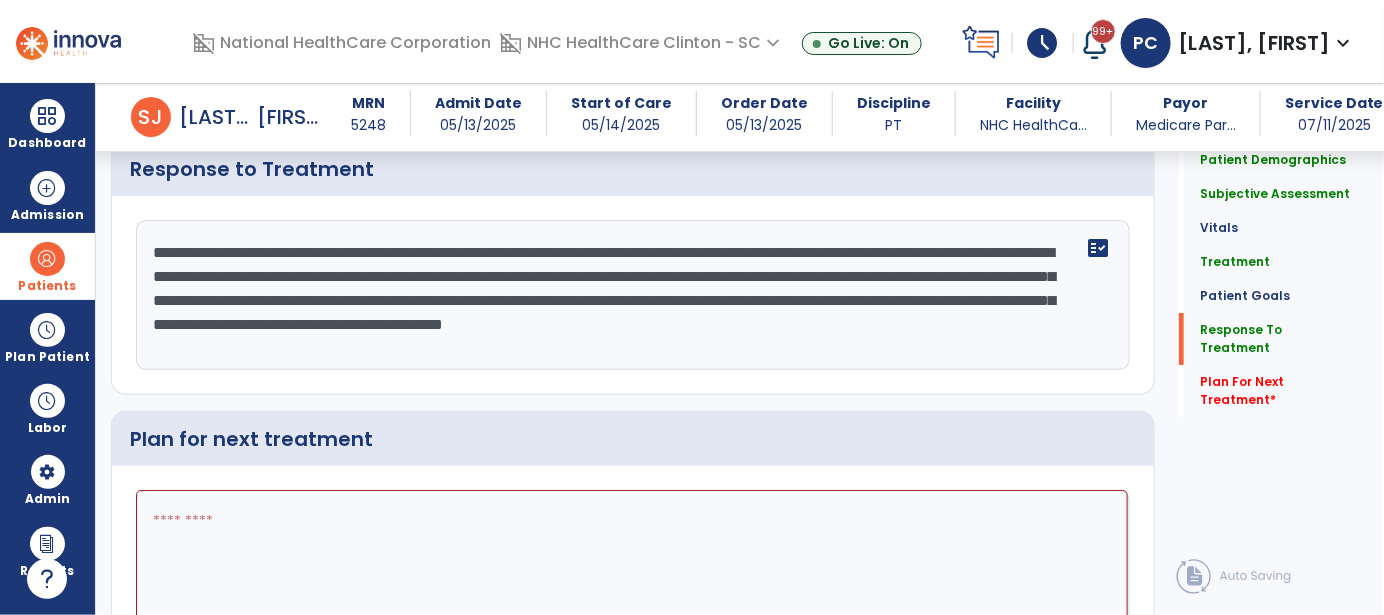 scroll, scrollTop: 2604, scrollLeft: 0, axis: vertical 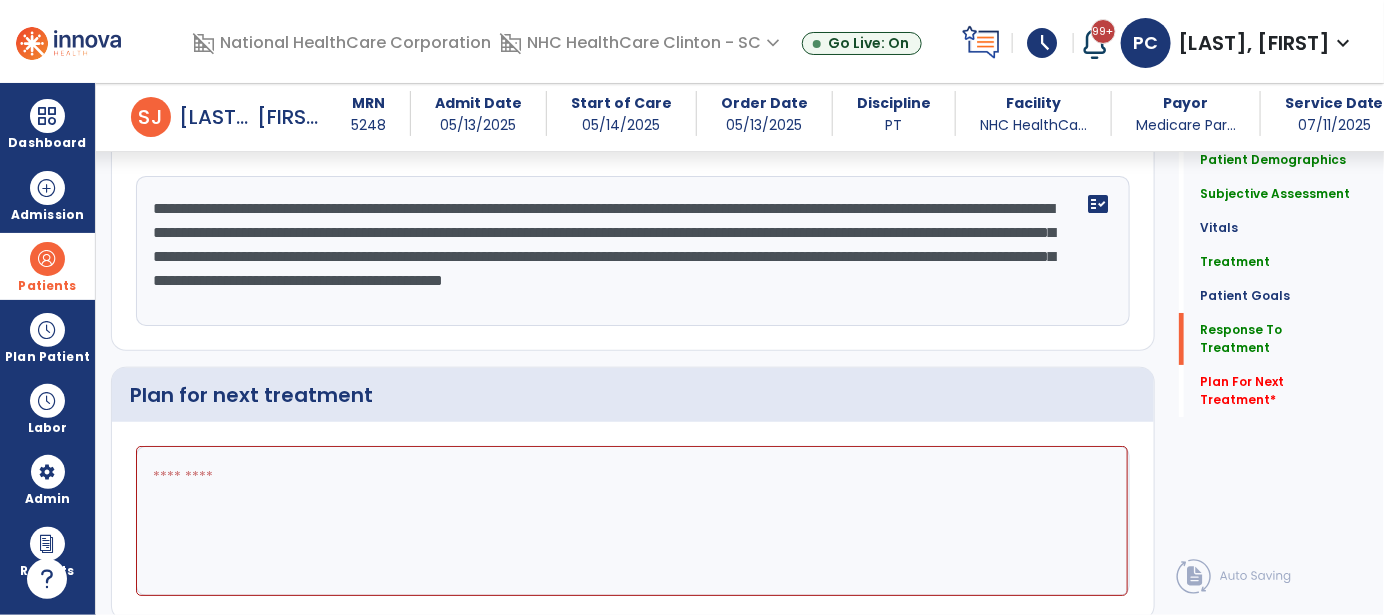 click on "**********" 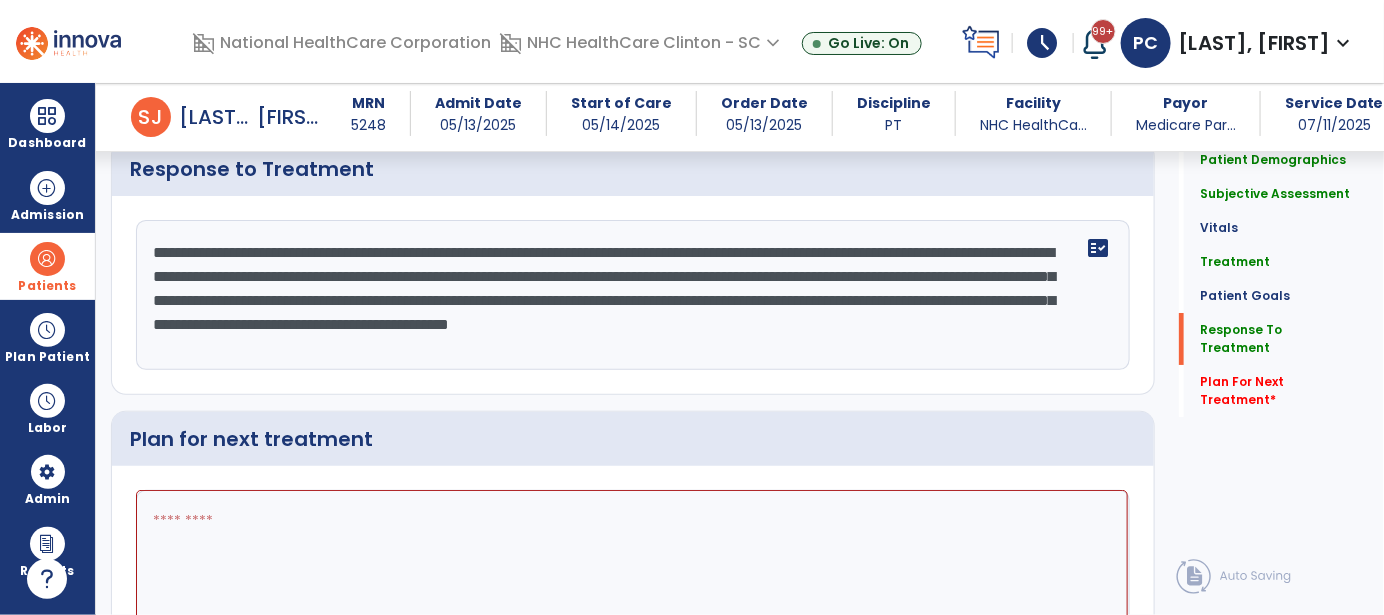 scroll, scrollTop: 2604, scrollLeft: 0, axis: vertical 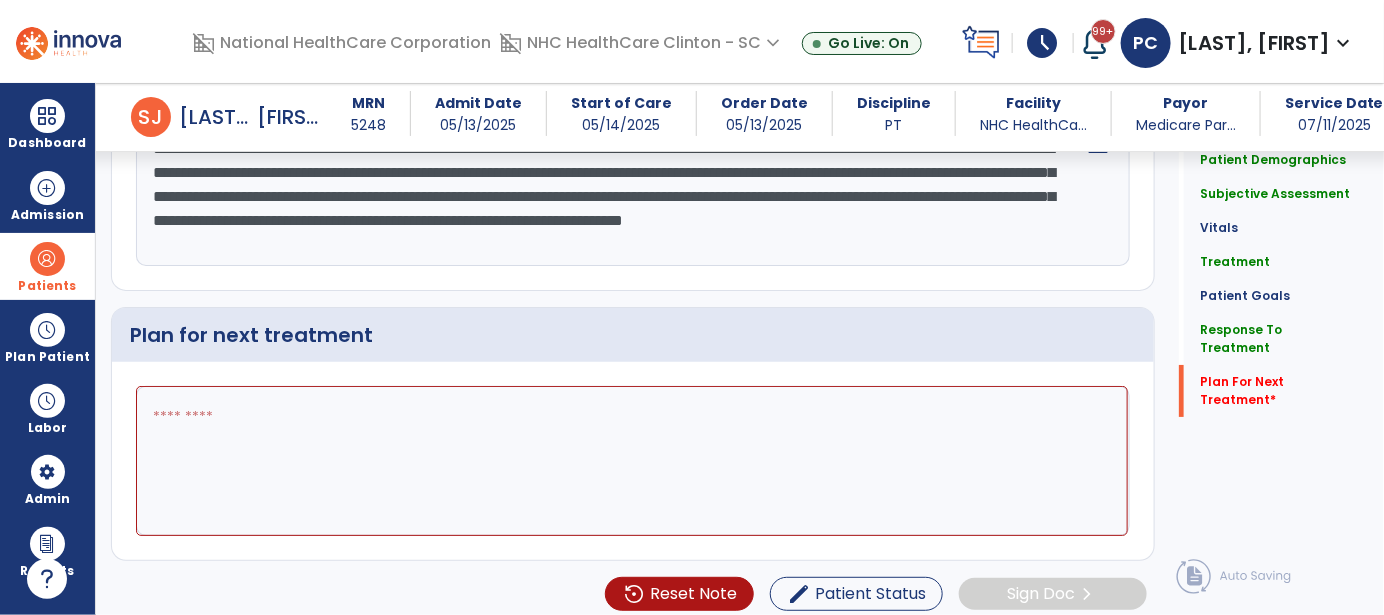 type on "**********" 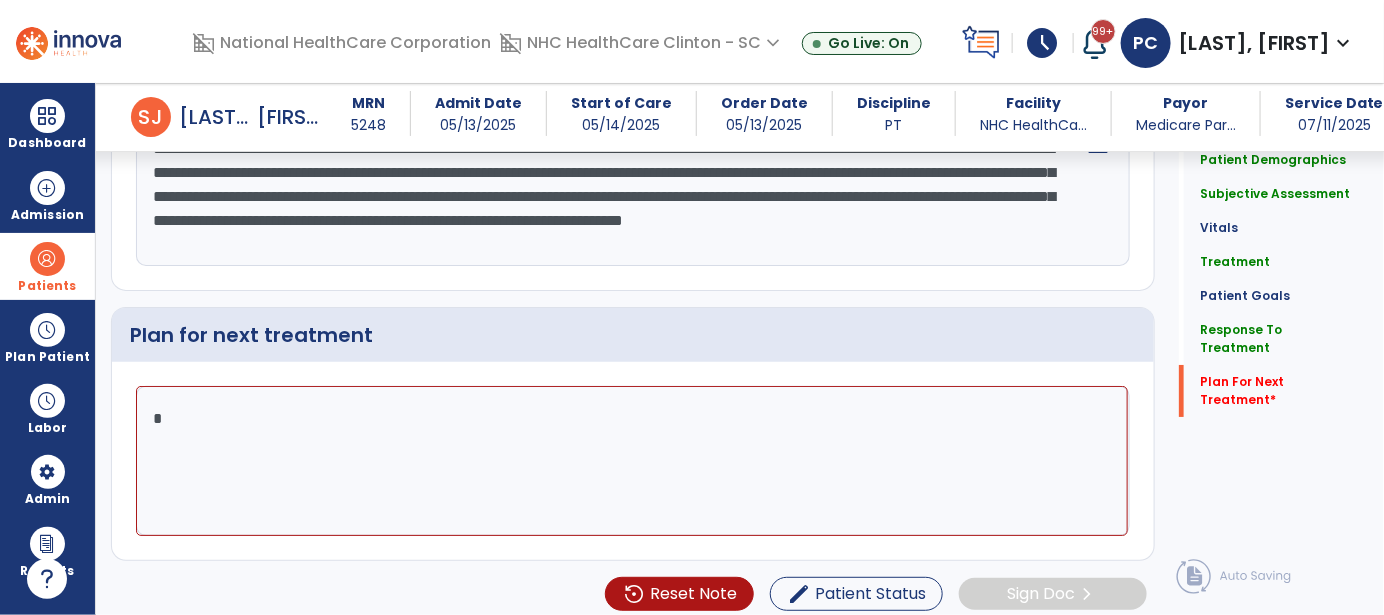 scroll, scrollTop: 2664, scrollLeft: 0, axis: vertical 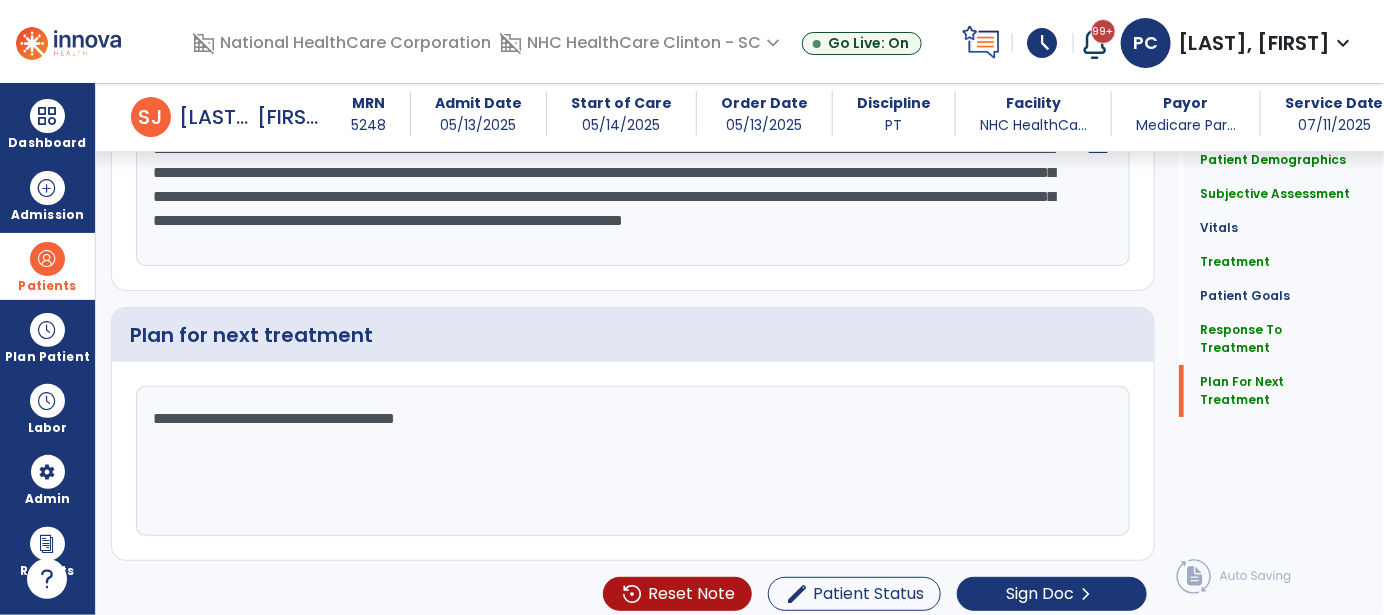 drag, startPoint x: 461, startPoint y: 321, endPoint x: 490, endPoint y: 364, distance: 51.86521 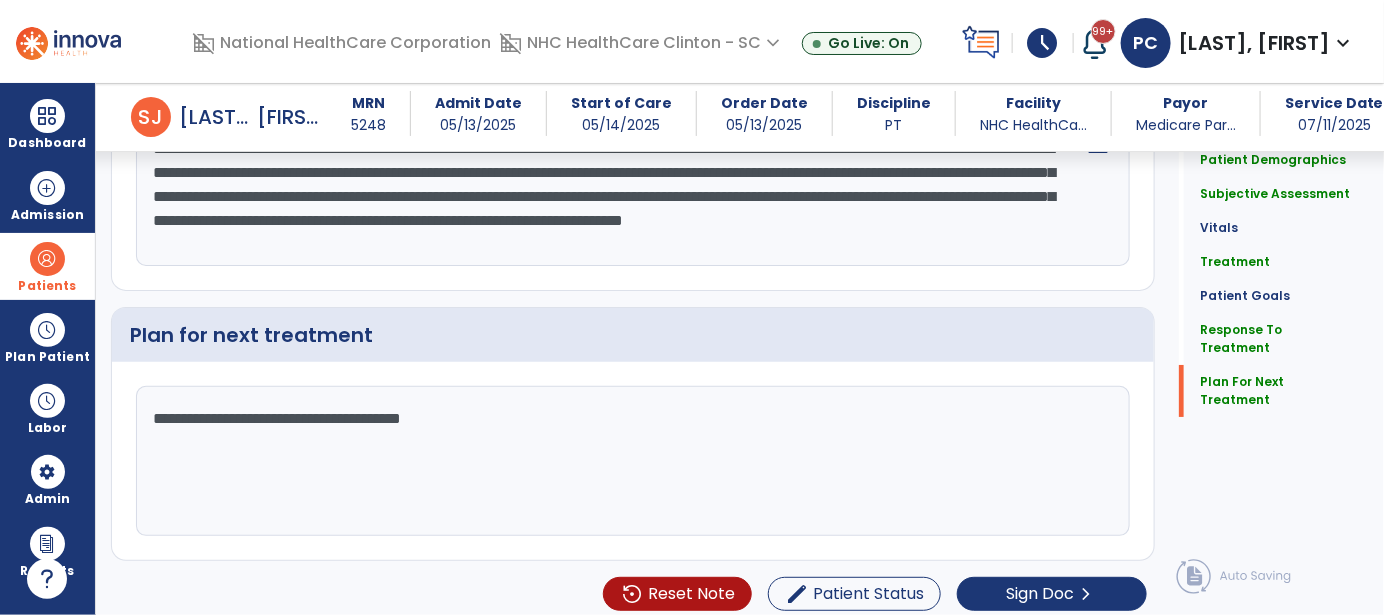 scroll, scrollTop: 2664, scrollLeft: 0, axis: vertical 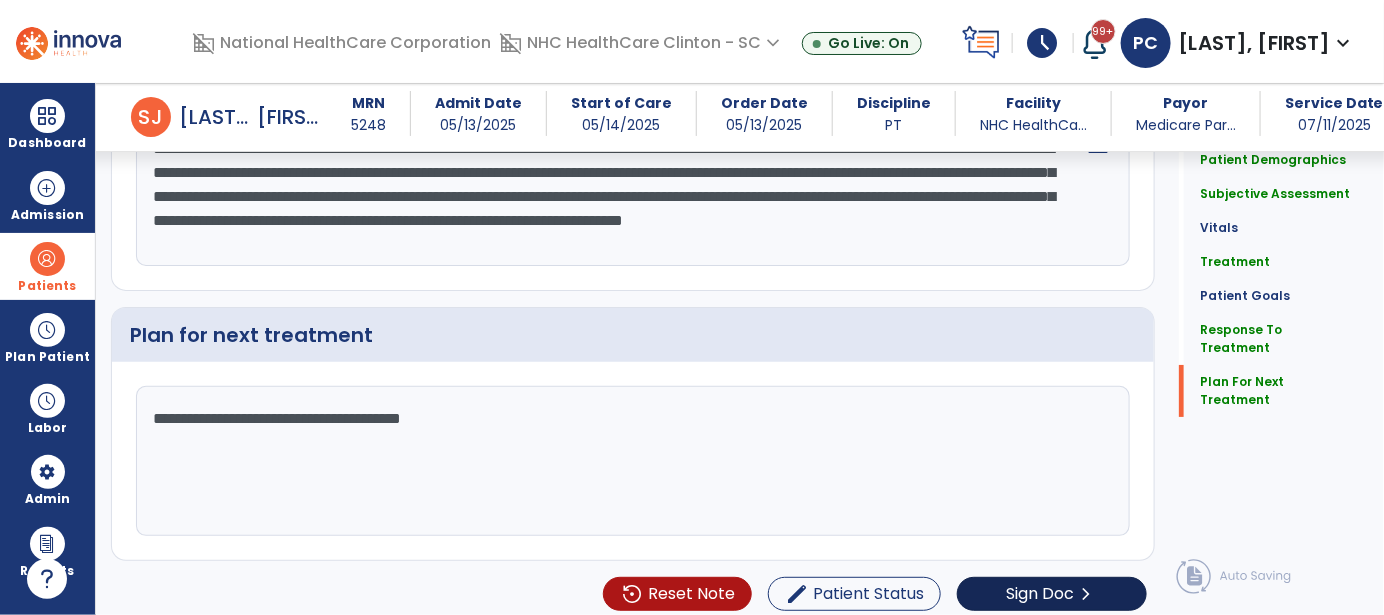 type on "**********" 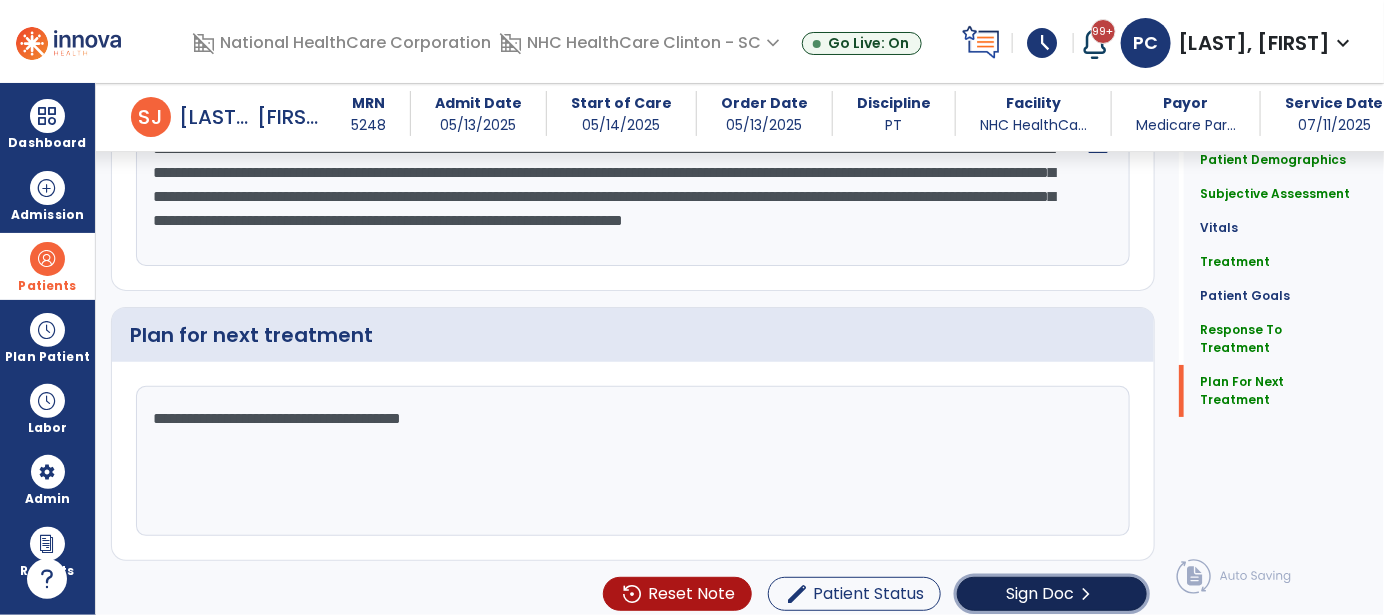 click on "Sign Doc  chevron_right" 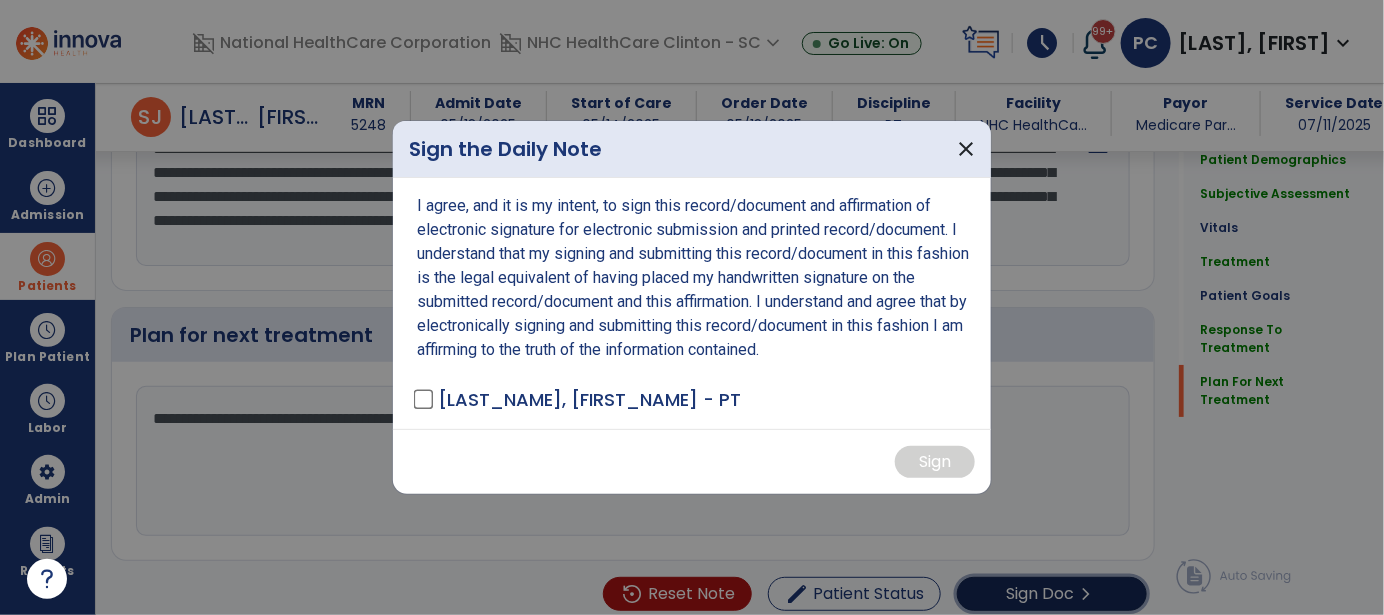 scroll, scrollTop: 2664, scrollLeft: 0, axis: vertical 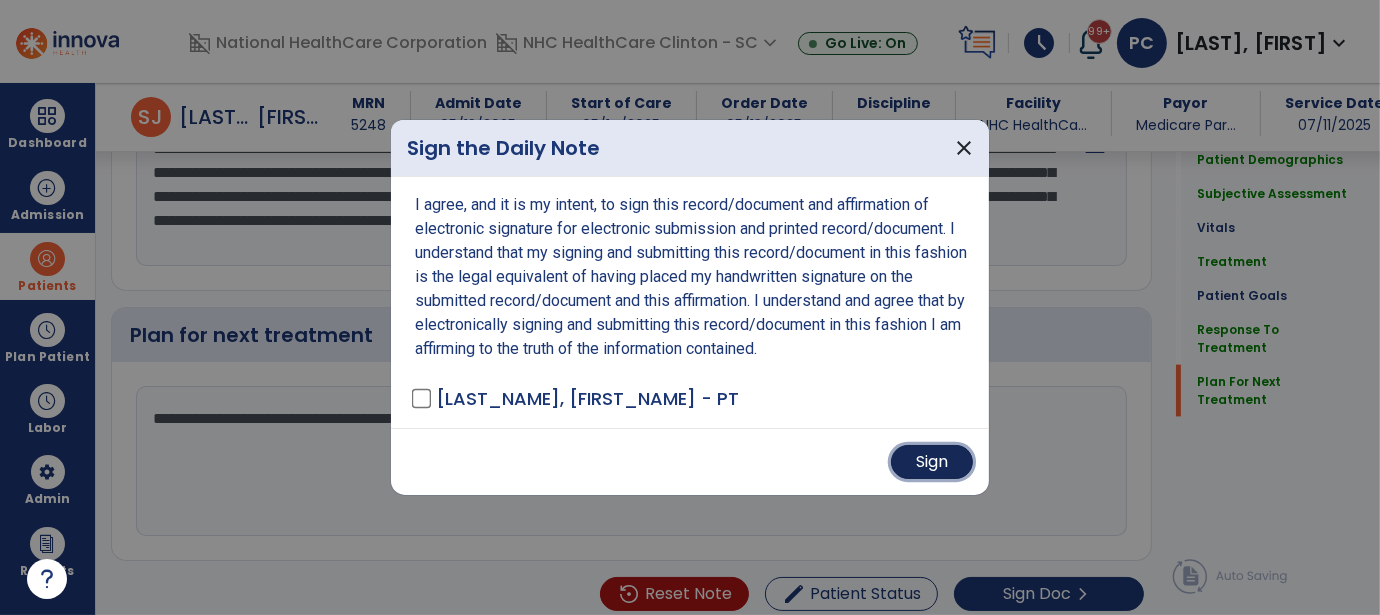 click on "Sign" at bounding box center [932, 462] 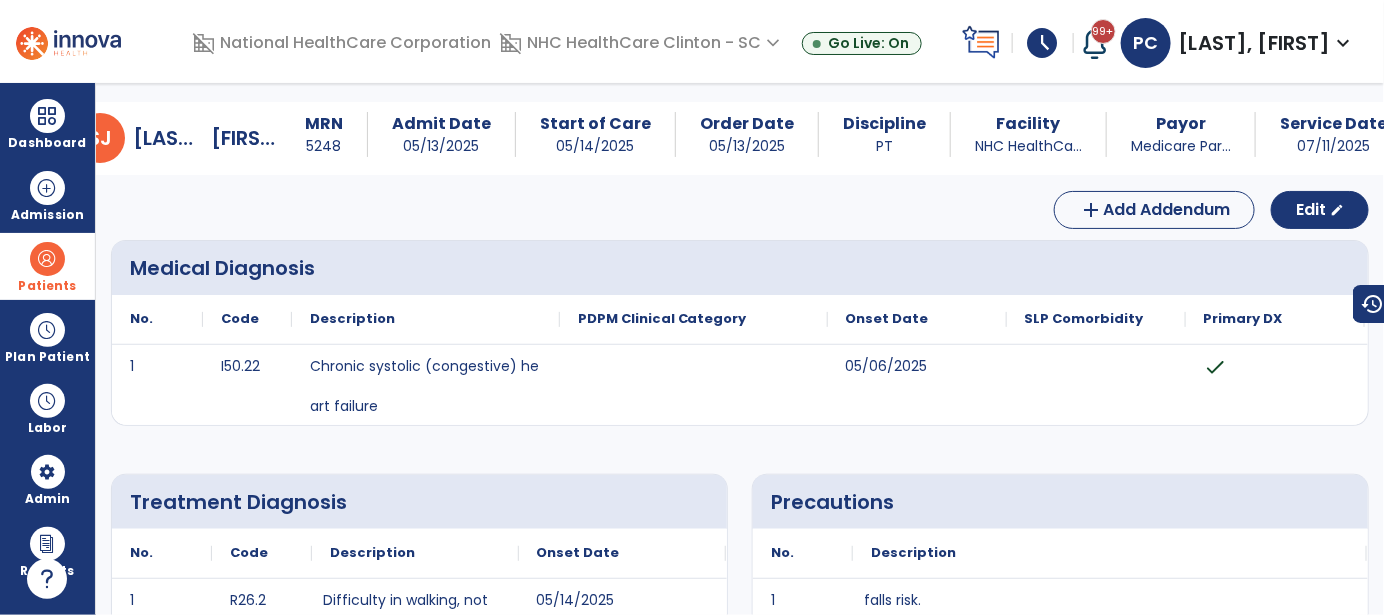 scroll, scrollTop: 0, scrollLeft: 0, axis: both 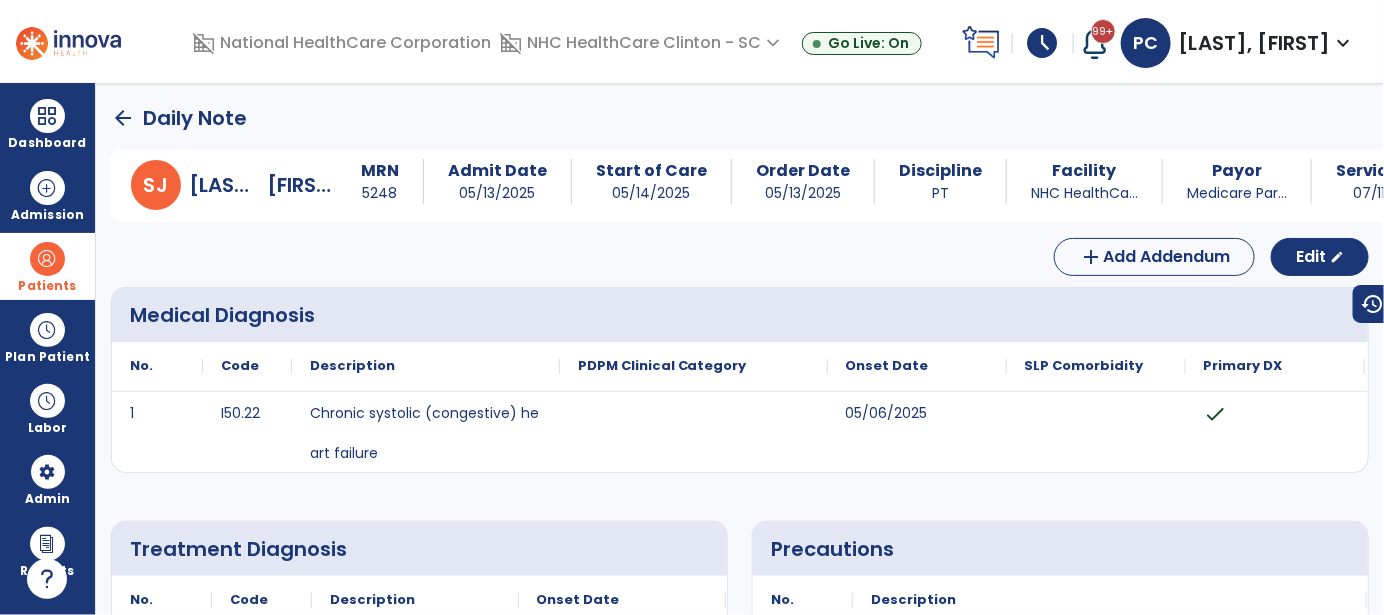 click on "arrow_back" 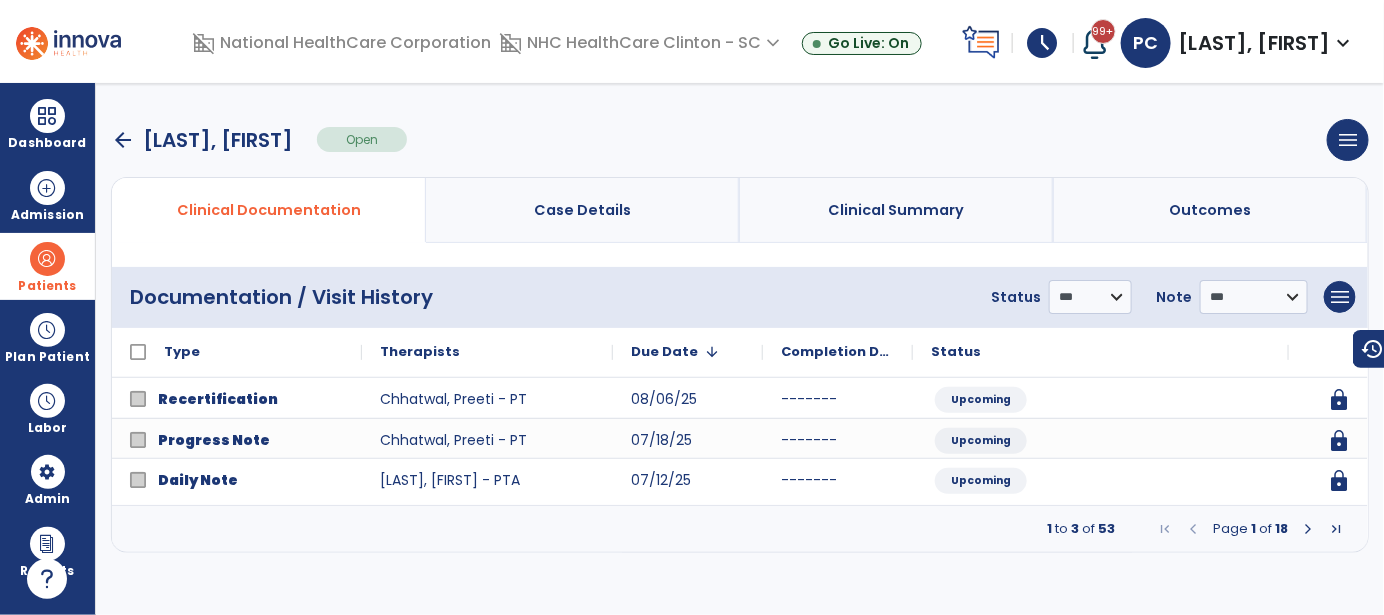 drag, startPoint x: 120, startPoint y: 131, endPoint x: 133, endPoint y: 146, distance: 19.849434 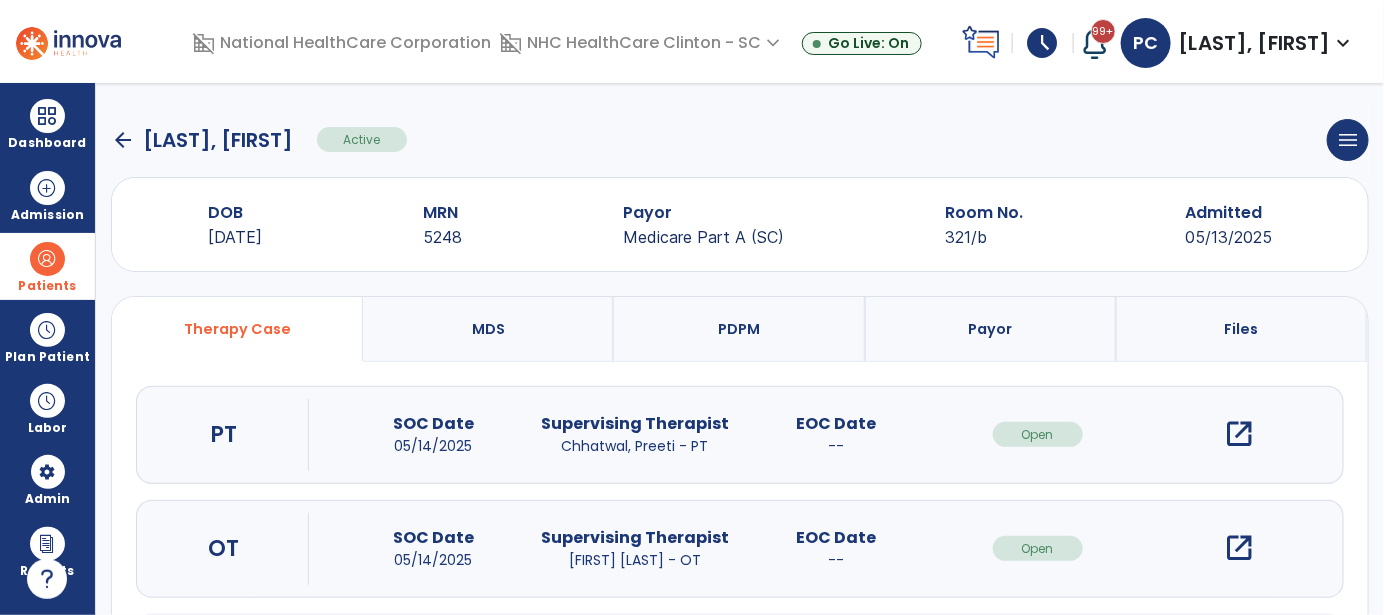 click on "arrow_back" 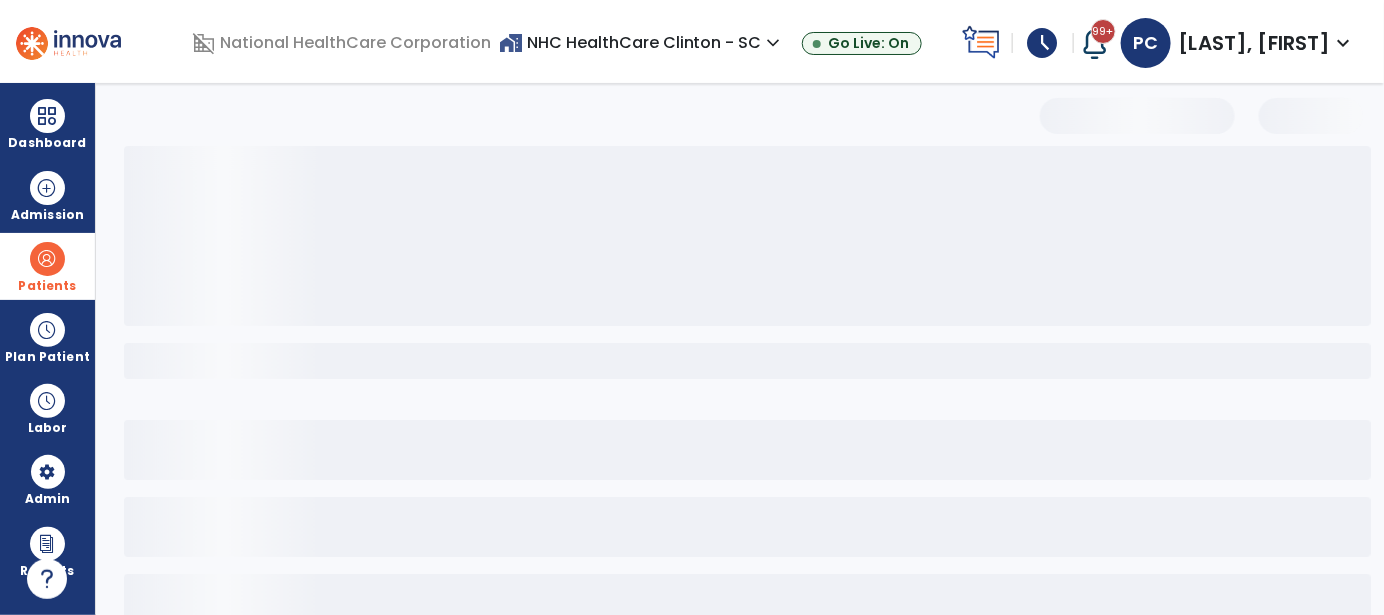 select on "***" 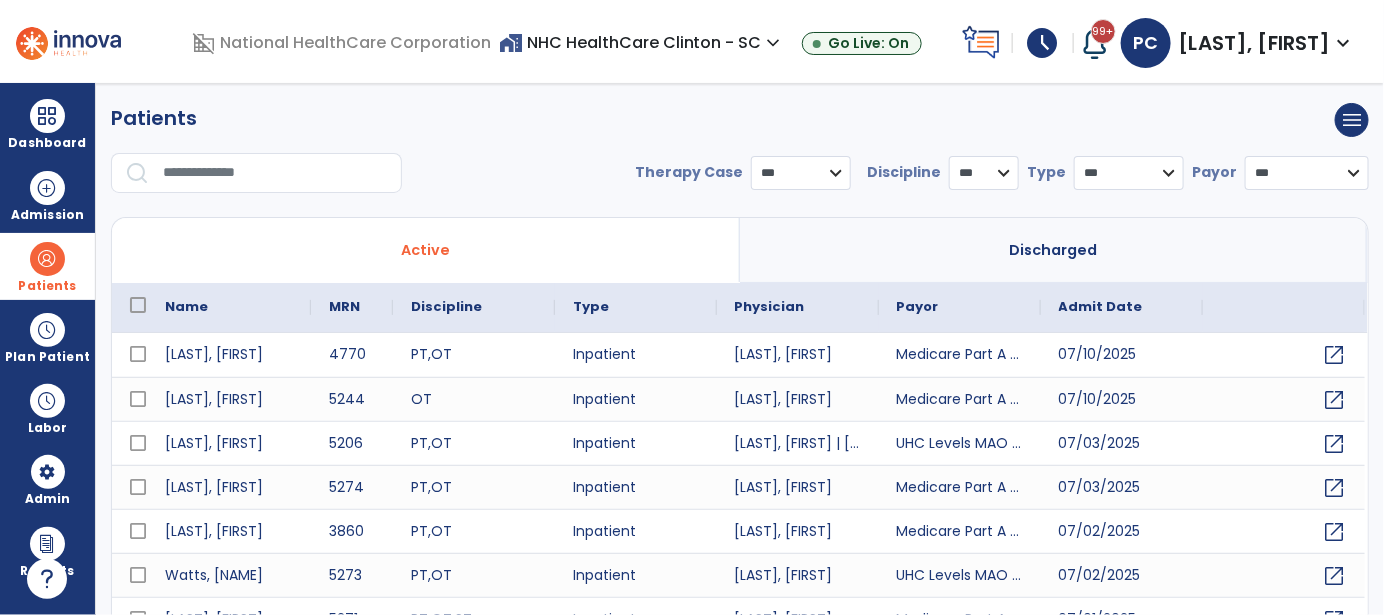 click at bounding box center [275, 173] 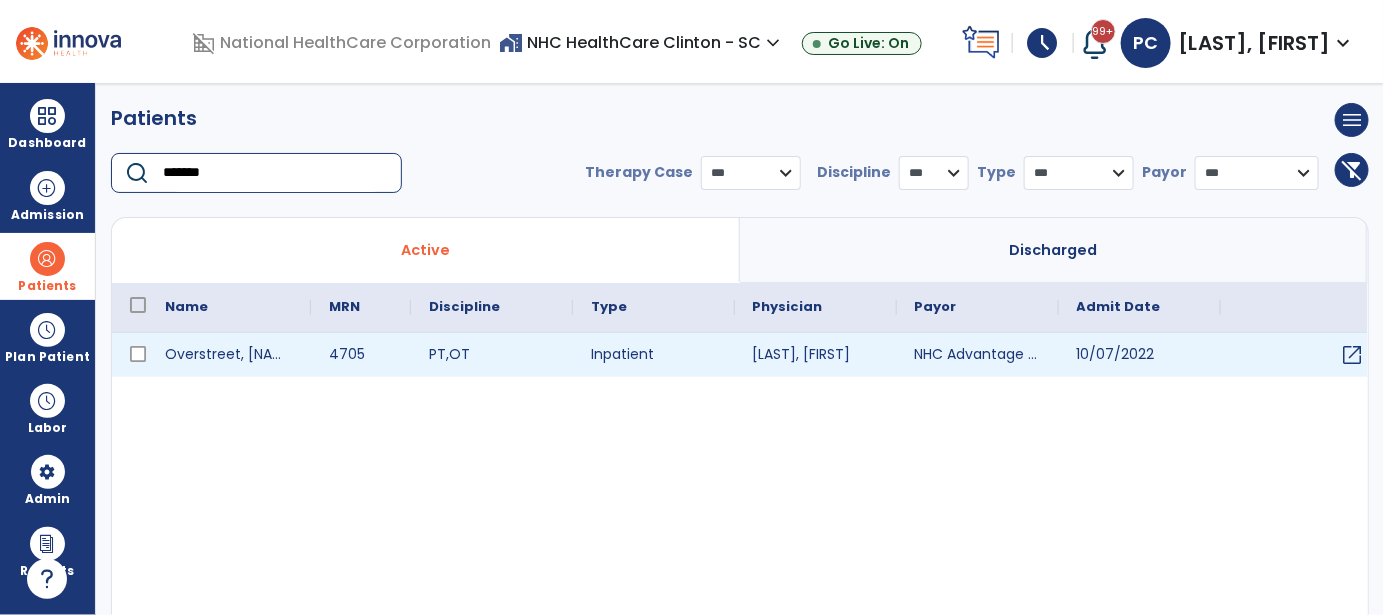 type on "*******" 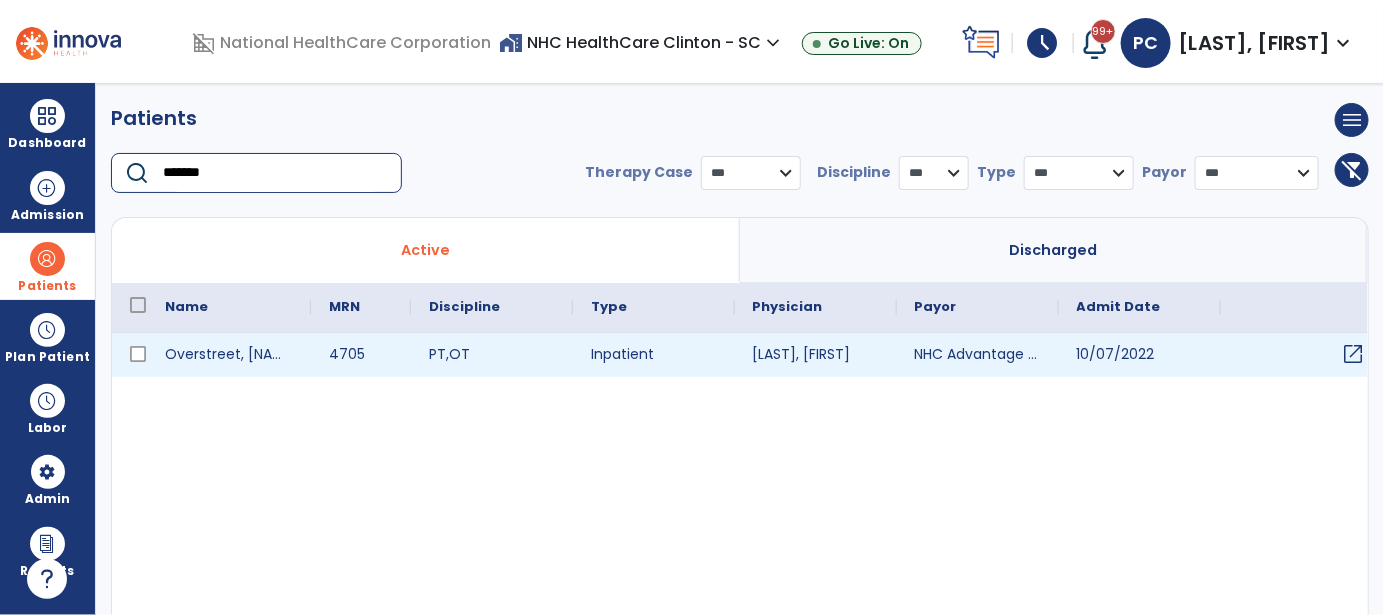 click on "open_in_new" at bounding box center [1354, 354] 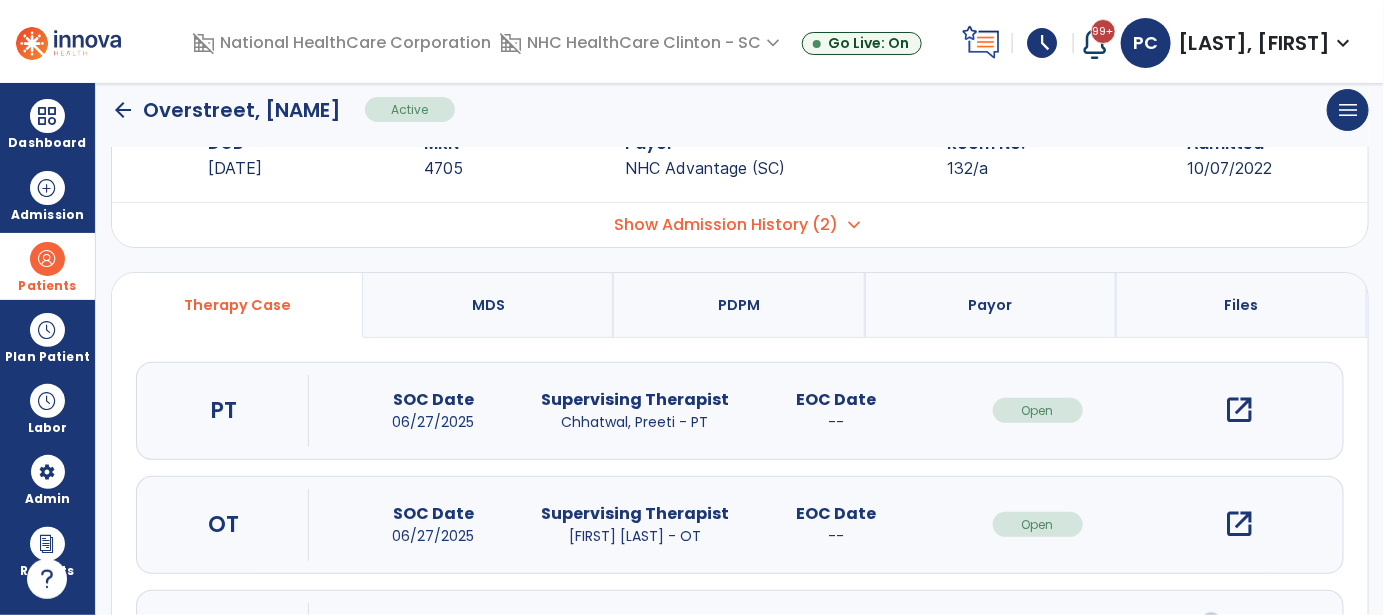 scroll, scrollTop: 100, scrollLeft: 0, axis: vertical 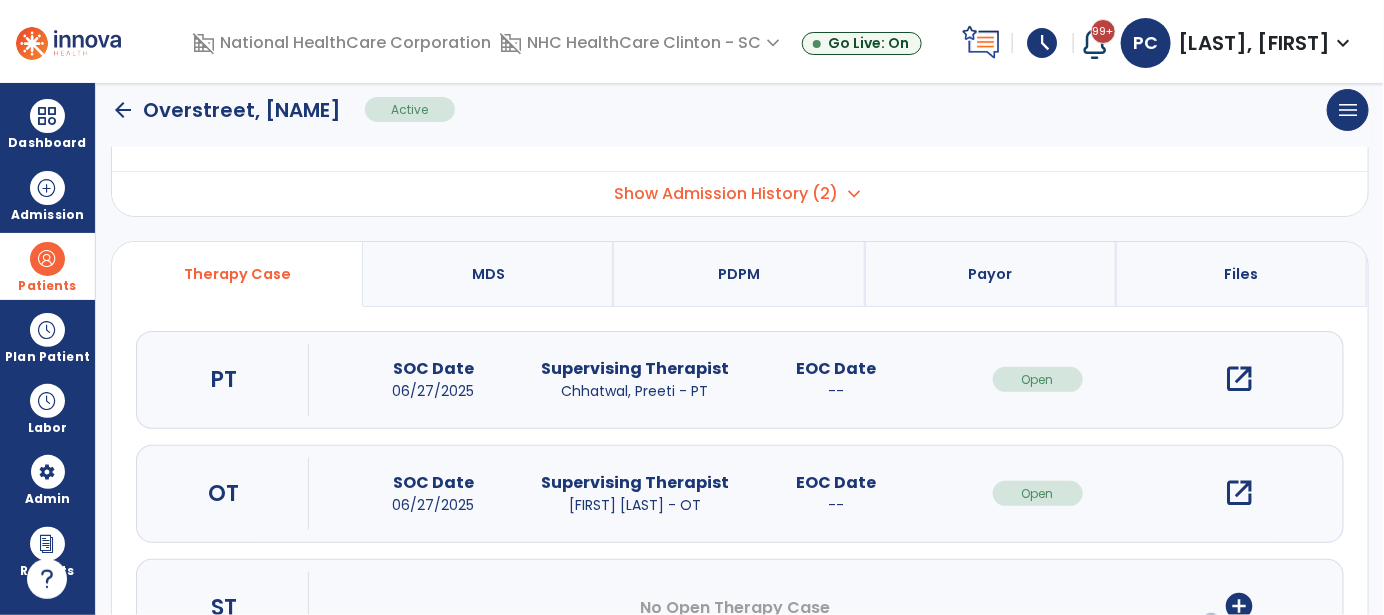 click on "open_in_new" at bounding box center [1239, 379] 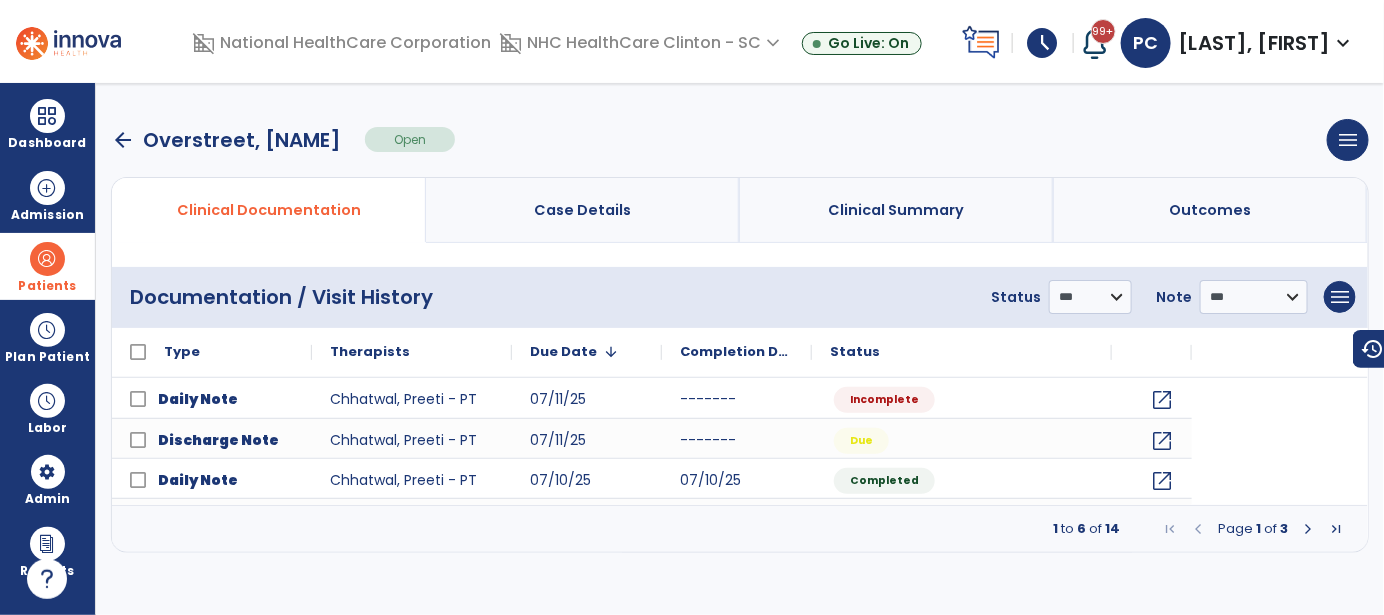 scroll, scrollTop: 0, scrollLeft: 0, axis: both 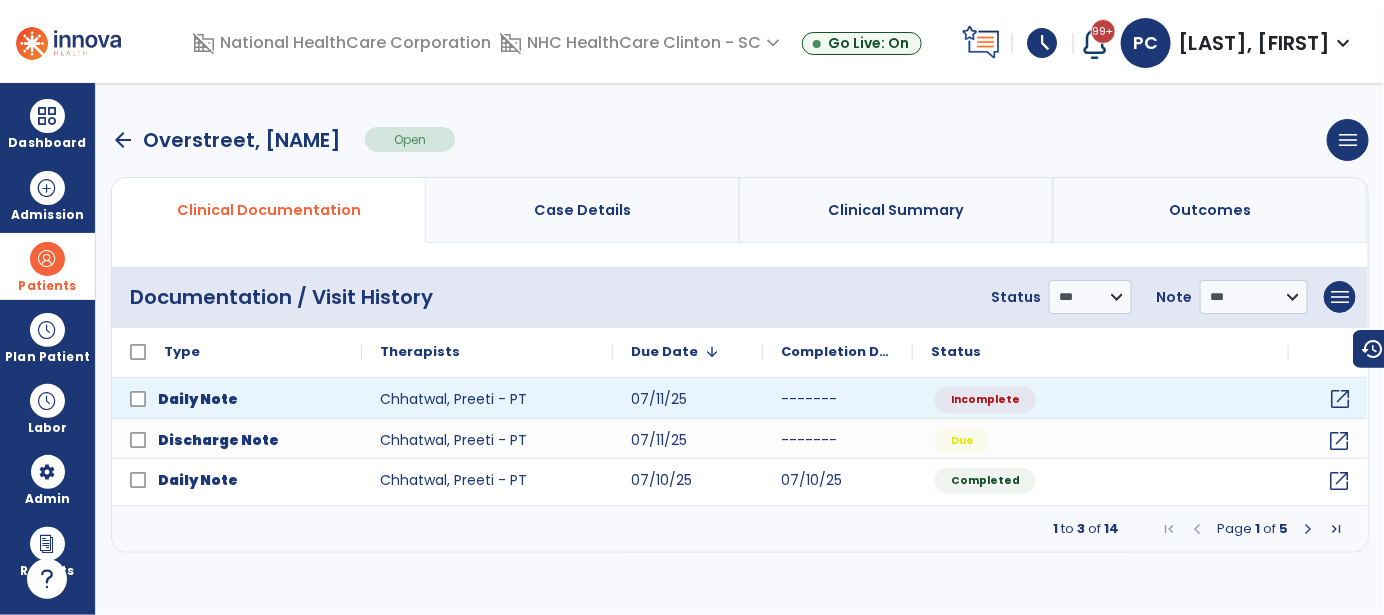 click on "open_in_new" 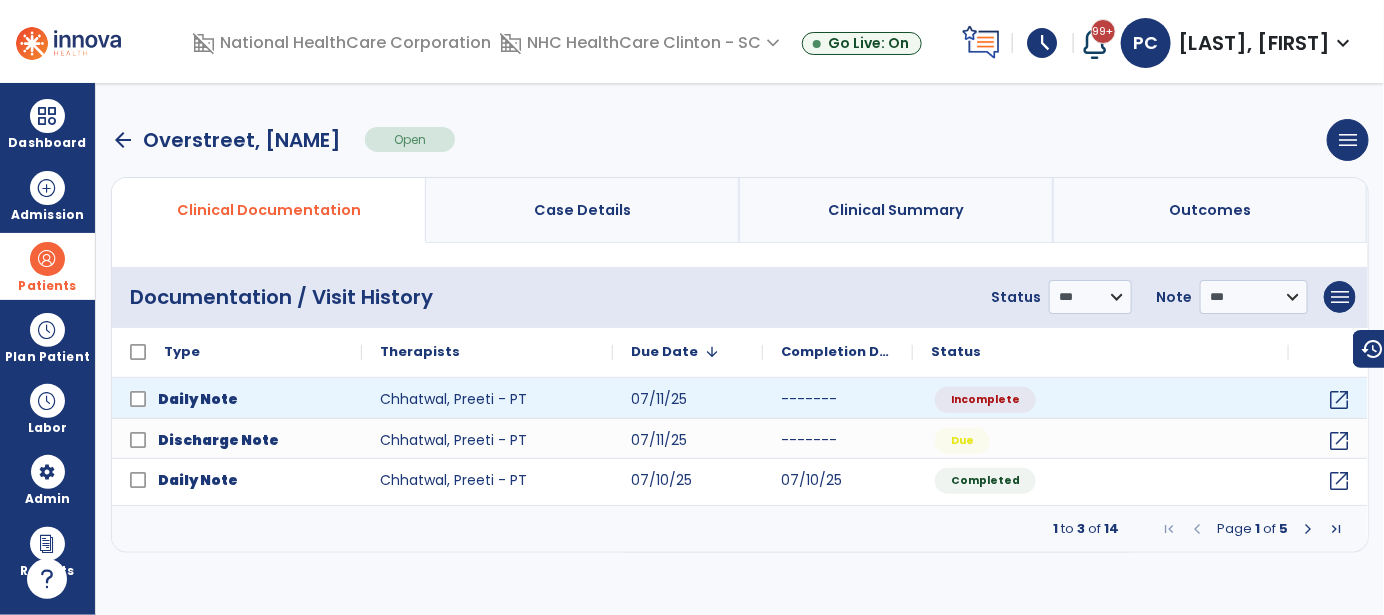select on "*" 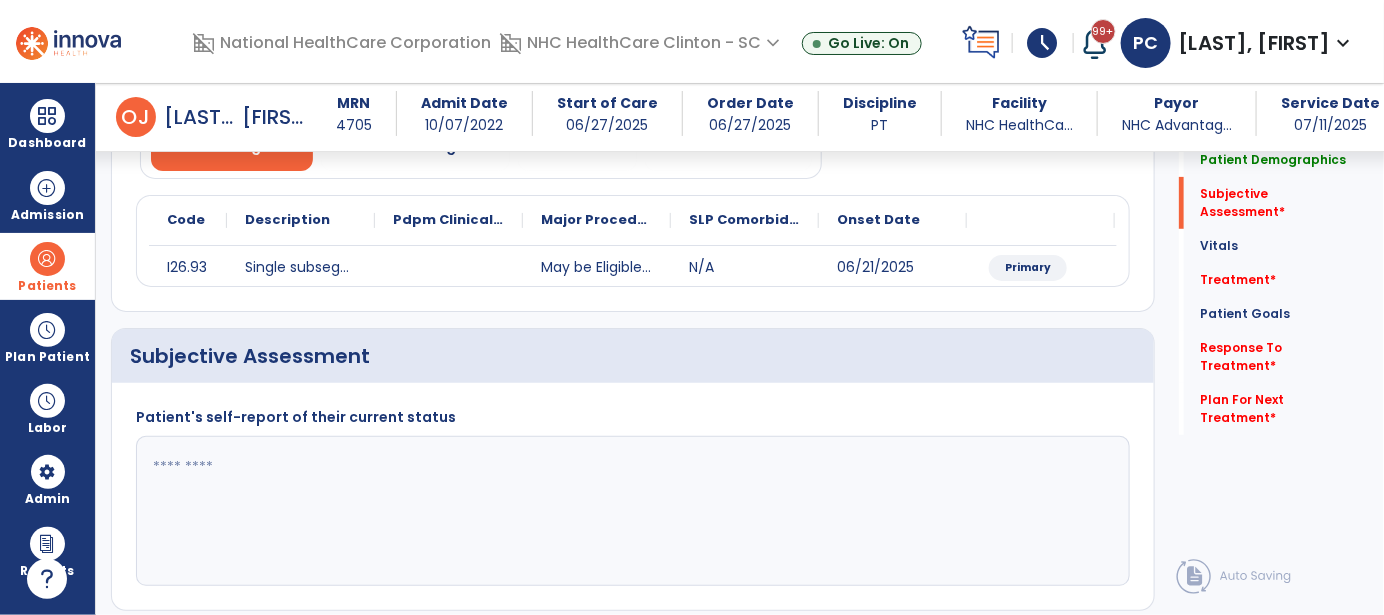scroll, scrollTop: 400, scrollLeft: 0, axis: vertical 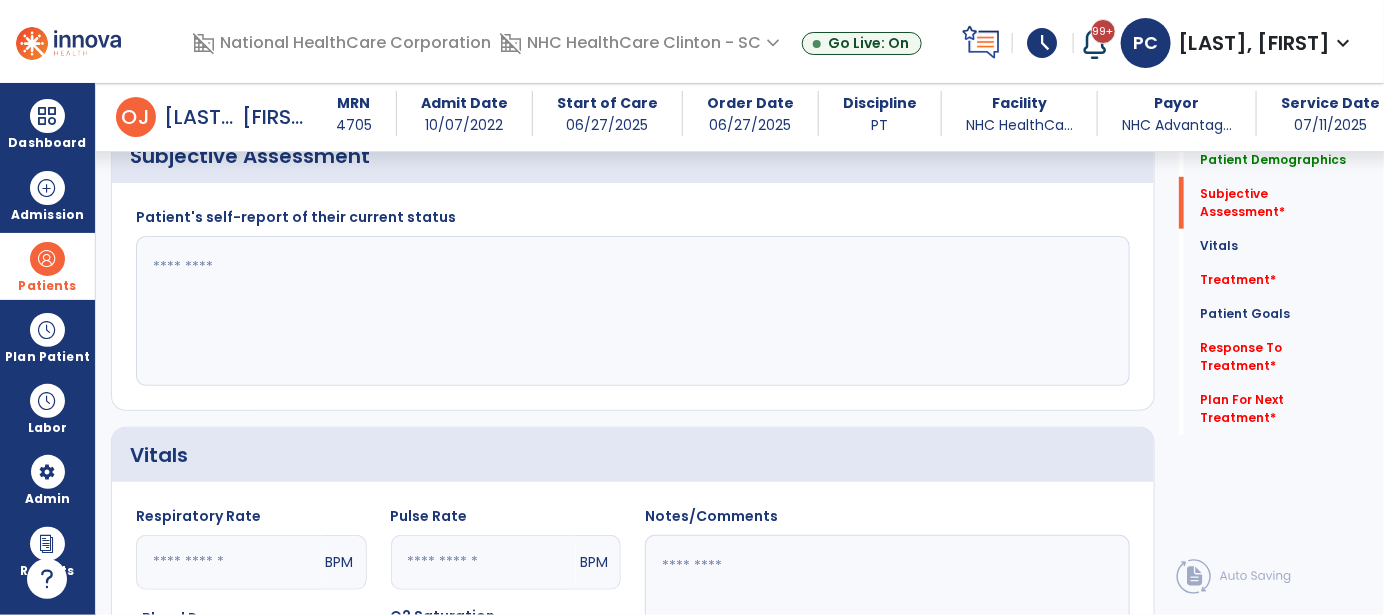 click 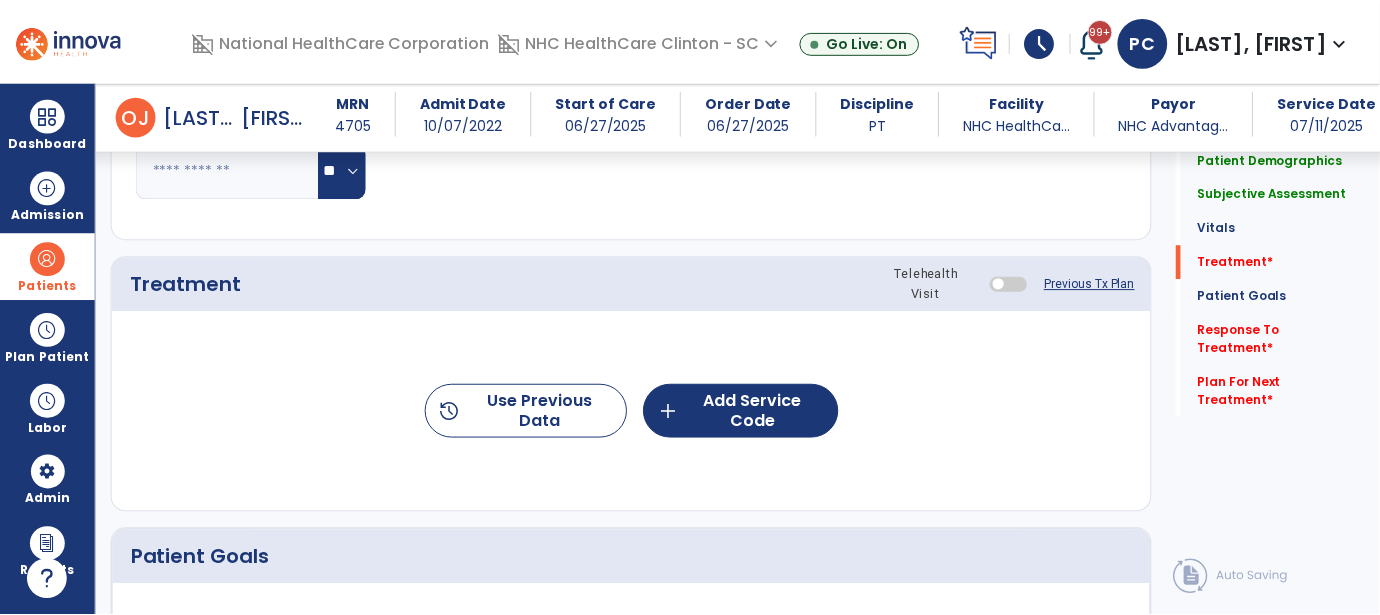 scroll, scrollTop: 1000, scrollLeft: 0, axis: vertical 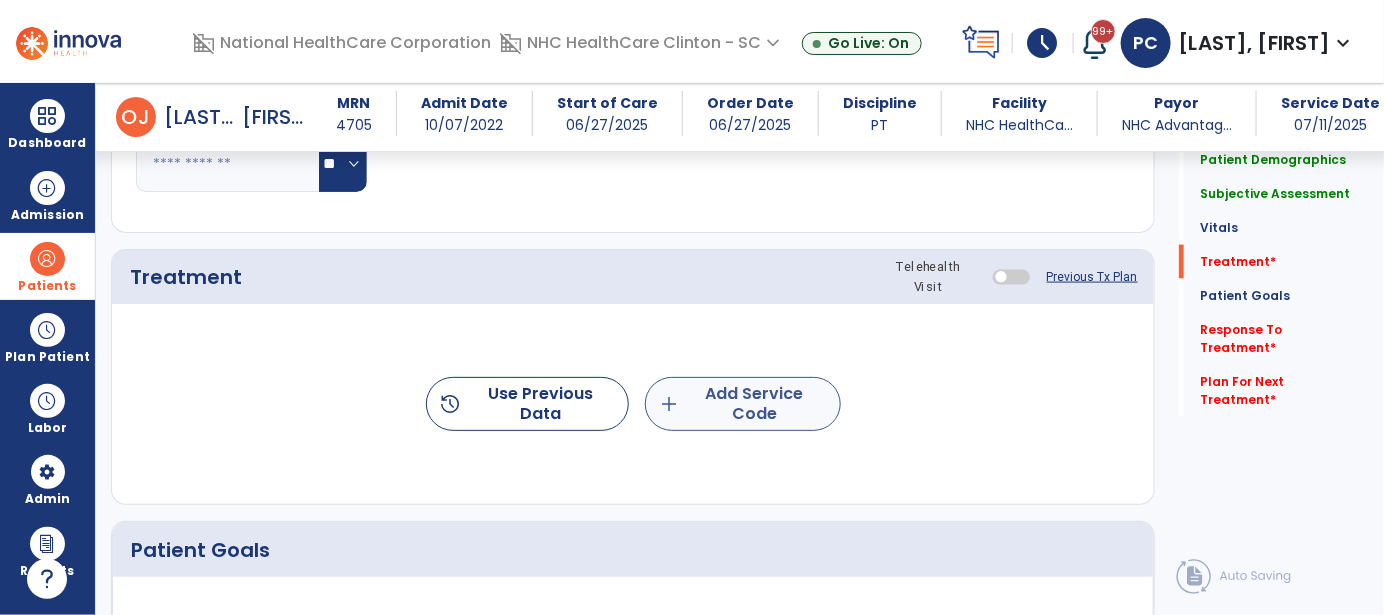 type on "**********" 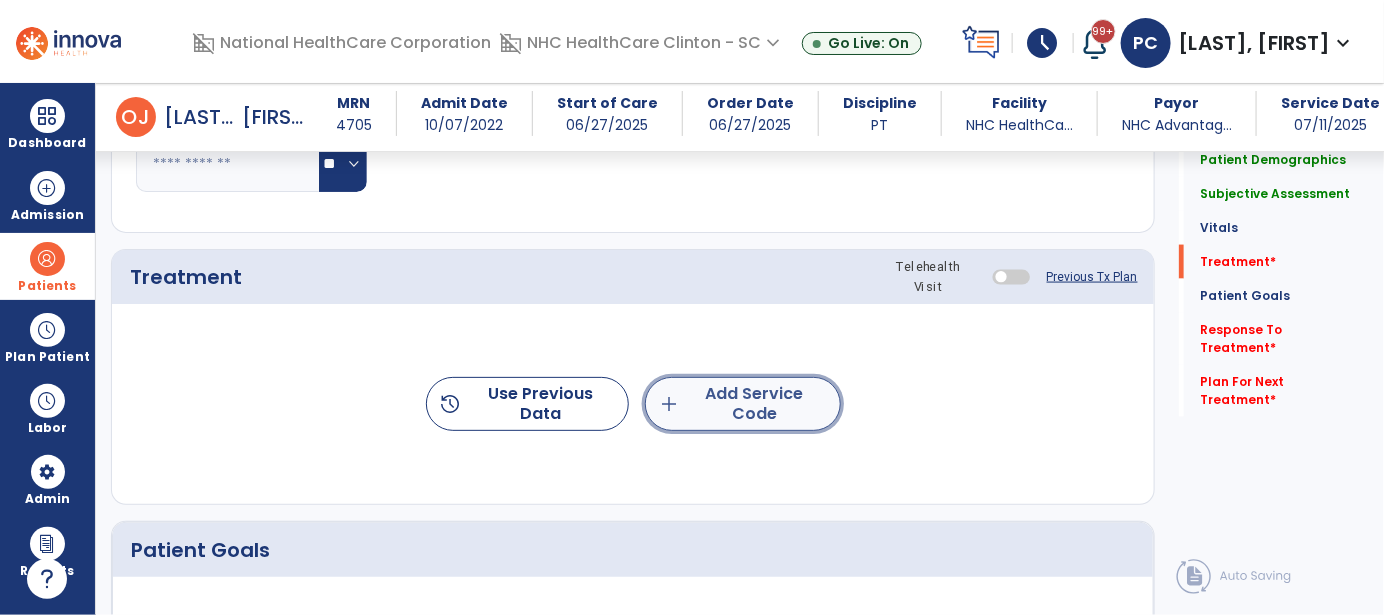 click on "add  Add Service Code" 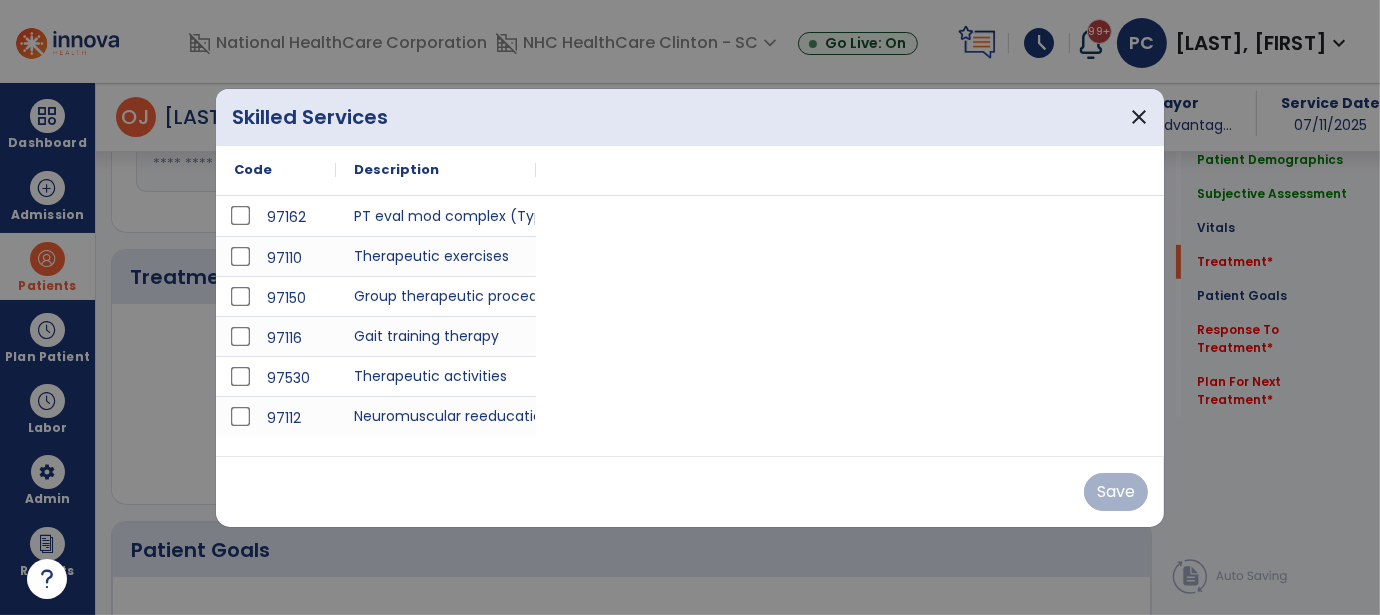 scroll, scrollTop: 1000, scrollLeft: 0, axis: vertical 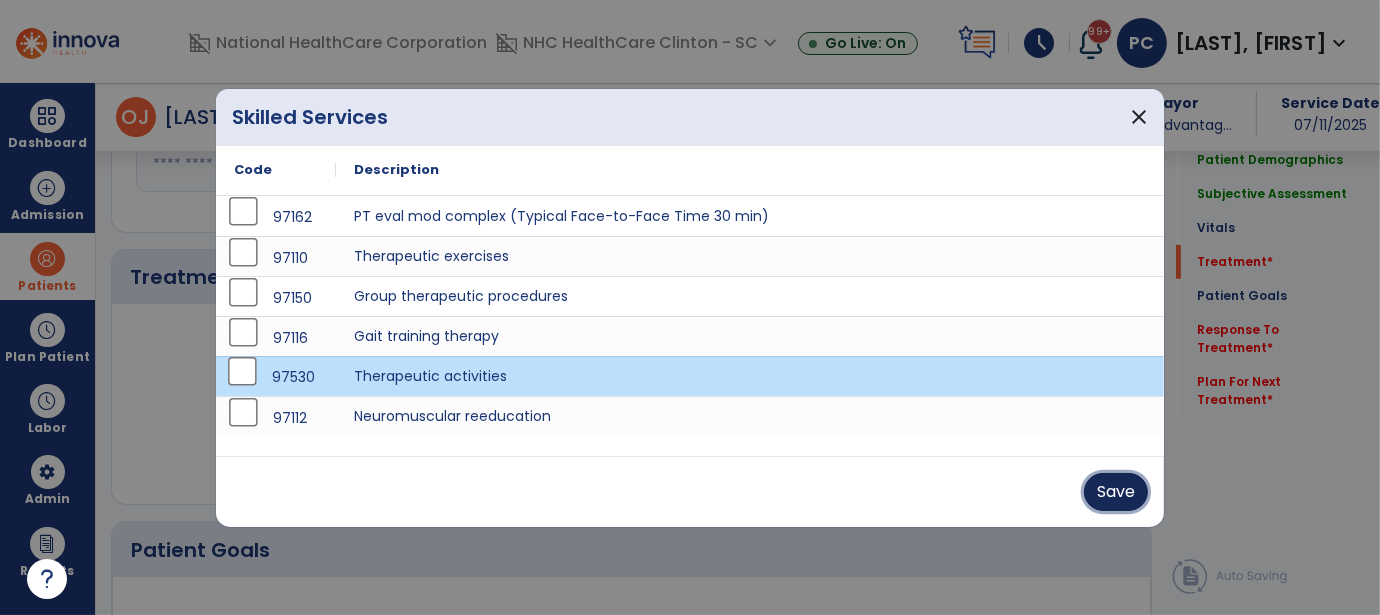 drag, startPoint x: 1099, startPoint y: 476, endPoint x: 1085, endPoint y: 477, distance: 14.035668 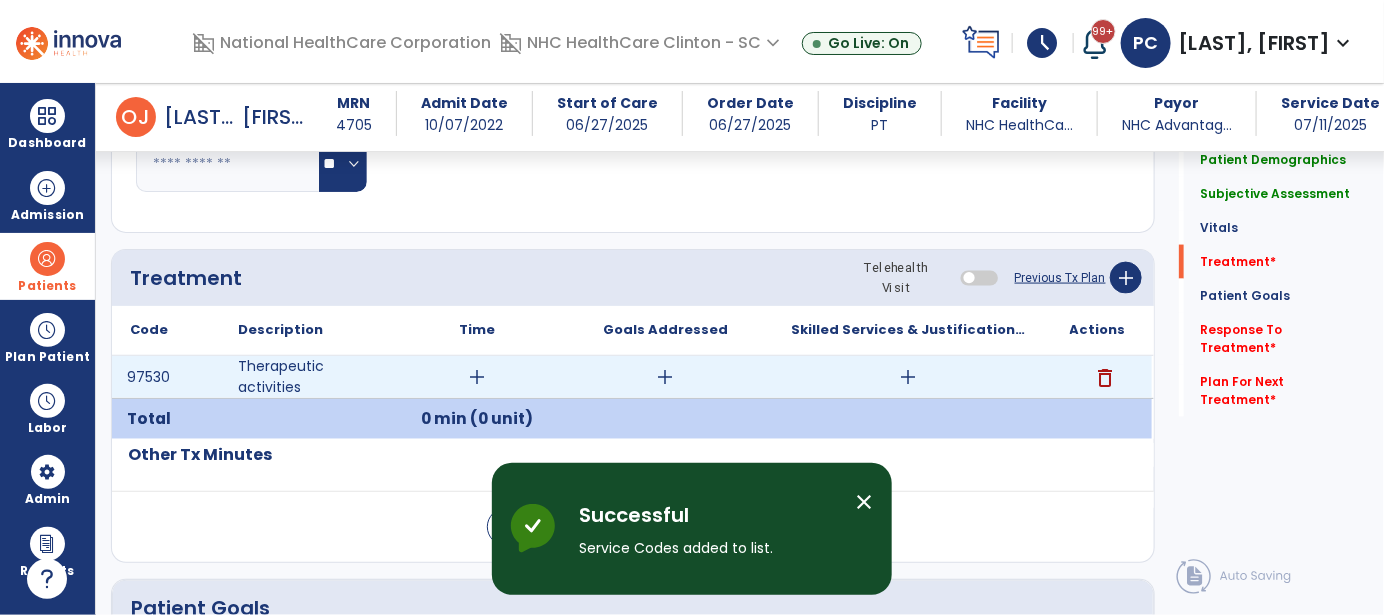 click on "add" at bounding box center (477, 377) 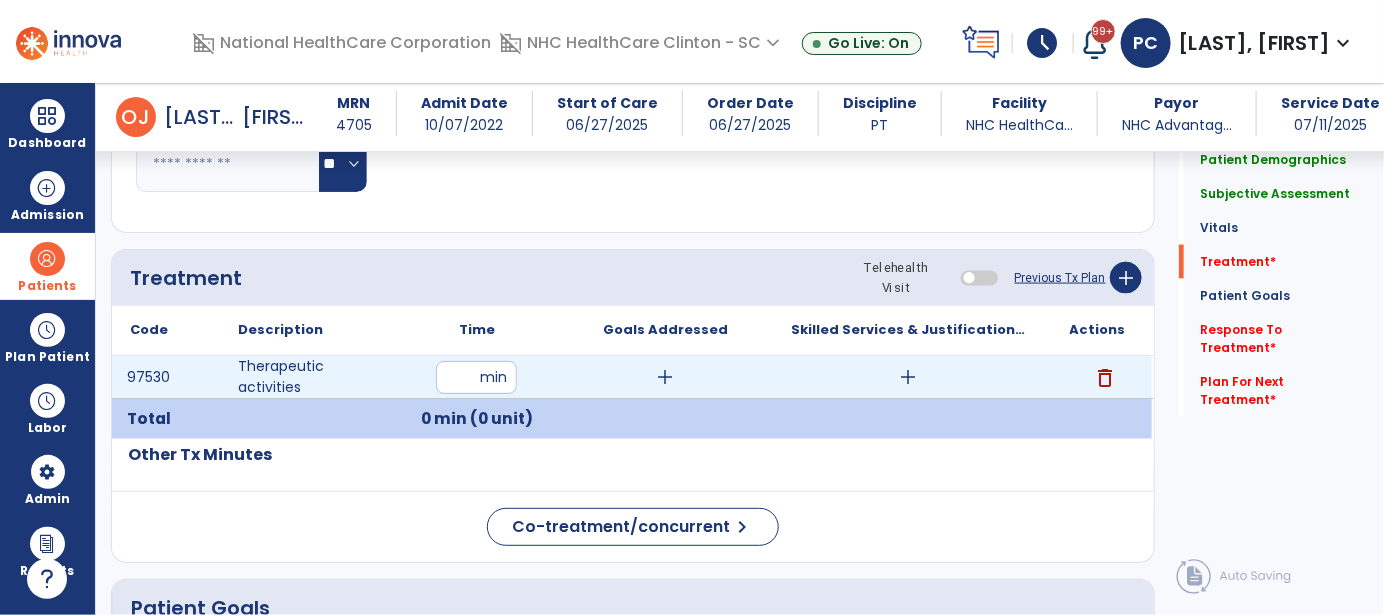 type on "**" 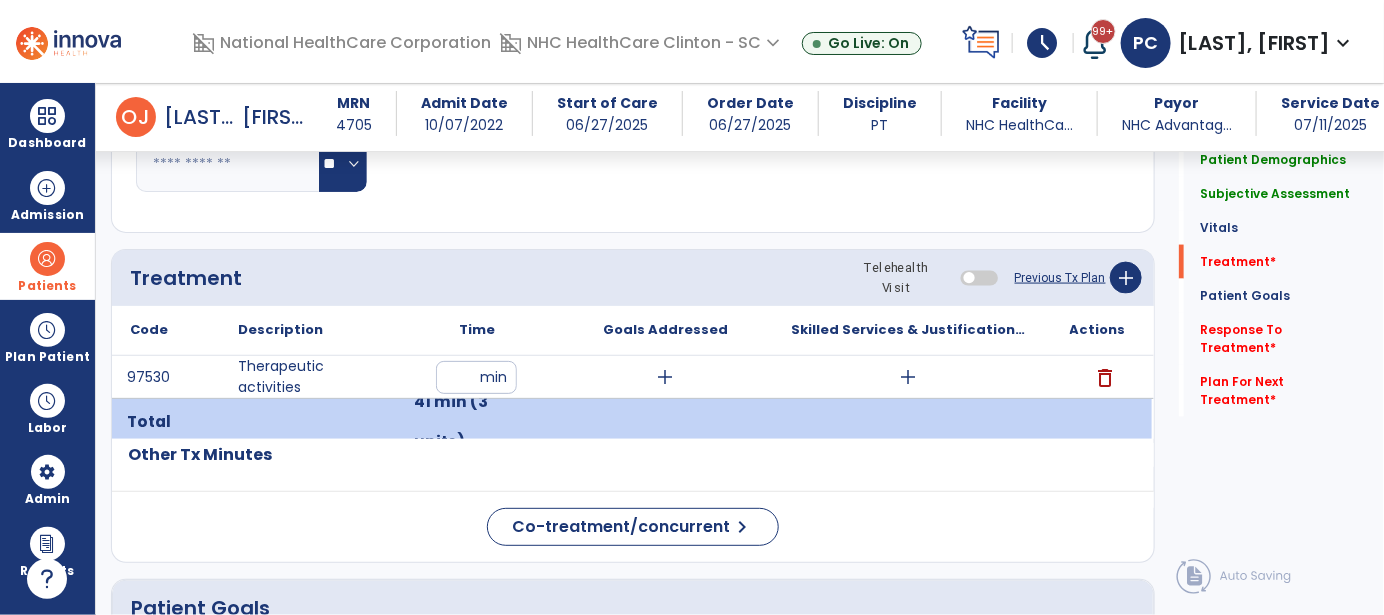 click on "add" at bounding box center (666, 377) 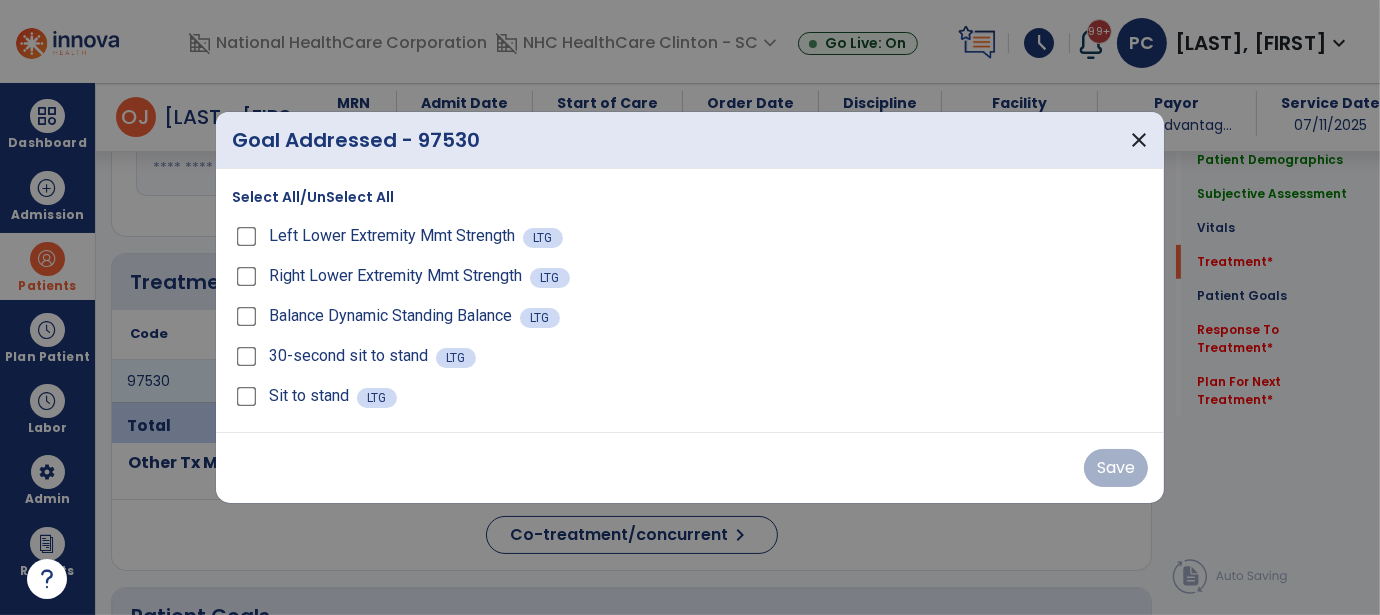 scroll, scrollTop: 1000, scrollLeft: 0, axis: vertical 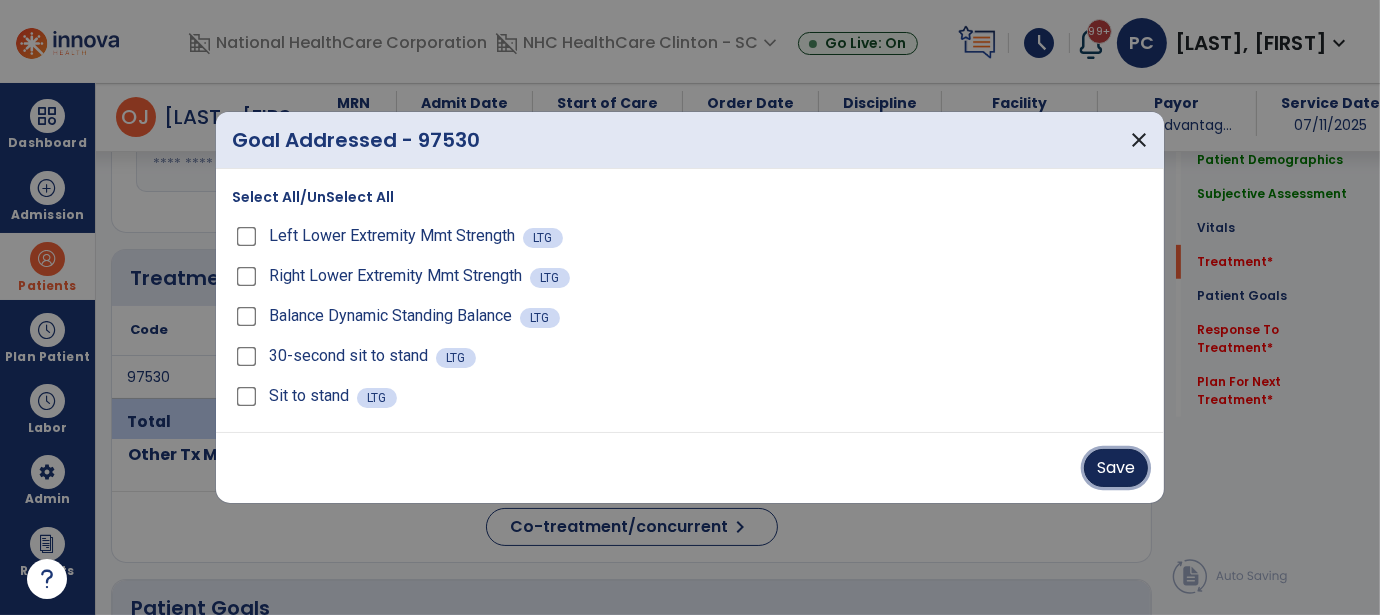 click on "Save" at bounding box center [1116, 468] 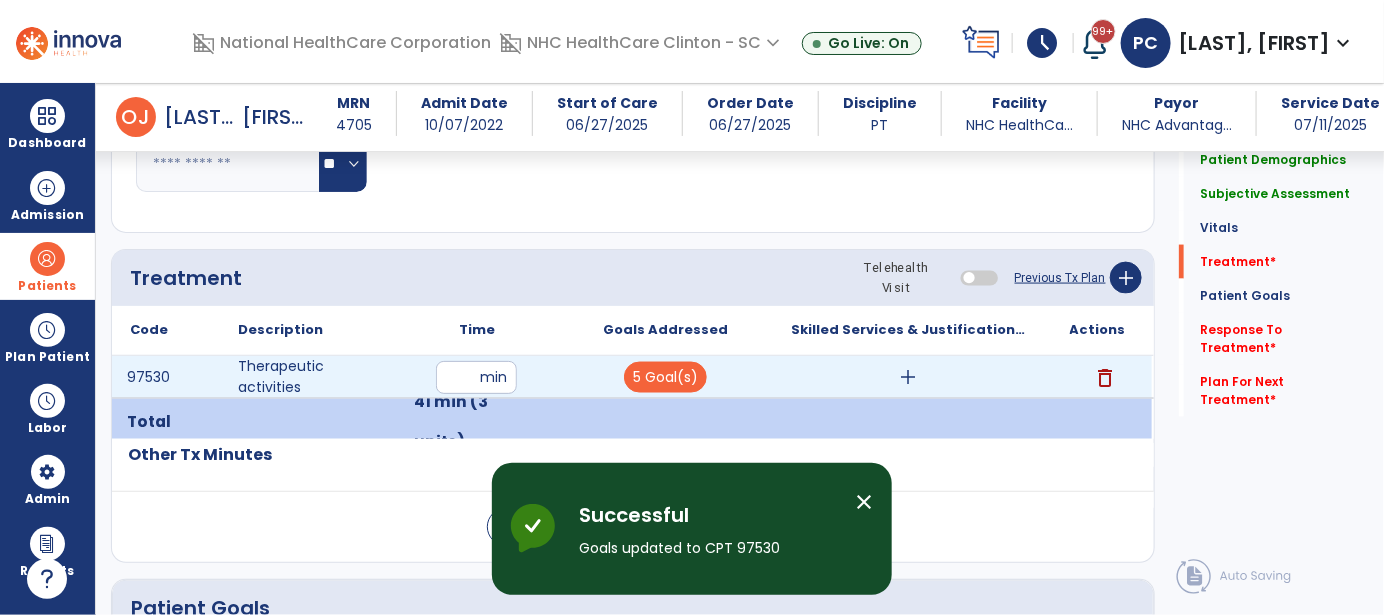 click on "add" at bounding box center (909, 377) 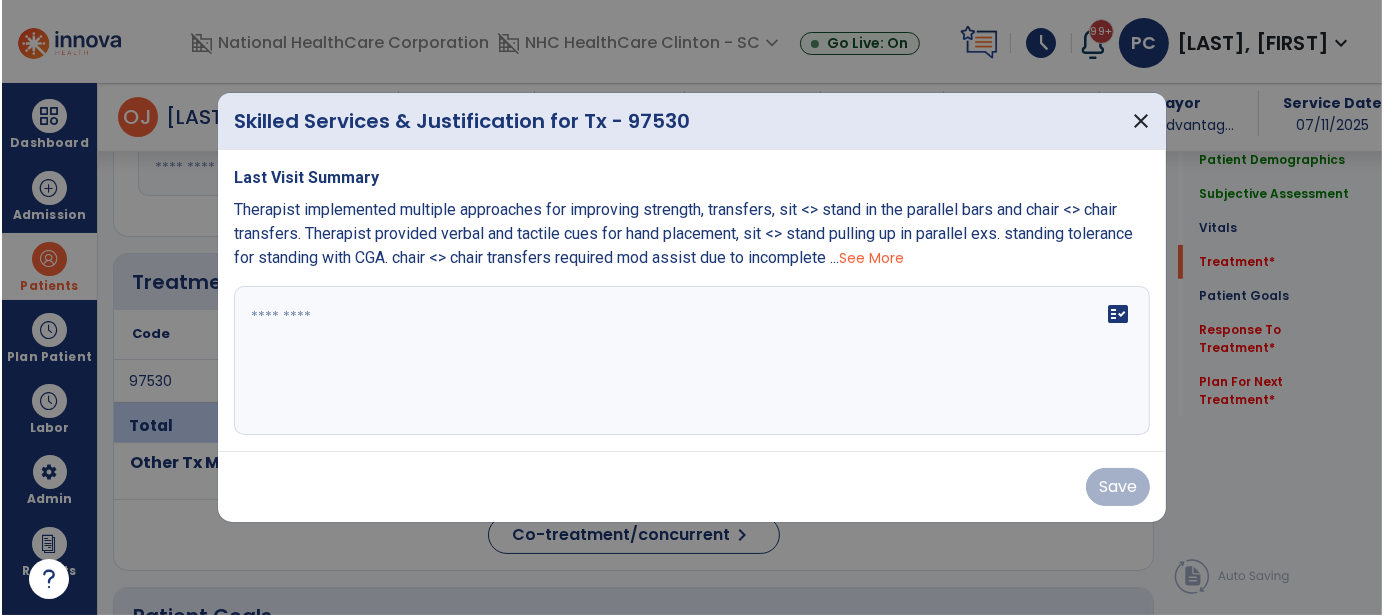 scroll, scrollTop: 1000, scrollLeft: 0, axis: vertical 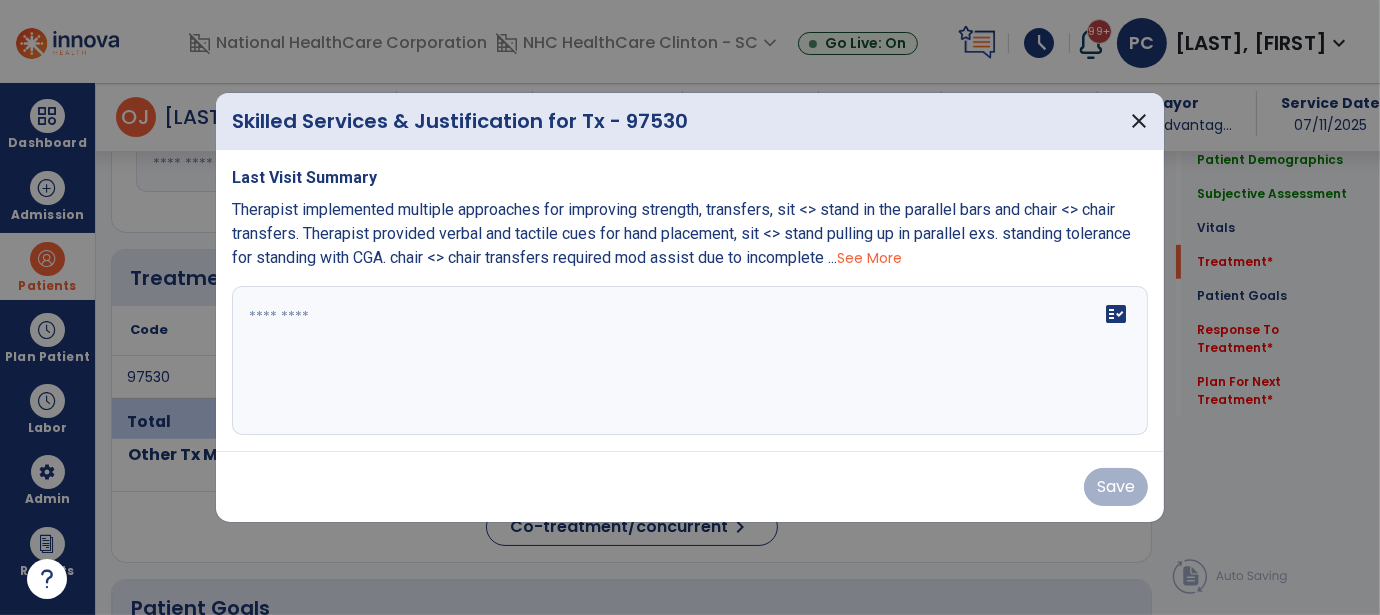 click on "fact_check" at bounding box center (690, 361) 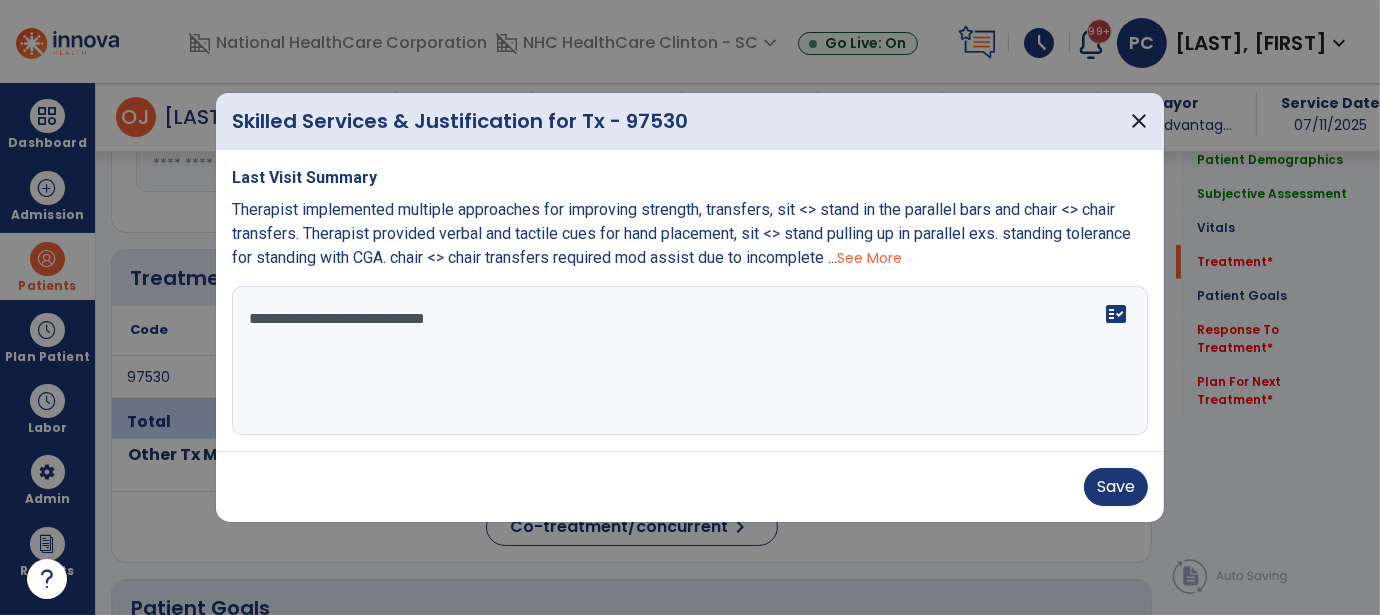 click on "**********" at bounding box center (690, 361) 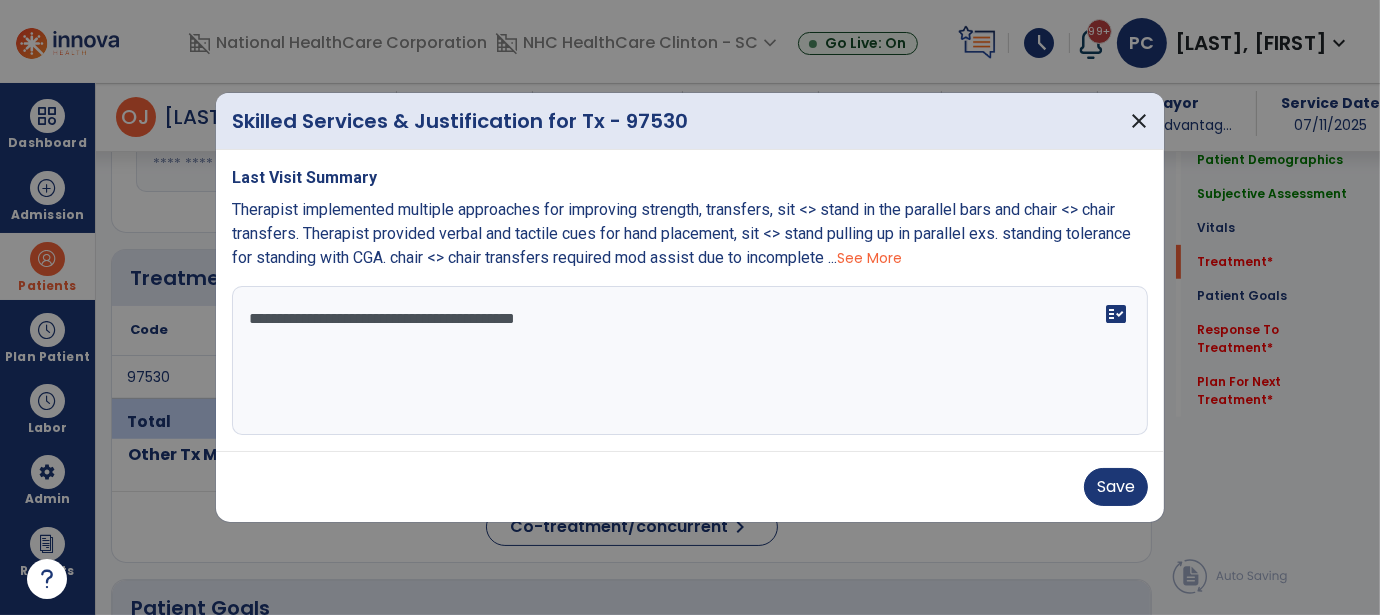 click on "**********" at bounding box center (690, 361) 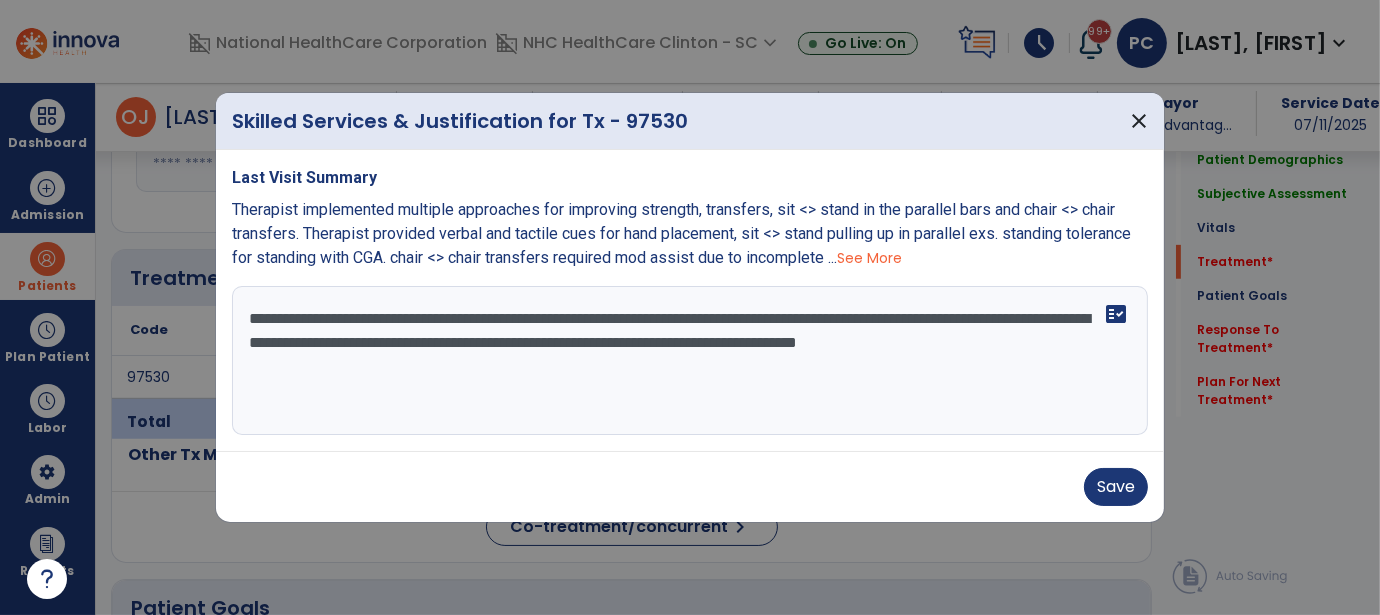 drag, startPoint x: 601, startPoint y: 312, endPoint x: 548, endPoint y: 319, distance: 53.460266 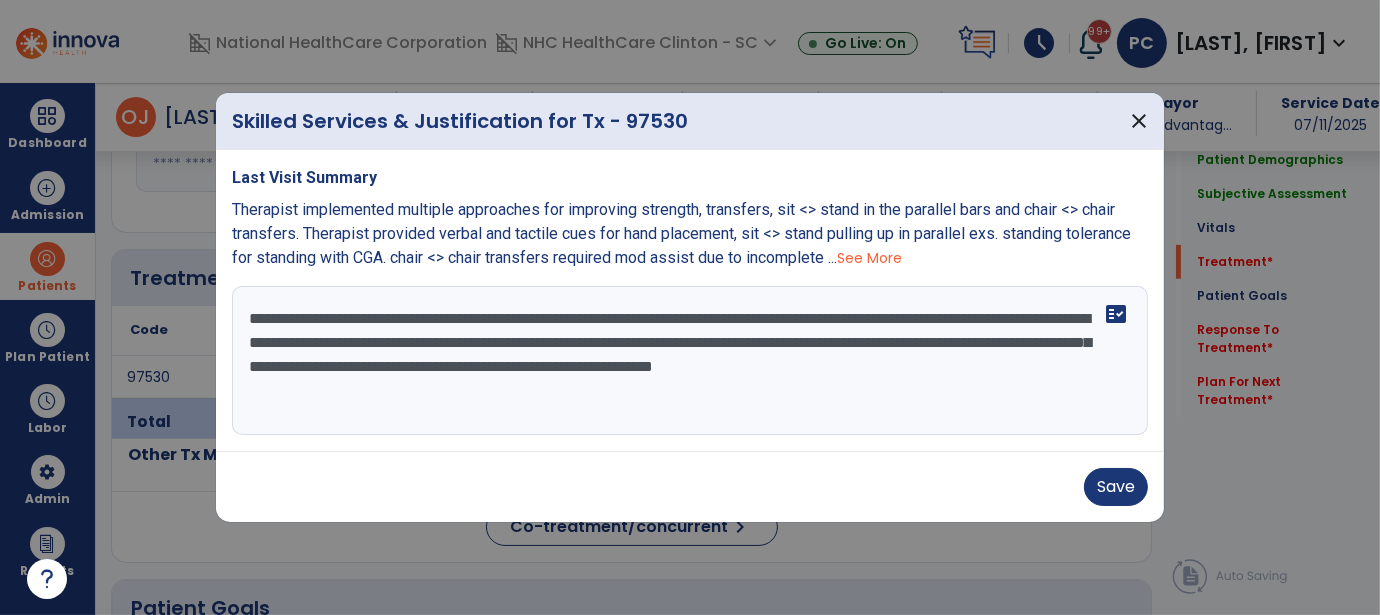 click on "**********" at bounding box center [690, 361] 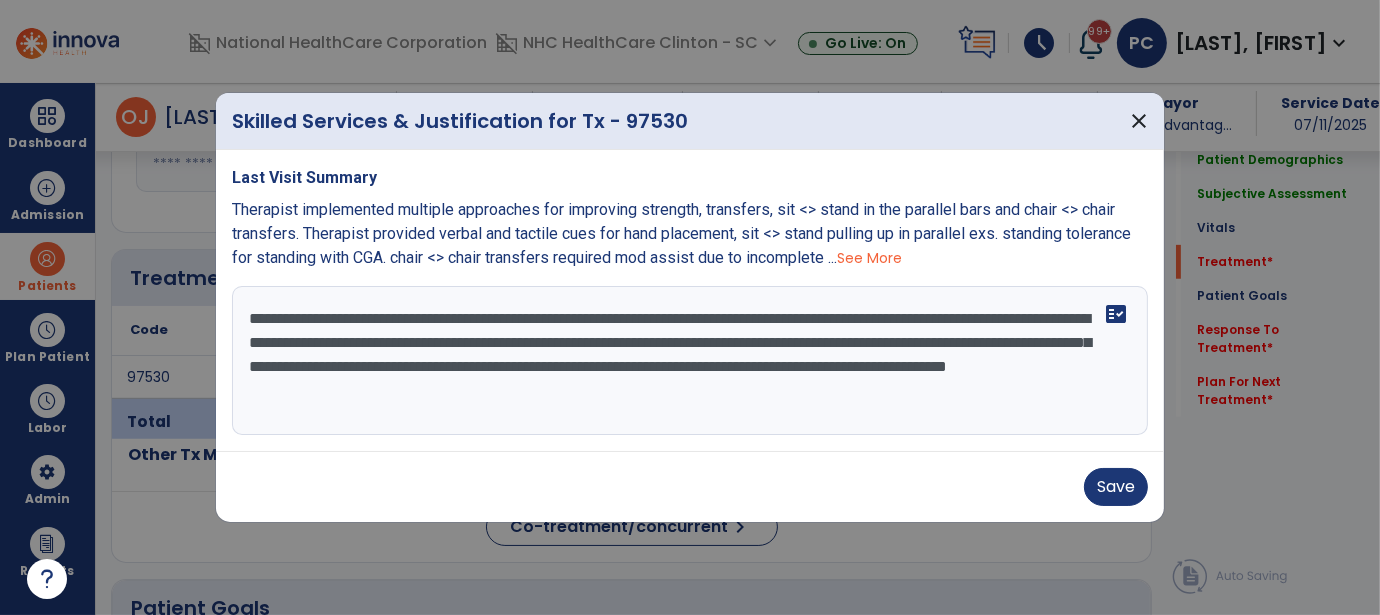 click on "**********" at bounding box center (690, 361) 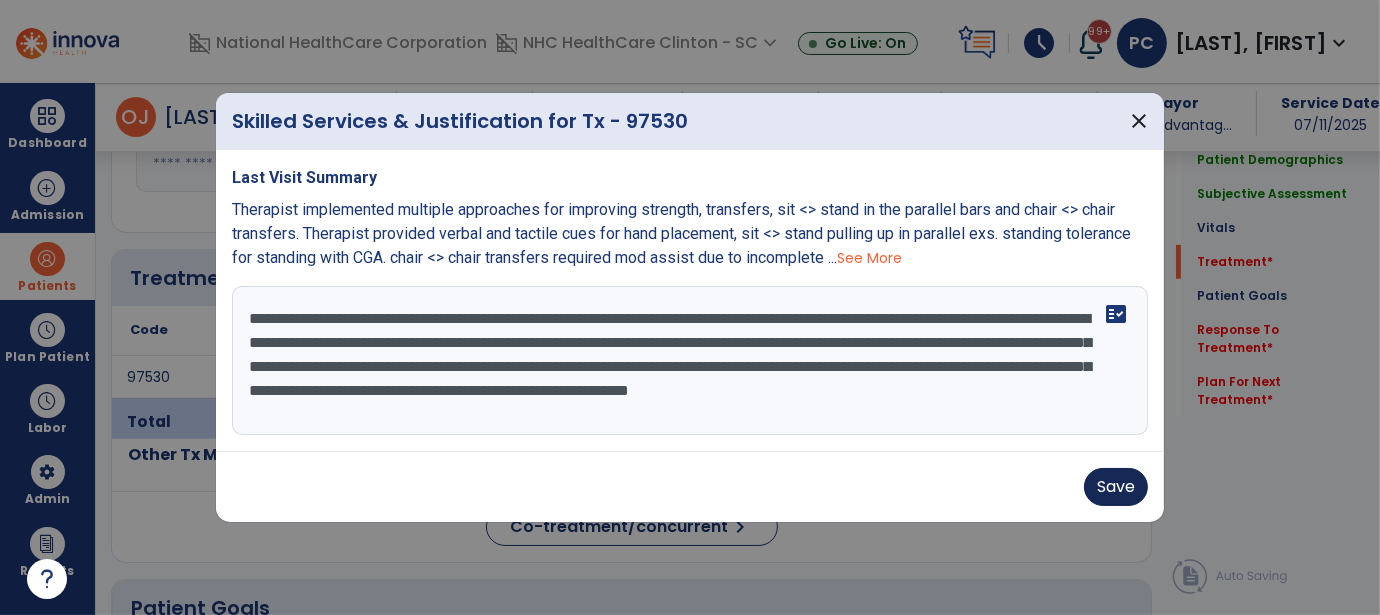 type on "**********" 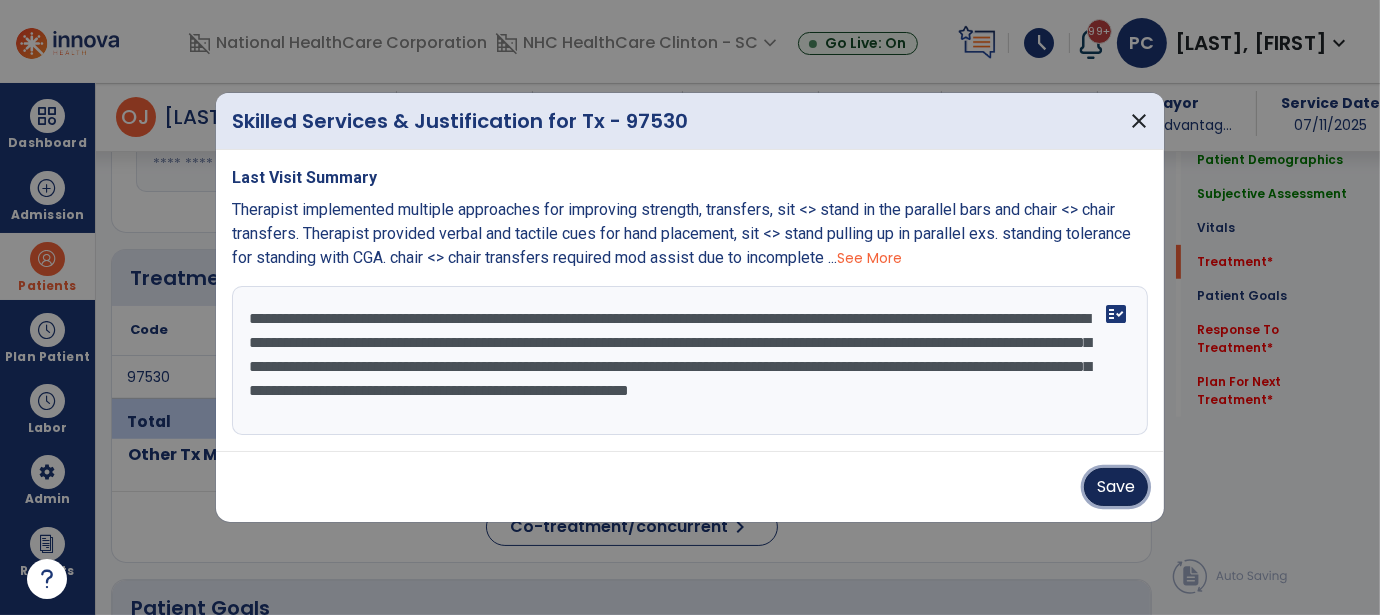 click on "Save" at bounding box center (1116, 487) 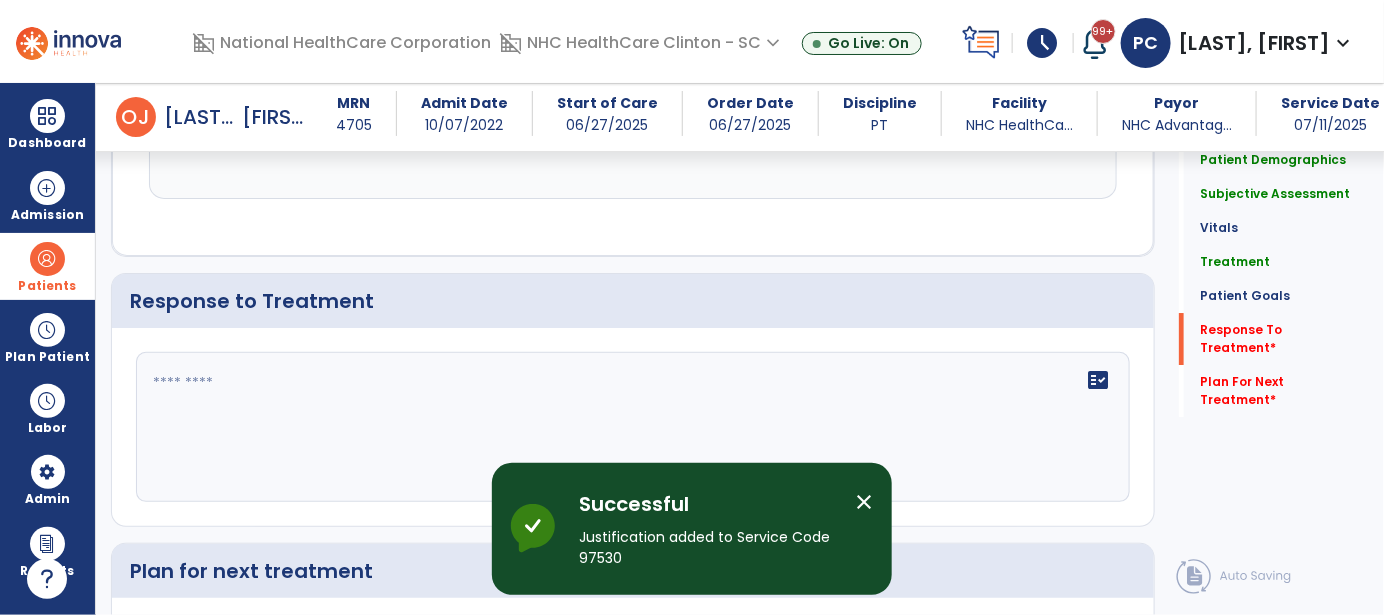 scroll, scrollTop: 2500, scrollLeft: 0, axis: vertical 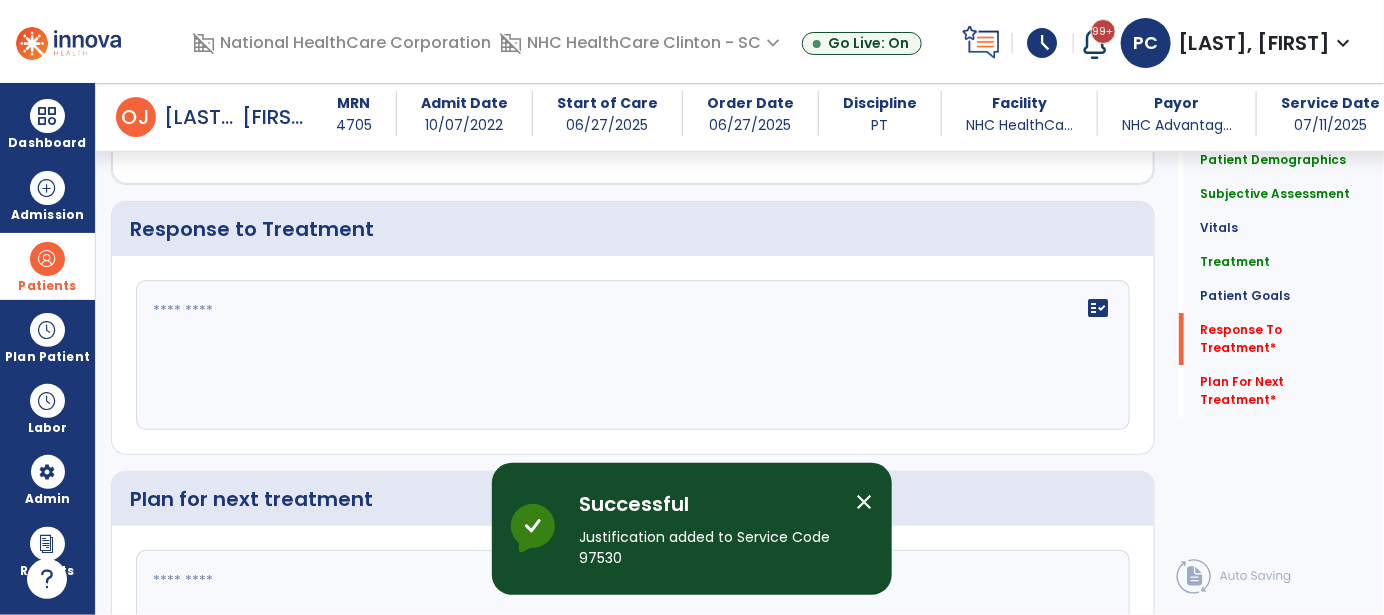 click on "fact_check" 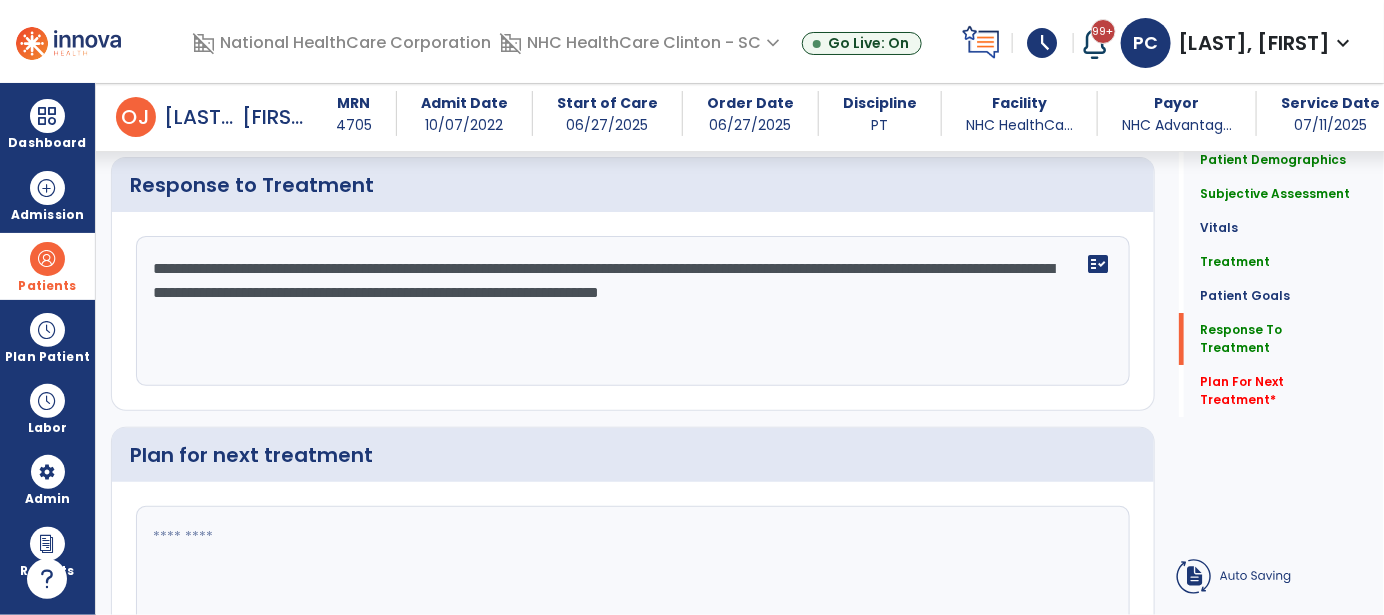 scroll, scrollTop: 2500, scrollLeft: 0, axis: vertical 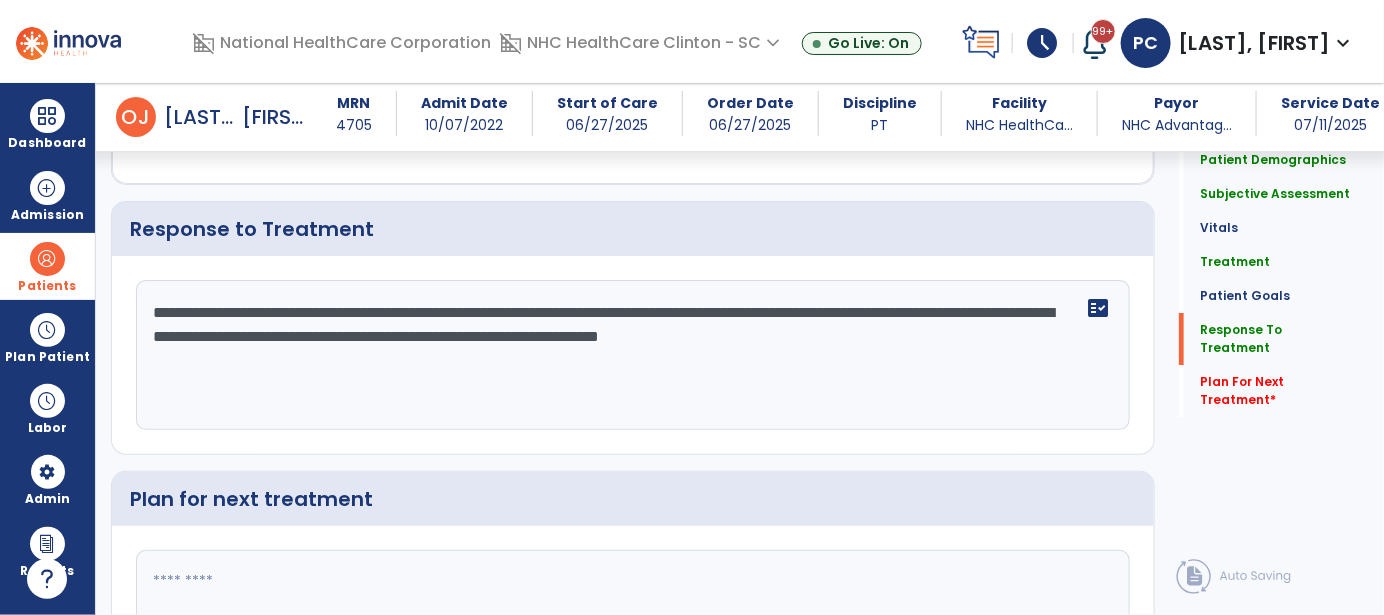 click on "**********" 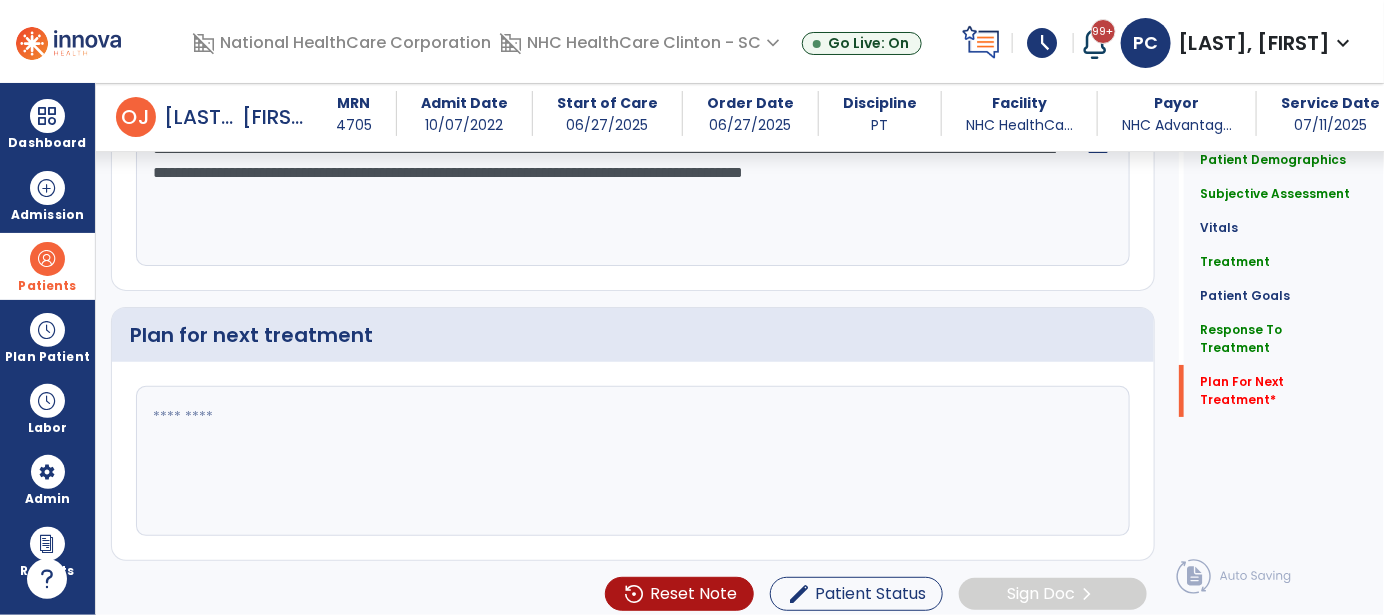 type on "**********" 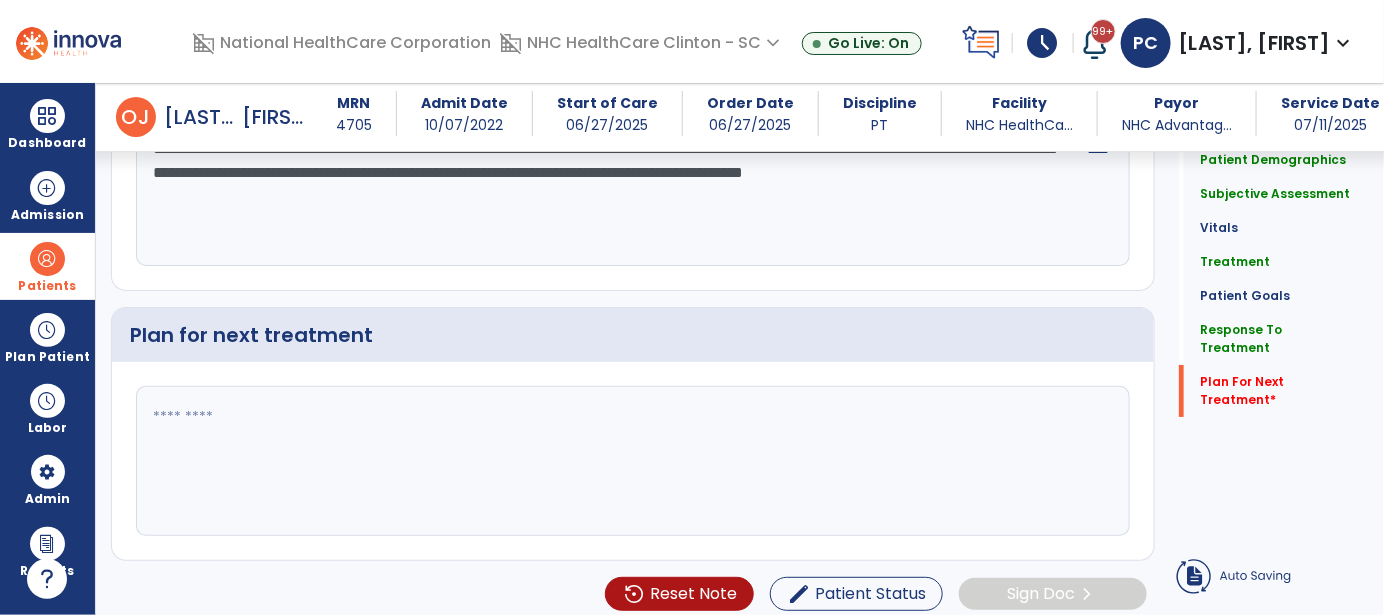 scroll, scrollTop: 2664, scrollLeft: 0, axis: vertical 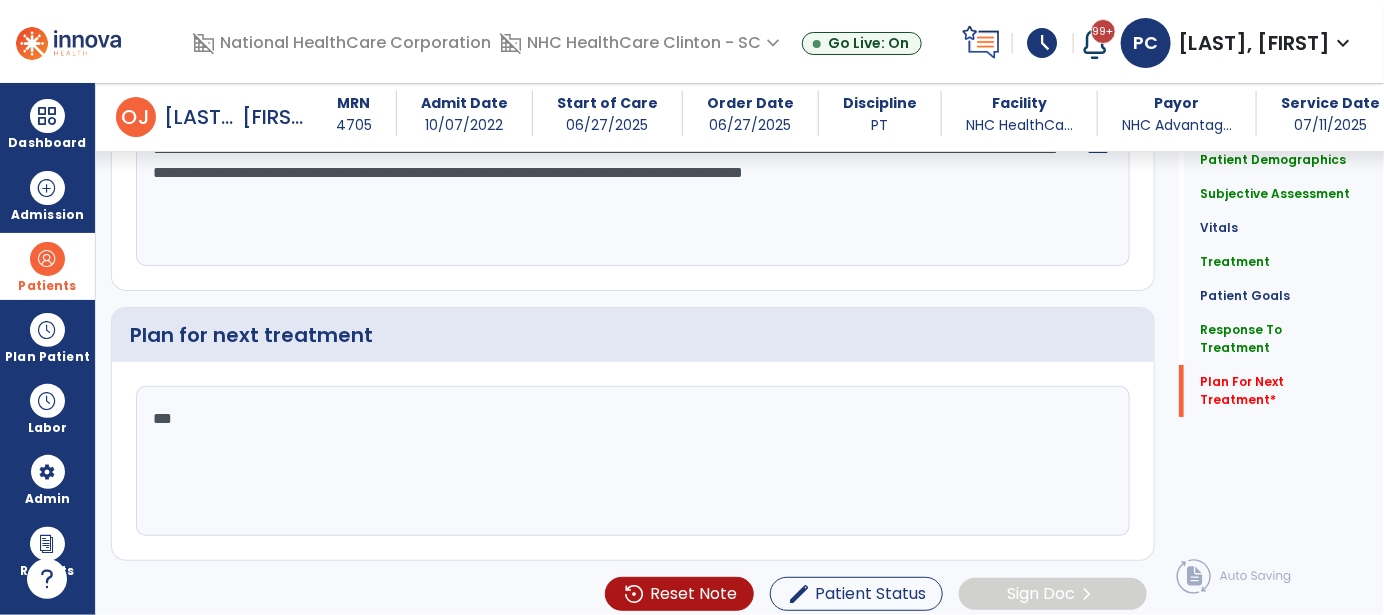 type on "***" 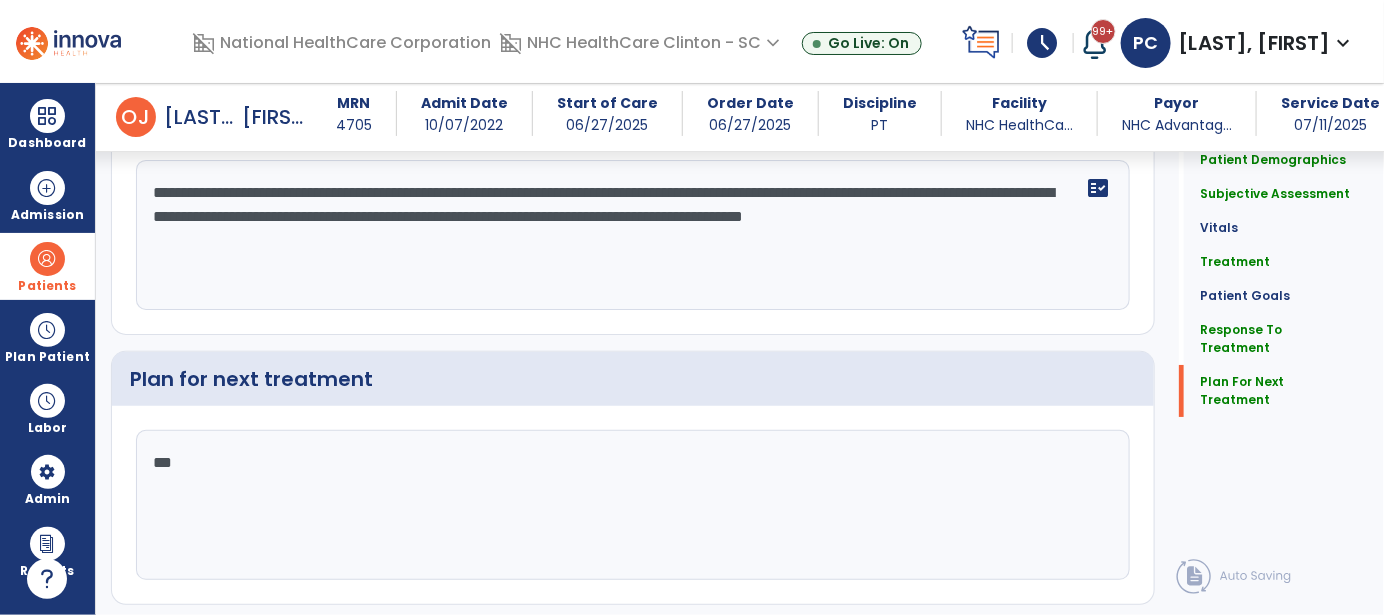 scroll, scrollTop: 2664, scrollLeft: 0, axis: vertical 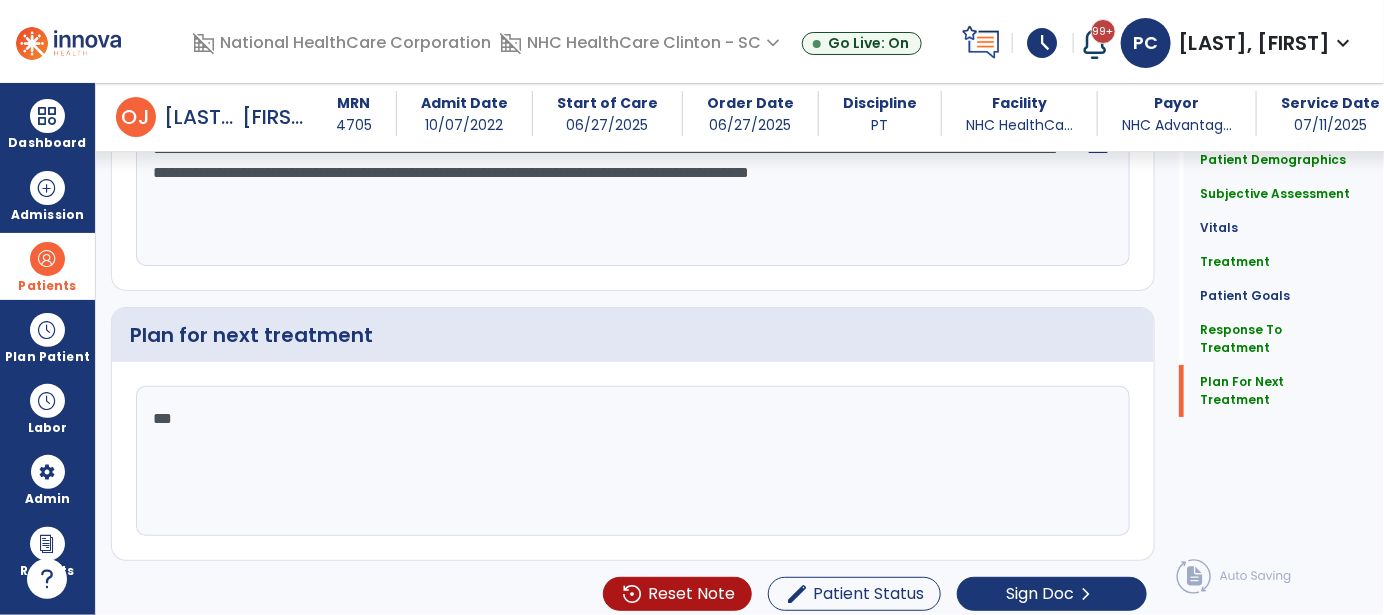 type on "**********" 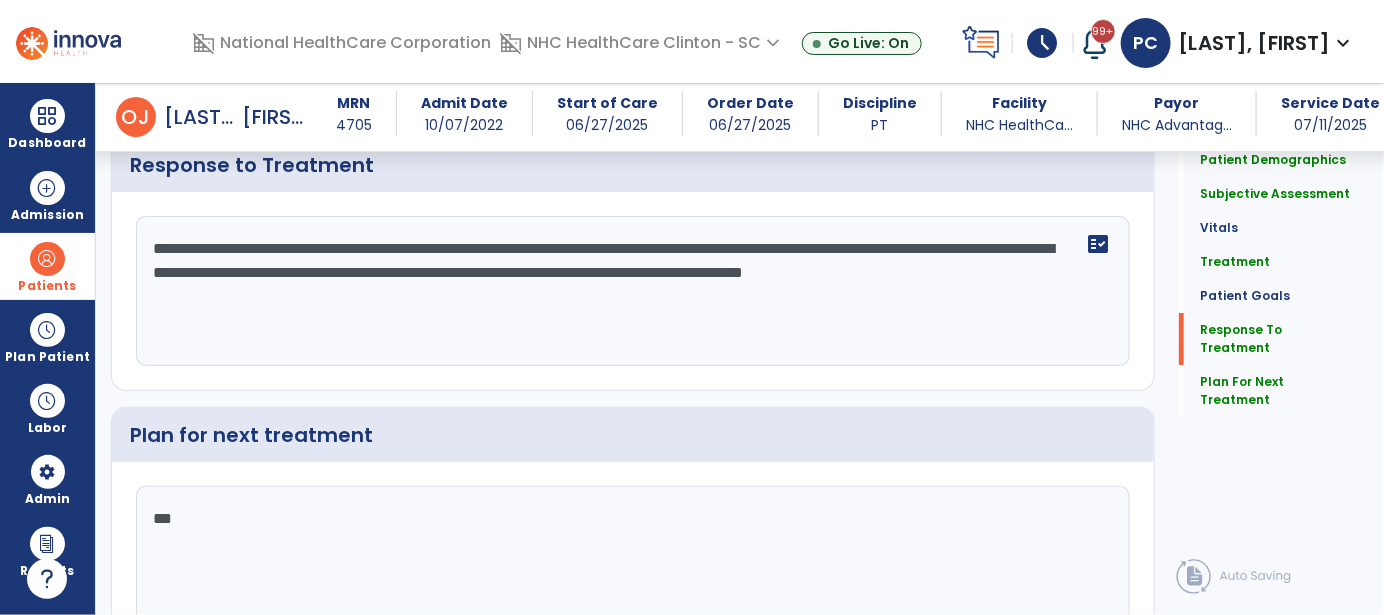scroll, scrollTop: 2564, scrollLeft: 0, axis: vertical 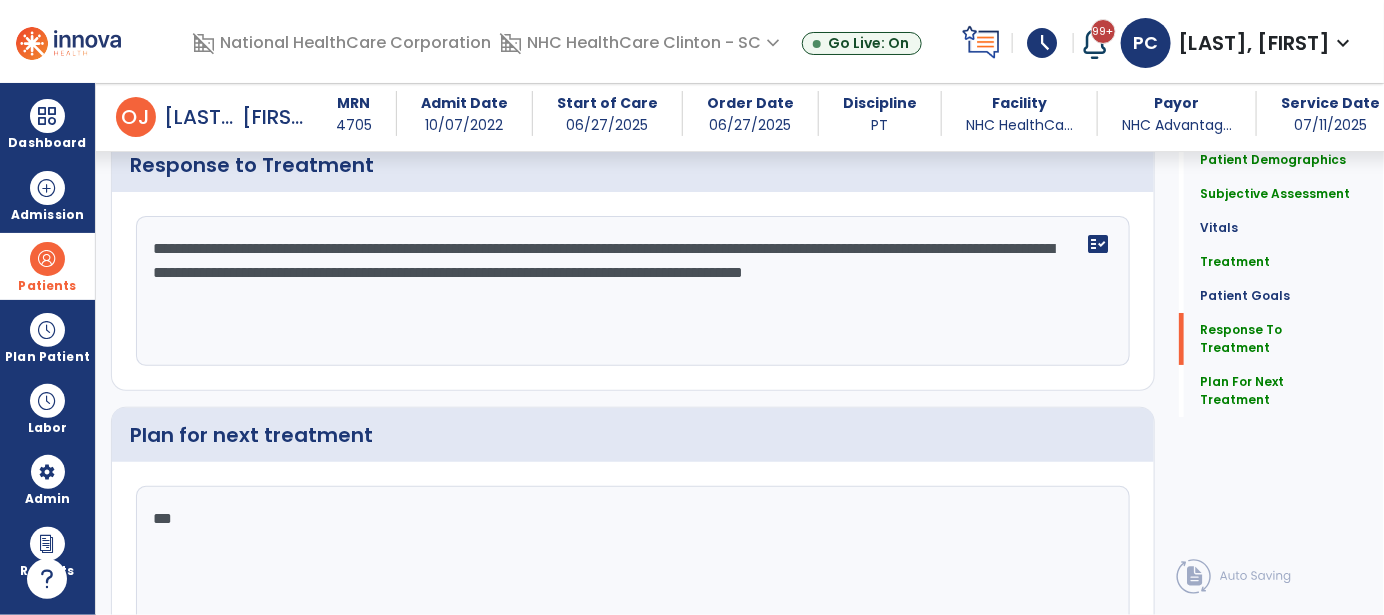 drag, startPoint x: 140, startPoint y: 286, endPoint x: 139, endPoint y: 223, distance: 63.007935 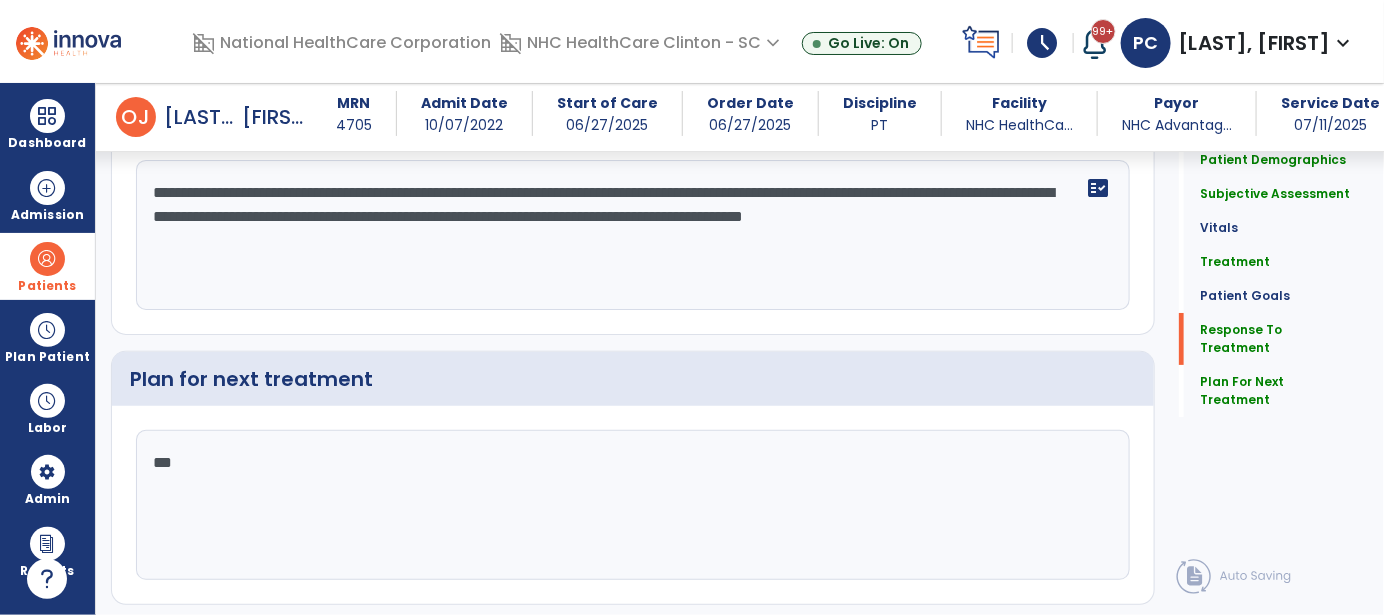 scroll, scrollTop: 2664, scrollLeft: 0, axis: vertical 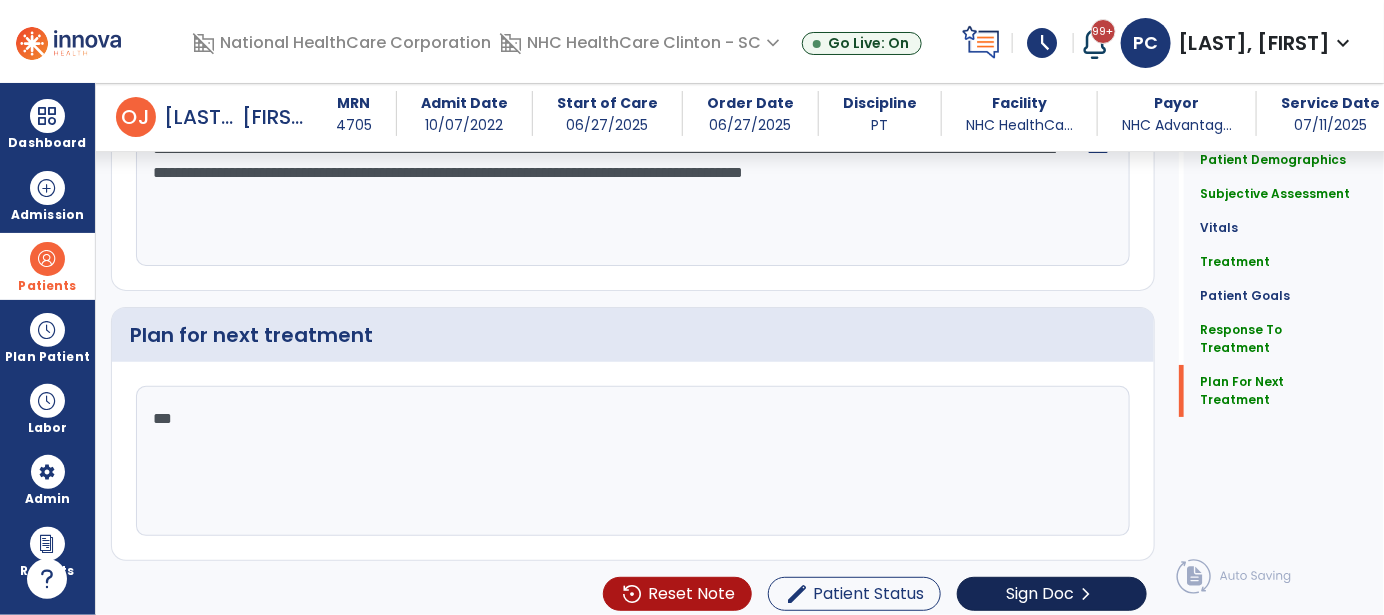 click on "Sign Doc" 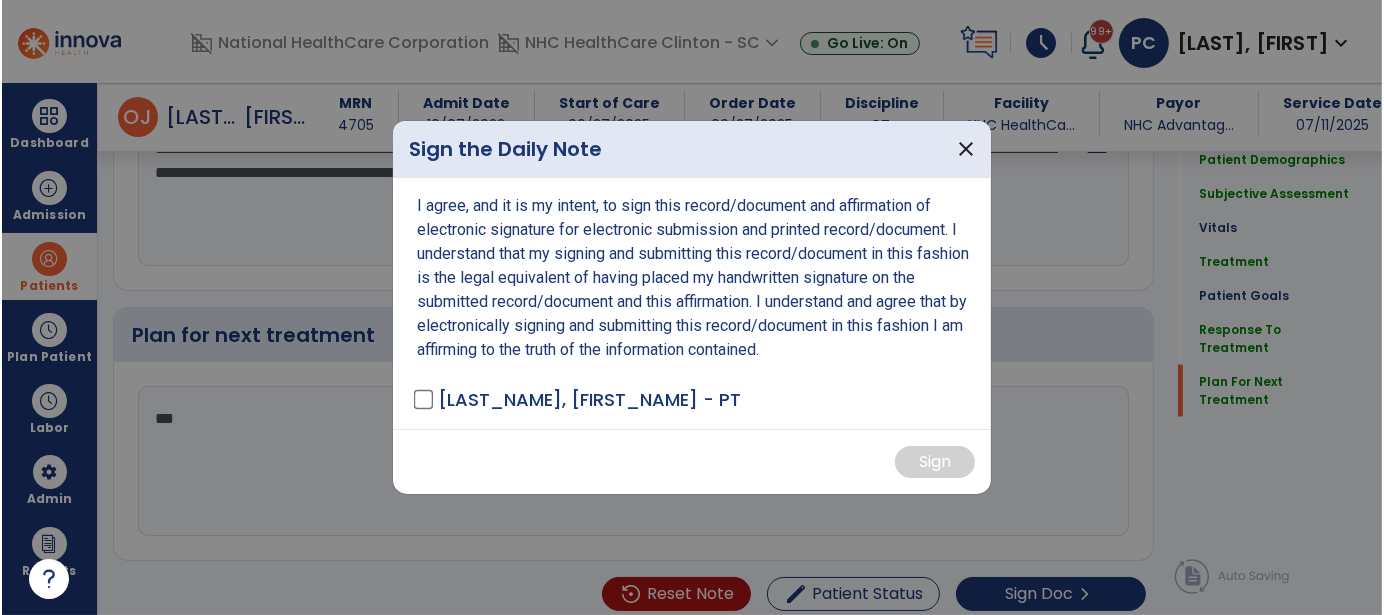 scroll, scrollTop: 2664, scrollLeft: 0, axis: vertical 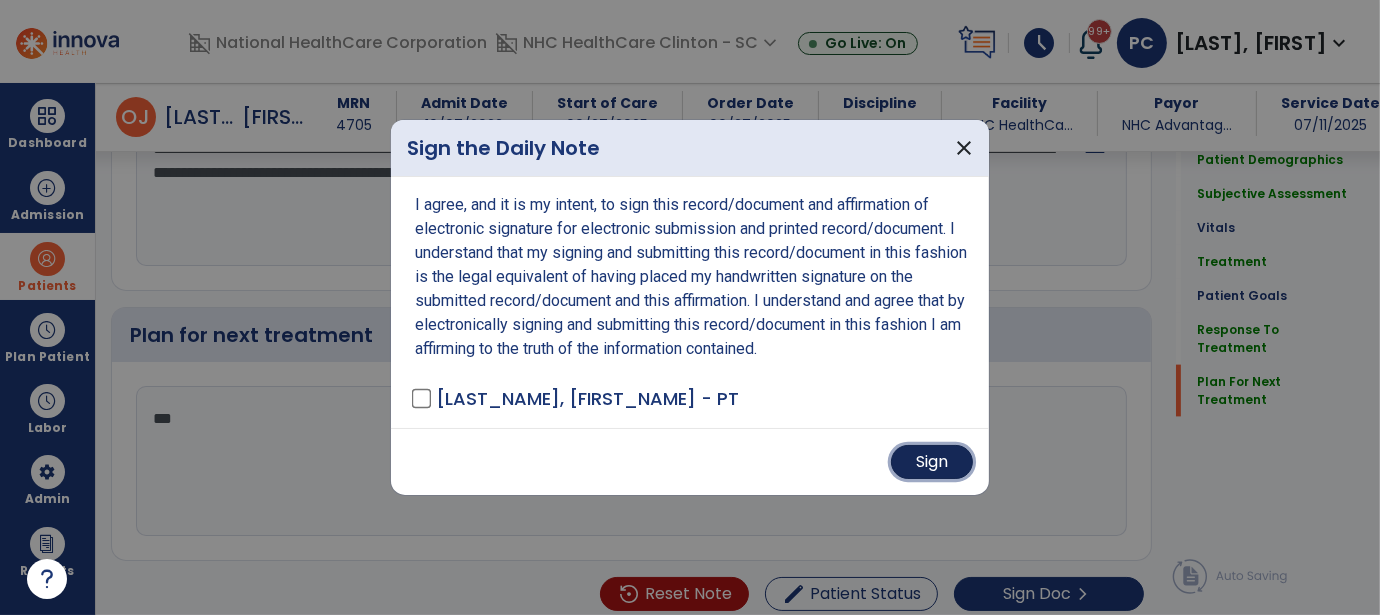 click on "Sign" at bounding box center (932, 462) 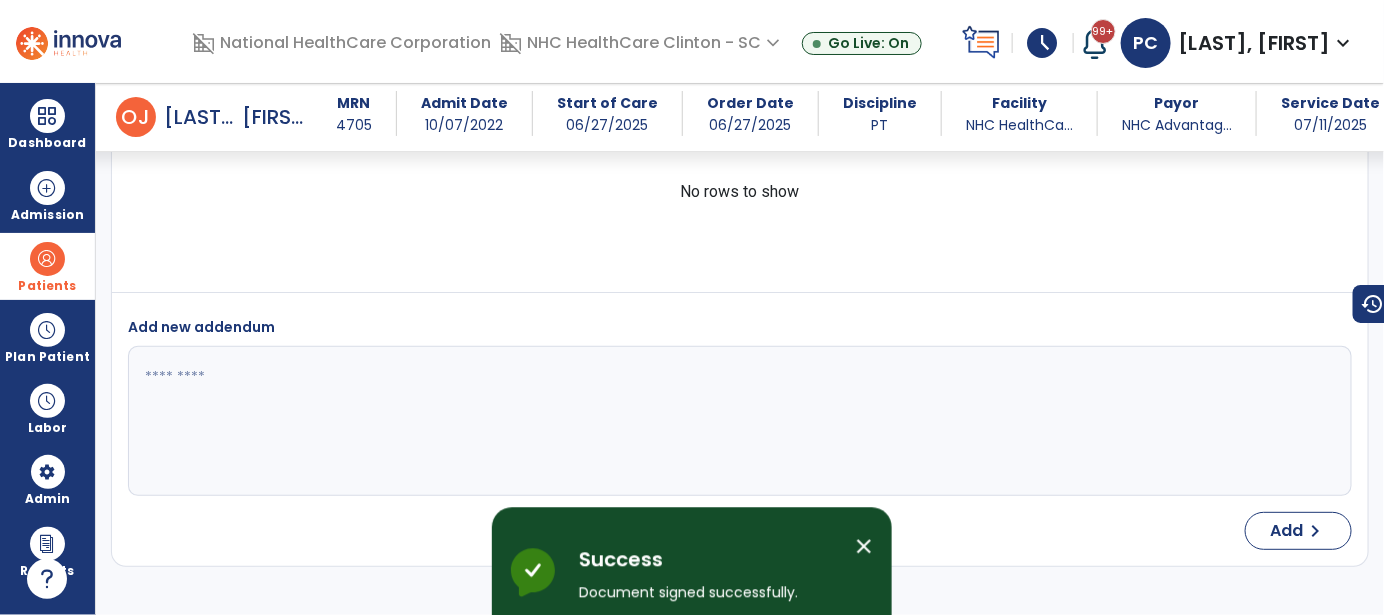 scroll, scrollTop: 3527, scrollLeft: 0, axis: vertical 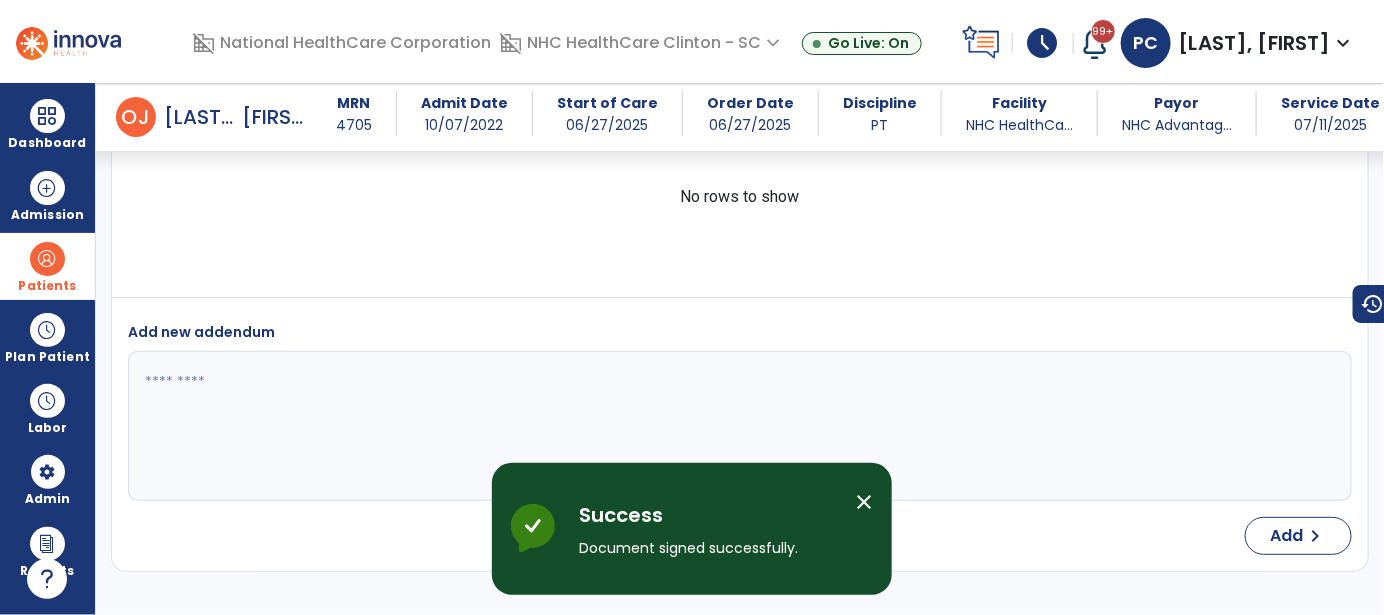 click at bounding box center [738, 426] 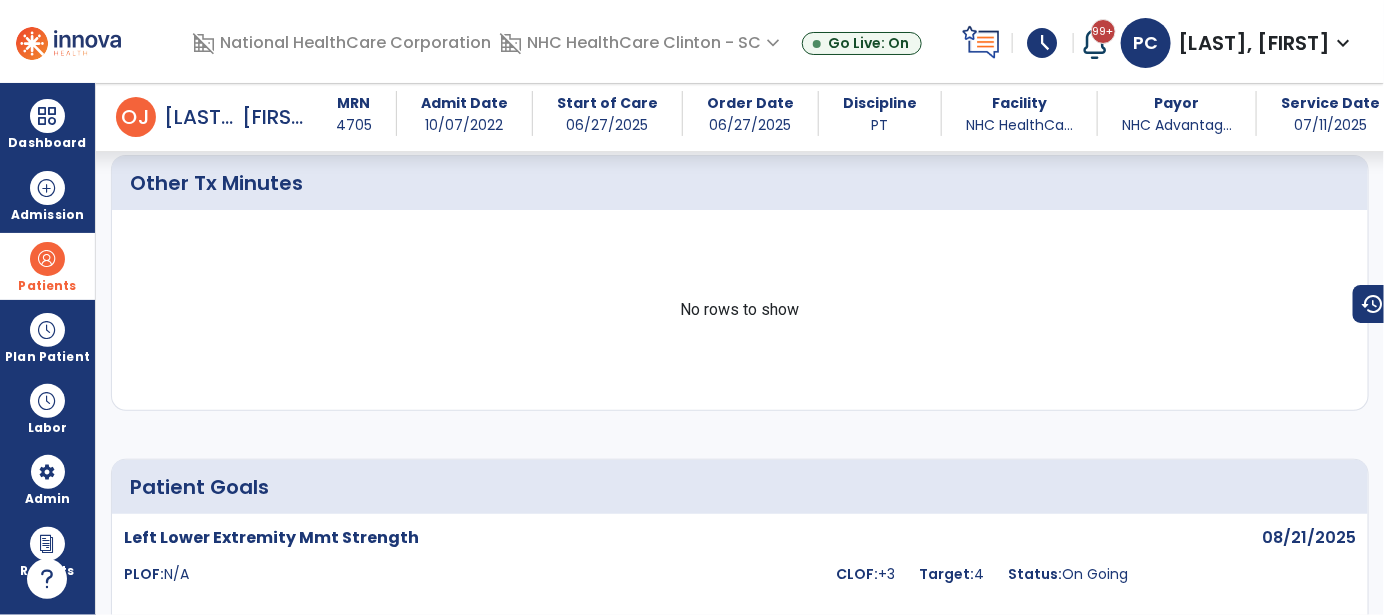 scroll, scrollTop: 0, scrollLeft: 0, axis: both 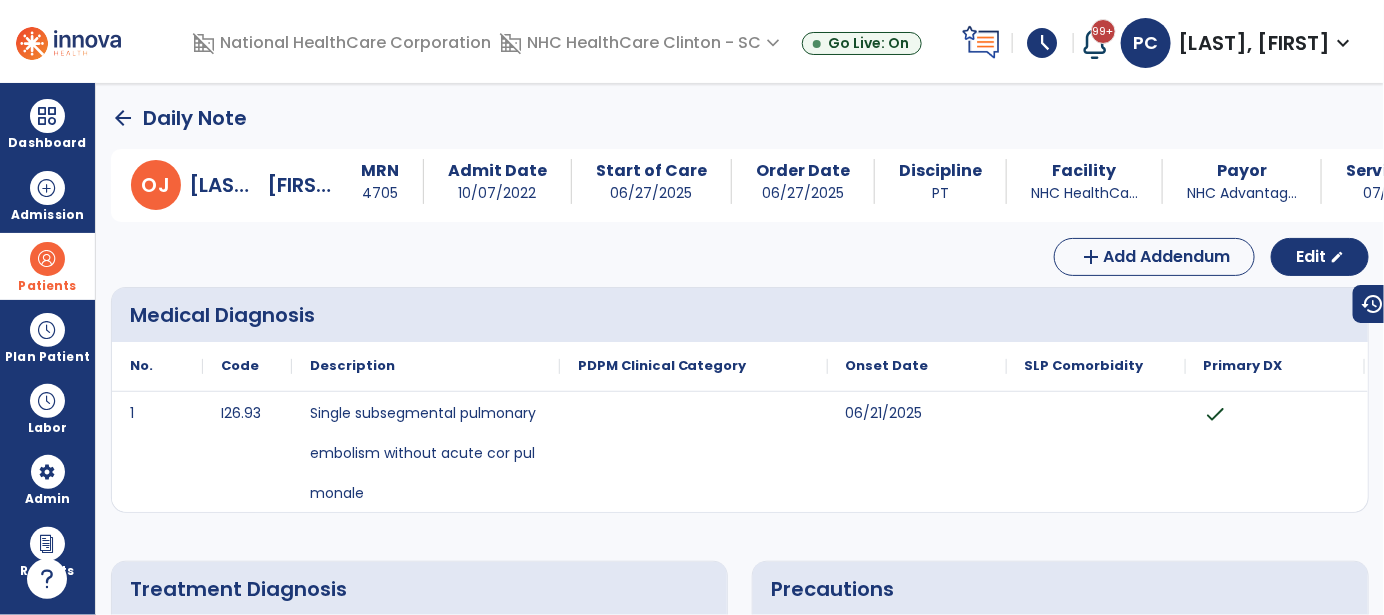 click on "arrow_back" 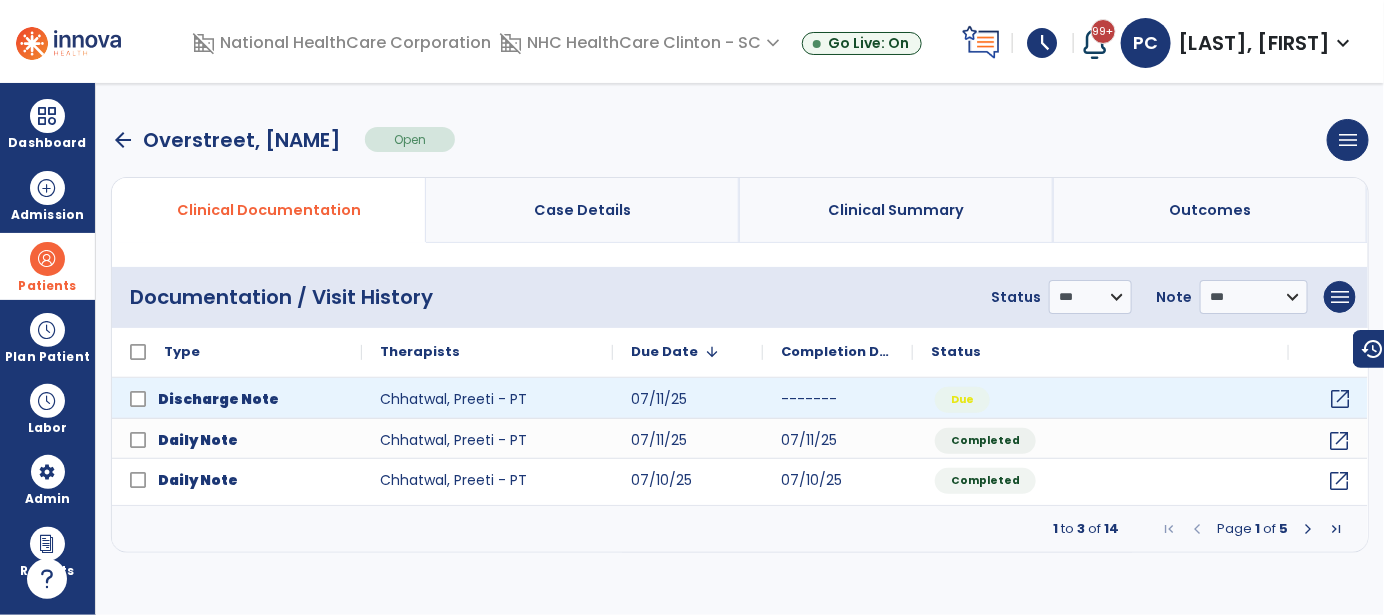 click on "open_in_new" 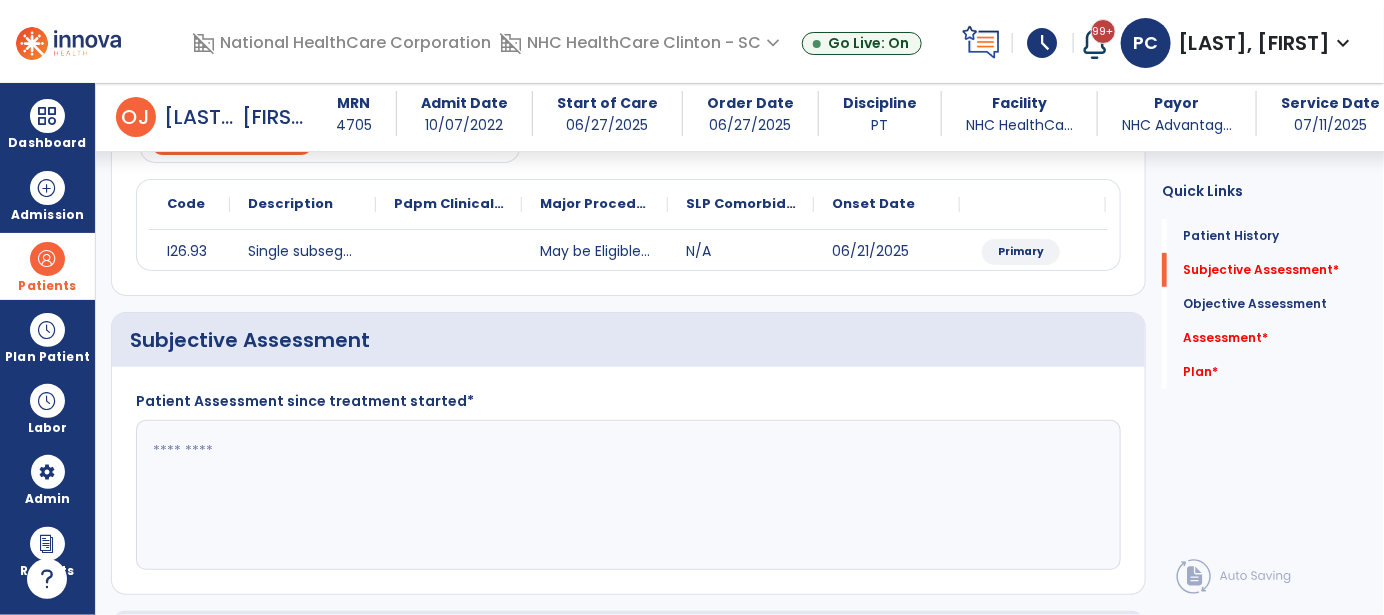 scroll, scrollTop: 299, scrollLeft: 0, axis: vertical 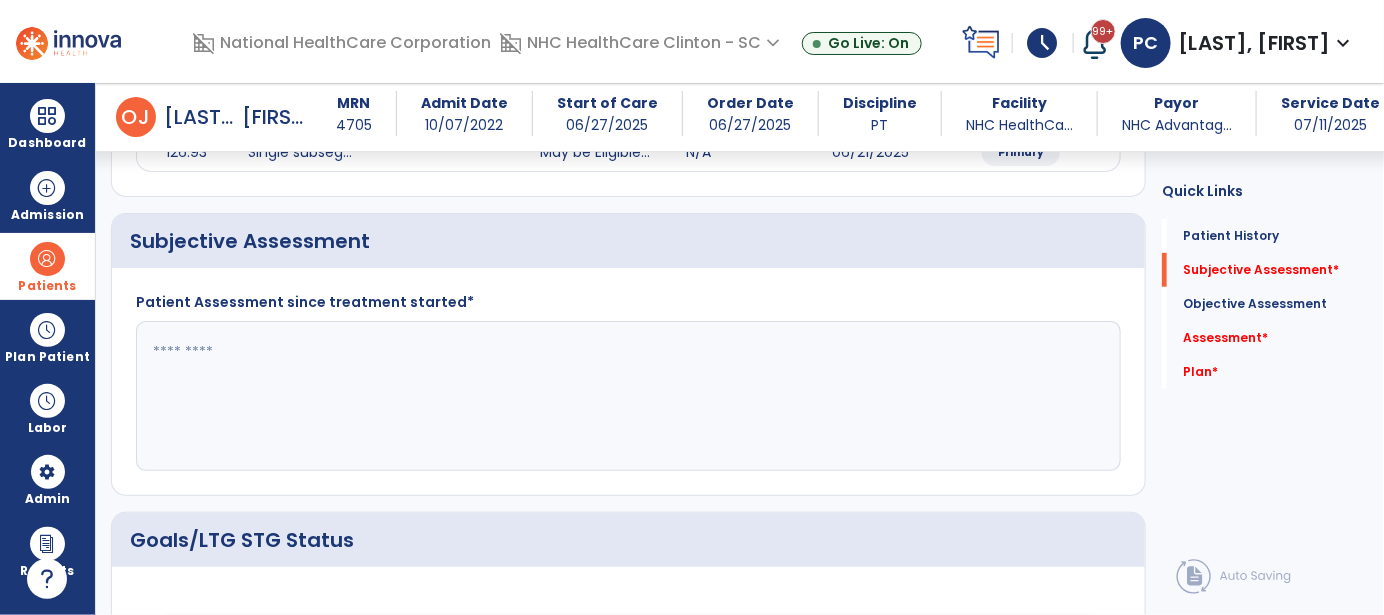 click 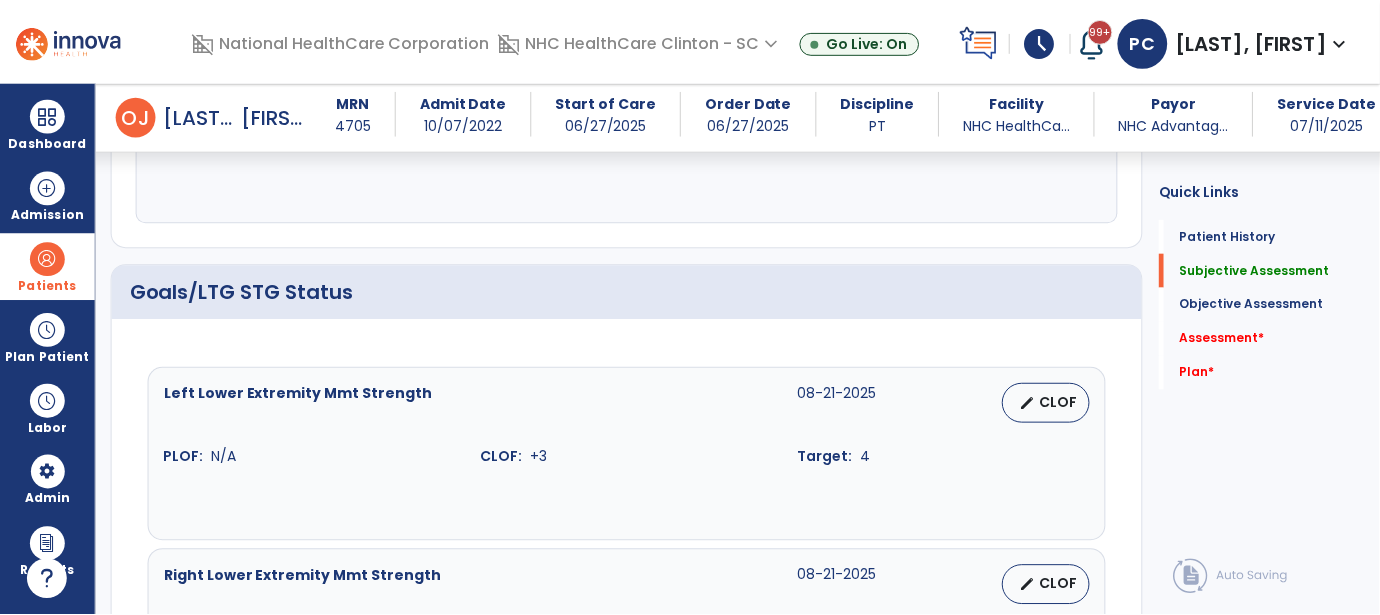 scroll, scrollTop: 699, scrollLeft: 0, axis: vertical 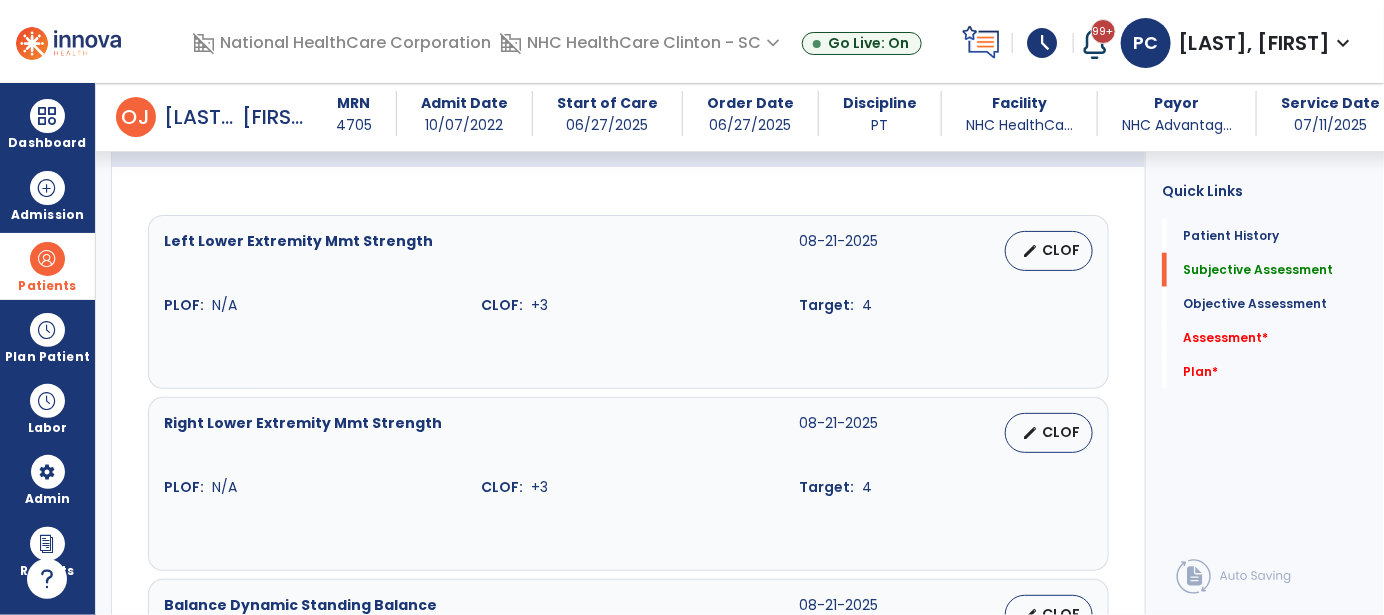 type on "**********" 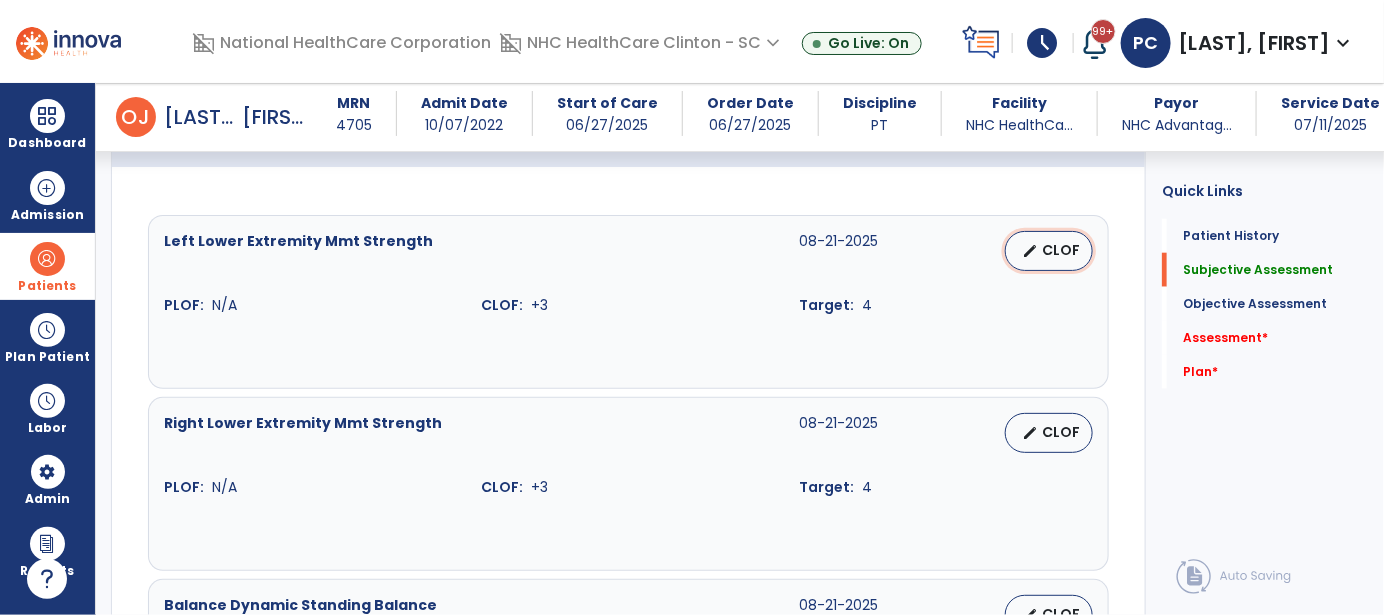 click on "CLOF" at bounding box center (1061, 250) 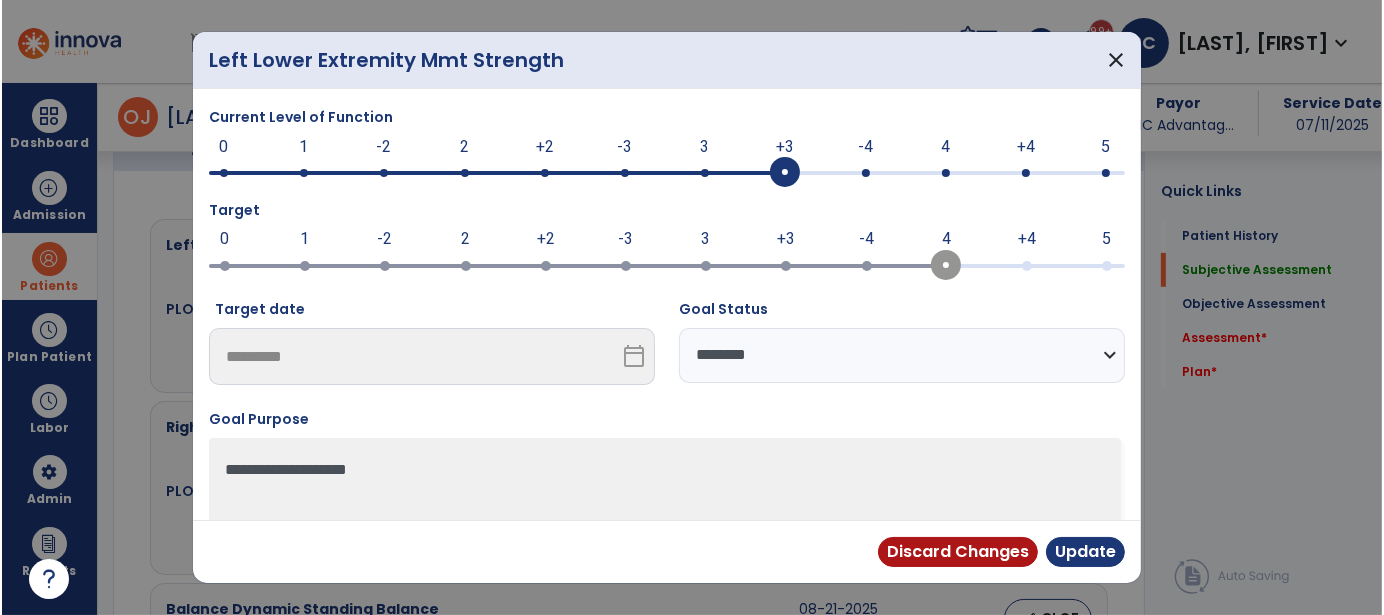 scroll, scrollTop: 699, scrollLeft: 0, axis: vertical 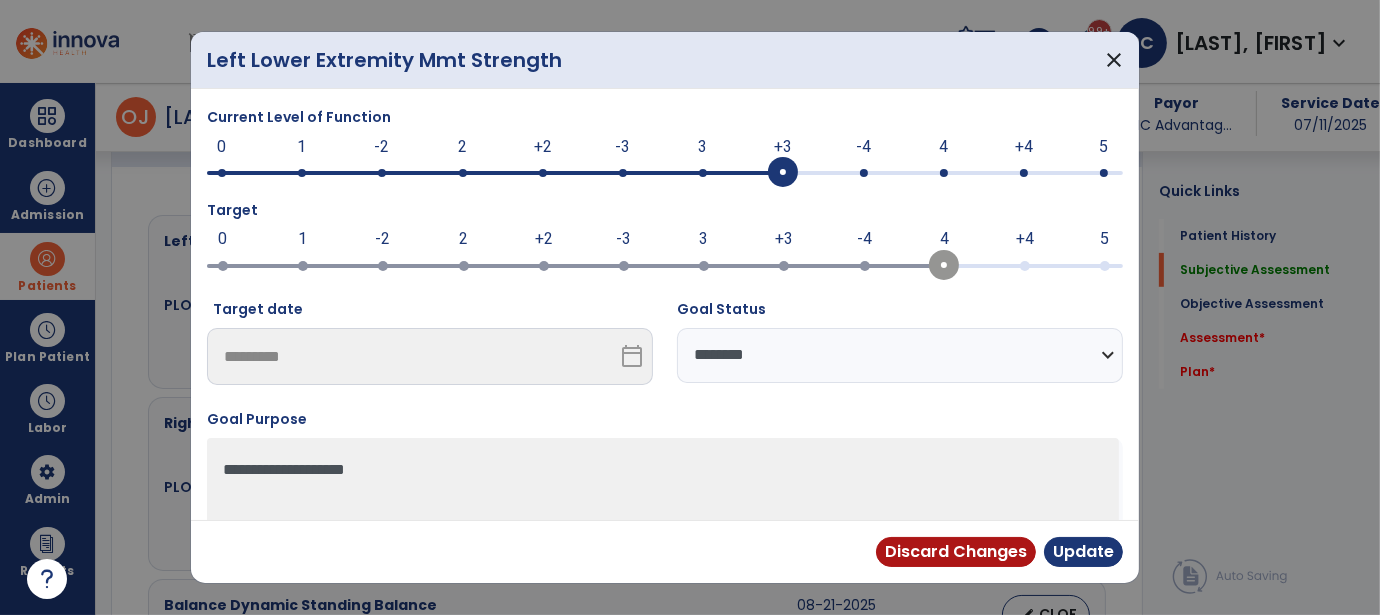 click at bounding box center [665, 173] 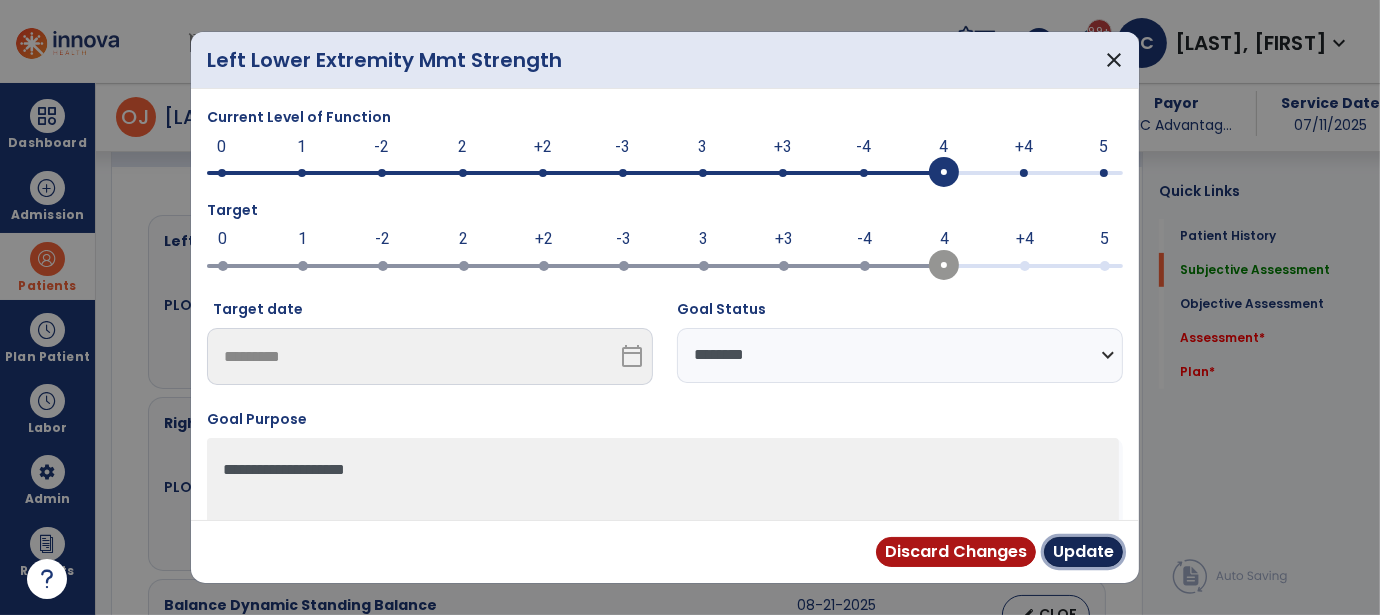drag, startPoint x: 1089, startPoint y: 546, endPoint x: 1070, endPoint y: 534, distance: 22.472204 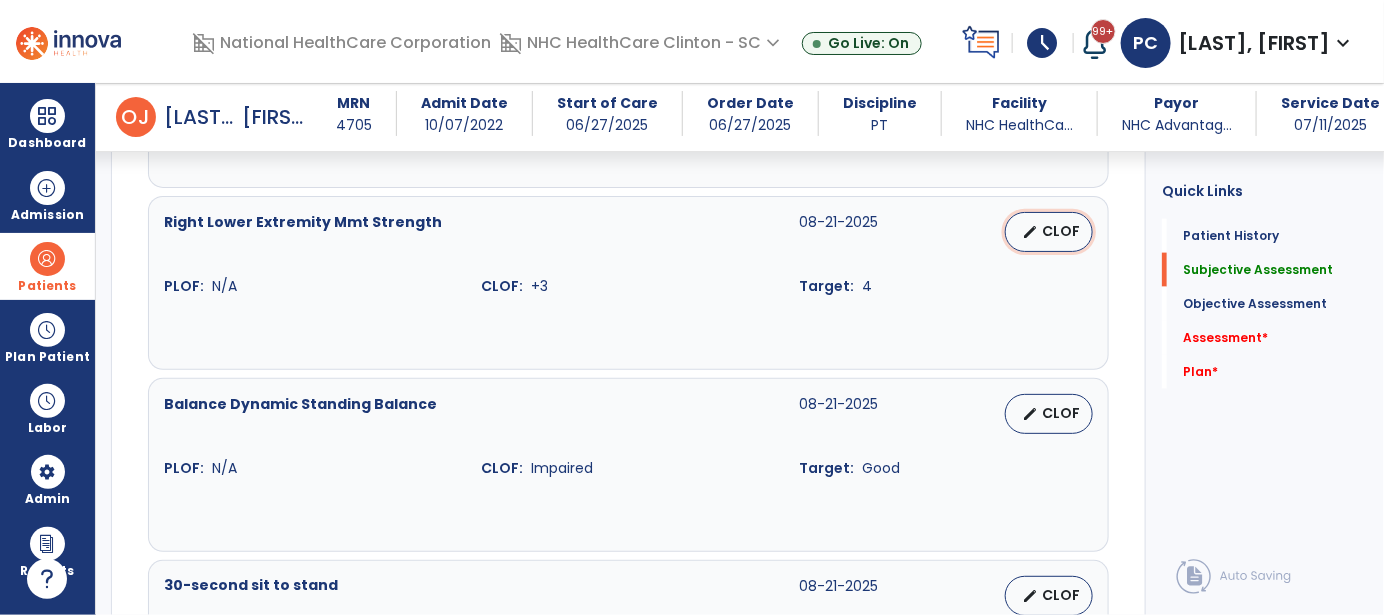click on "CLOF" at bounding box center (1061, 231) 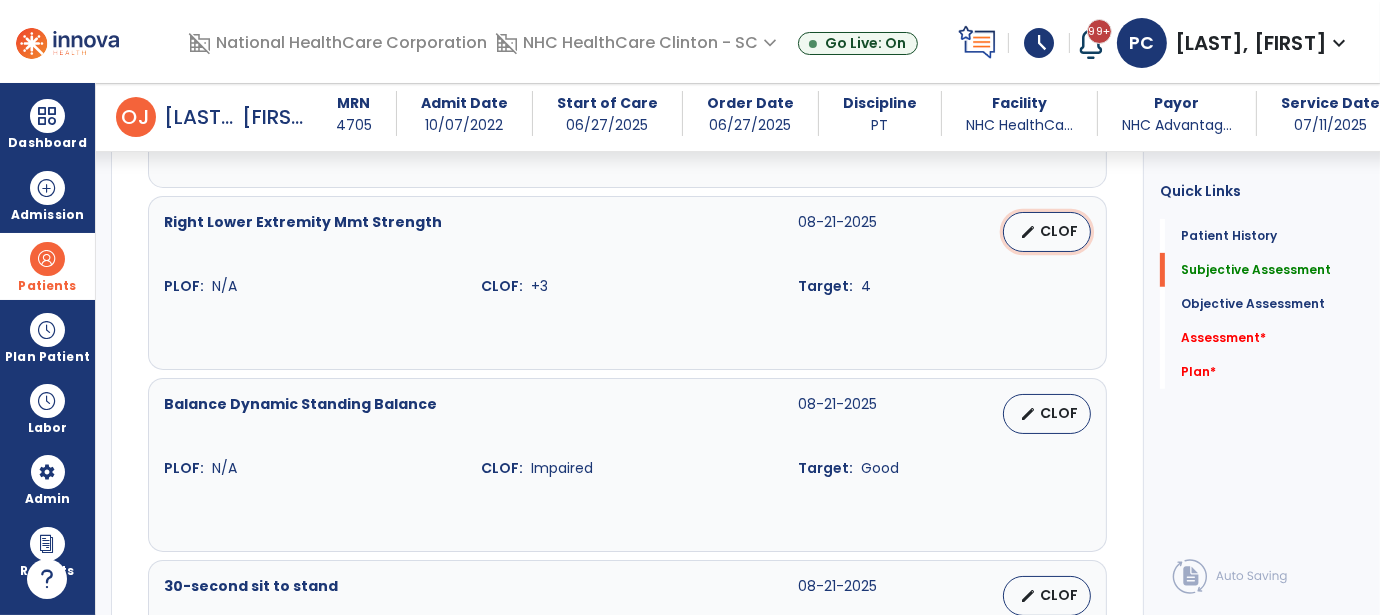 select on "********" 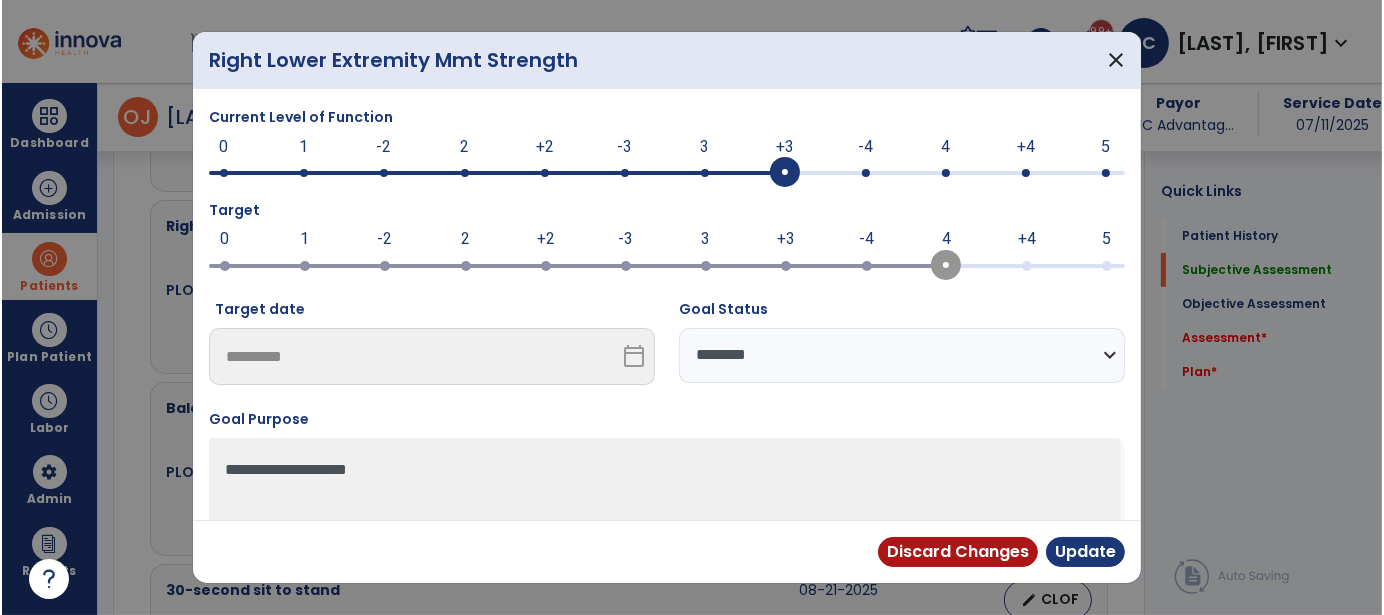 scroll, scrollTop: 900, scrollLeft: 0, axis: vertical 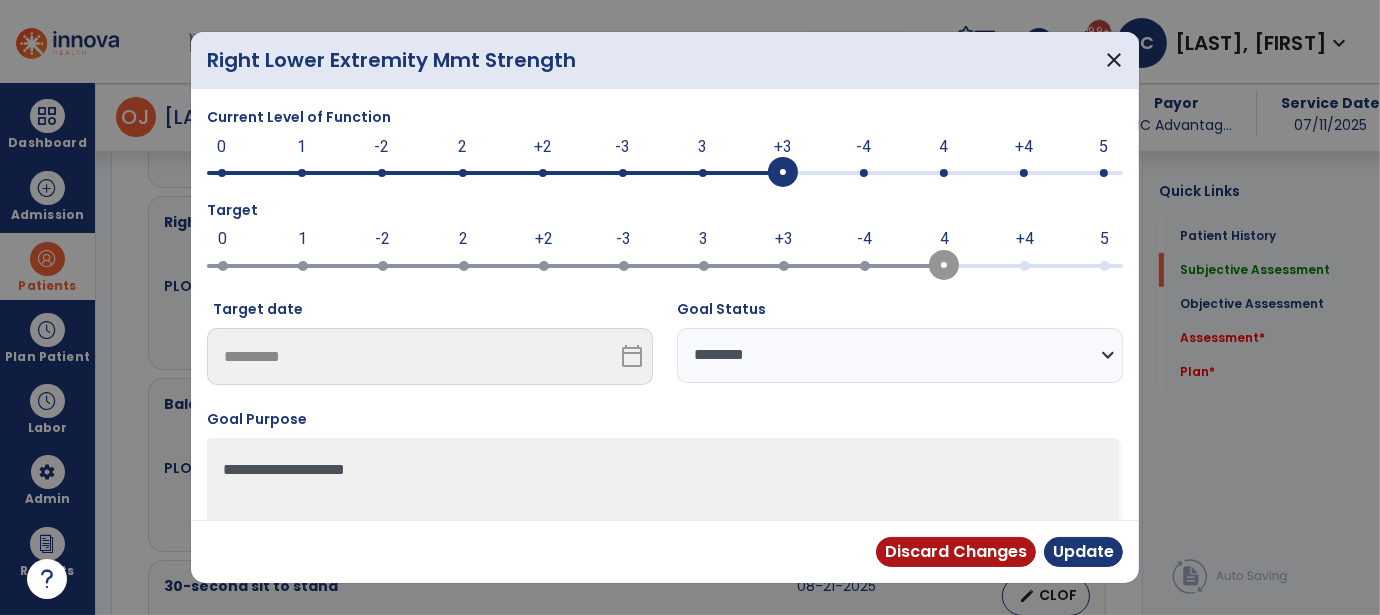 click at bounding box center [864, 173] 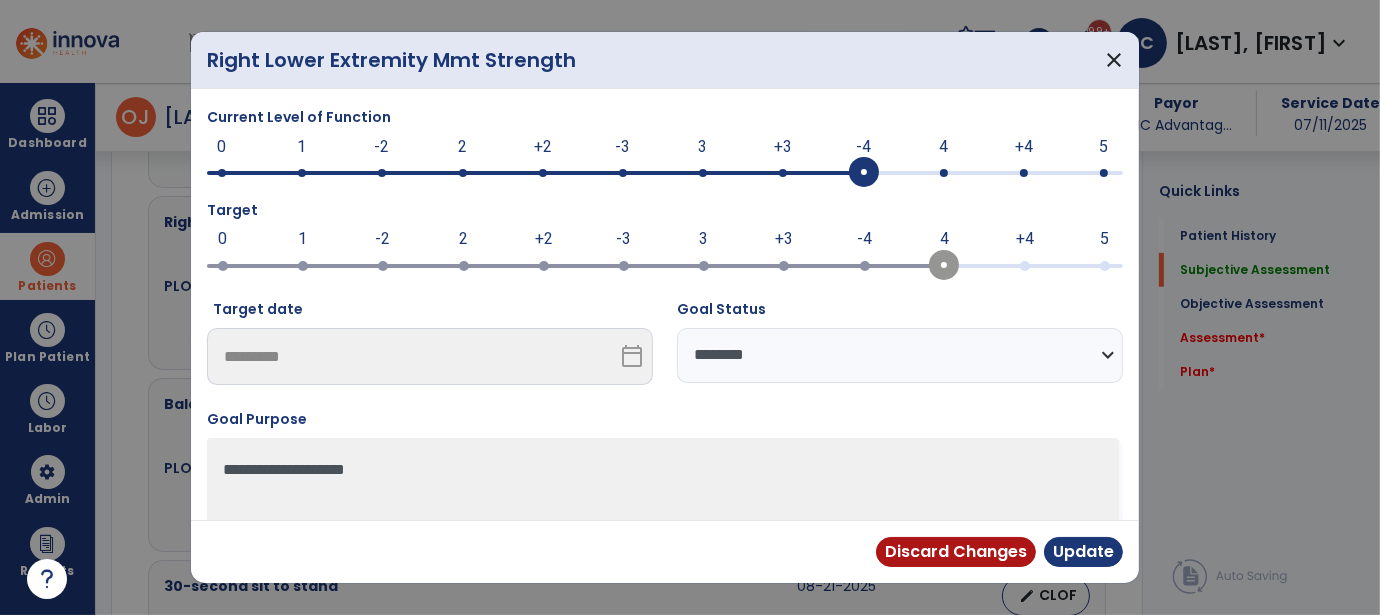 click at bounding box center [665, 171] 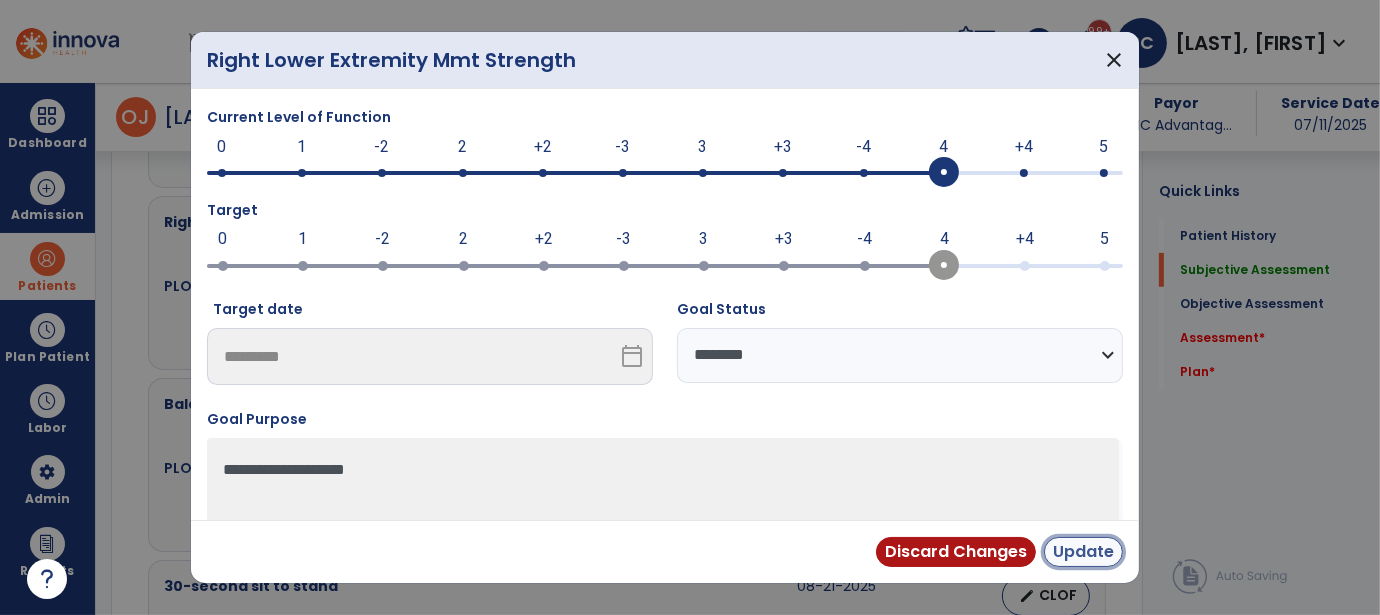 click on "Update" at bounding box center [1083, 552] 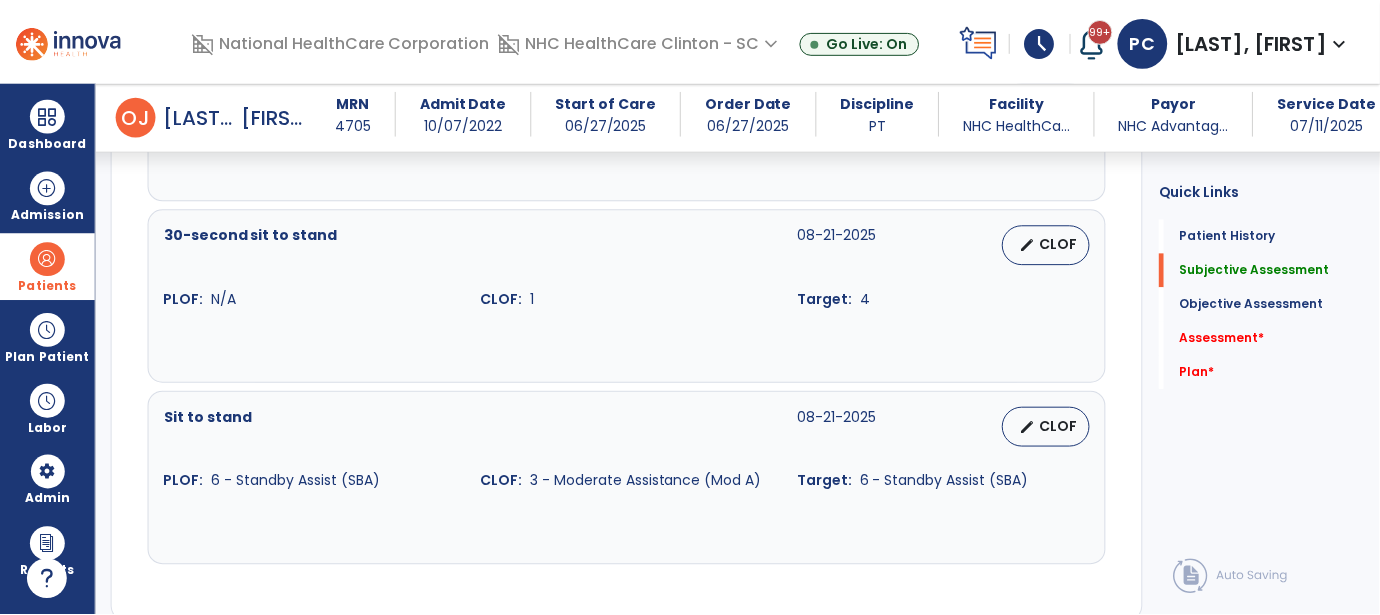 scroll, scrollTop: 1300, scrollLeft: 0, axis: vertical 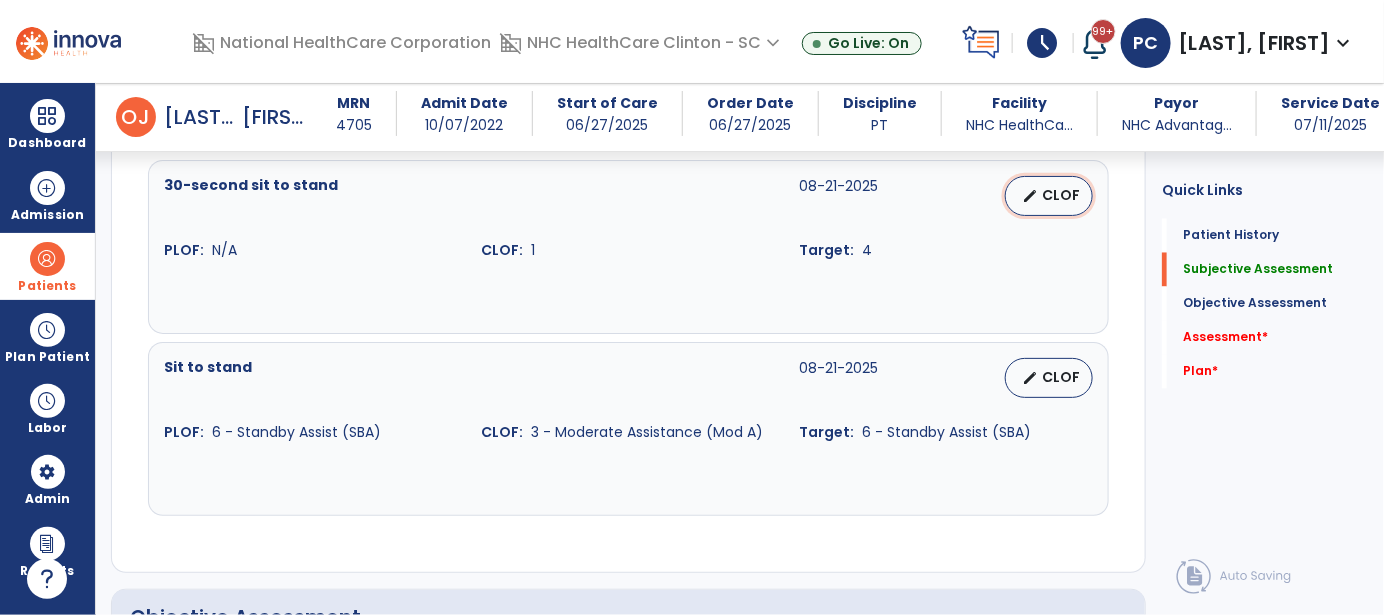 click on "edit" at bounding box center (1030, 196) 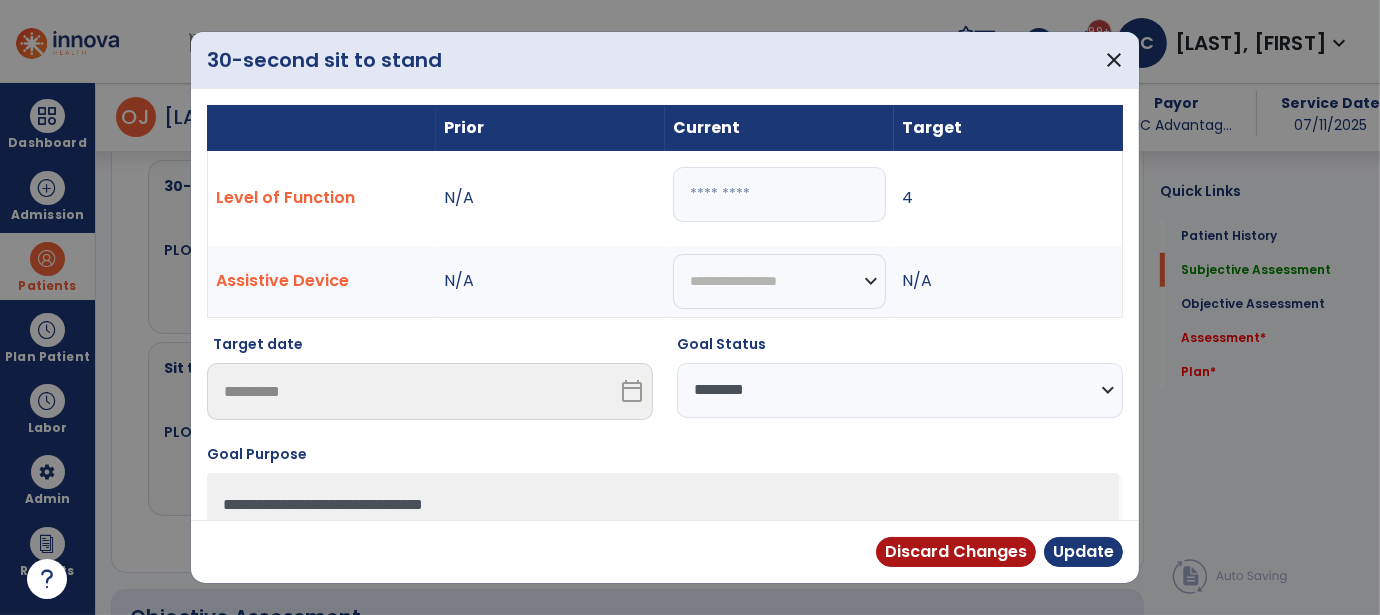scroll, scrollTop: 1300, scrollLeft: 0, axis: vertical 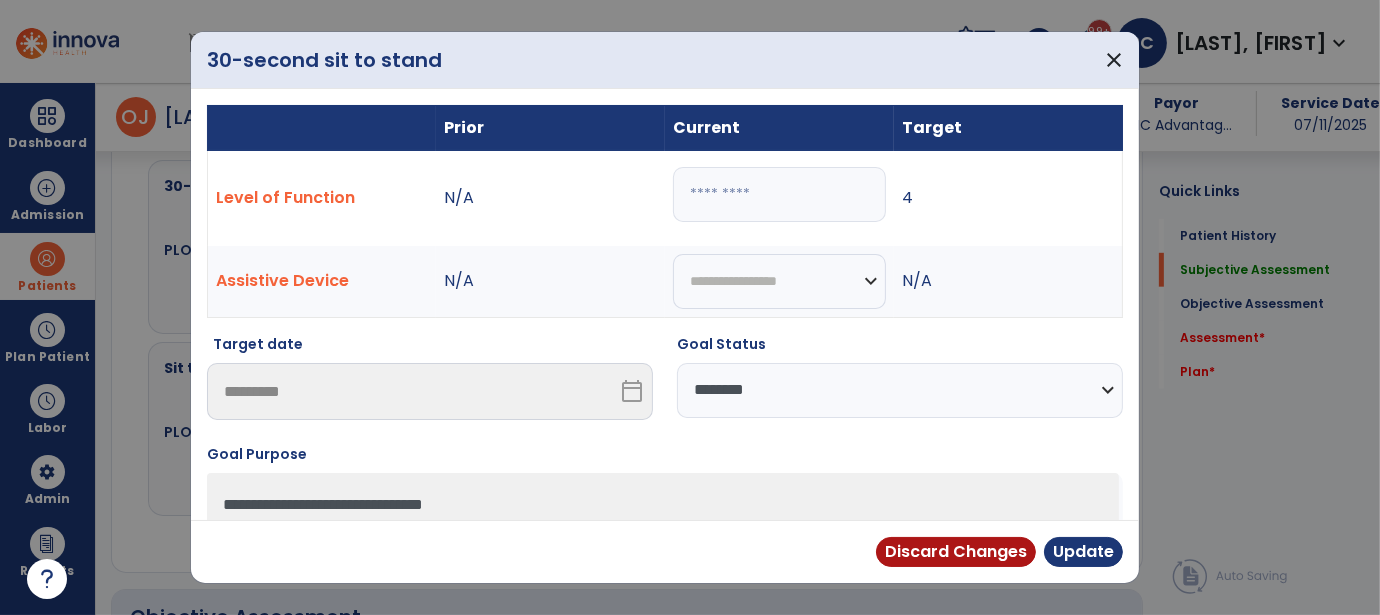 drag, startPoint x: 738, startPoint y: 199, endPoint x: 640, endPoint y: 183, distance: 99.29753 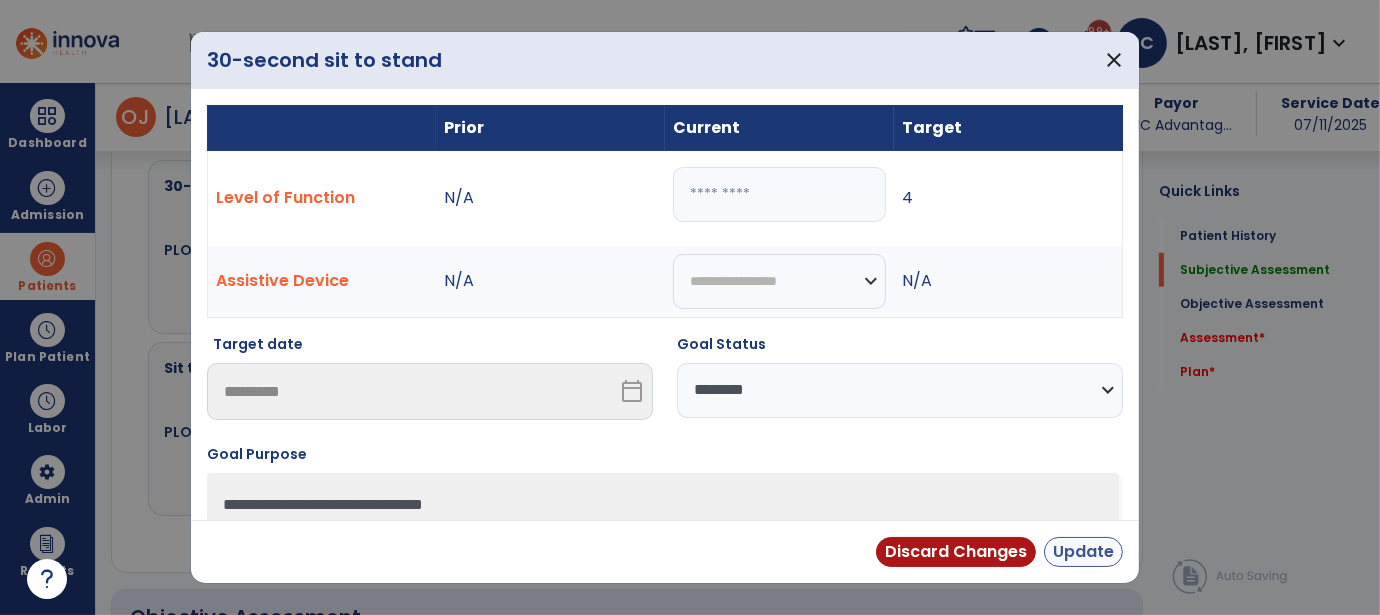 type on "*" 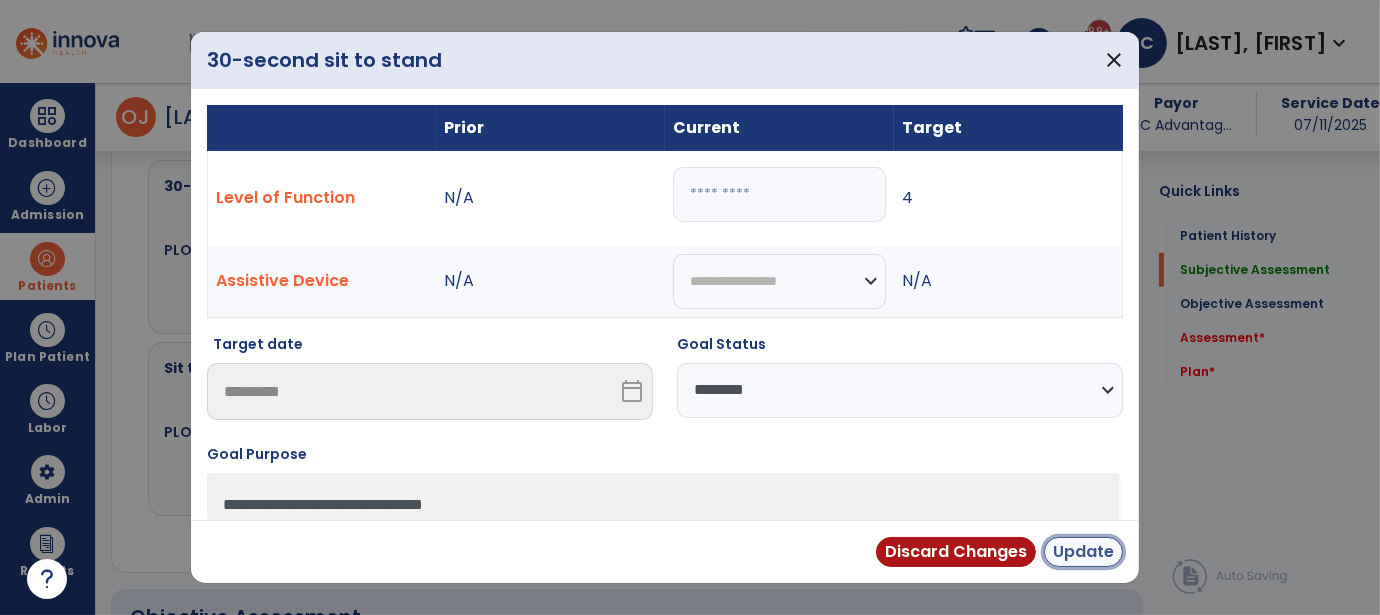 click on "Update" at bounding box center (1083, 552) 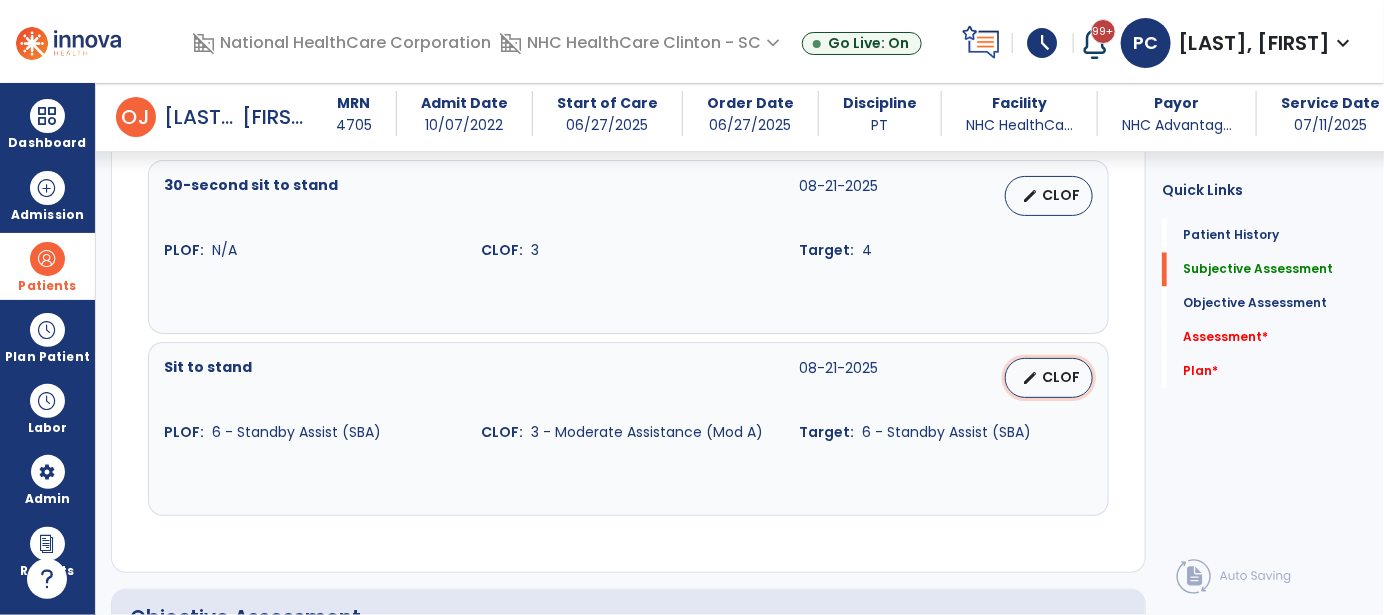 click on "CLOF" at bounding box center (1061, 377) 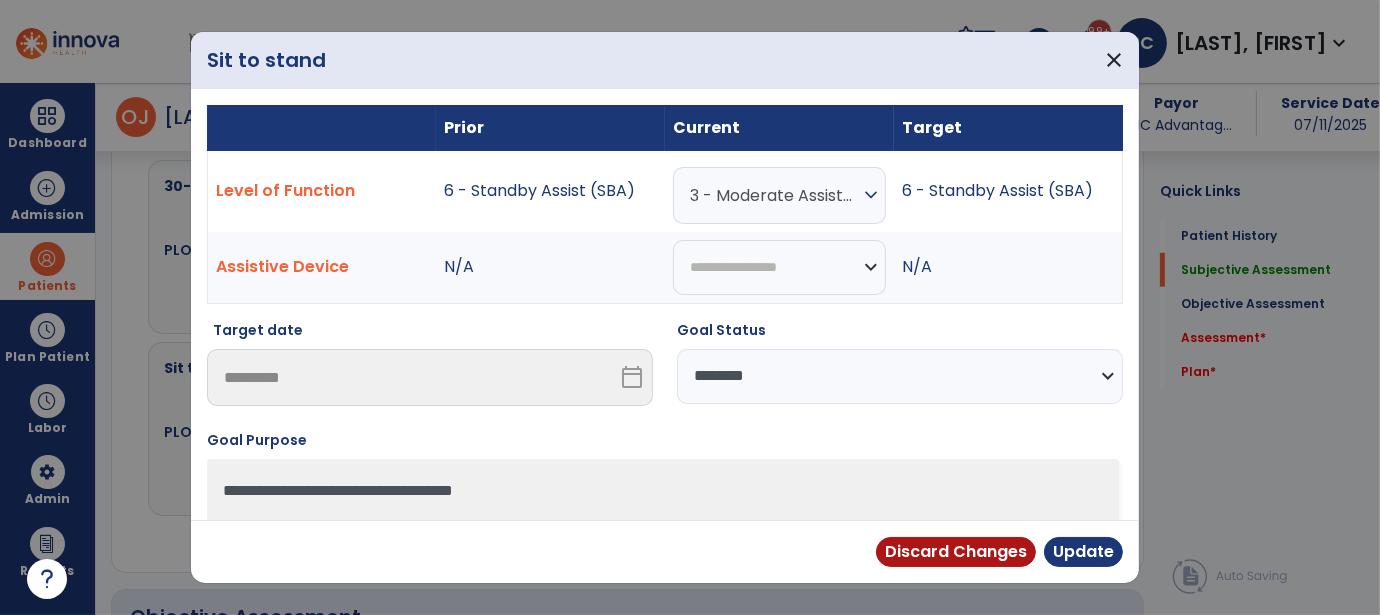 scroll, scrollTop: 1300, scrollLeft: 0, axis: vertical 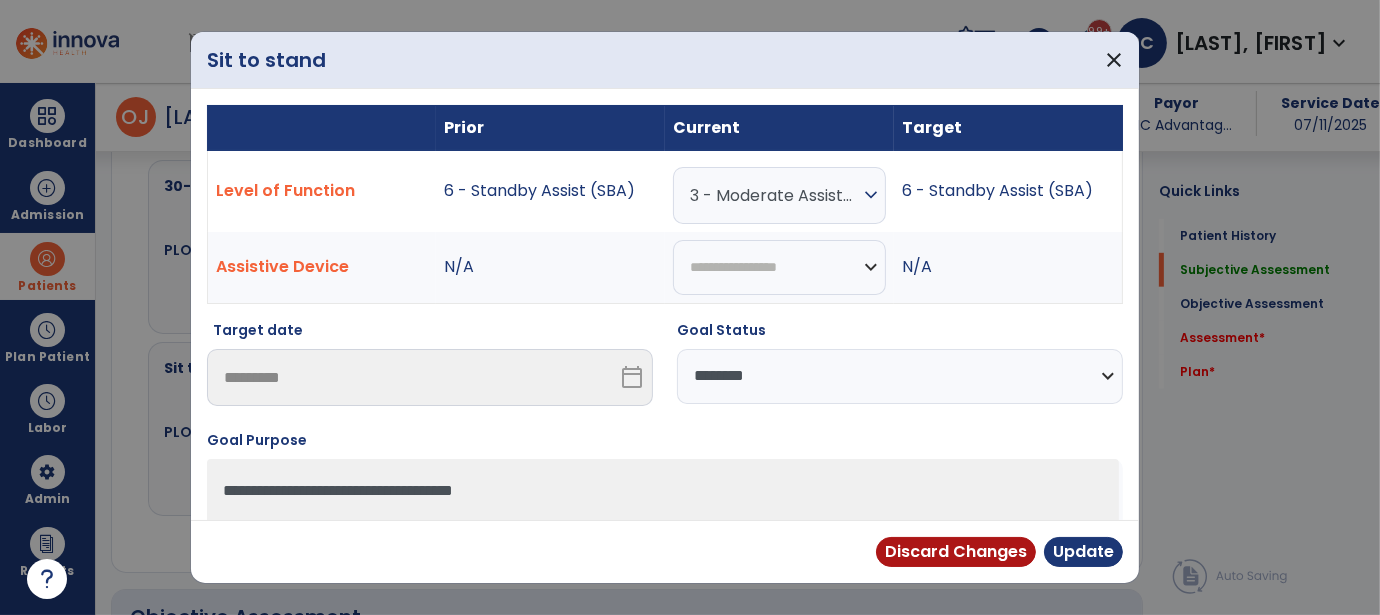 click on "3 - Moderate Assistance (Mod A)   expand_more" at bounding box center [779, 195] 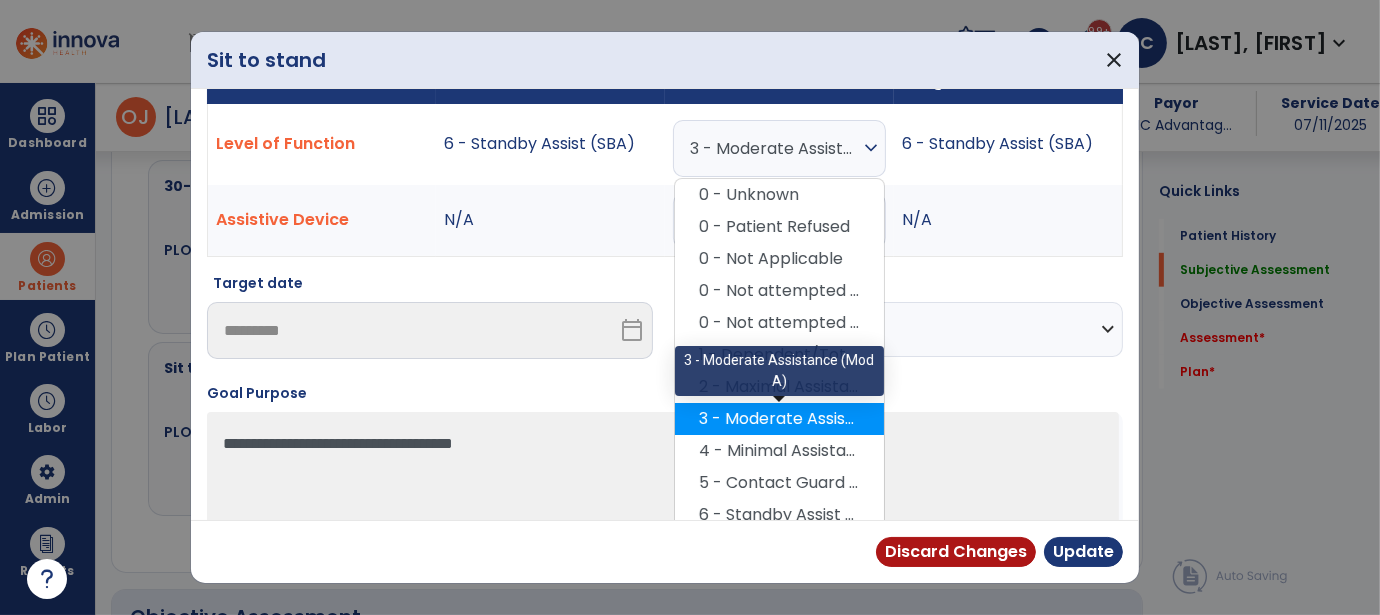 scroll, scrollTop: 182, scrollLeft: 0, axis: vertical 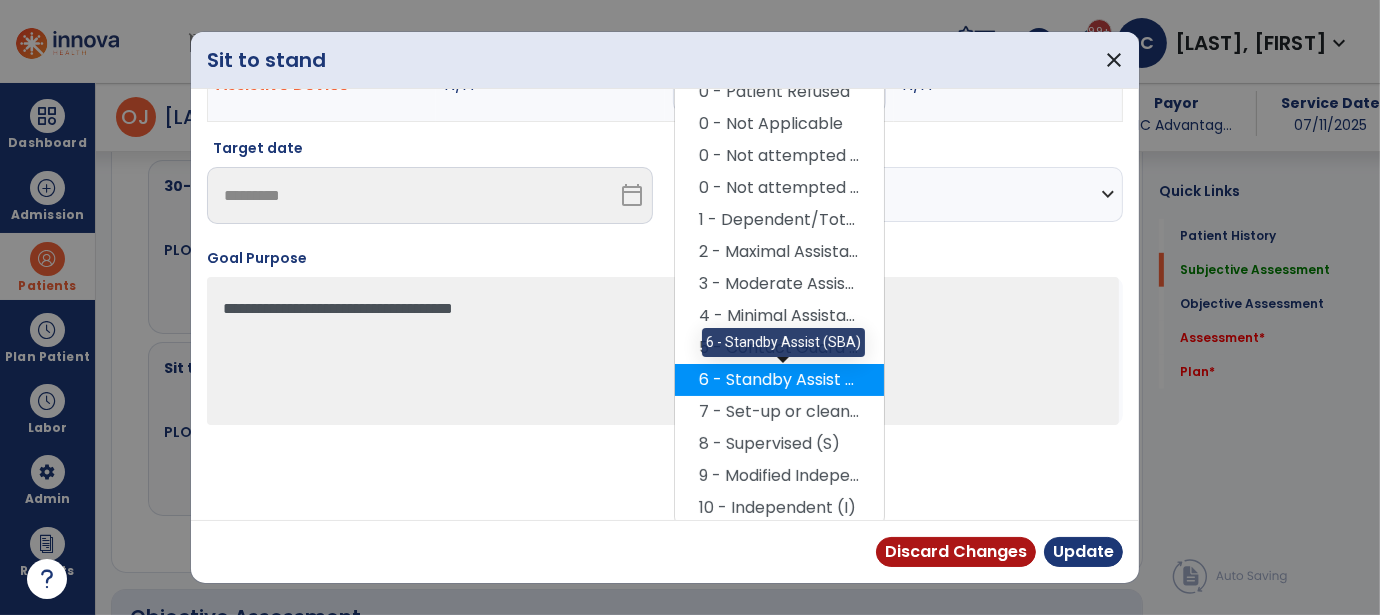 click on "6 - Standby Assist (SBA)" at bounding box center (779, 380) 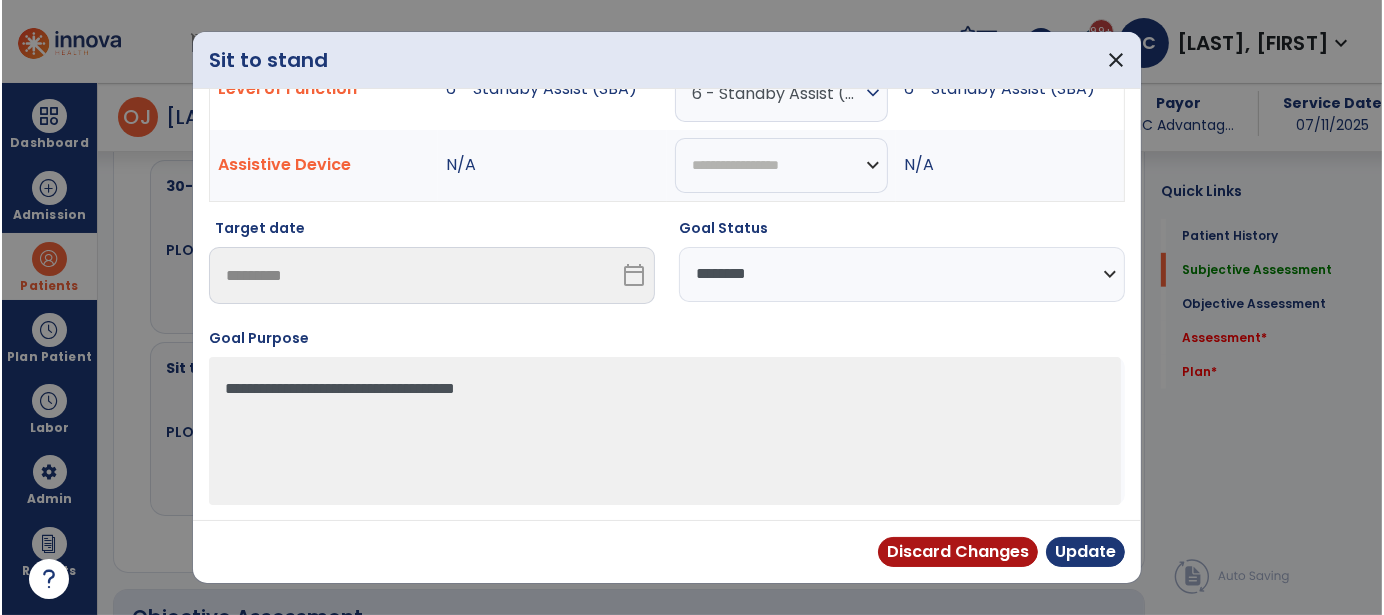 scroll, scrollTop: 98, scrollLeft: 0, axis: vertical 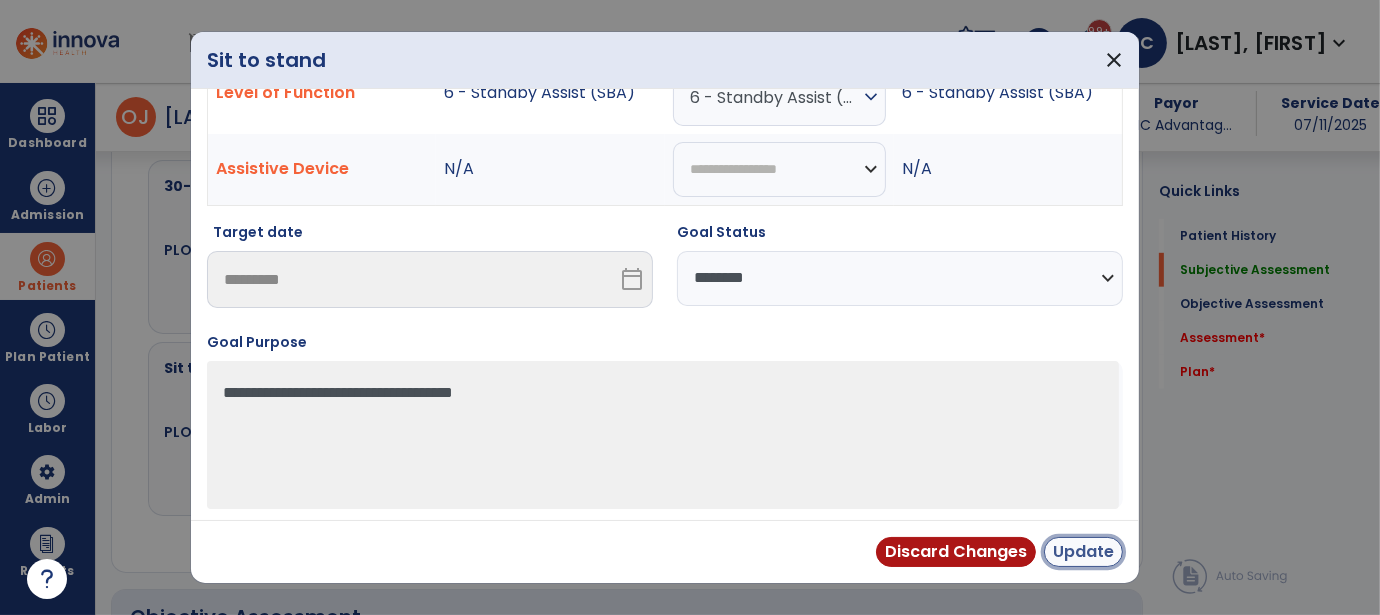 click on "Update" at bounding box center [1083, 552] 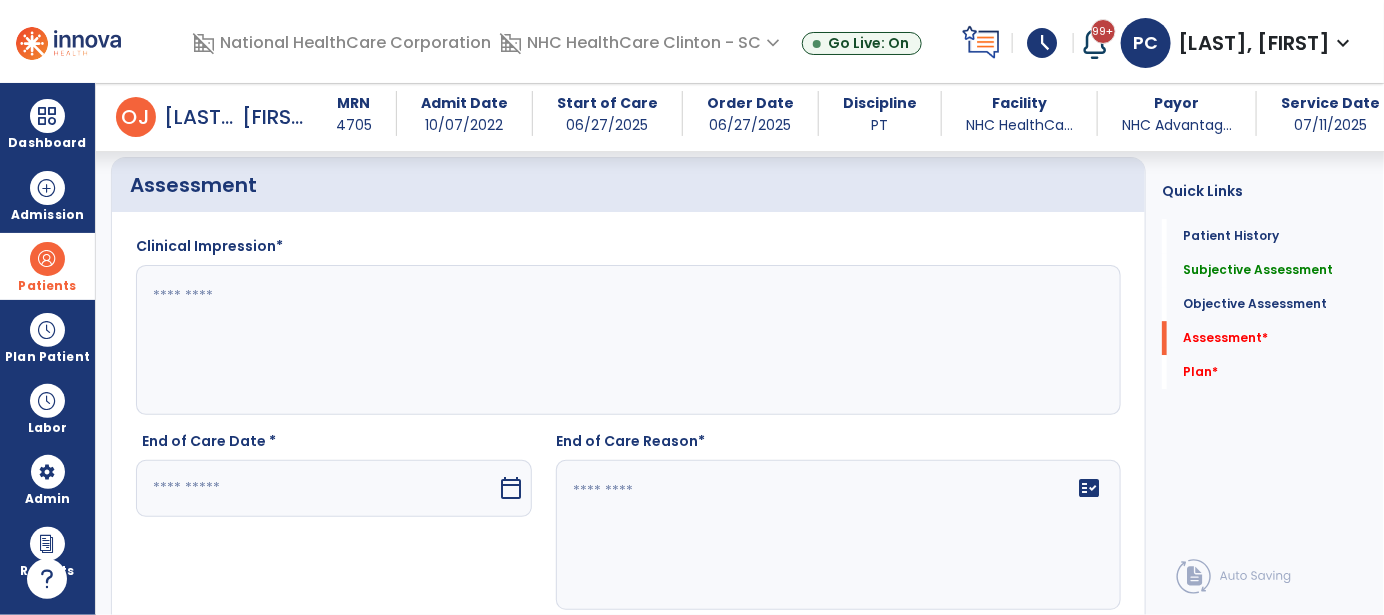 scroll, scrollTop: 2100, scrollLeft: 0, axis: vertical 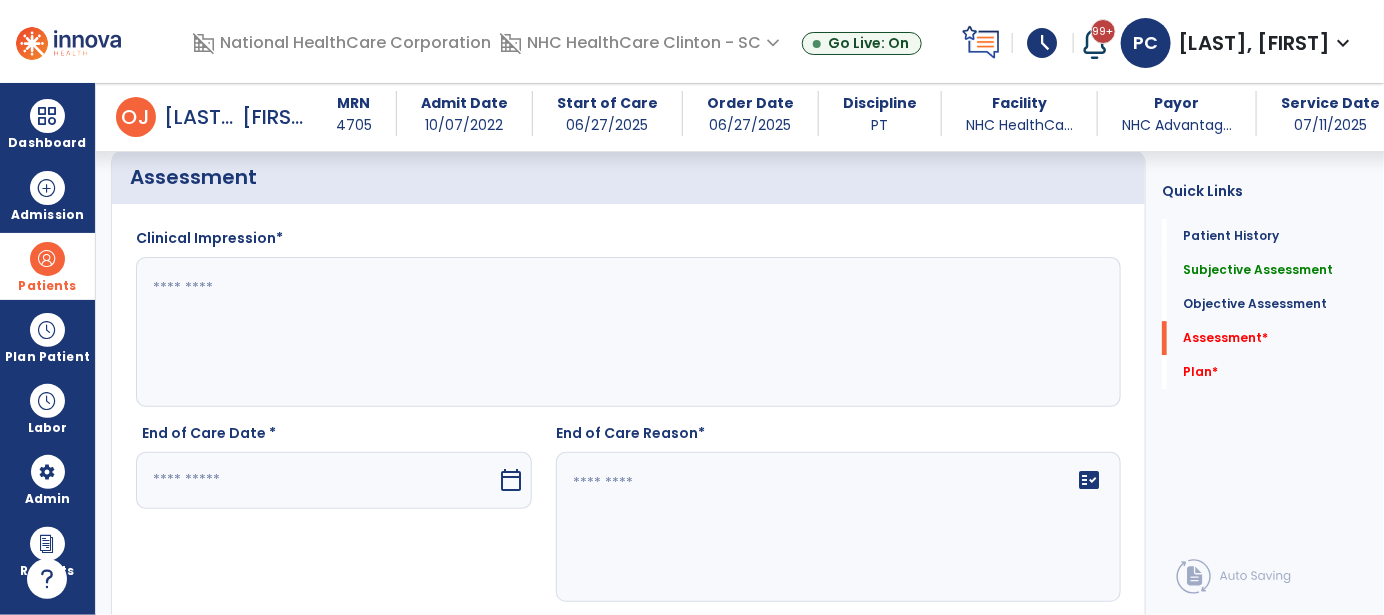 click 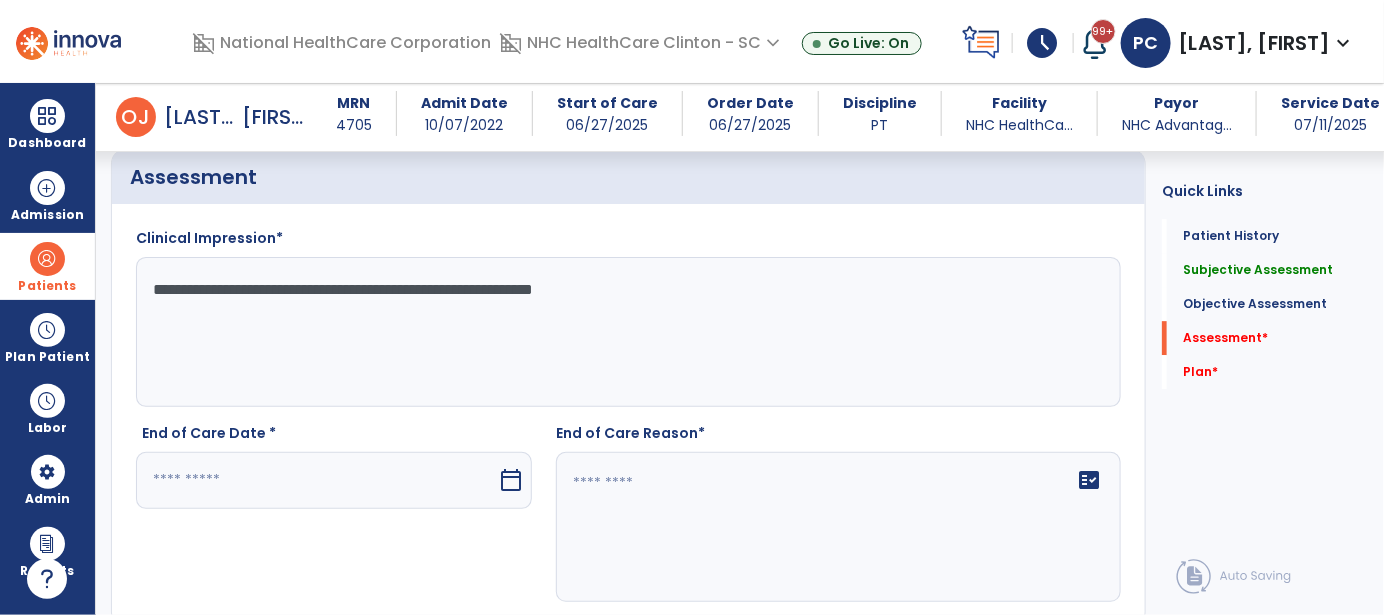 paste on "**********" 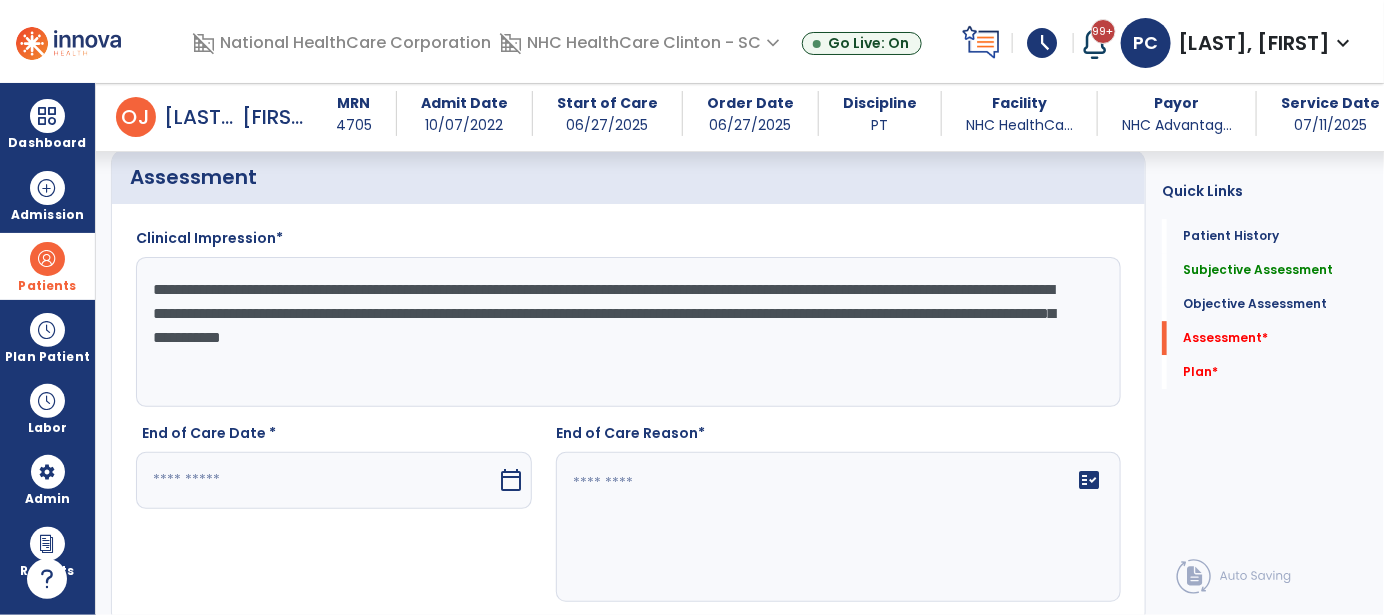 click on "**********" 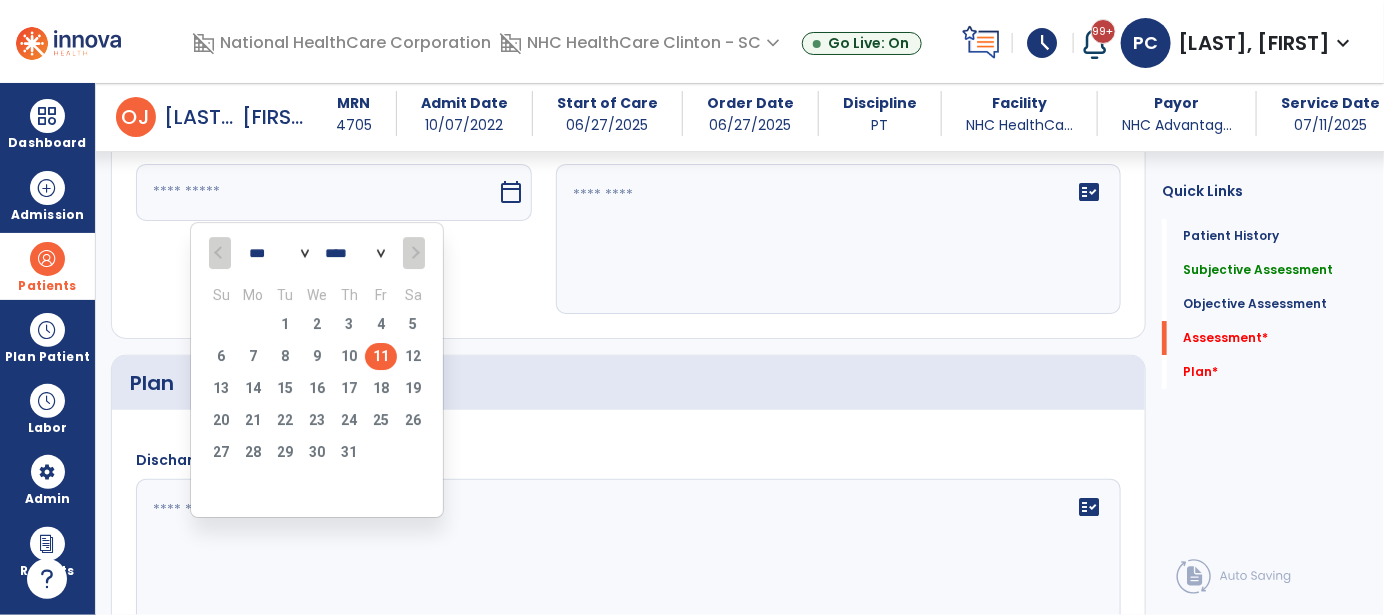 click on "11" at bounding box center (381, 356) 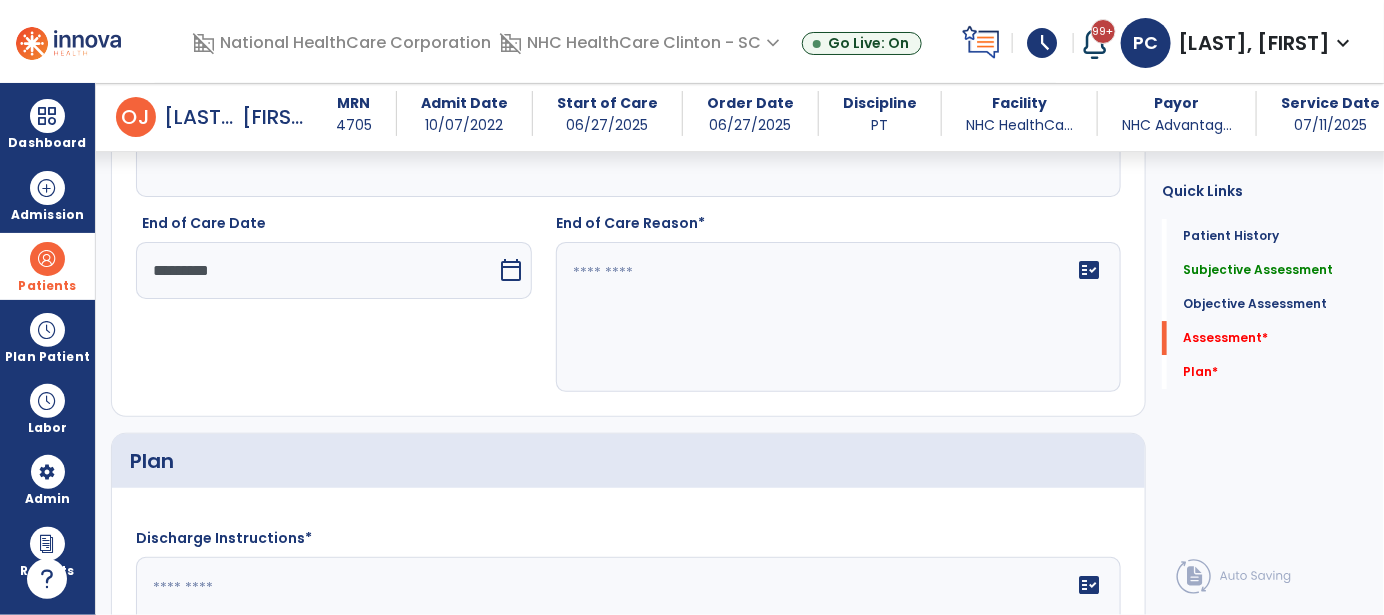 scroll, scrollTop: 2288, scrollLeft: 0, axis: vertical 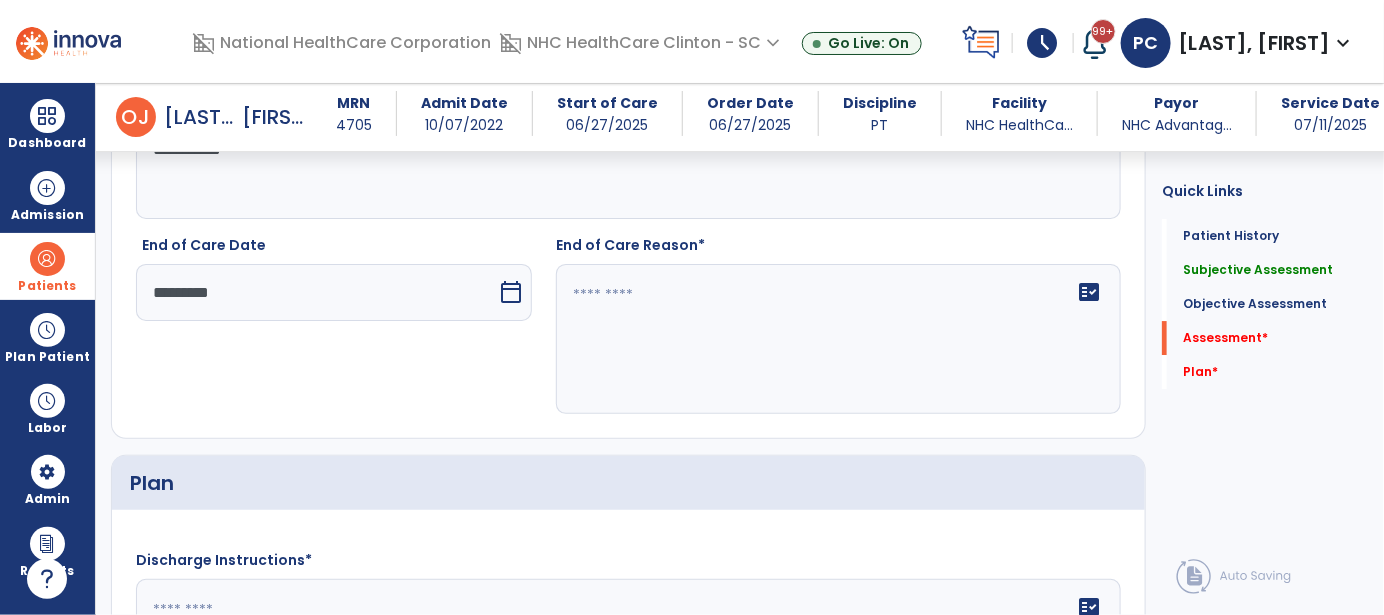 click on "fact_check" 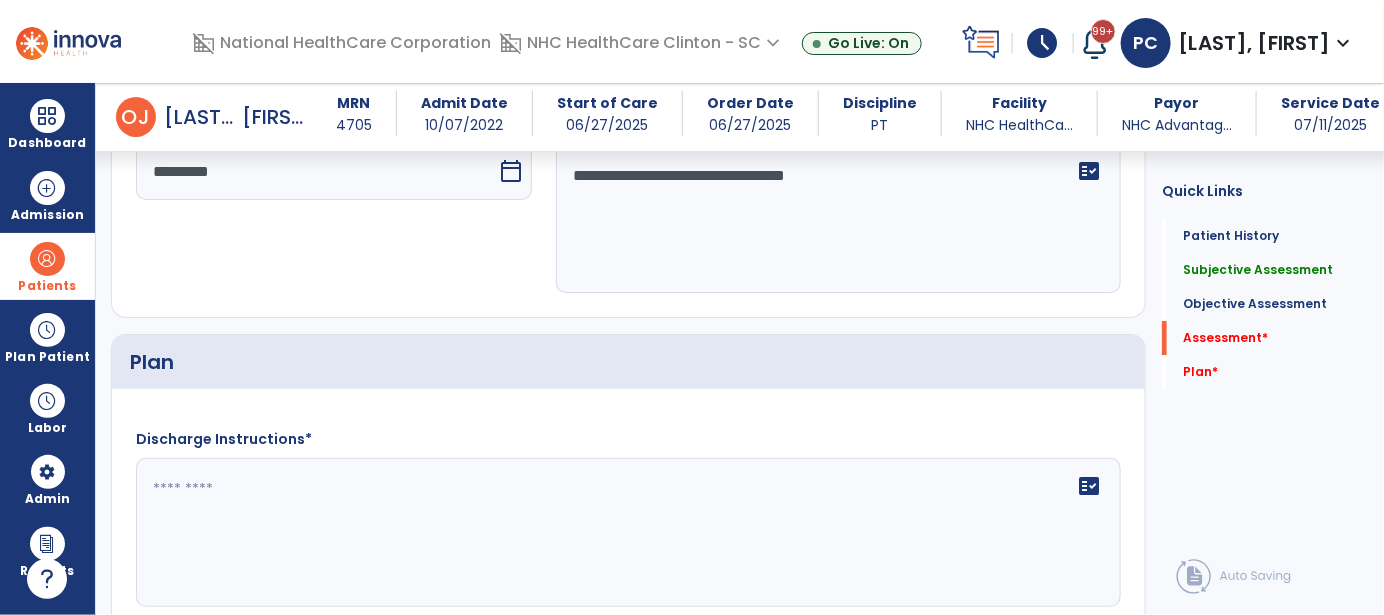 scroll, scrollTop: 2488, scrollLeft: 0, axis: vertical 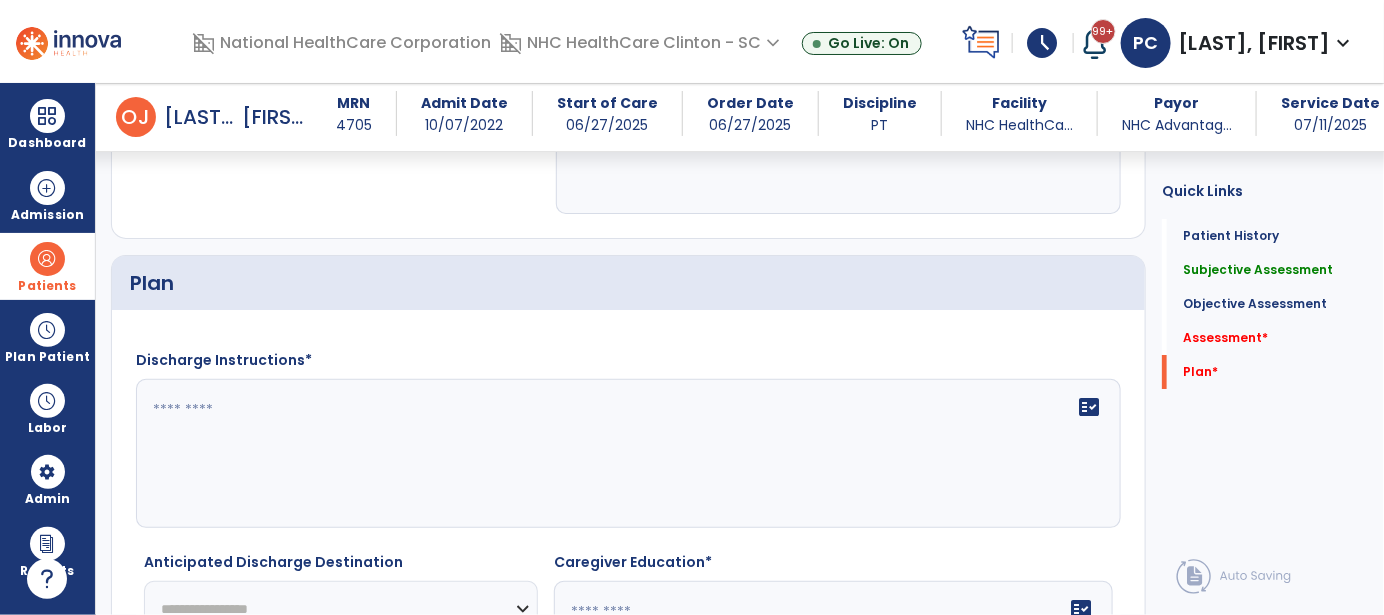 type on "**********" 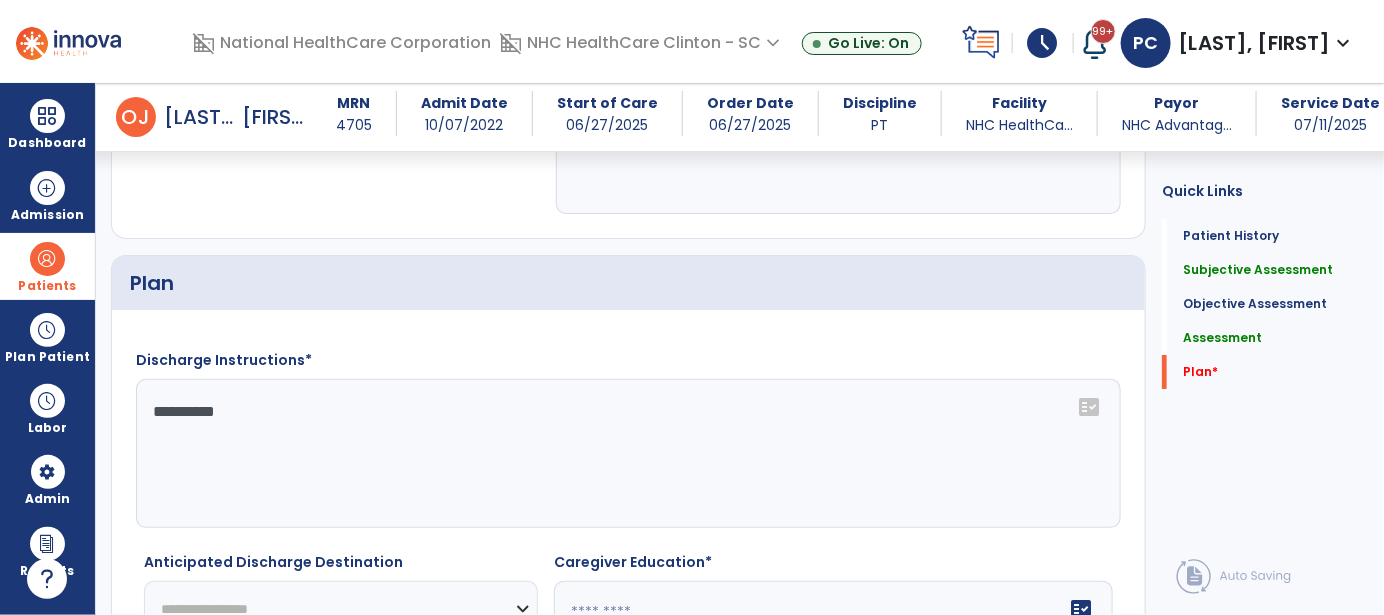 click on "*********" 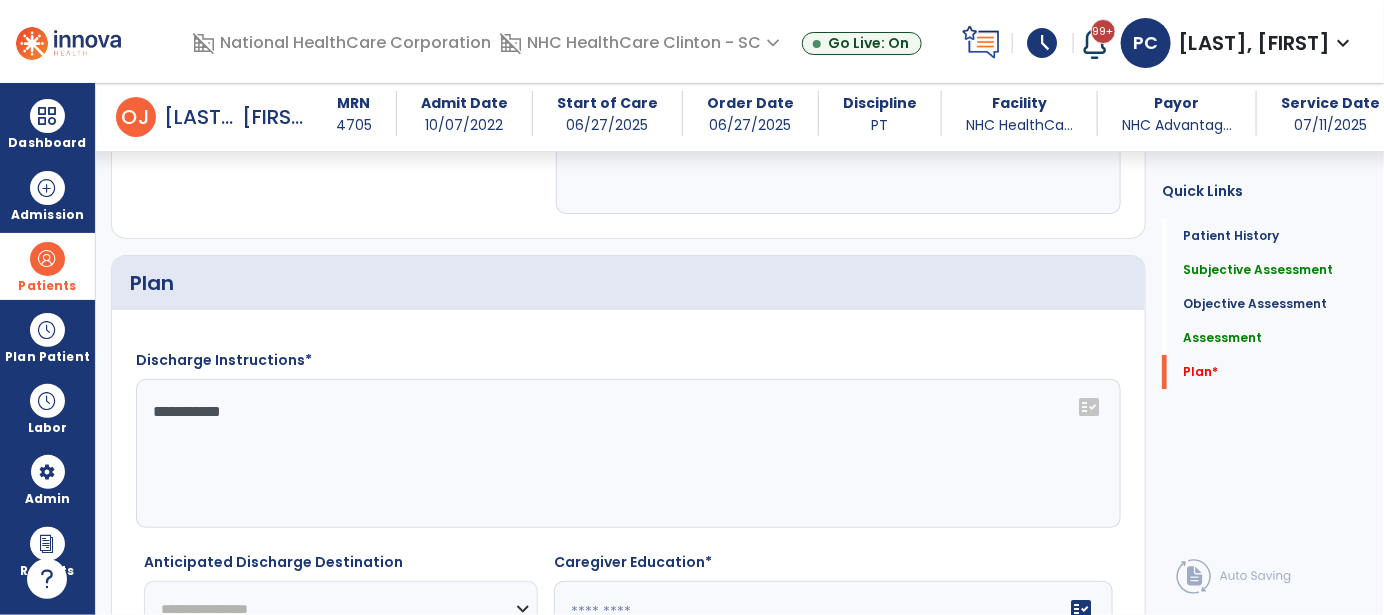 click on "**********" 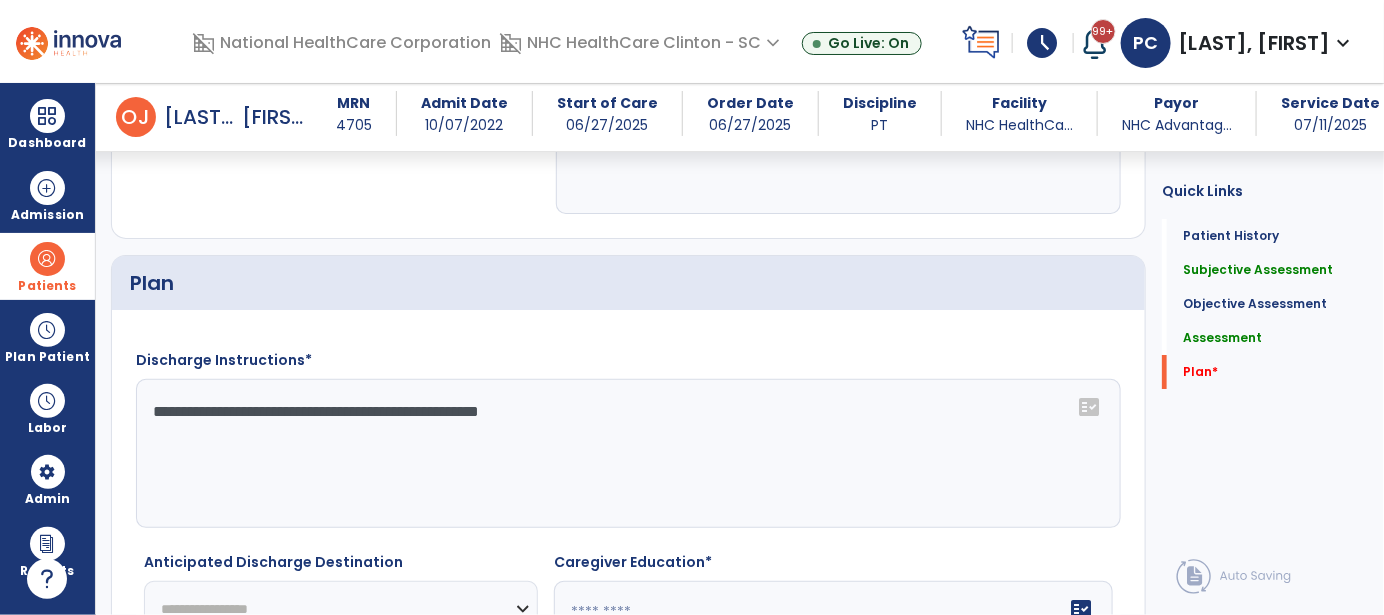 click on "**********" 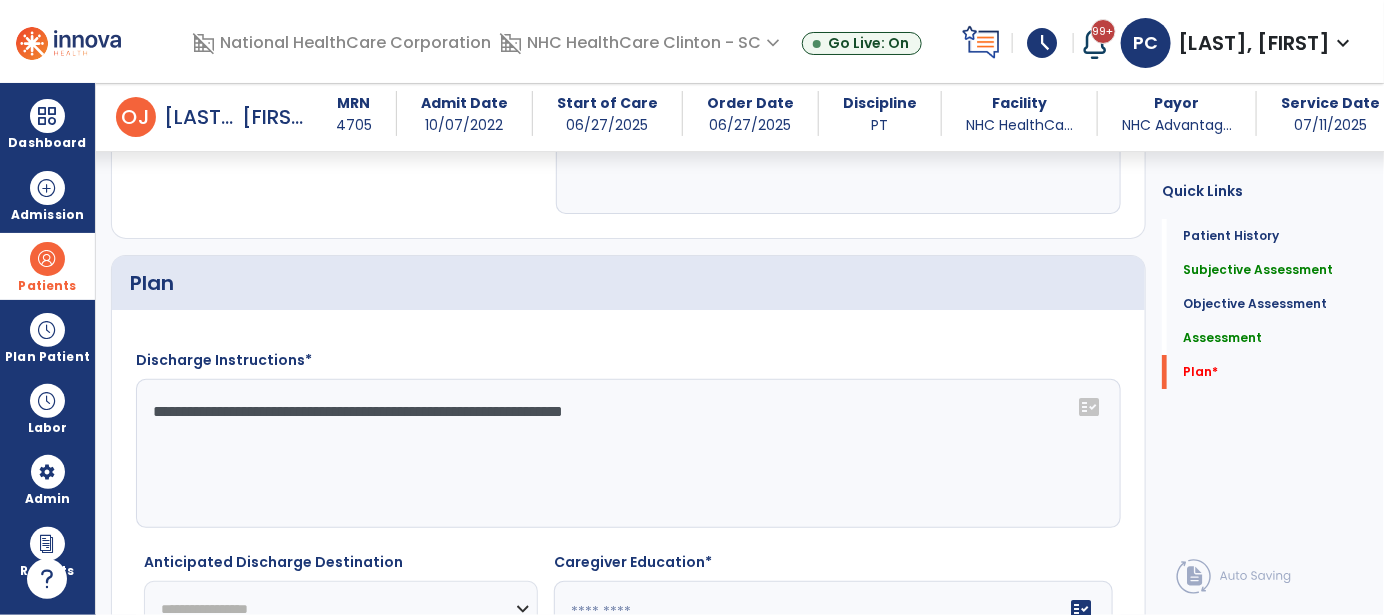 click on "**********" 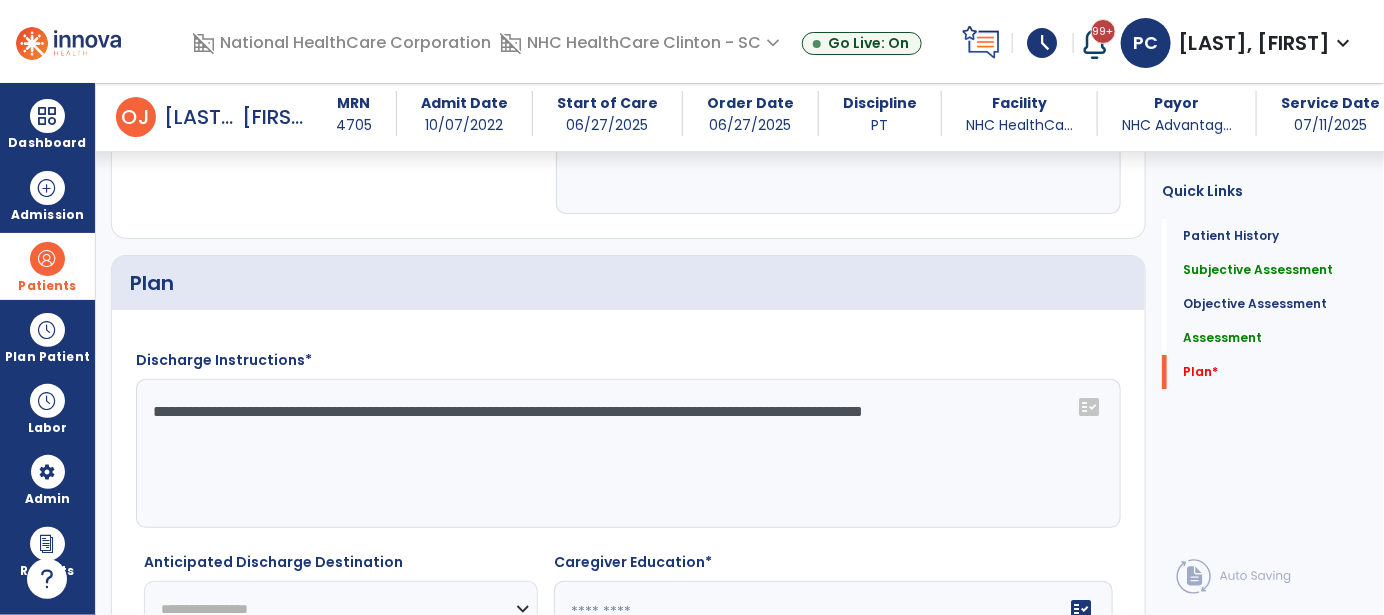 click on "**********" 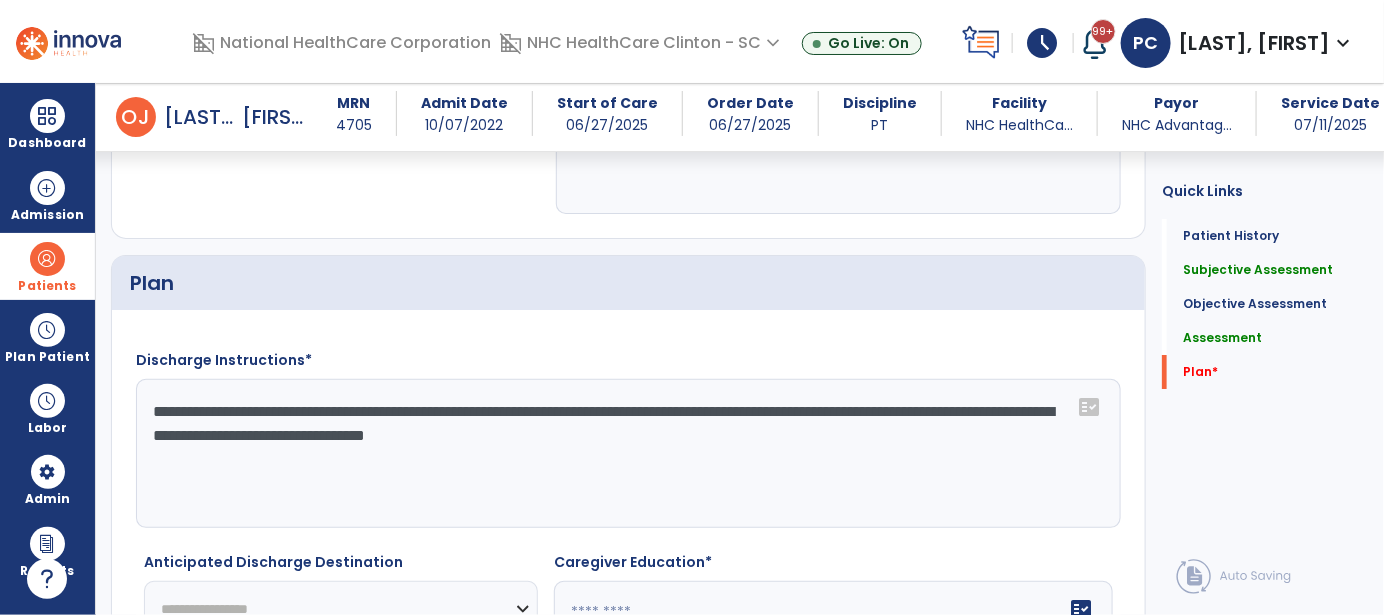 drag, startPoint x: 647, startPoint y: 426, endPoint x: 645, endPoint y: 484, distance: 58.034473 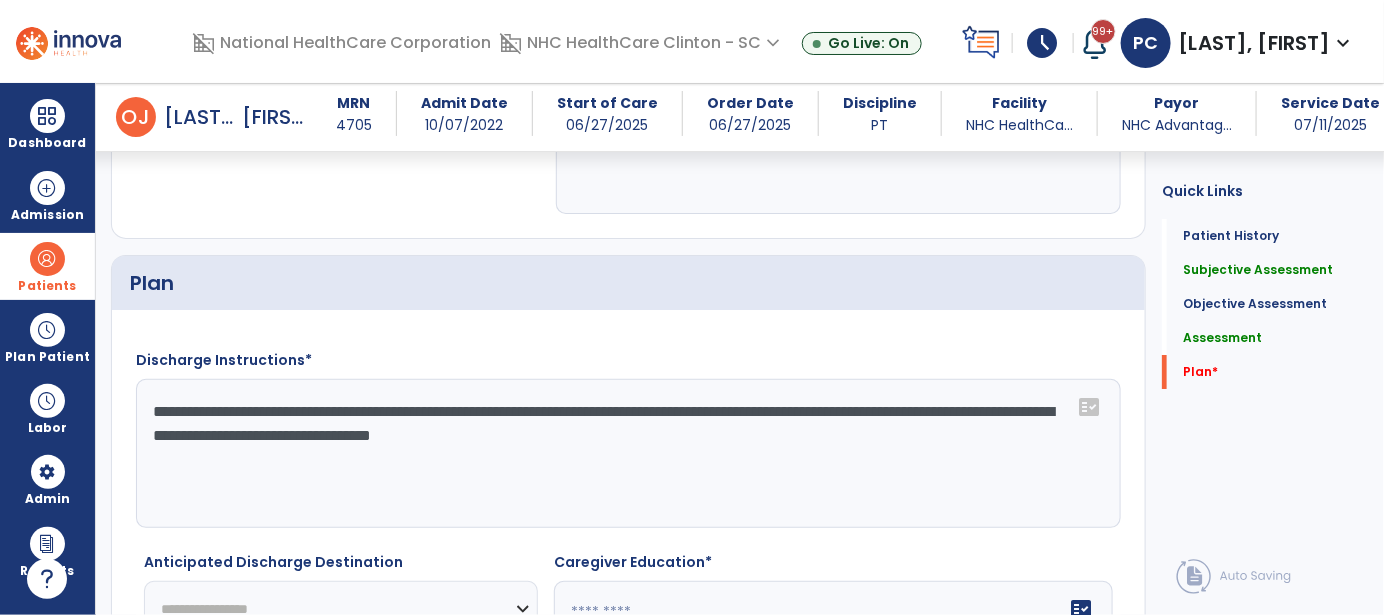click on "**********" 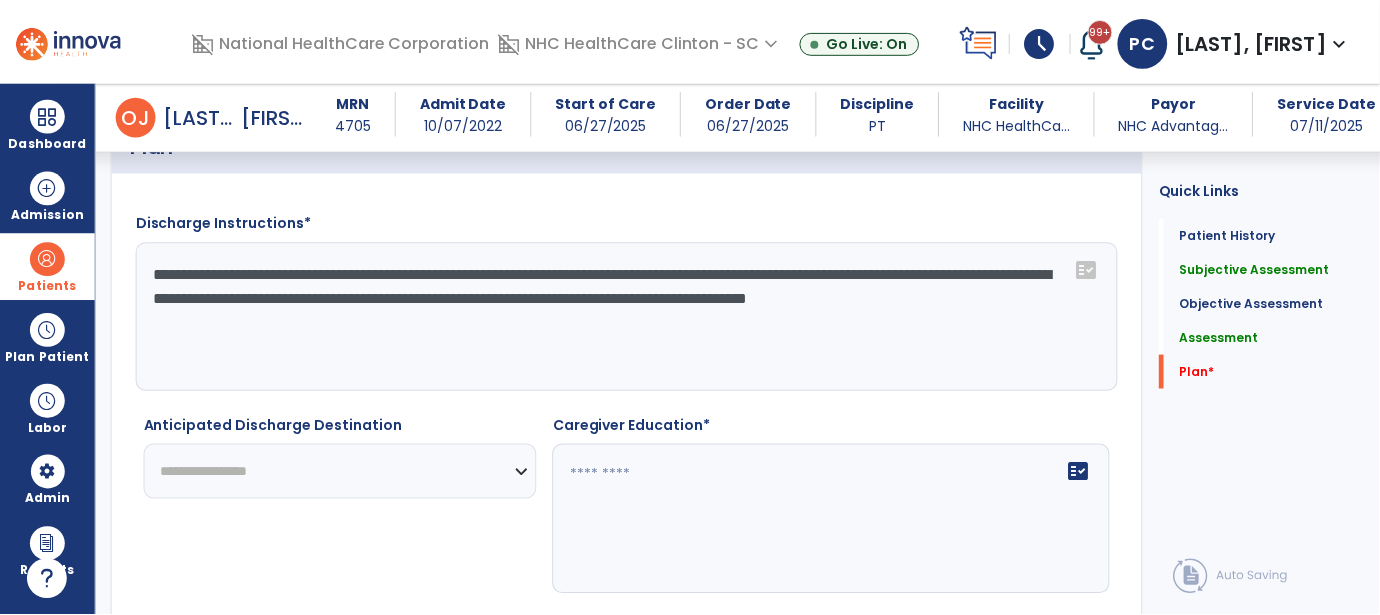 scroll, scrollTop: 2688, scrollLeft: 0, axis: vertical 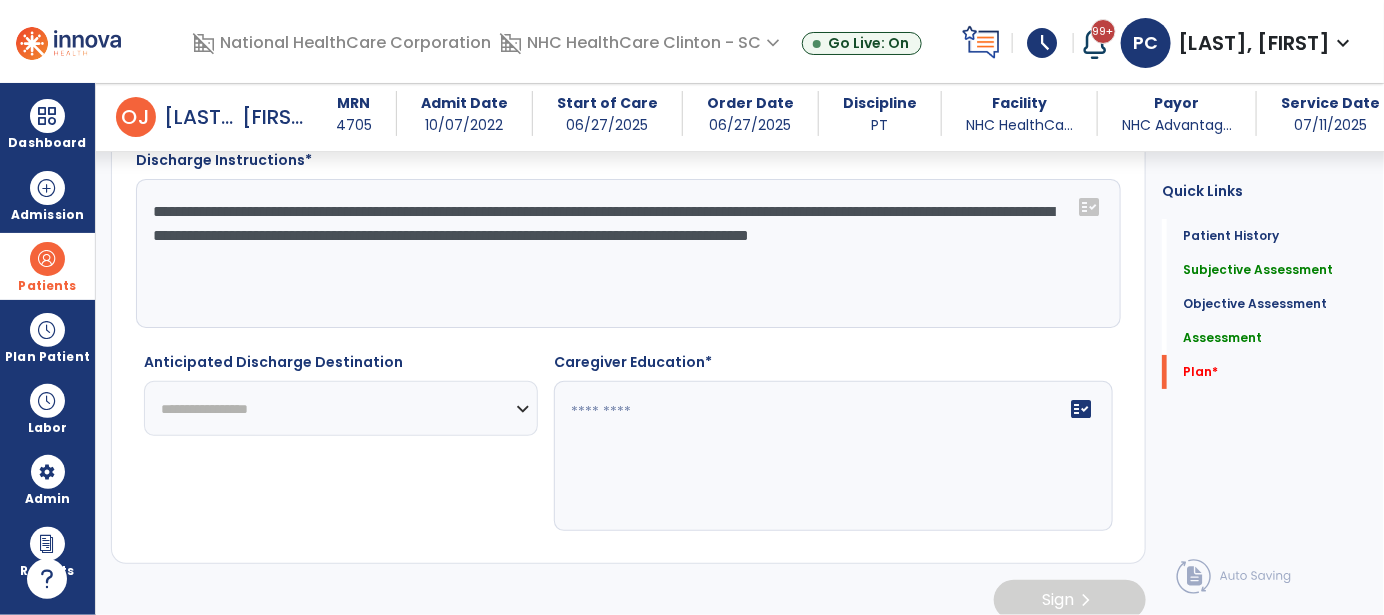 type on "**********" 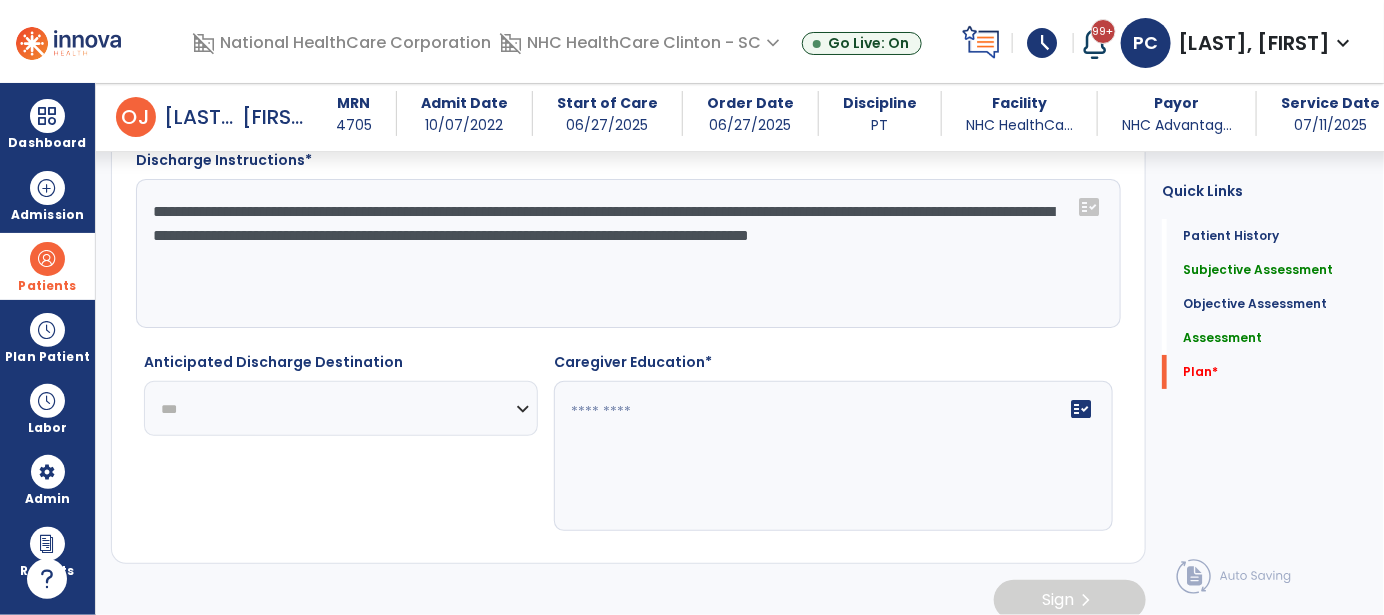 click on "**********" 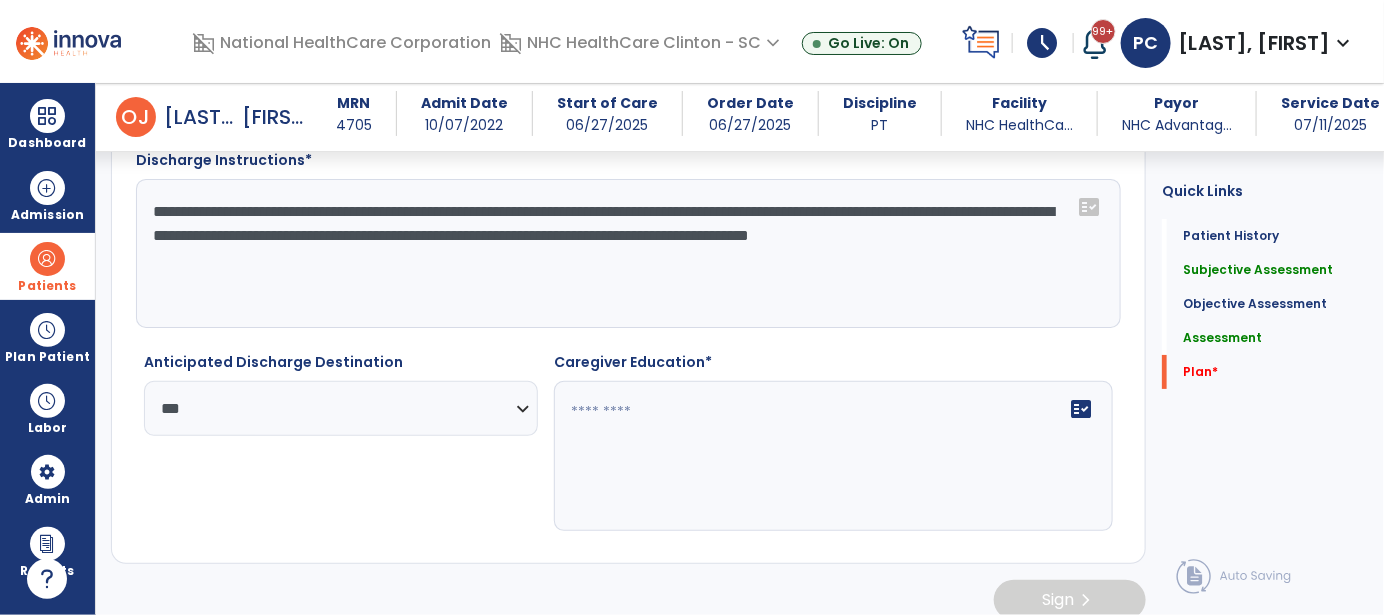 click on "fact_check" 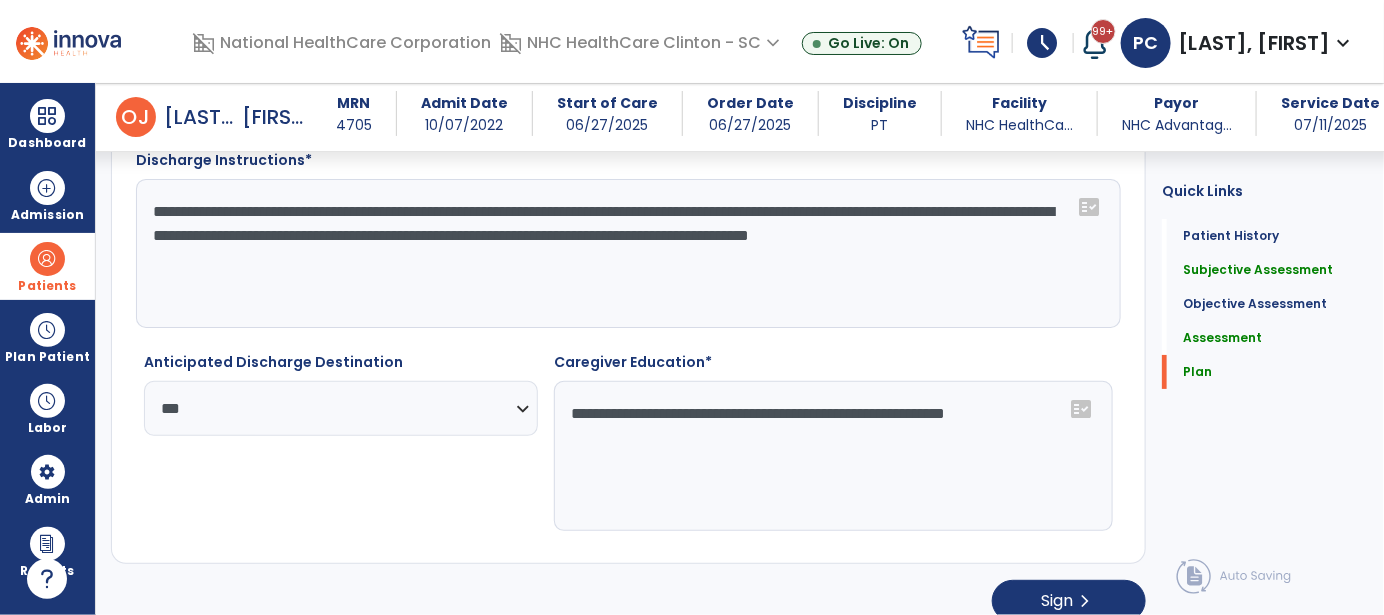 click on "**********" 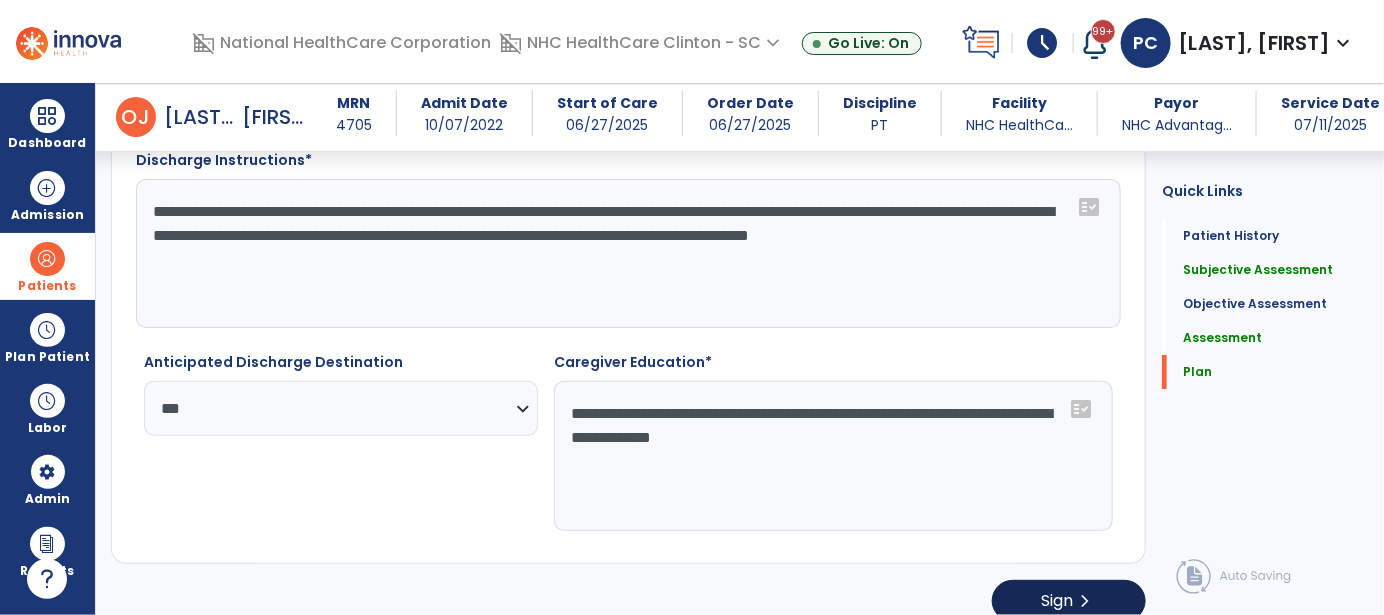 type on "**********" 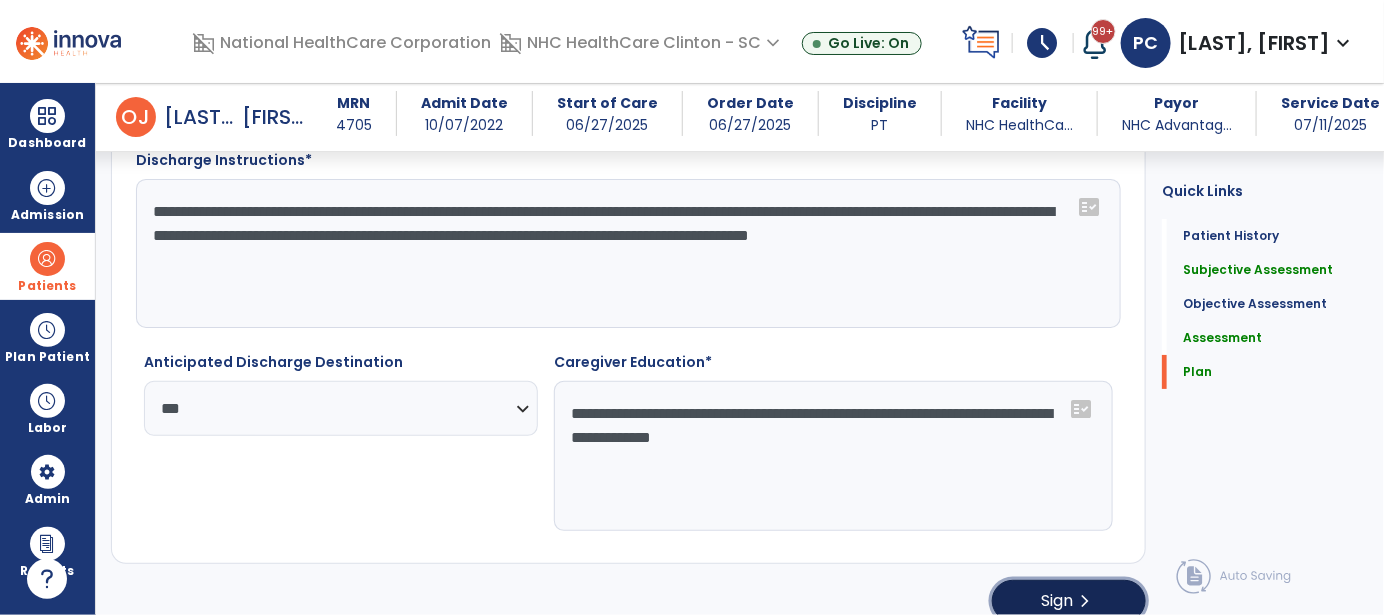 click on "Sign" 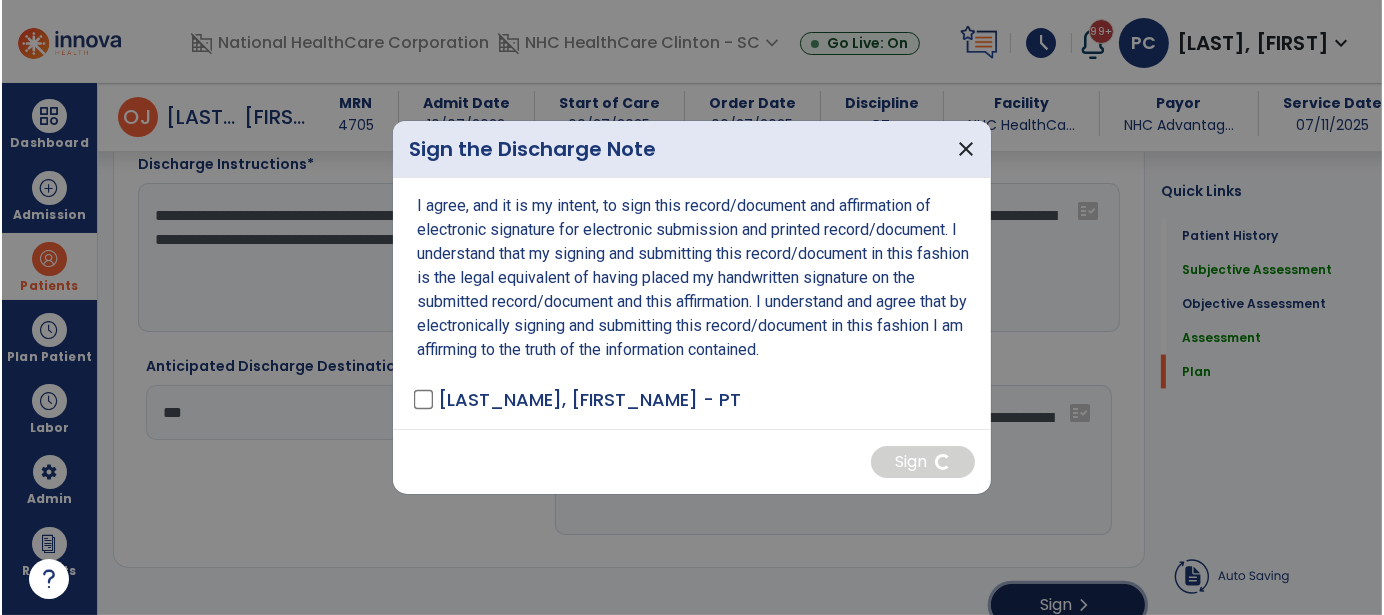 scroll, scrollTop: 2688, scrollLeft: 0, axis: vertical 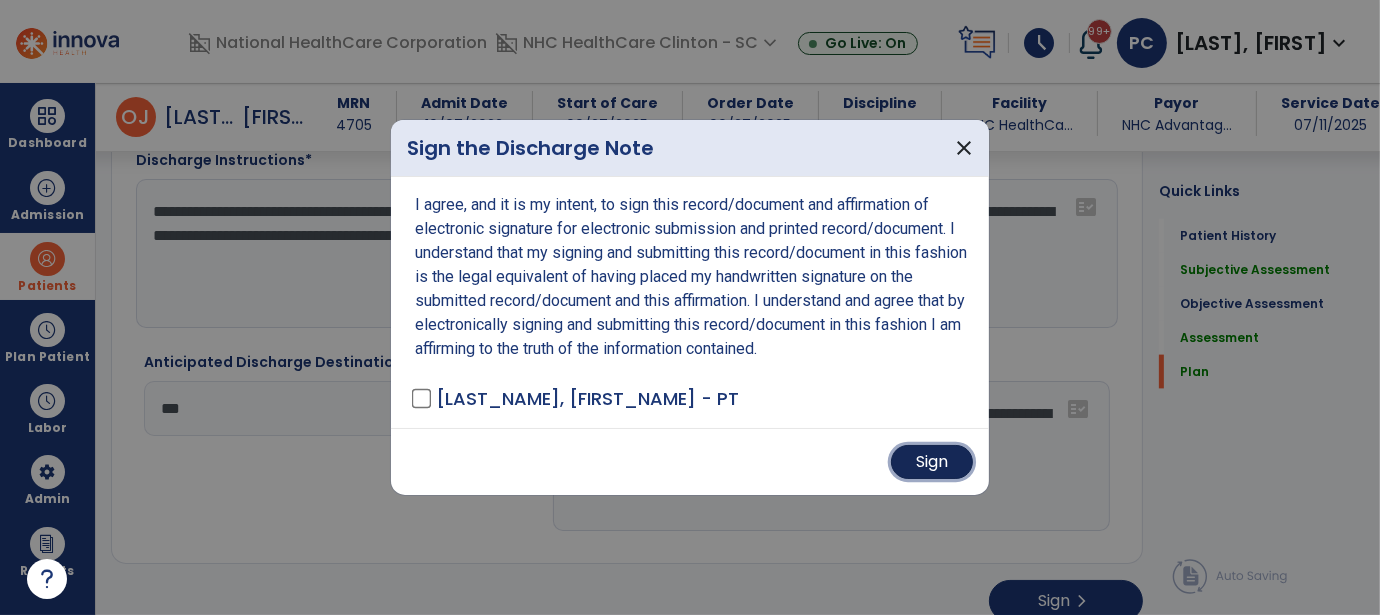 click on "Sign" at bounding box center [932, 462] 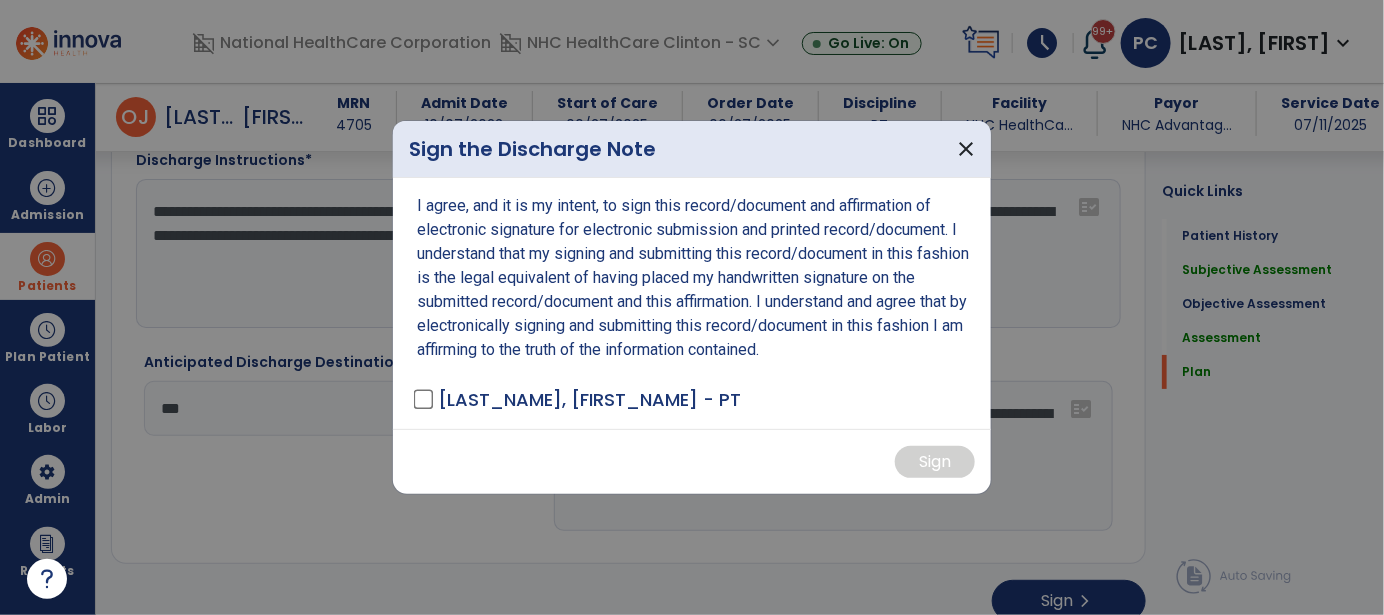 scroll, scrollTop: 0, scrollLeft: 0, axis: both 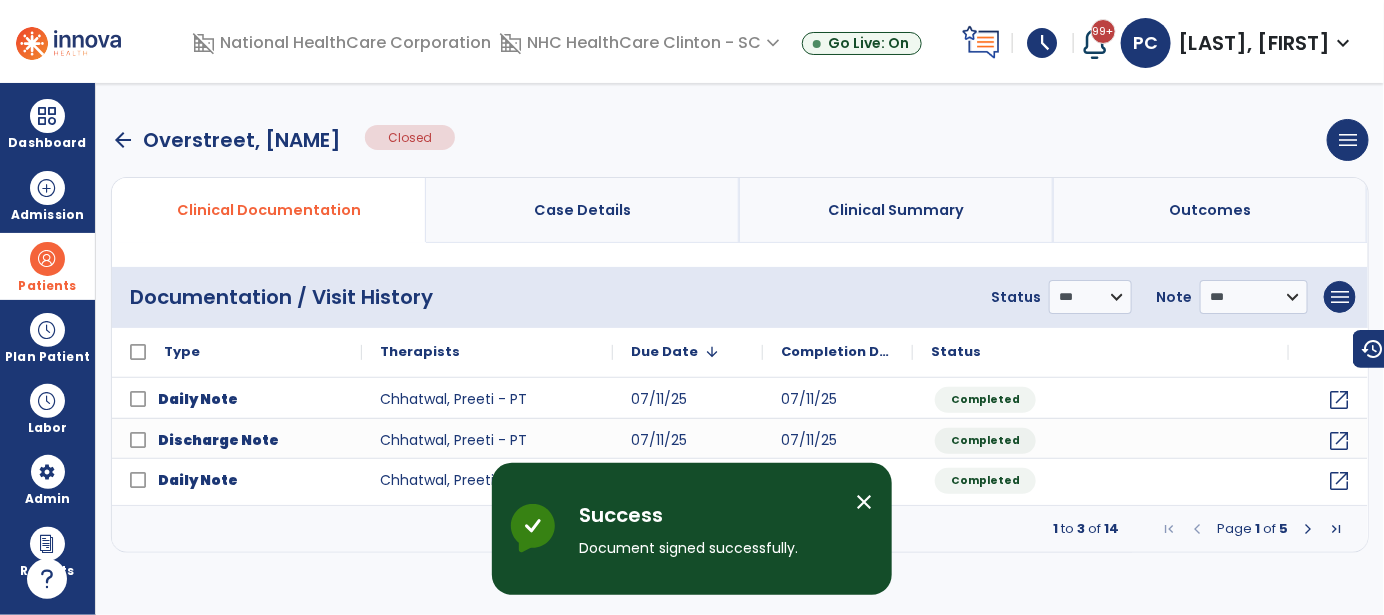 drag, startPoint x: 121, startPoint y: 126, endPoint x: 120, endPoint y: 145, distance: 19.026299 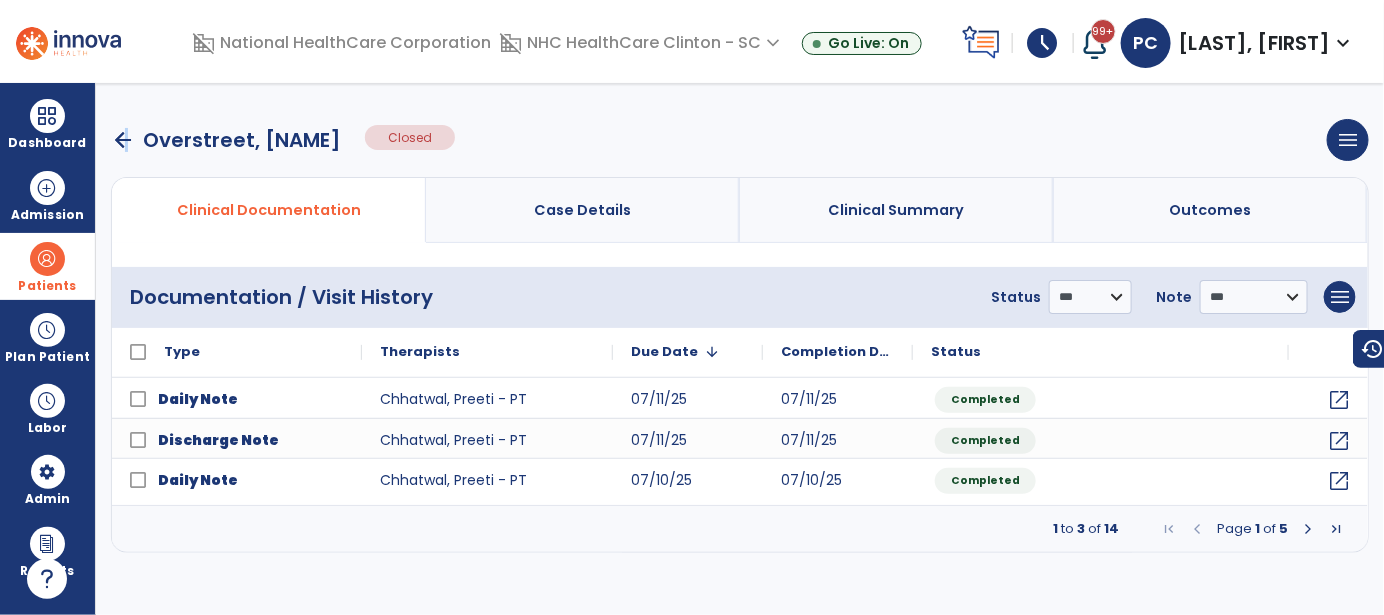 click on "arrow_back" at bounding box center [123, 140] 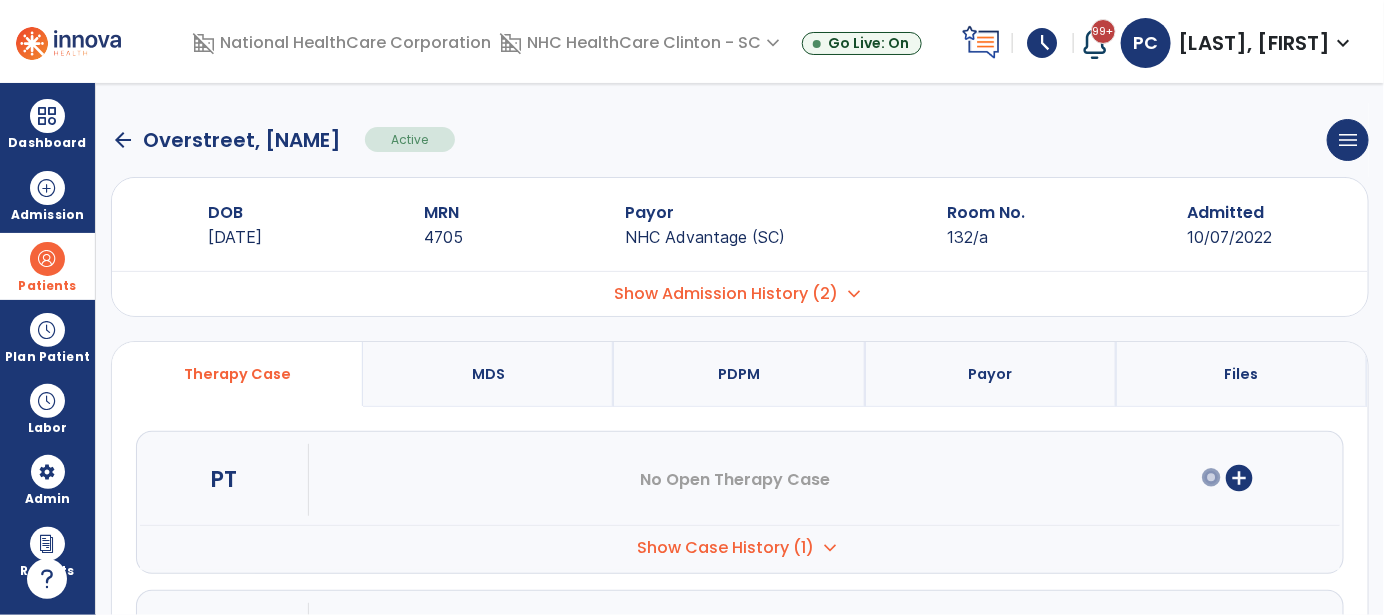 click on "arrow_back" 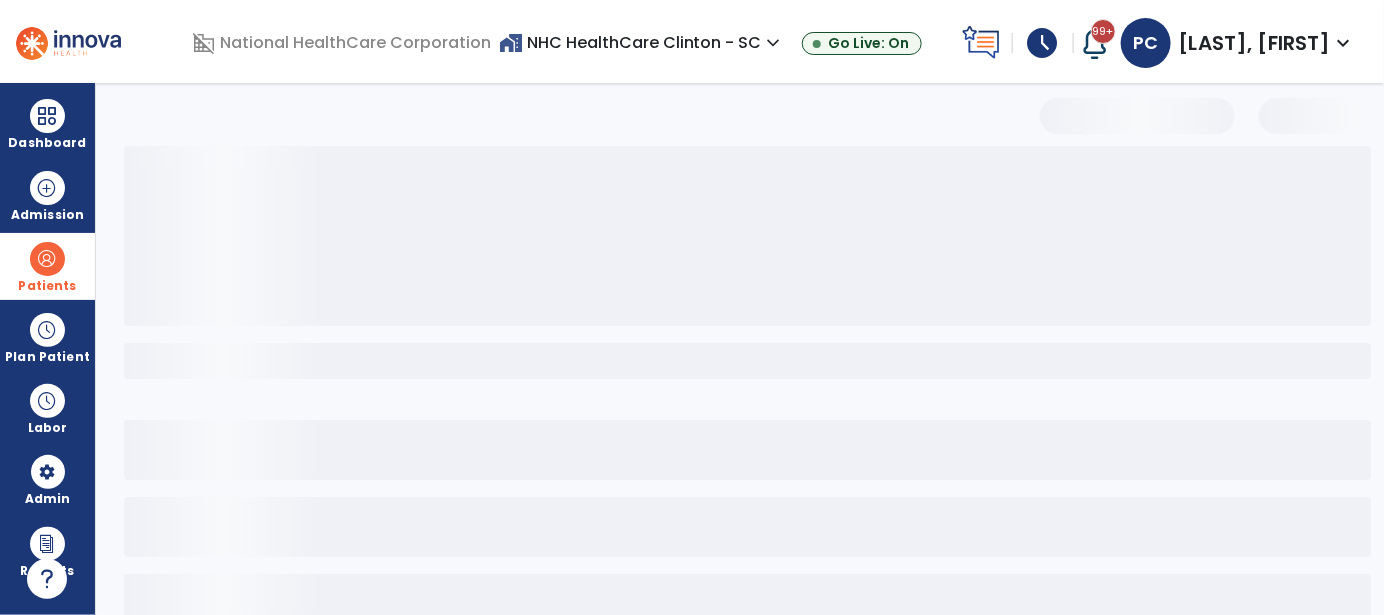select on "***" 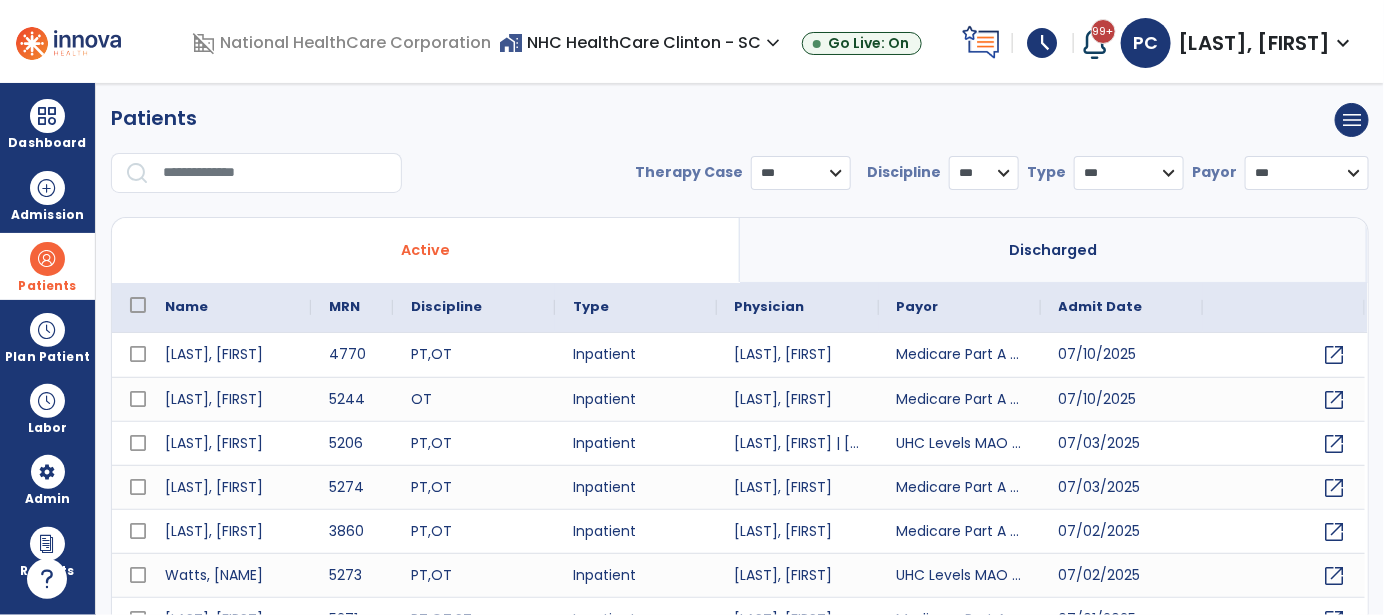 click at bounding box center [275, 173] 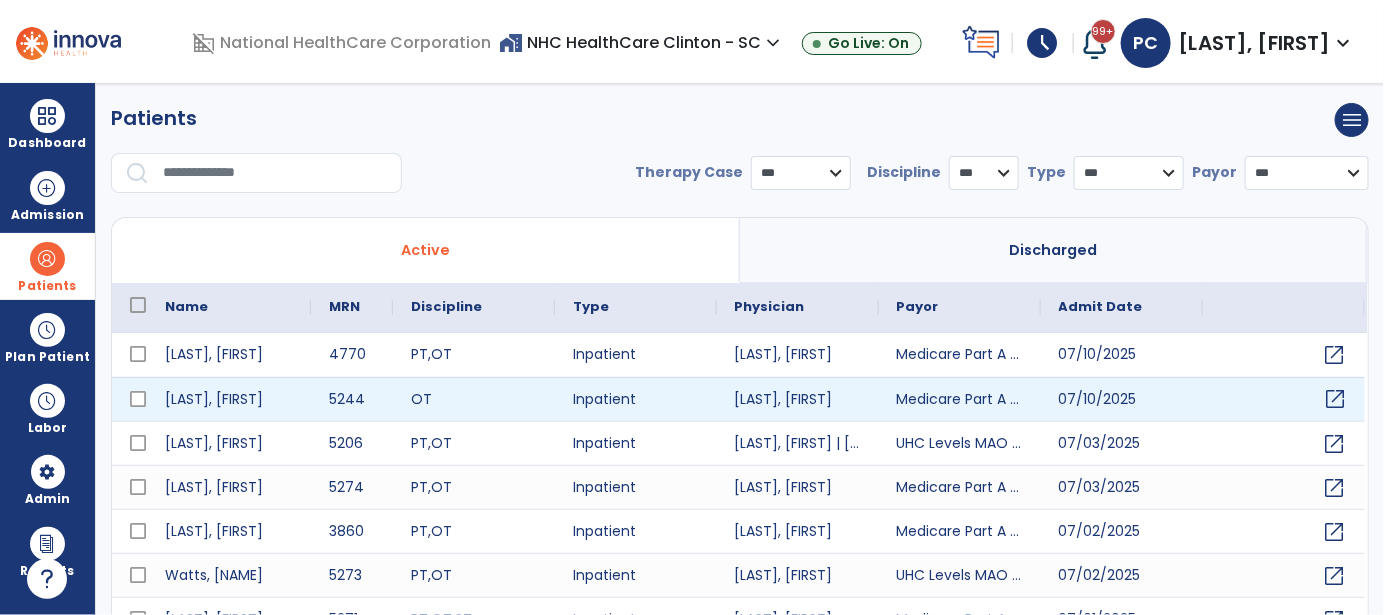 click on "open_in_new" at bounding box center [1336, 399] 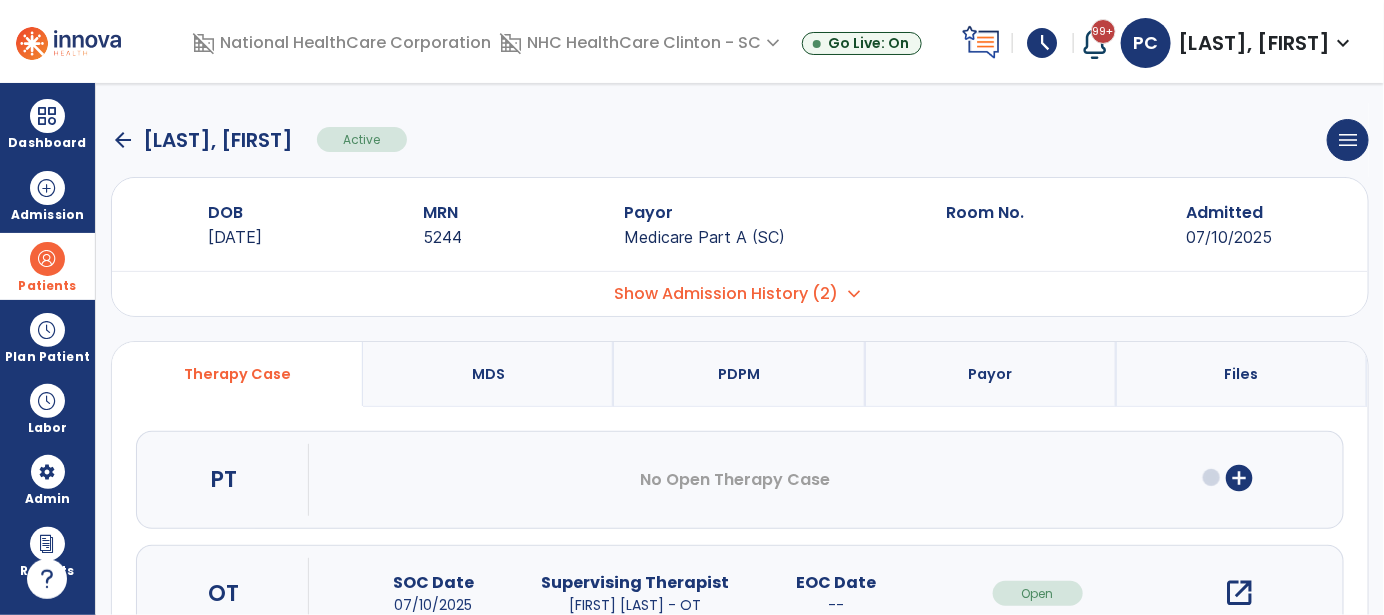 click on "add_circle" at bounding box center [1239, 478] 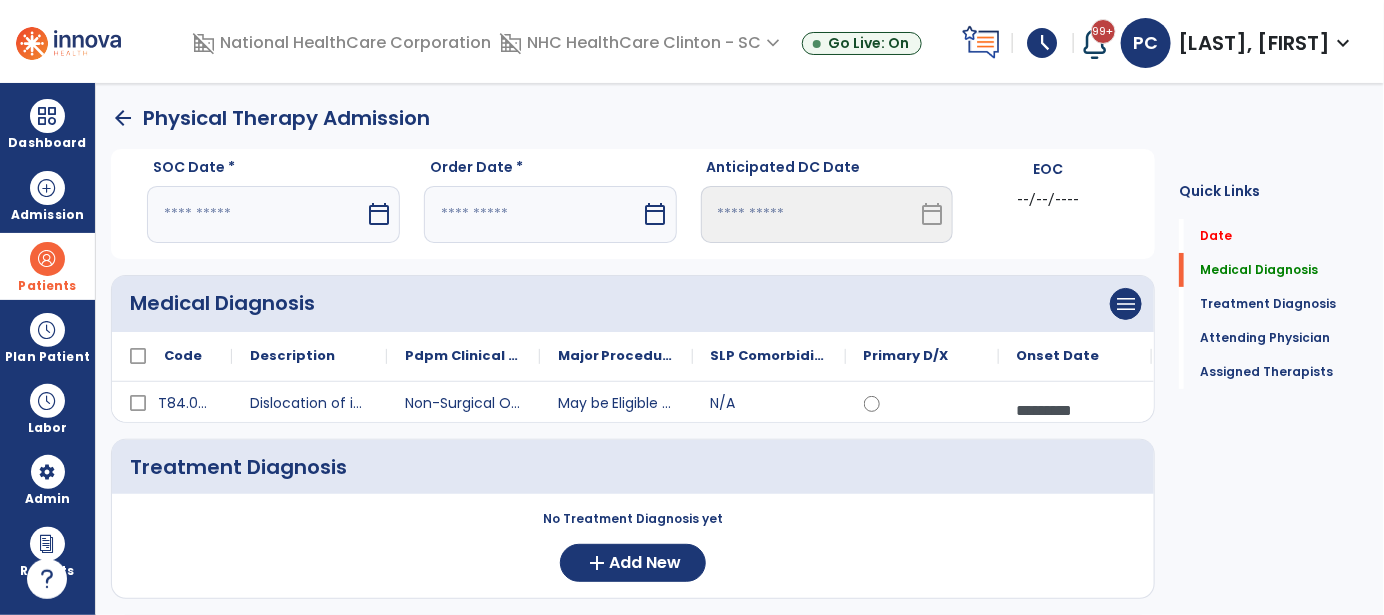 click at bounding box center [256, 214] 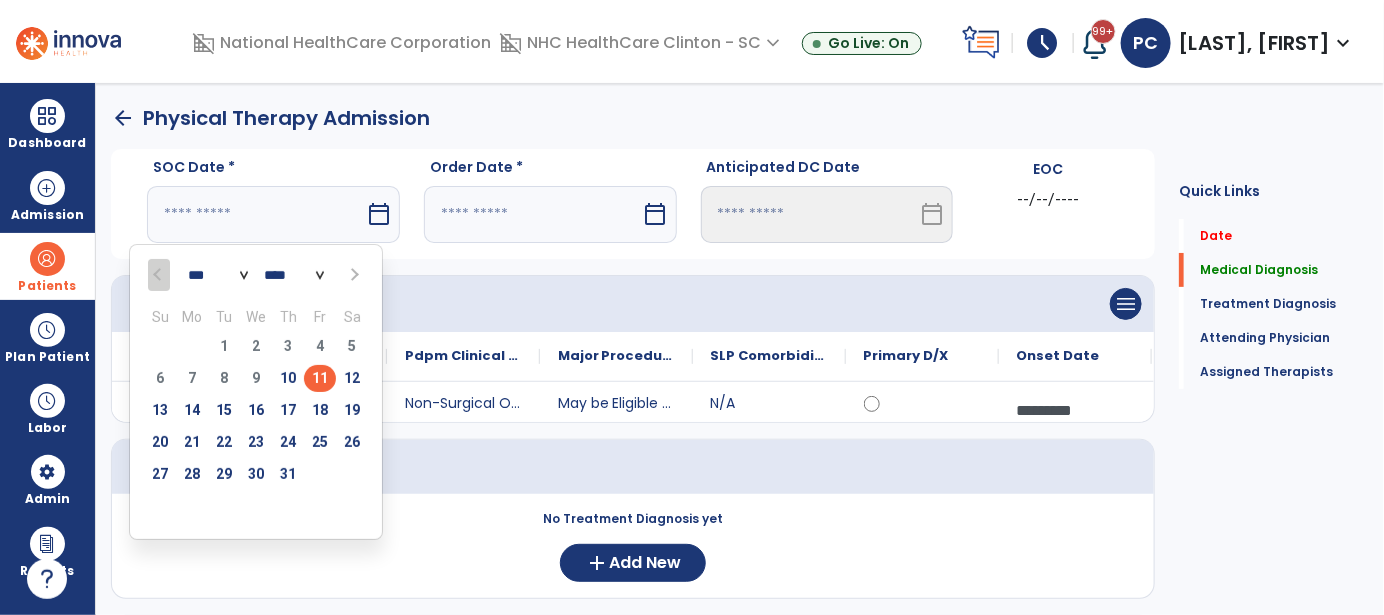 click on "11" at bounding box center [320, 378] 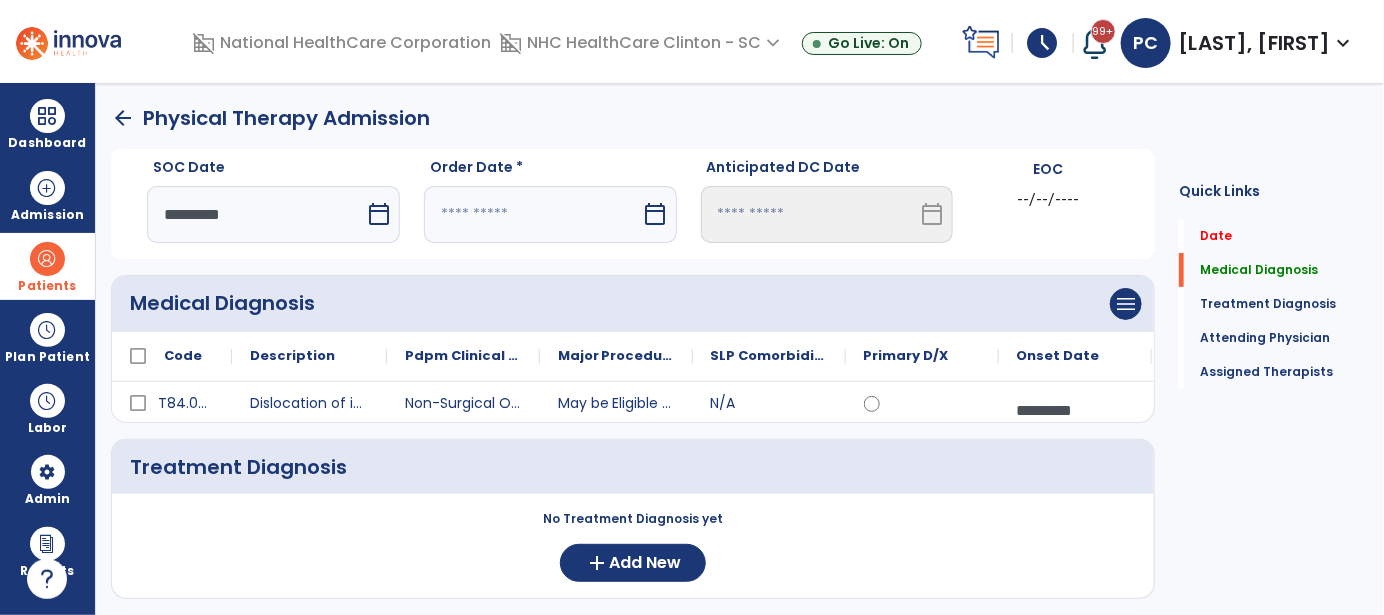 click at bounding box center (533, 214) 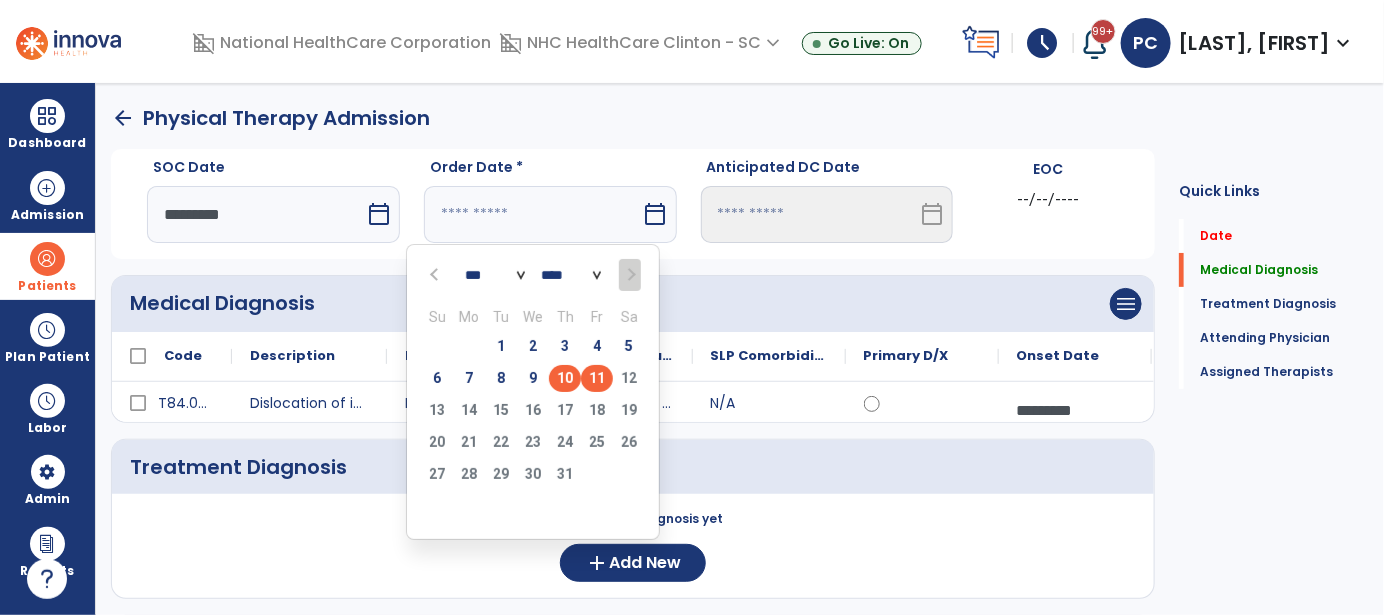 click on "10" at bounding box center [565, 378] 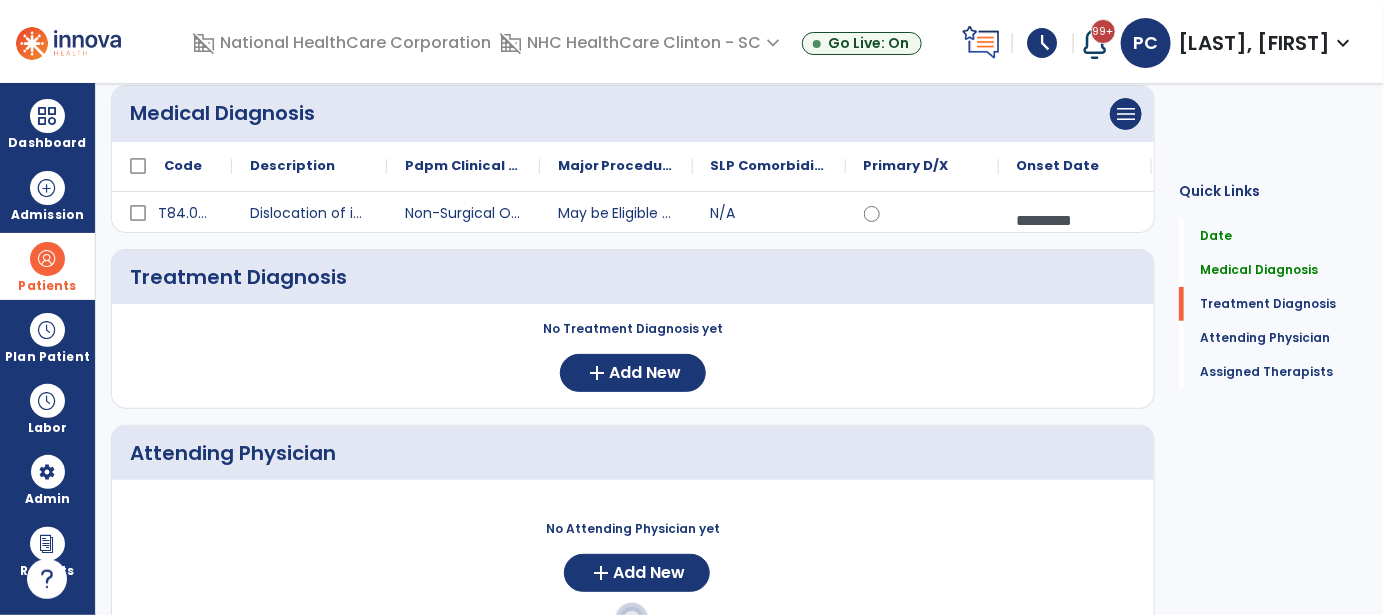 scroll, scrollTop: 200, scrollLeft: 0, axis: vertical 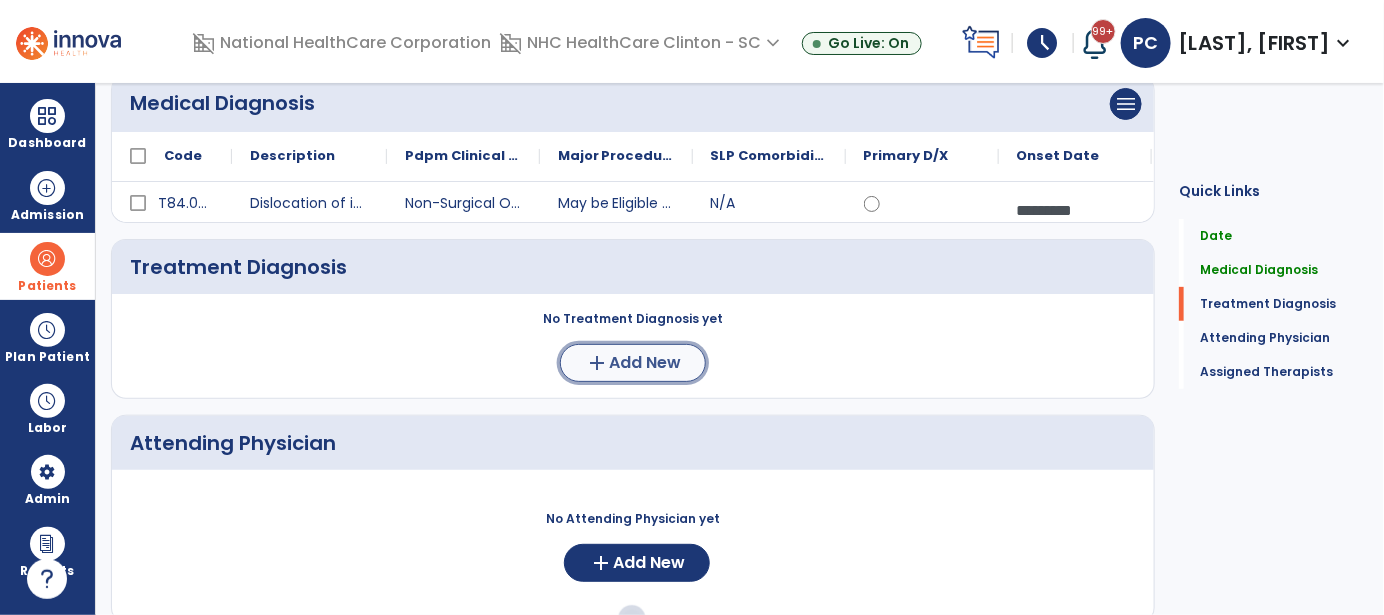 click on "Add New" 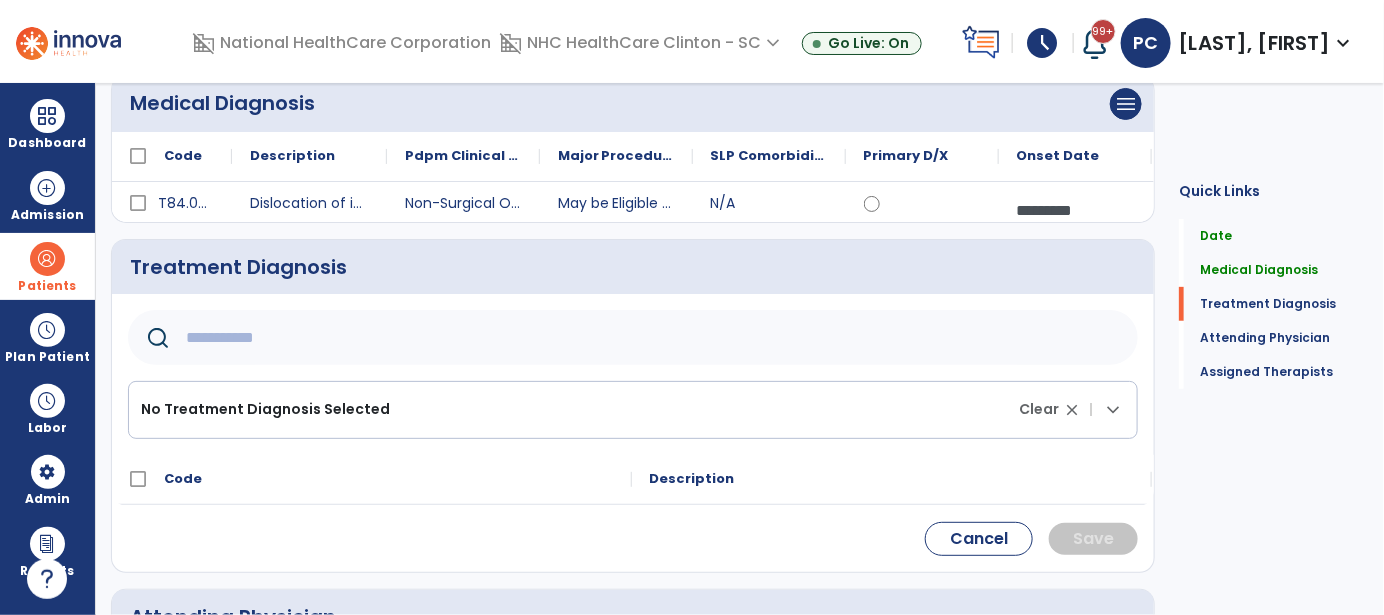 click 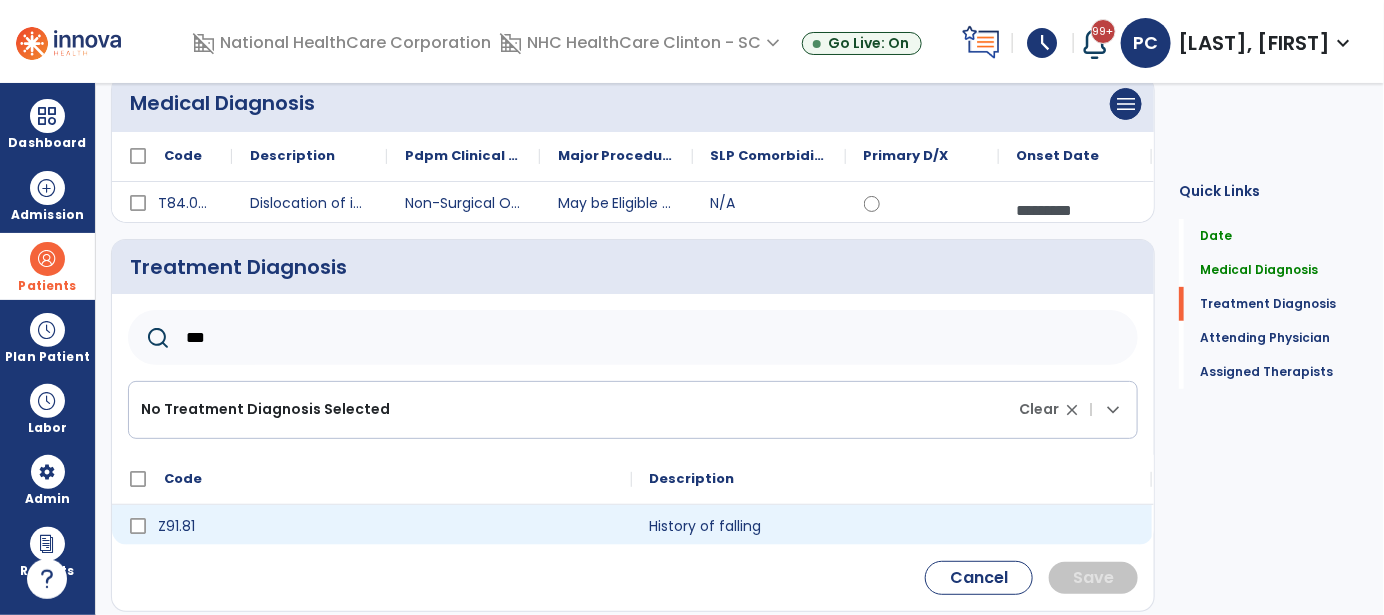 type on "***" 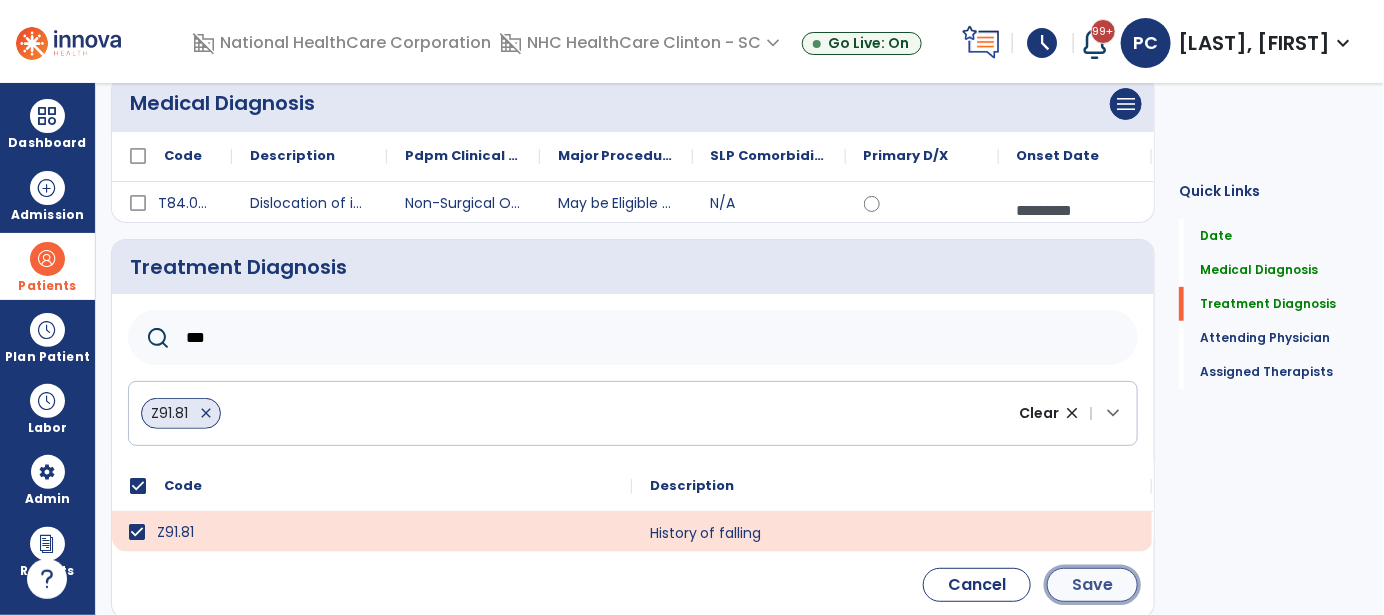 click on "Save" 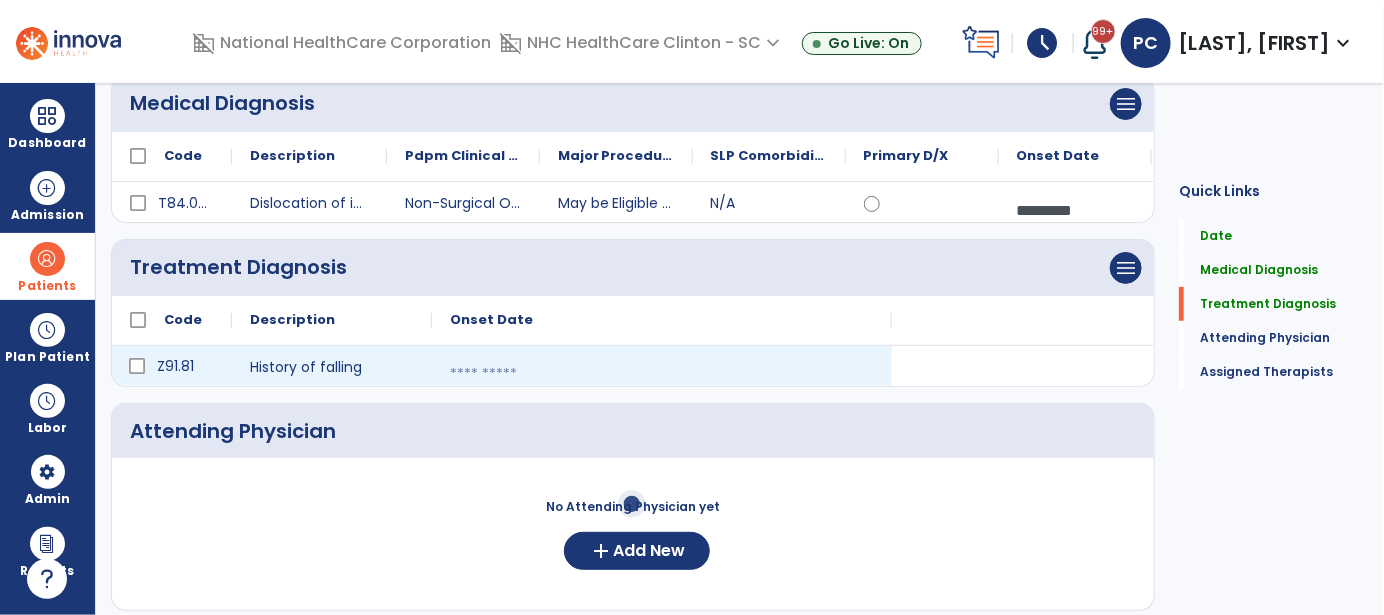 click at bounding box center [662, 374] 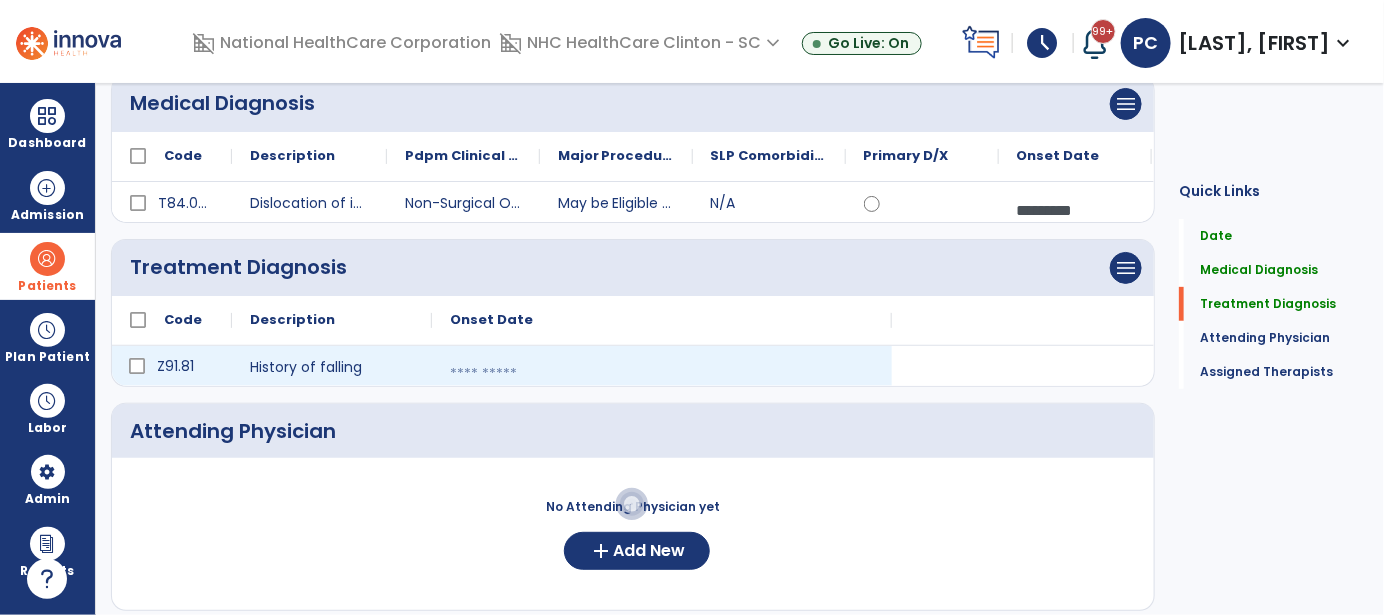 select on "*" 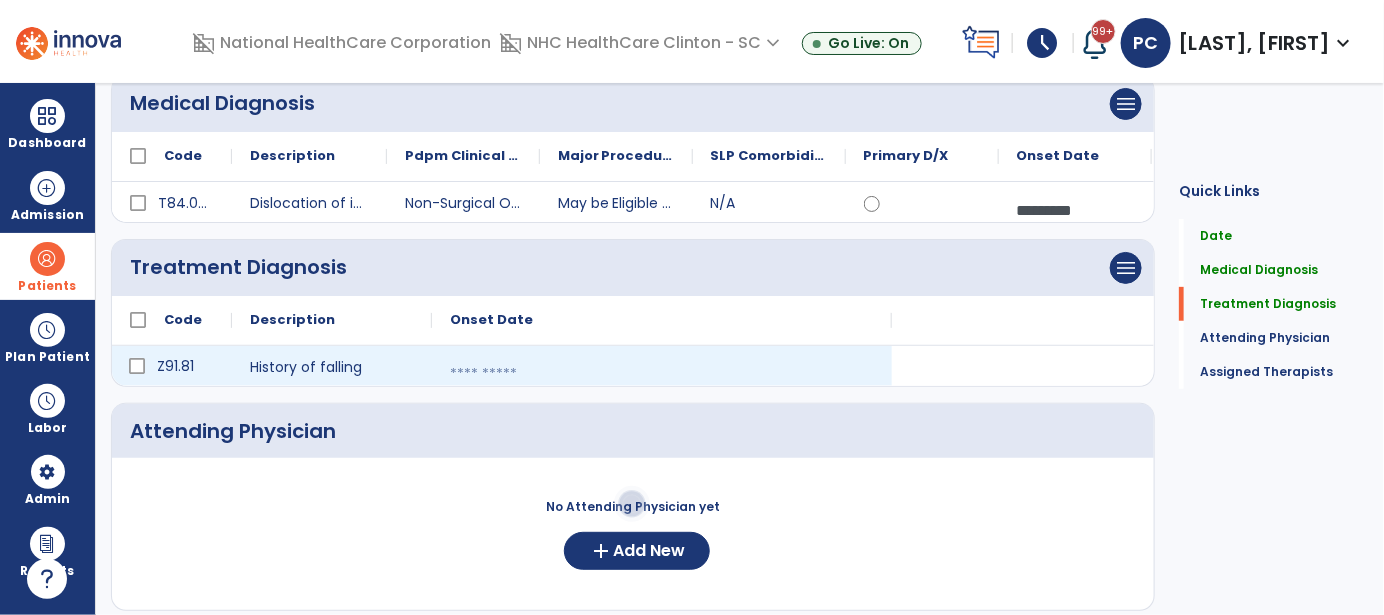 select on "****" 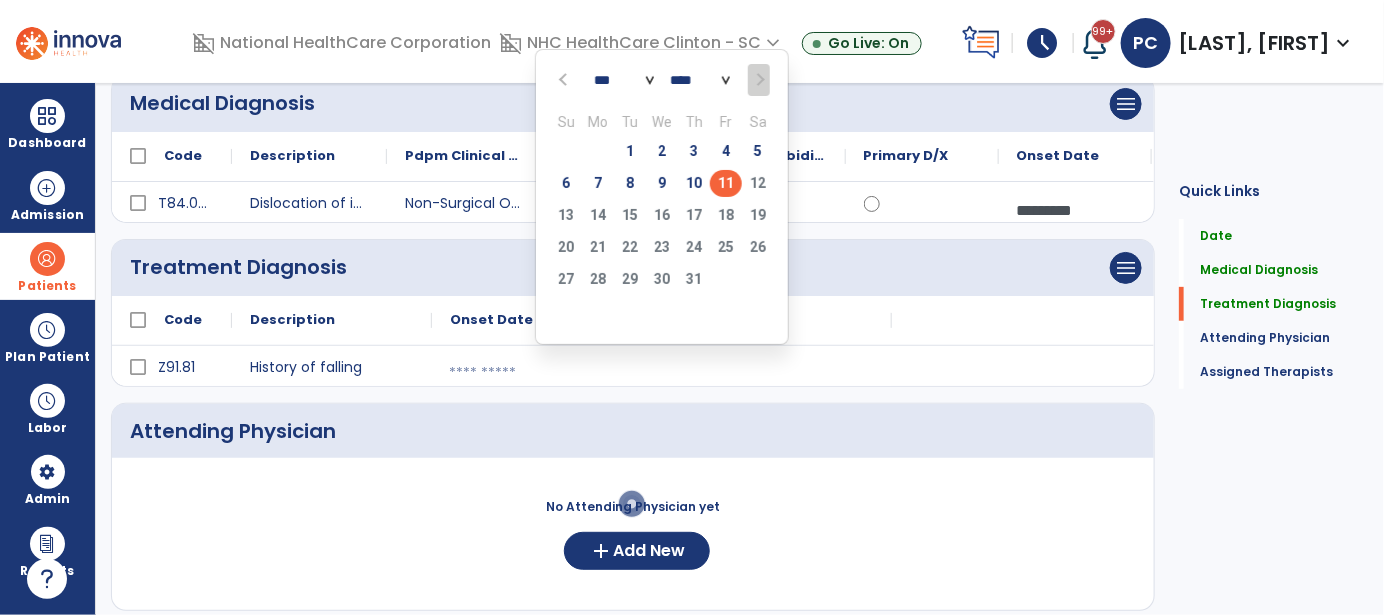 click on "11" 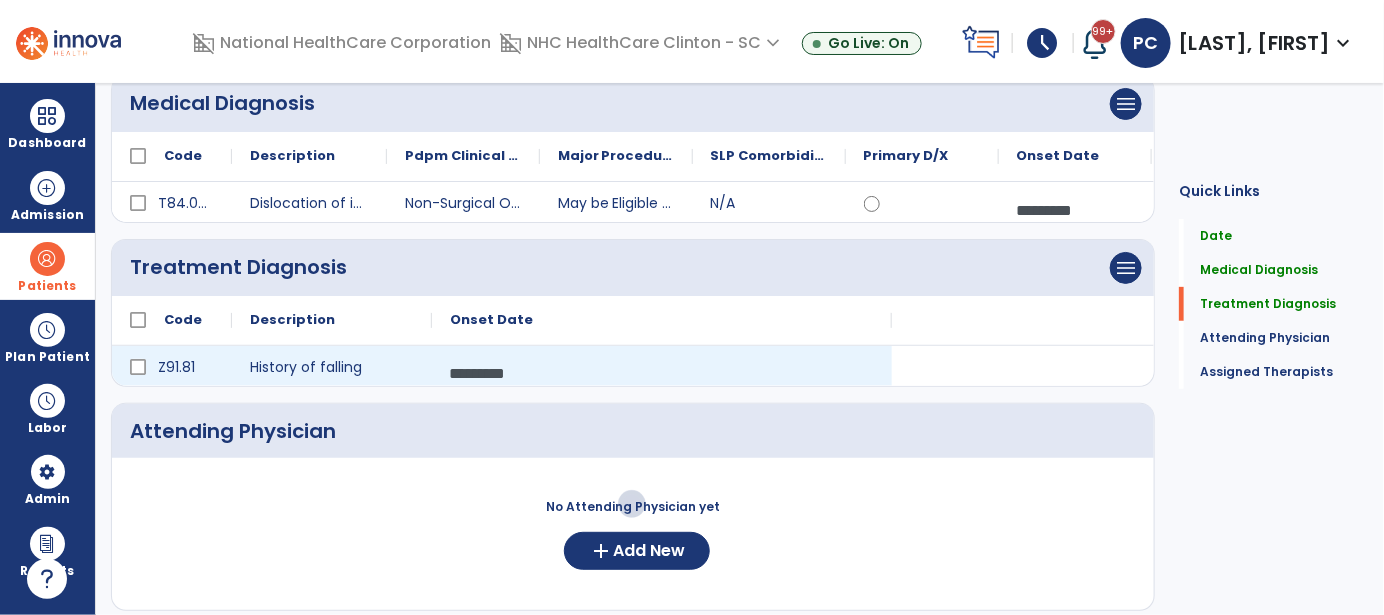 click on "*********" at bounding box center [662, 373] 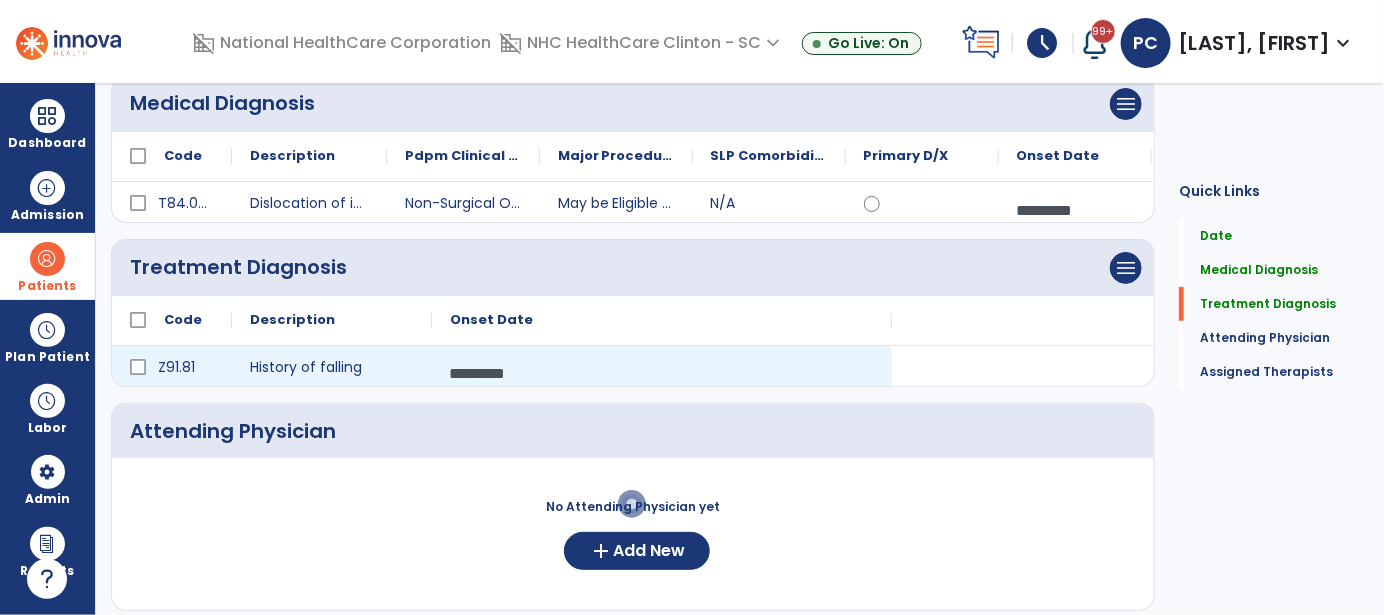 select on "*" 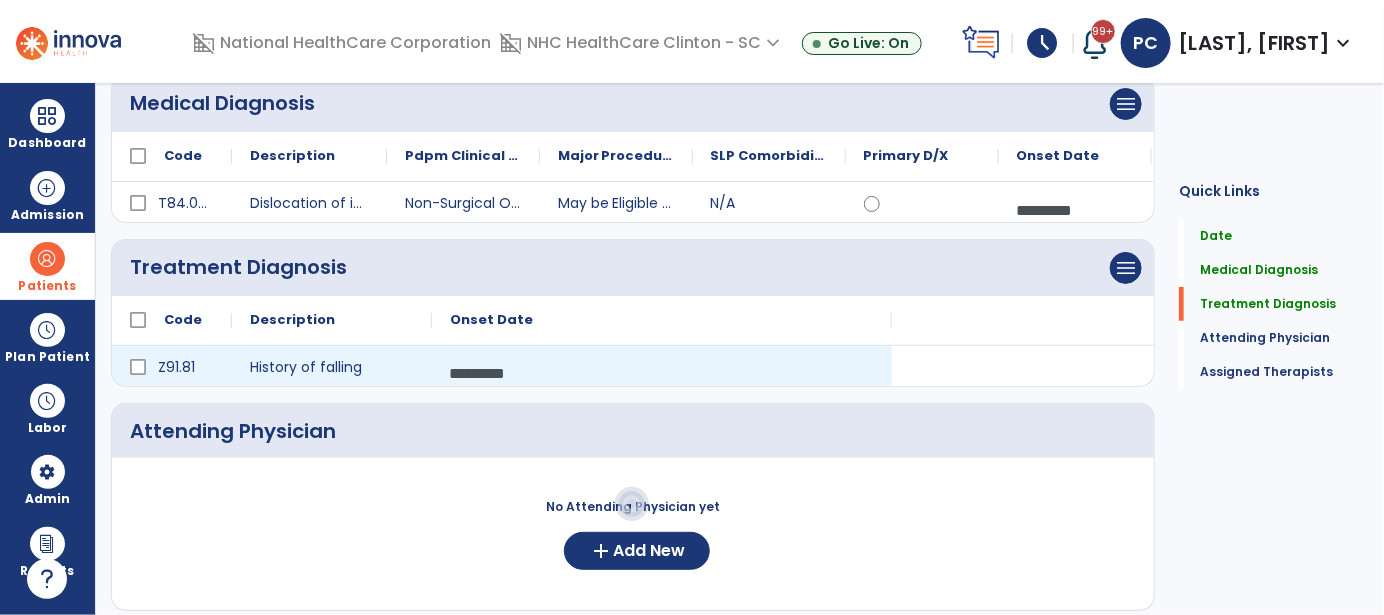 select on "****" 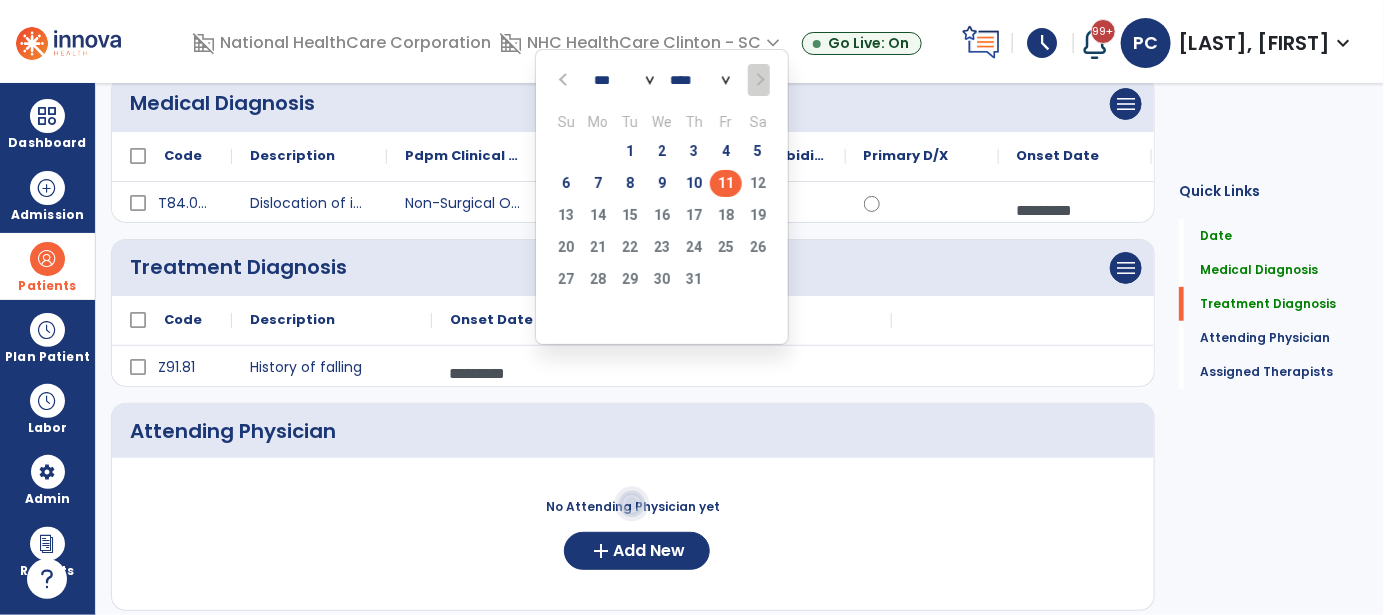 click on "7" 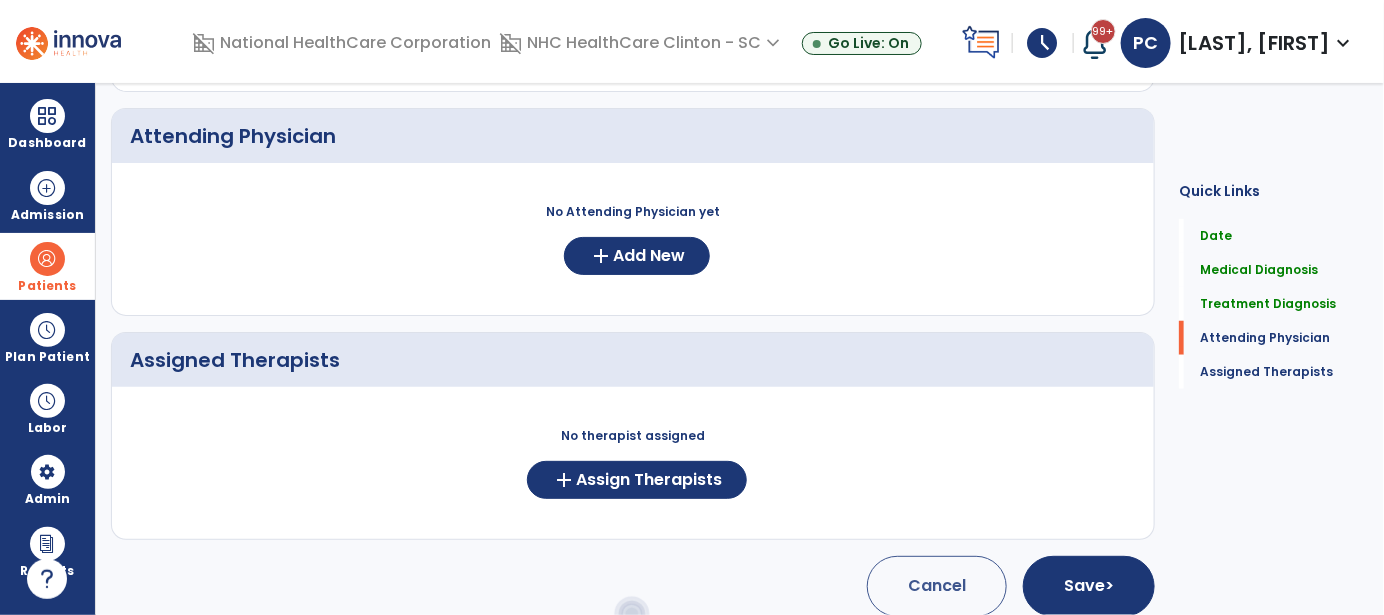 scroll, scrollTop: 500, scrollLeft: 0, axis: vertical 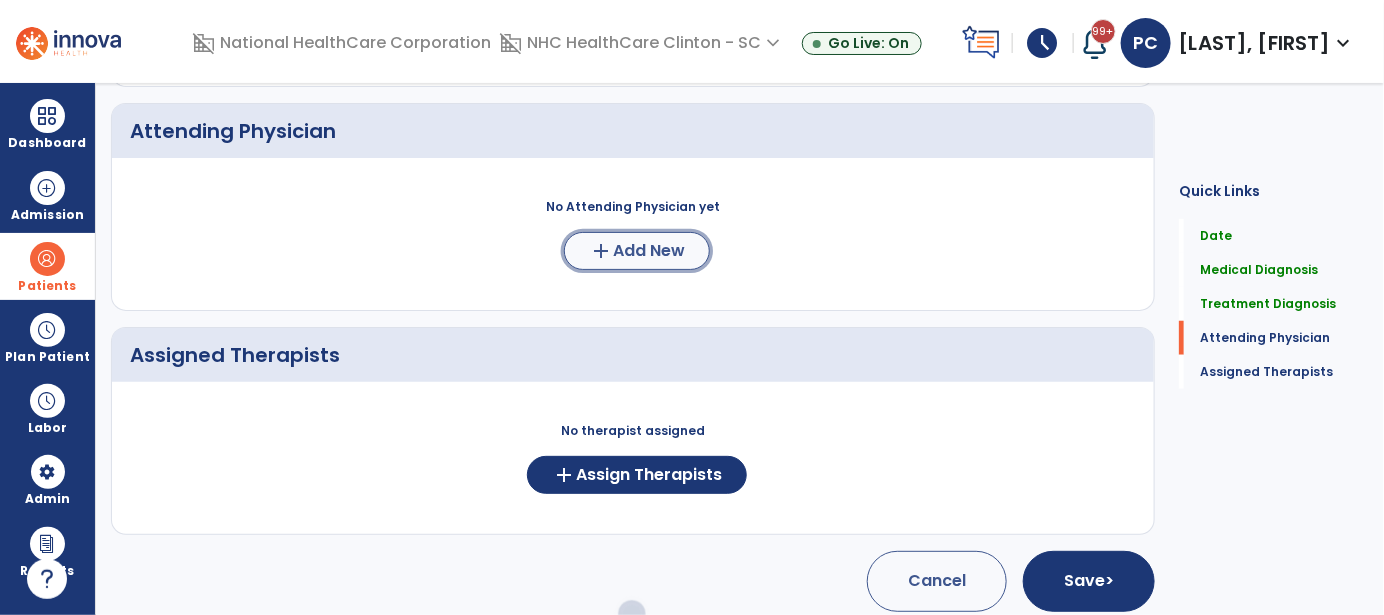 click on "Add New" 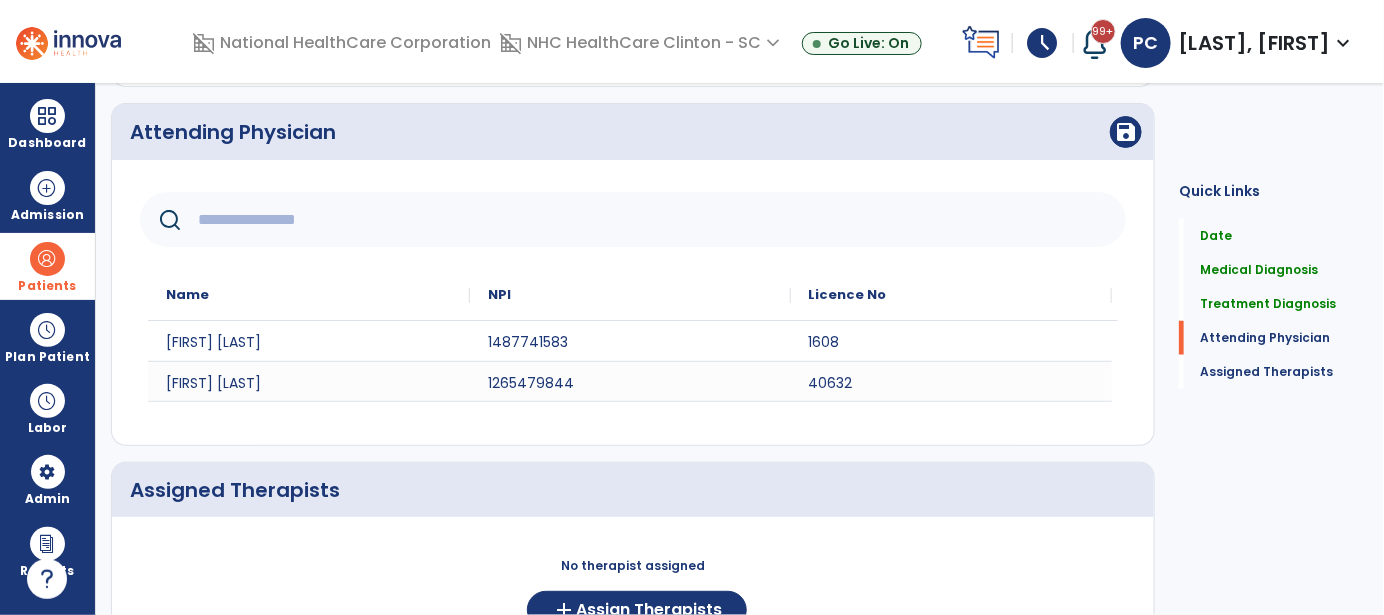 click 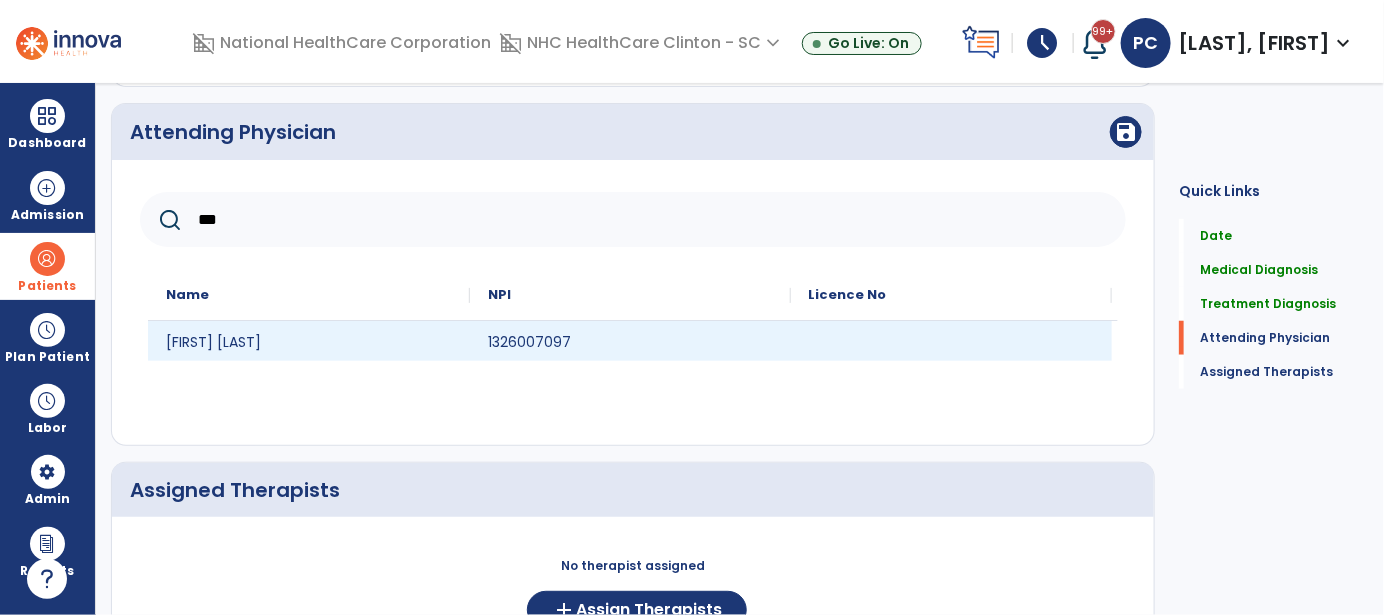 type on "***" 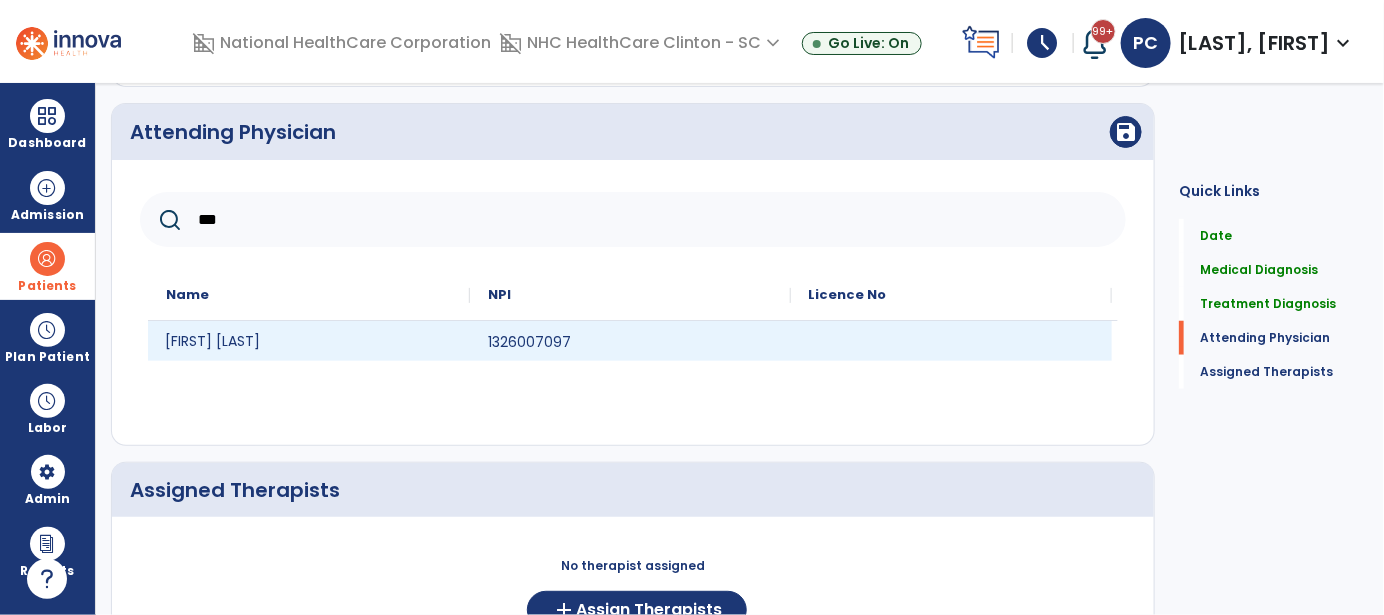 click on "Michael Faircloth" 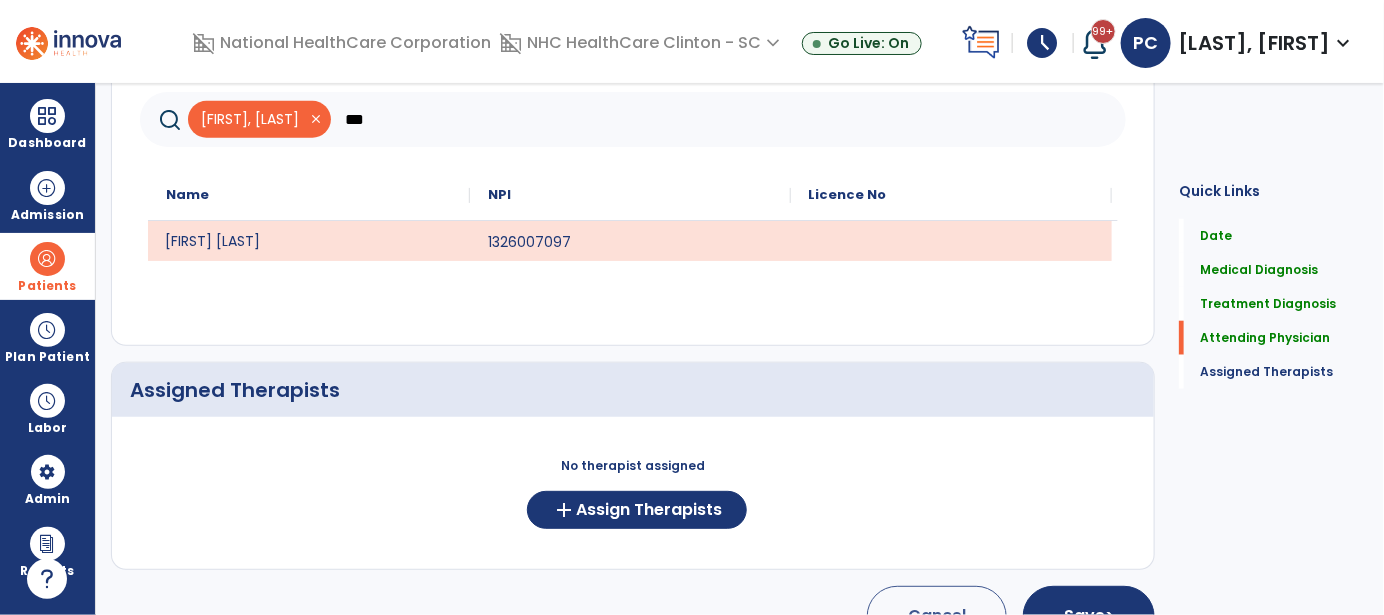 scroll, scrollTop: 500, scrollLeft: 0, axis: vertical 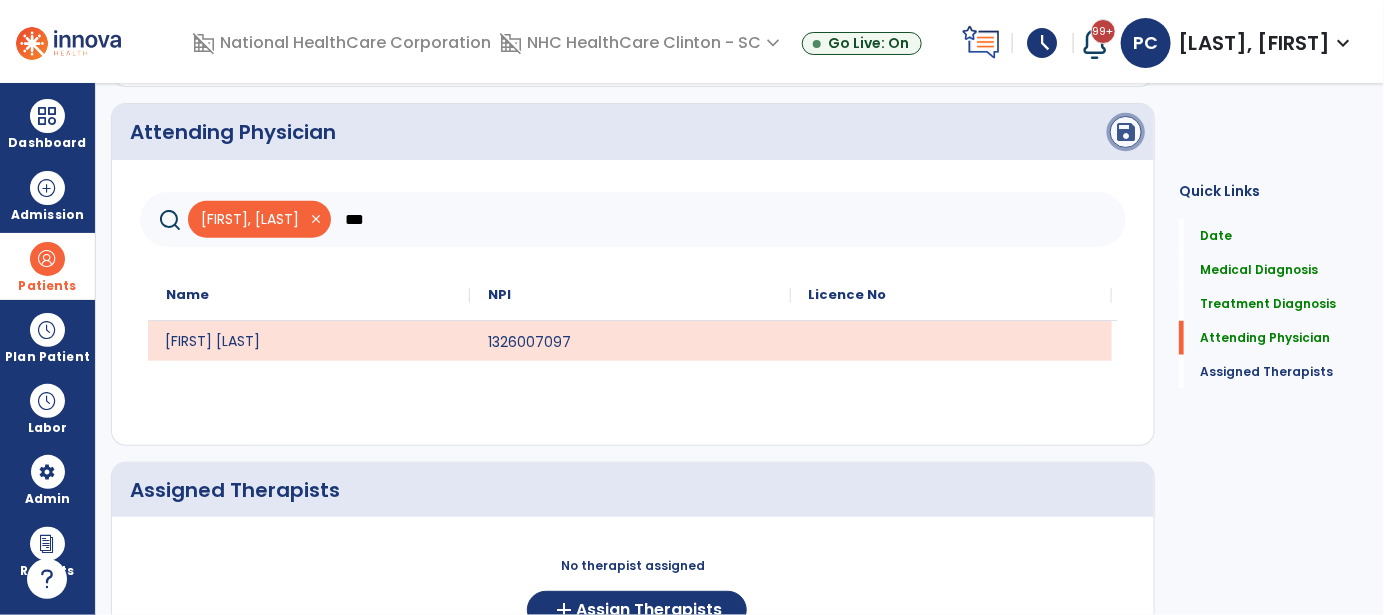 click on "save" 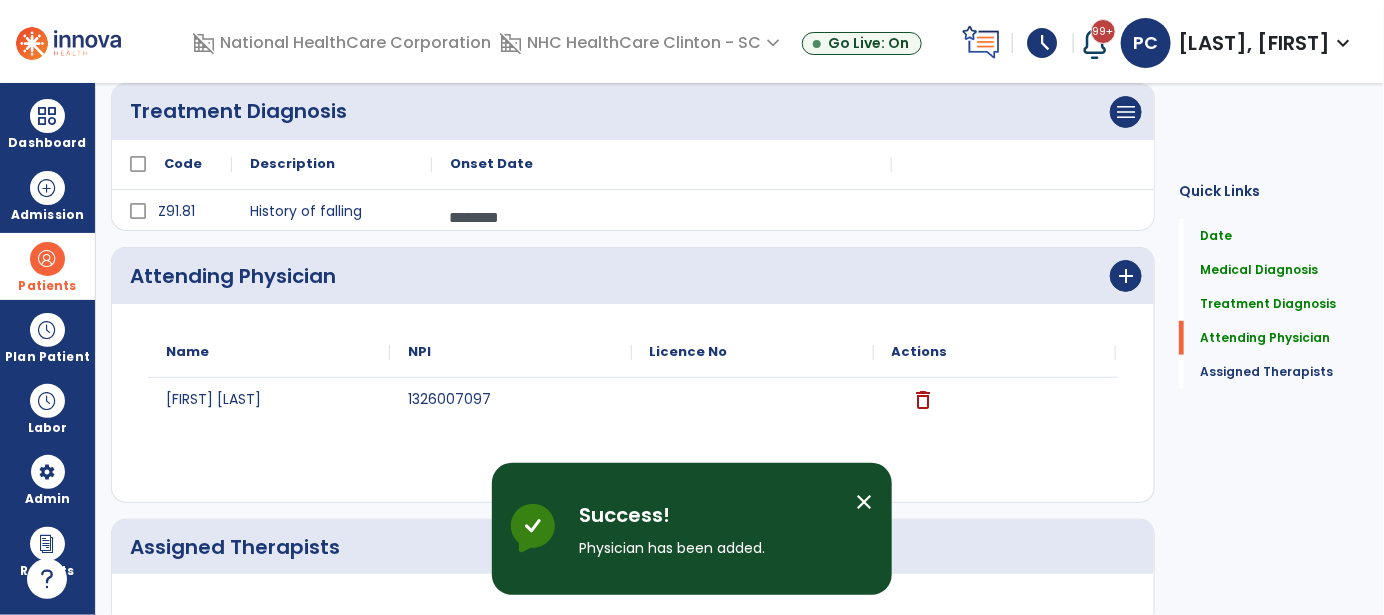 scroll, scrollTop: 556, scrollLeft: 0, axis: vertical 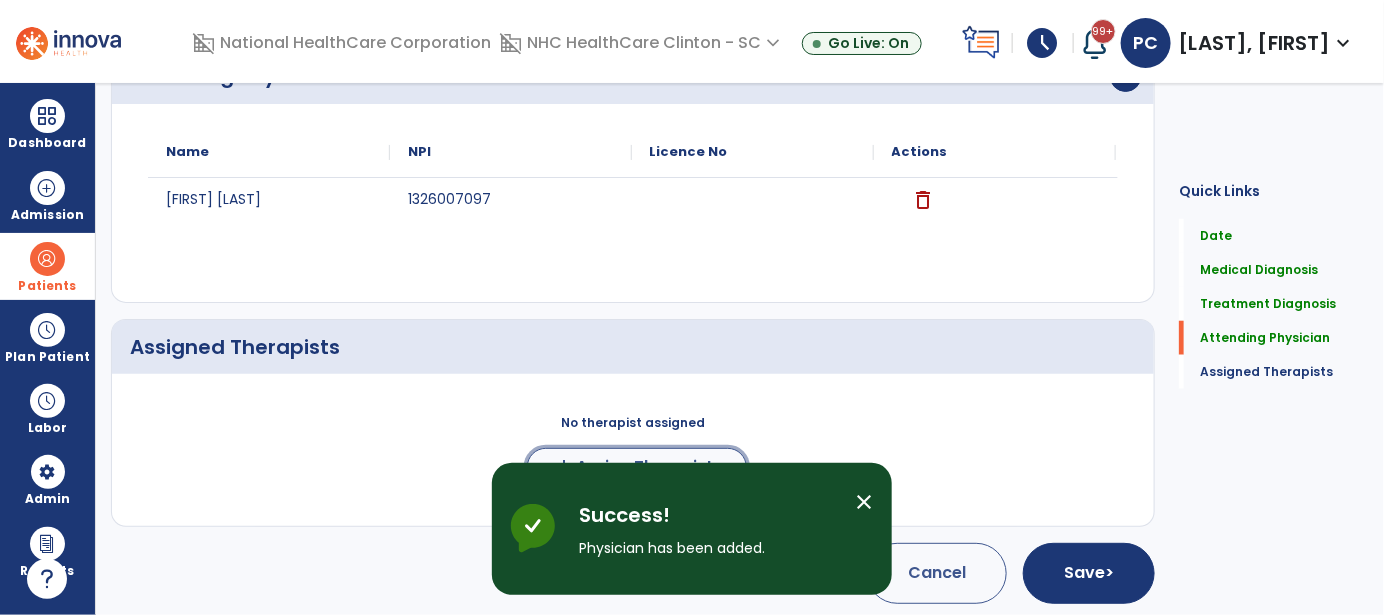 click on "Assign Therapists" 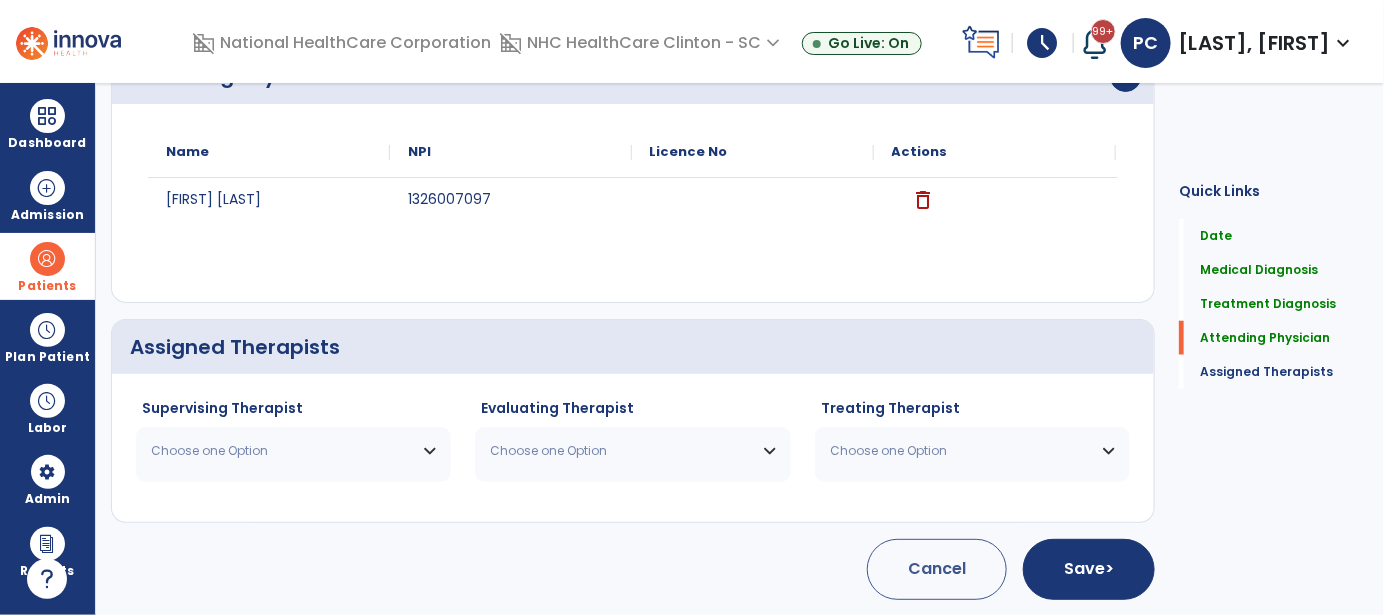 scroll, scrollTop: 553, scrollLeft: 0, axis: vertical 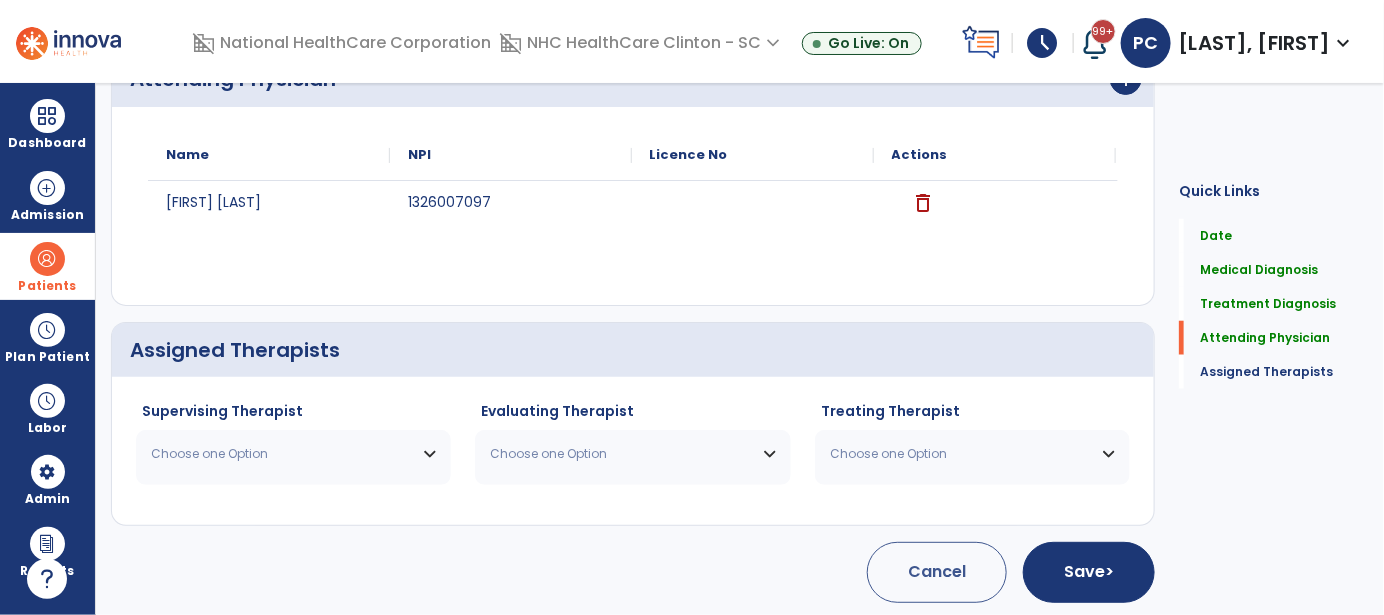 click on "Choose one Option" at bounding box center (281, 454) 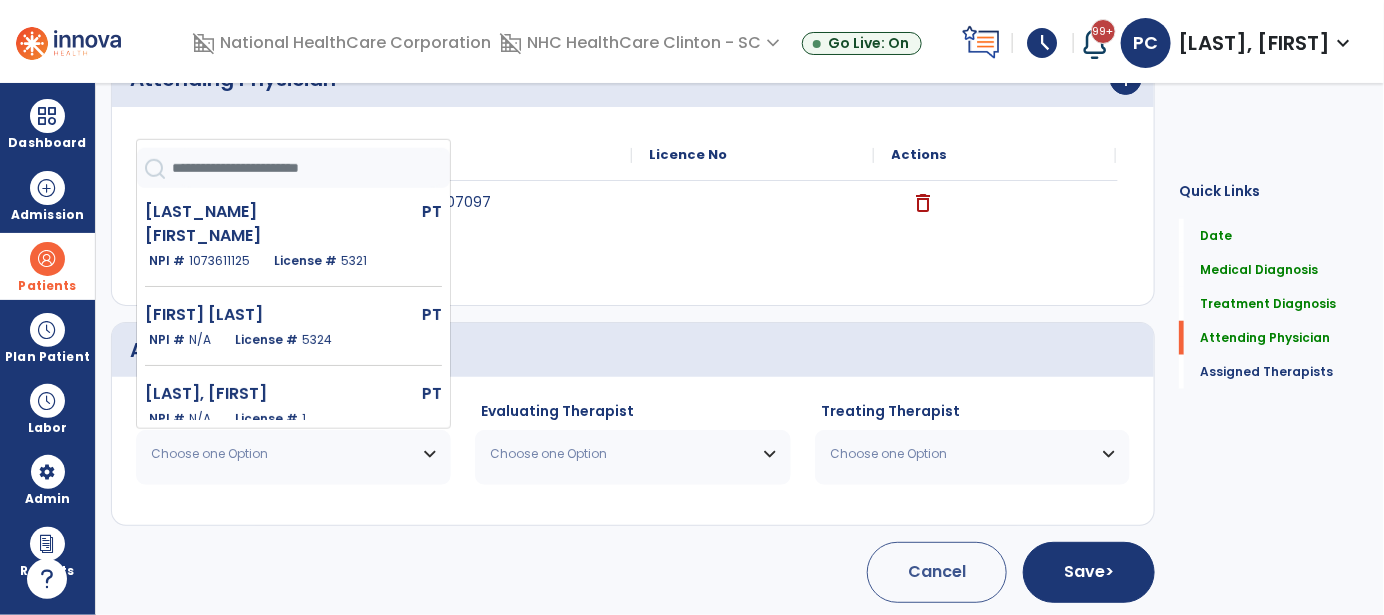 click on "Chhatwal Preeti" 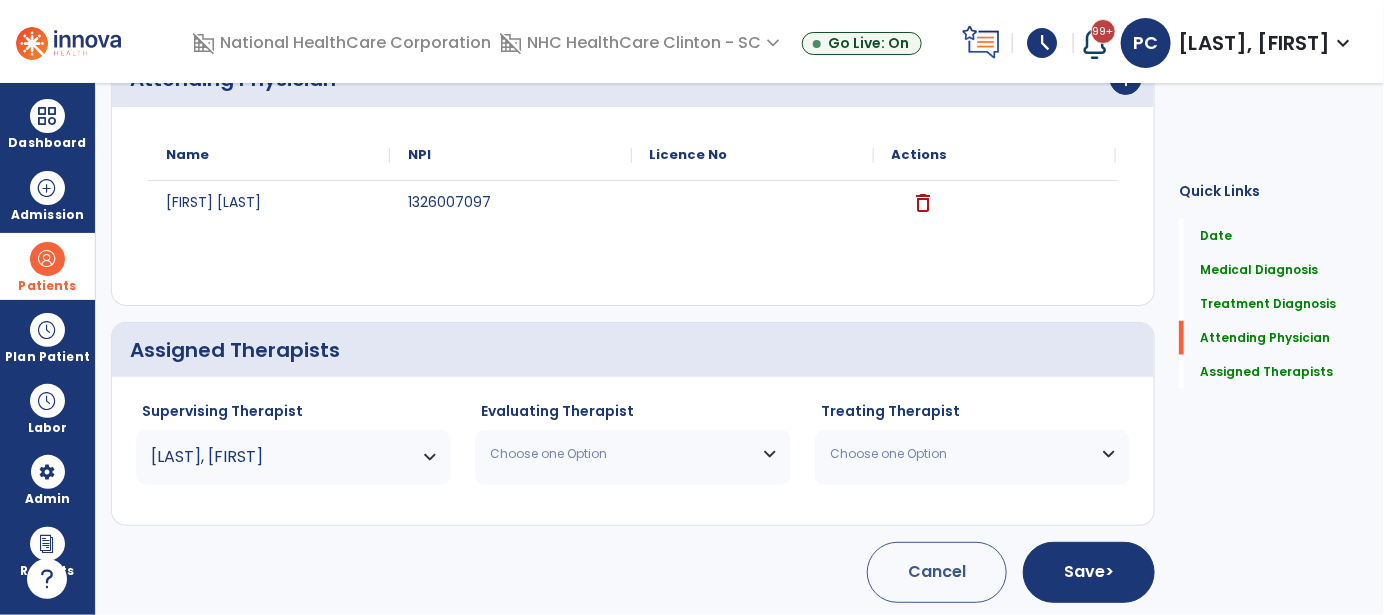 click on "Choose one Option" at bounding box center (620, 454) 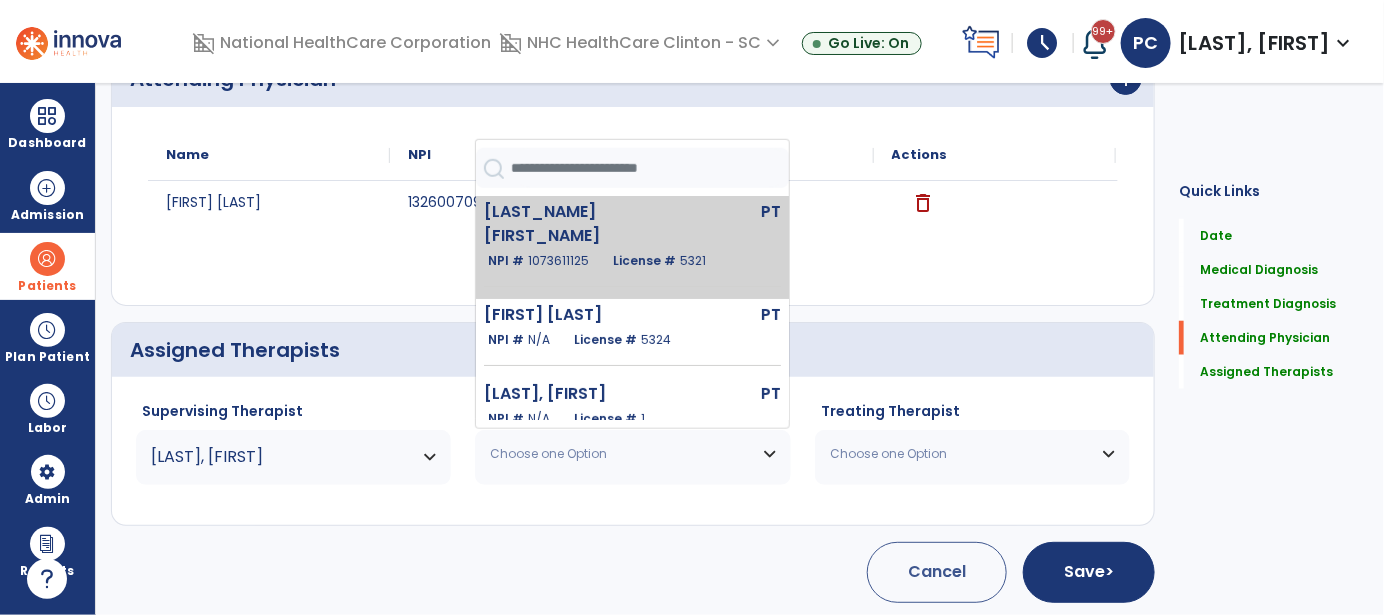 click on "Chhatwal Preeti" 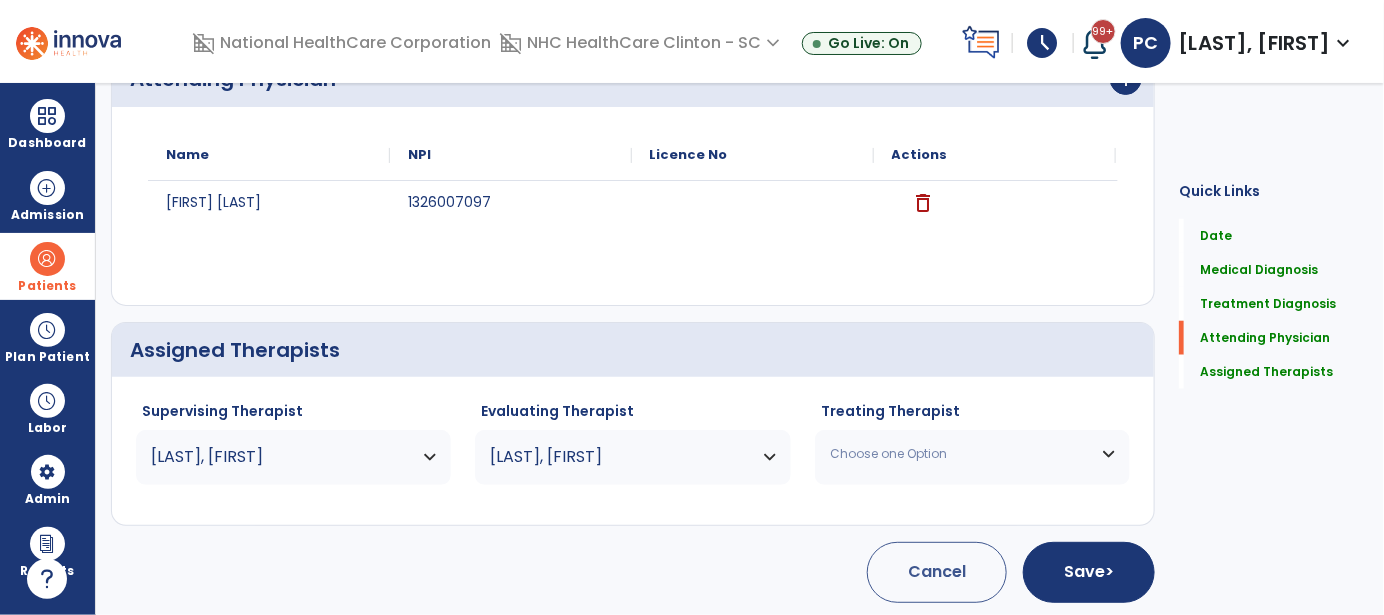 click on "Choose one Option" at bounding box center (960, 454) 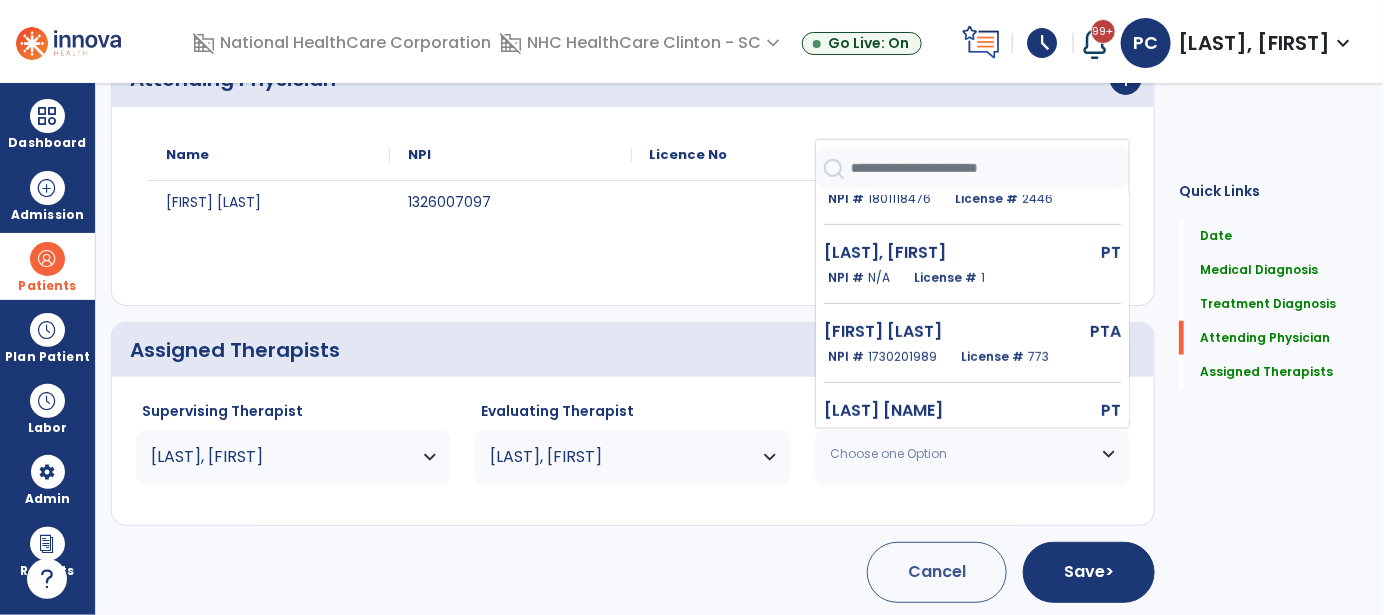 scroll, scrollTop: 500, scrollLeft: 0, axis: vertical 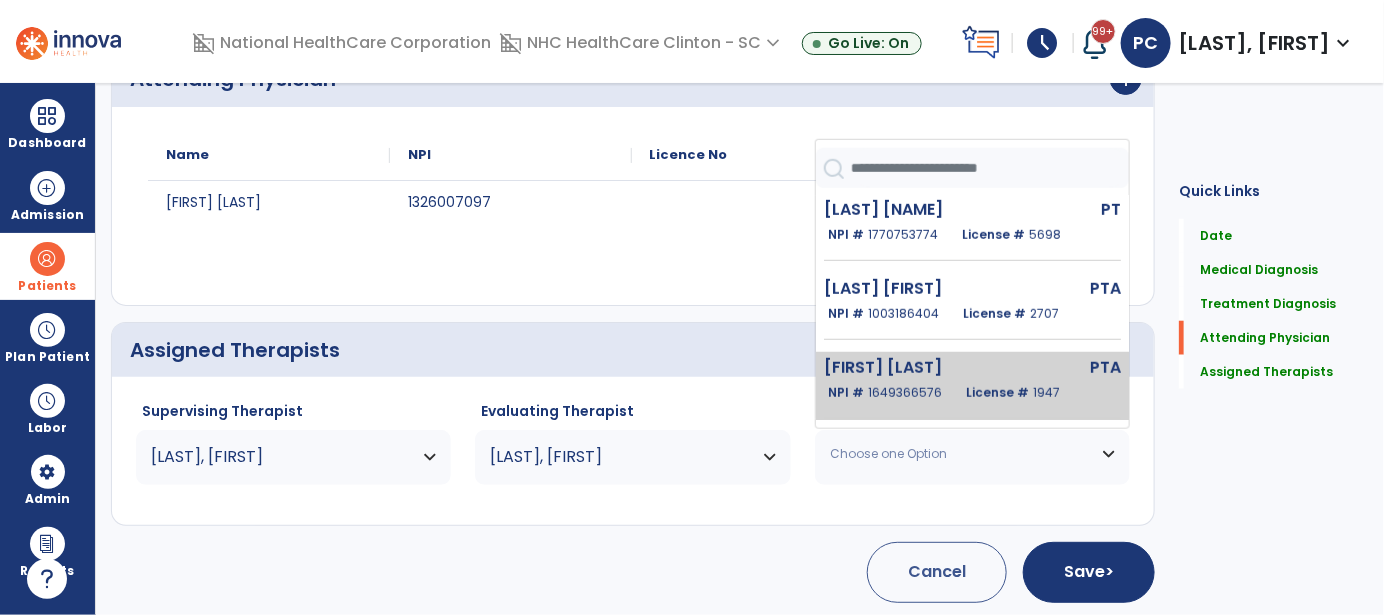 click on "Powell Virginia" 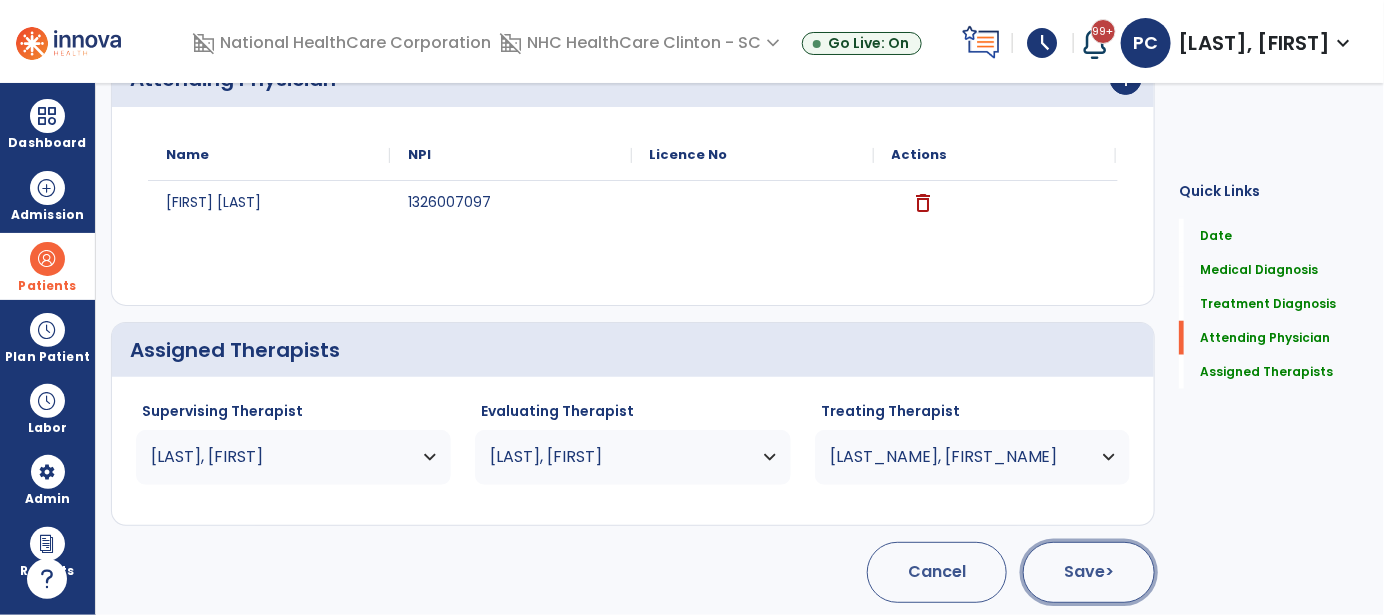 click on "Save  >" 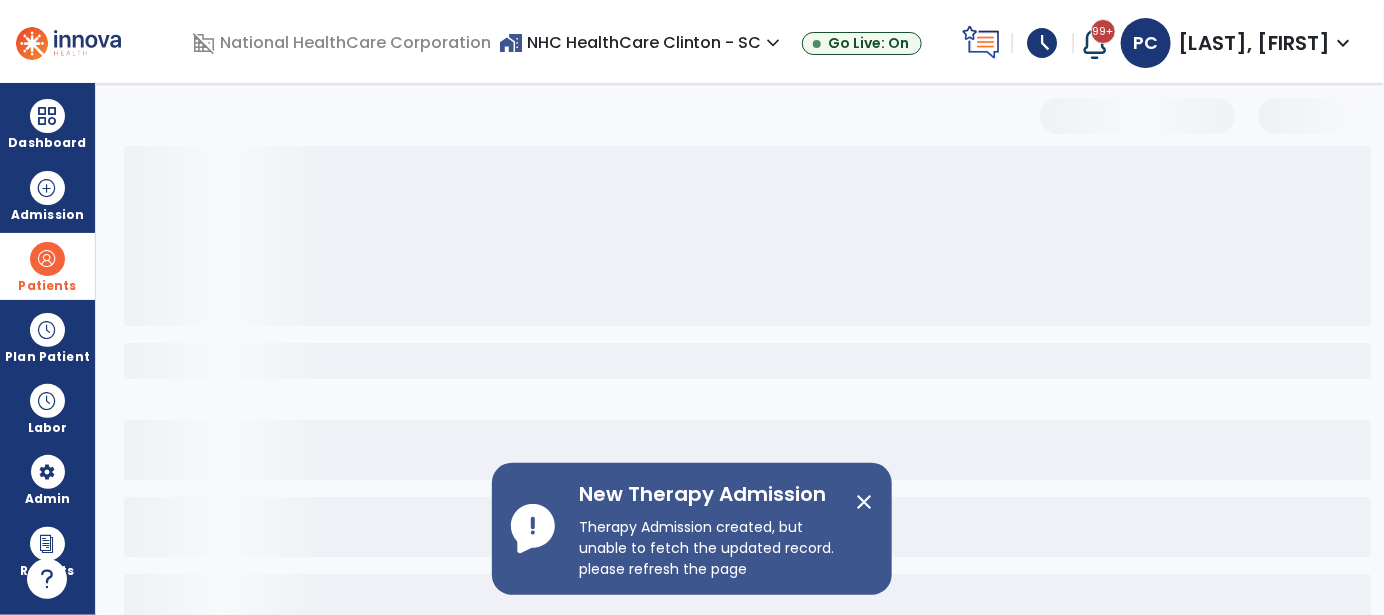scroll, scrollTop: 126, scrollLeft: 0, axis: vertical 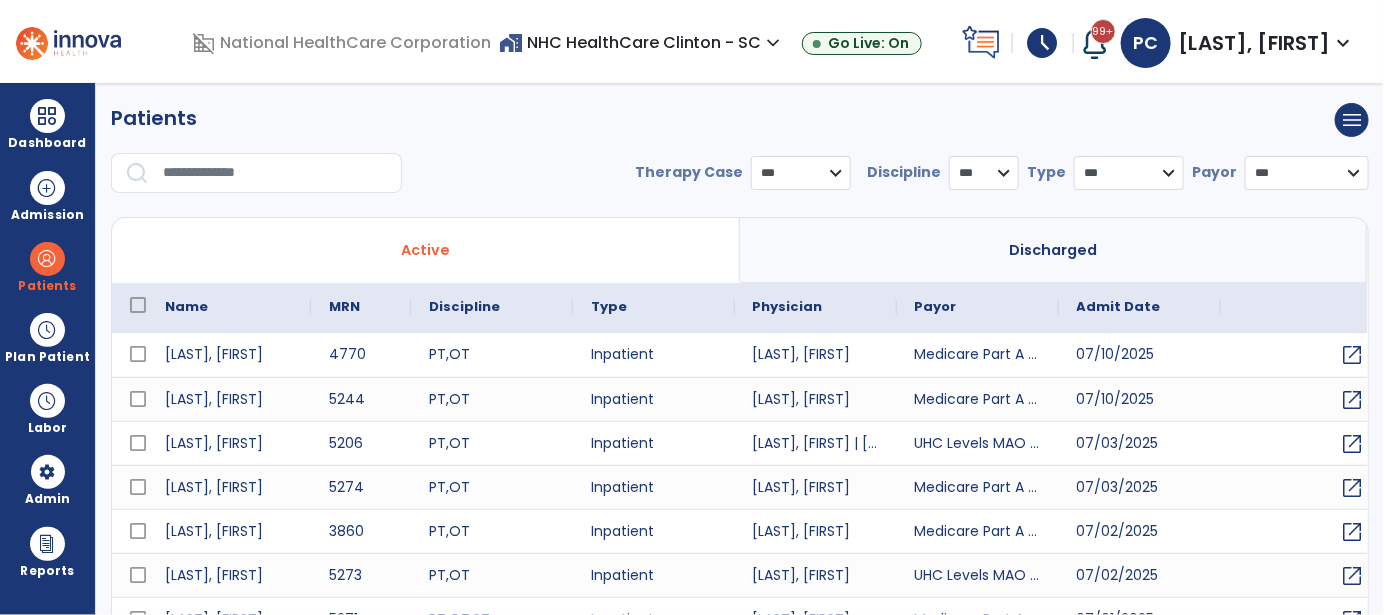 select on "***" 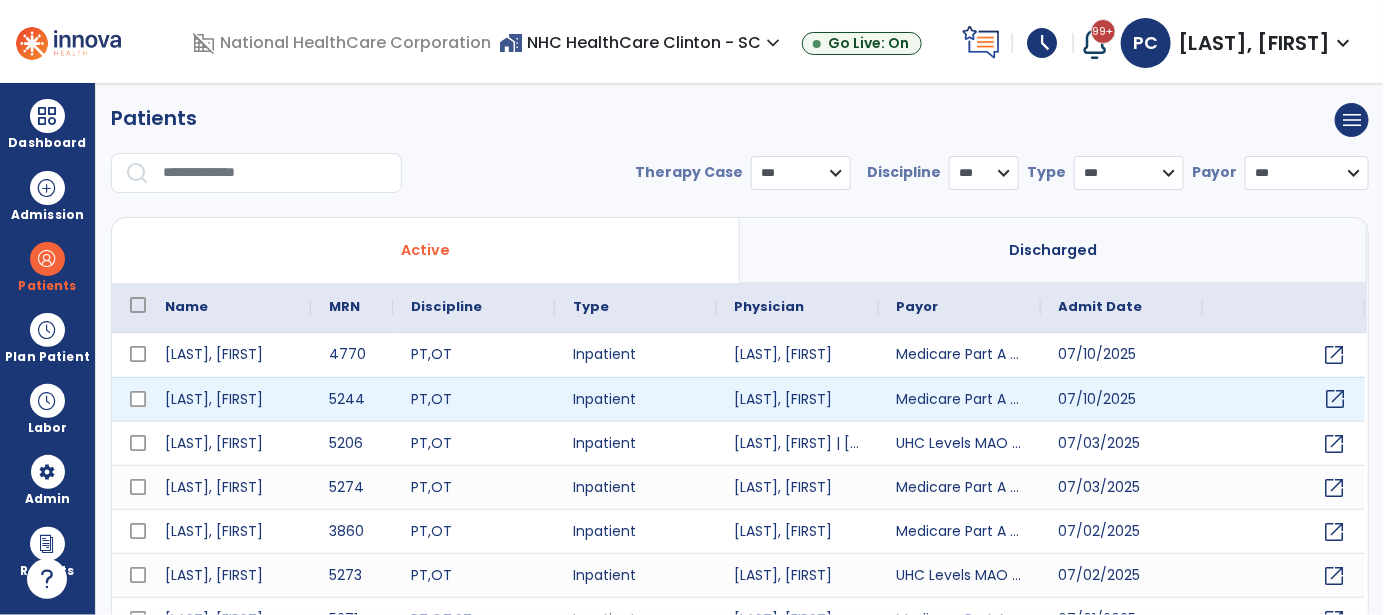 click on "open_in_new" at bounding box center [1336, 399] 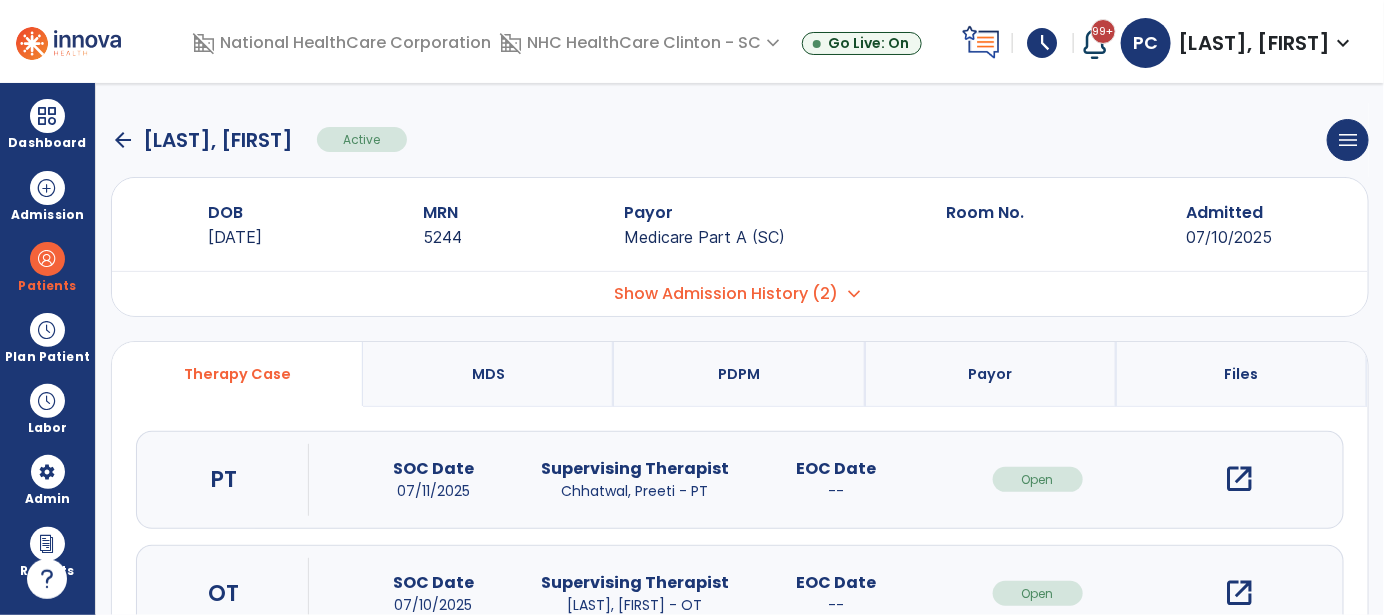 click on "open_in_new" at bounding box center [1239, 479] 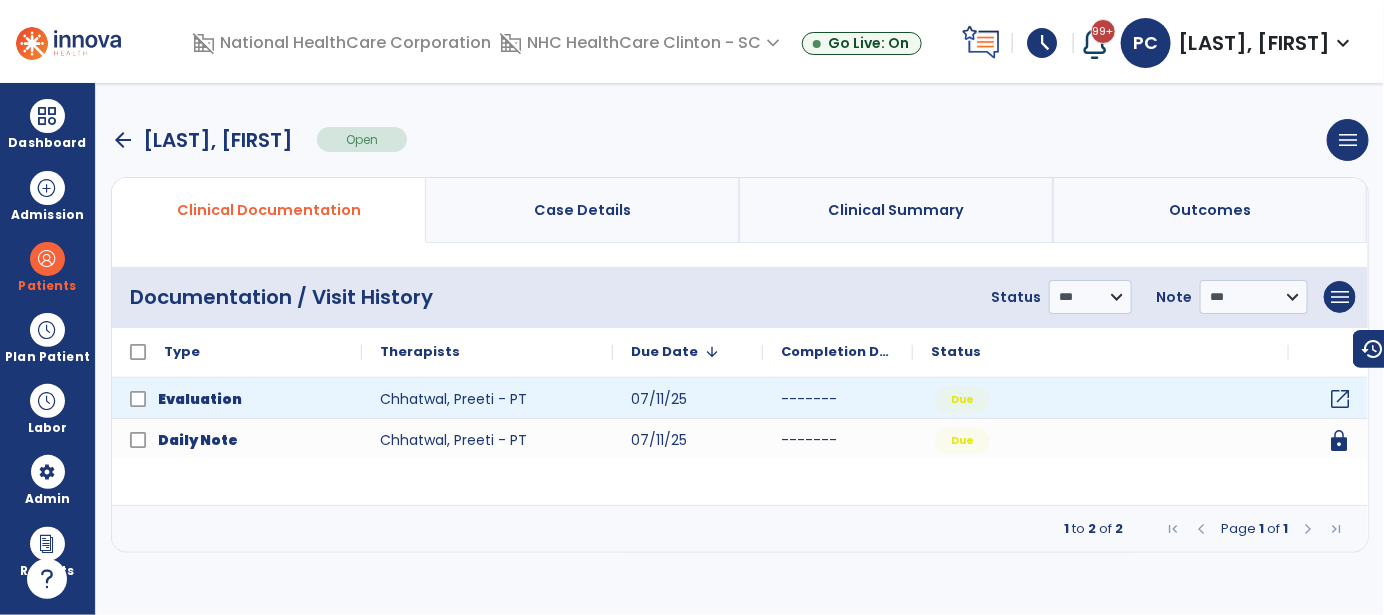 click on "open_in_new" 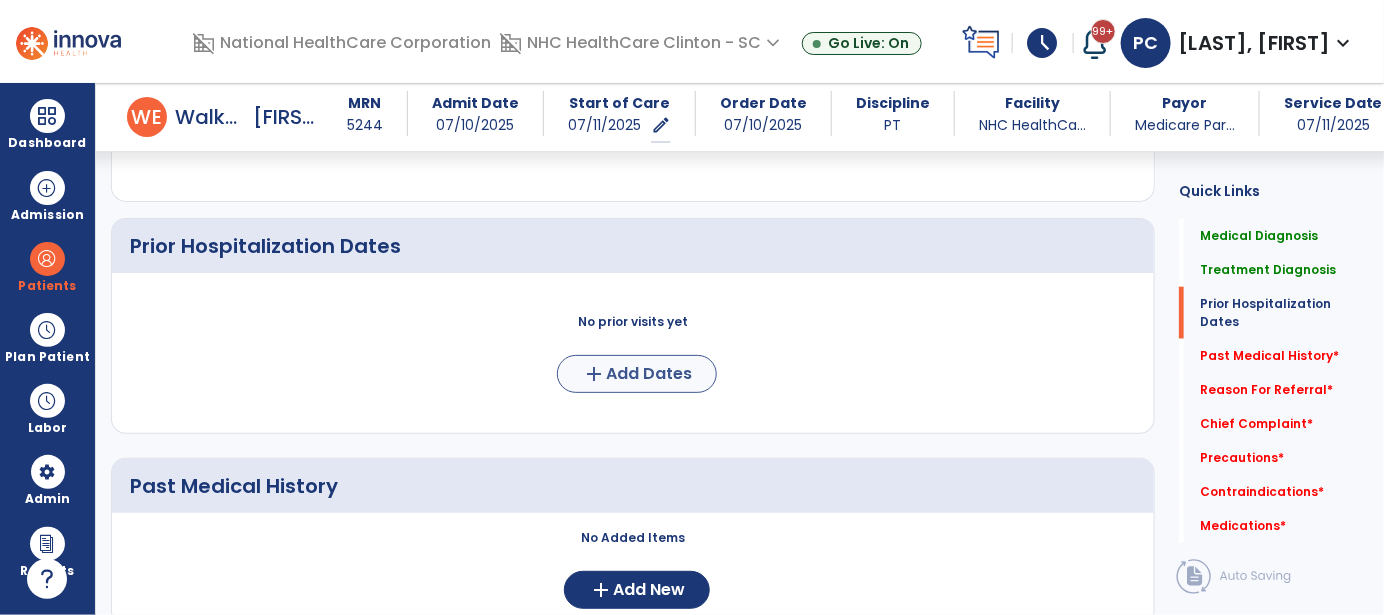 scroll, scrollTop: 699, scrollLeft: 0, axis: vertical 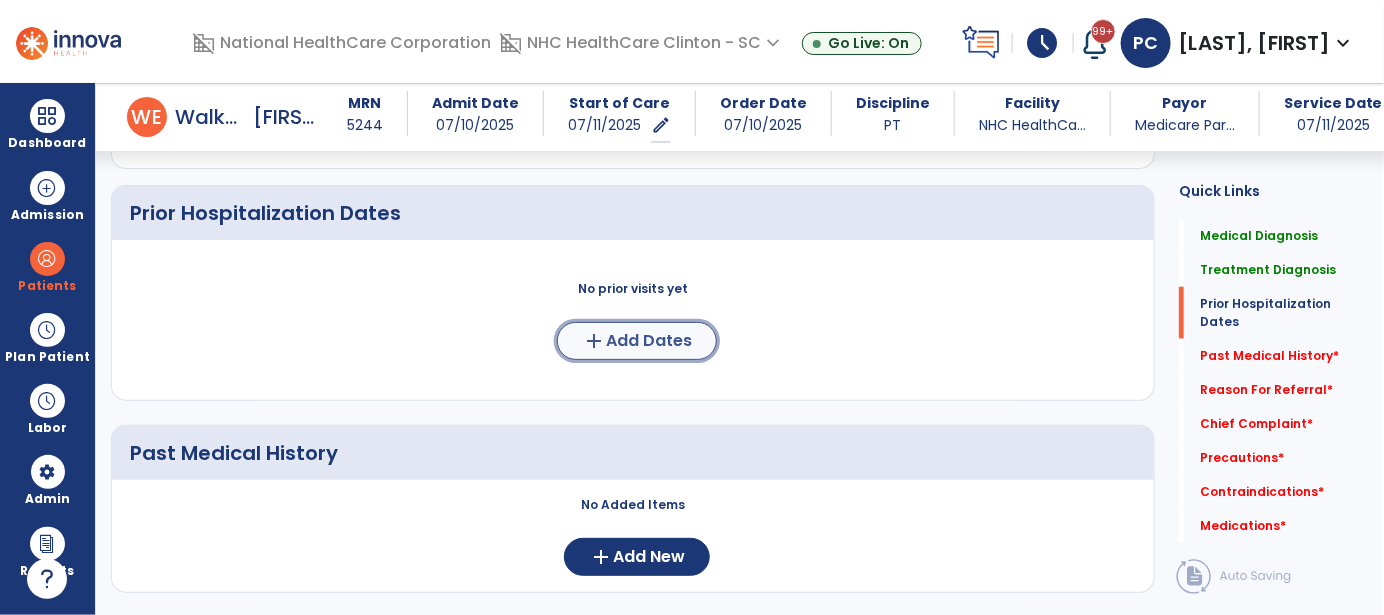 click on "Add Dates" 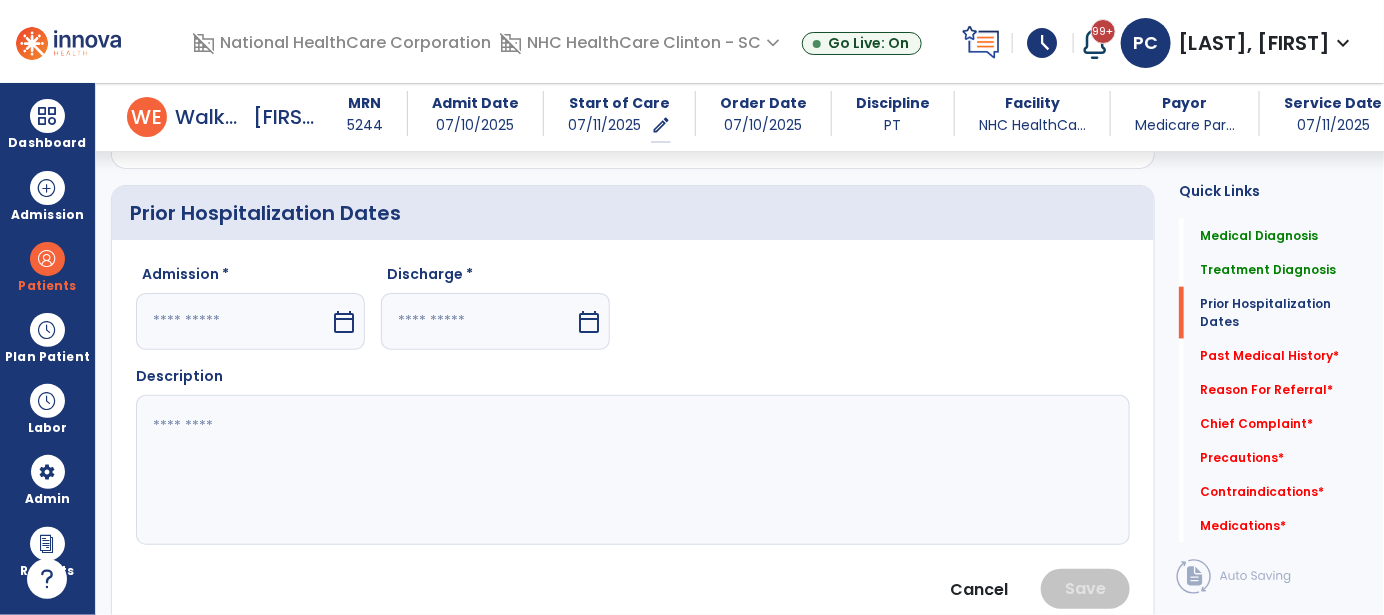 click at bounding box center (233, 321) 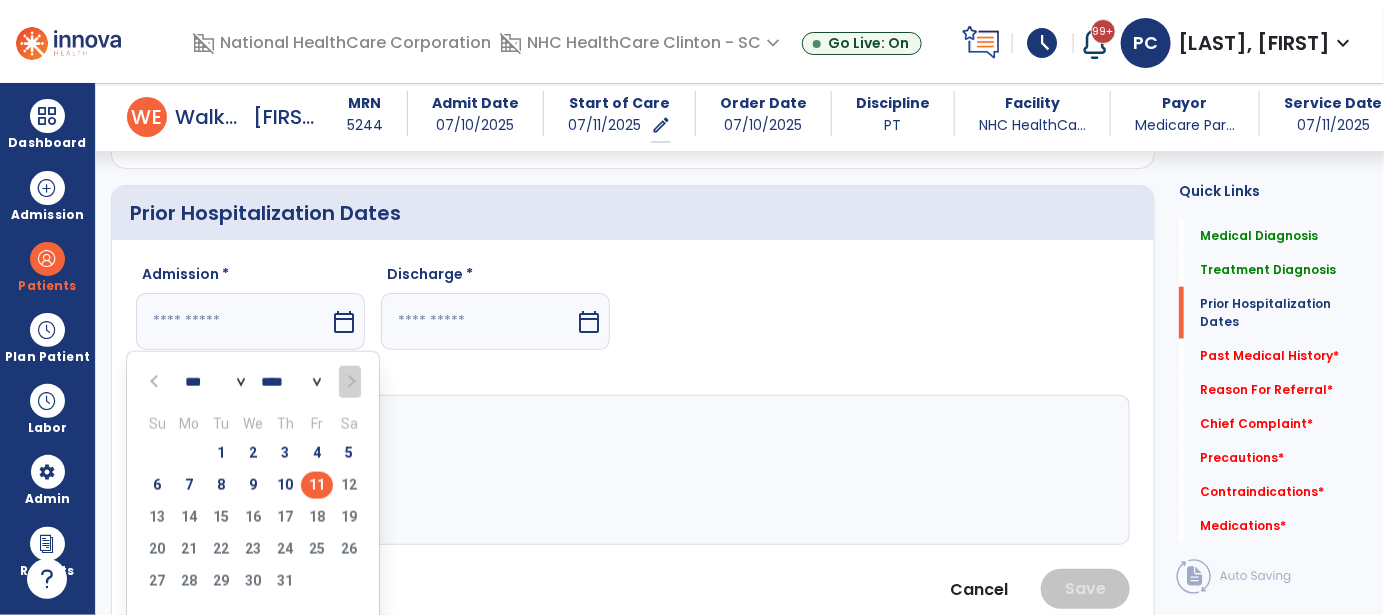 click on "7" at bounding box center [189, 485] 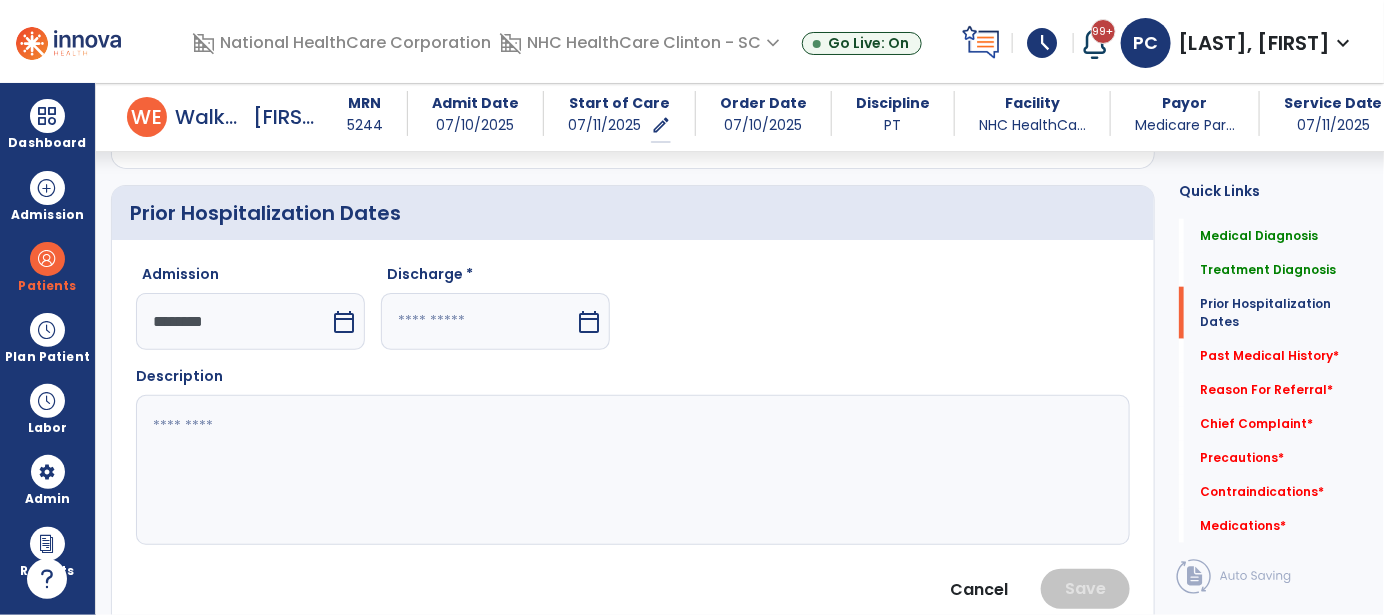 click at bounding box center [478, 321] 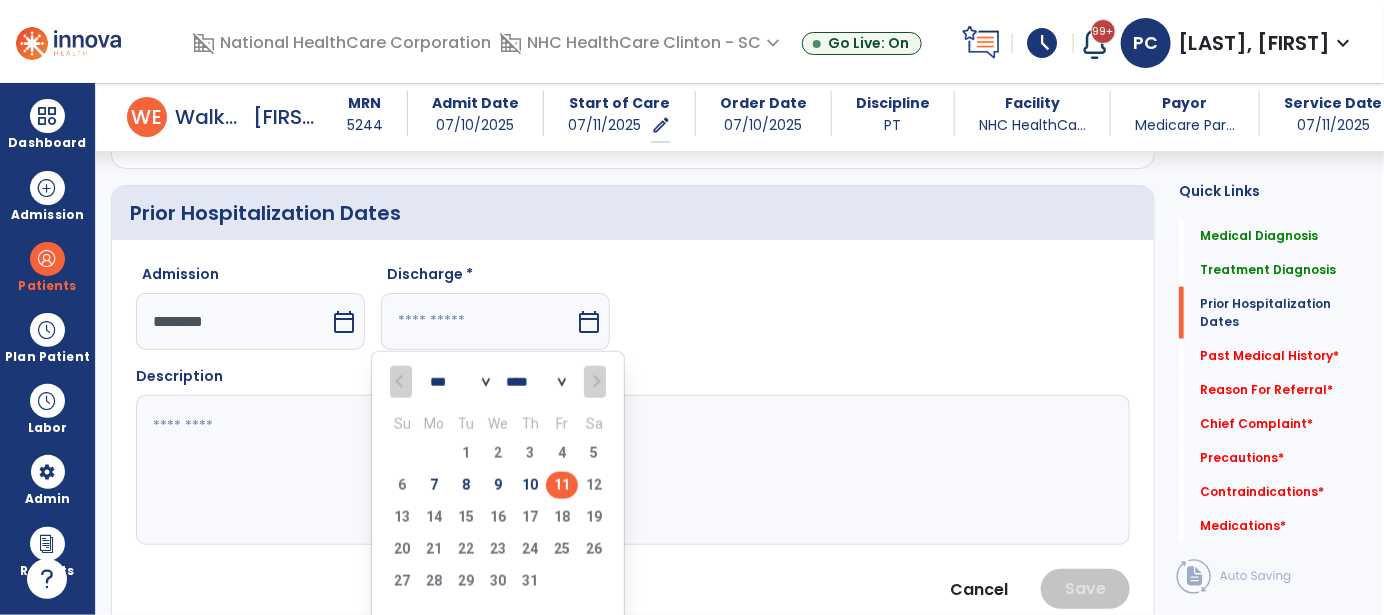 click on "11" at bounding box center (562, 485) 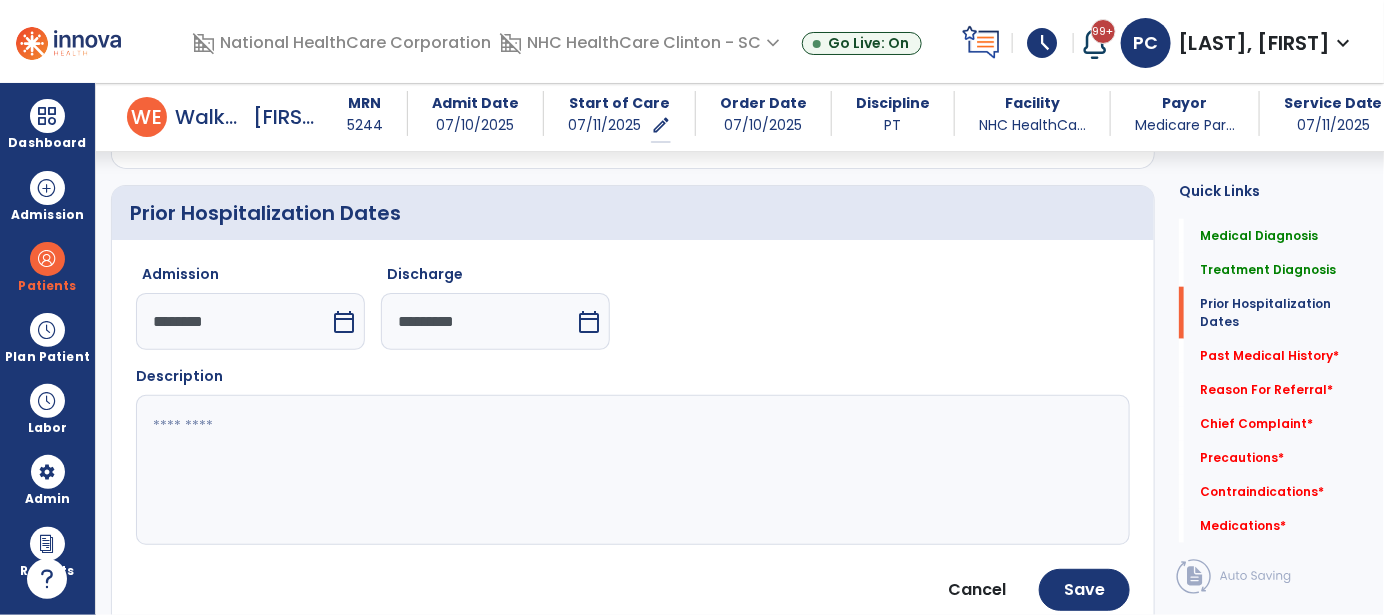 click on "*********" at bounding box center (478, 321) 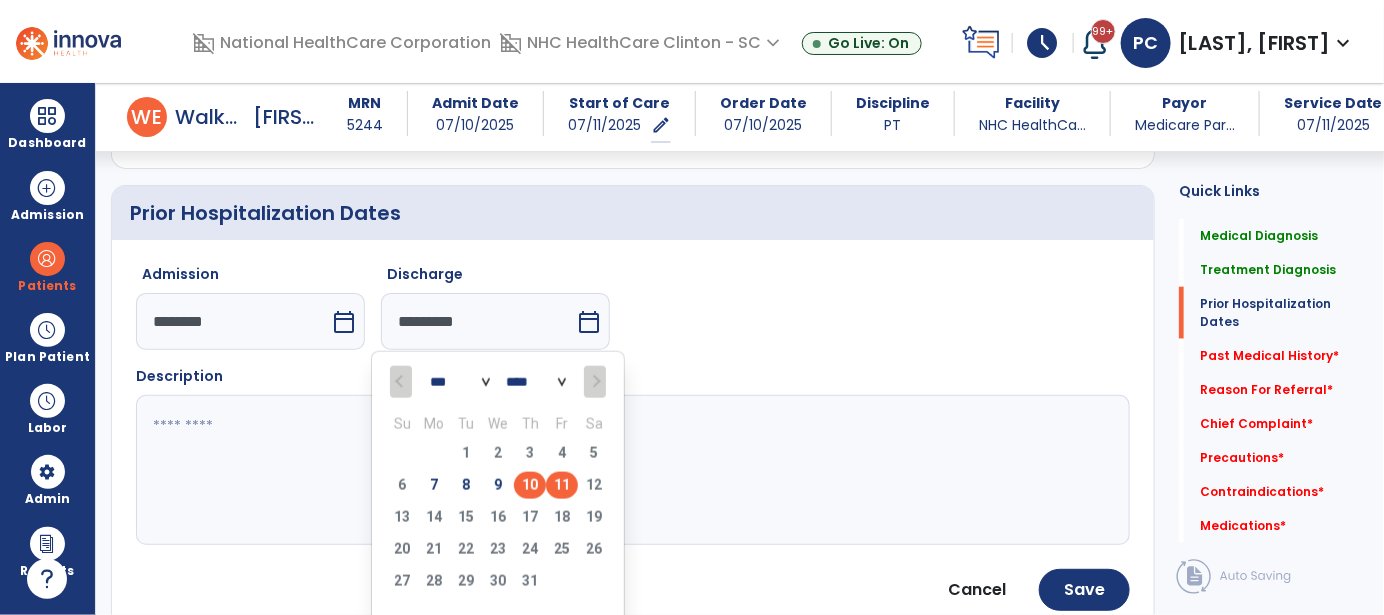 click on "10" at bounding box center (530, 485) 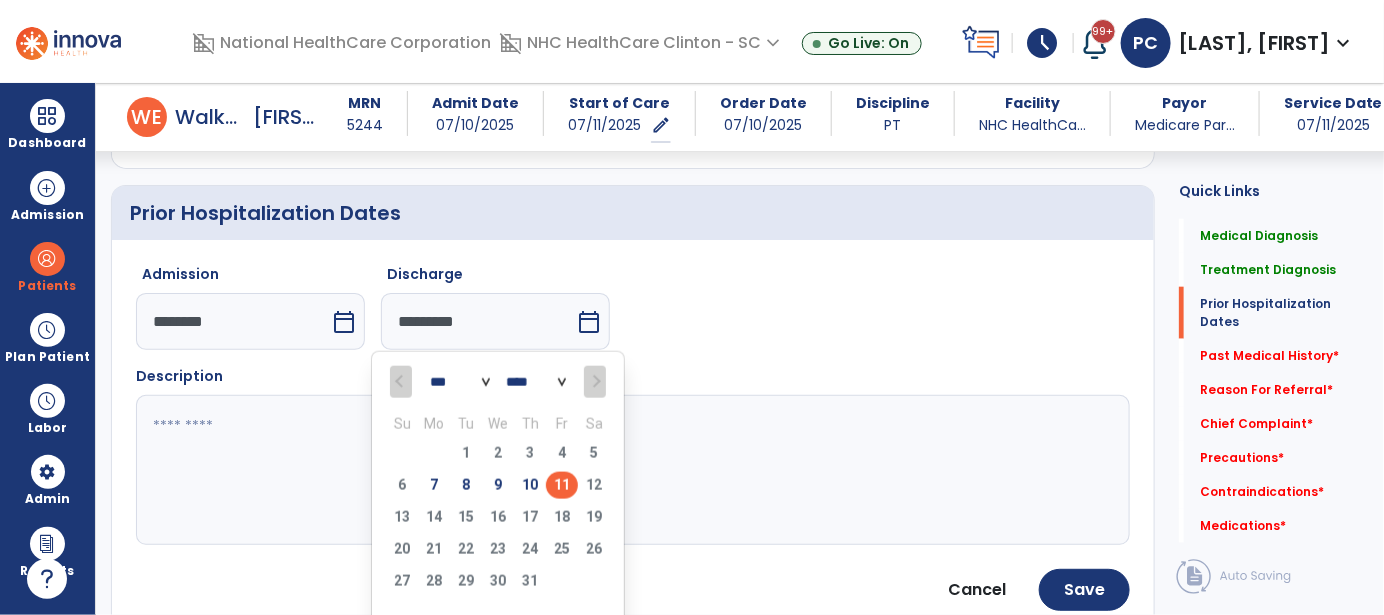 type on "*********" 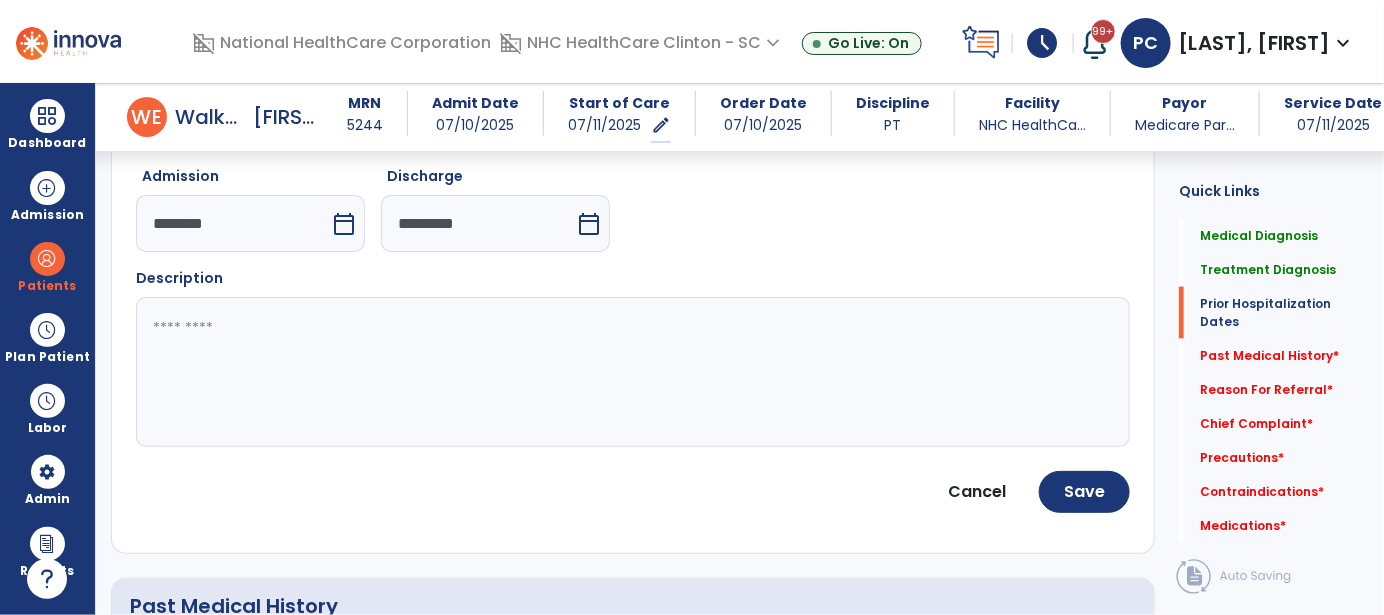 scroll, scrollTop: 900, scrollLeft: 0, axis: vertical 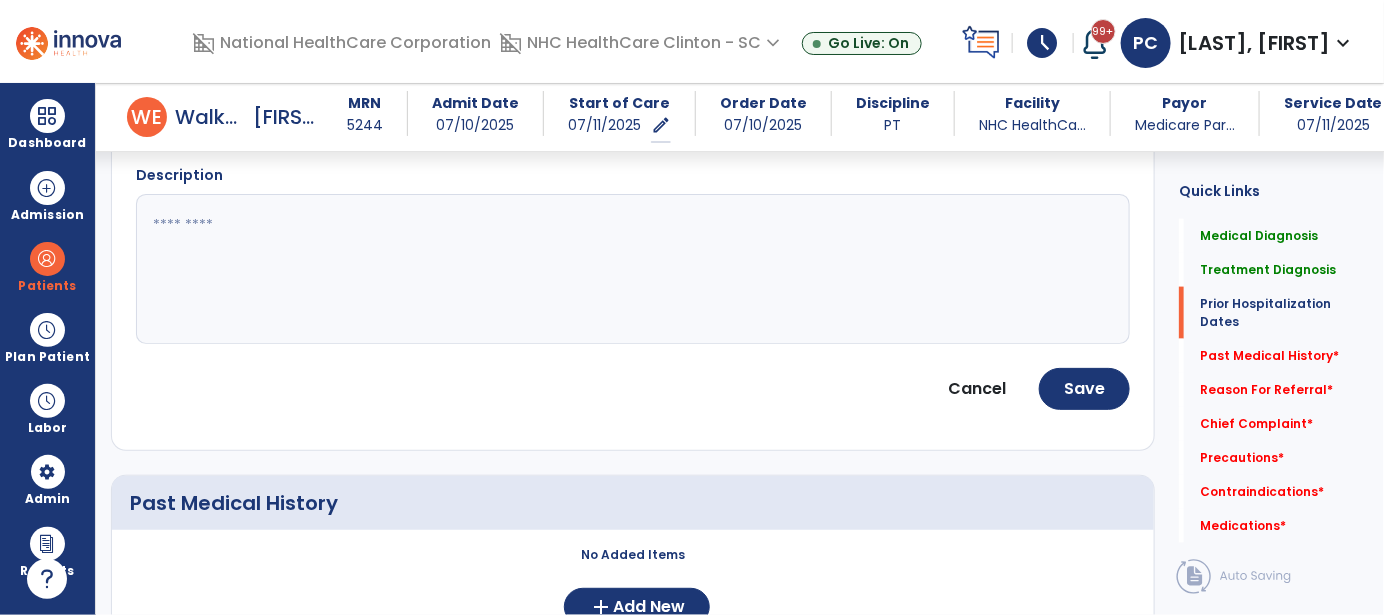 click 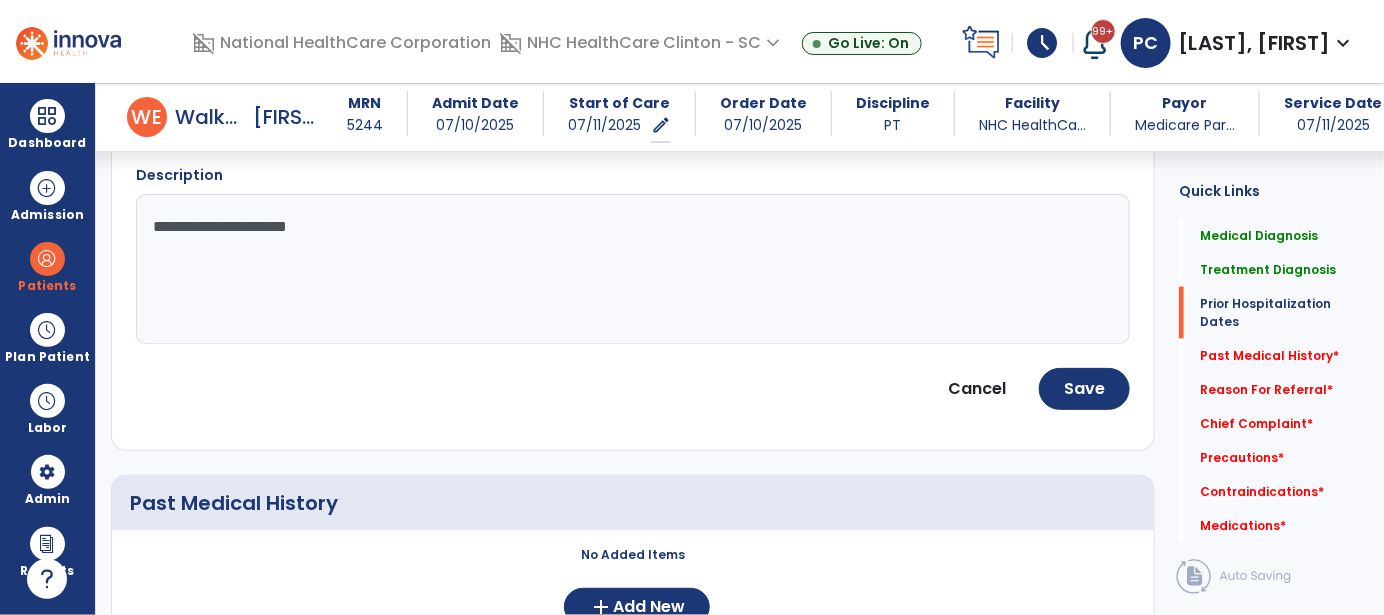 click on "**********" 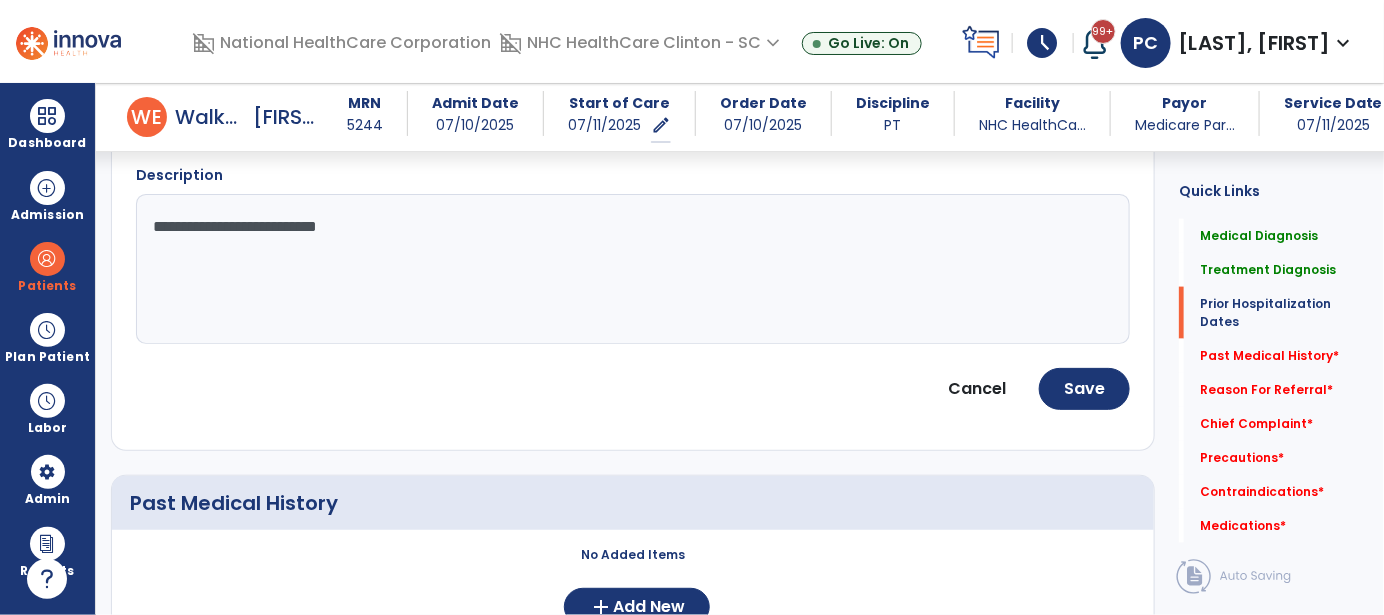 click on "**********" 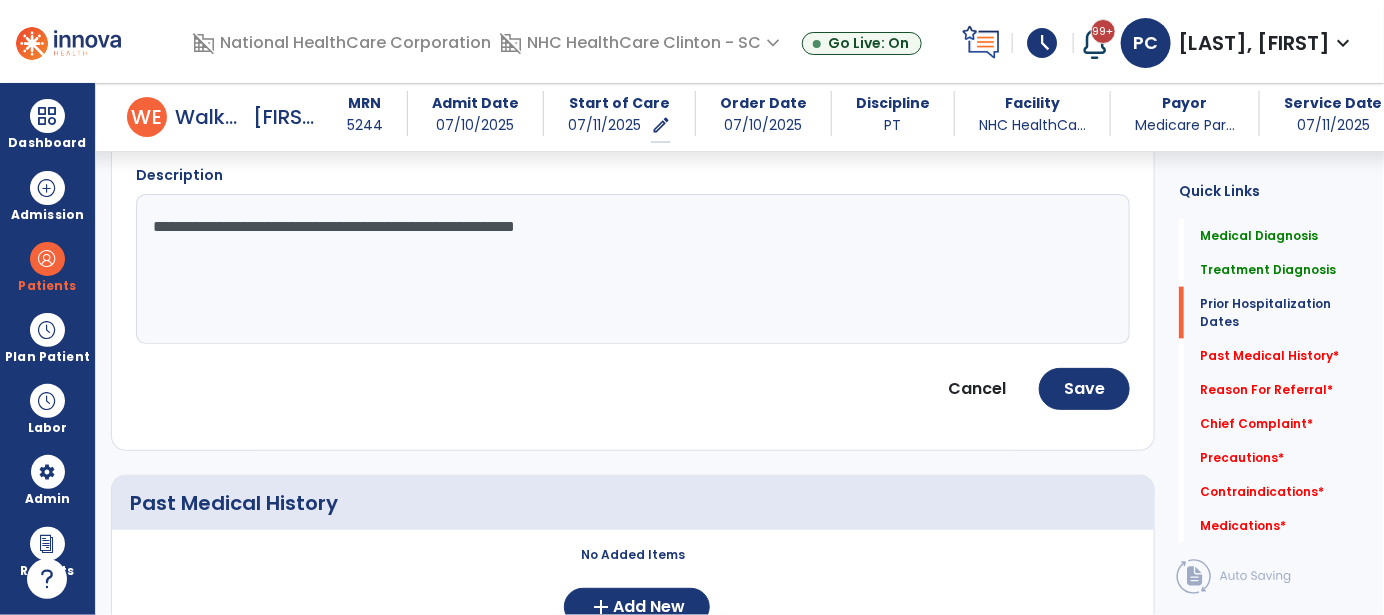 click on "**********" 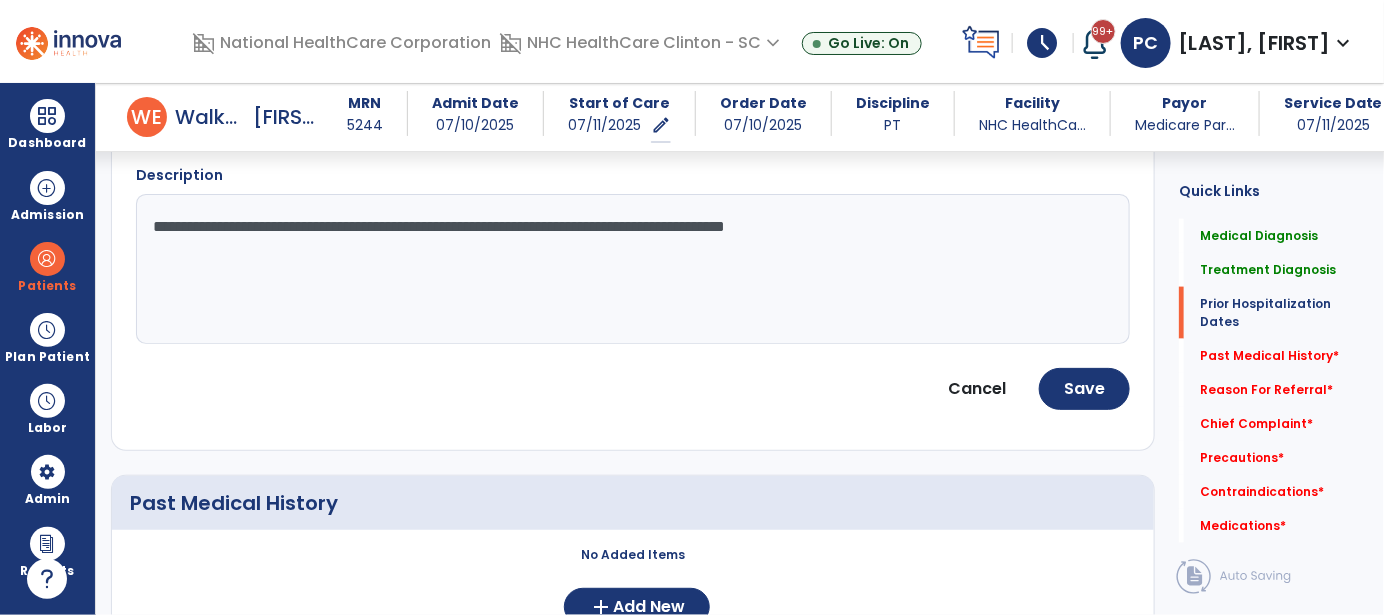 click on "**********" 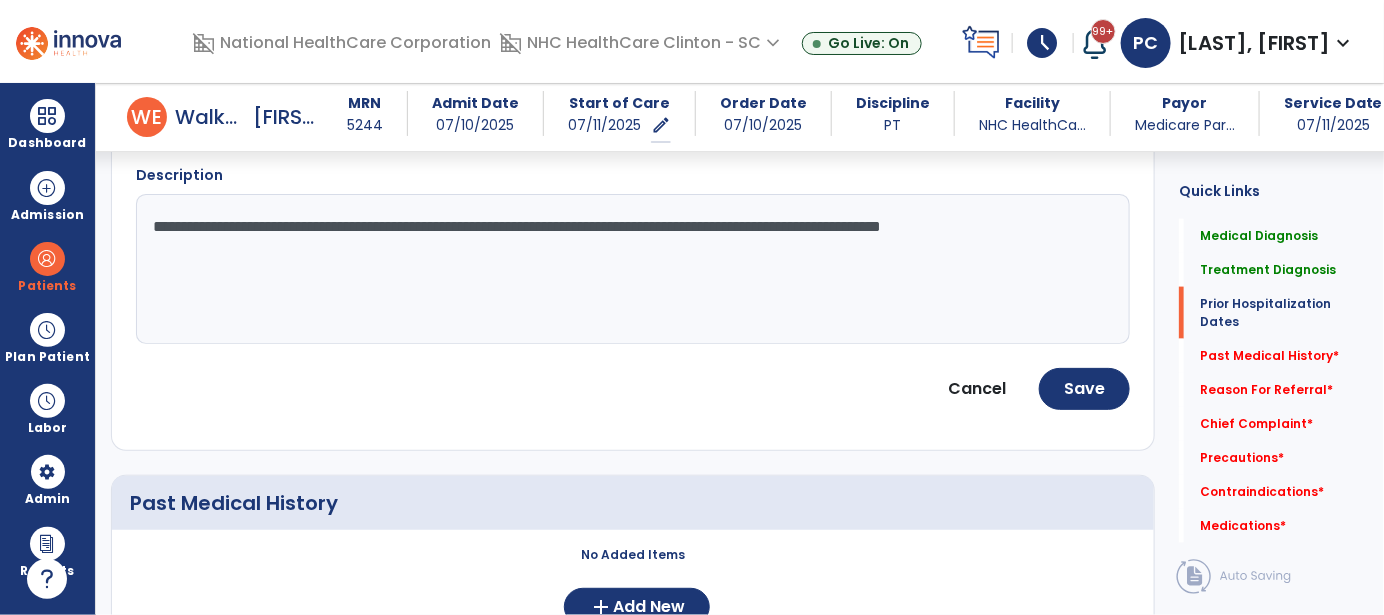 type on "**********" 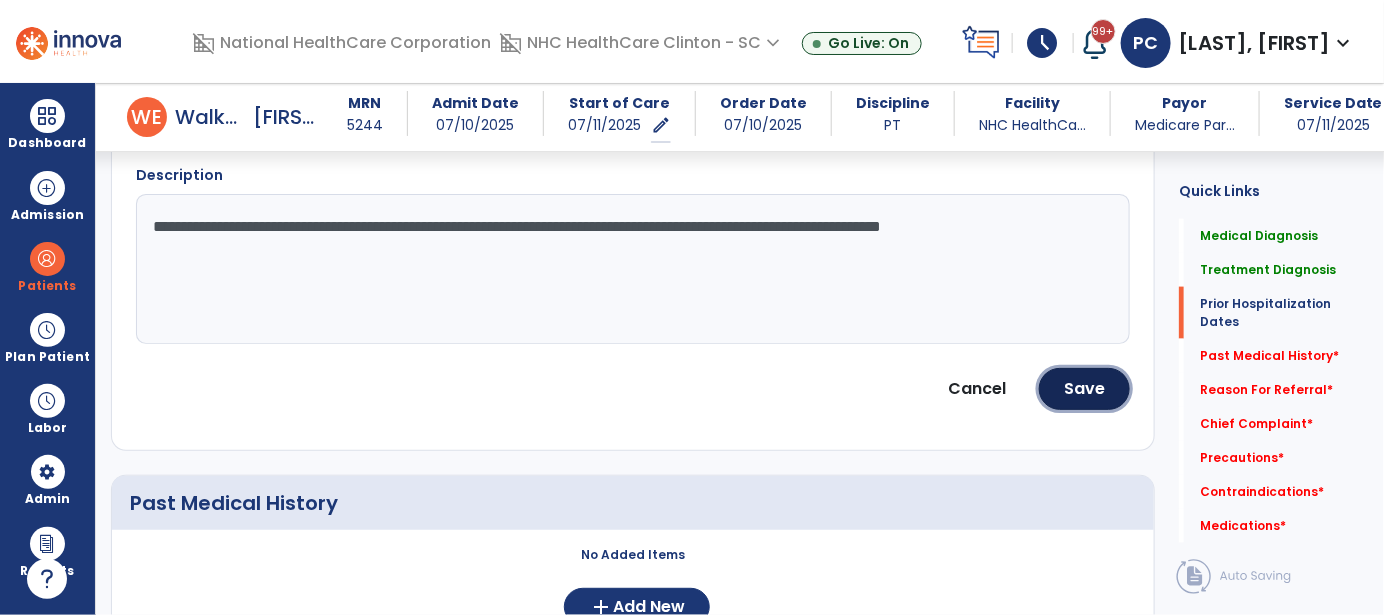 click on "Save" 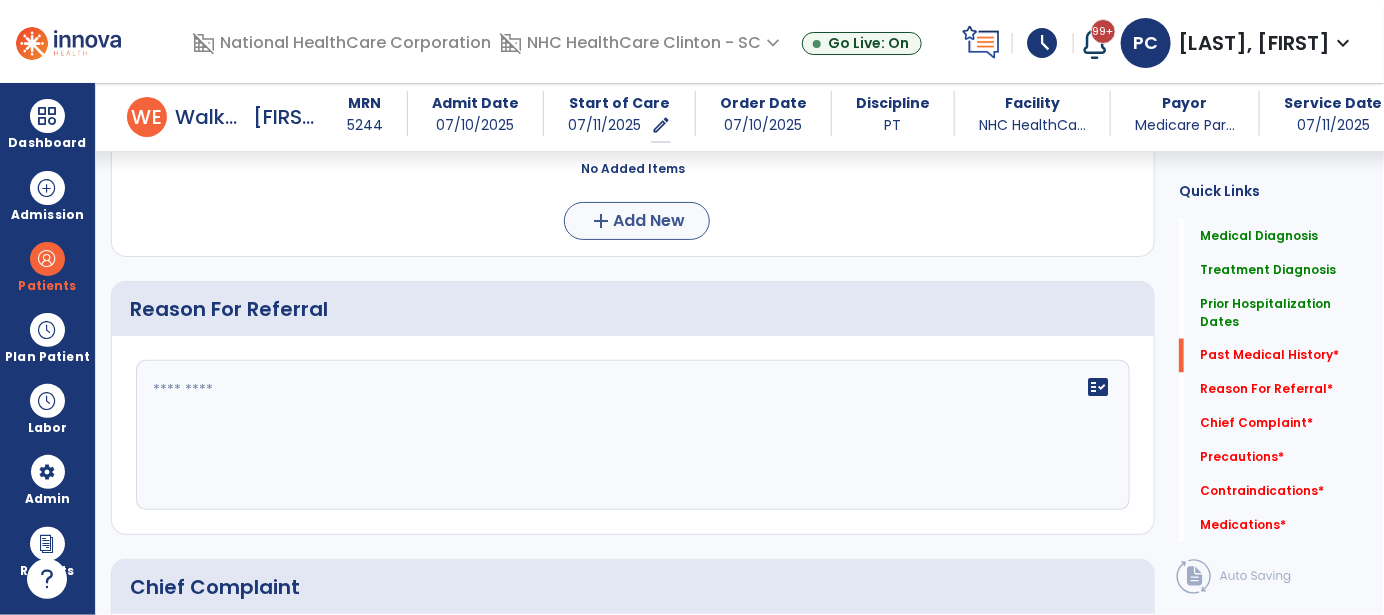 scroll, scrollTop: 1025, scrollLeft: 0, axis: vertical 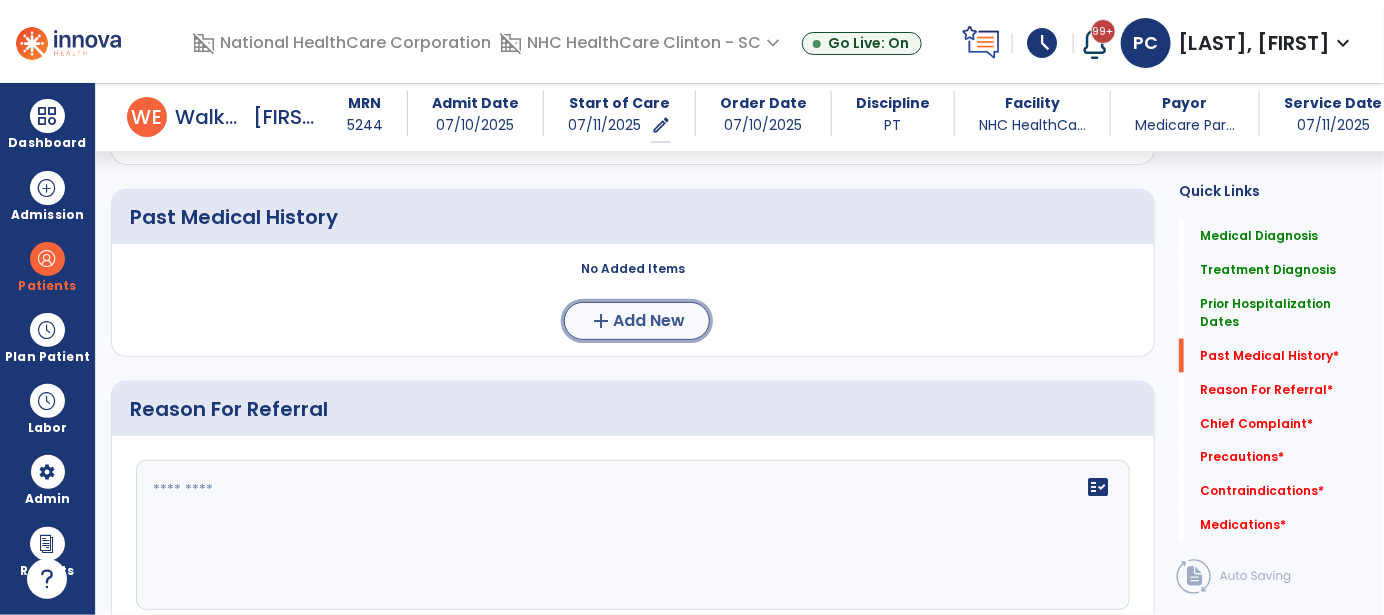 click on "Add New" 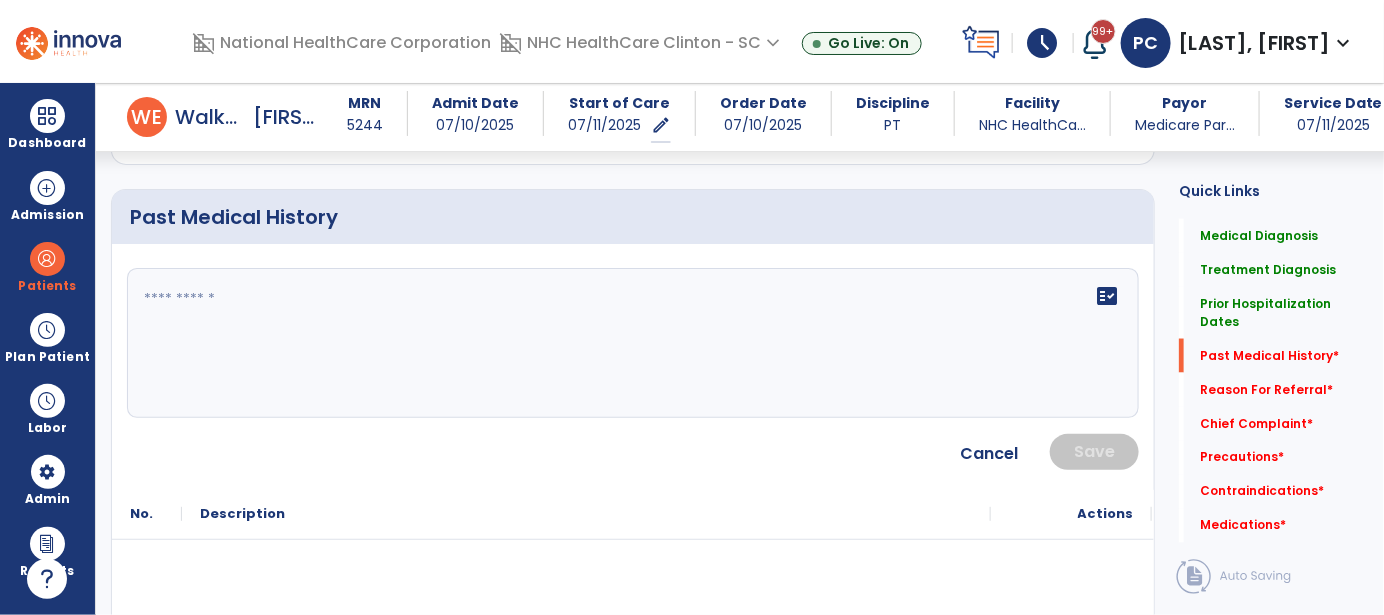 click on "fact_check" 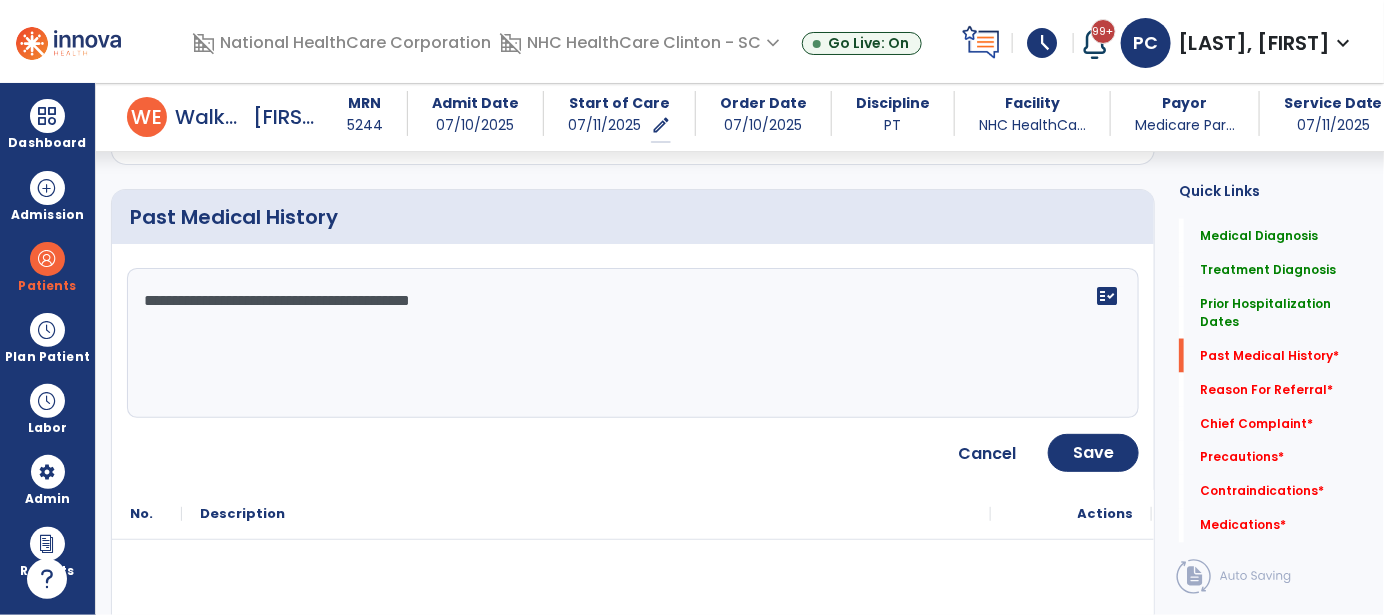 drag, startPoint x: 529, startPoint y: 318, endPoint x: 276, endPoint y: 346, distance: 254.5447 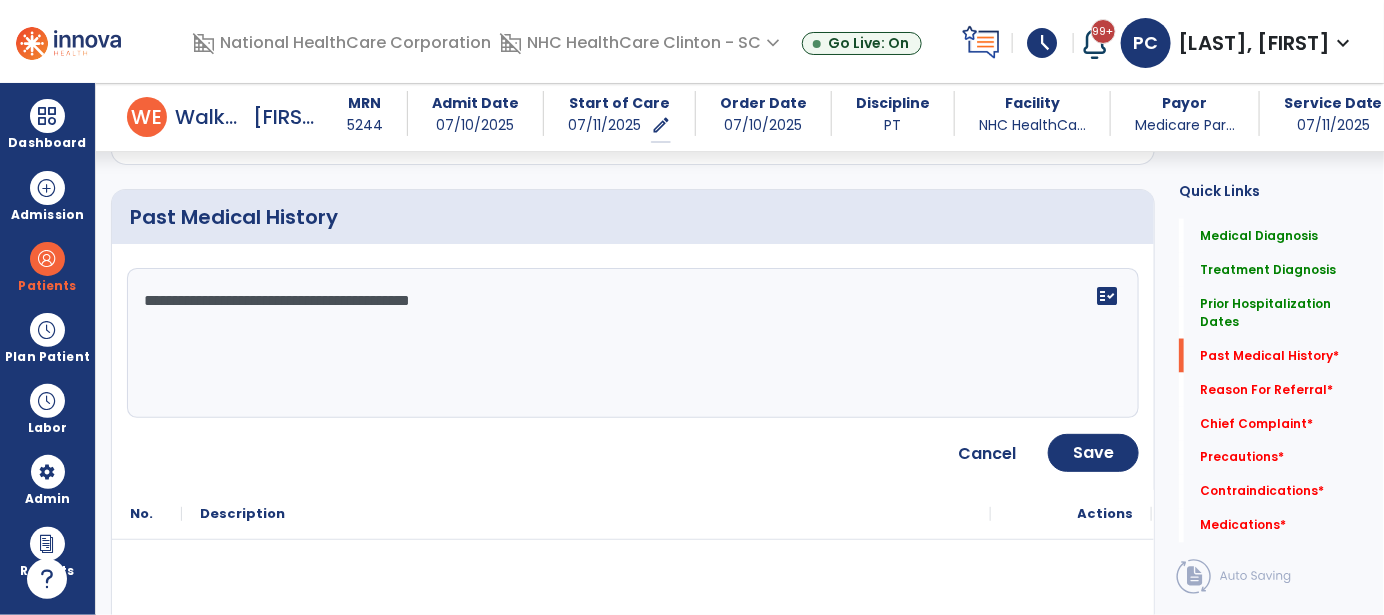 click on "**********" 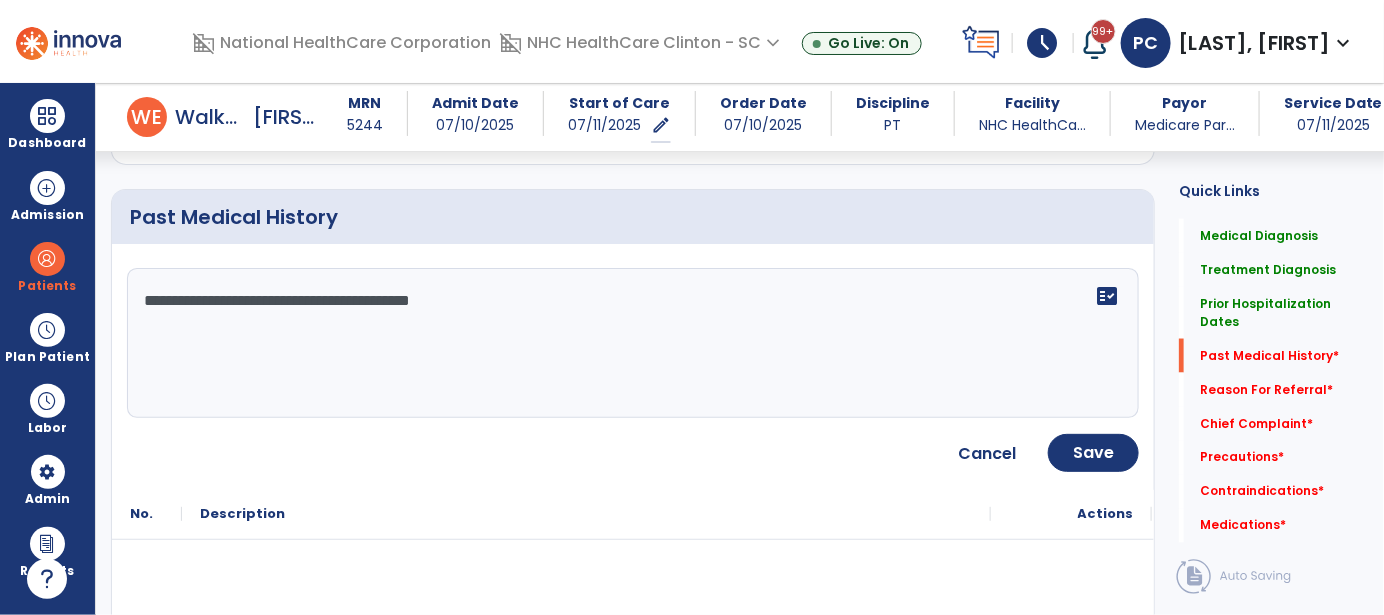 click on "**********" 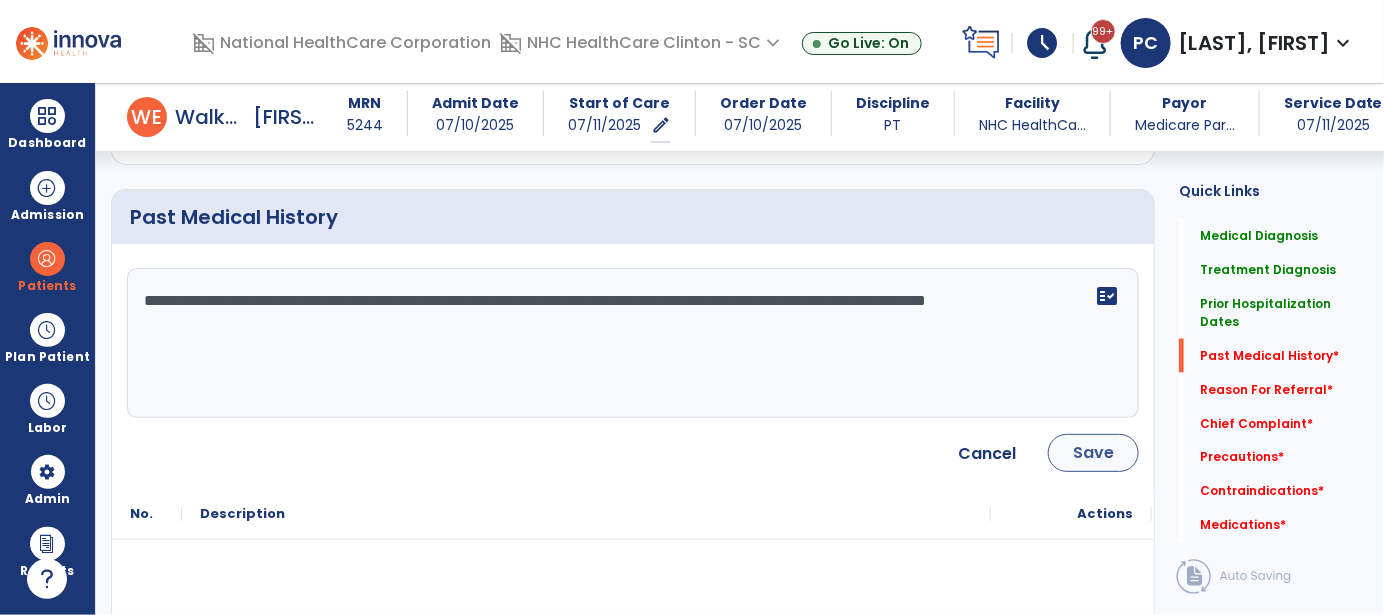 type on "**********" 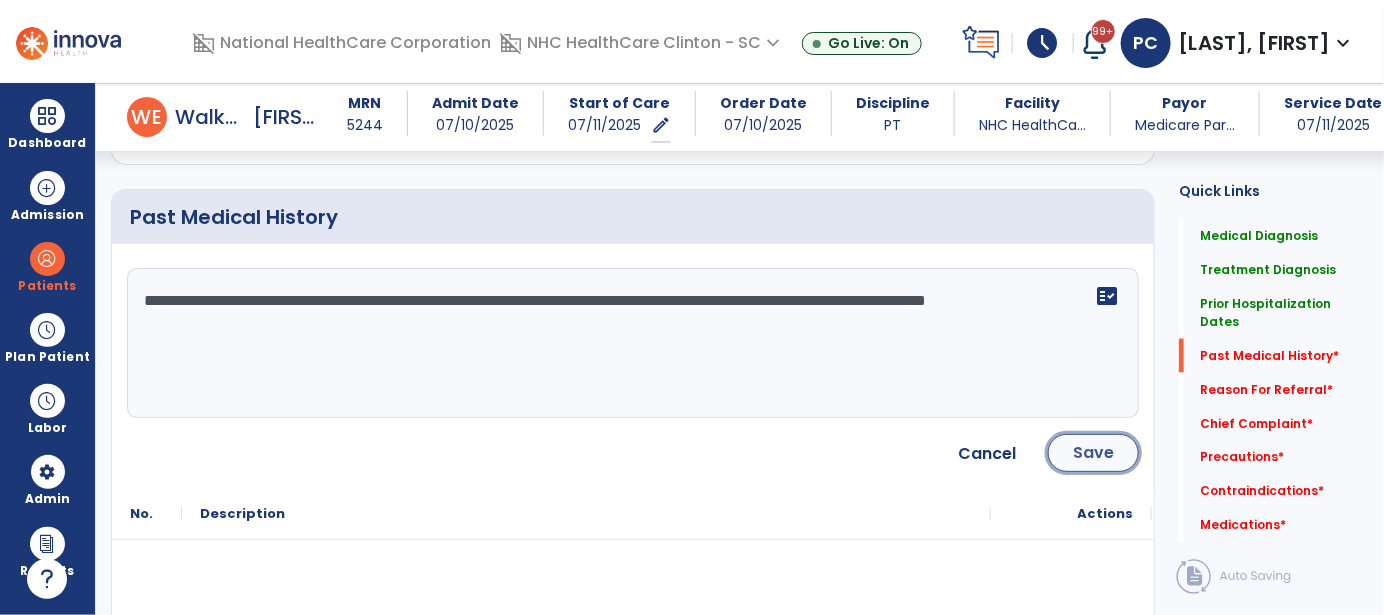 click on "Save" 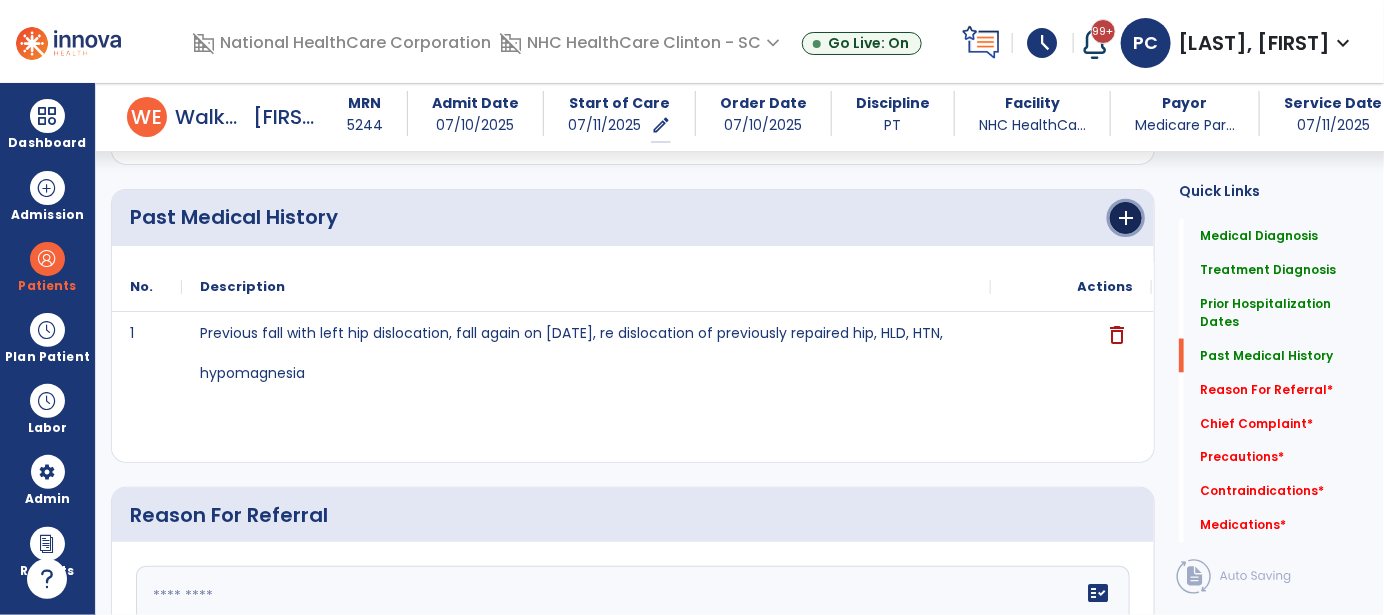 click on "add" 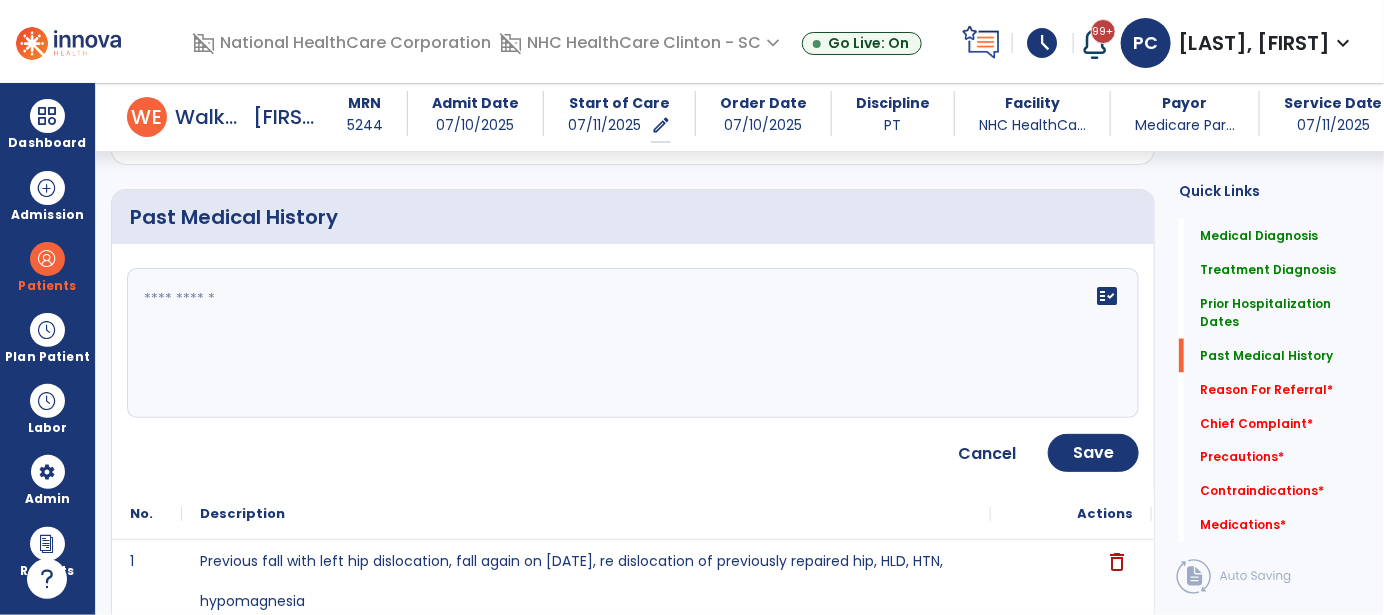 click on "fact_check" 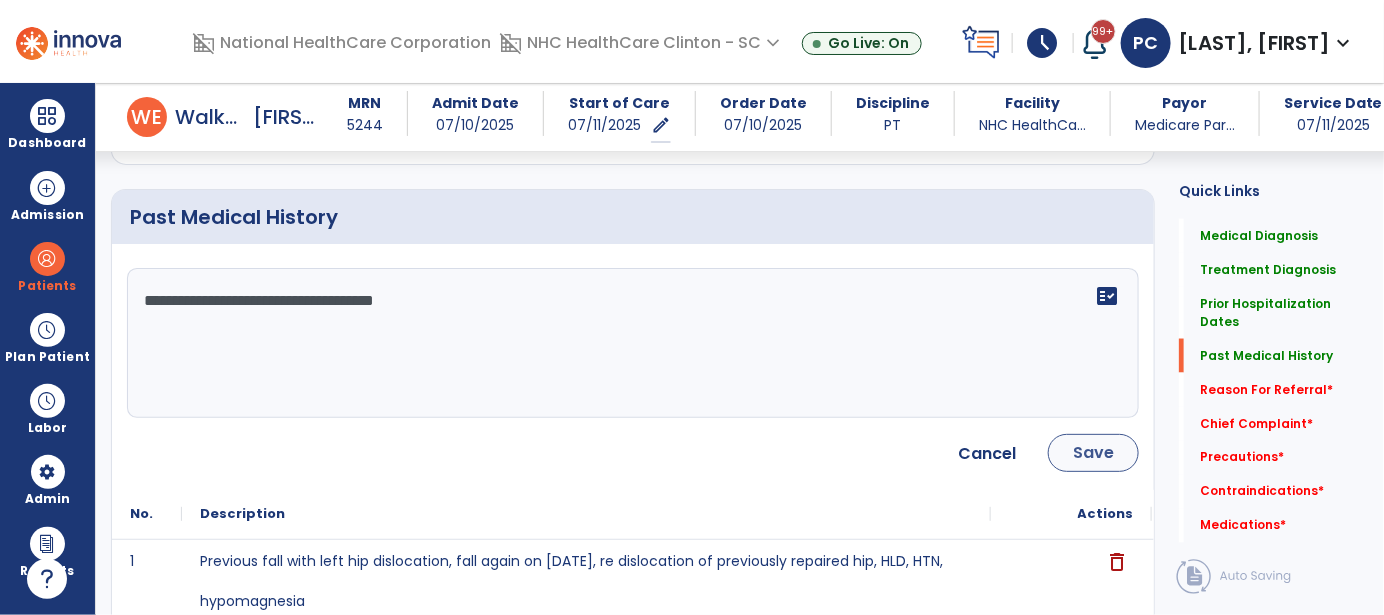 type on "**********" 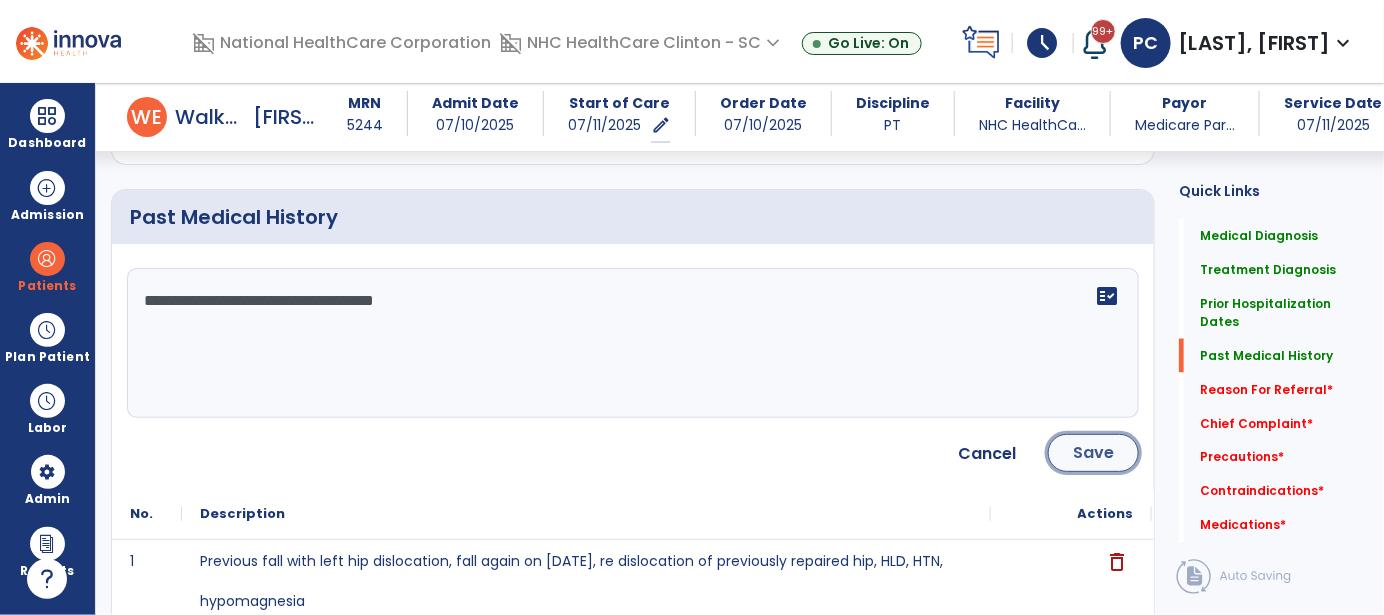 click on "Save" 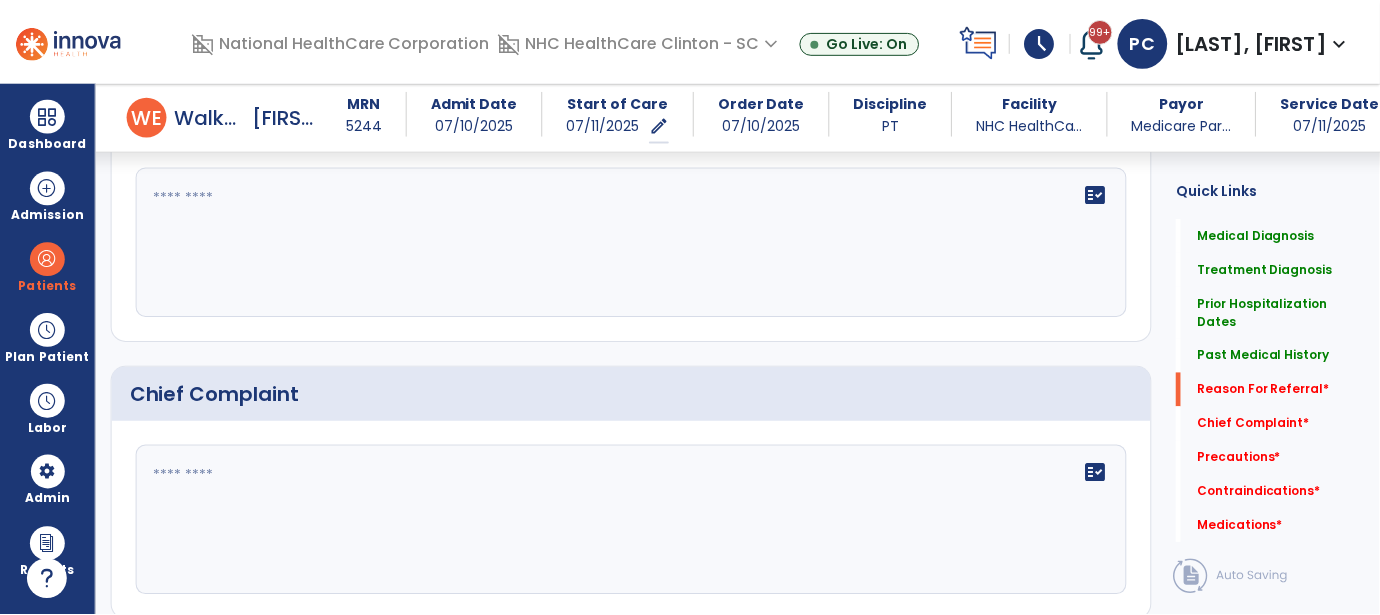 scroll, scrollTop: 1425, scrollLeft: 0, axis: vertical 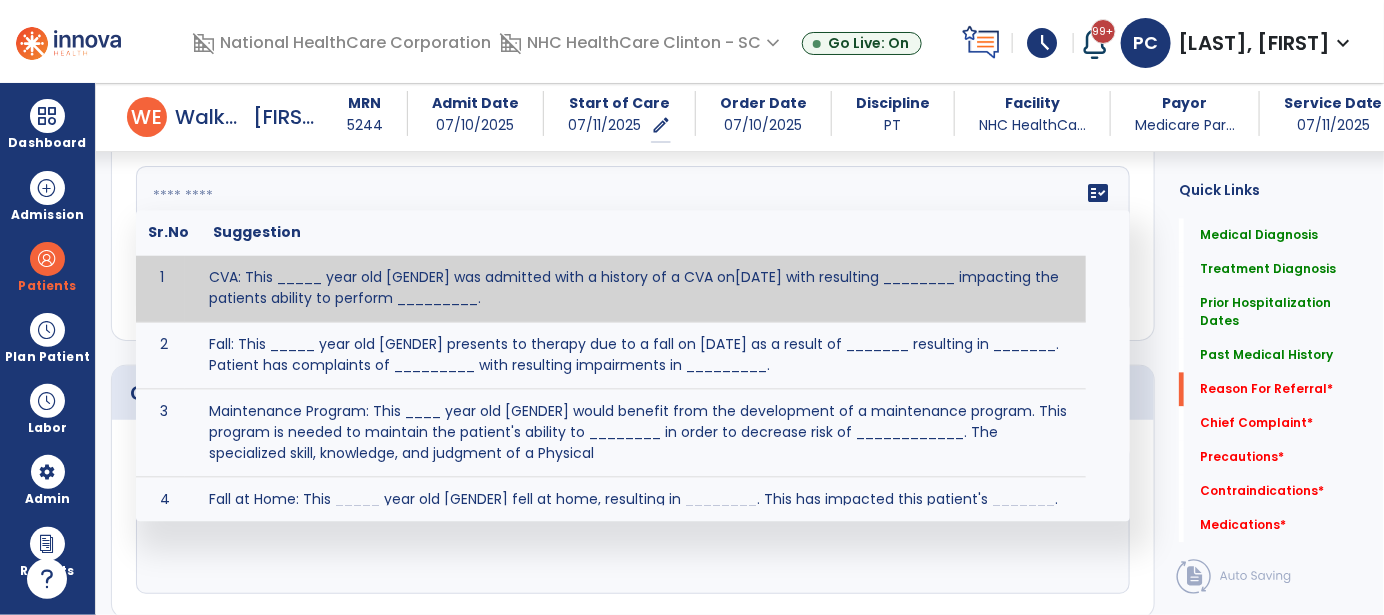 click on "fact_check  Sr.No Suggestion 1 CVA: This _____ year old [GENDER] was admitted with a history of a CVA on[DATE] with resulting ________ impacting the patients ability to perform _________. 2 Fall: This _____ year old [GENDER] presents to therapy due to a fall on [DATE] as a result of _______ resulting in _______.  Patient has complaints of _________ with resulting impairments in _________. 3 Maintenance Program: This ____ year old [GENDER] would benefit from the development of a maintenance program.  This program is needed to maintain the patient's ability to ________ in order to decrease risk of ____________.  The specialized skill, knowledge, and judgment of a Physical  4 Fall at Home: This _____ year old [GENDER] fell at home, resulting  in ________.  This has impacted this patient's _______.  As a result of these noted limitations in functional activities, this patient is unable to safely return to home.  This patient requires skilled therapy in order to improve safety and function. 5 6 7 8 9 10" 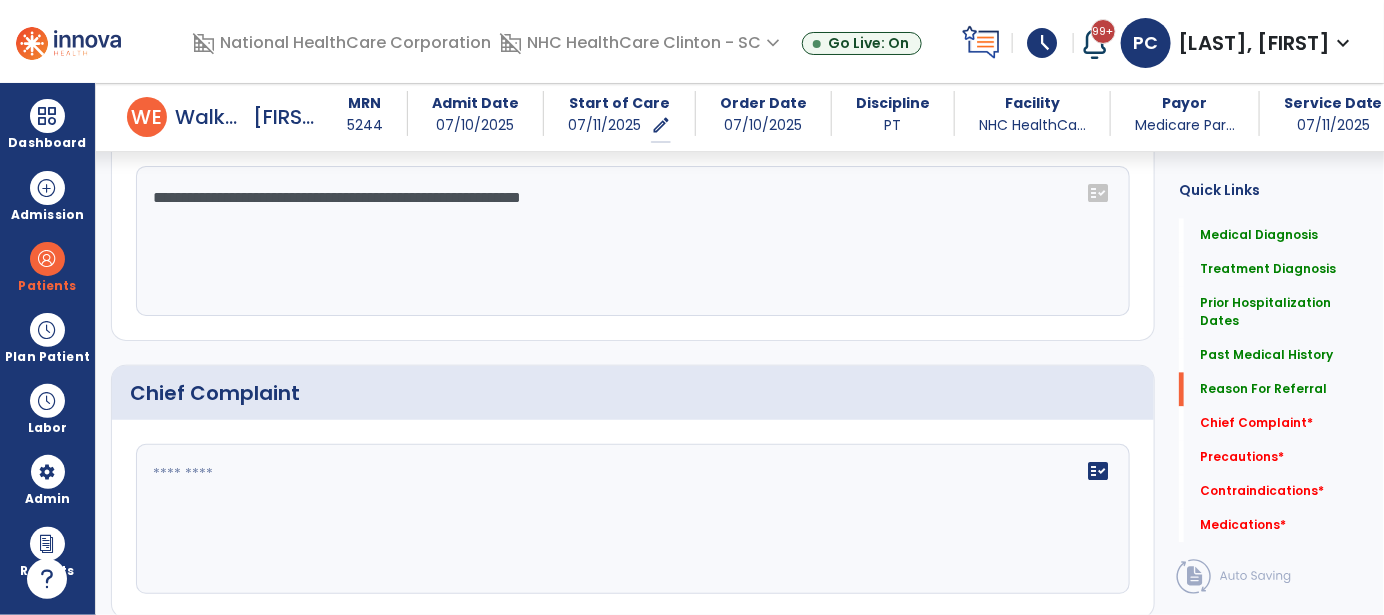 click on "**********" 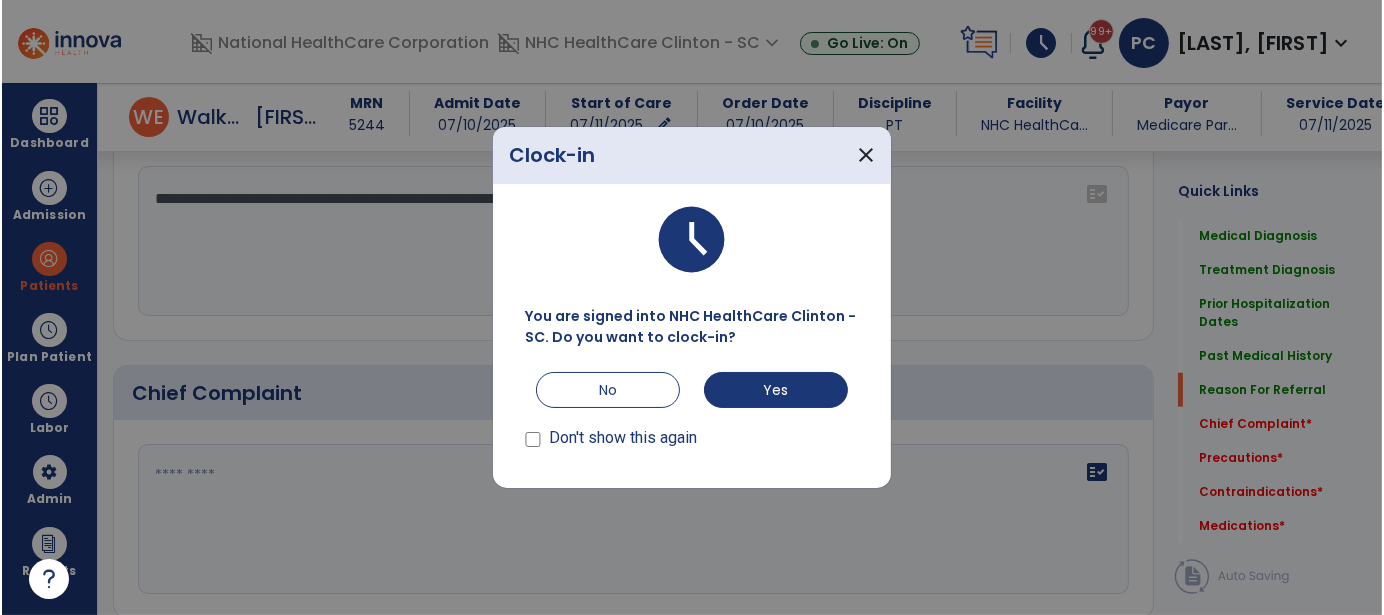 scroll, scrollTop: 1425, scrollLeft: 0, axis: vertical 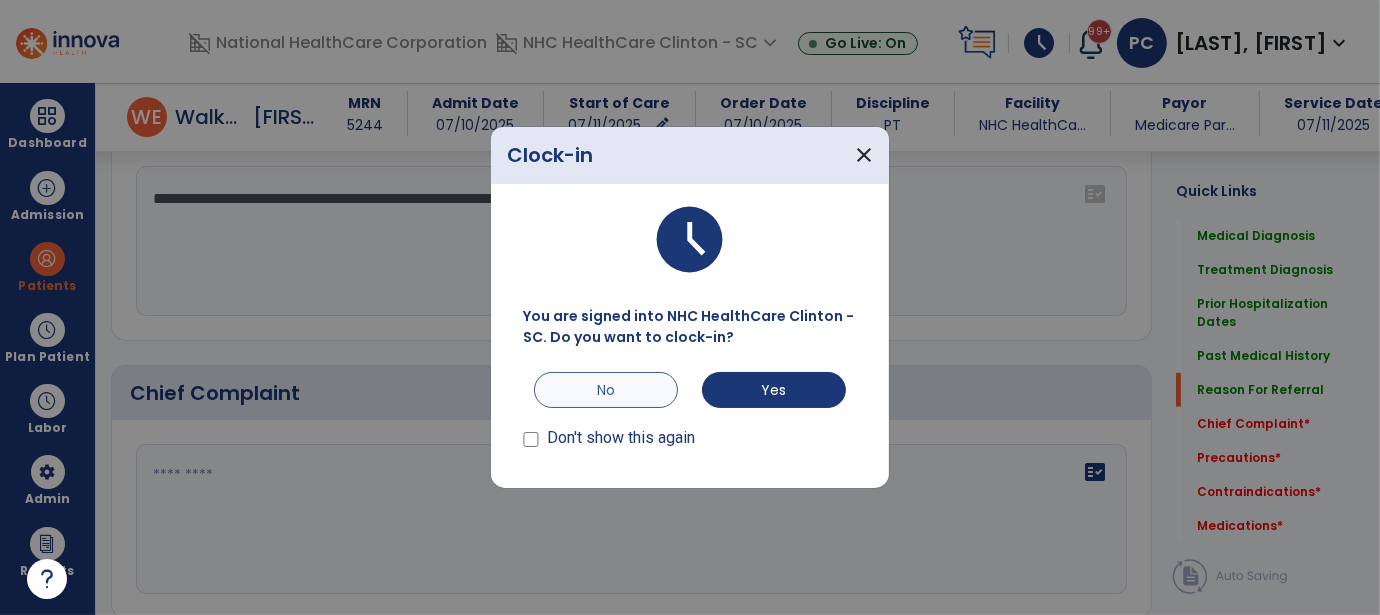 click on "No" at bounding box center (606, 390) 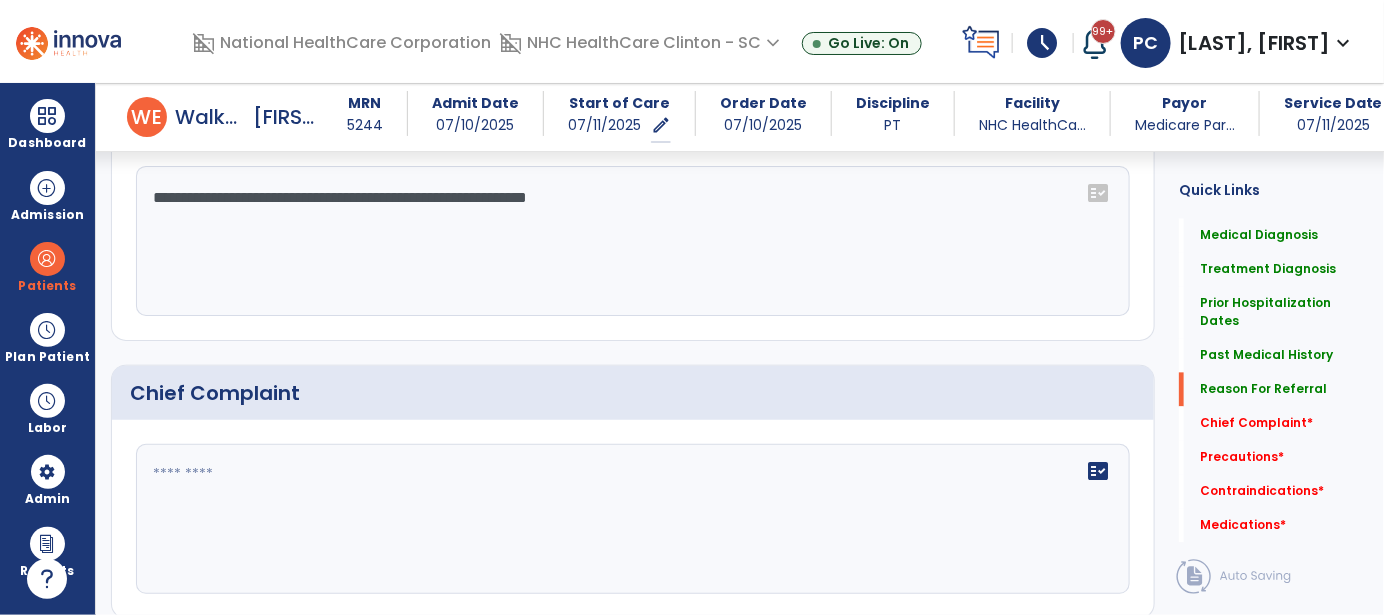 click on "**********" 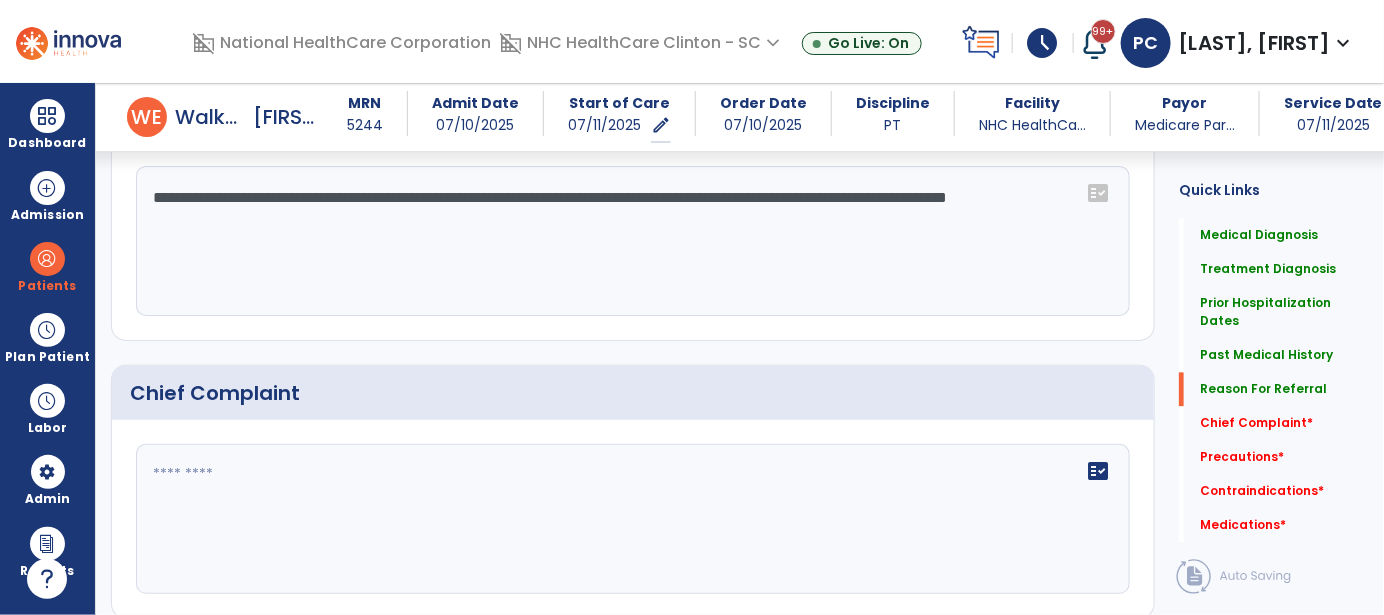 drag, startPoint x: 1003, startPoint y: 194, endPoint x: 1063, endPoint y: 194, distance: 60 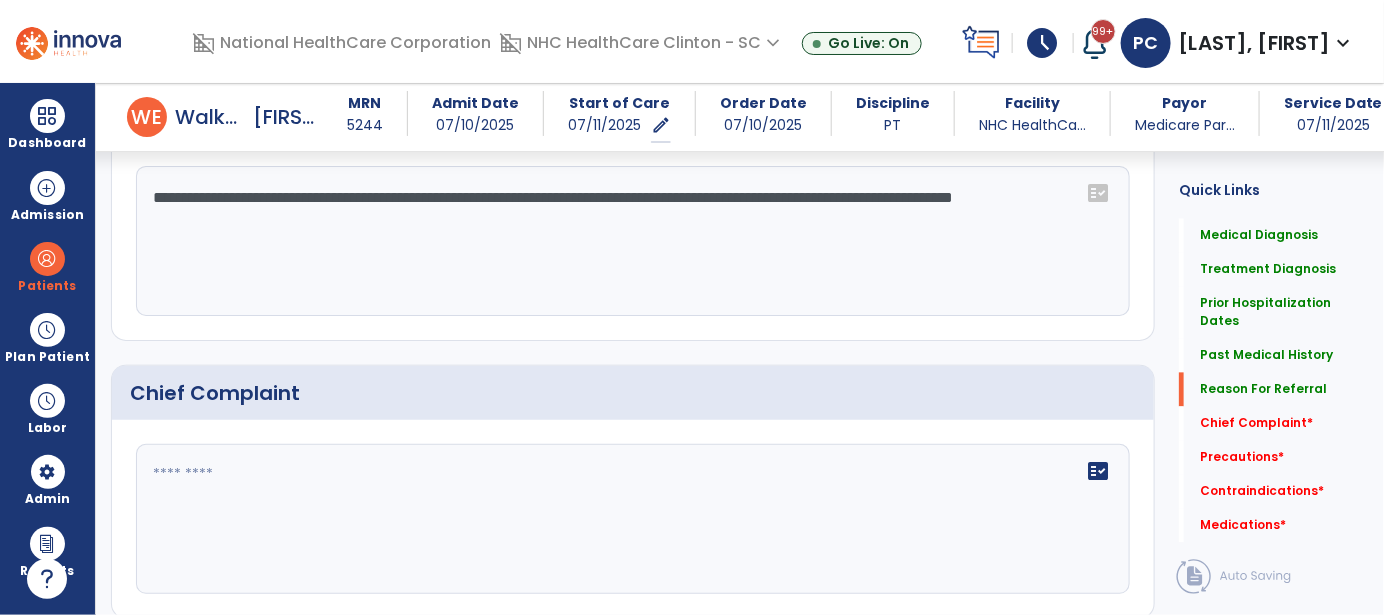 click on "**********" 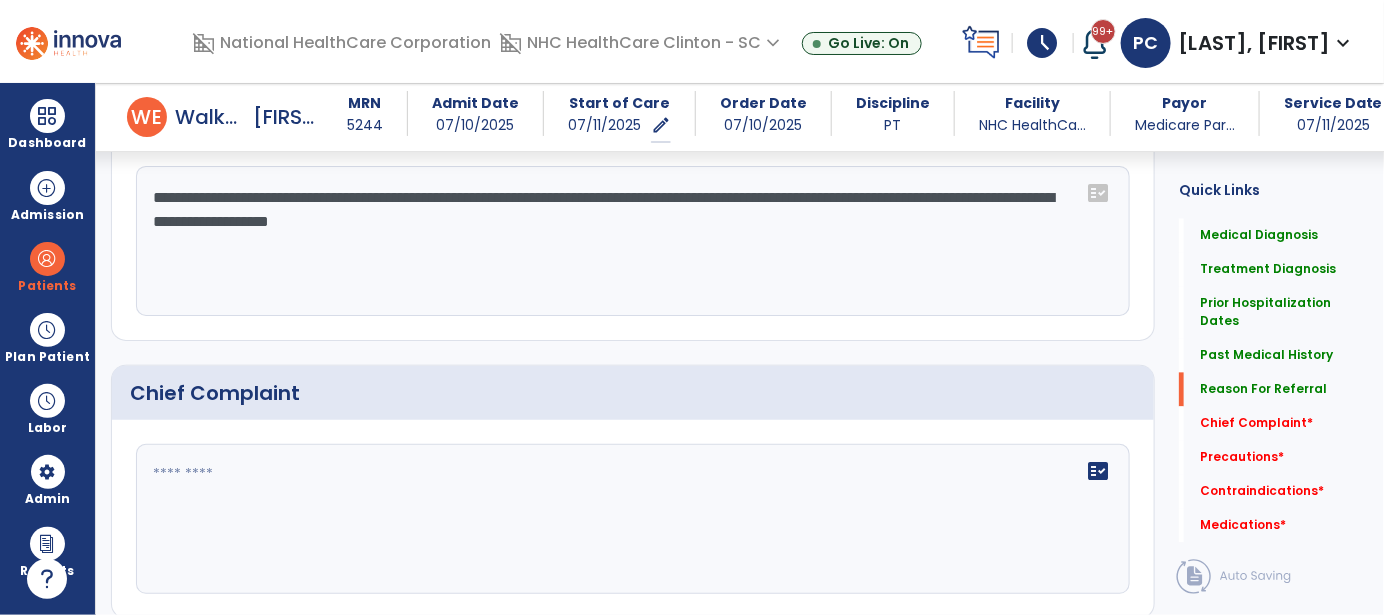 click on "**********" 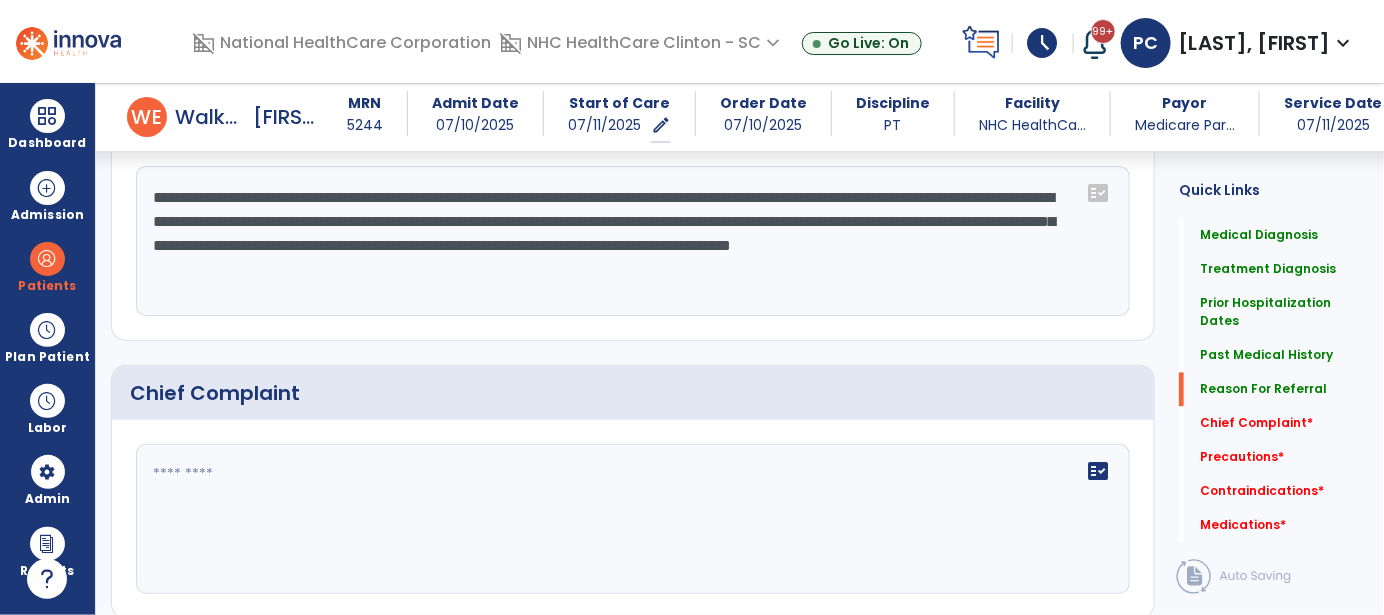 click on "**********" 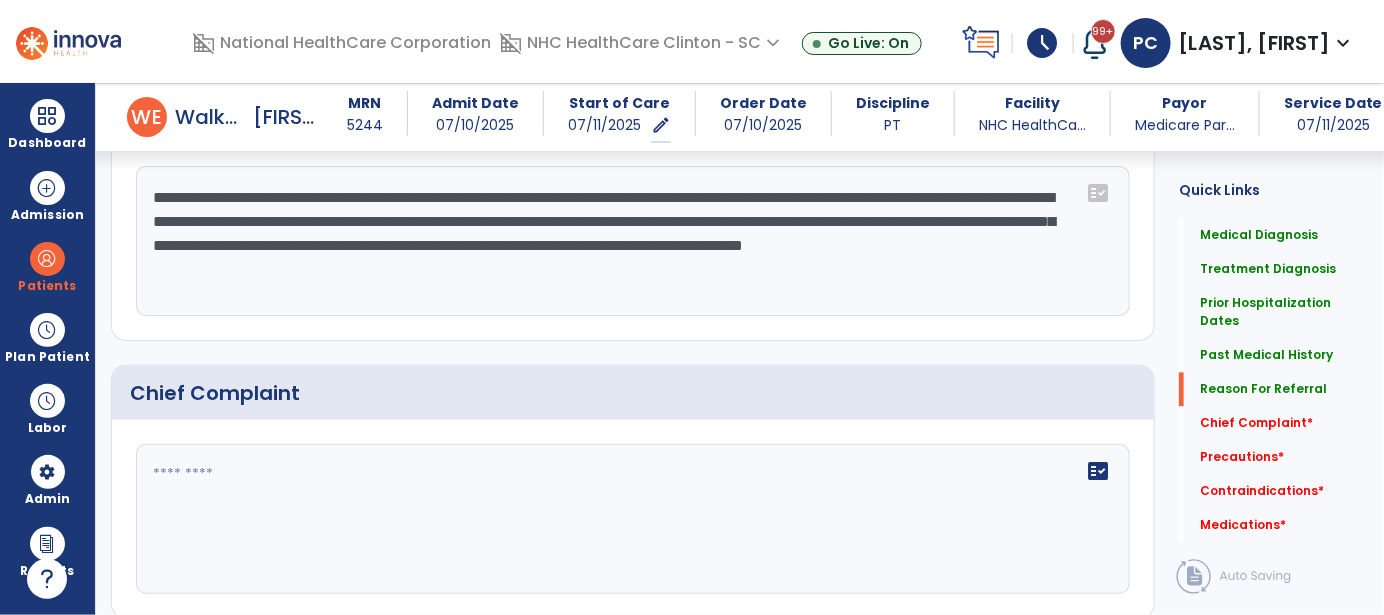 click on "**********" 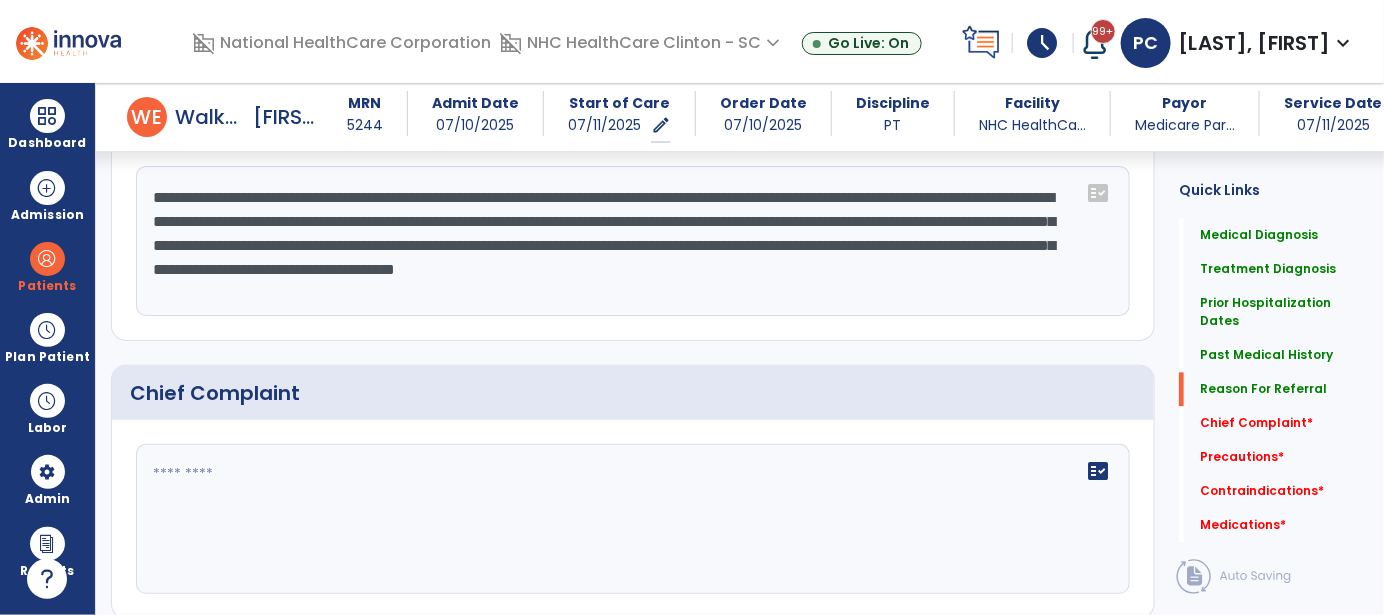 click on "**********" 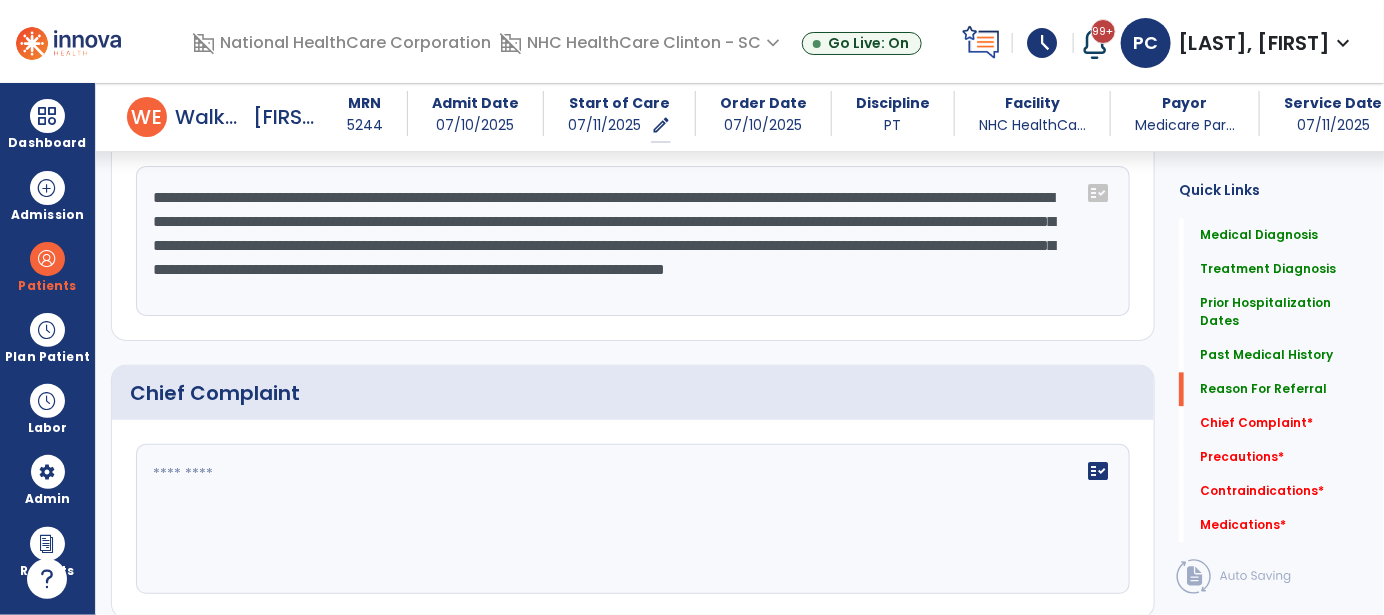 click on "**********" 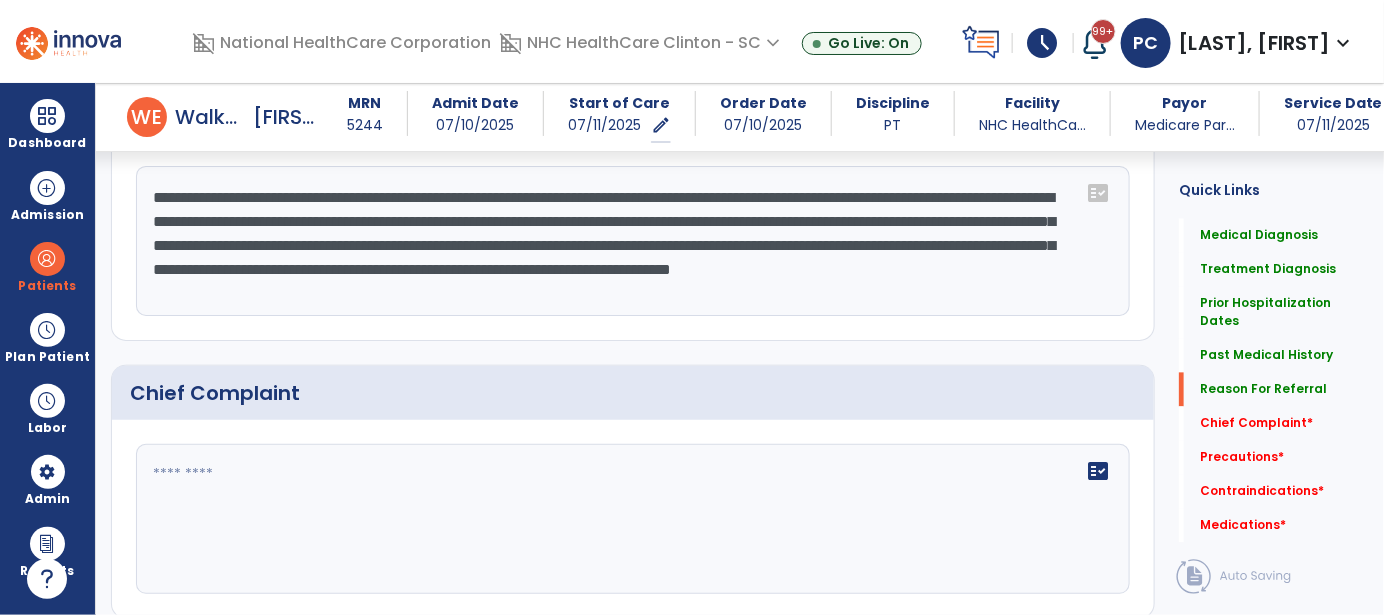 click on "**********" 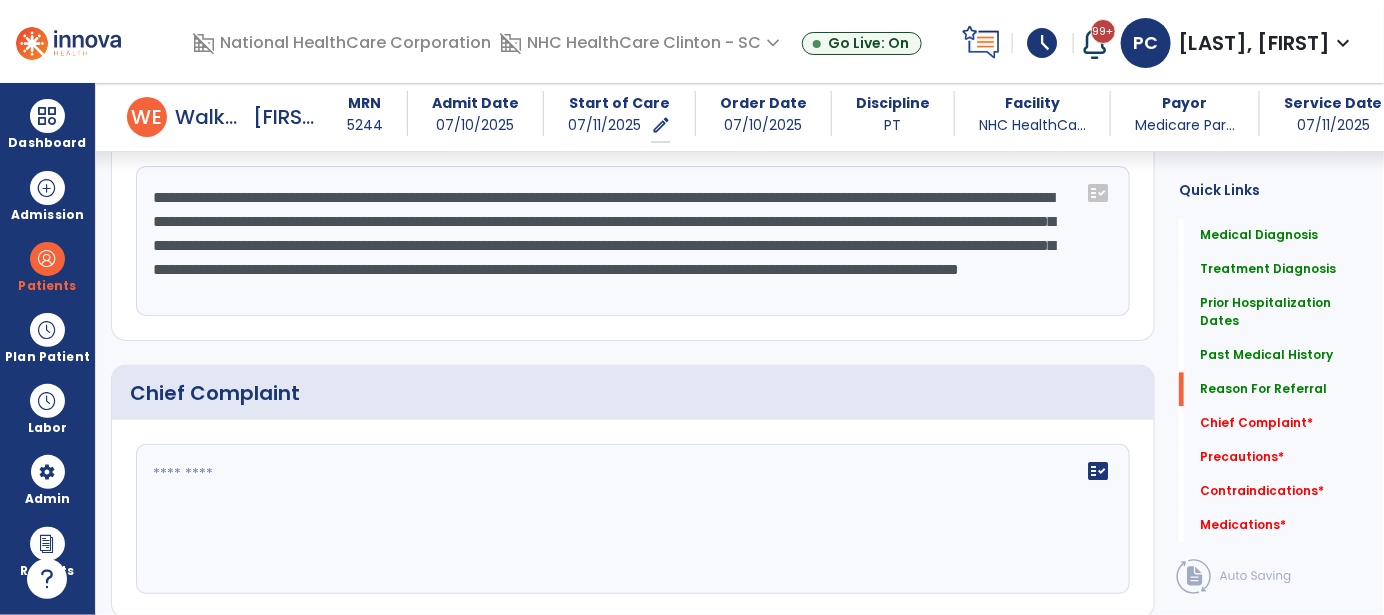 scroll, scrollTop: 15, scrollLeft: 0, axis: vertical 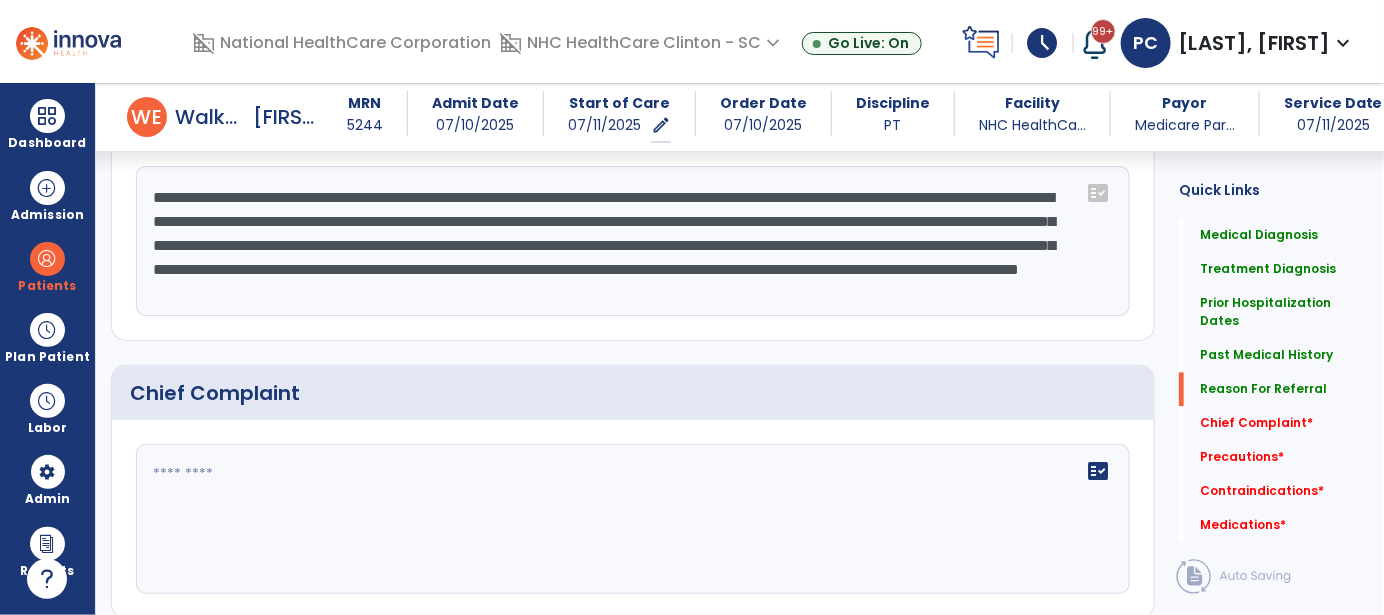 click on "**********" 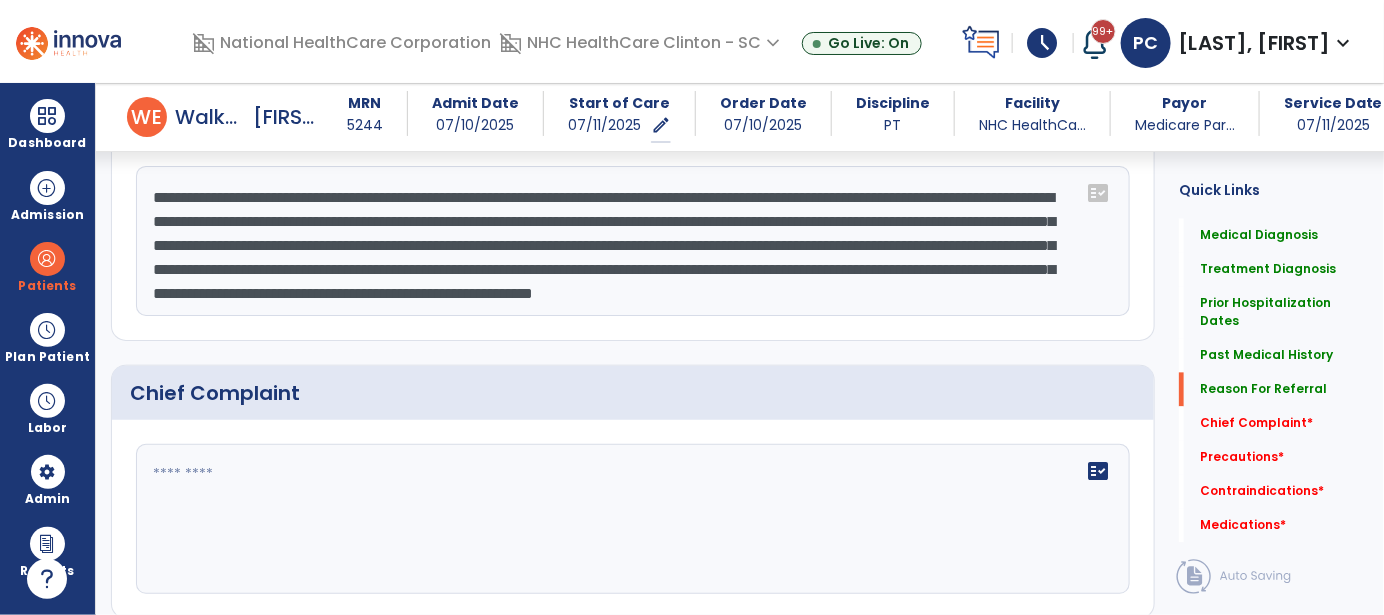 click on "**********" 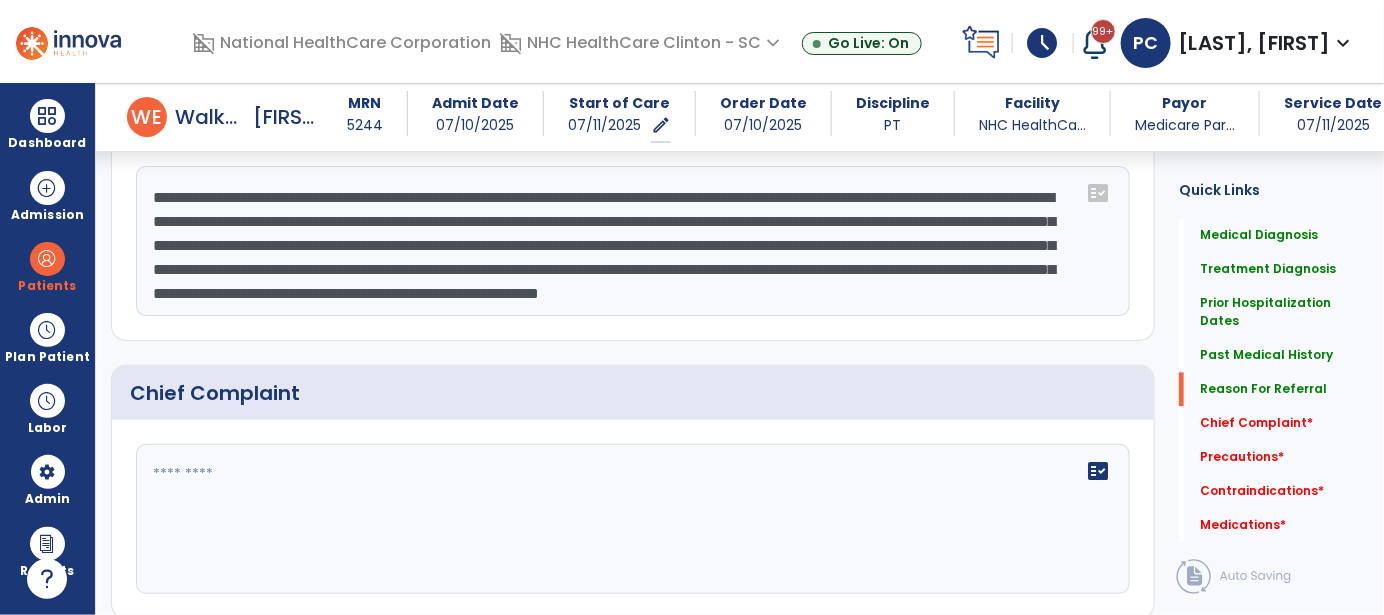 type on "**********" 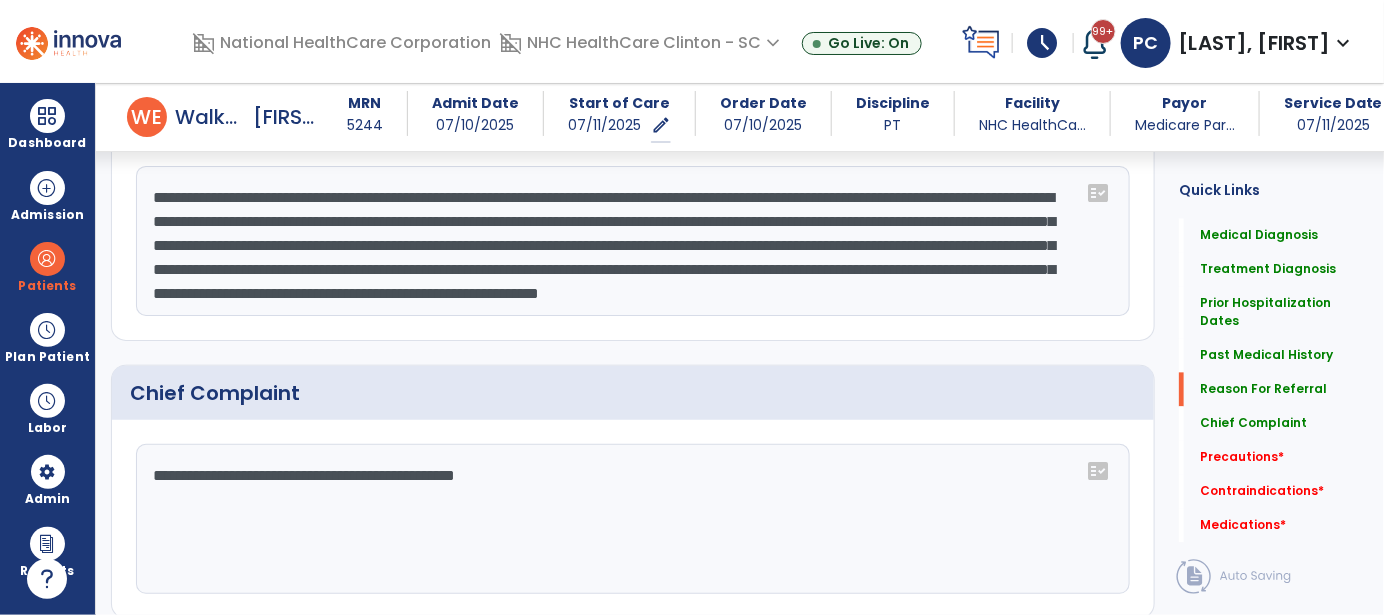 click on "**********" 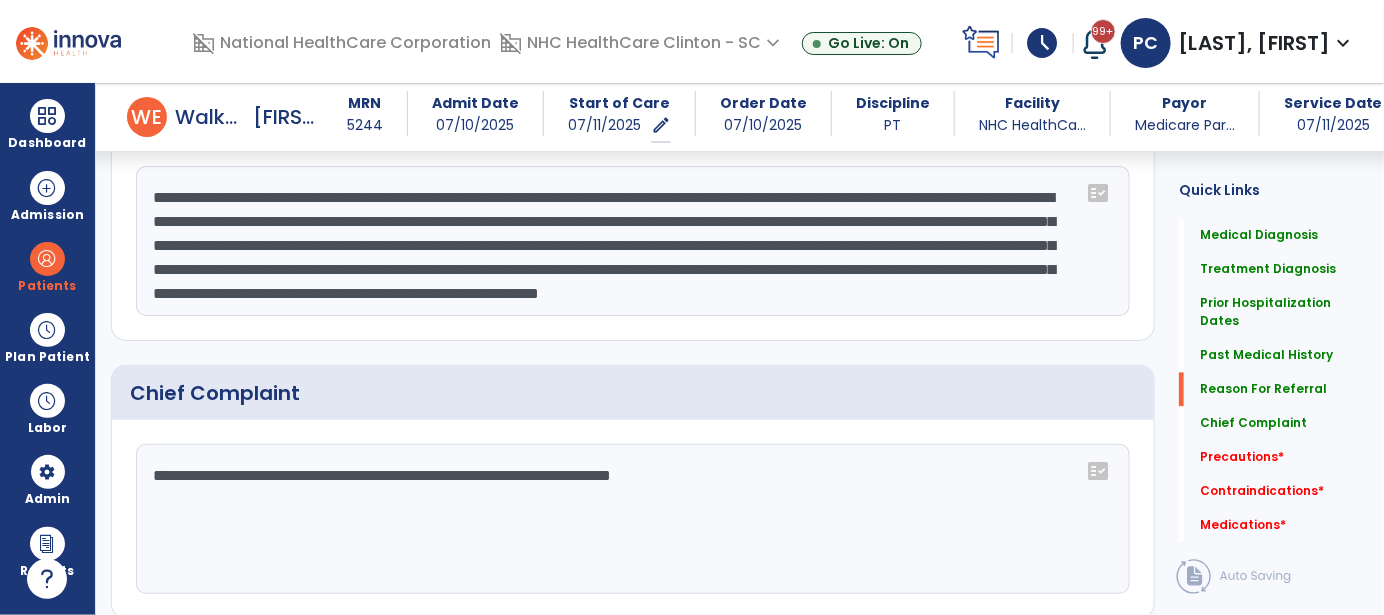click on "**********" 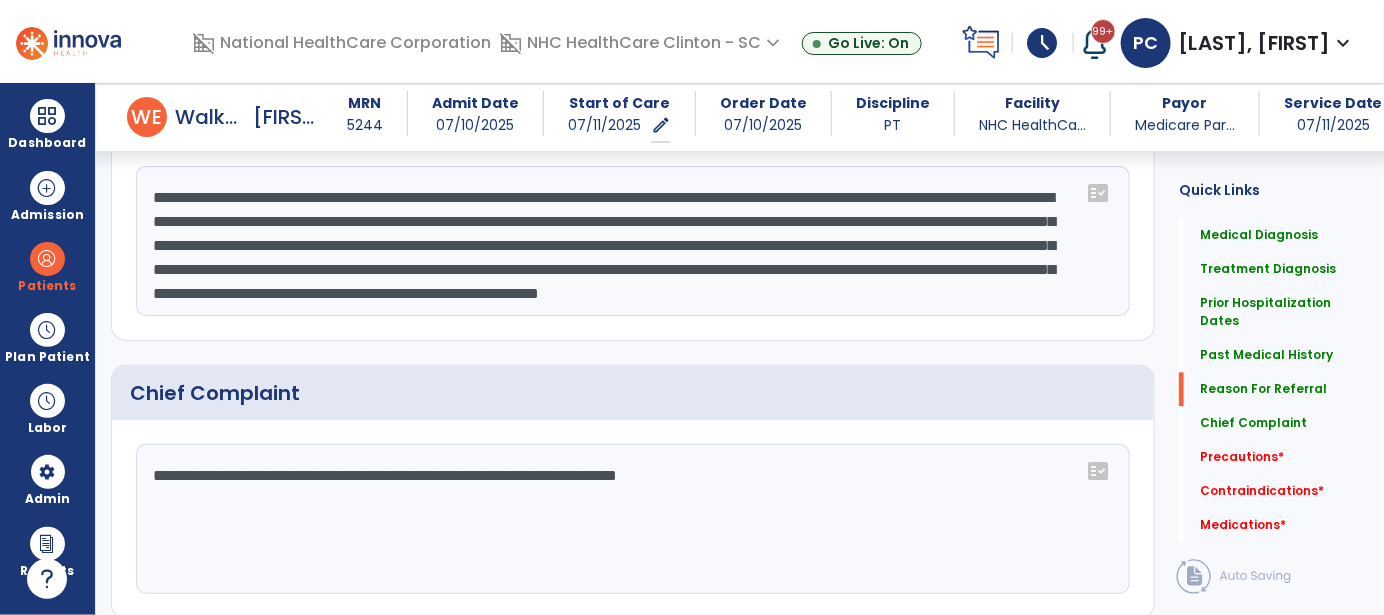 click on "**********" 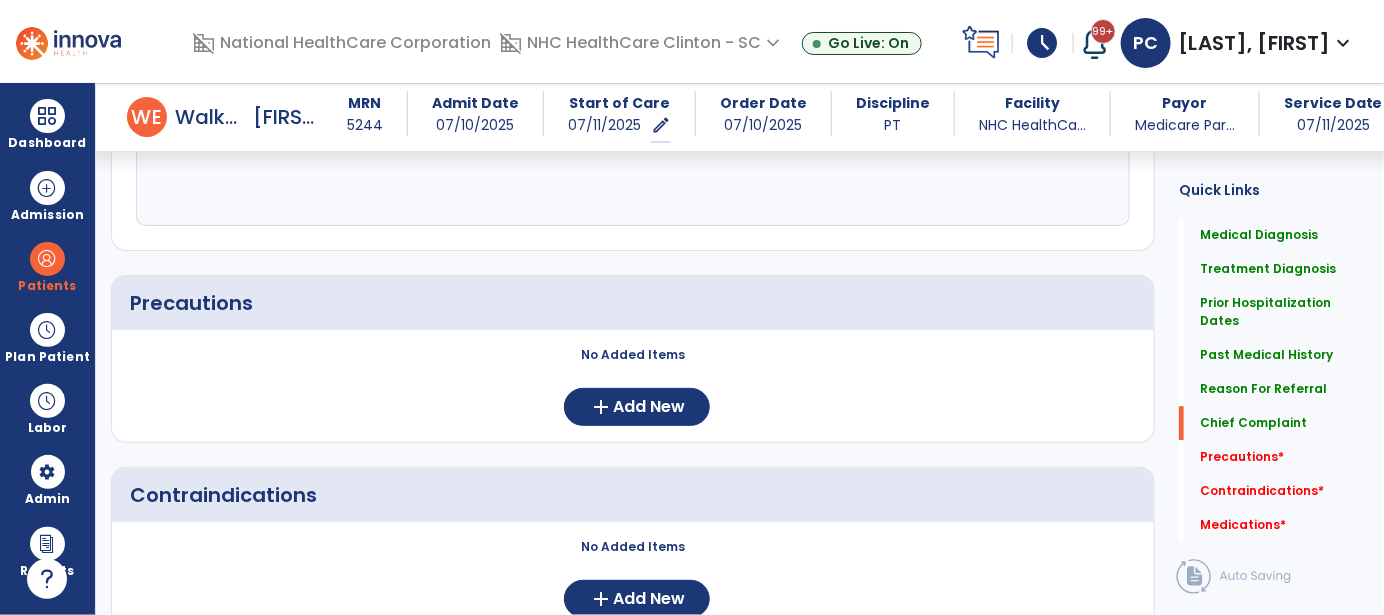 scroll, scrollTop: 1825, scrollLeft: 0, axis: vertical 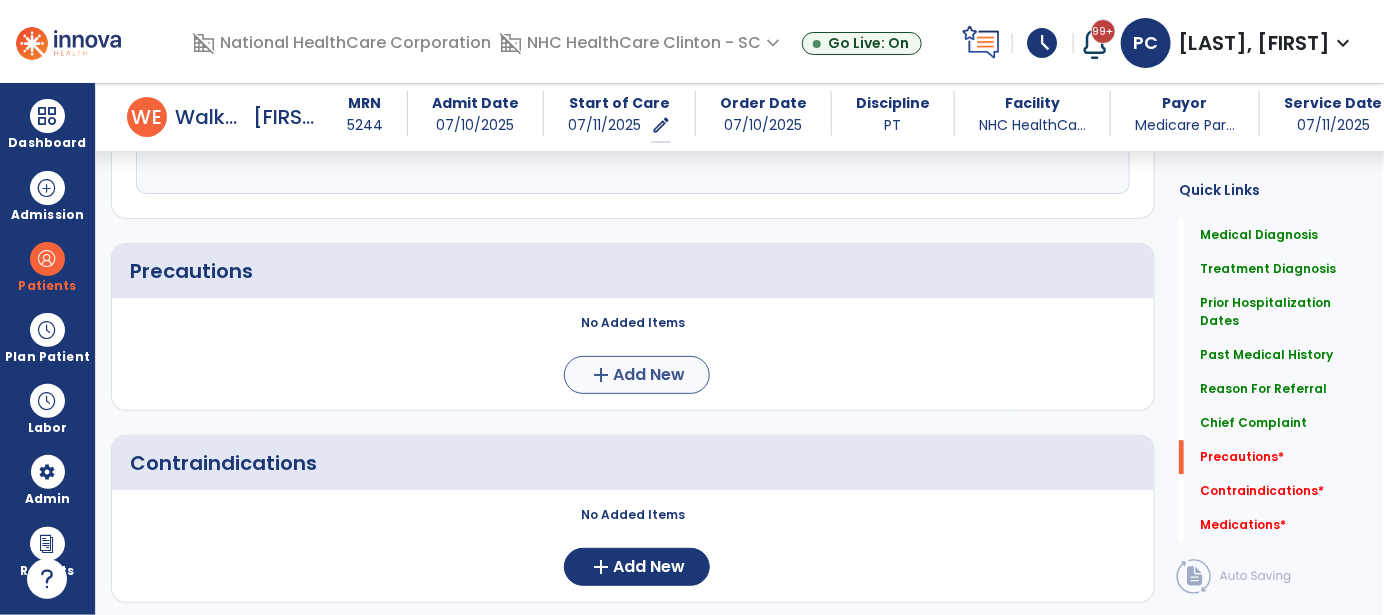 type on "**********" 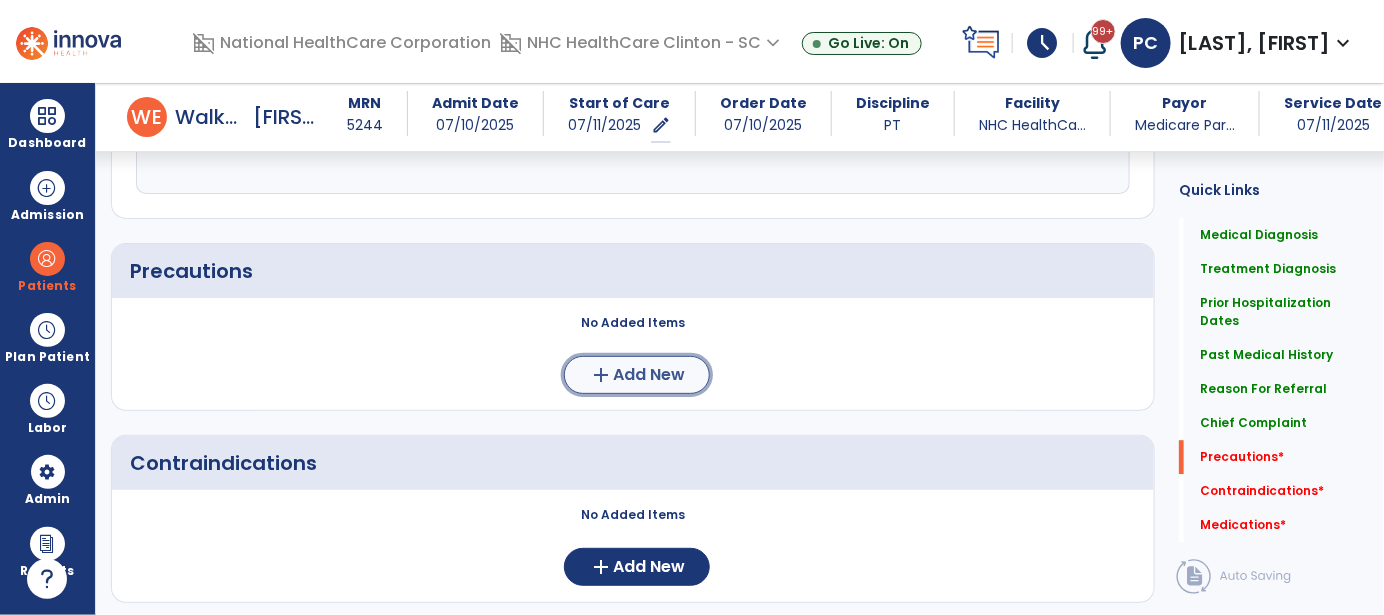 click on "add  Add New" 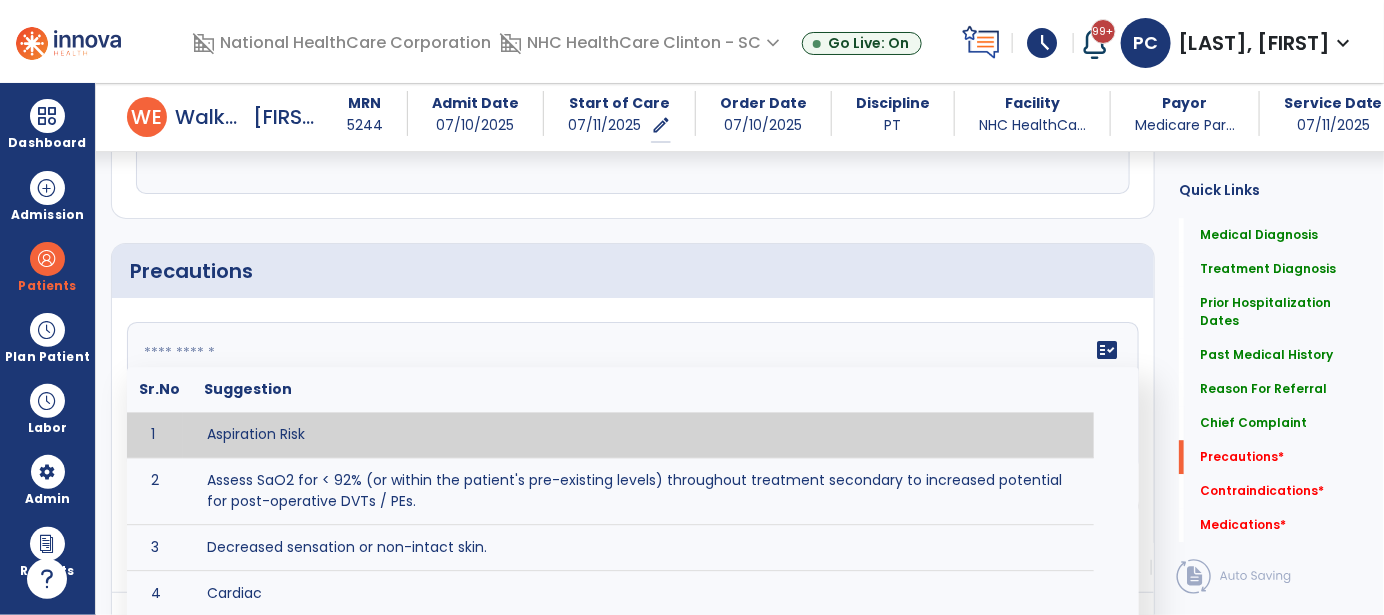 click on "fact_check  Sr.No Suggestion 1 Aspiration Risk 2 Assess SaO2 for < 92% (or within the patient's pre-existing levels) throughout treatment secondary to increased potential for post-operative DVTs / PEs. 3 Decreased sensation or non-intact skin. 4 Cardiac 5 Cease exercise/activity SpO2 < 88 - 90%, RPE > 16, RR > 45 6 Check for modified diet / oral intake restrictions related to swallowing impairments. Consult ST as appropriate. 7 Check INR lab results prior to activity if patient on blood thinners. 8 Closely monitor anxiety or stress due to increased SOB/dyspnea and cease activity/exercise until patient is able to control this response 9 Code Status:  10 Confirm surgical approach and discoloration or other precautions. 11 Confirm surgical procedure and specific precautions based on procedure (e.g., no twisting/bending/lifting, need for post-op brace, limiting time in sitting, etc.). 12 Confirm weight bearing status as defined by the surgeon. 13 14 Precautions for exercise include:  15 Depression 16 17 18 19 20" 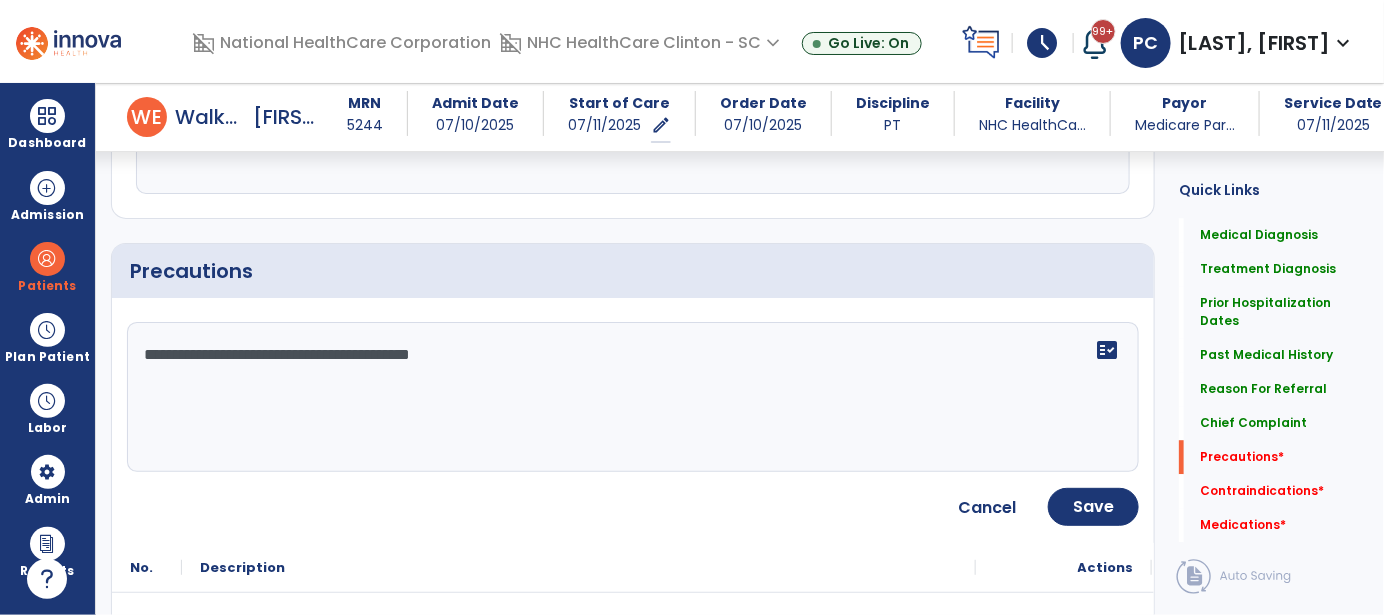 type on "**********" 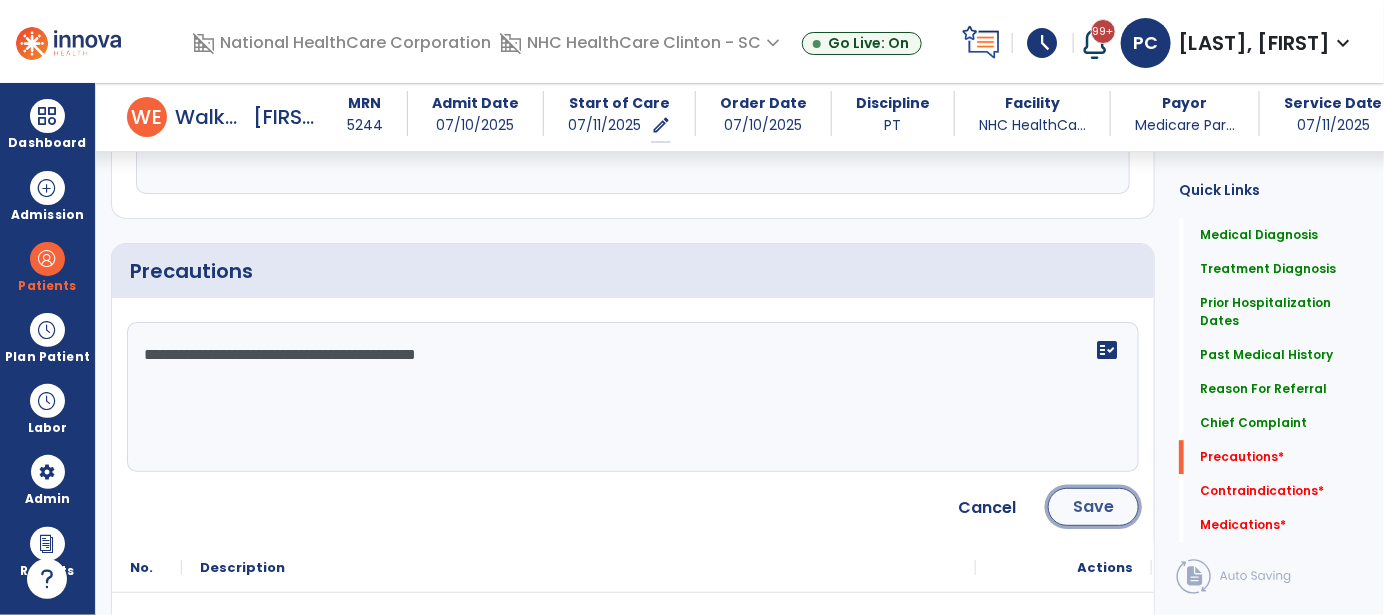 click on "Save" 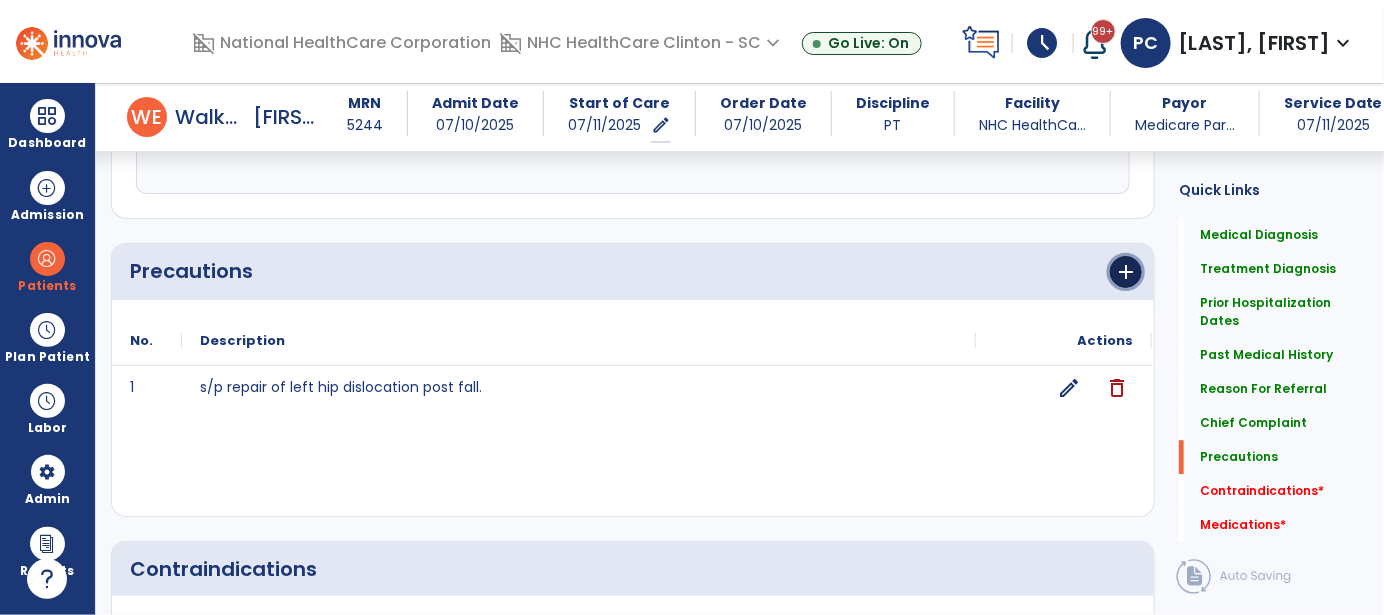 click on "add" 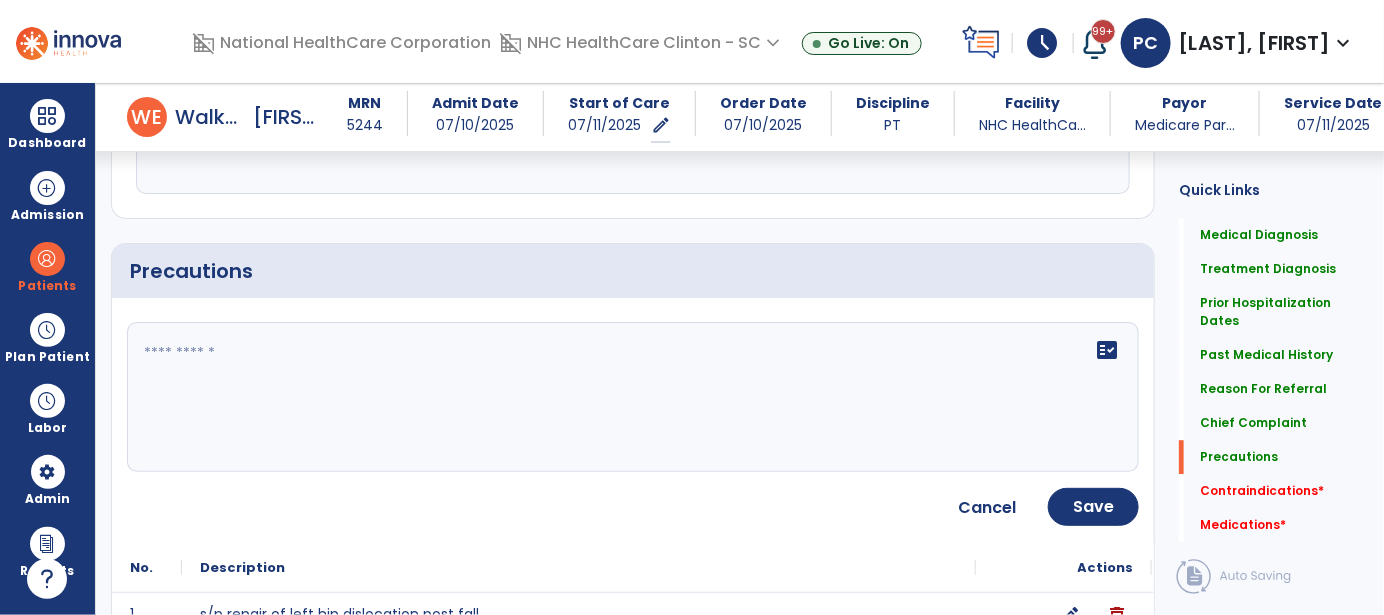 click on "fact_check" 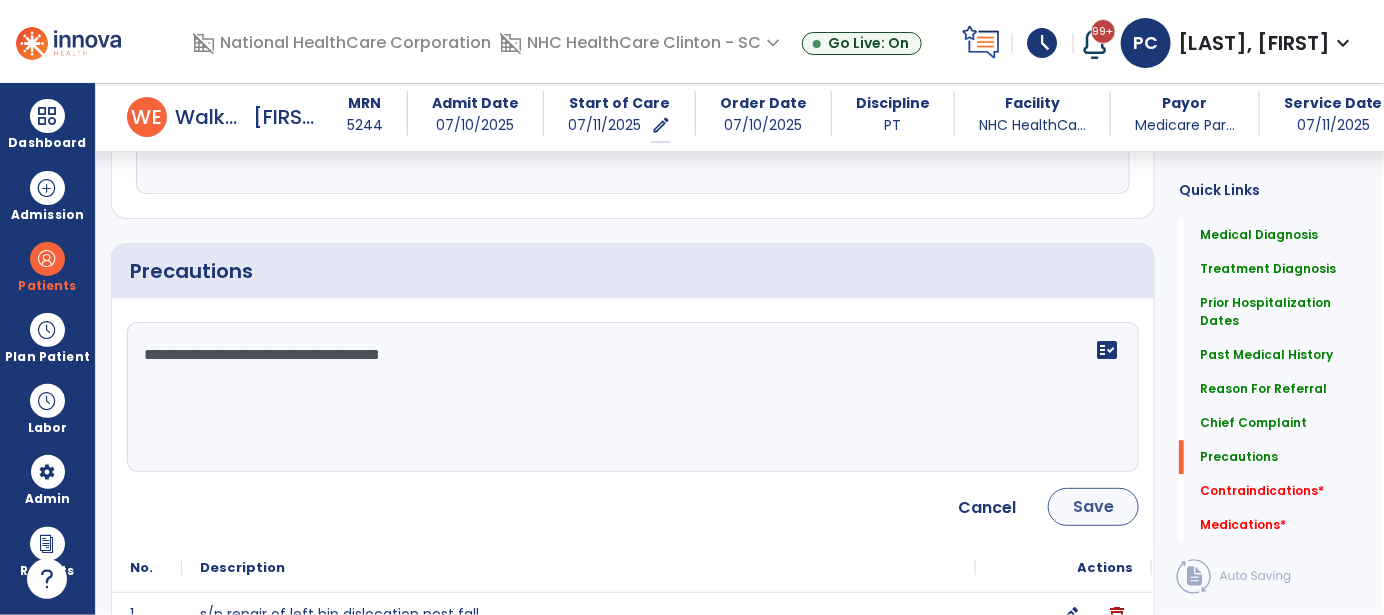 type on "**********" 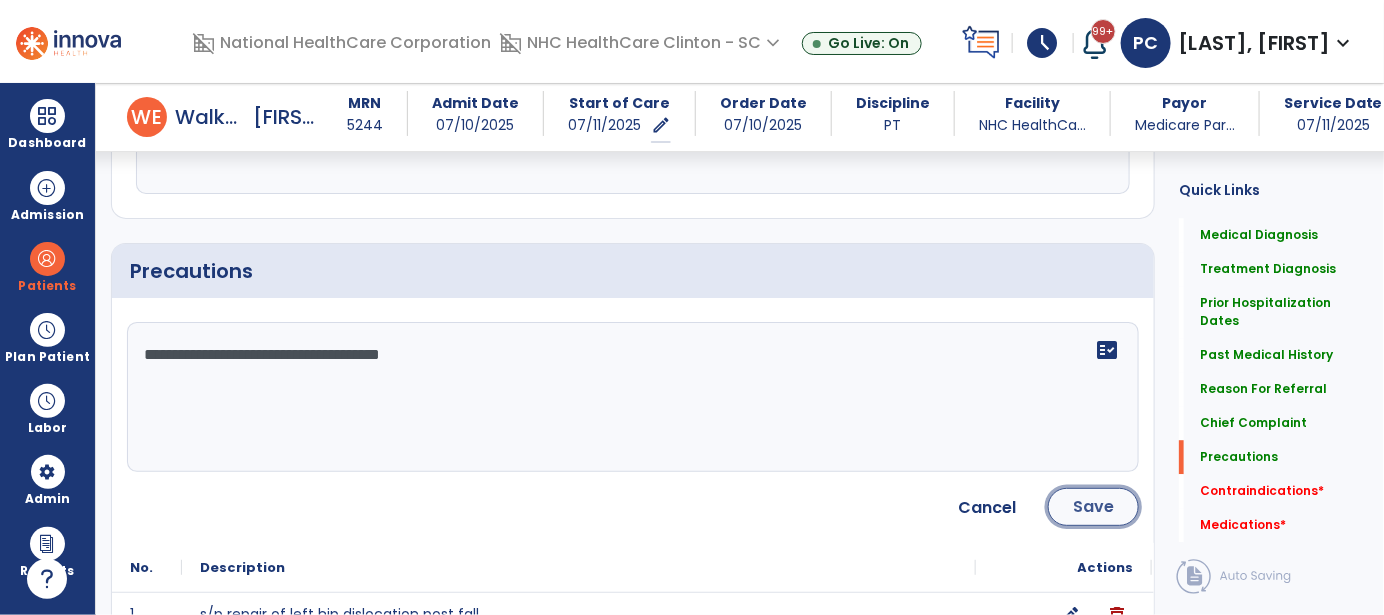 click on "Save" 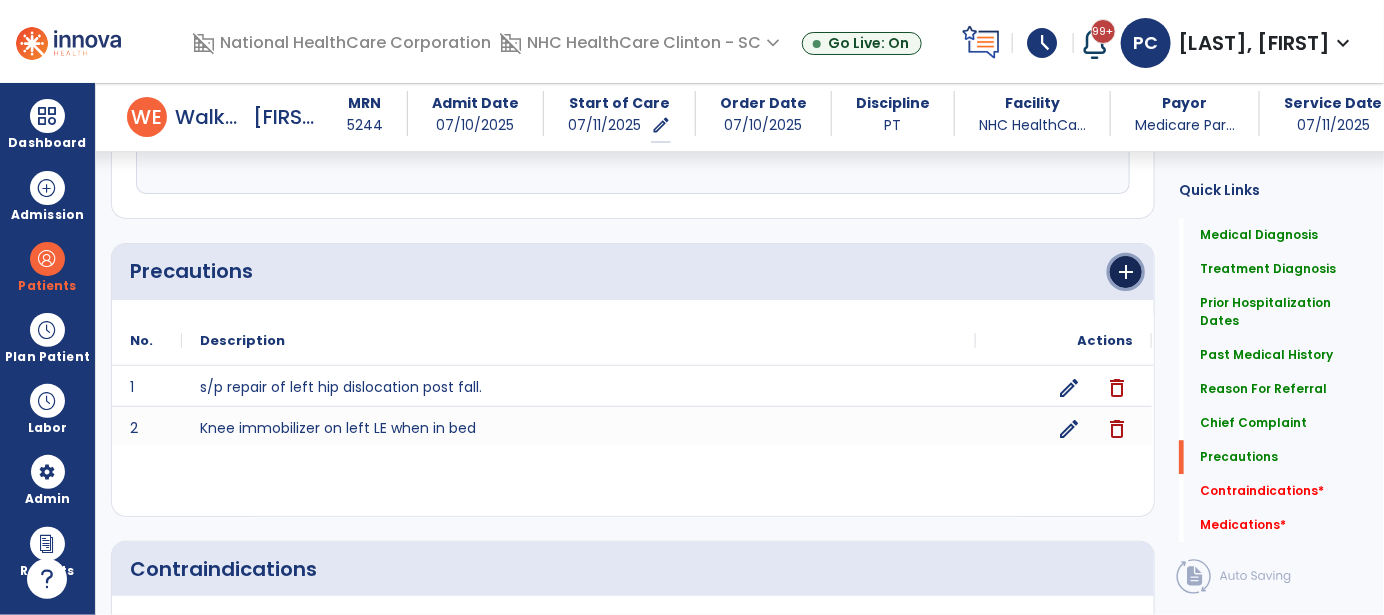 click on "add" 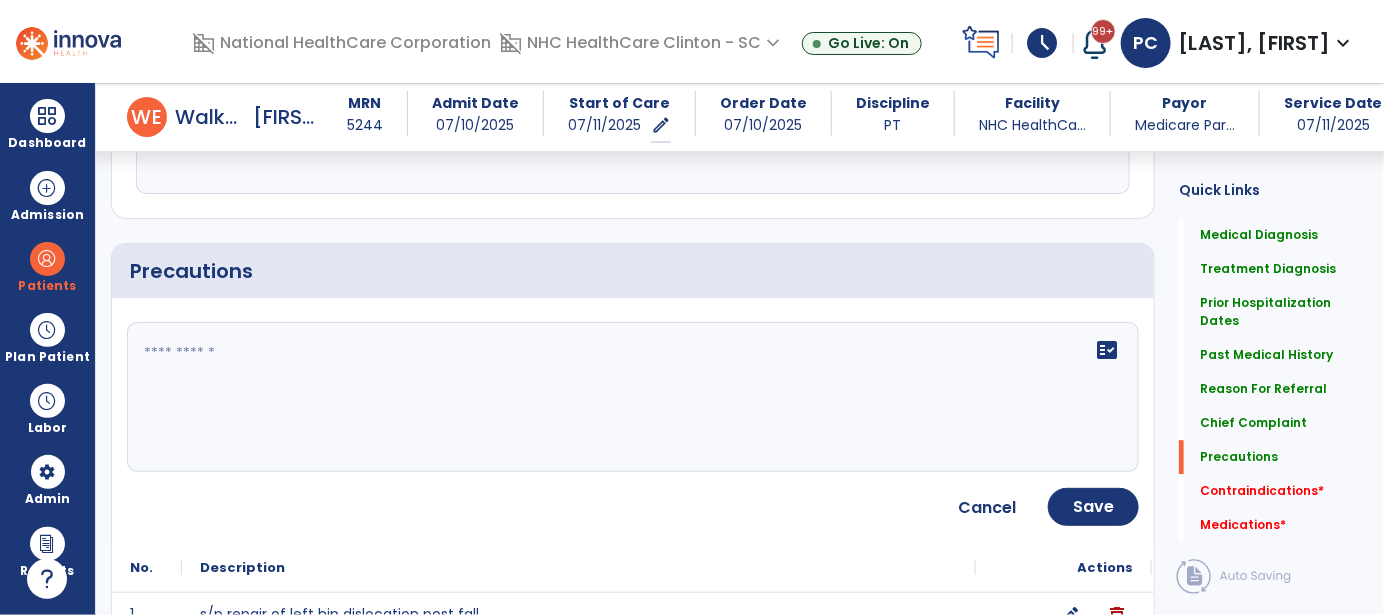 click on "fact_check" 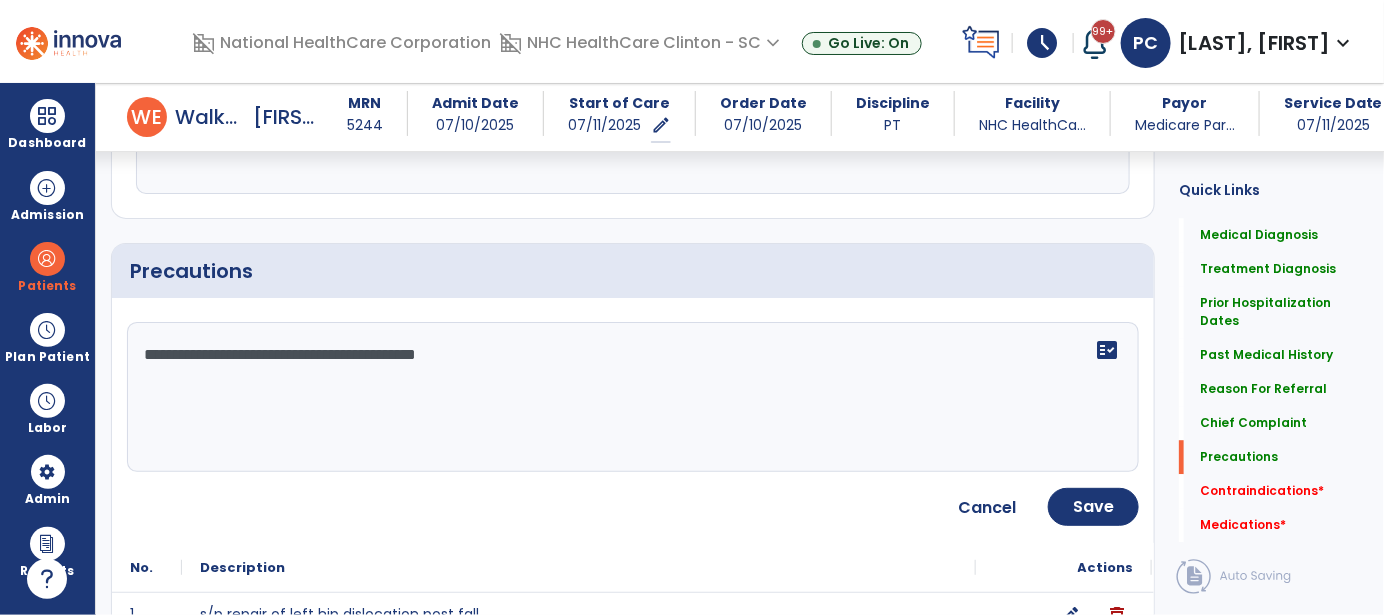 click on "**********" 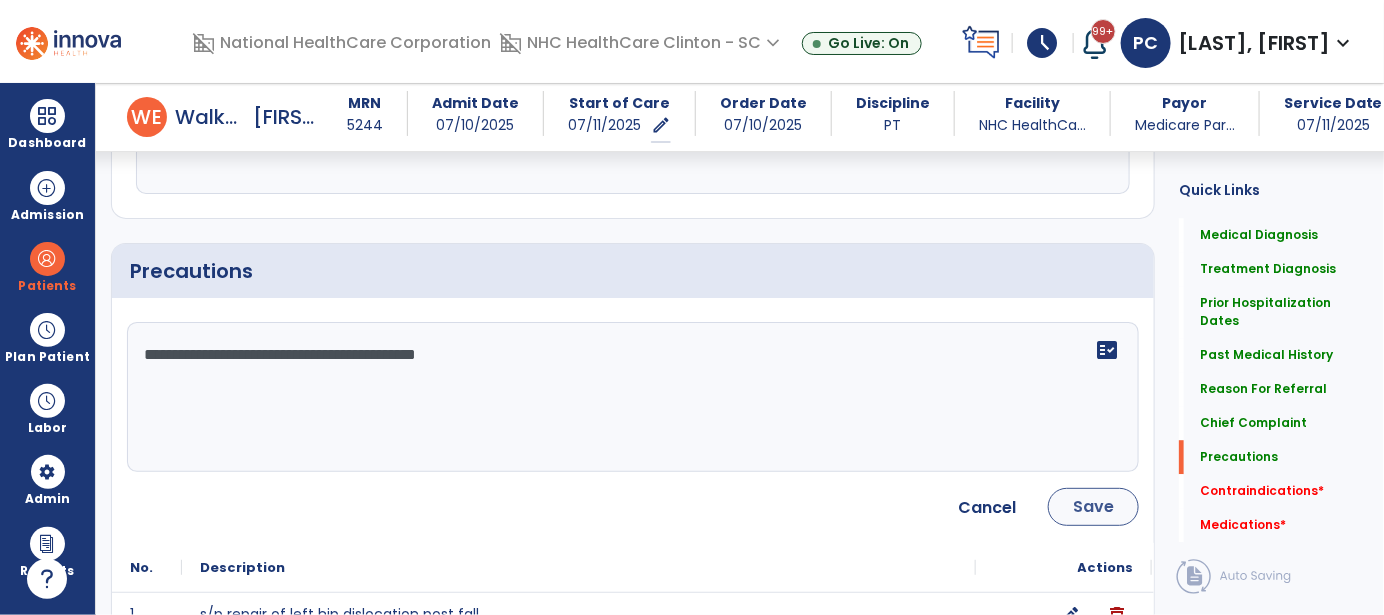 type on "**********" 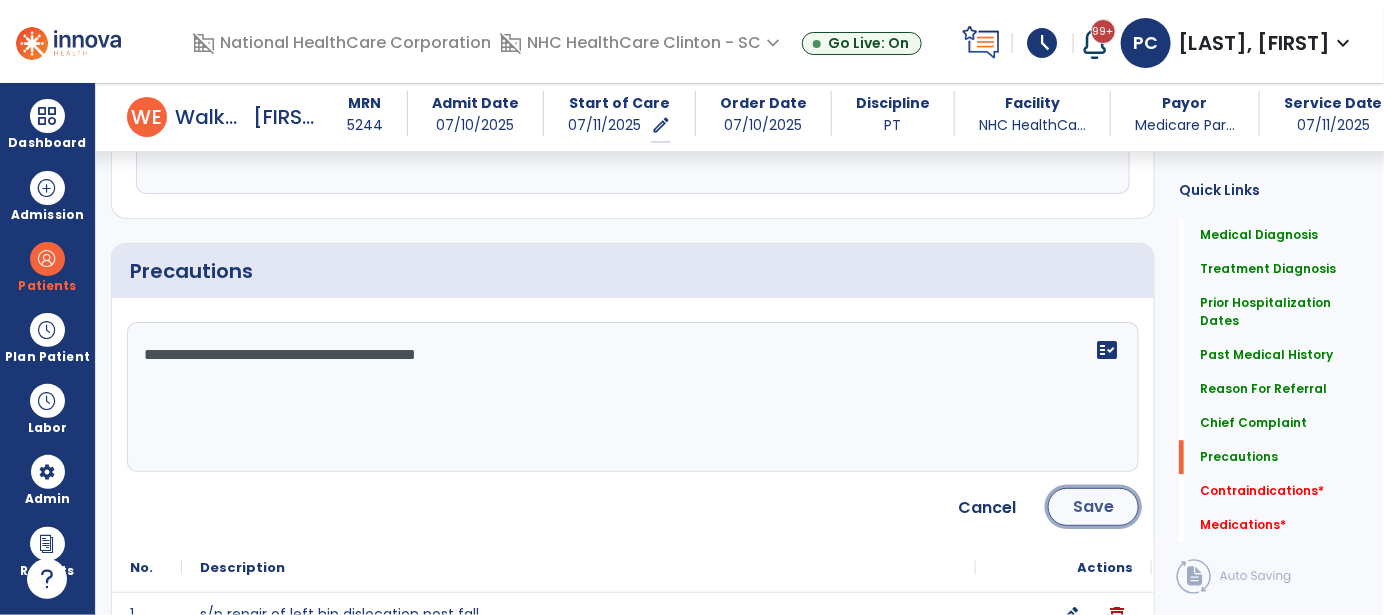 click on "Save" 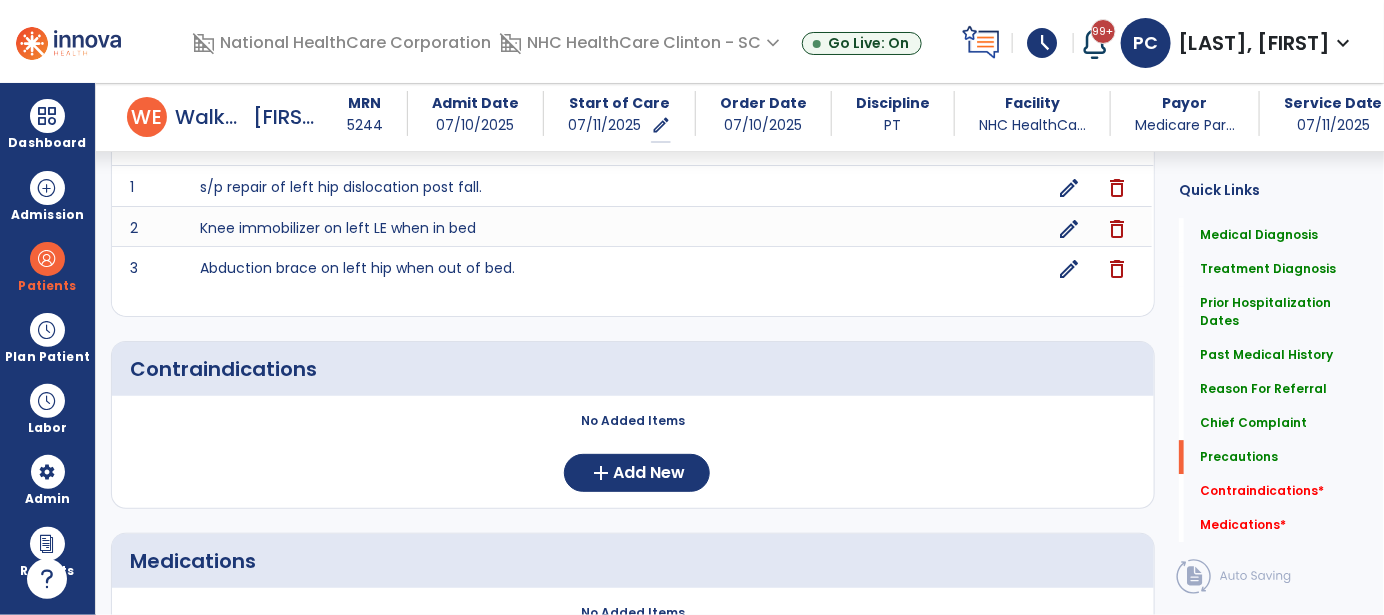 scroll, scrollTop: 2172, scrollLeft: 0, axis: vertical 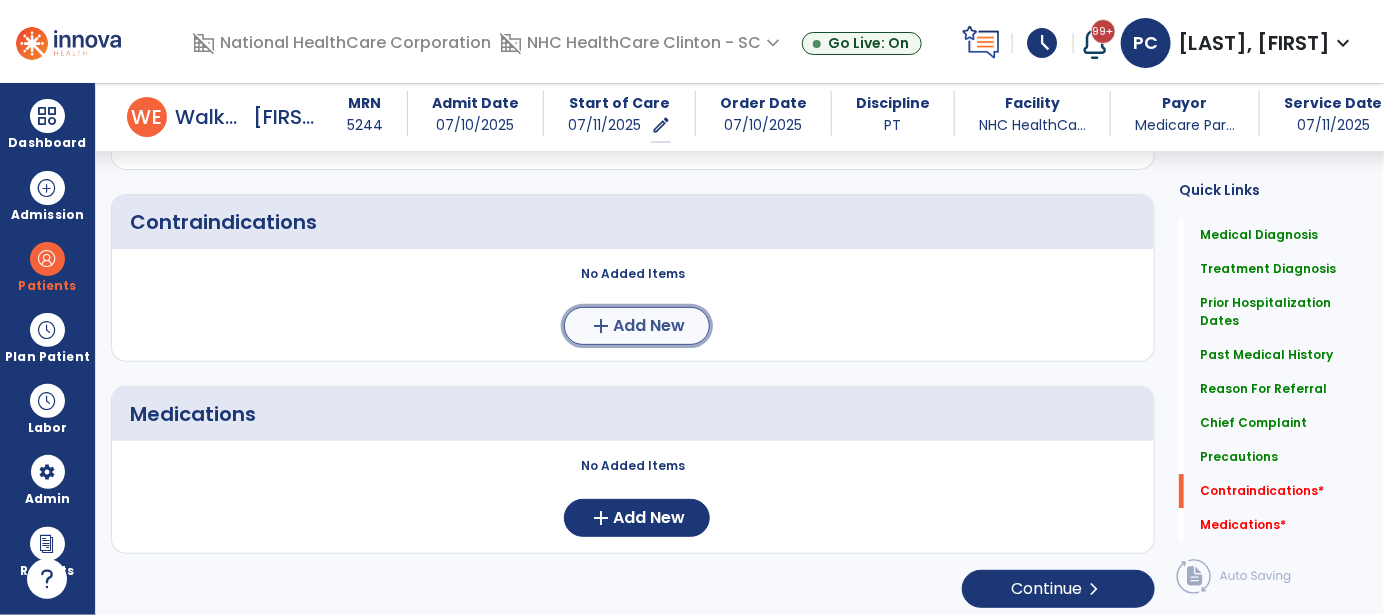 click on "Add New" 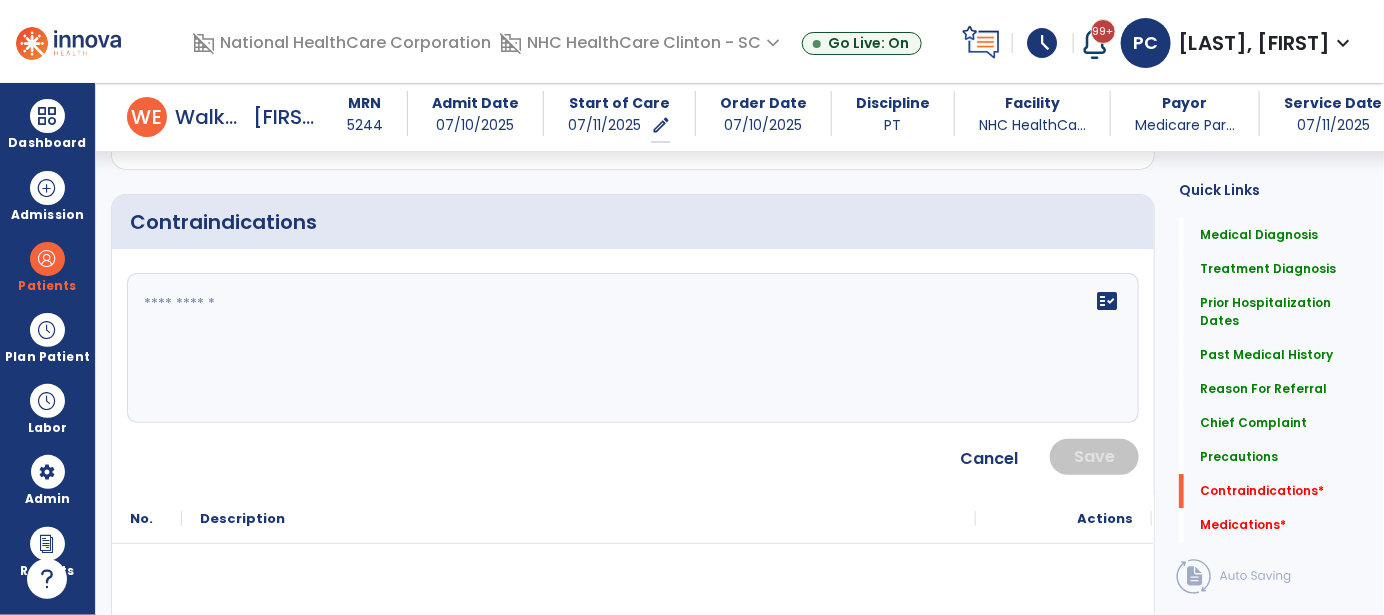 click 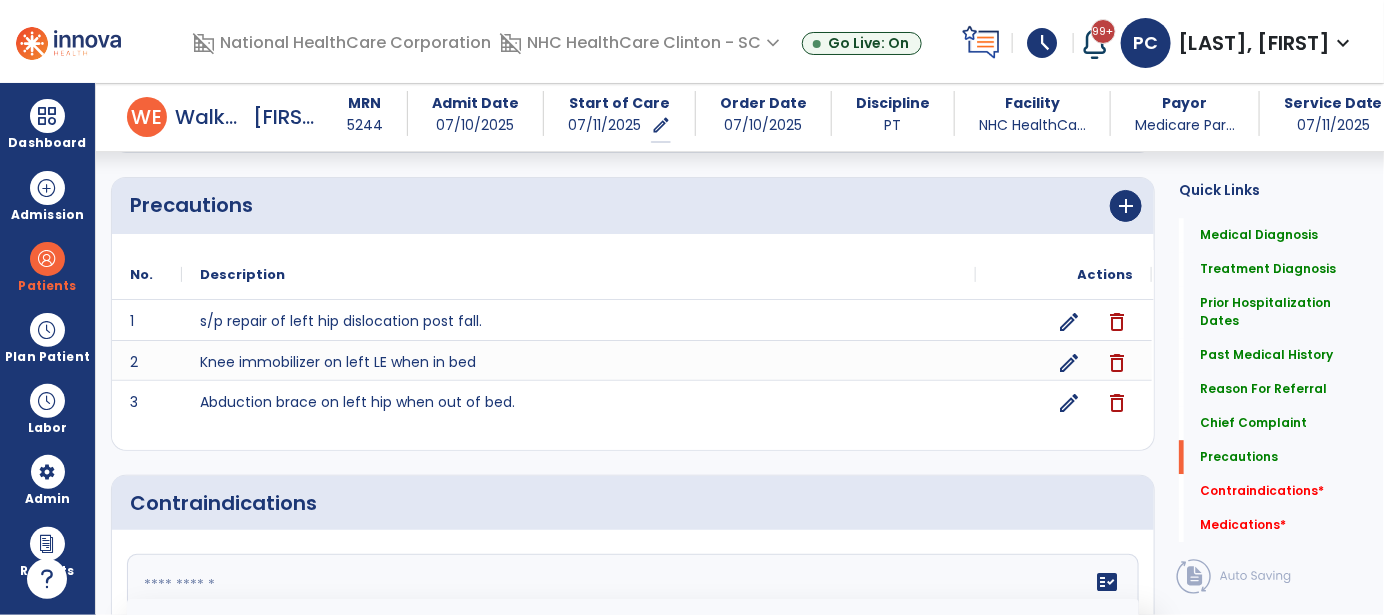 scroll, scrollTop: 1872, scrollLeft: 0, axis: vertical 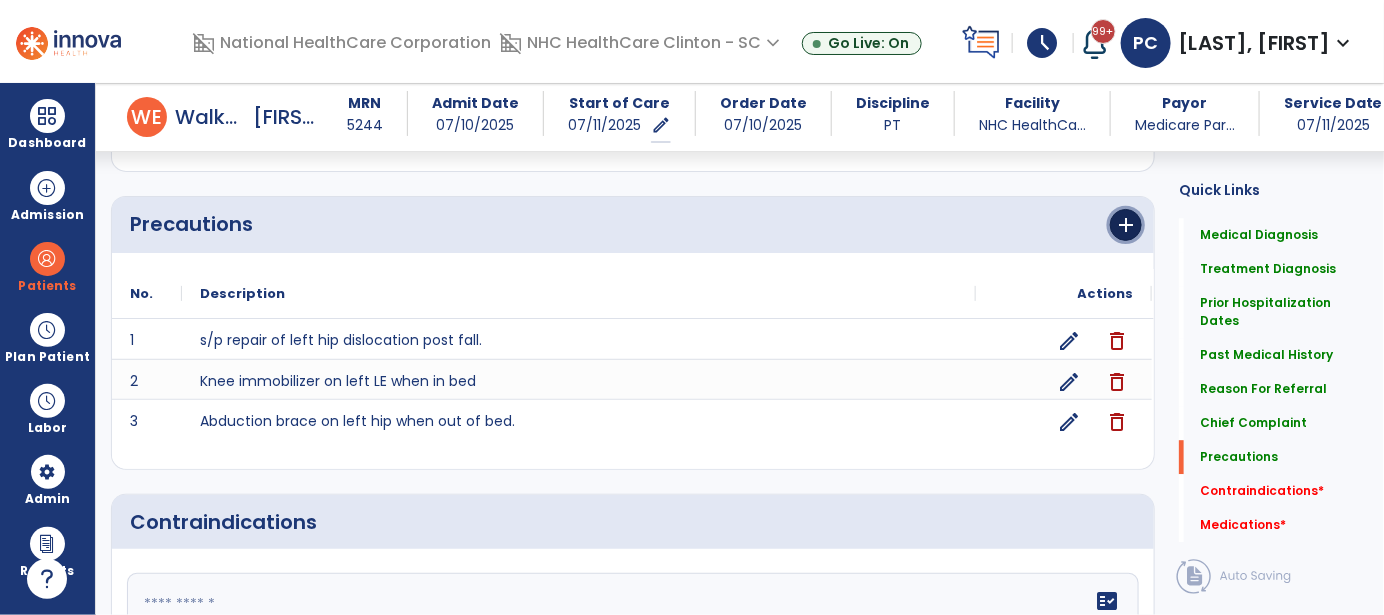 click on "add" 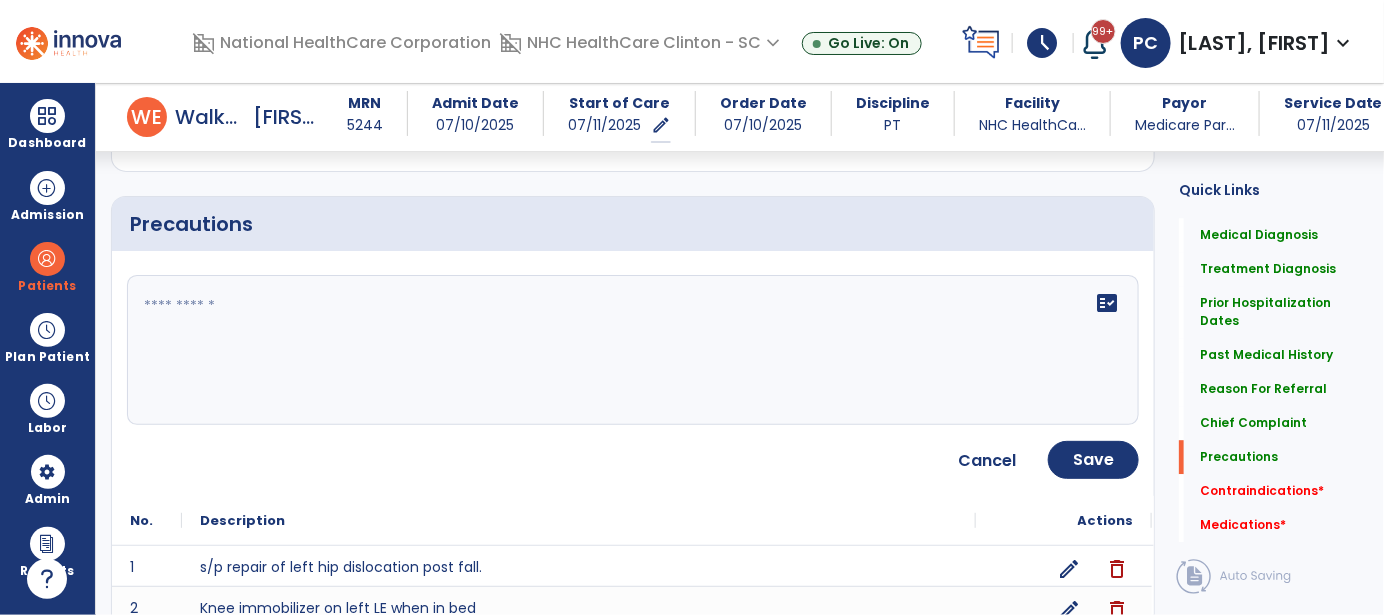 click on "fact_check" 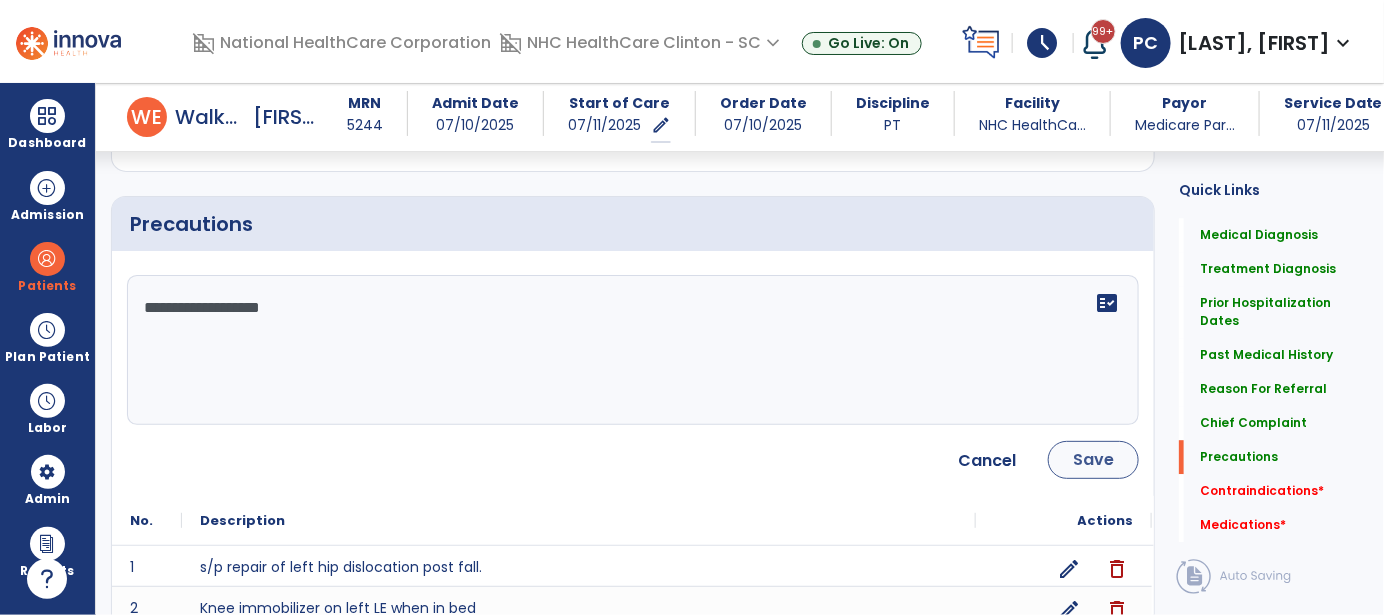 type on "**********" 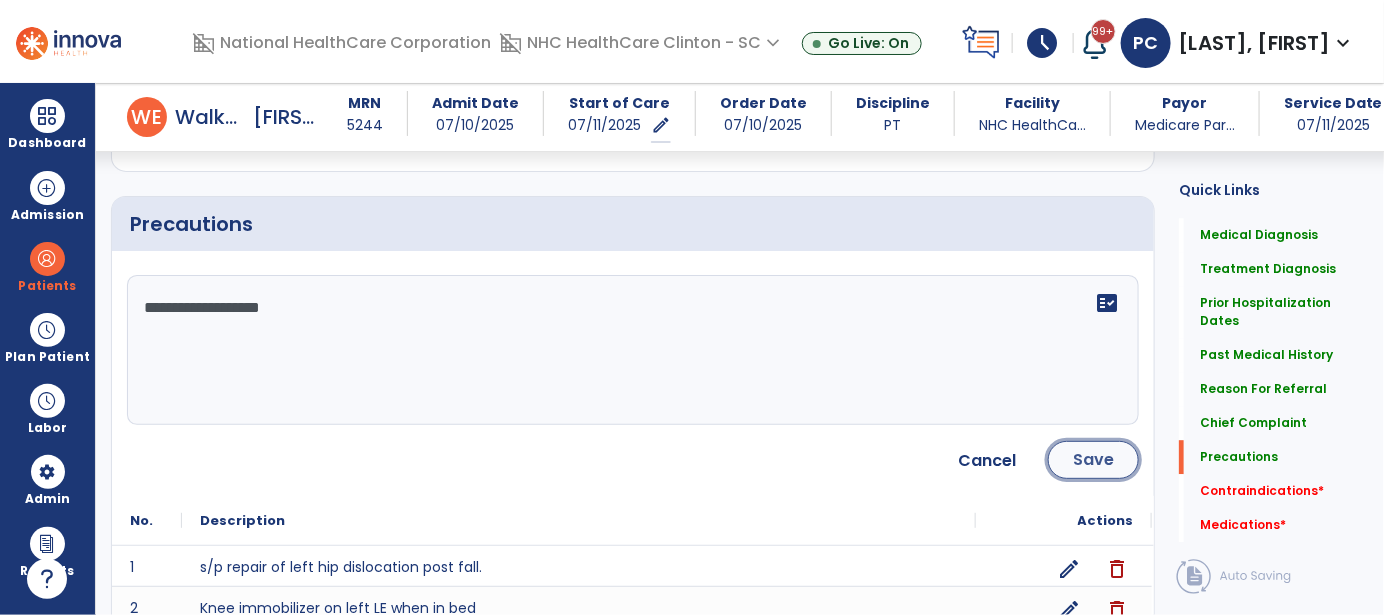 click on "Save" 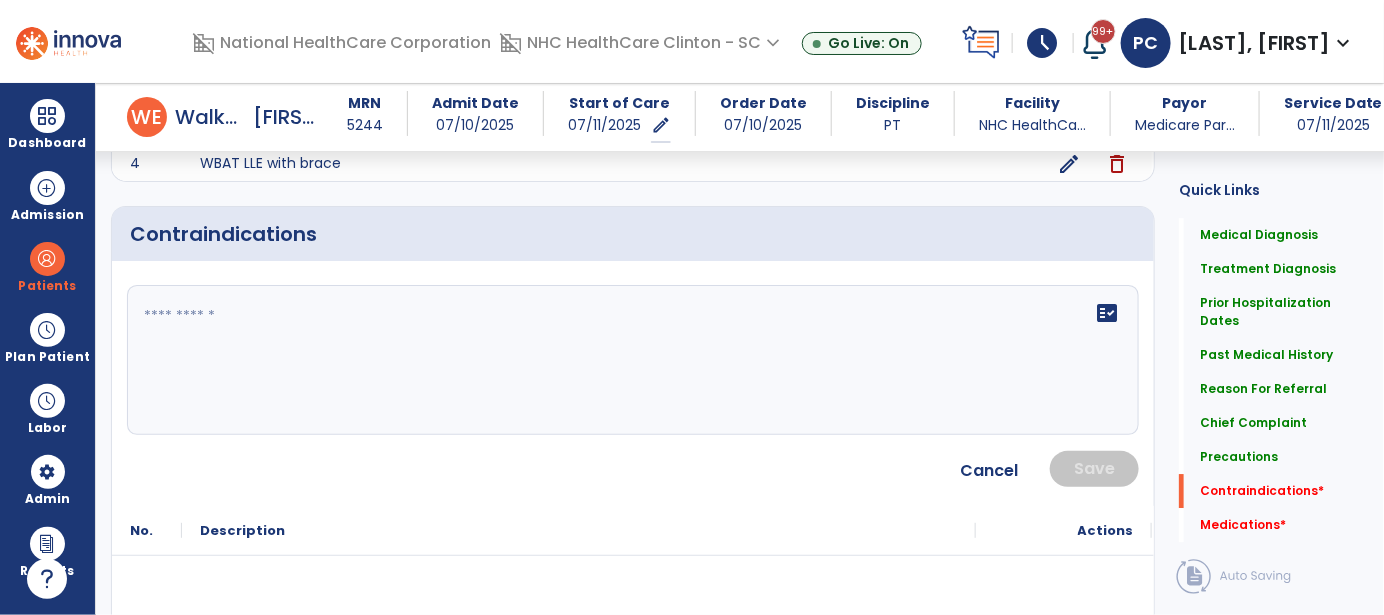 scroll, scrollTop: 2172, scrollLeft: 0, axis: vertical 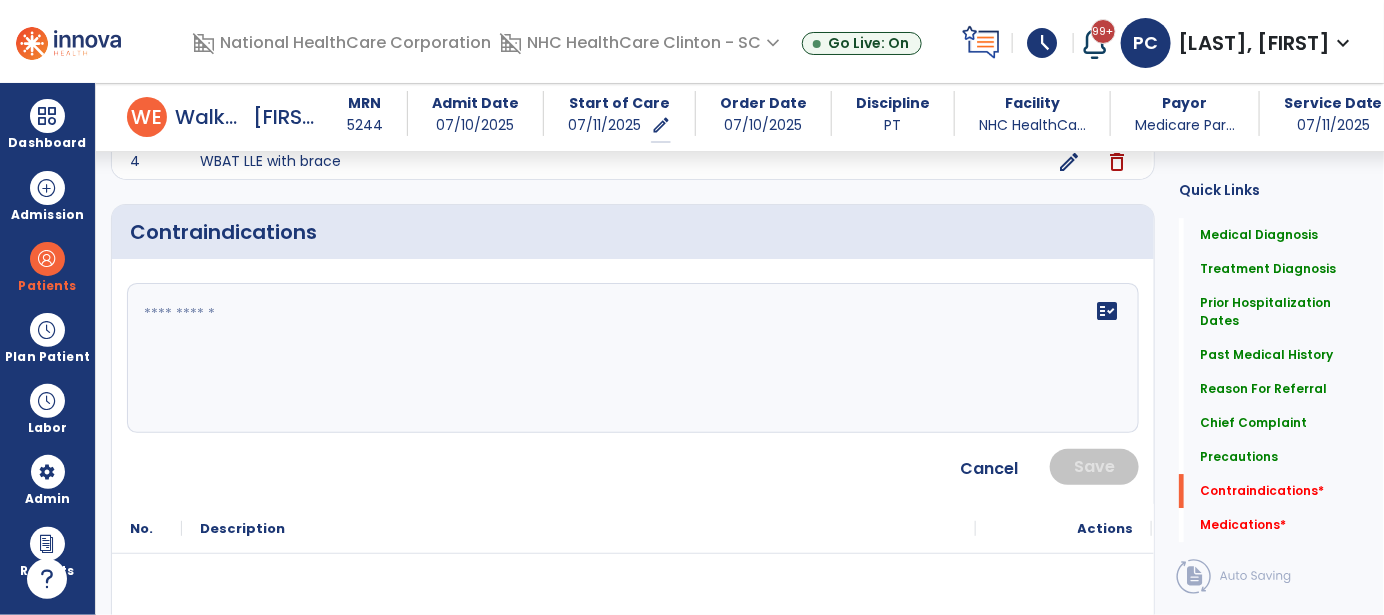 click on "fact_check" 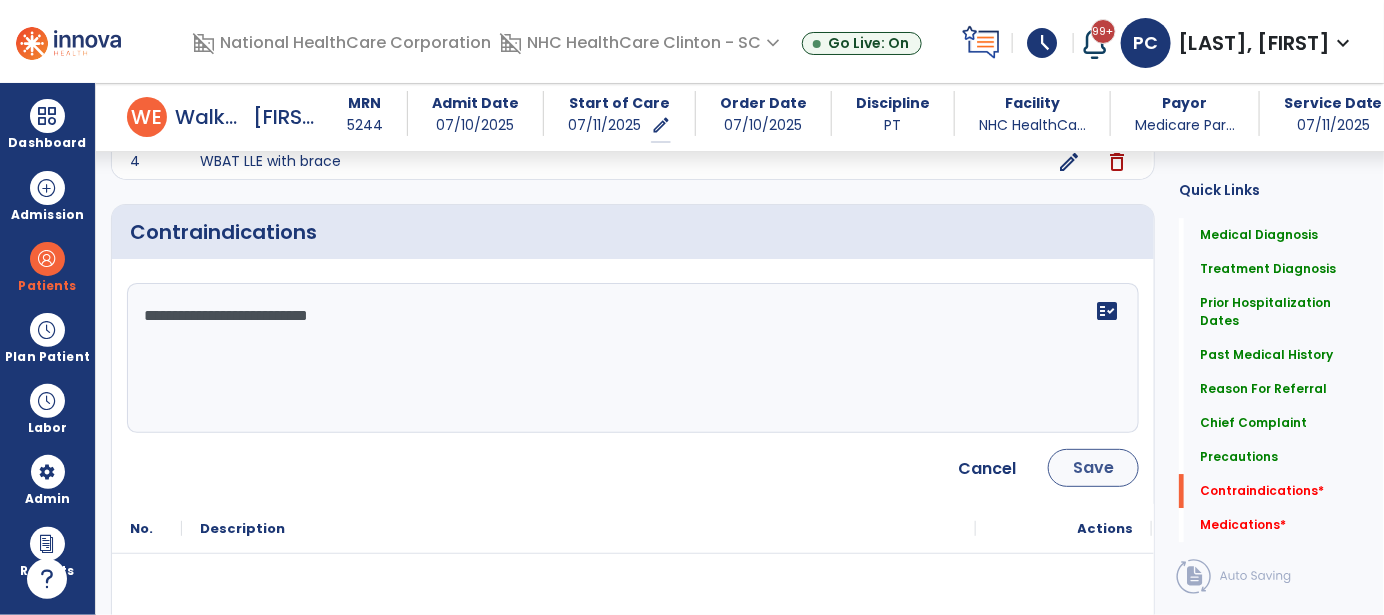 type on "**********" 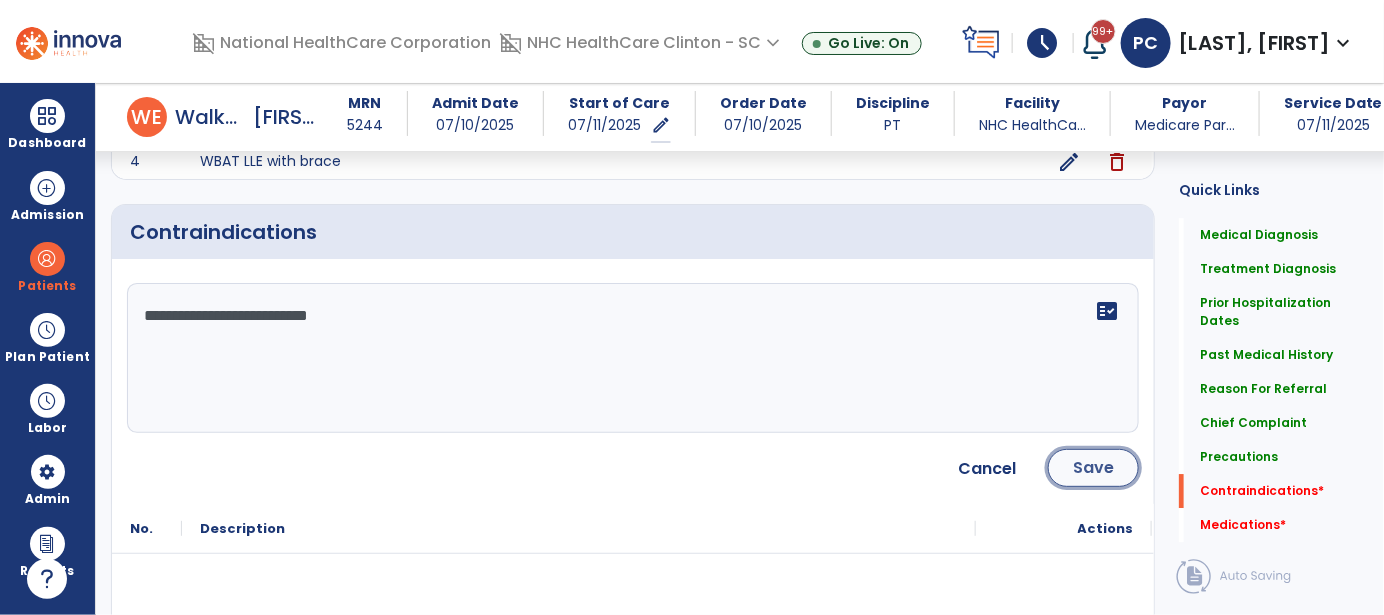 click on "Save" 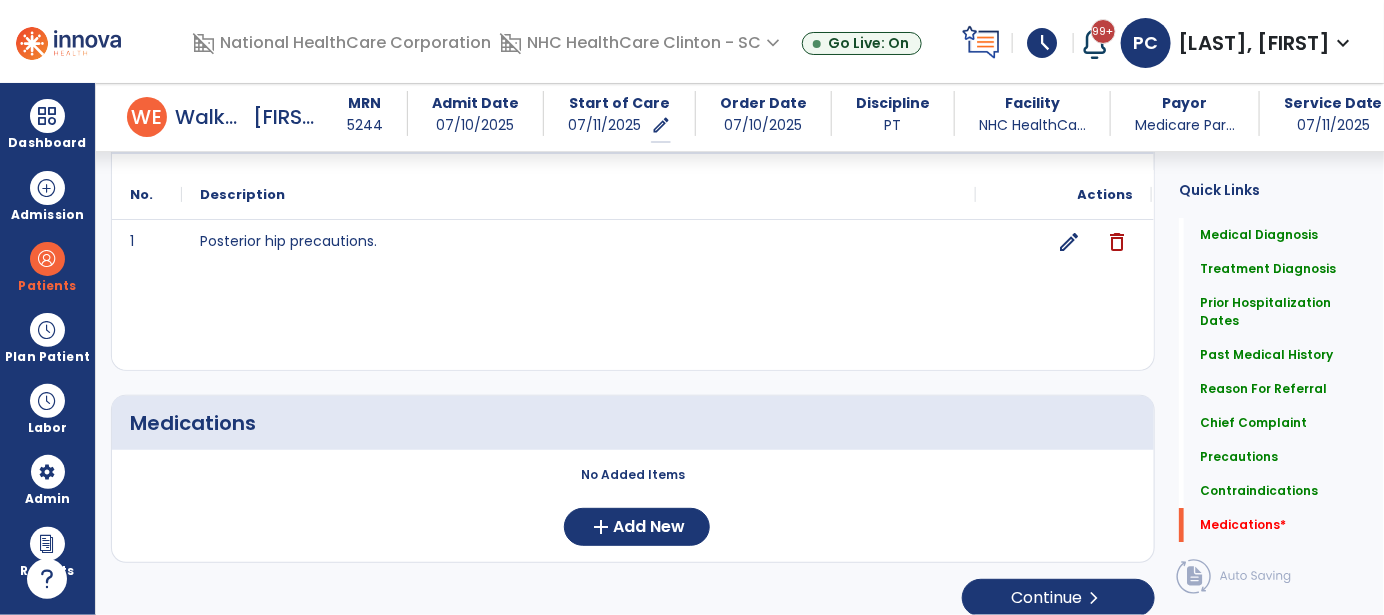 scroll, scrollTop: 2289, scrollLeft: 0, axis: vertical 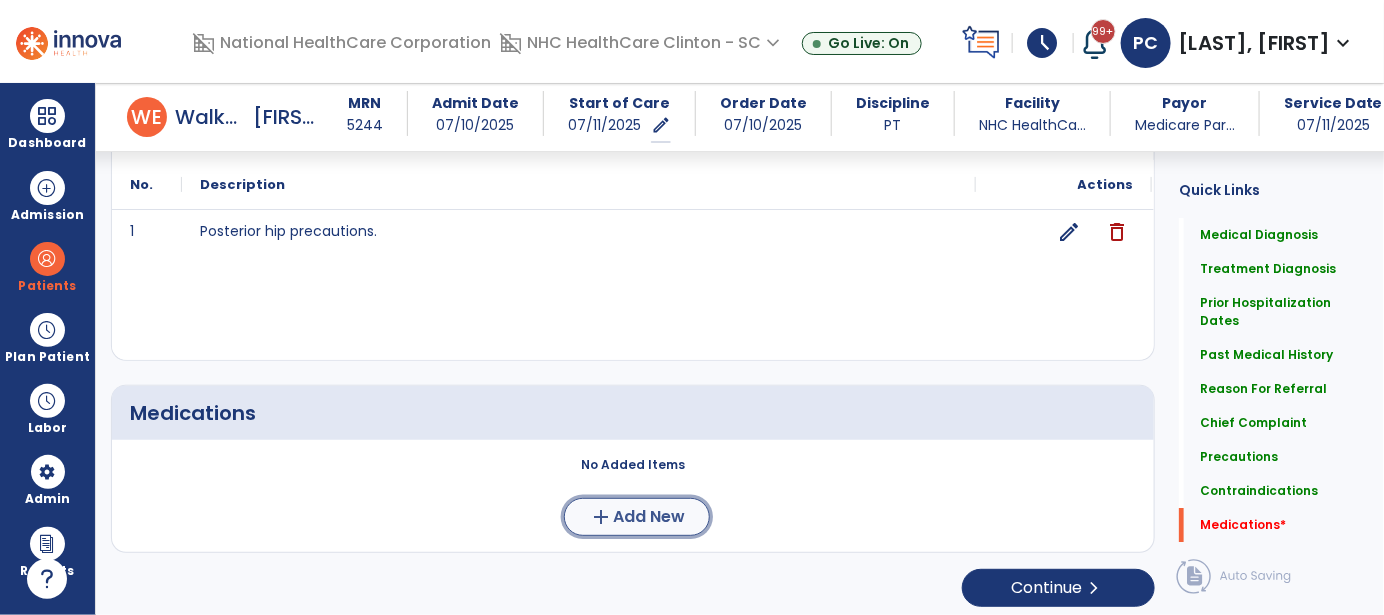 click on "Add New" 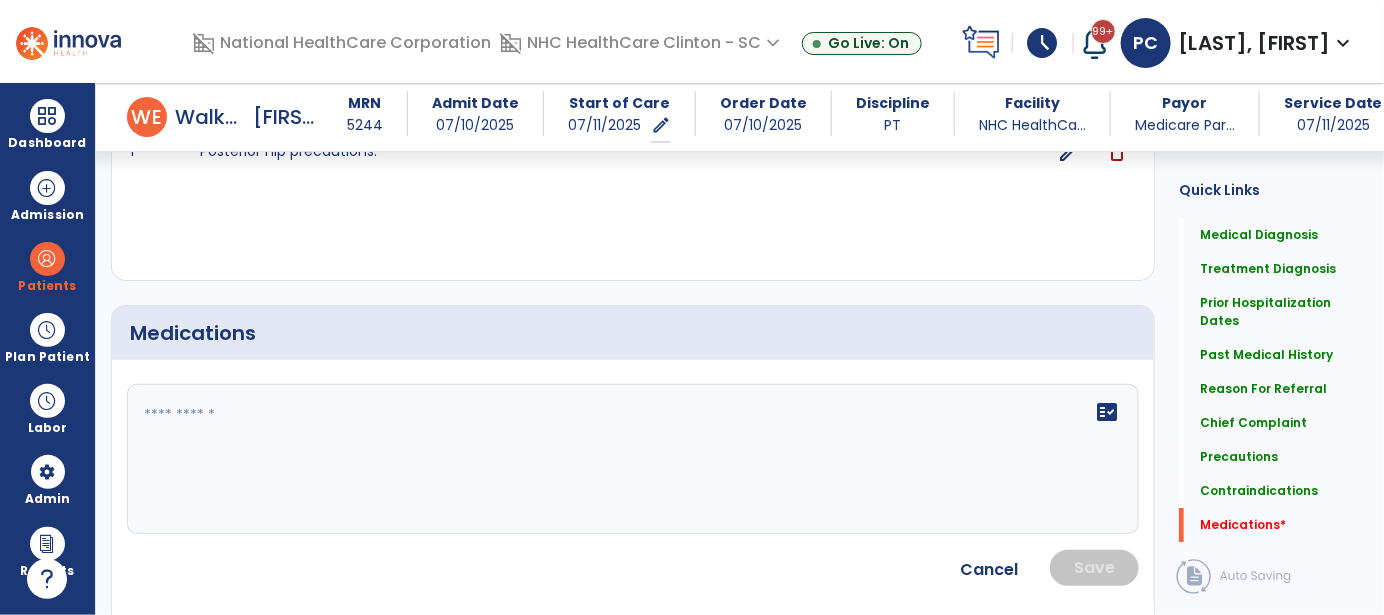 scroll, scrollTop: 2489, scrollLeft: 0, axis: vertical 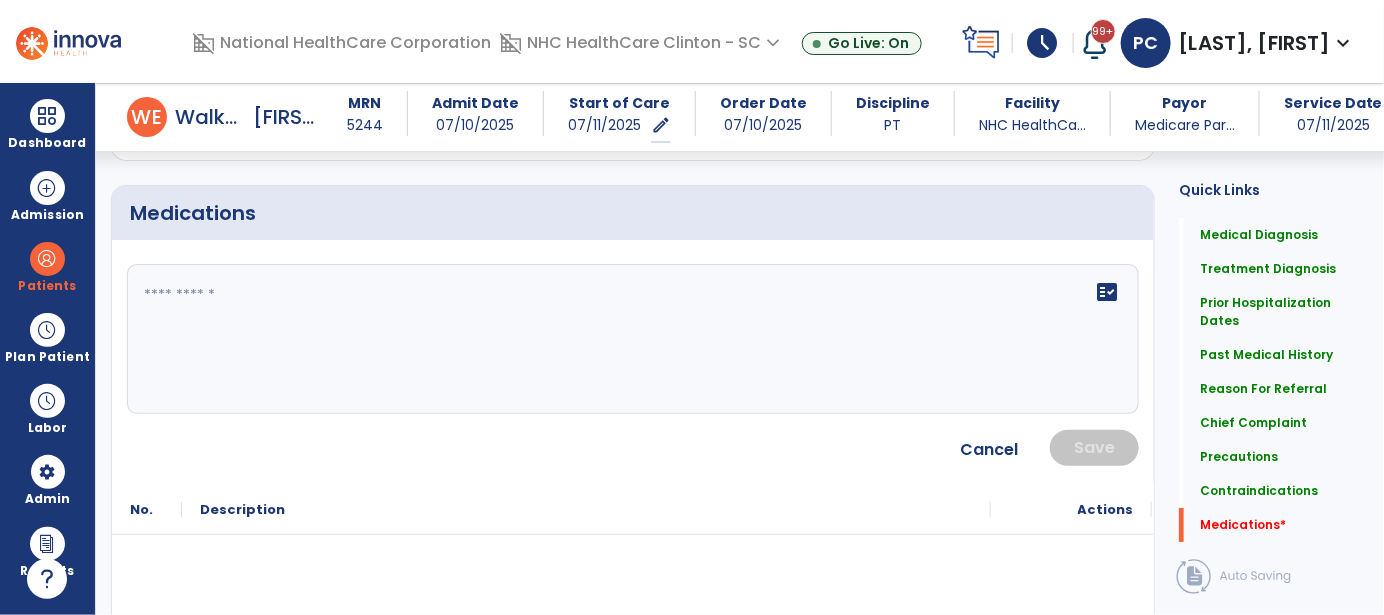 click on "fact_check" 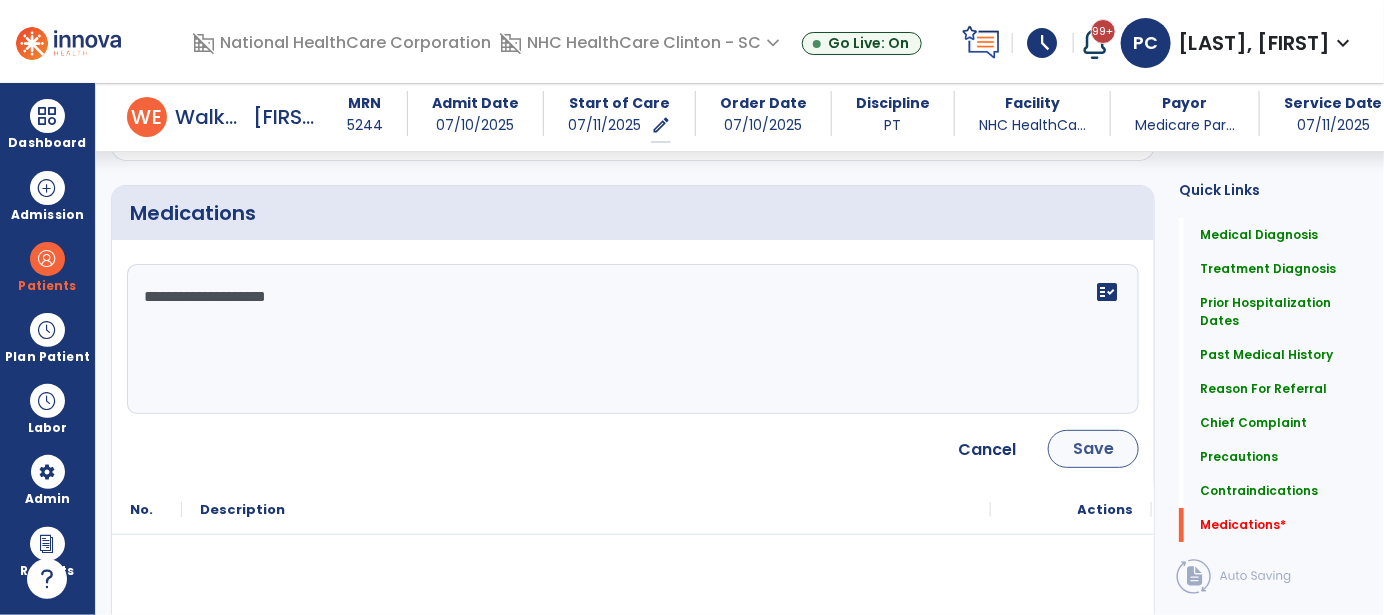 type on "**********" 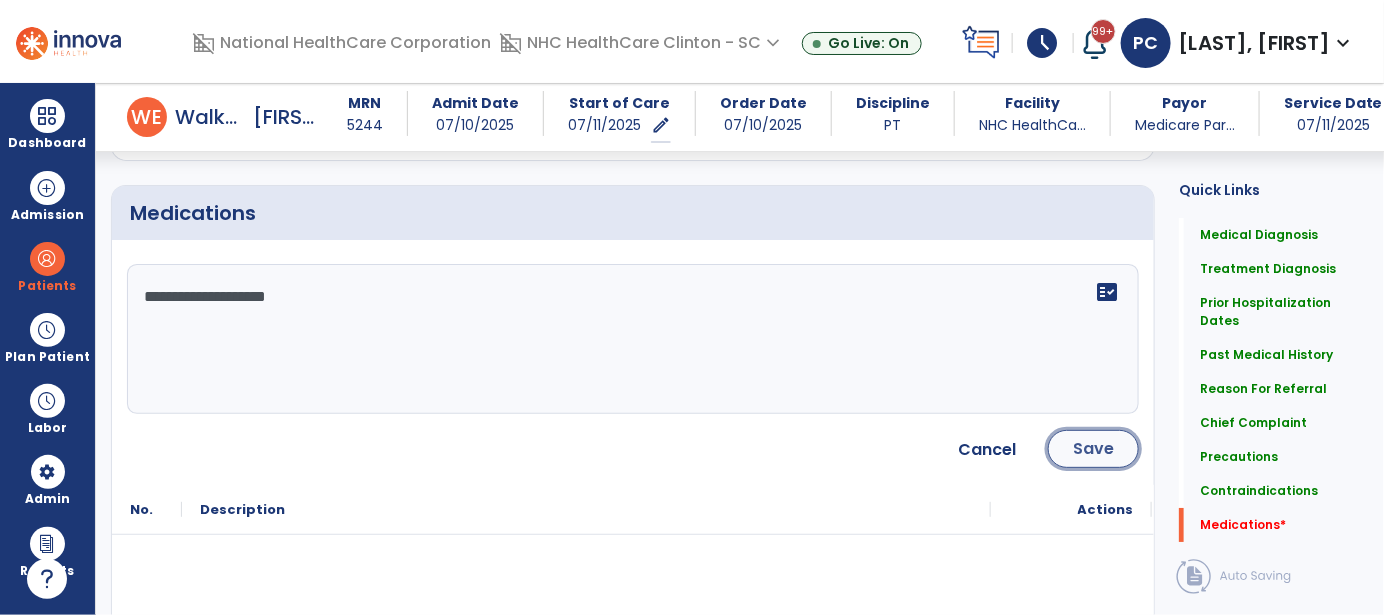 click on "Save" 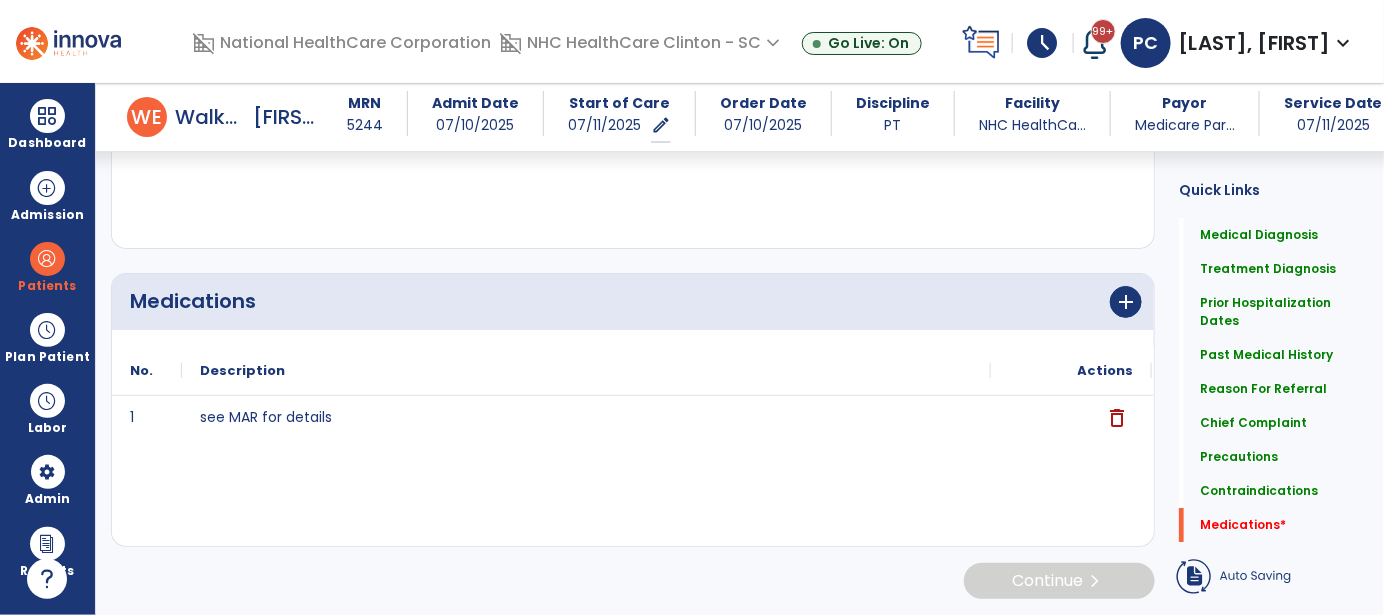 scroll, scrollTop: 2395, scrollLeft: 0, axis: vertical 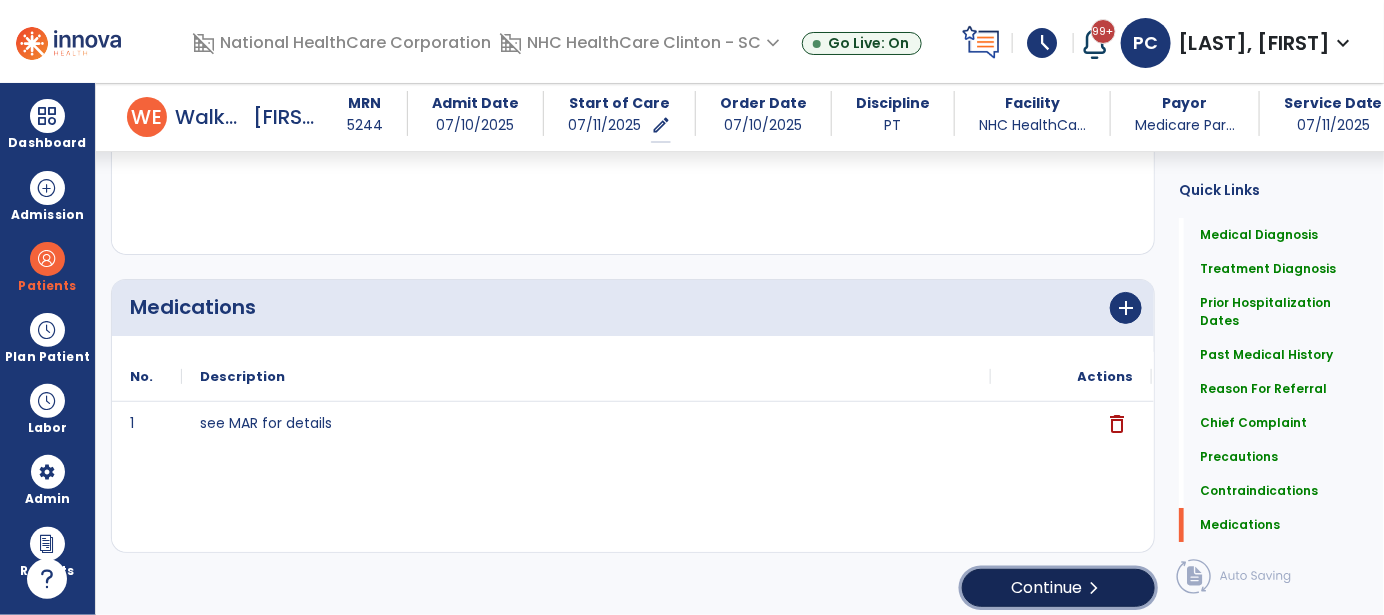 click on "Continue  chevron_right" 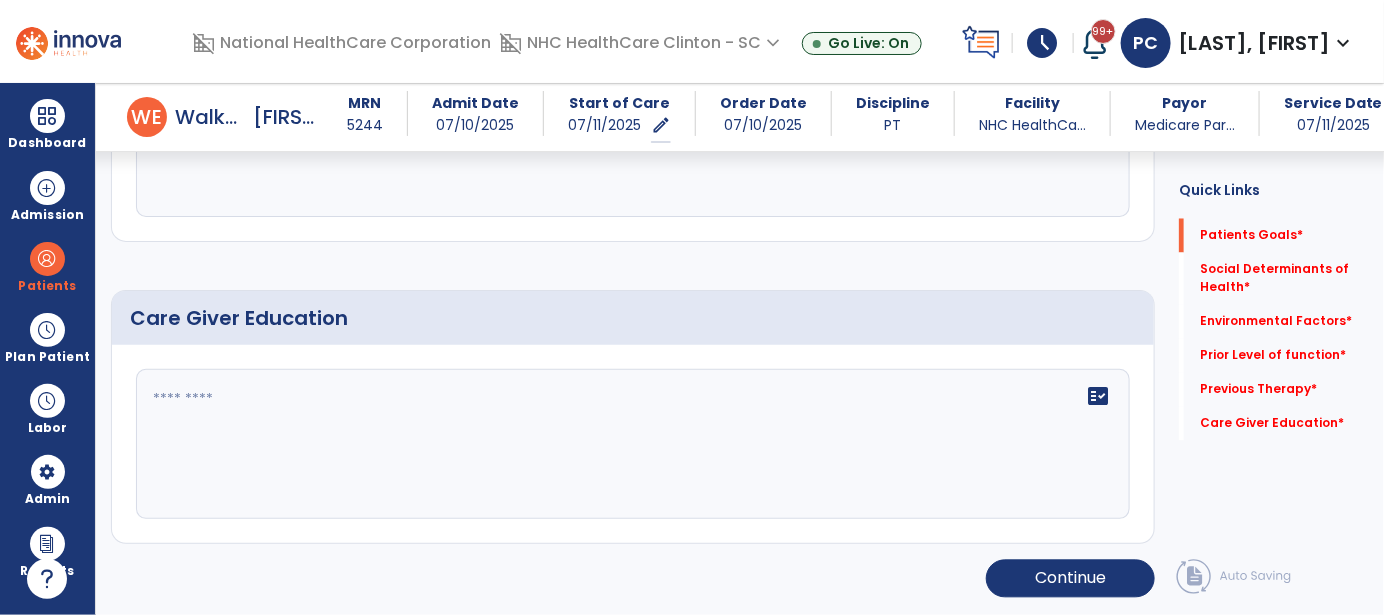 scroll, scrollTop: 87, scrollLeft: 0, axis: vertical 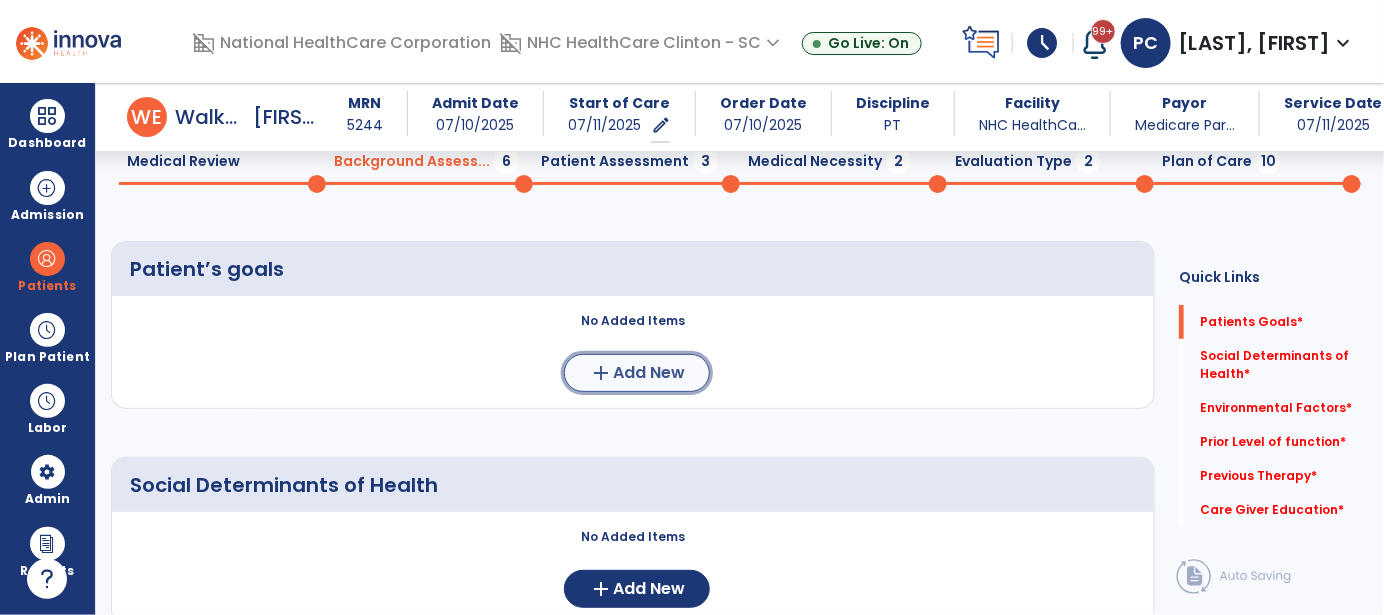 click on "Add New" 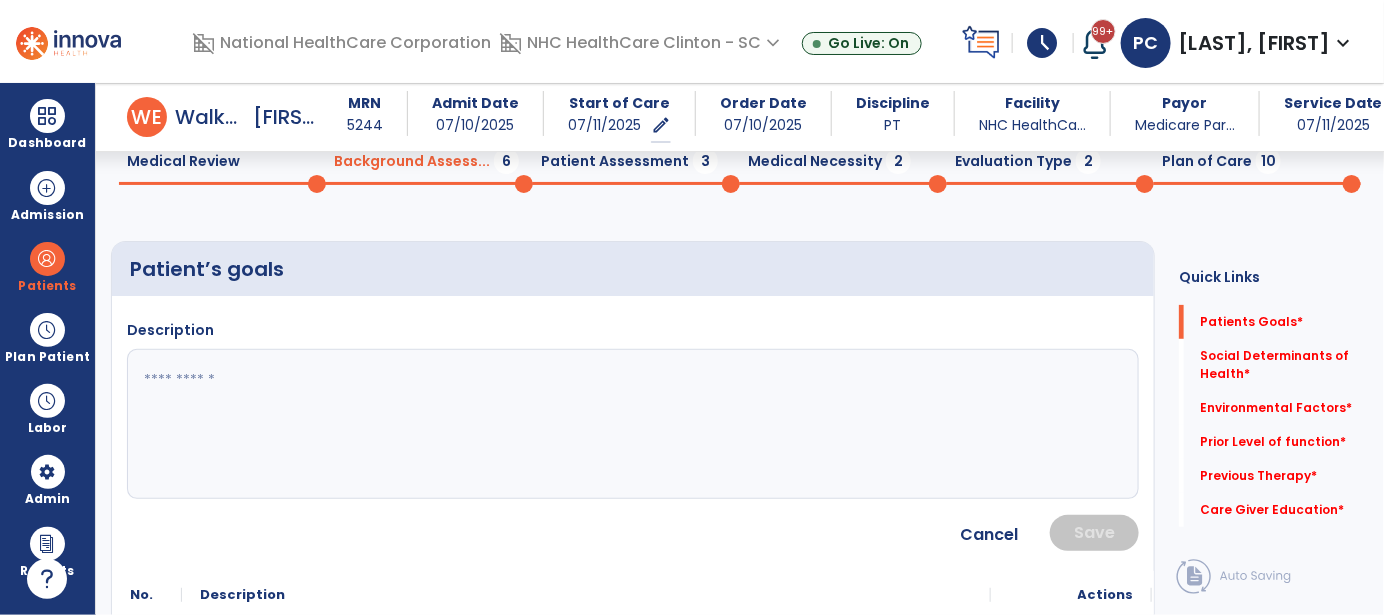 drag, startPoint x: 188, startPoint y: 387, endPoint x: 201, endPoint y: 387, distance: 13 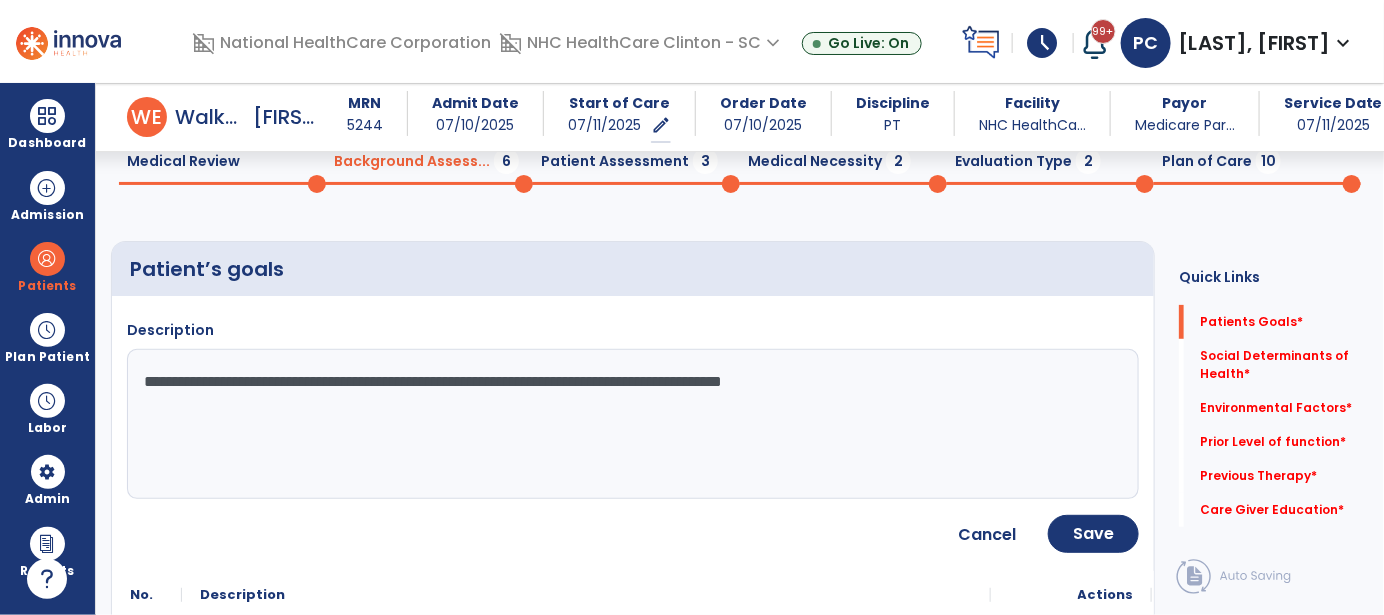 click on "**********" 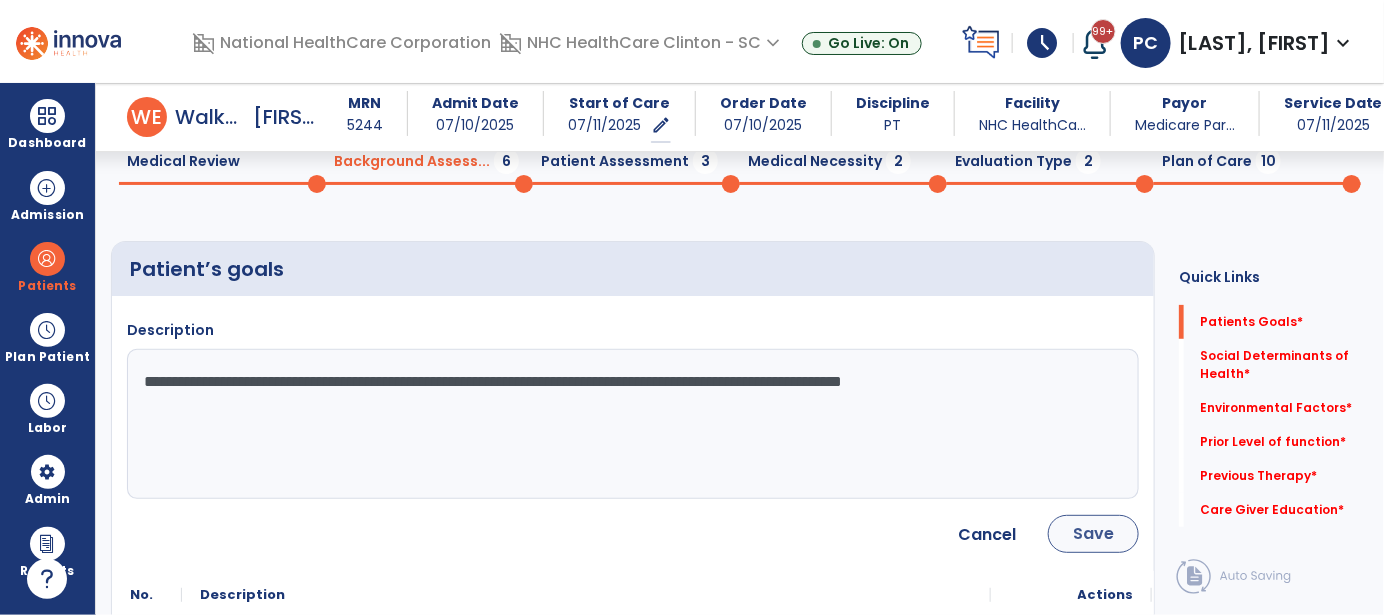 type on "**********" 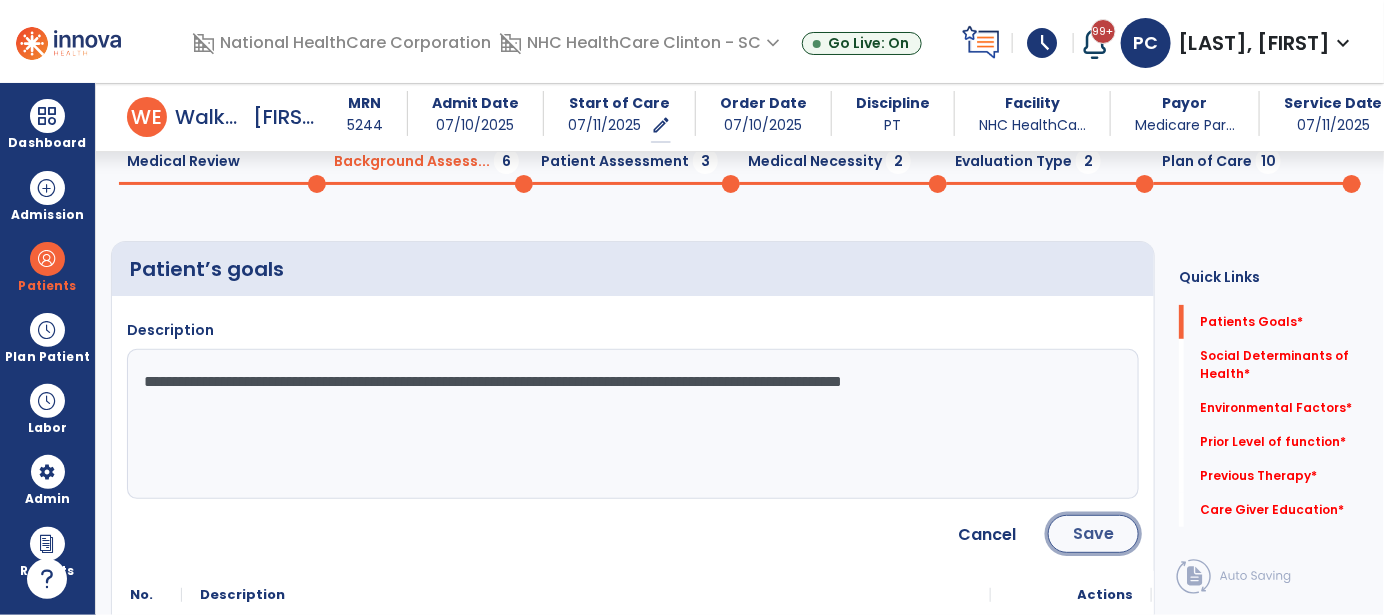 click on "Save" 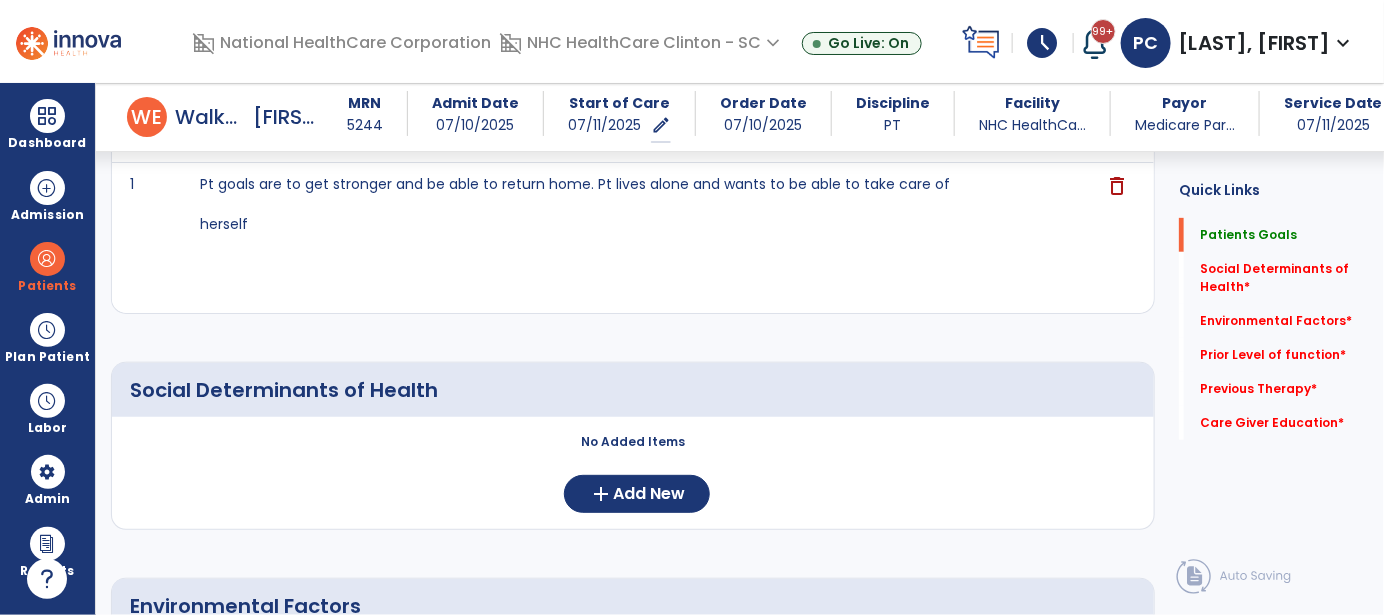 scroll, scrollTop: 387, scrollLeft: 0, axis: vertical 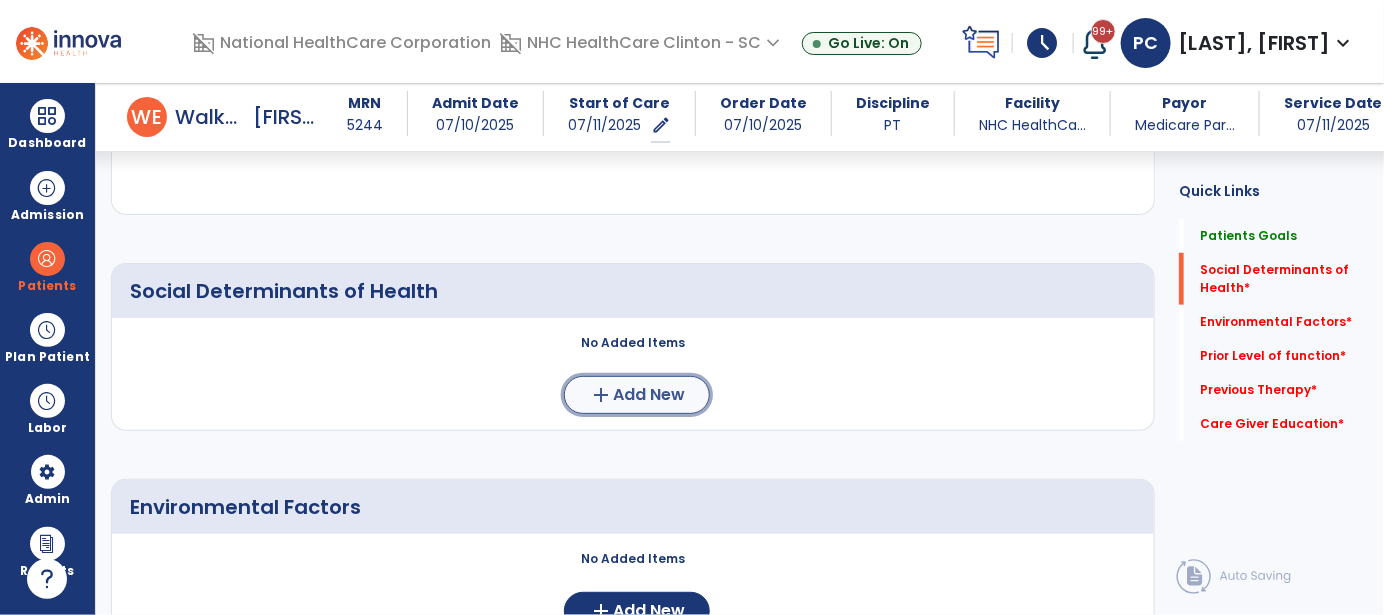 click on "Add New" 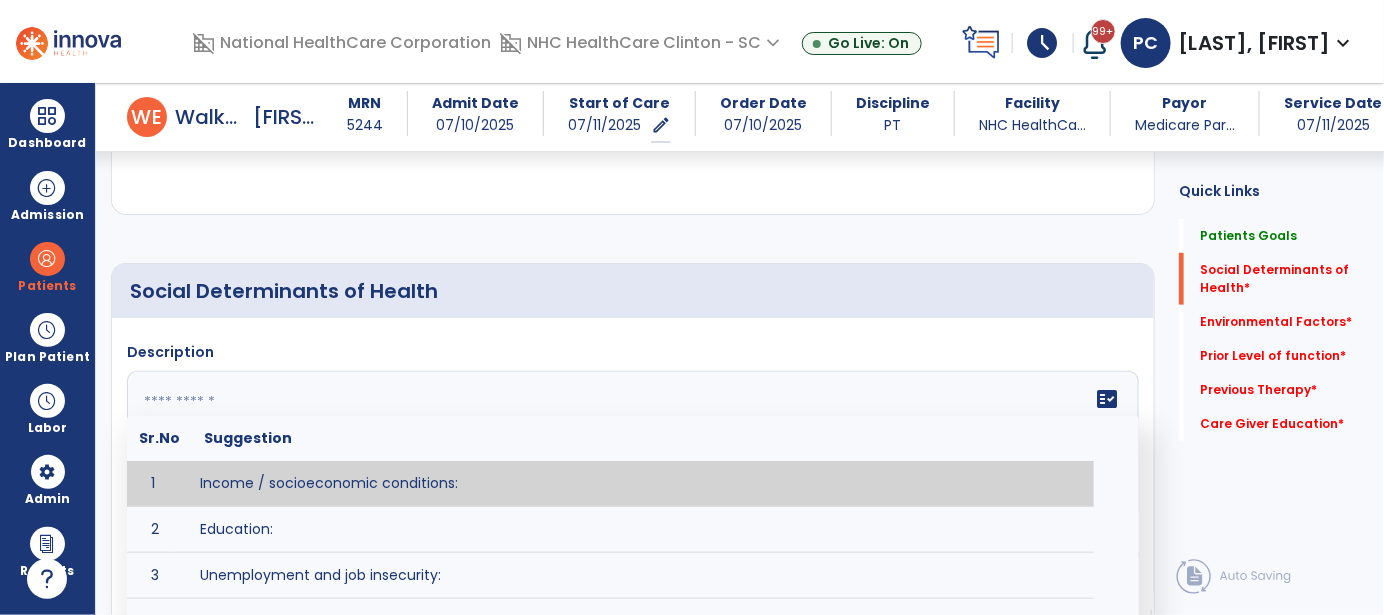 click 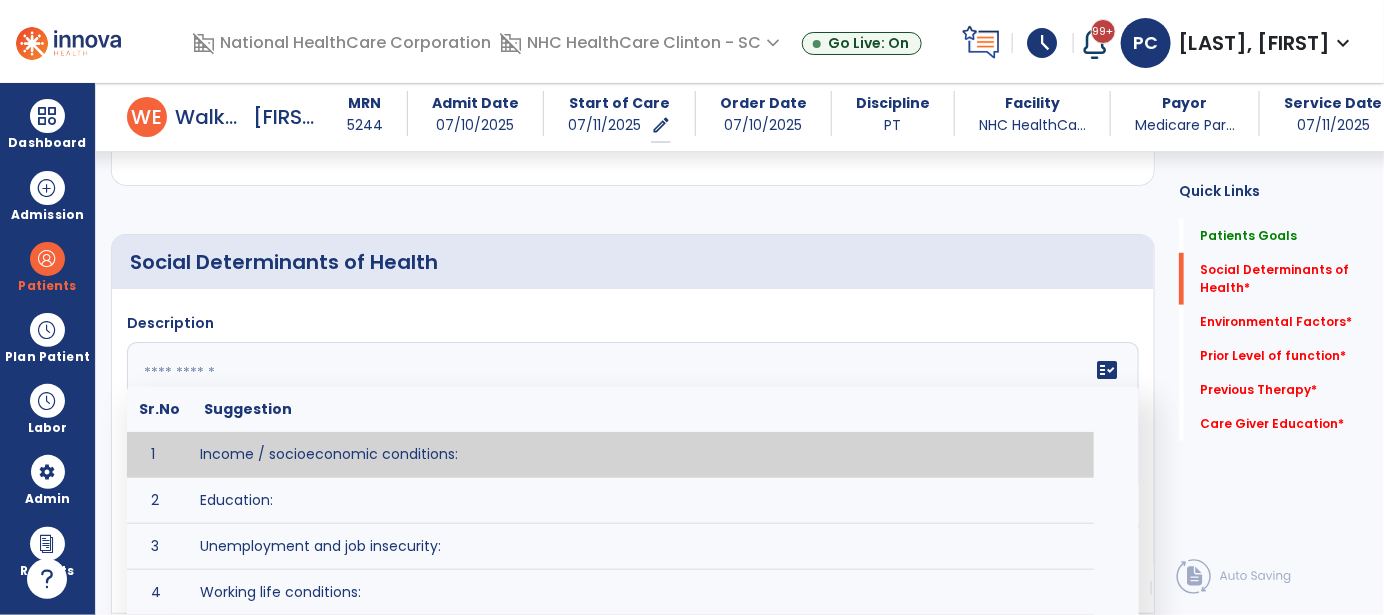 scroll, scrollTop: 487, scrollLeft: 0, axis: vertical 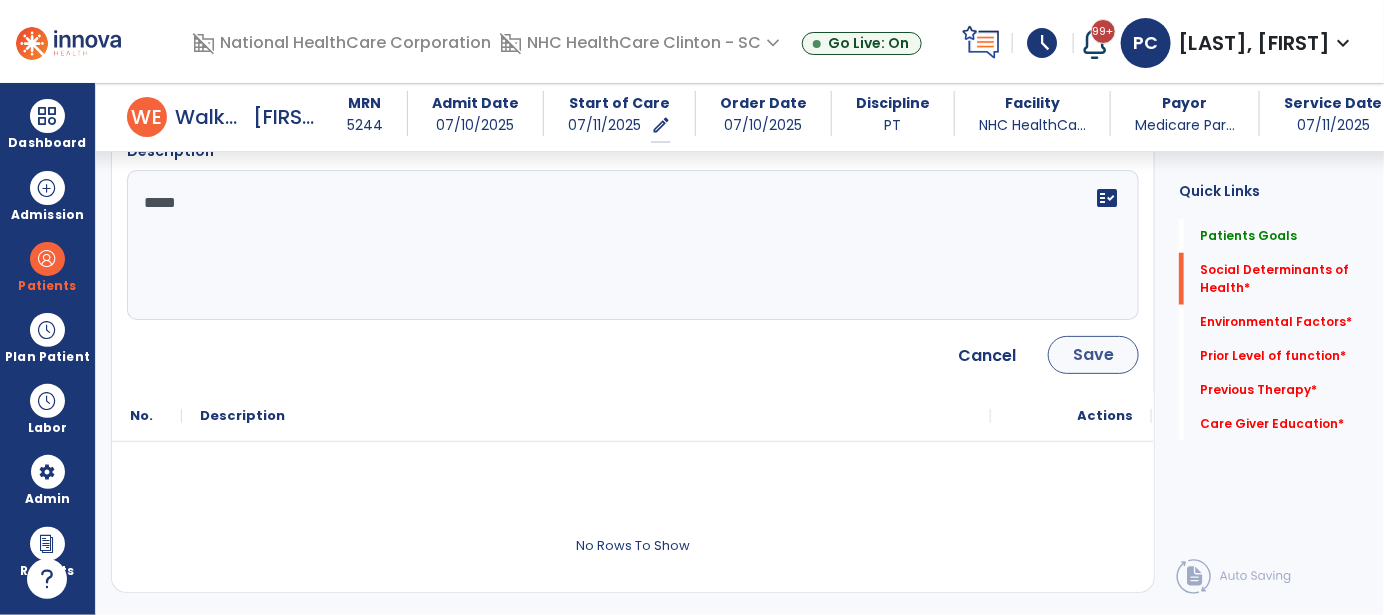 type on "****" 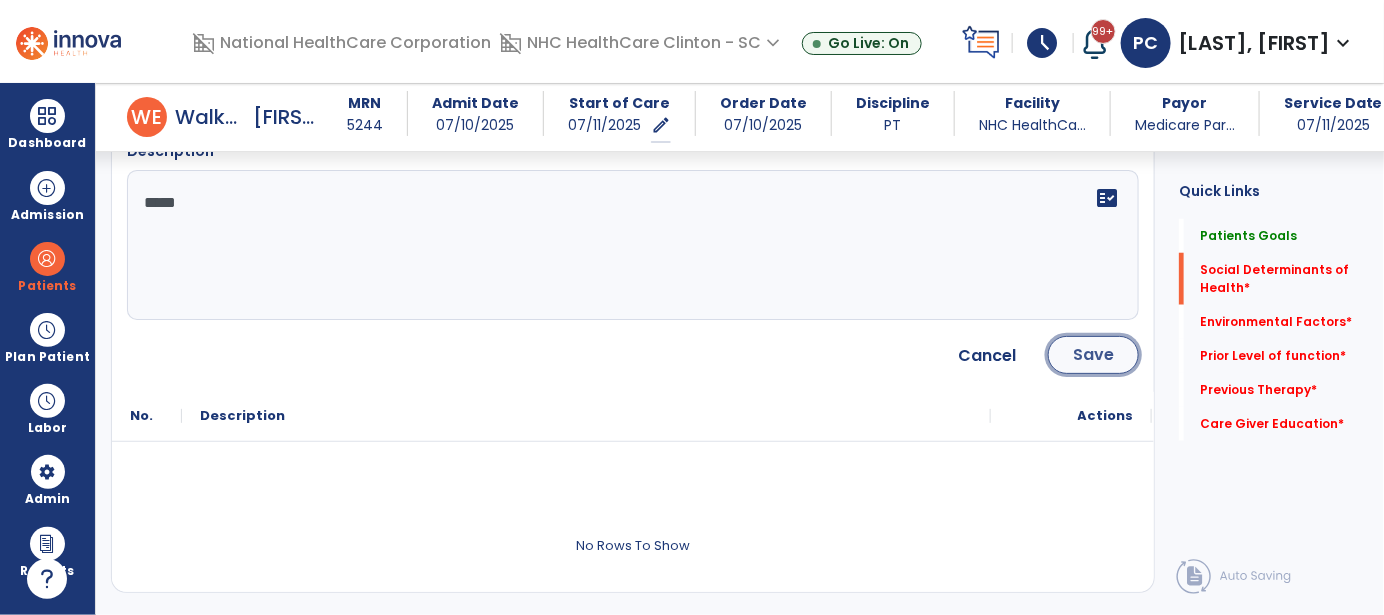 click on "Save" 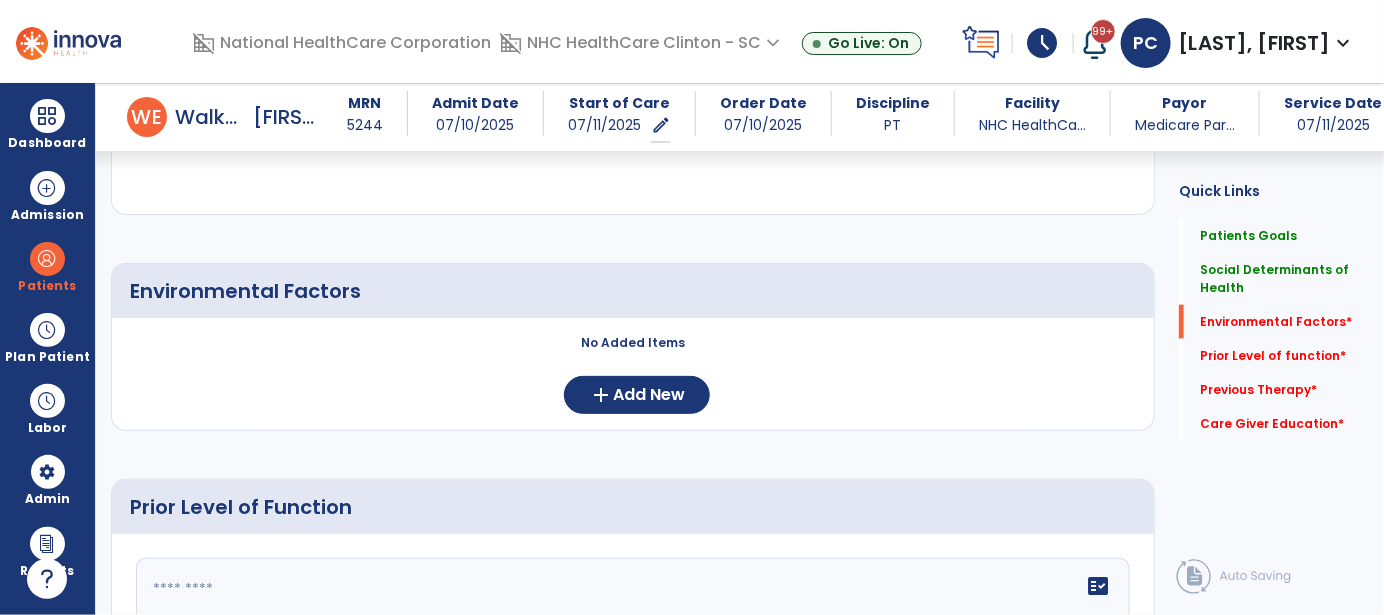 scroll, scrollTop: 787, scrollLeft: 0, axis: vertical 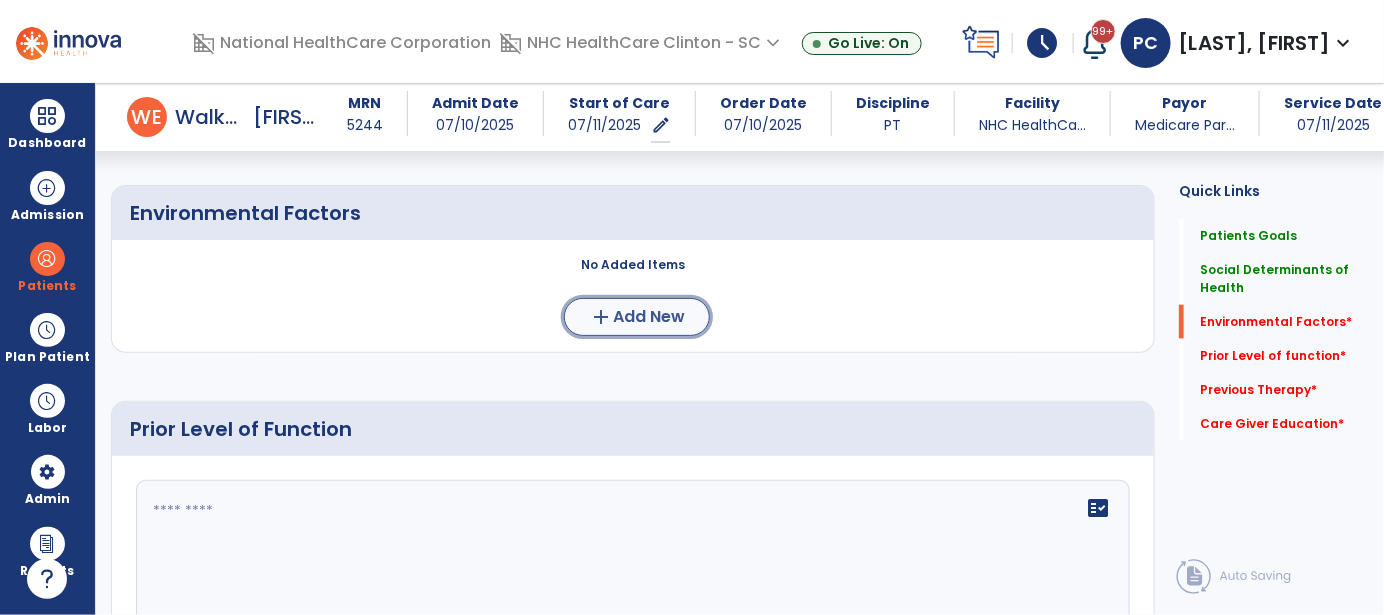 click on "Add New" 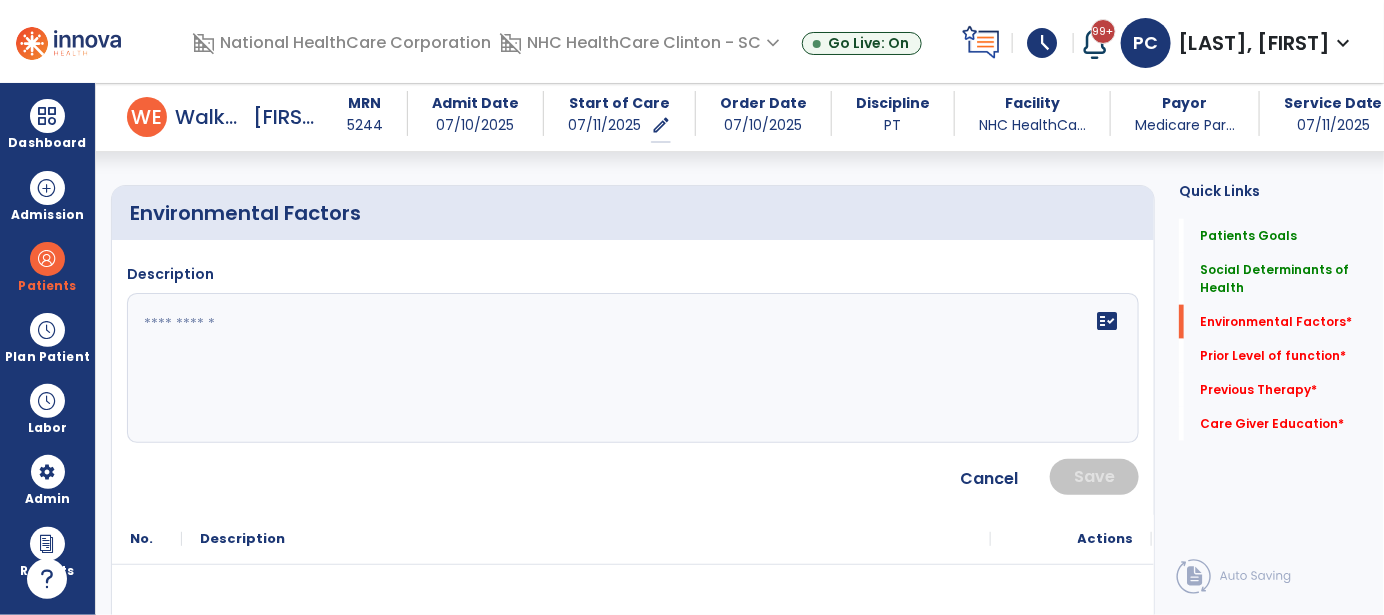 click on "fact_check" 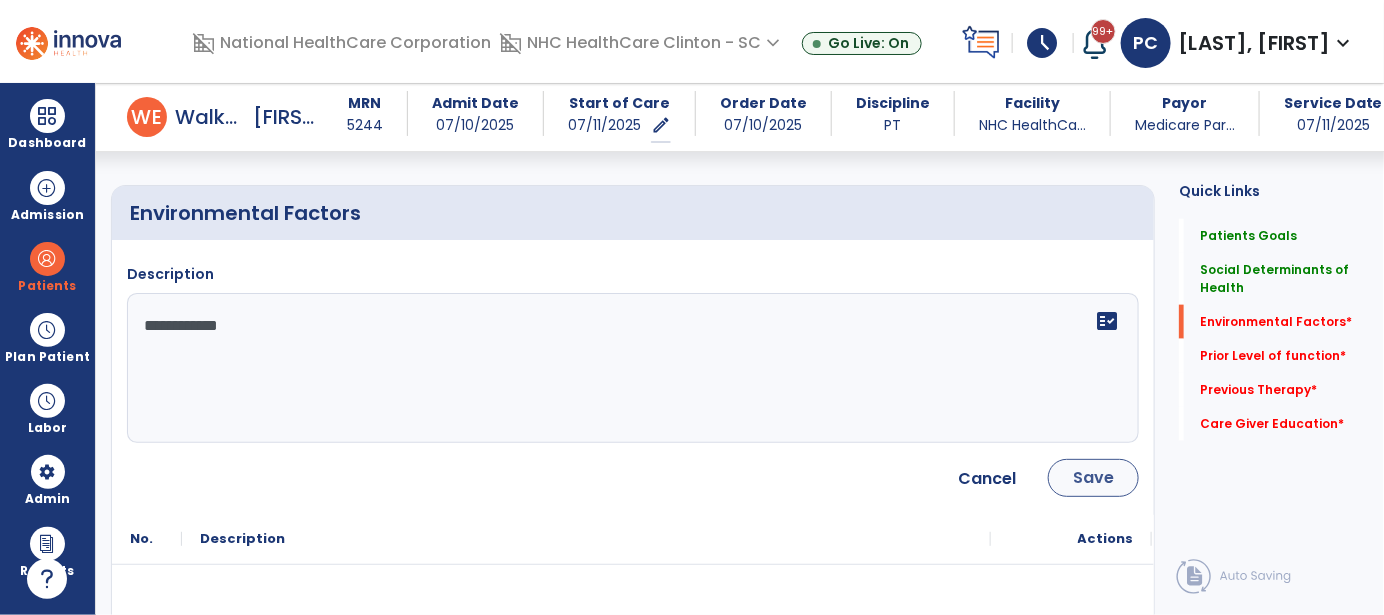 type on "**********" 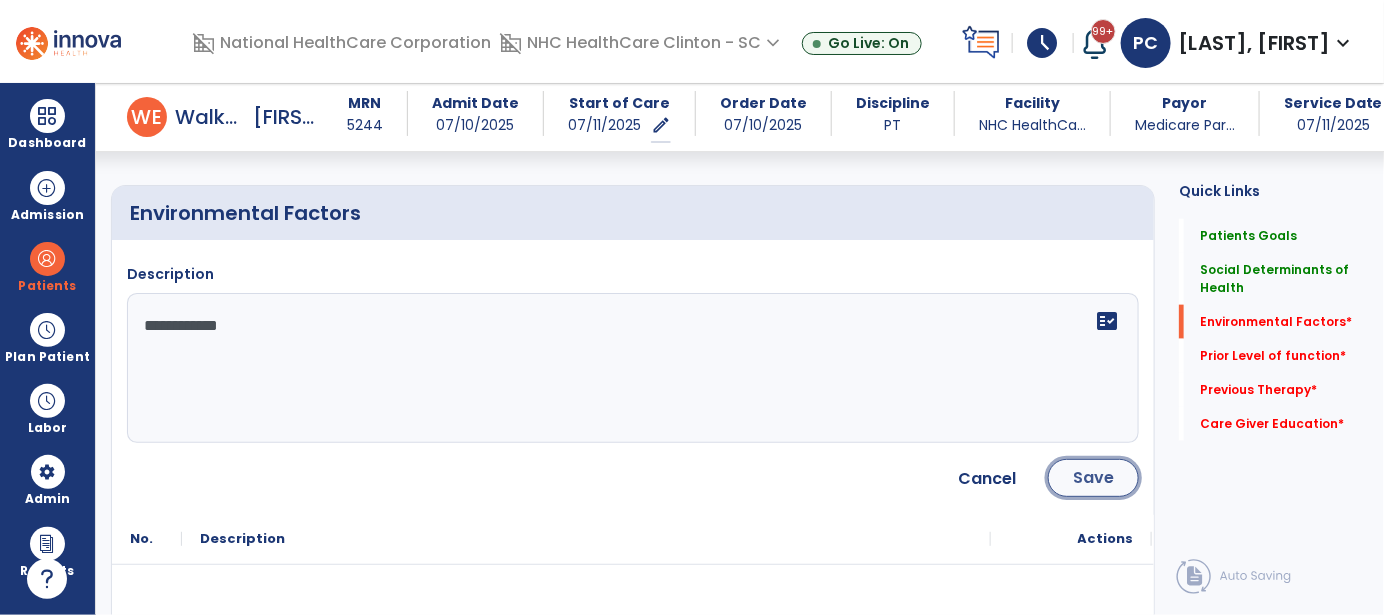 click on "Save" 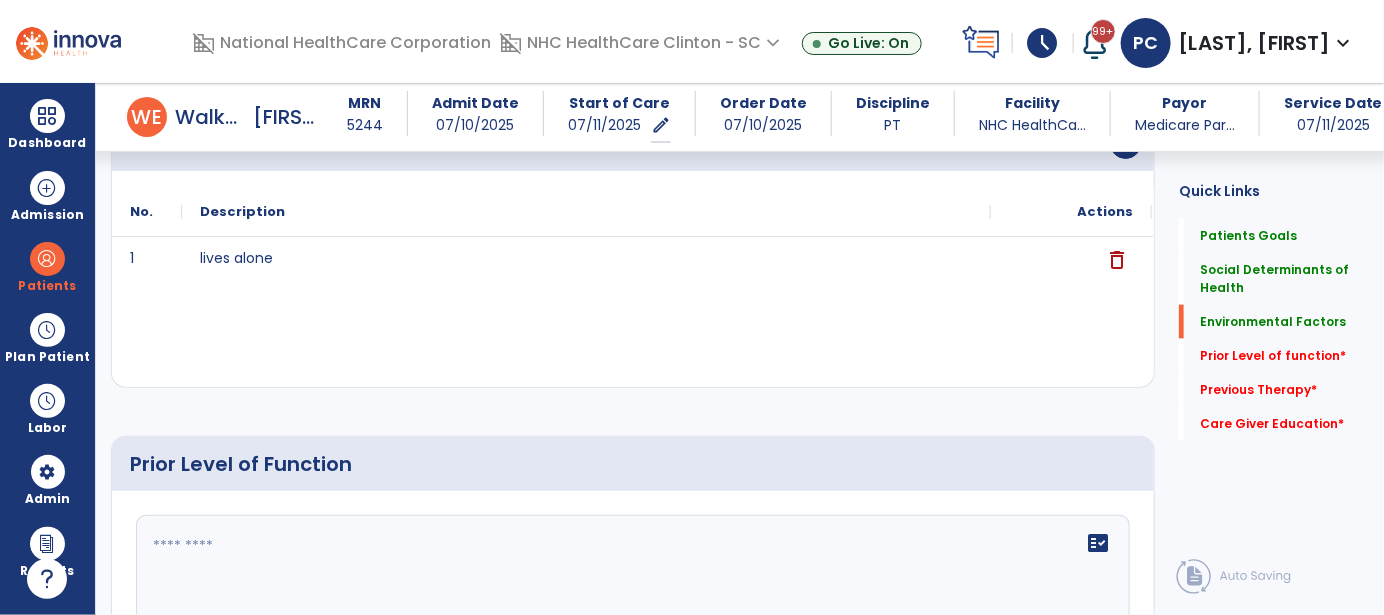 scroll, scrollTop: 988, scrollLeft: 0, axis: vertical 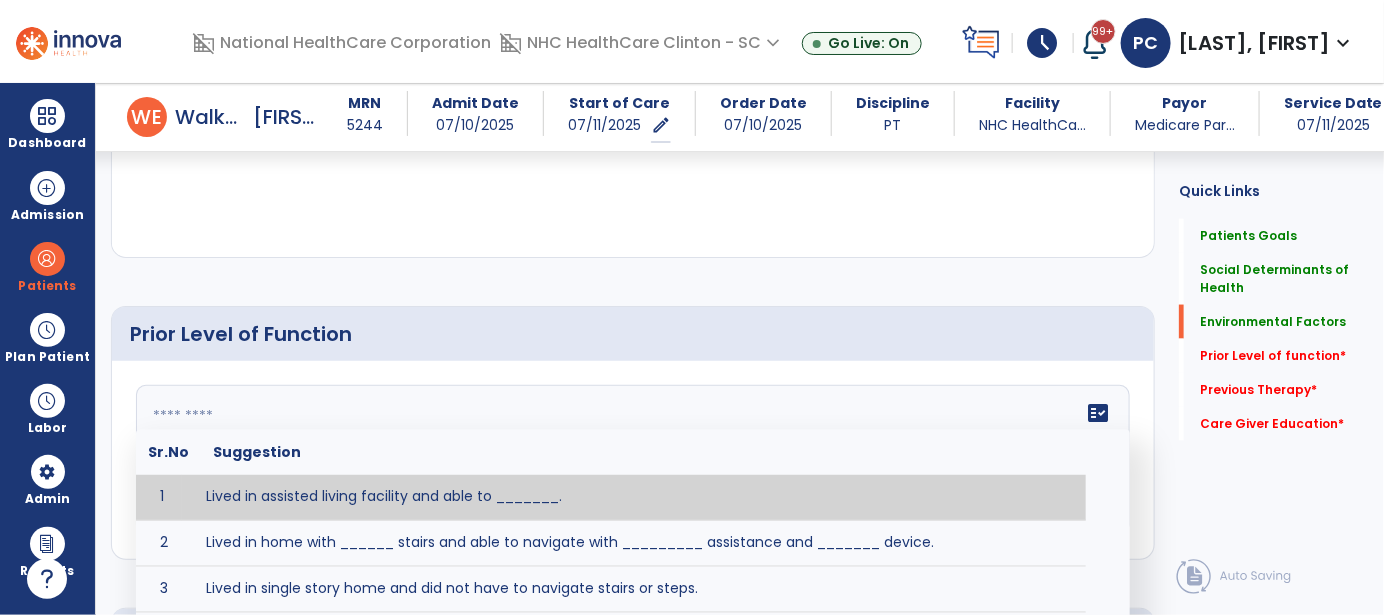 click 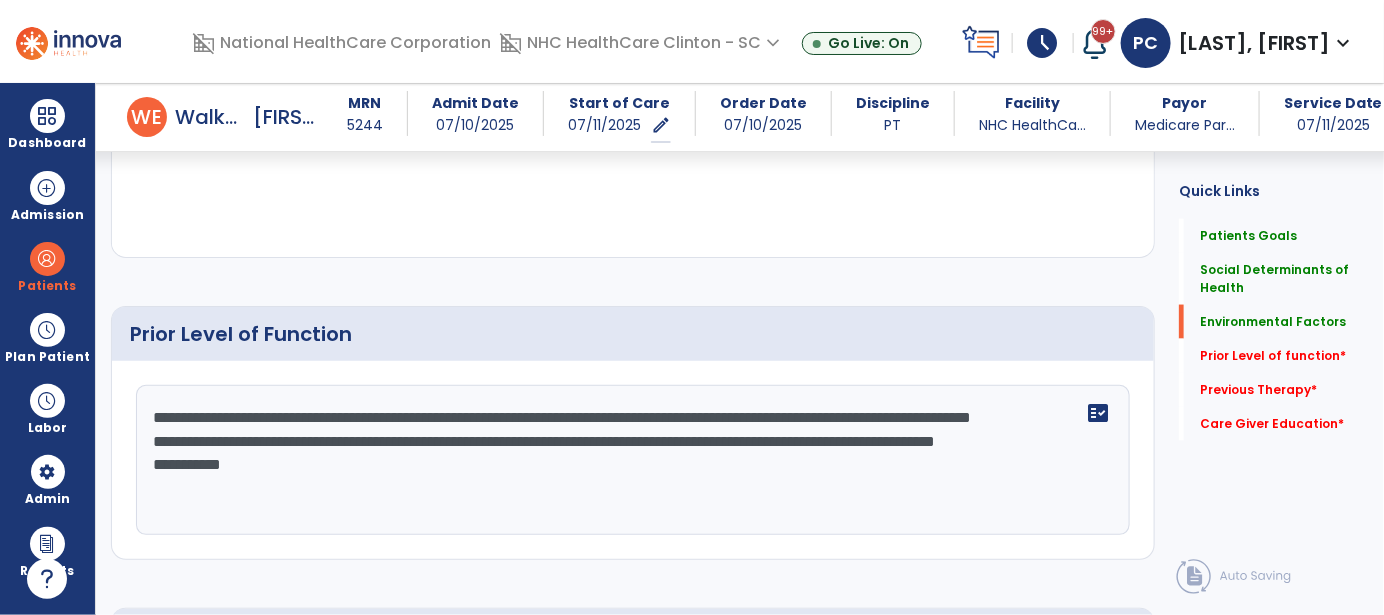 click on "**********" 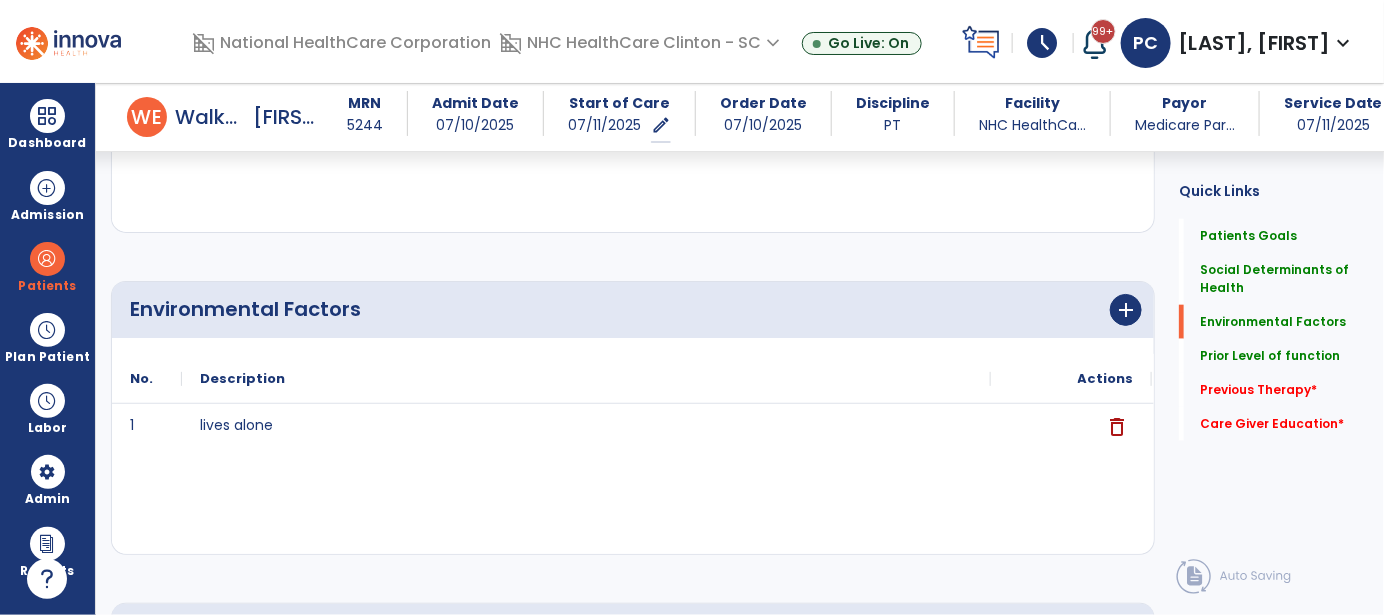 scroll, scrollTop: 688, scrollLeft: 0, axis: vertical 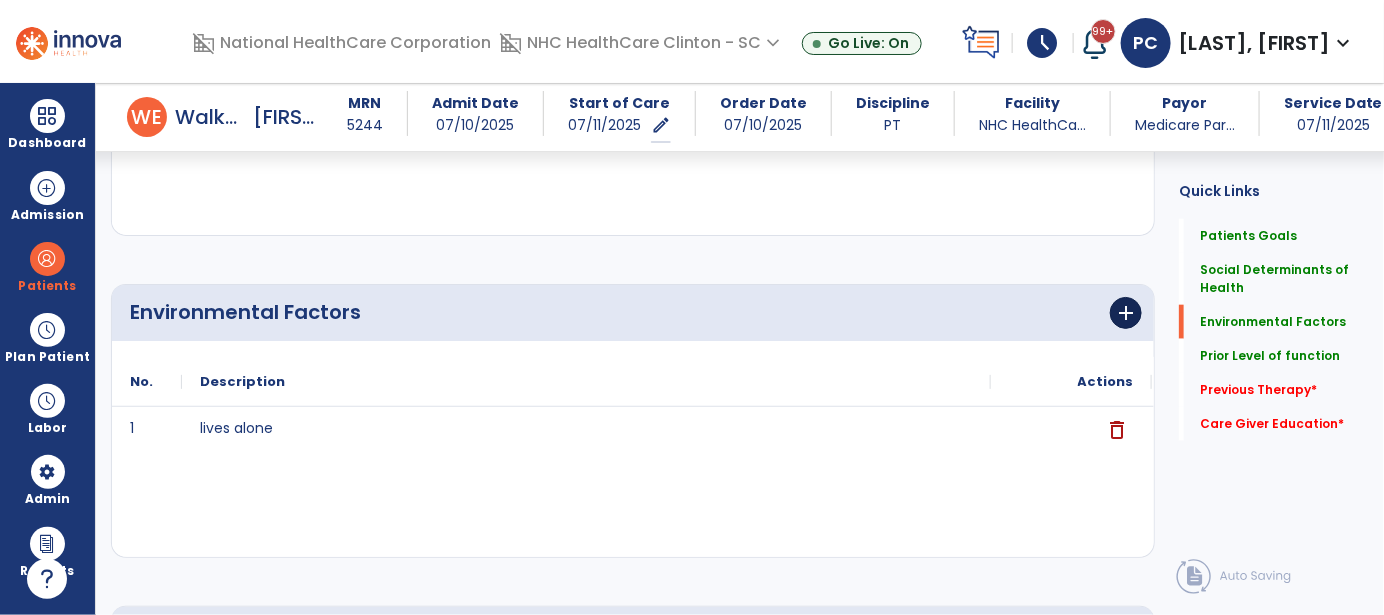 type on "**********" 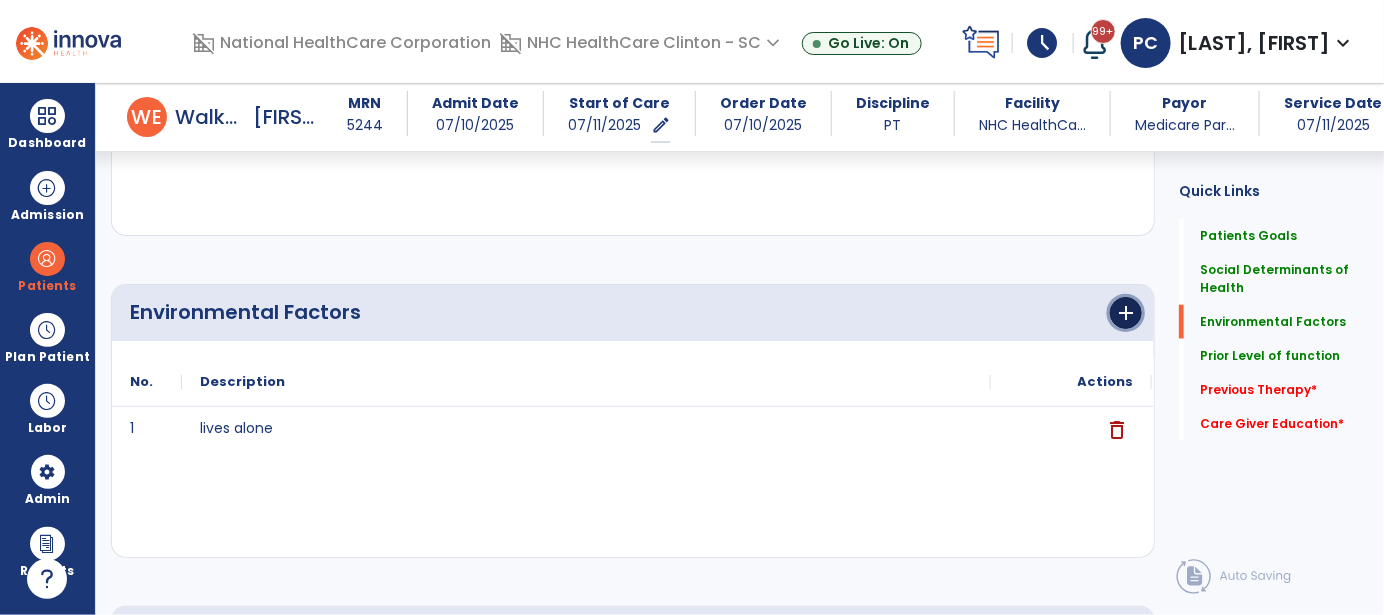 click on "add" 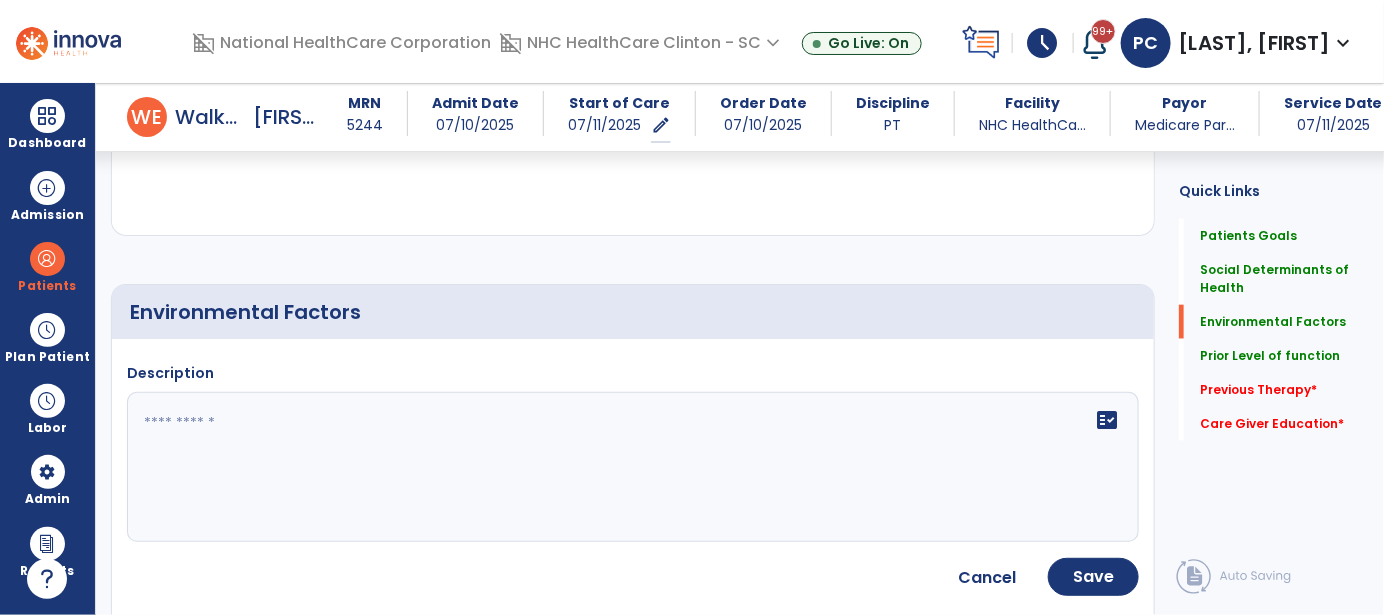 click 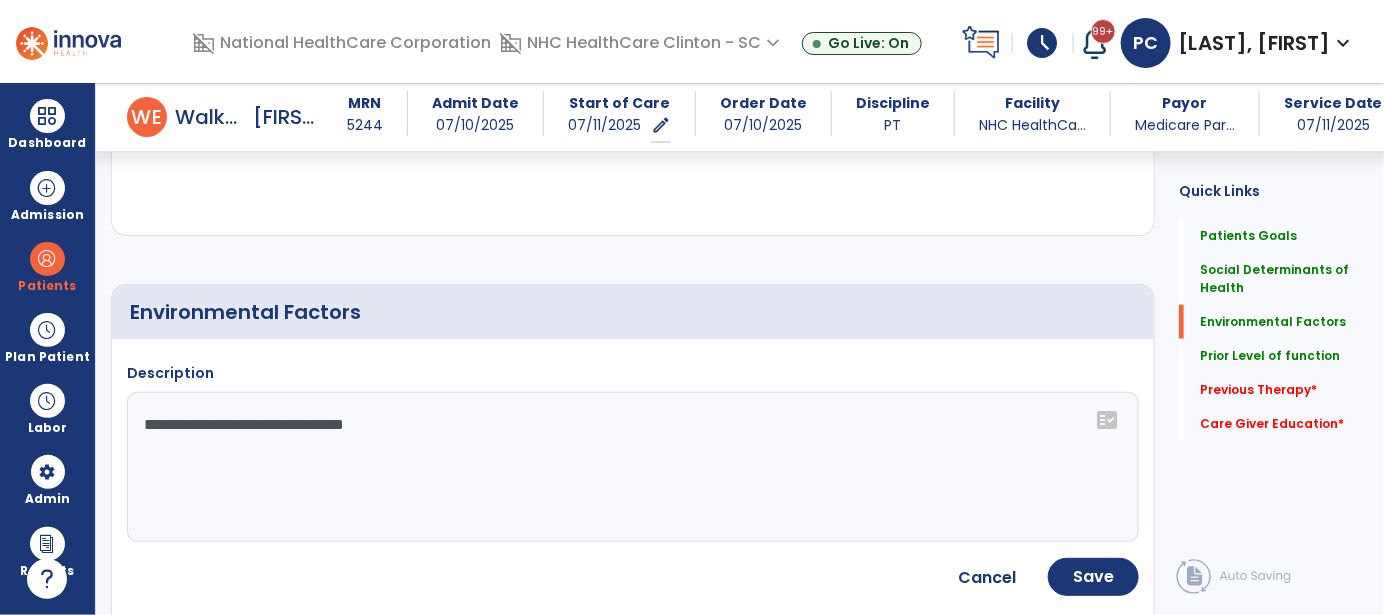 click on "**********" 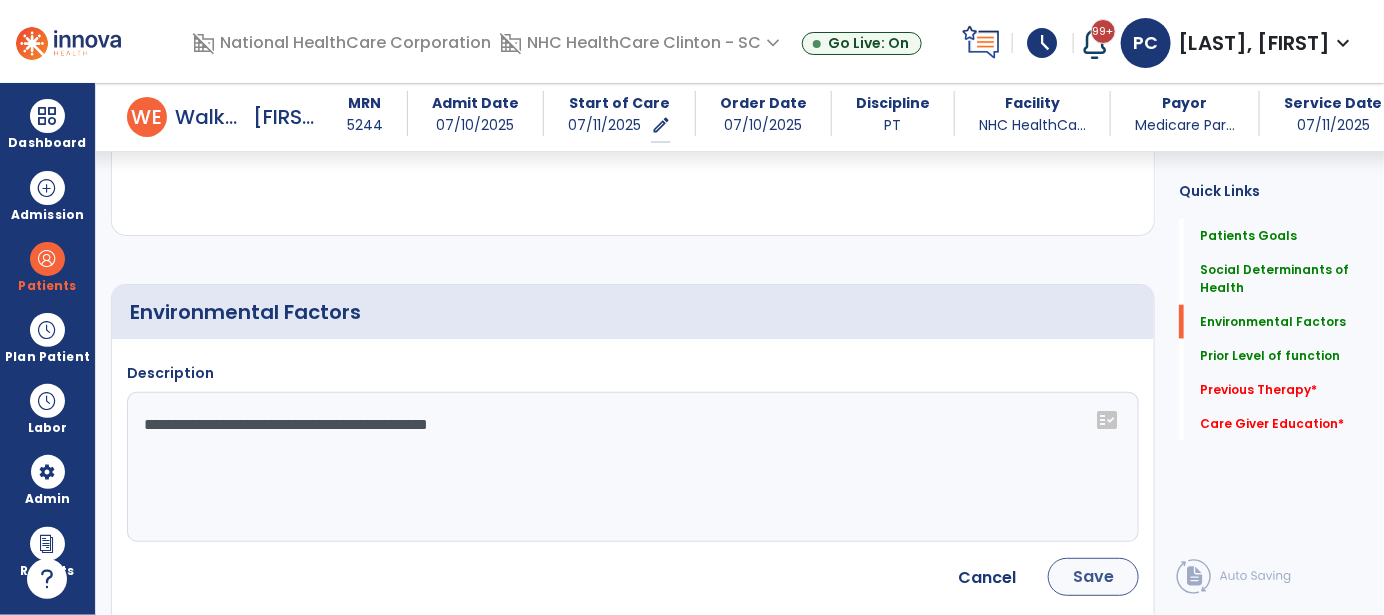 type on "**********" 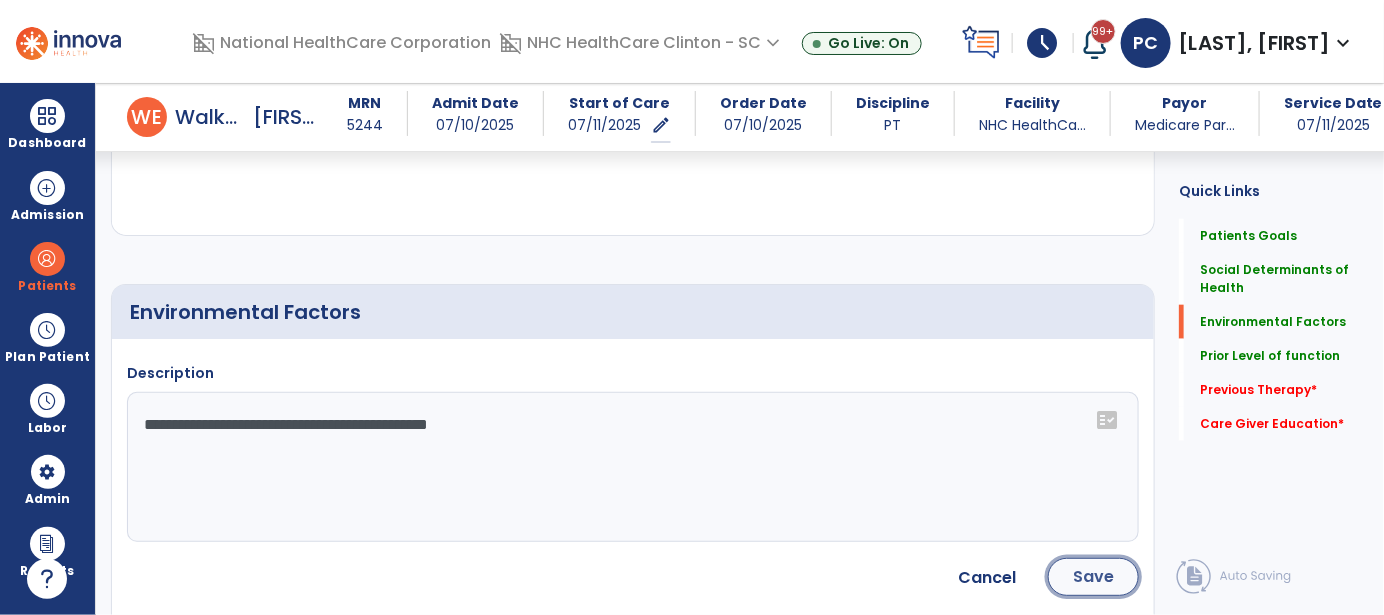 click on "Save" 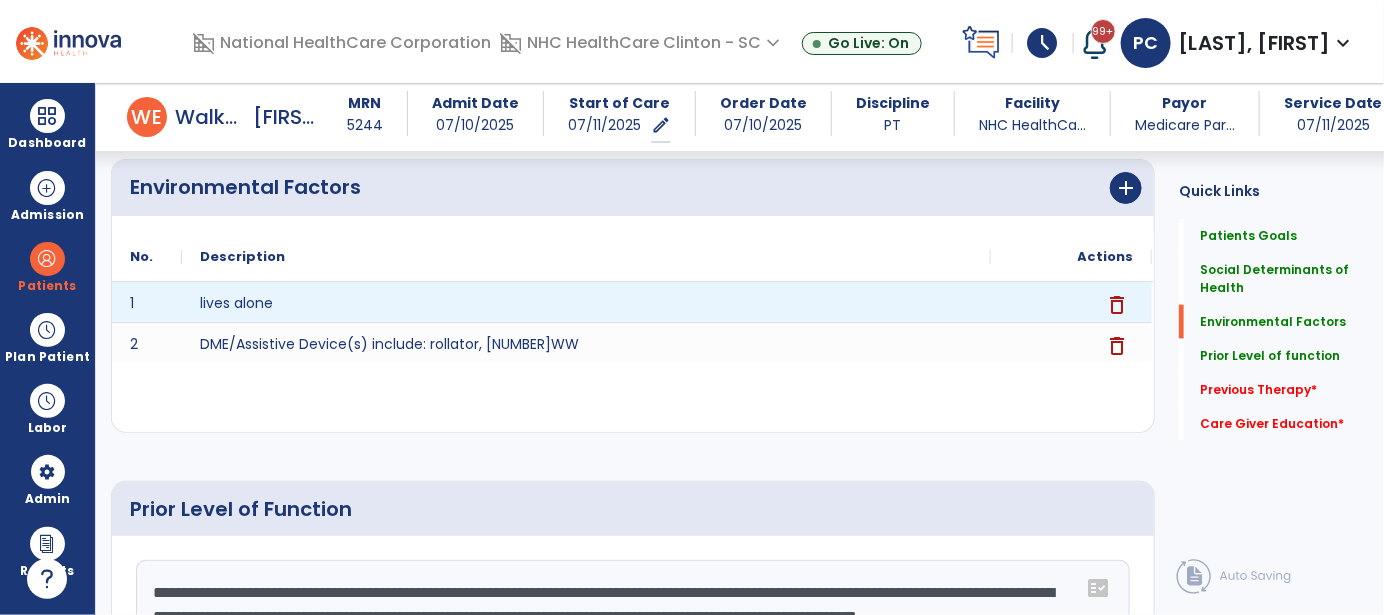 scroll, scrollTop: 787, scrollLeft: 0, axis: vertical 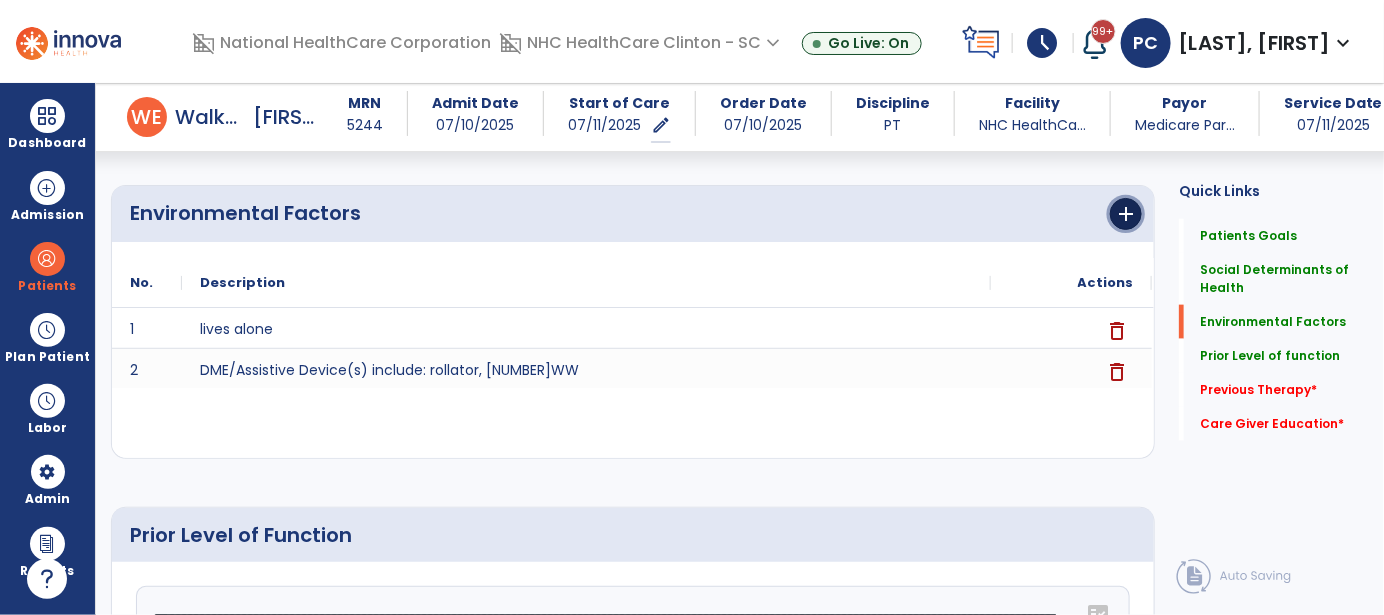 click on "add" 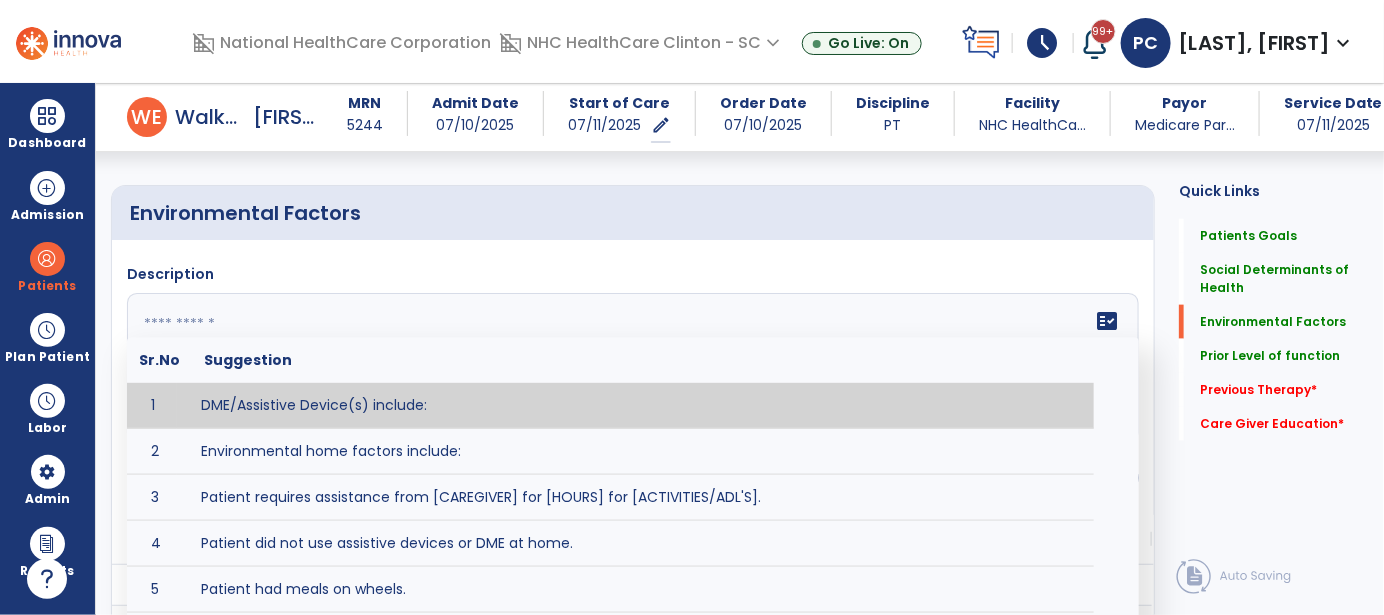 click 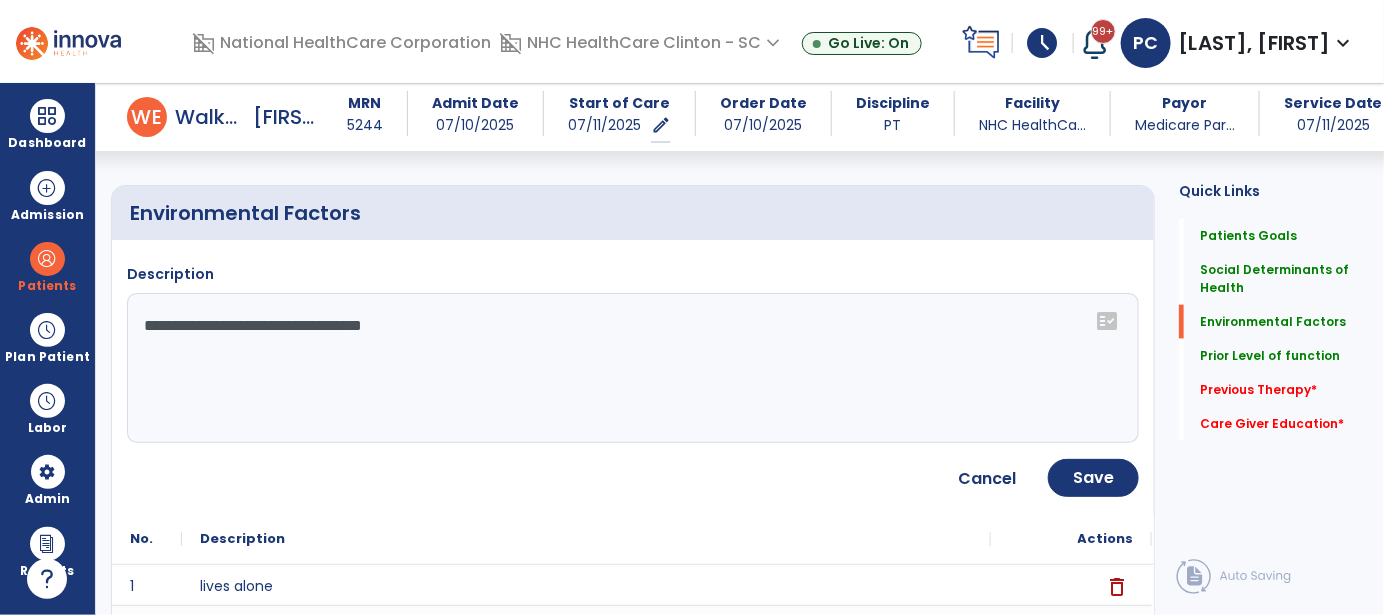 click on "**********" 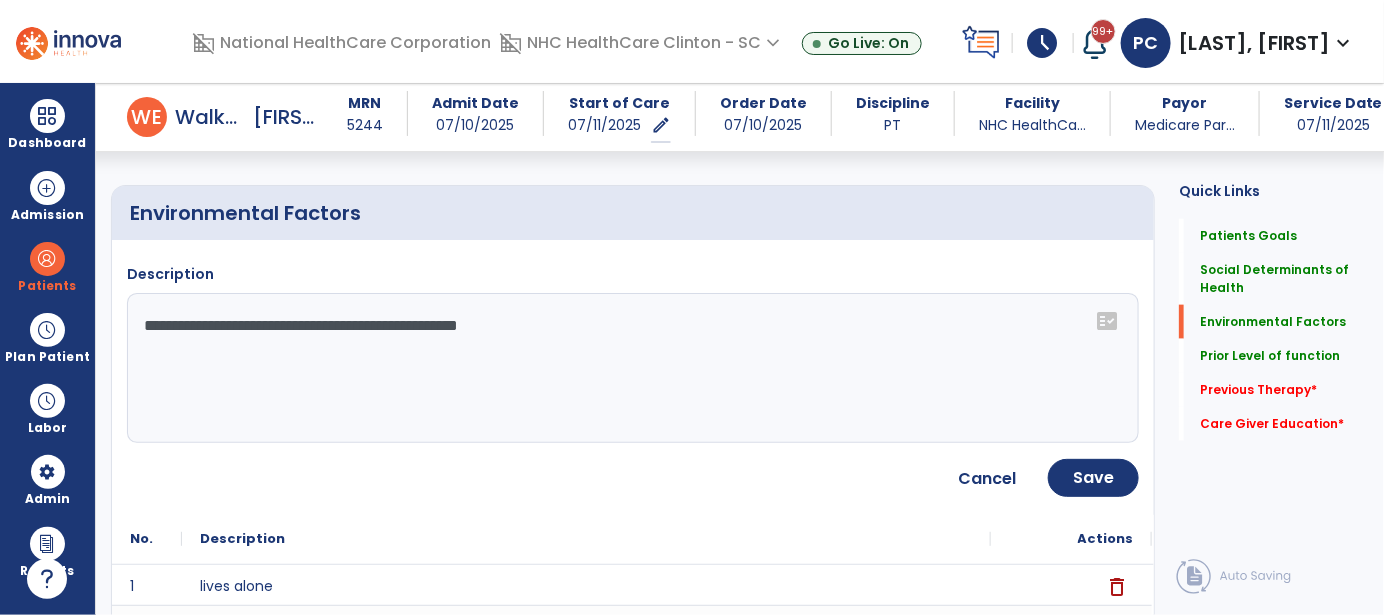 type on "**********" 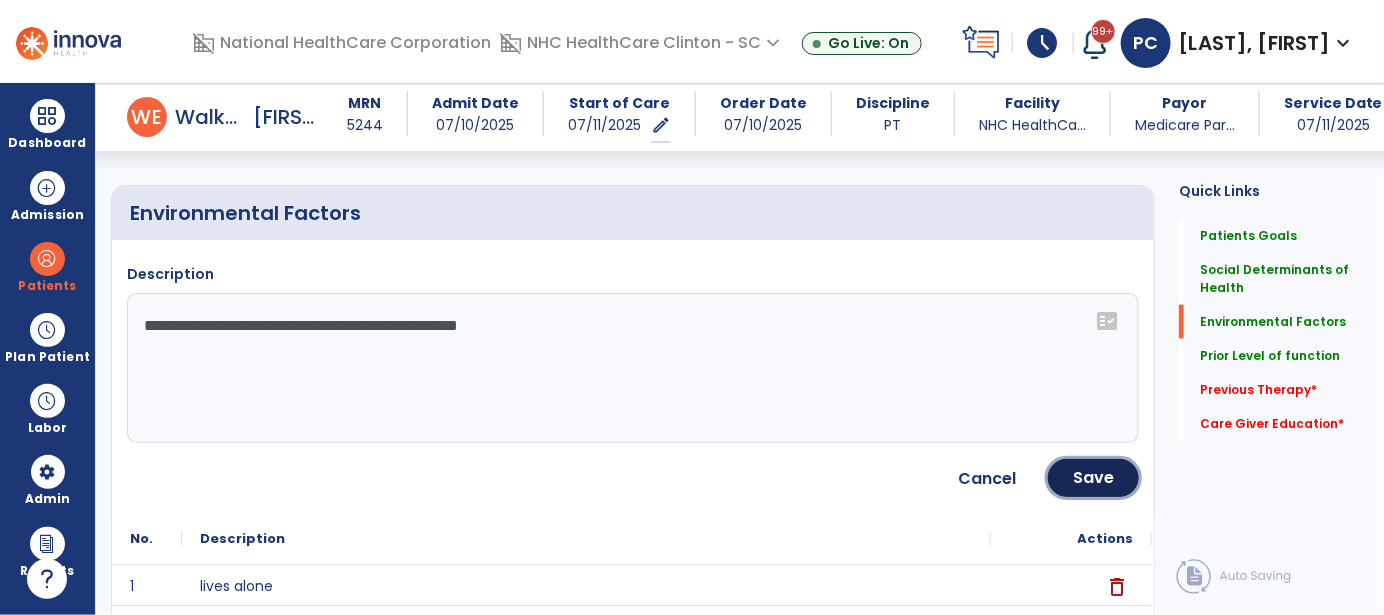 click on "Save" 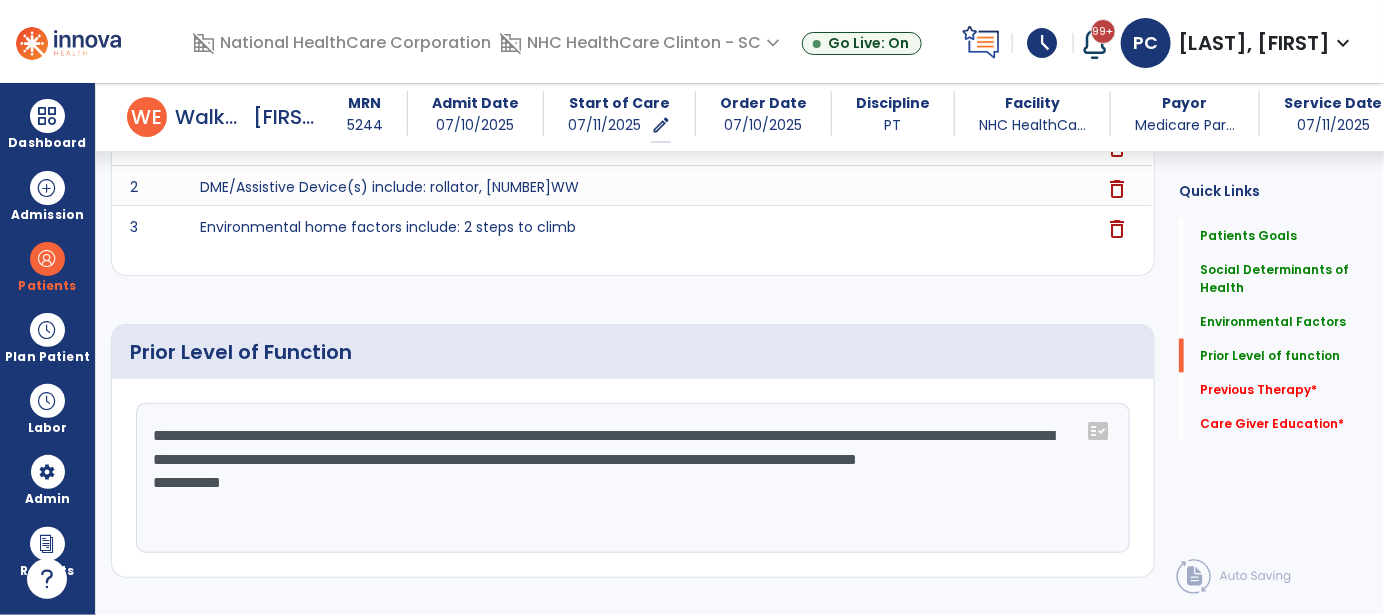 scroll, scrollTop: 1088, scrollLeft: 0, axis: vertical 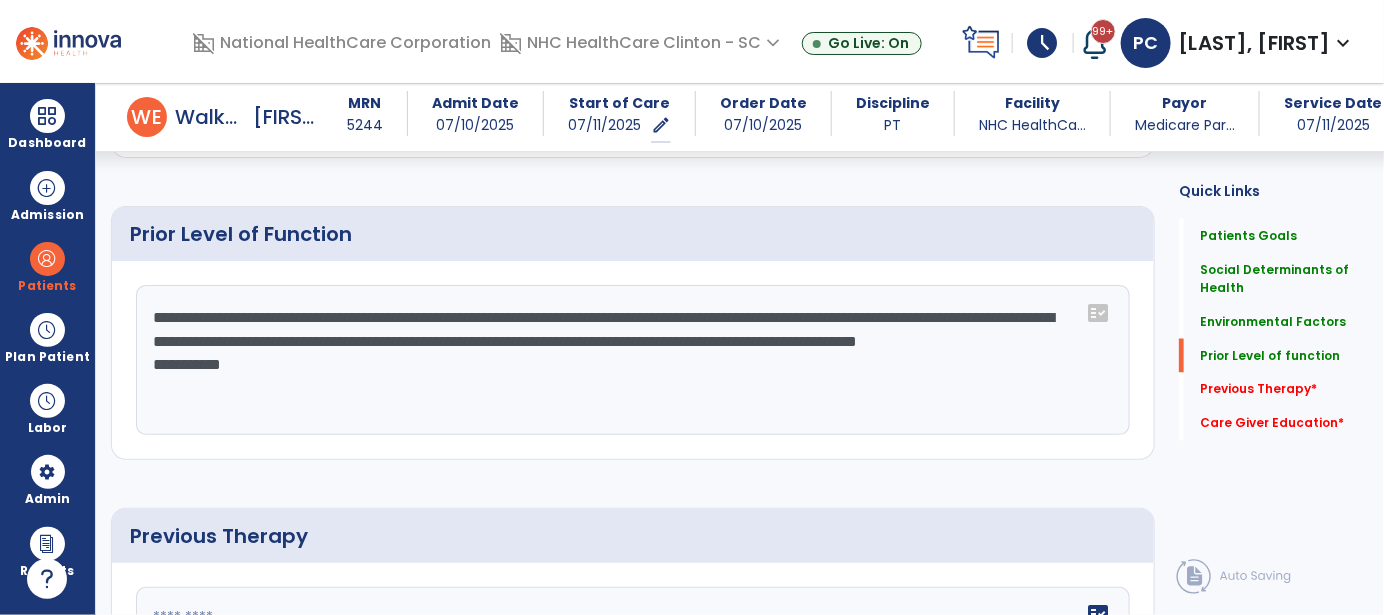click on "**********" 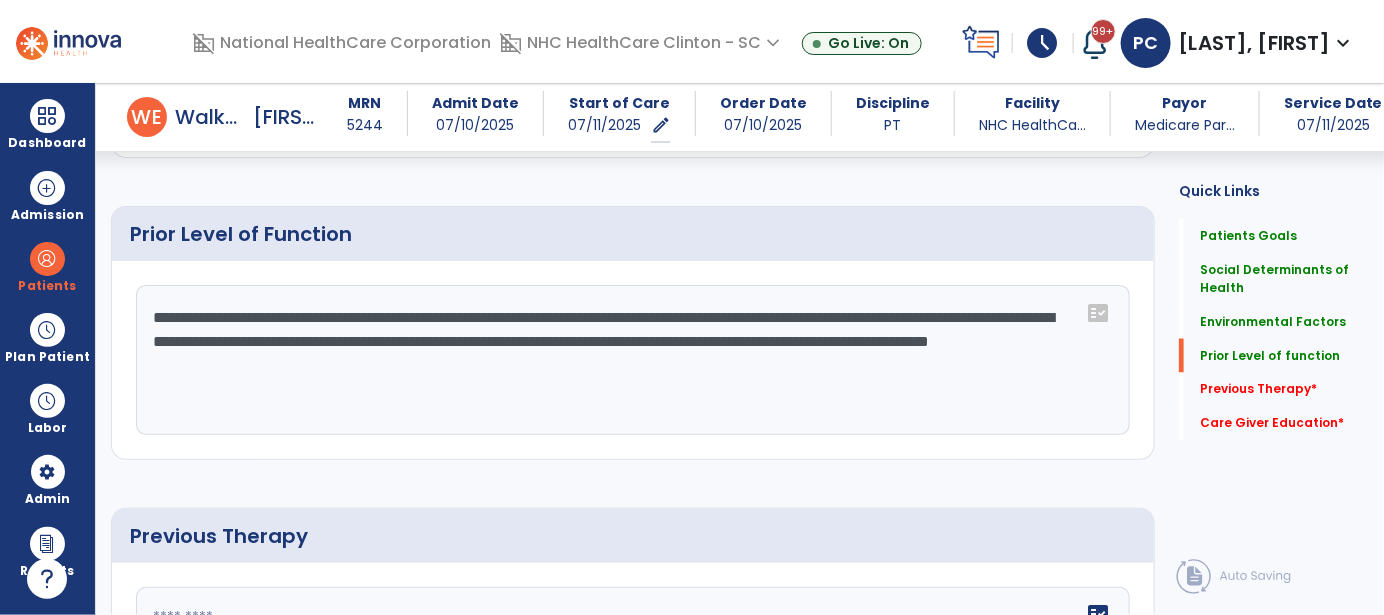 drag, startPoint x: 149, startPoint y: 338, endPoint x: 393, endPoint y: 338, distance: 244 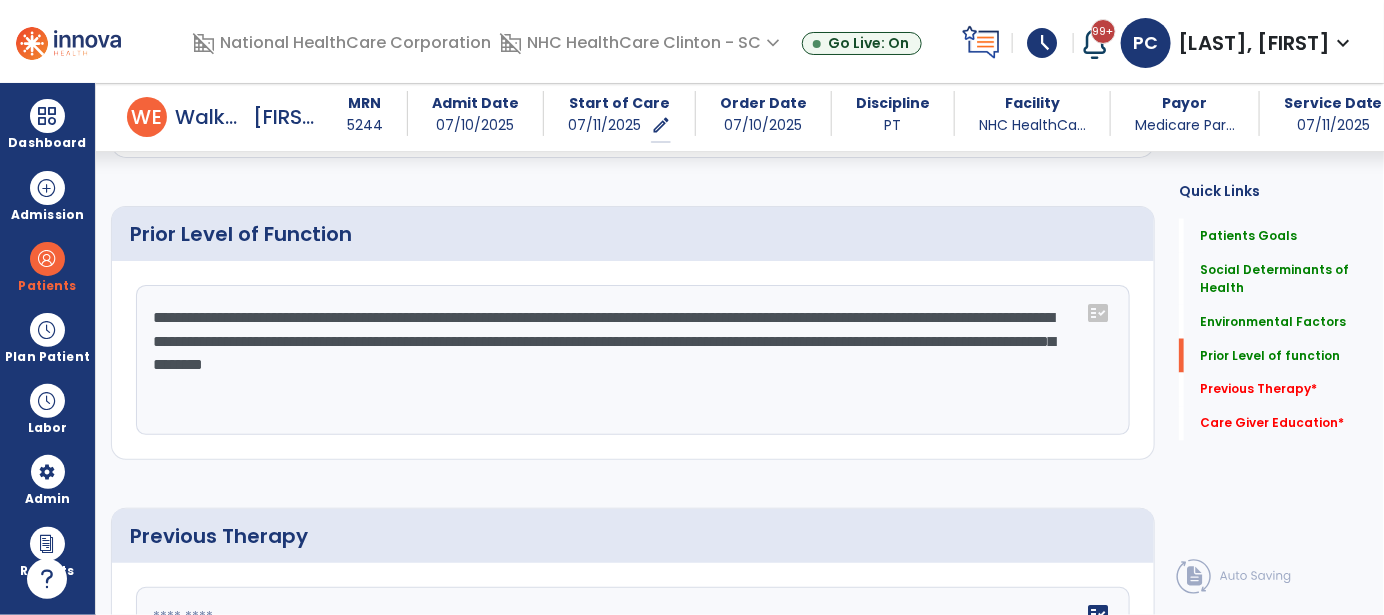 scroll, scrollTop: 1287, scrollLeft: 0, axis: vertical 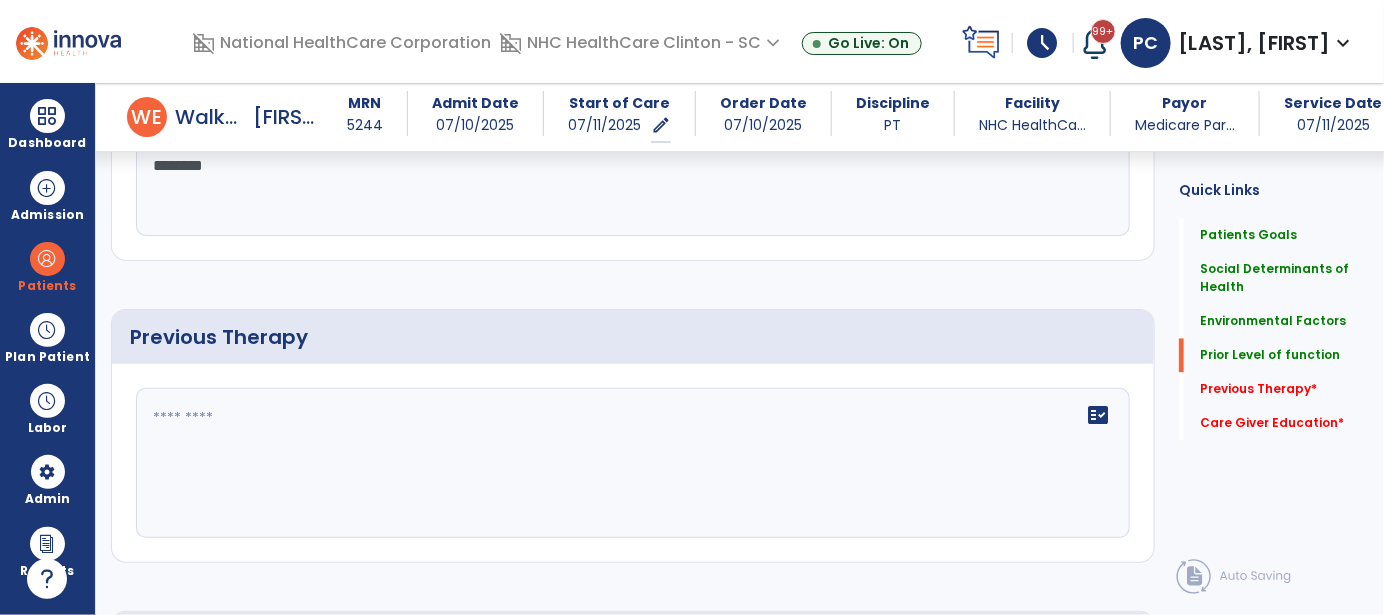 type on "**********" 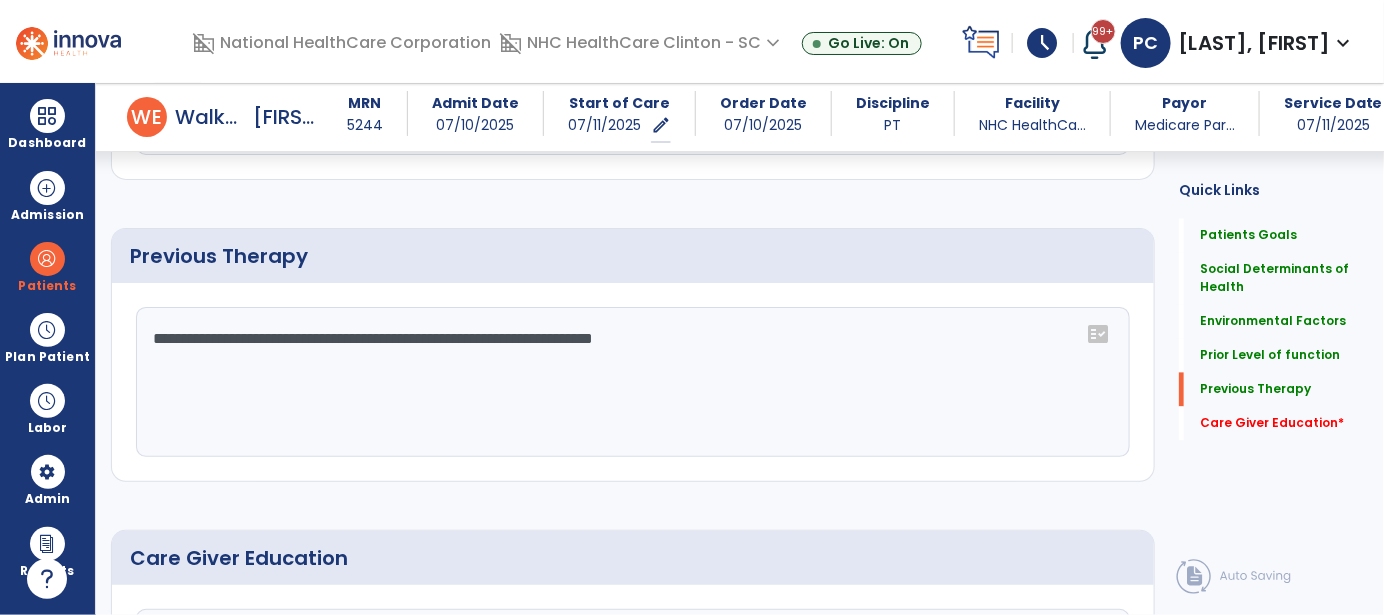 scroll, scrollTop: 1488, scrollLeft: 0, axis: vertical 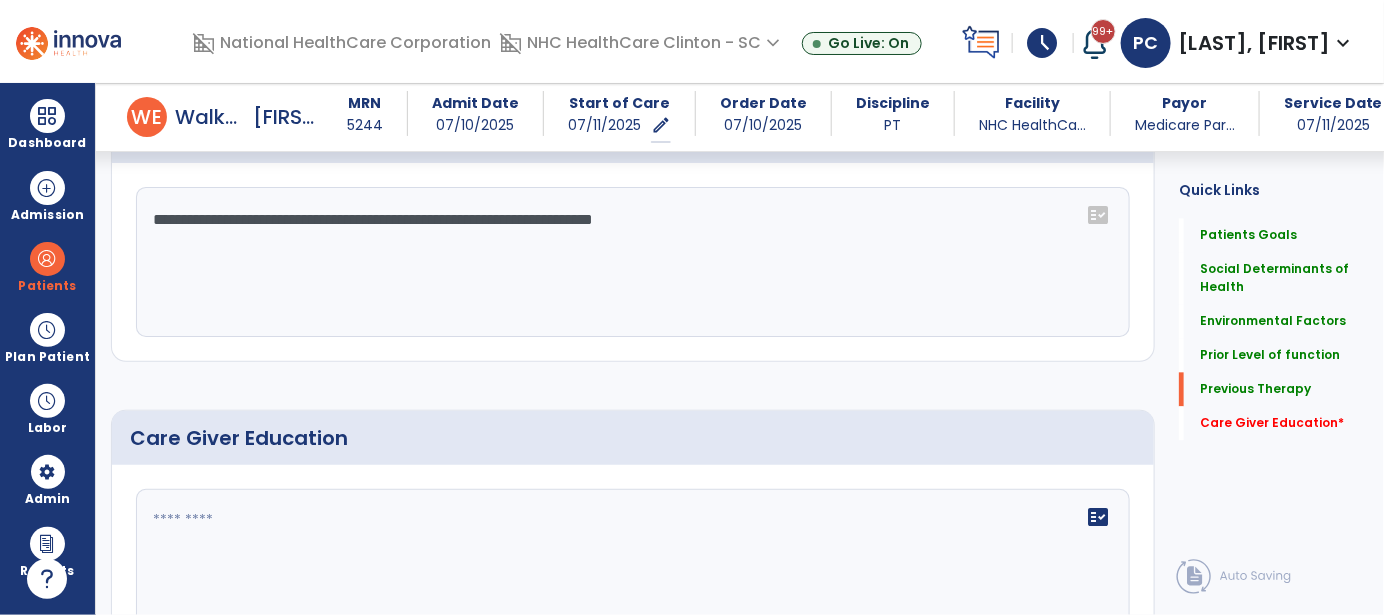 click on "**********" 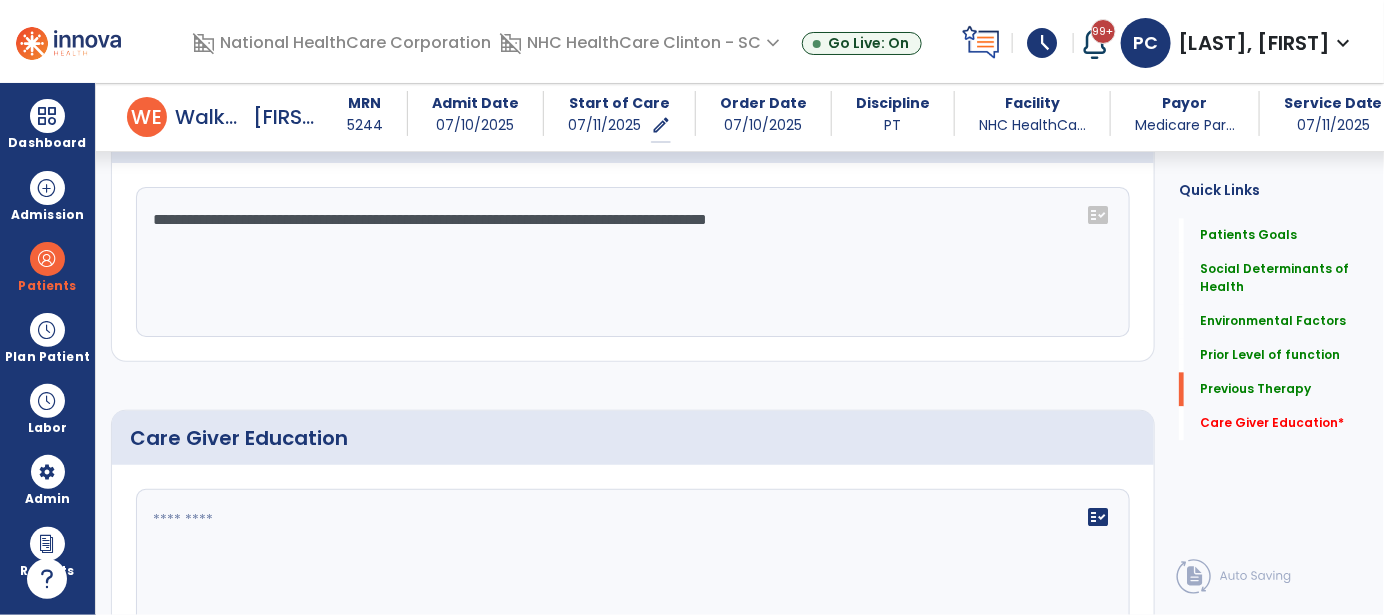 click on "**********" 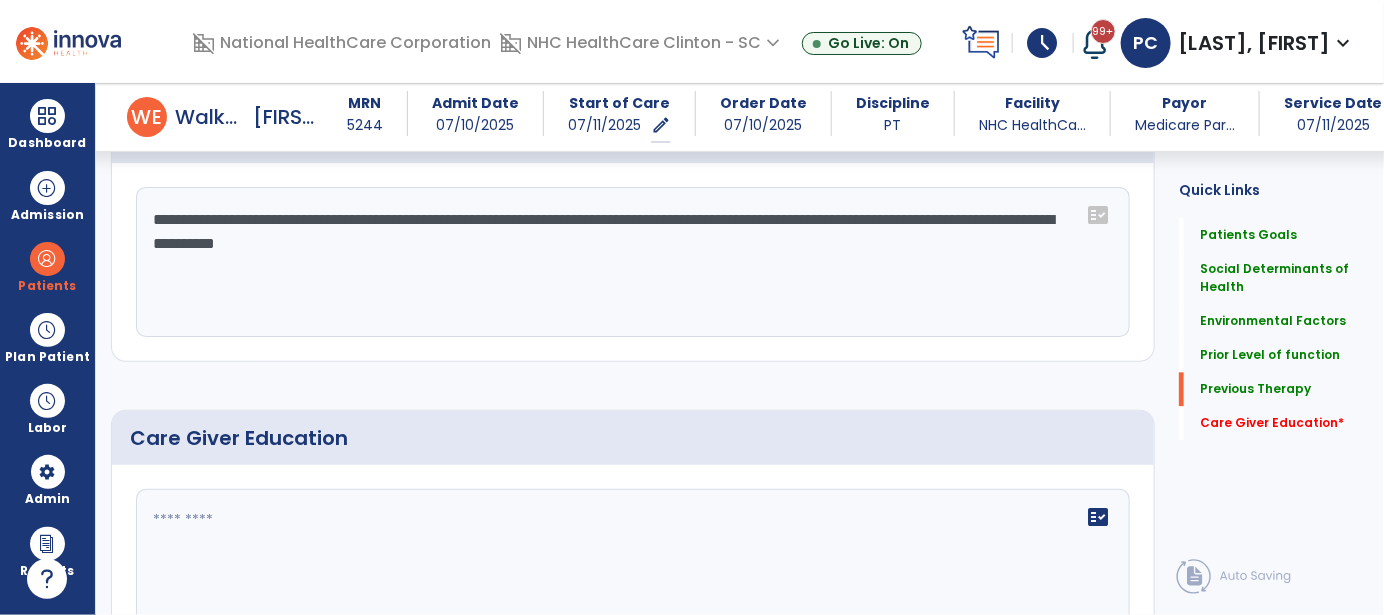 drag, startPoint x: 348, startPoint y: 245, endPoint x: 362, endPoint y: 245, distance: 14 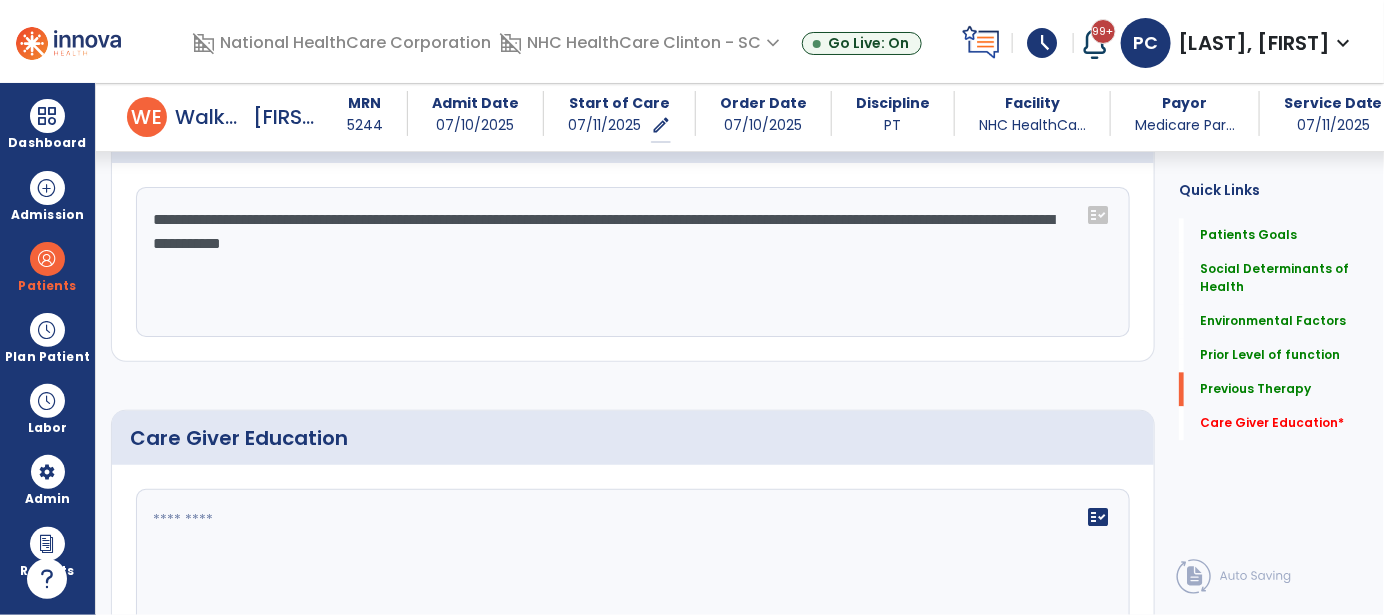 click on "**********" 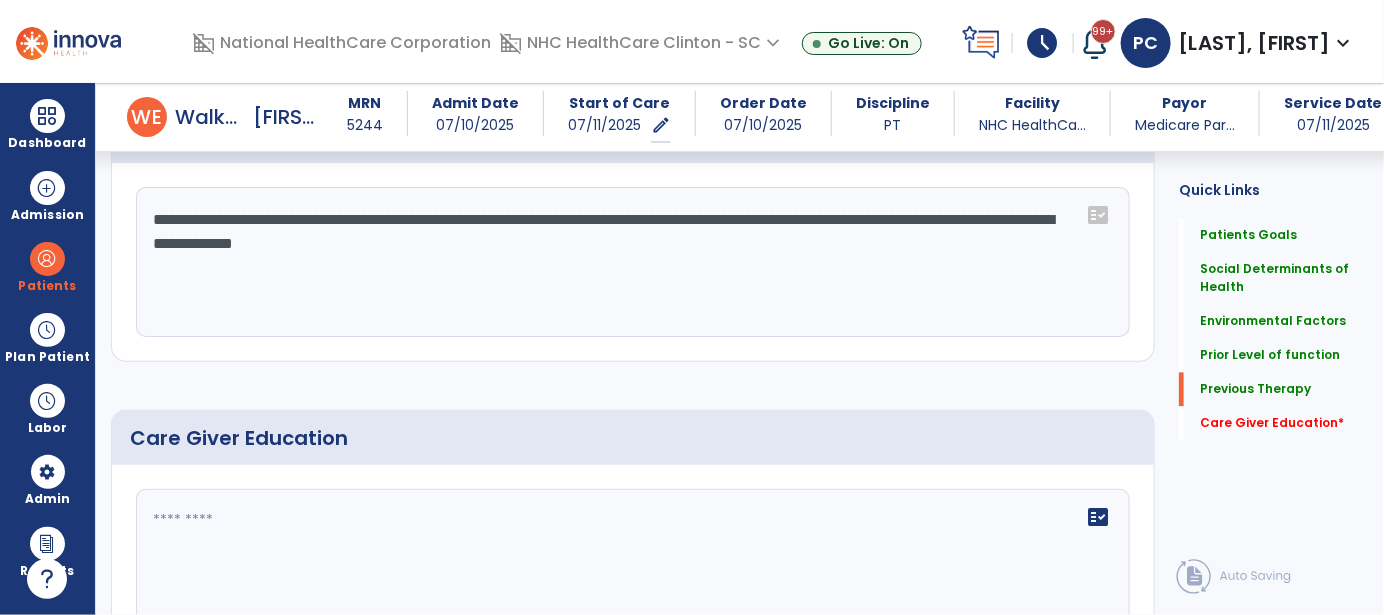 click on "**********" 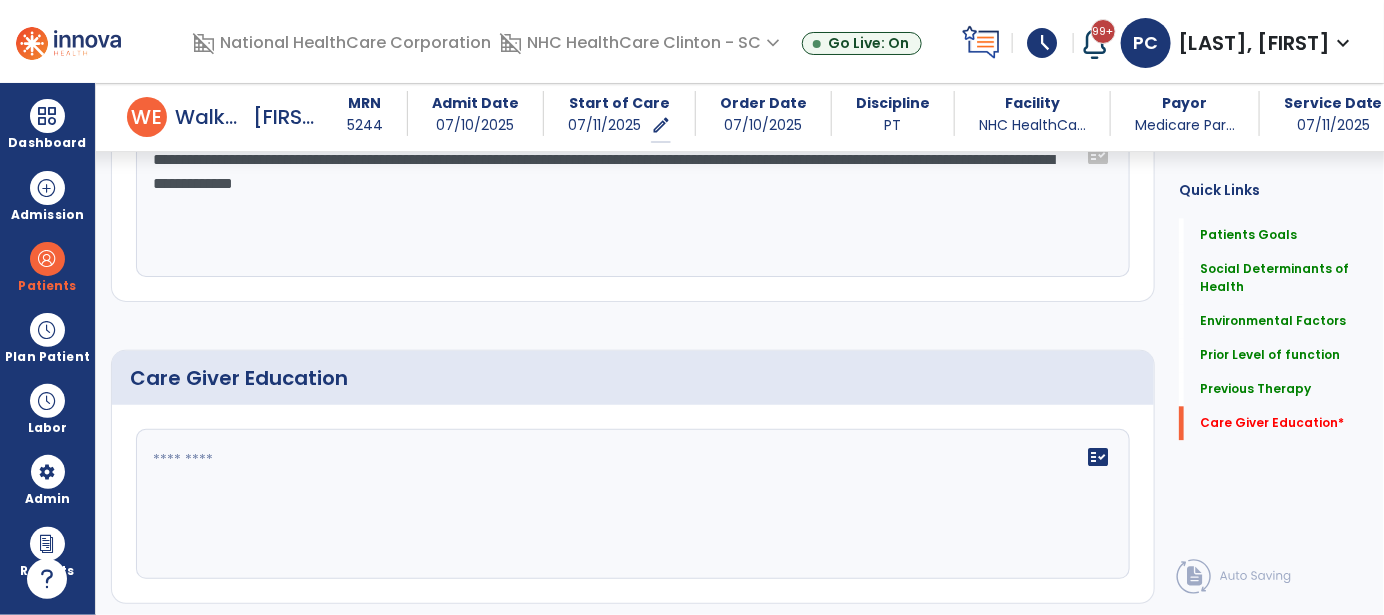 scroll, scrollTop: 1600, scrollLeft: 0, axis: vertical 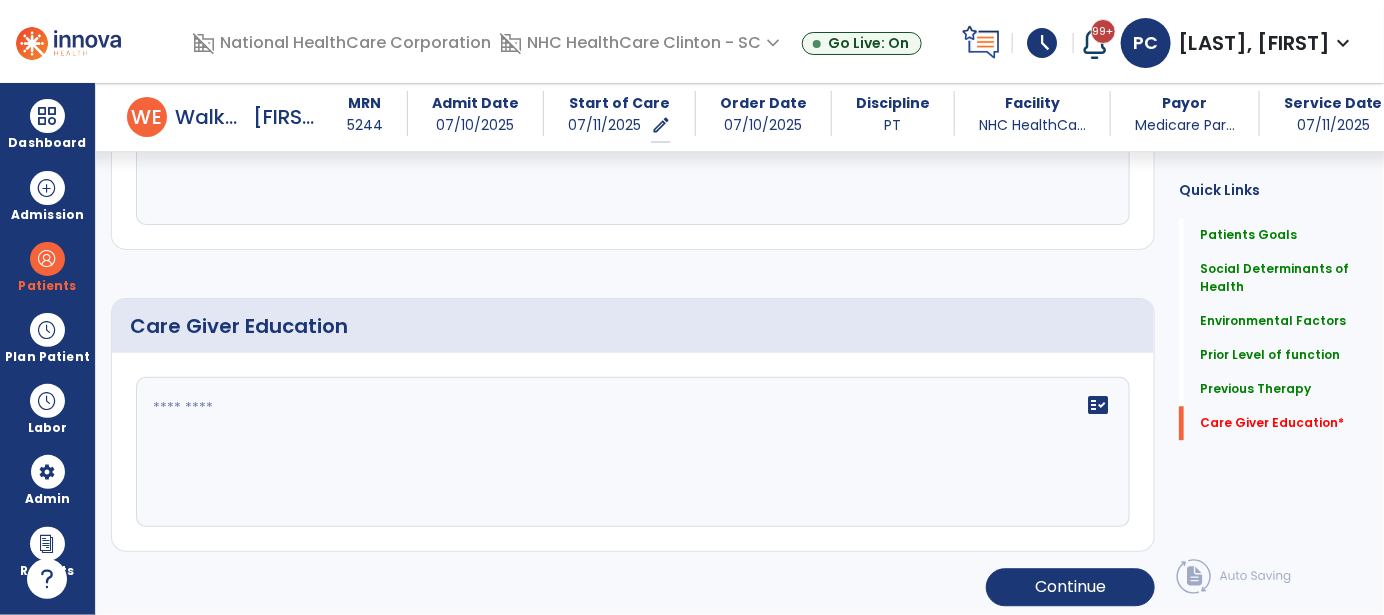 type on "**********" 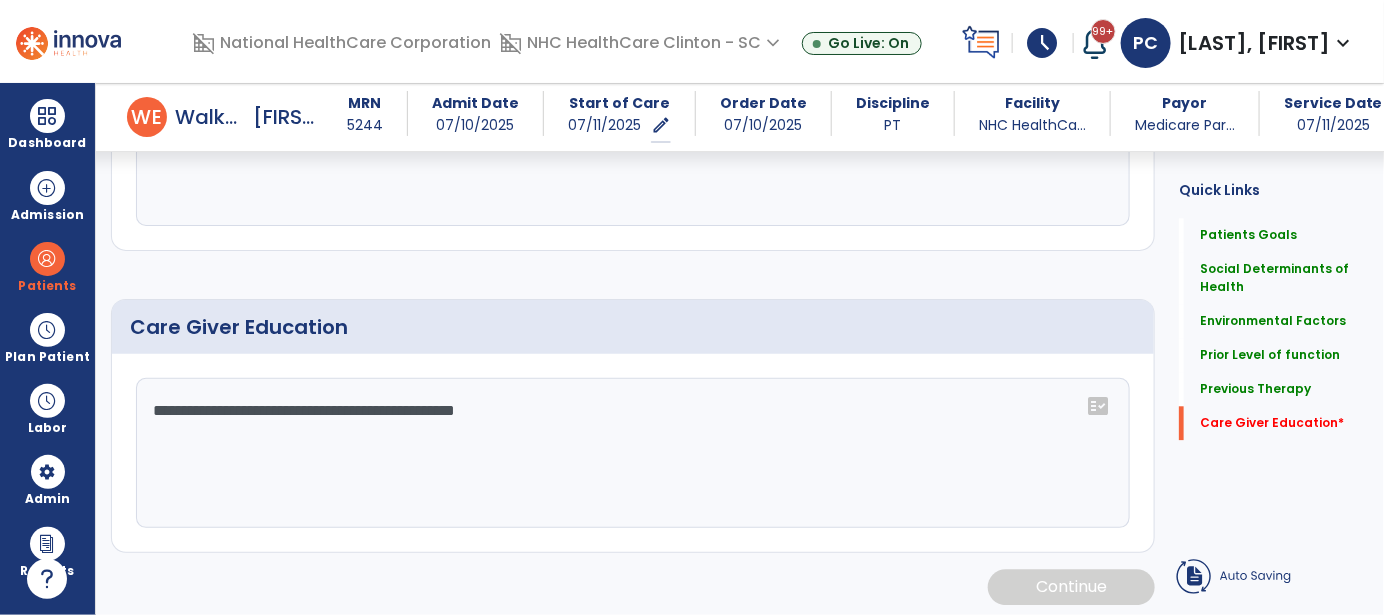 scroll, scrollTop: 1600, scrollLeft: 0, axis: vertical 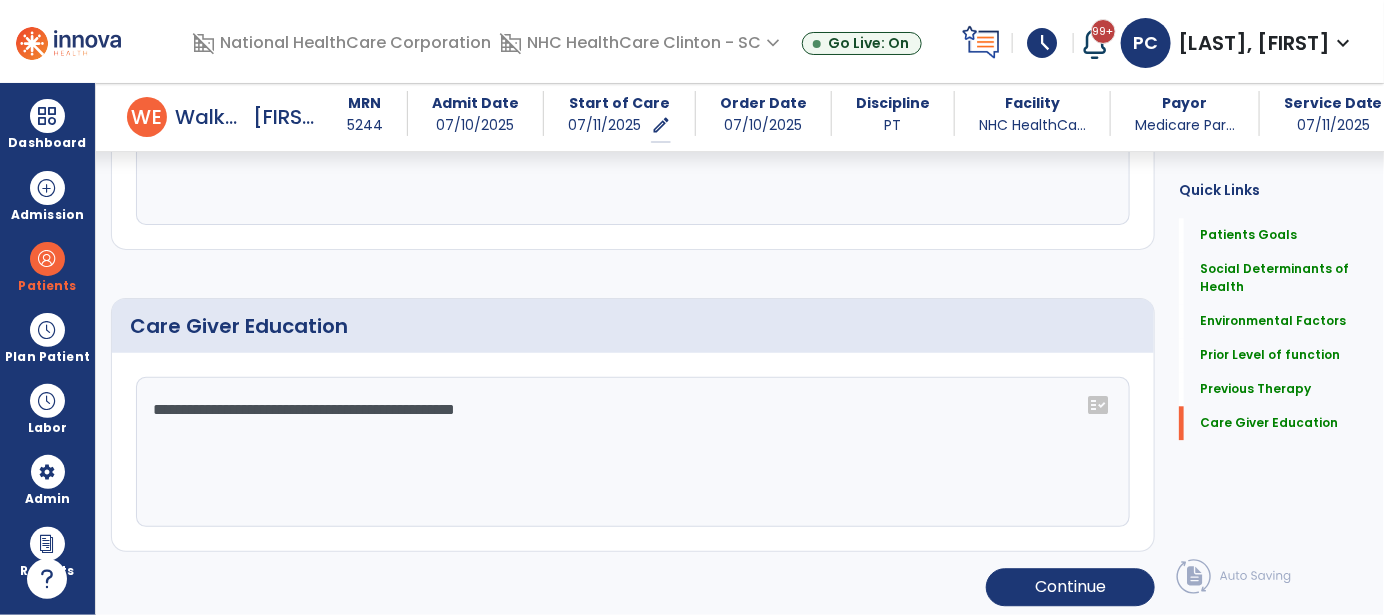 click on "**********" 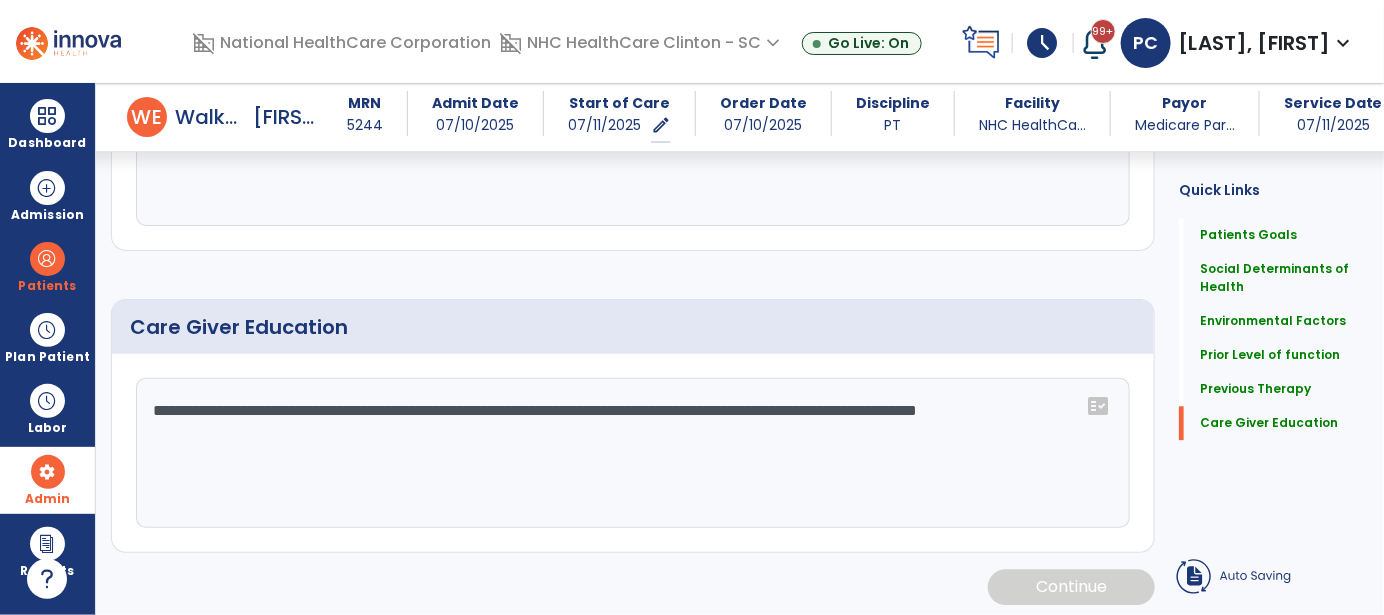 scroll, scrollTop: 1600, scrollLeft: 0, axis: vertical 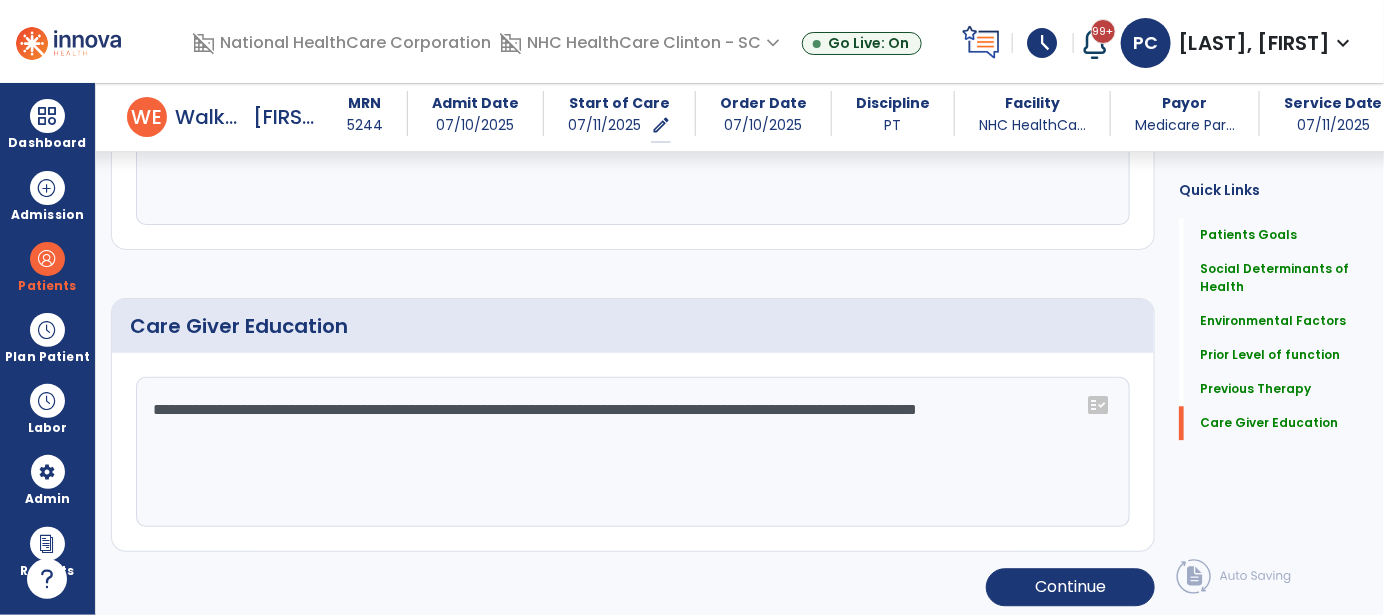click on "**********" 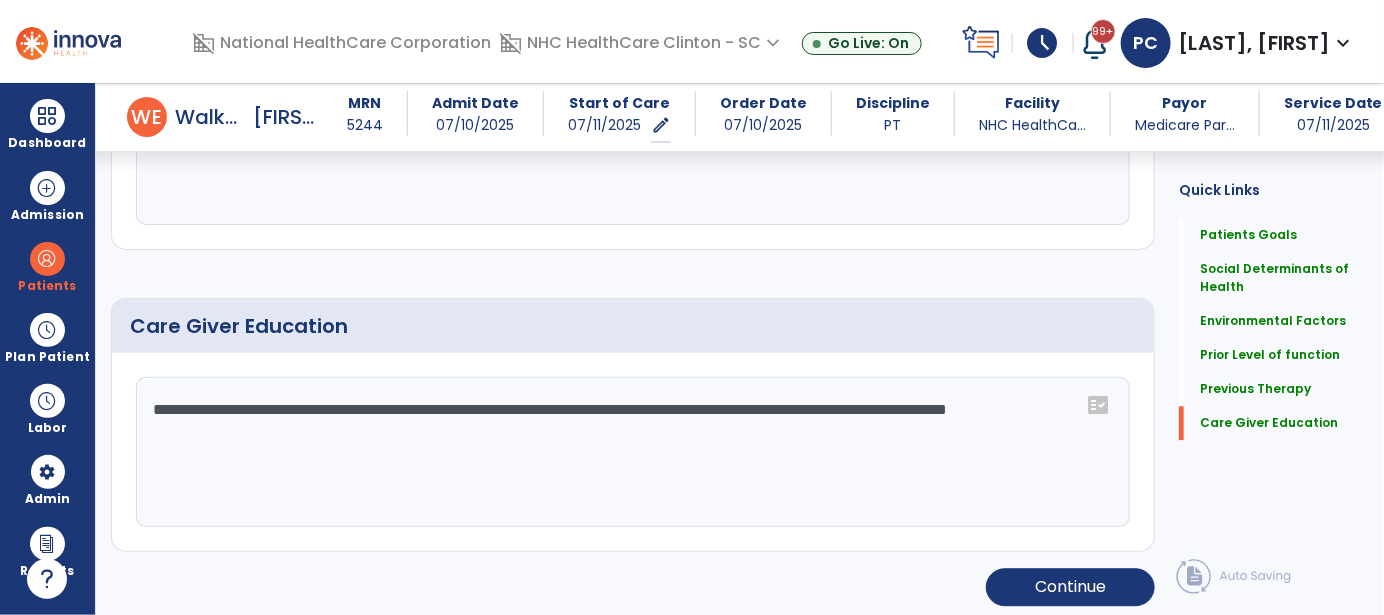 drag, startPoint x: 361, startPoint y: 417, endPoint x: 351, endPoint y: 436, distance: 21.470911 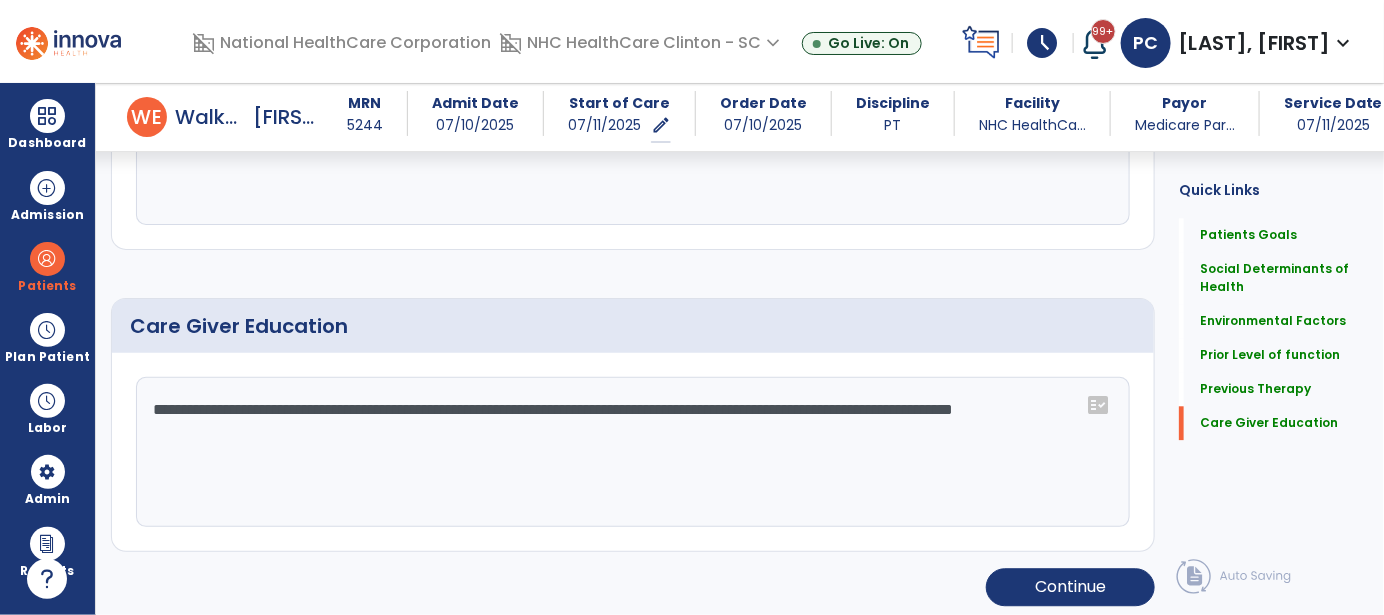click on "**********" 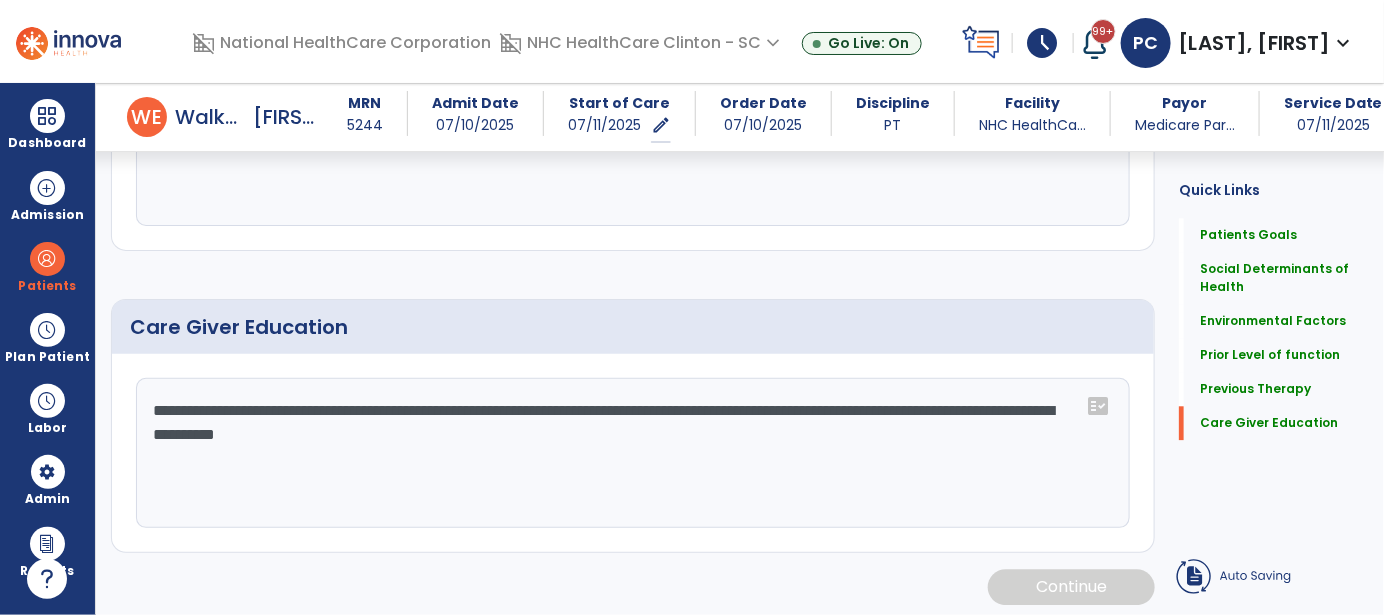 scroll, scrollTop: 1600, scrollLeft: 0, axis: vertical 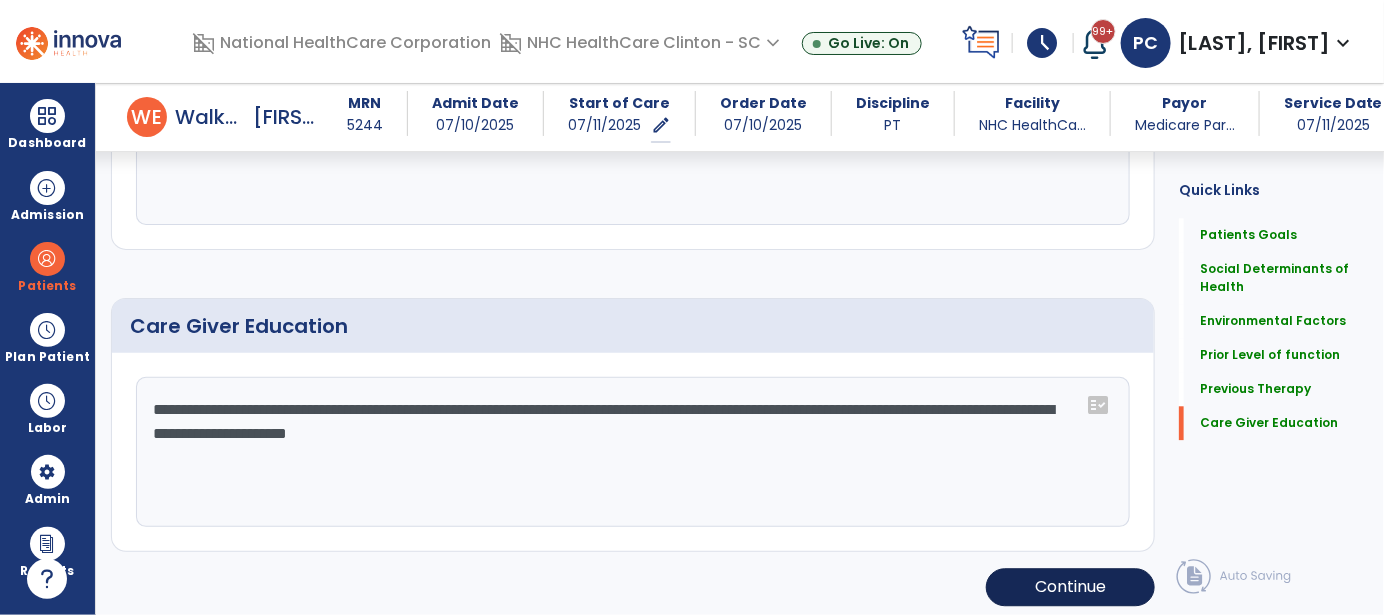 type on "**********" 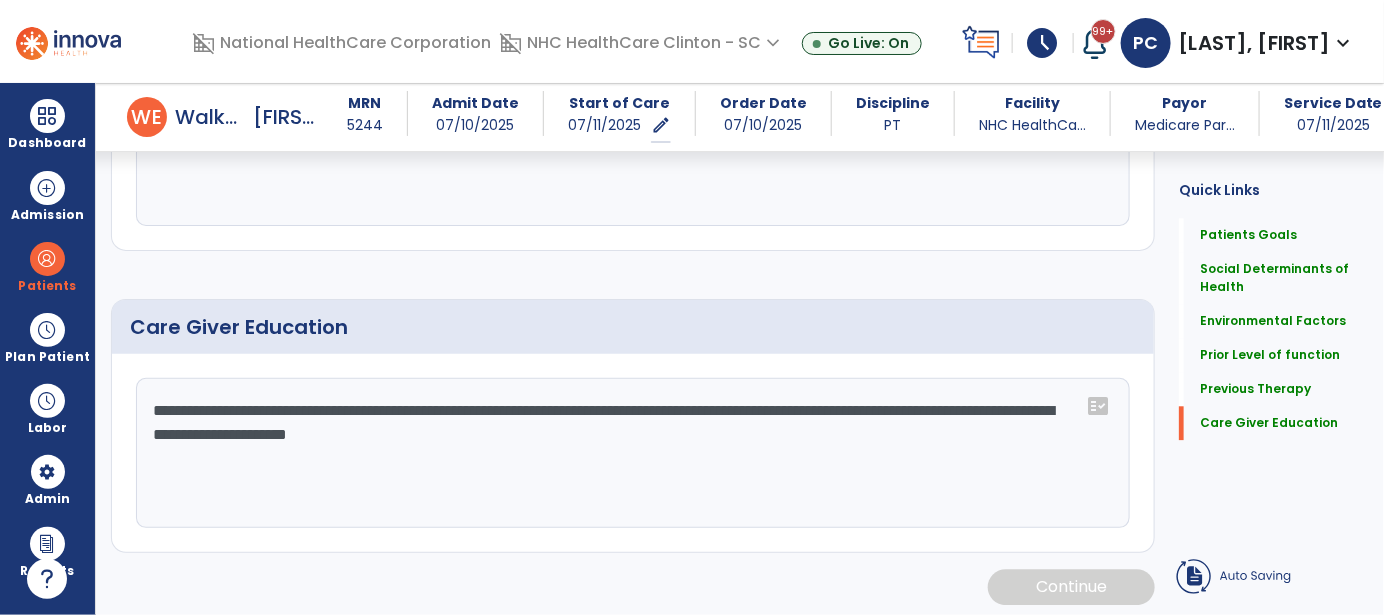 scroll, scrollTop: 1600, scrollLeft: 0, axis: vertical 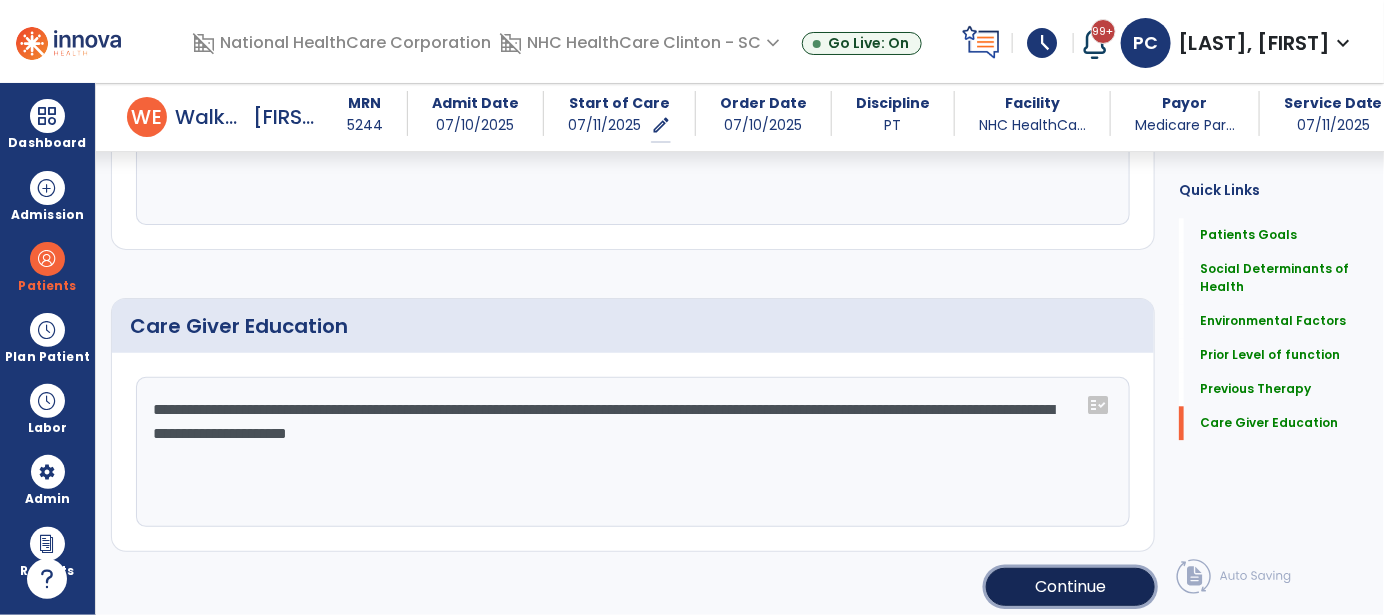 click on "Continue" 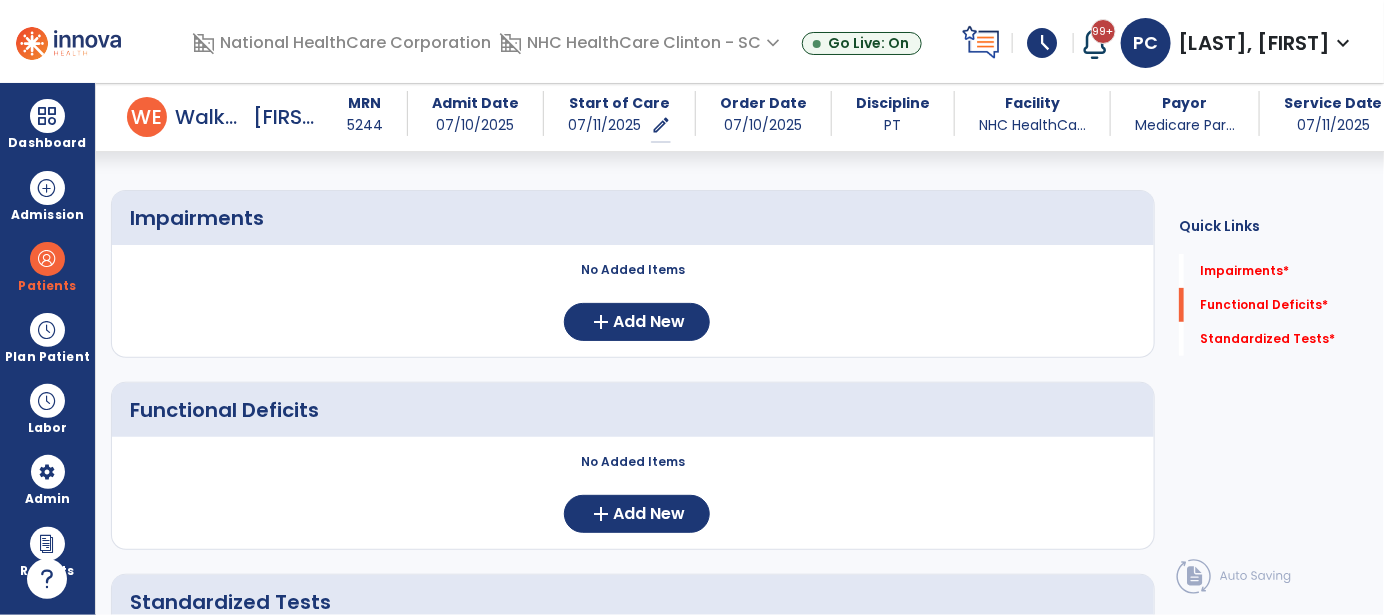 scroll, scrollTop: 131, scrollLeft: 0, axis: vertical 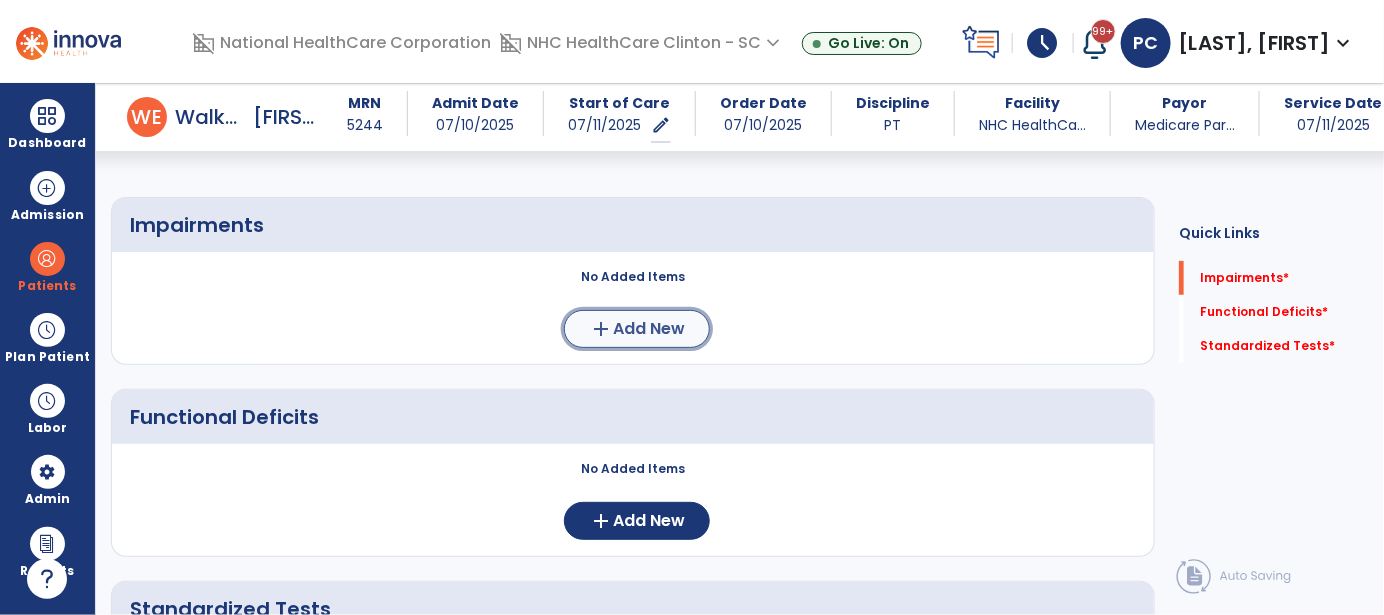 click on "Add New" 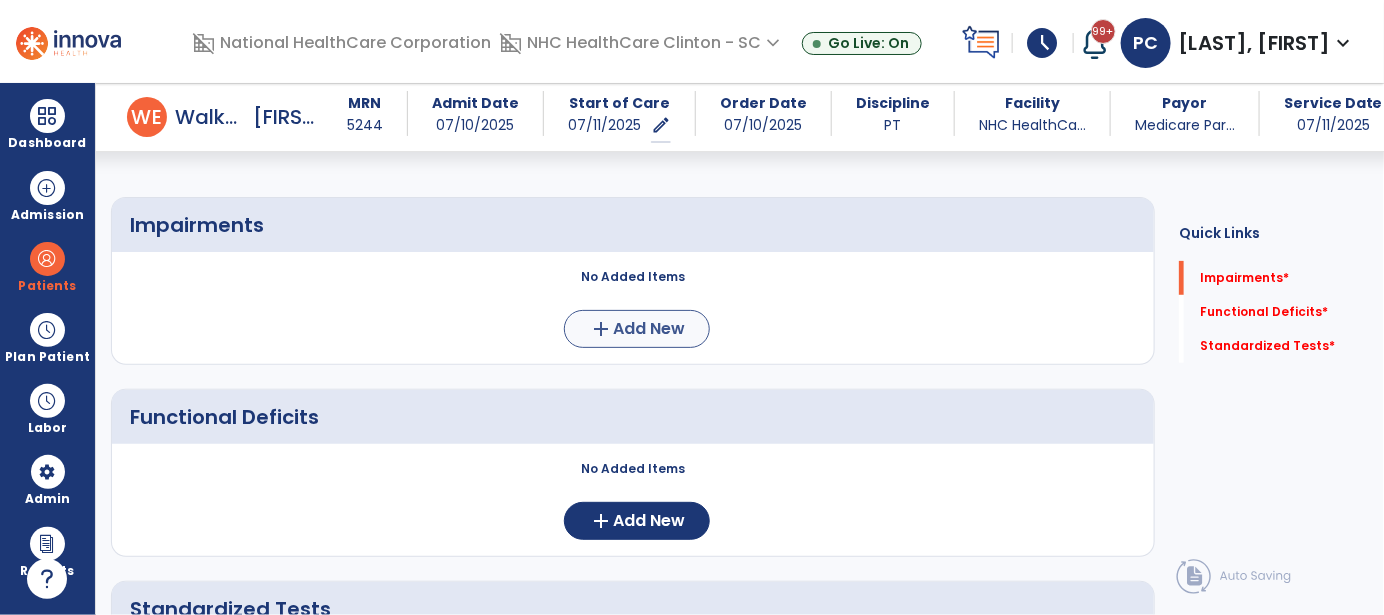scroll, scrollTop: 0, scrollLeft: 0, axis: both 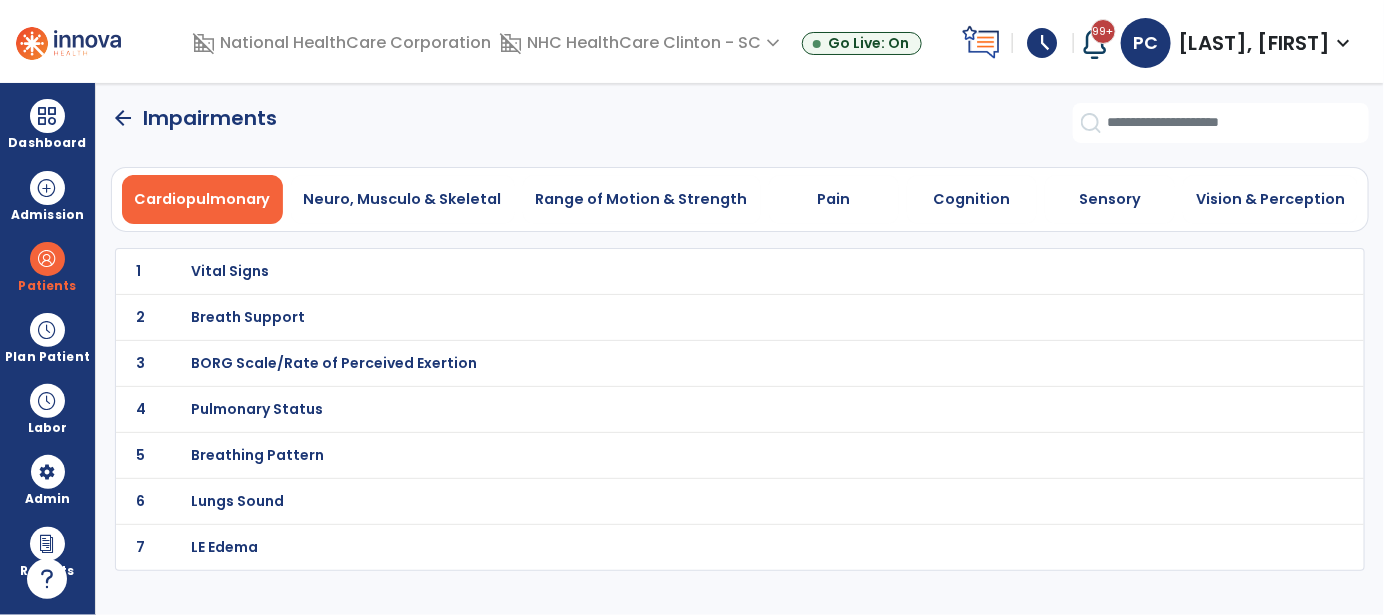 click on "Vital Signs" at bounding box center (230, 271) 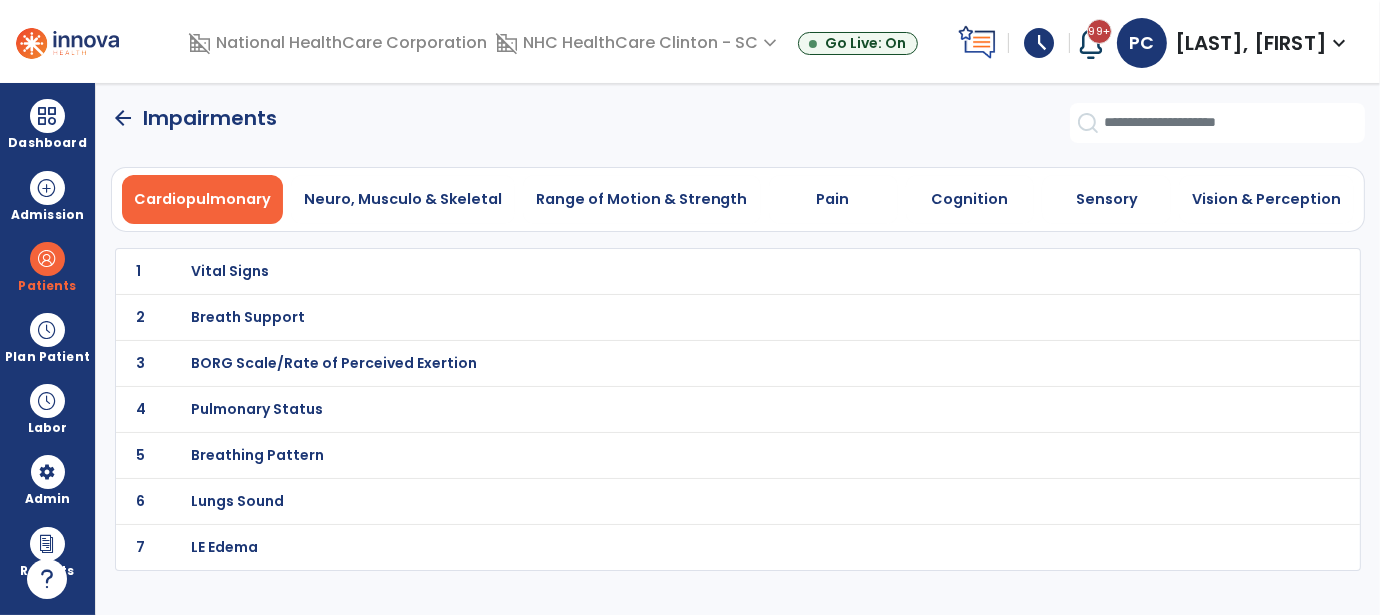 select on "*" 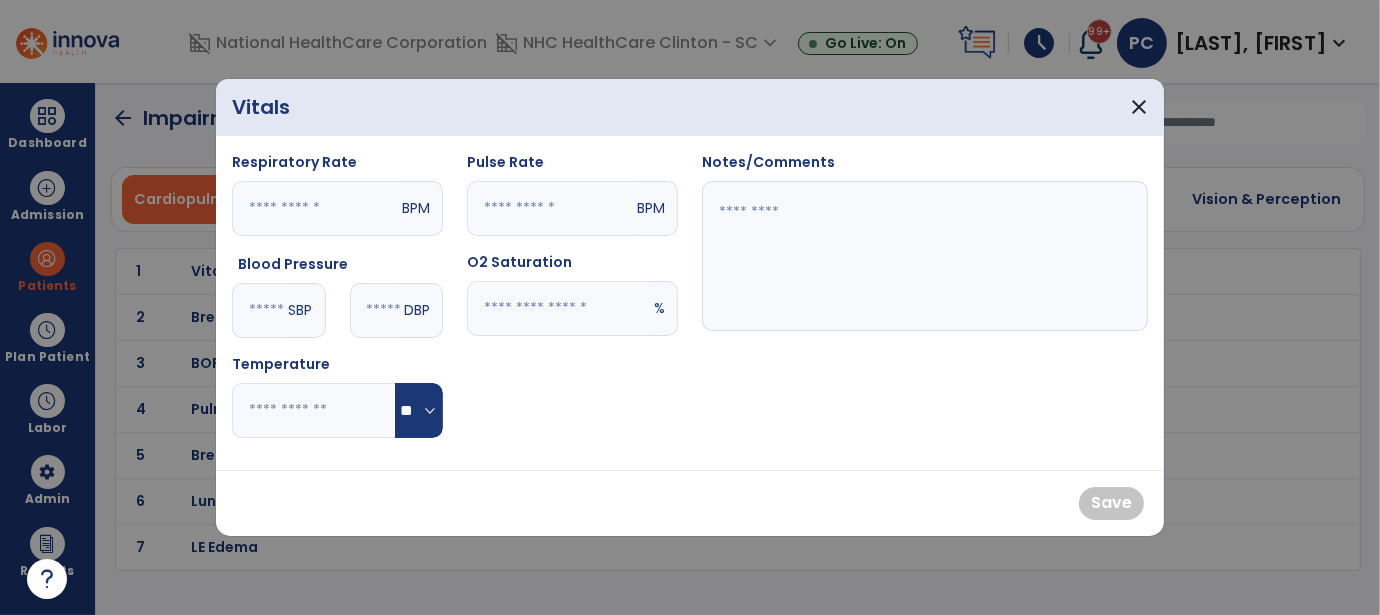 click at bounding box center [258, 310] 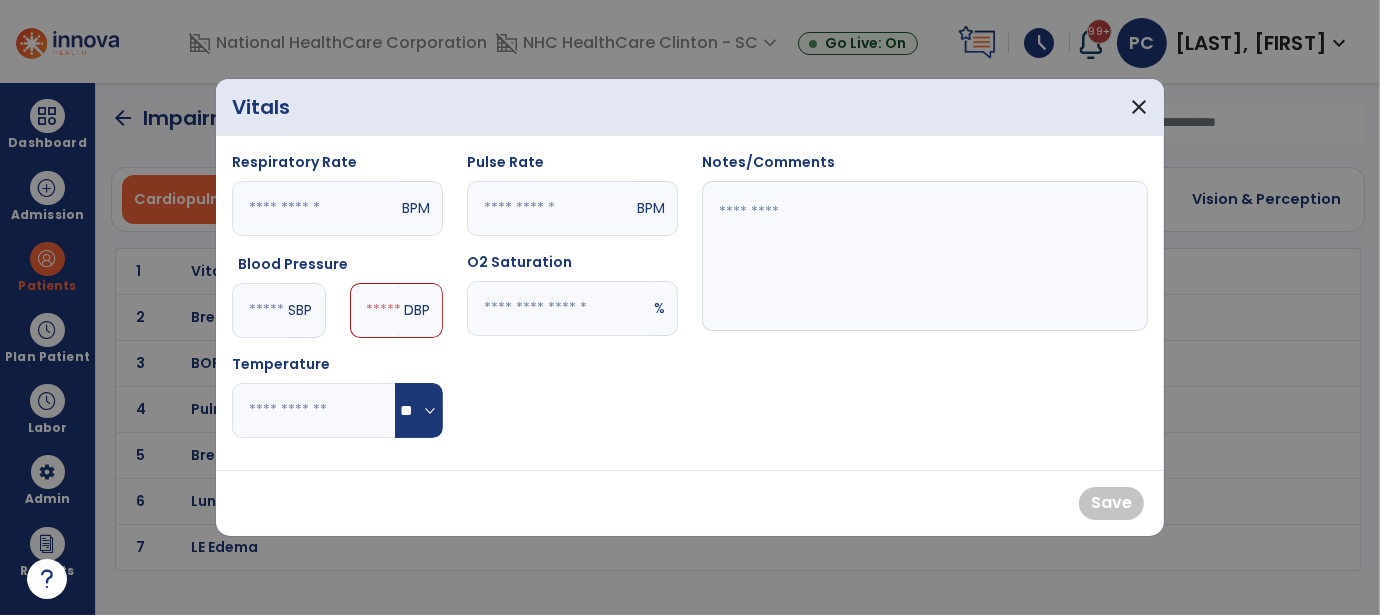 type on "**" 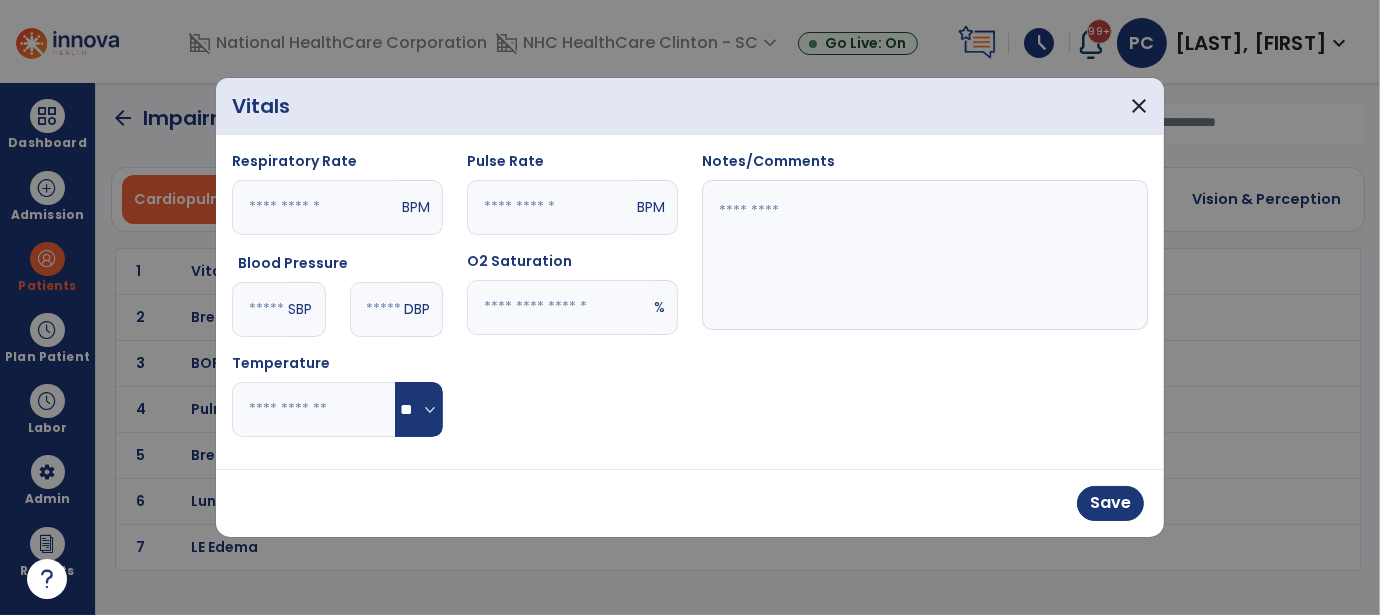 type on "**" 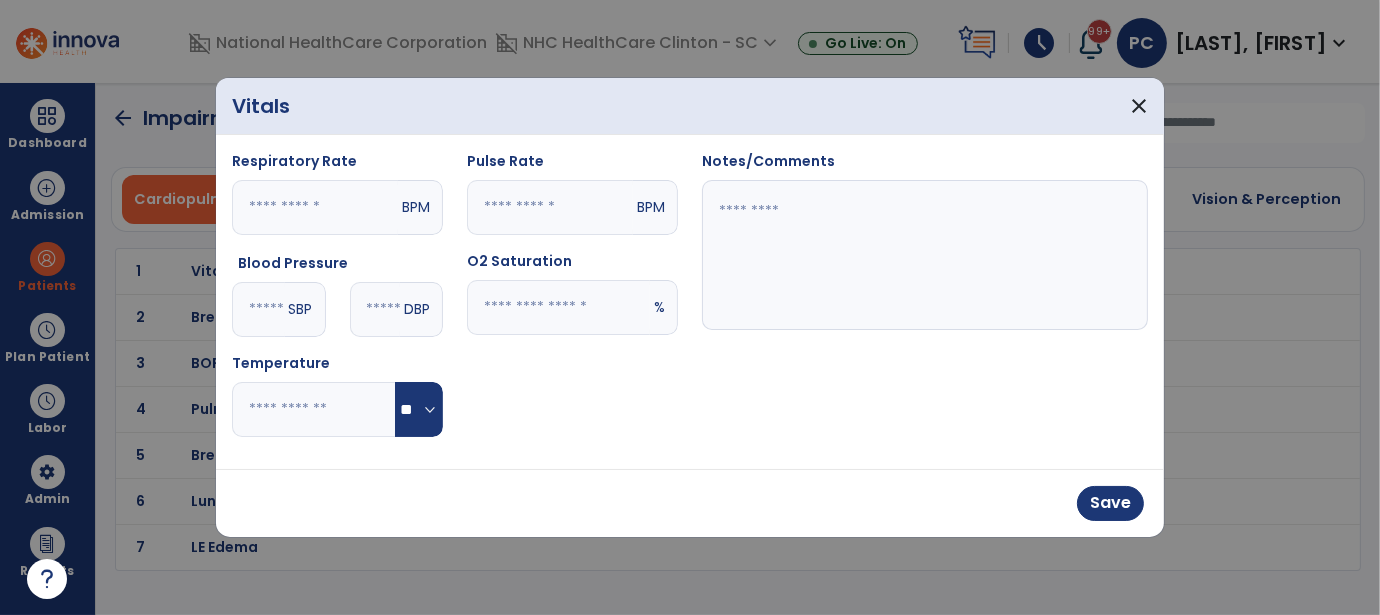 click at bounding box center (550, 207) 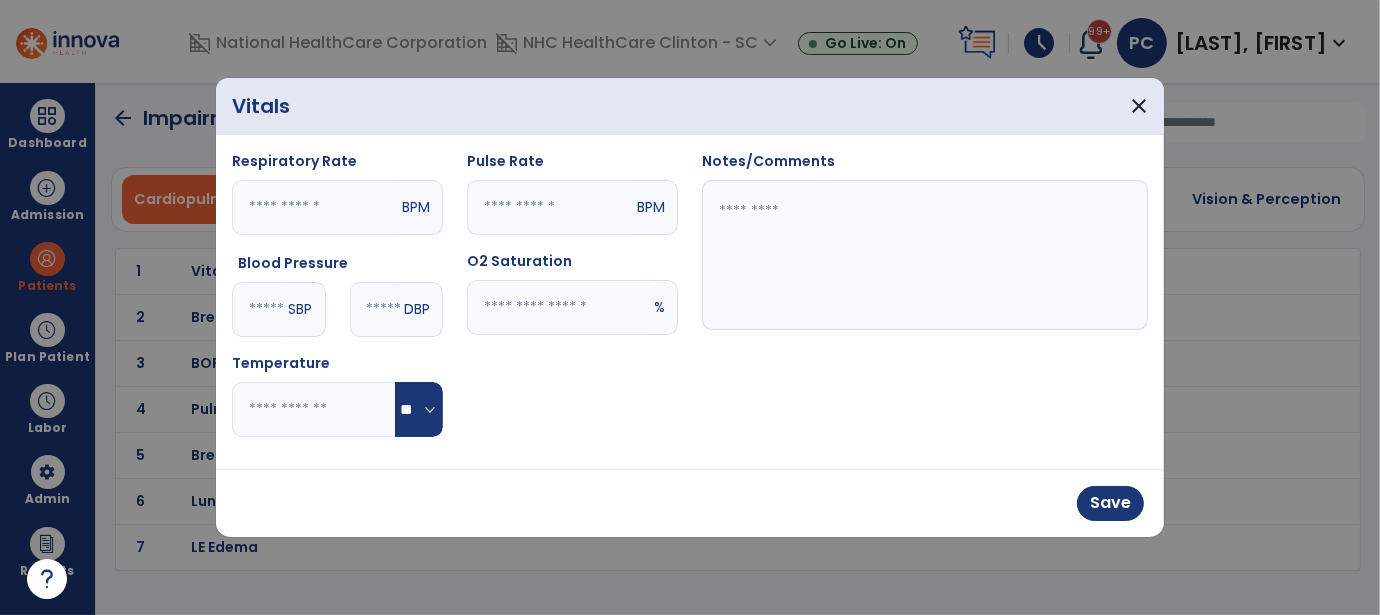 type on "**" 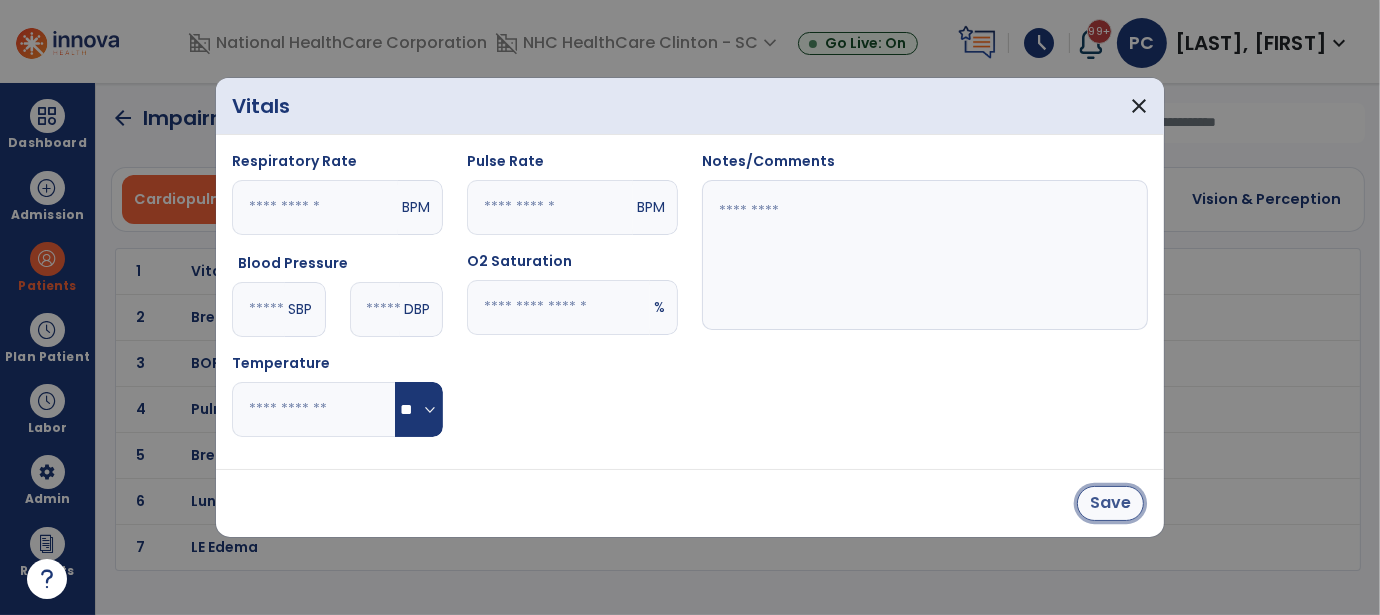 click on "Save" at bounding box center (1110, 503) 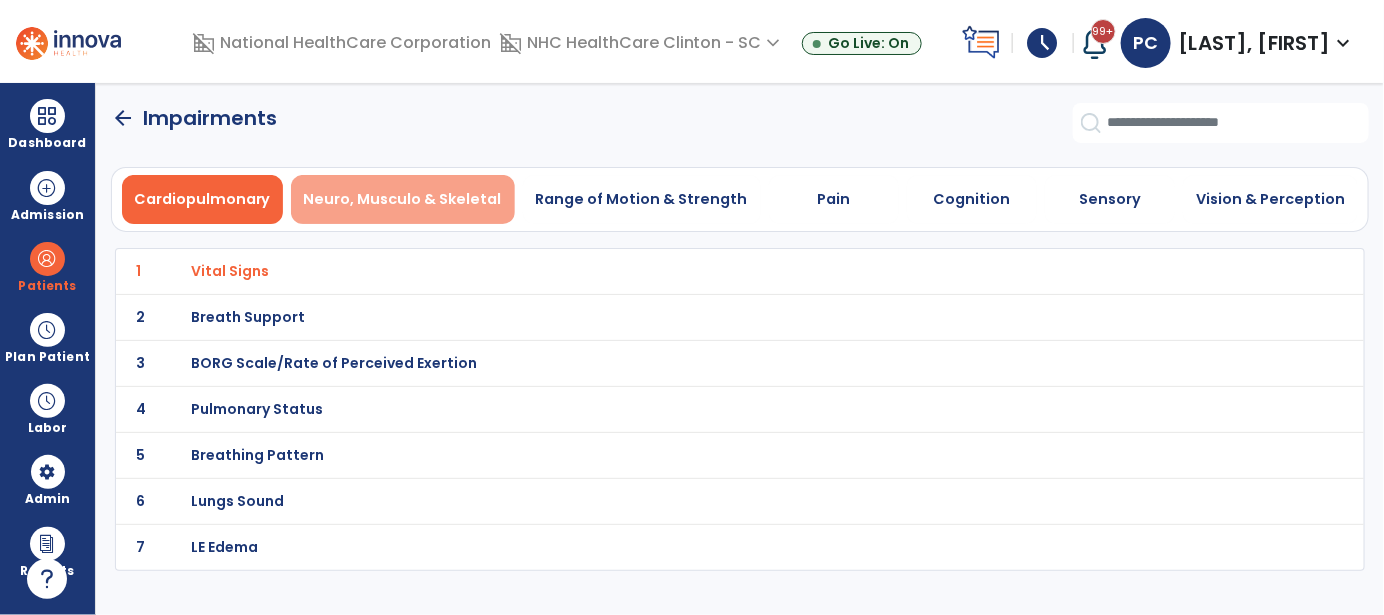 click on "Neuro, Musculo & Skeletal" at bounding box center (403, 199) 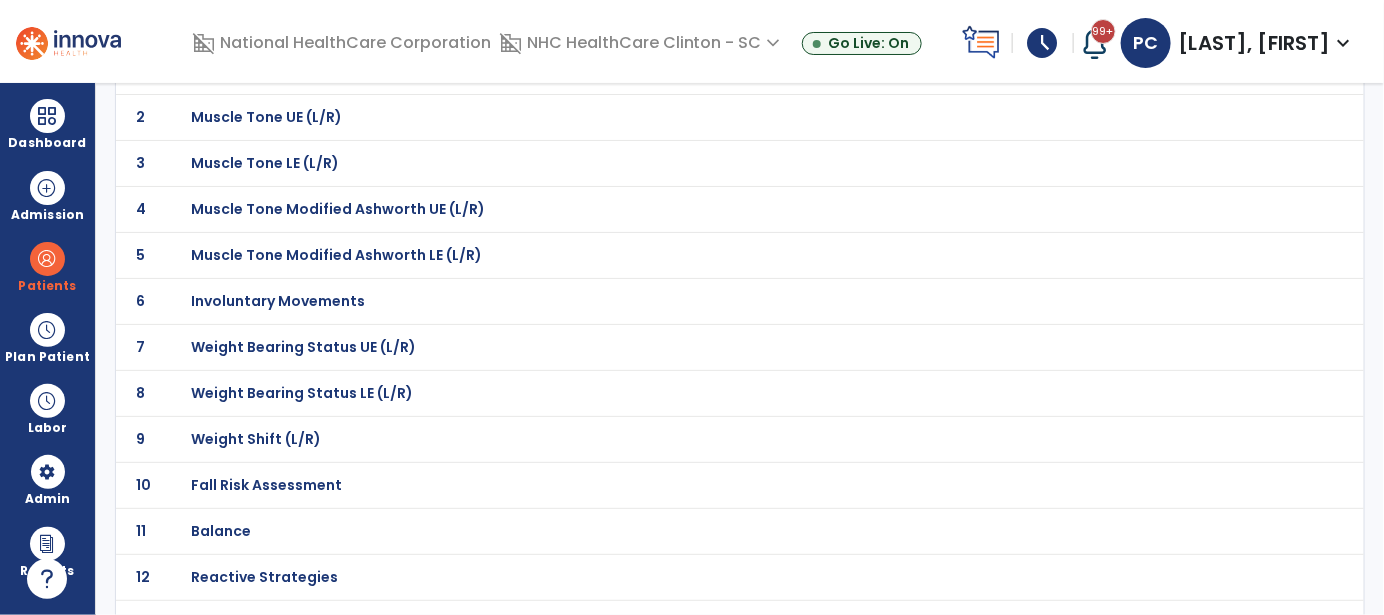 scroll, scrollTop: 204, scrollLeft: 0, axis: vertical 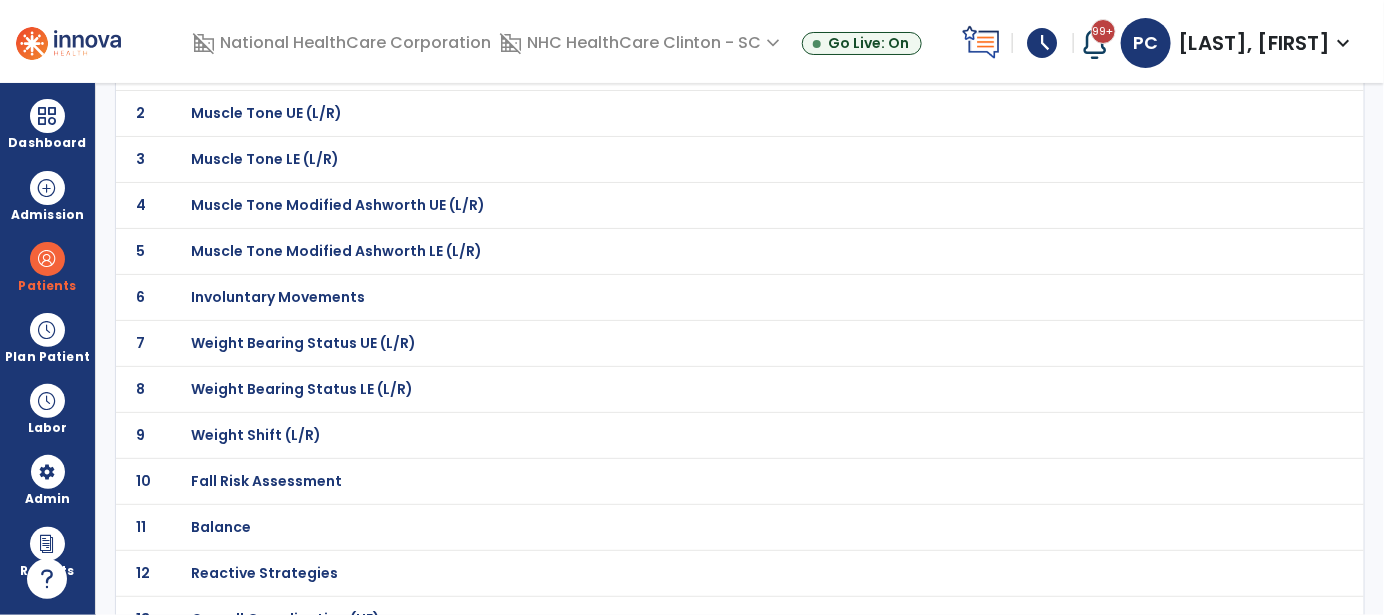 click on "Weight Bearing Status LE (L/R)" at bounding box center [262, 67] 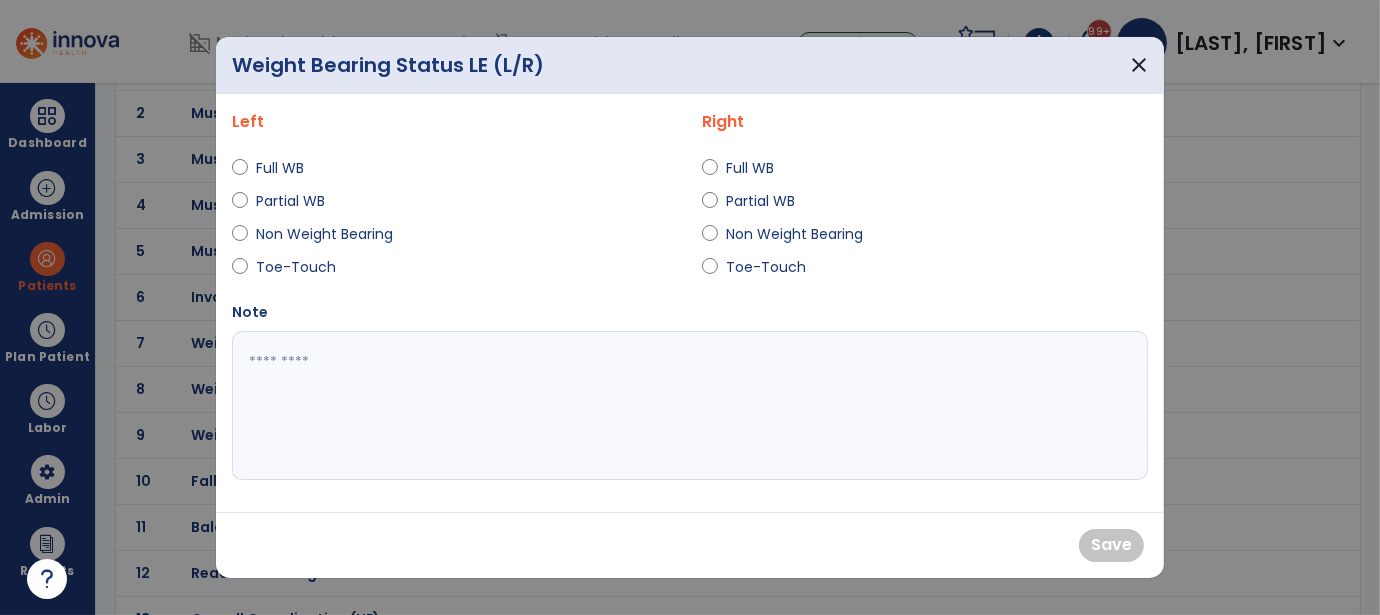 click on "Full WB" at bounding box center (291, 168) 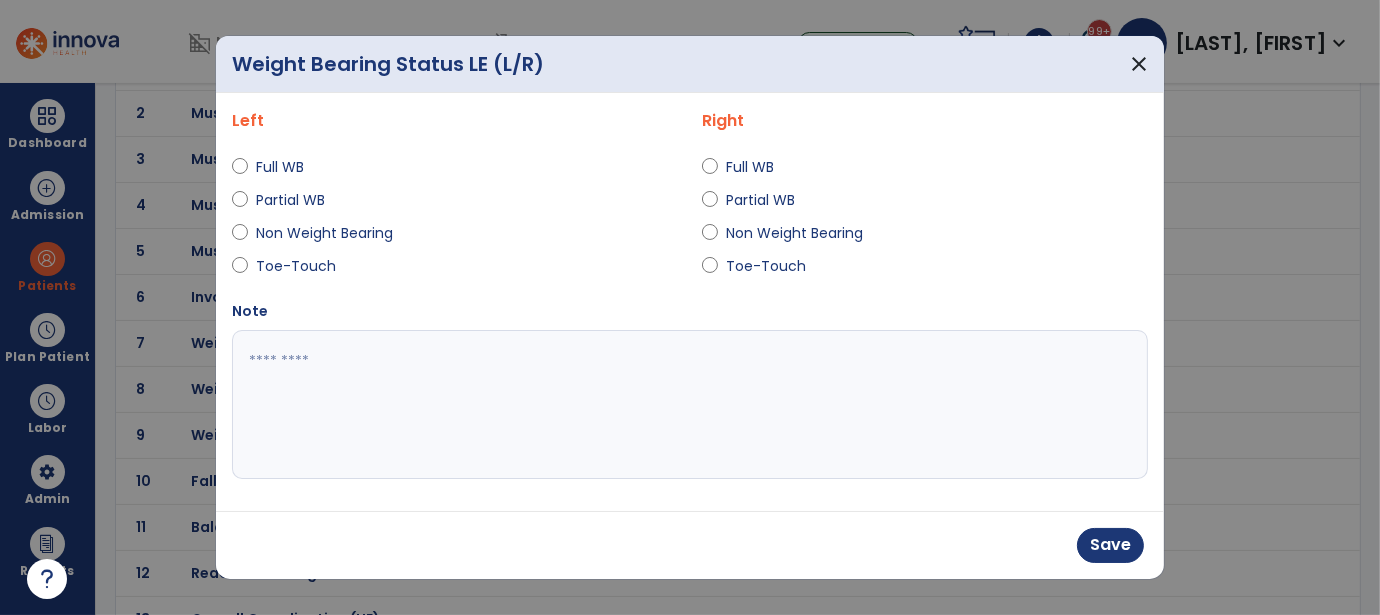 click on "Full WB" at bounding box center [761, 167] 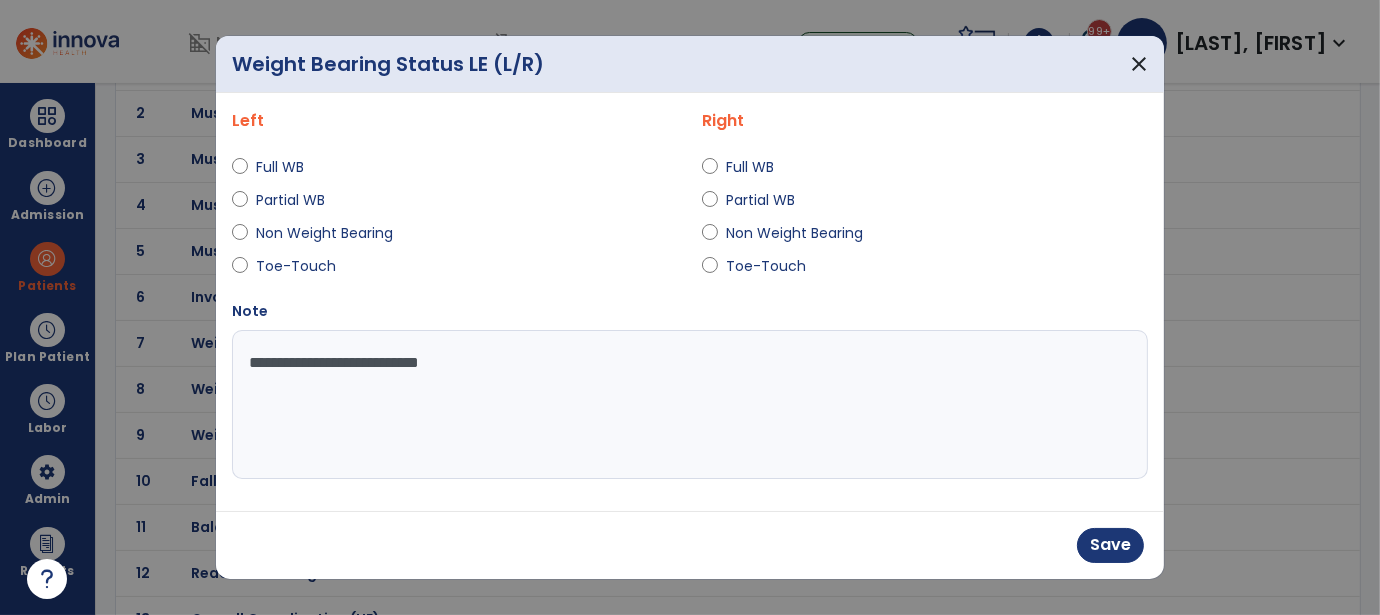 type on "**********" 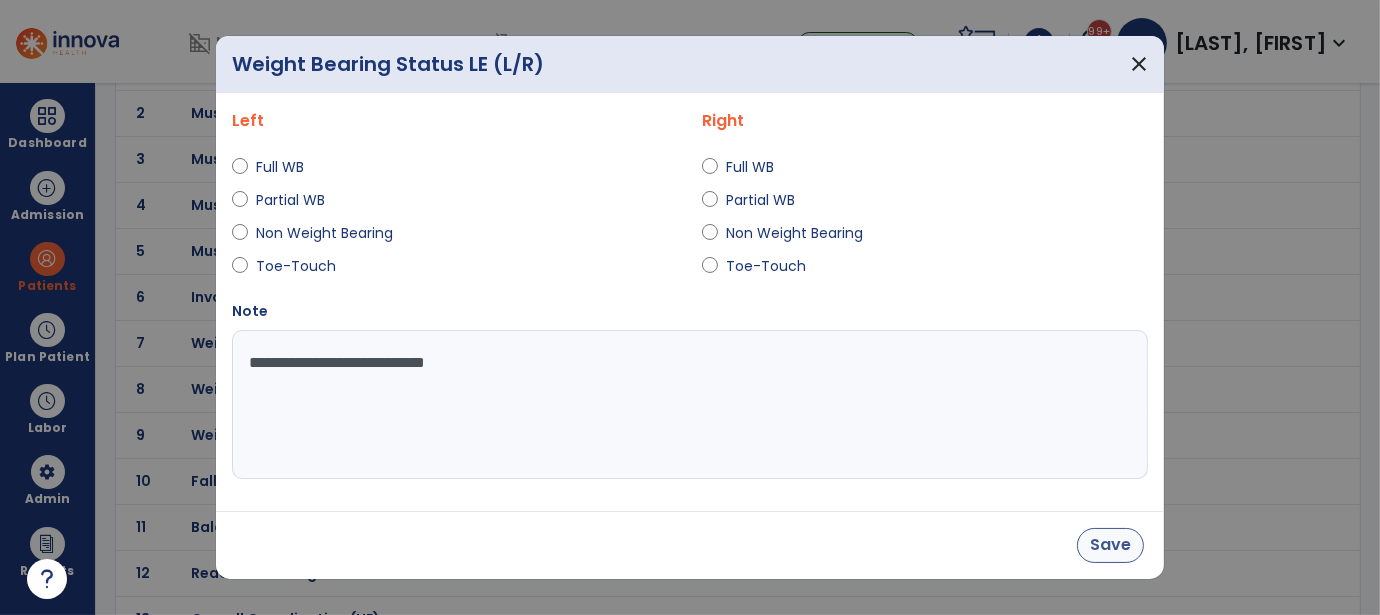 click on "Save" at bounding box center (1110, 545) 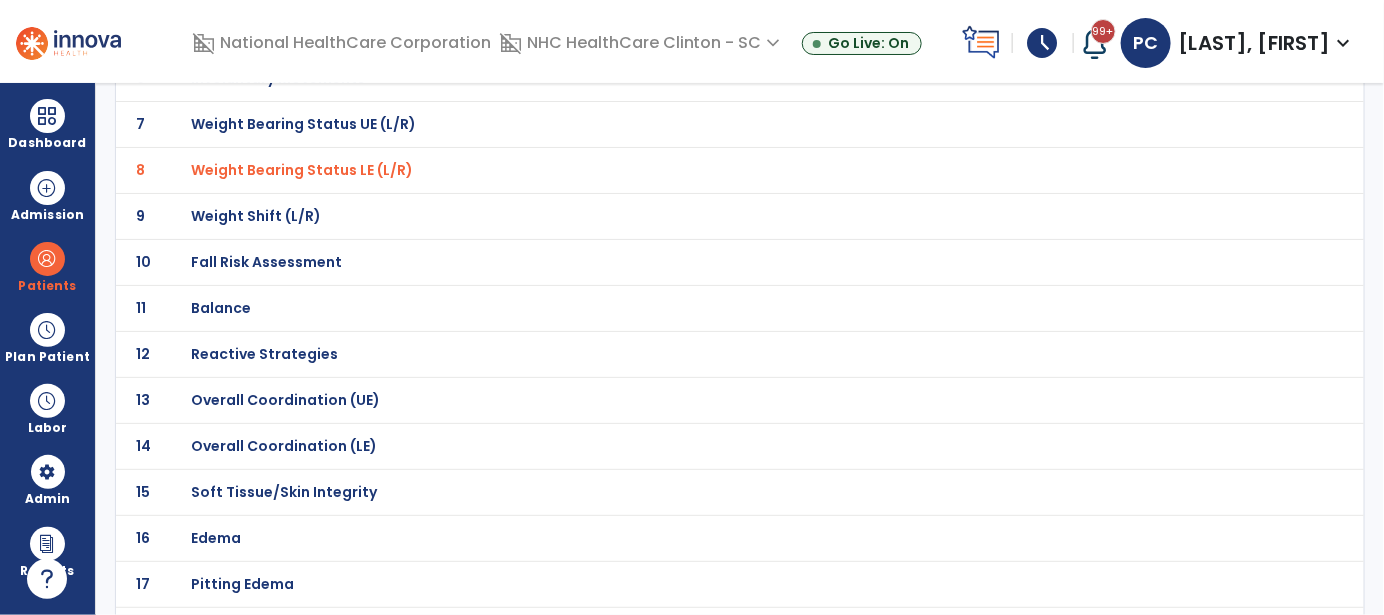 scroll, scrollTop: 423, scrollLeft: 0, axis: vertical 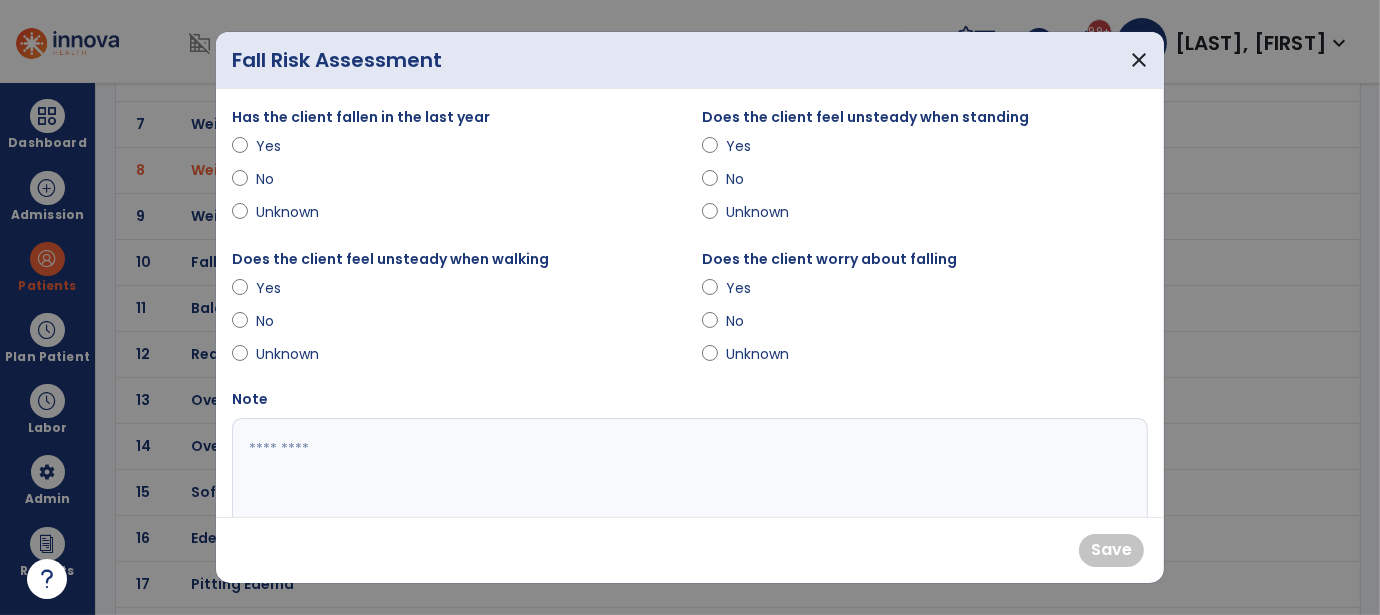 click on "Yes" at bounding box center (291, 146) 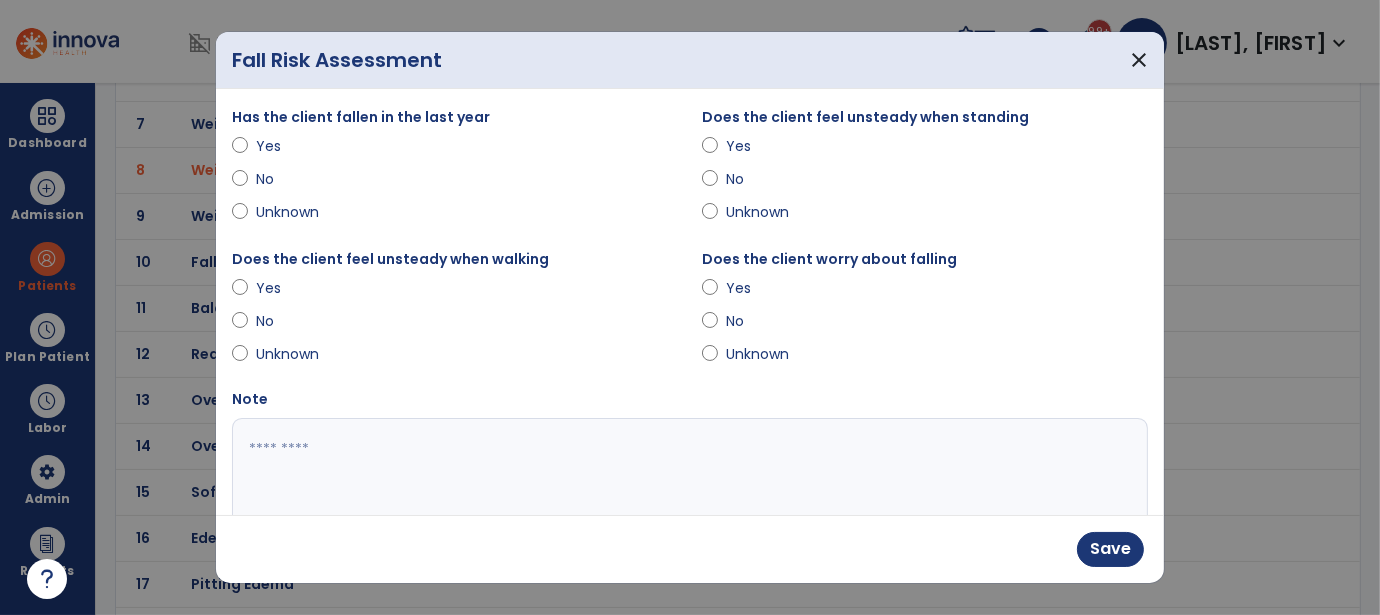 click on "Yes" at bounding box center (761, 146) 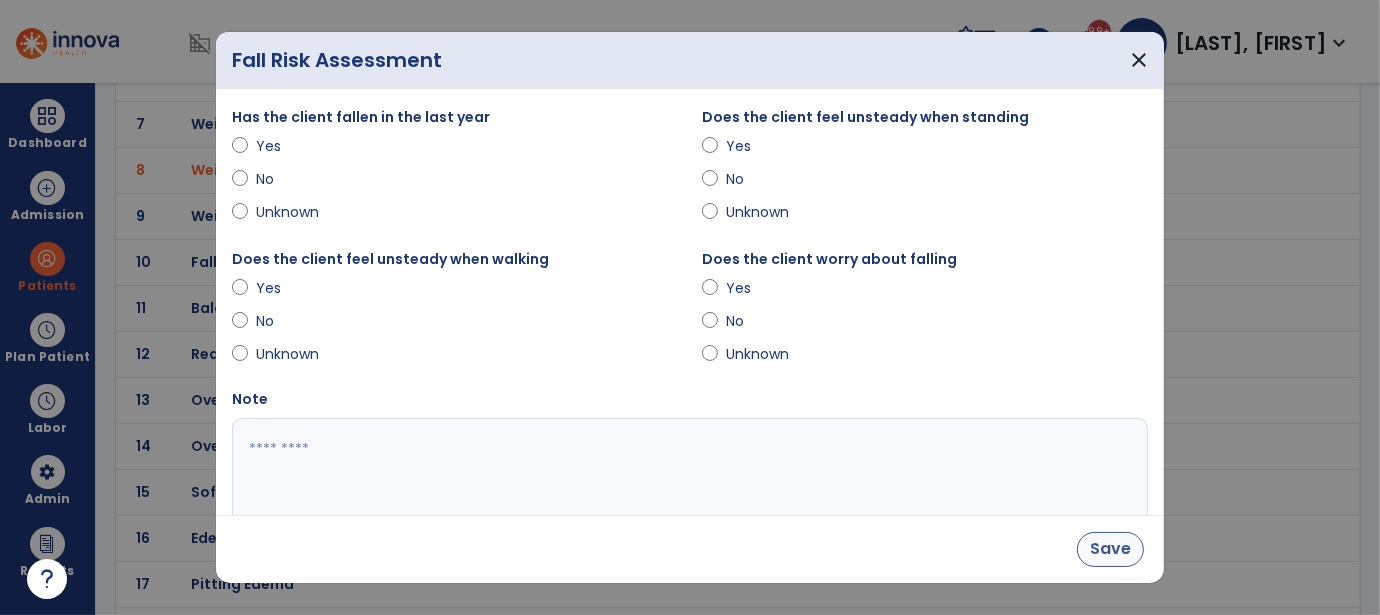 click on "Save" at bounding box center (1110, 549) 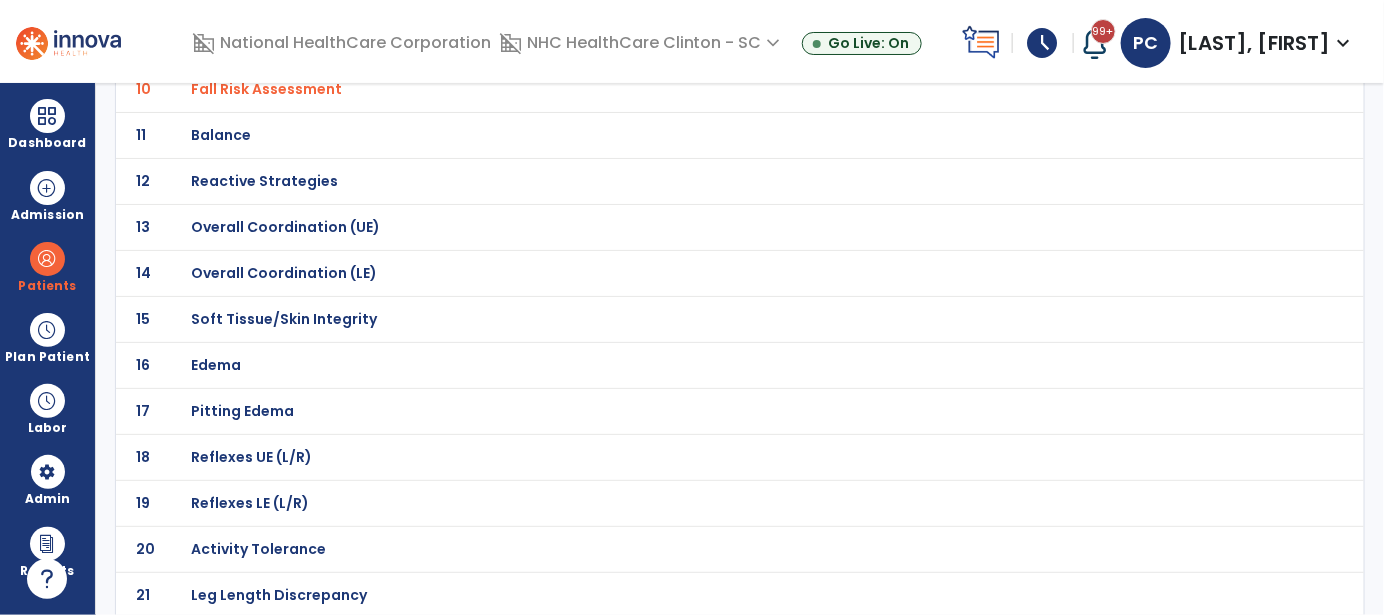 scroll, scrollTop: 546, scrollLeft: 0, axis: vertical 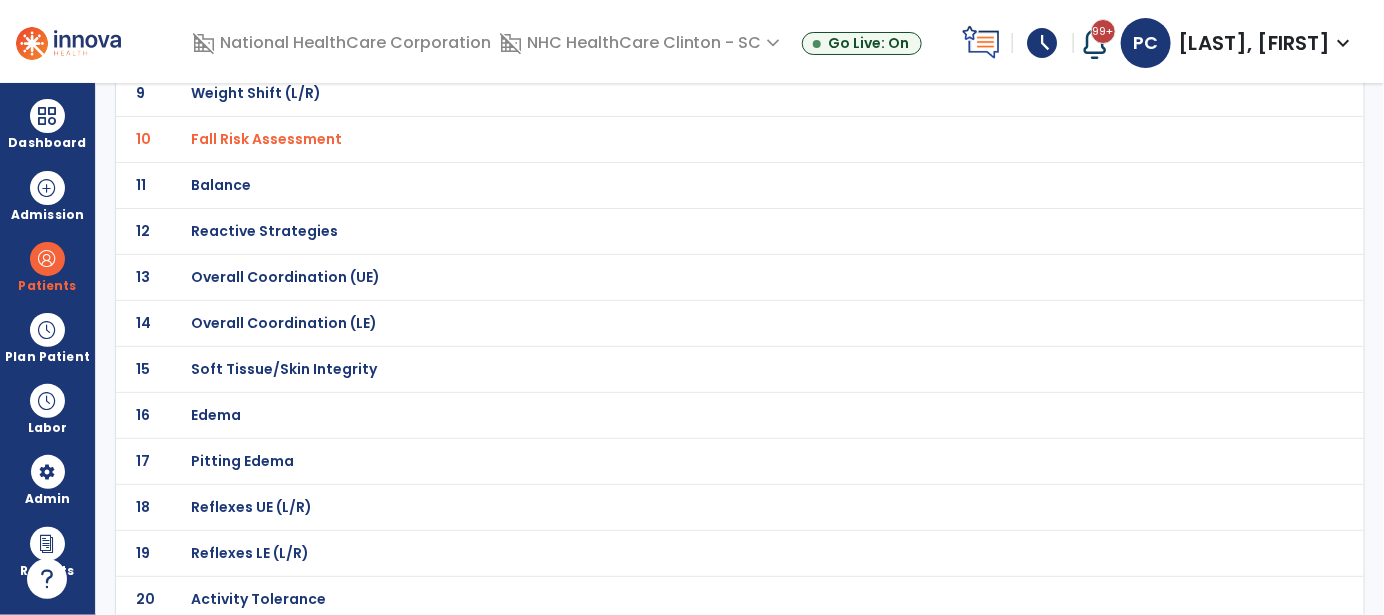 click on "Balance" at bounding box center (695, -275) 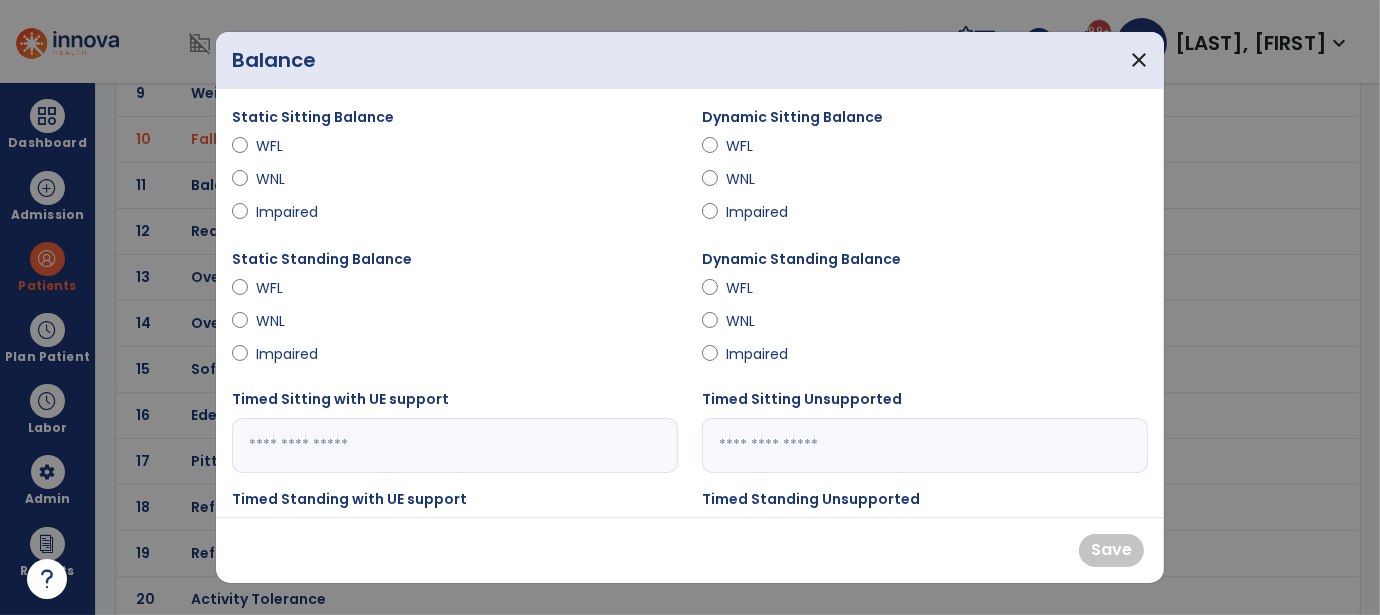 click on "Impaired" at bounding box center [291, 212] 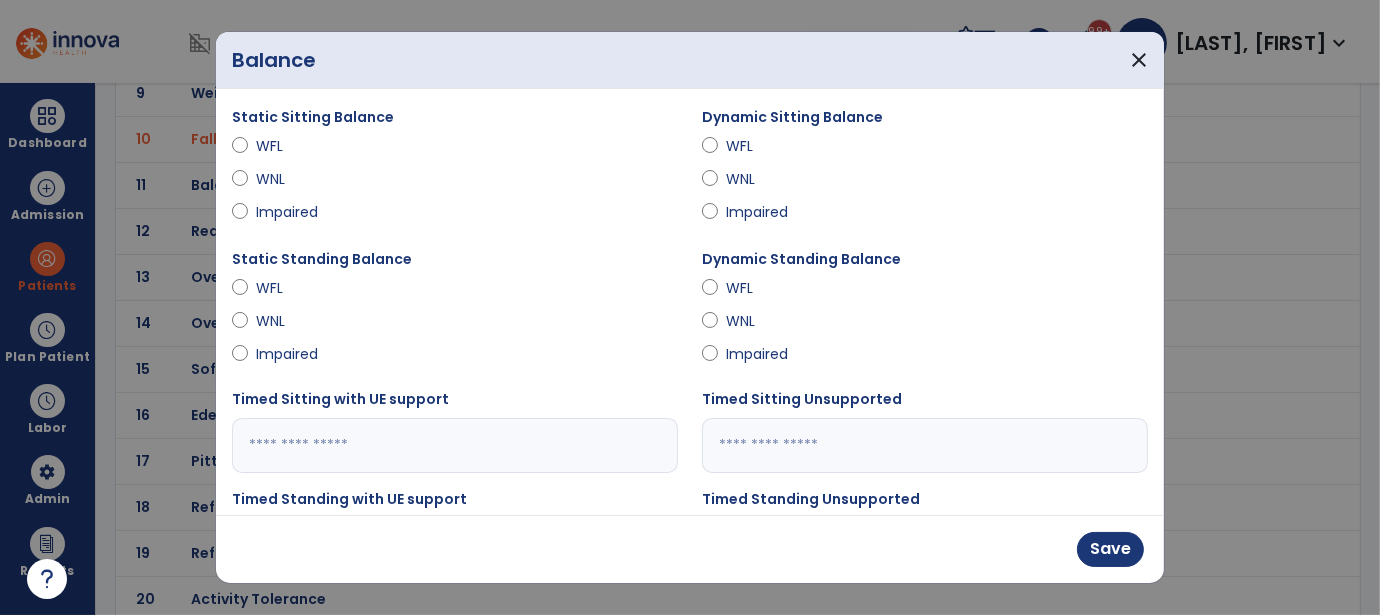 click on "Impaired" at bounding box center [761, 212] 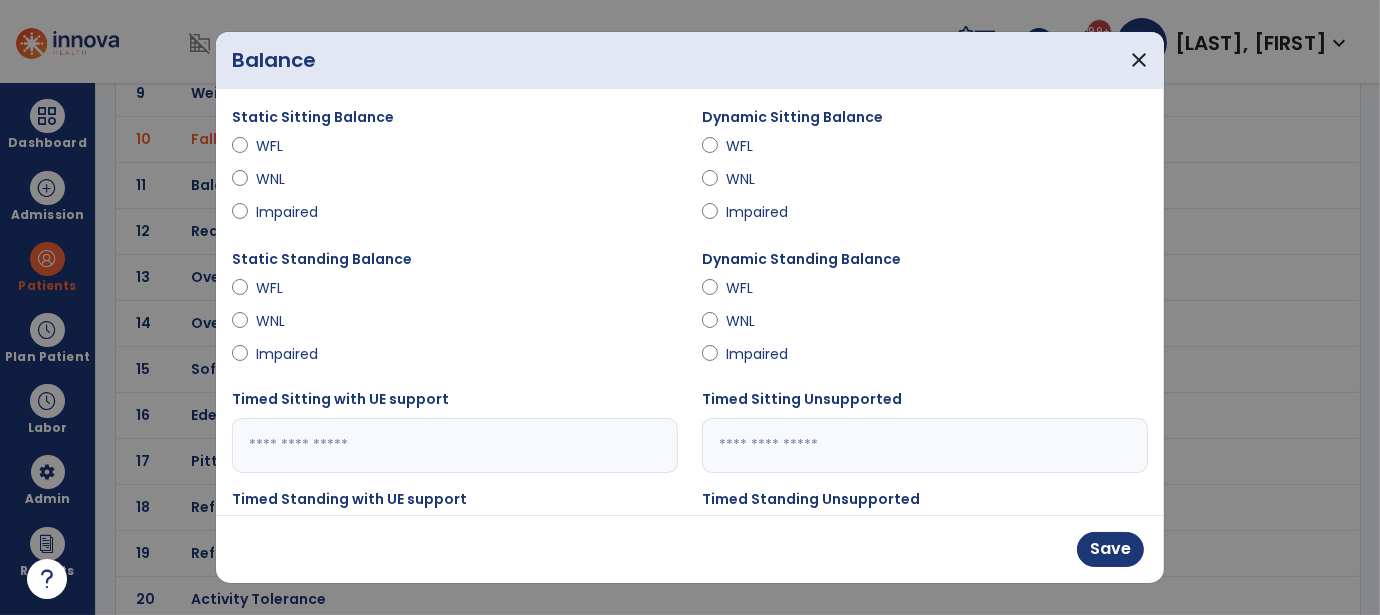 click on "Impaired" at bounding box center [291, 354] 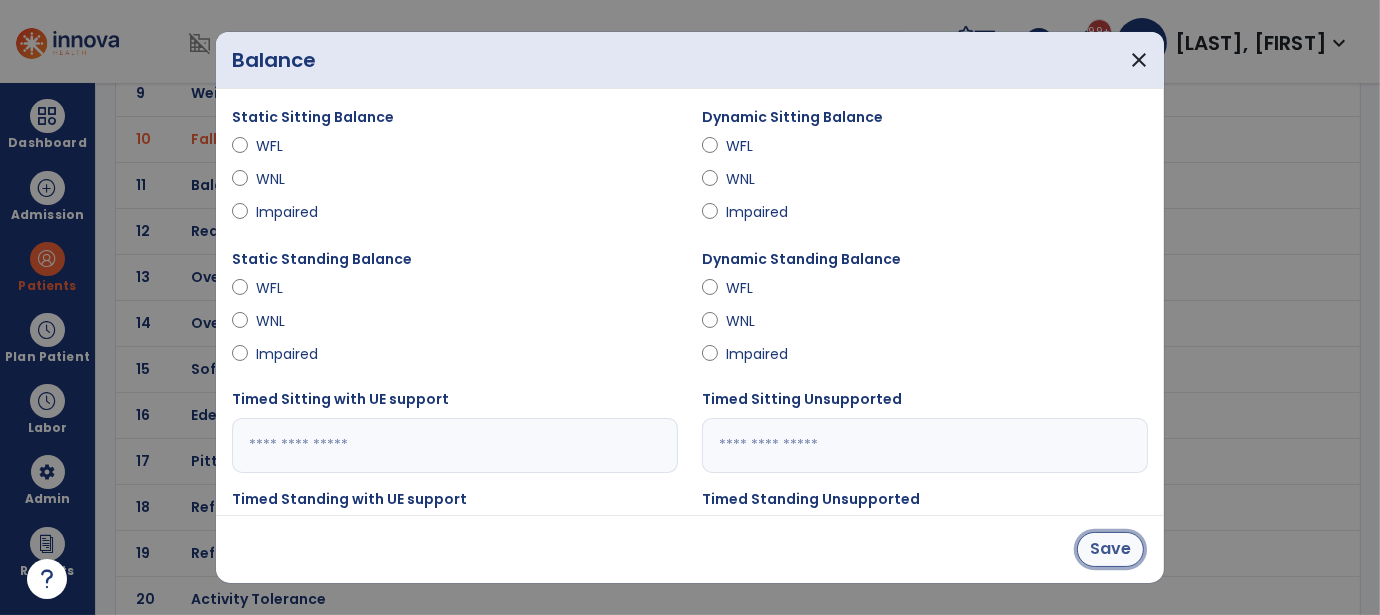 click on "Save" at bounding box center (1110, 549) 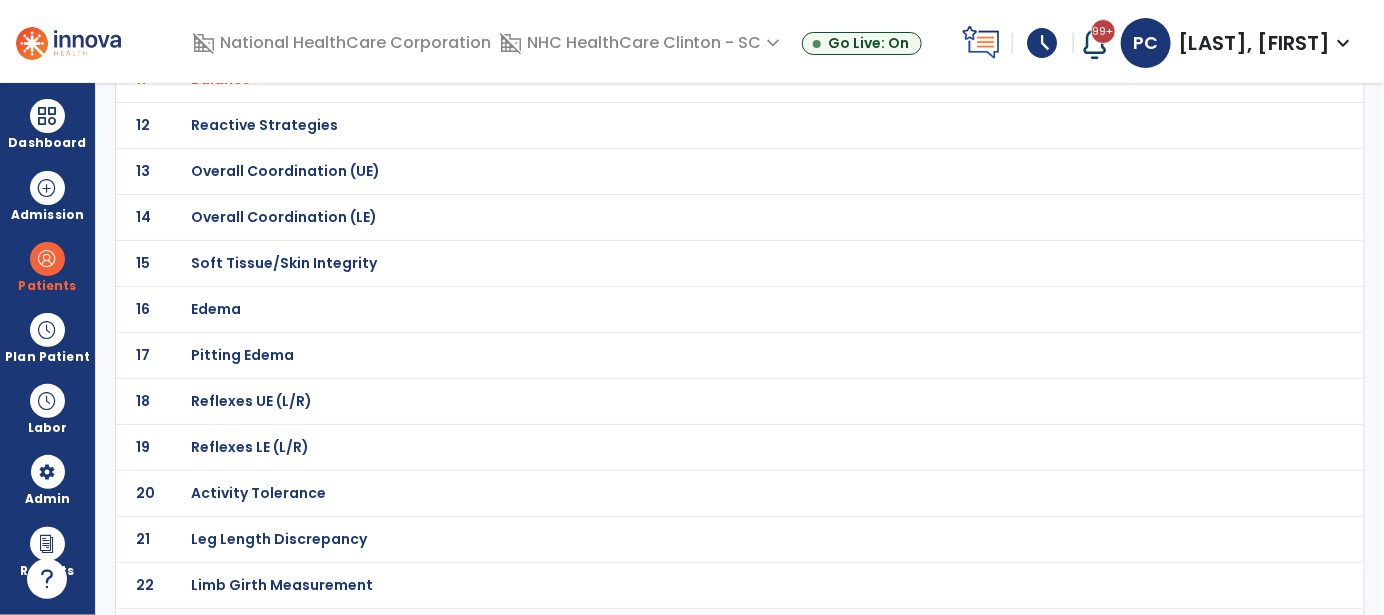 scroll, scrollTop: 656, scrollLeft: 0, axis: vertical 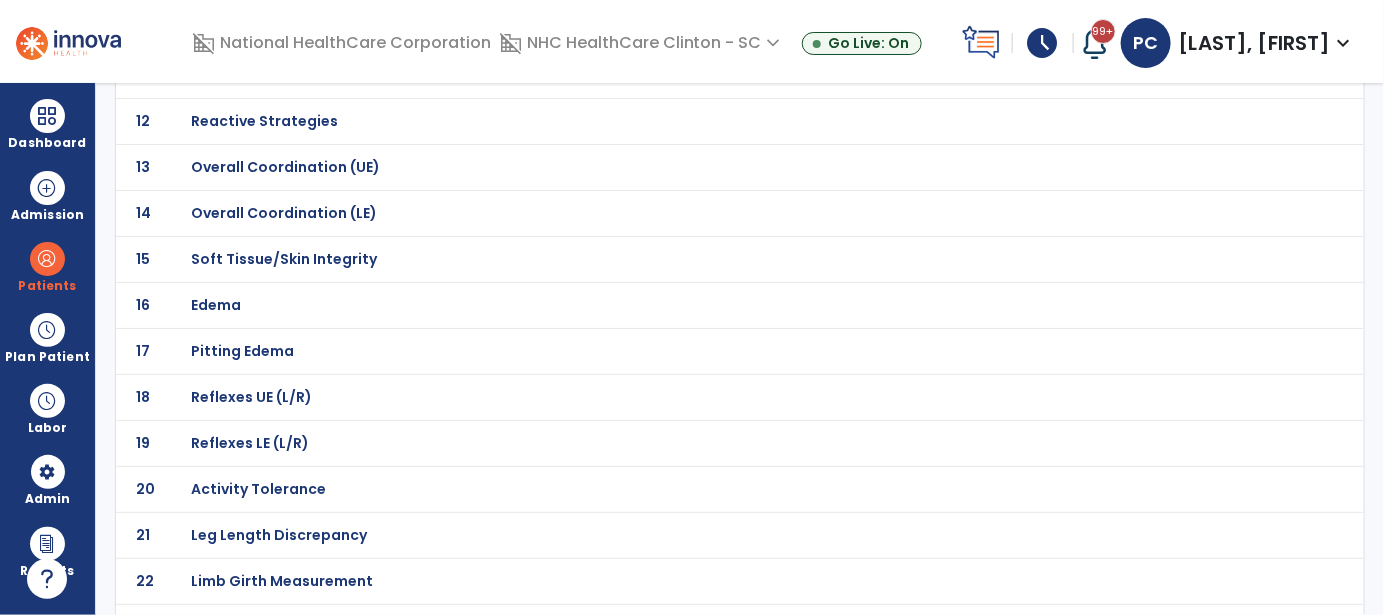click on "15 Soft Tissue/Skin Integrity" 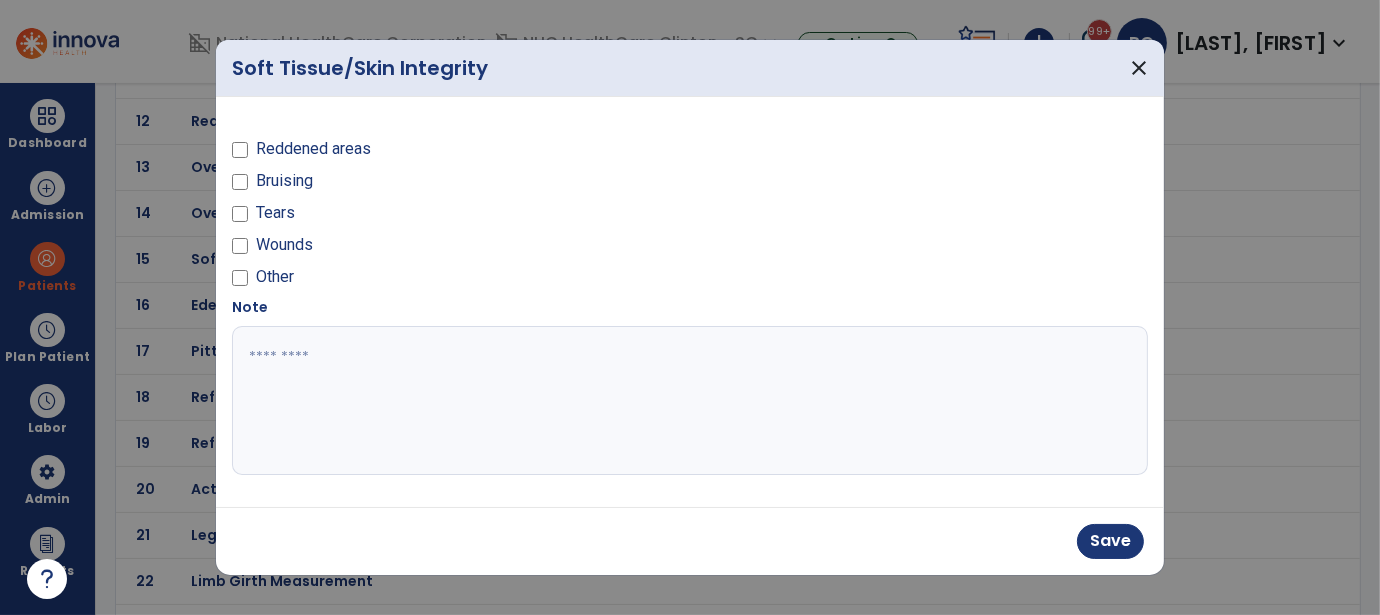 click at bounding box center [690, 401] 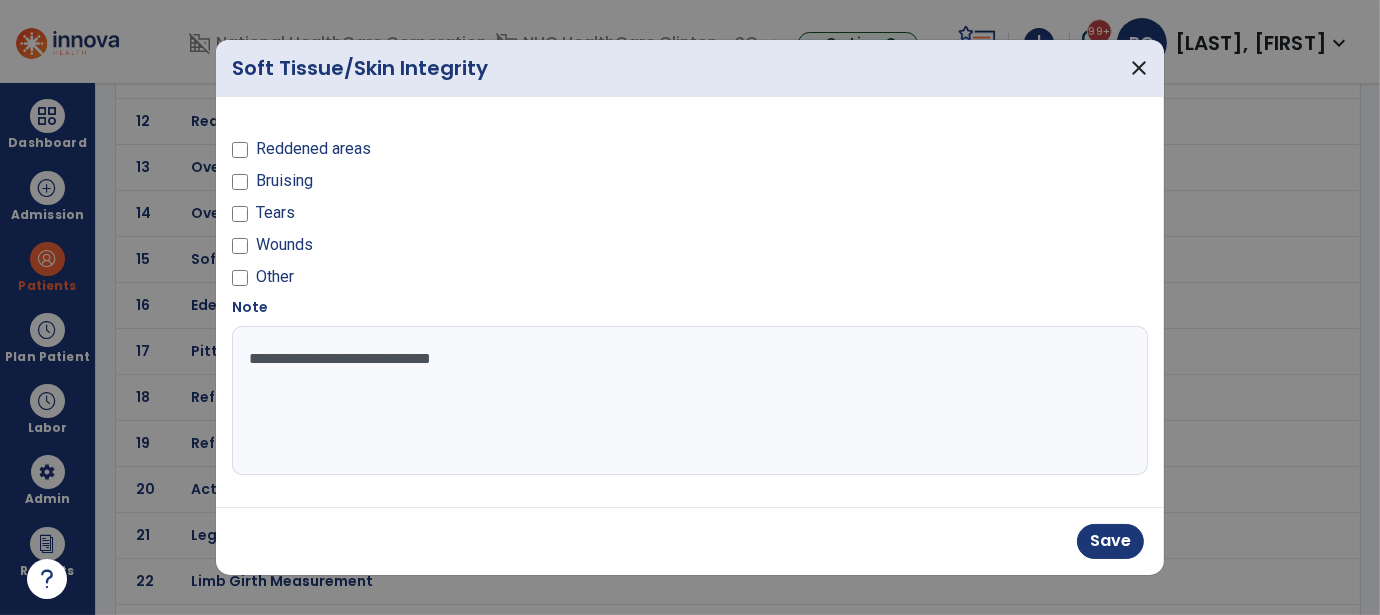 type on "**********" 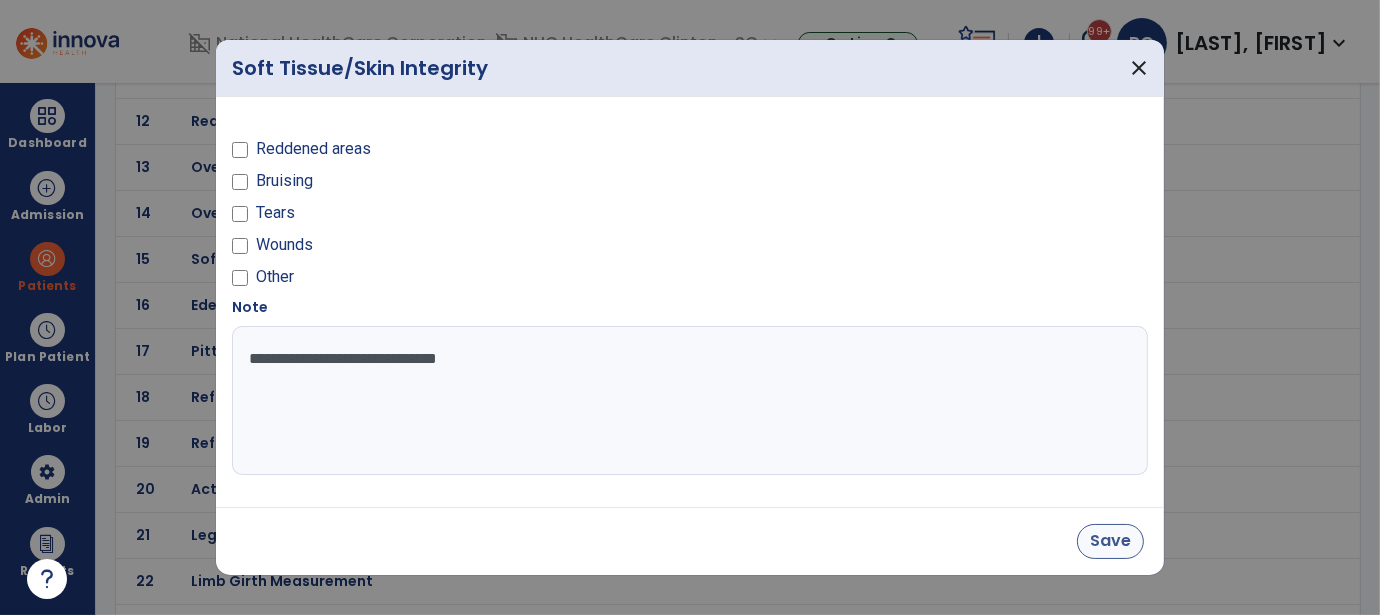 click on "Save" at bounding box center (1110, 541) 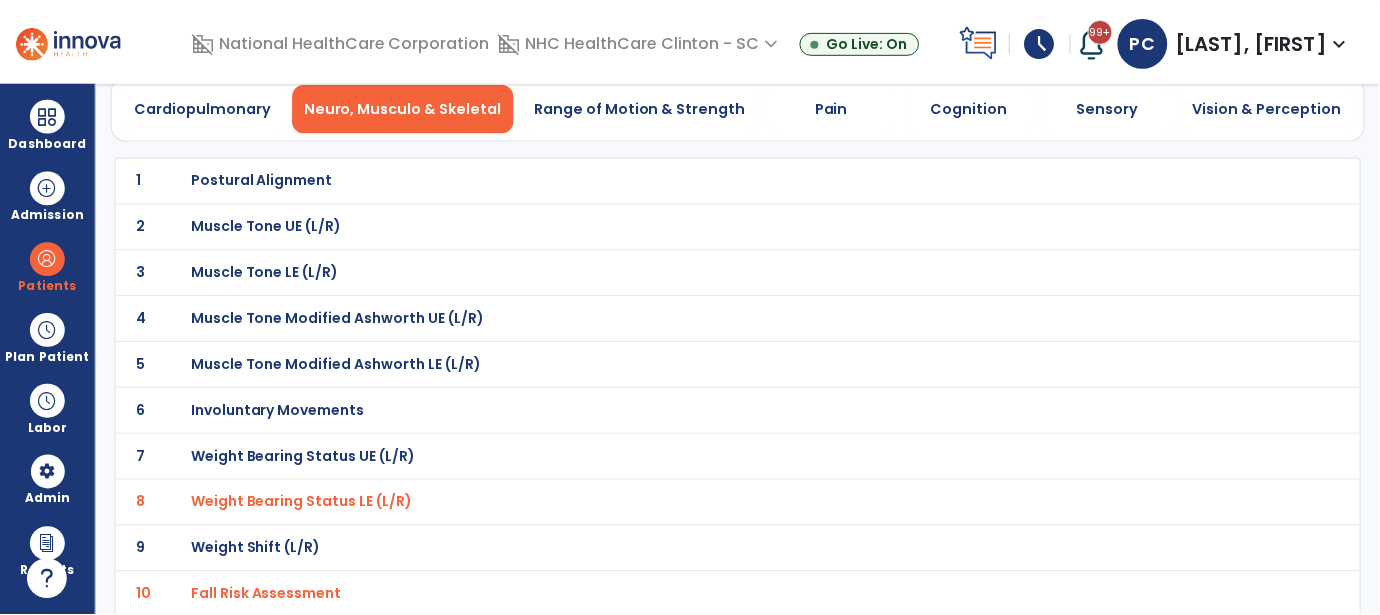 scroll, scrollTop: 0, scrollLeft: 0, axis: both 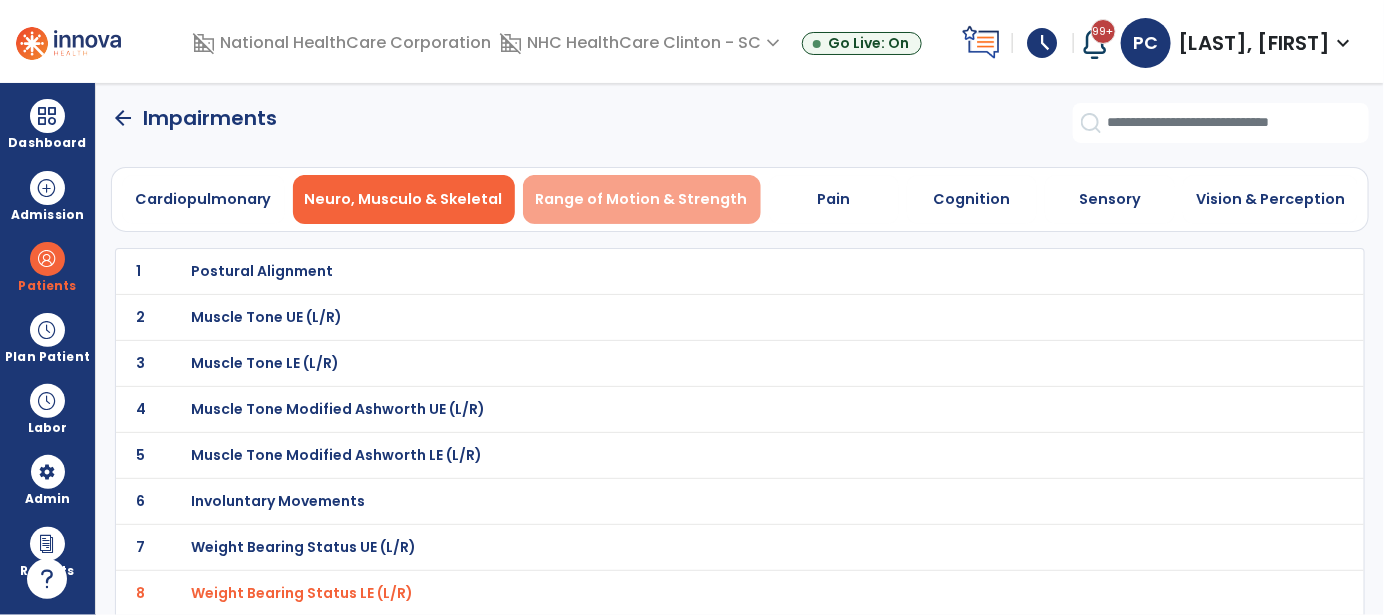 click on "Range of Motion & Strength" at bounding box center [642, 199] 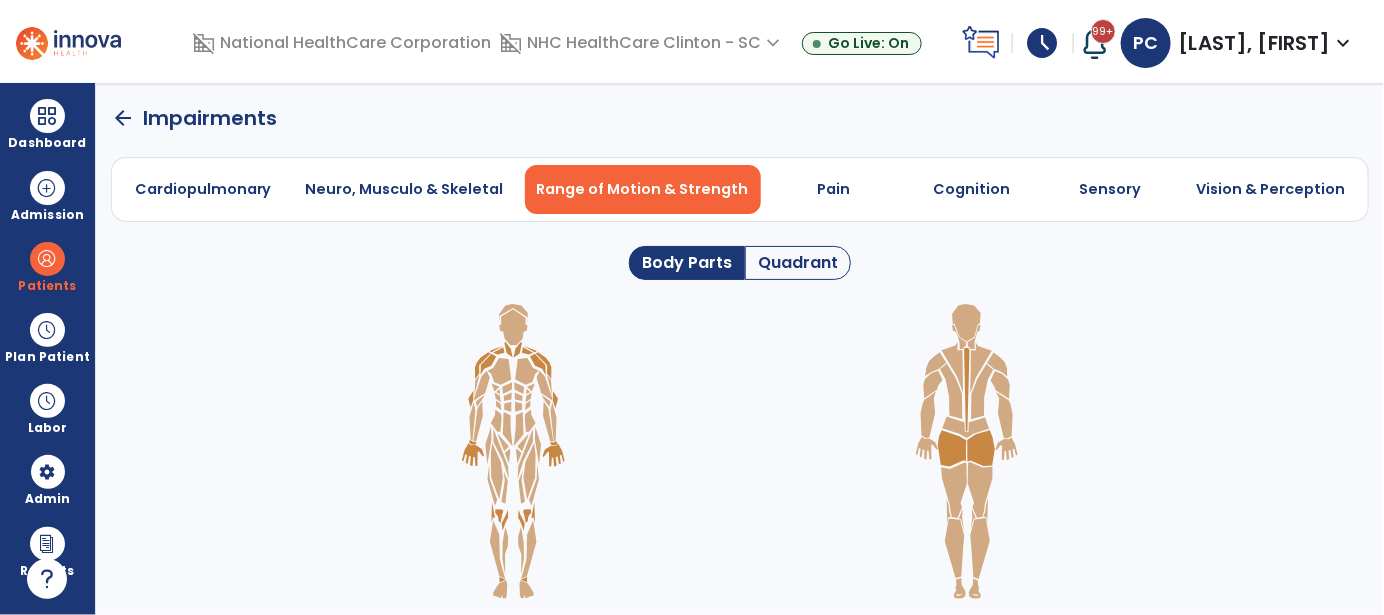 click on "Quadrant" 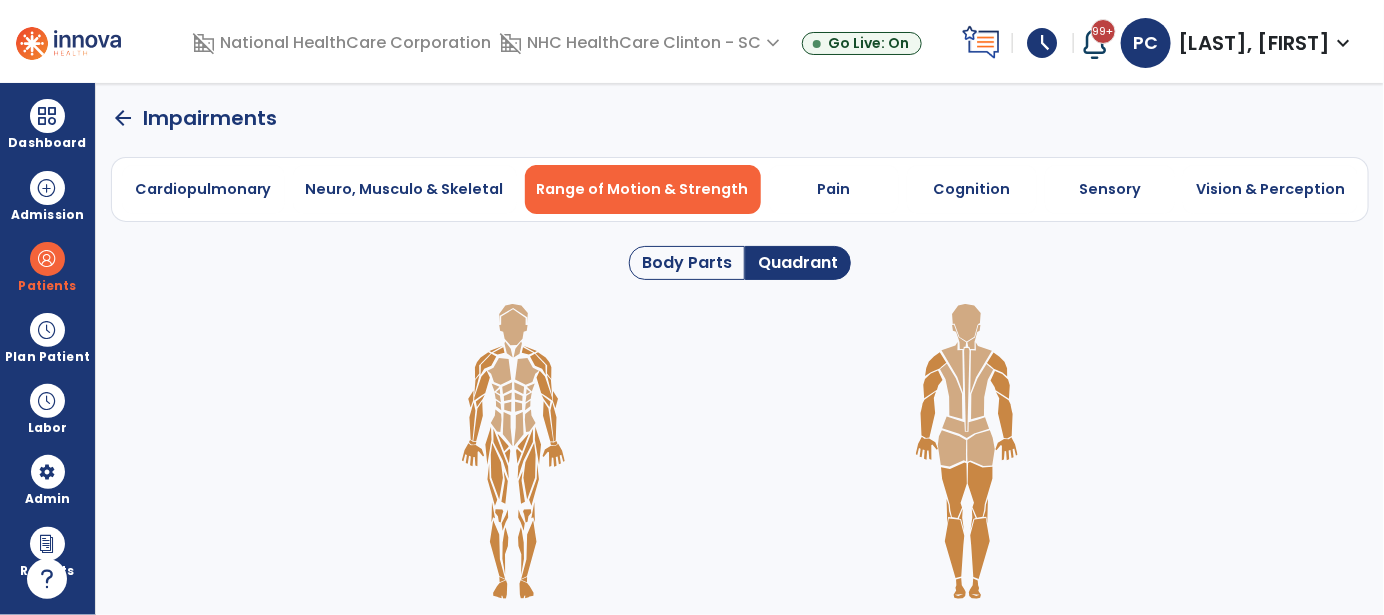 click 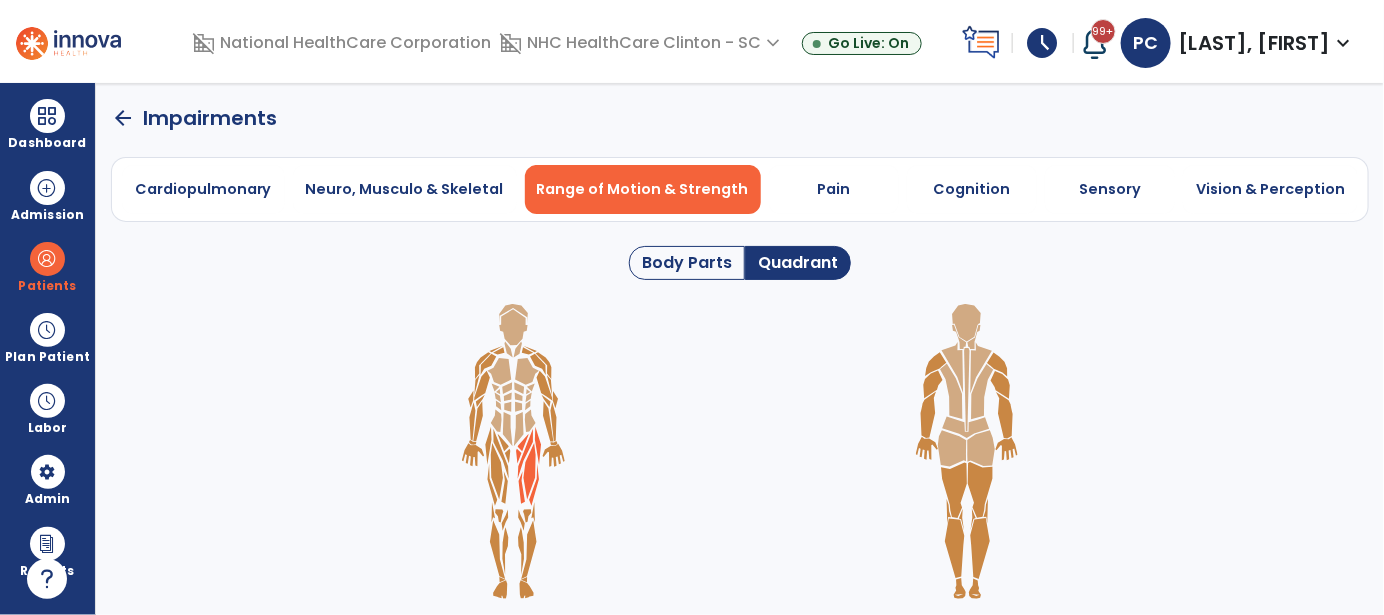 click 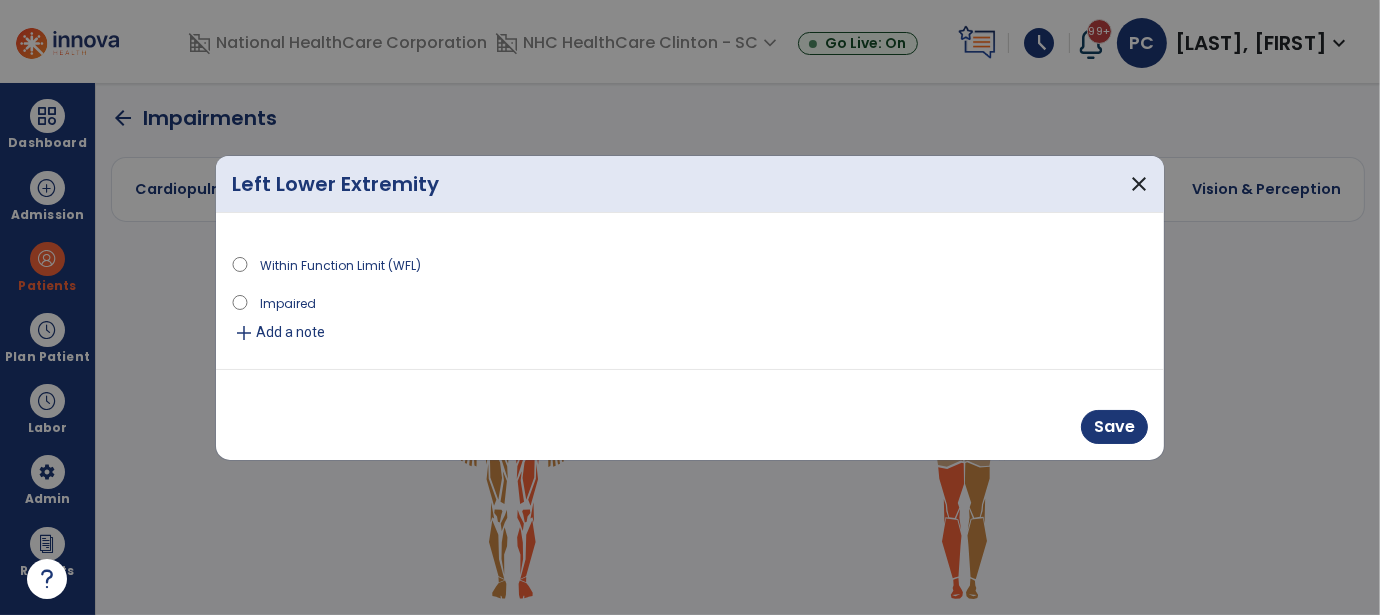 click on "Impaired" at bounding box center [288, 302] 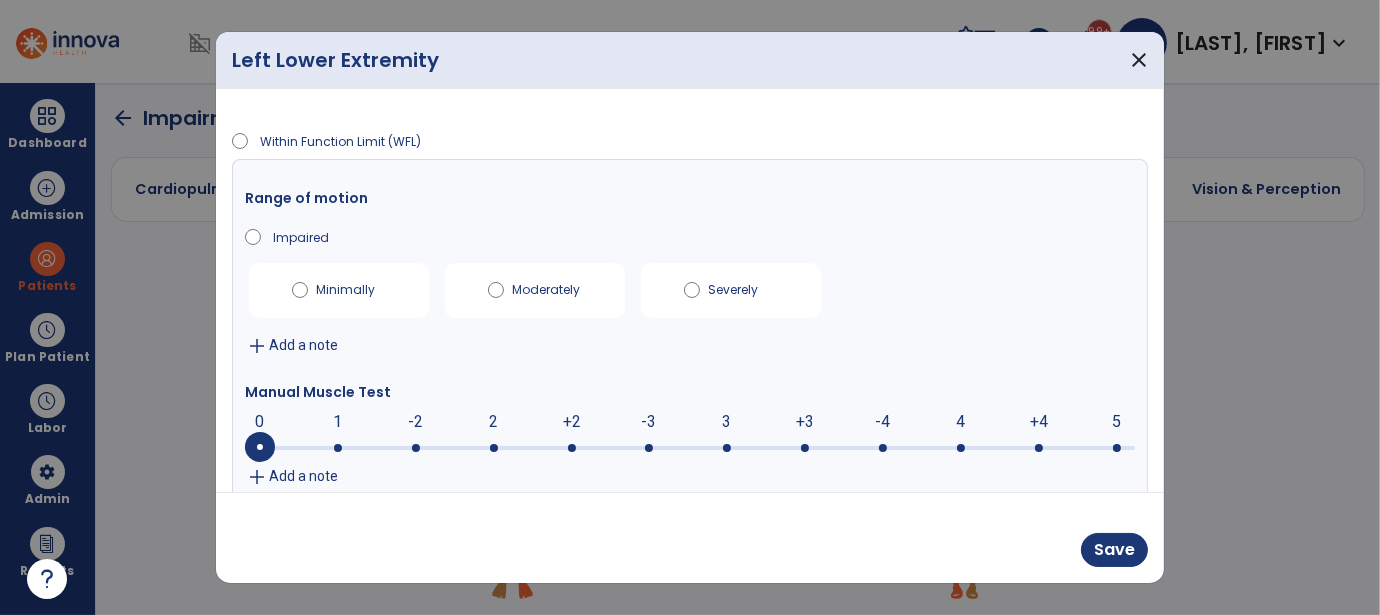 click on "Severely" at bounding box center [743, 286] 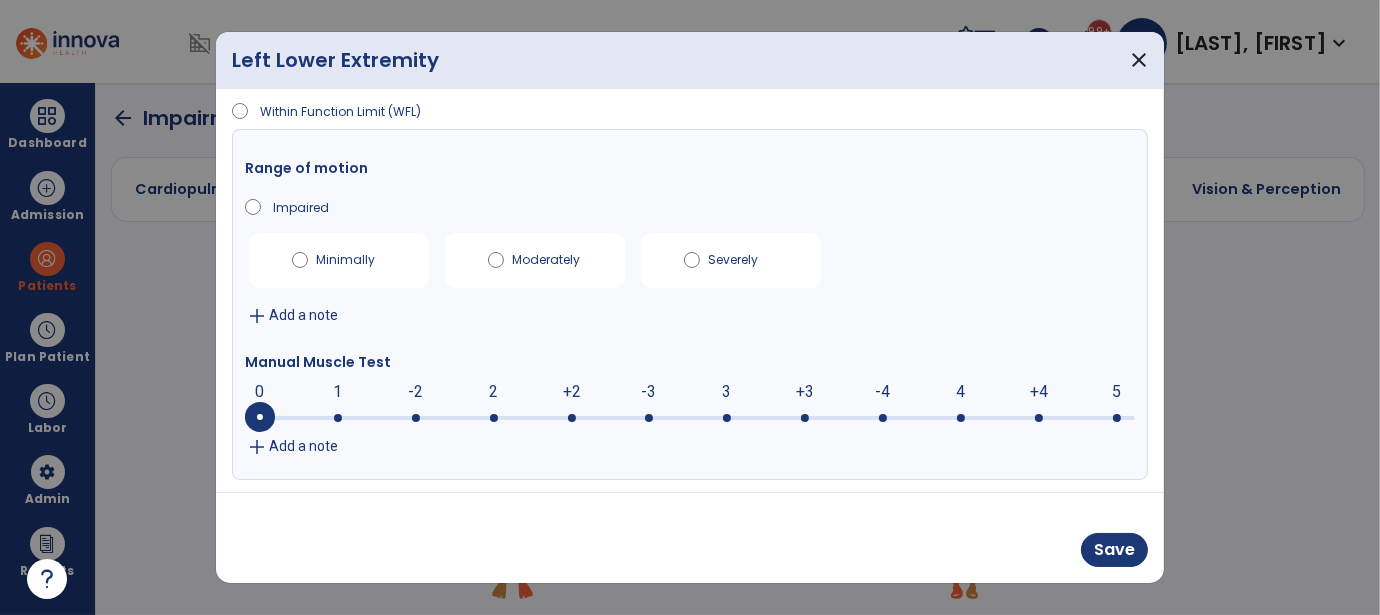 click at bounding box center (690, 418) 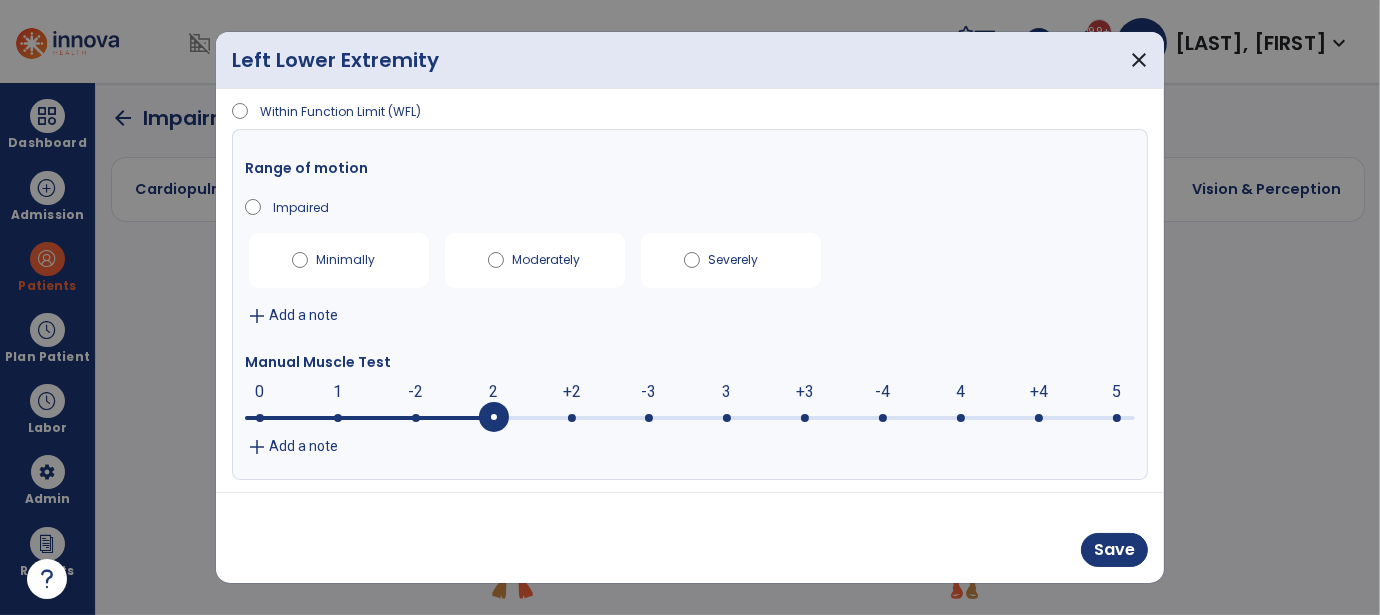 click on "Add a note" at bounding box center [303, 315] 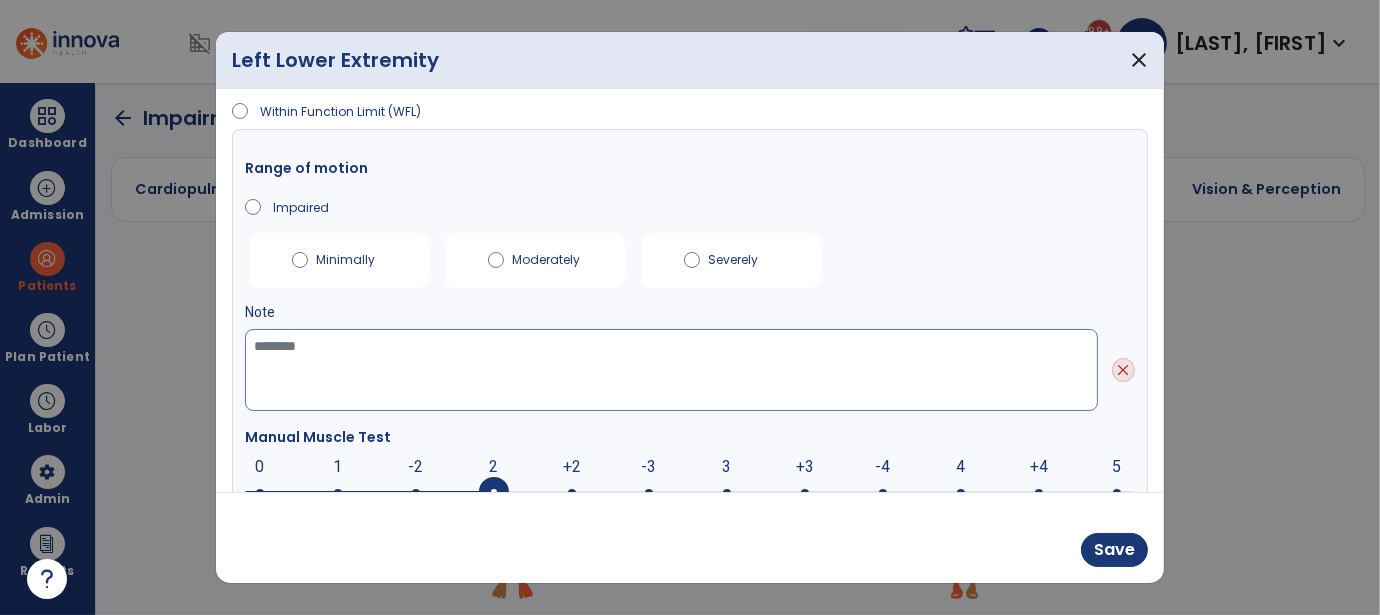 click at bounding box center (671, 370) 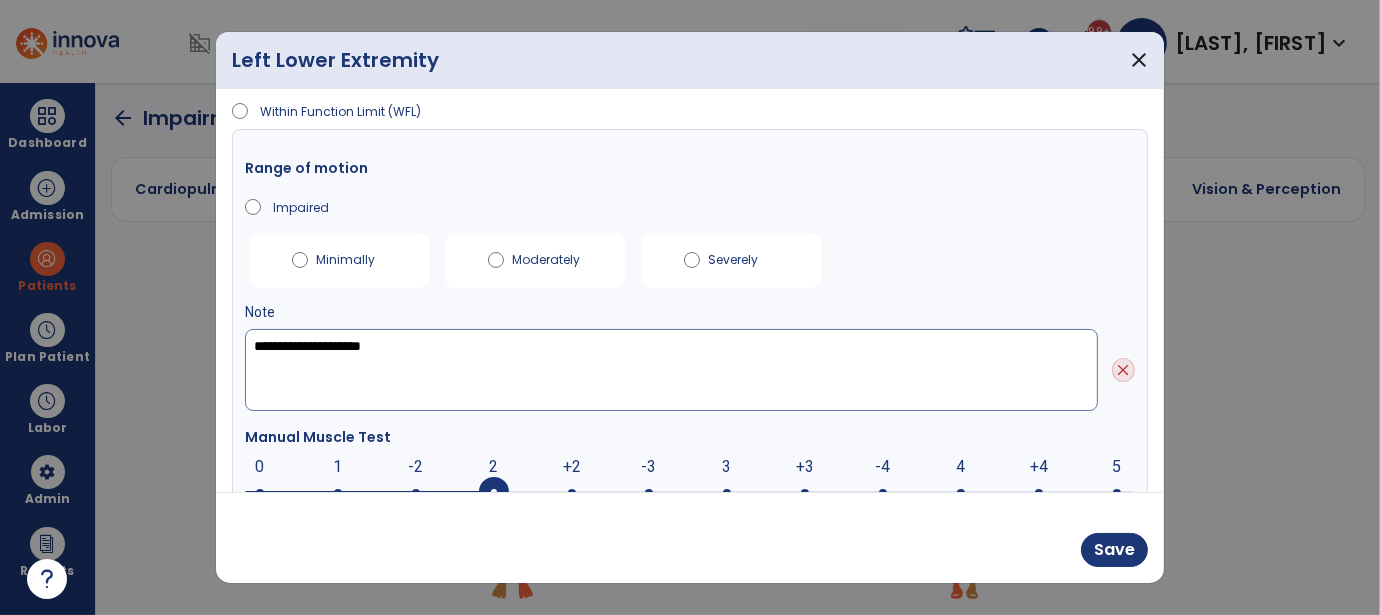 click on "**********" at bounding box center (671, 370) 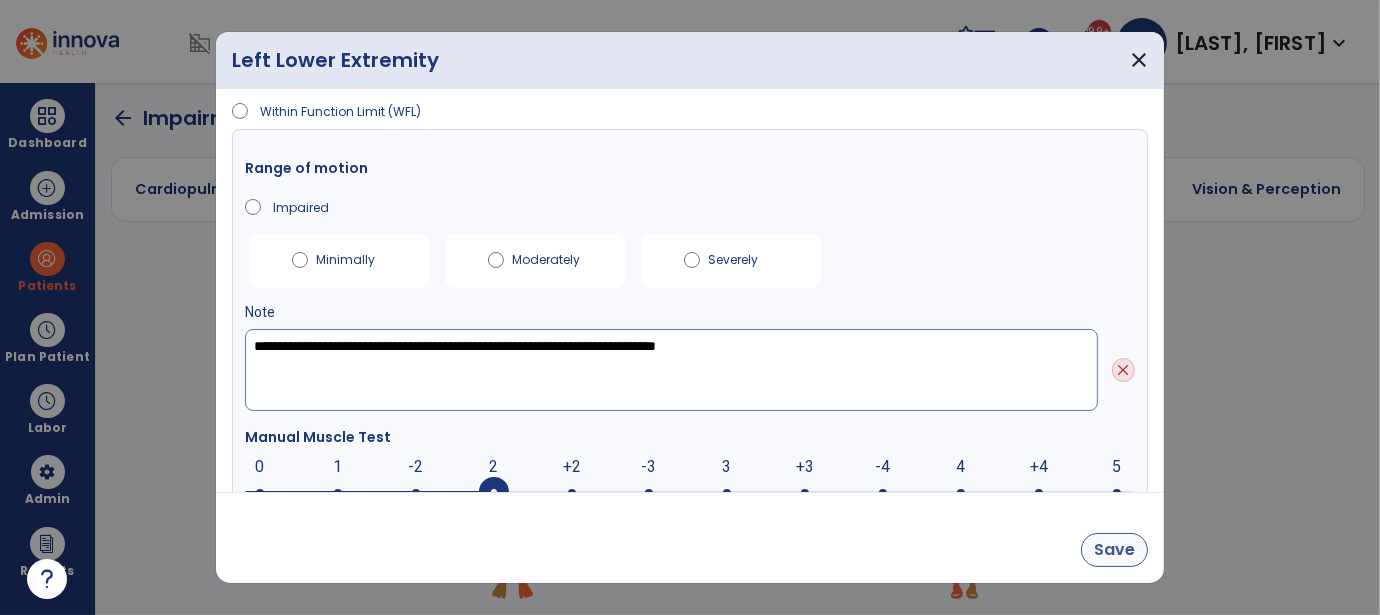 type on "**********" 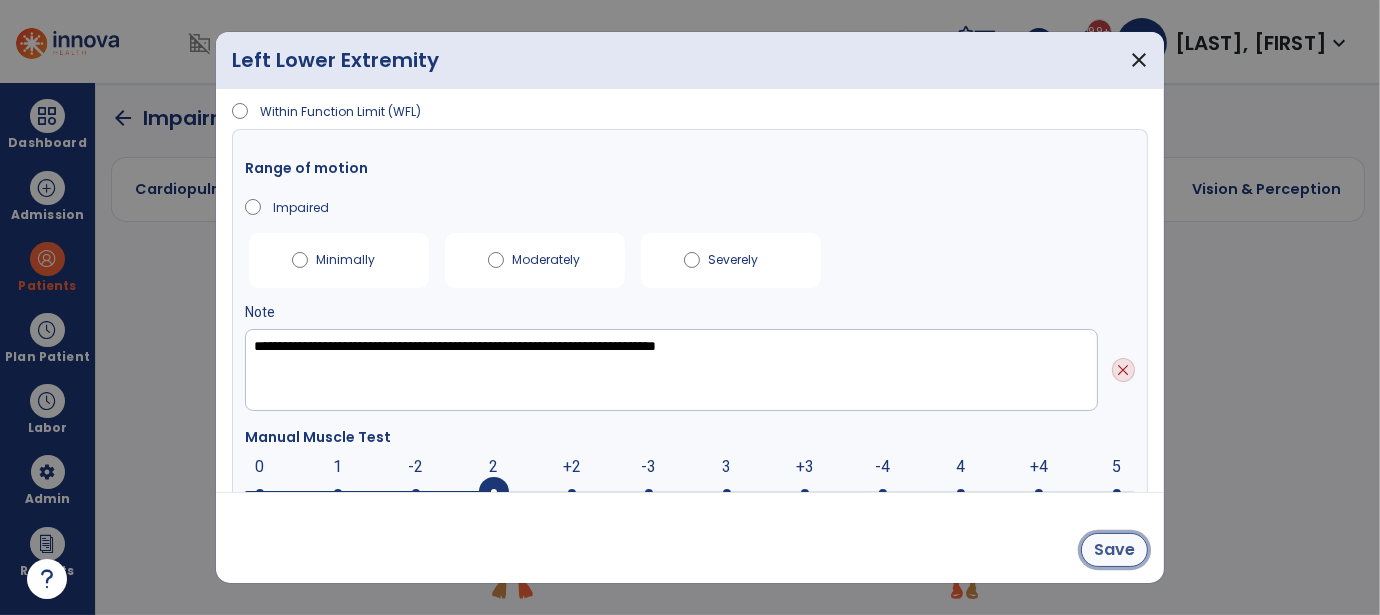 click on "Save" at bounding box center (1114, 550) 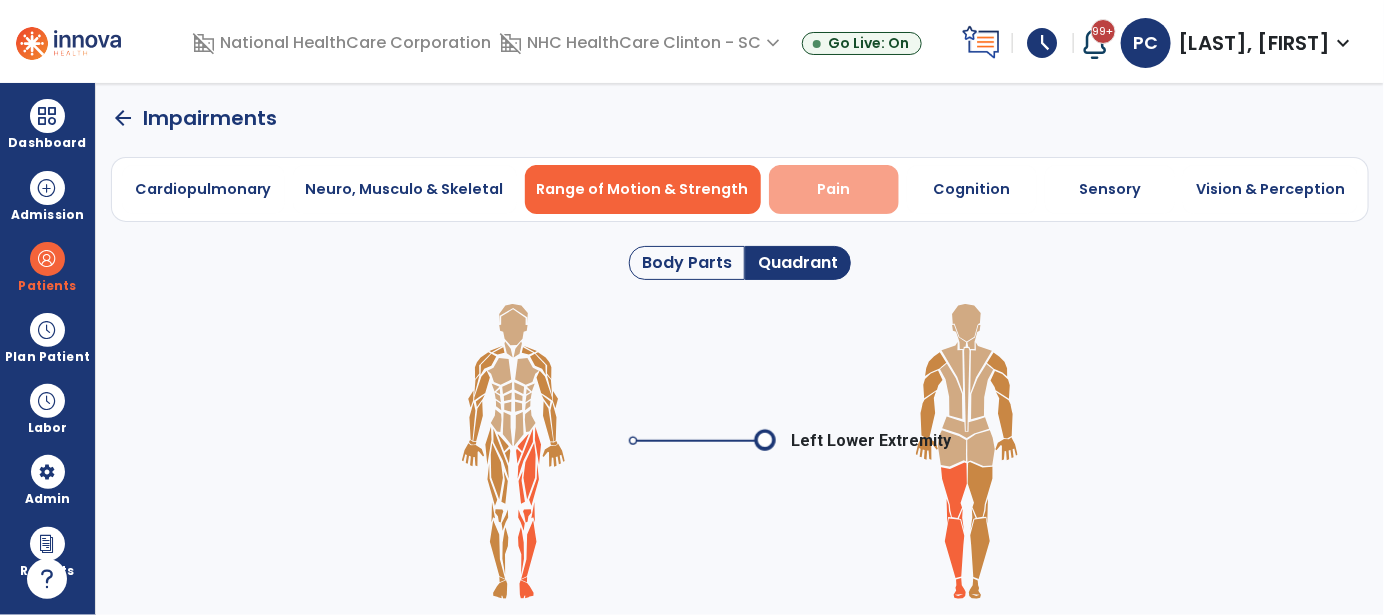 click on "Pain" at bounding box center (833, 189) 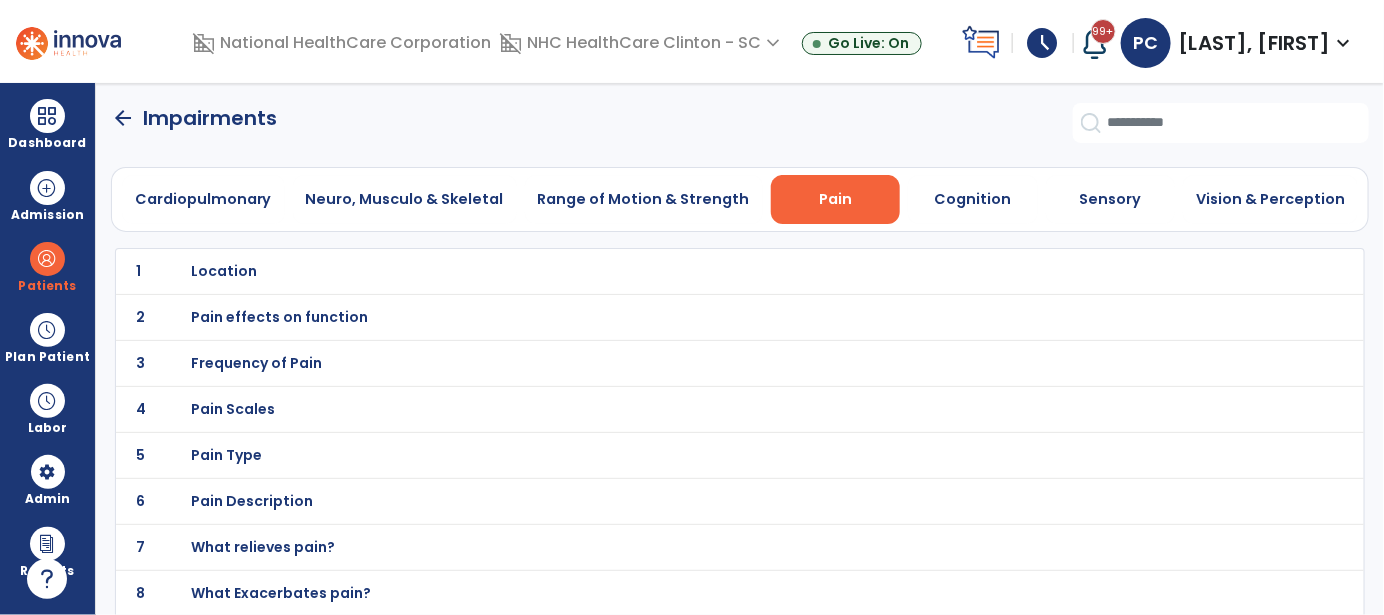 click on "Location" at bounding box center [224, 271] 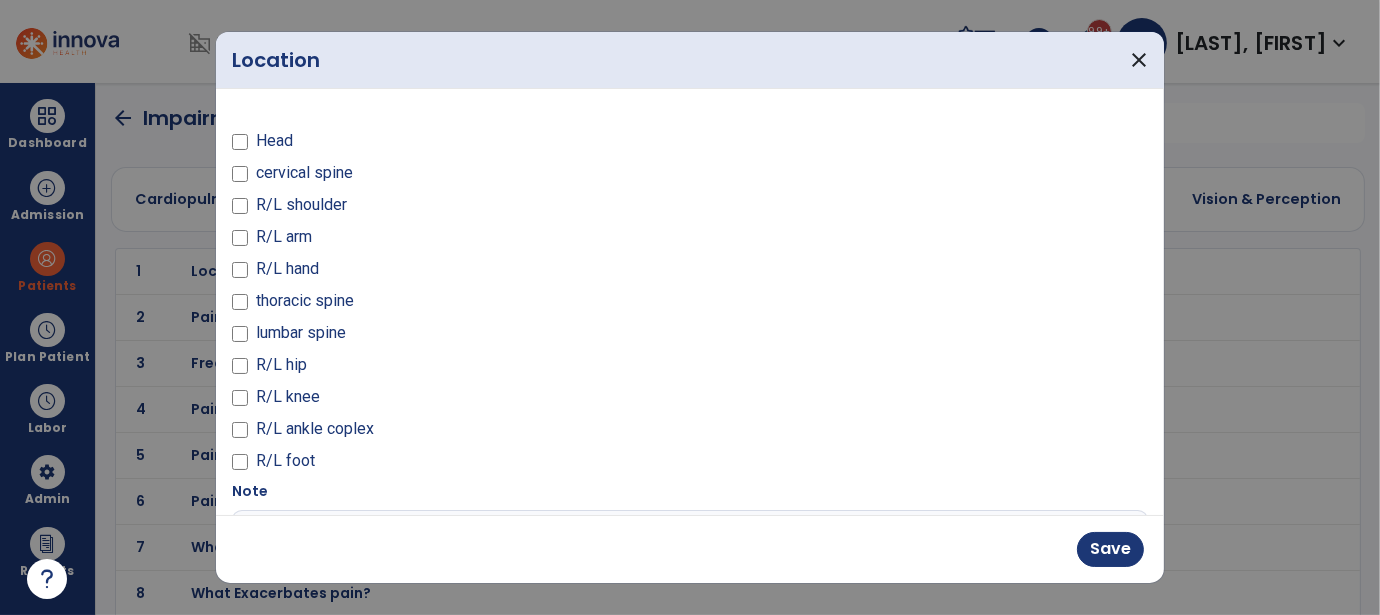 scroll, scrollTop: 173, scrollLeft: 0, axis: vertical 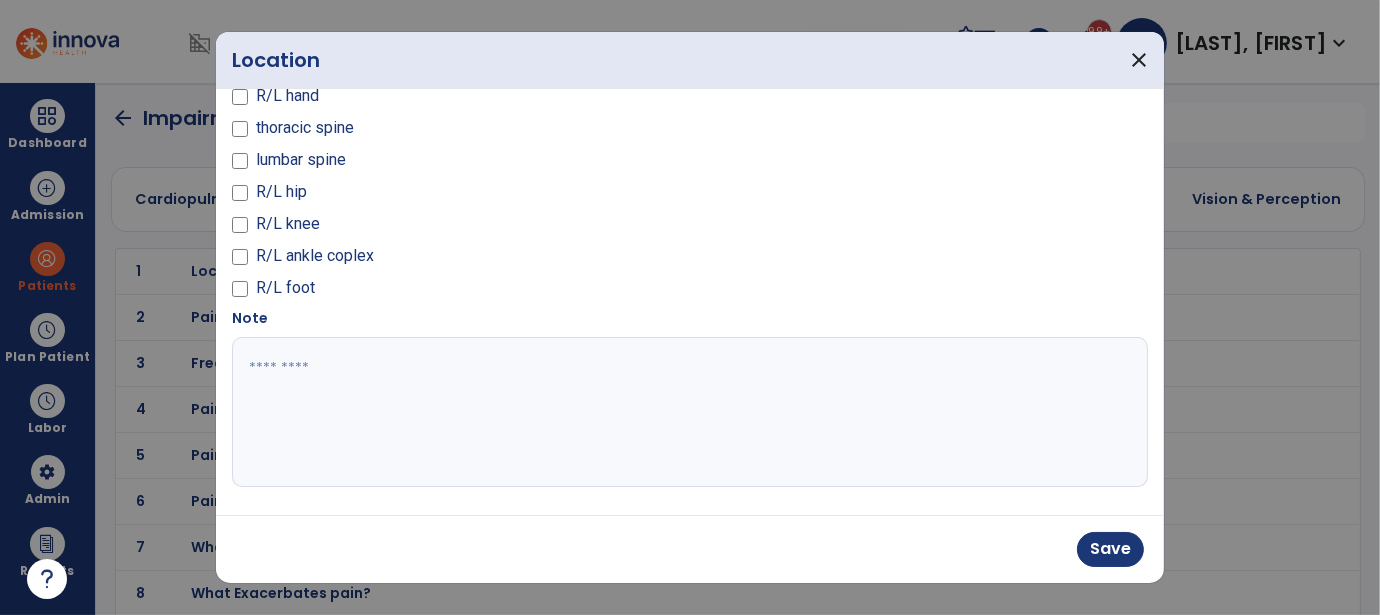 click at bounding box center [688, 412] 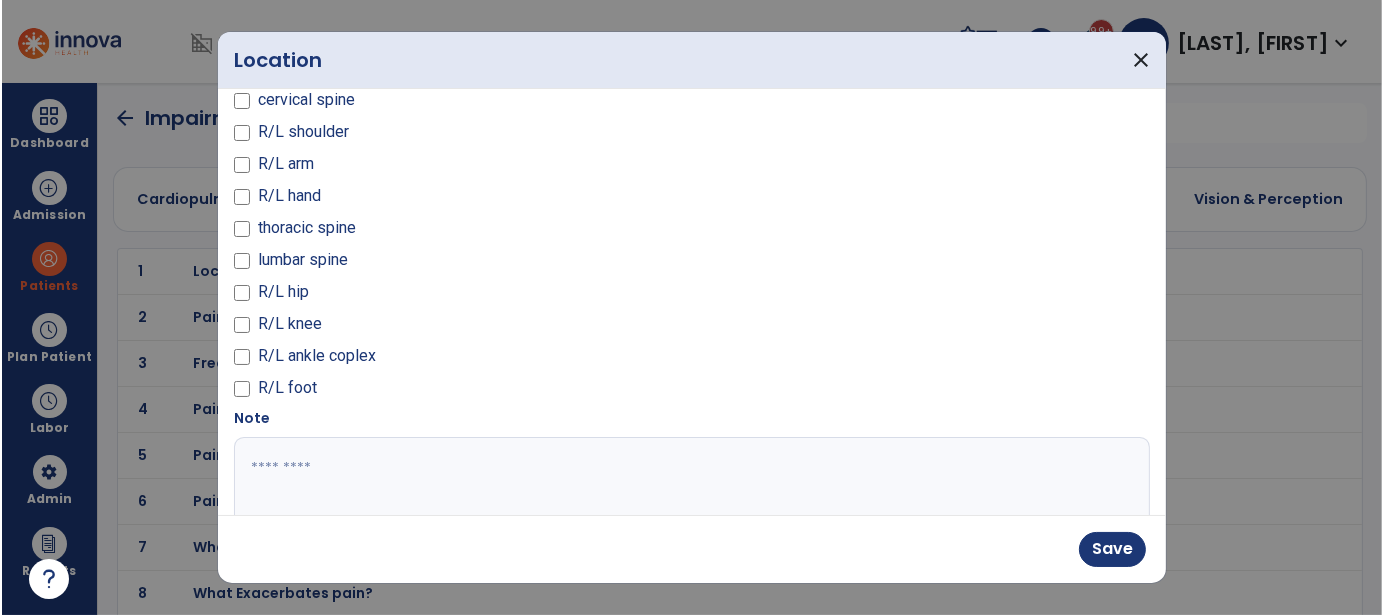 scroll, scrollTop: 173, scrollLeft: 0, axis: vertical 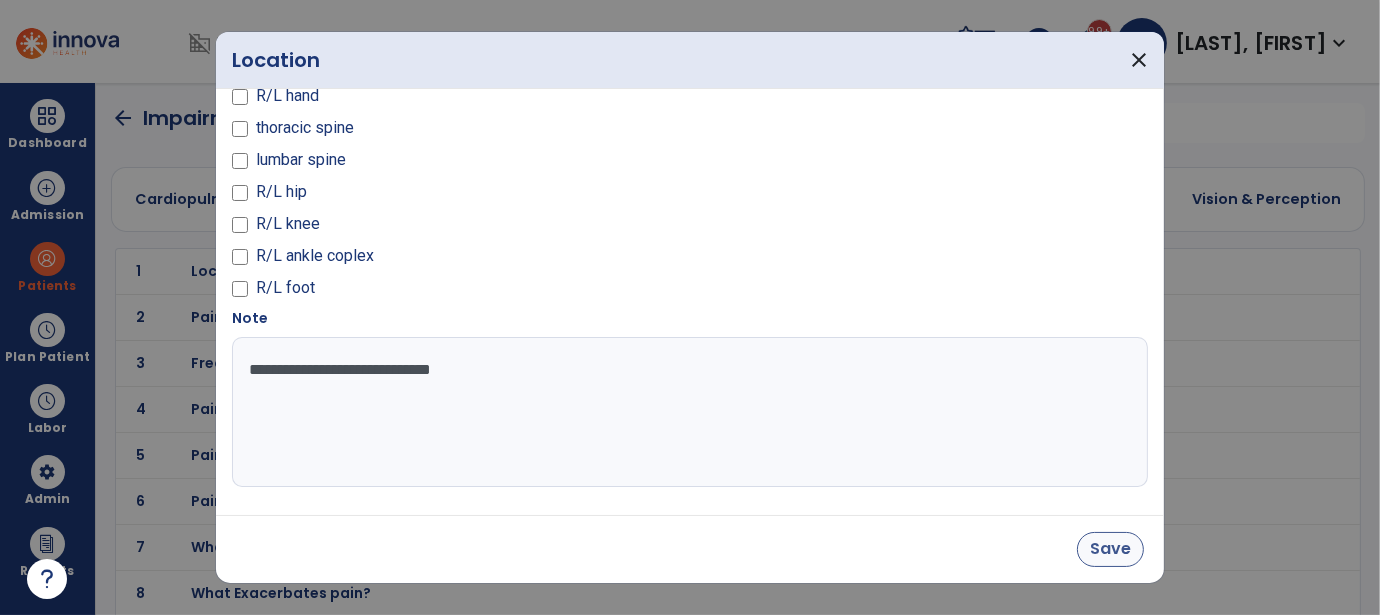 type on "**********" 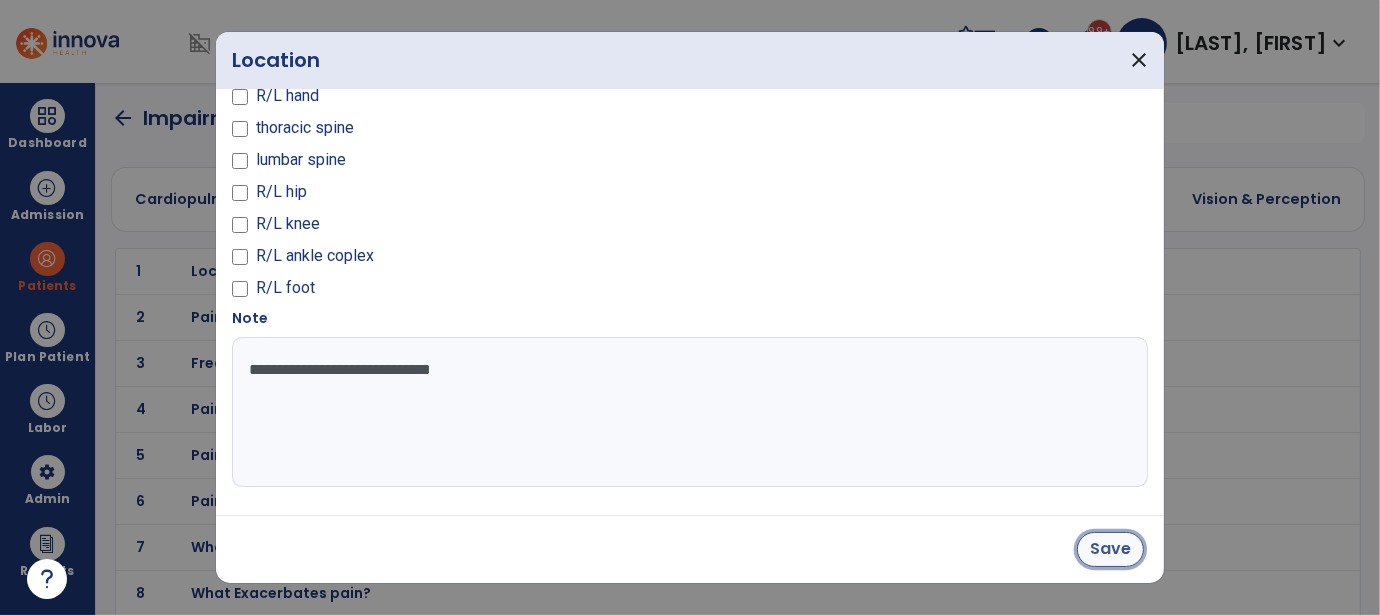 click on "Save" at bounding box center (1110, 549) 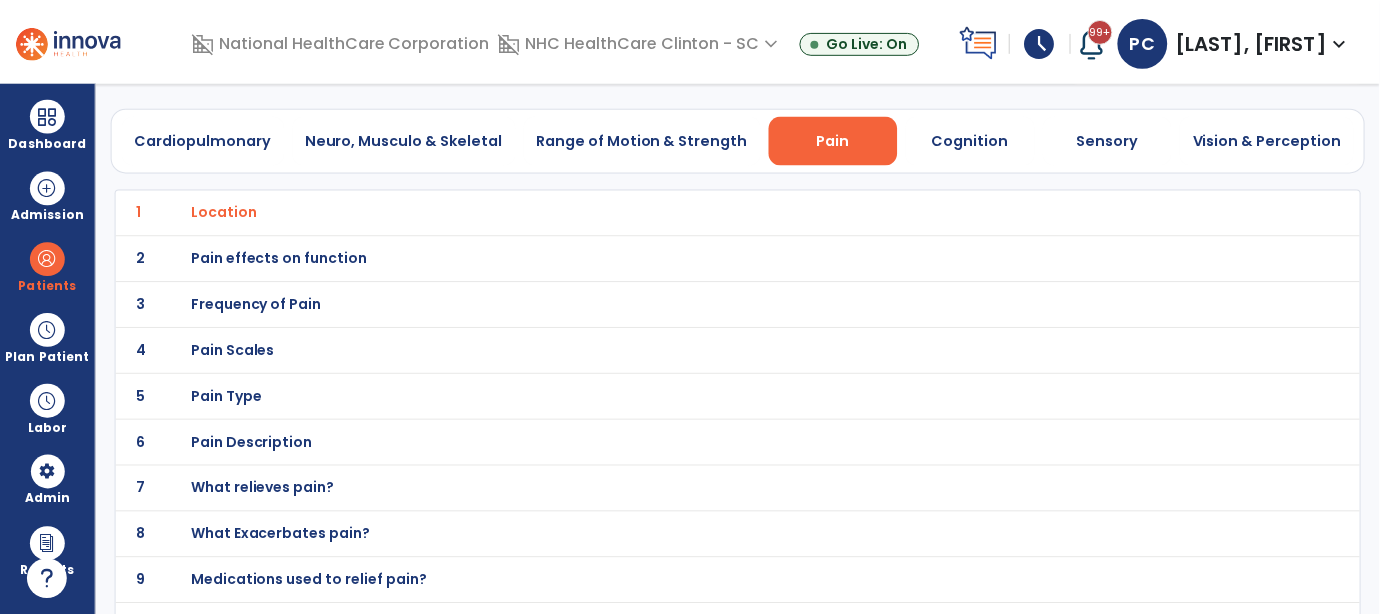 scroll, scrollTop: 90, scrollLeft: 0, axis: vertical 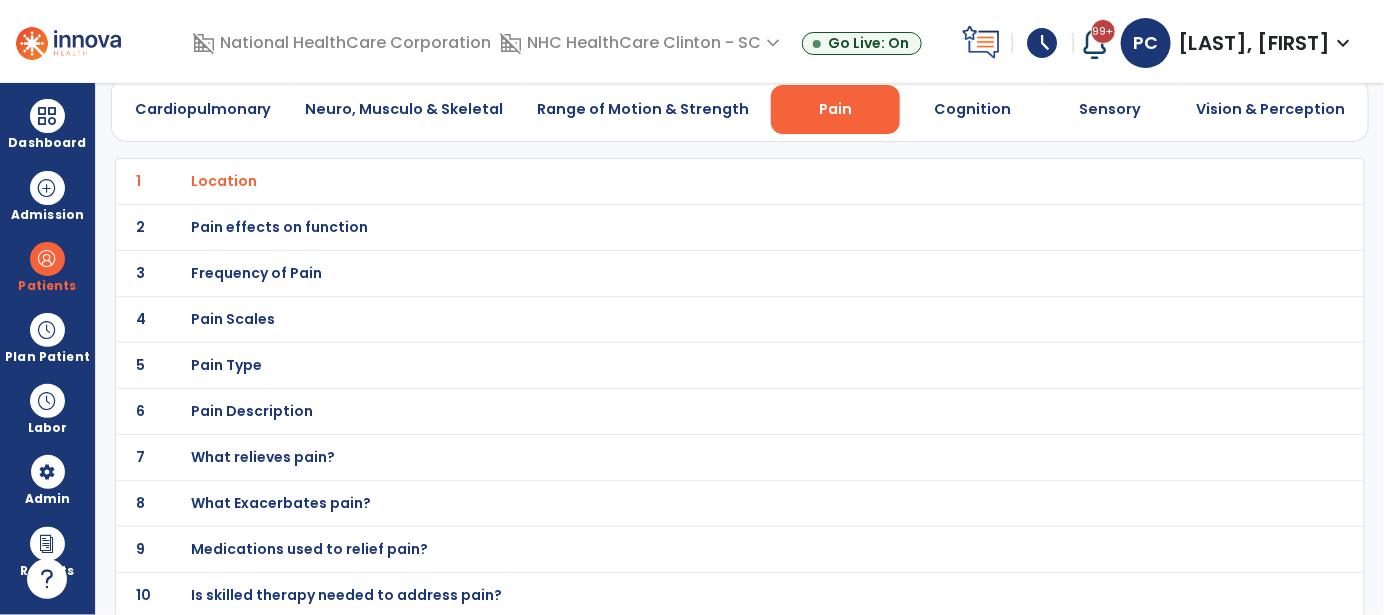 click on "Pain Scales" at bounding box center [224, 181] 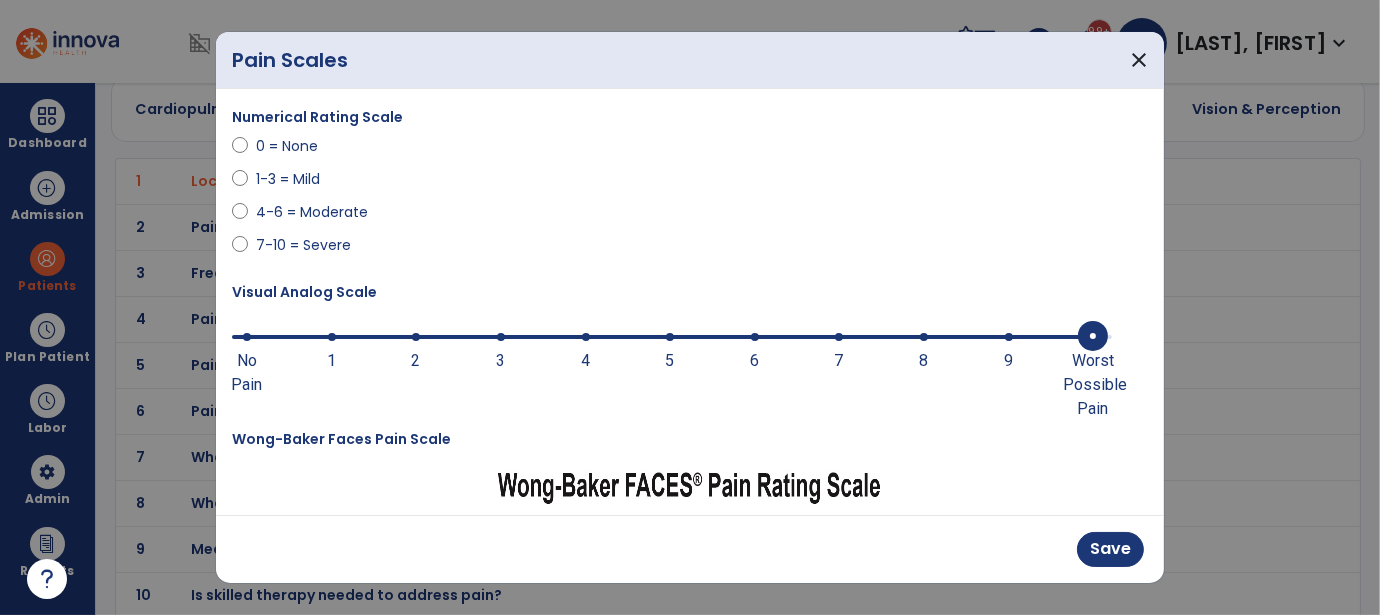 click at bounding box center [672, 335] 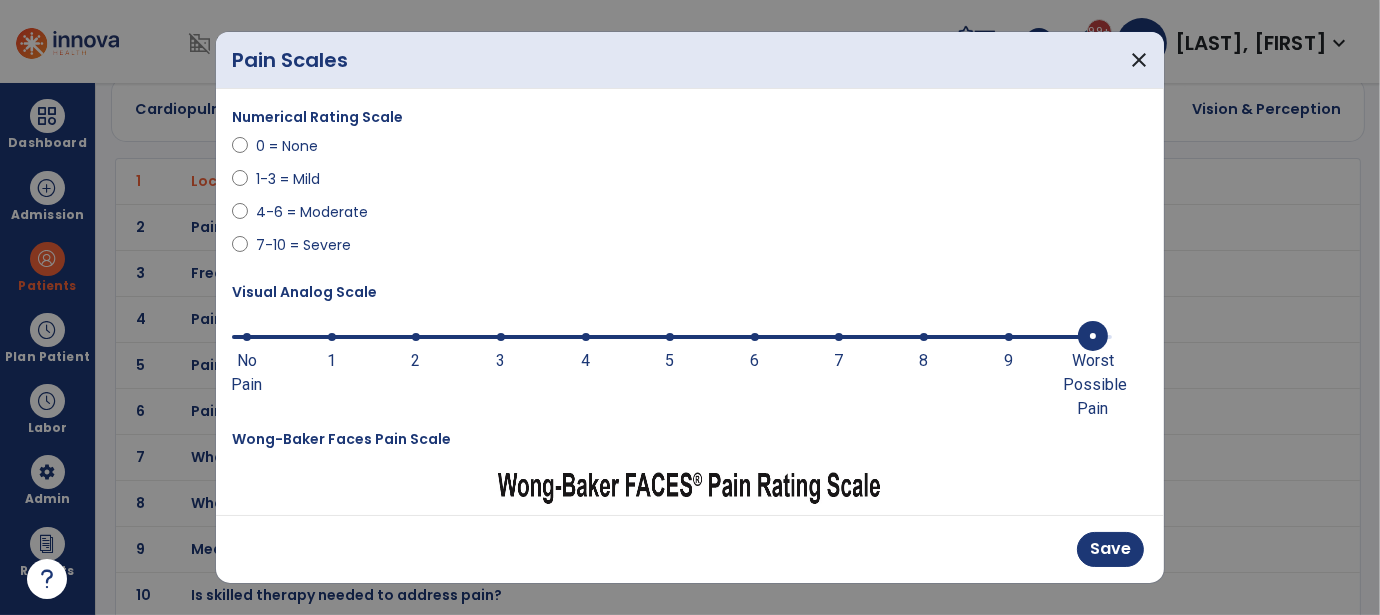 scroll, scrollTop: 100, scrollLeft: 0, axis: vertical 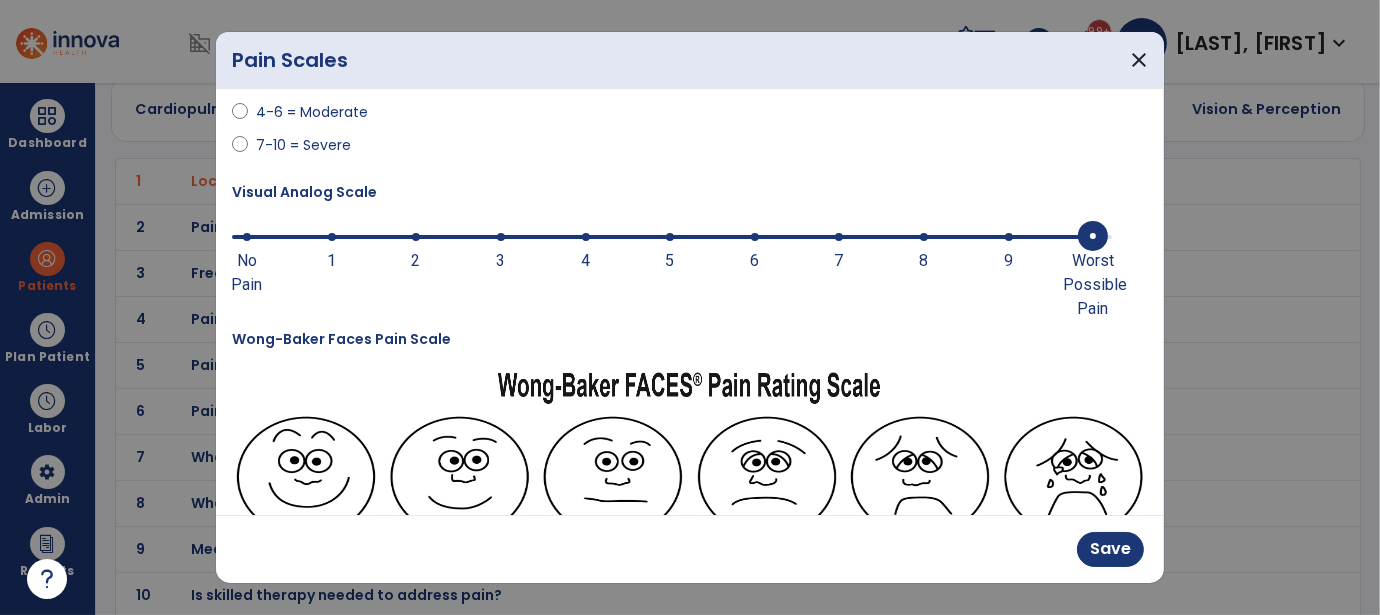 click at bounding box center [1074, 536] 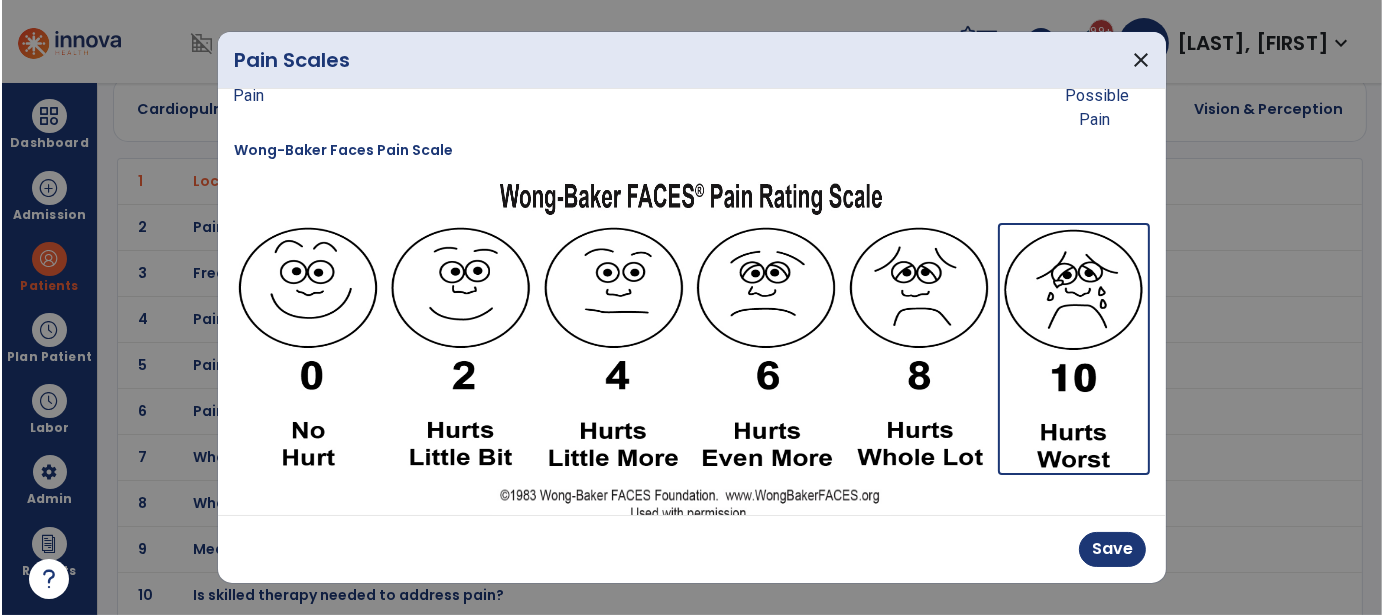 scroll, scrollTop: 299, scrollLeft: 0, axis: vertical 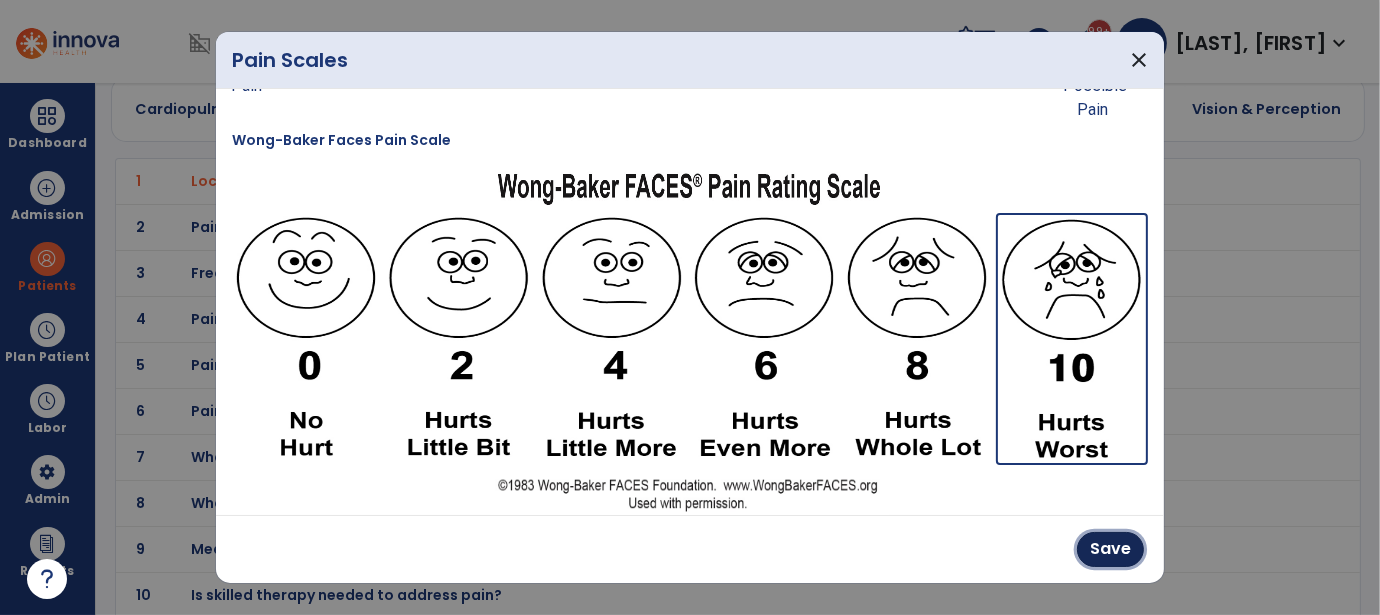drag, startPoint x: 1123, startPoint y: 548, endPoint x: 1085, endPoint y: 543, distance: 38.327538 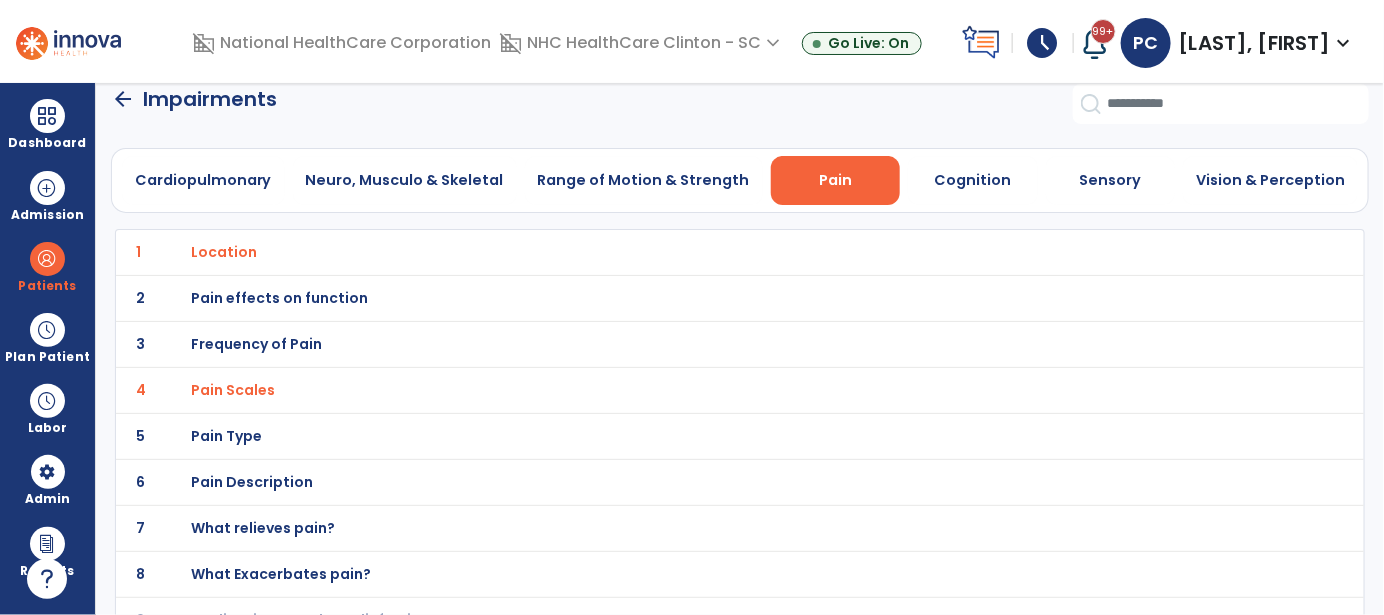 scroll, scrollTop: 0, scrollLeft: 0, axis: both 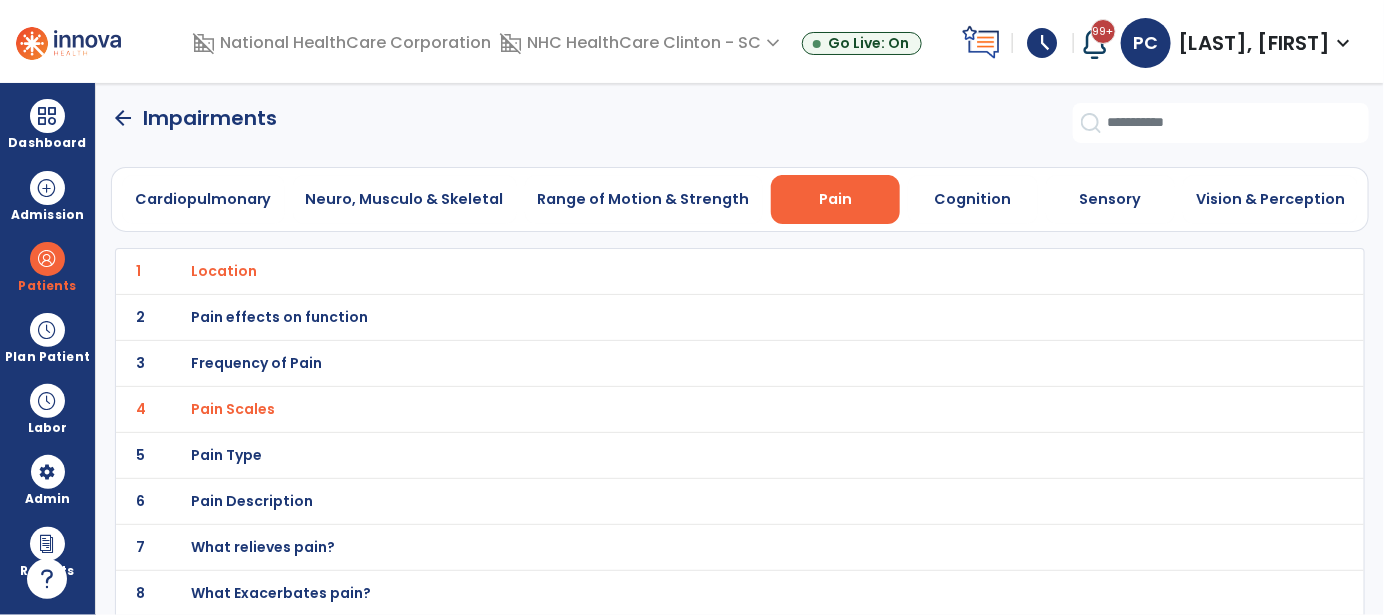 click on "arrow_back" 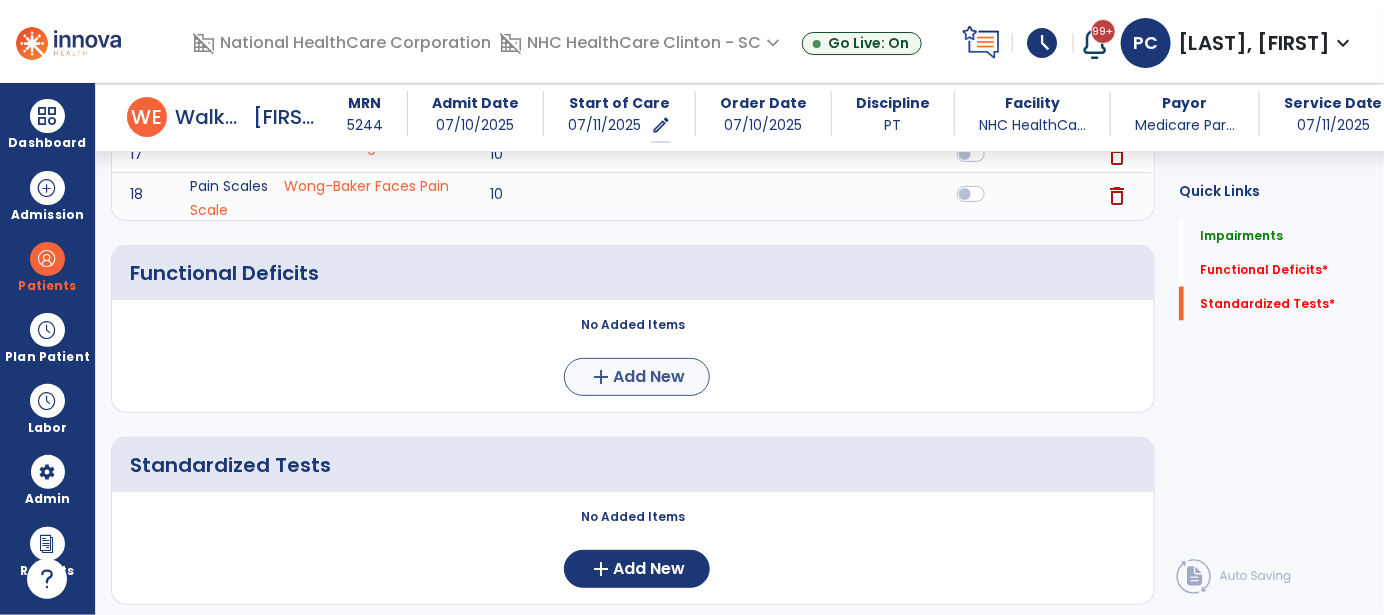 scroll, scrollTop: 1119, scrollLeft: 0, axis: vertical 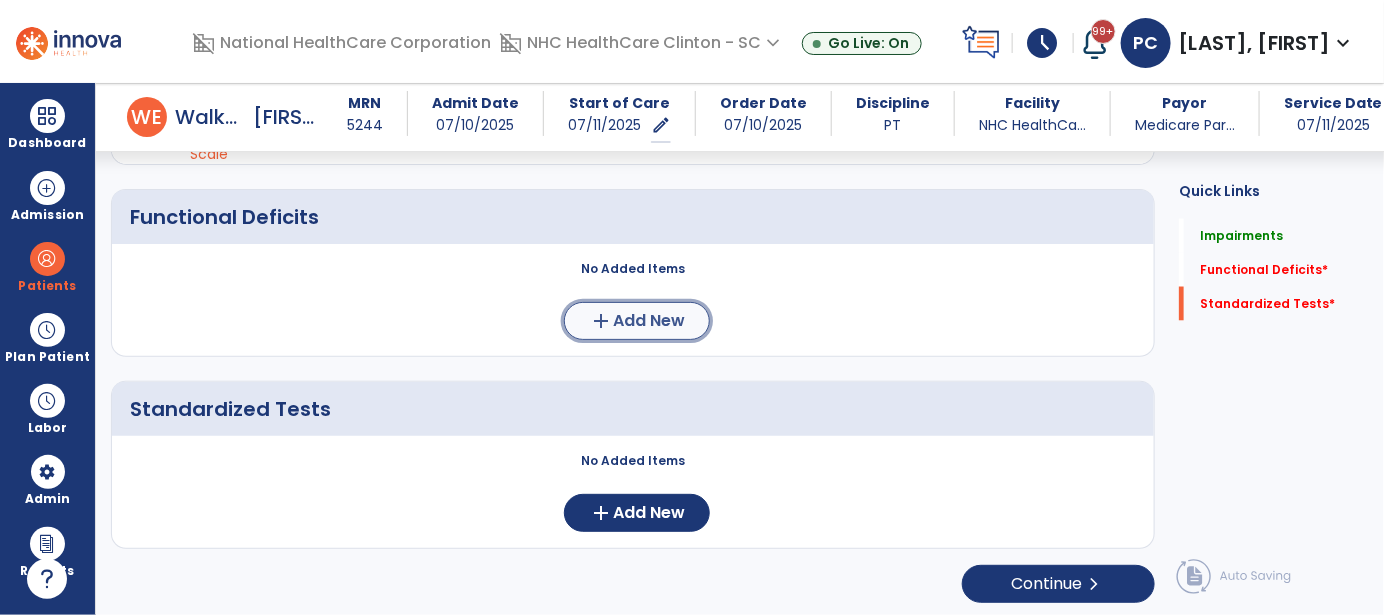 click on "Add New" 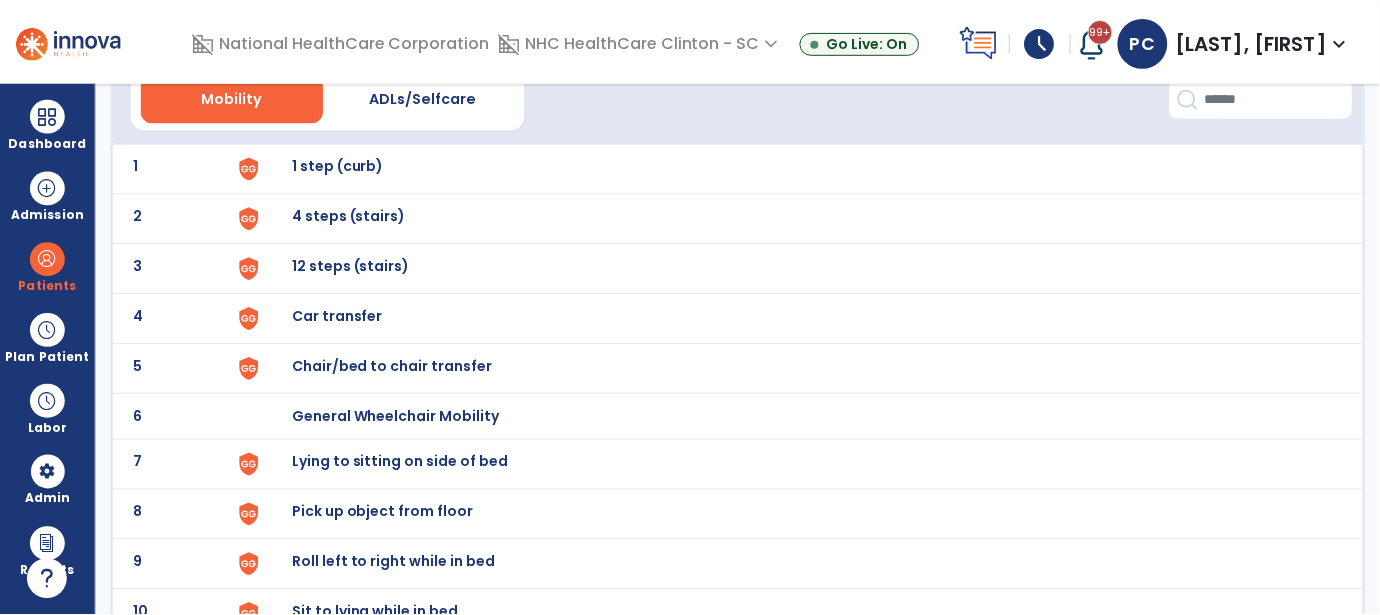 scroll, scrollTop: 200, scrollLeft: 0, axis: vertical 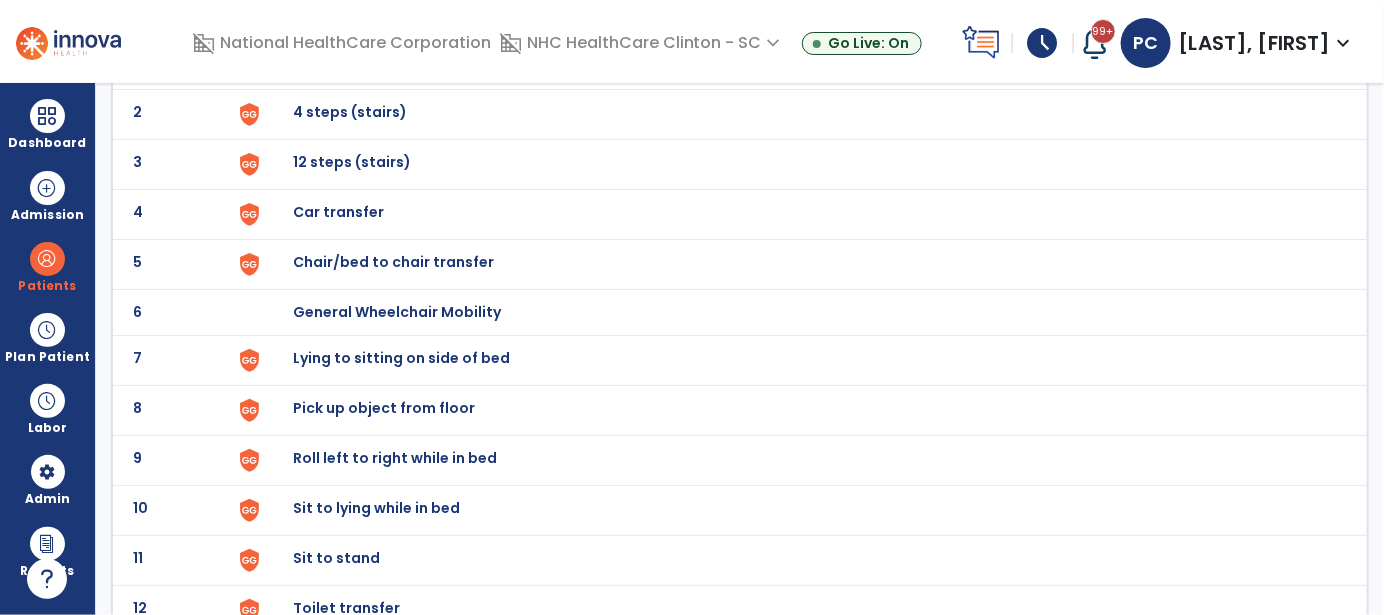 click on "4 steps (stairs)" at bounding box center (339, 62) 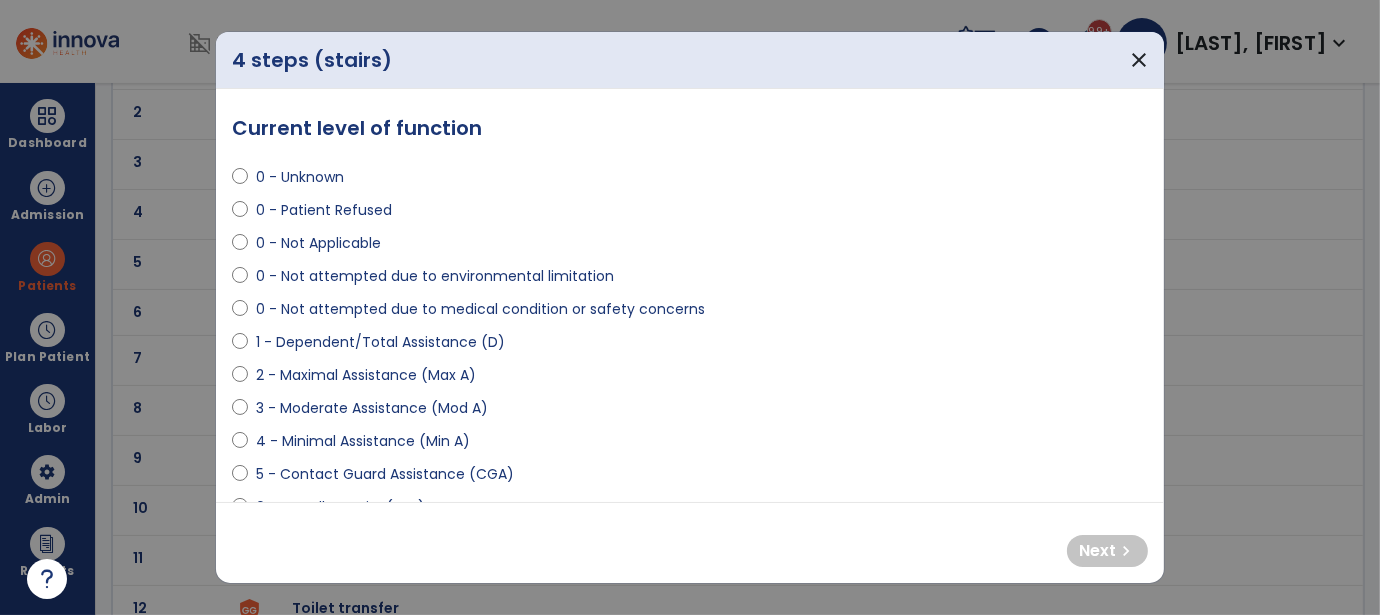 click on "0 - Not attempted due to medical condition or safety concerns" at bounding box center [690, 313] 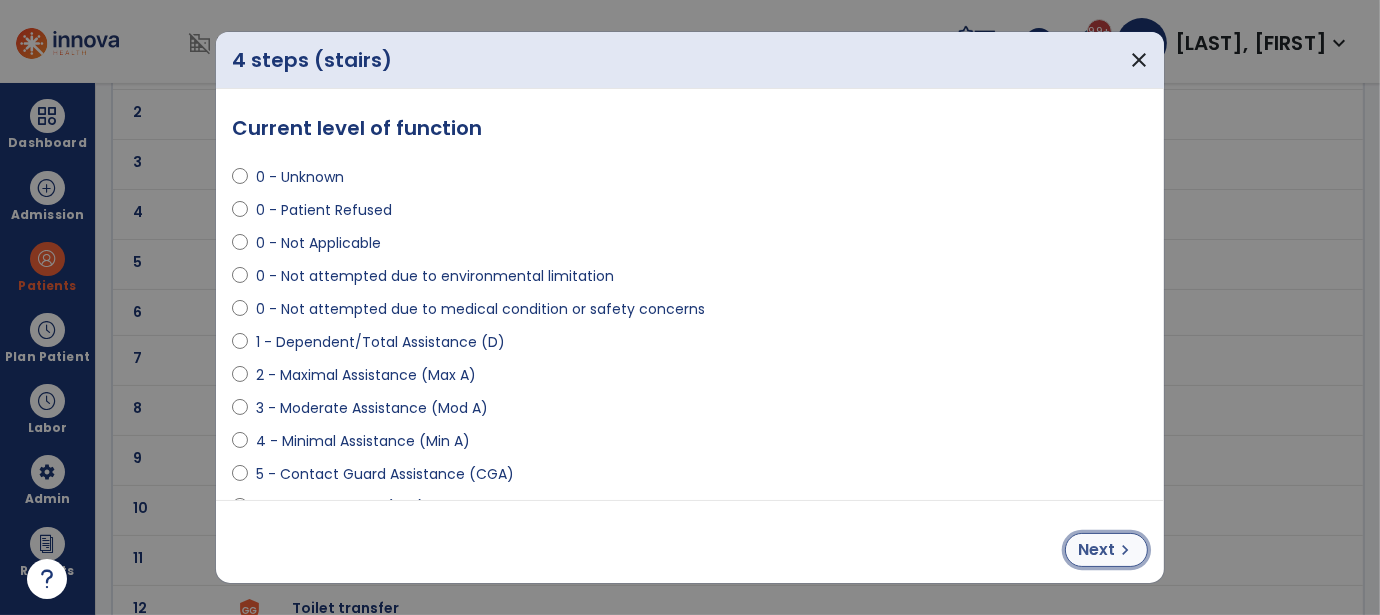 click on "Next" at bounding box center [1096, 550] 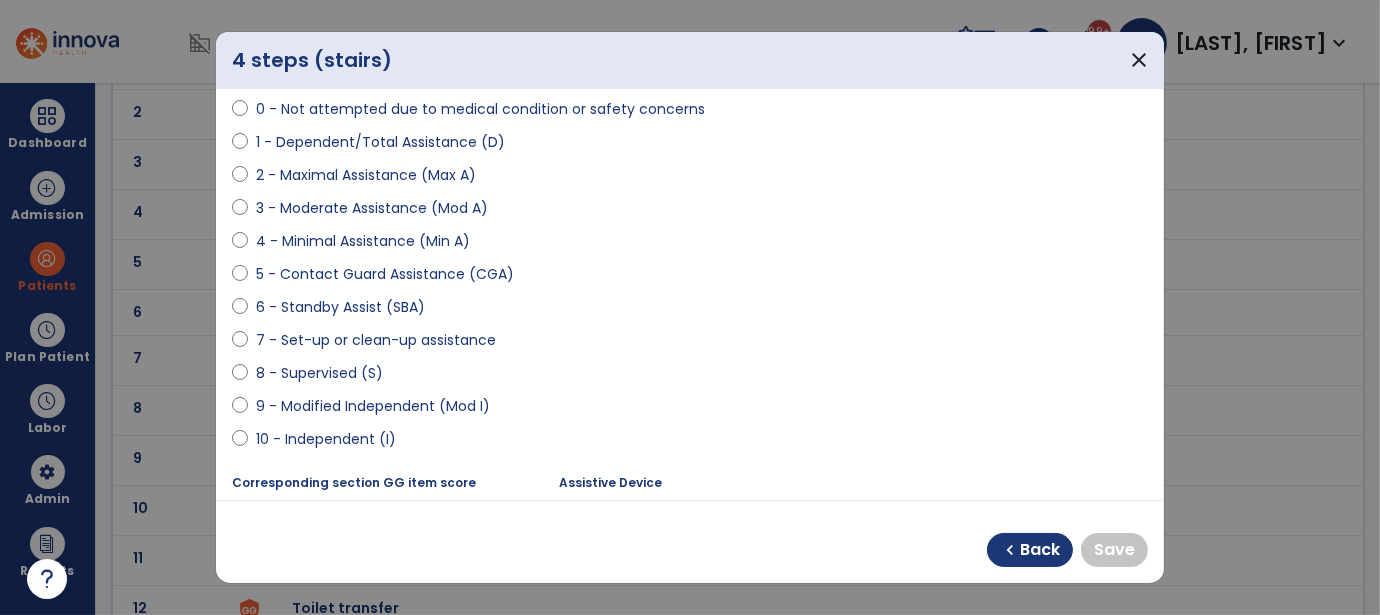 scroll, scrollTop: 400, scrollLeft: 0, axis: vertical 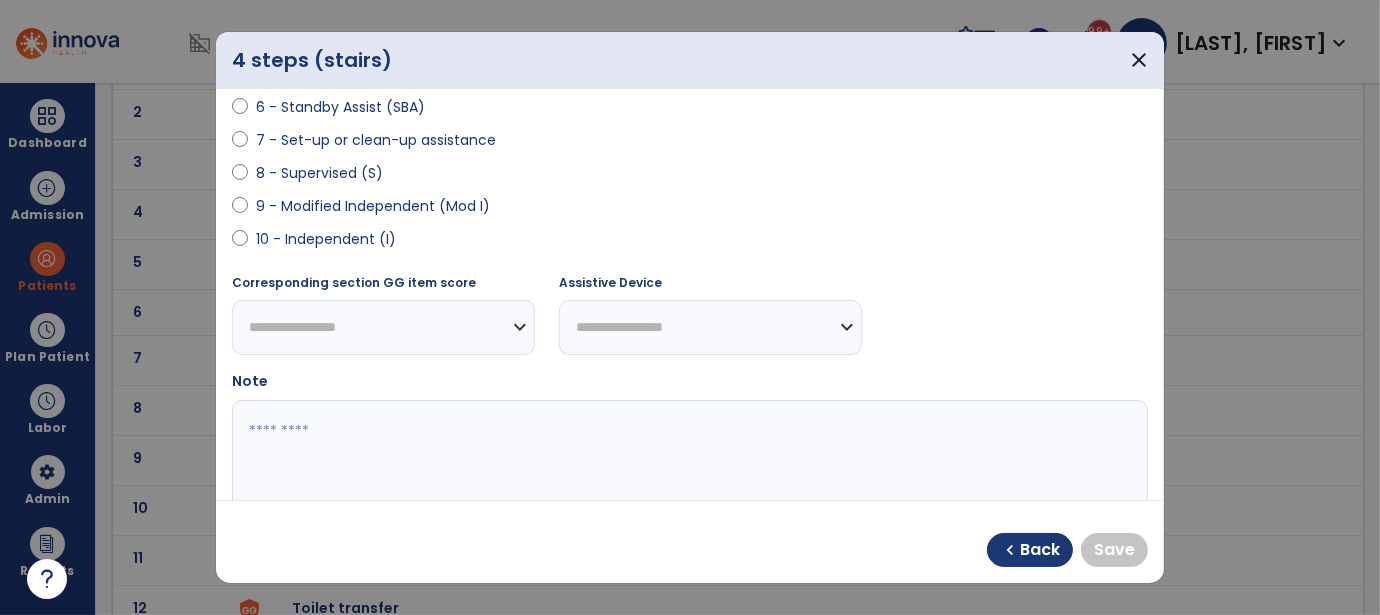 select on "**********" 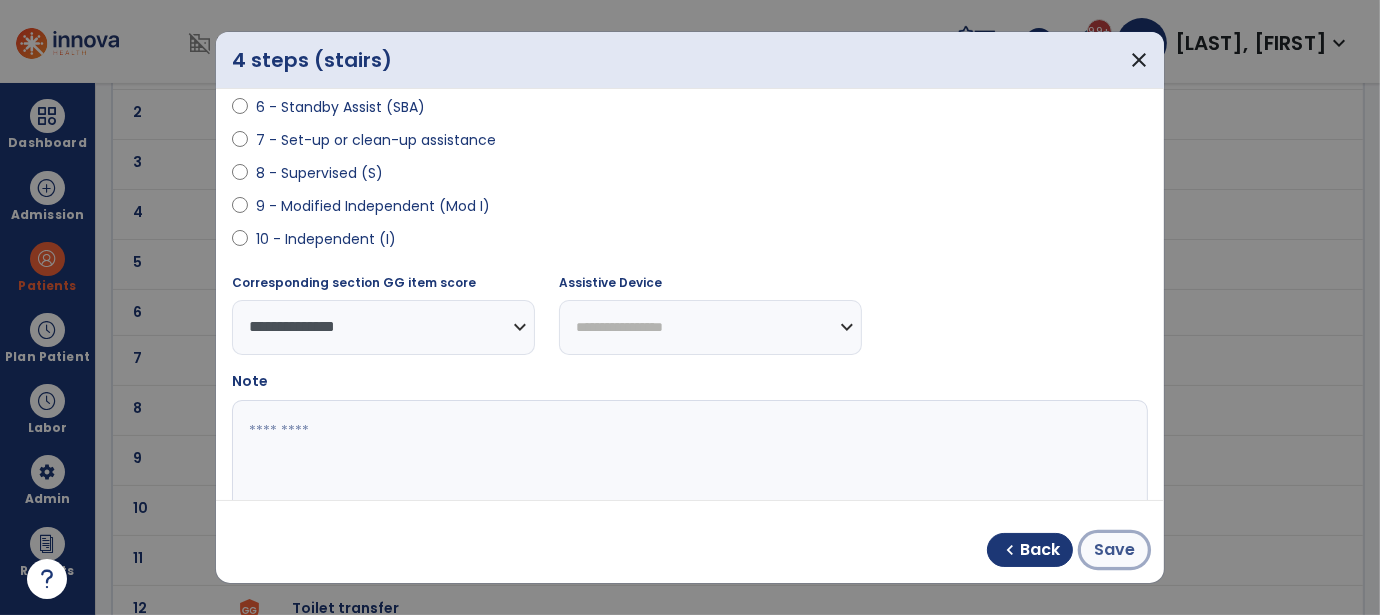 click on "Save" at bounding box center (1114, 550) 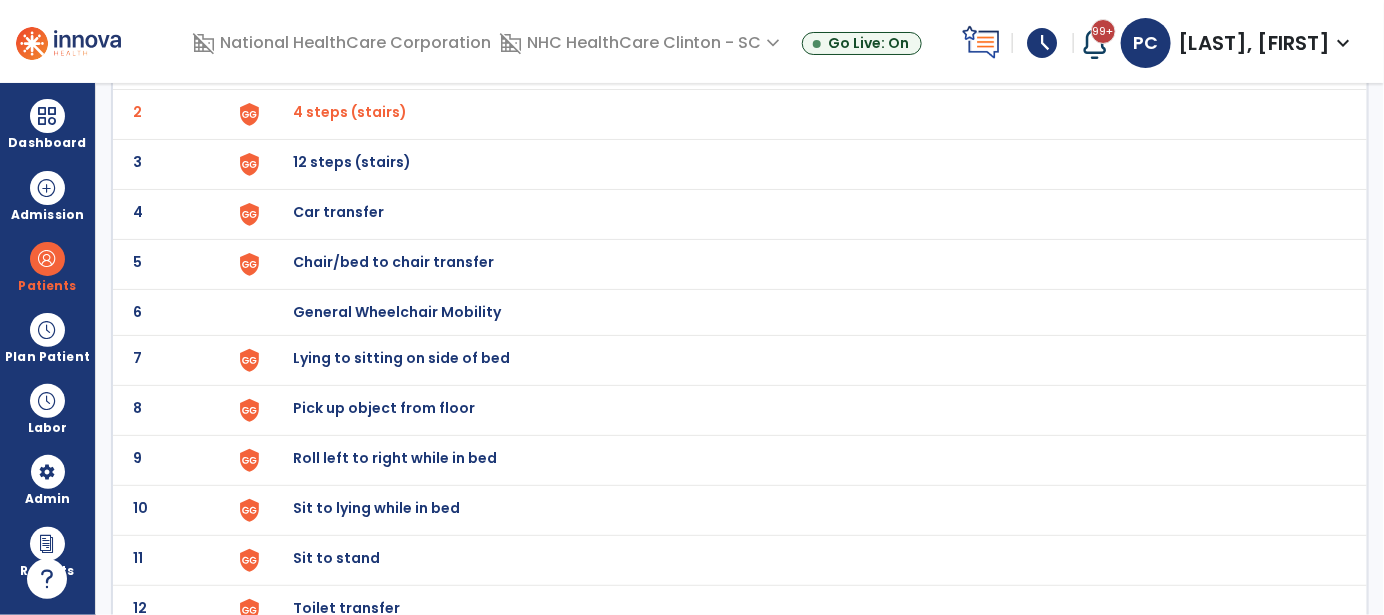 click on "Car transfer" at bounding box center (339, 62) 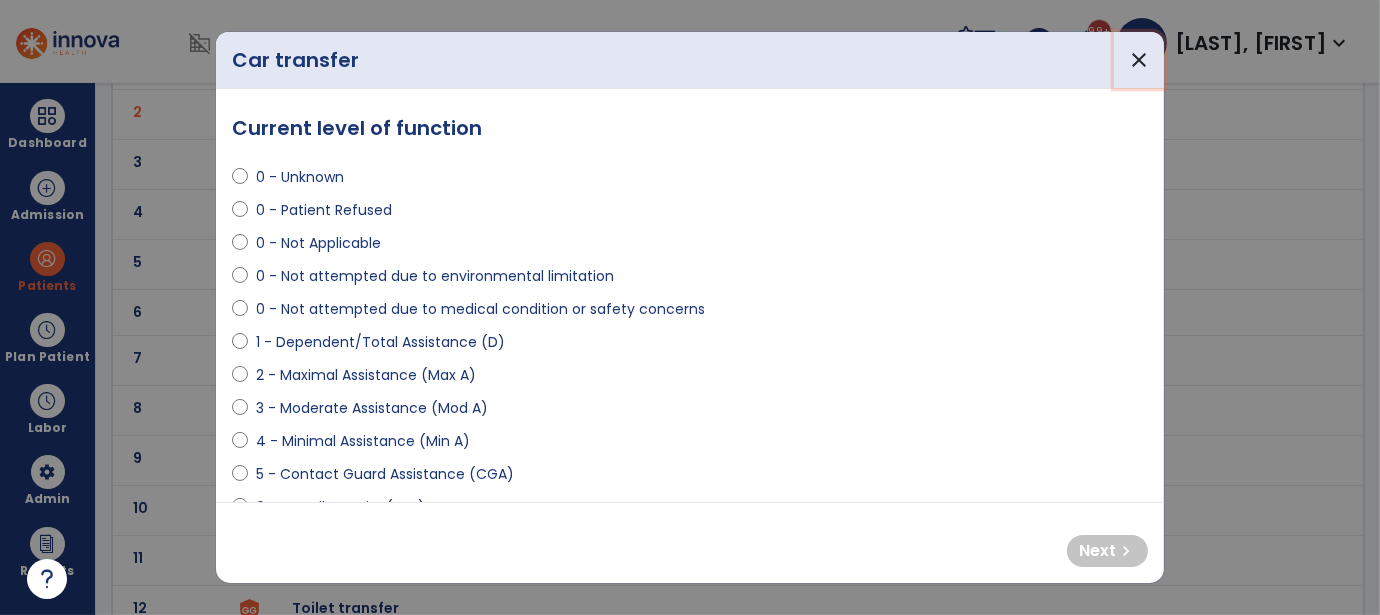 click on "close" at bounding box center [1139, 60] 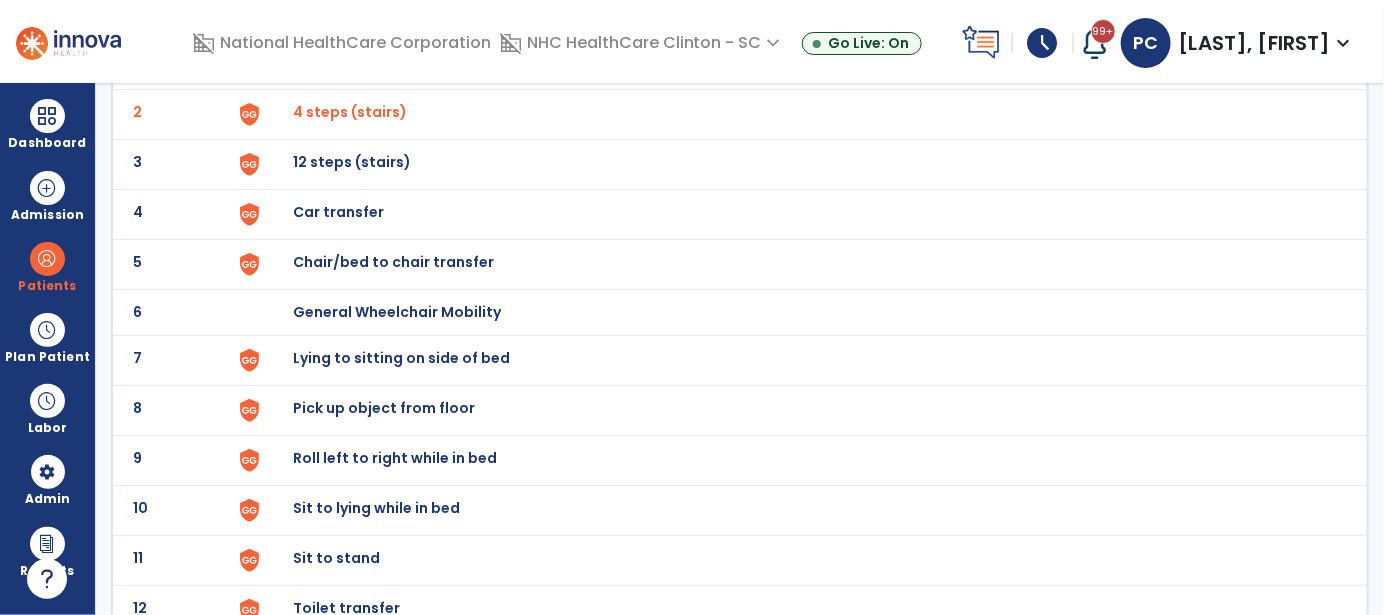 click on "Chair/bed to chair transfer" at bounding box center [339, 62] 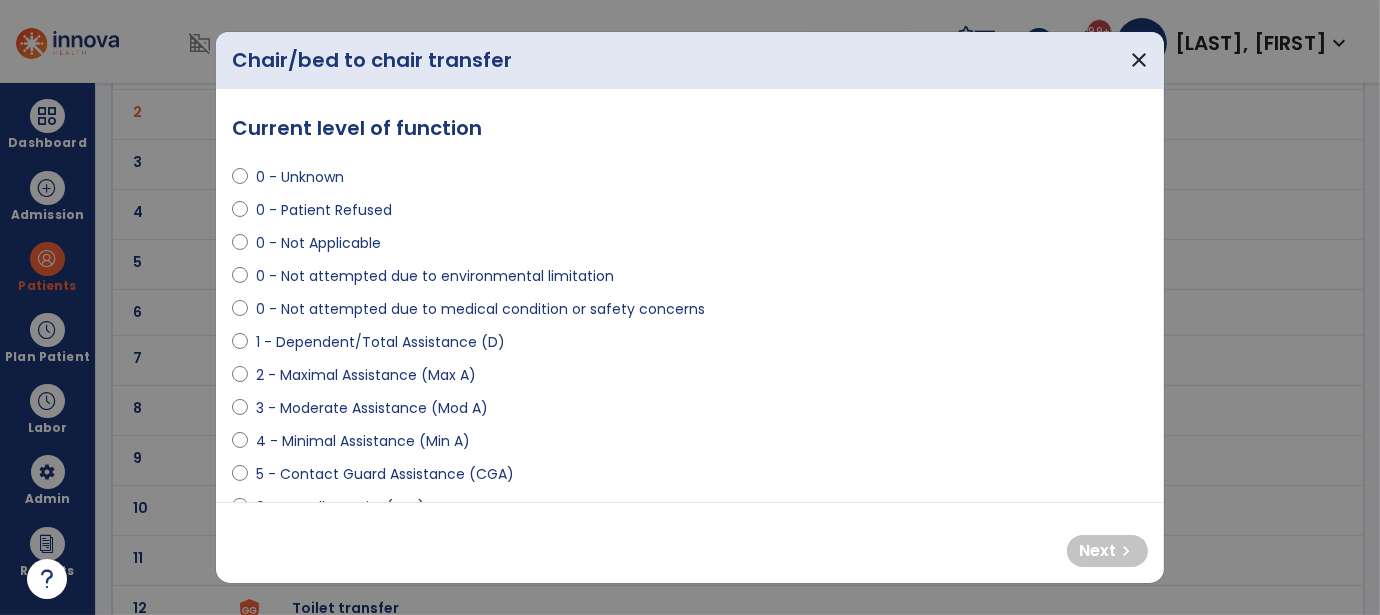 select on "**********" 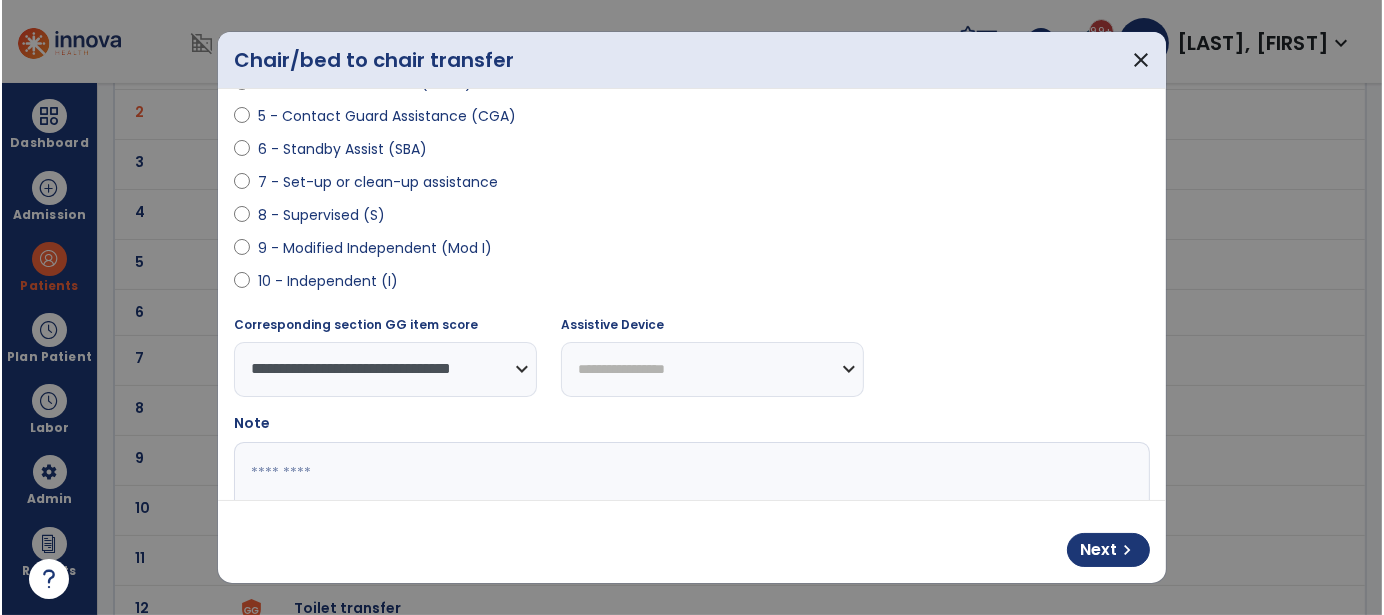 scroll, scrollTop: 400, scrollLeft: 0, axis: vertical 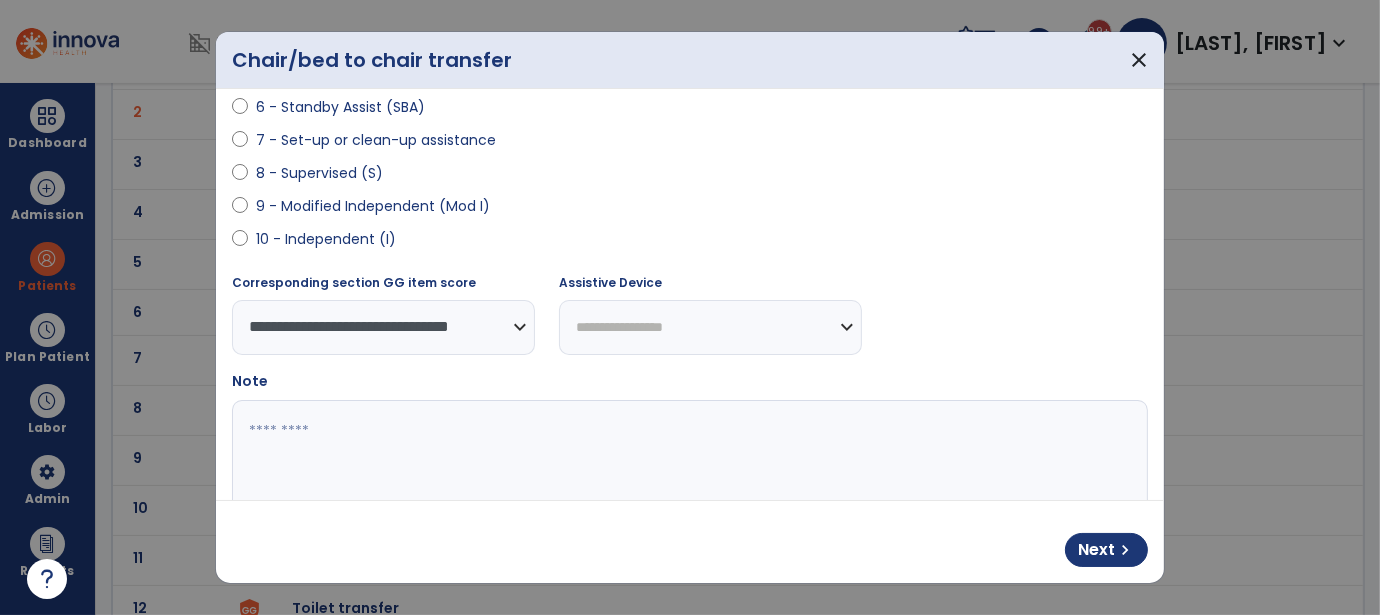 click at bounding box center (688, 475) 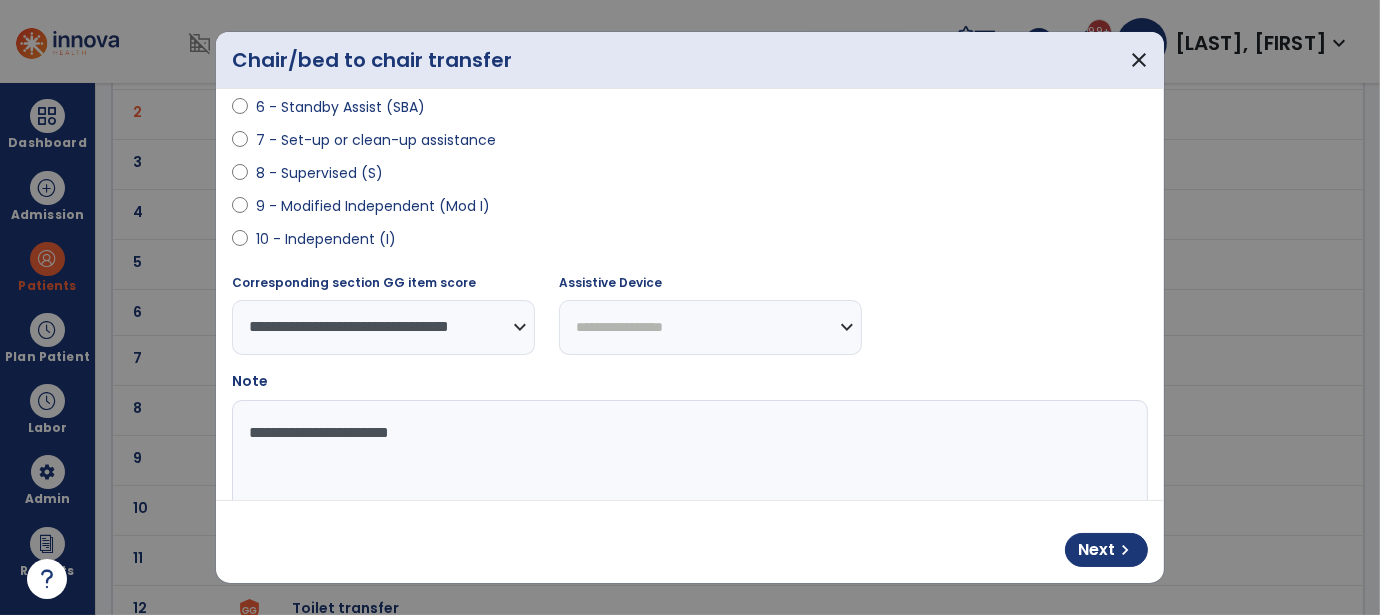 type on "**********" 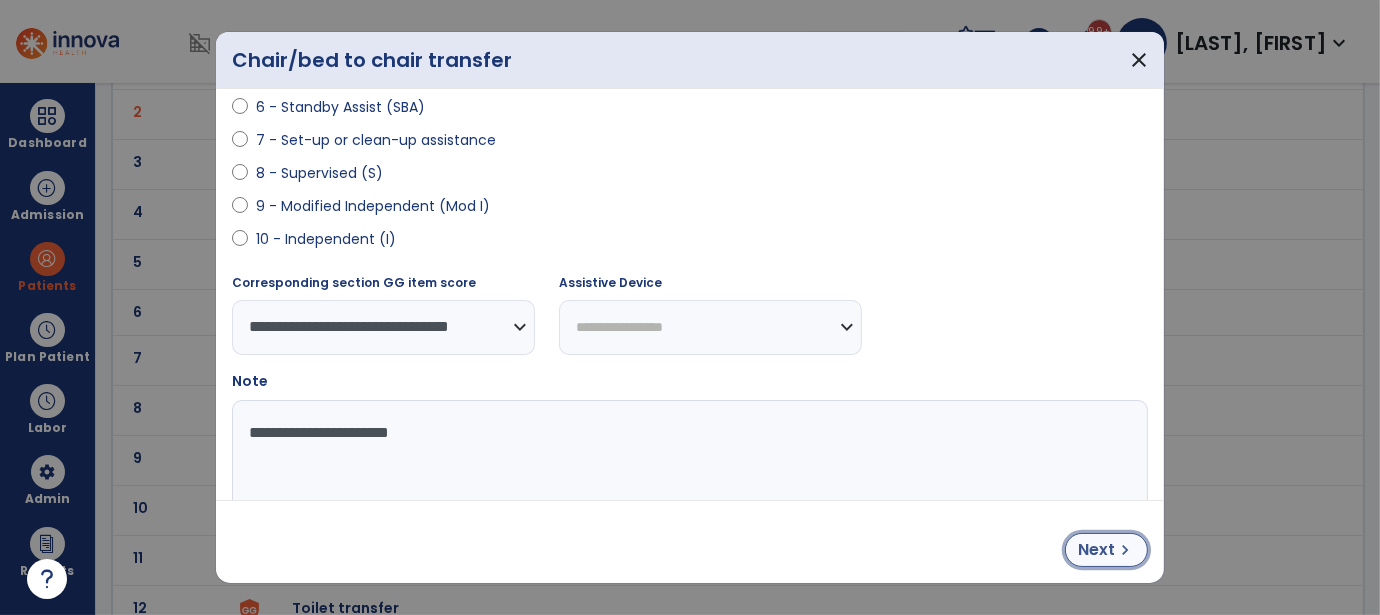 click on "Next" at bounding box center [1096, 550] 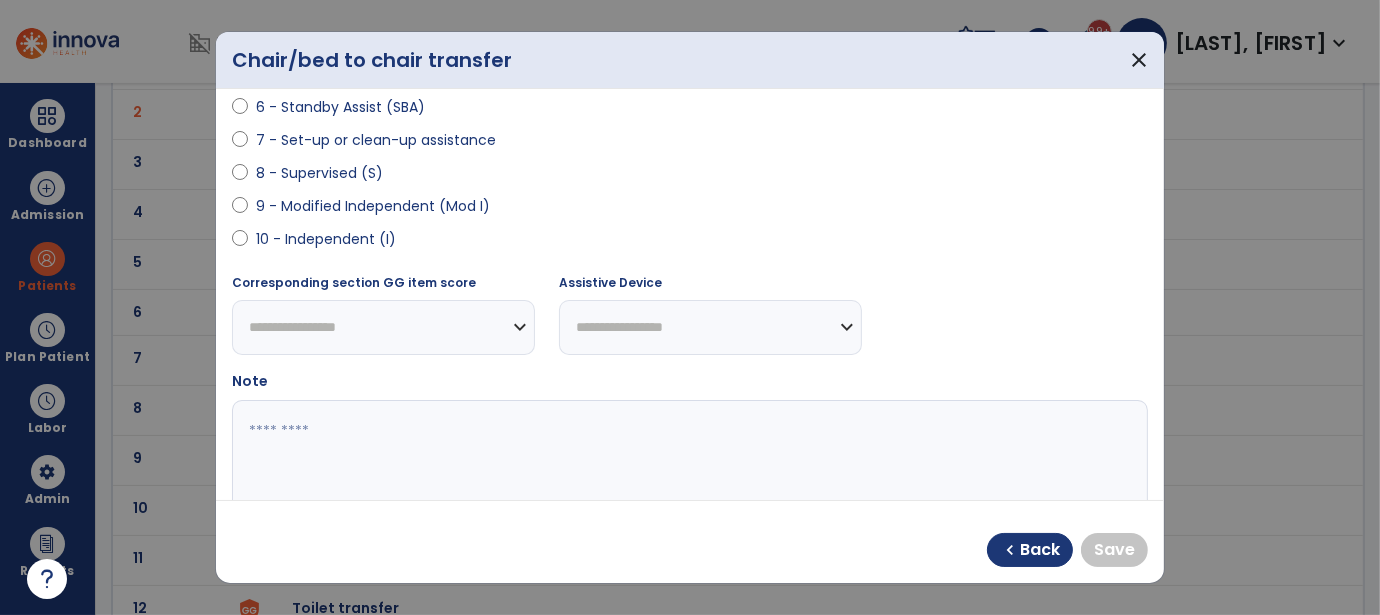 click at bounding box center (240, 210) 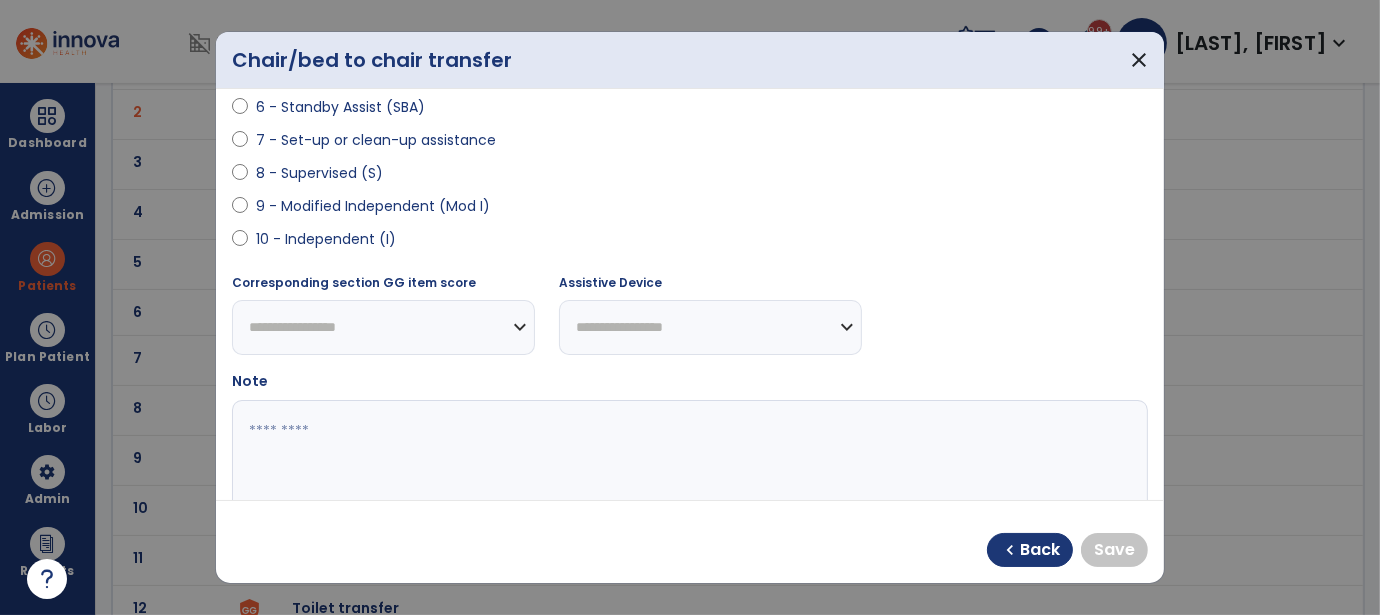 select on "**********" 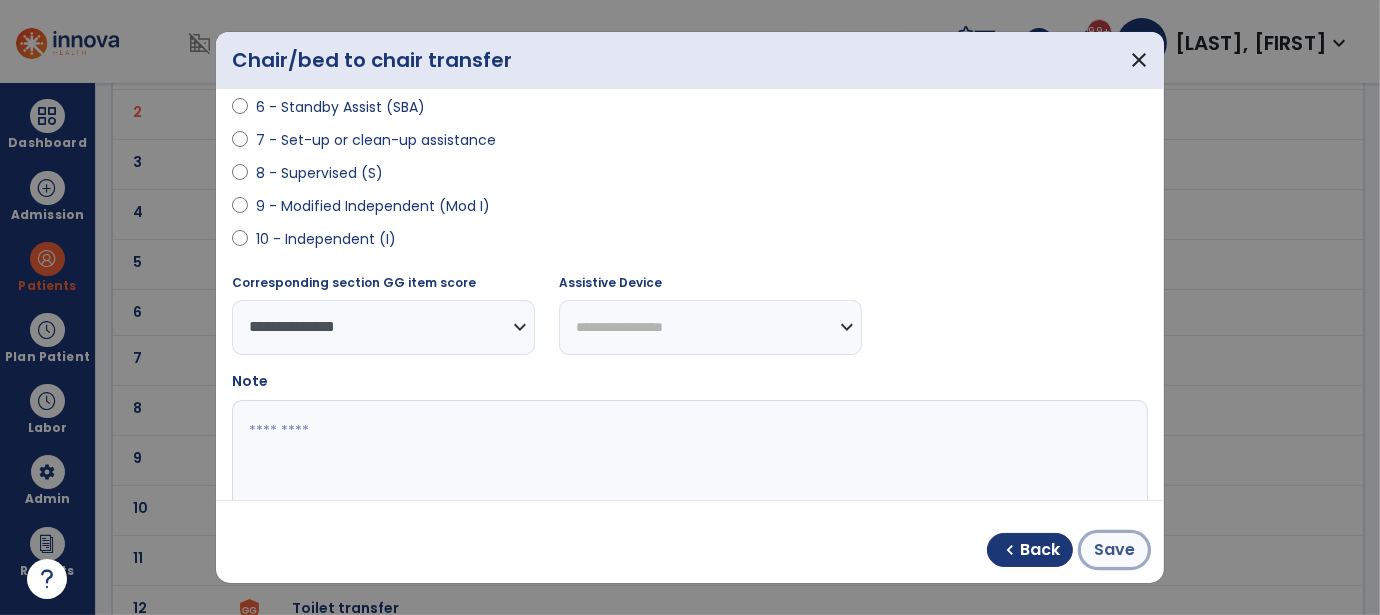 click on "Save" at bounding box center (1114, 550) 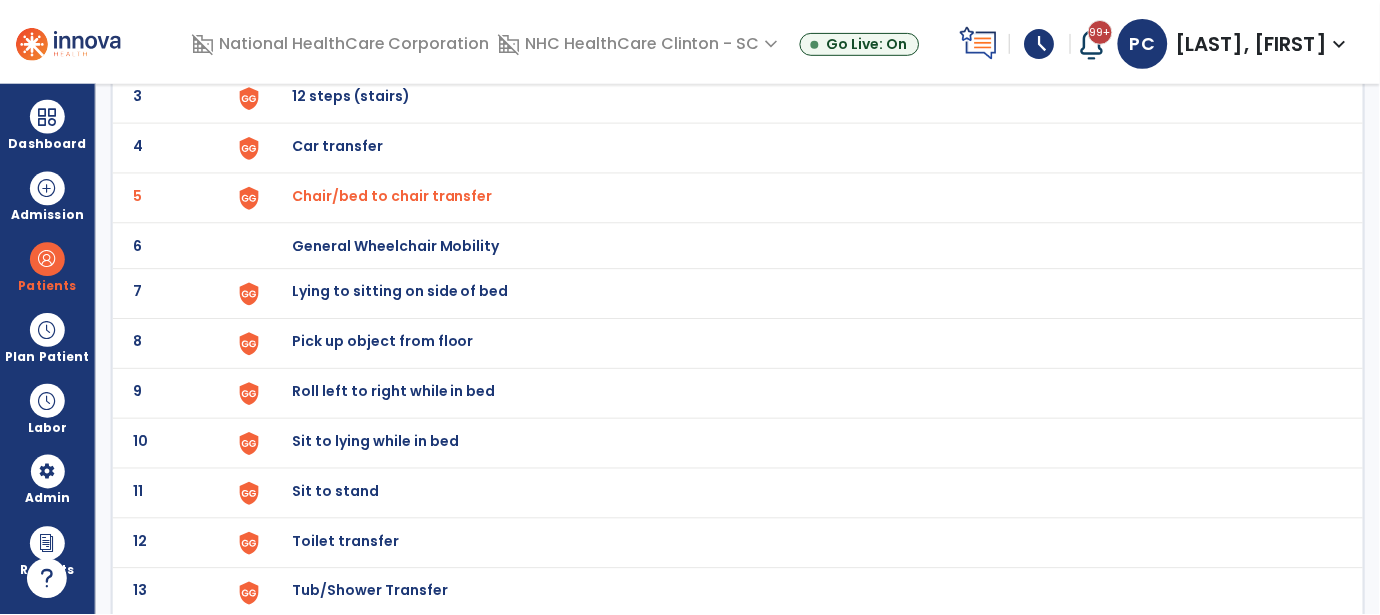 scroll, scrollTop: 299, scrollLeft: 0, axis: vertical 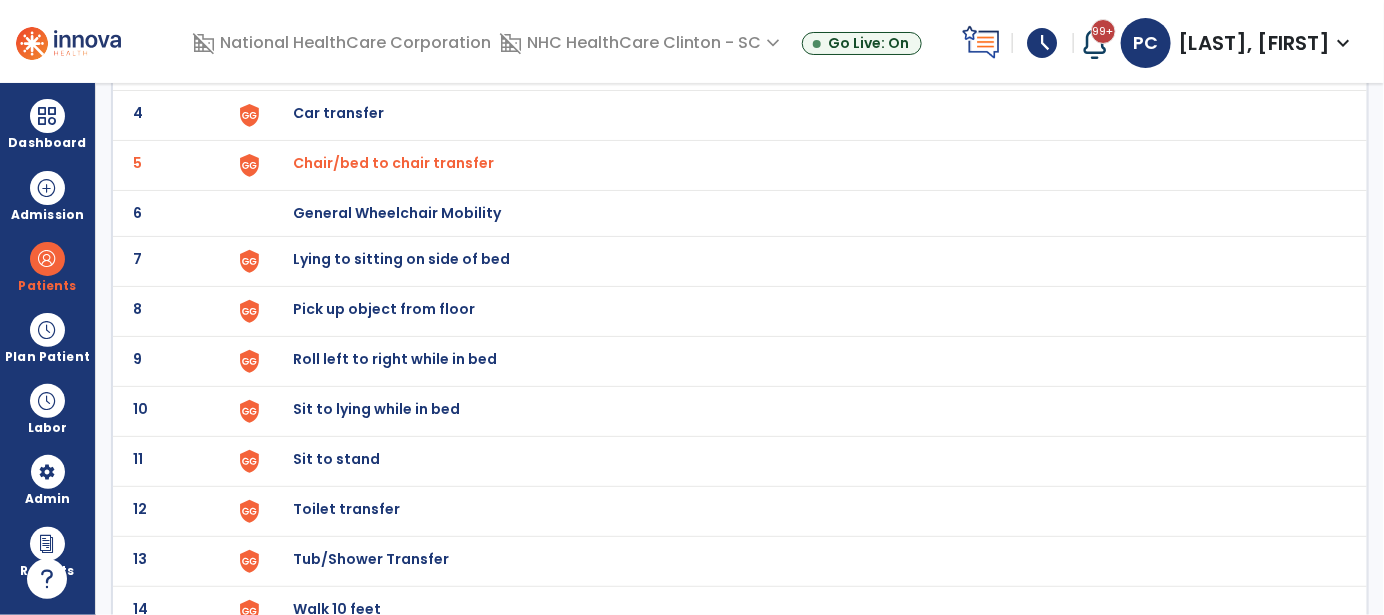 click on "Lying to sitting on side of bed" at bounding box center [339, -37] 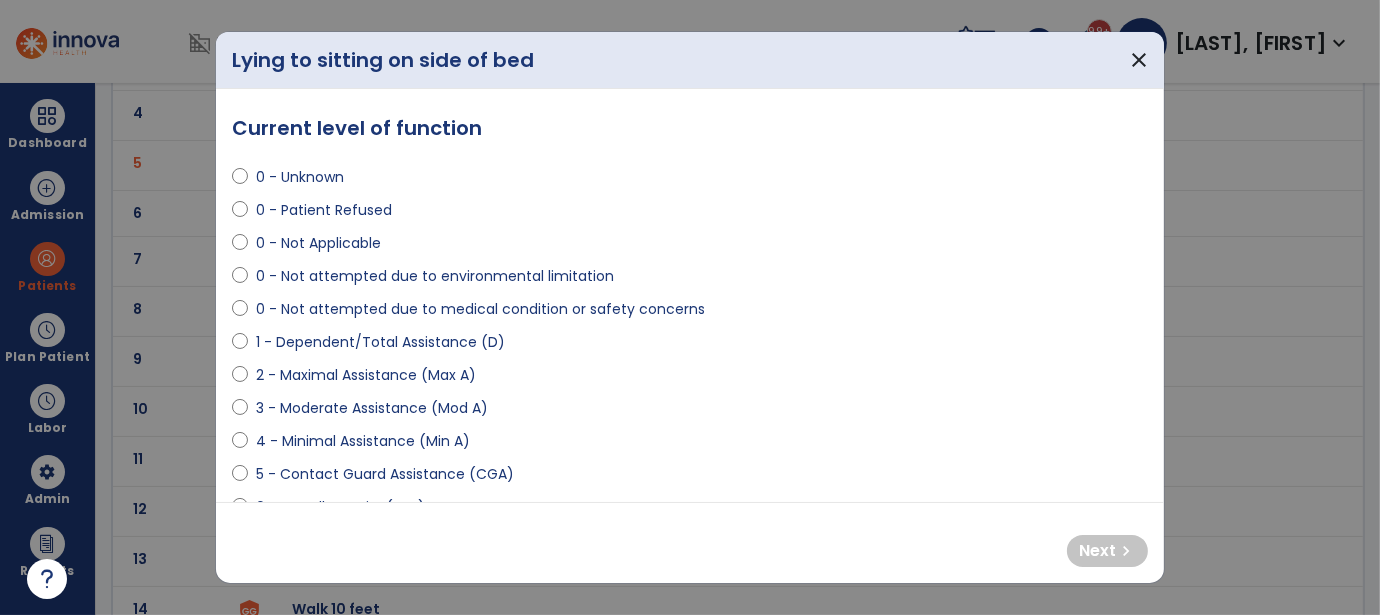select on "**********" 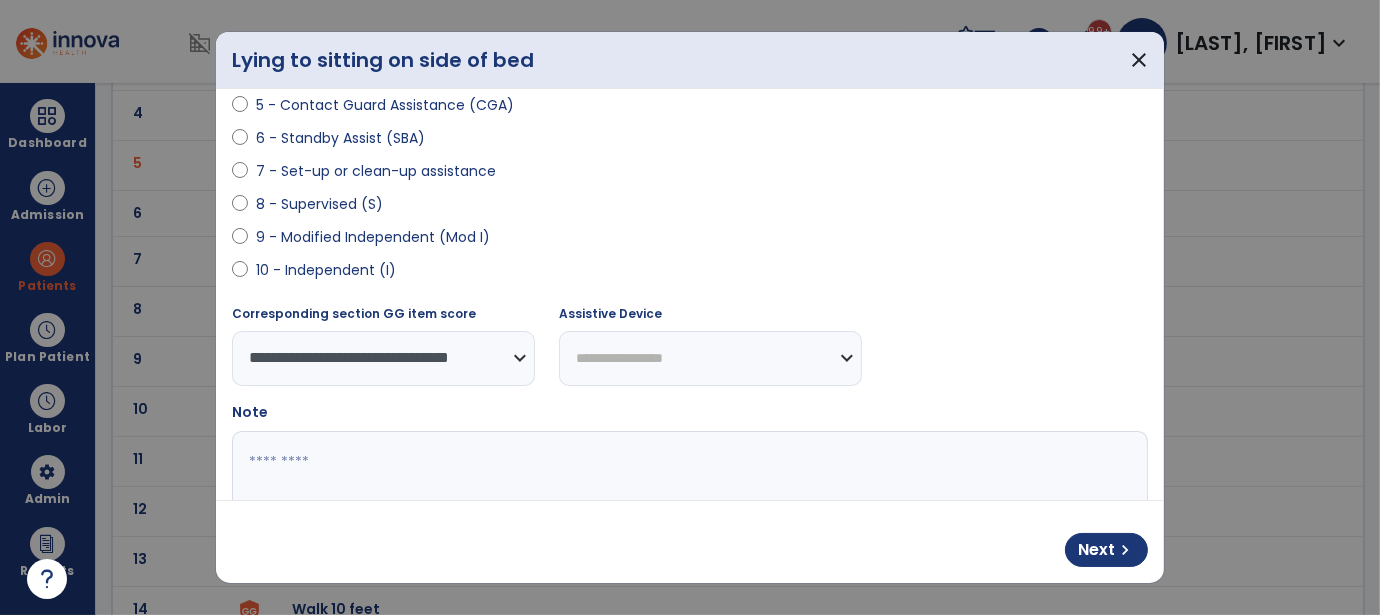 scroll, scrollTop: 400, scrollLeft: 0, axis: vertical 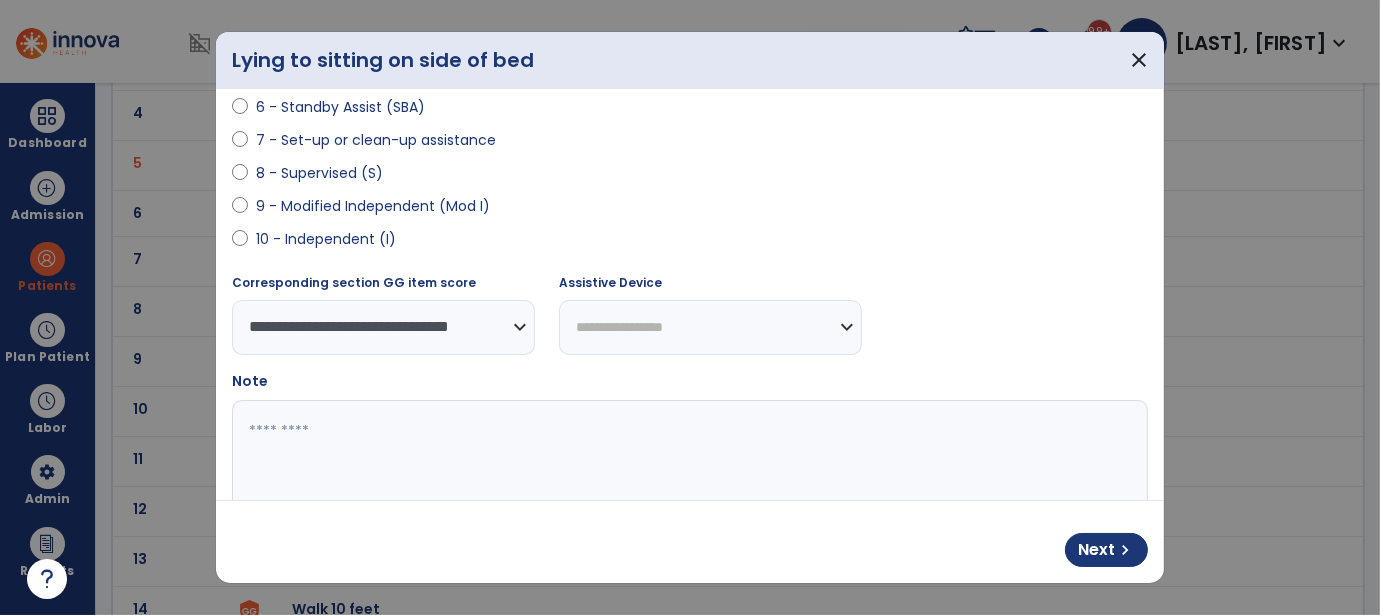 click at bounding box center [688, 475] 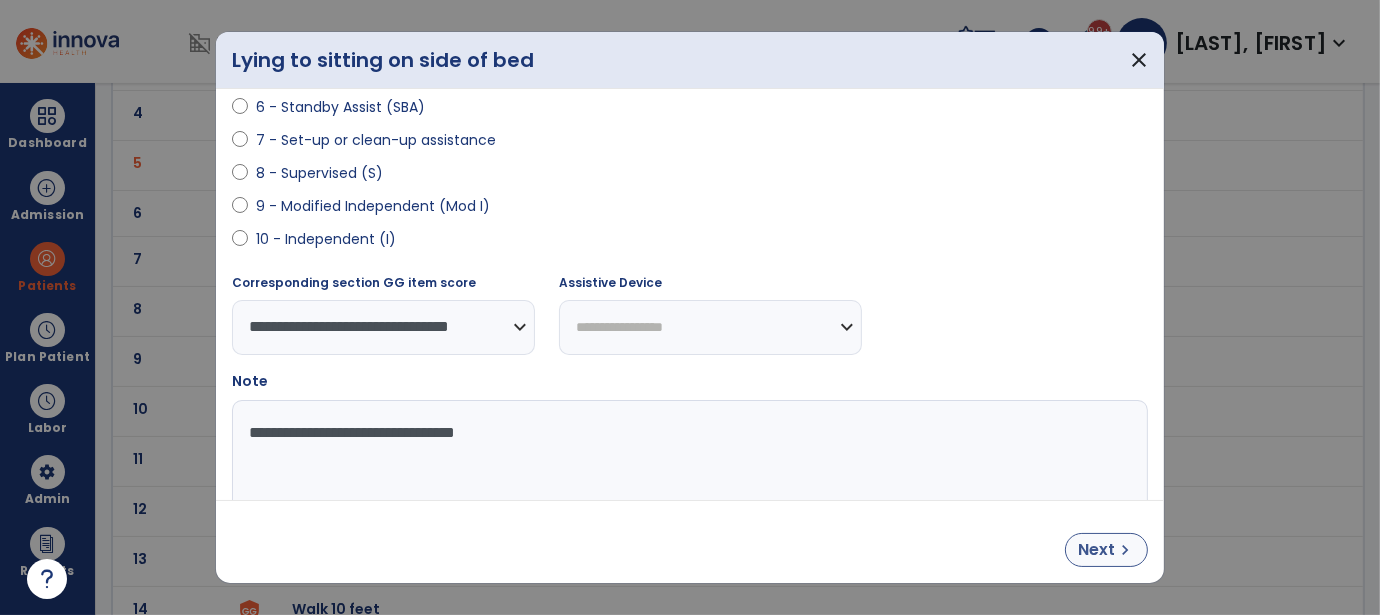 type on "**********" 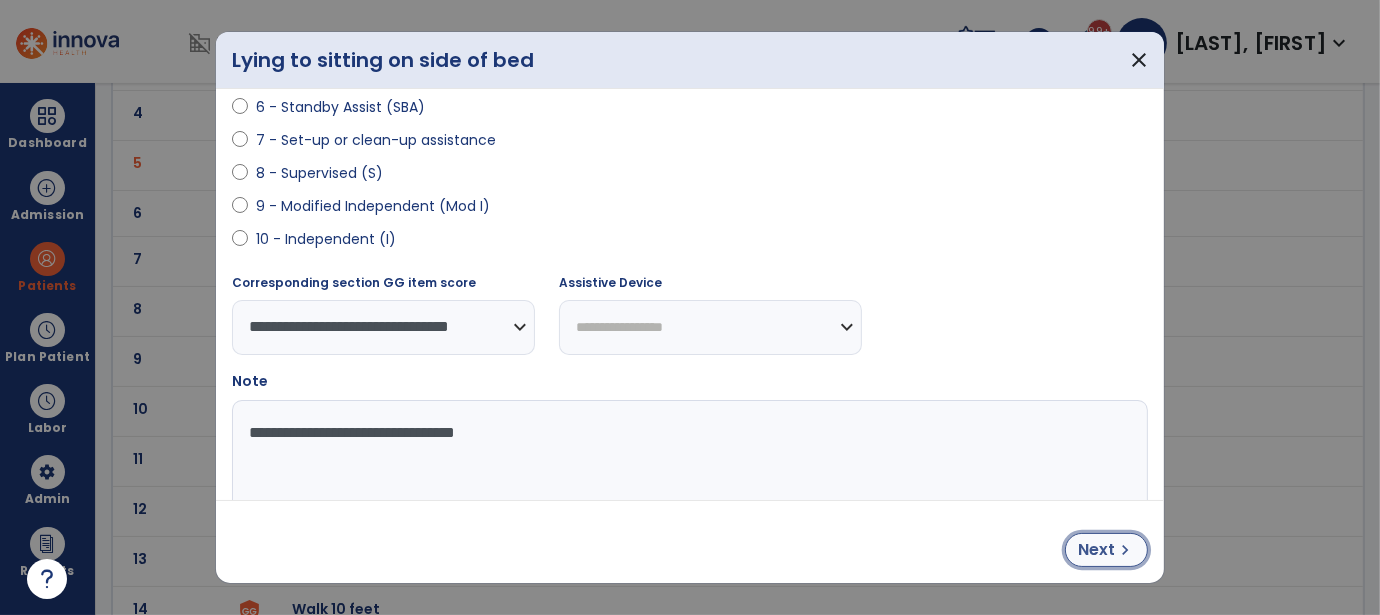 click on "chevron_right" at bounding box center (1125, 550) 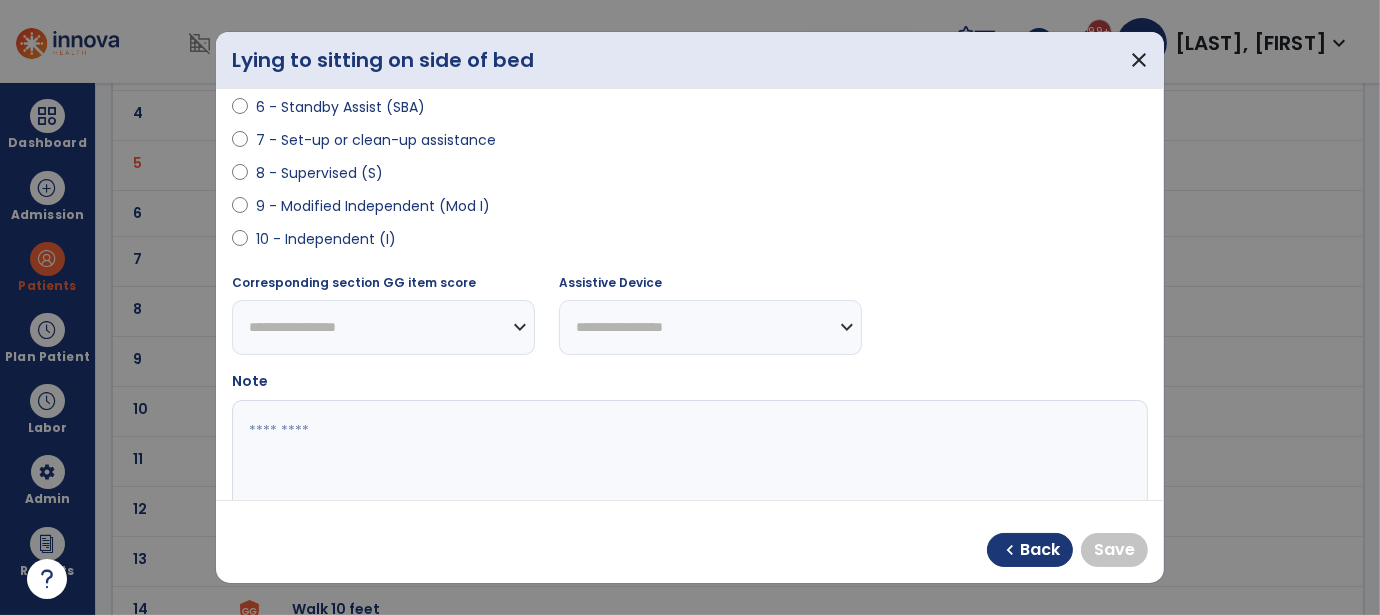 click on "**********" at bounding box center [690, 294] 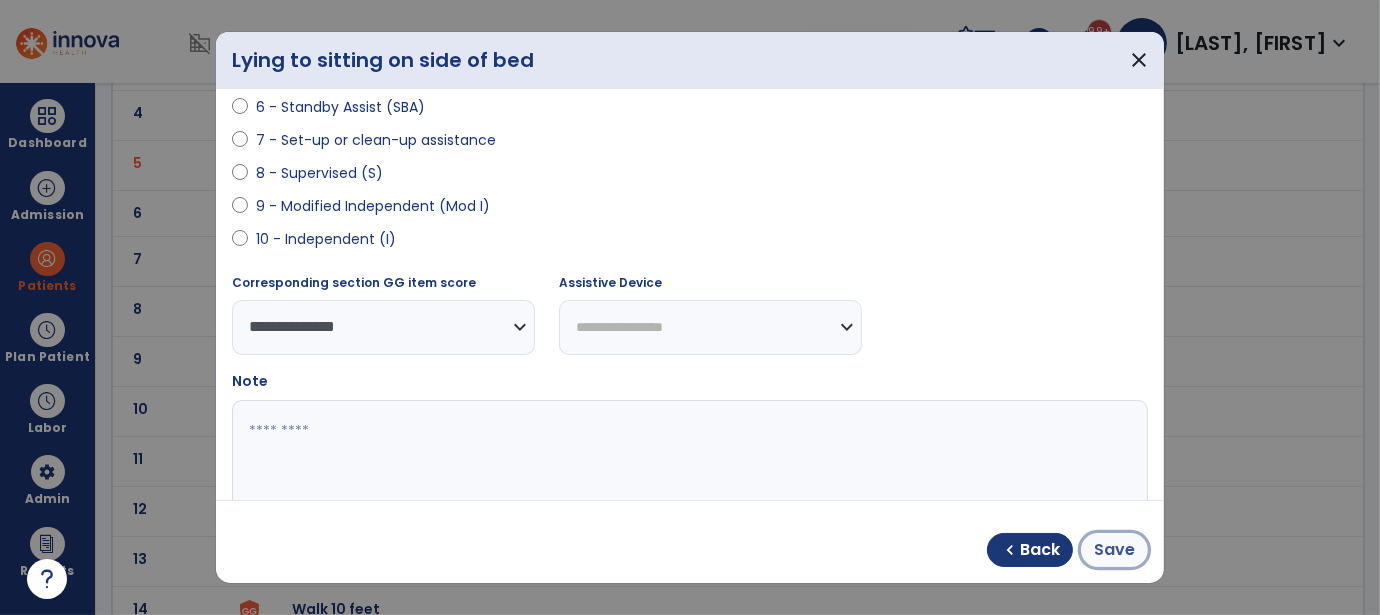 click on "Save" at bounding box center [1114, 550] 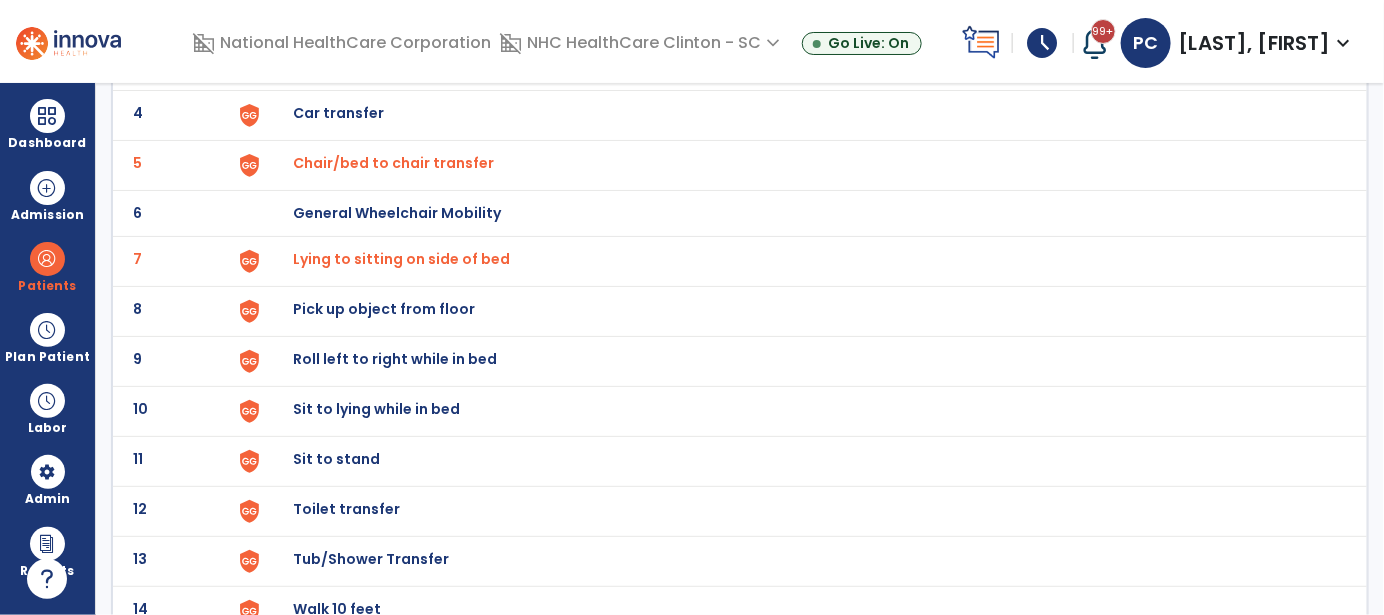 click on "Roll left to right while in bed" at bounding box center (339, -37) 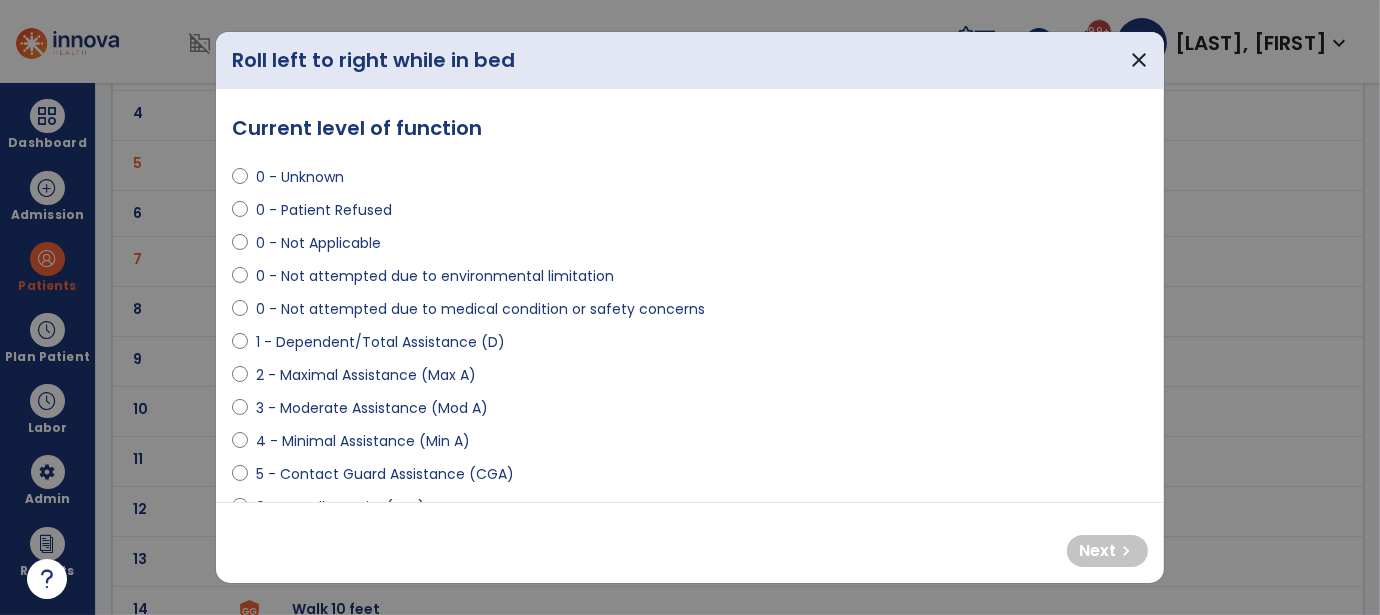 click on "2 - Maximal Assistance (Max A)" at bounding box center [690, 379] 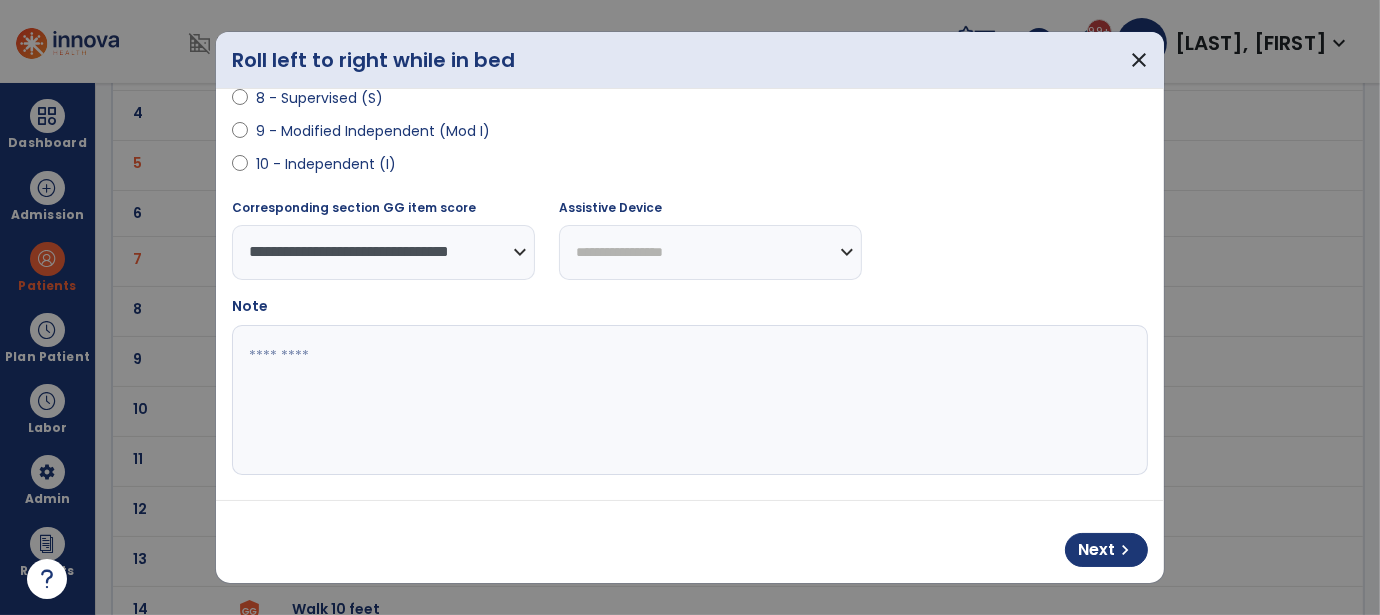 scroll, scrollTop: 479, scrollLeft: 0, axis: vertical 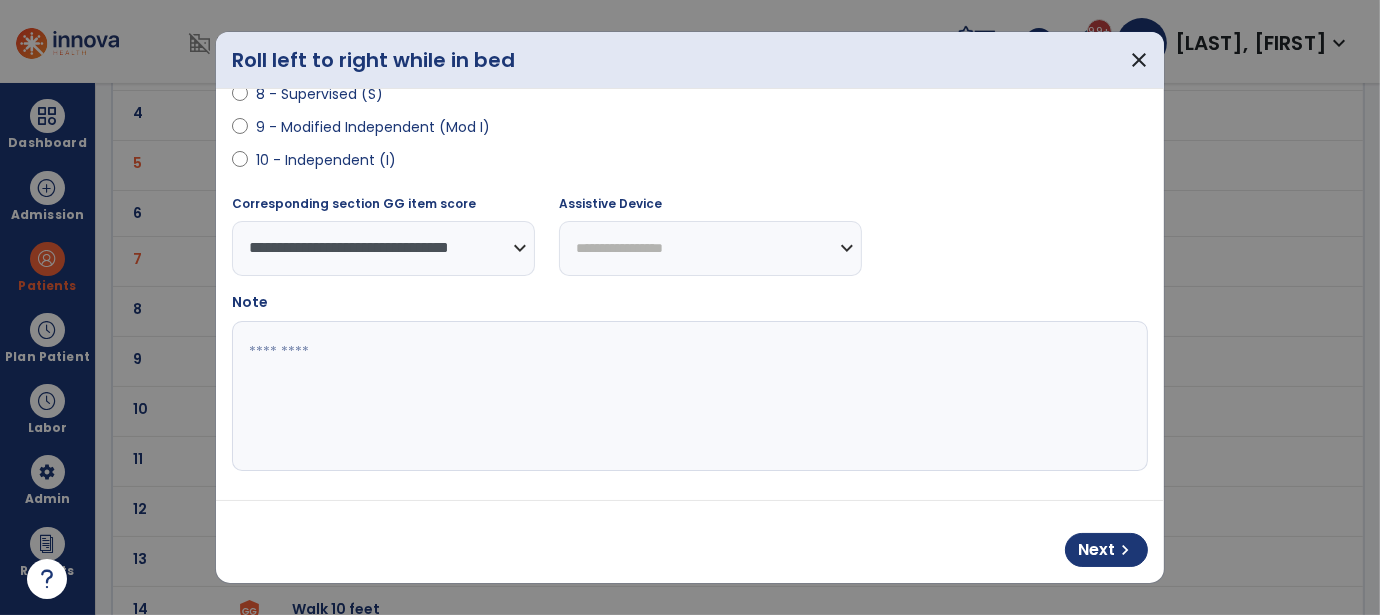 click at bounding box center (688, 396) 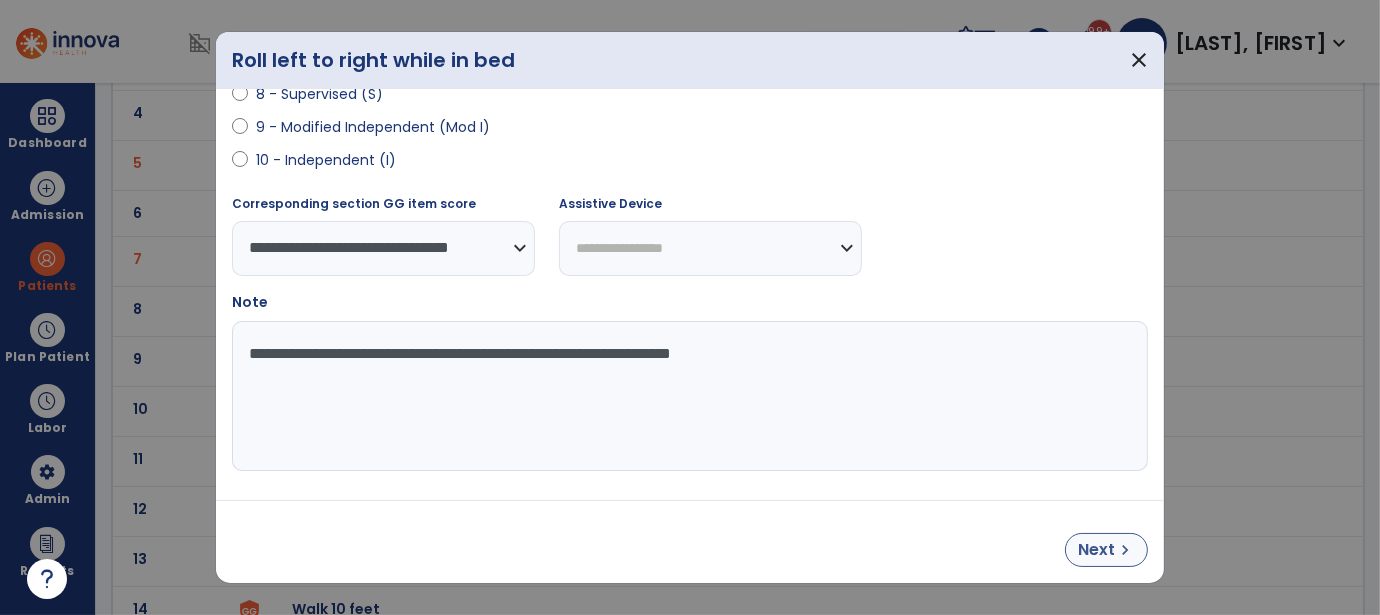 type on "**********" 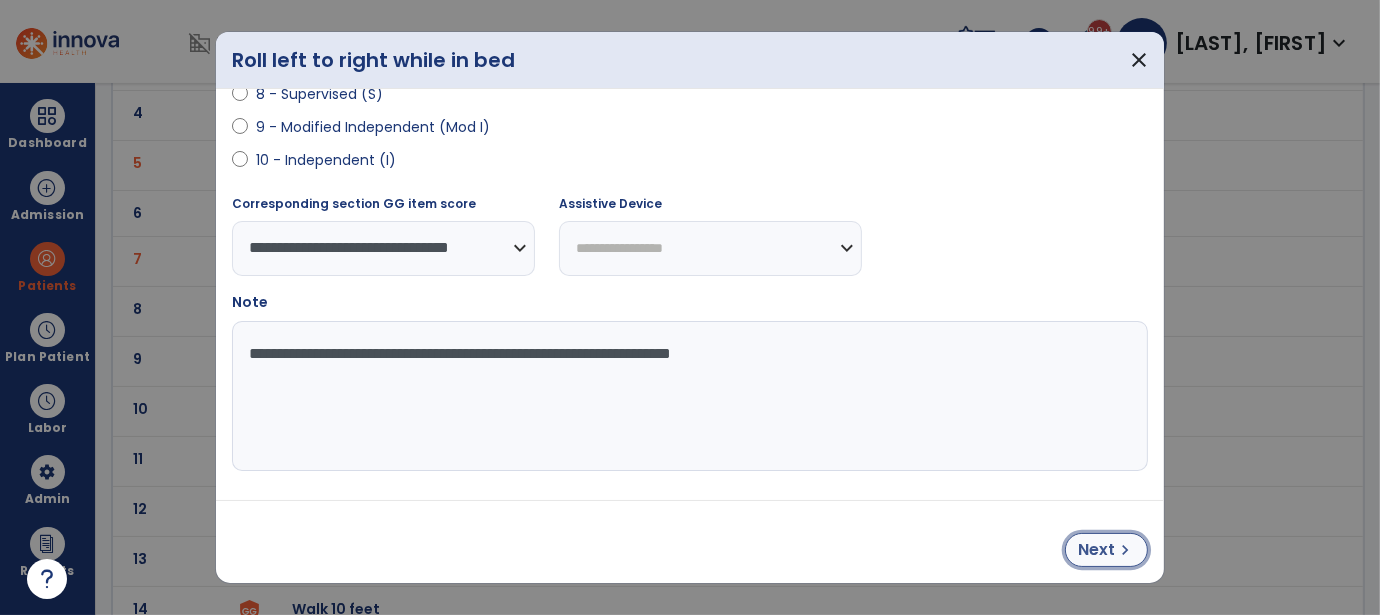 click on "chevron_right" at bounding box center (1125, 550) 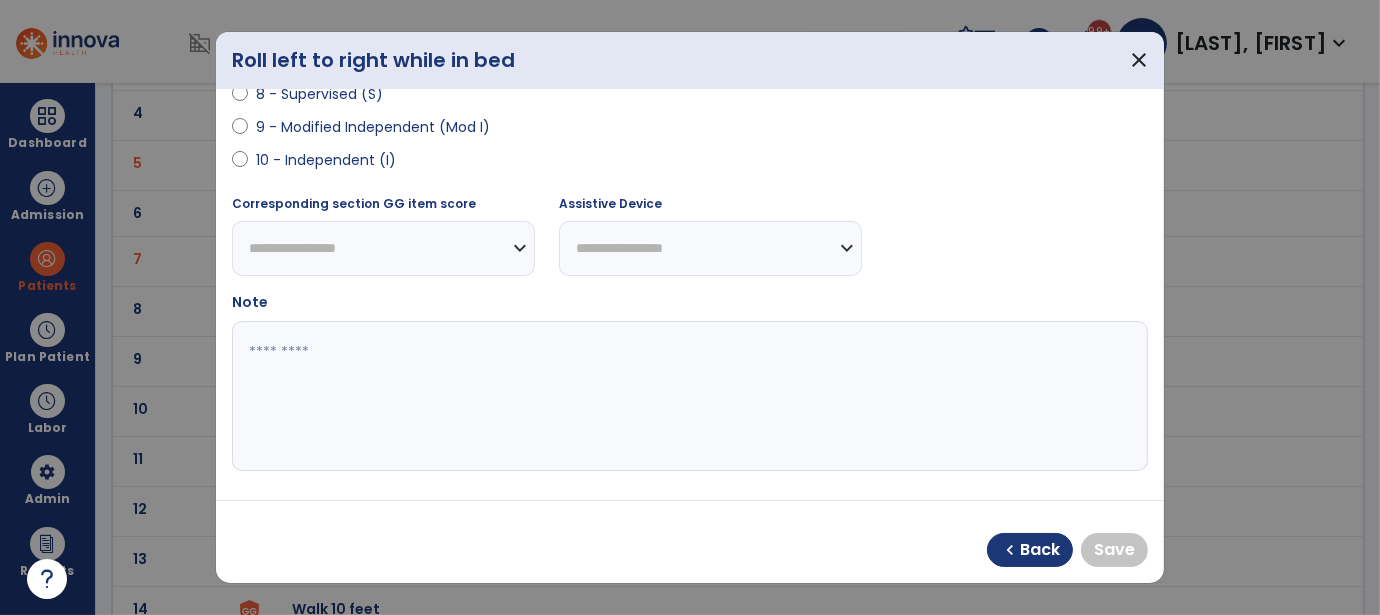 select on "**********" 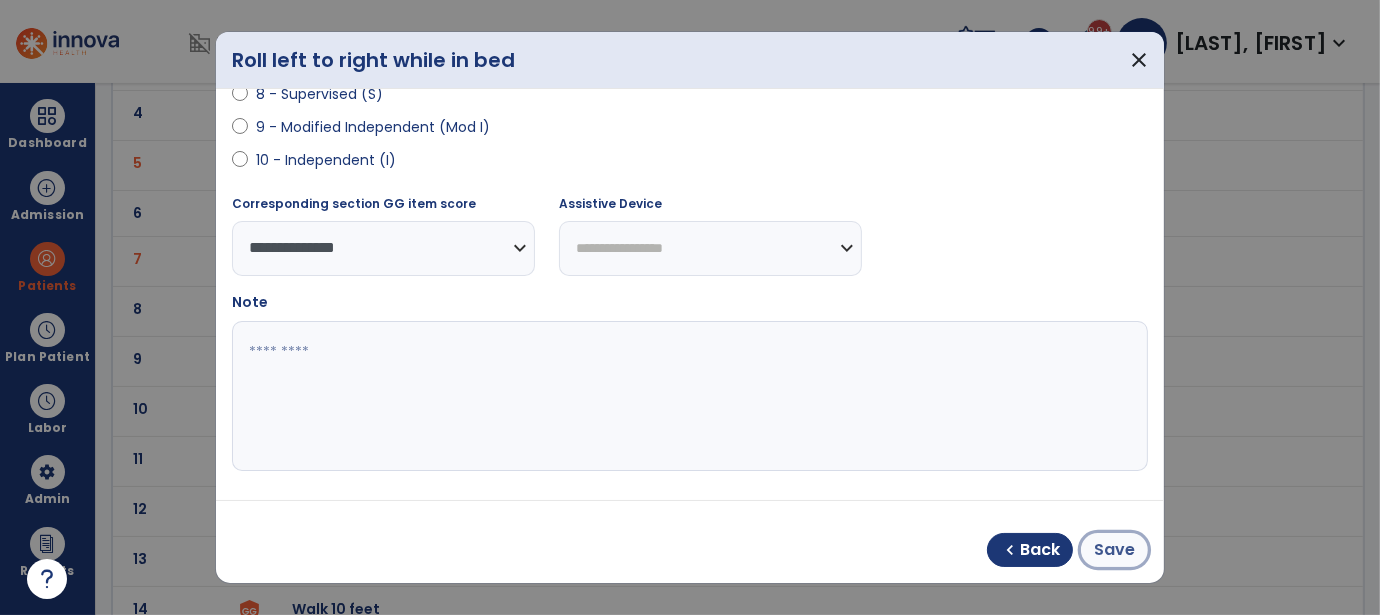 click on "Save" at bounding box center [1114, 550] 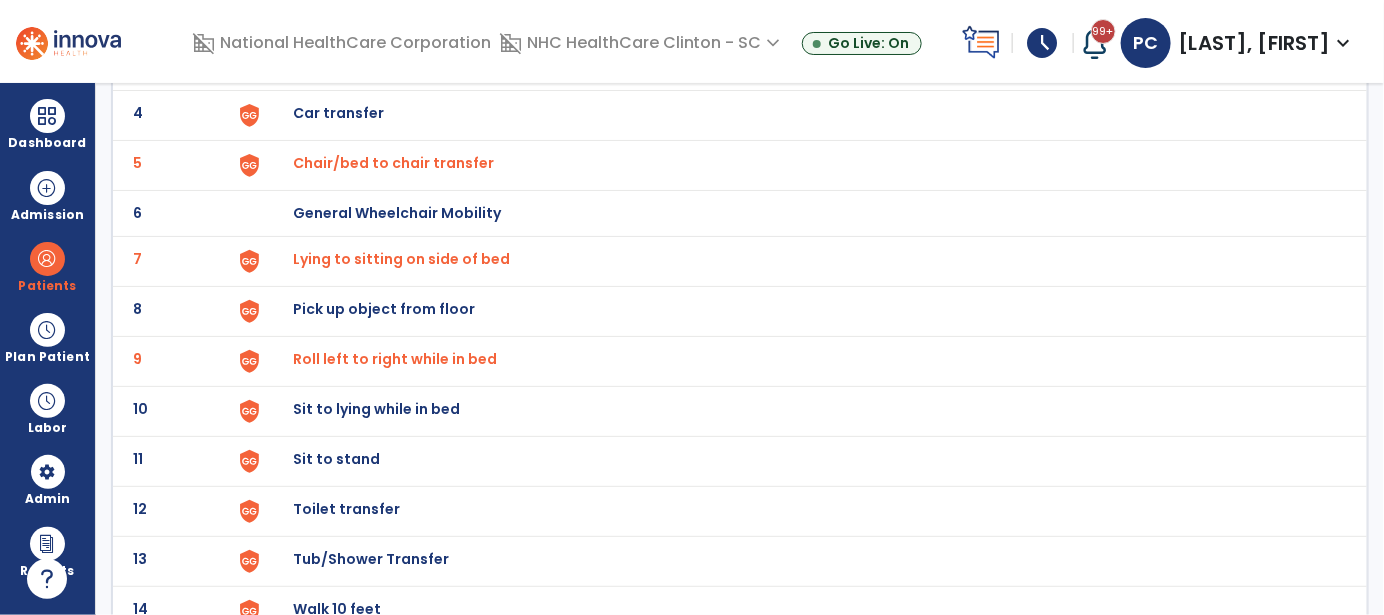 click on "Sit to lying while in bed" at bounding box center (339, -37) 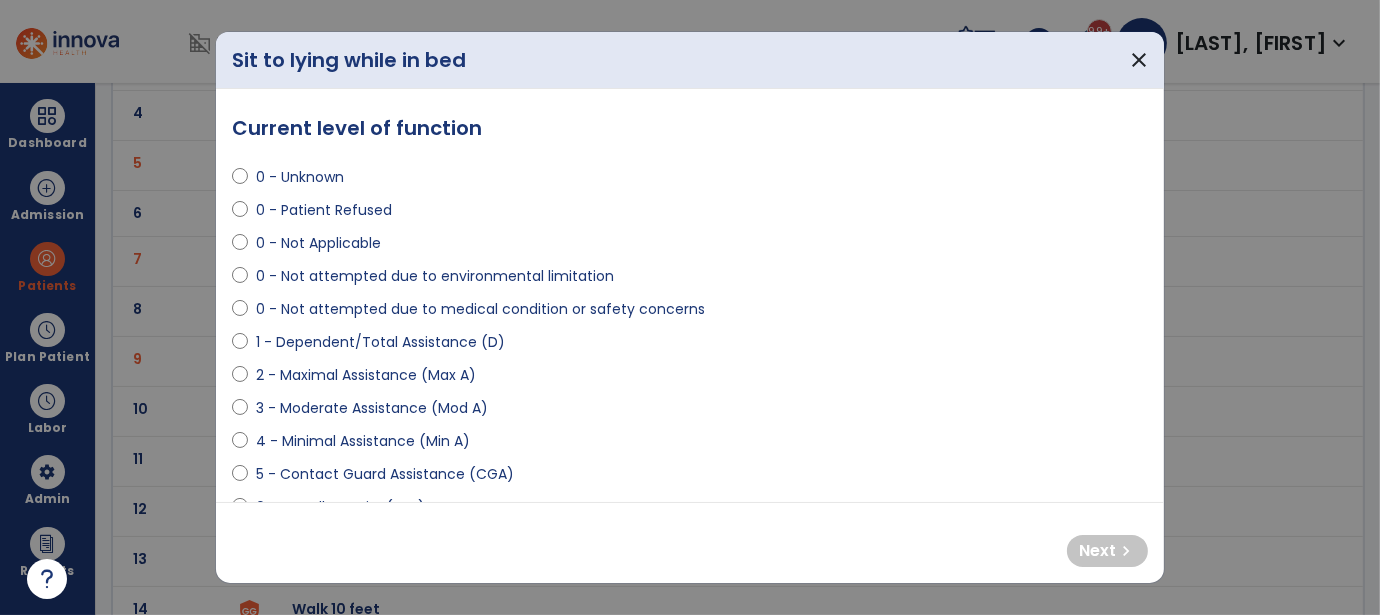 select on "**********" 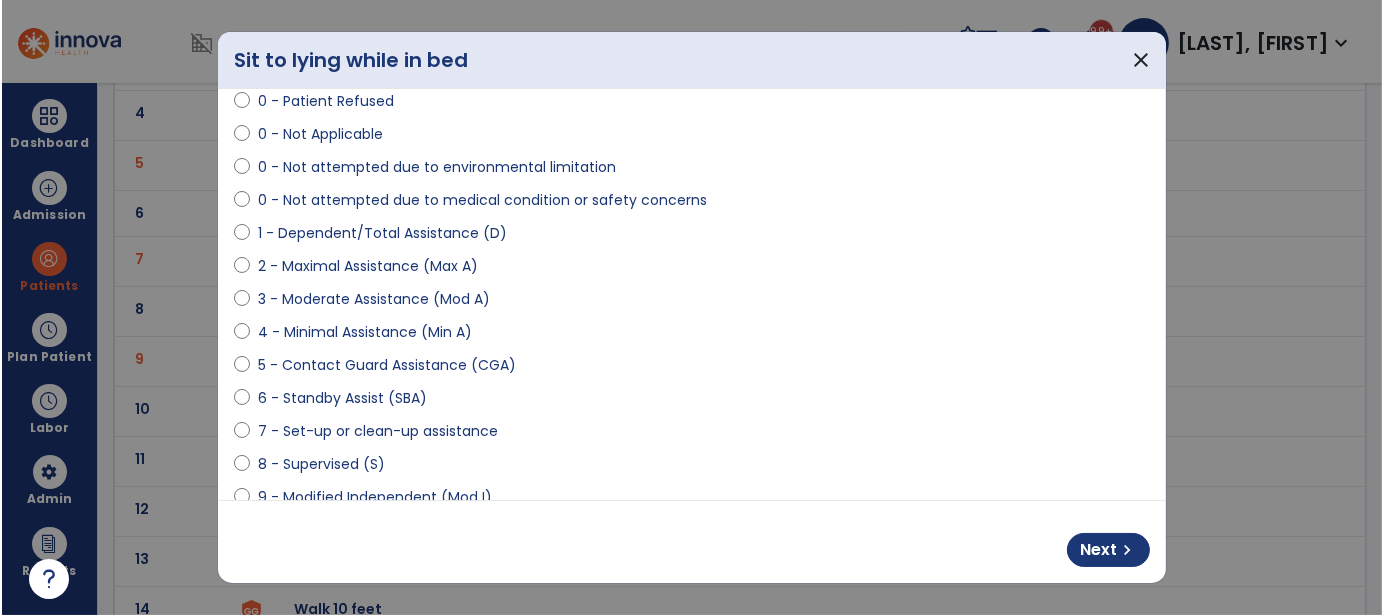 scroll, scrollTop: 200, scrollLeft: 0, axis: vertical 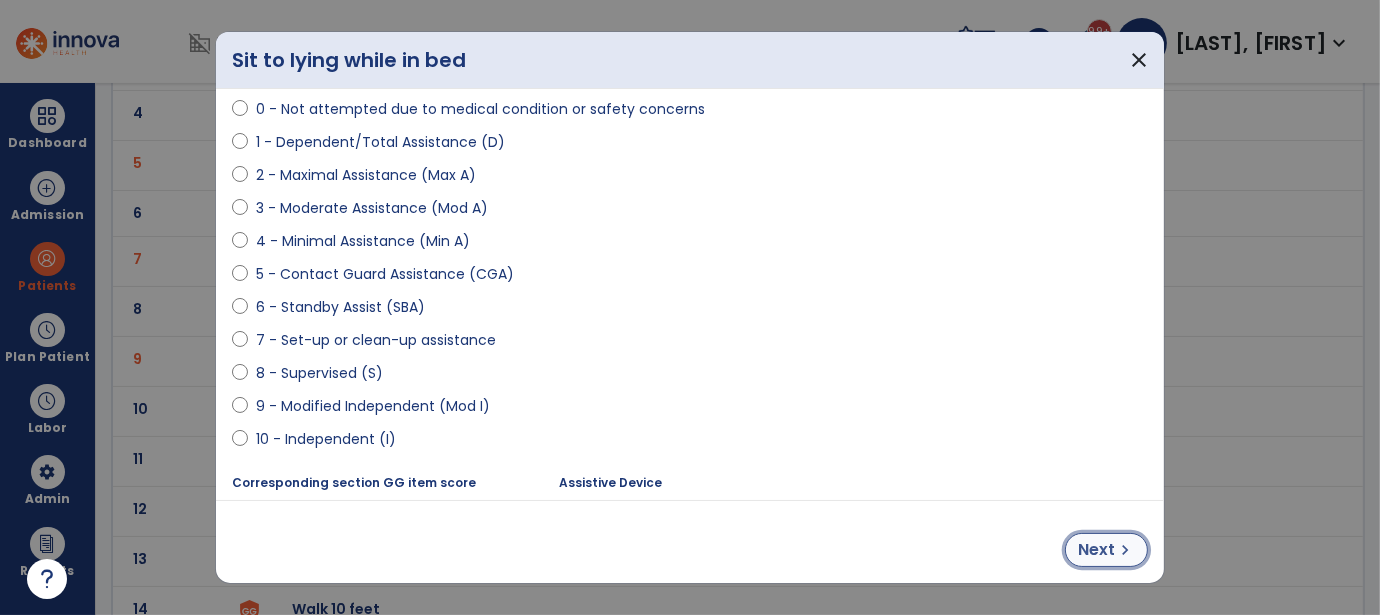 click on "chevron_right" at bounding box center (1125, 550) 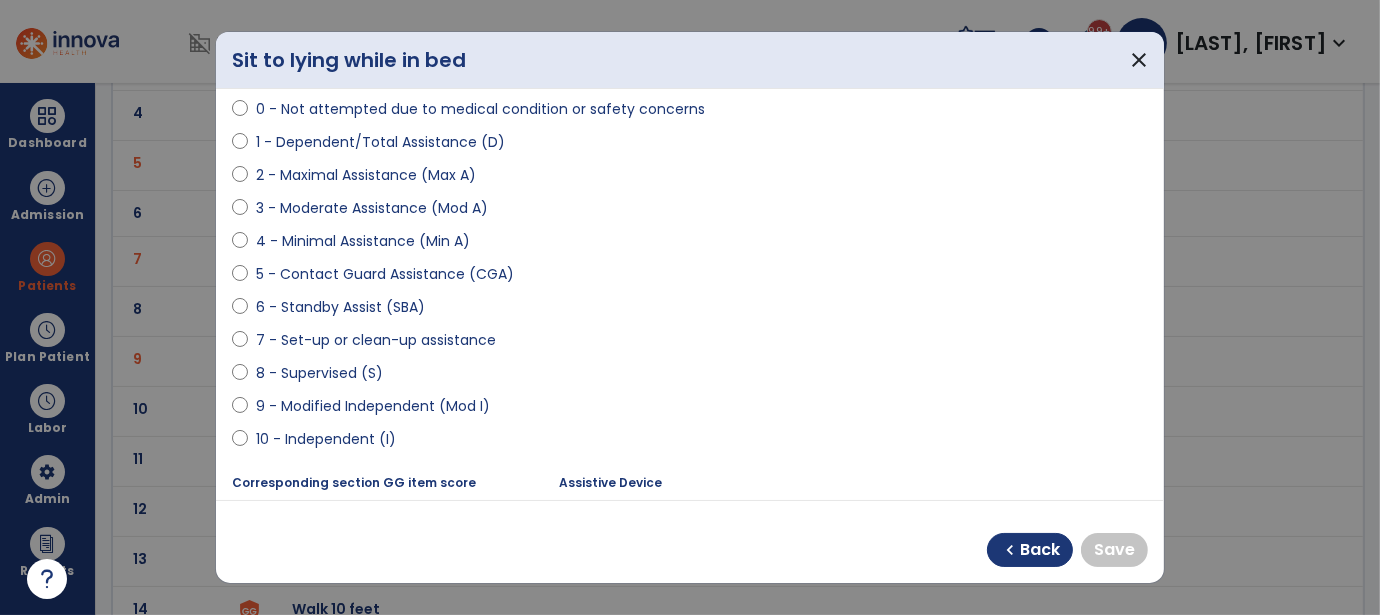 select on "**********" 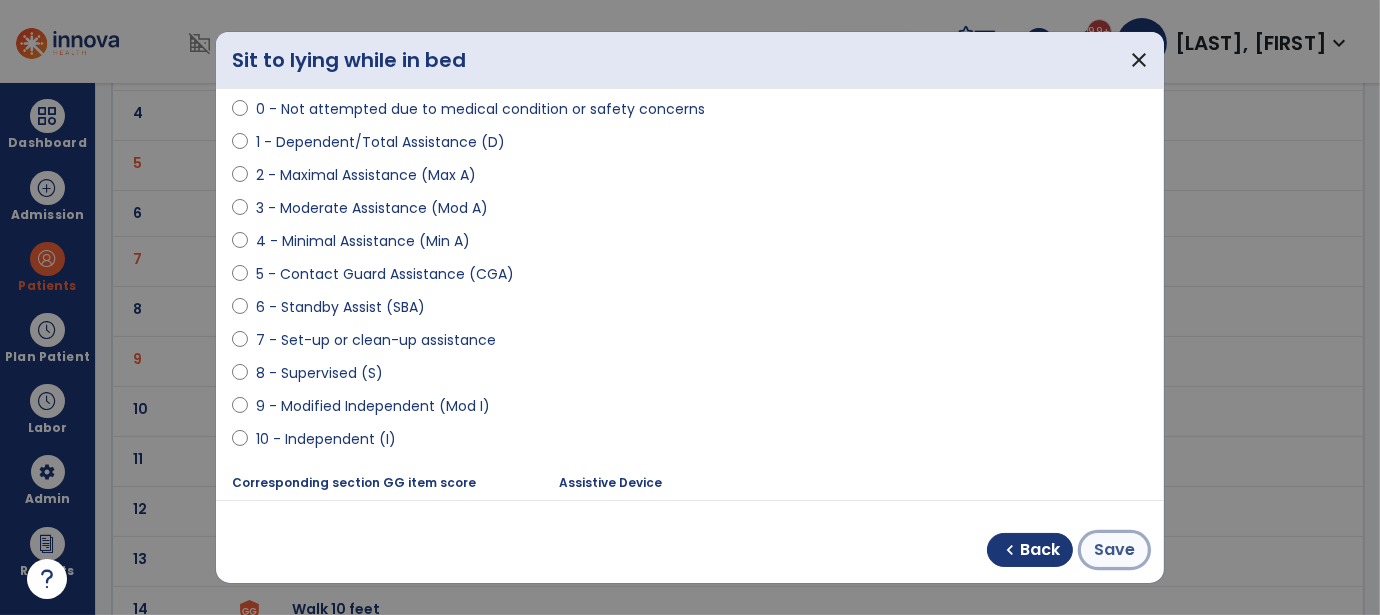 click on "Save" at bounding box center (1114, 550) 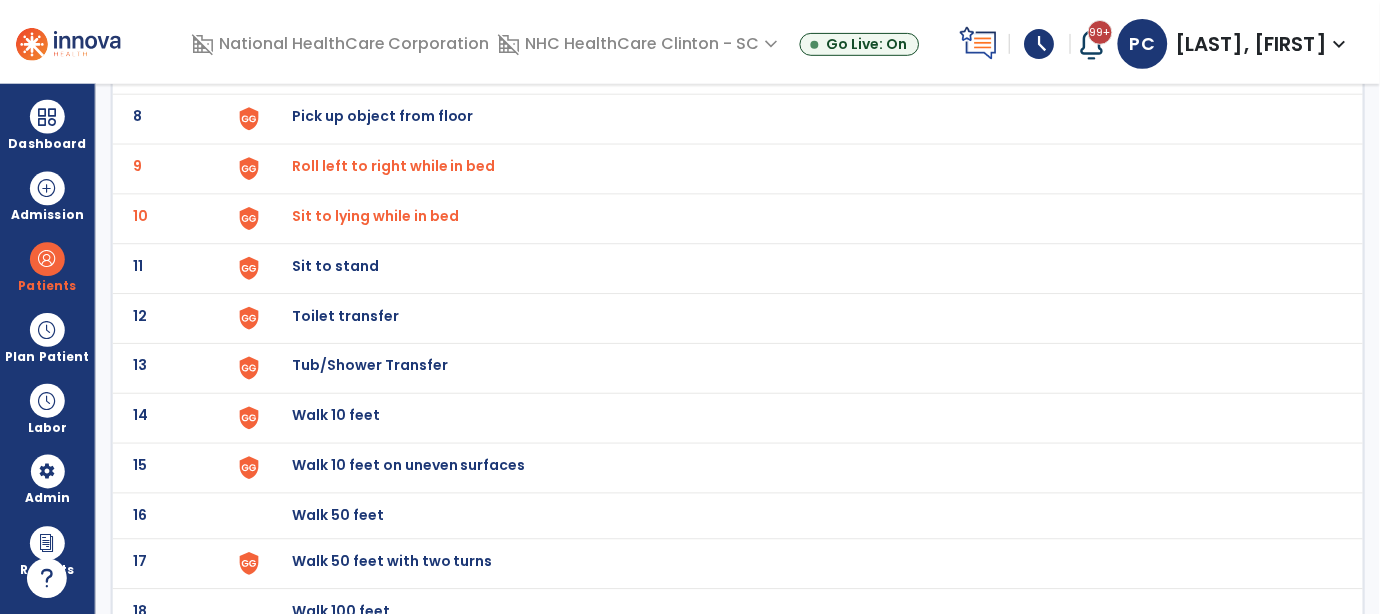 scroll, scrollTop: 500, scrollLeft: 0, axis: vertical 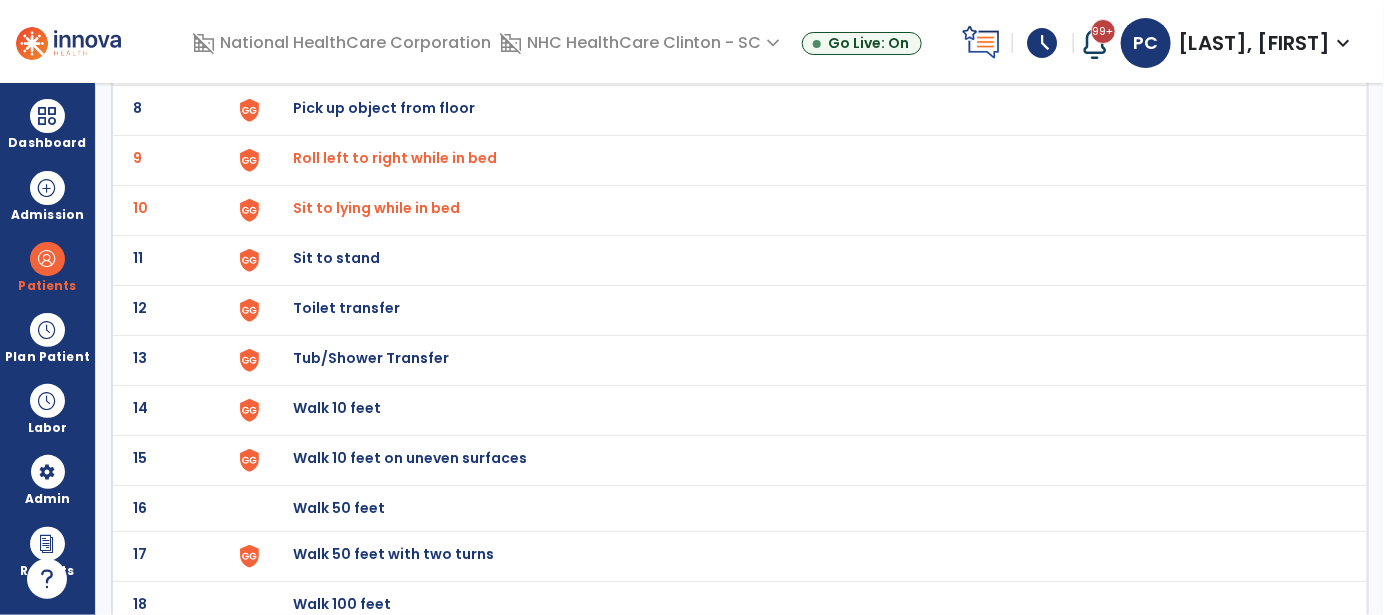 click on "Sit to stand" at bounding box center (339, -238) 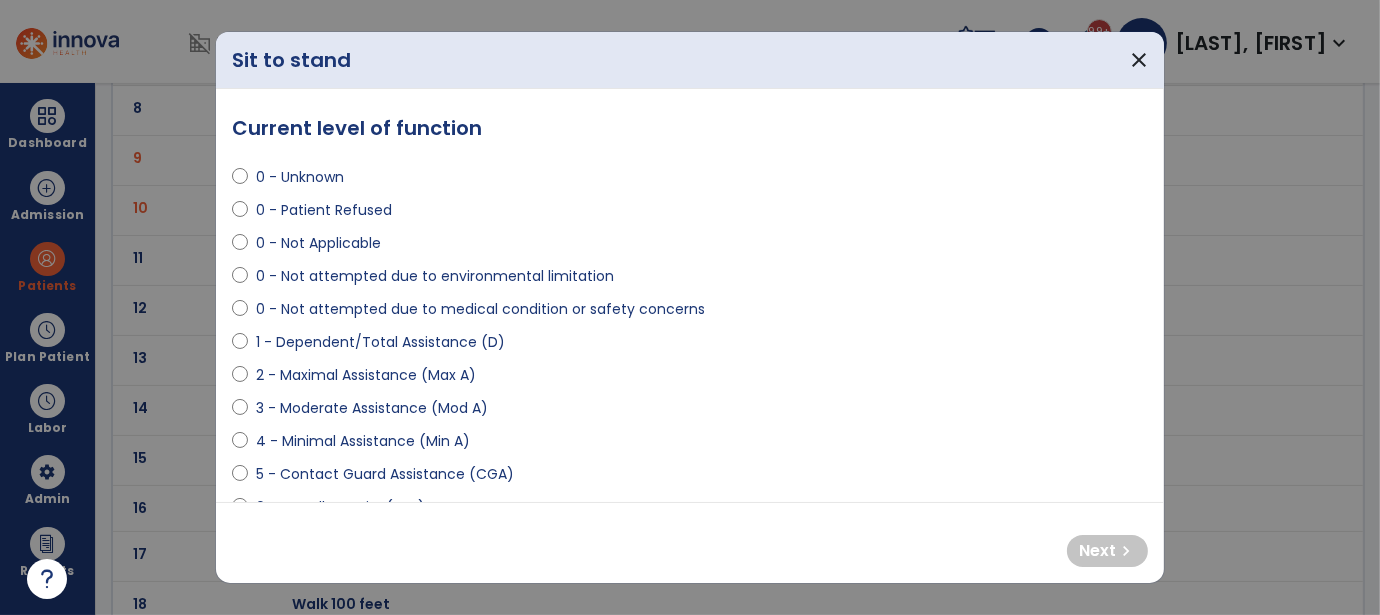 select on "**********" 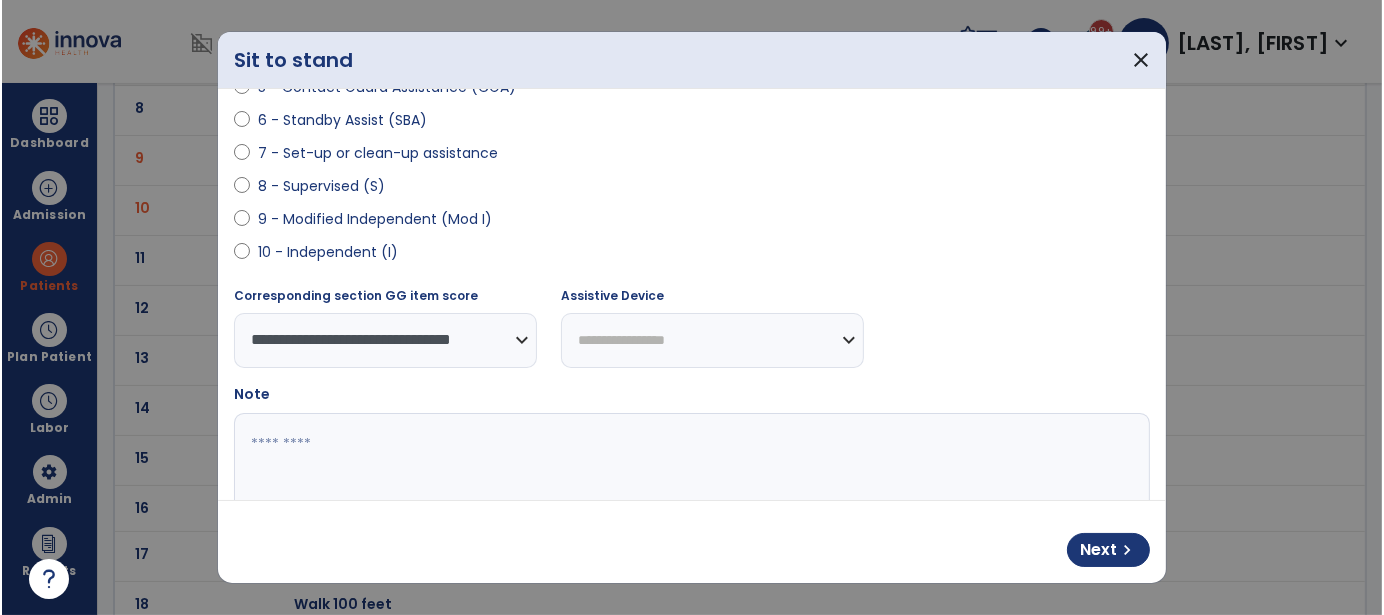 scroll, scrollTop: 479, scrollLeft: 0, axis: vertical 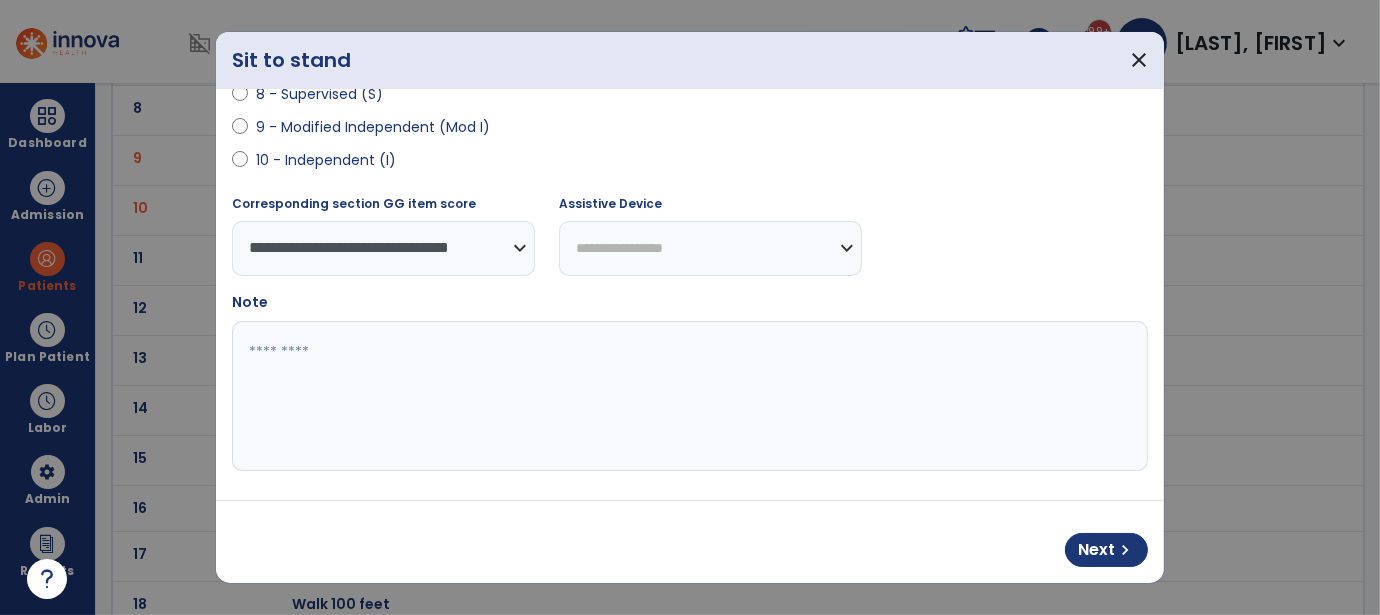 click at bounding box center (688, 396) 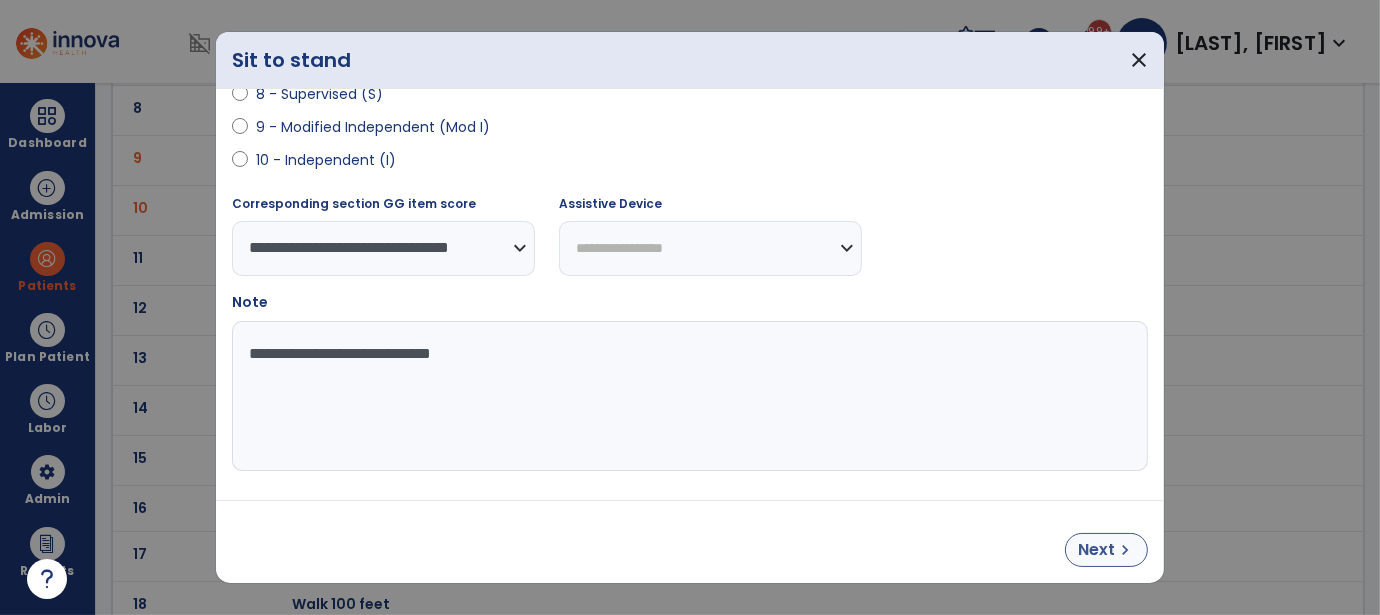 type on "**********" 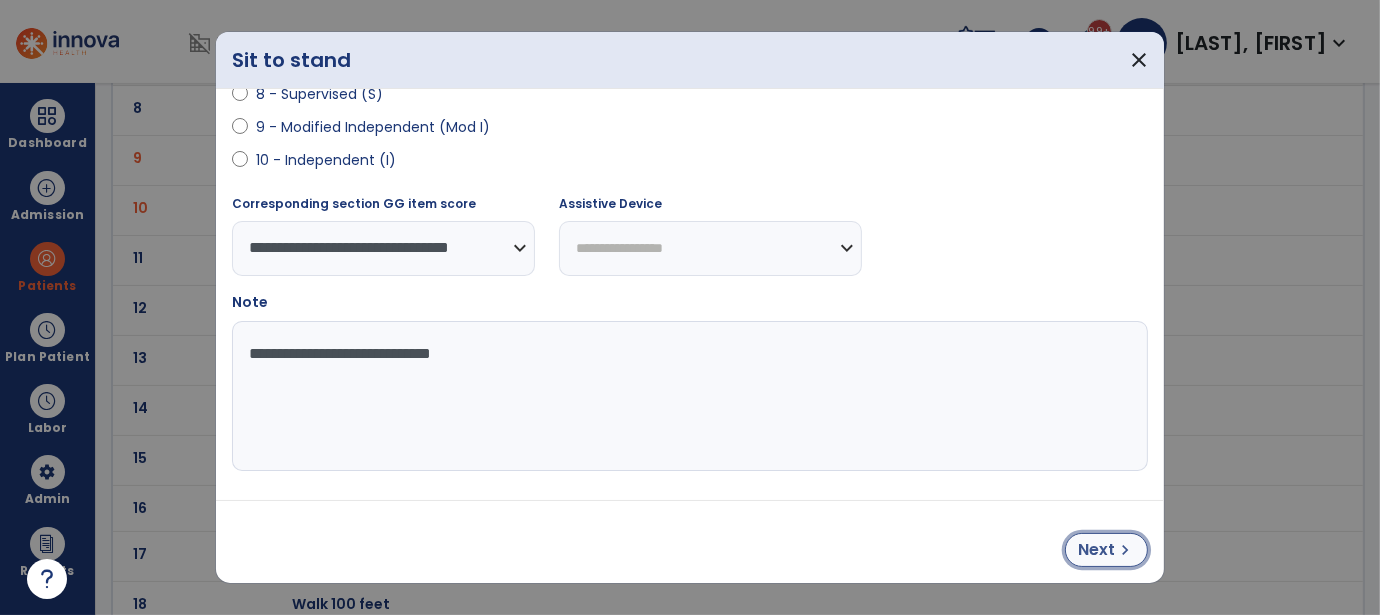 click on "Next" at bounding box center (1096, 550) 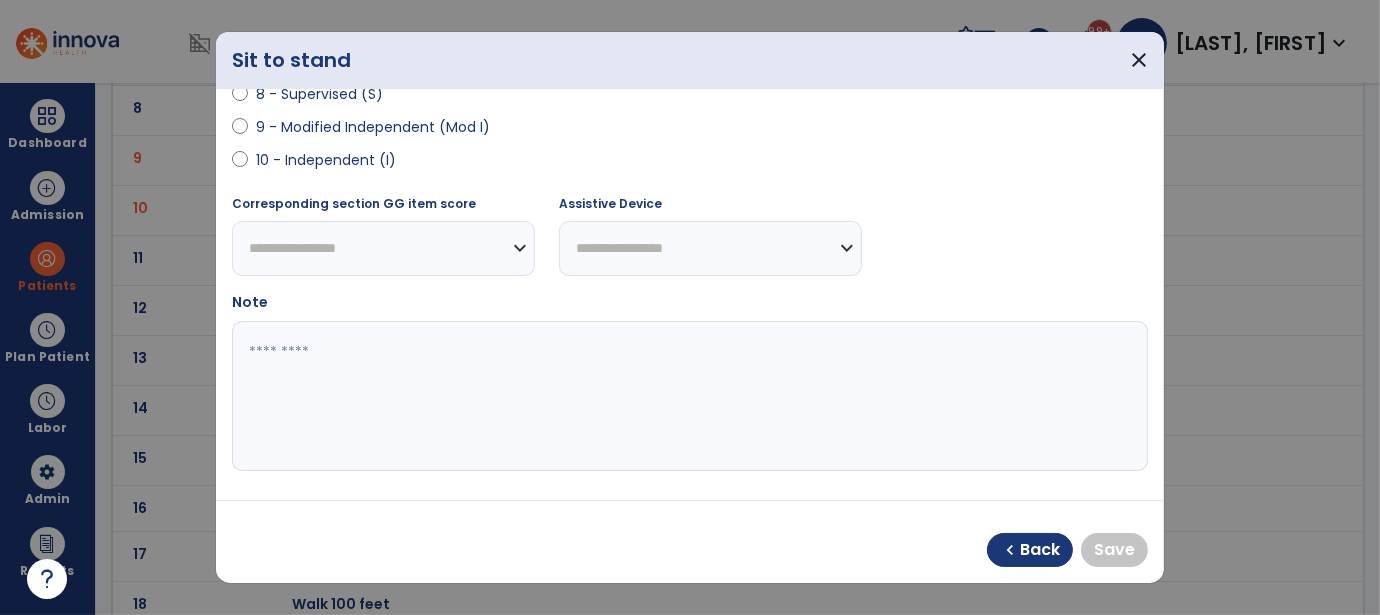 select on "**********" 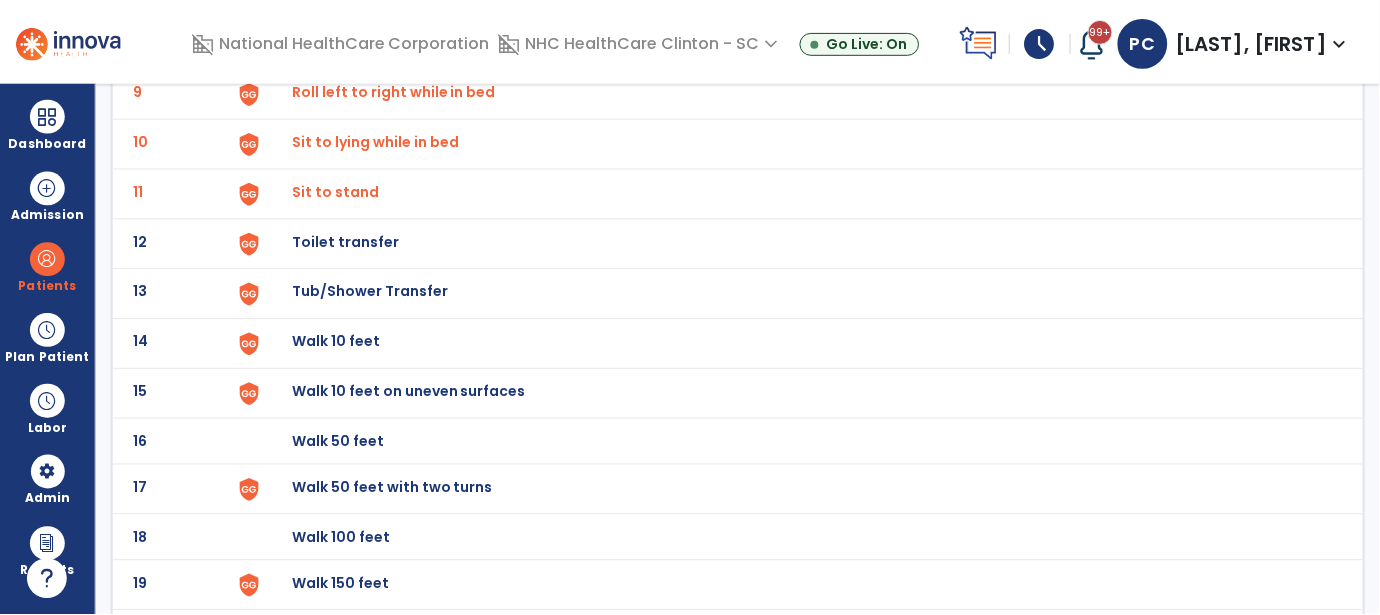 scroll, scrollTop: 600, scrollLeft: 0, axis: vertical 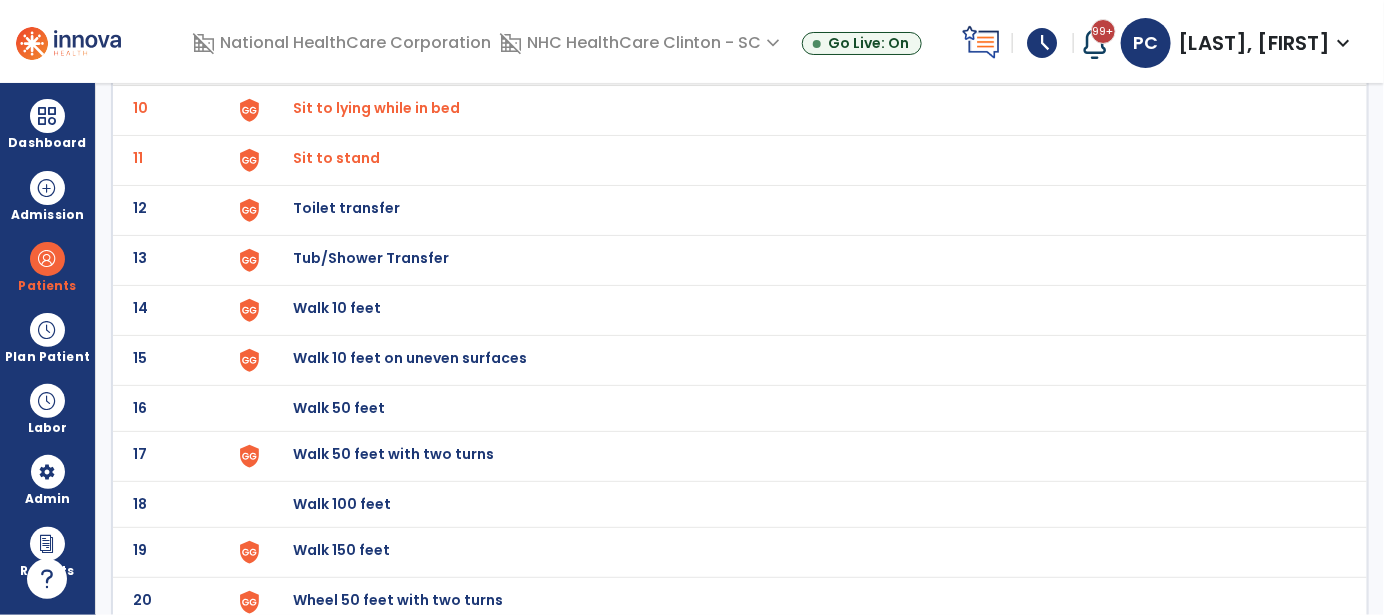 click on "Walk 10 feet" at bounding box center [800, -336] 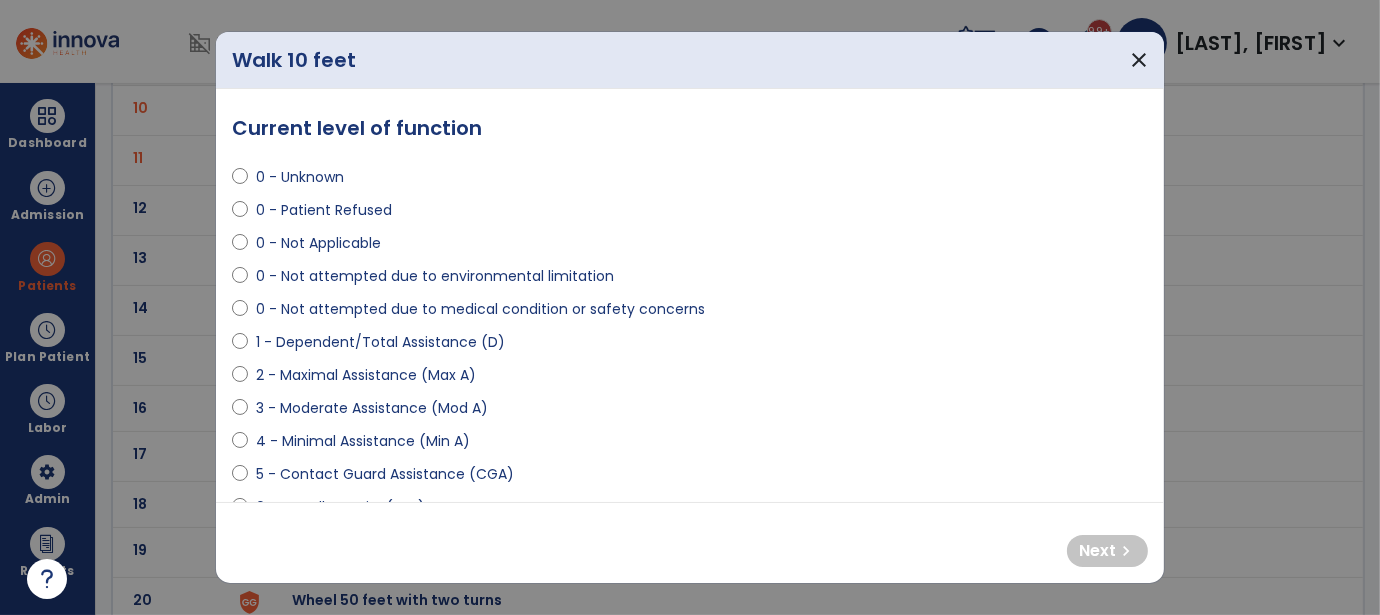 select on "**********" 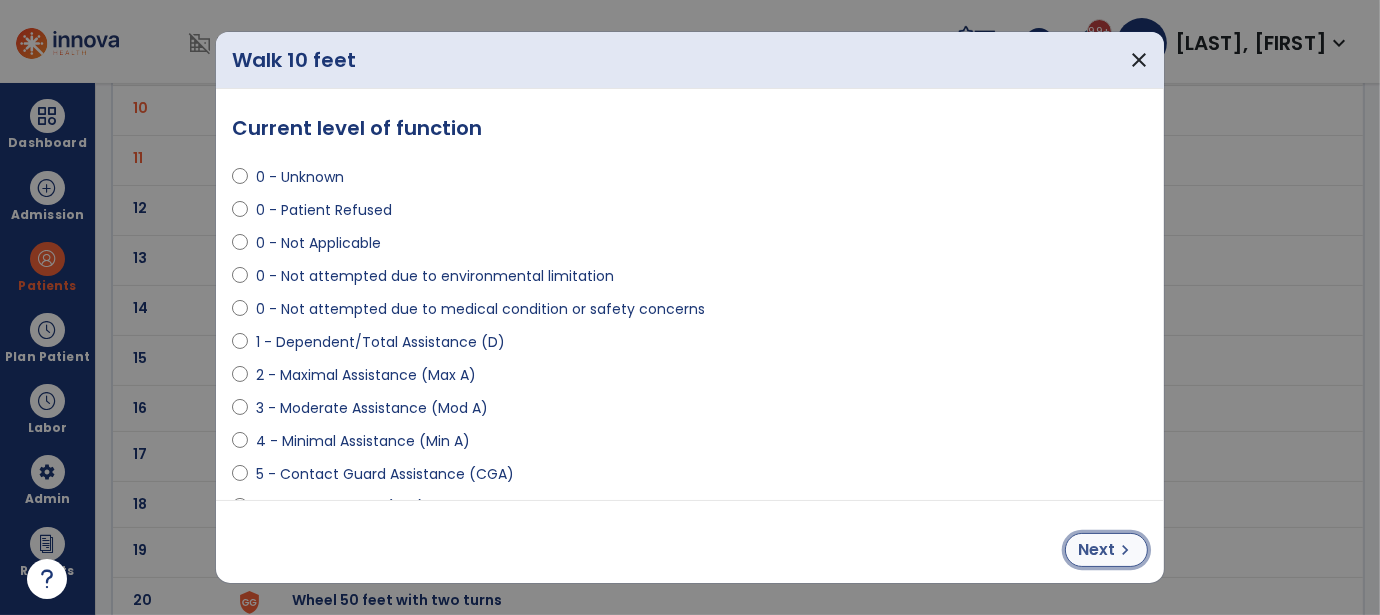 click on "Next" at bounding box center (1096, 550) 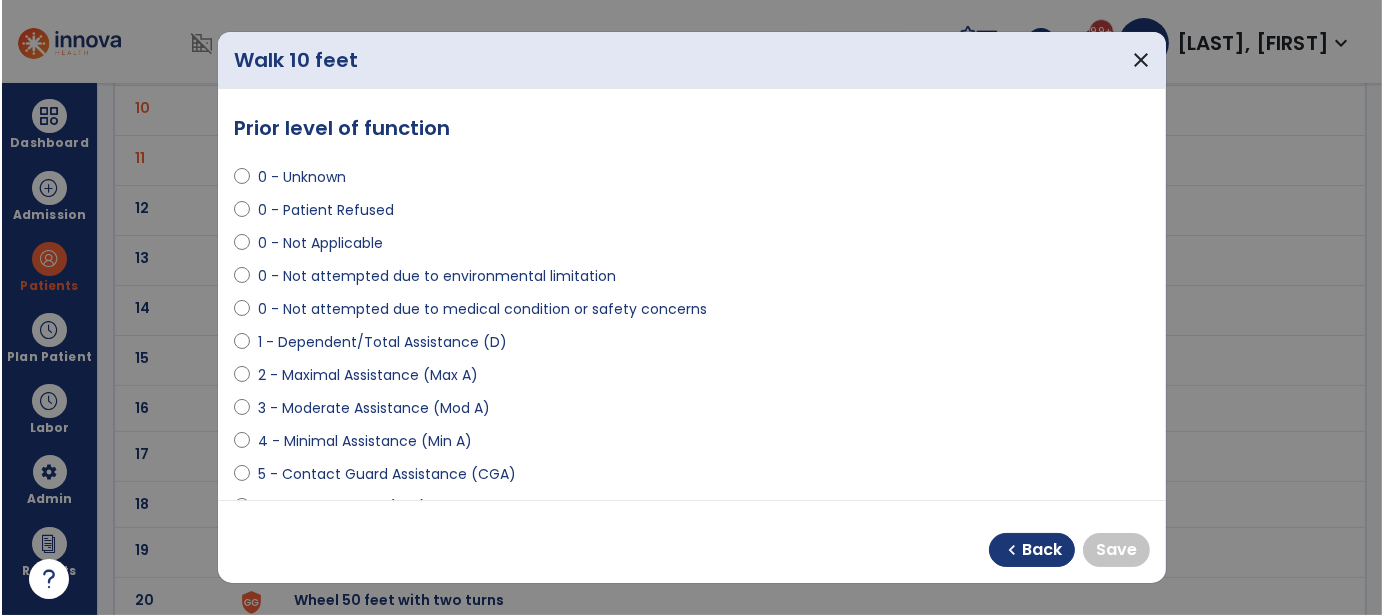 scroll, scrollTop: 400, scrollLeft: 0, axis: vertical 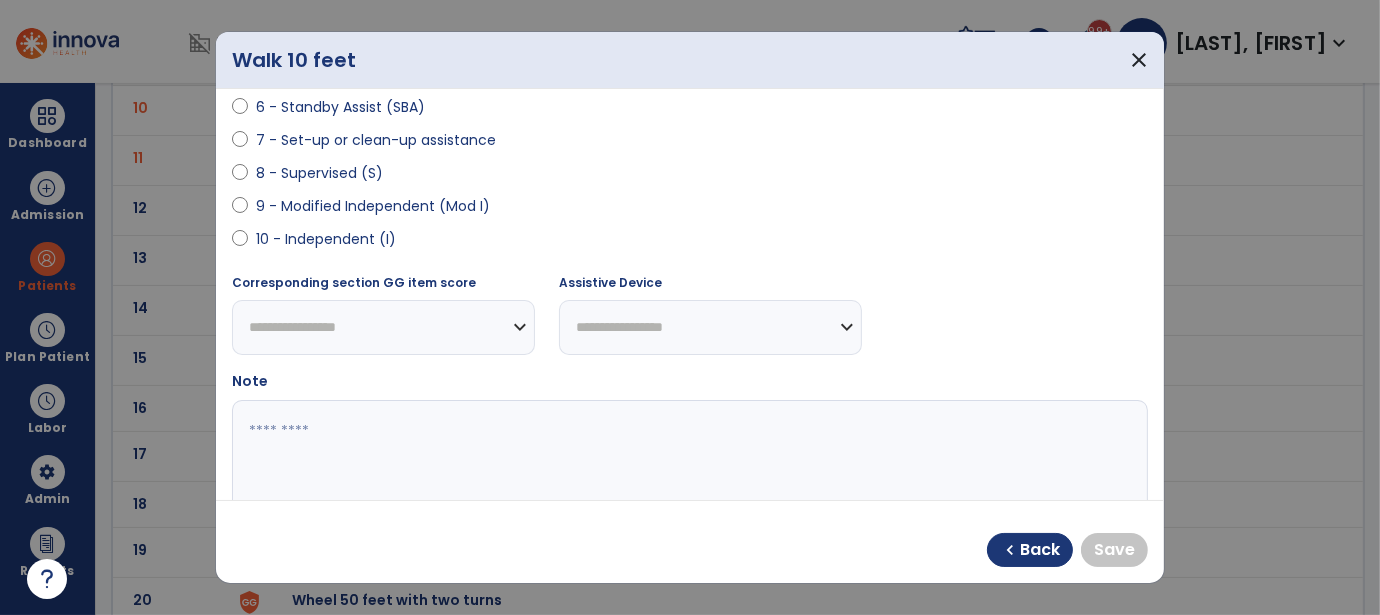 select on "**********" 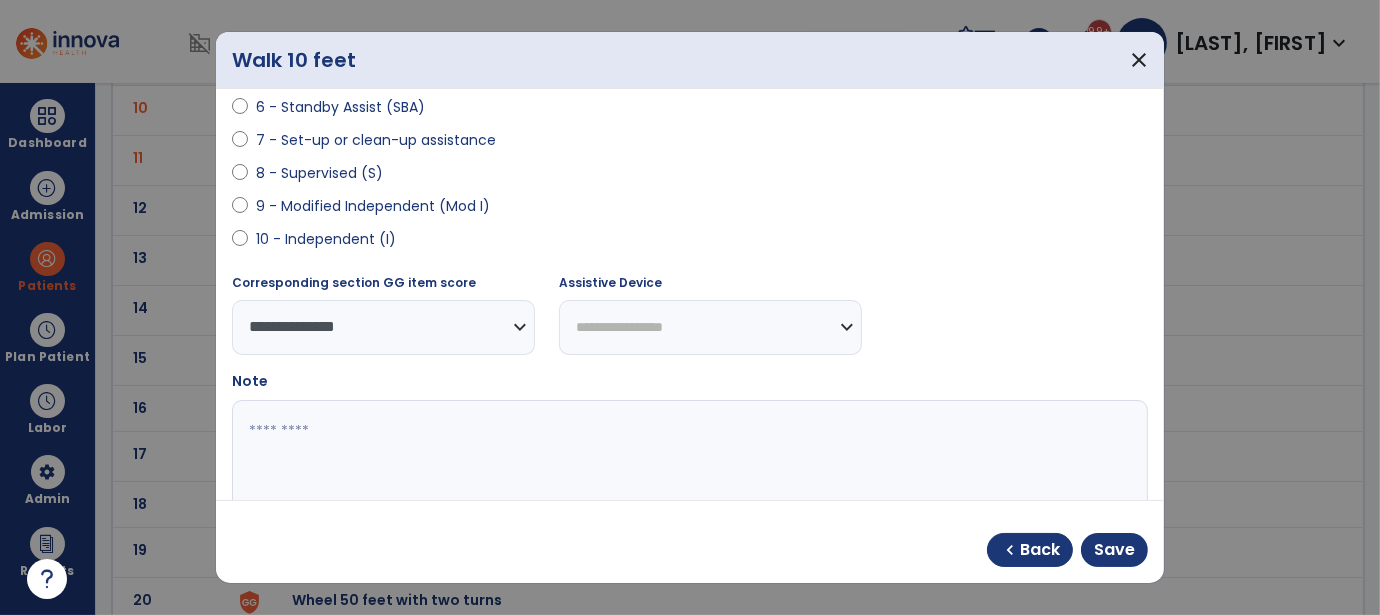 click on "**********" at bounding box center [710, 327] 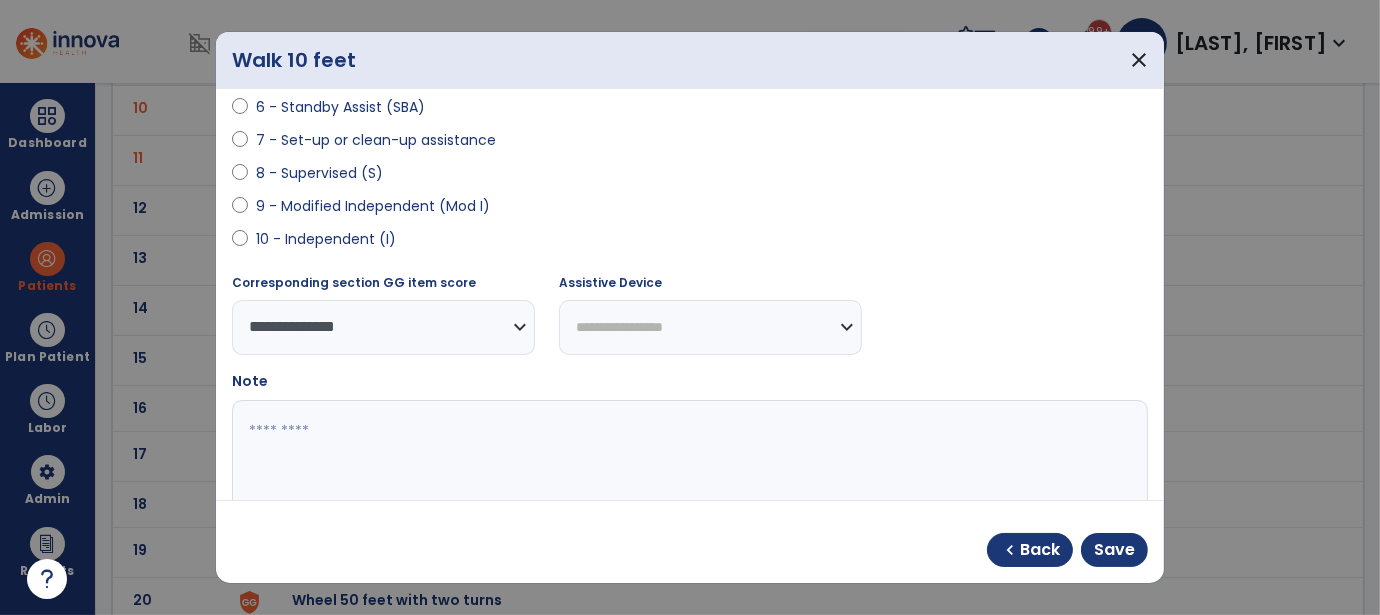 select on "********" 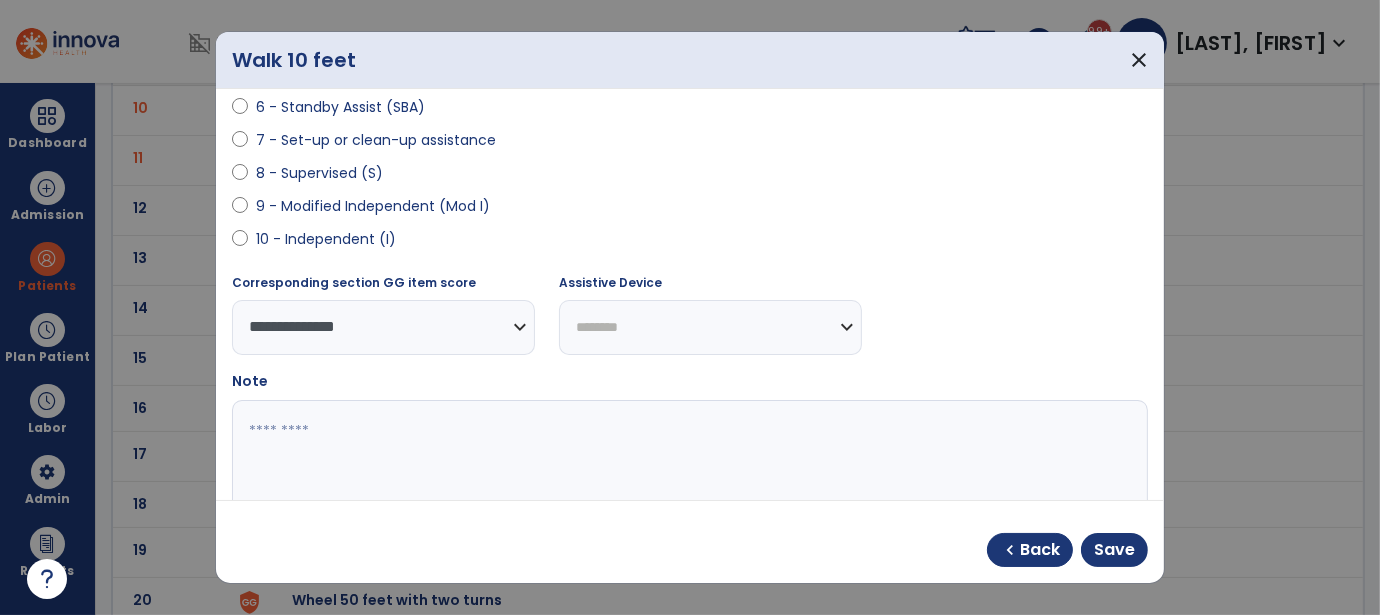 click on "**********" at bounding box center (710, 327) 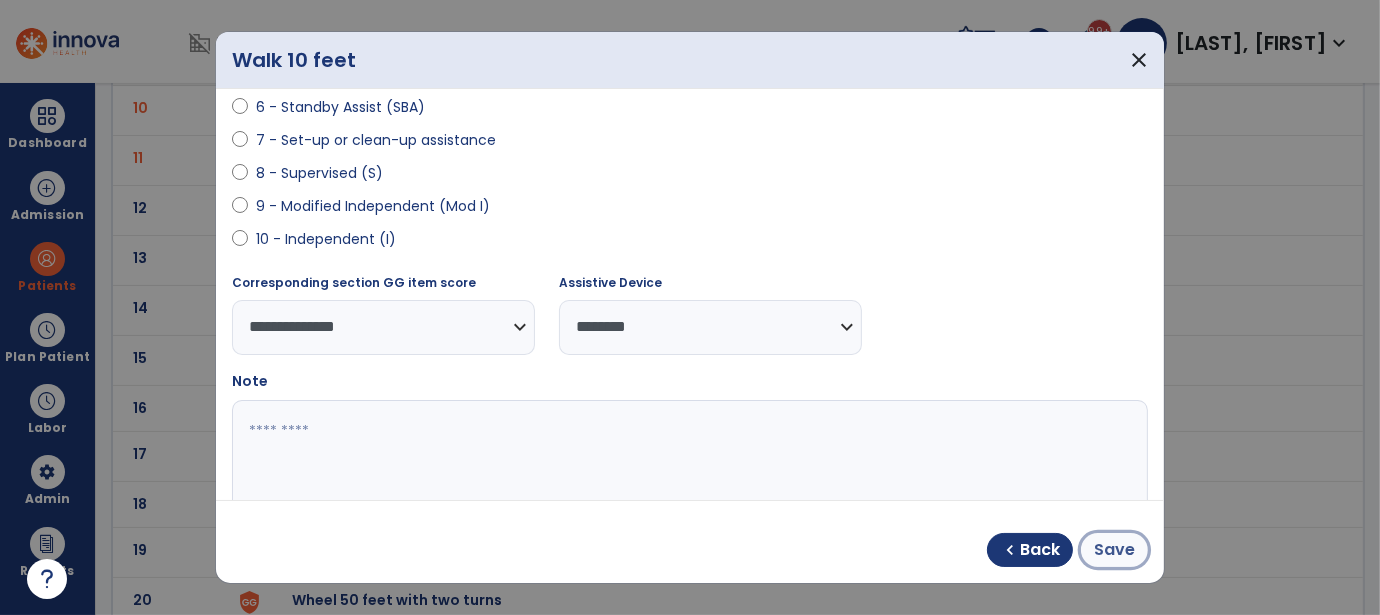 click on "Save" at bounding box center [1114, 550] 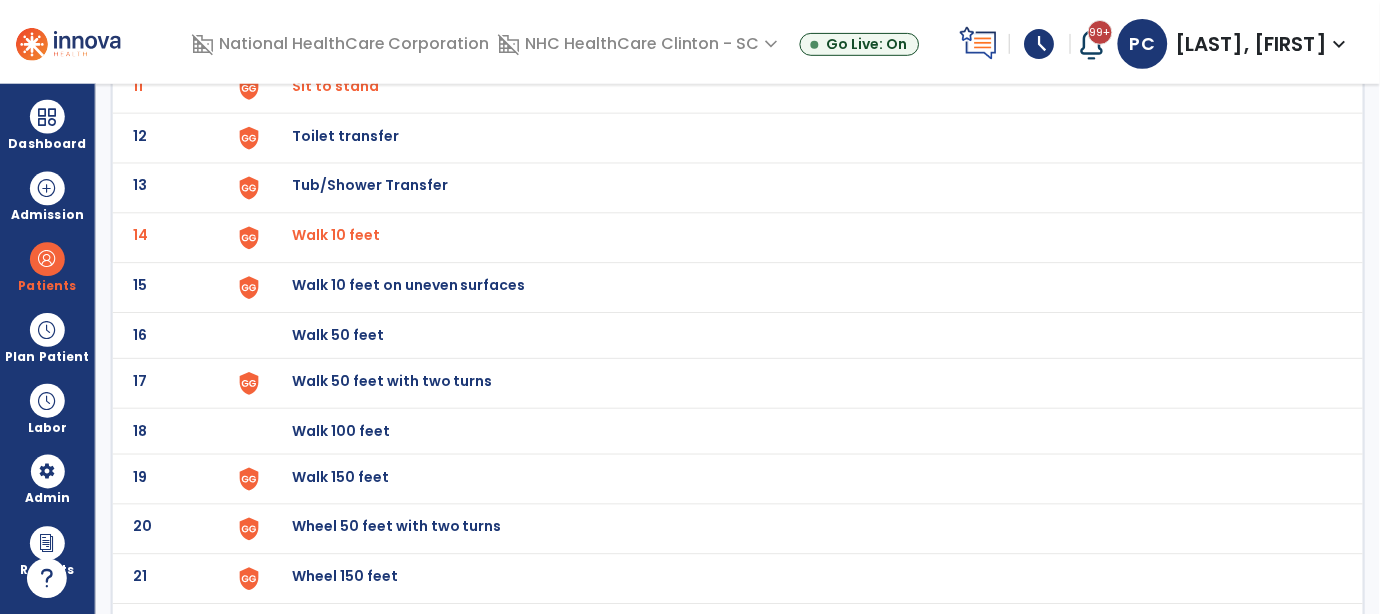 scroll, scrollTop: 747, scrollLeft: 0, axis: vertical 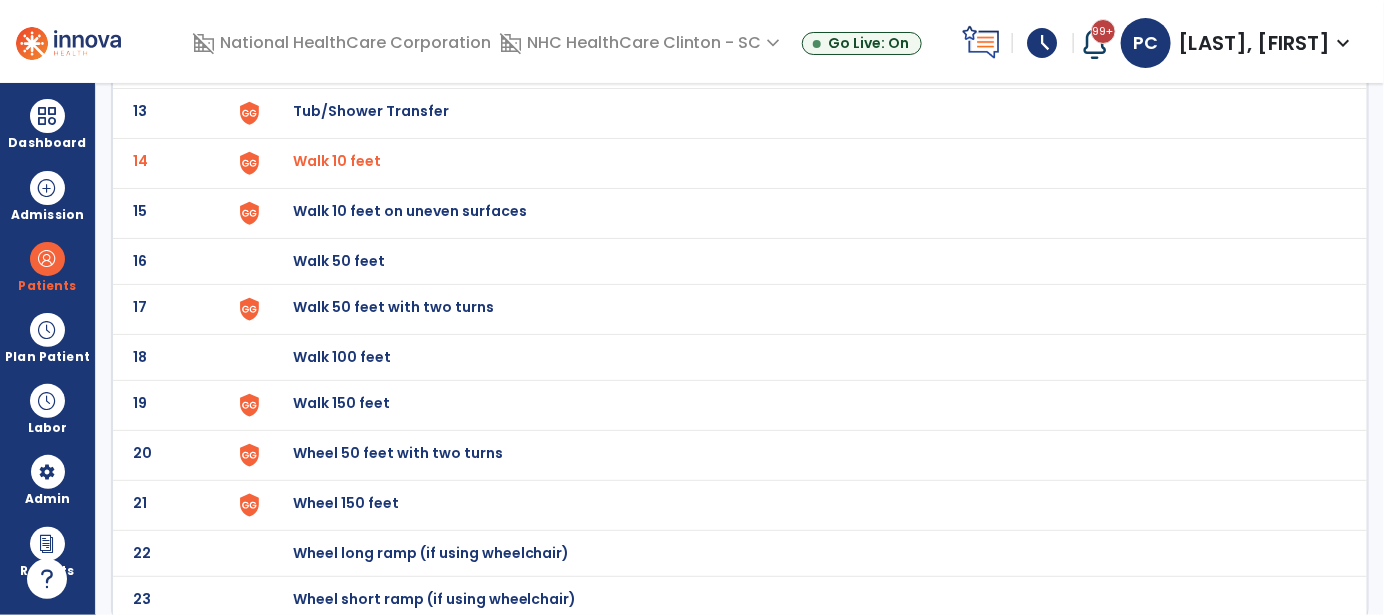 click on "Wheel 50 feet with two turns" at bounding box center [339, -485] 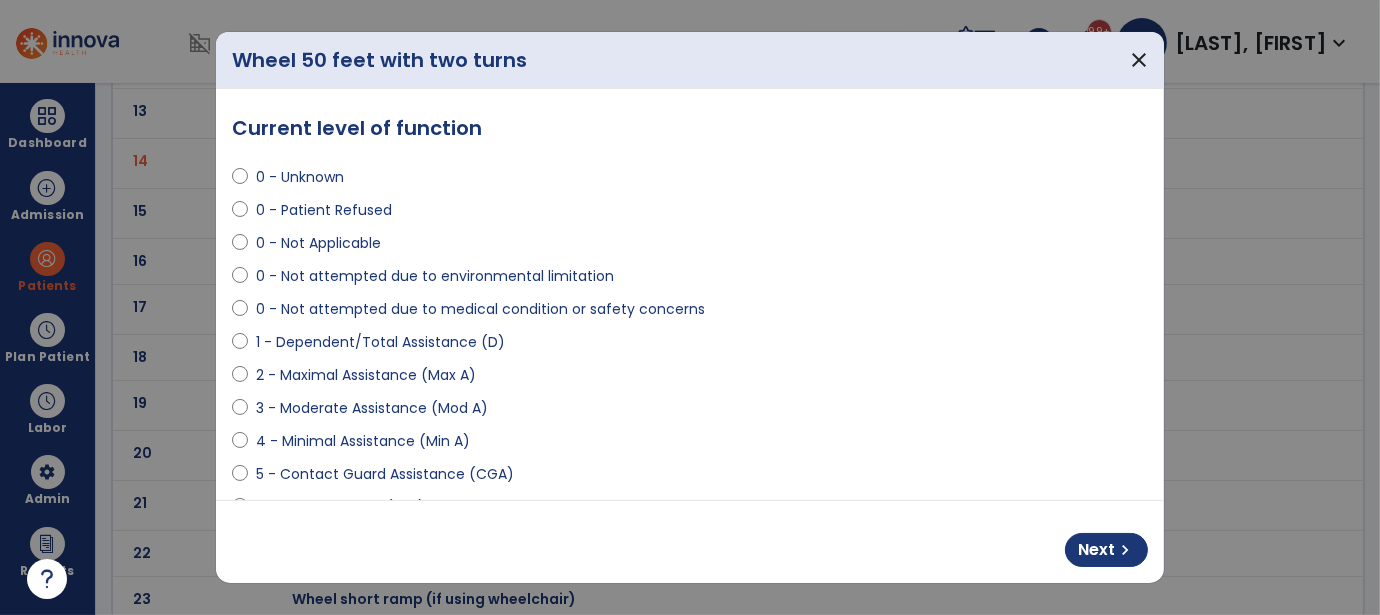scroll, scrollTop: 200, scrollLeft: 0, axis: vertical 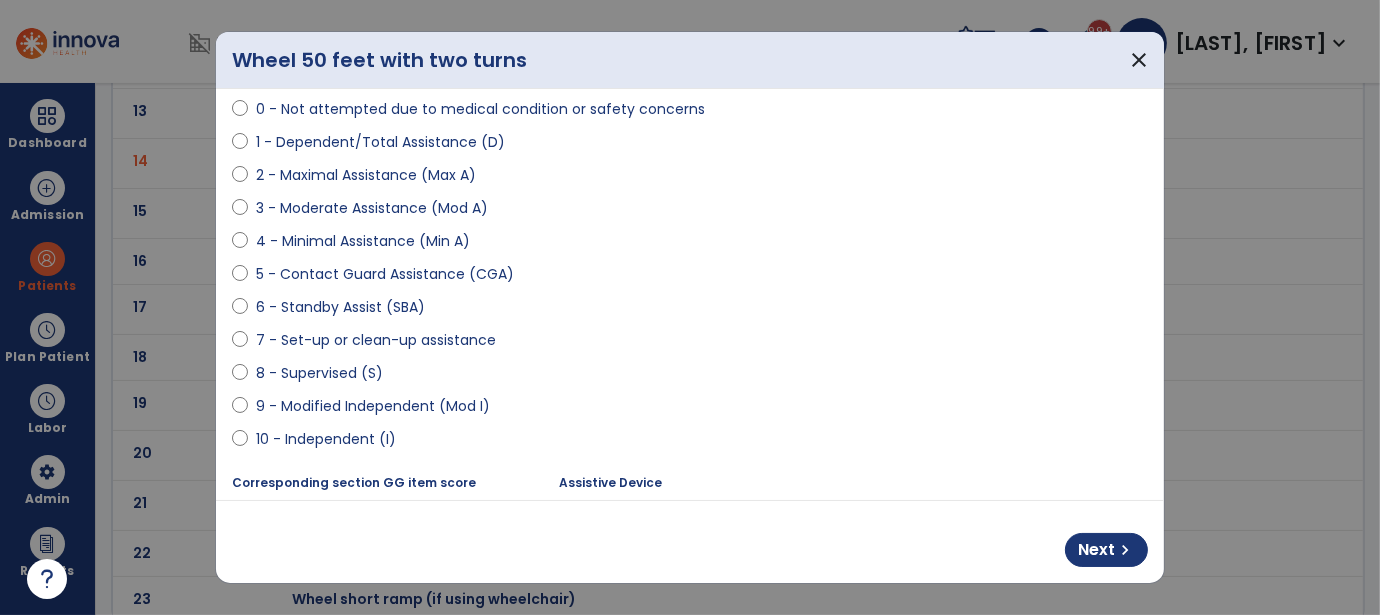 select on "**********" 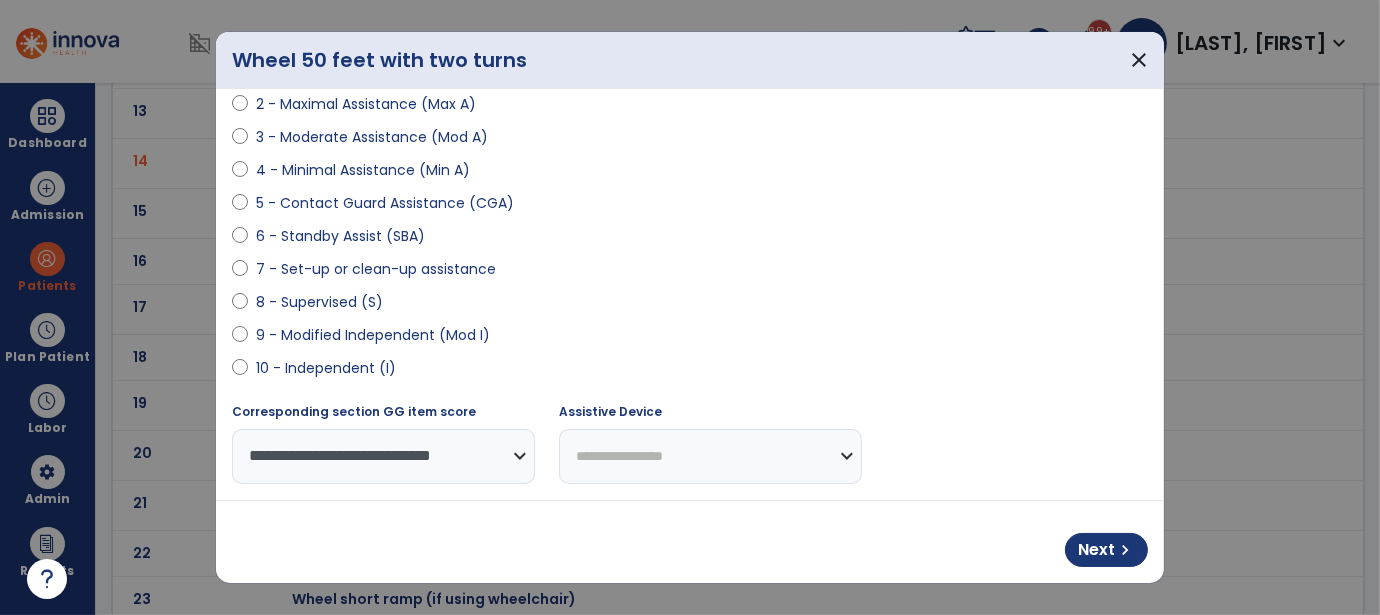 scroll, scrollTop: 299, scrollLeft: 0, axis: vertical 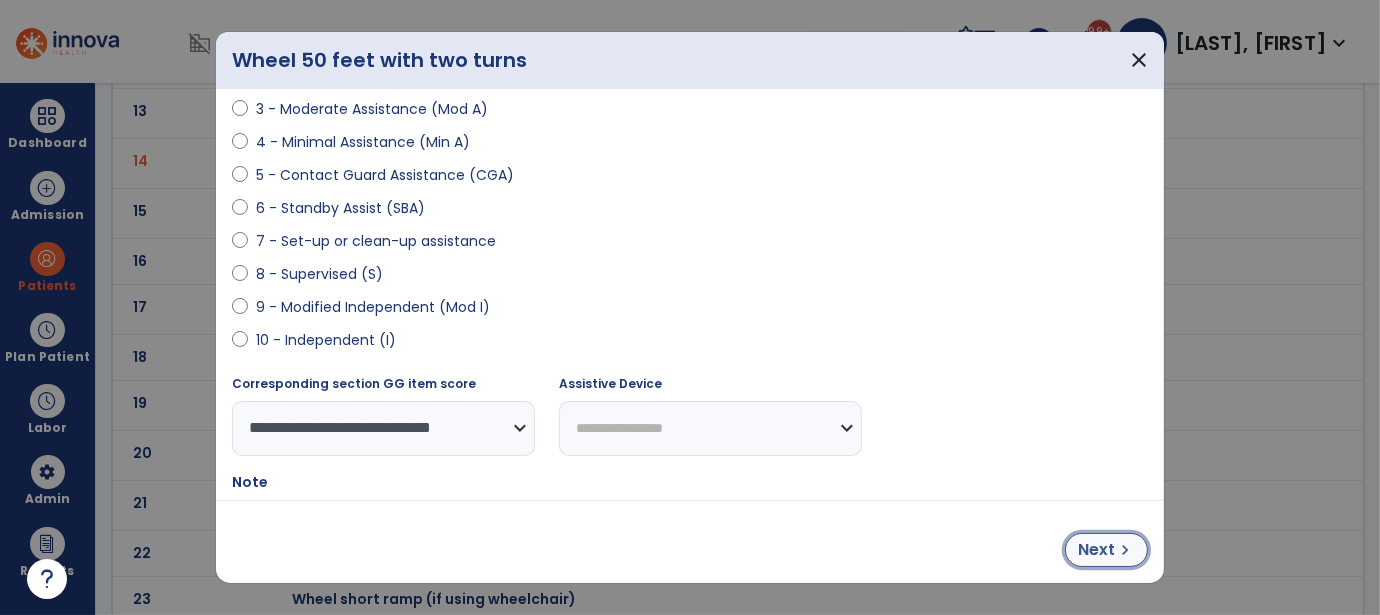 click on "chevron_right" at bounding box center [1125, 550] 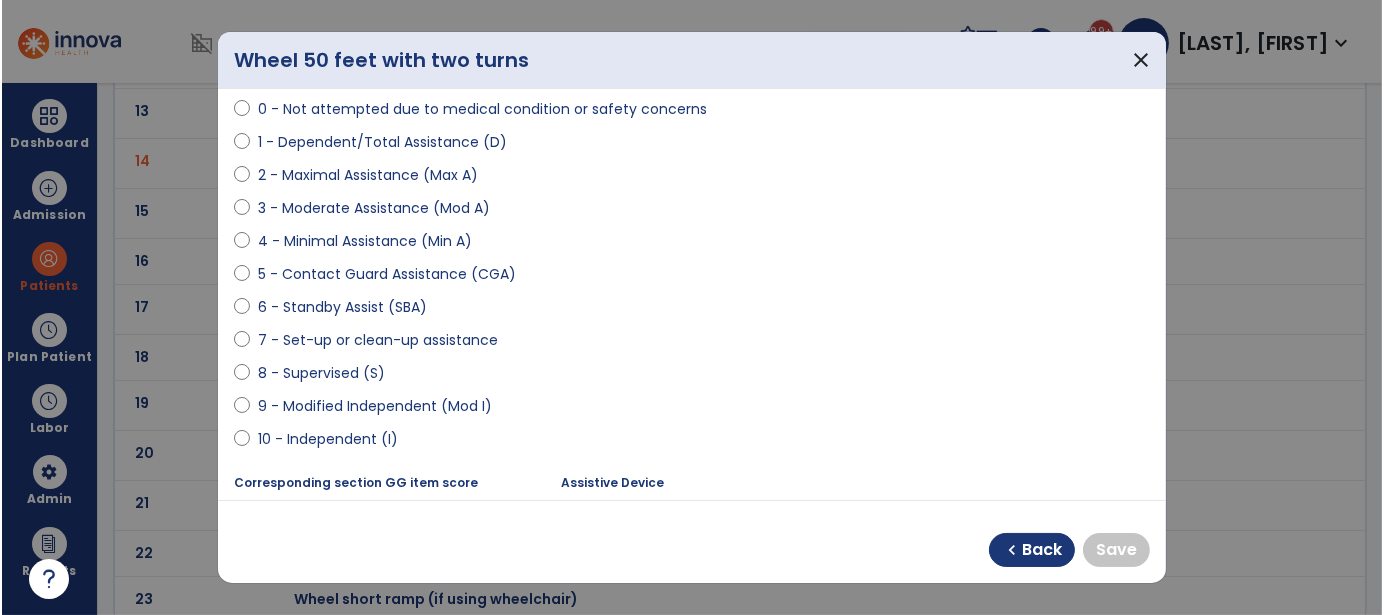 scroll, scrollTop: 100, scrollLeft: 0, axis: vertical 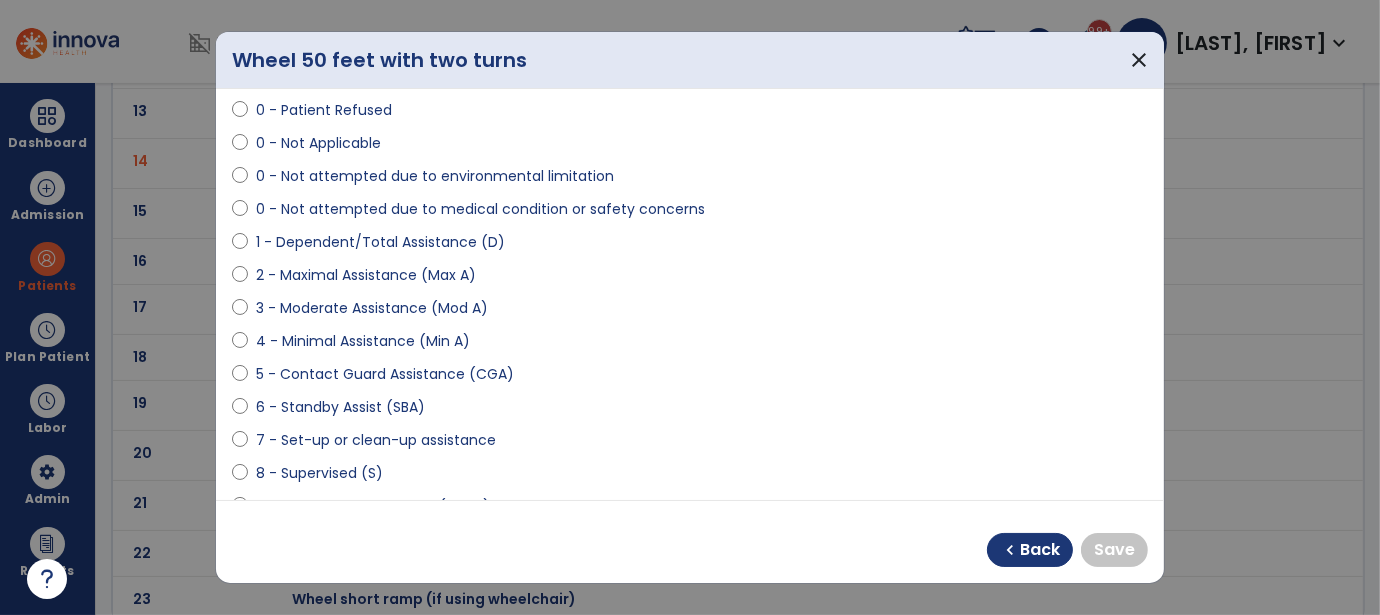 click on "**********" at bounding box center [690, 294] 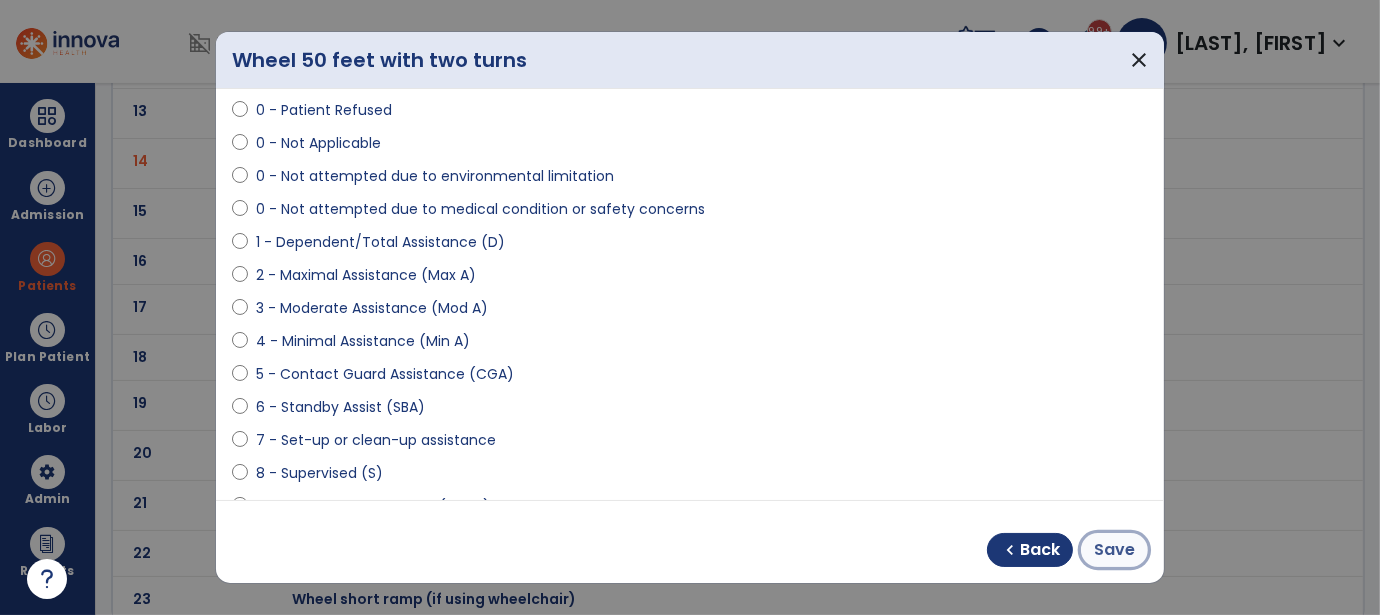 click on "Save" at bounding box center [1114, 550] 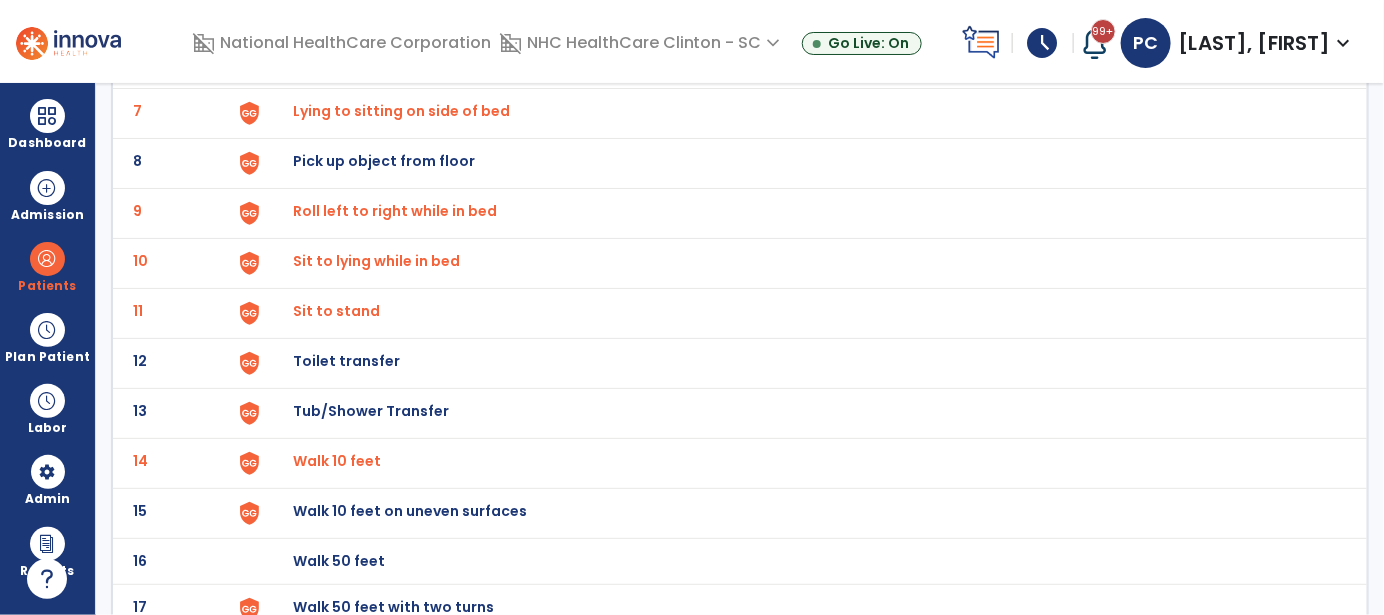 scroll, scrollTop: 0, scrollLeft: 0, axis: both 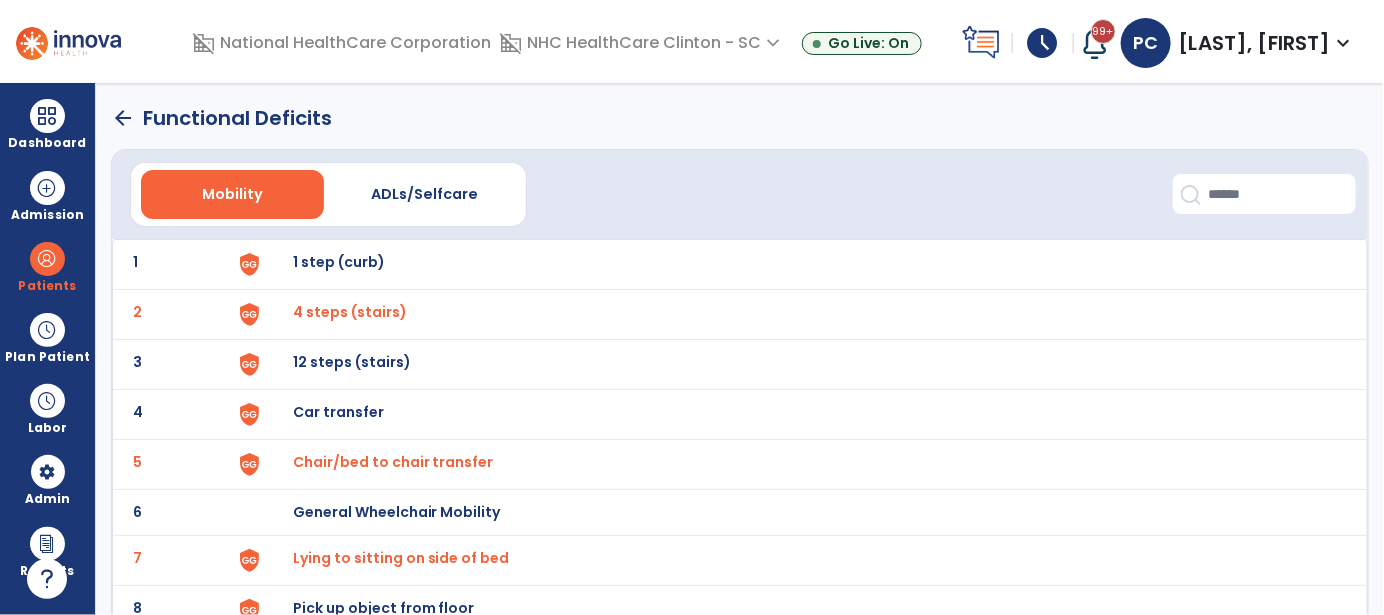click on "arrow_back" 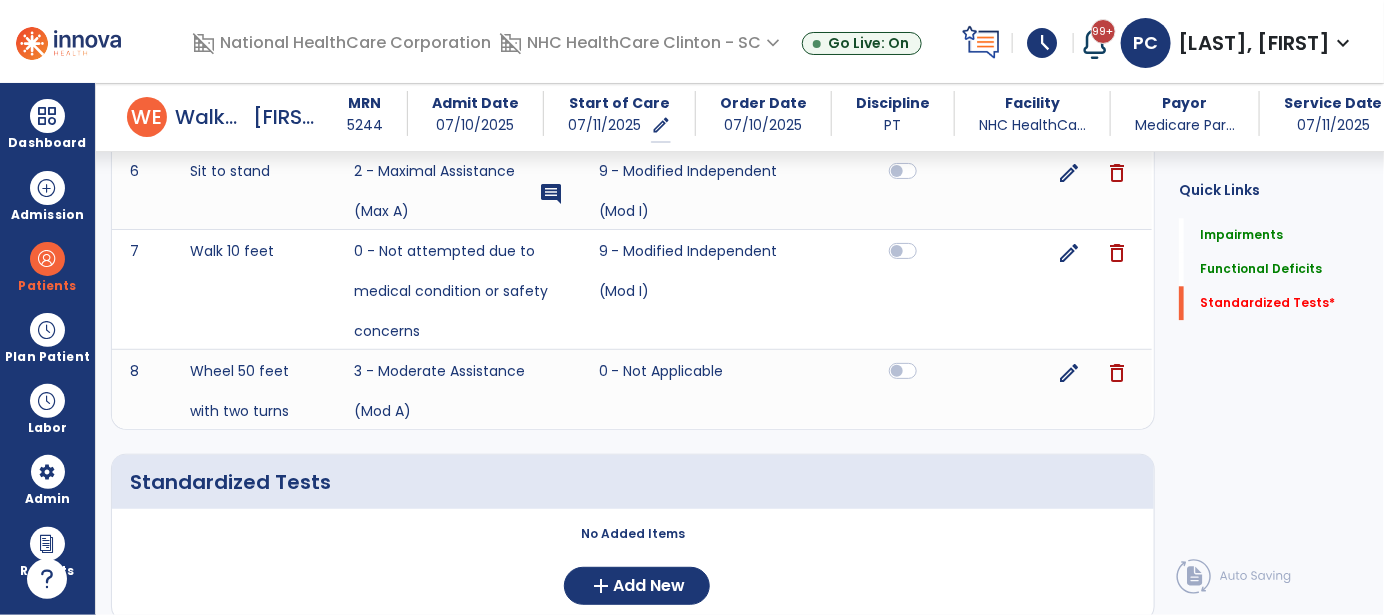 scroll, scrollTop: 1788, scrollLeft: 0, axis: vertical 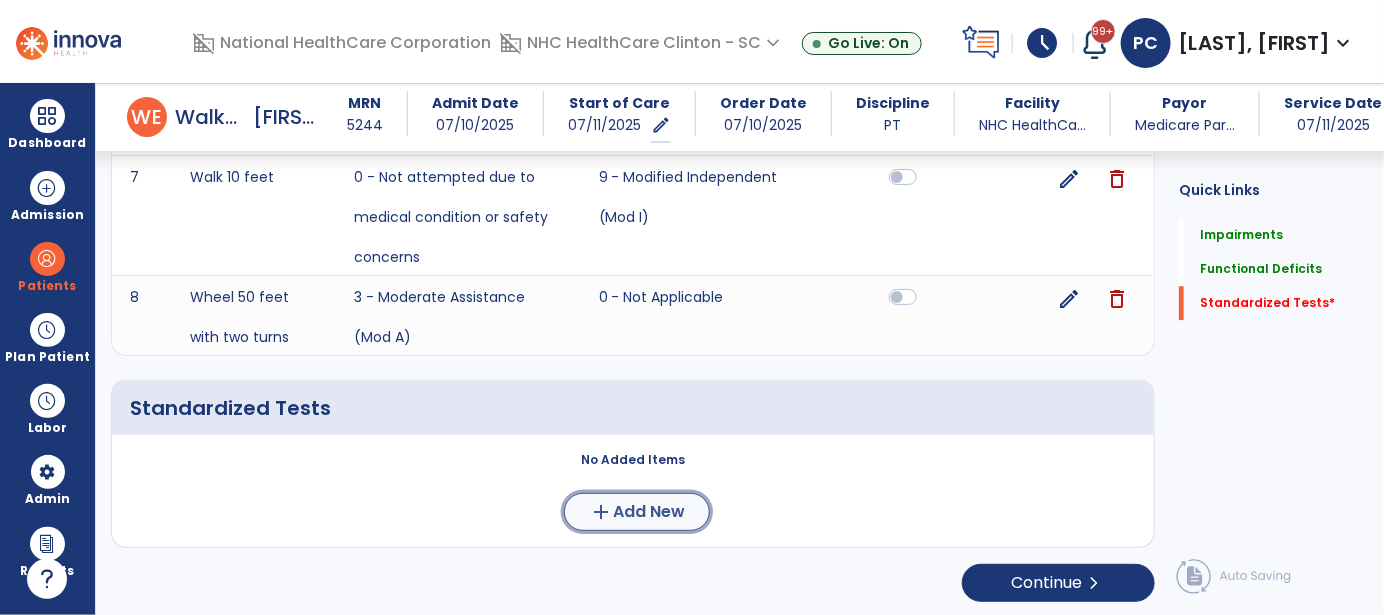 click on "add" 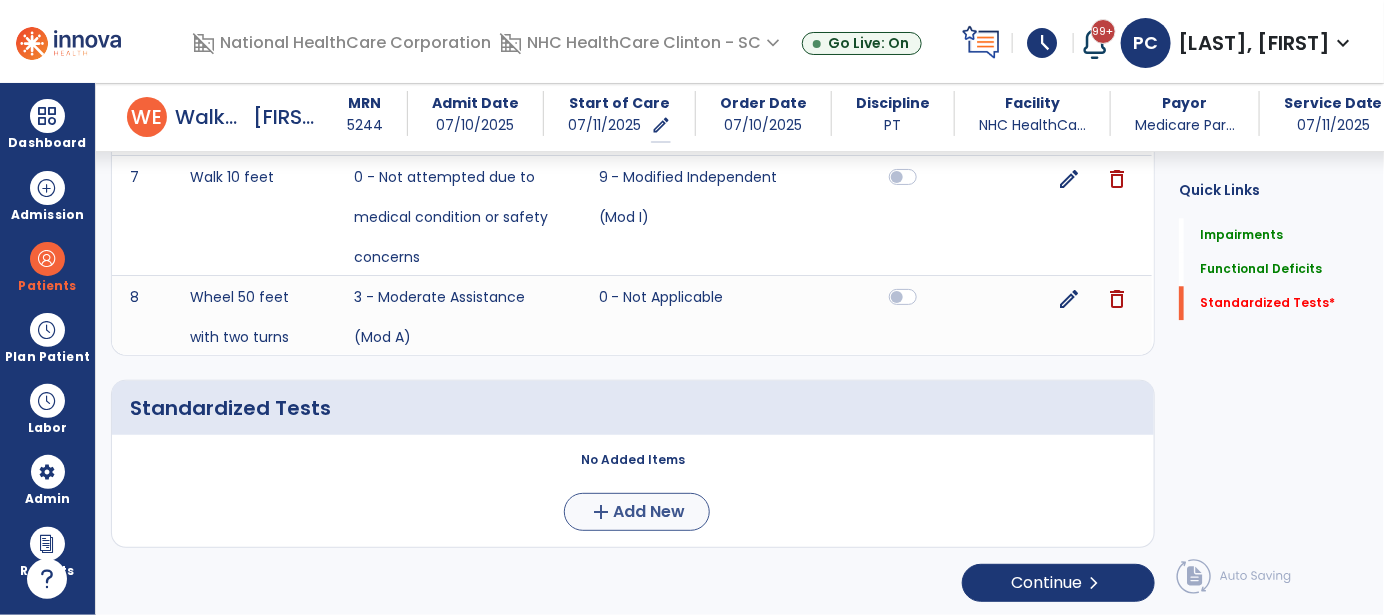 scroll, scrollTop: 0, scrollLeft: 0, axis: both 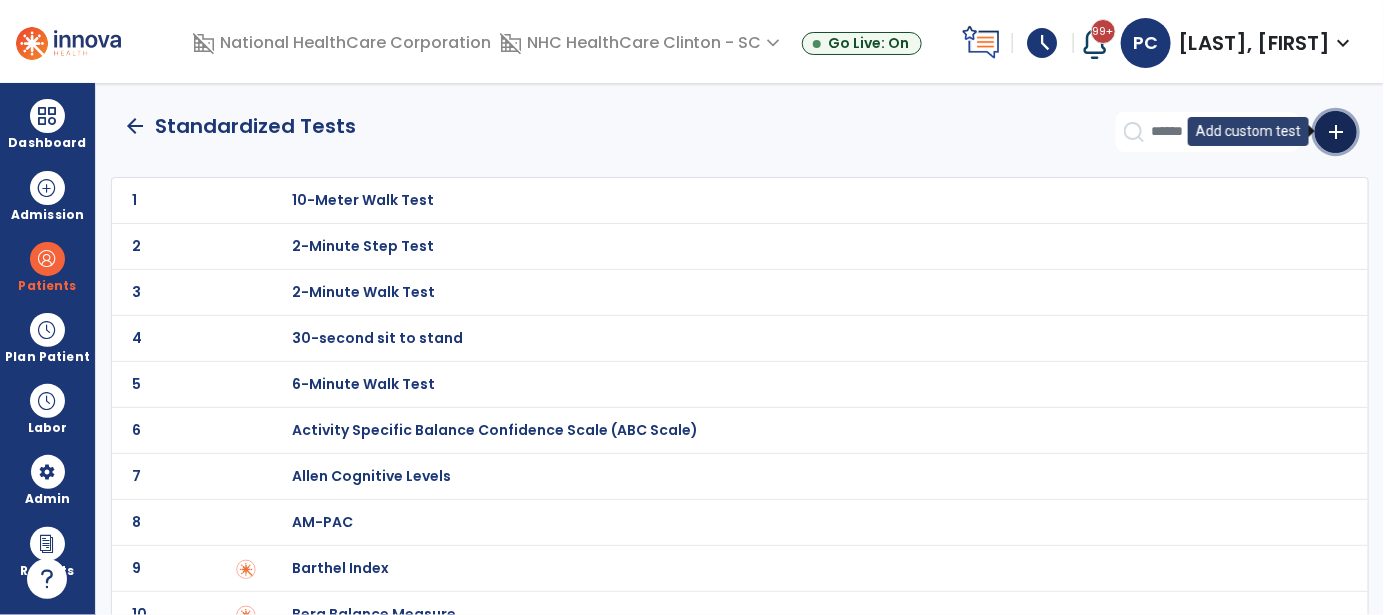 drag, startPoint x: 1326, startPoint y: 126, endPoint x: 1190, endPoint y: 129, distance: 136.03308 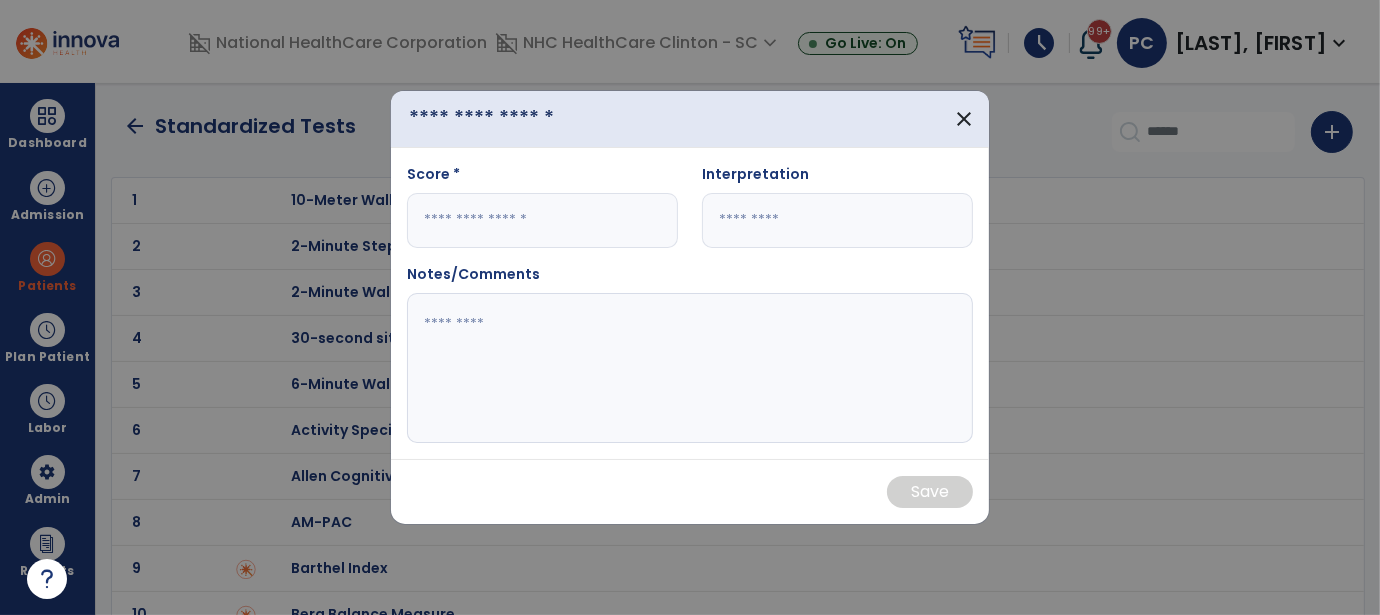 click at bounding box center (510, 119) 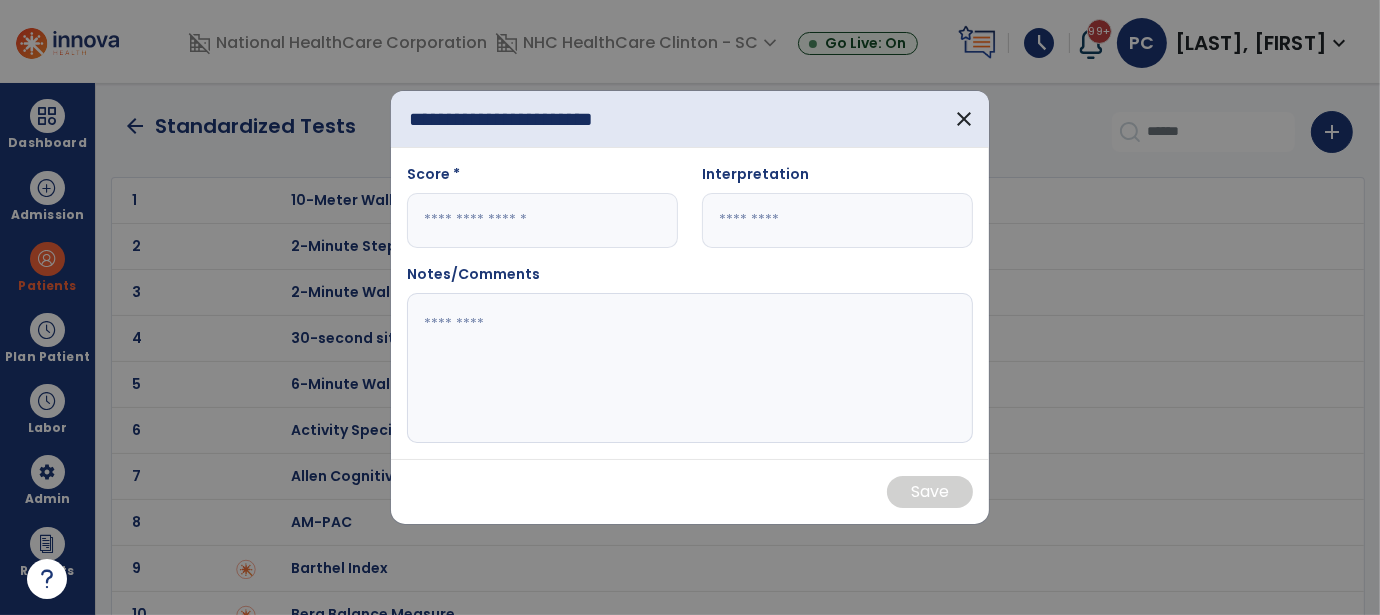 type on "**********" 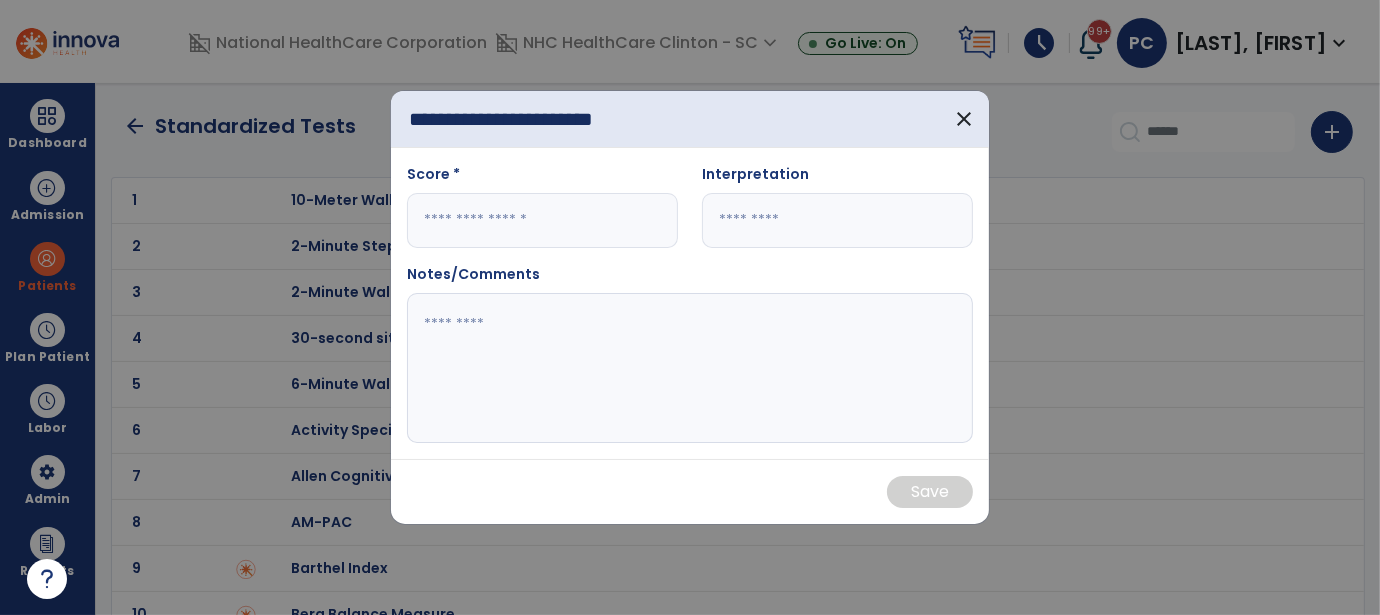 click at bounding box center (542, 220) 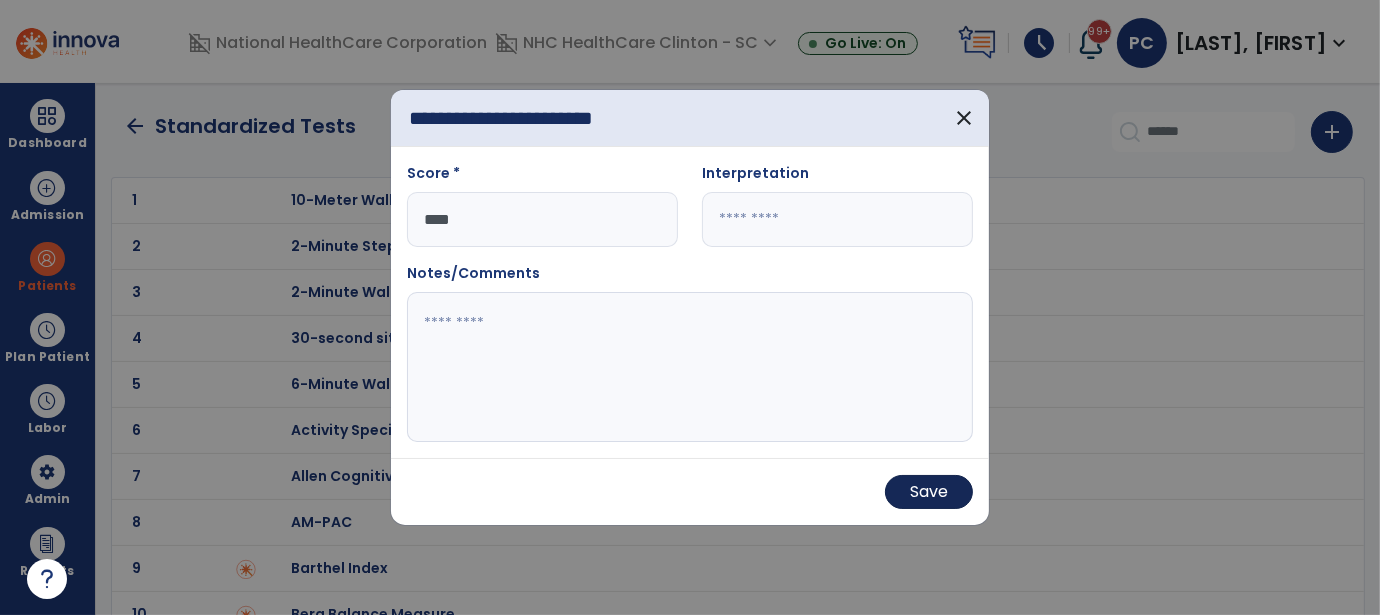 type on "****" 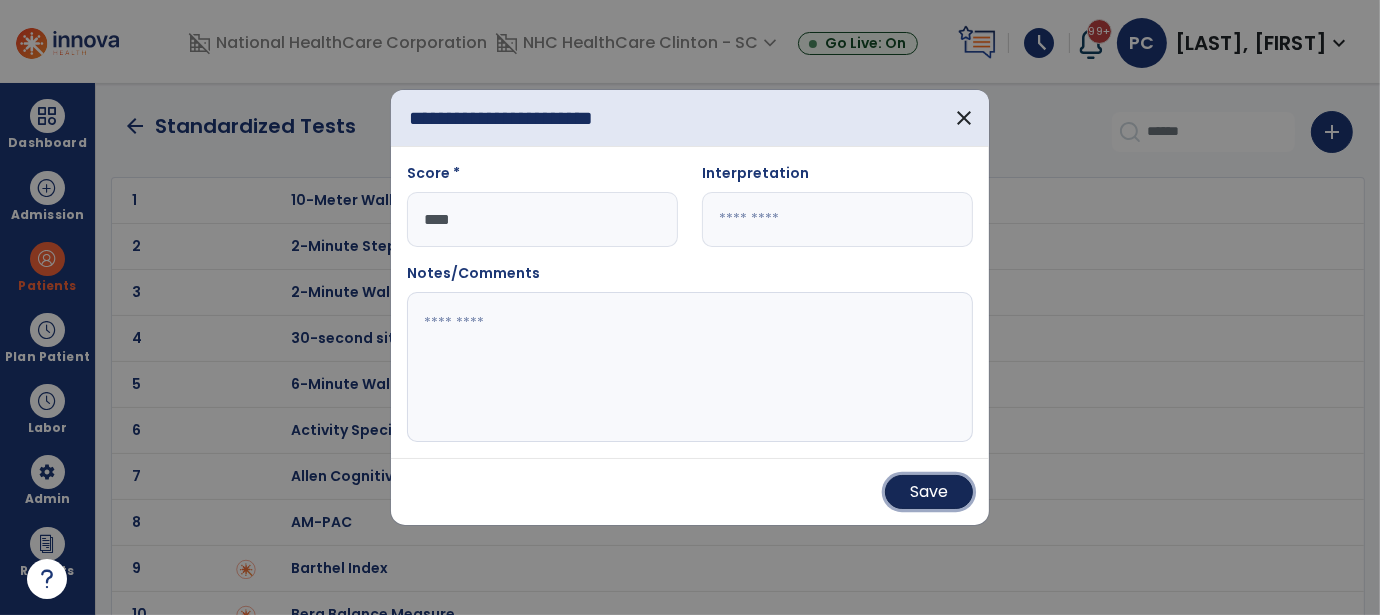 click on "Save" at bounding box center (929, 492) 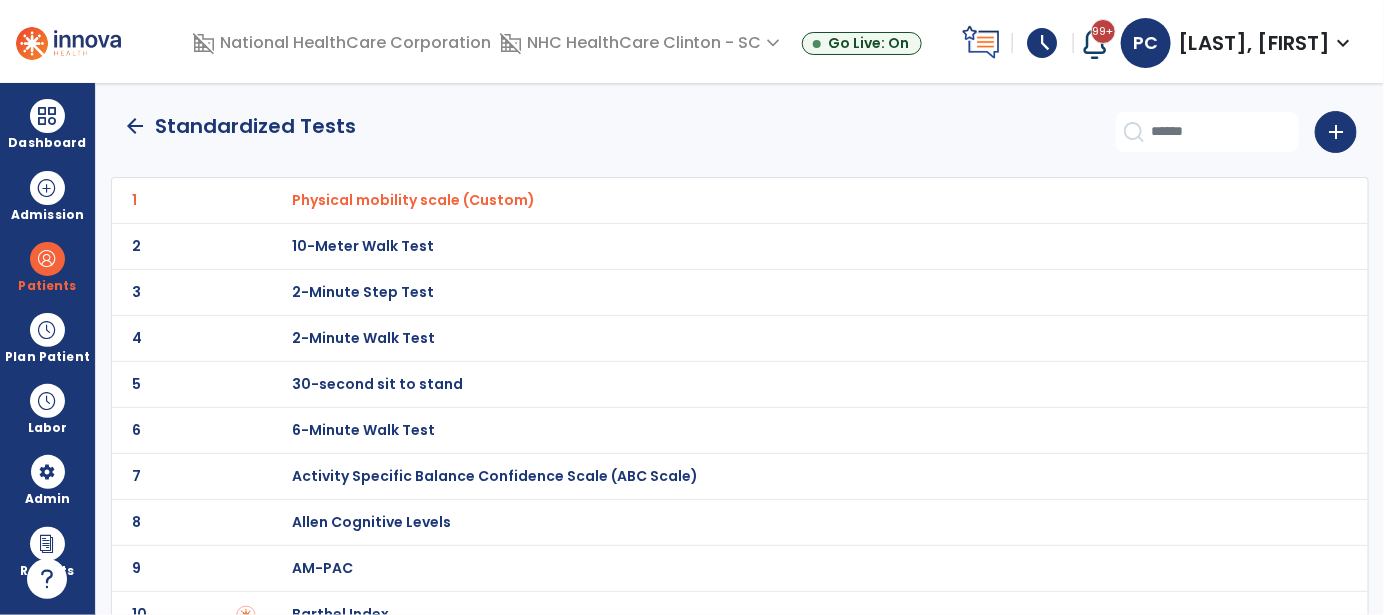 click on "arrow_back" 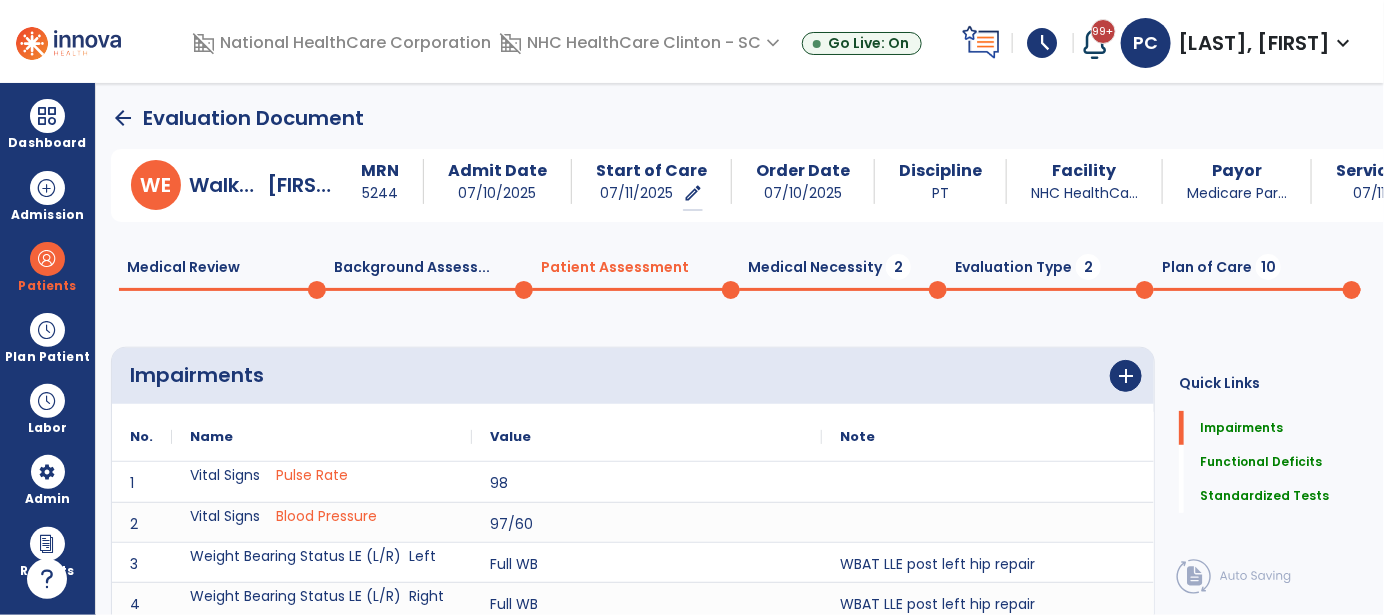 scroll, scrollTop: 20, scrollLeft: 0, axis: vertical 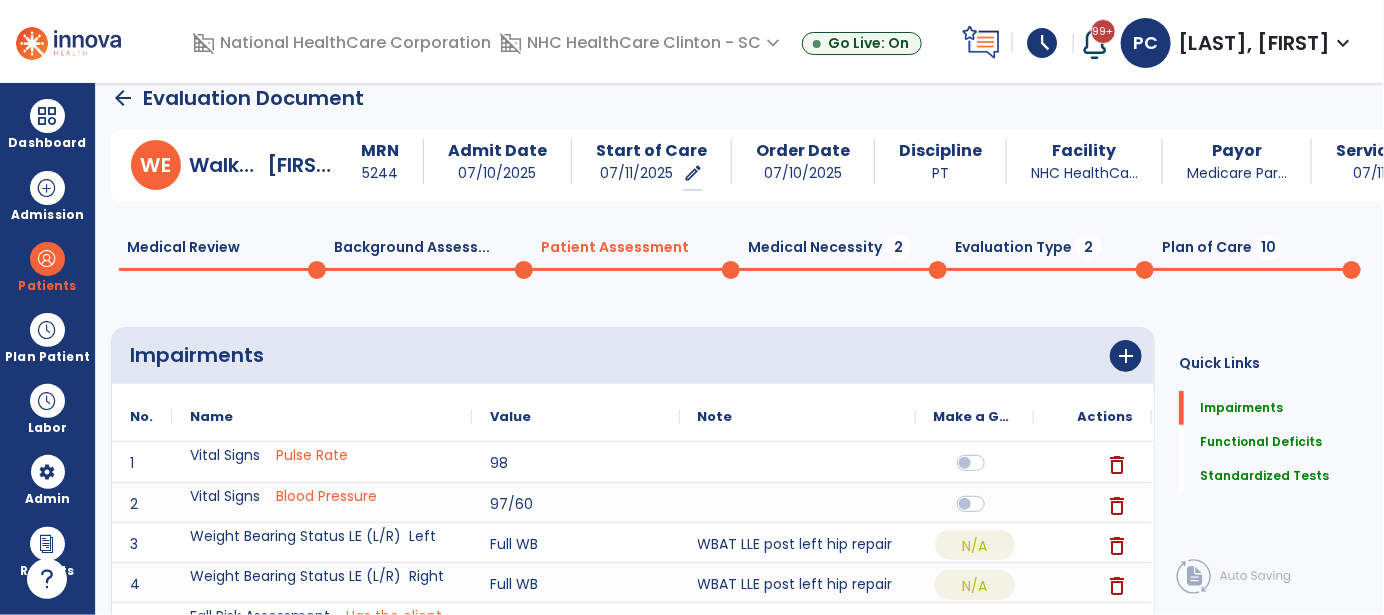 click on "Medical Necessity  2" 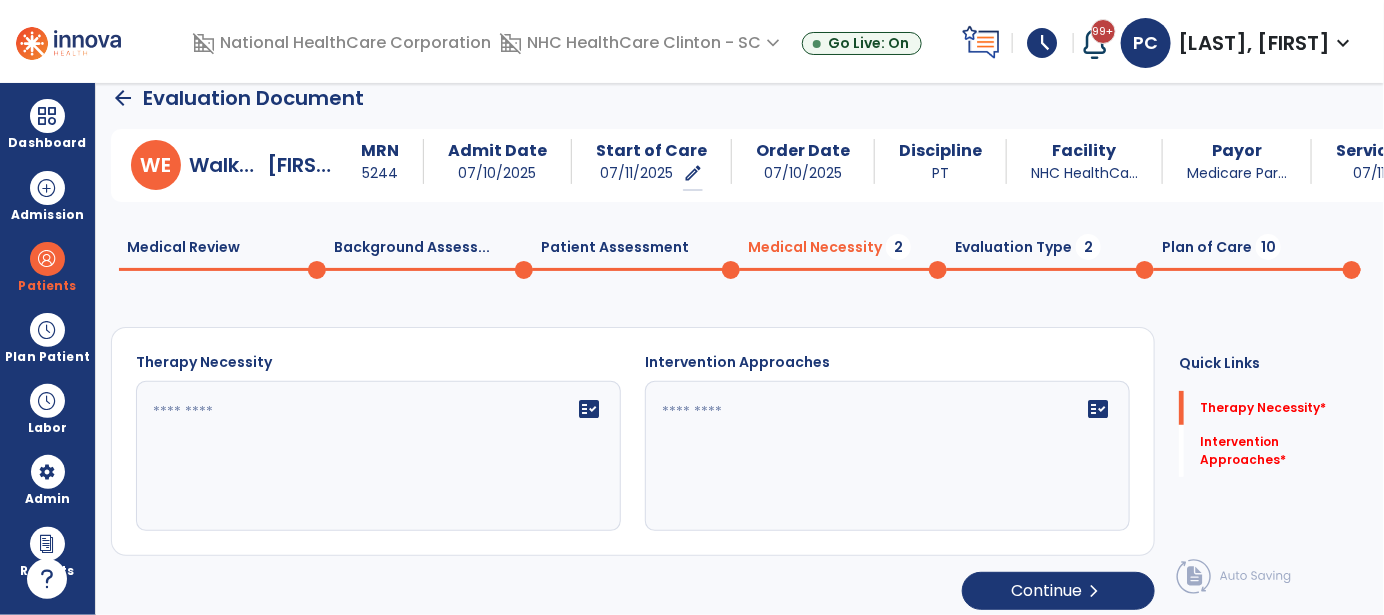 click on "fact_check" 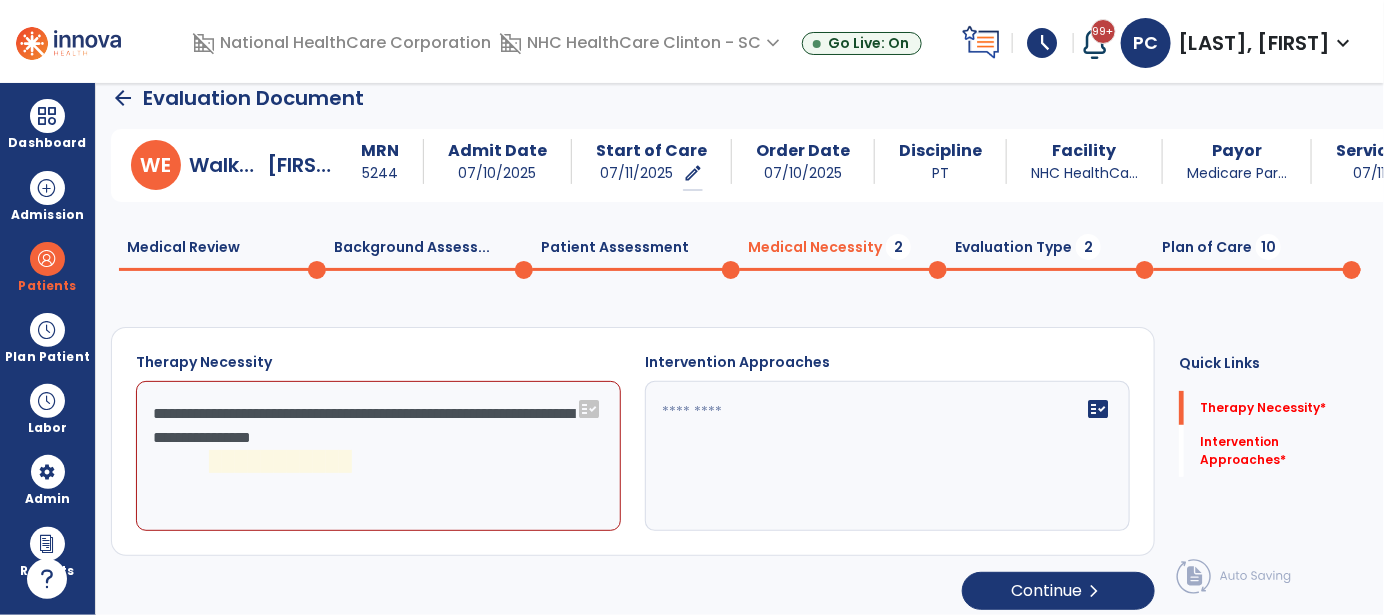 click on "**********" 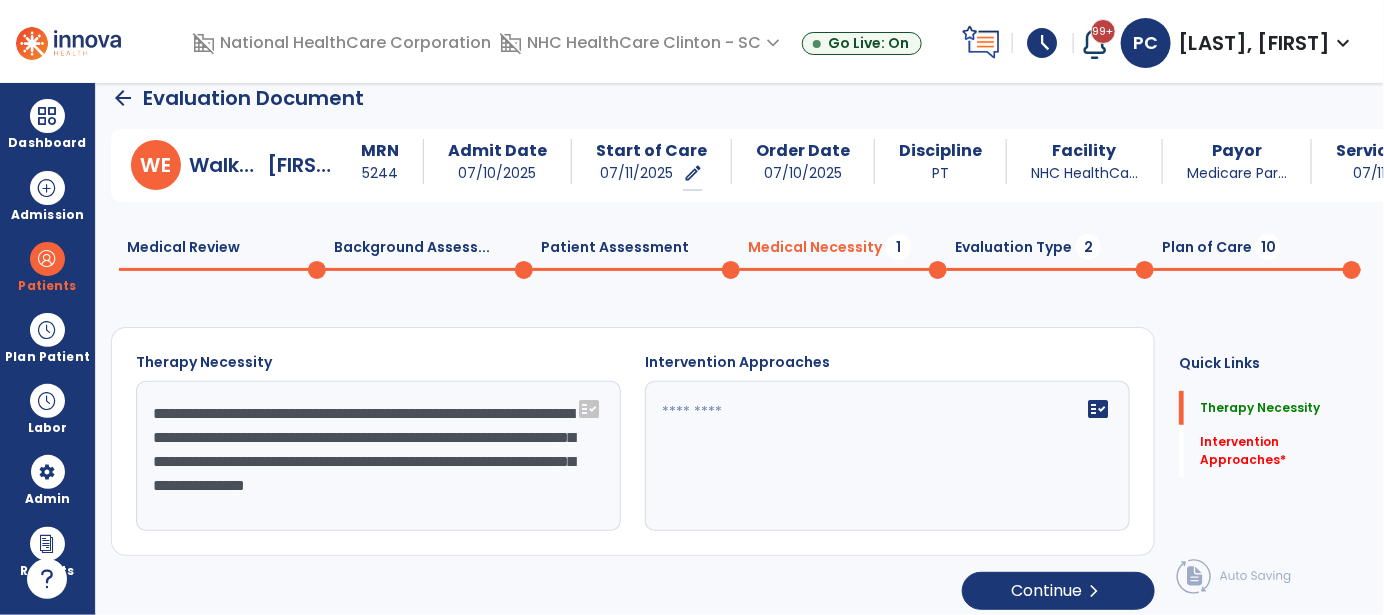 type on "**********" 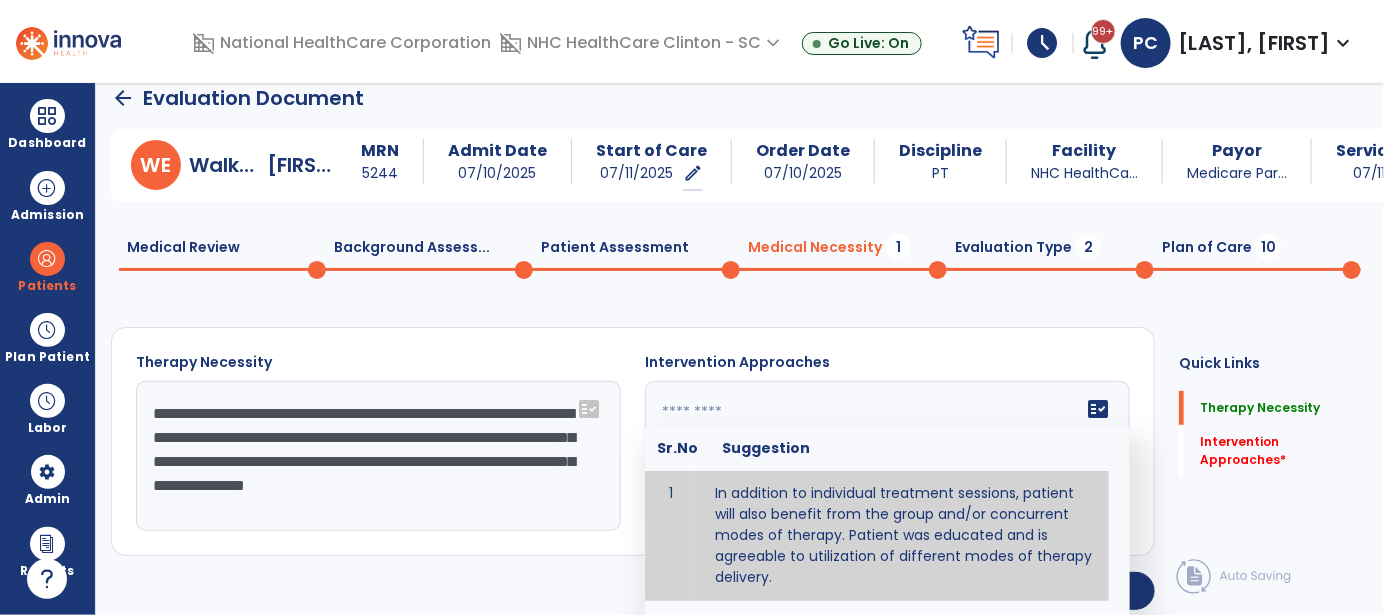 click on "fact_check  Sr.No Suggestion 1 In addition to individual treatment sessions, patient will also benefit from the group and/or concurrent modes of therapy. Patient was educated and is agreeable to utilization of different modes of therapy delivery. 2 Patient will benefit from group therapy because it allows for modeling (a form of learning in which individuals learn by imitating the actions of others and it reduces social isolation and enhances coping mechanisms. 3 Patient will benefit from group therapy to: Create a network that promotes growth and learning by enabling patients to receive and give support and to share experiences from different points of view. 4 Patient will benefit from group/concurrent therapy because it is supported by evidence to promote increased patient engagement and sustainable outcomes. 5 Patient will benefit from group/concurrent therapy to: Promote independence and minimize dependence." 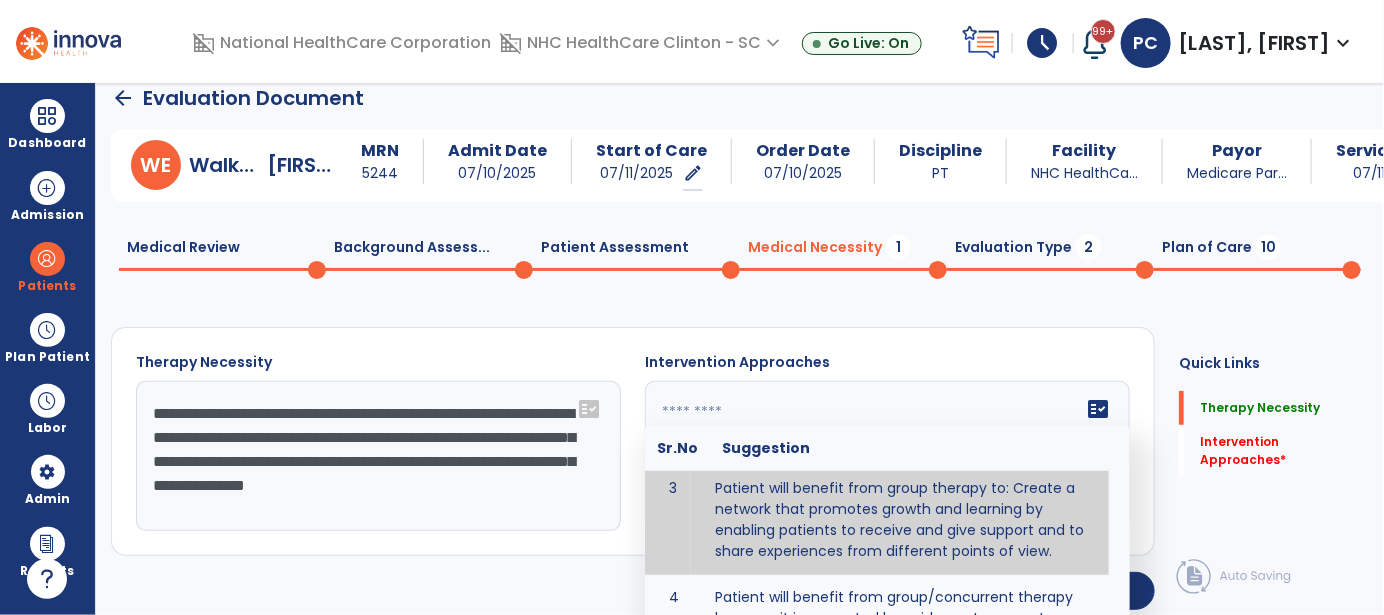 scroll, scrollTop: 293, scrollLeft: 0, axis: vertical 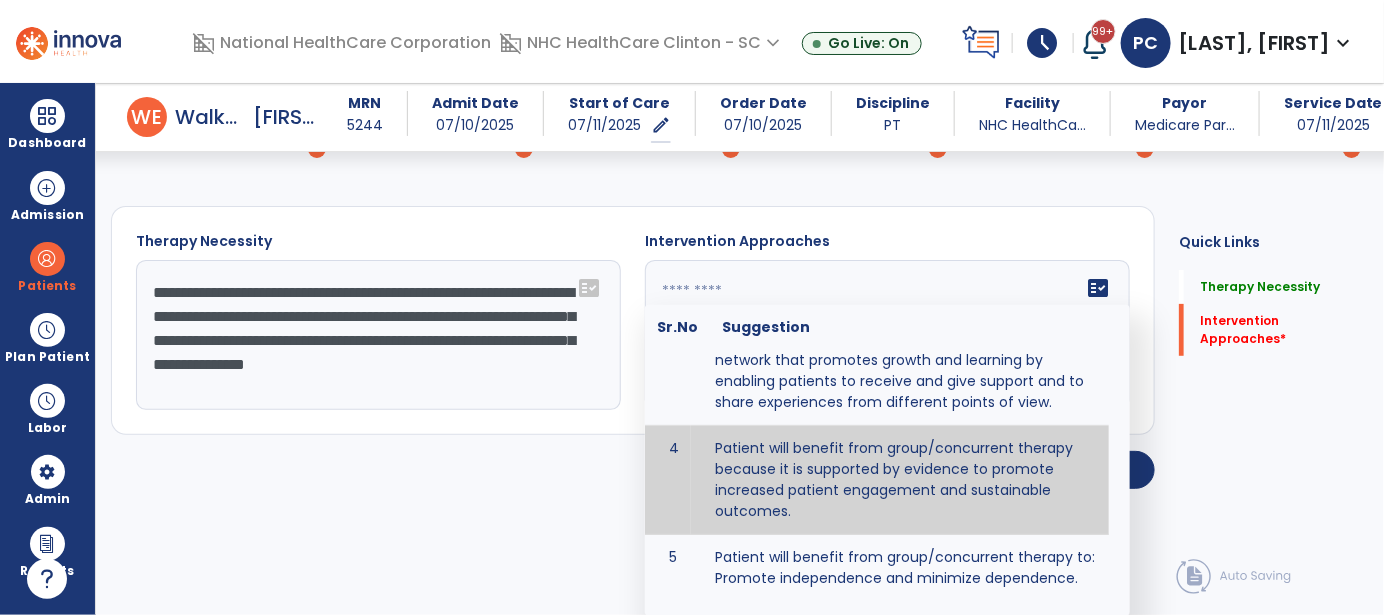 type on "**********" 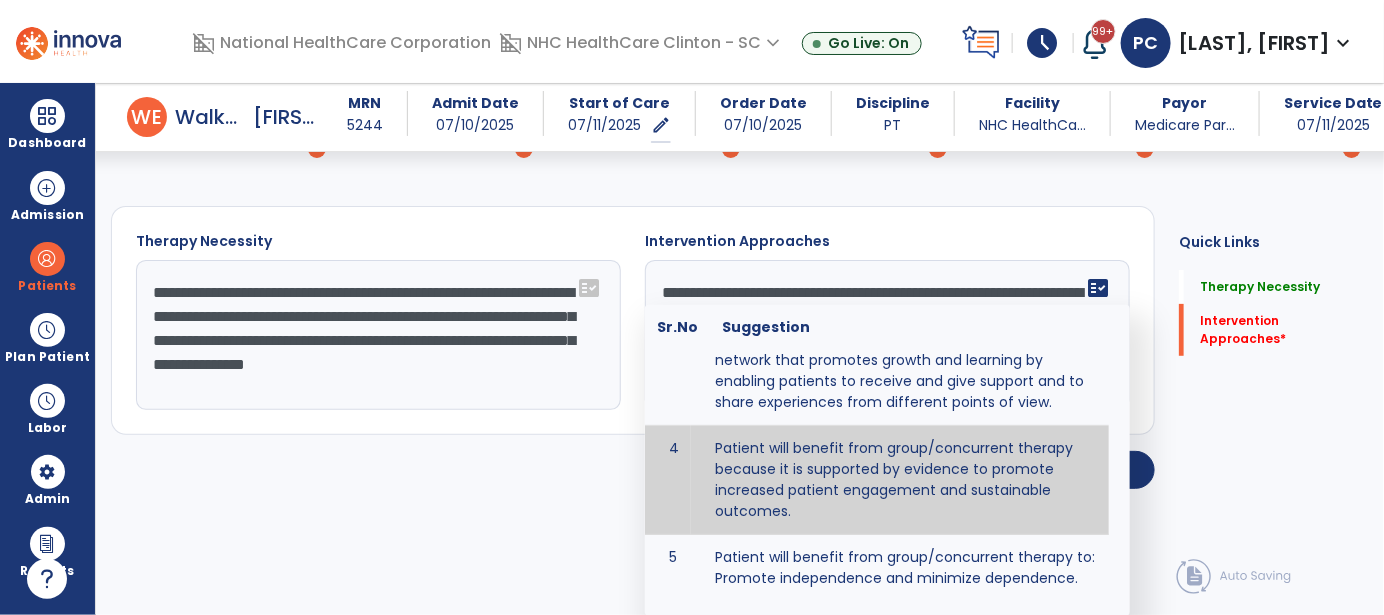 scroll, scrollTop: 8, scrollLeft: 0, axis: vertical 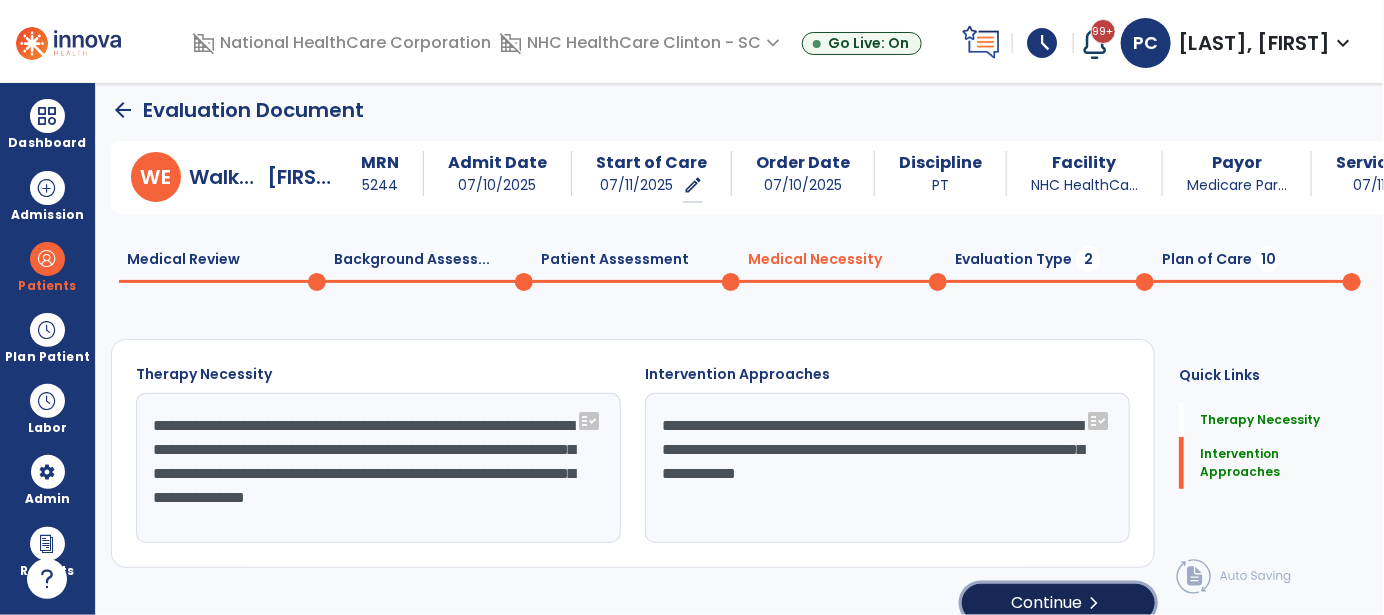 click on "Continue  chevron_right" 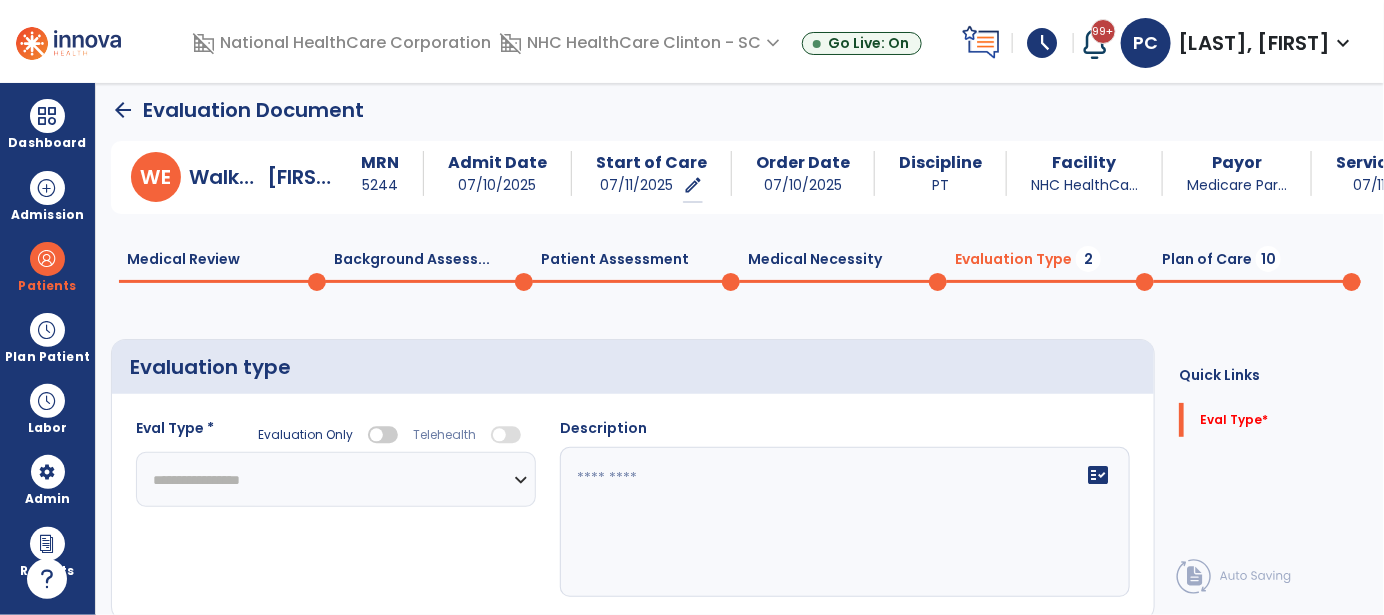 click on "**********" 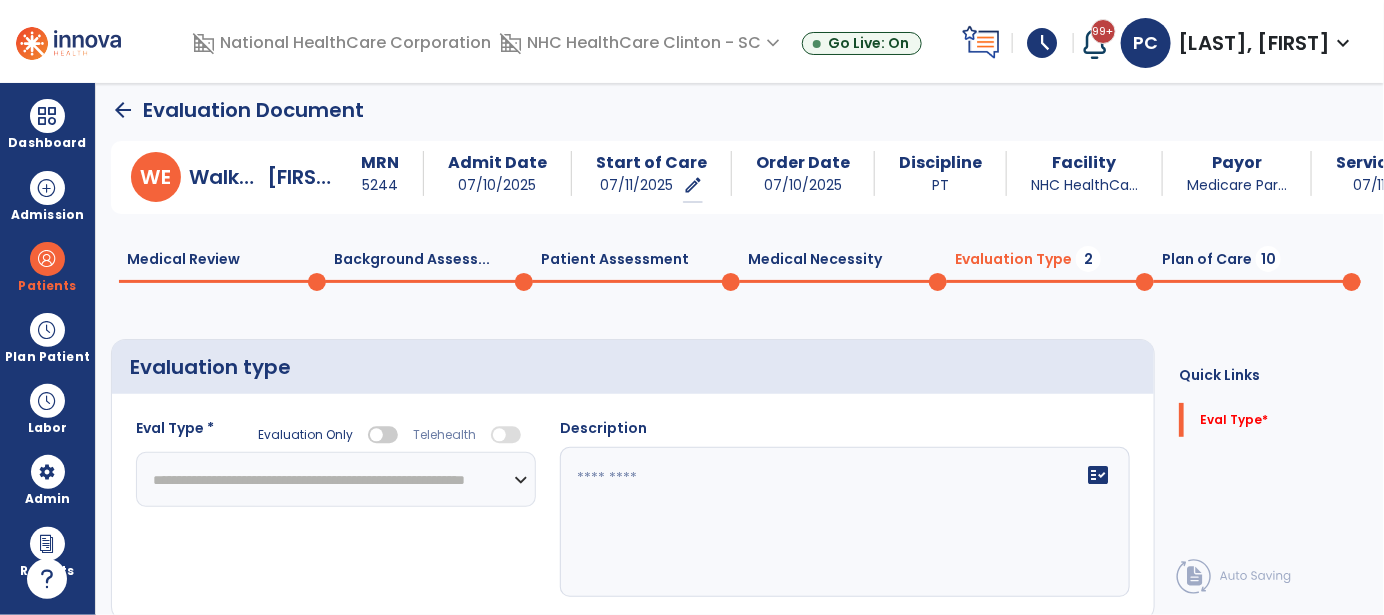 click on "**********" 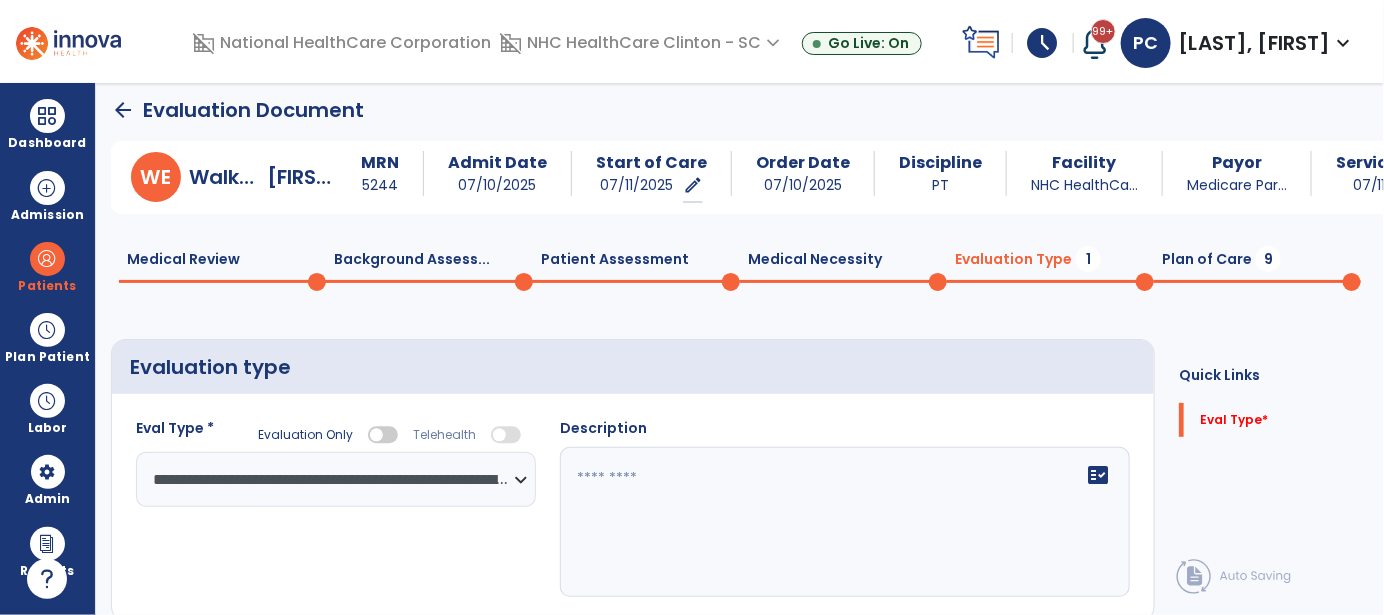 click 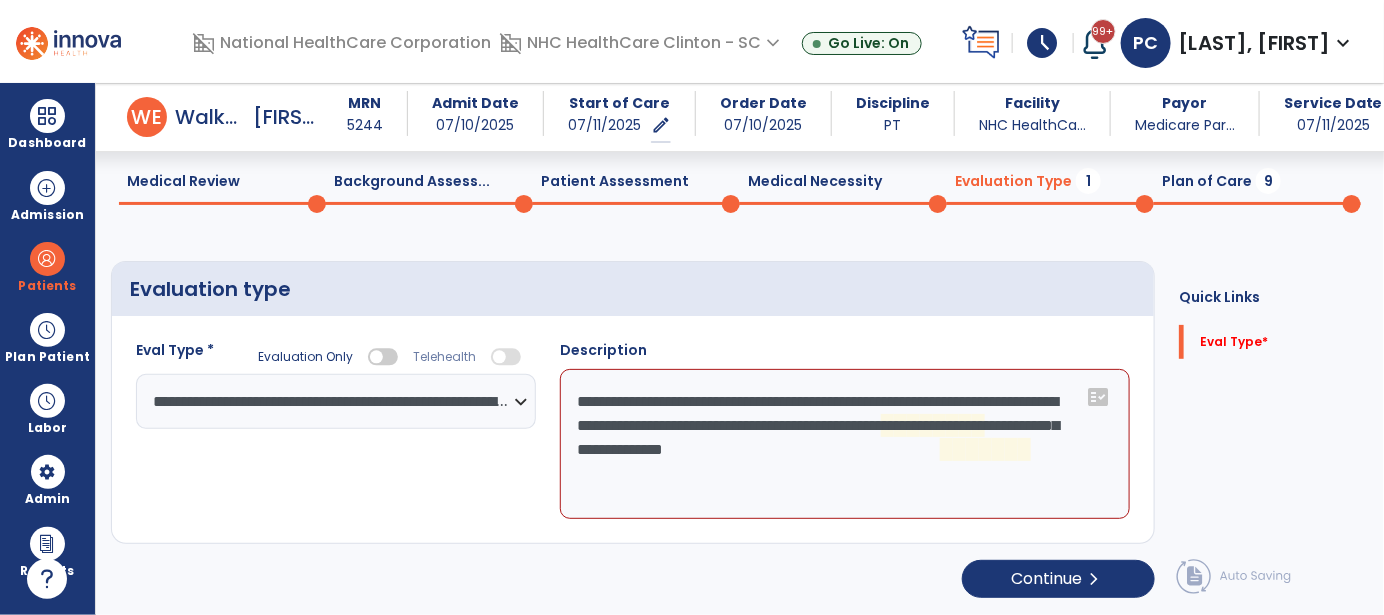 scroll, scrollTop: 64, scrollLeft: 0, axis: vertical 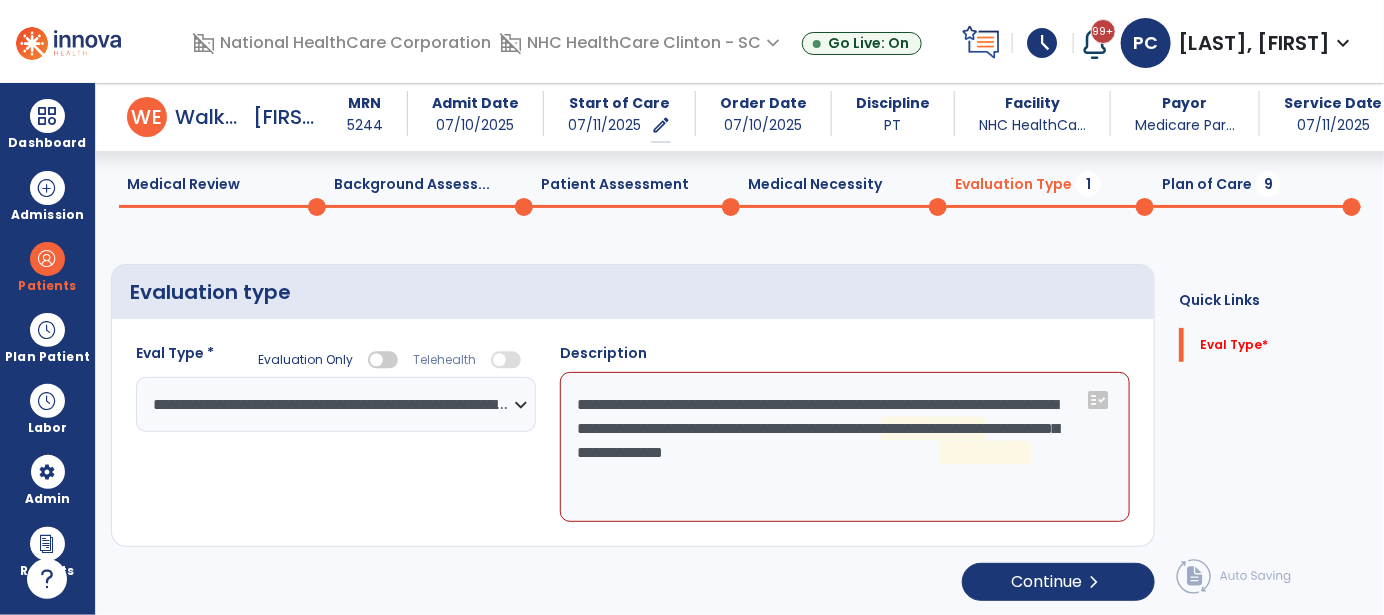 click on "**********" 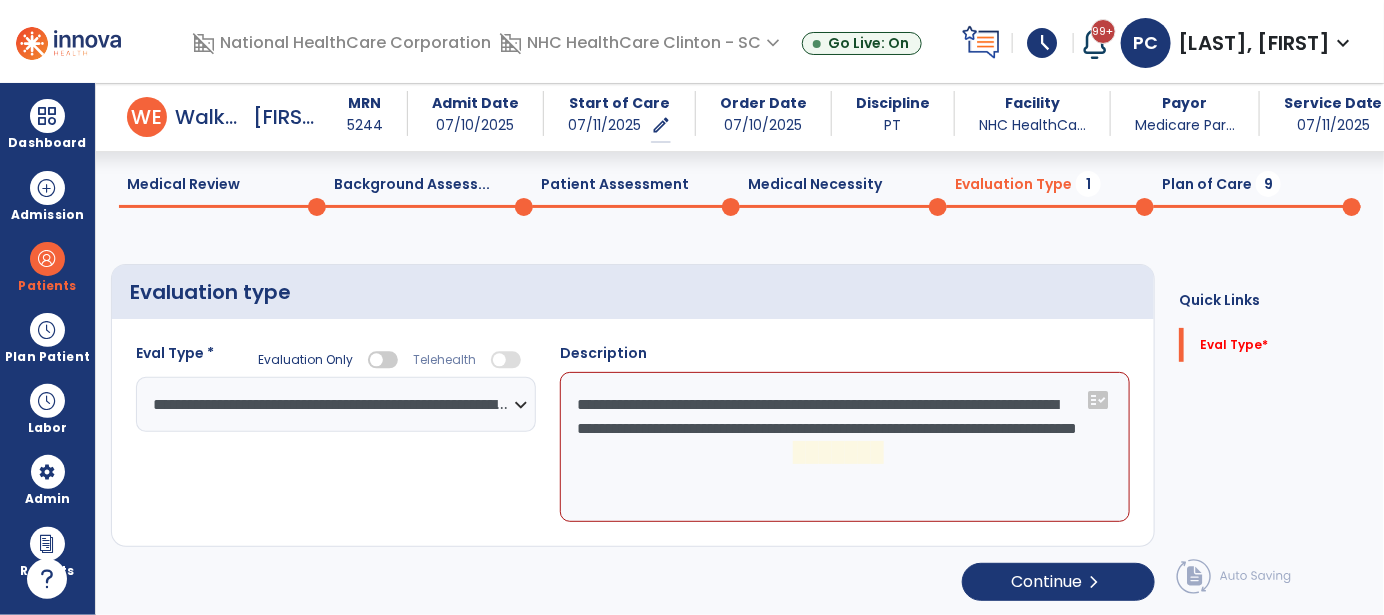 click on "**********" 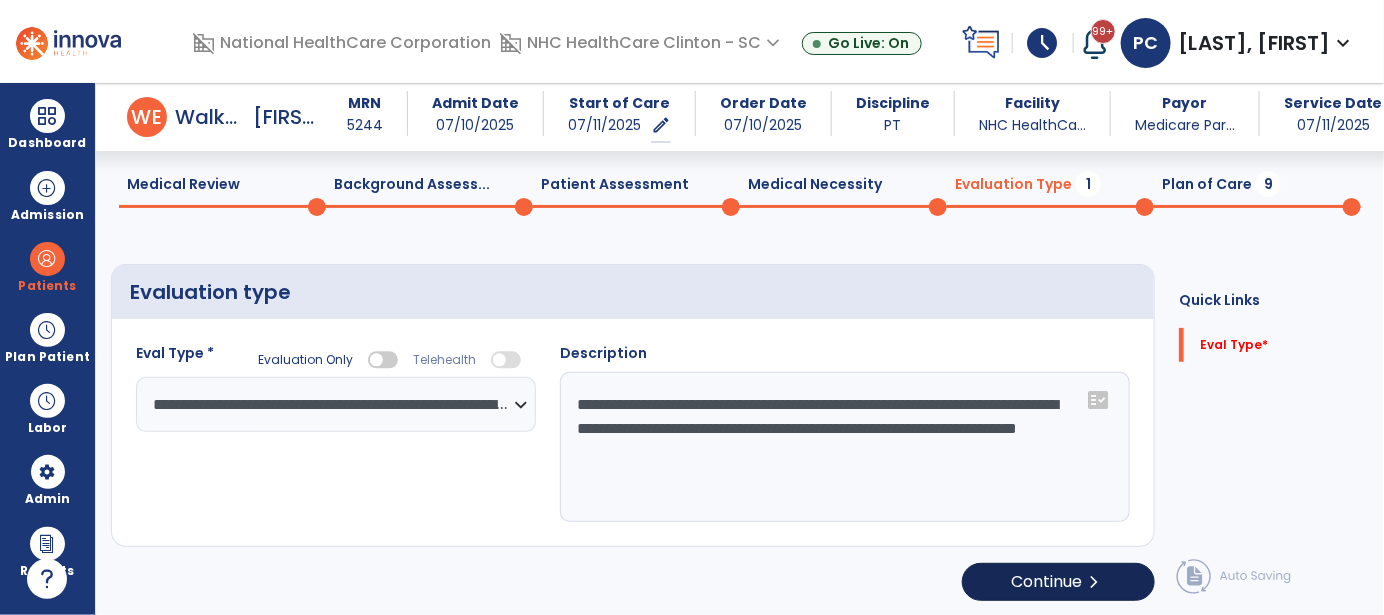 scroll, scrollTop: 62, scrollLeft: 0, axis: vertical 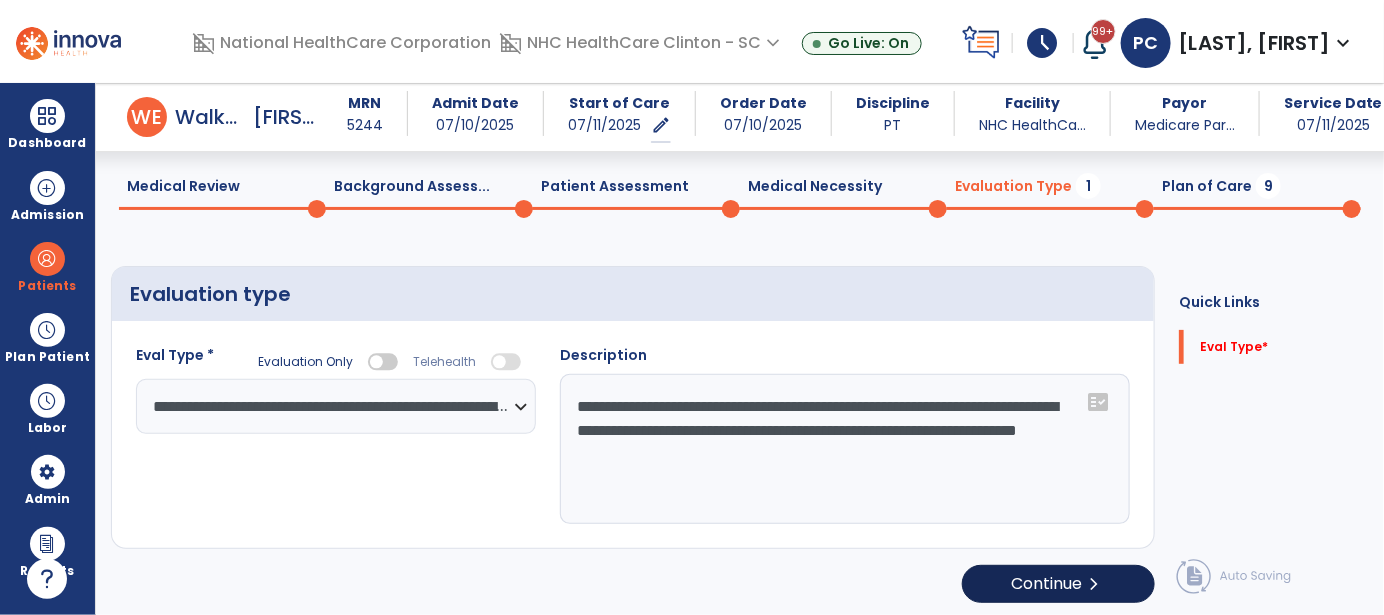 type on "**********" 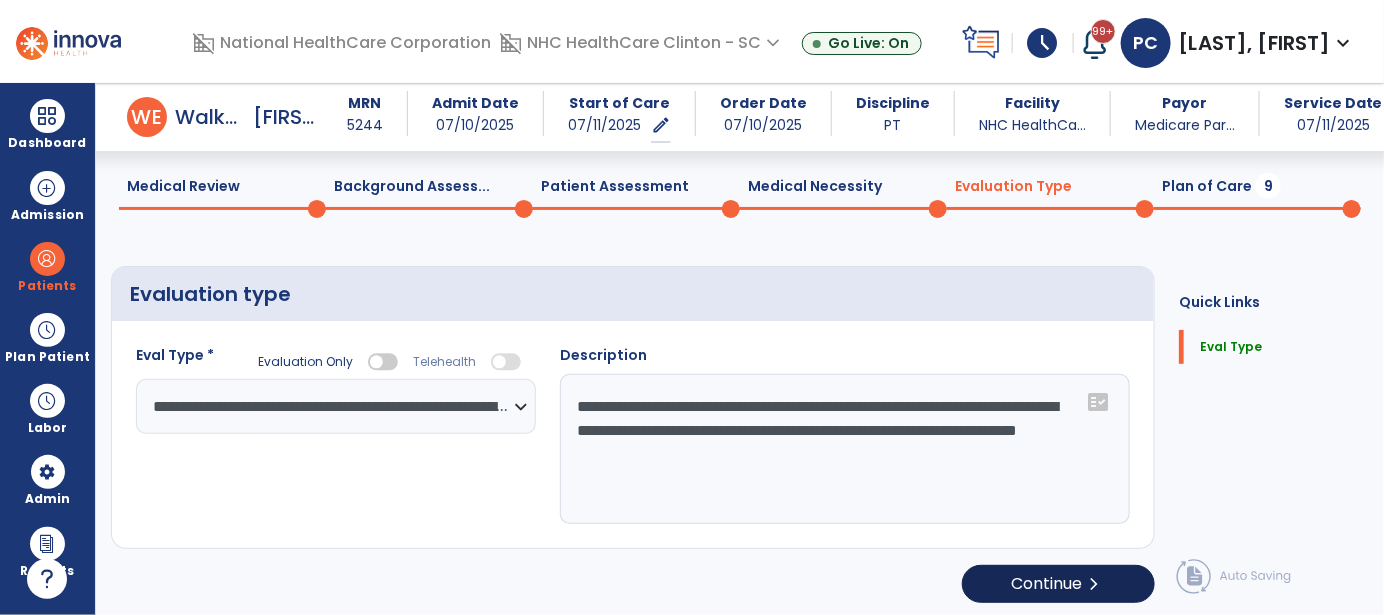click on "Continue  chevron_right" 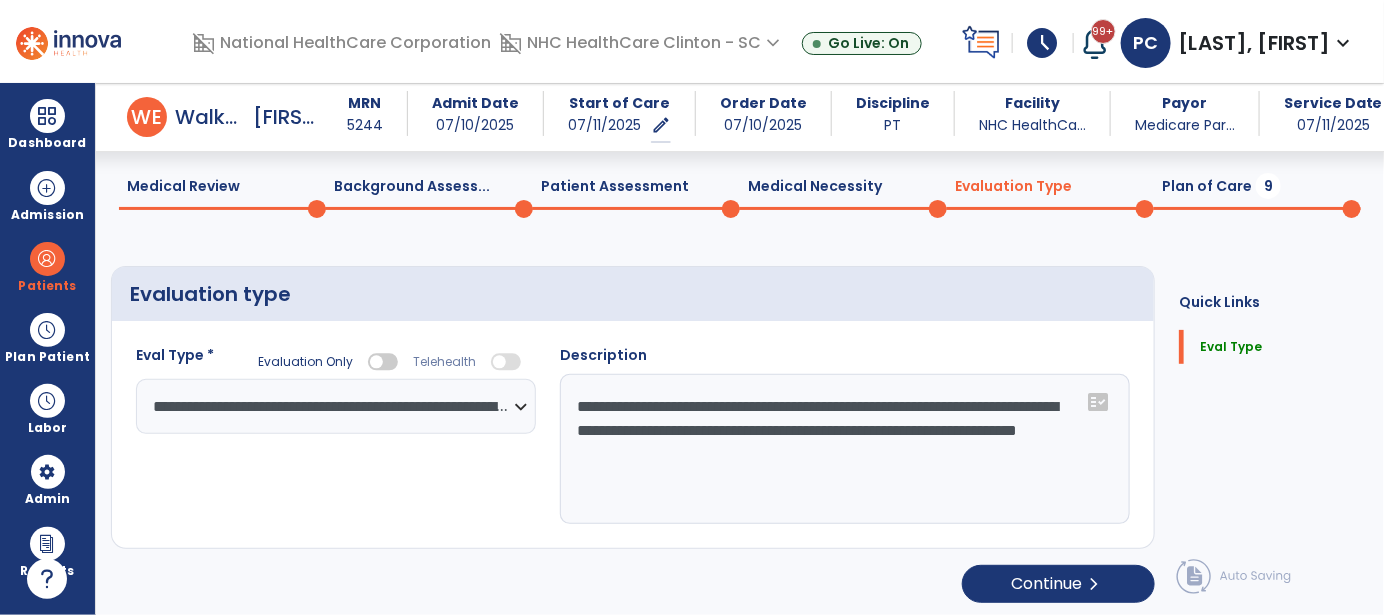 select on "*****" 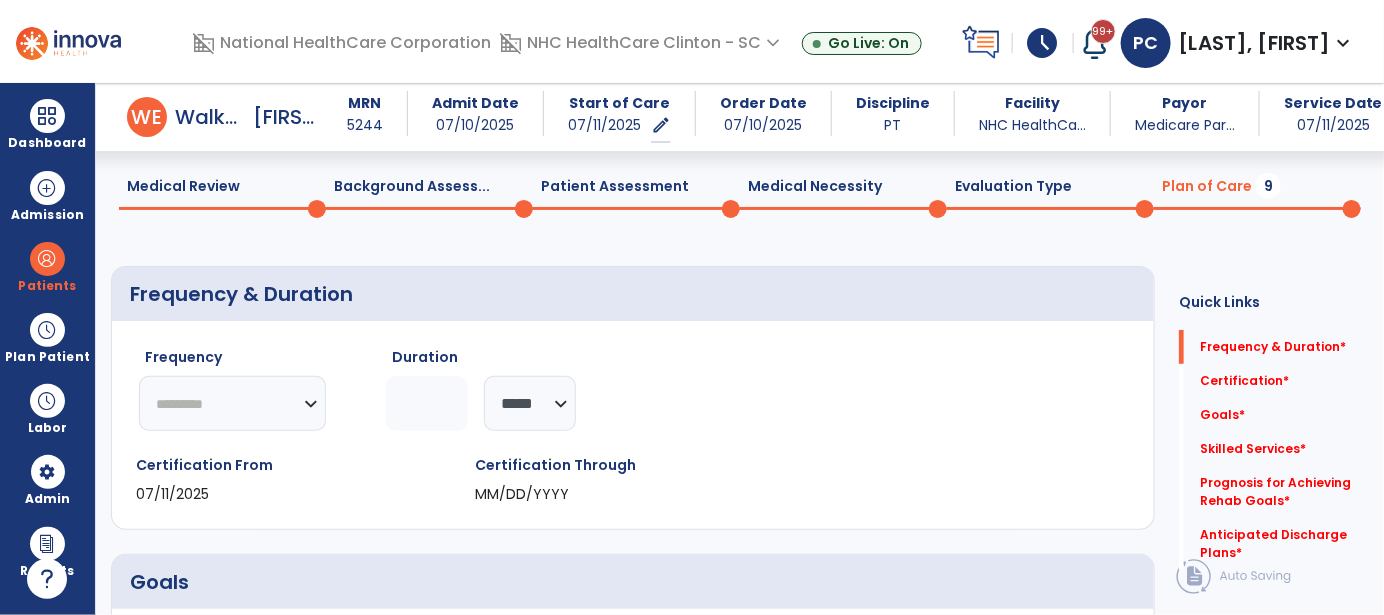 click on "********* ** ** ** ** ** ** **" 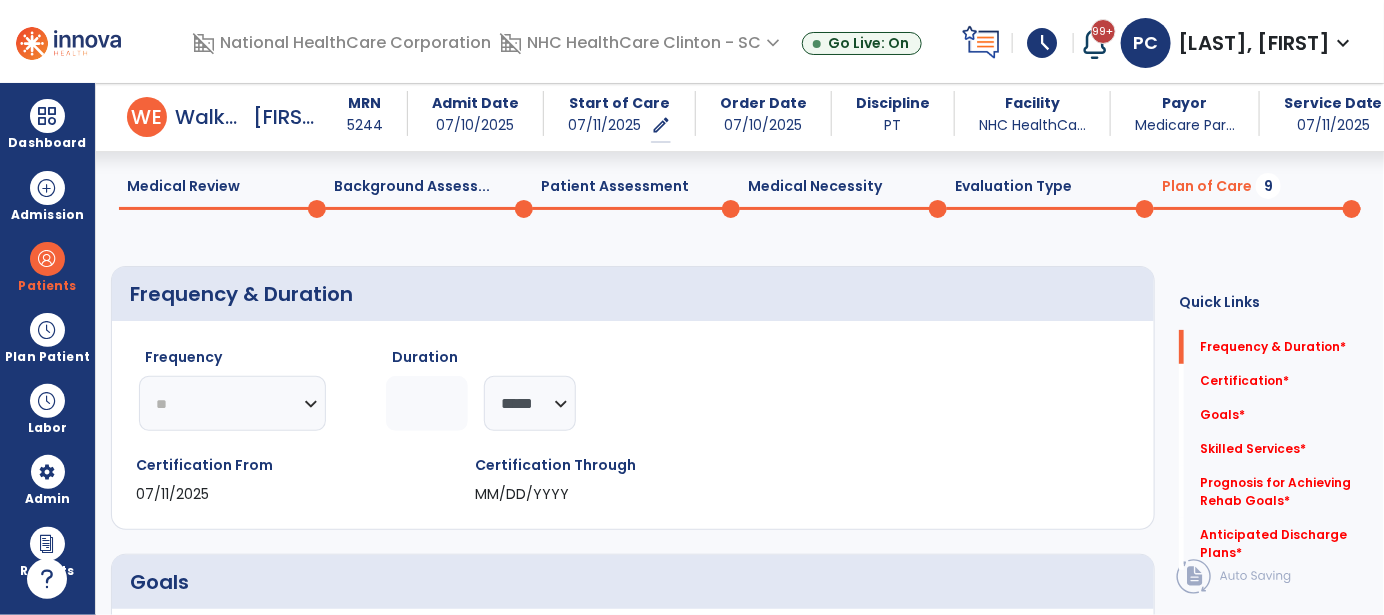 click on "********* ** ** ** ** ** ** **" 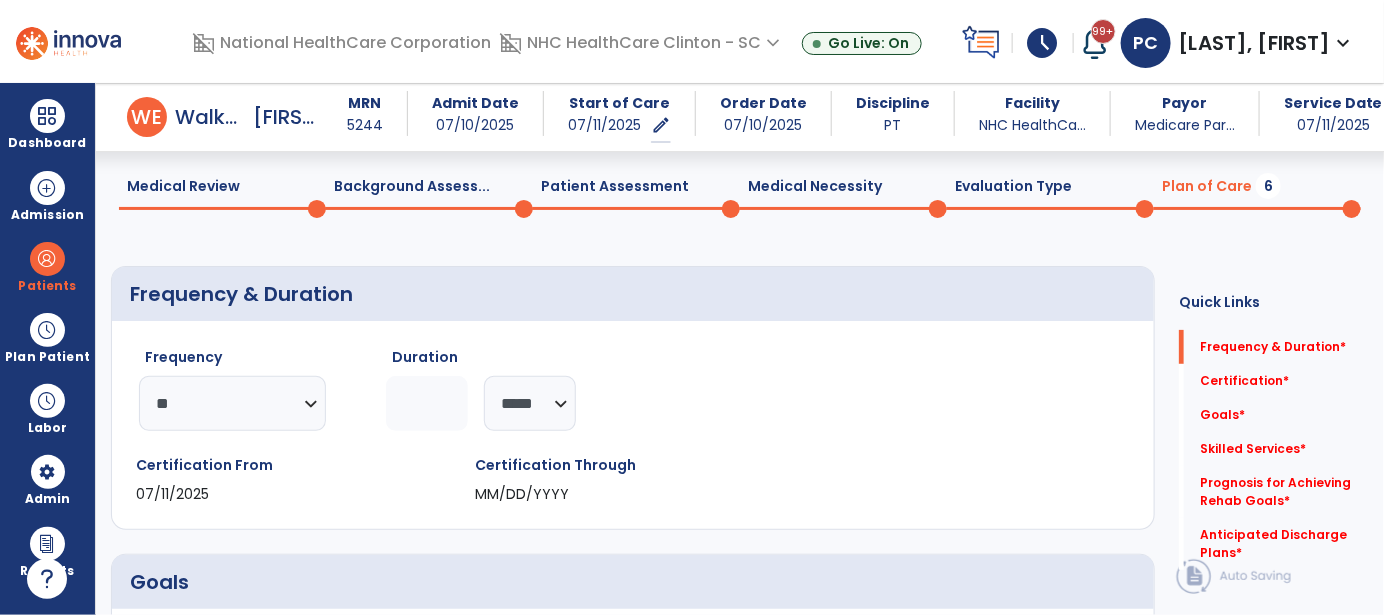 click 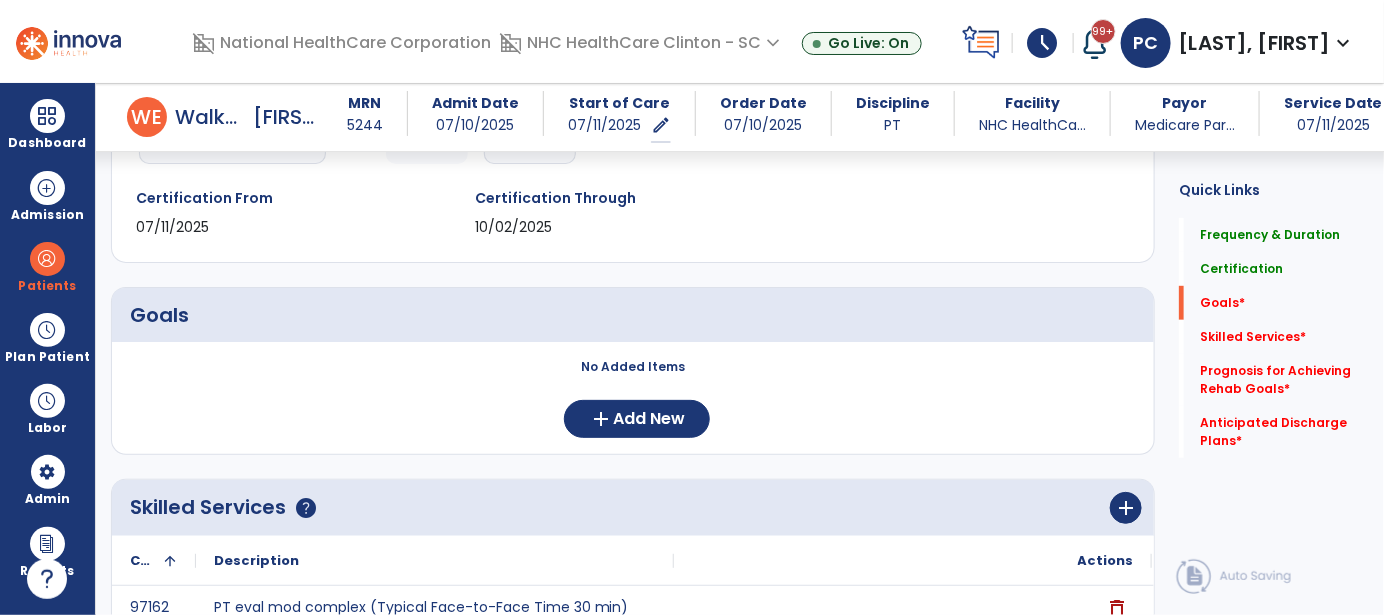 scroll, scrollTop: 362, scrollLeft: 0, axis: vertical 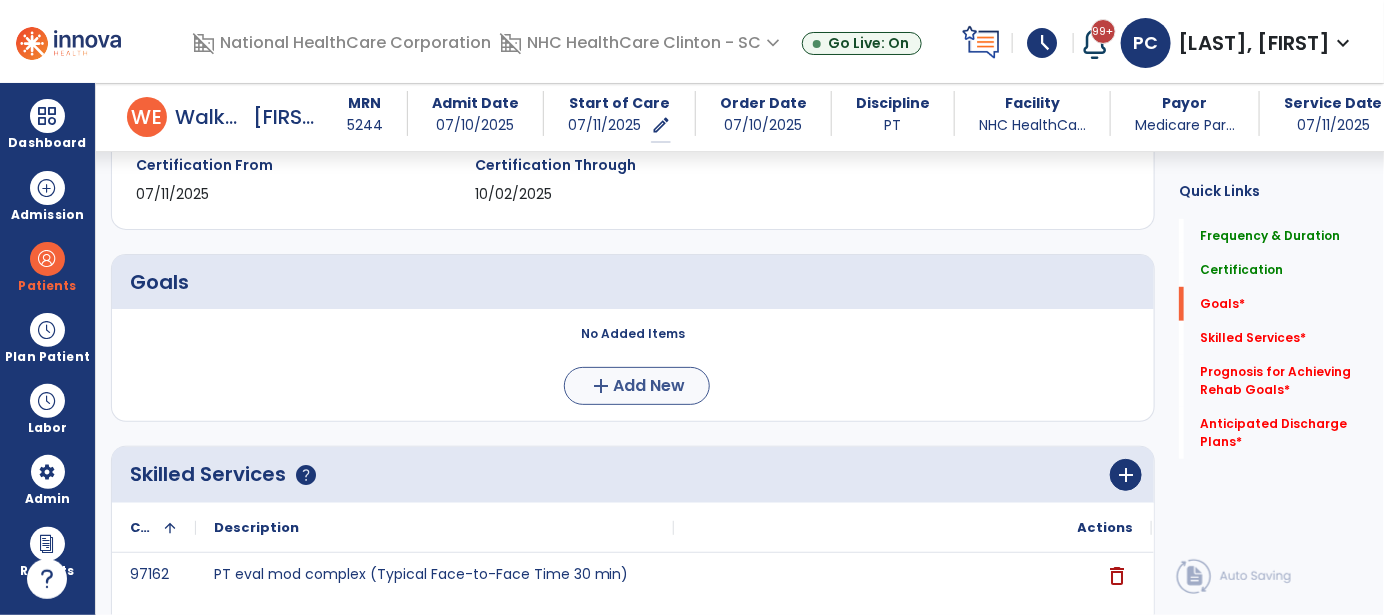 type on "**" 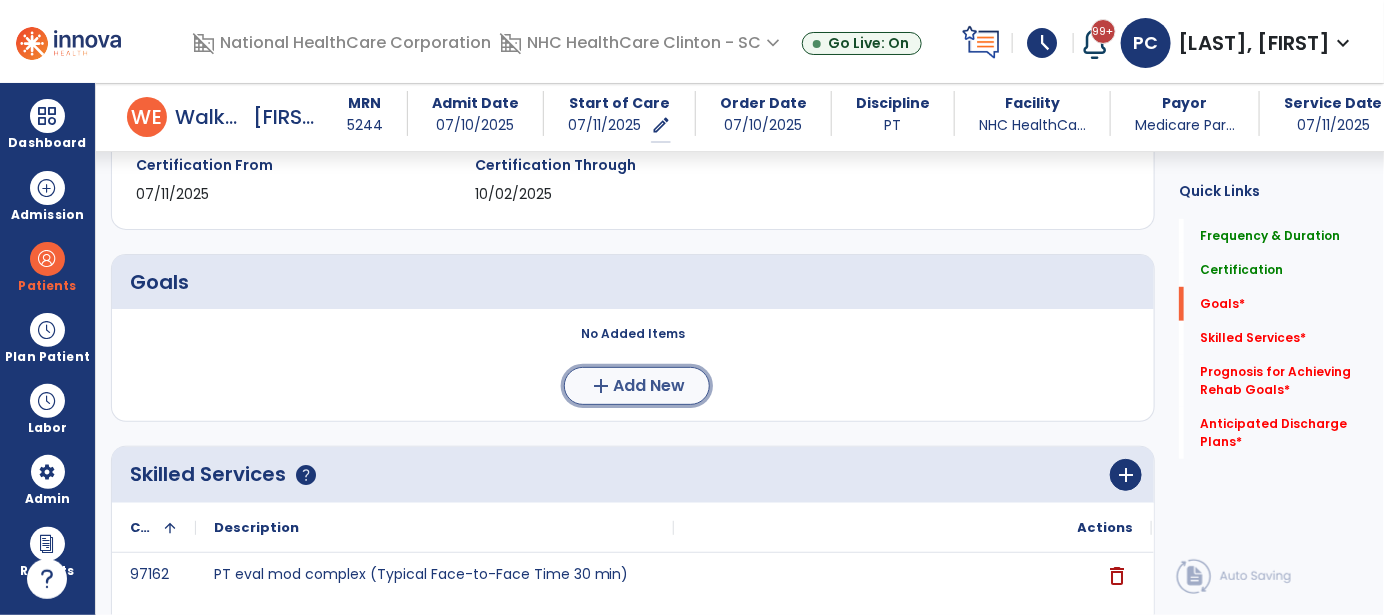 click on "Add New" at bounding box center [649, 386] 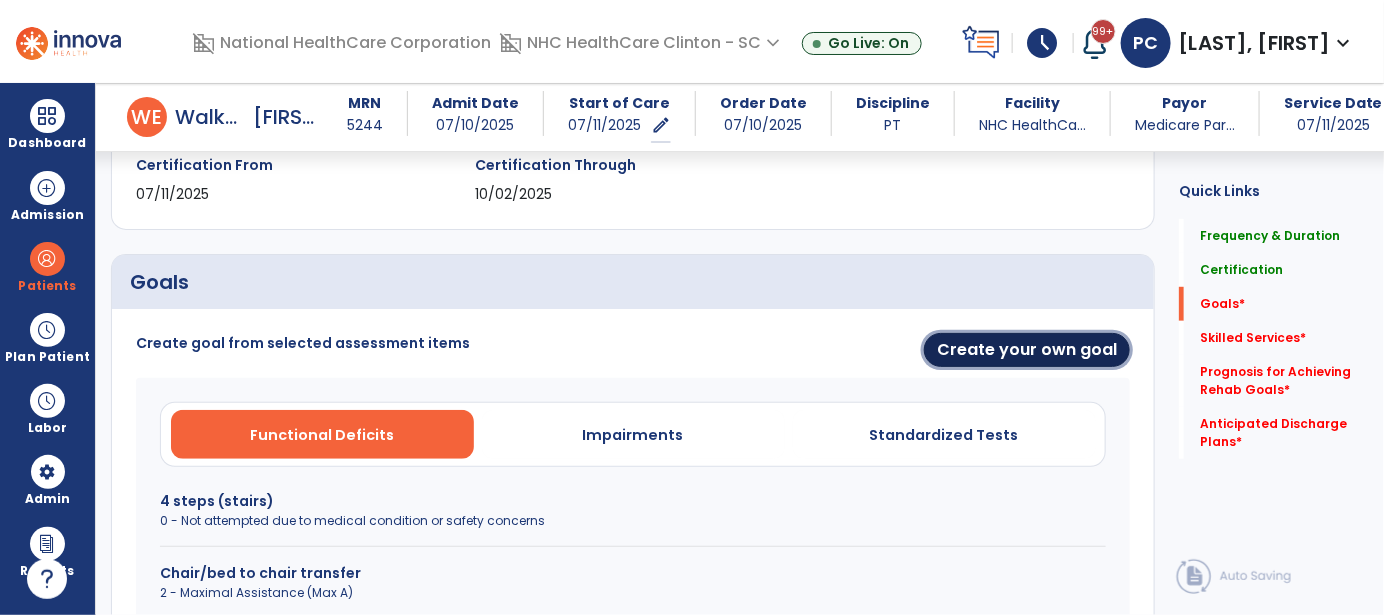 click on "Create your own goal" at bounding box center [1027, 350] 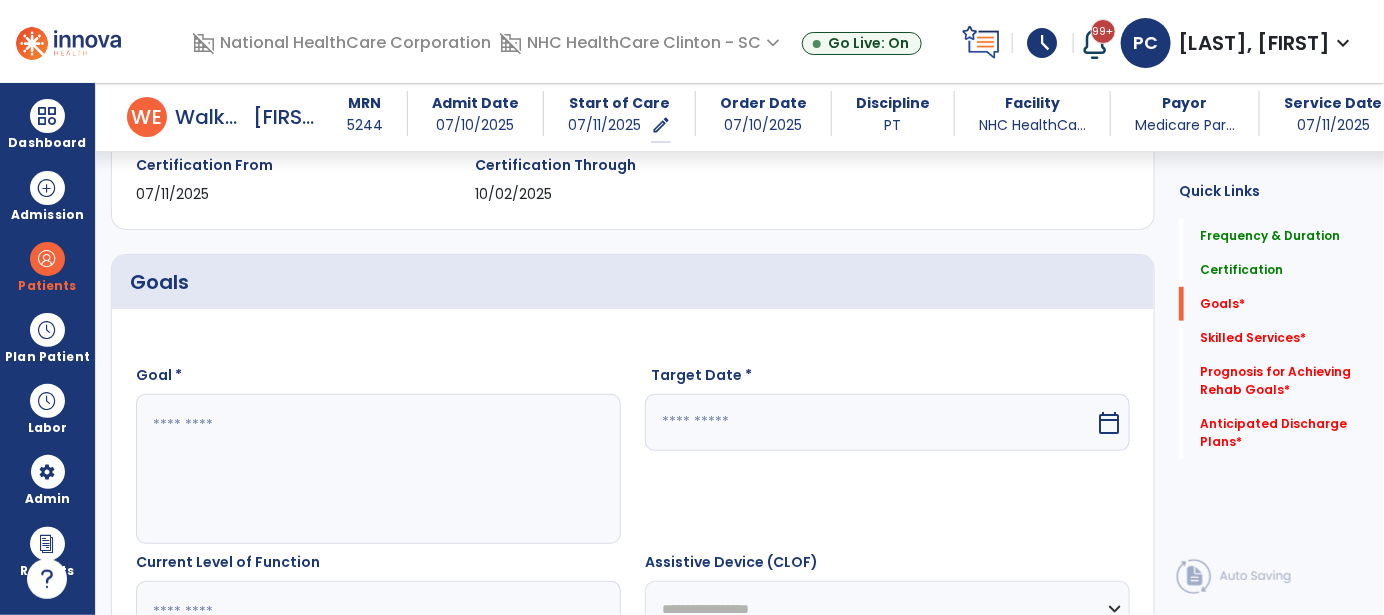 click at bounding box center [378, 469] 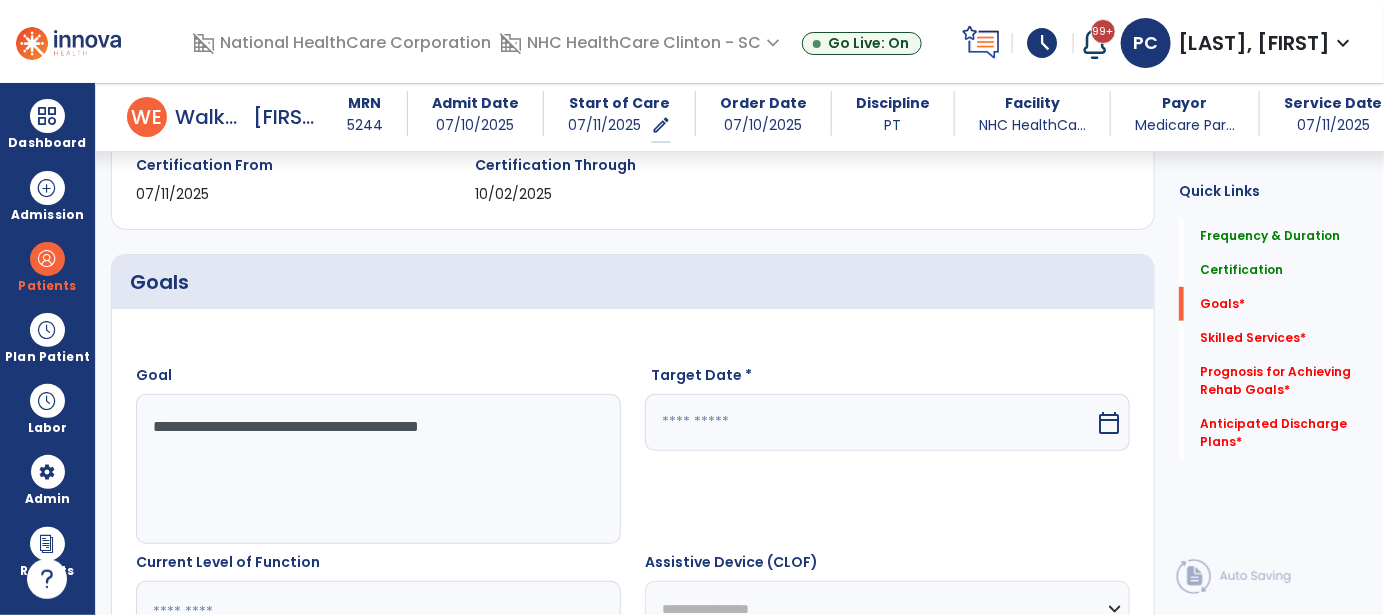 type on "**********" 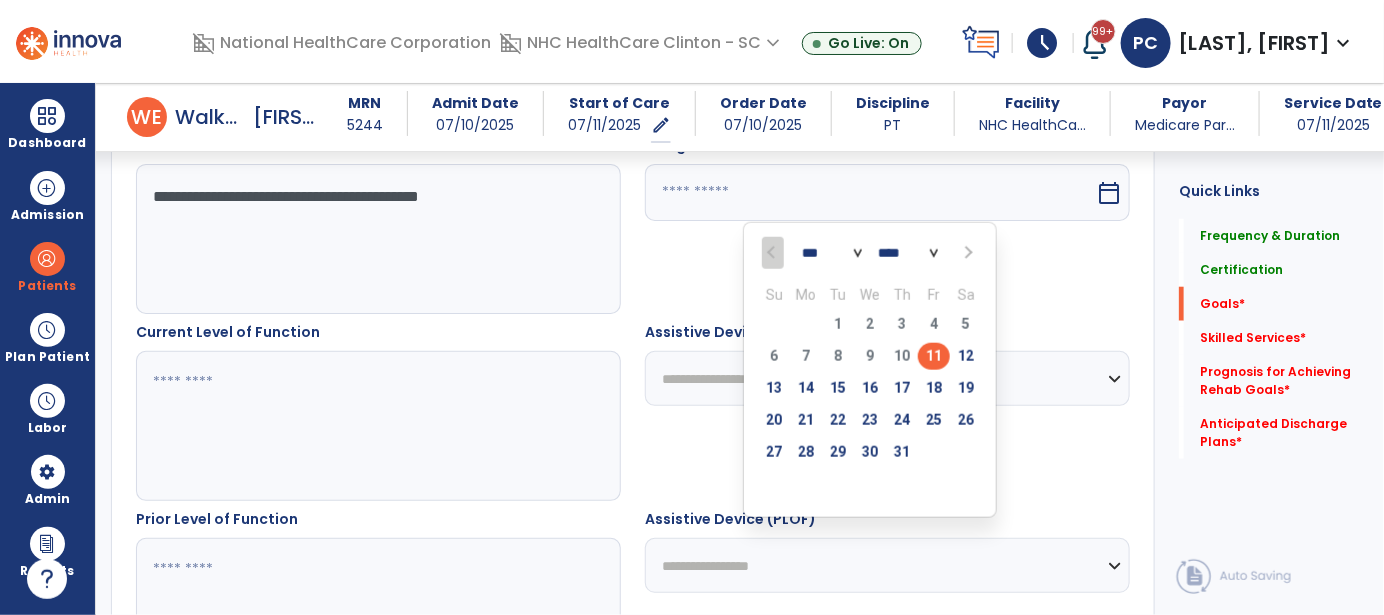 scroll, scrollTop: 562, scrollLeft: 0, axis: vertical 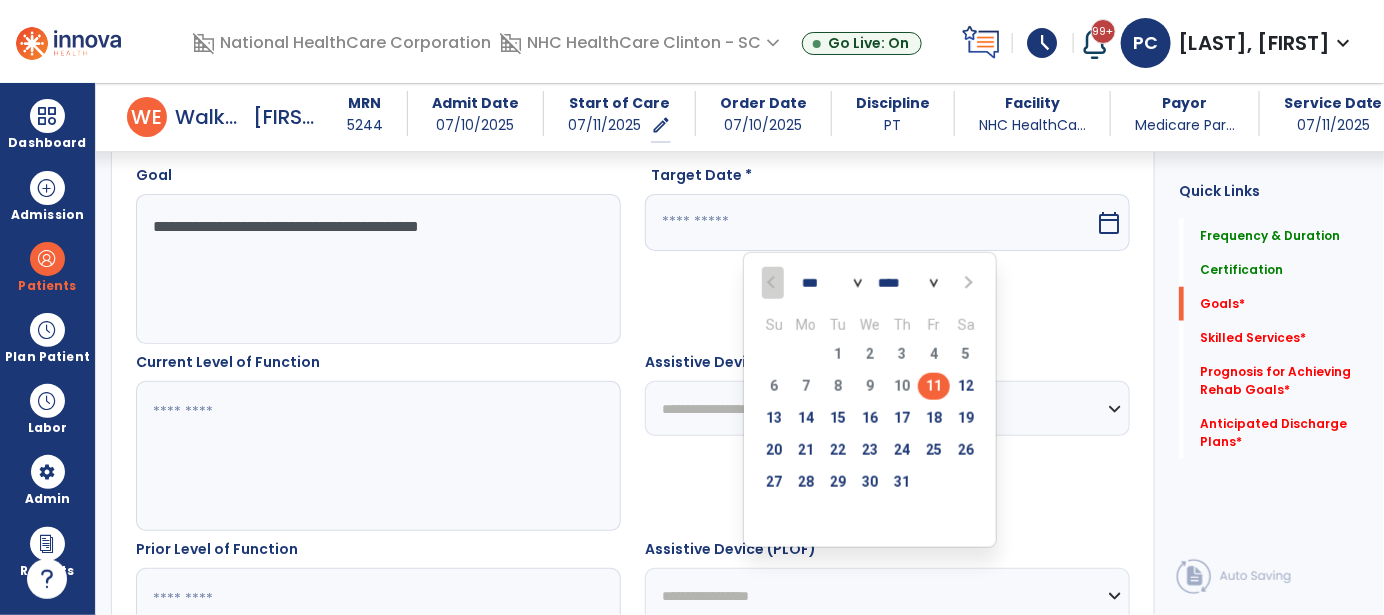 click at bounding box center (967, 283) 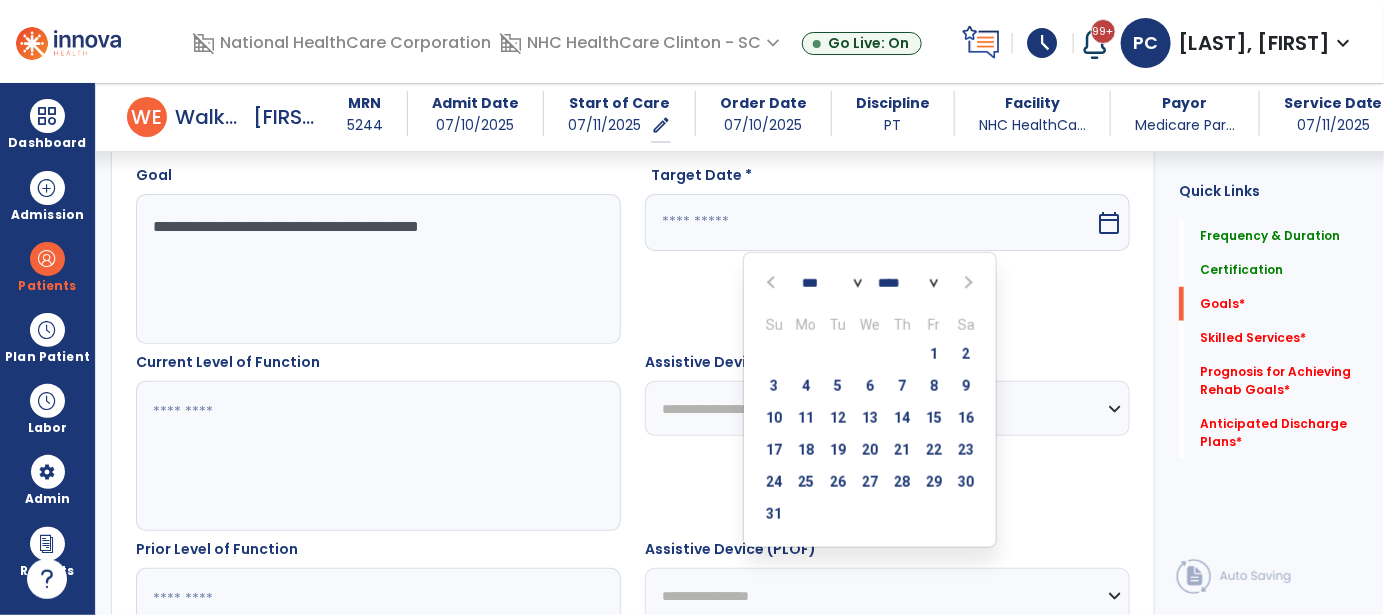 click at bounding box center [967, 283] 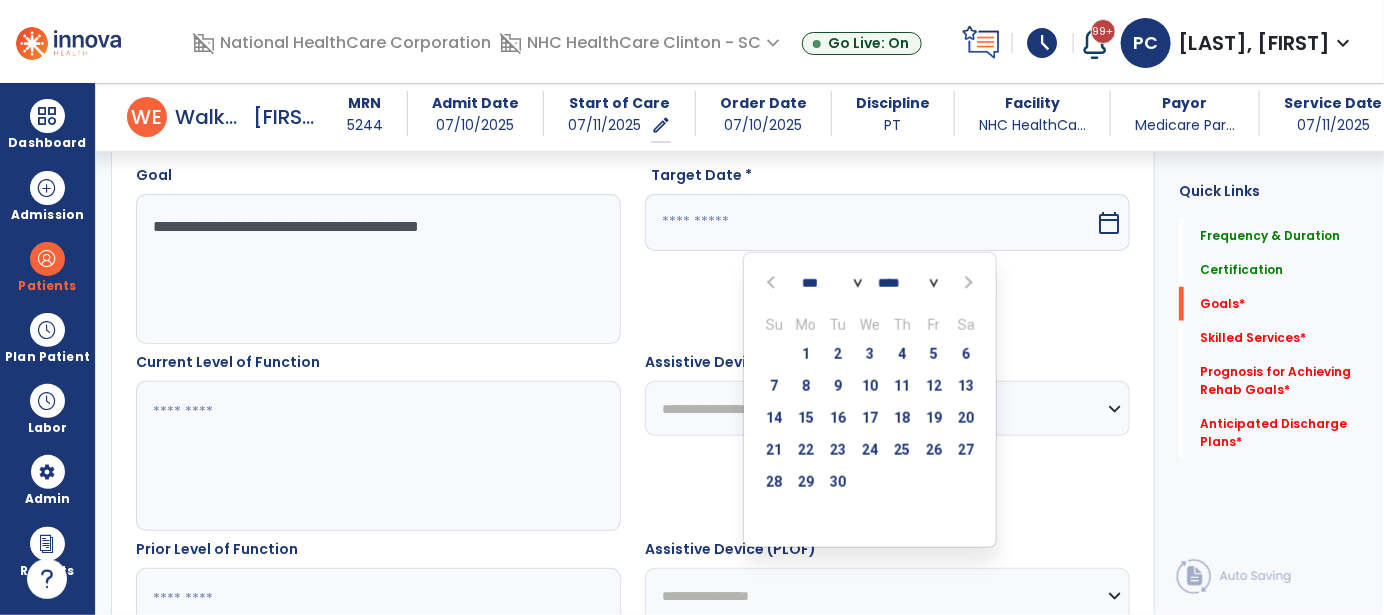 click at bounding box center (966, 283) 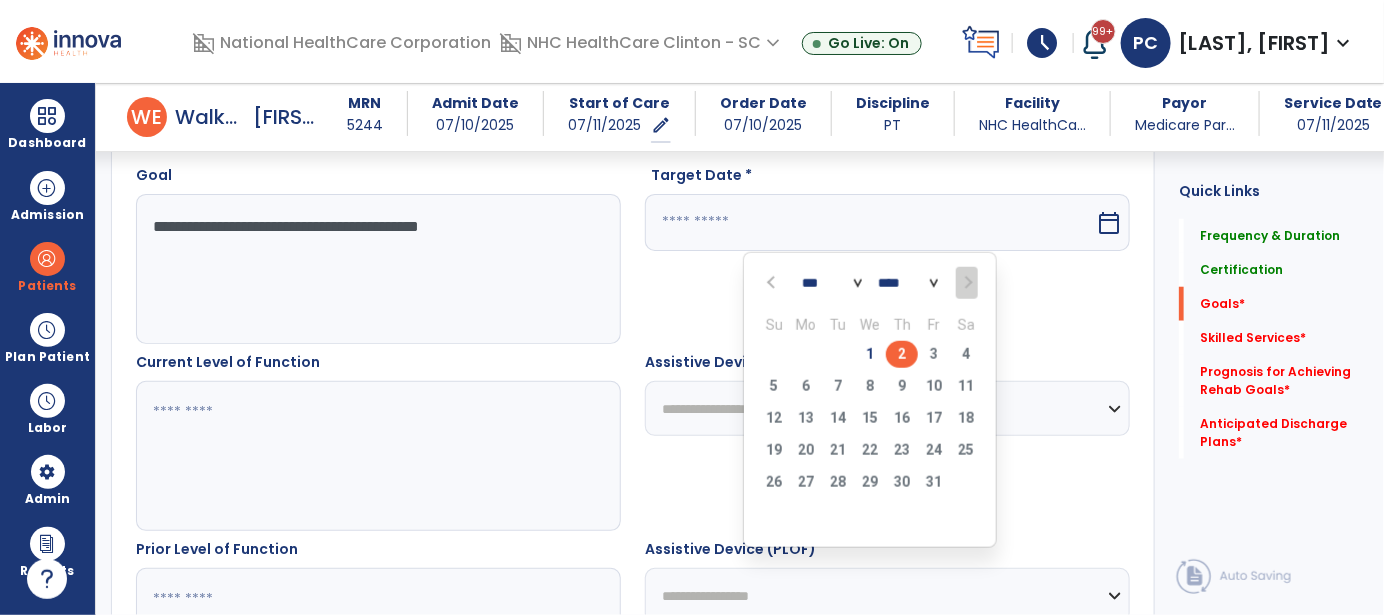 click on "2" at bounding box center [902, 354] 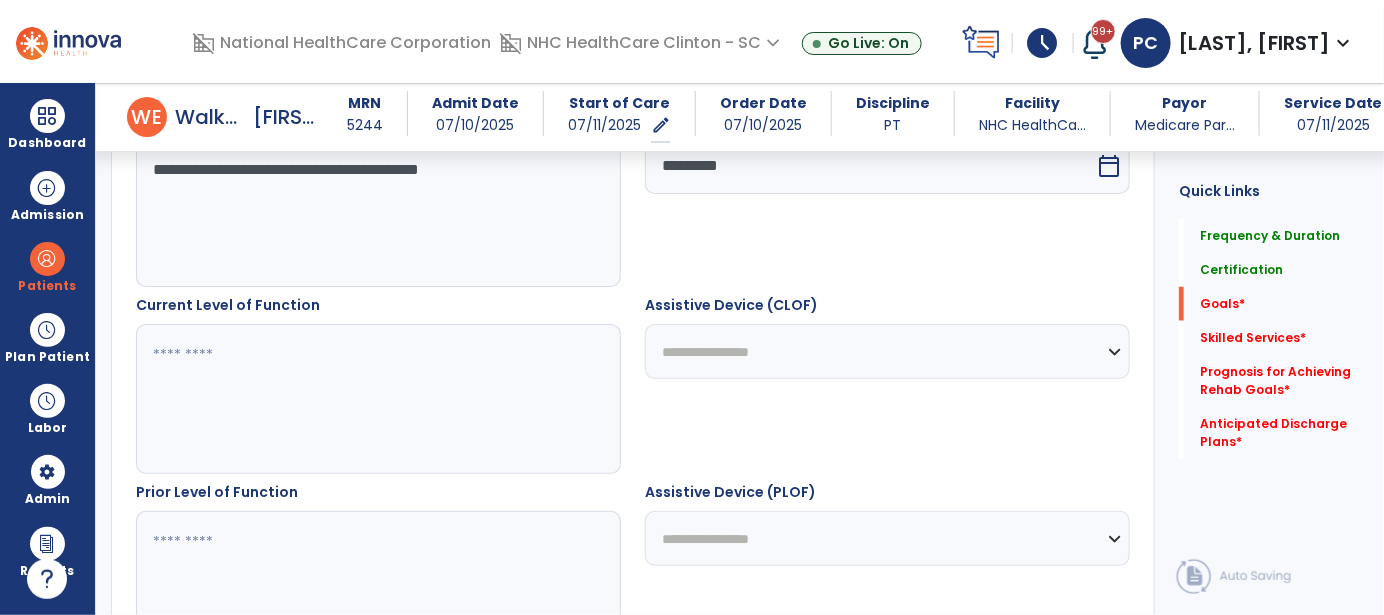scroll, scrollTop: 663, scrollLeft: 0, axis: vertical 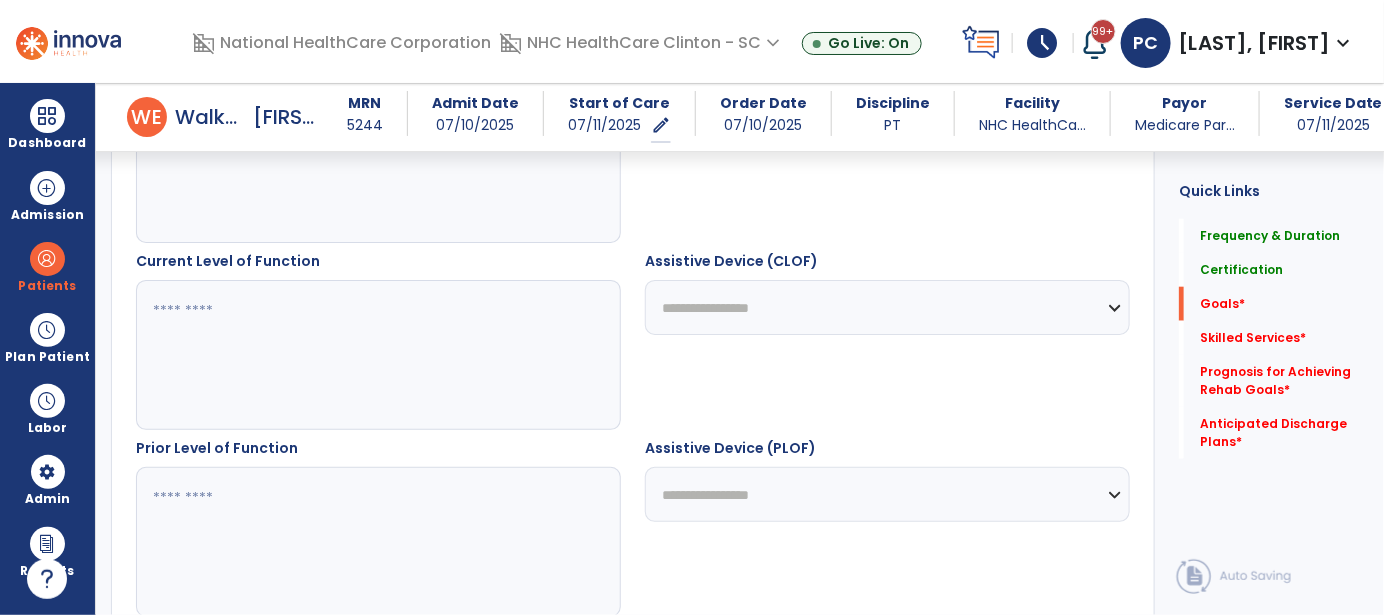 click at bounding box center [378, 355] 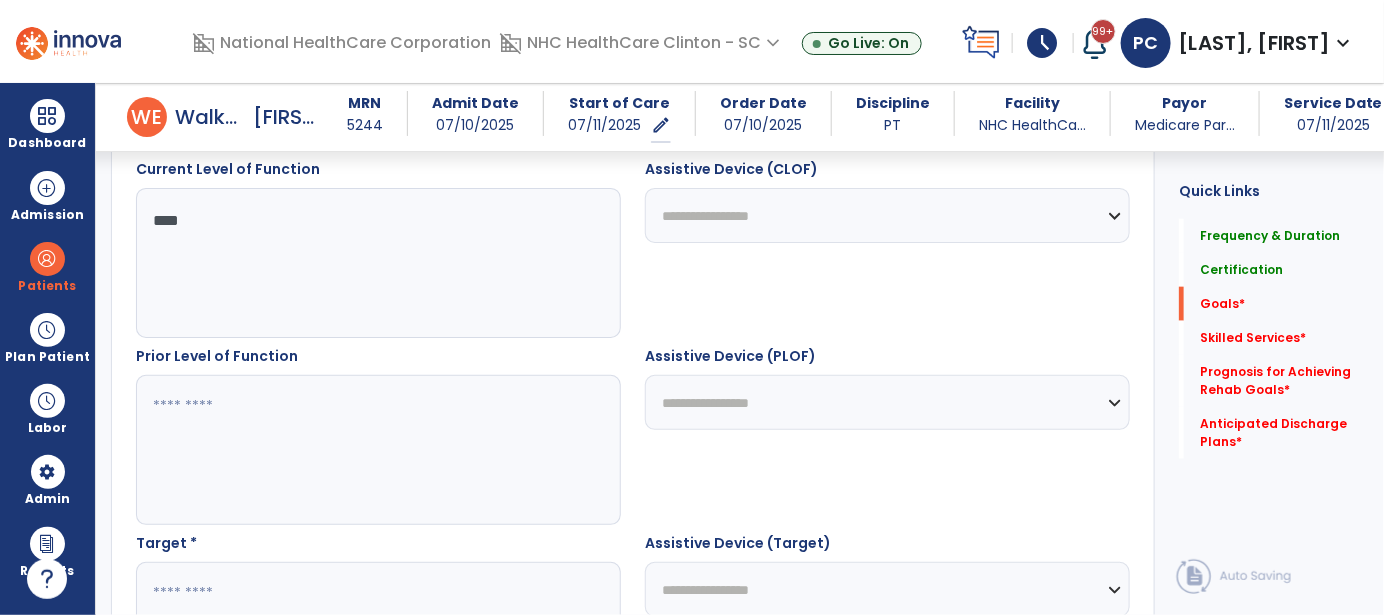 scroll, scrollTop: 862, scrollLeft: 0, axis: vertical 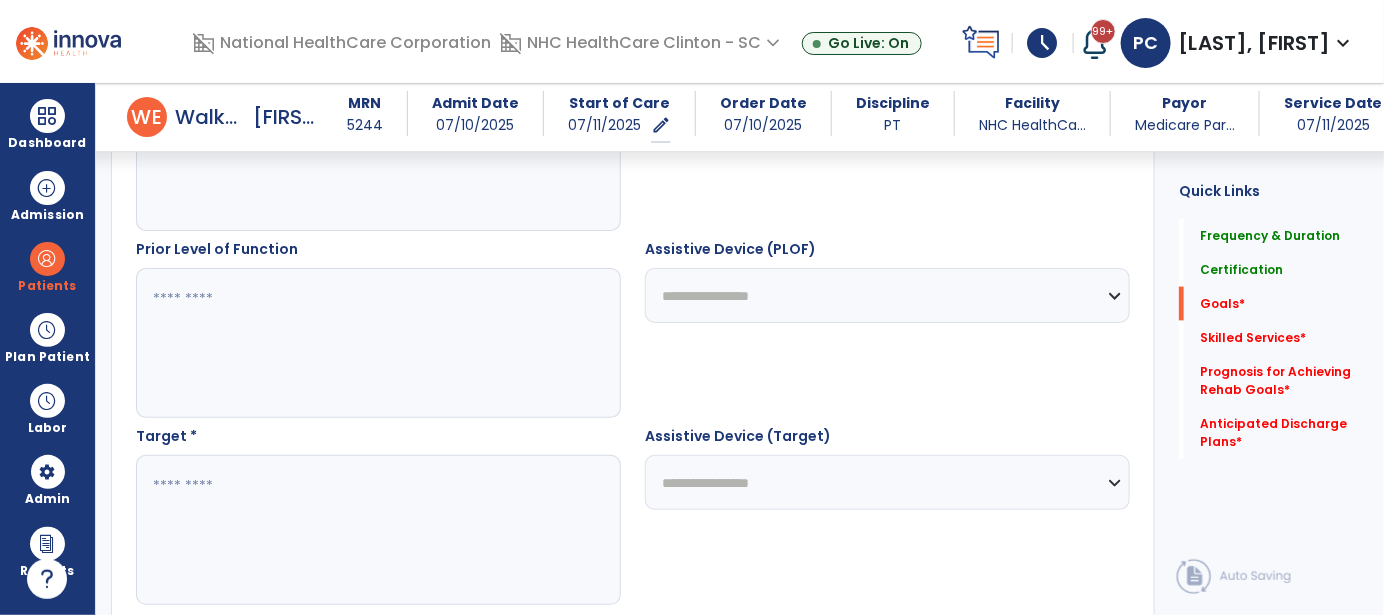 type on "****" 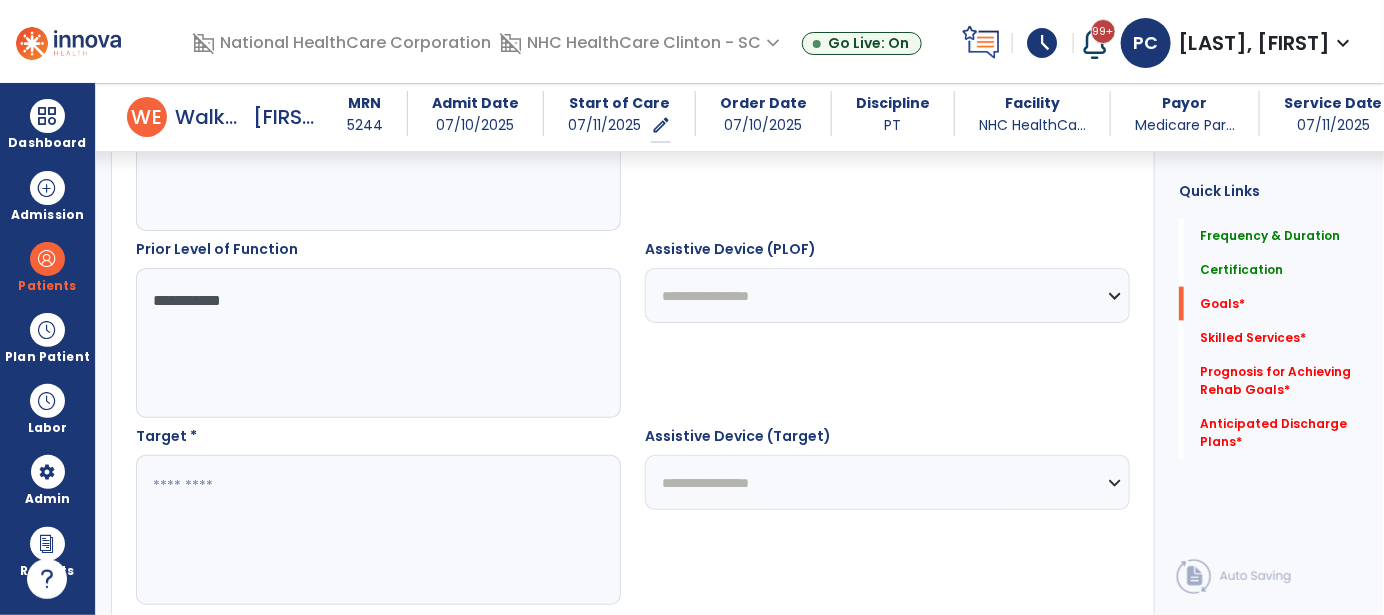 type on "**********" 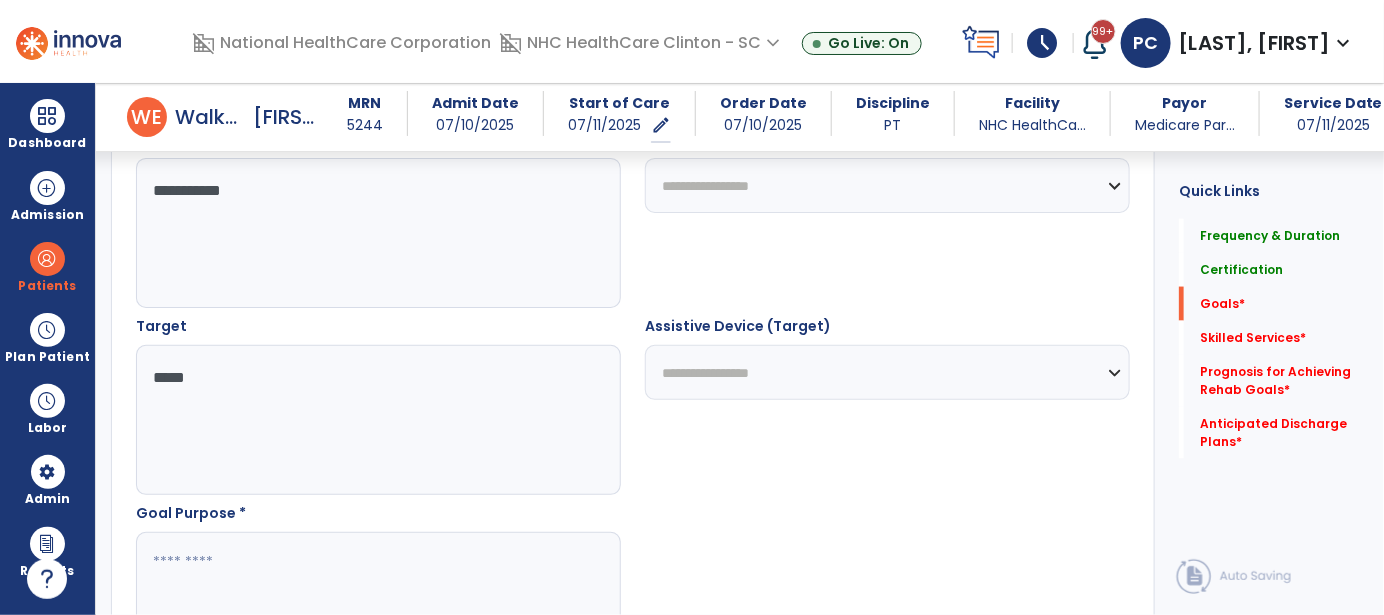 scroll, scrollTop: 1063, scrollLeft: 0, axis: vertical 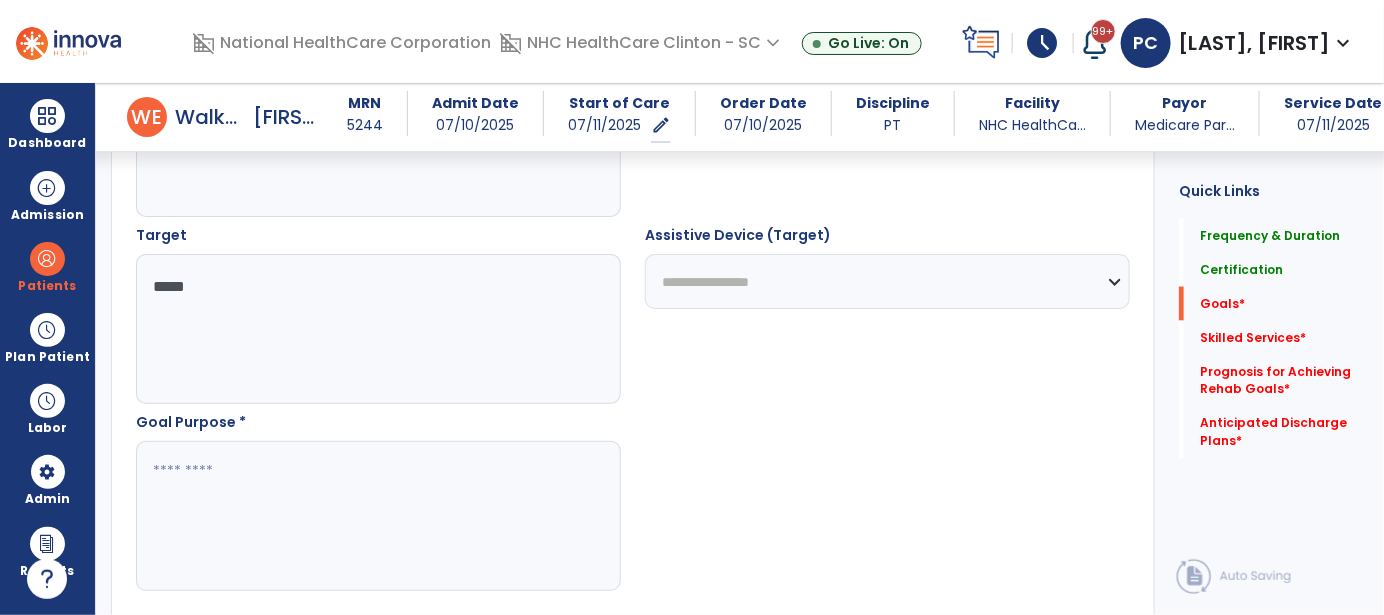 type on "*****" 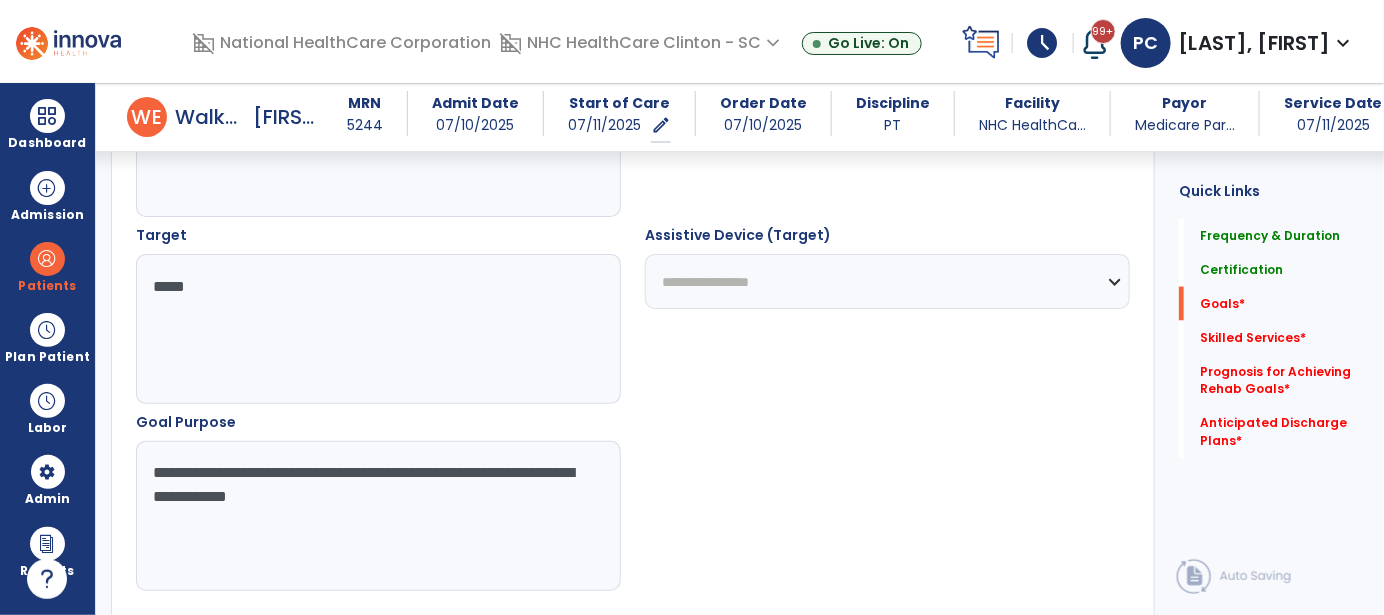 drag, startPoint x: 425, startPoint y: 505, endPoint x: 121, endPoint y: 472, distance: 305.78586 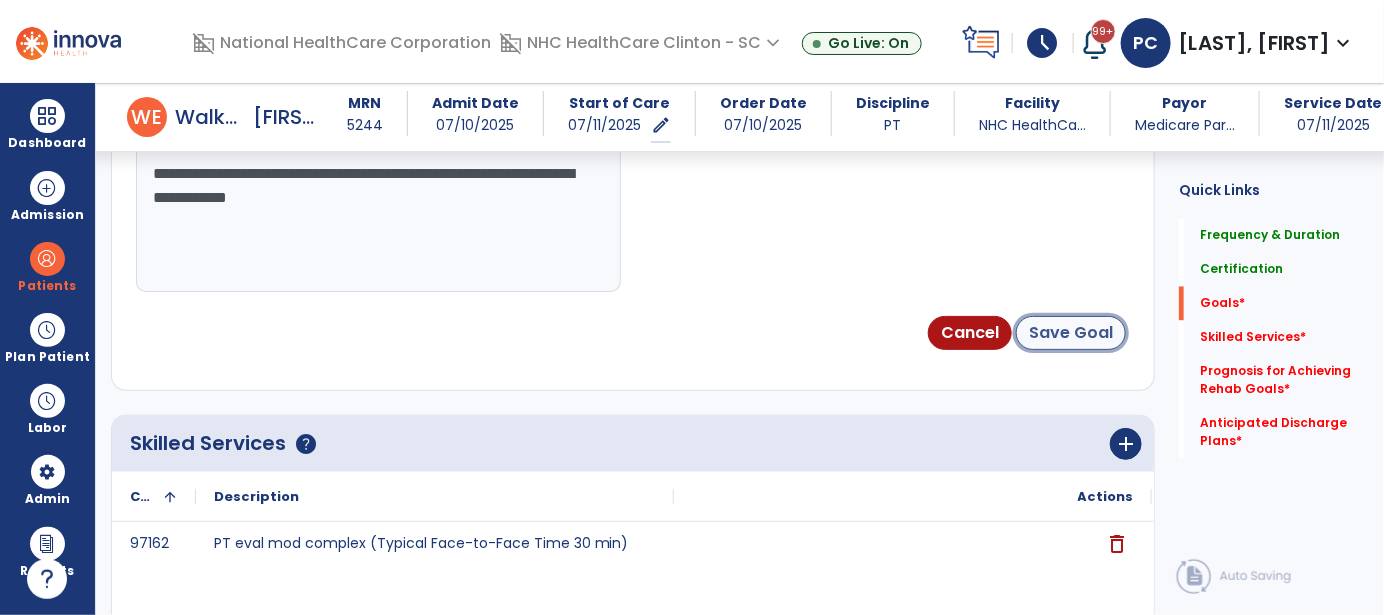 click on "Save Goal" at bounding box center (1071, 333) 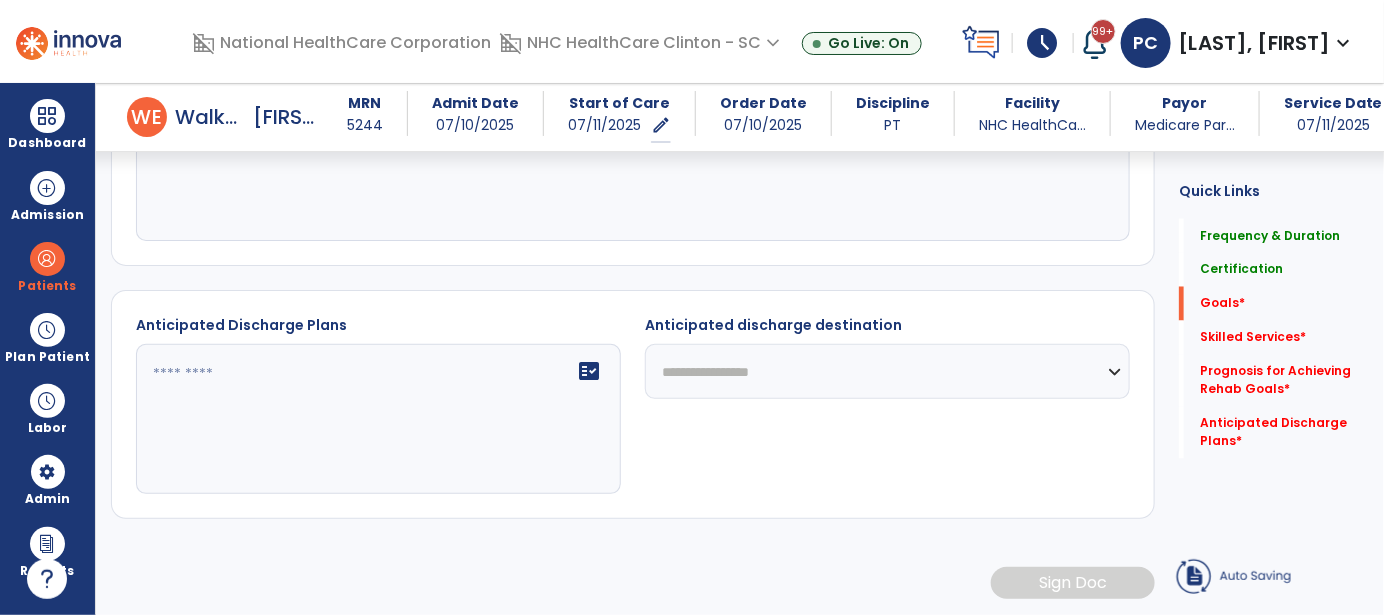 scroll, scrollTop: 288, scrollLeft: 0, axis: vertical 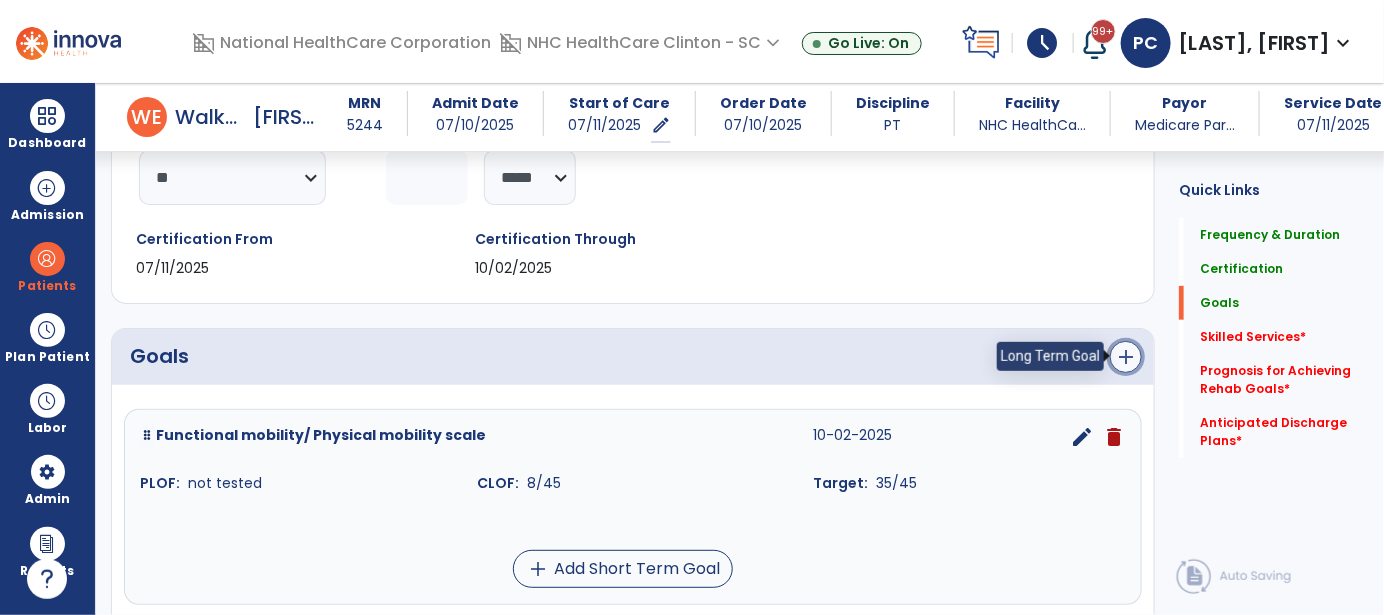click on "add" at bounding box center (1126, 357) 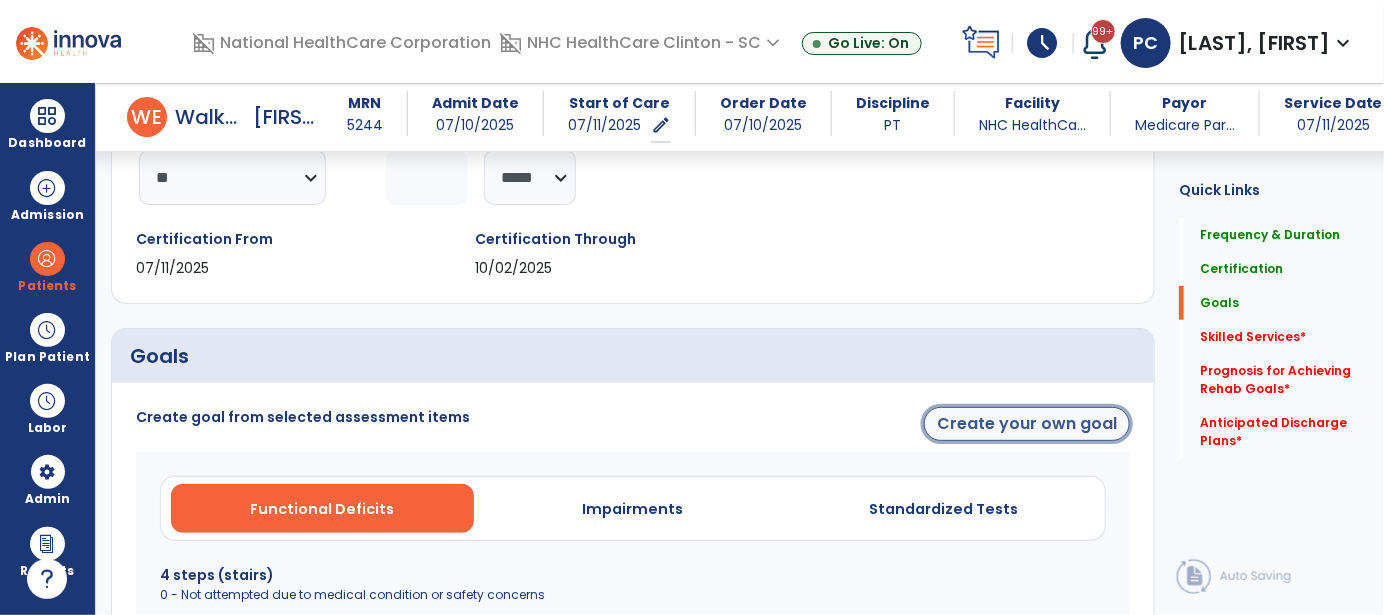 click on "Create your own goal" at bounding box center (1027, 424) 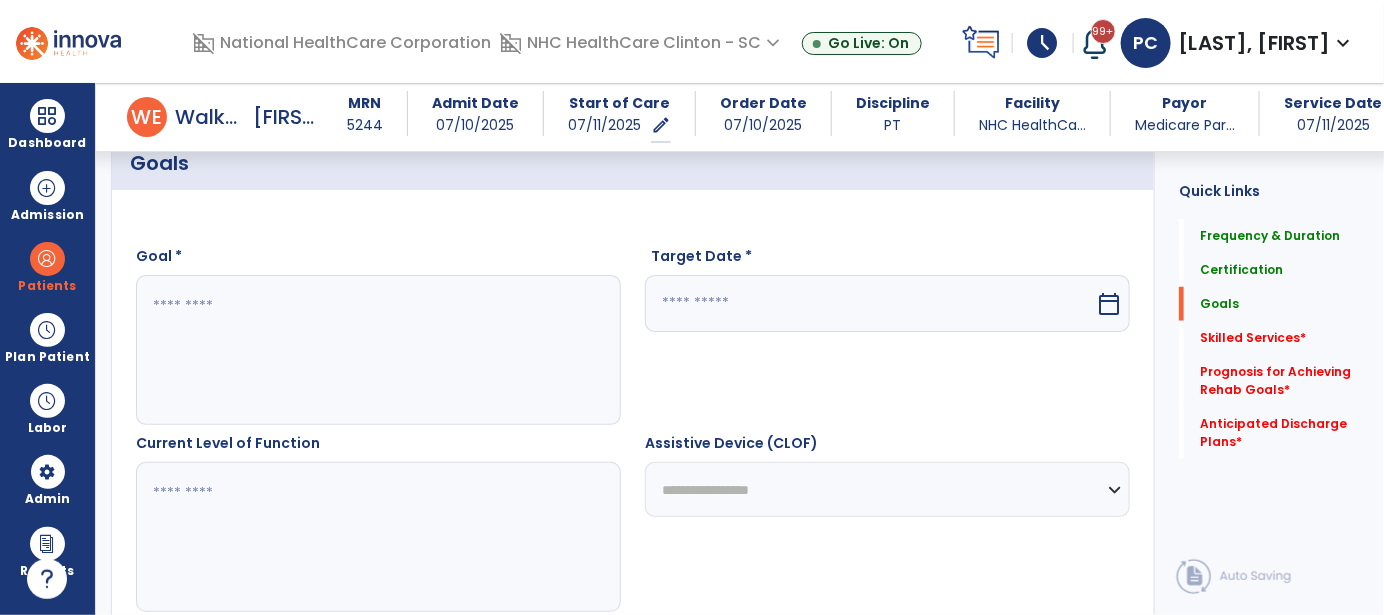 scroll, scrollTop: 487, scrollLeft: 0, axis: vertical 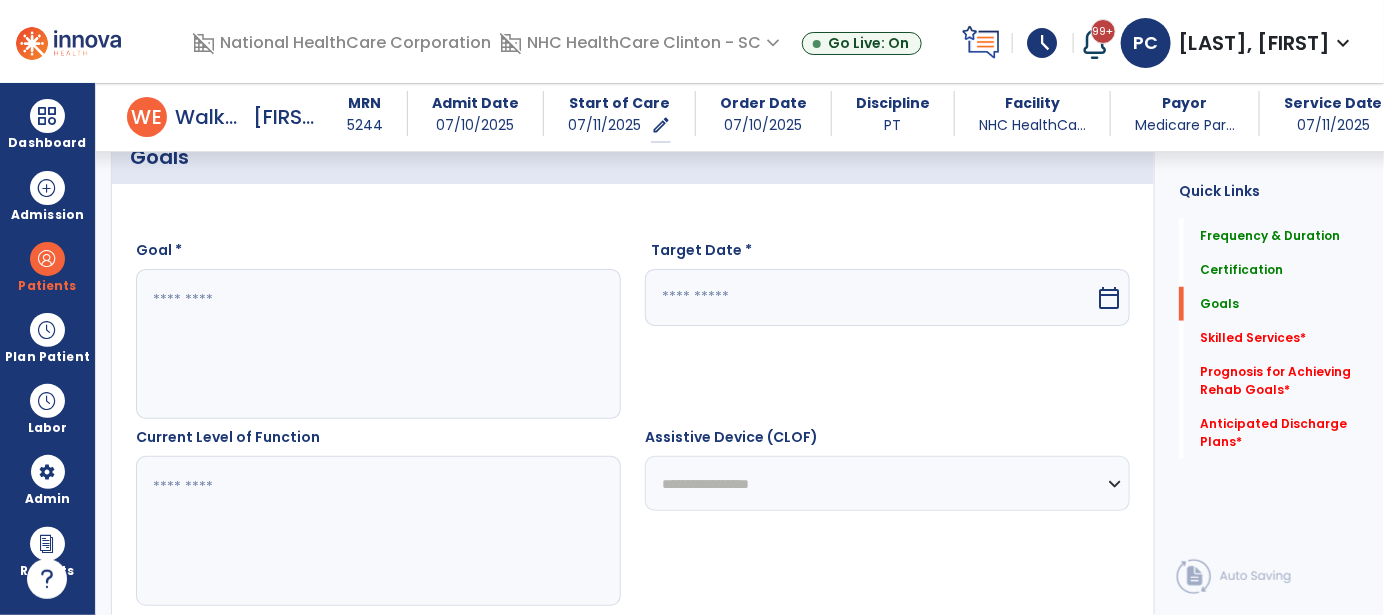 click at bounding box center (378, 344) 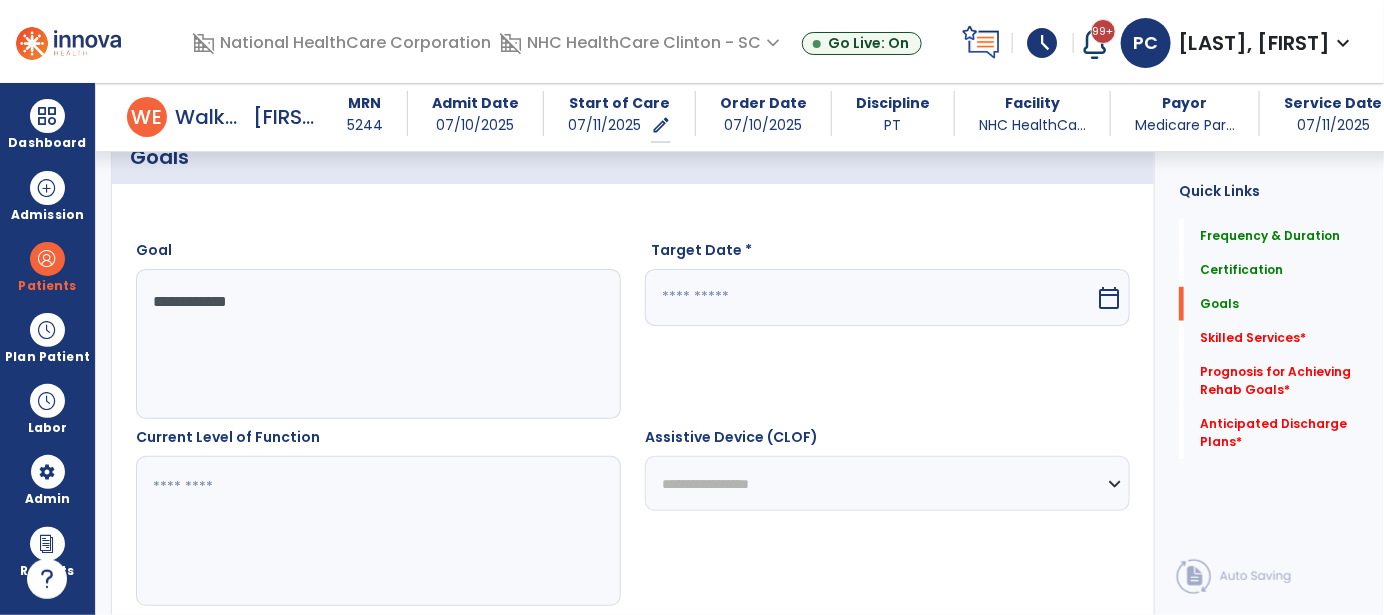 scroll, scrollTop: 588, scrollLeft: 0, axis: vertical 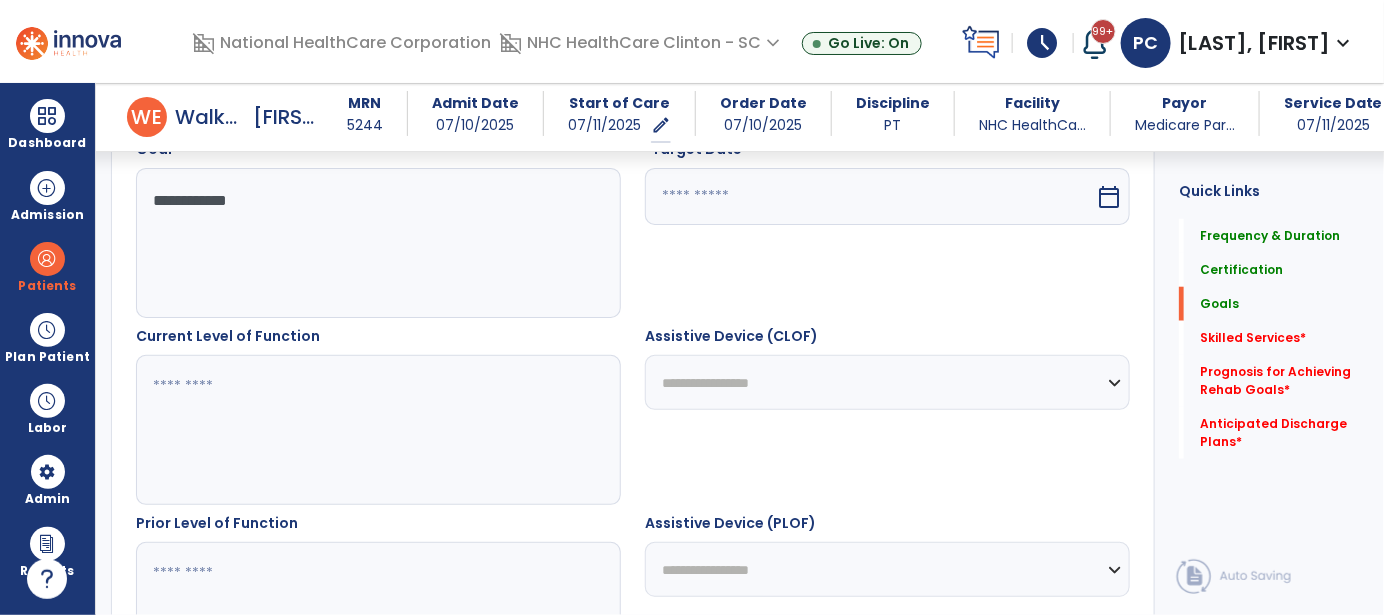 type on "**********" 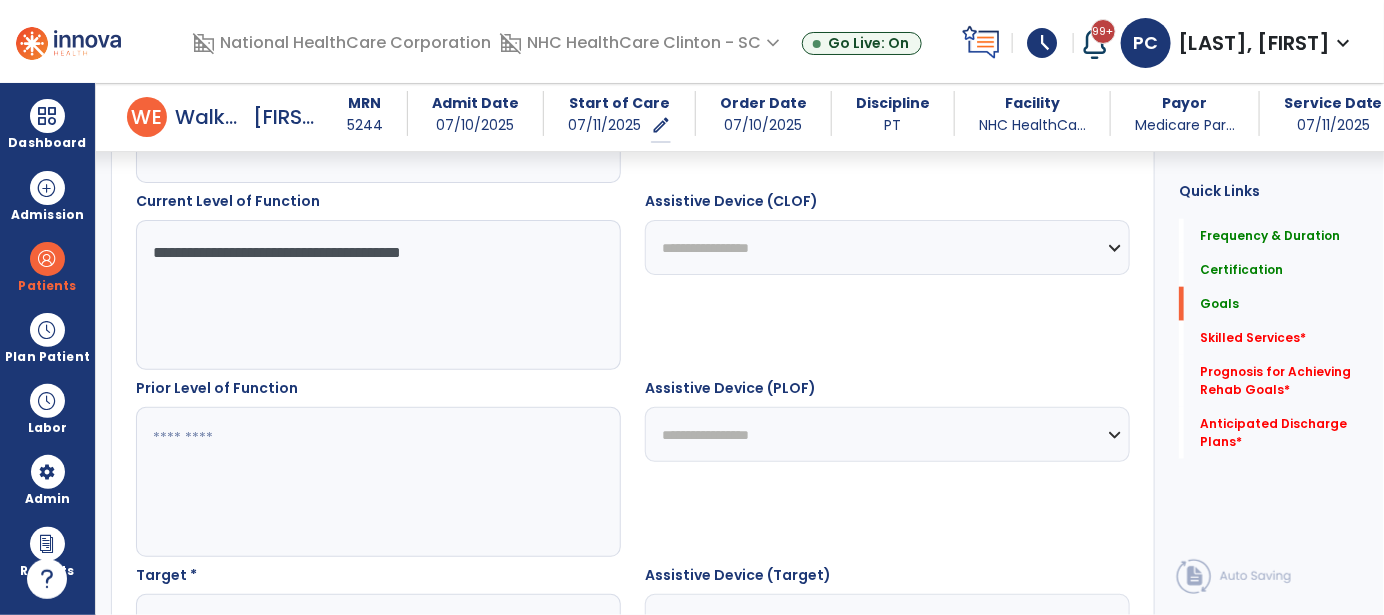 scroll, scrollTop: 887, scrollLeft: 0, axis: vertical 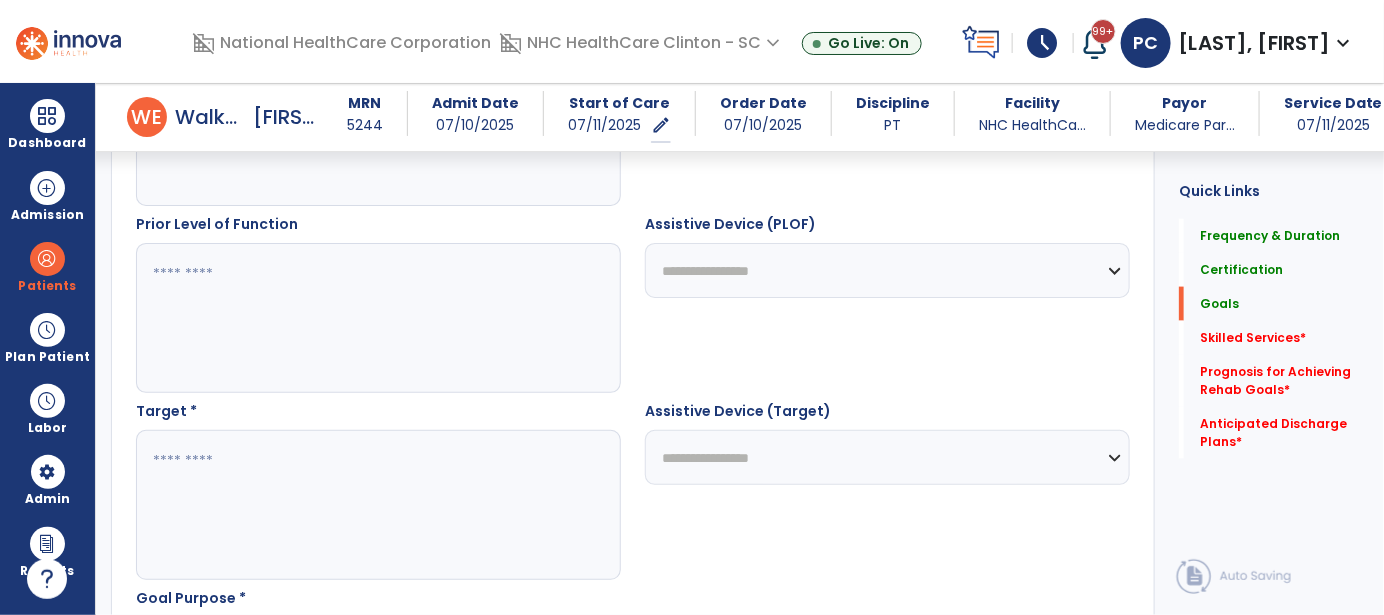 type on "**********" 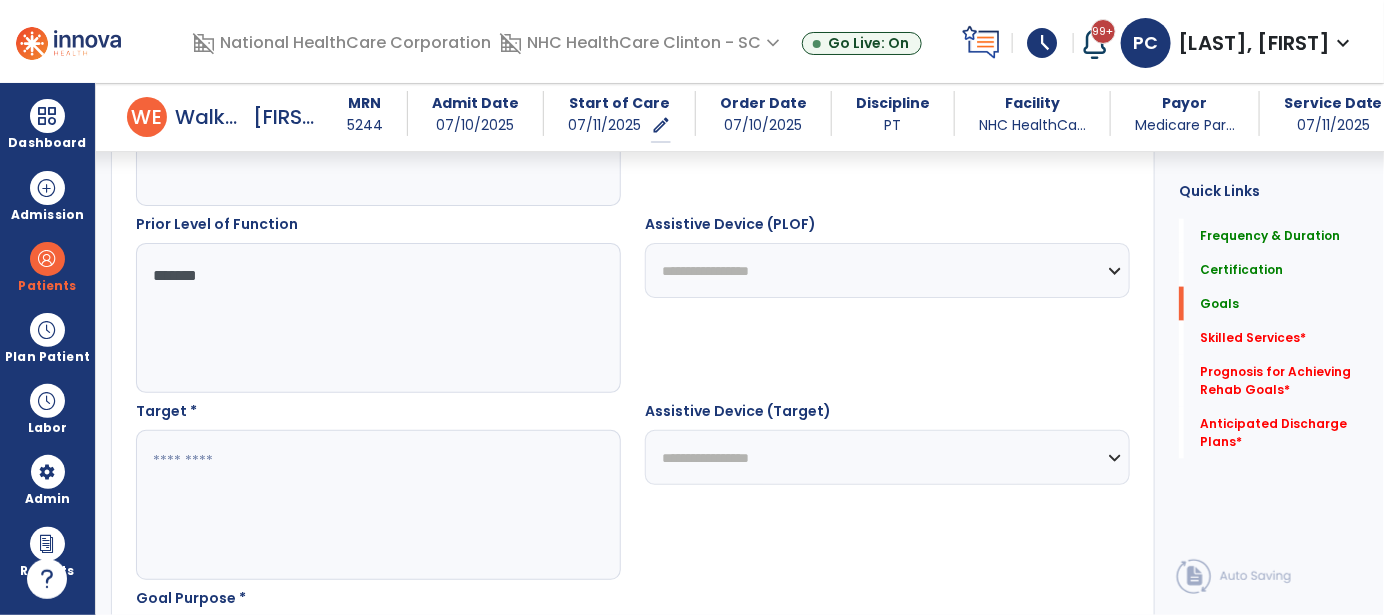 scroll, scrollTop: 1088, scrollLeft: 0, axis: vertical 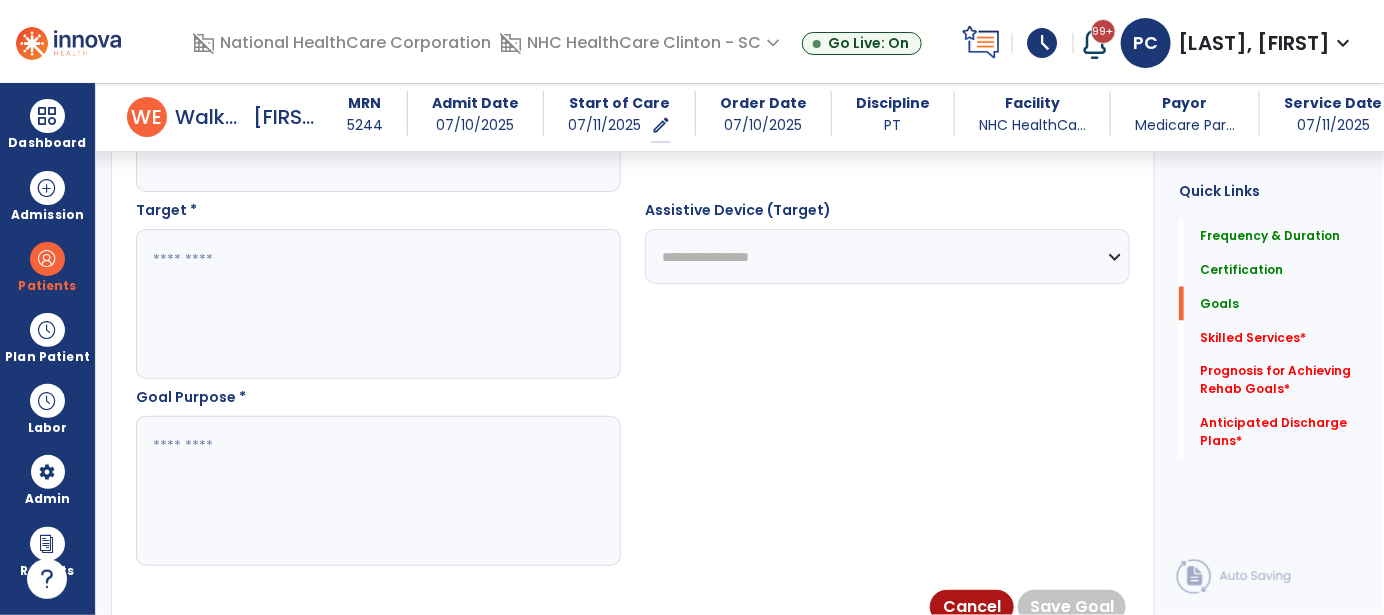 type on "*******" 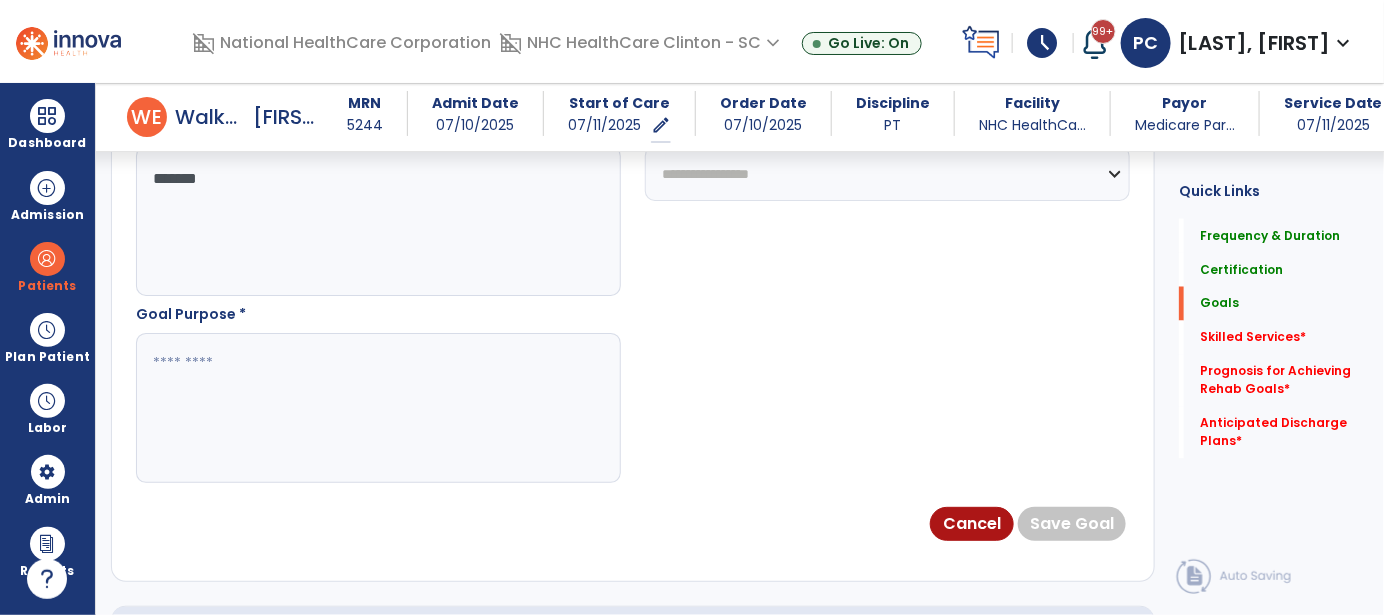 scroll, scrollTop: 1287, scrollLeft: 0, axis: vertical 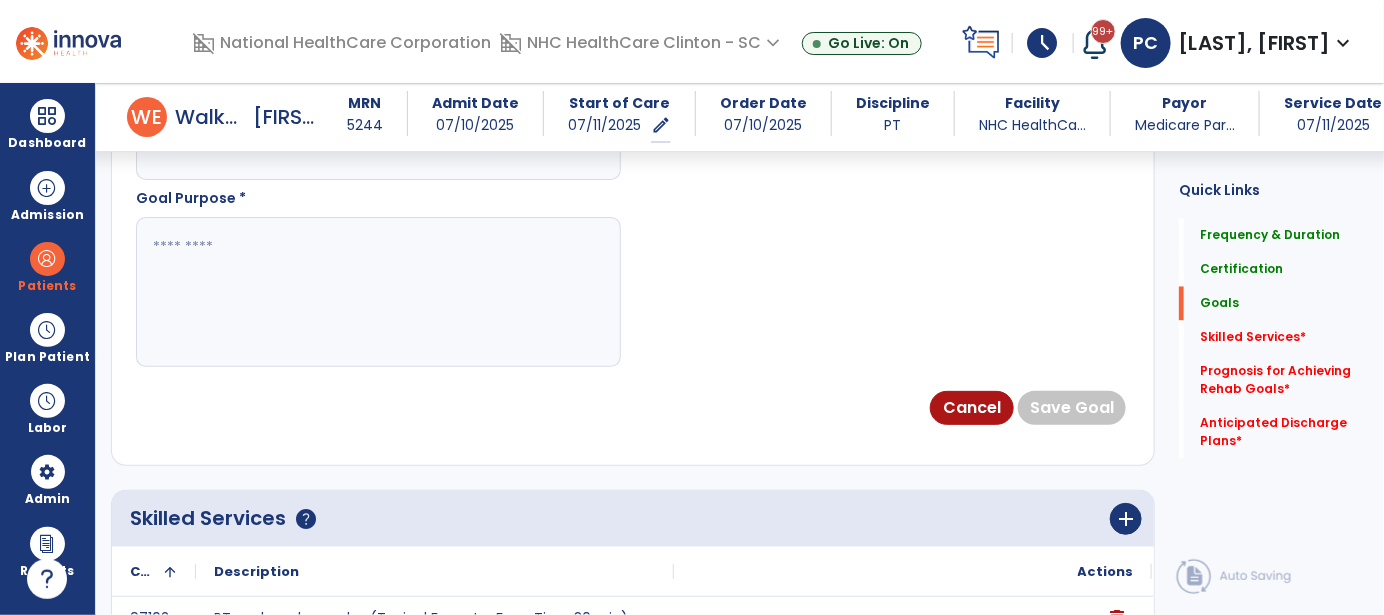 type on "*******" 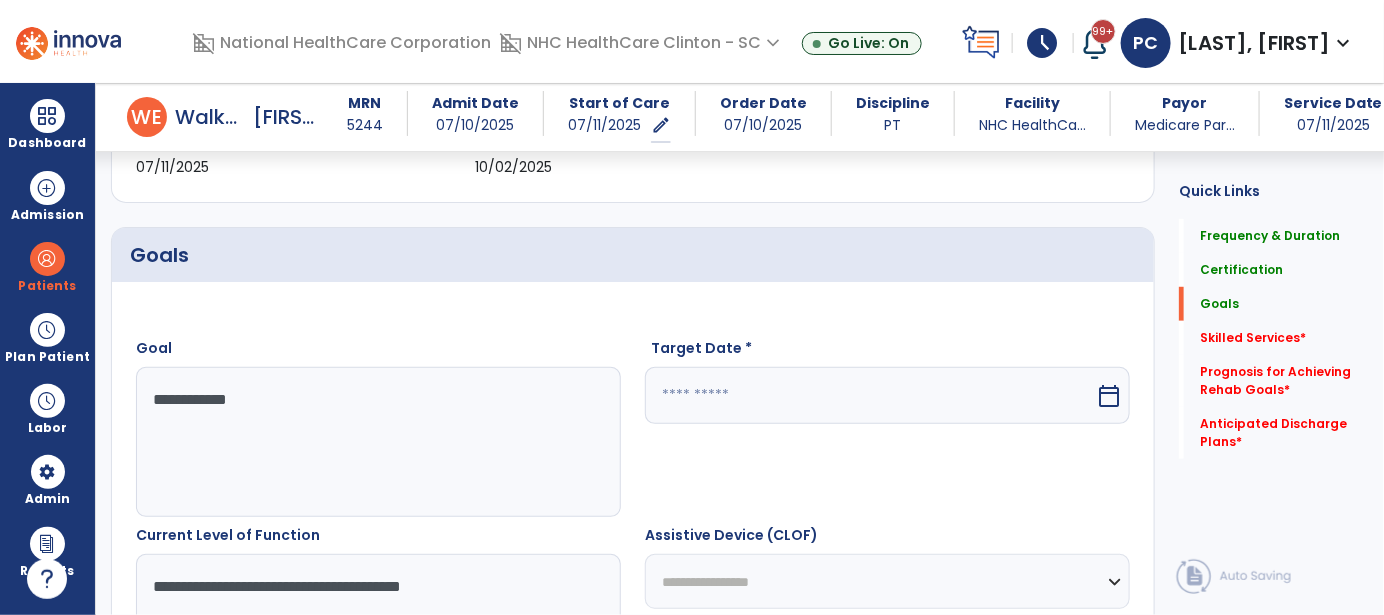 scroll, scrollTop: 388, scrollLeft: 0, axis: vertical 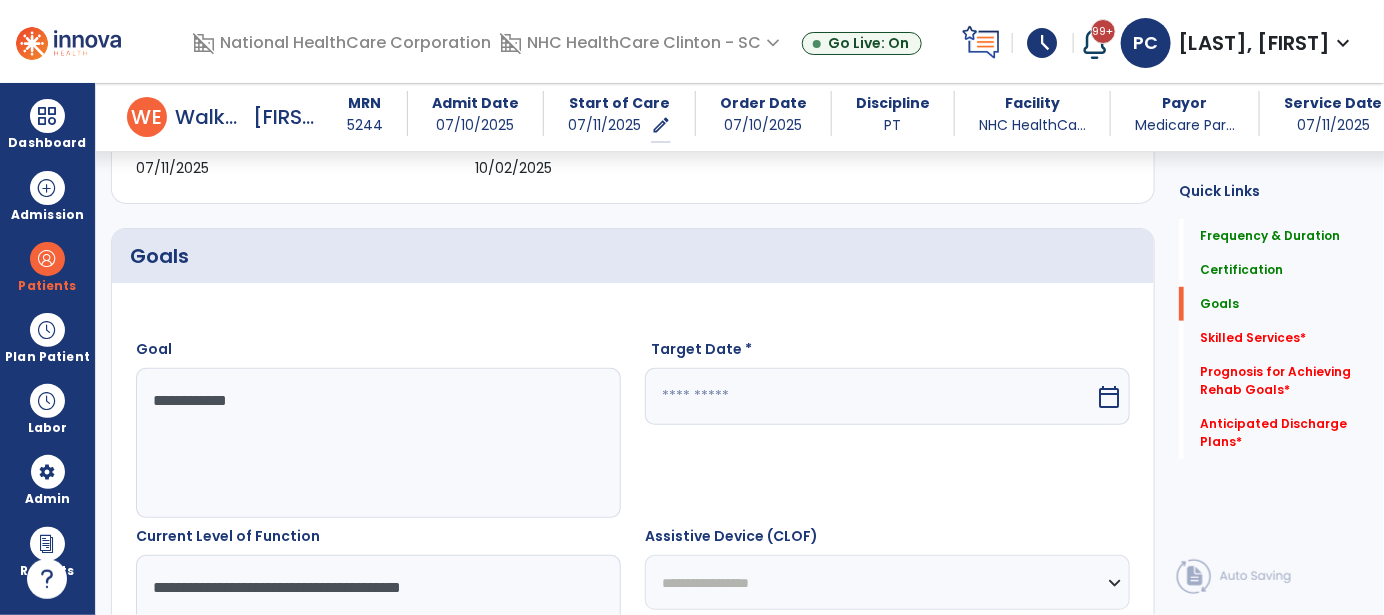 type on "**********" 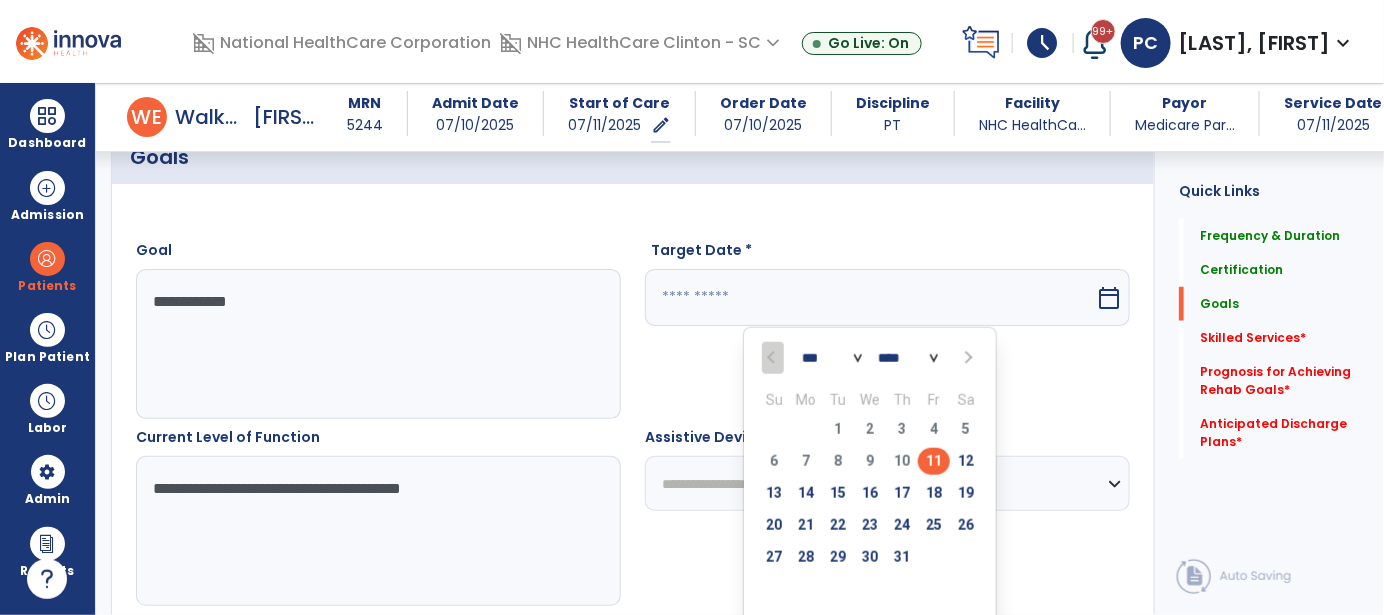 scroll, scrollTop: 487, scrollLeft: 0, axis: vertical 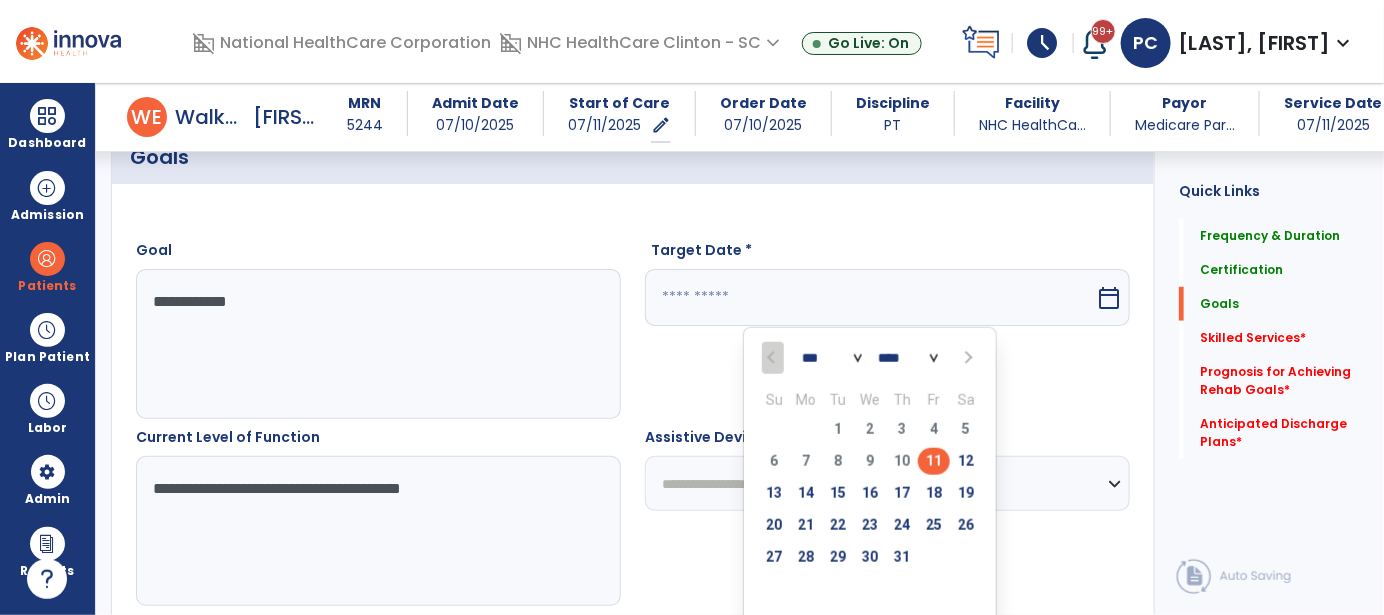 click at bounding box center (967, 358) 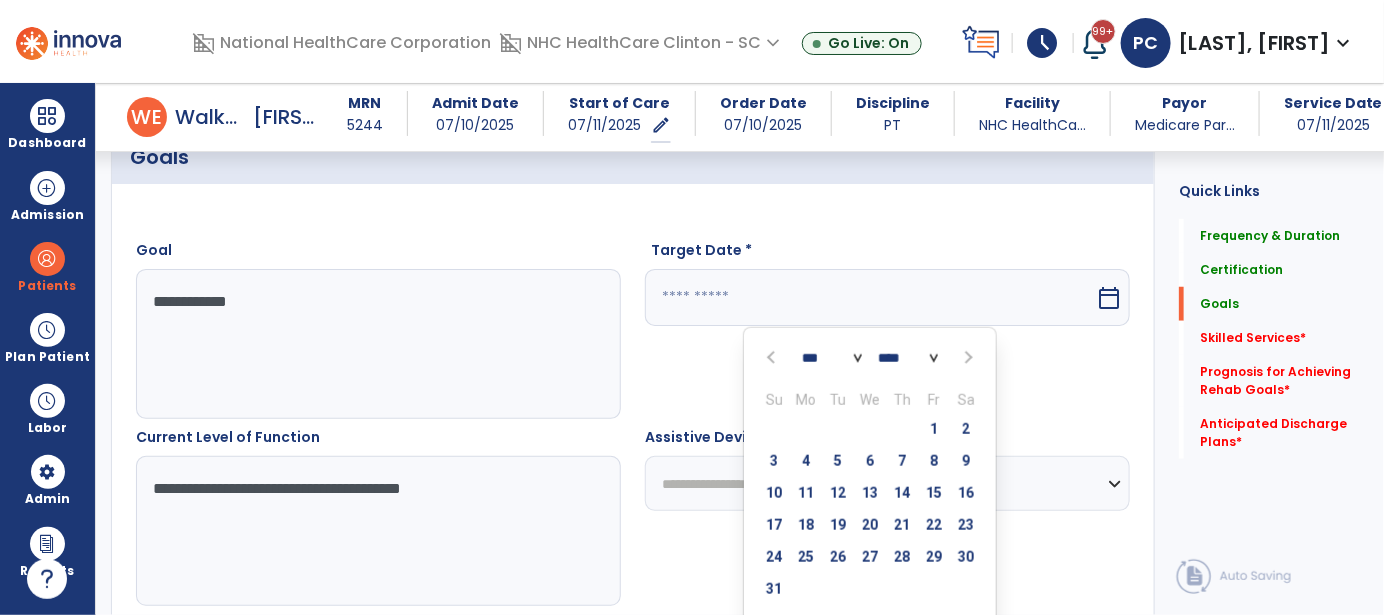 click at bounding box center [967, 358] 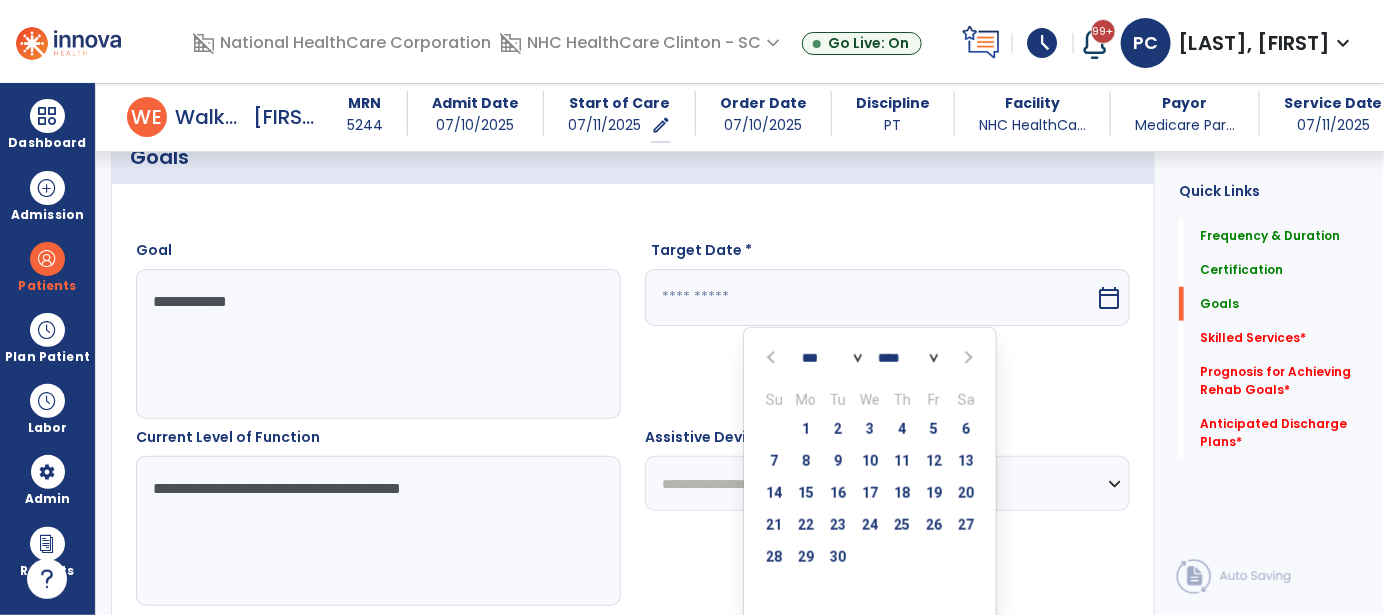 click at bounding box center [966, 358] 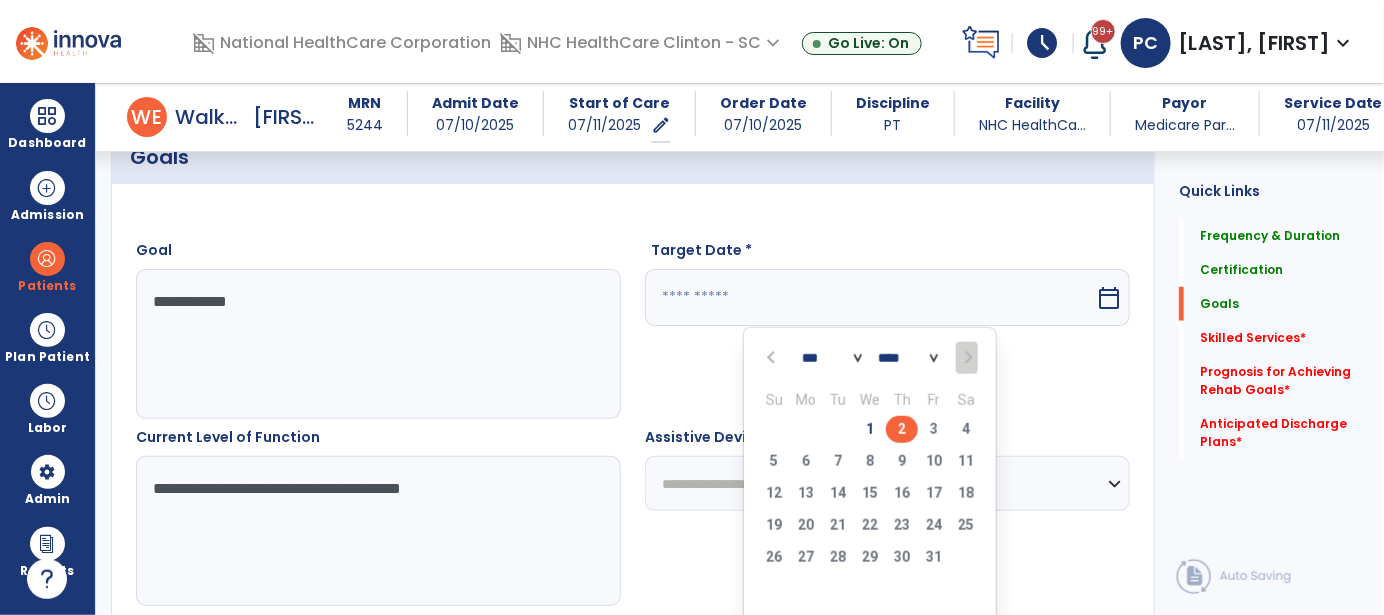 click on "2" at bounding box center (902, 429) 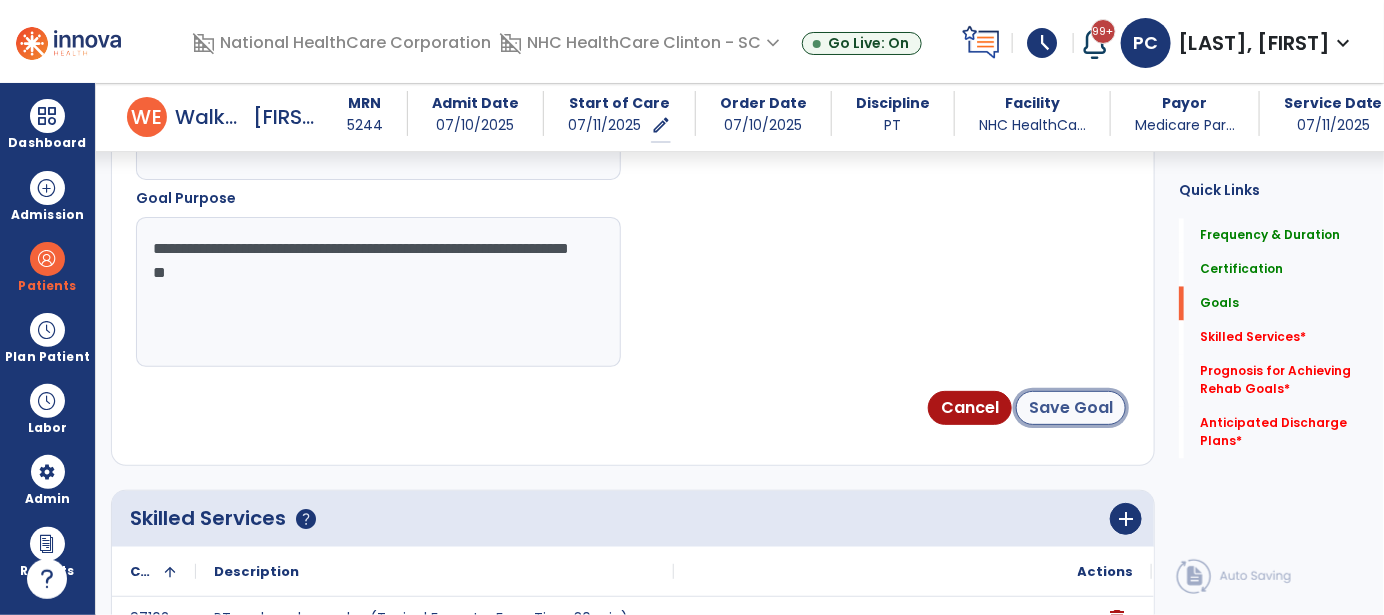 click on "Save Goal" at bounding box center [1071, 408] 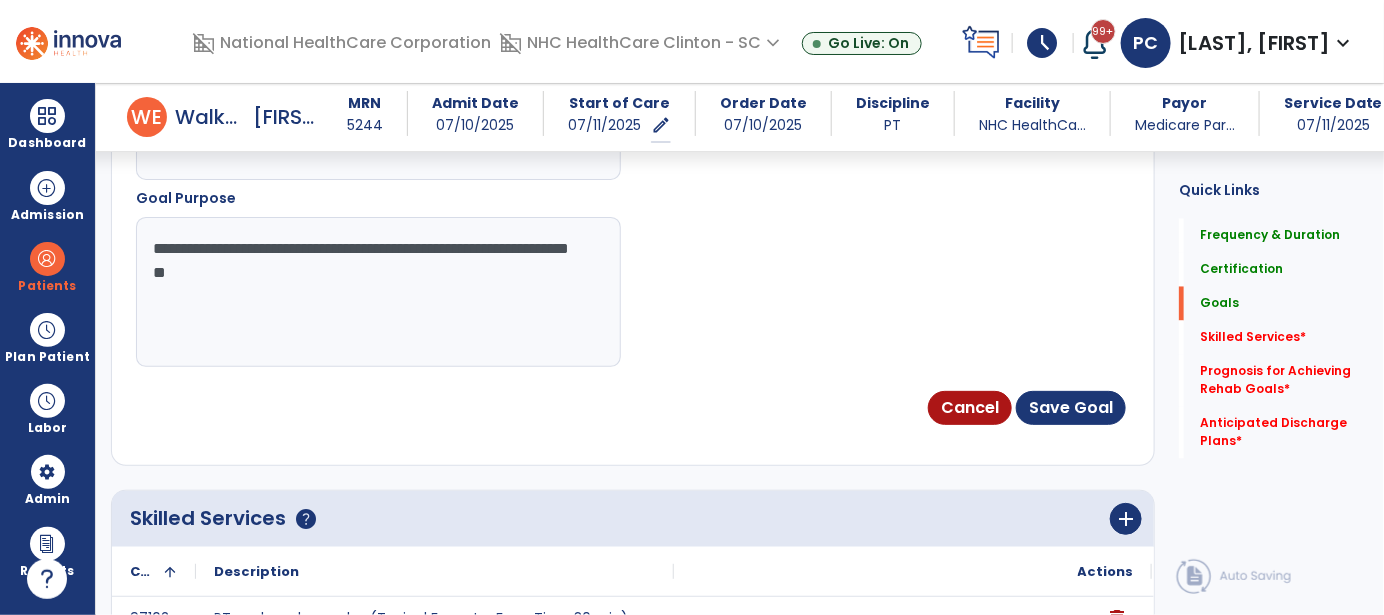 scroll, scrollTop: 213, scrollLeft: 0, axis: vertical 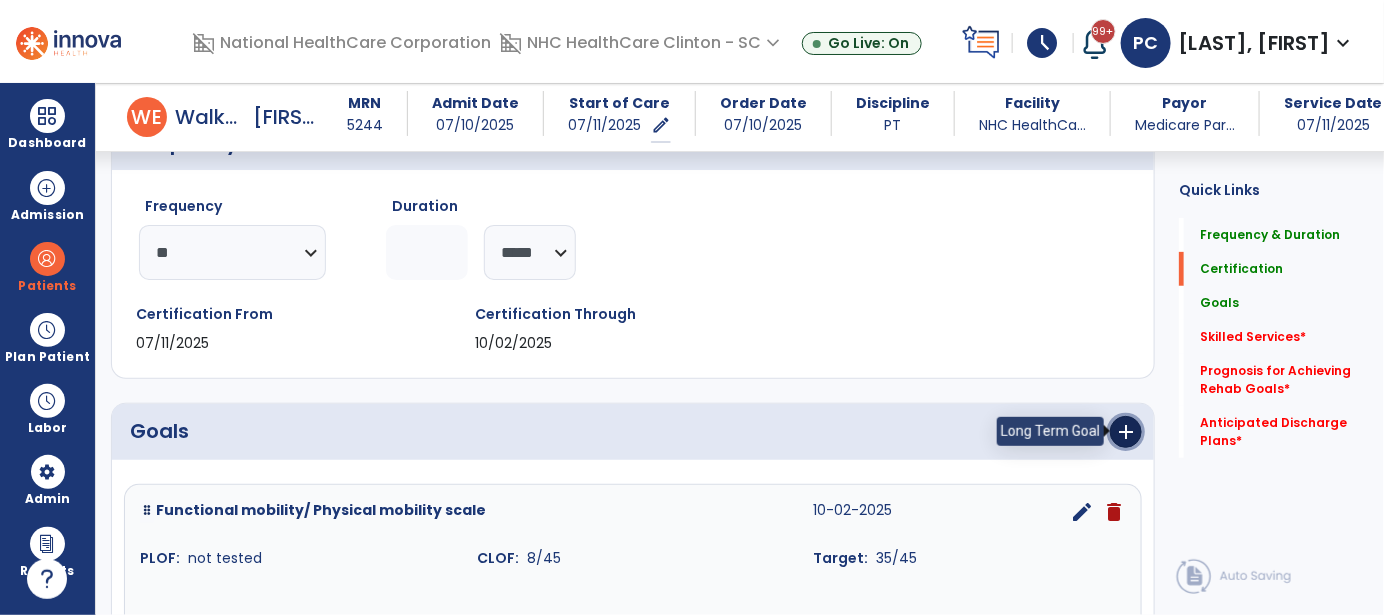 click on "add" at bounding box center (1126, 432) 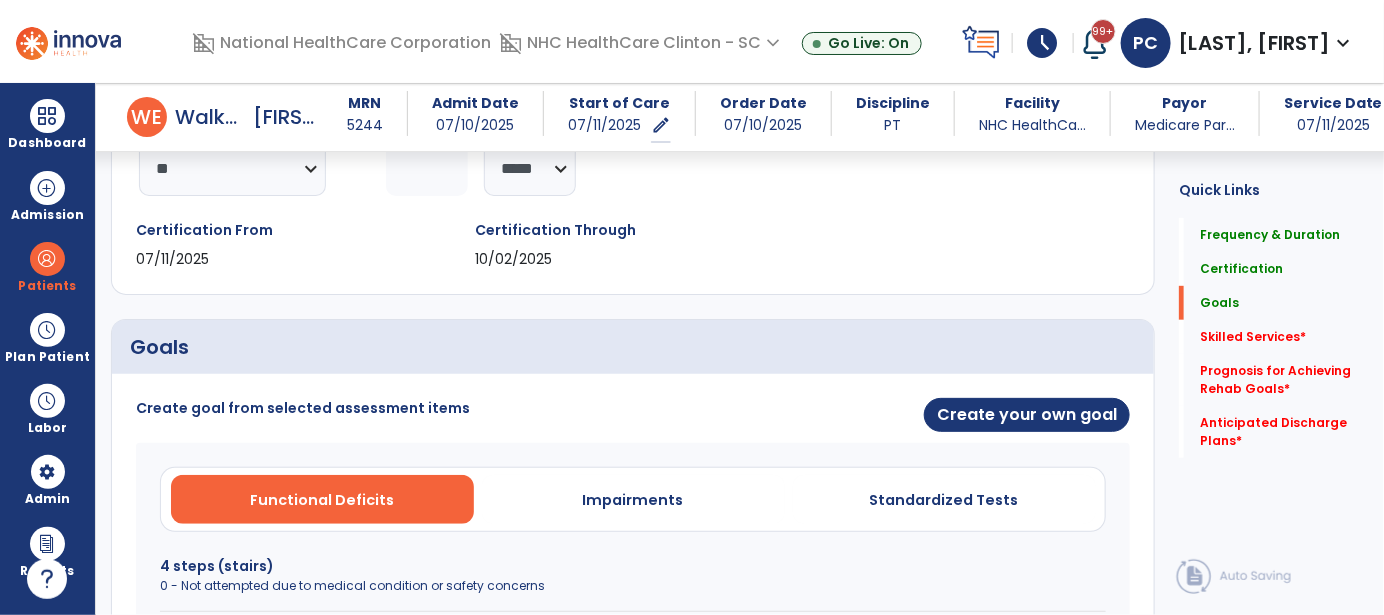 scroll, scrollTop: 413, scrollLeft: 0, axis: vertical 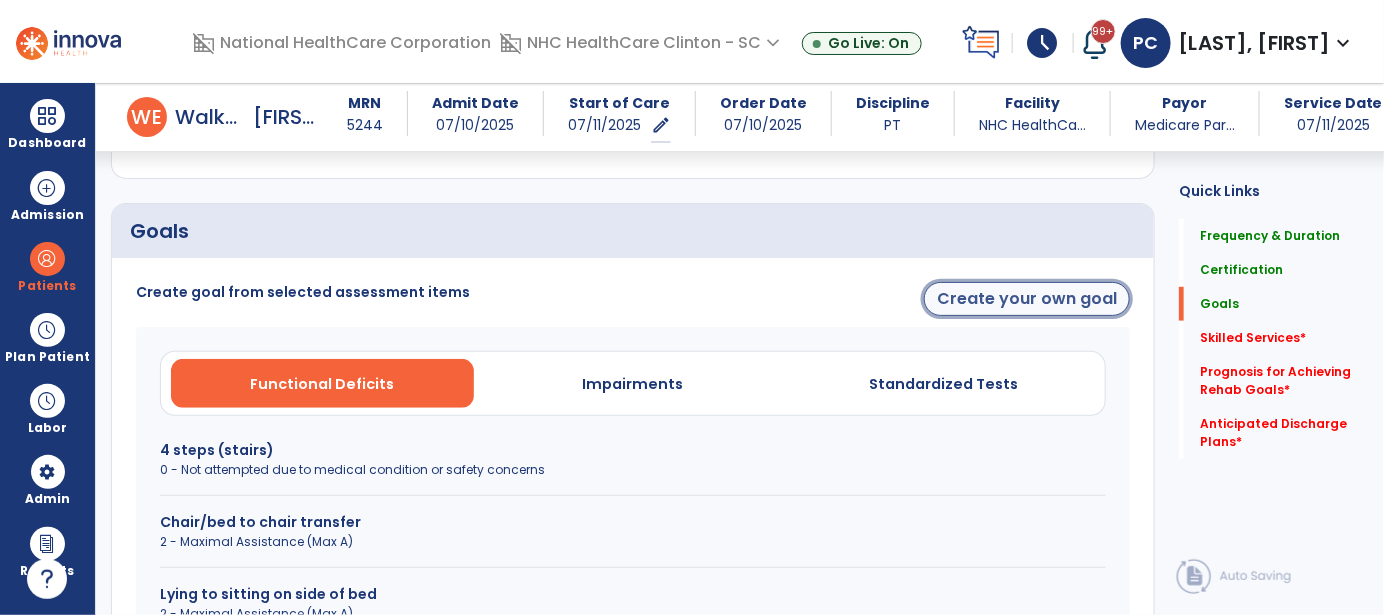 click on "Create your own goal" at bounding box center [1027, 299] 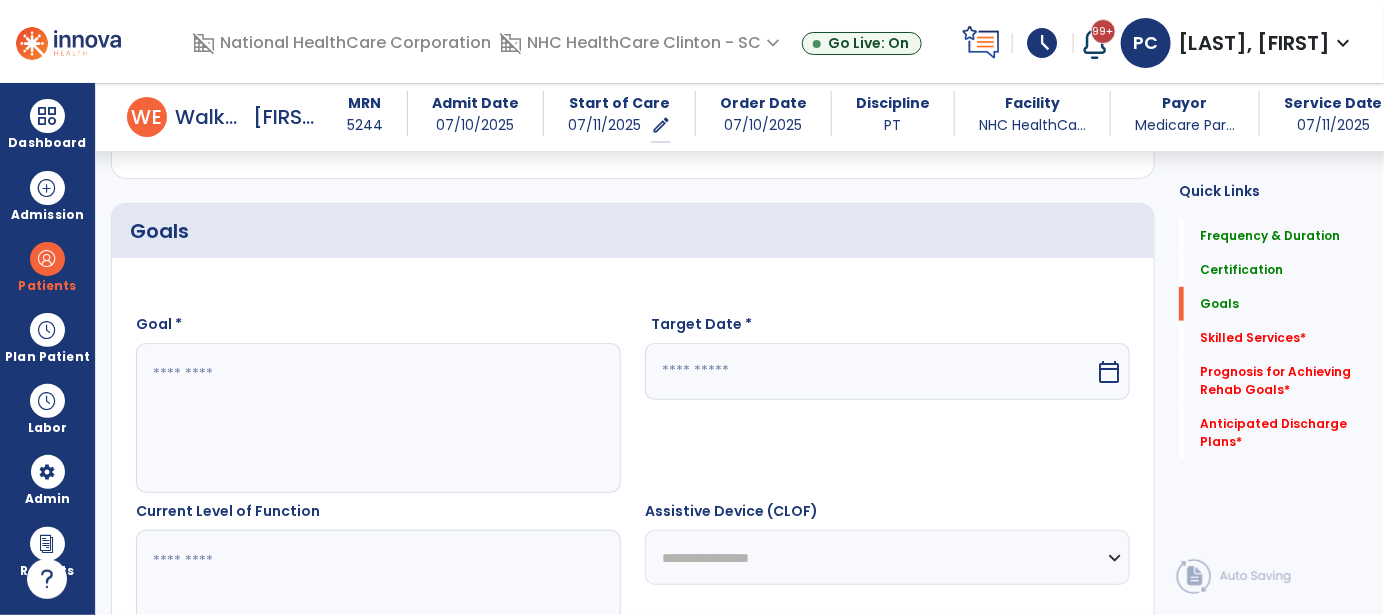 click at bounding box center (378, 418) 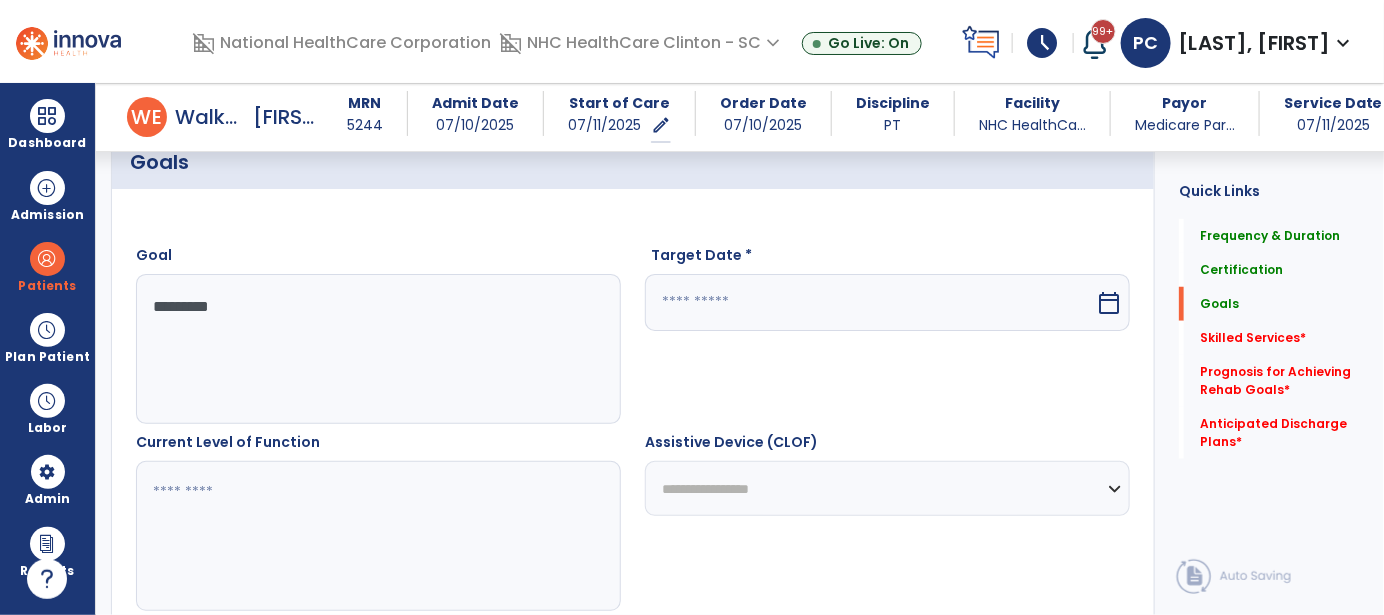 scroll, scrollTop: 613, scrollLeft: 0, axis: vertical 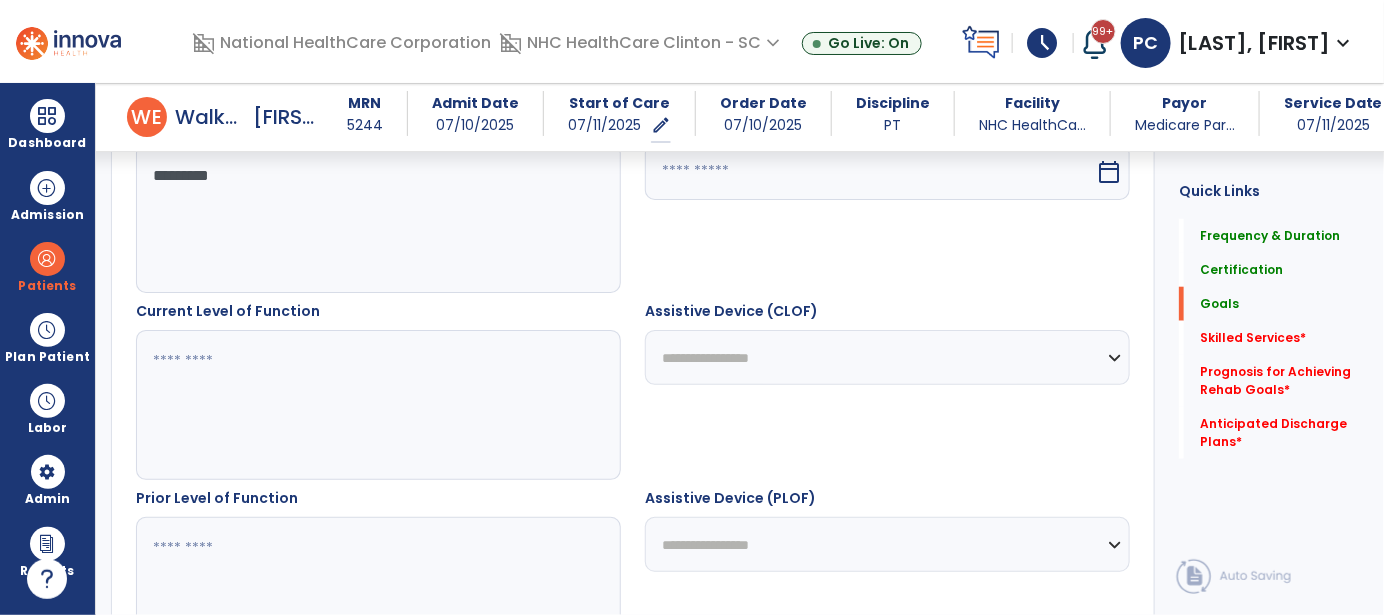 click on "*********" at bounding box center [378, 218] 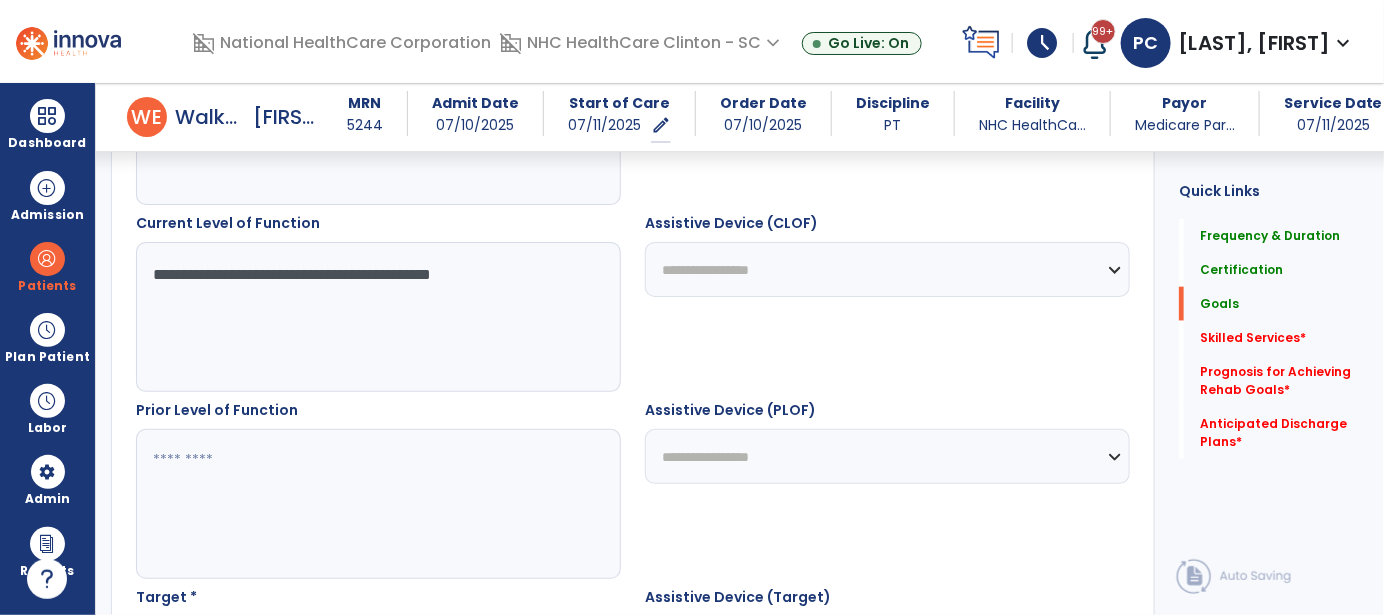 scroll, scrollTop: 813, scrollLeft: 0, axis: vertical 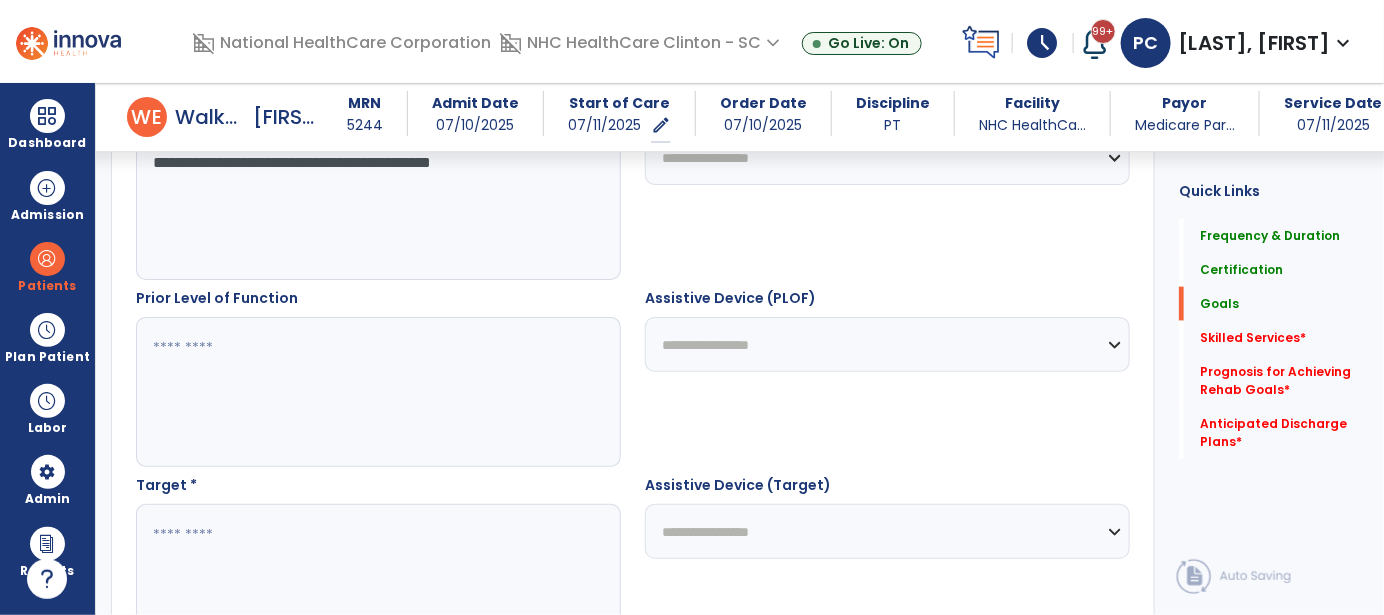 type on "**********" 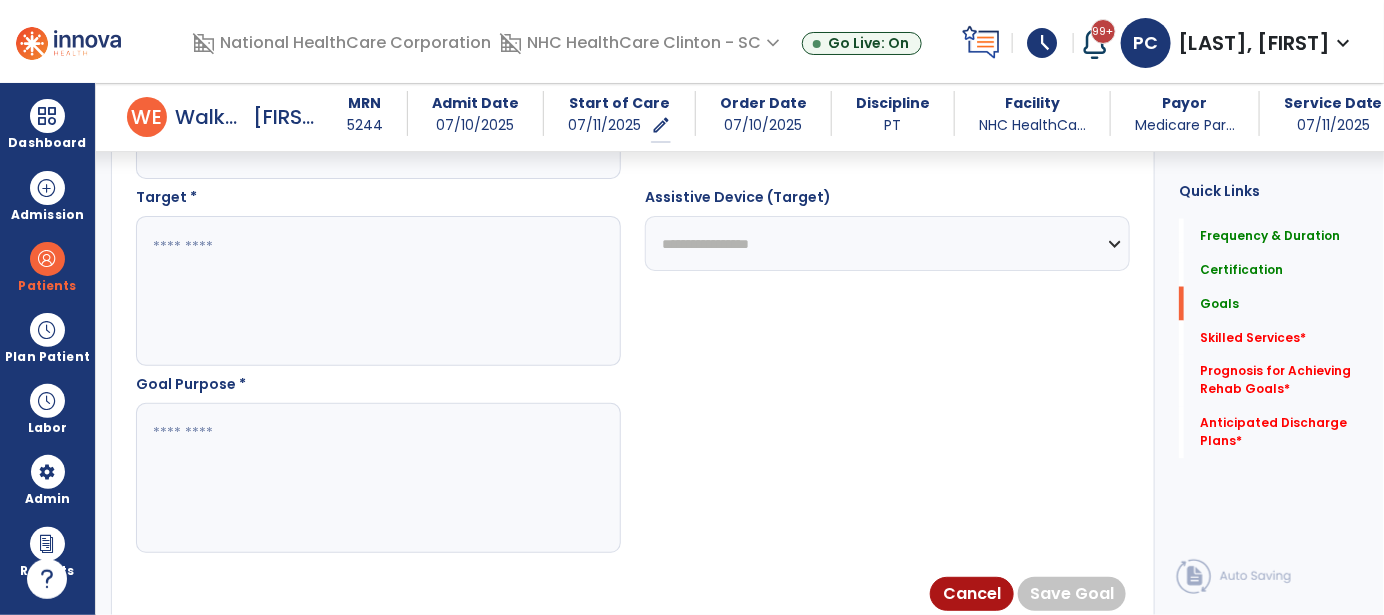 scroll, scrollTop: 1113, scrollLeft: 0, axis: vertical 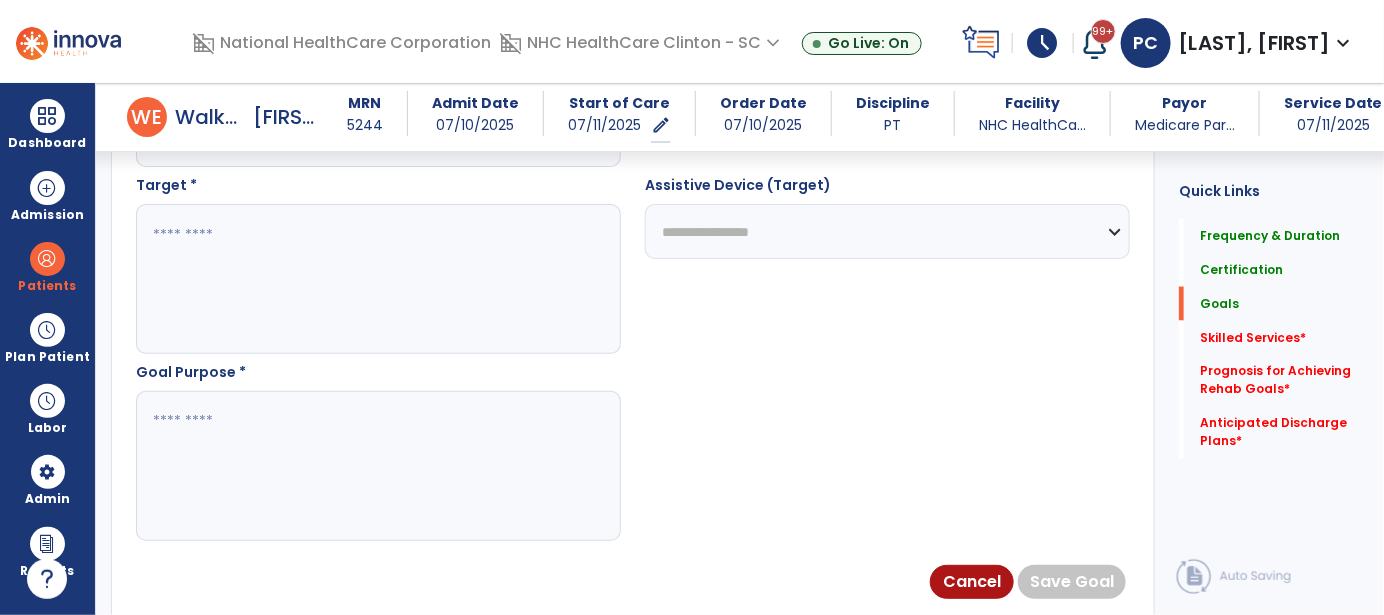 type on "*******" 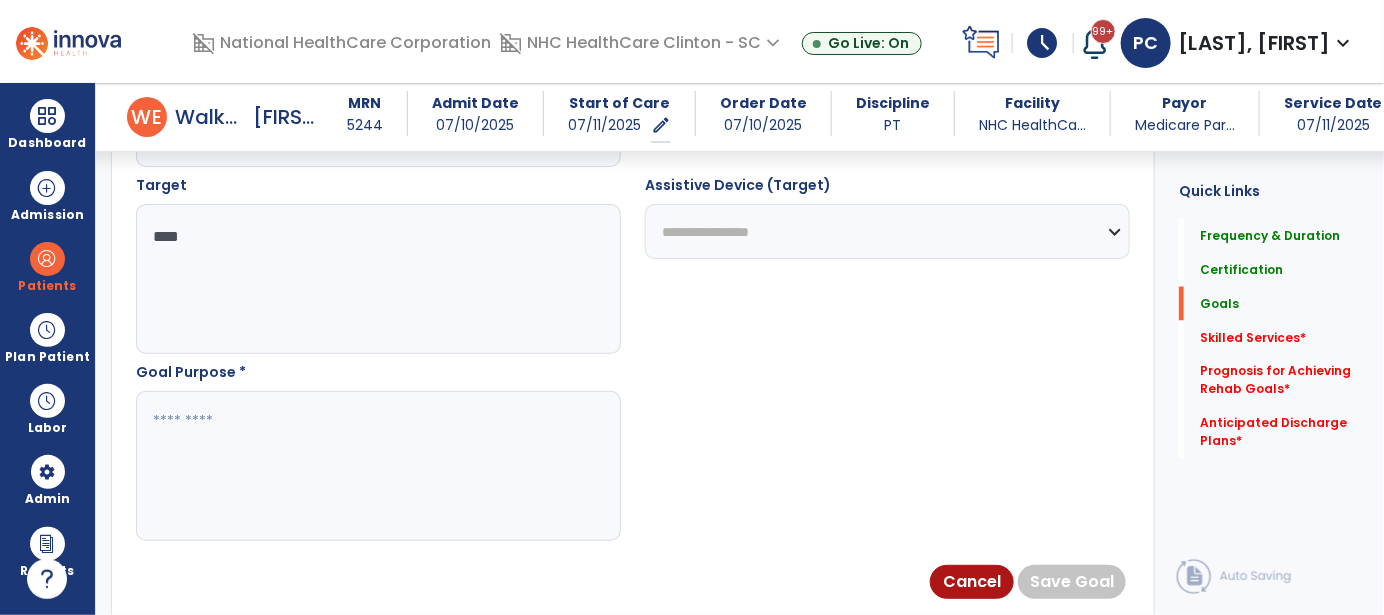 type on "***" 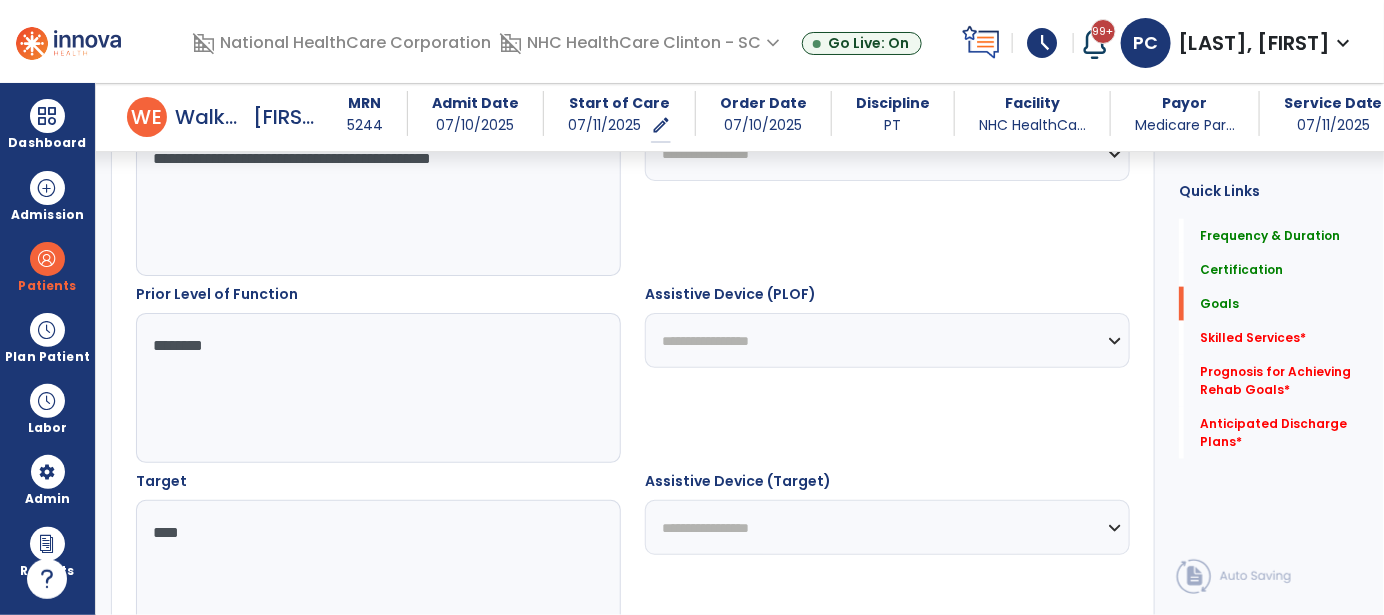 scroll, scrollTop: 713, scrollLeft: 0, axis: vertical 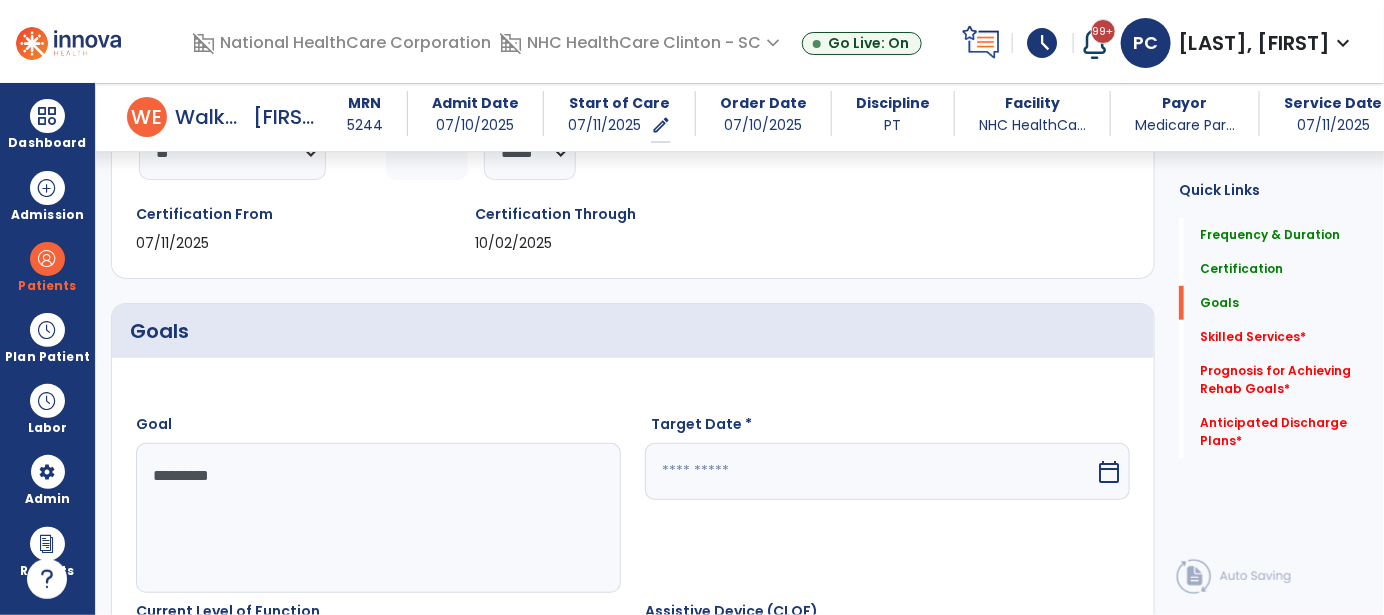 type on "**********" 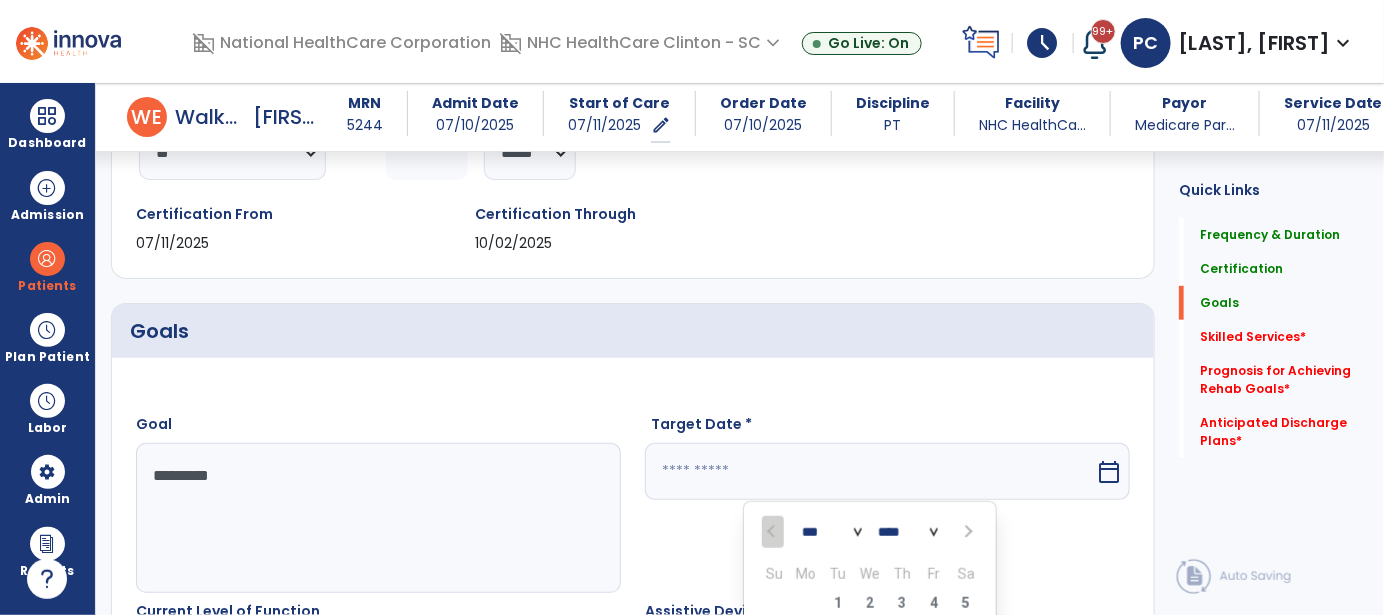 scroll, scrollTop: 601, scrollLeft: 0, axis: vertical 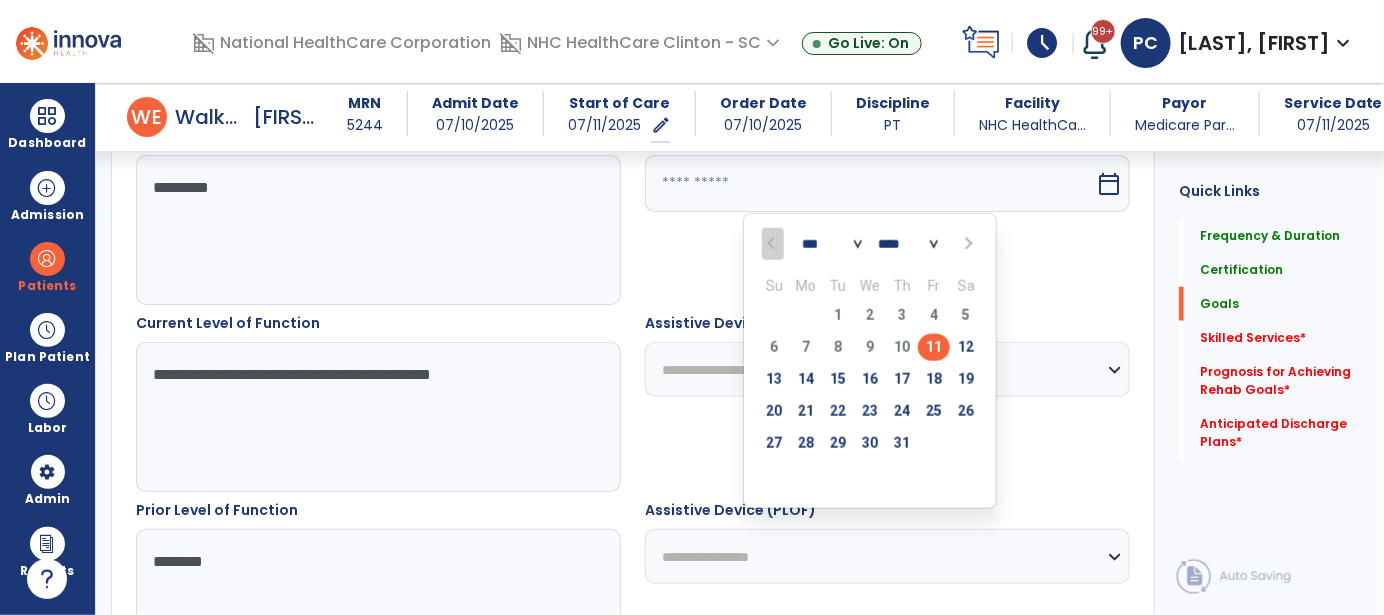 click at bounding box center [967, 244] 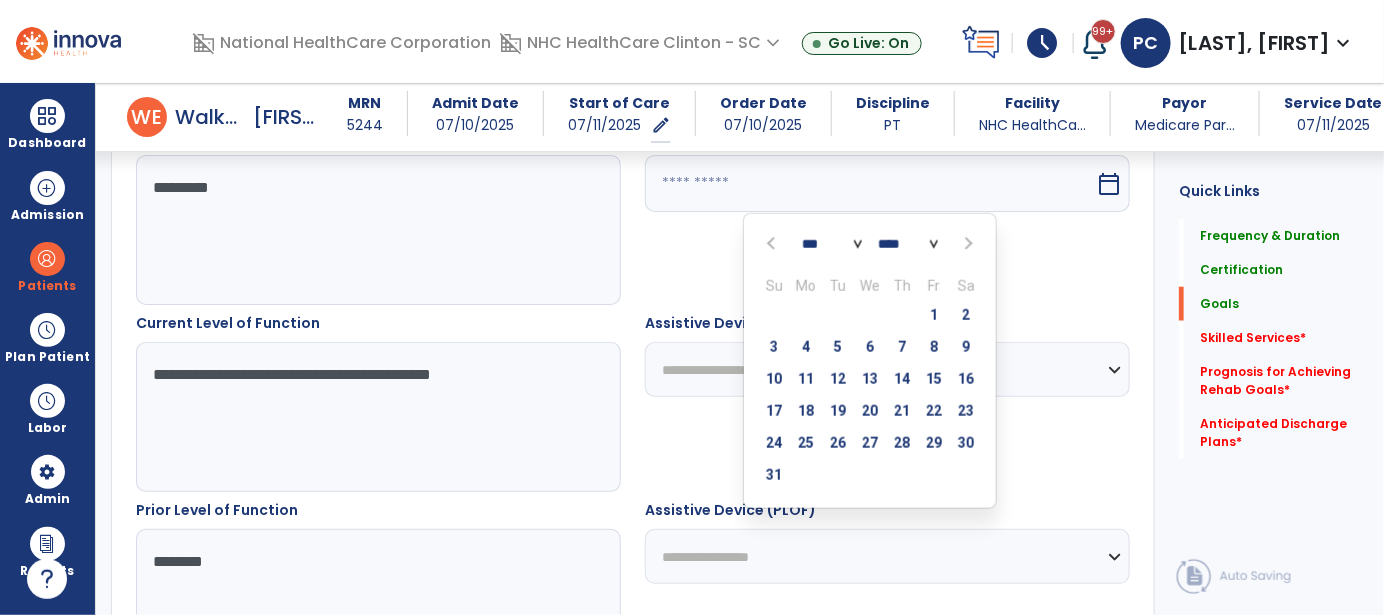 click at bounding box center [967, 244] 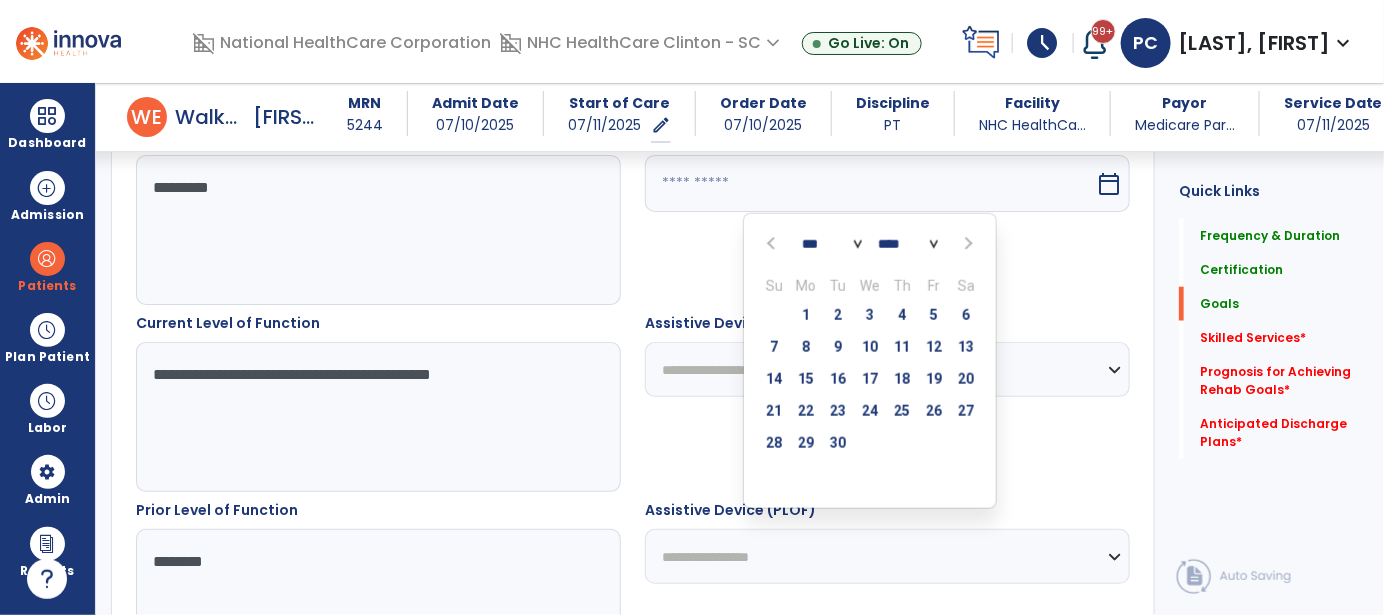 click at bounding box center [967, 244] 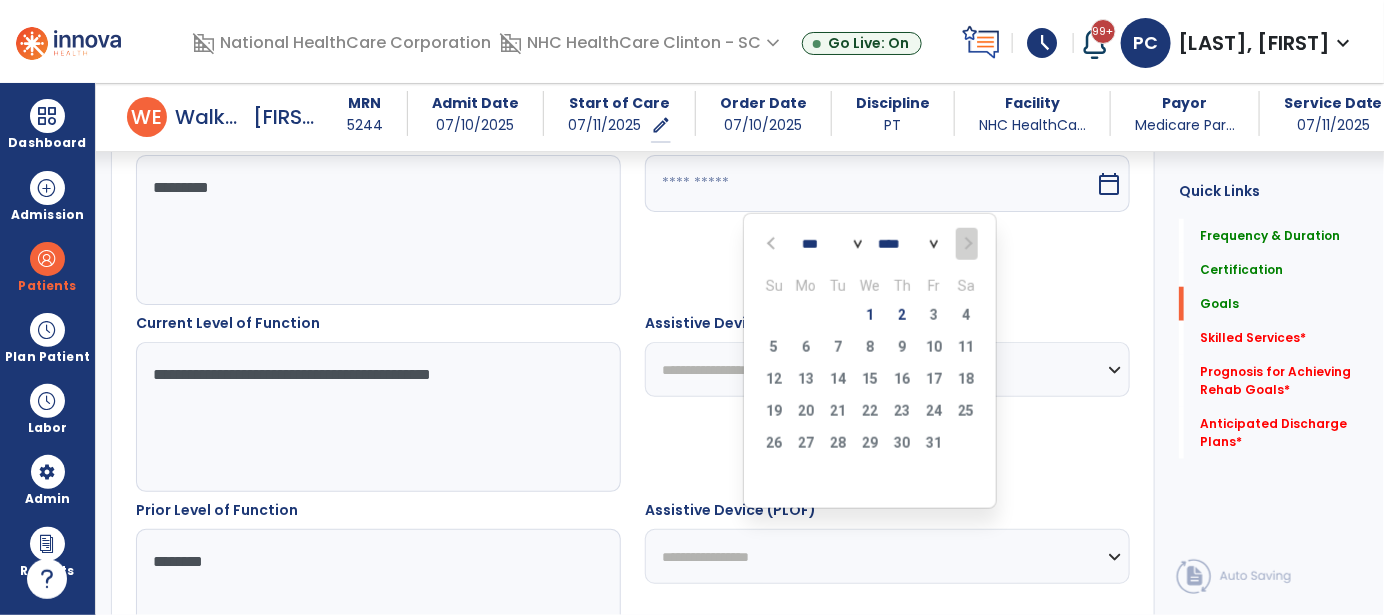 click on "2" at bounding box center (902, 315) 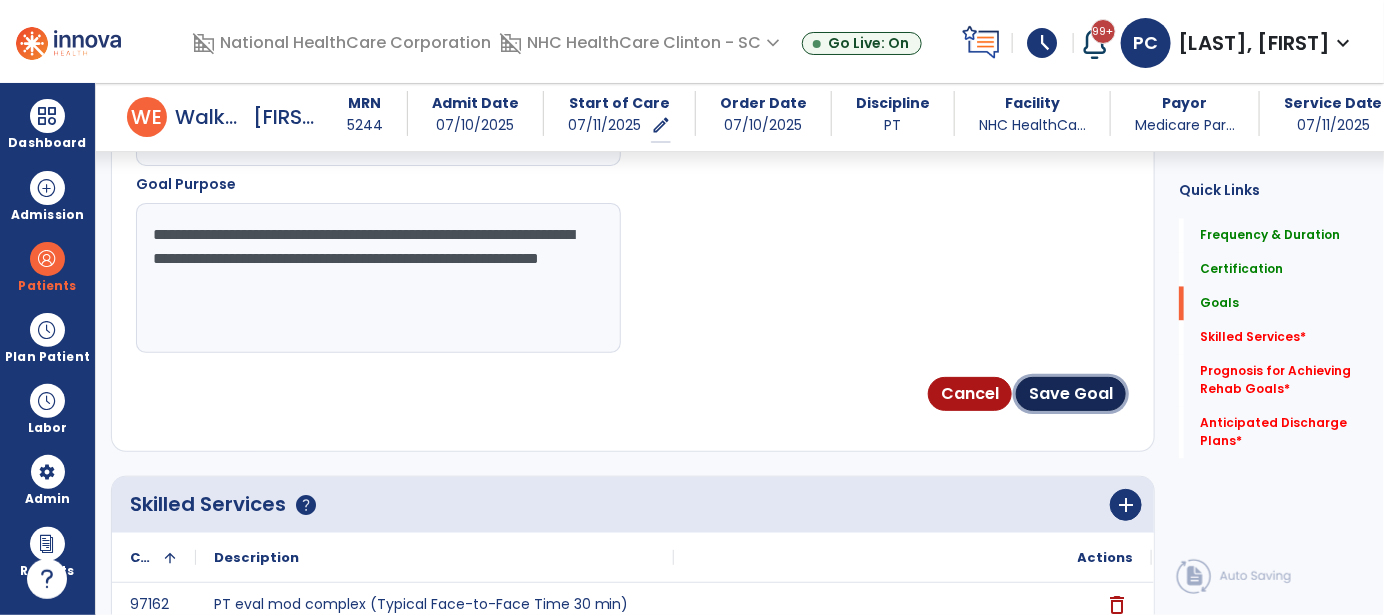 drag, startPoint x: 1042, startPoint y: 378, endPoint x: 993, endPoint y: 383, distance: 49.25444 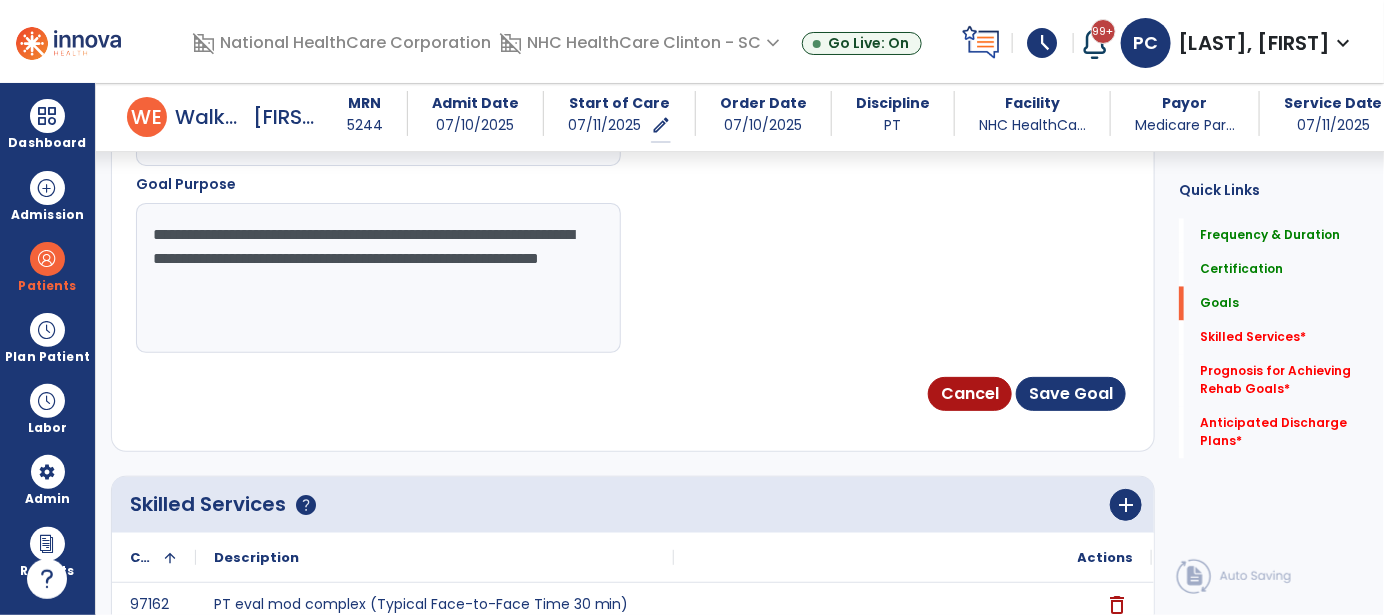 scroll, scrollTop: 227, scrollLeft: 0, axis: vertical 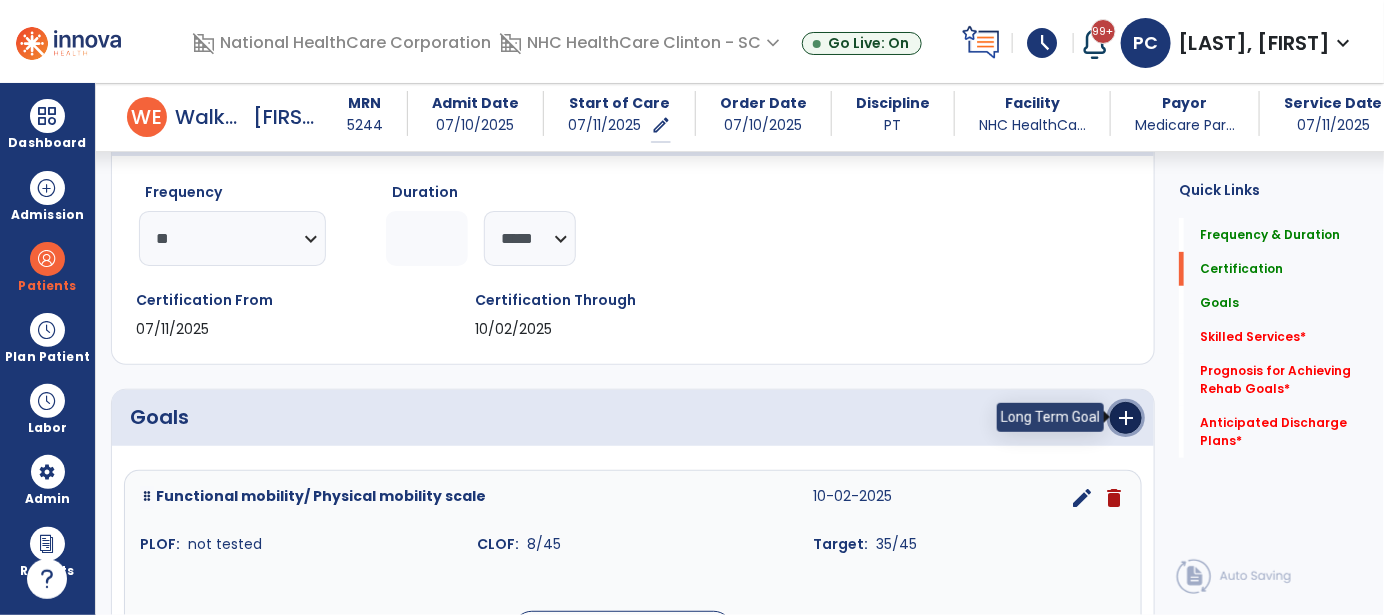 click on "add" at bounding box center (1126, 418) 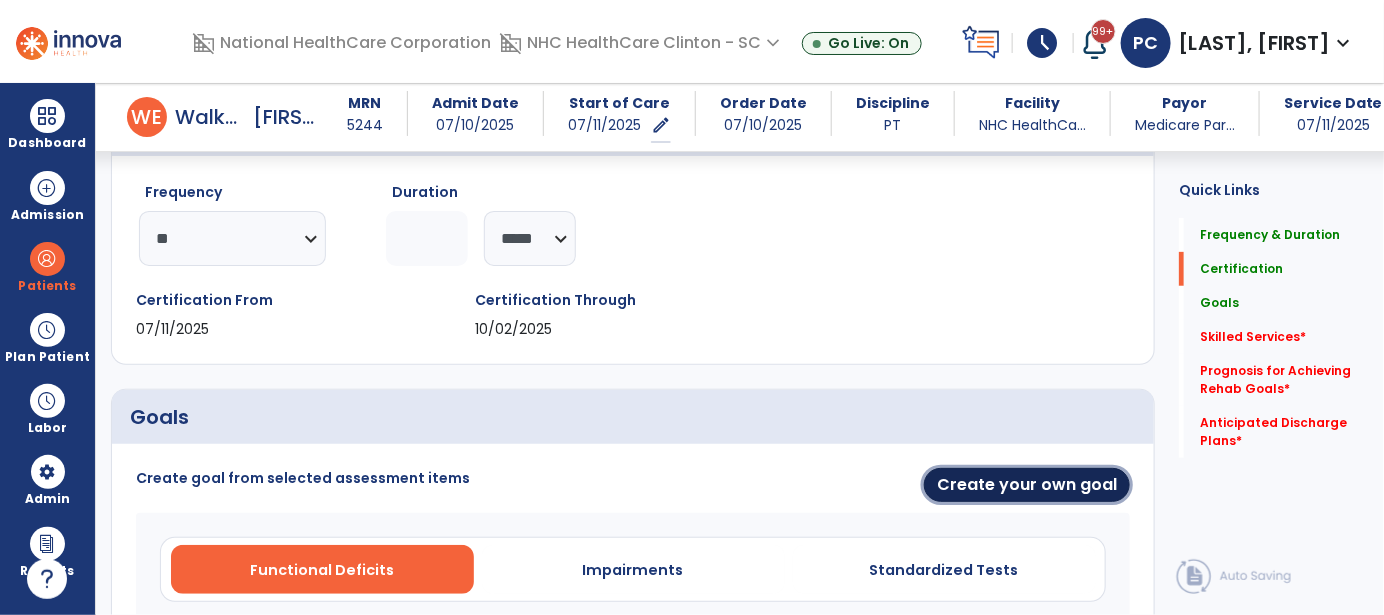 click on "Create your own goal" at bounding box center (1027, 485) 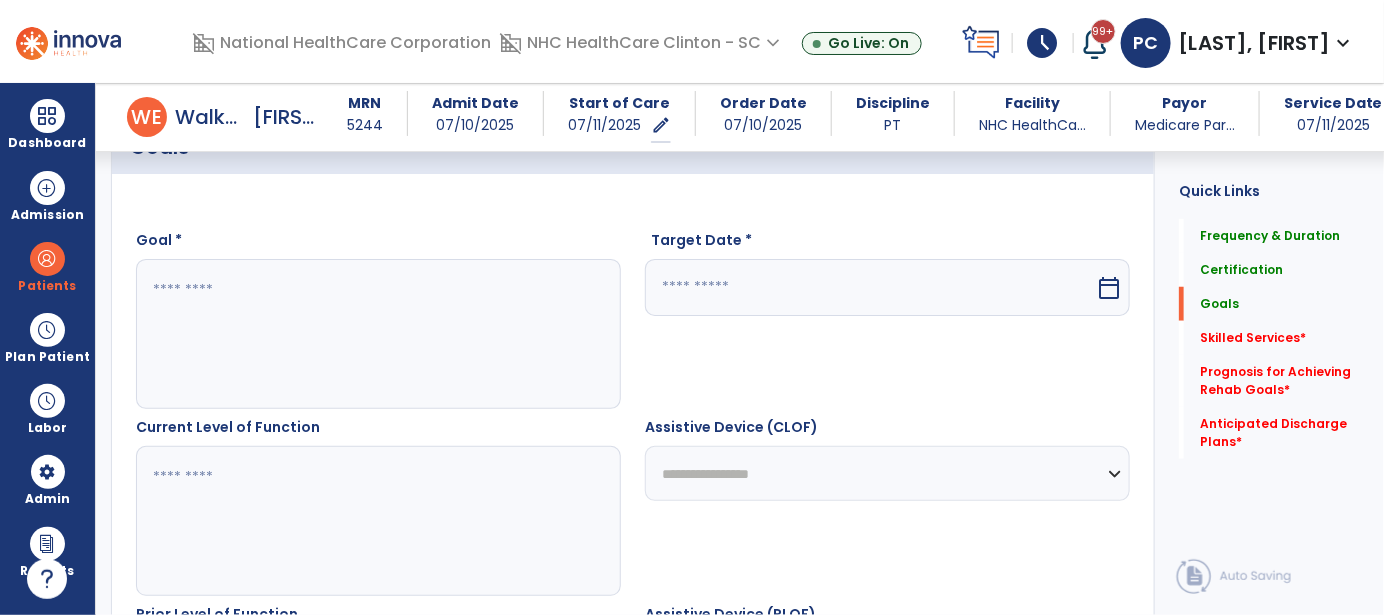 scroll, scrollTop: 527, scrollLeft: 0, axis: vertical 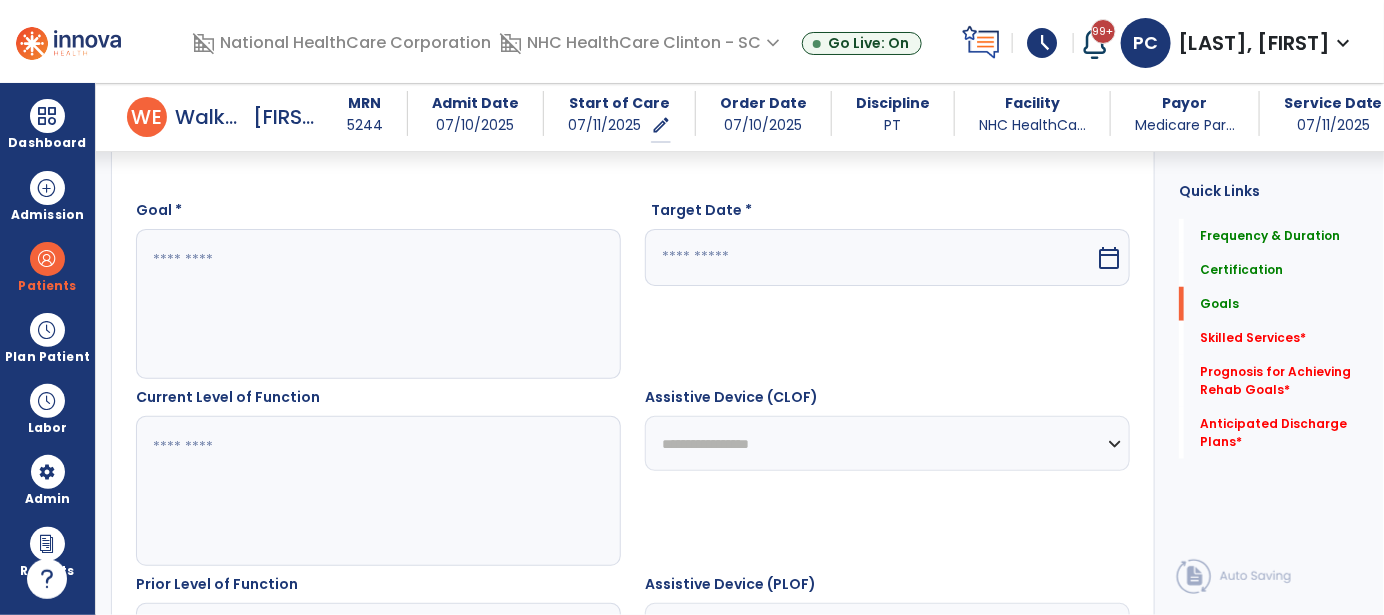 click at bounding box center [378, 304] 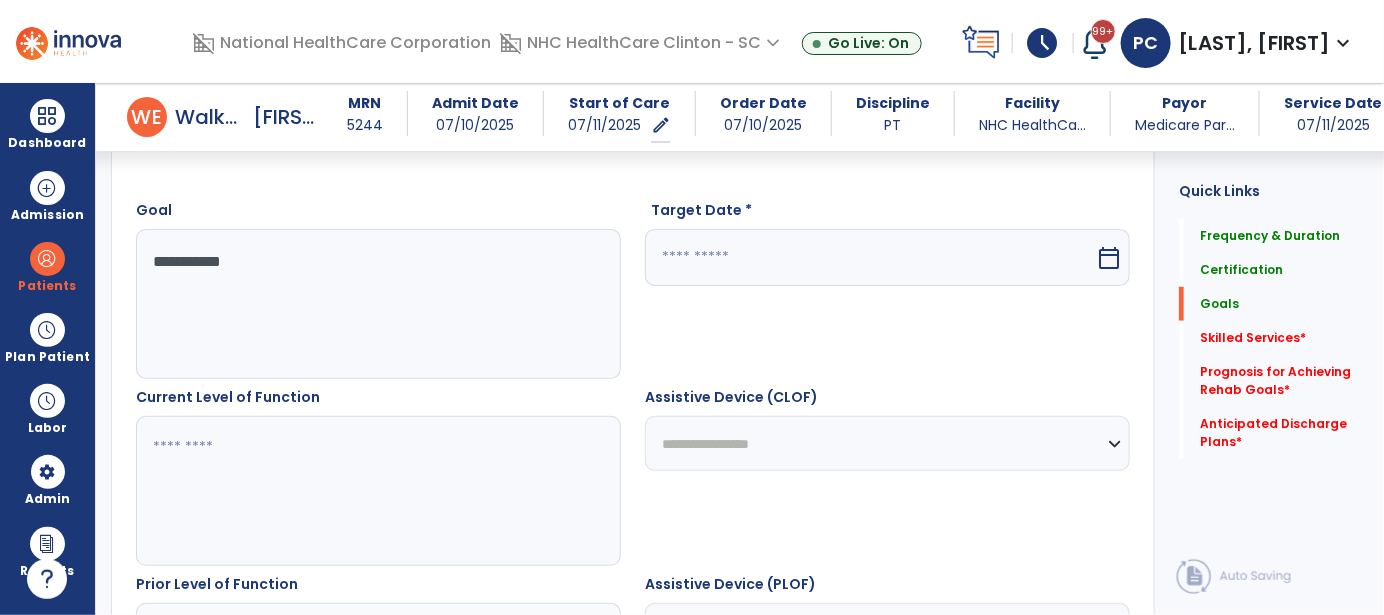 type on "**********" 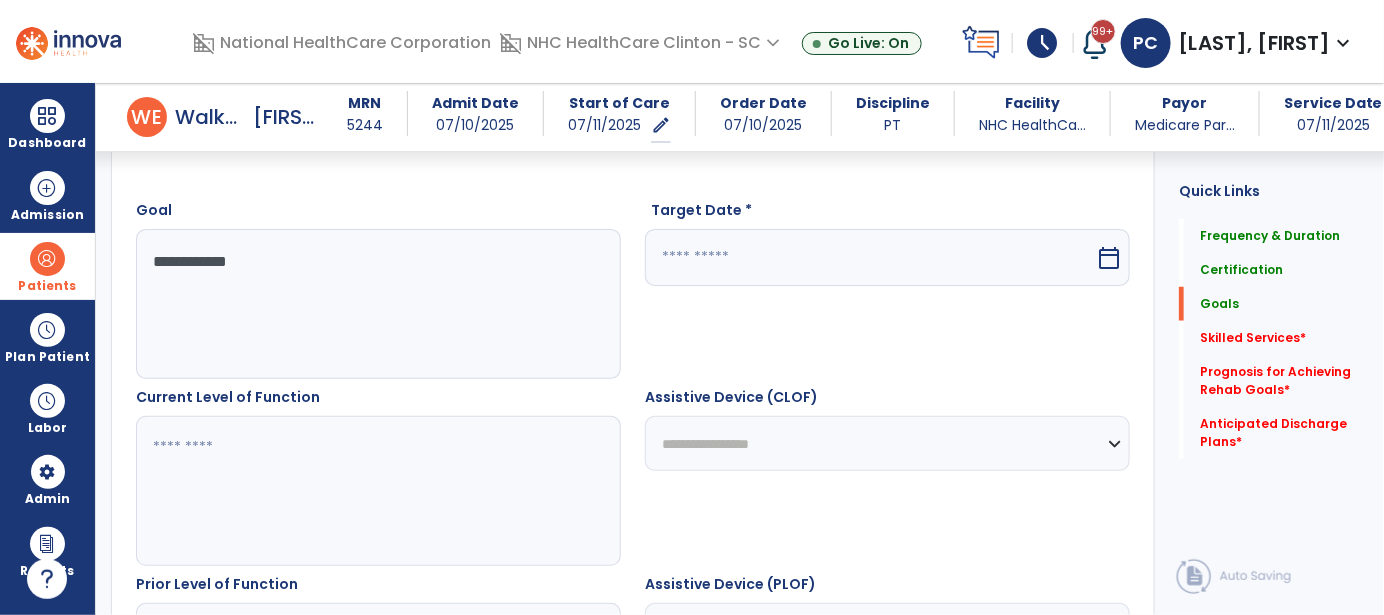 drag, startPoint x: 302, startPoint y: 263, endPoint x: 63, endPoint y: 263, distance: 239 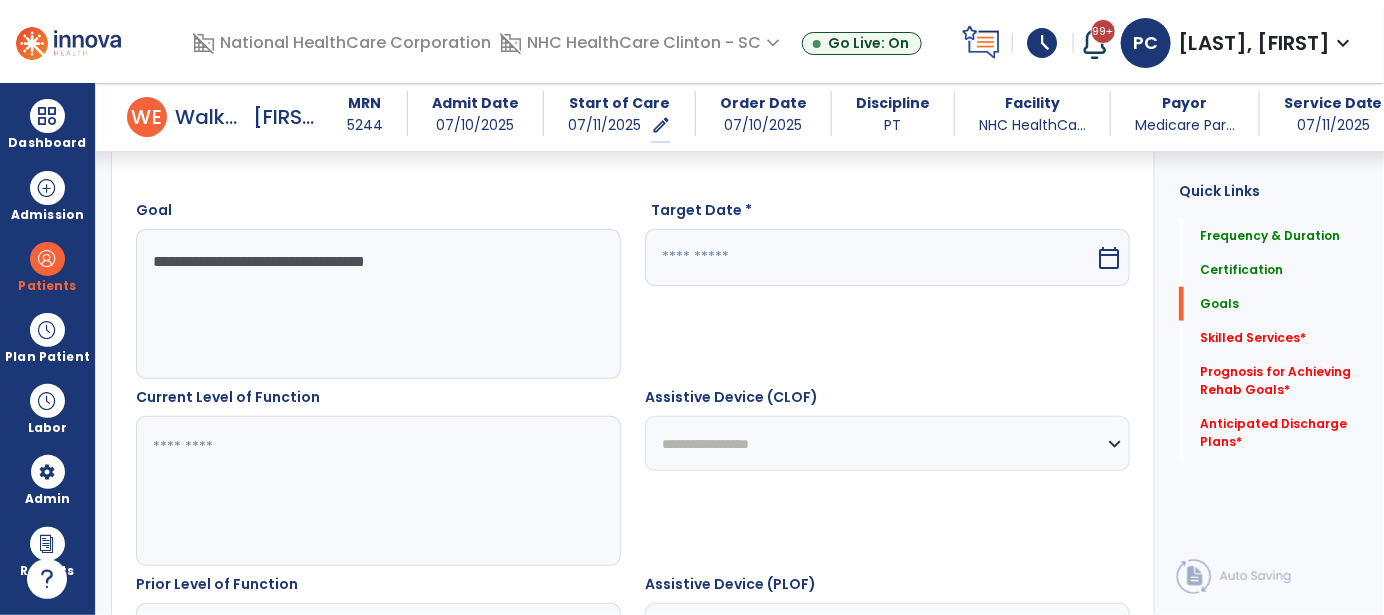 type on "**********" 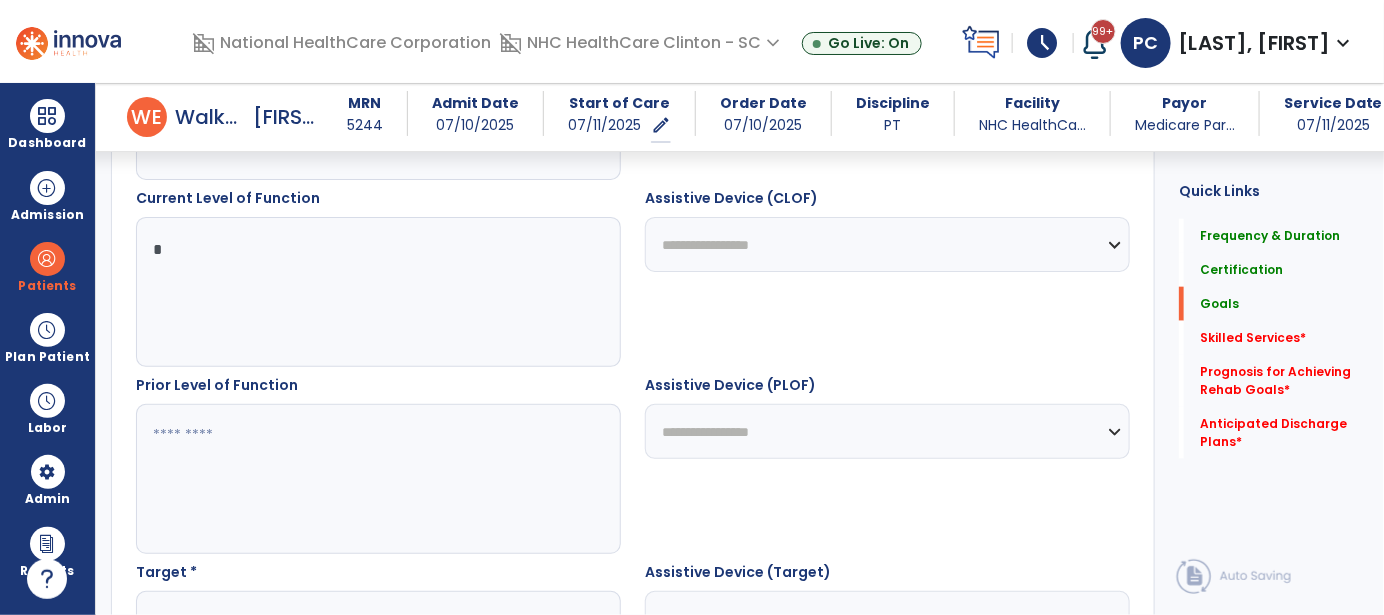 scroll, scrollTop: 727, scrollLeft: 0, axis: vertical 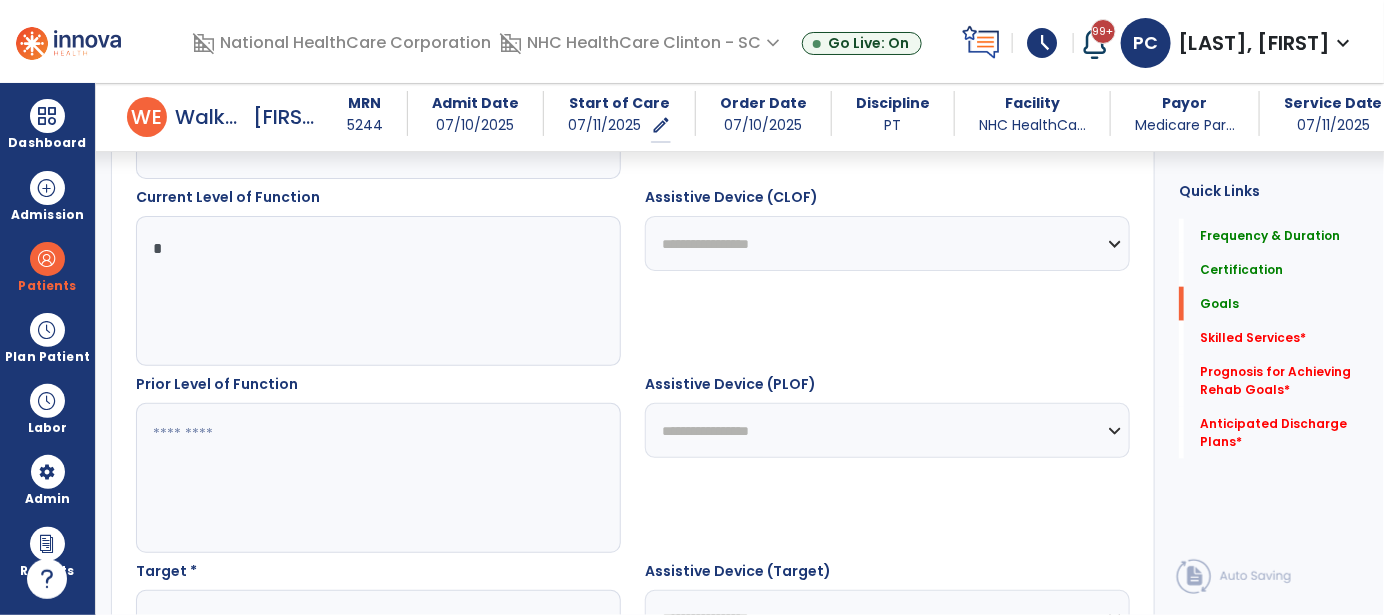 type on "*" 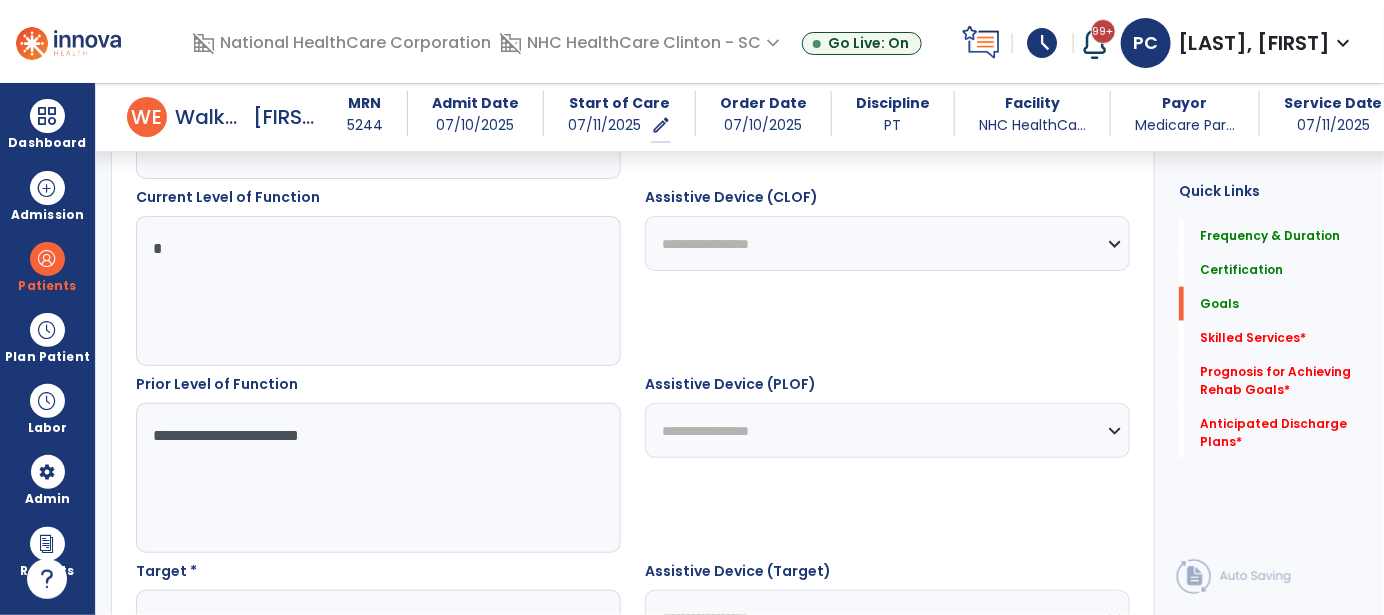 click on "**********" at bounding box center [378, 478] 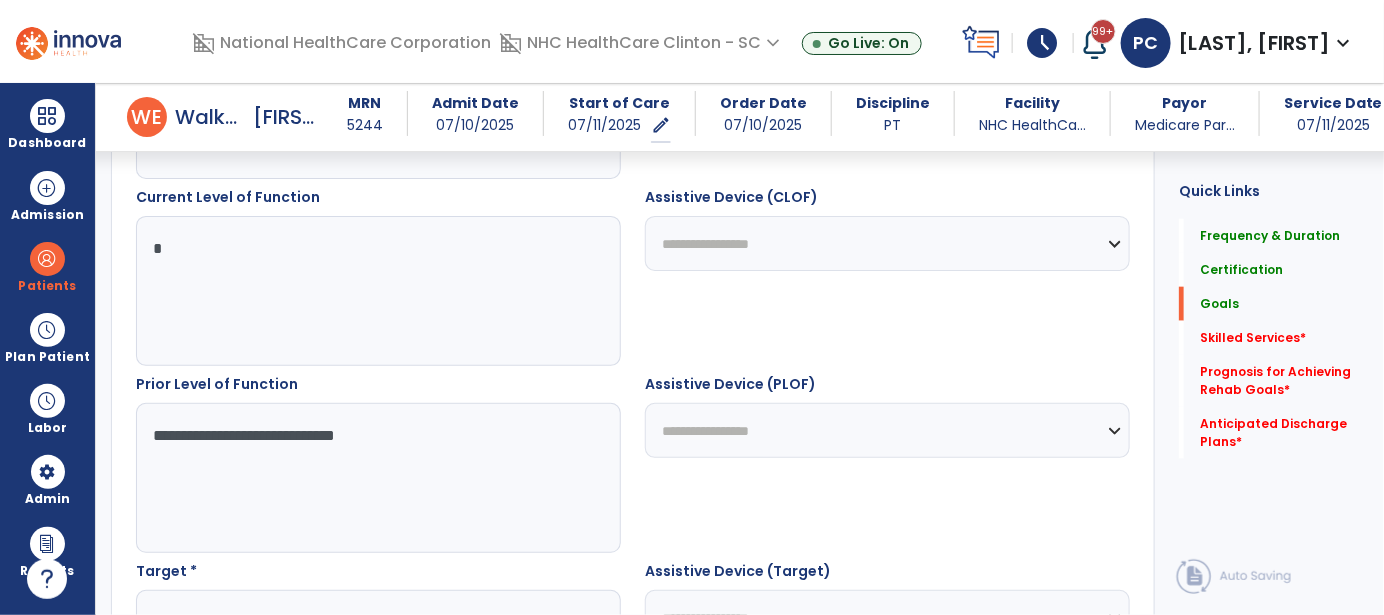 scroll, scrollTop: 927, scrollLeft: 0, axis: vertical 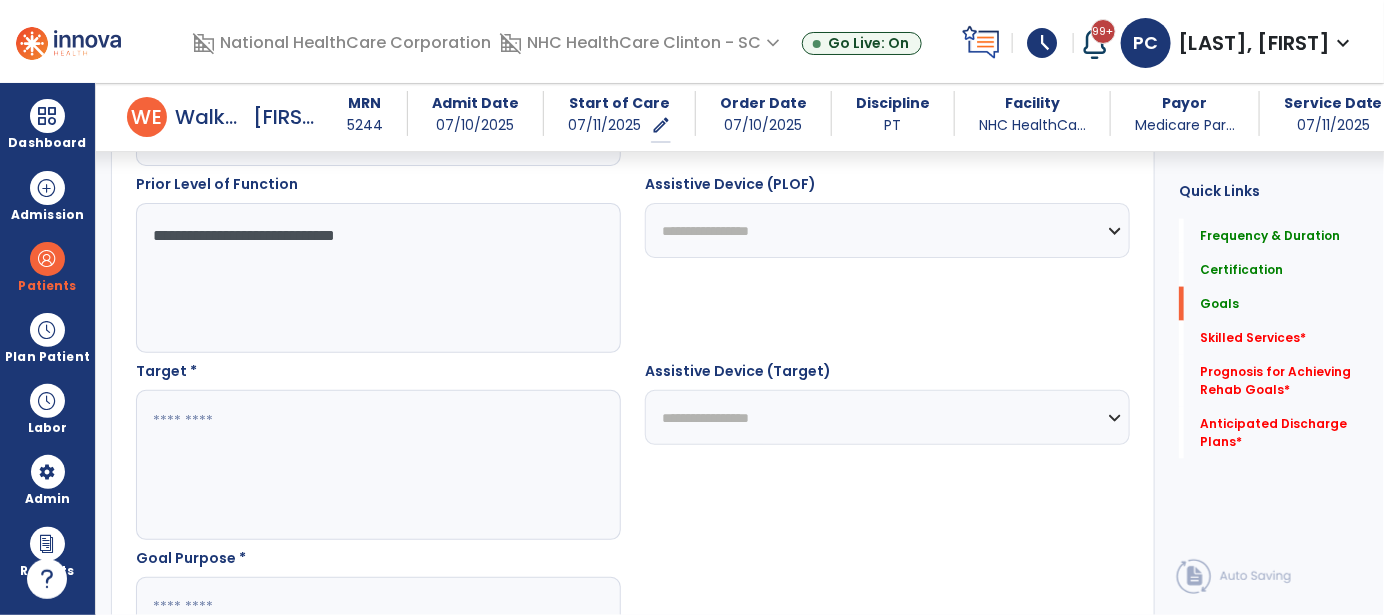 type on "**********" 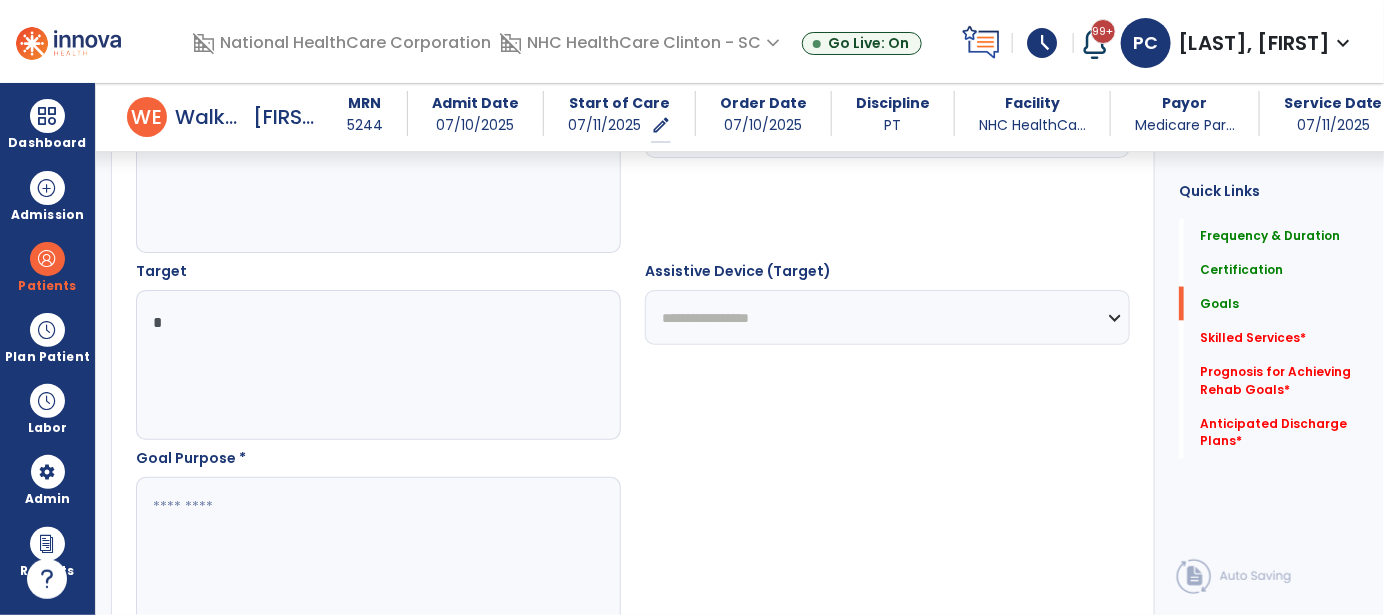 scroll, scrollTop: 1227, scrollLeft: 0, axis: vertical 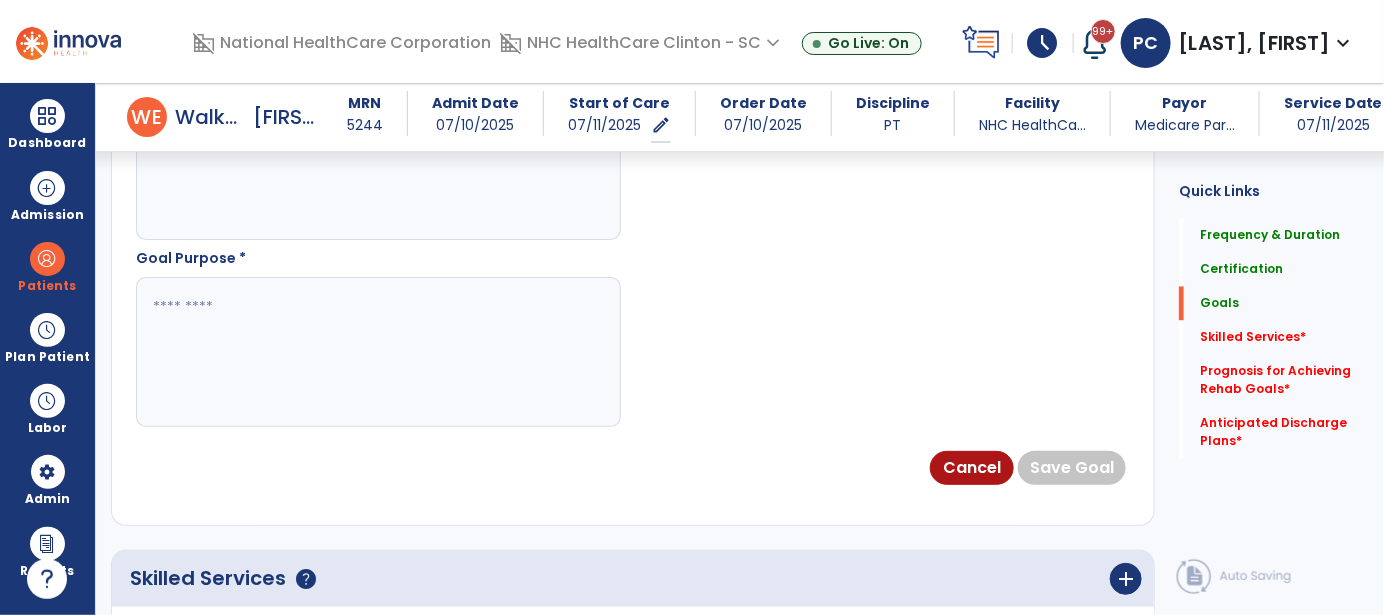 type on "*" 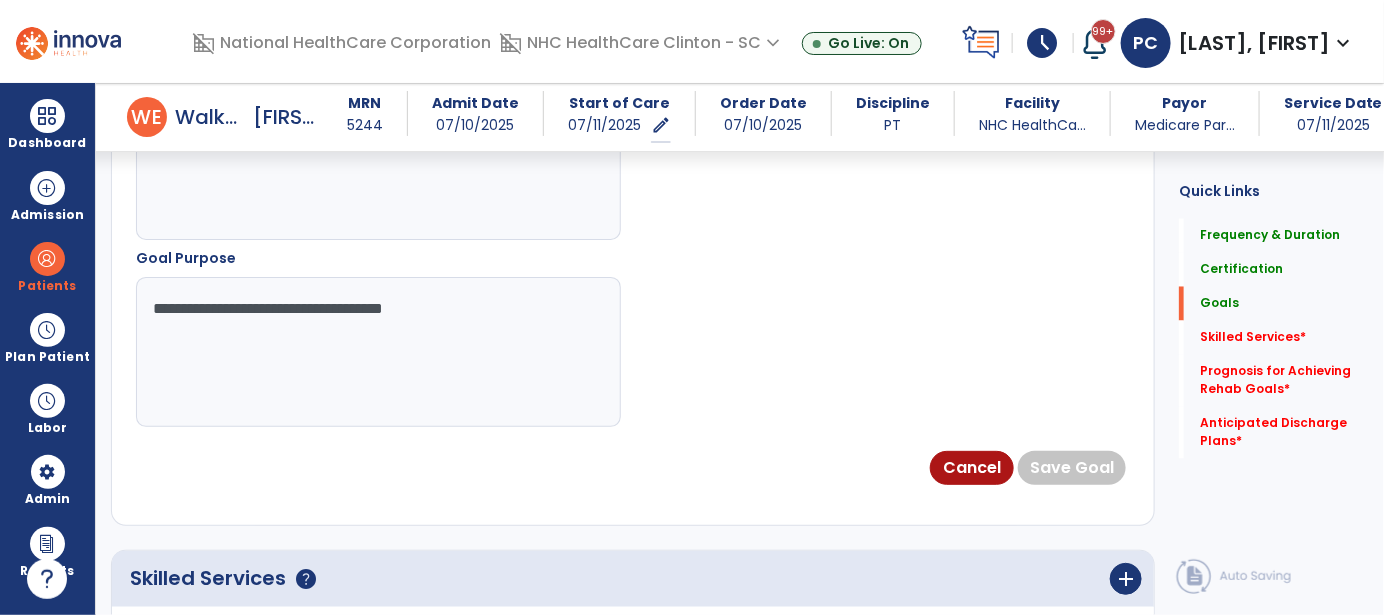 click on "**********" at bounding box center [378, 352] 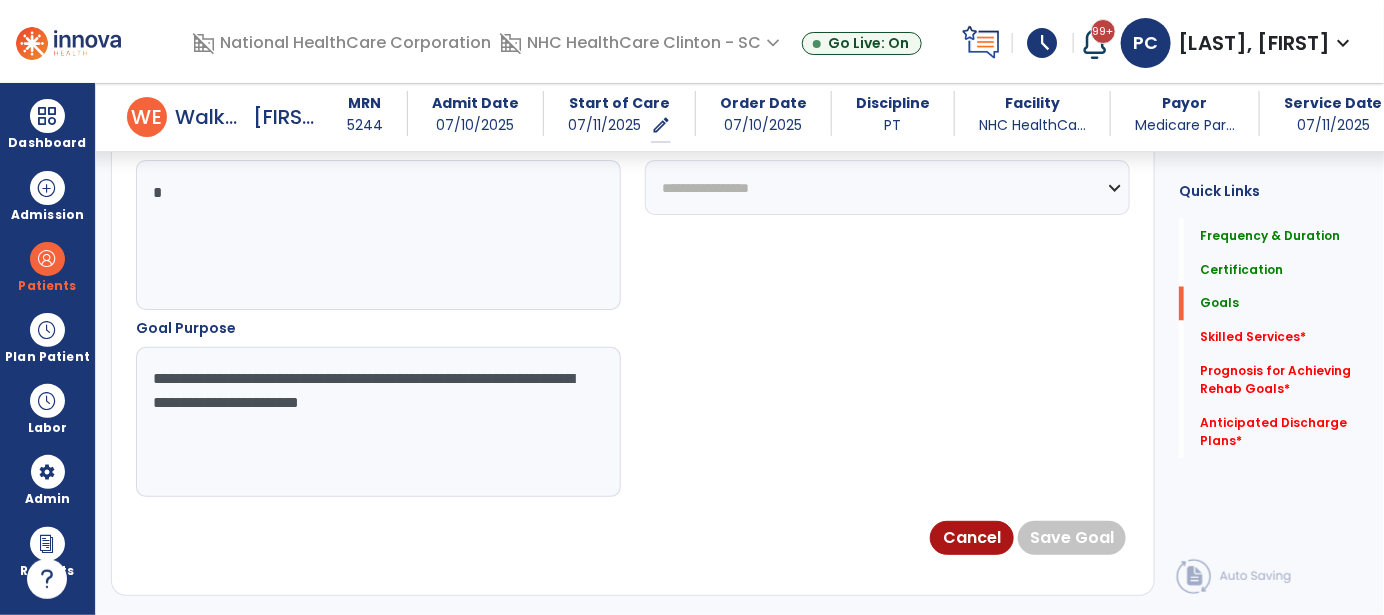 type on "**********" 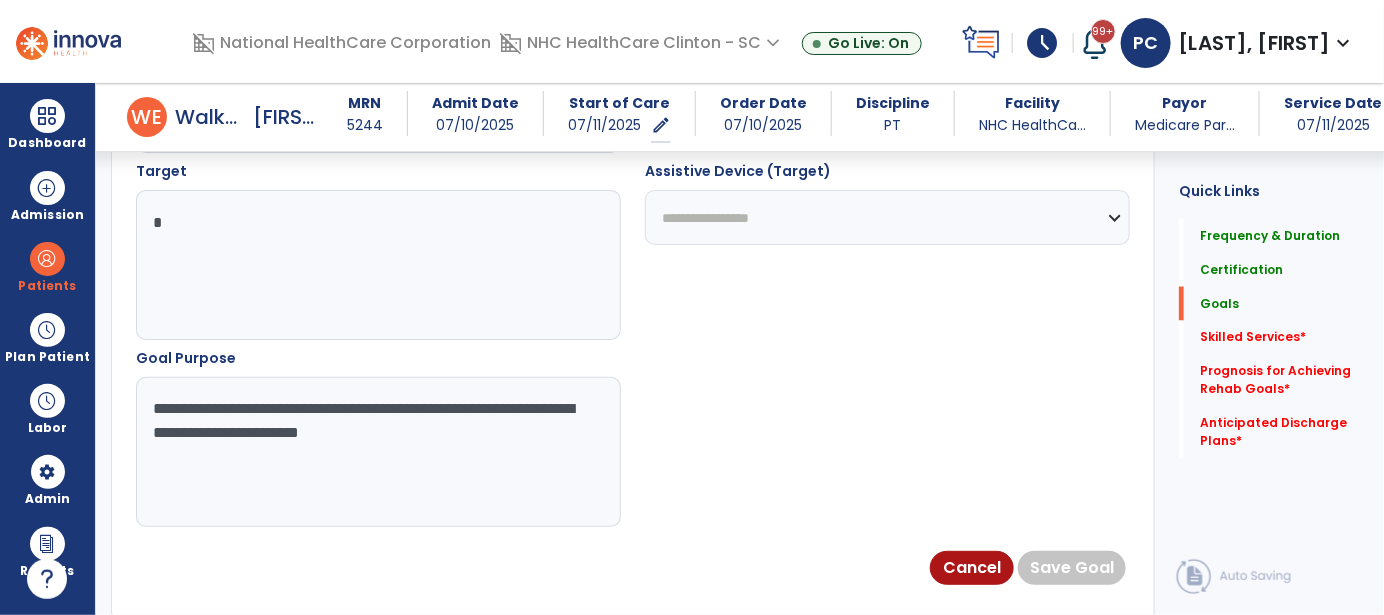 drag, startPoint x: 754, startPoint y: 318, endPoint x: 767, endPoint y: 322, distance: 13.601471 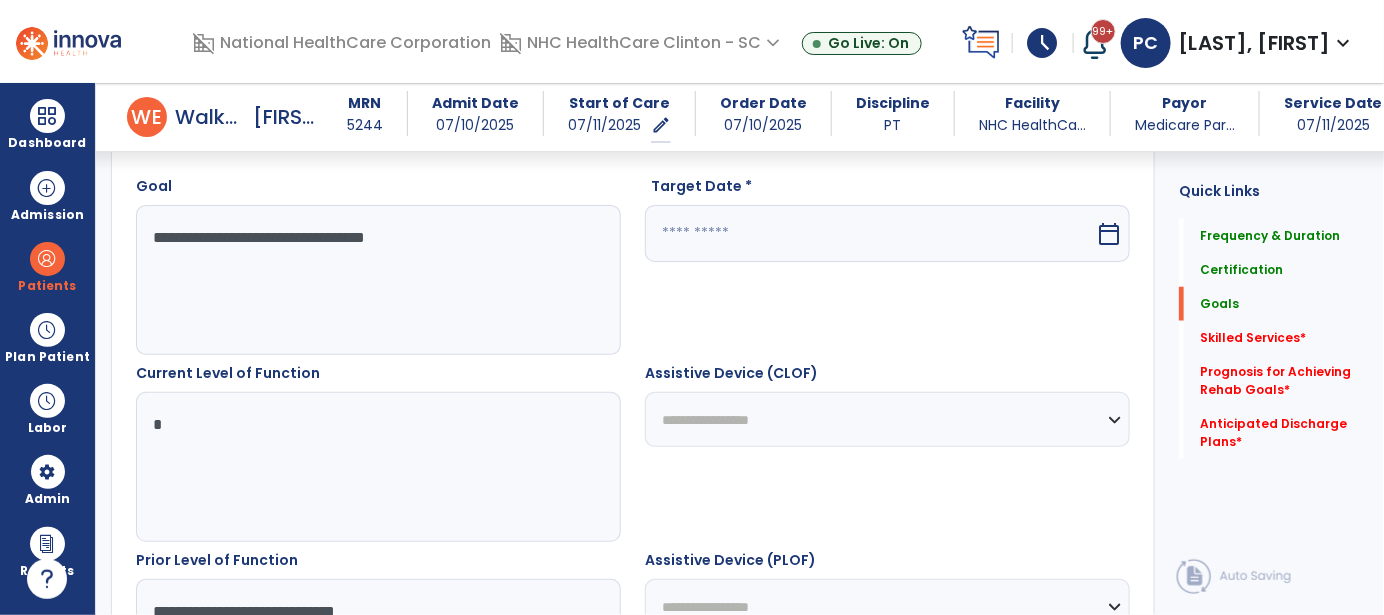scroll, scrollTop: 527, scrollLeft: 0, axis: vertical 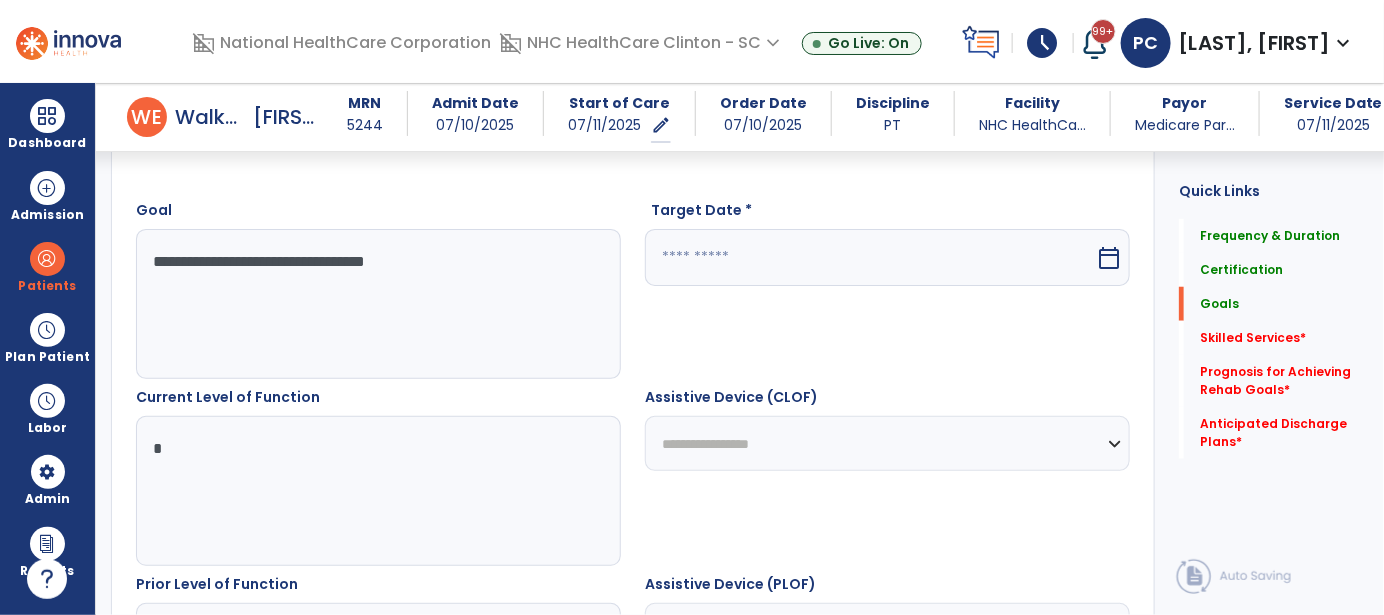 drag, startPoint x: 688, startPoint y: 251, endPoint x: 732, endPoint y: 291, distance: 59.464275 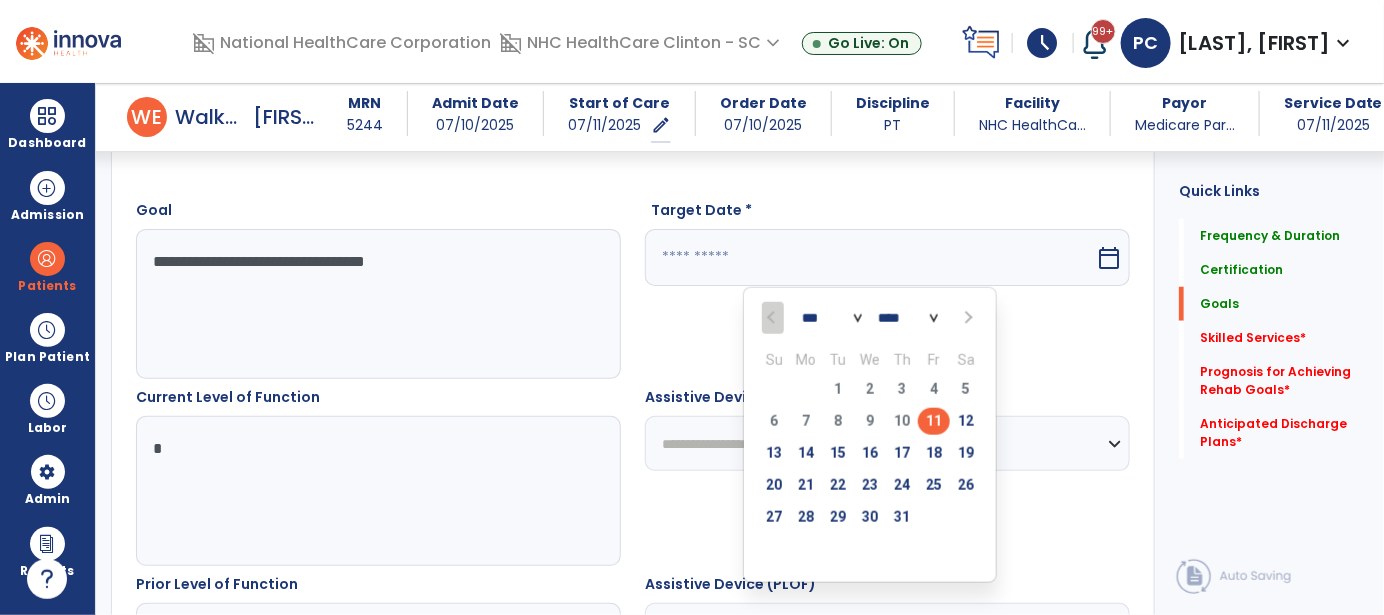 click at bounding box center (966, 318) 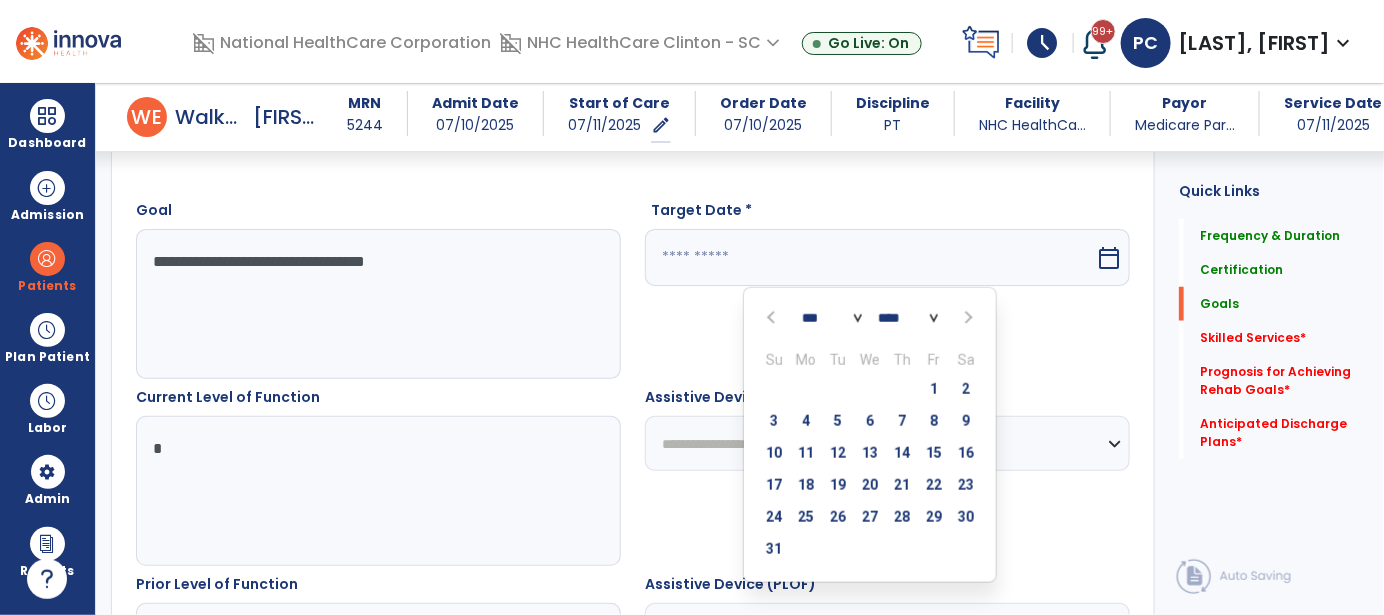 click at bounding box center [966, 318] 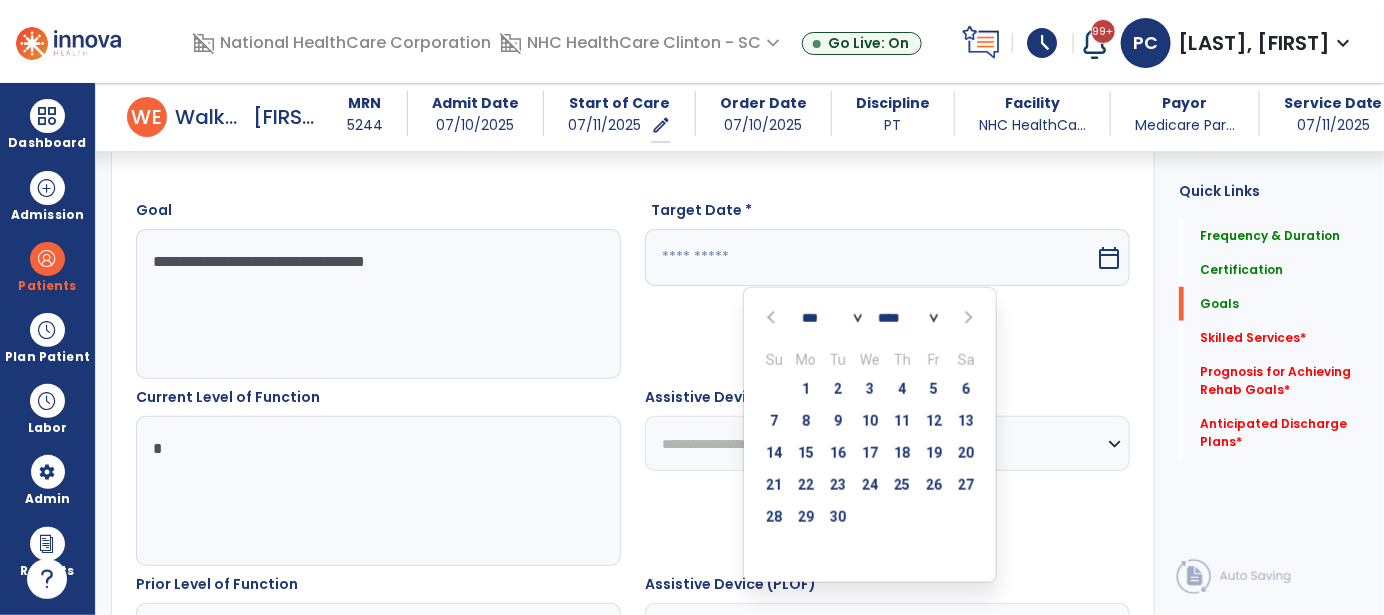 click at bounding box center (967, 318) 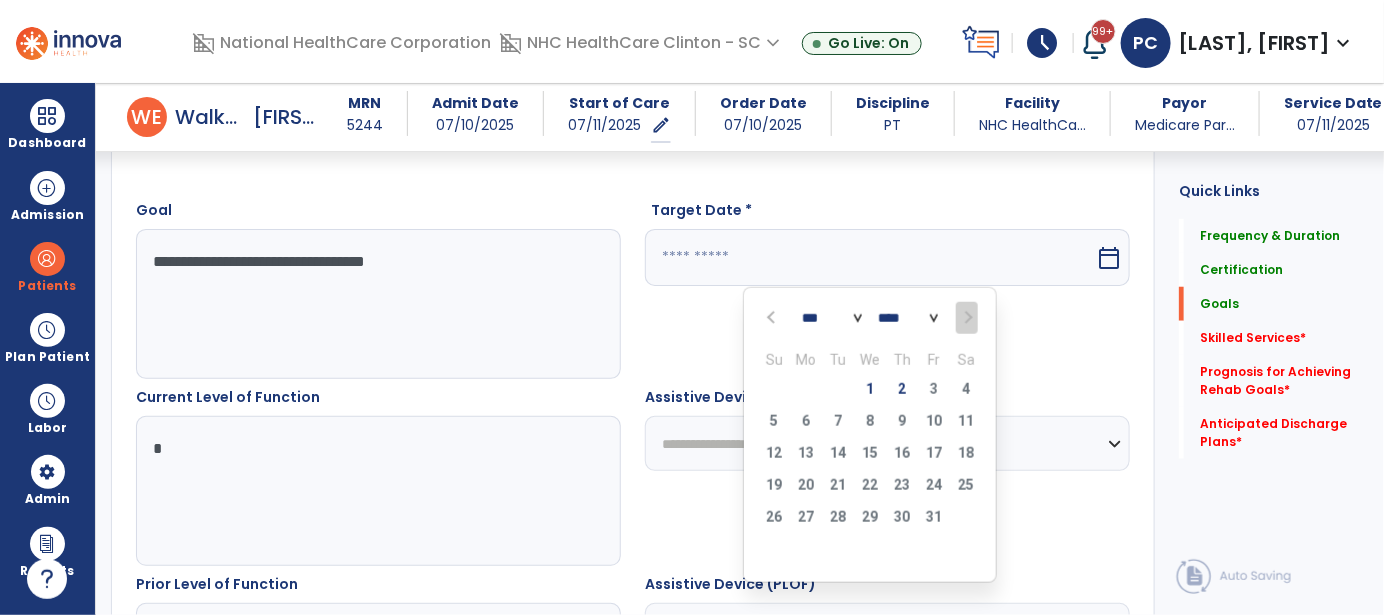 click on "2" at bounding box center (902, 389) 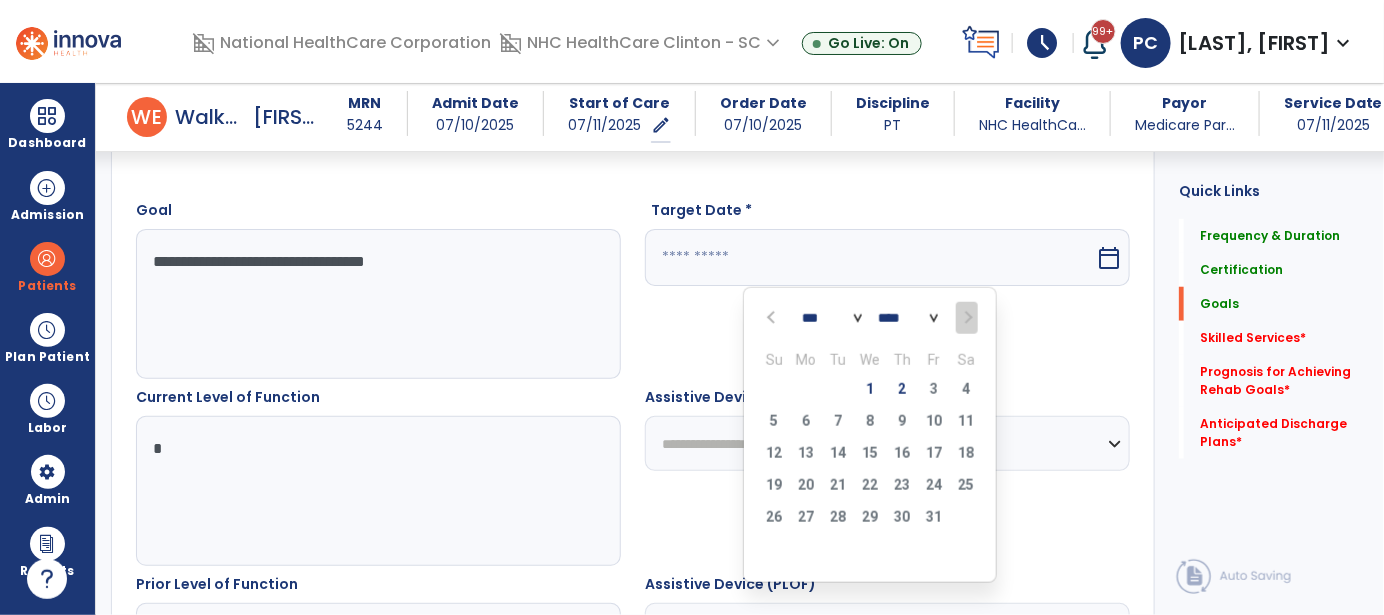 type on "*********" 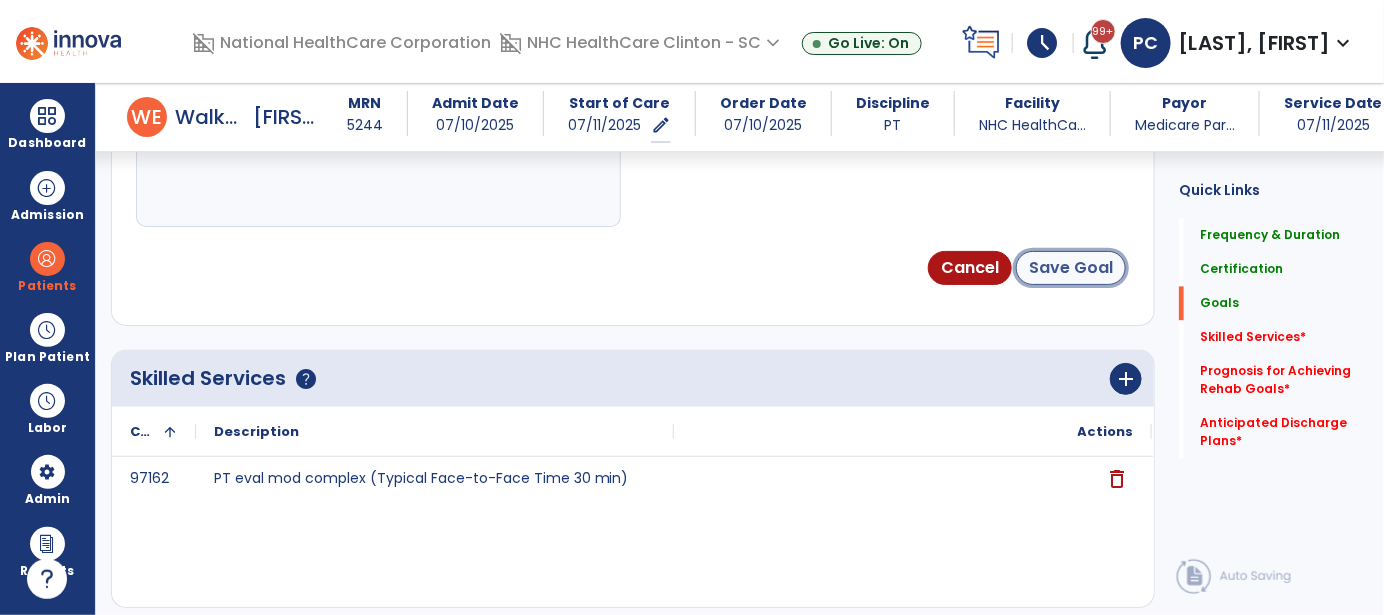 click on "Save Goal" at bounding box center (1071, 268) 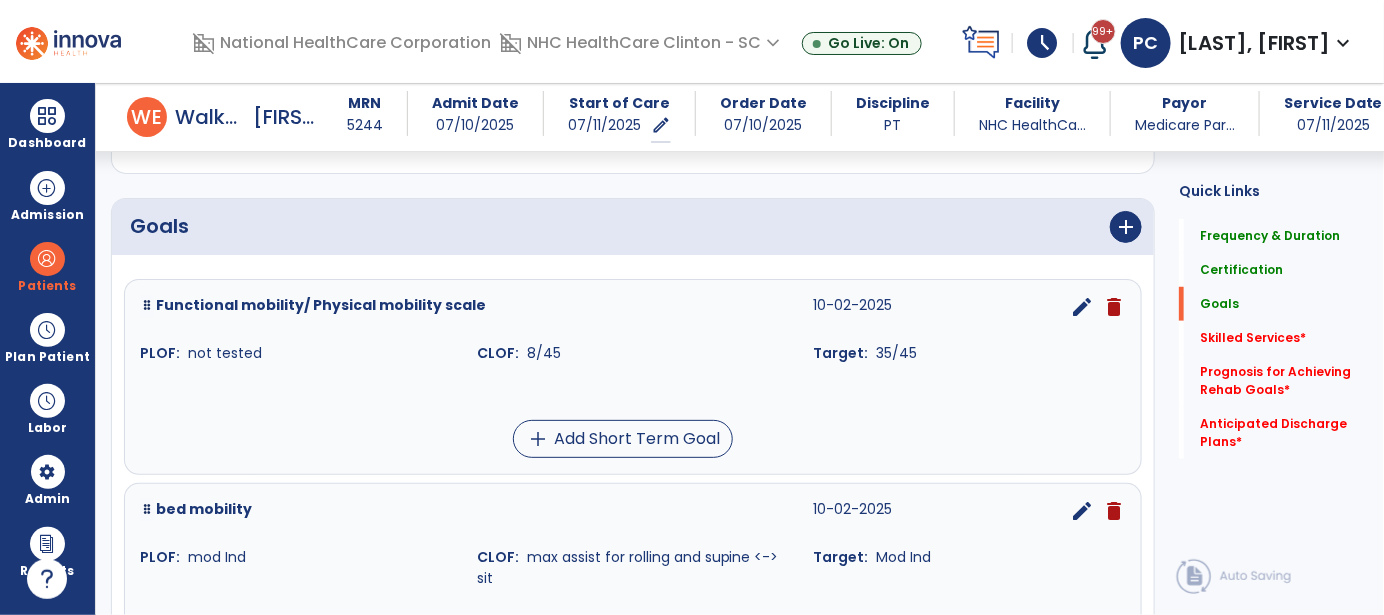 scroll, scrollTop: 451, scrollLeft: 0, axis: vertical 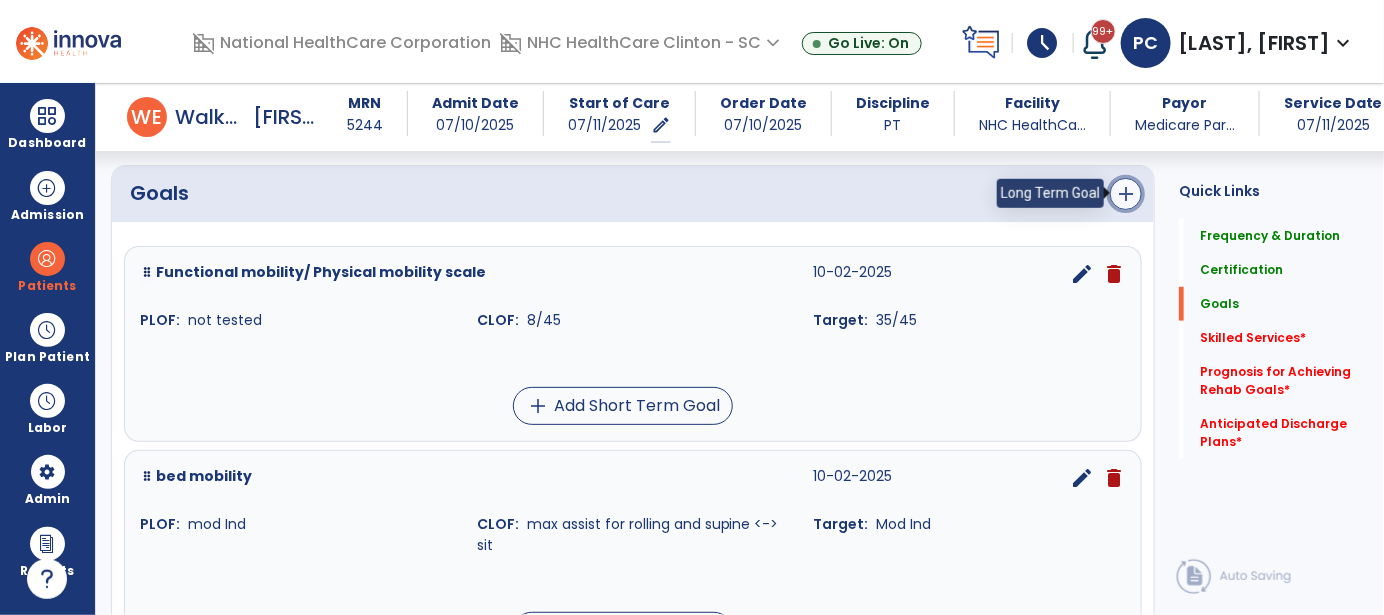 click on "add" at bounding box center [1126, 194] 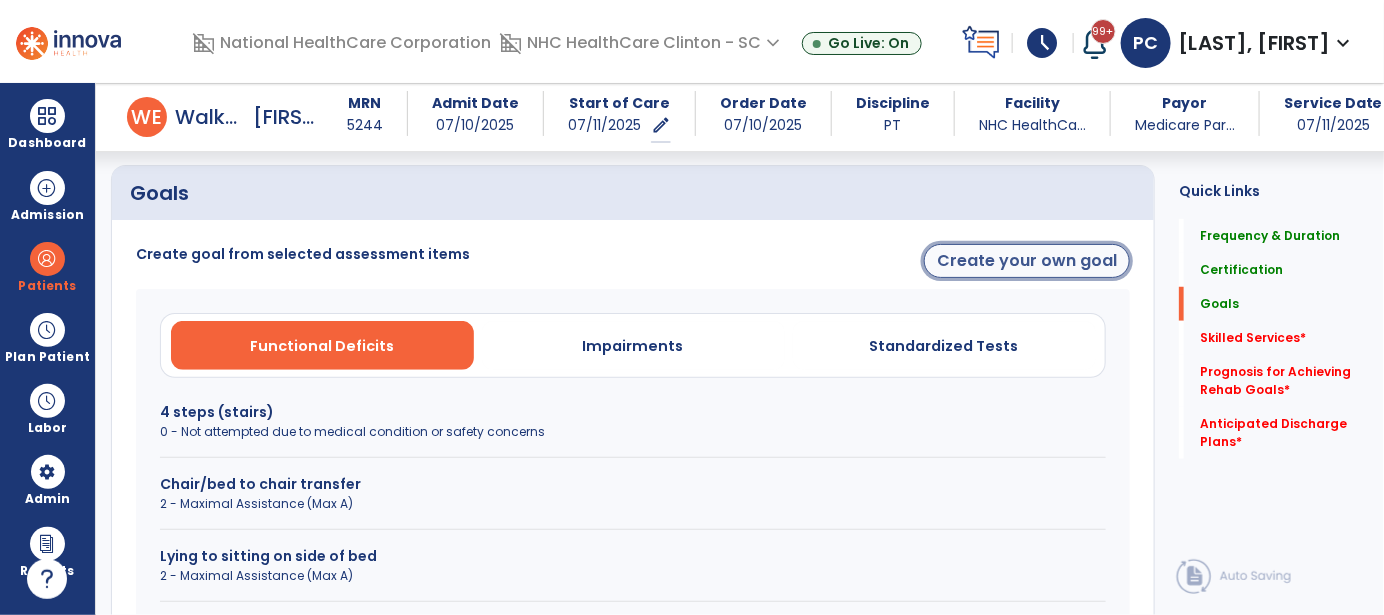 click on "Create your own goal" at bounding box center [1027, 261] 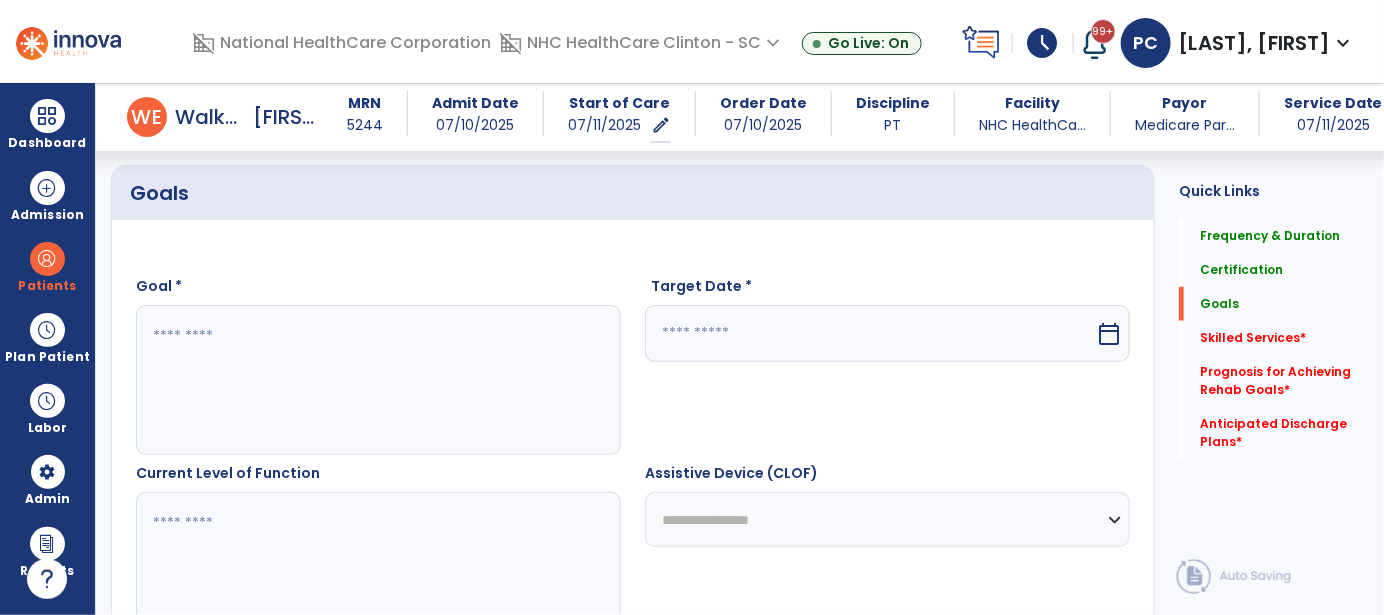 click at bounding box center [378, 380] 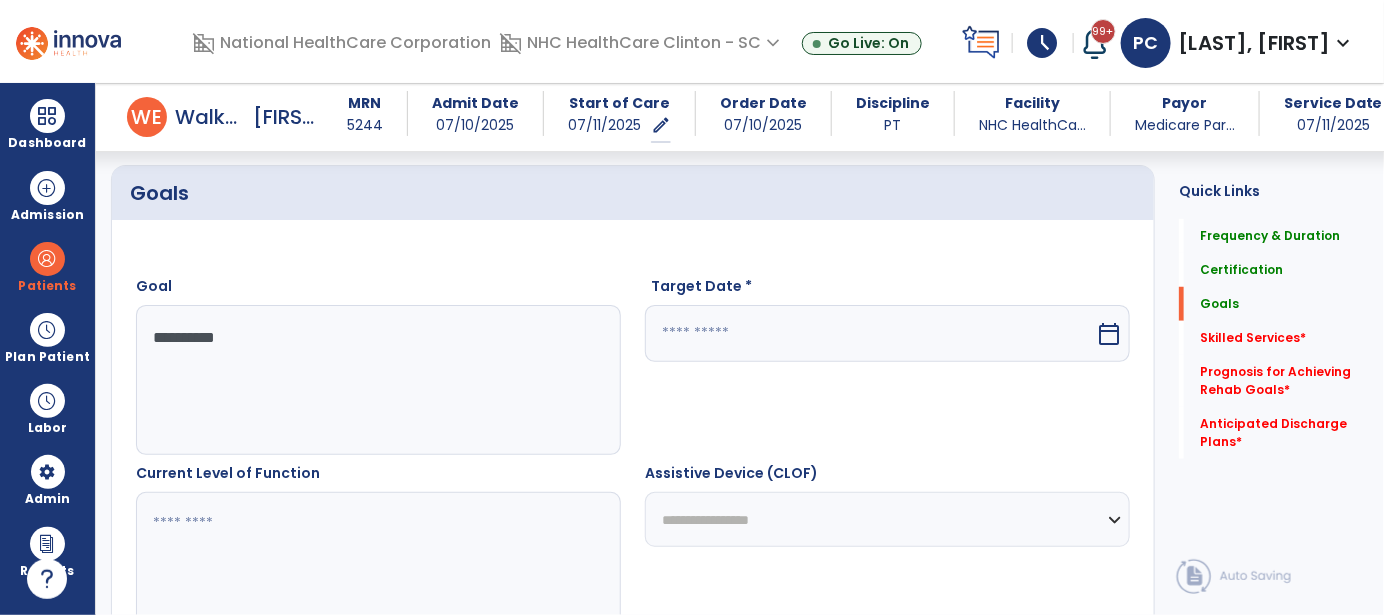 type on "**********" 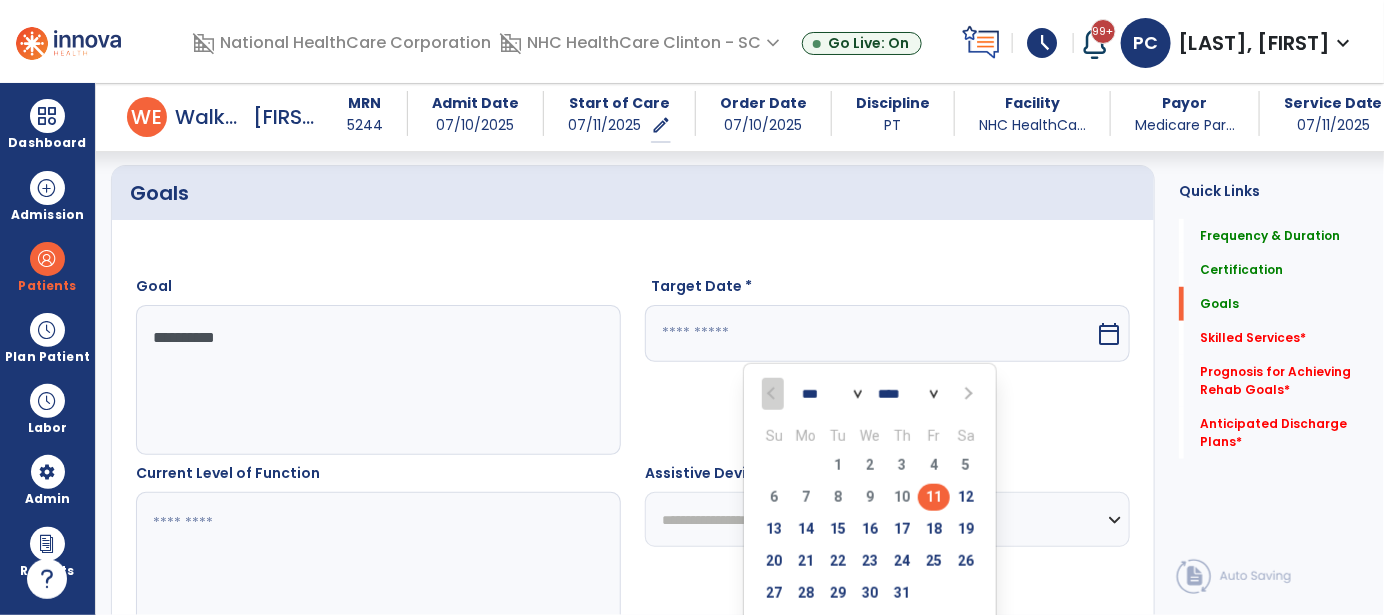 click at bounding box center [966, 394] 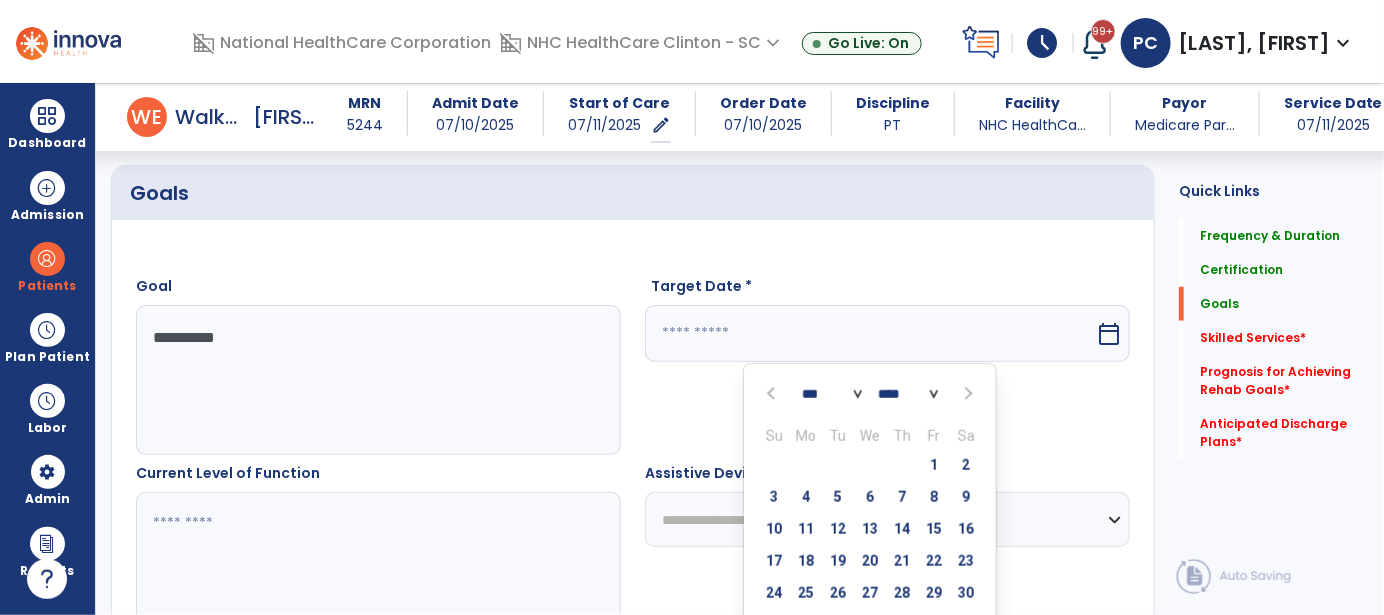 click at bounding box center (967, 394) 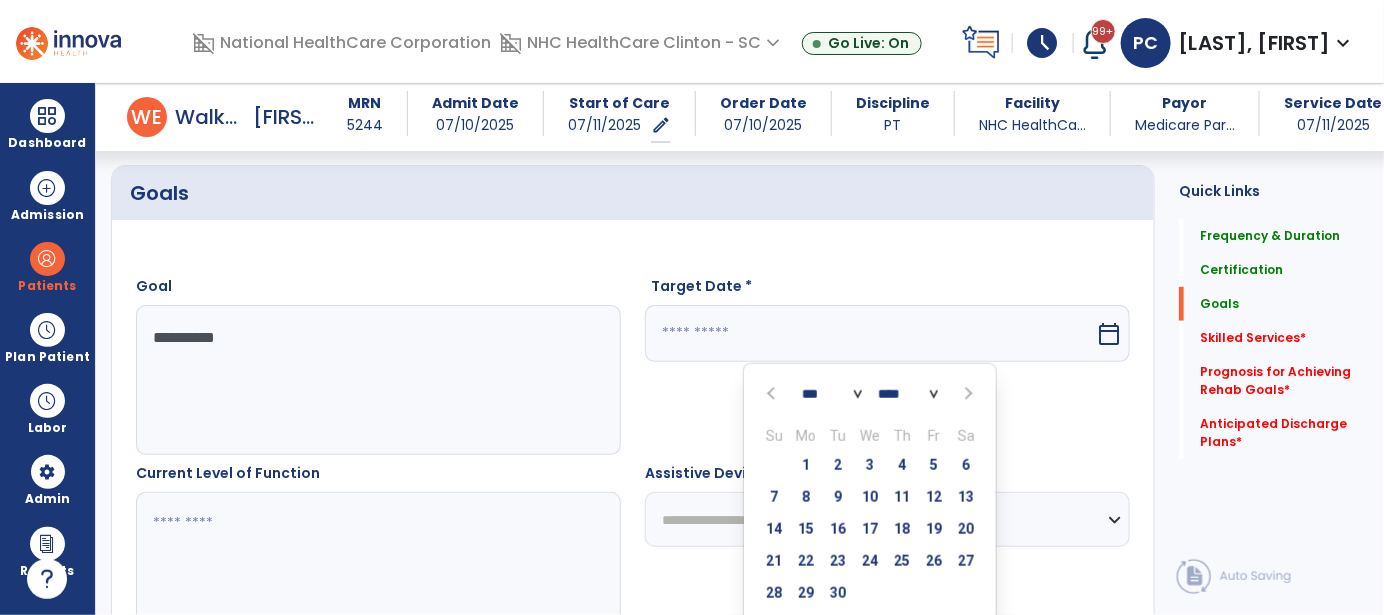 click at bounding box center (967, 394) 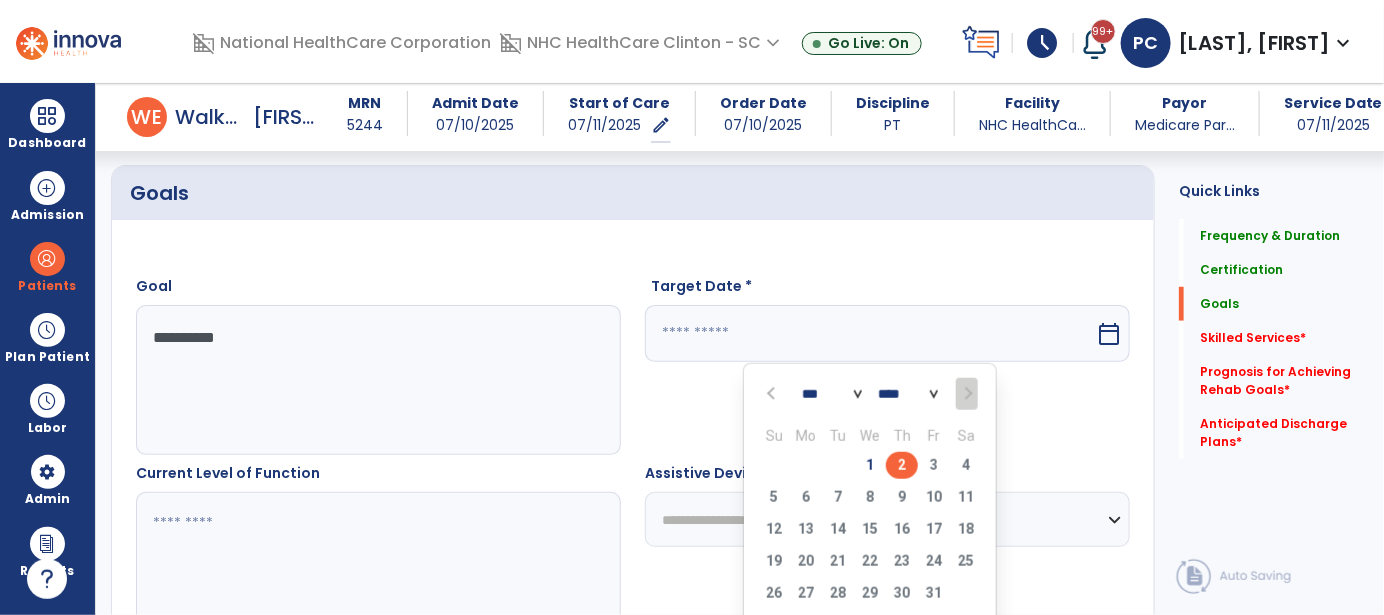 click on "2" at bounding box center [902, 465] 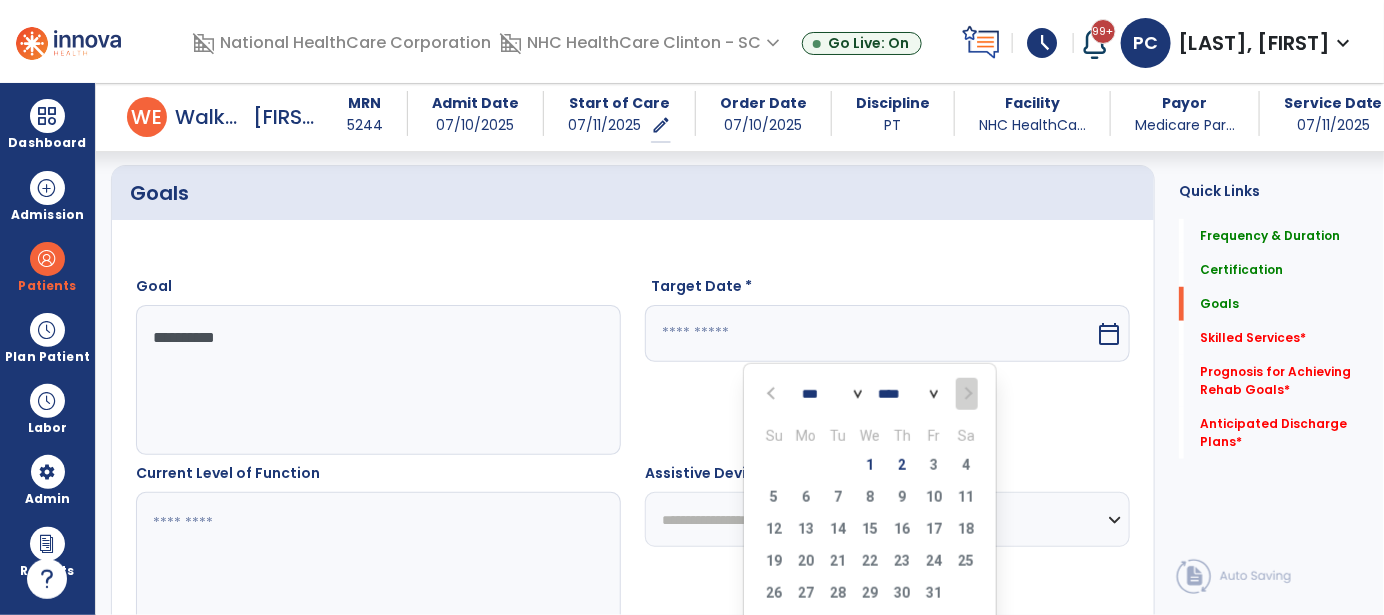type on "*********" 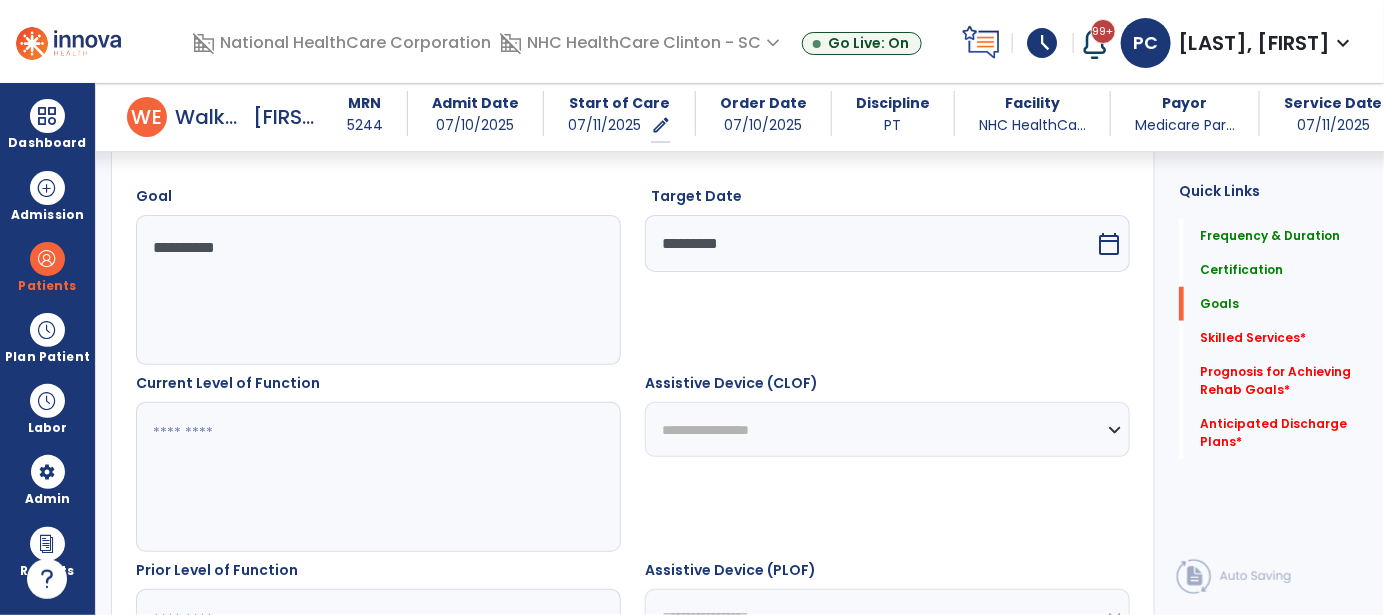 scroll, scrollTop: 652, scrollLeft: 0, axis: vertical 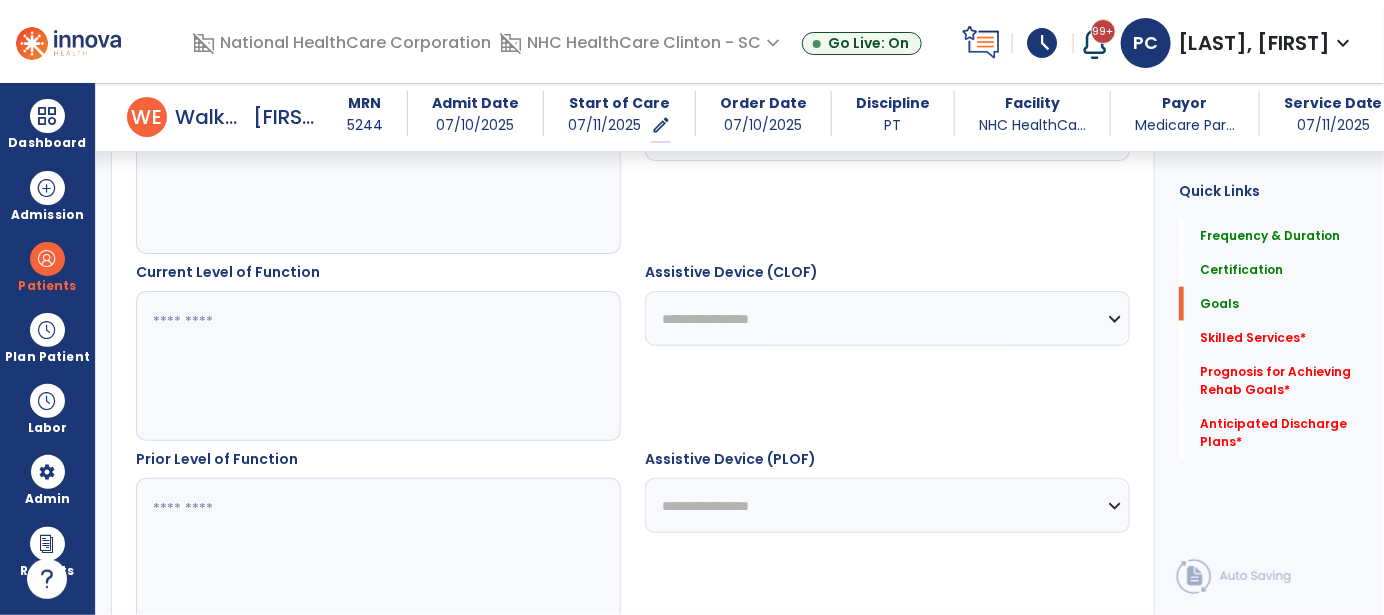 click at bounding box center (378, 366) 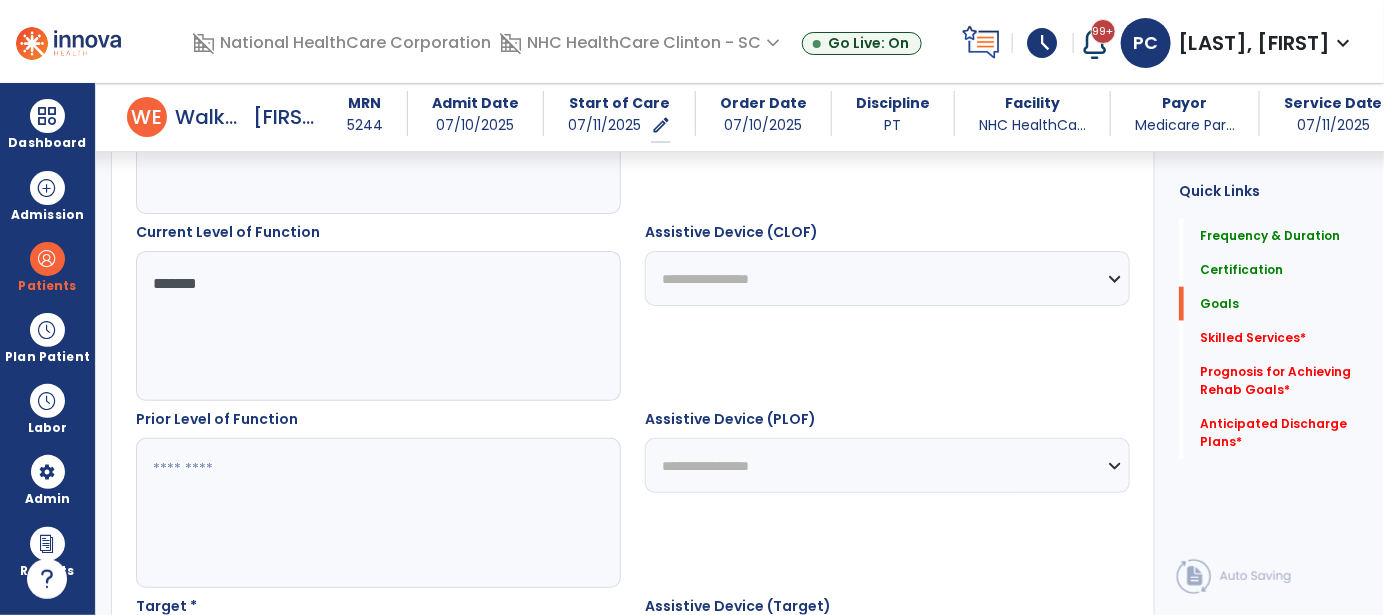 scroll, scrollTop: 751, scrollLeft: 0, axis: vertical 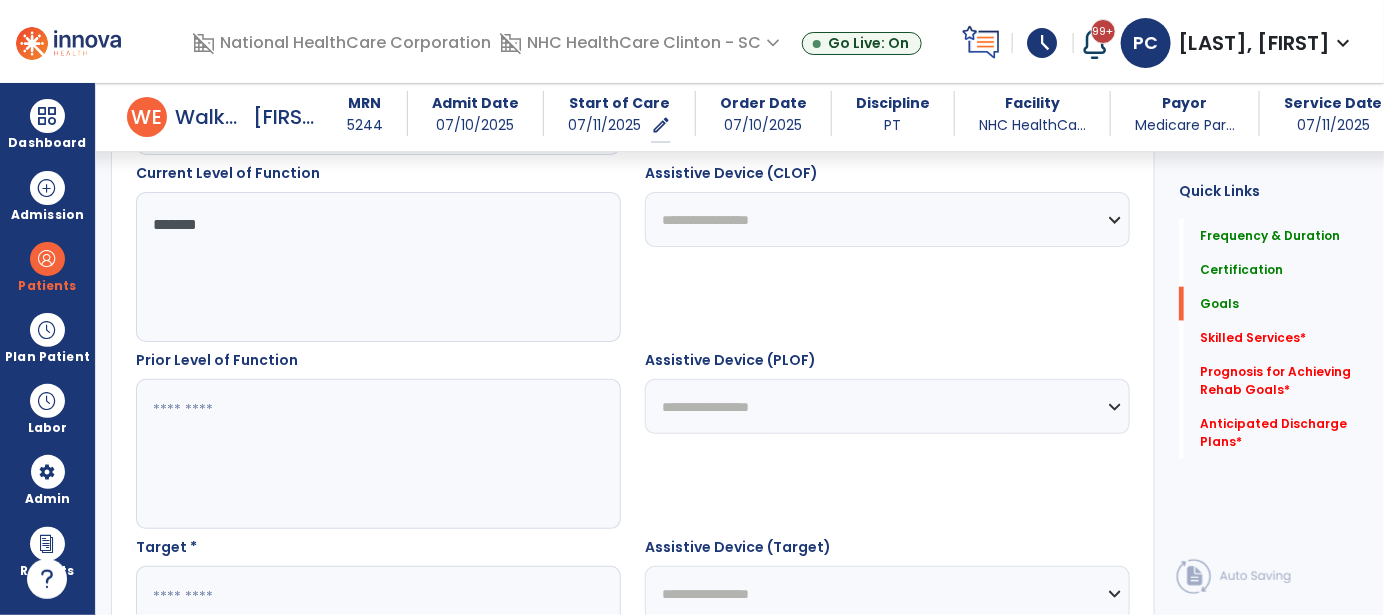 type on "******" 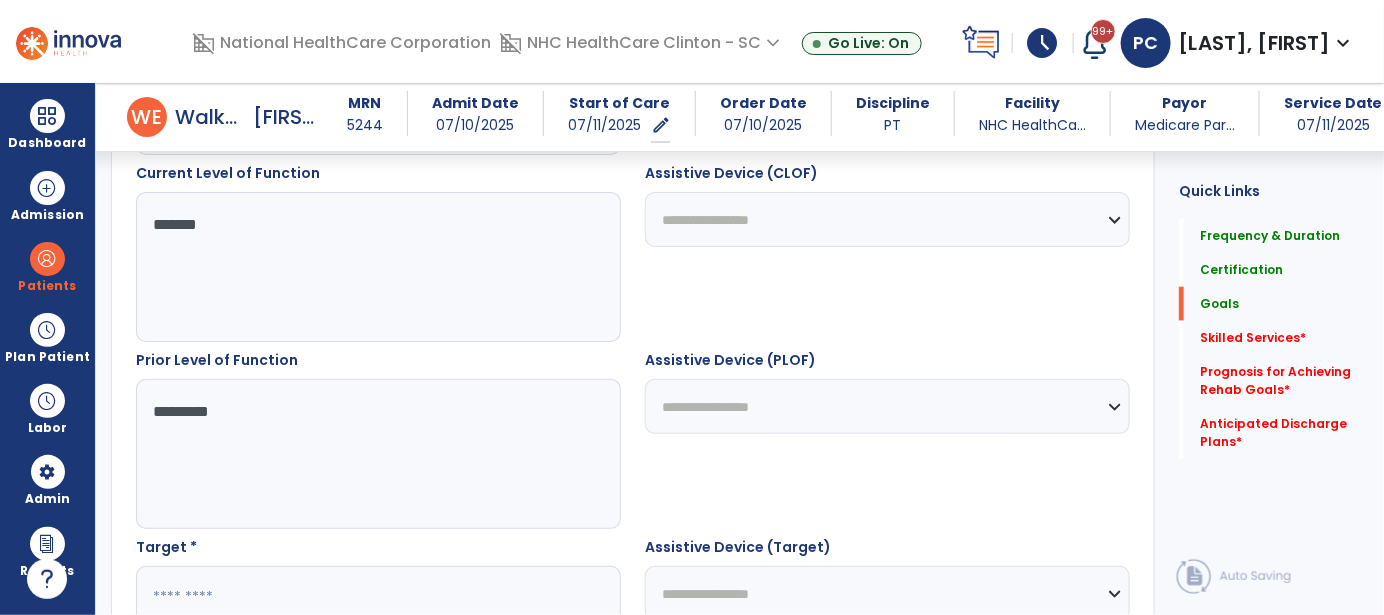 type on "********" 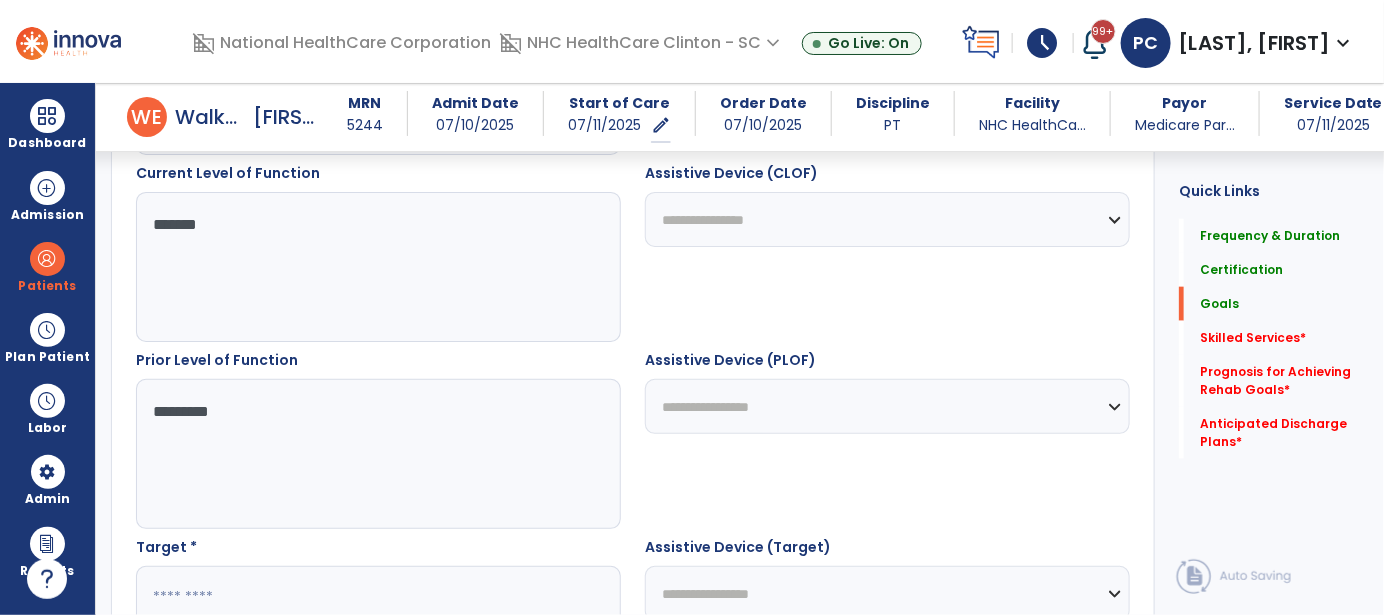 click on "**********" at bounding box center [887, 219] 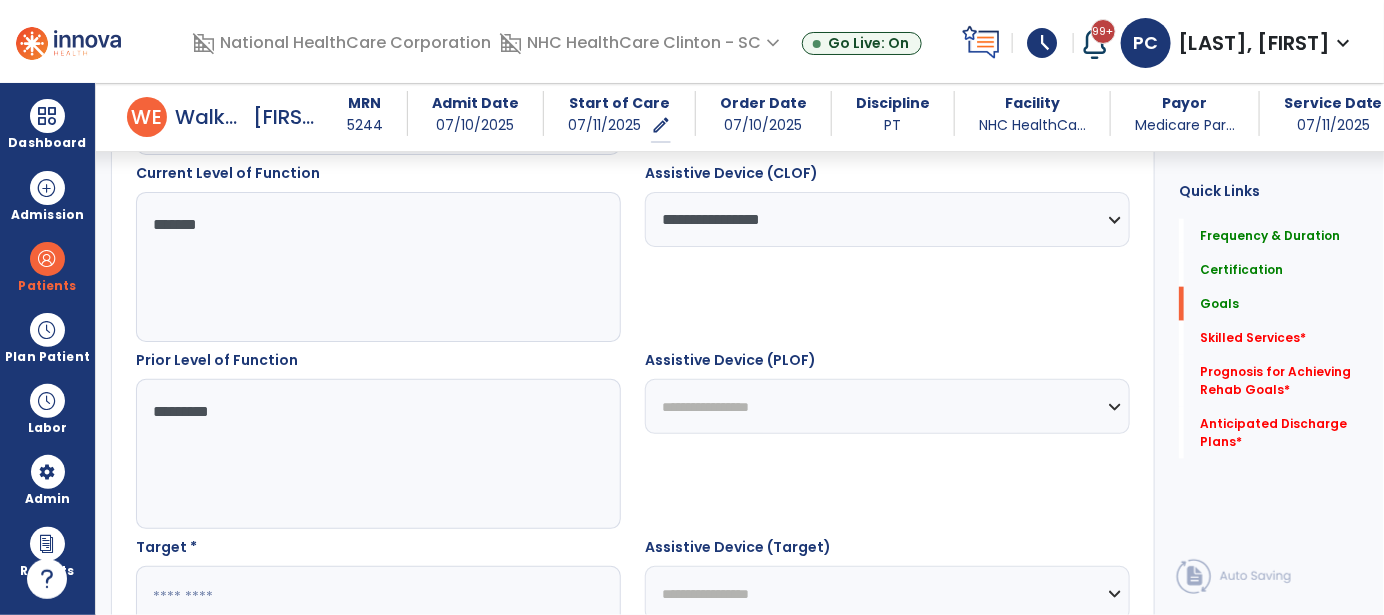 drag, startPoint x: 703, startPoint y: 405, endPoint x: 727, endPoint y: 410, distance: 24.5153 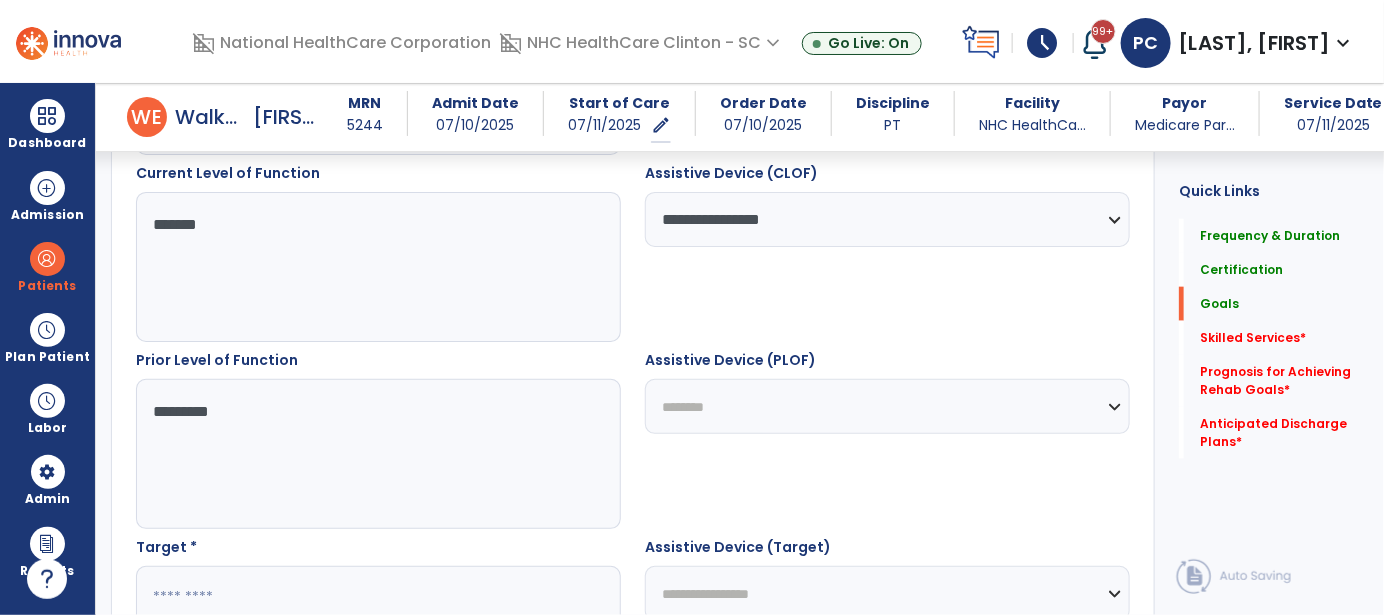 click on "**********" at bounding box center [887, 406] 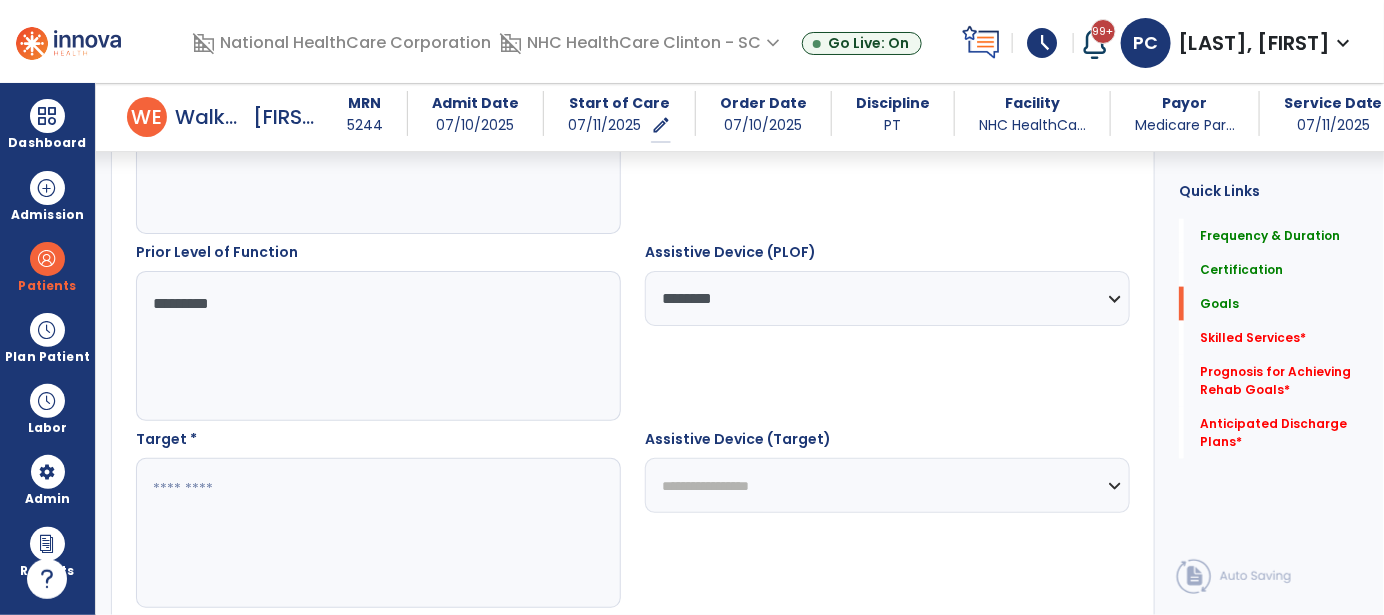 scroll, scrollTop: 952, scrollLeft: 0, axis: vertical 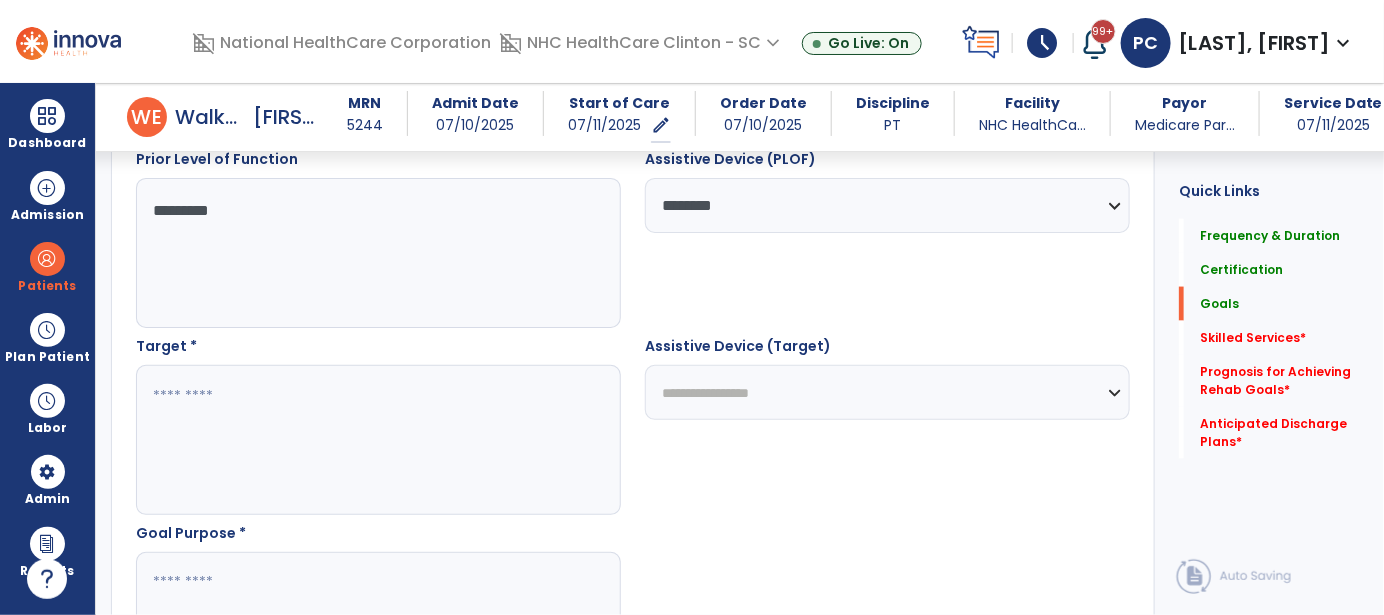 click on "**********" at bounding box center [887, 392] 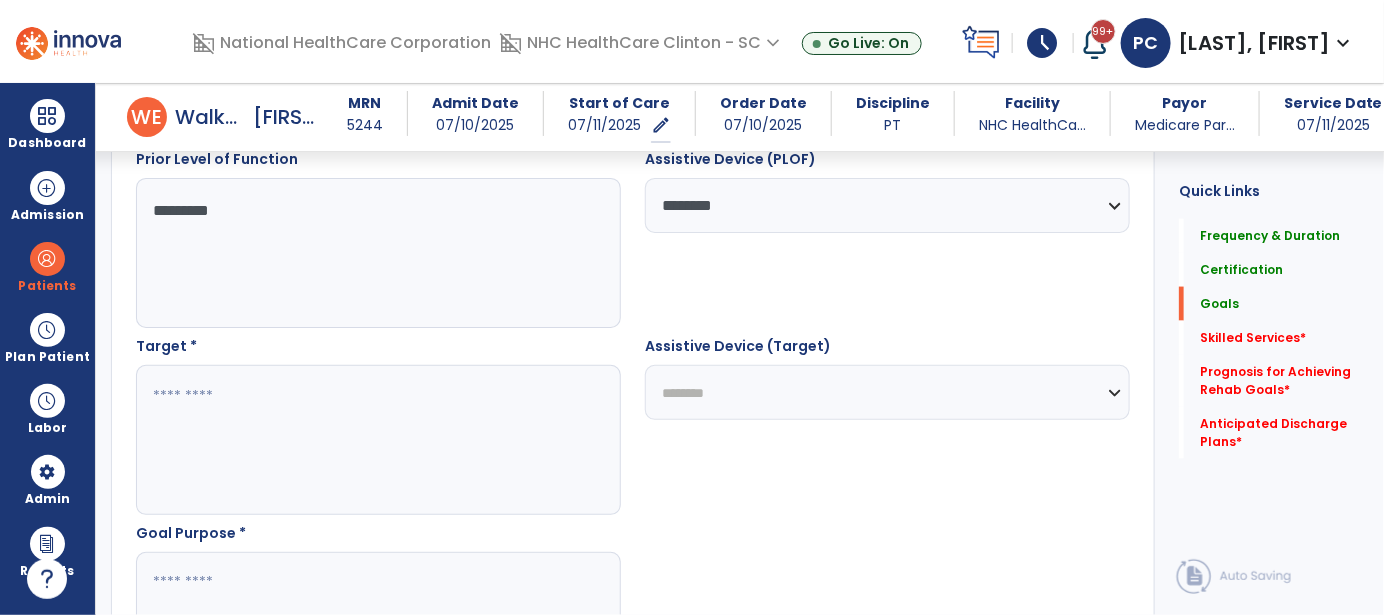 click on "**********" at bounding box center [887, 392] 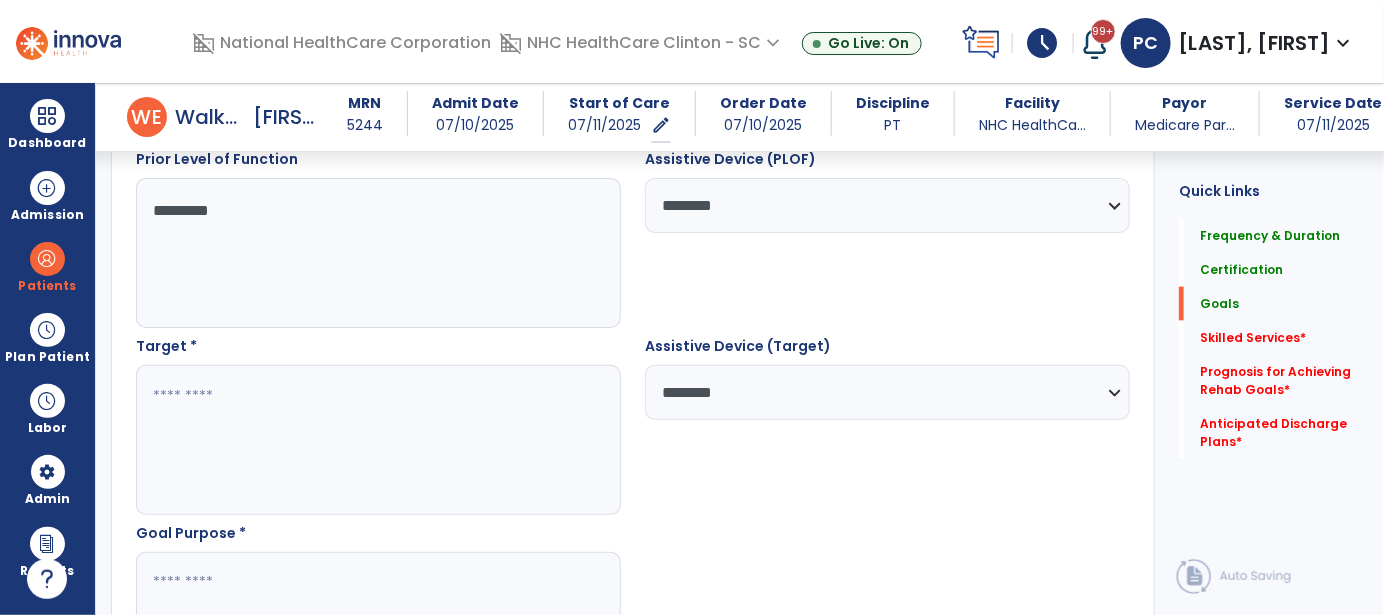 click at bounding box center (378, 440) 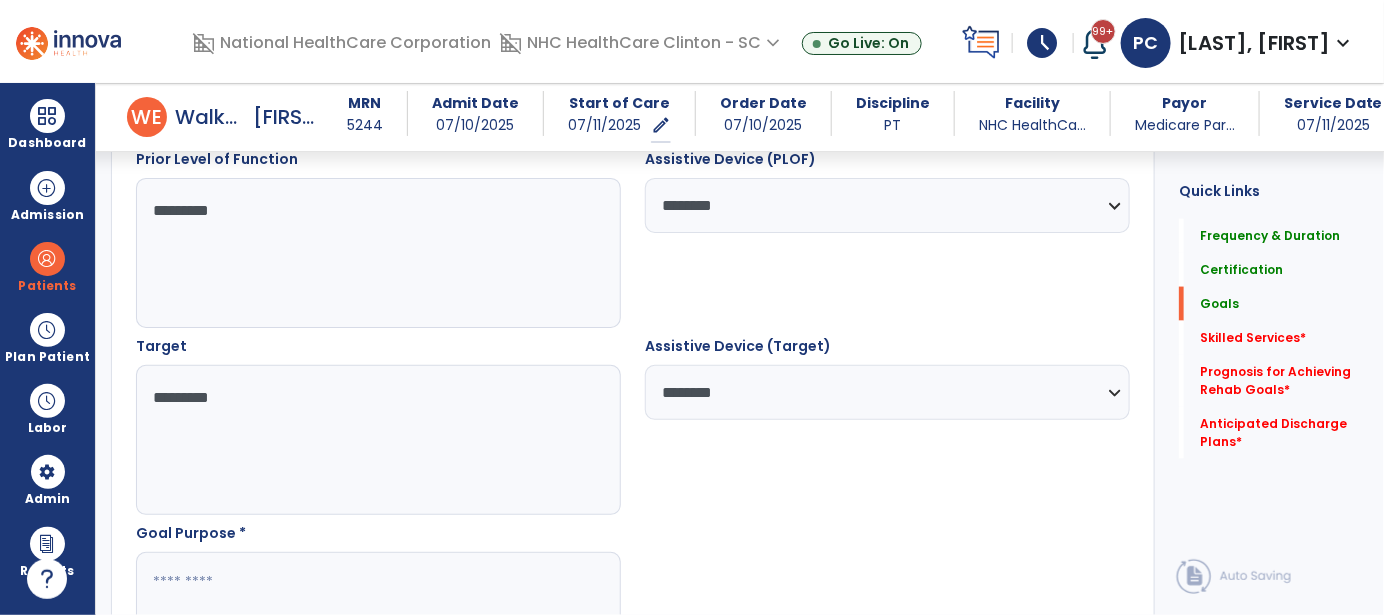 scroll, scrollTop: 1052, scrollLeft: 0, axis: vertical 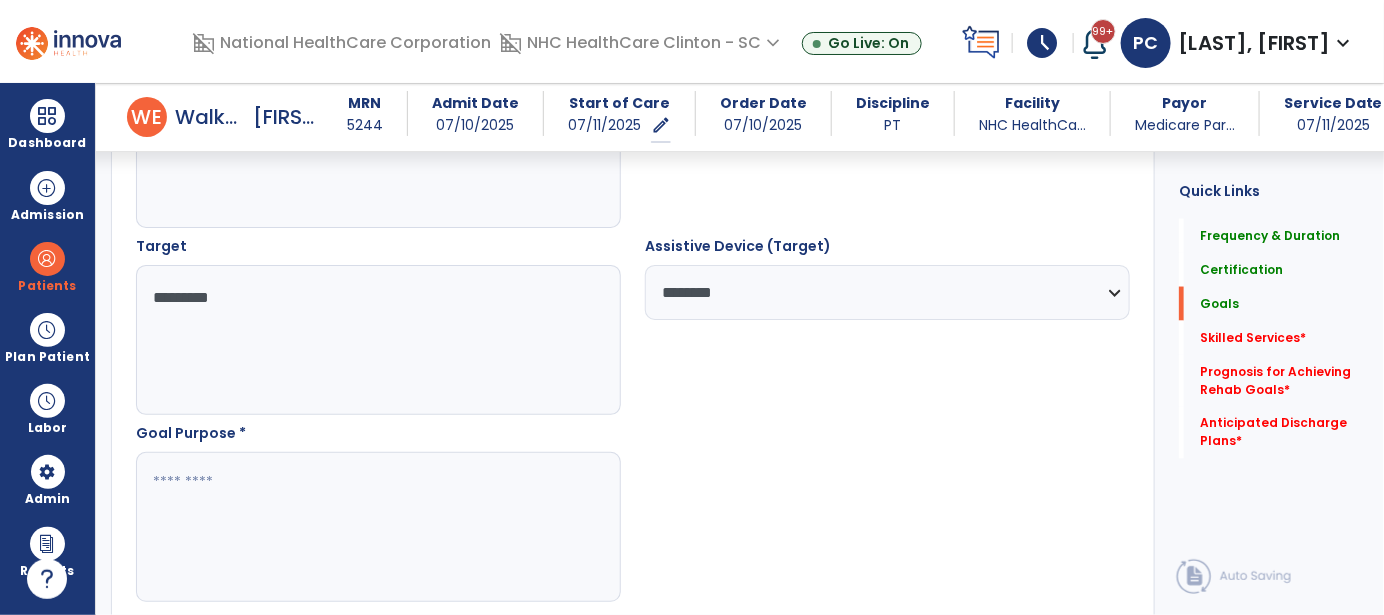type on "********" 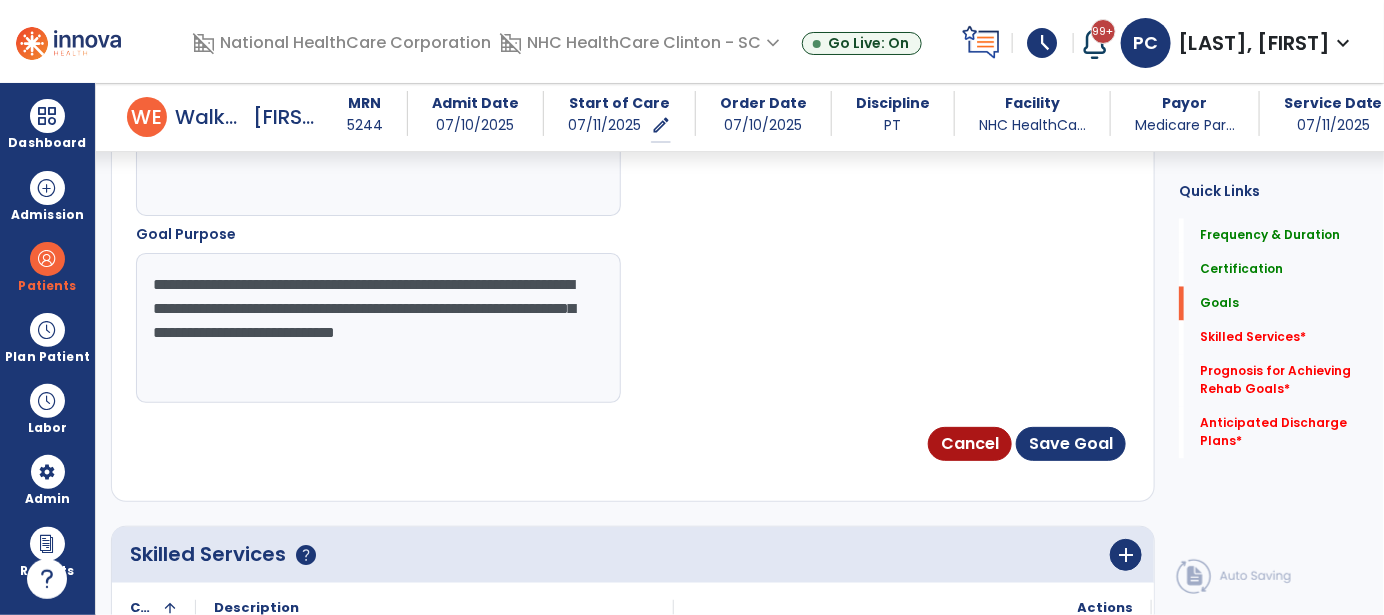 scroll, scrollTop: 1452, scrollLeft: 0, axis: vertical 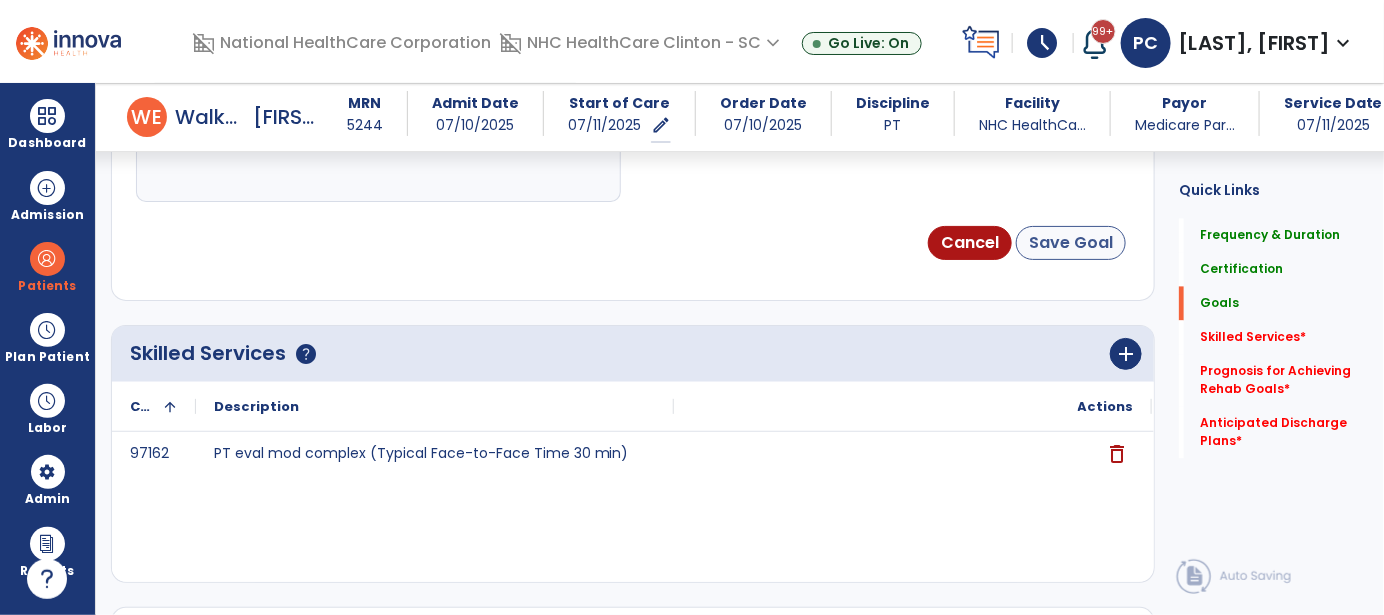 type on "**********" 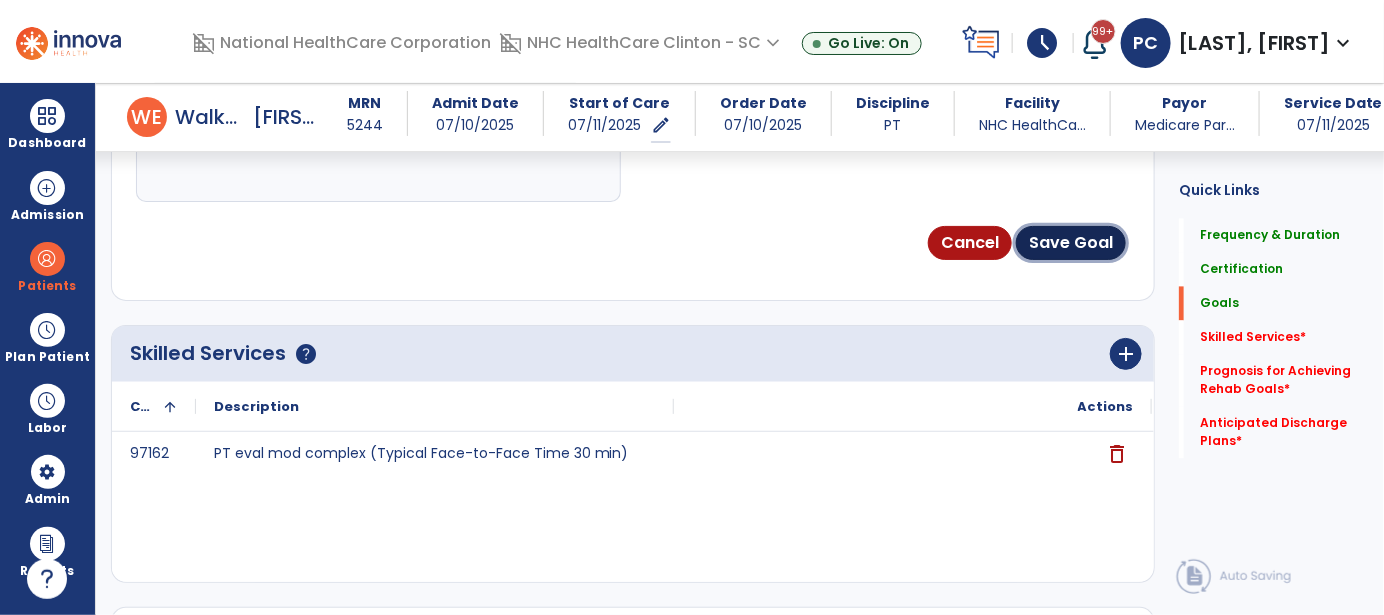 drag, startPoint x: 1089, startPoint y: 240, endPoint x: 923, endPoint y: 280, distance: 170.75128 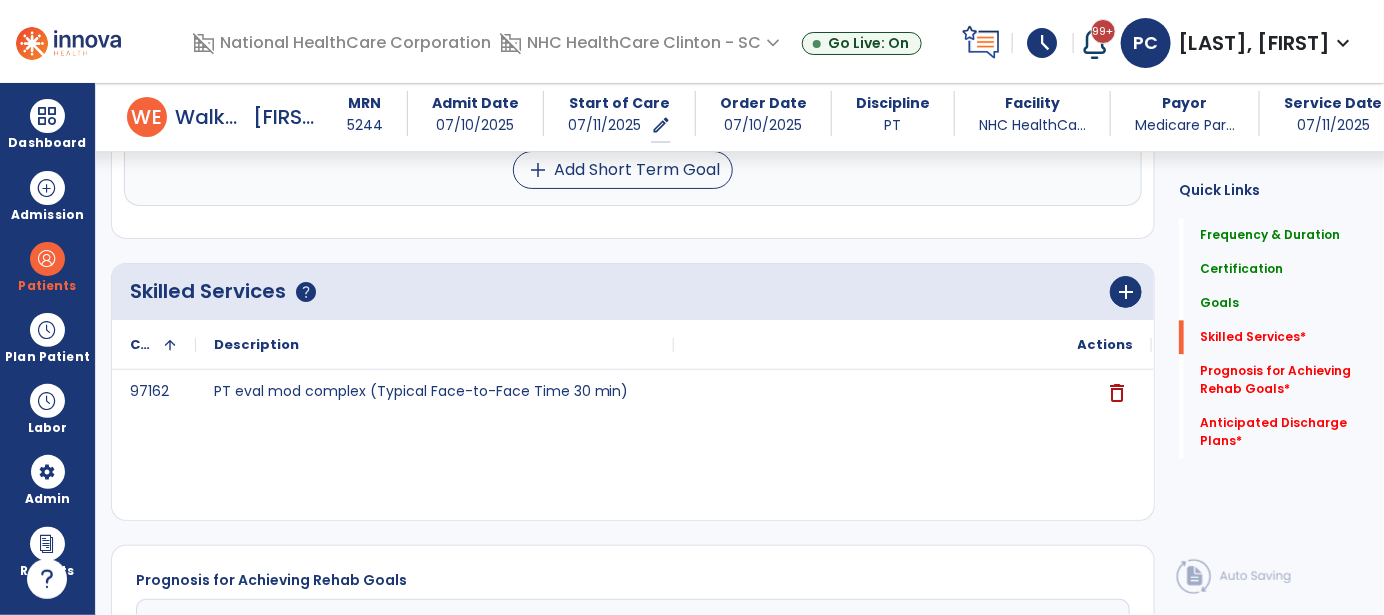 scroll, scrollTop: 1576, scrollLeft: 0, axis: vertical 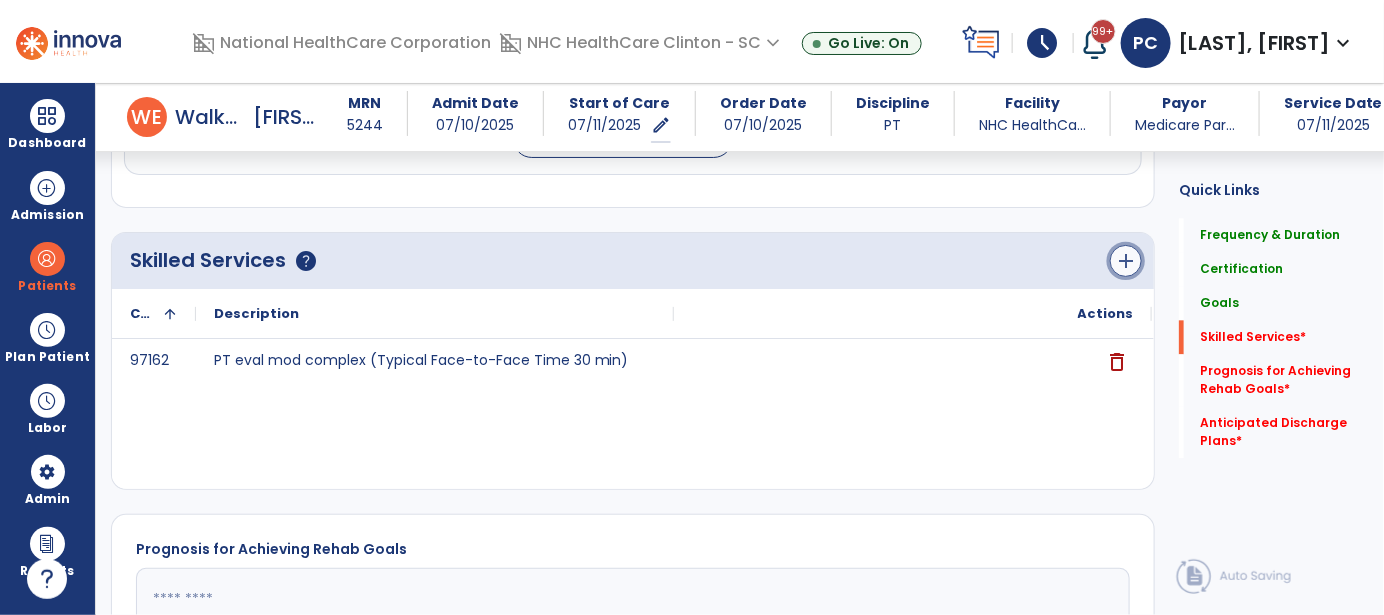 click on "add" 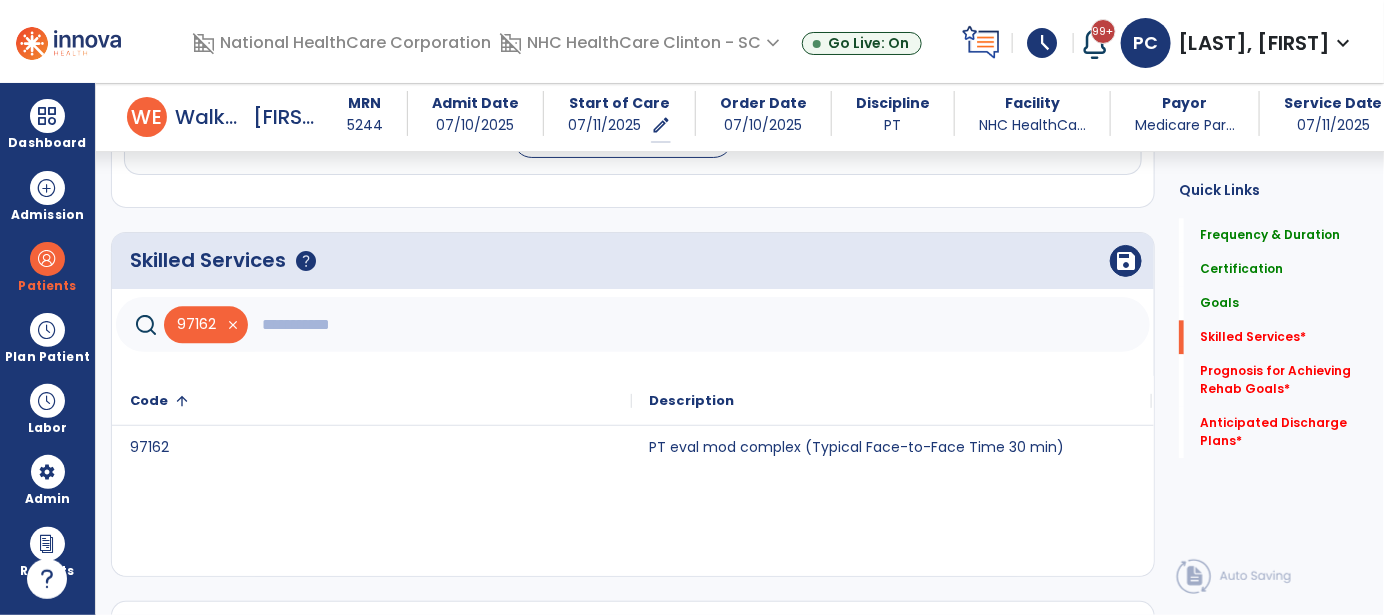 click 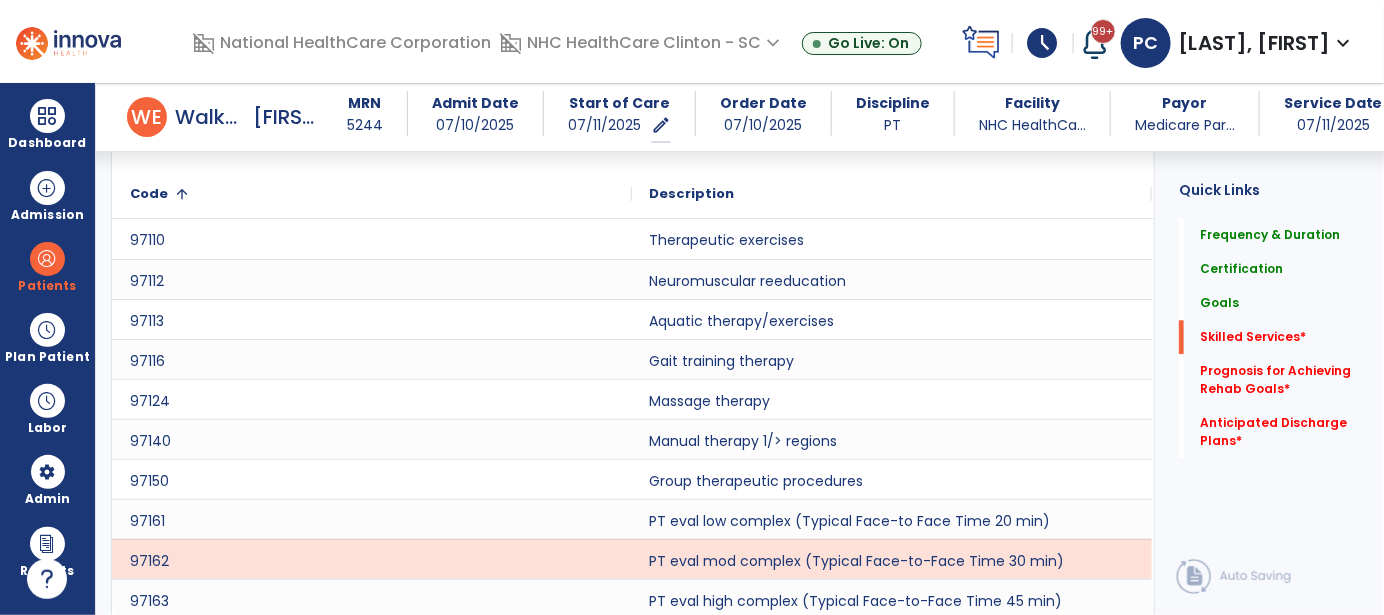 scroll, scrollTop: 1804, scrollLeft: 0, axis: vertical 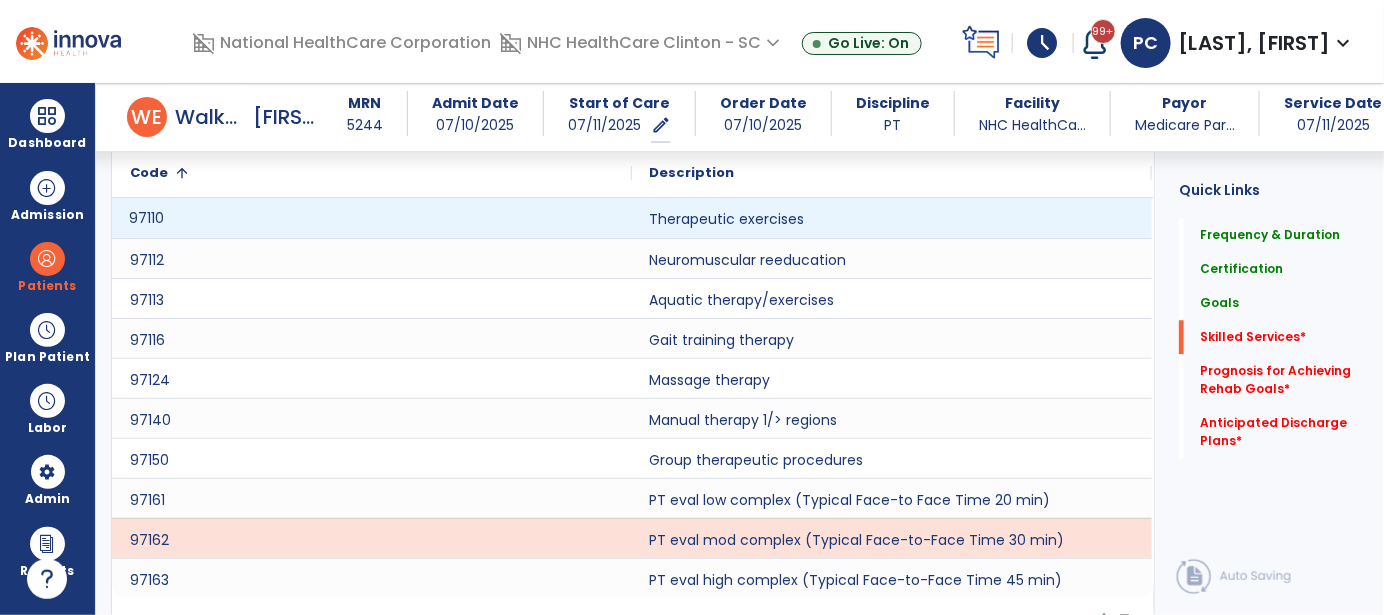 click on "97110" 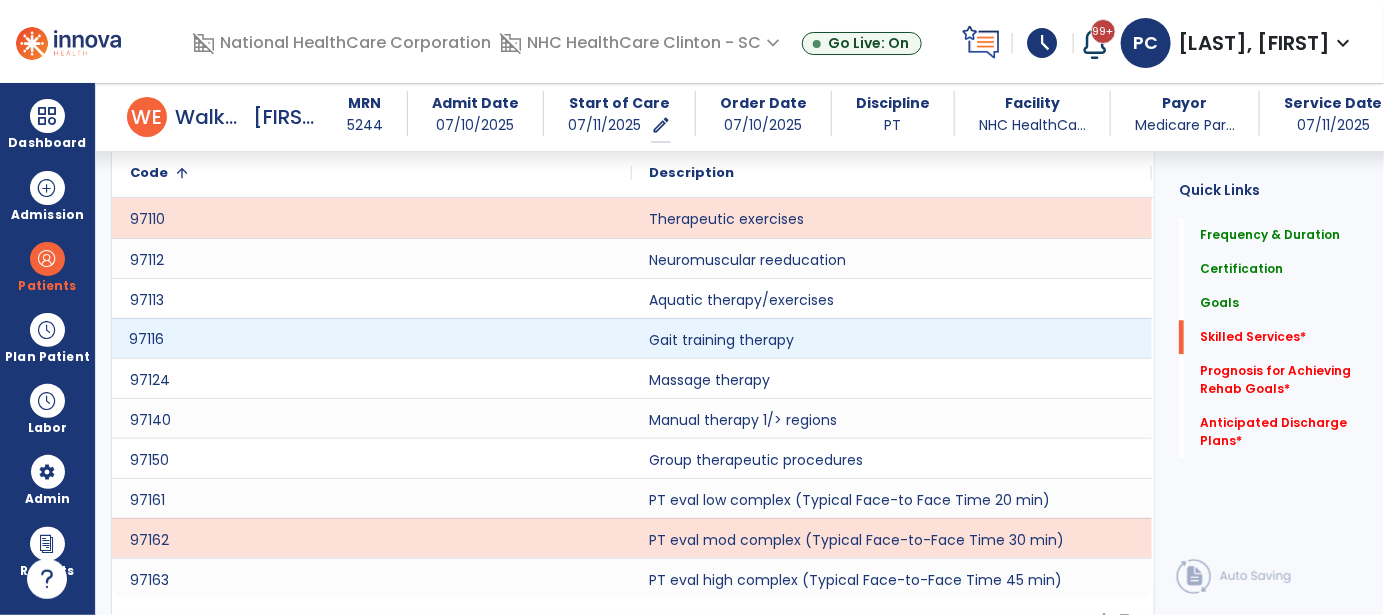 click on "97116" 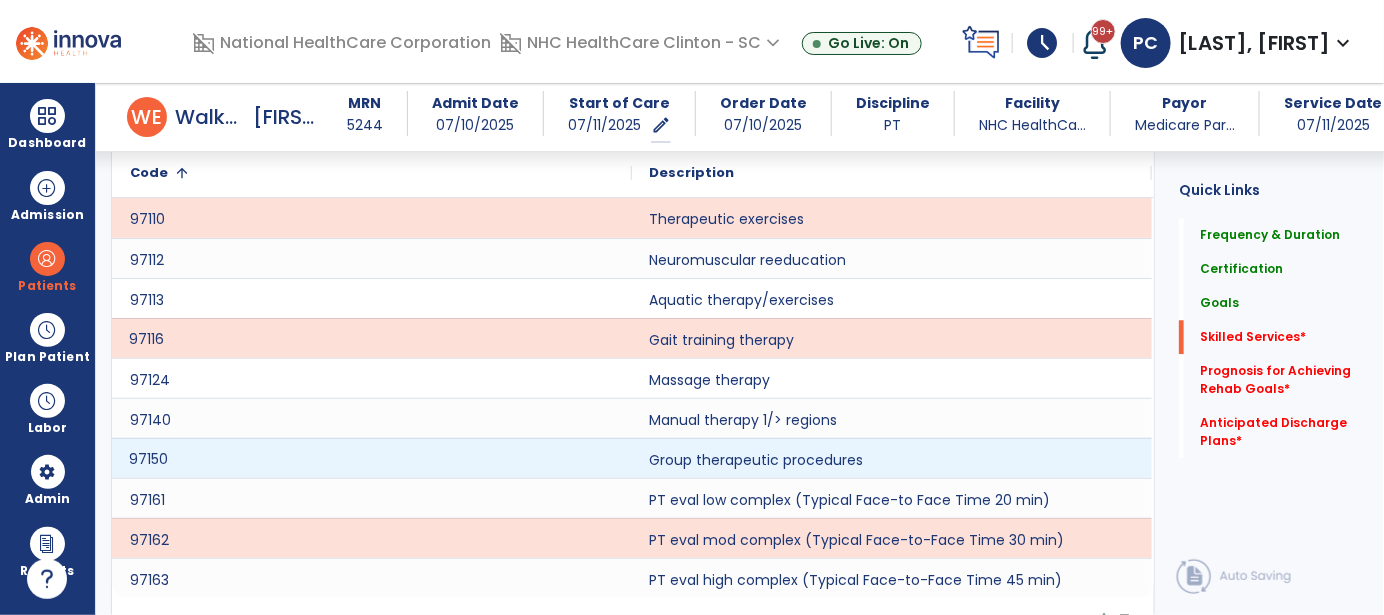 click on "97150" 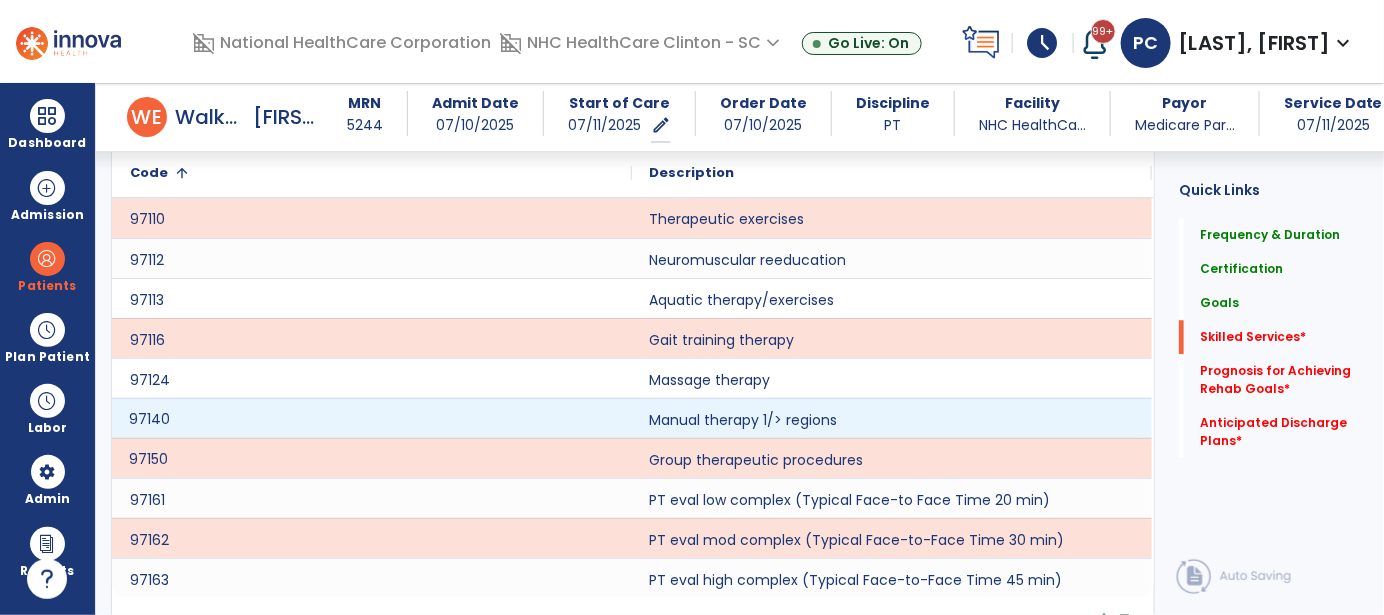 click on "97140" 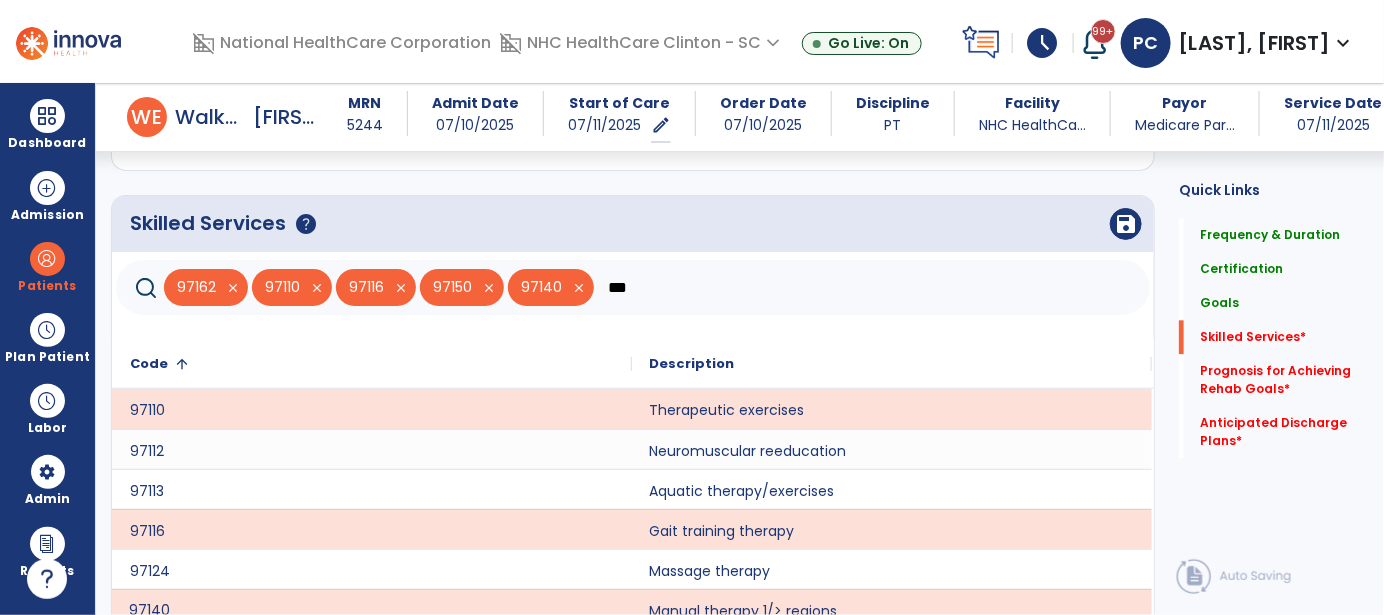 scroll, scrollTop: 1604, scrollLeft: 0, axis: vertical 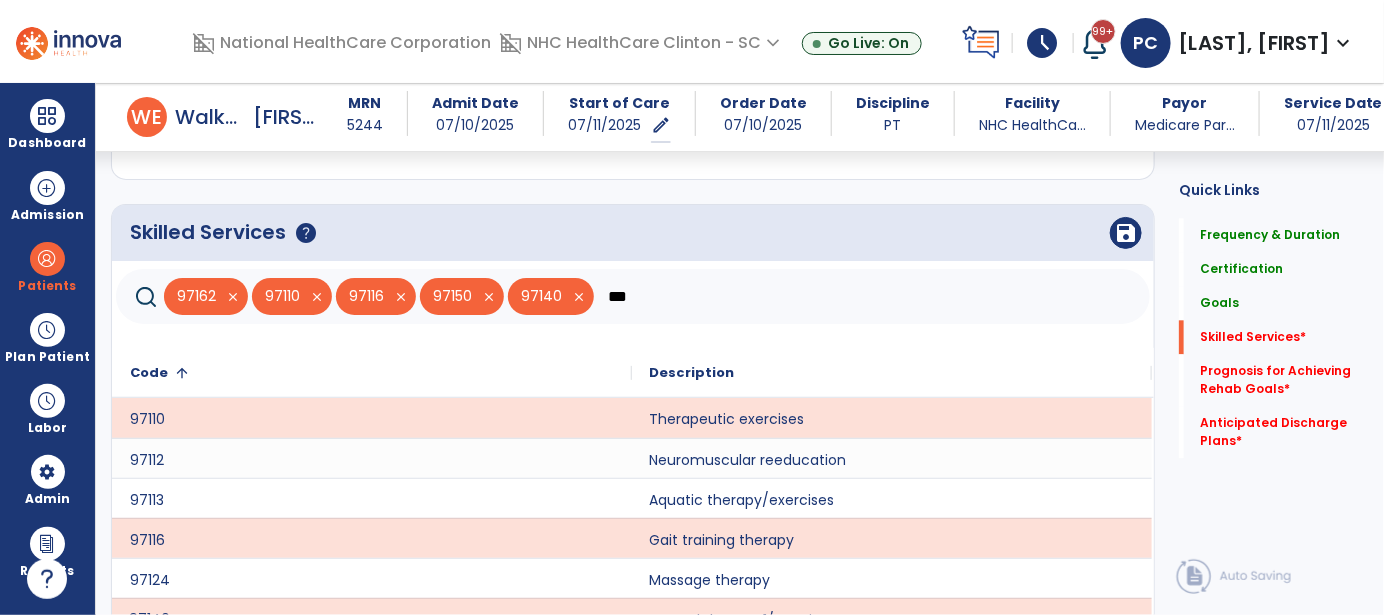 click on "***" 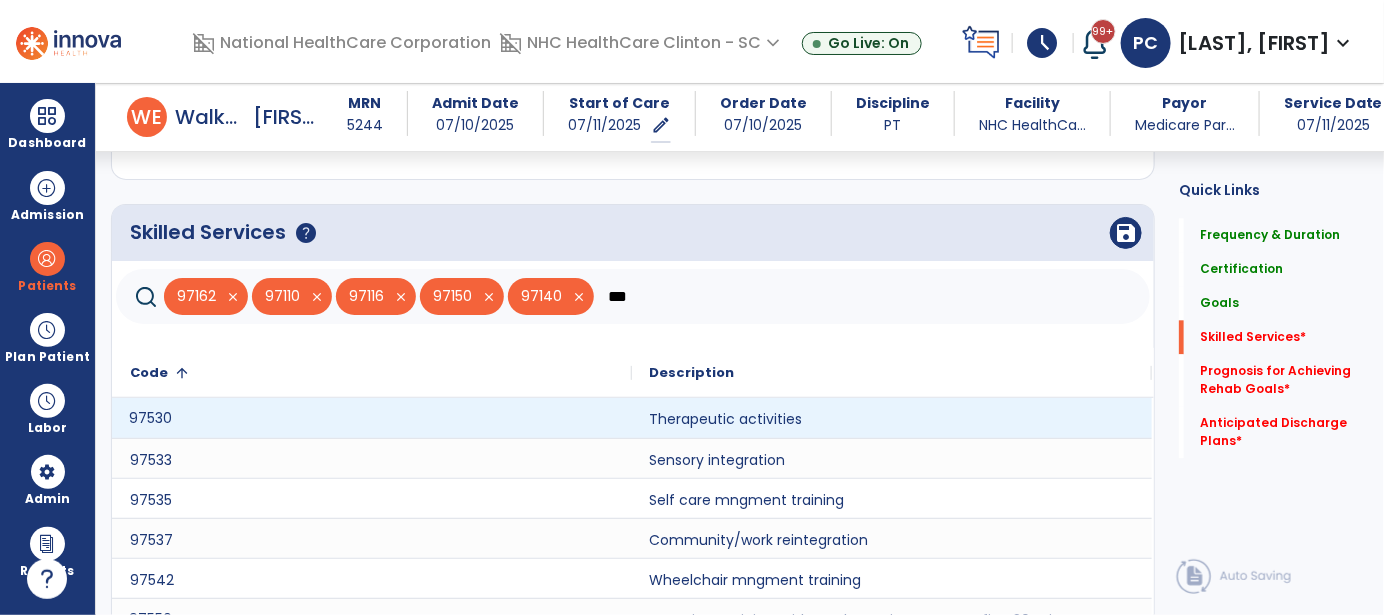 click on "97530" 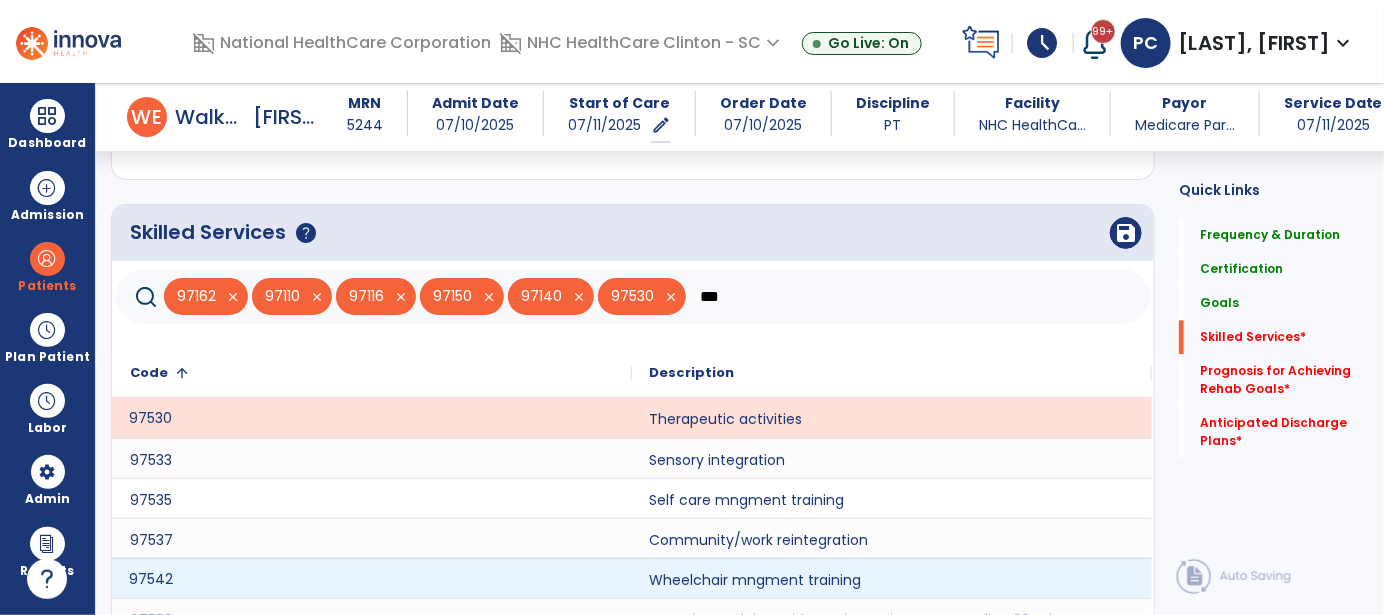 click on "97542" 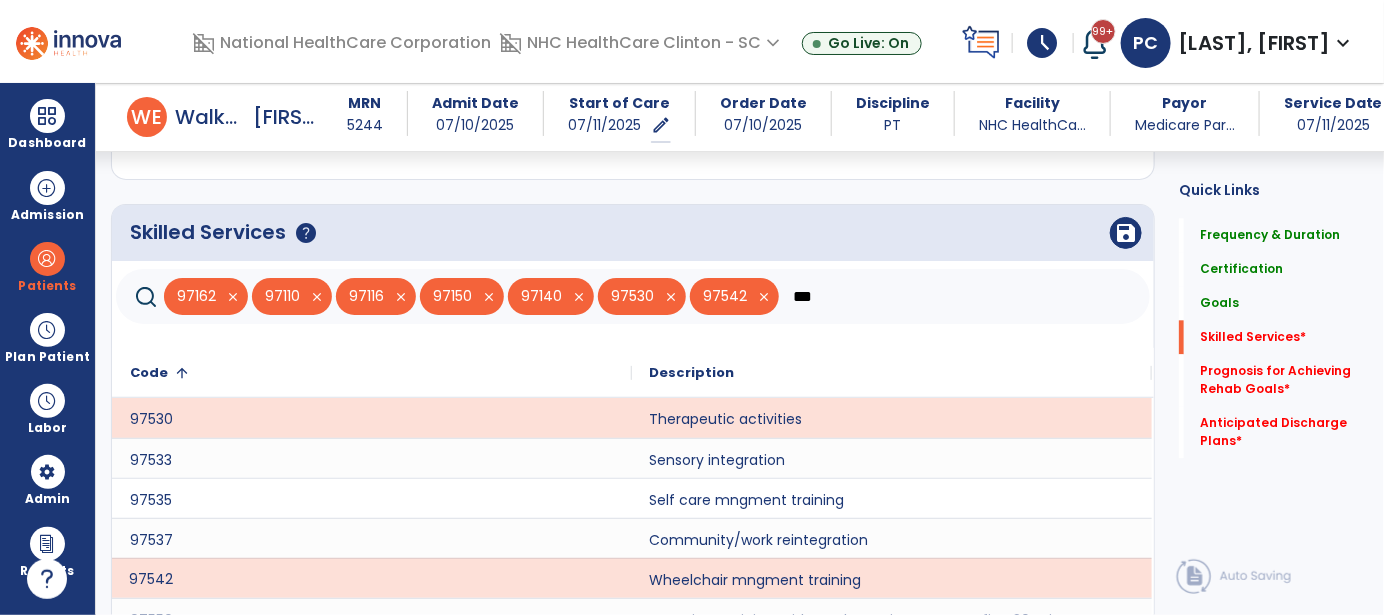 click on "***" 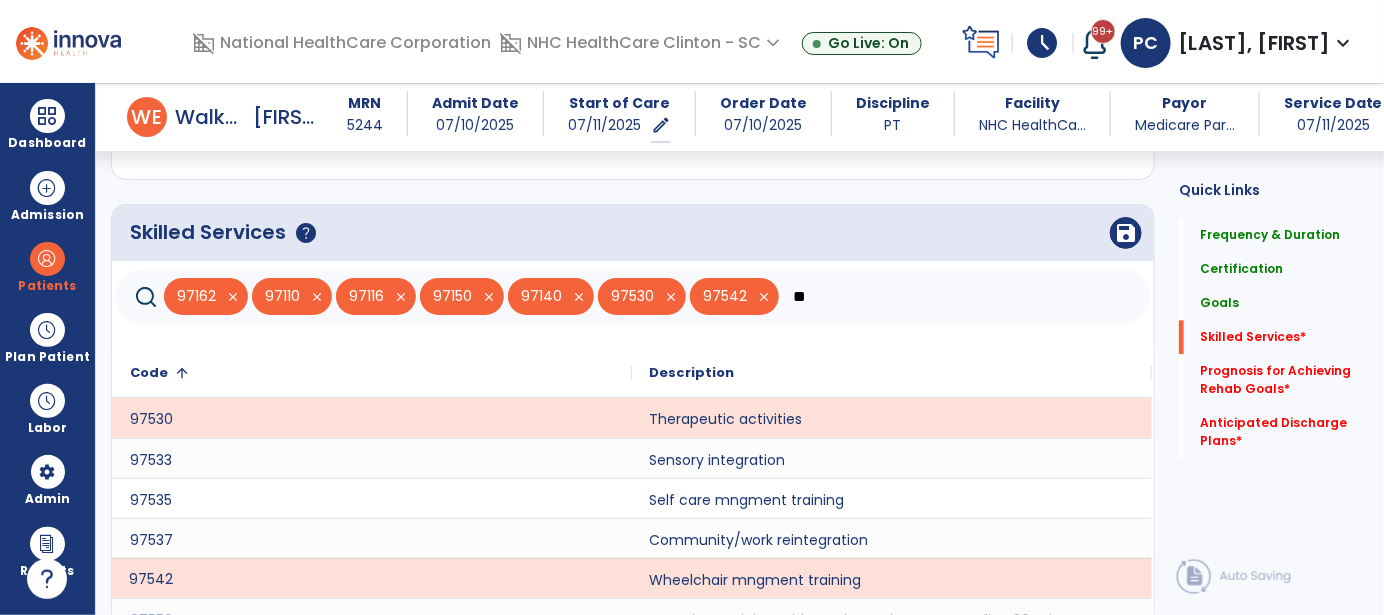 type on "*" 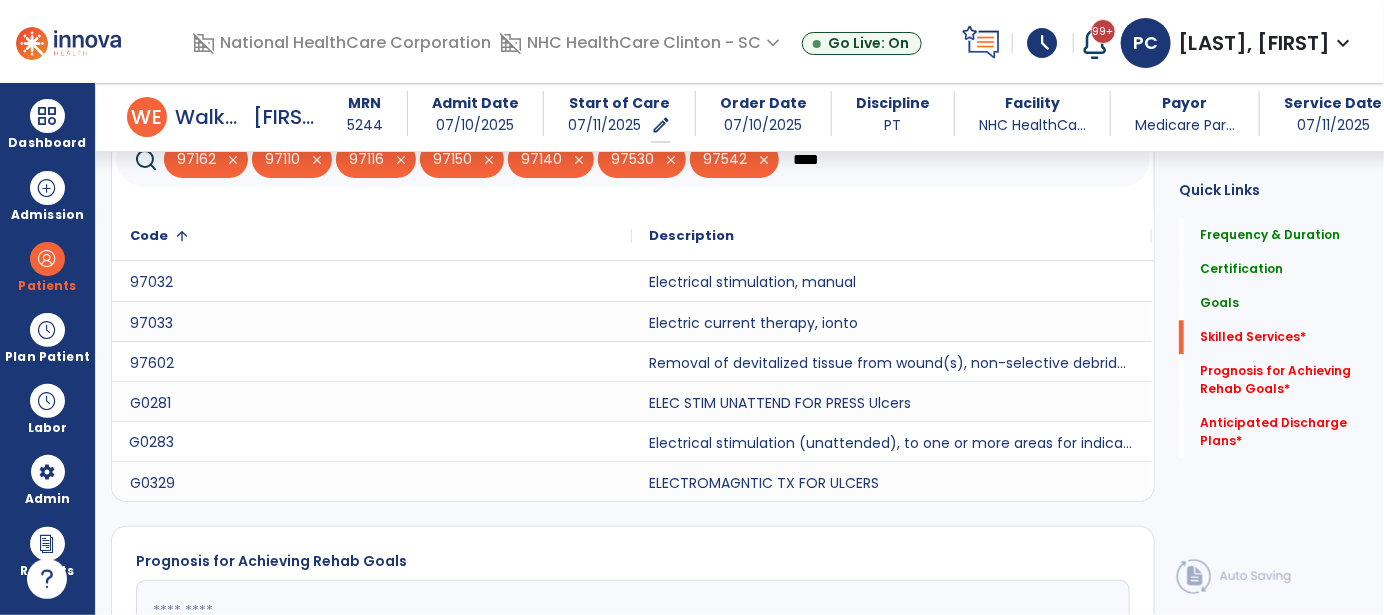 scroll, scrollTop: 1804, scrollLeft: 0, axis: vertical 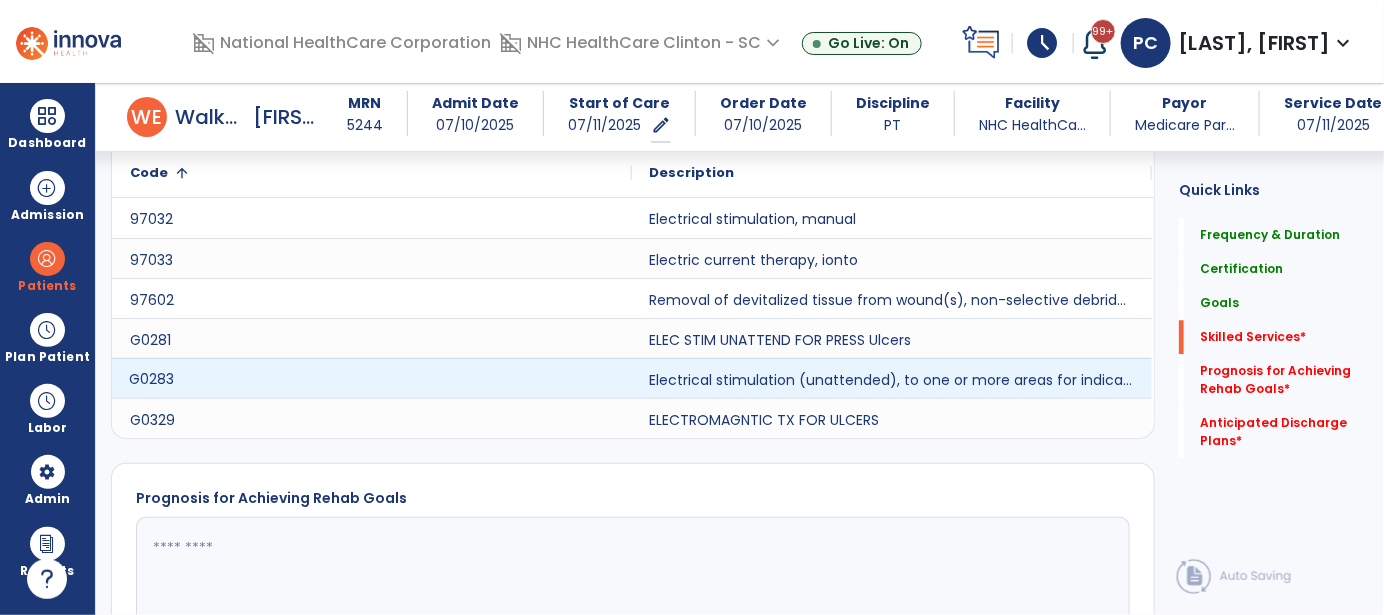 type on "****" 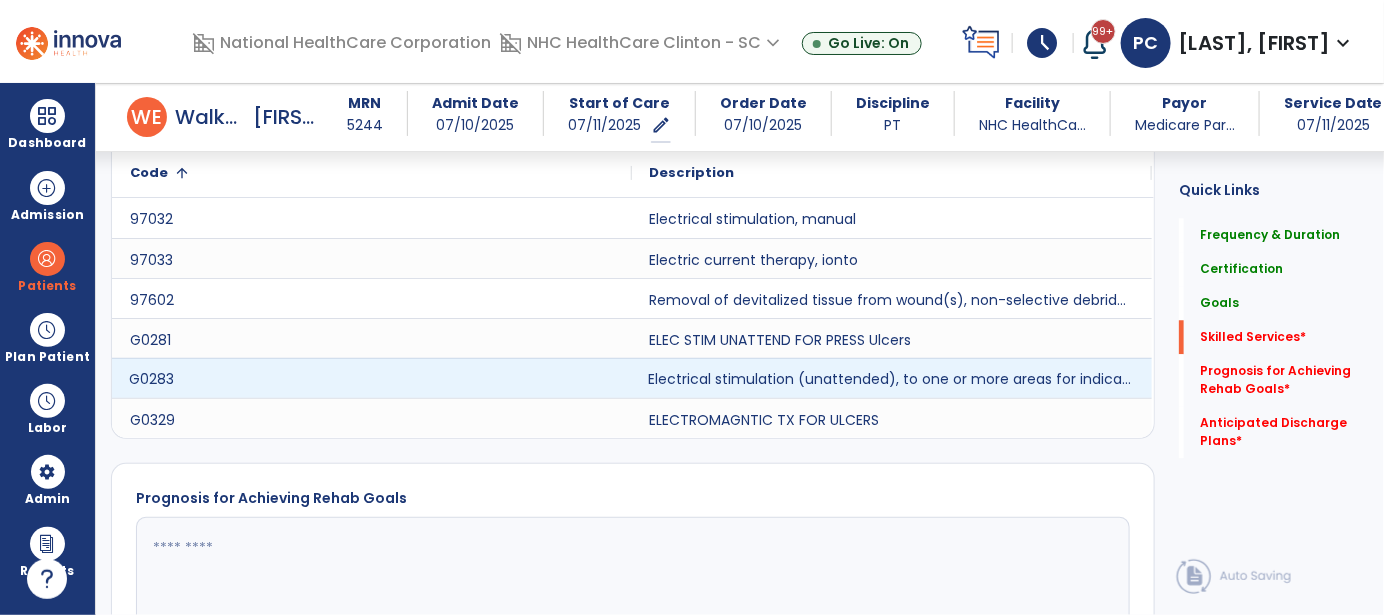 click on "Electrical stimulation (unattended), to one or more areas for indication(s) other than wound care" 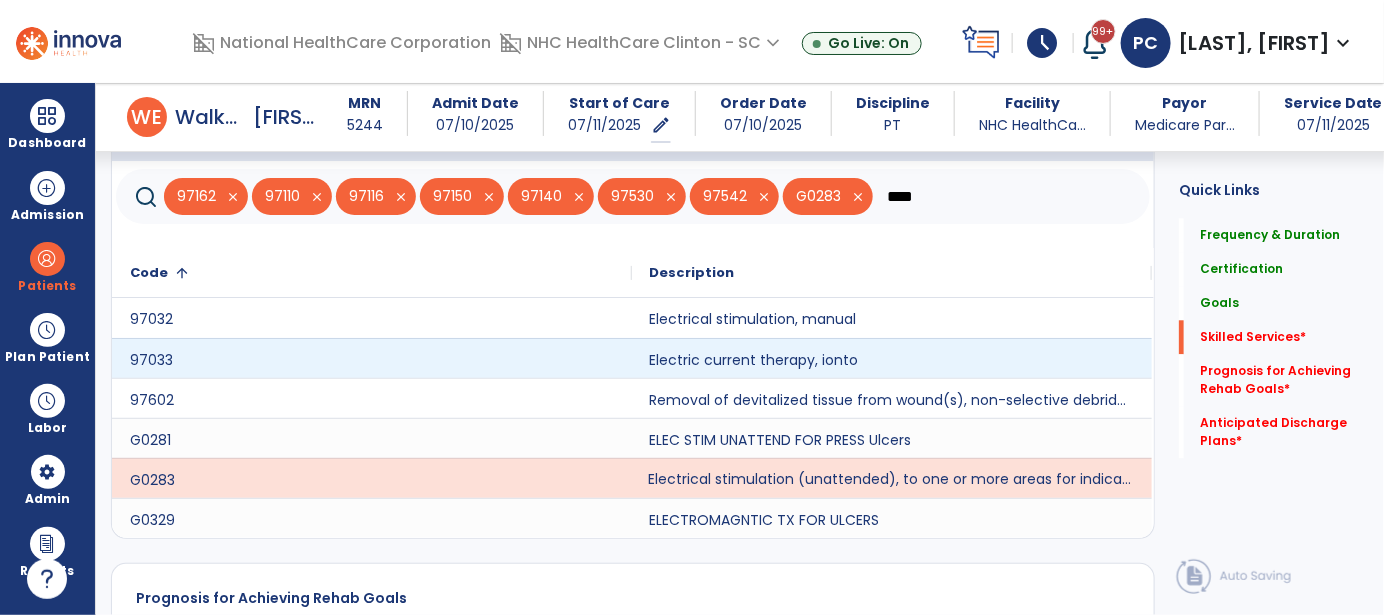 scroll, scrollTop: 1504, scrollLeft: 0, axis: vertical 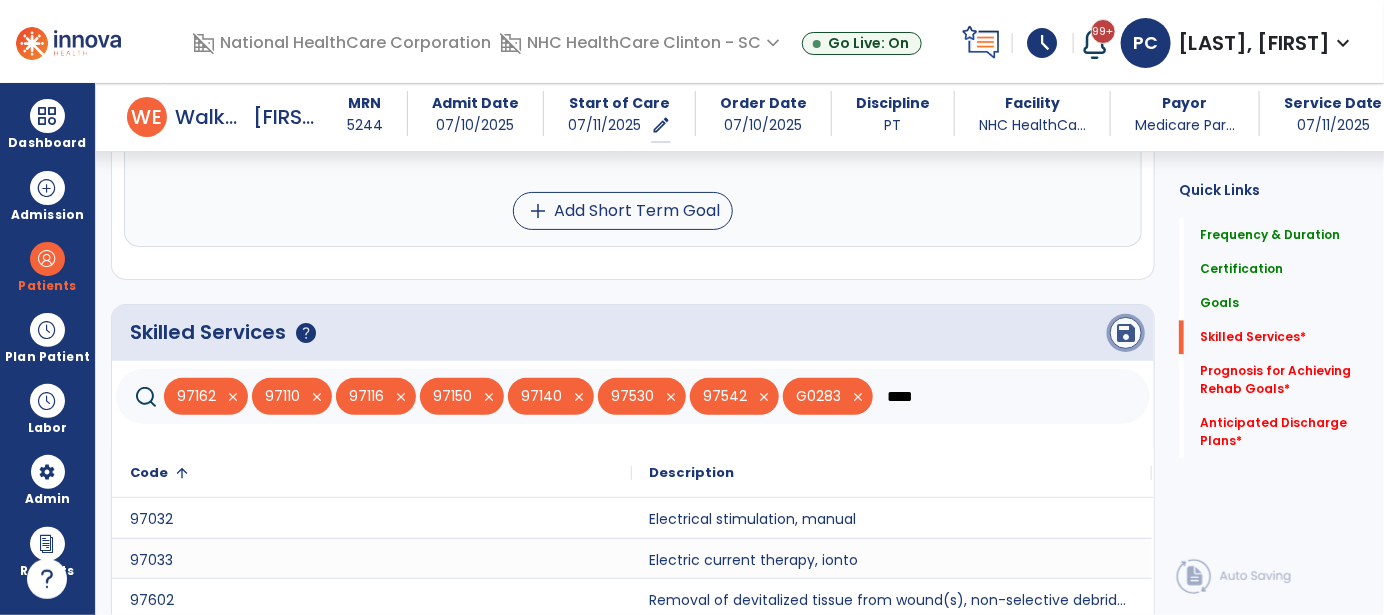 click on "save" 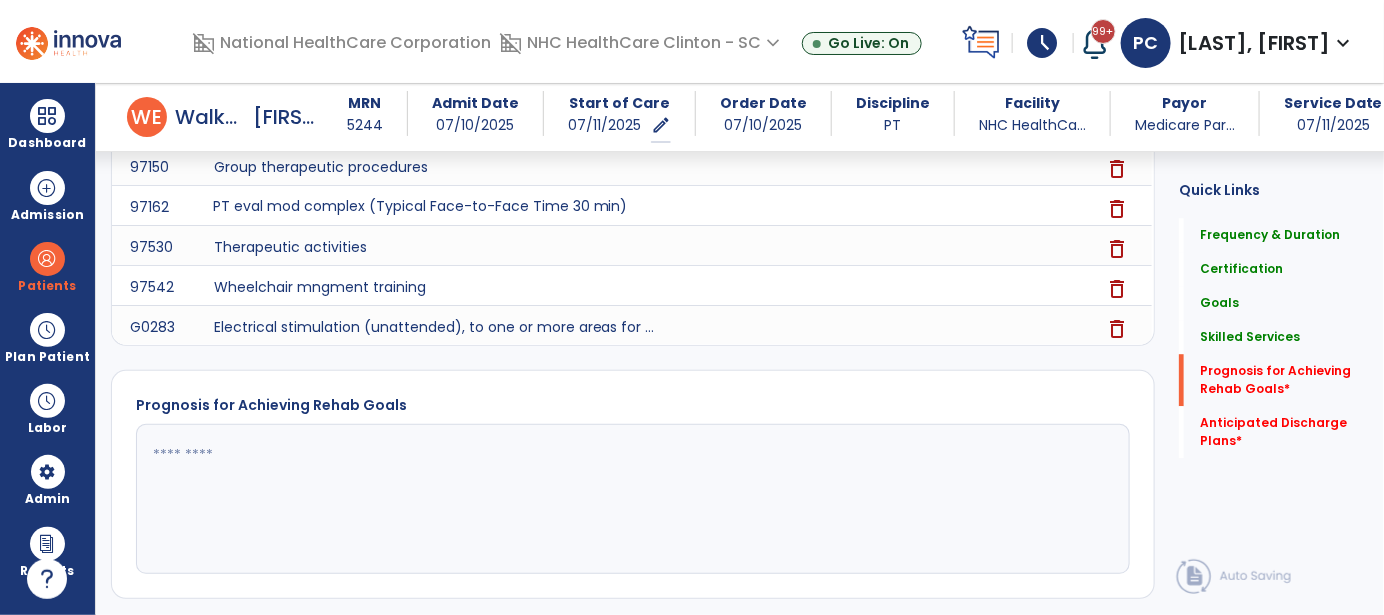 scroll, scrollTop: 1969, scrollLeft: 0, axis: vertical 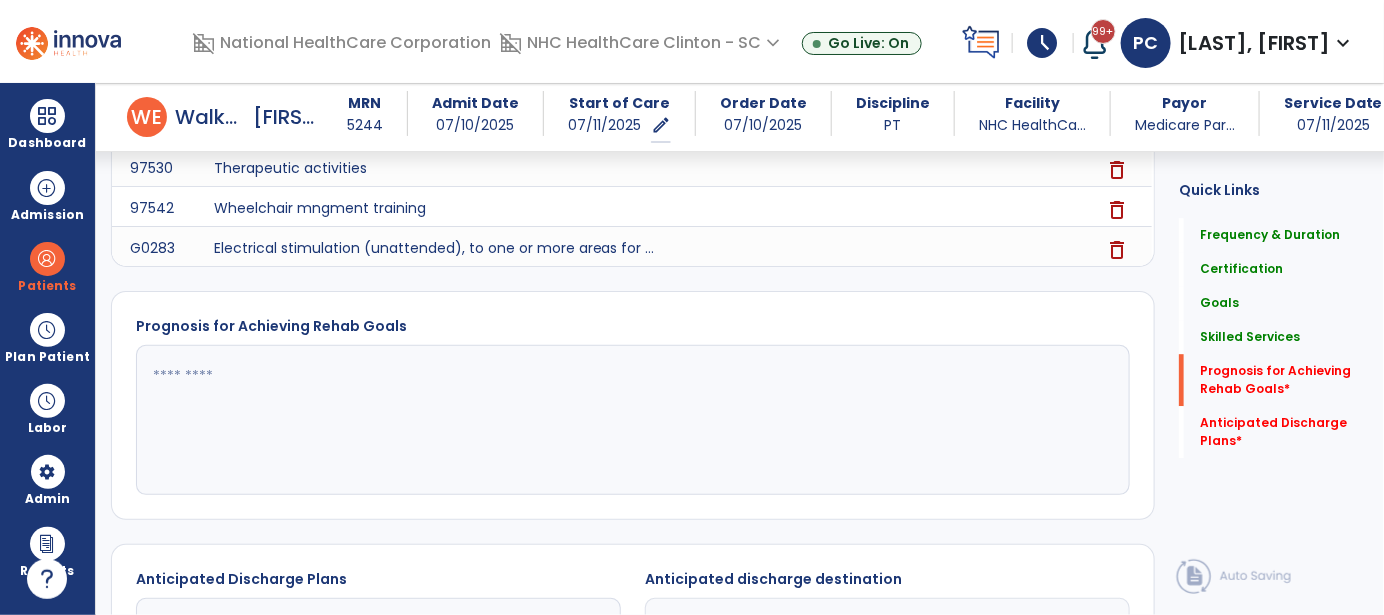 click 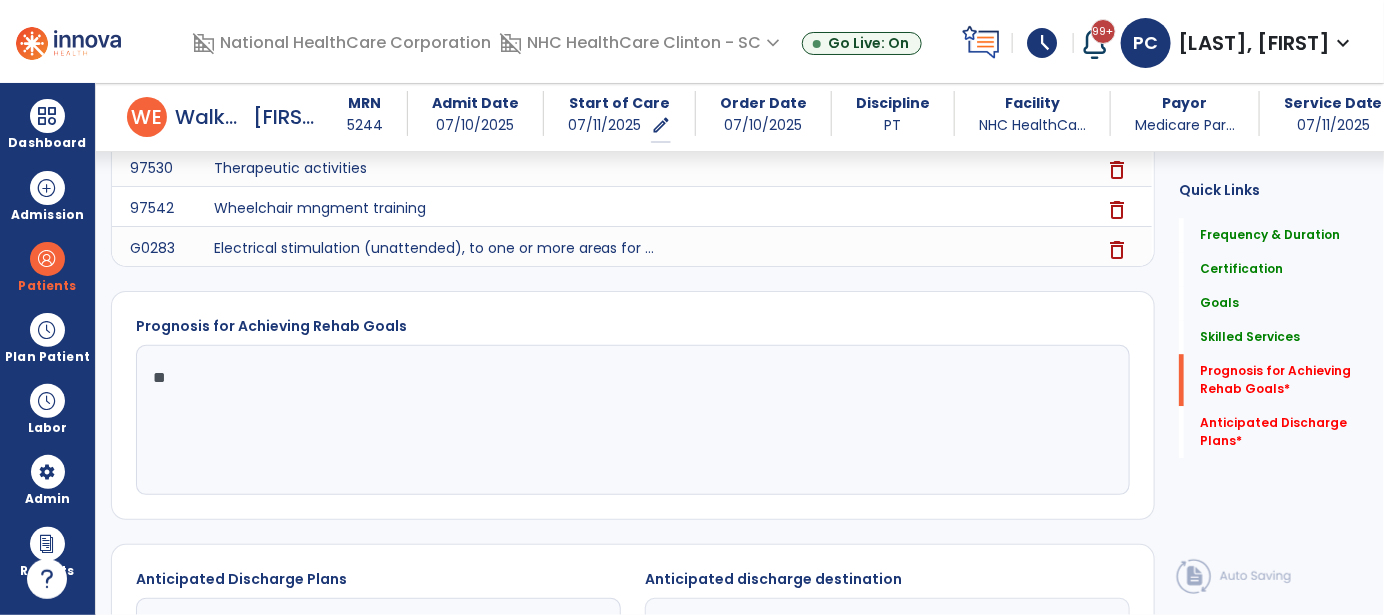 type on "*" 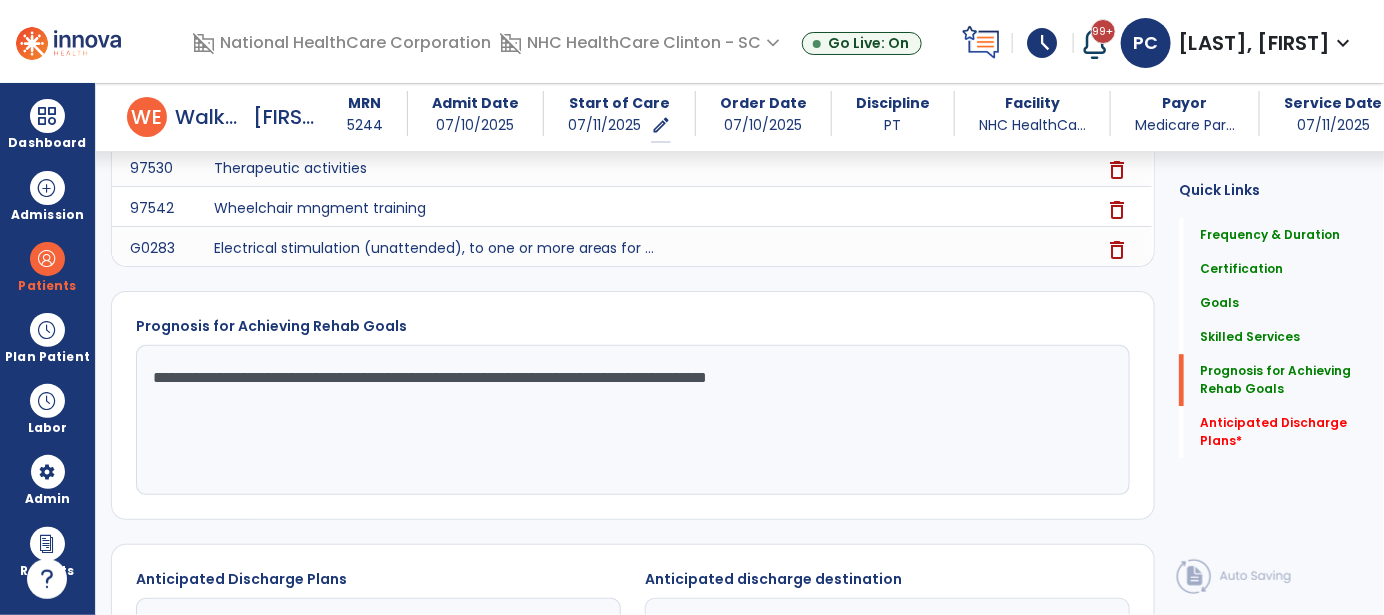 click on "**********" 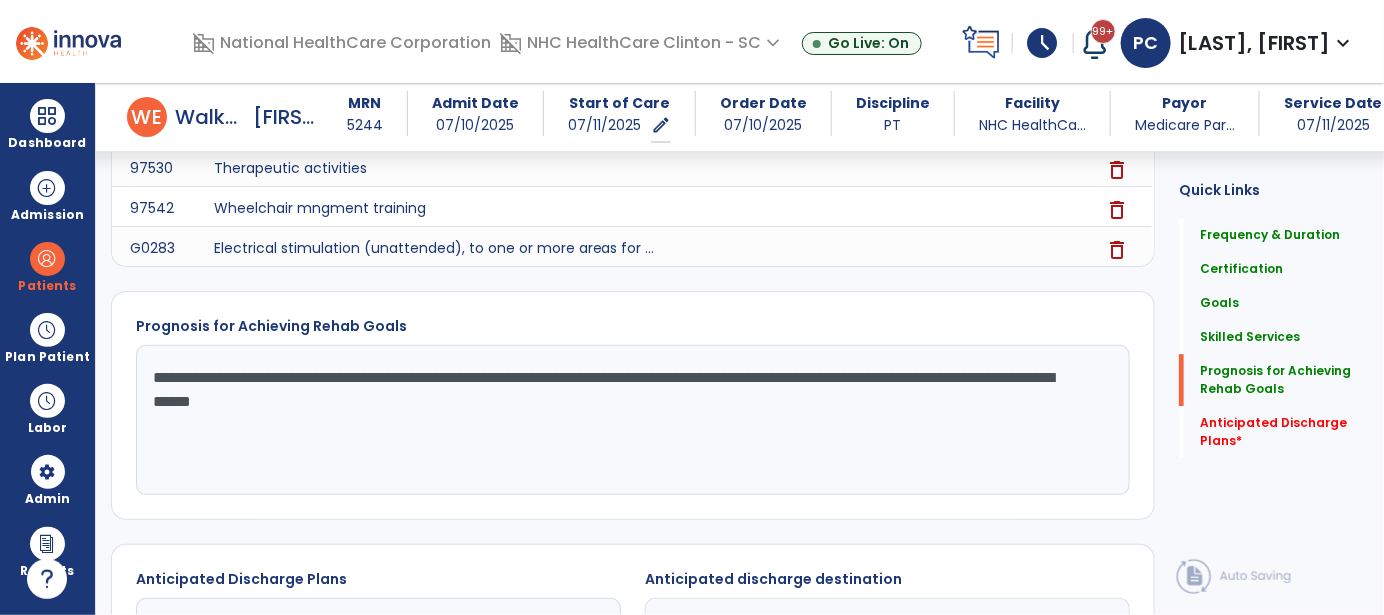 click on "**********" 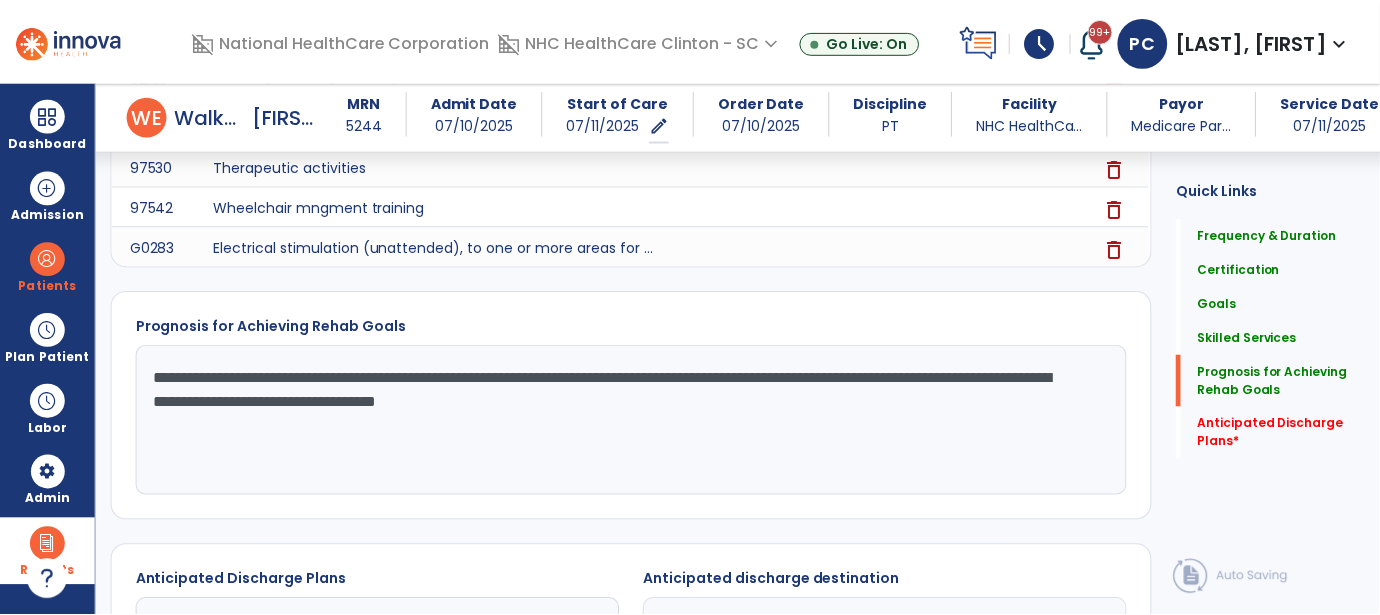 scroll, scrollTop: 2192, scrollLeft: 0, axis: vertical 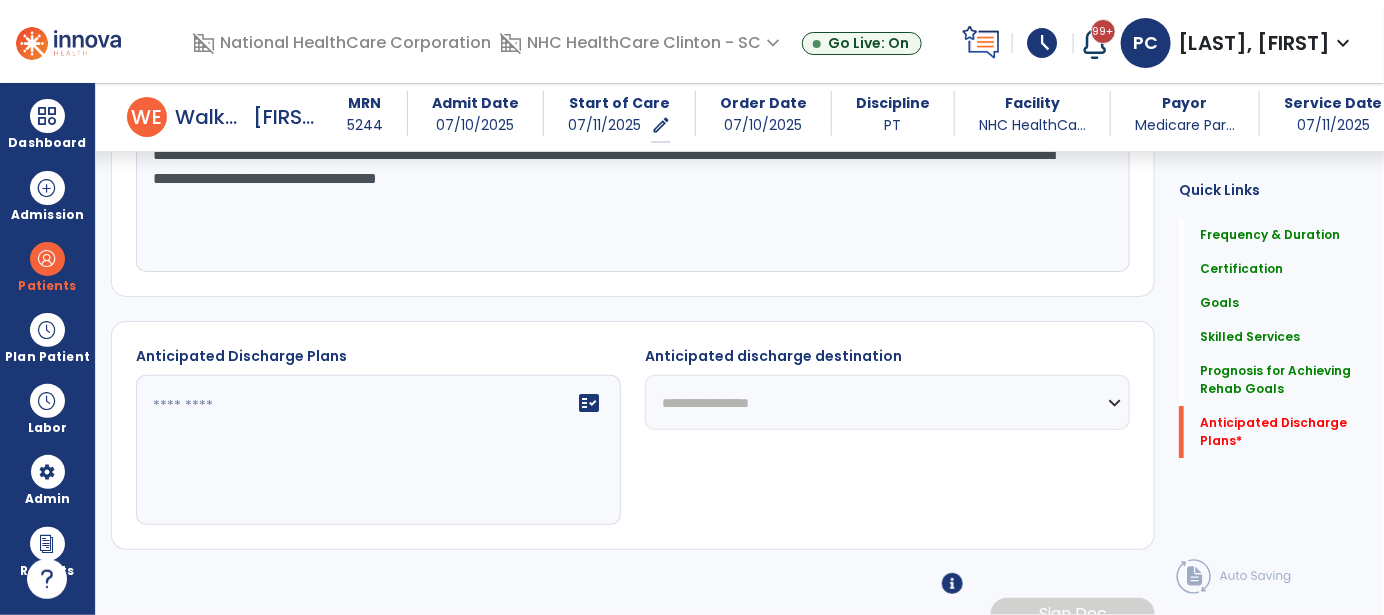 type on "**********" 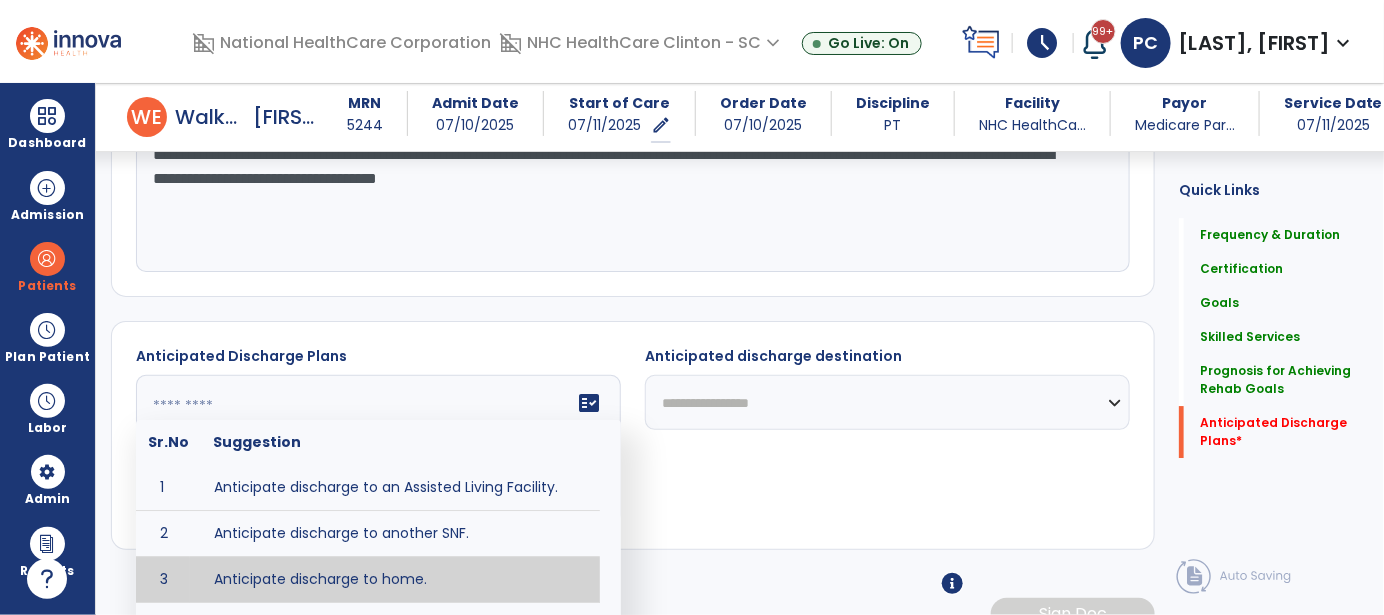 type on "**********" 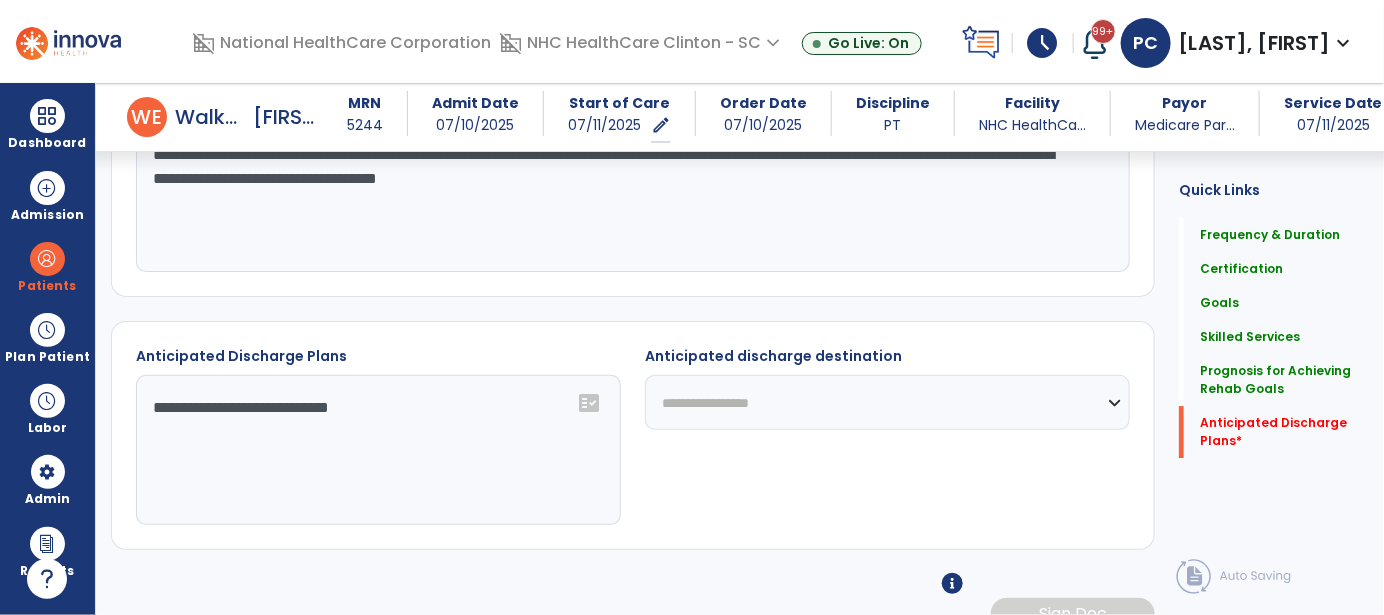 click on "**********" 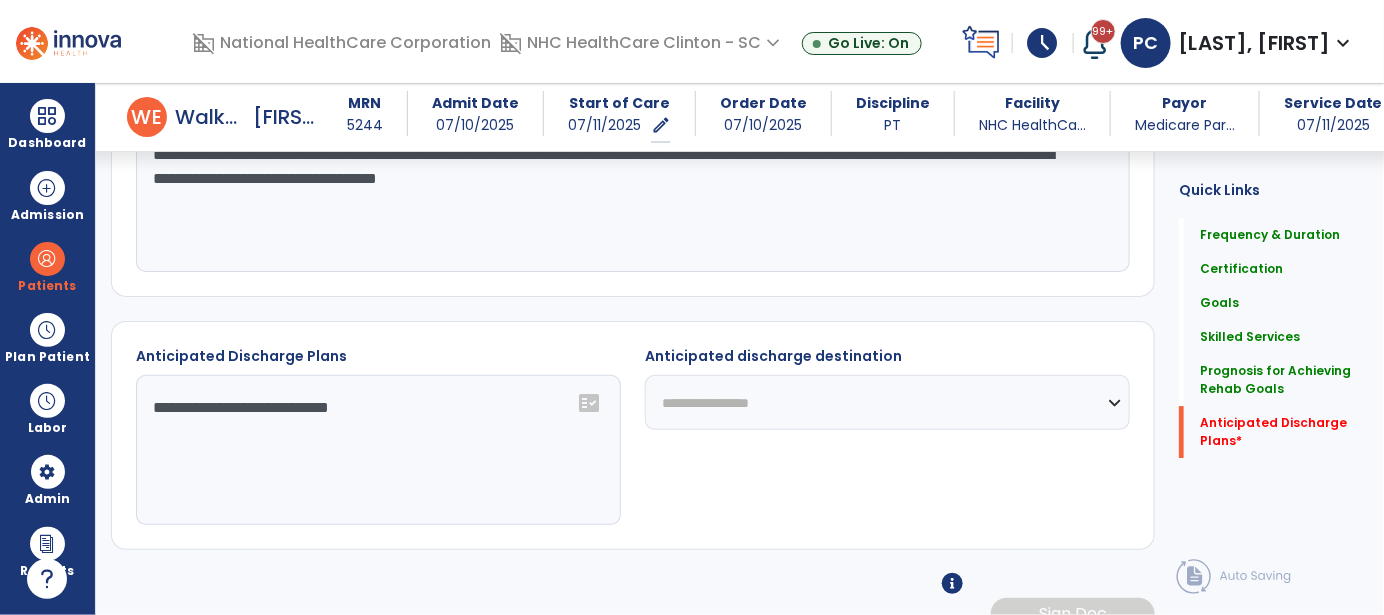 select on "**********" 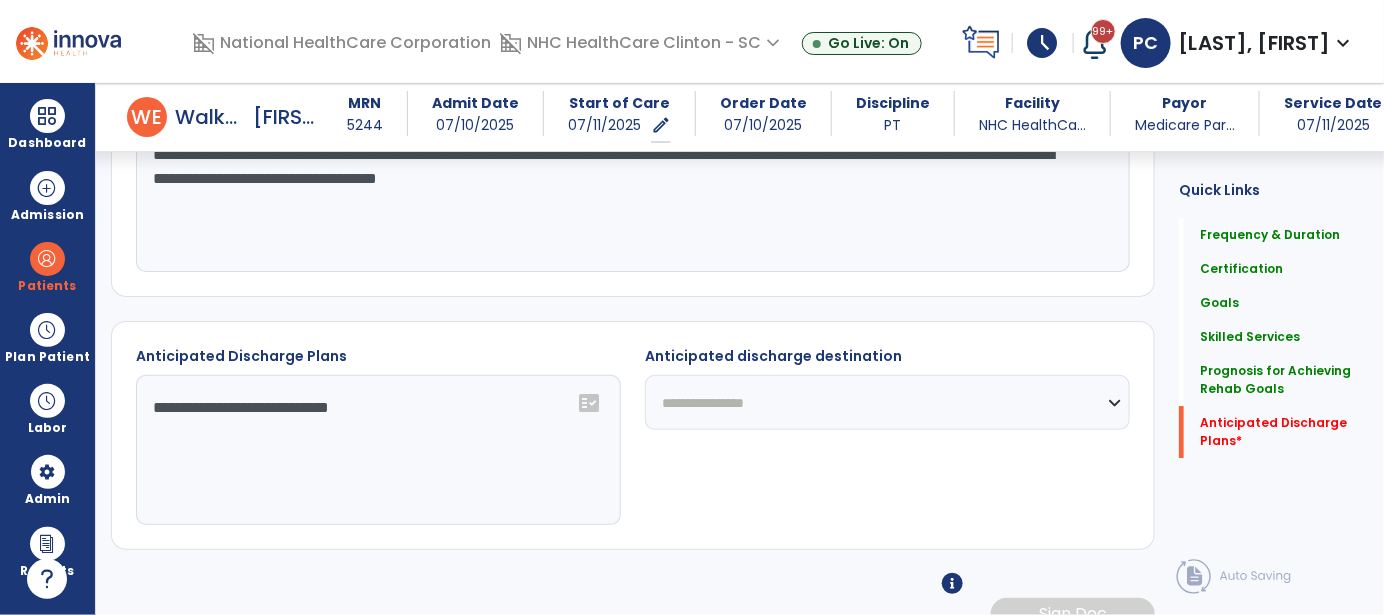 click on "**********" 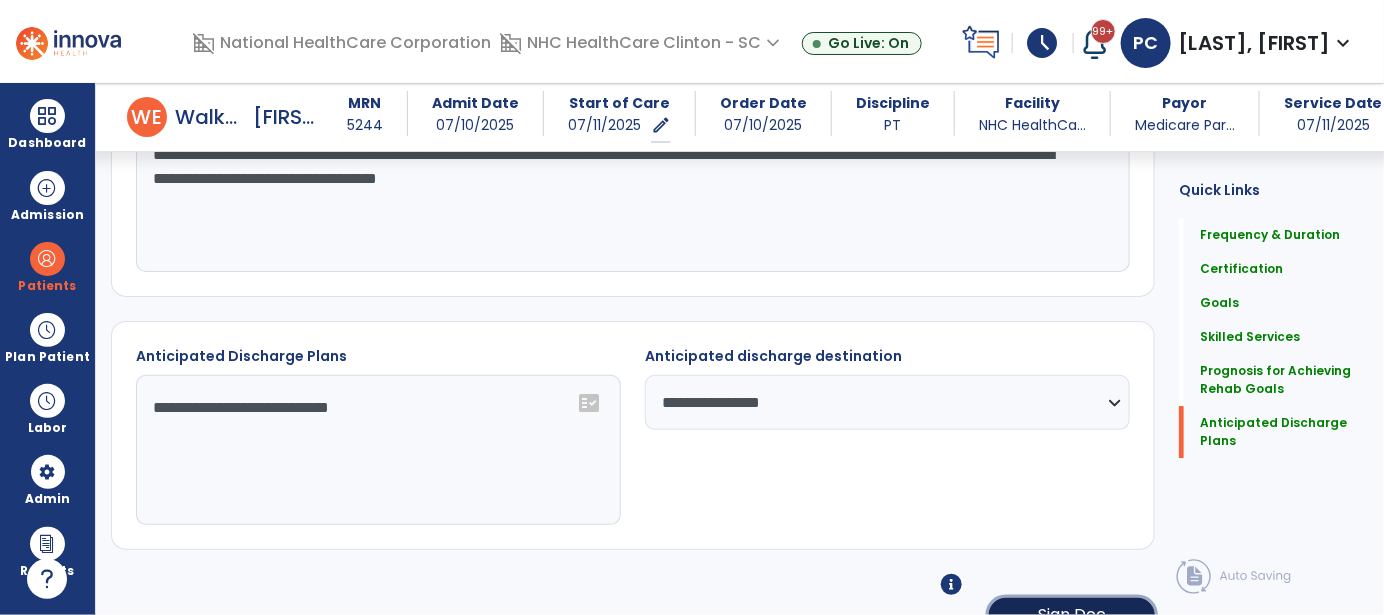 click on "Sign Doc" 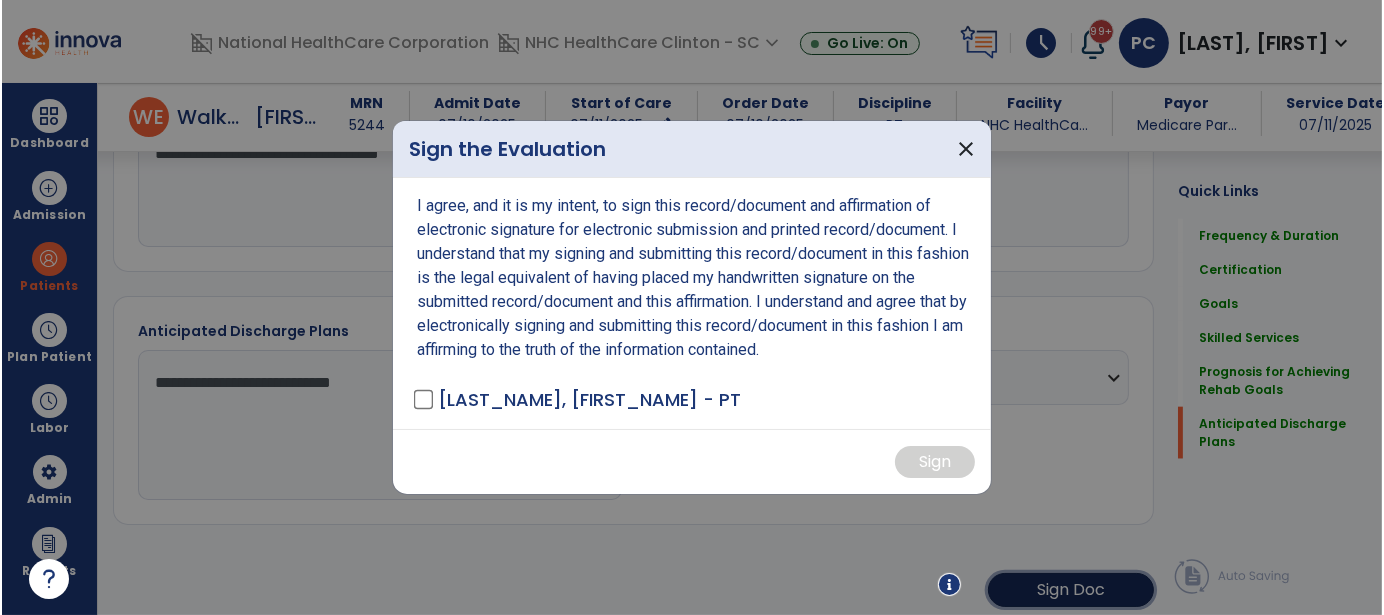 scroll, scrollTop: 2213, scrollLeft: 0, axis: vertical 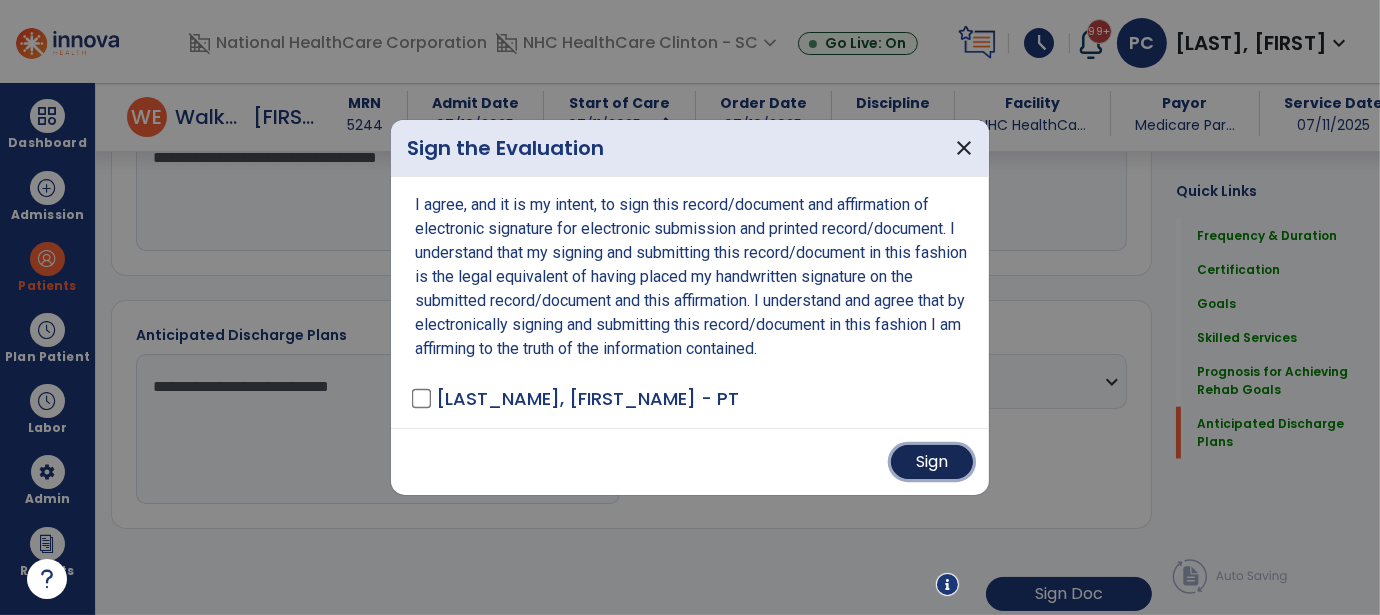 click on "Sign" at bounding box center (932, 462) 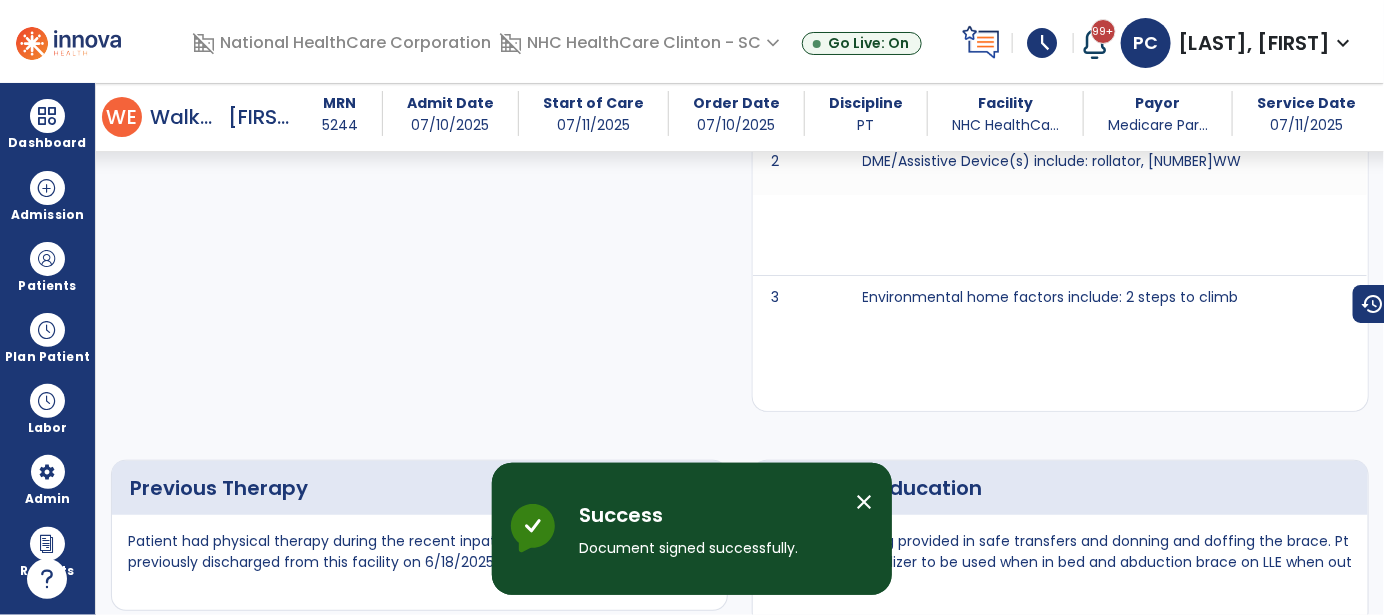 scroll, scrollTop: 1702, scrollLeft: 0, axis: vertical 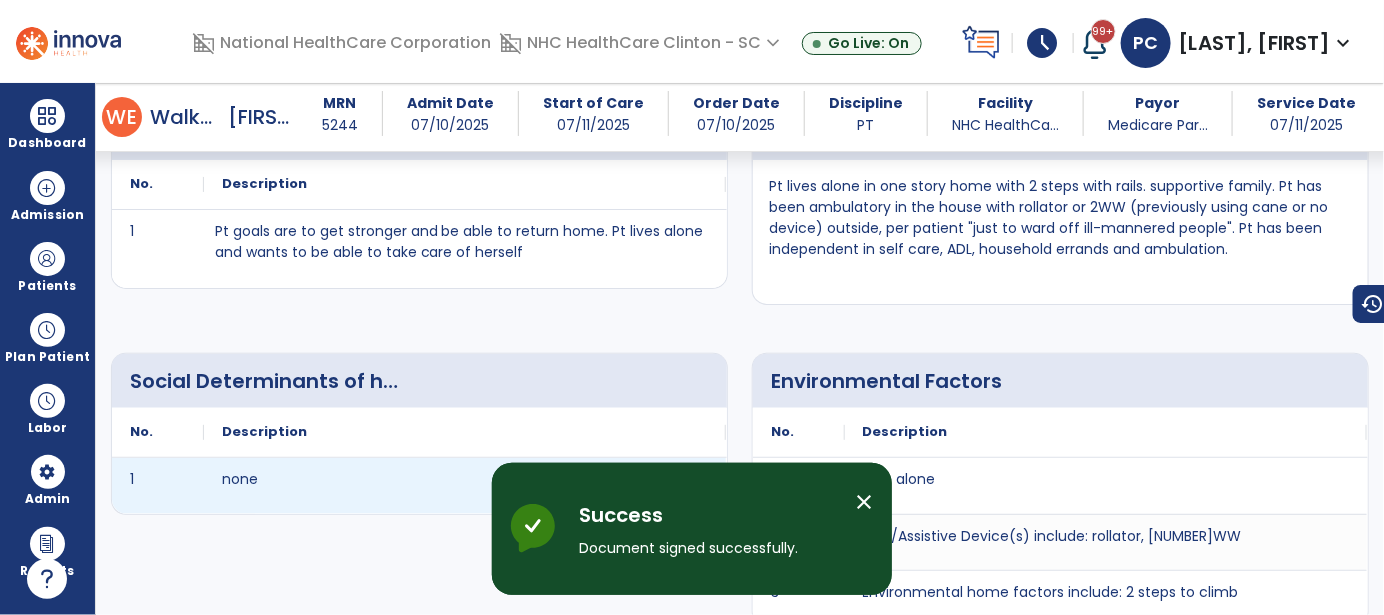 click on "Social Determinants of health" at bounding box center [419, 381] 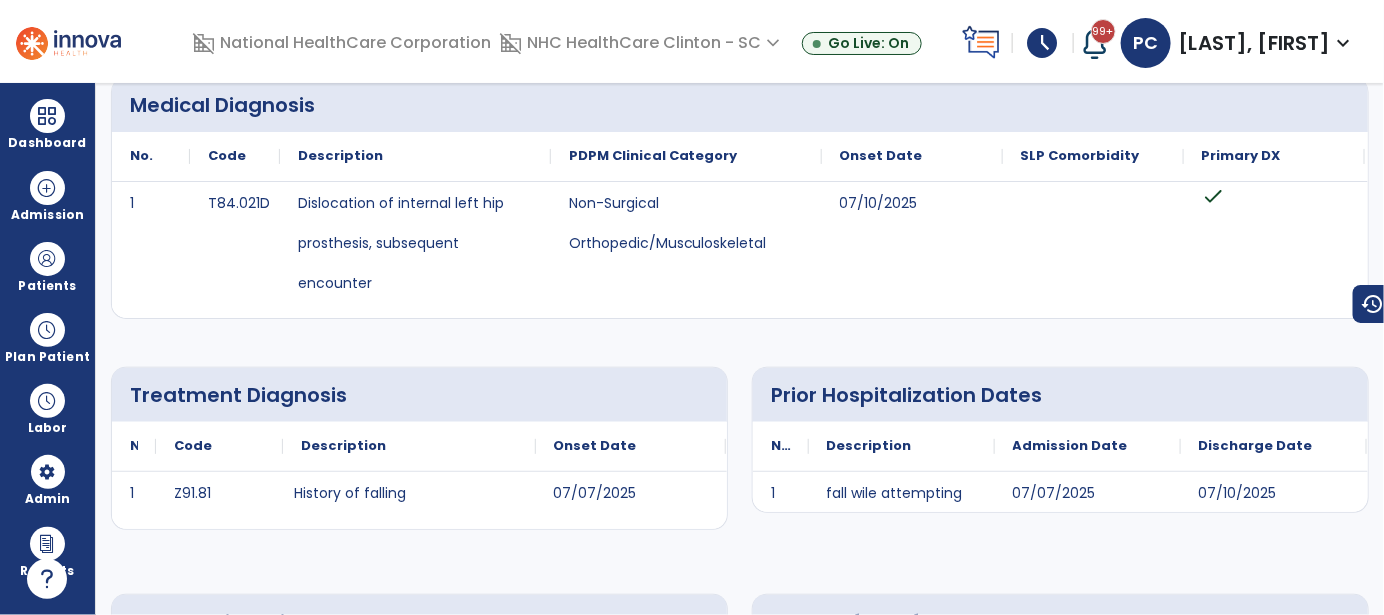 scroll, scrollTop: 0, scrollLeft: 0, axis: both 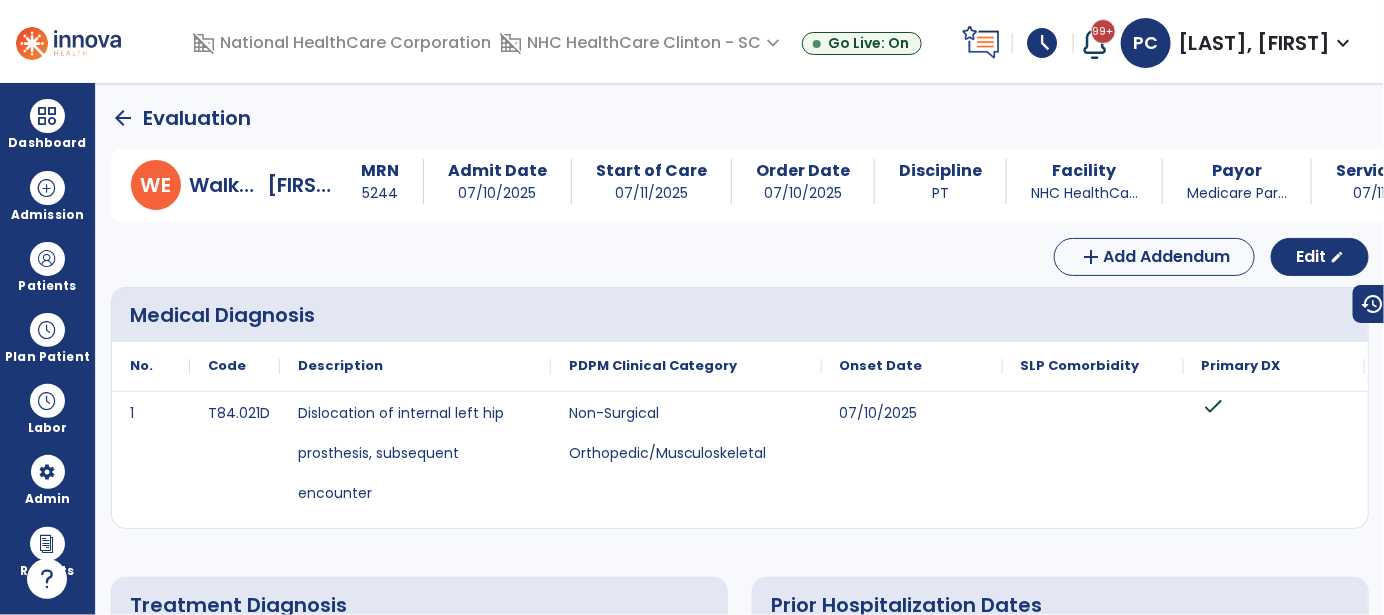 click on "arrow_back" 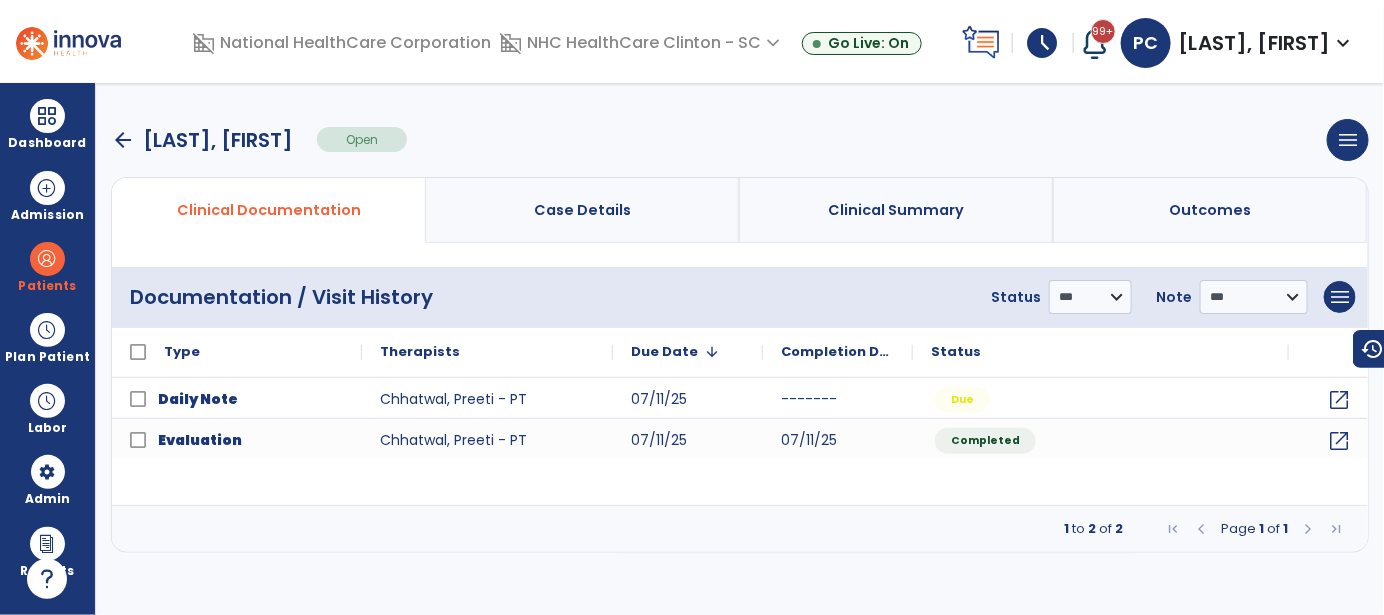 click on "Walker, Edith" at bounding box center [740, 140] 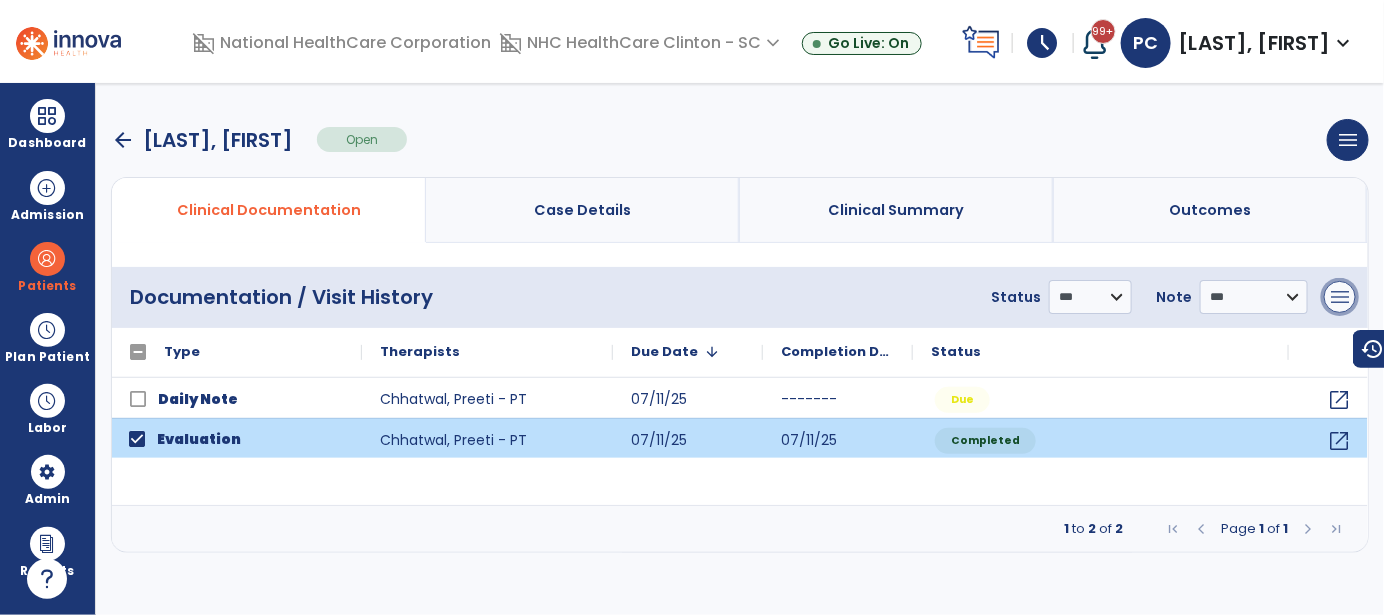 click on "menu" at bounding box center (1340, 297) 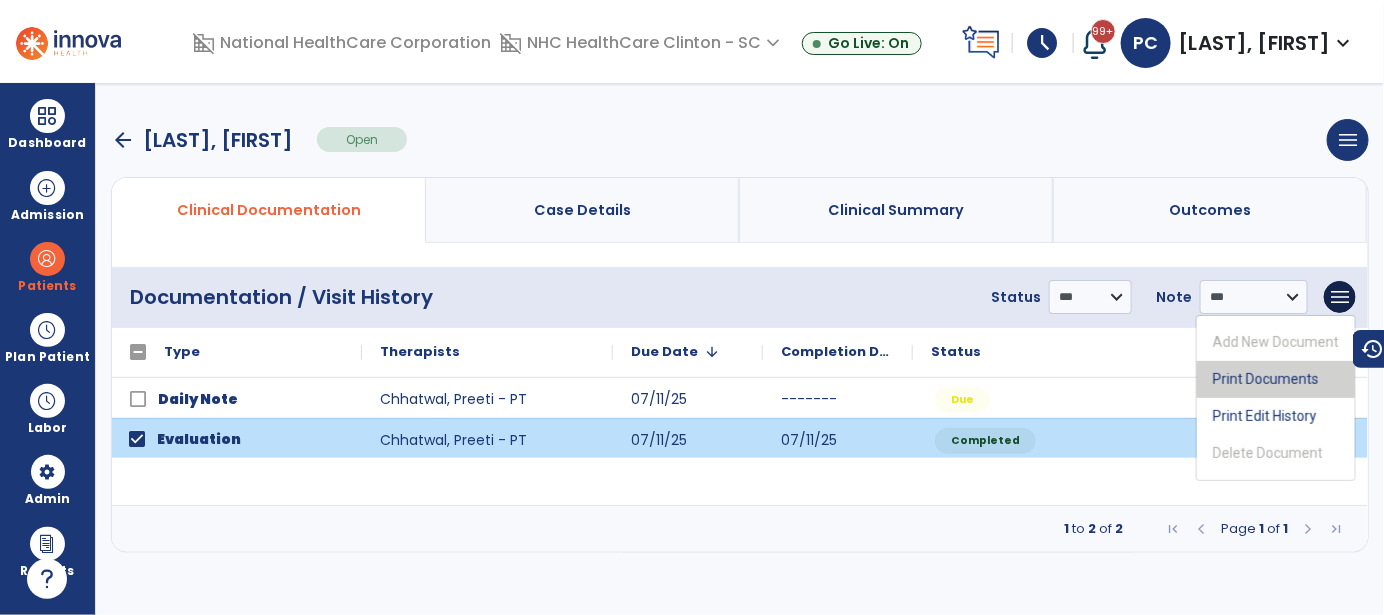 click on "Print Documents" at bounding box center [1276, 379] 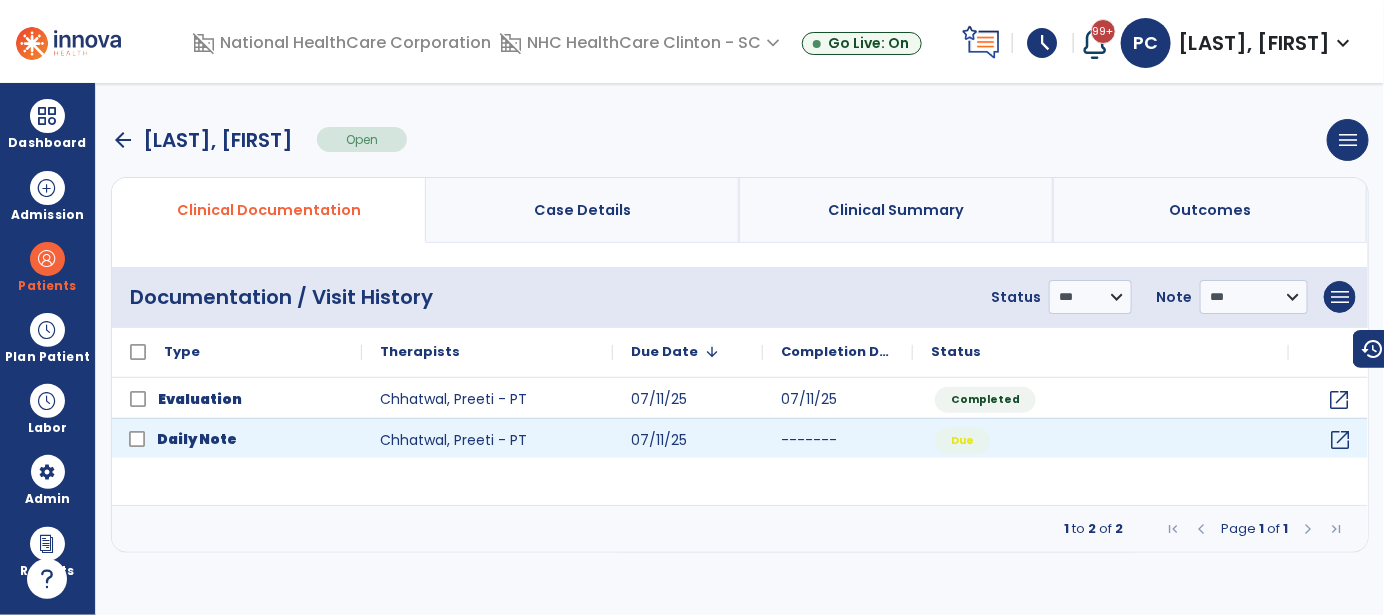 click on "open_in_new" 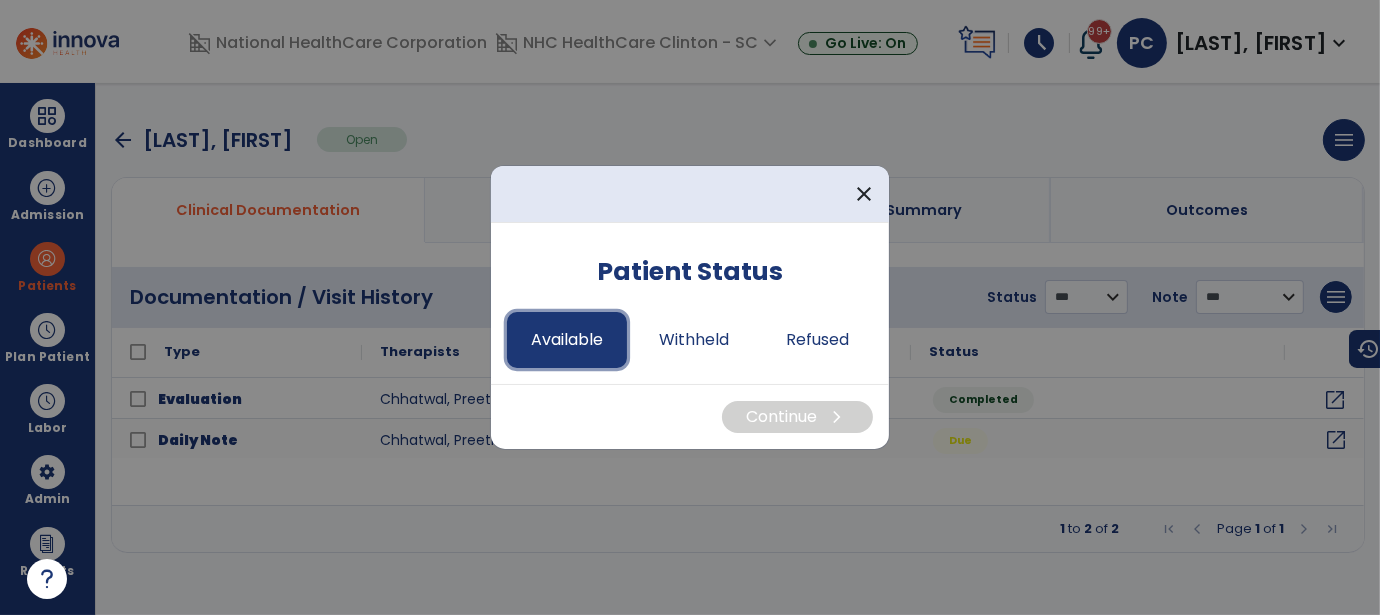 click on "Available" at bounding box center [567, 340] 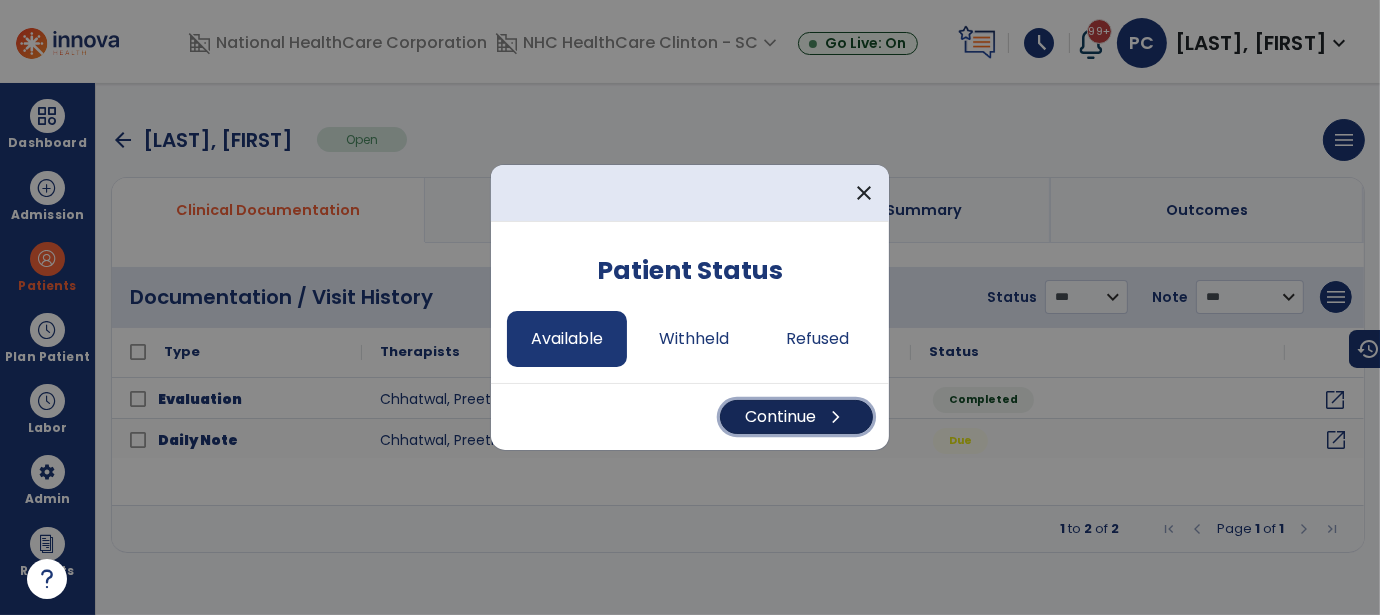 click on "Continue   chevron_right" at bounding box center [796, 417] 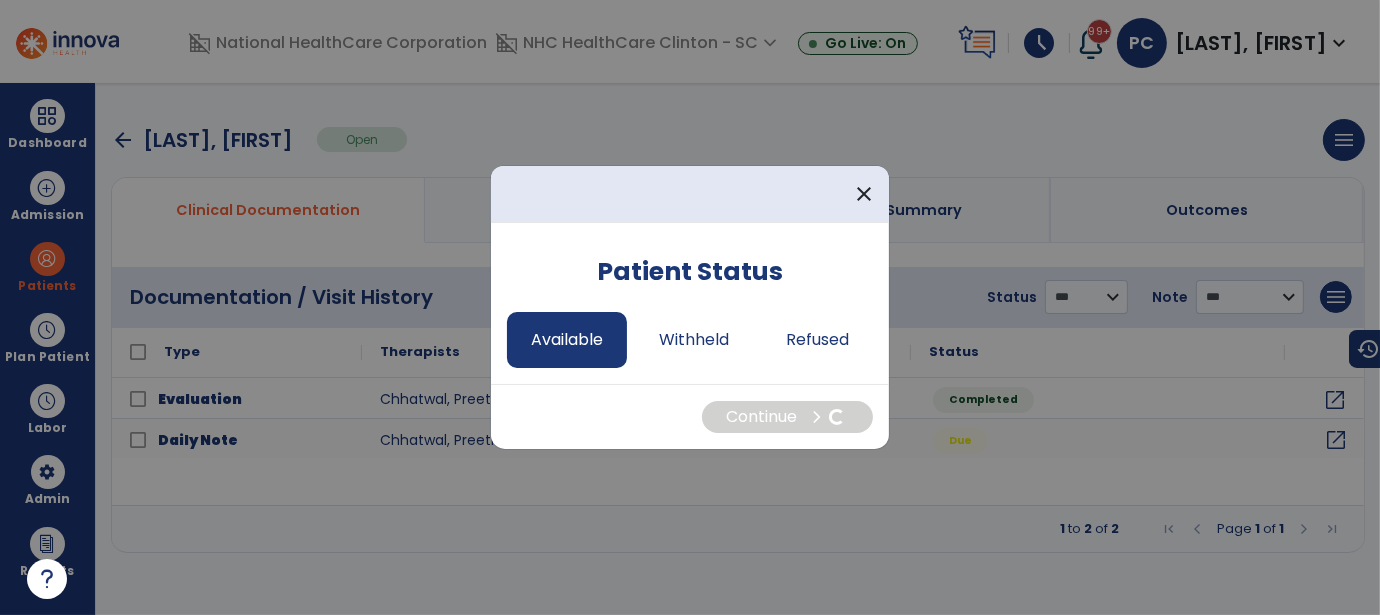 select on "*" 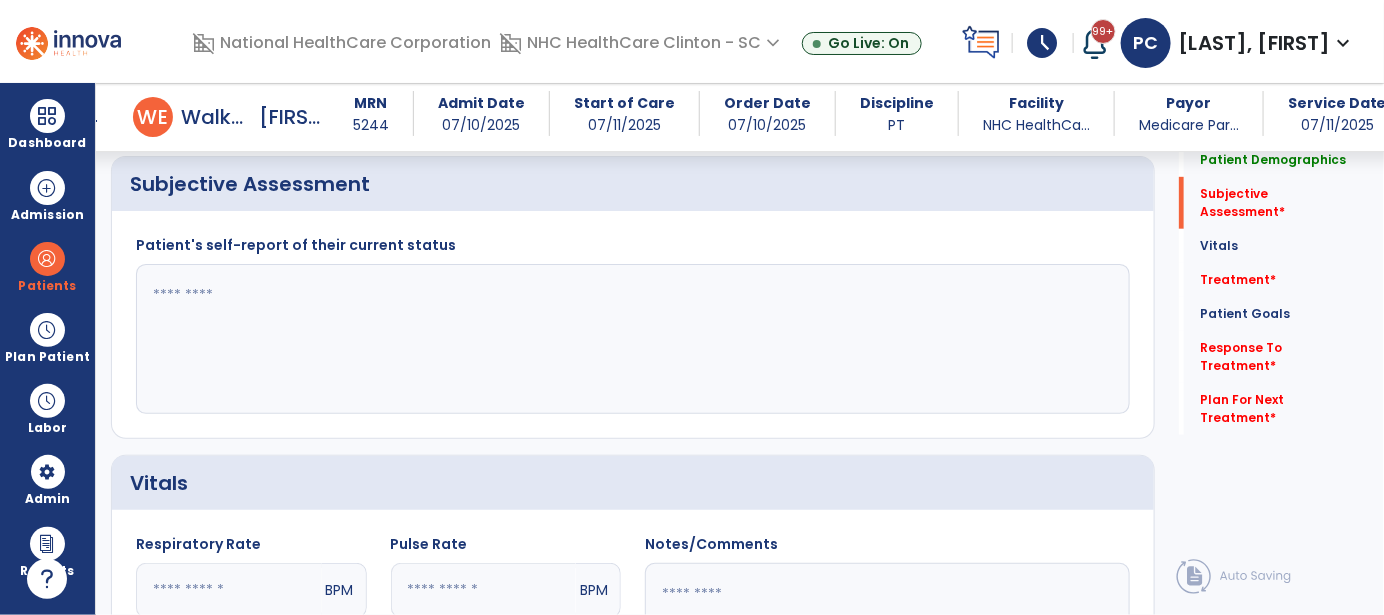 scroll, scrollTop: 400, scrollLeft: 0, axis: vertical 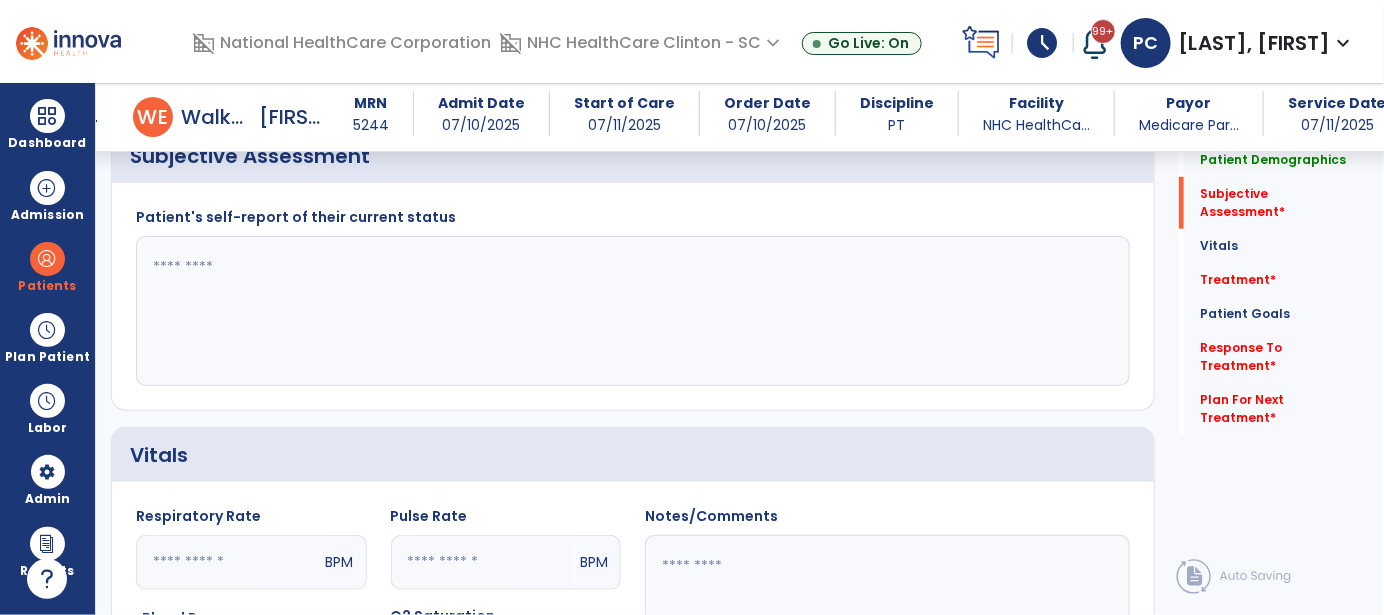 click 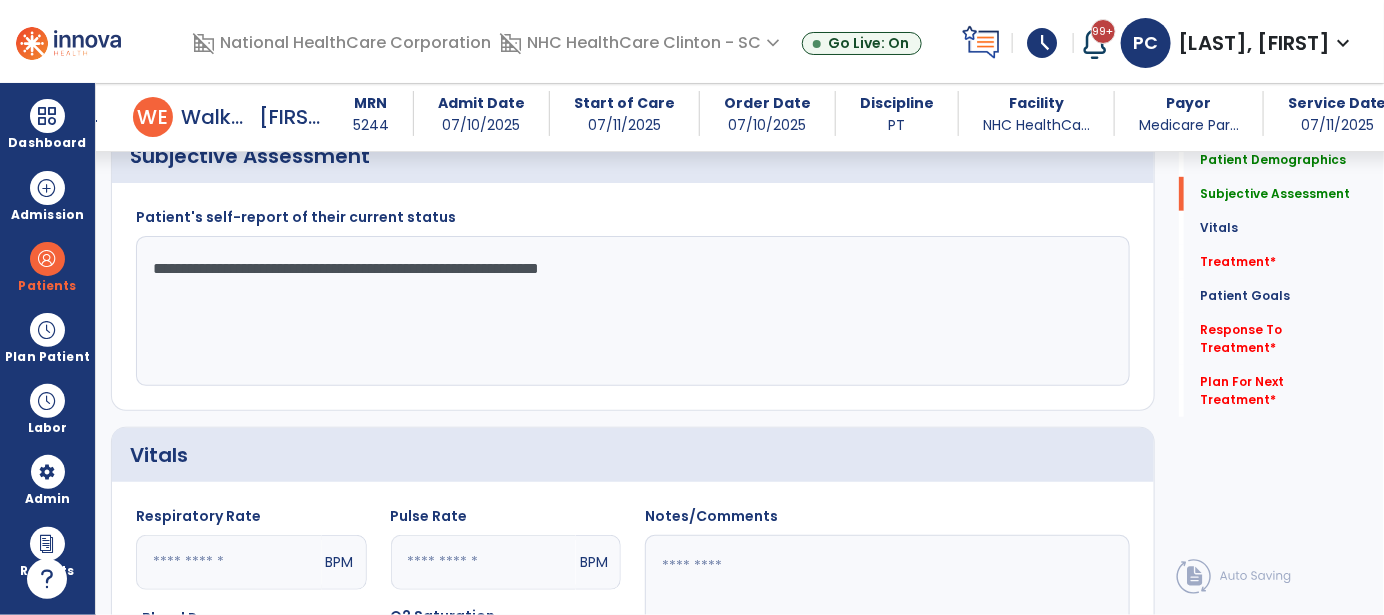 click on "**********" 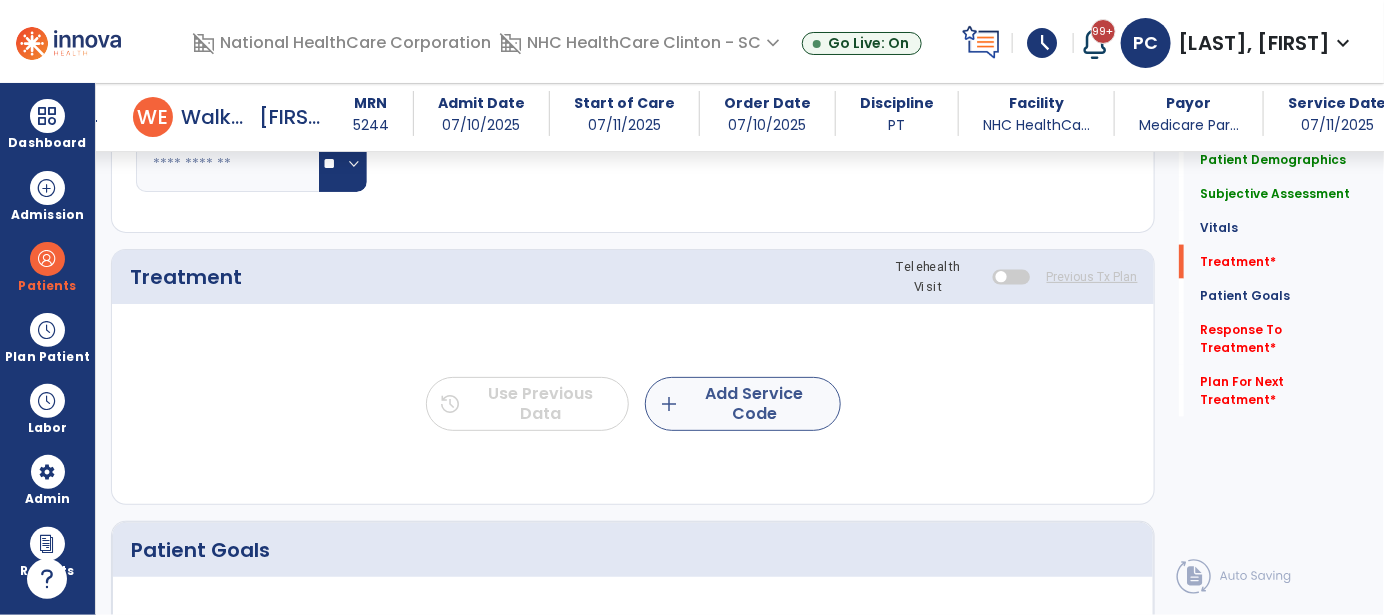 type on "**********" 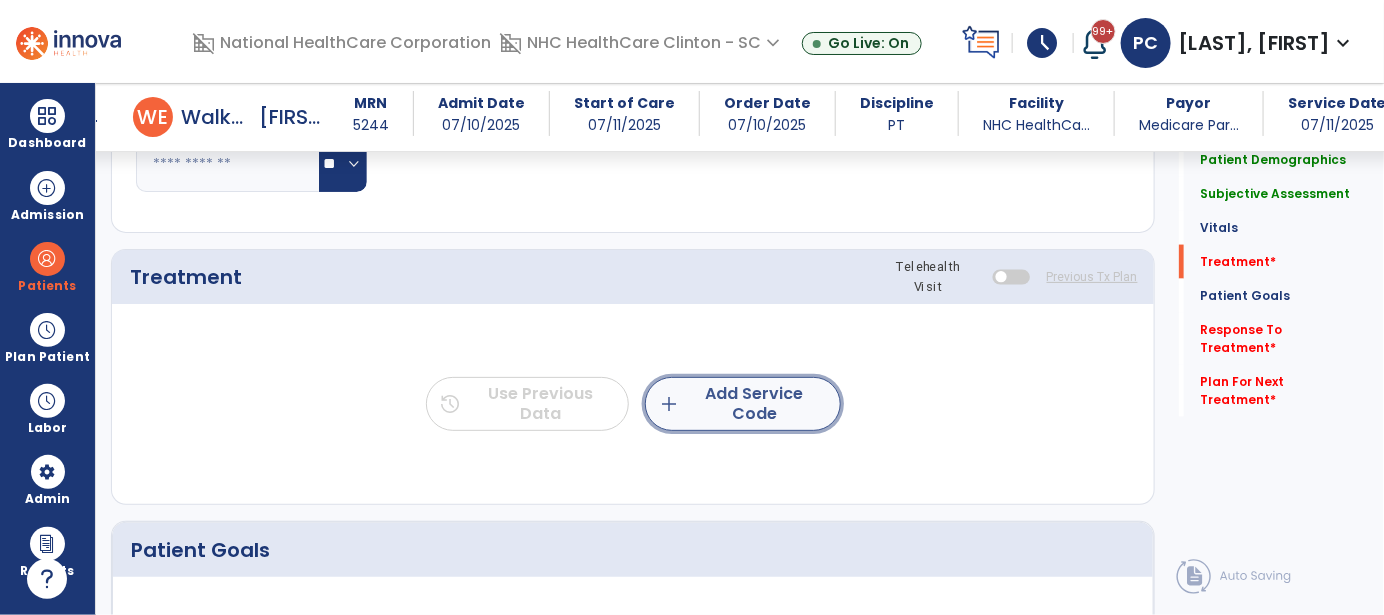 click on "add  Add Service Code" 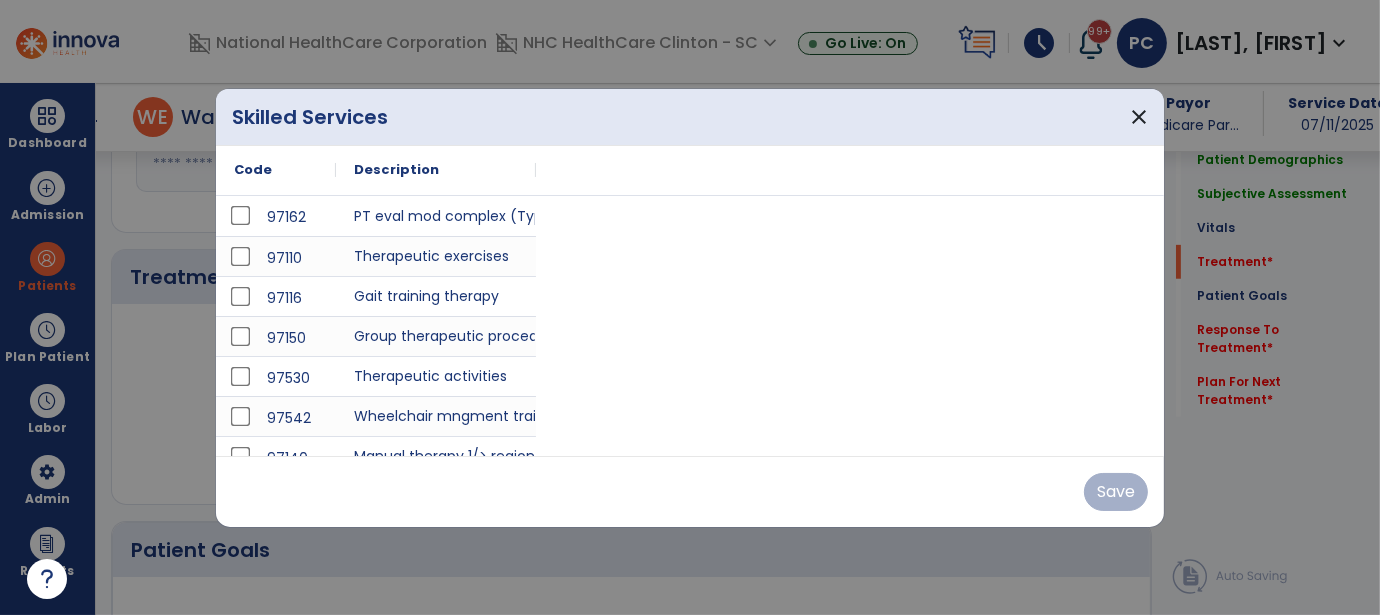 scroll, scrollTop: 1000, scrollLeft: 0, axis: vertical 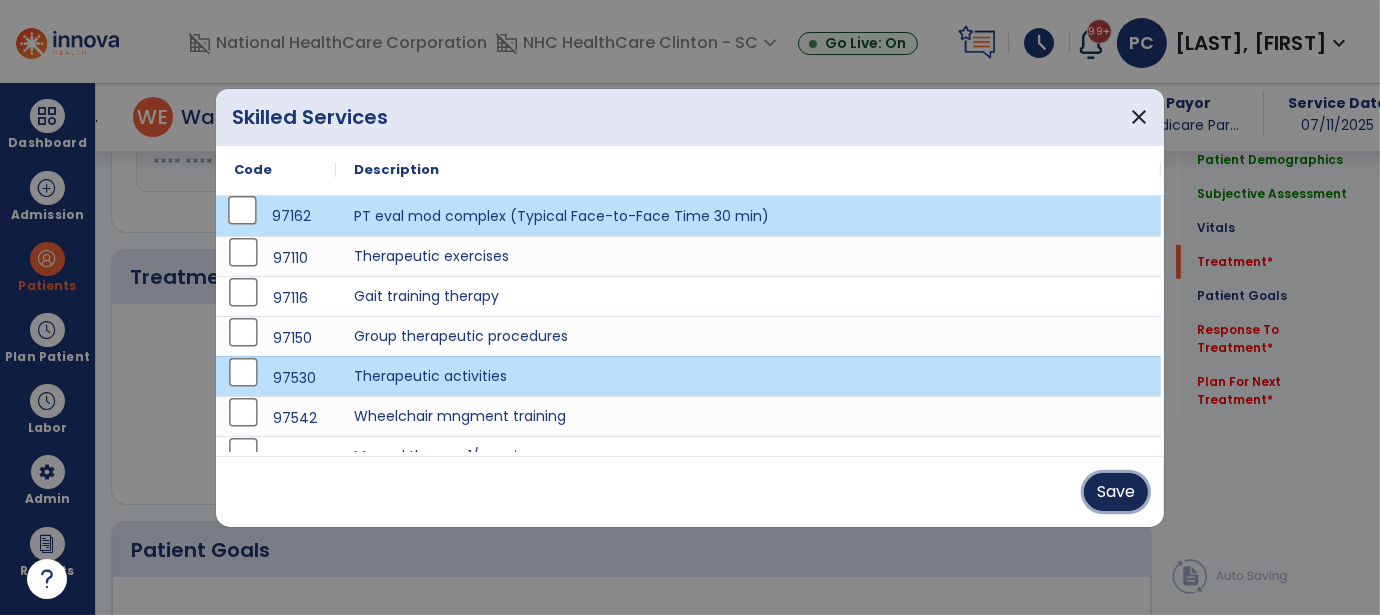 drag, startPoint x: 1120, startPoint y: 493, endPoint x: 1092, endPoint y: 490, distance: 28.160255 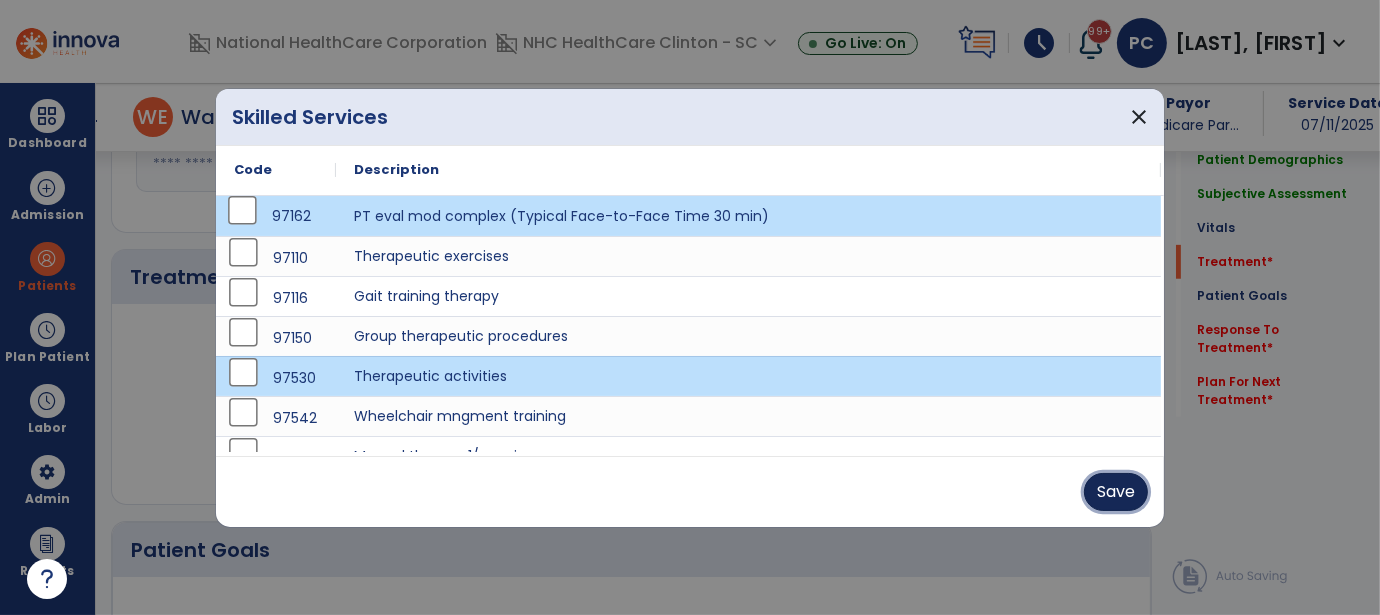 click on "Save" at bounding box center [1116, 492] 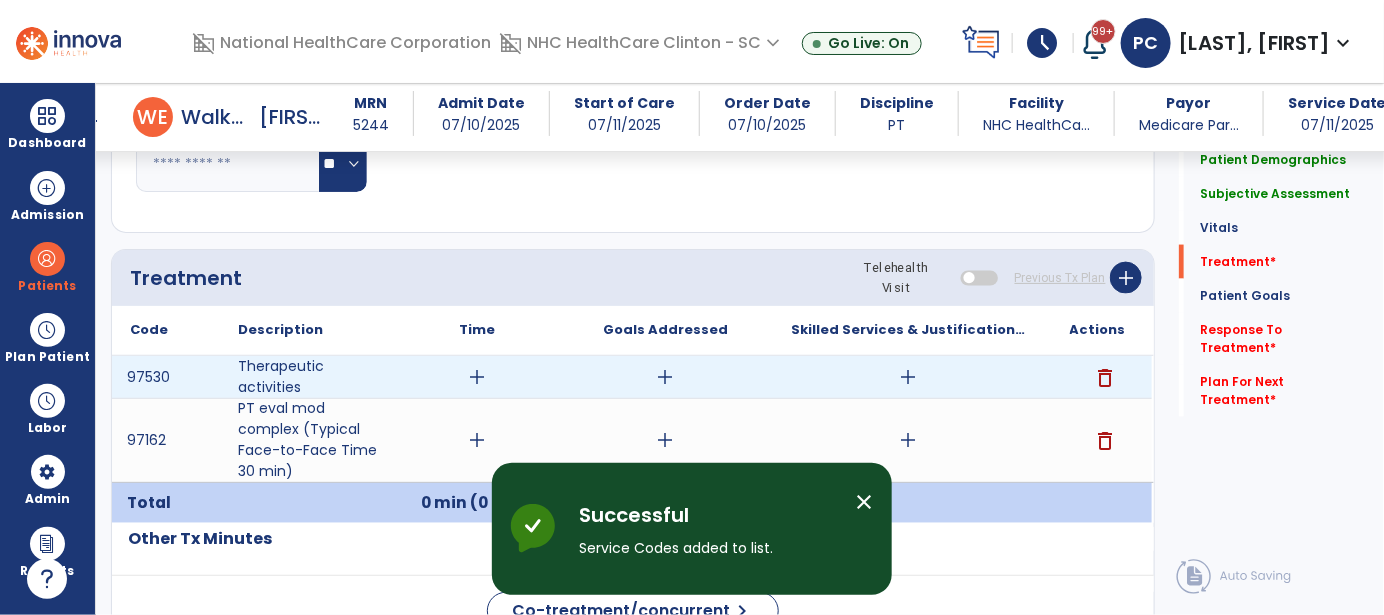 click on "delete" at bounding box center [1106, 378] 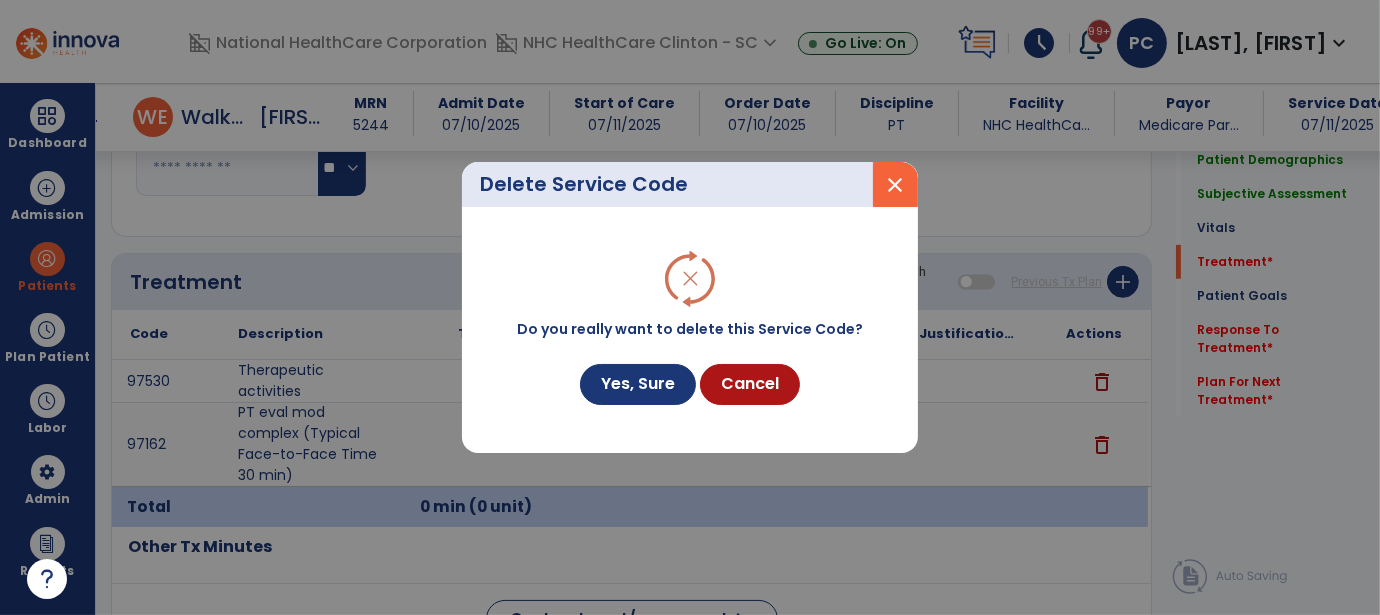 scroll, scrollTop: 1000, scrollLeft: 0, axis: vertical 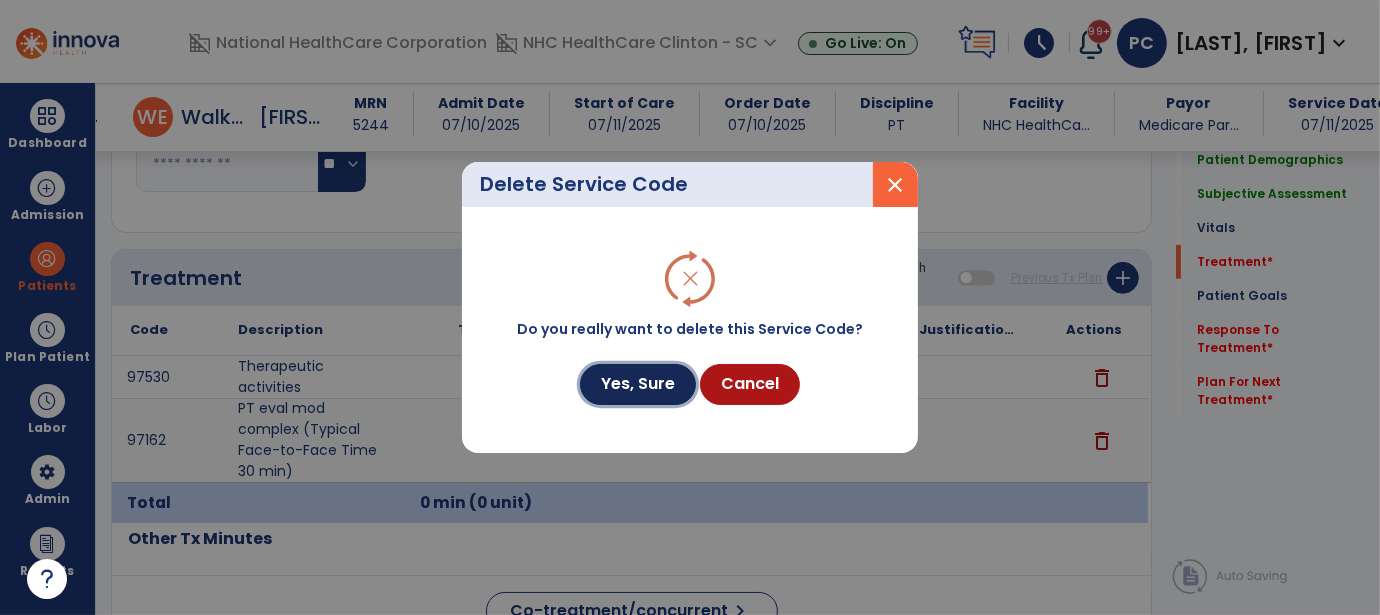 click on "Yes, Sure" at bounding box center [638, 384] 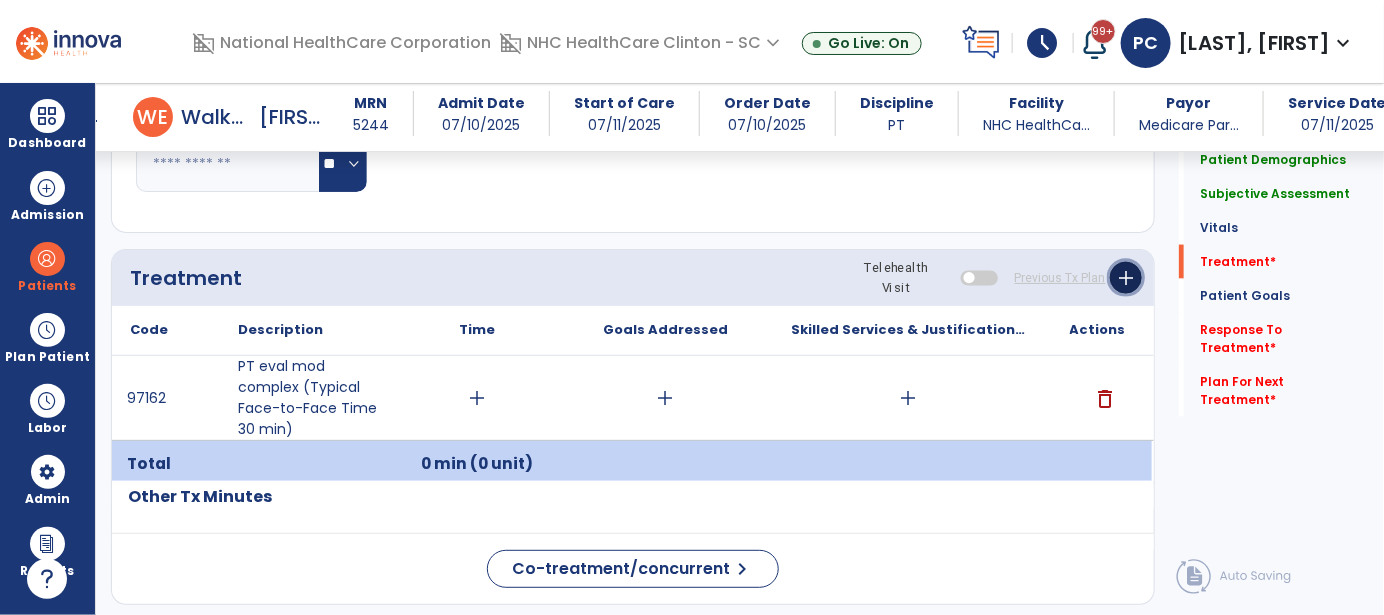 click on "add" 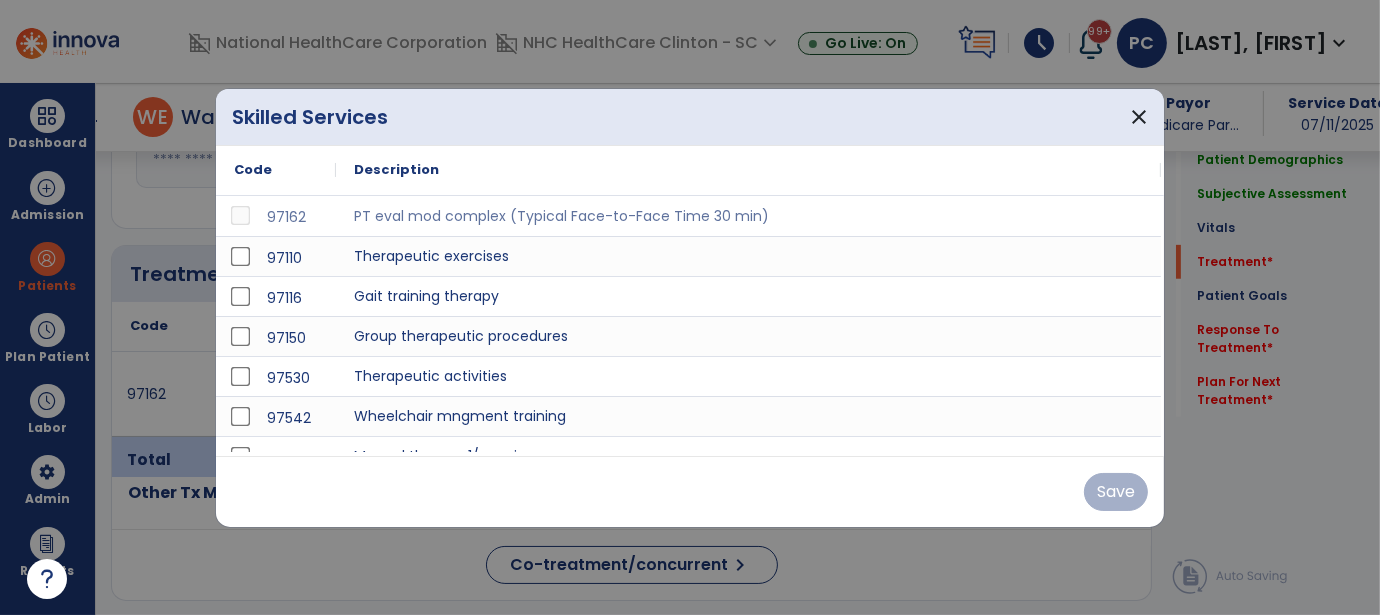 scroll, scrollTop: 1000, scrollLeft: 0, axis: vertical 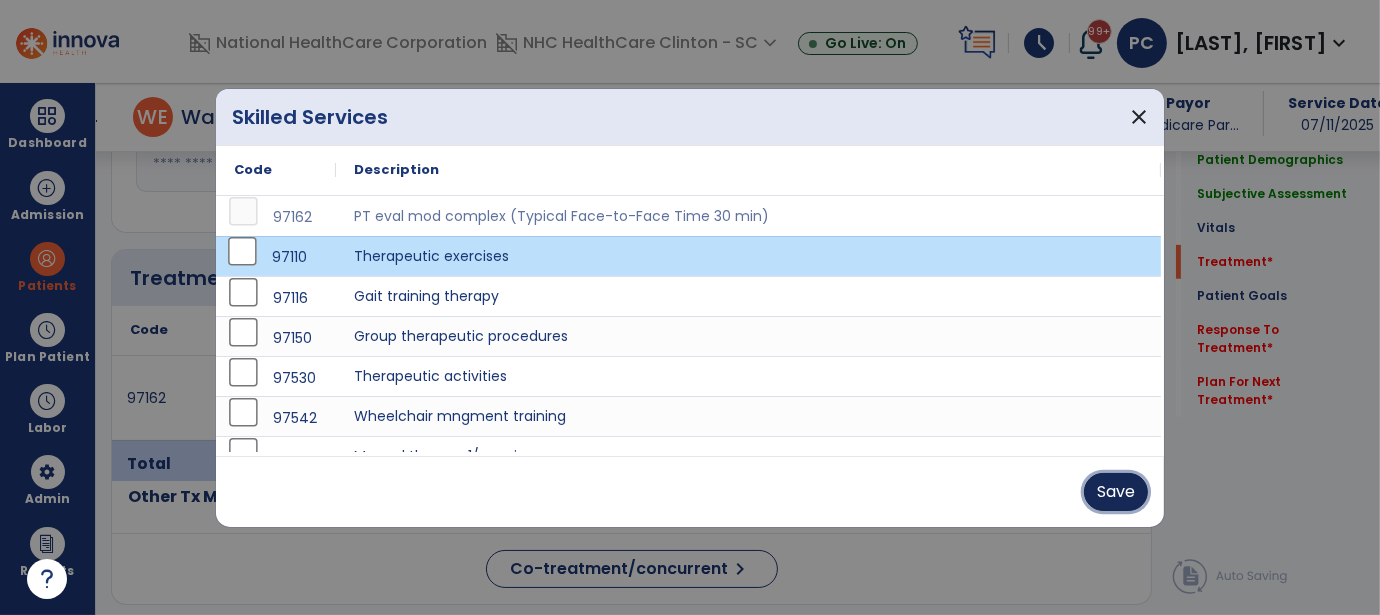 drag, startPoint x: 1109, startPoint y: 493, endPoint x: 1098, endPoint y: 493, distance: 11 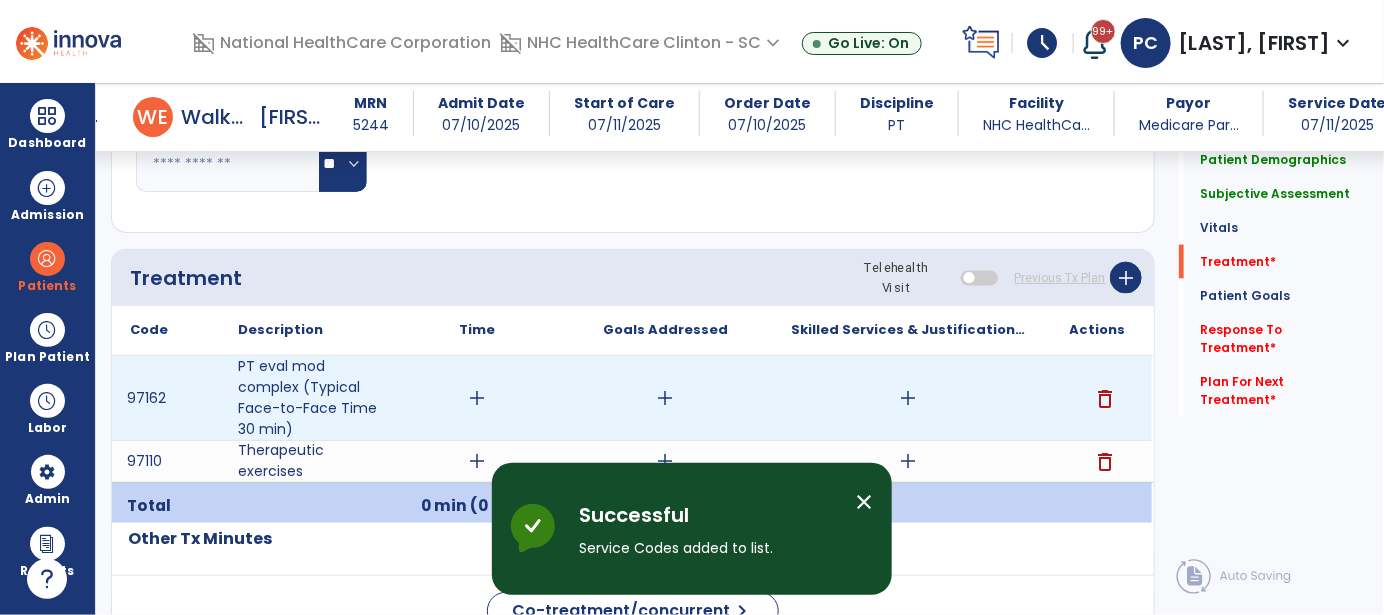 click on "add" at bounding box center [477, 398] 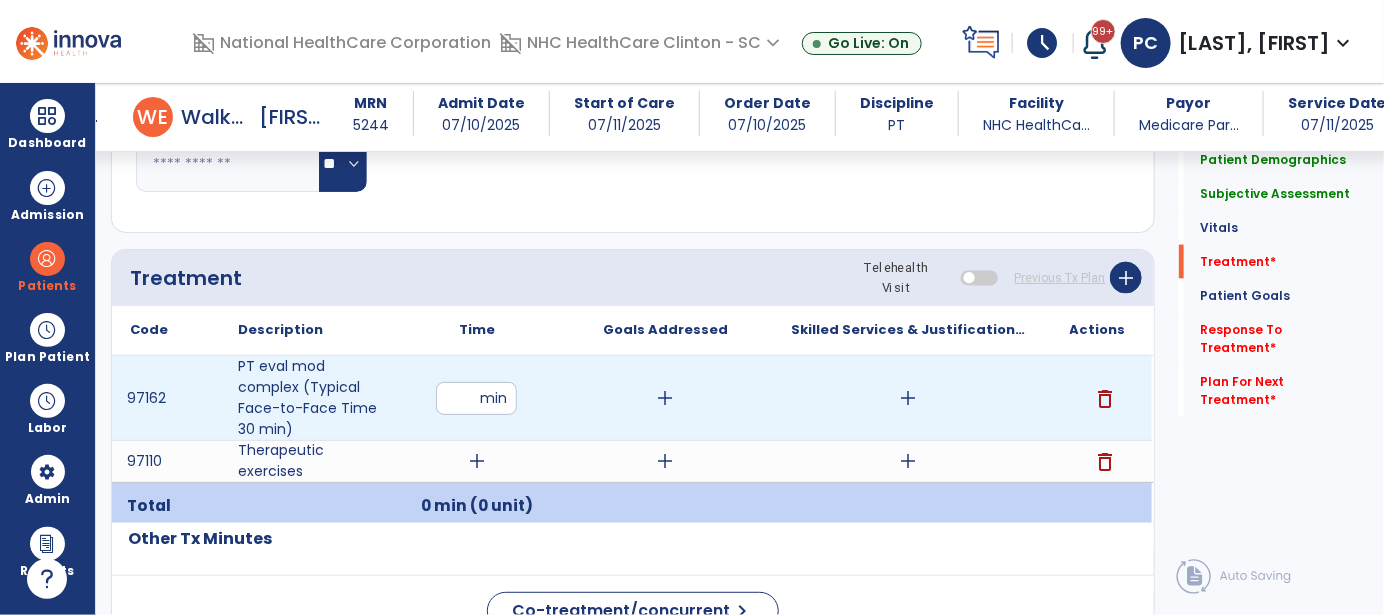 type on "**" 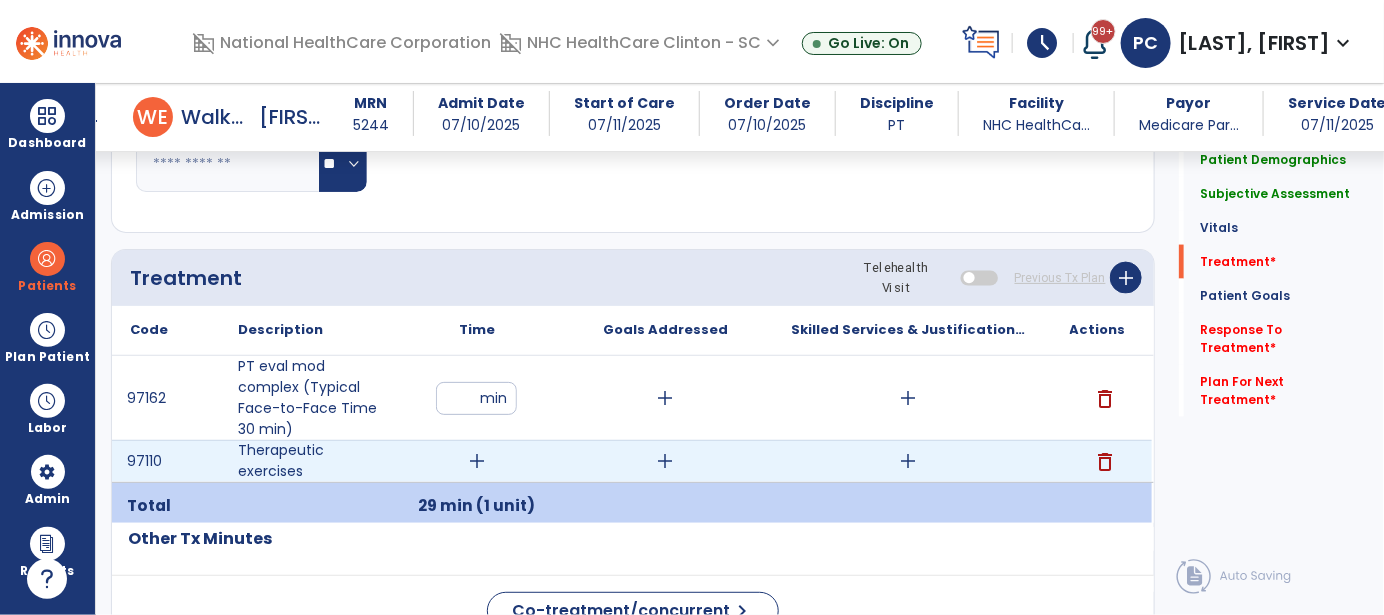 click on "add" at bounding box center [477, 461] 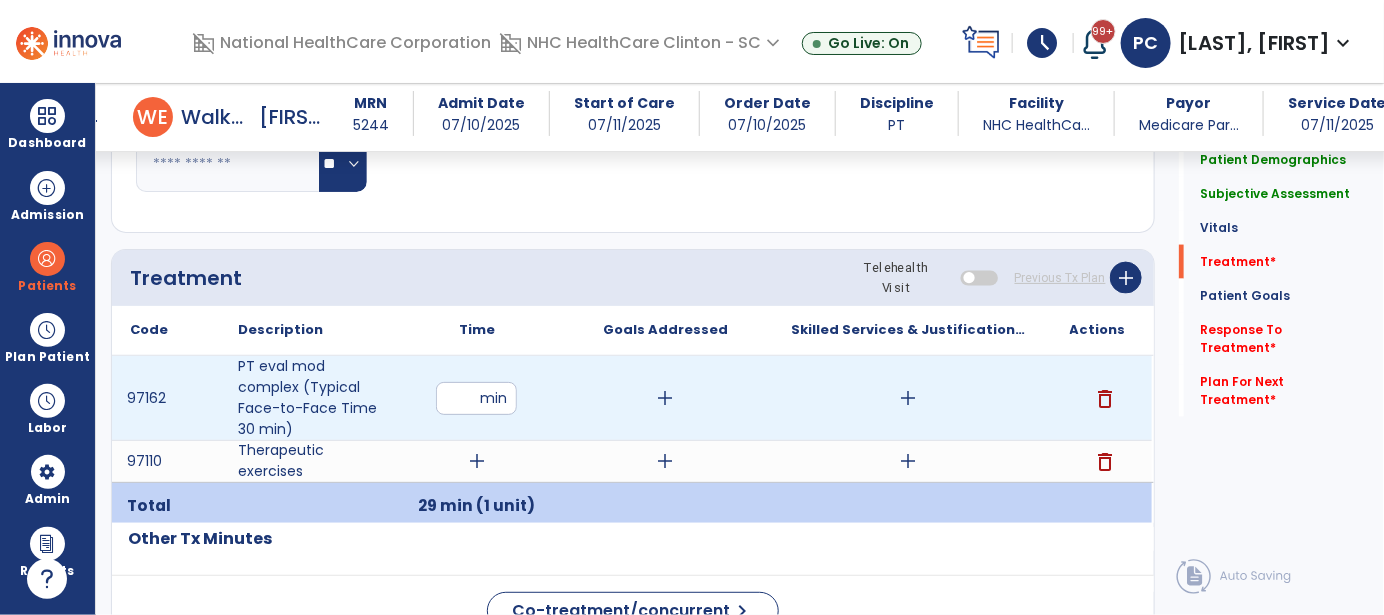 click on "**" at bounding box center [476, 398] 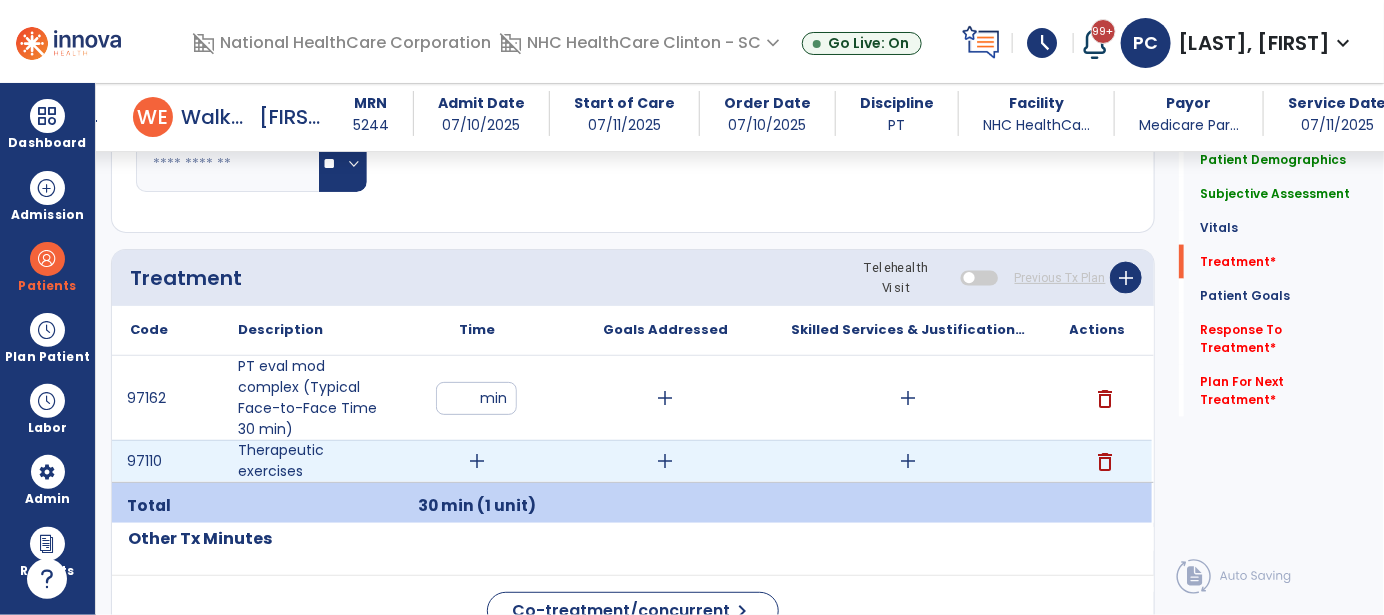 click on "add" at bounding box center (477, 461) 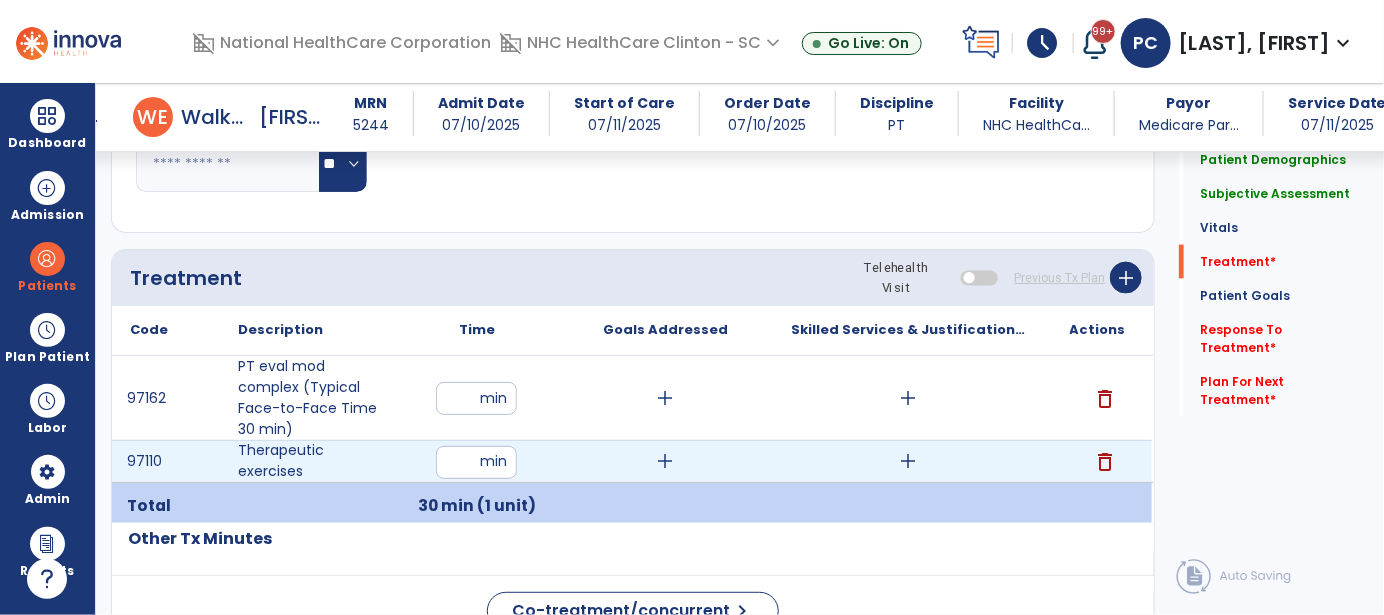 type on "**" 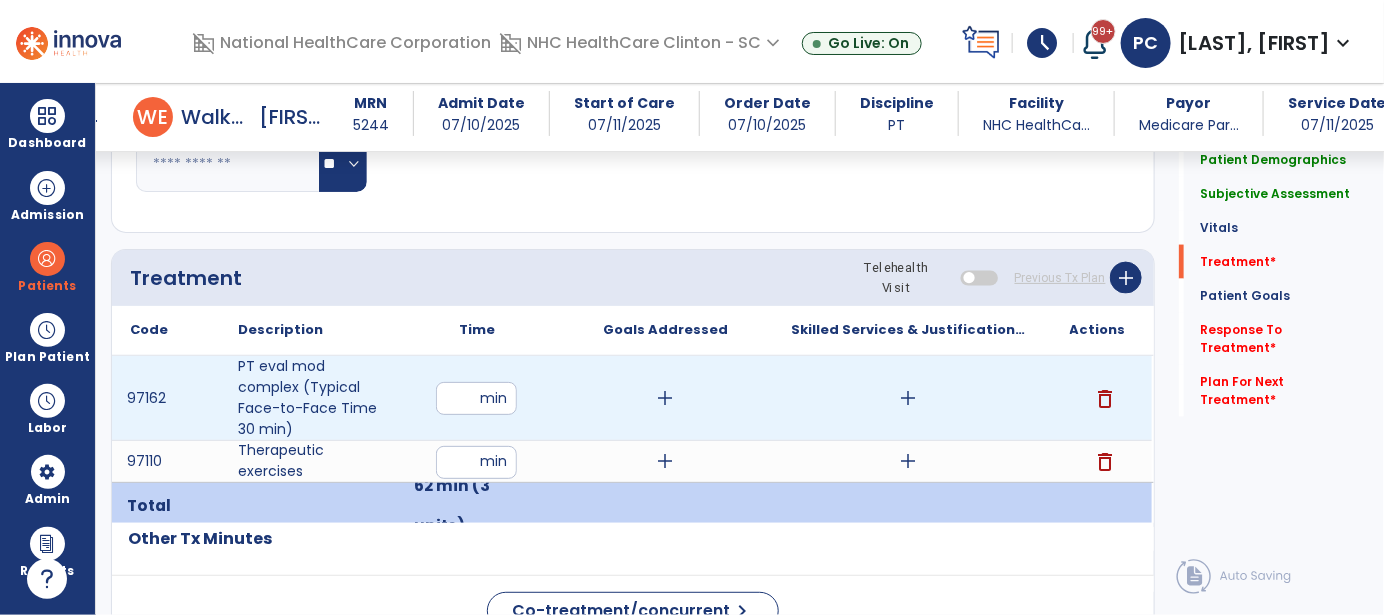 click on "add" at bounding box center [666, 398] 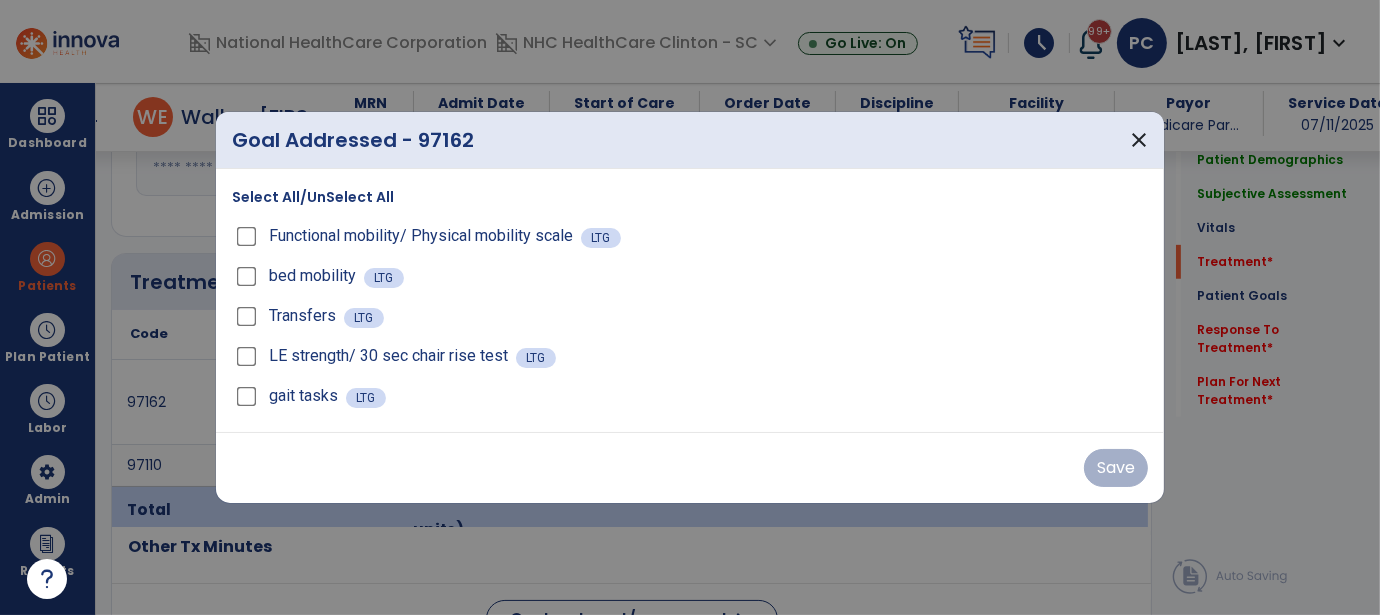 scroll, scrollTop: 1000, scrollLeft: 0, axis: vertical 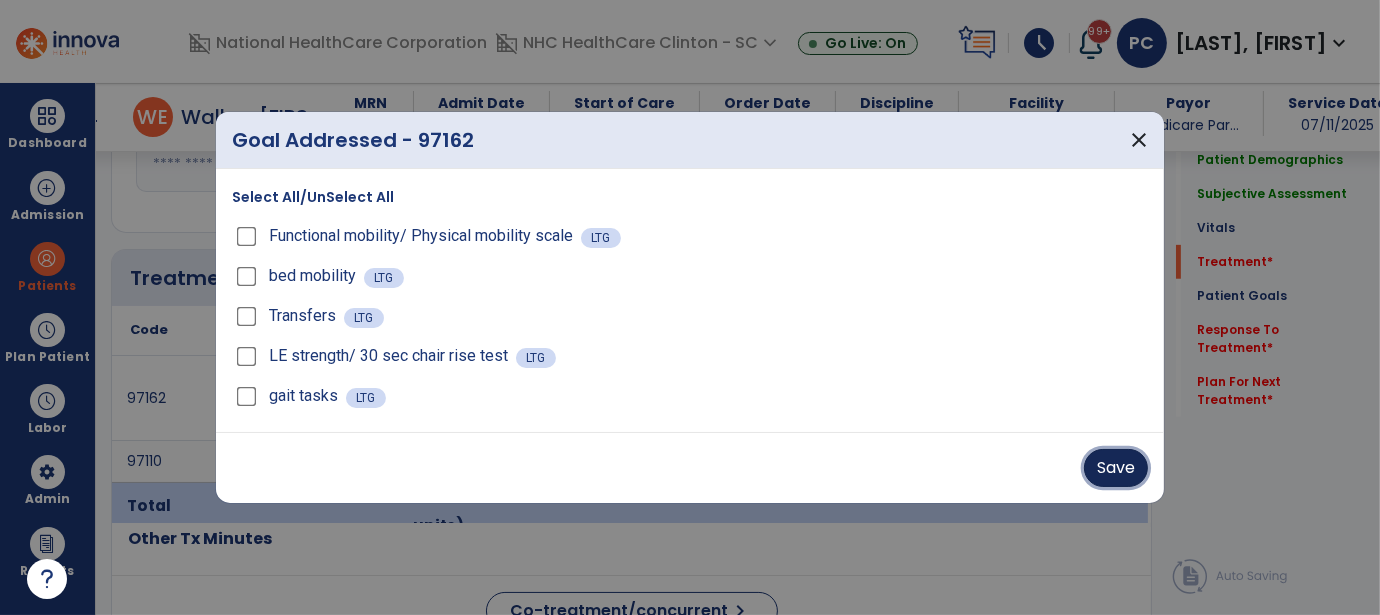 click on "Save" at bounding box center (1116, 468) 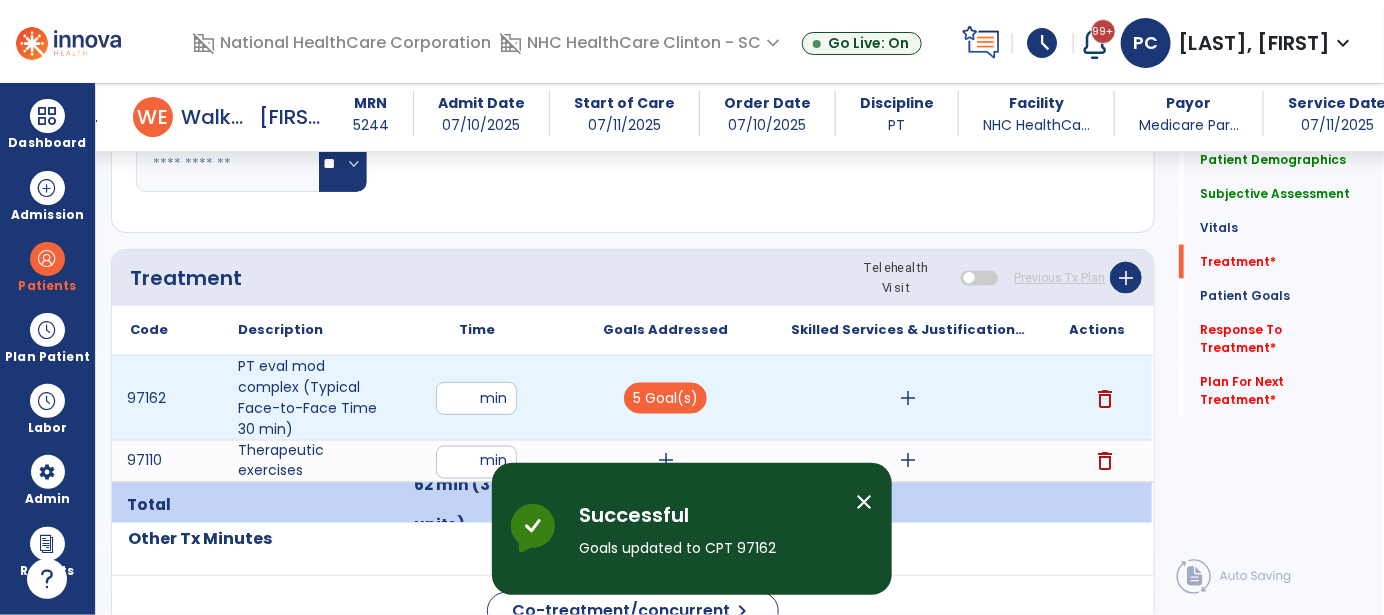 click on "add" at bounding box center (909, 398) 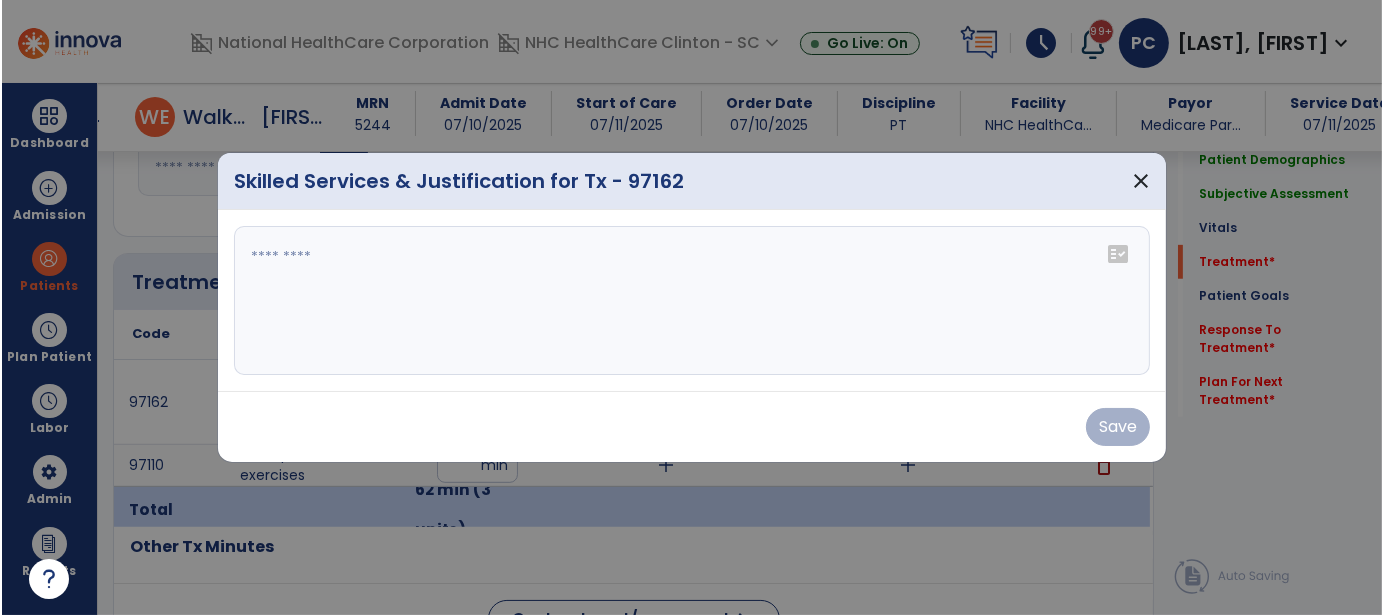 scroll, scrollTop: 1000, scrollLeft: 0, axis: vertical 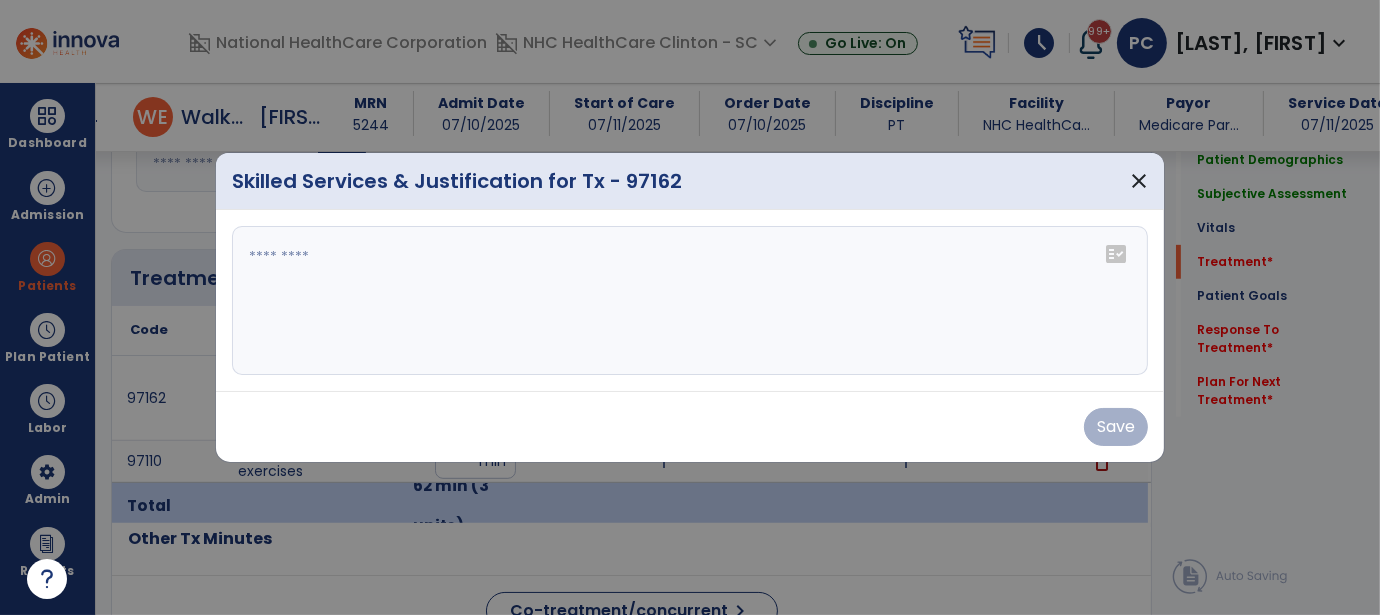 click at bounding box center (690, 301) 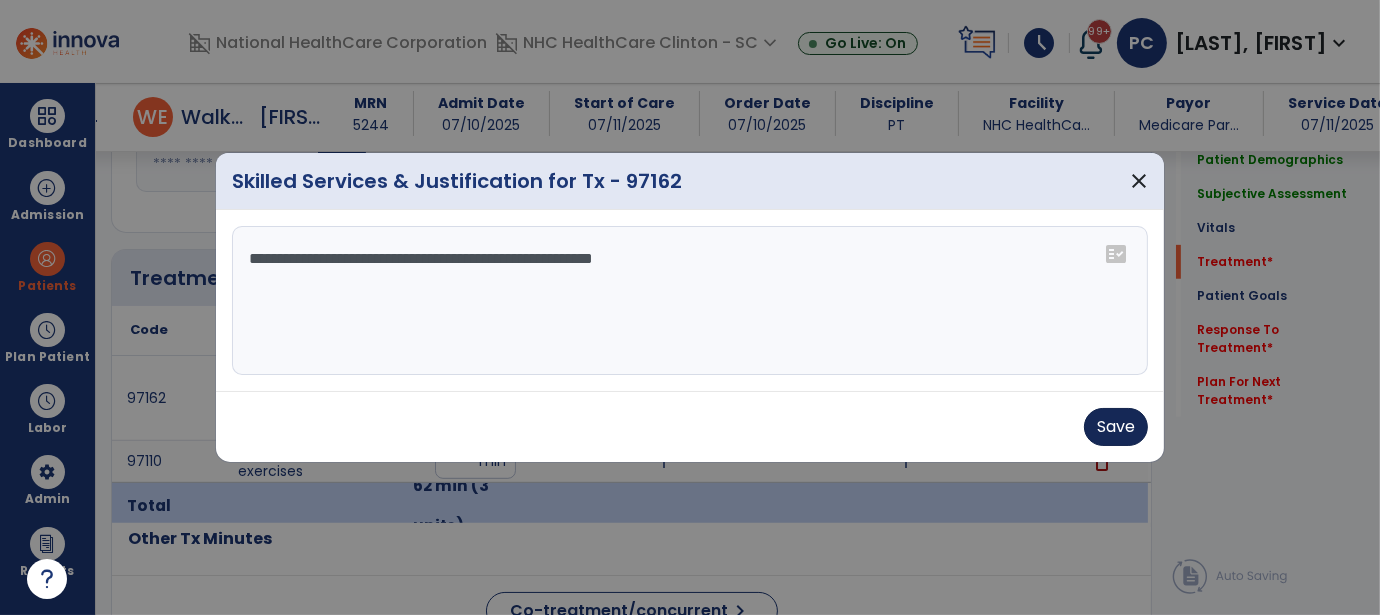 type on "**********" 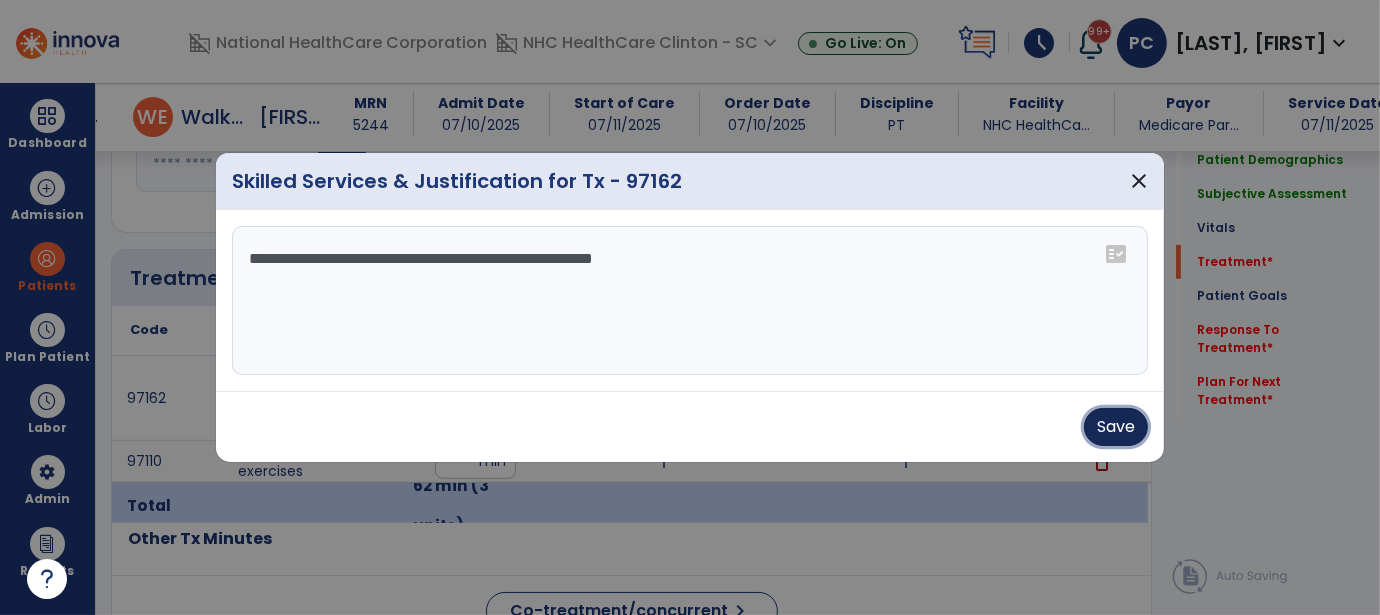 click on "Save" at bounding box center [1116, 427] 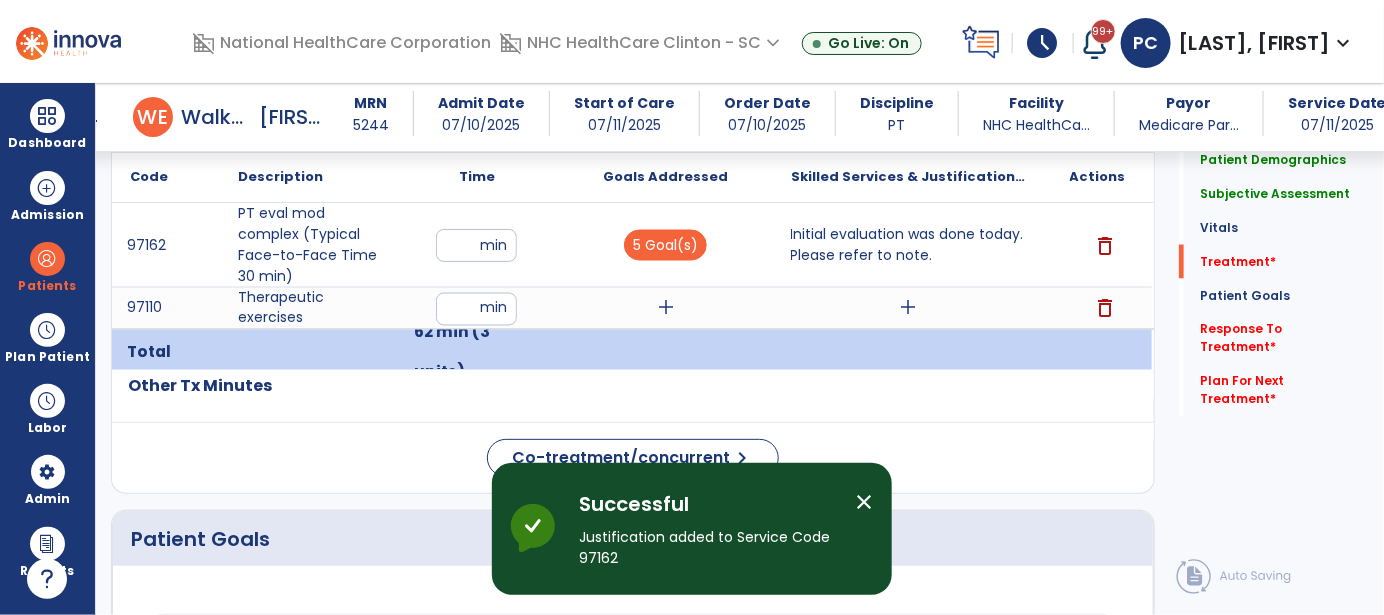 click on "add" at bounding box center [666, 308] 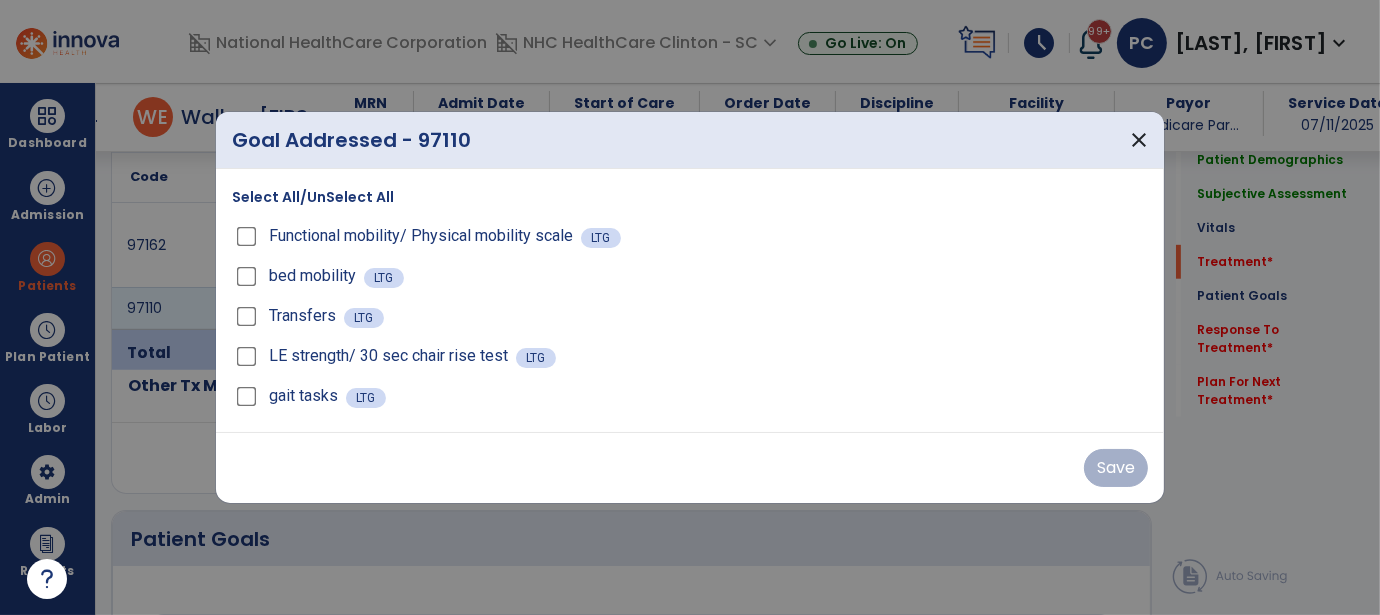 scroll, scrollTop: 1153, scrollLeft: 0, axis: vertical 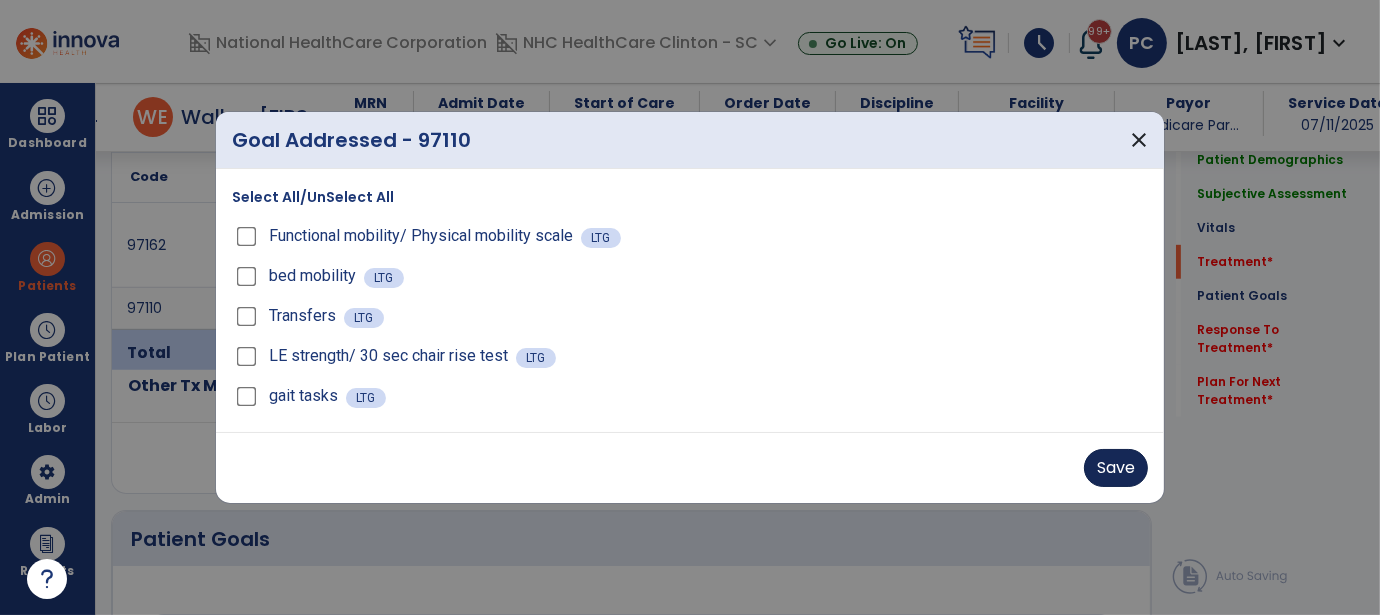 click on "Save" at bounding box center (1116, 468) 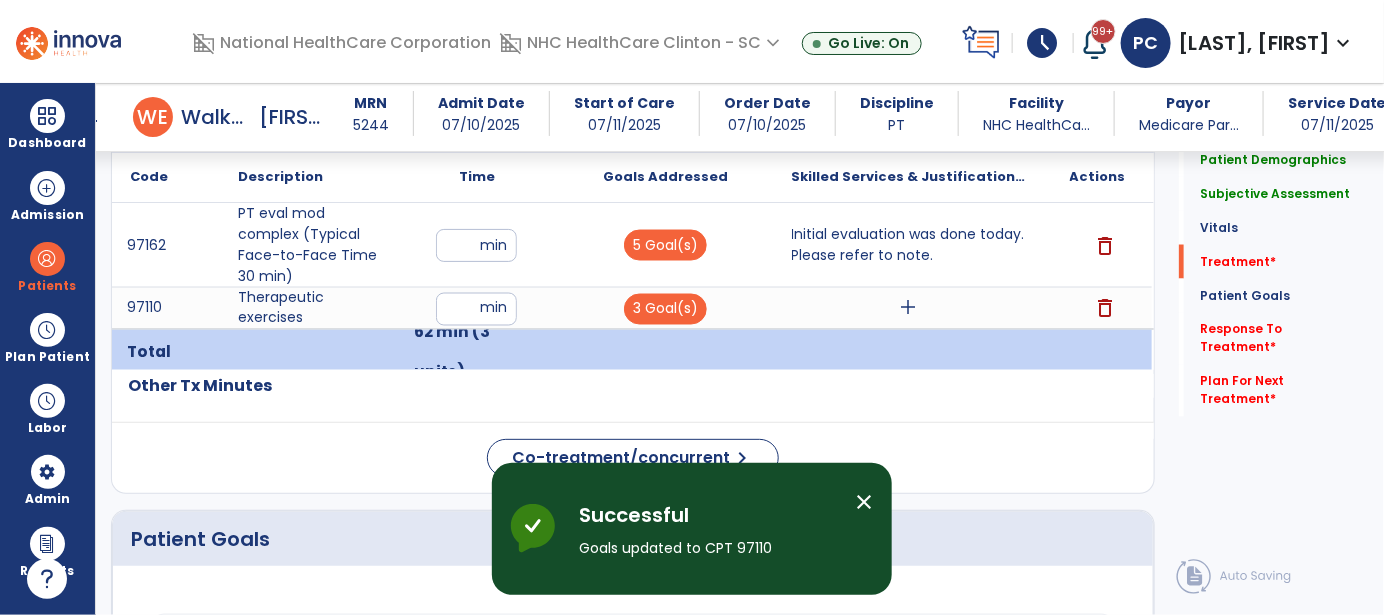 click on "5 Goal(s)" at bounding box center [666, 245] 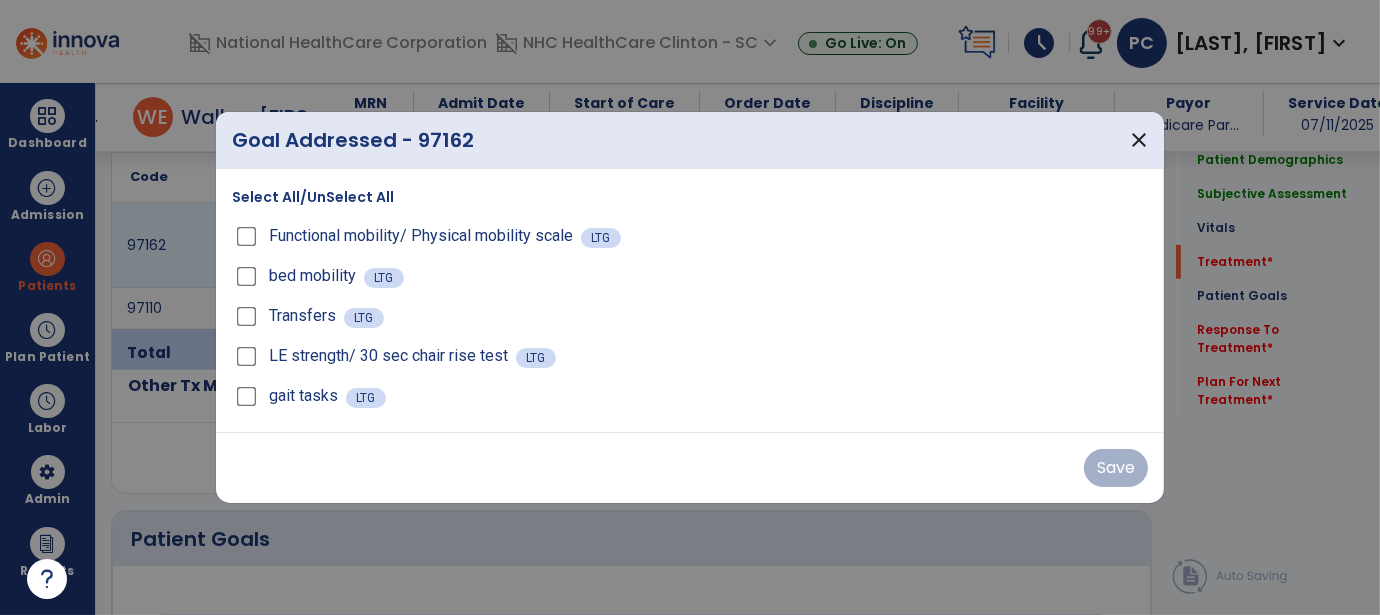 scroll, scrollTop: 1153, scrollLeft: 0, axis: vertical 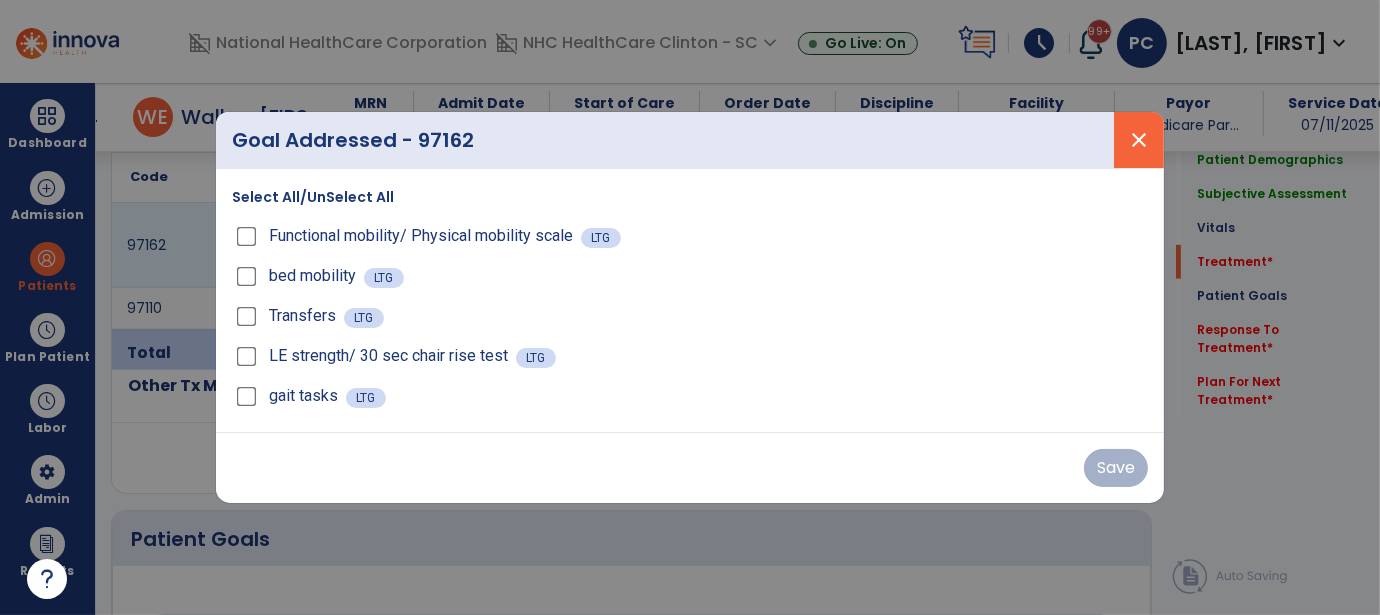 click on "close" at bounding box center (1139, 140) 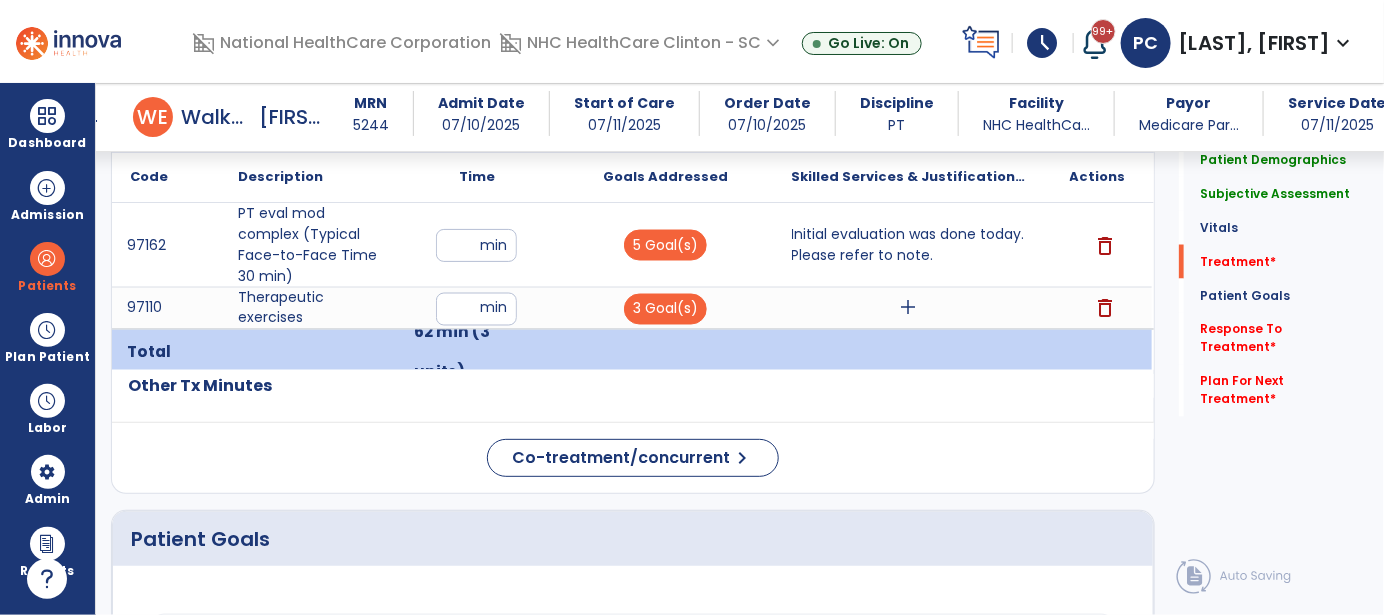 click on "add" at bounding box center (909, 308) 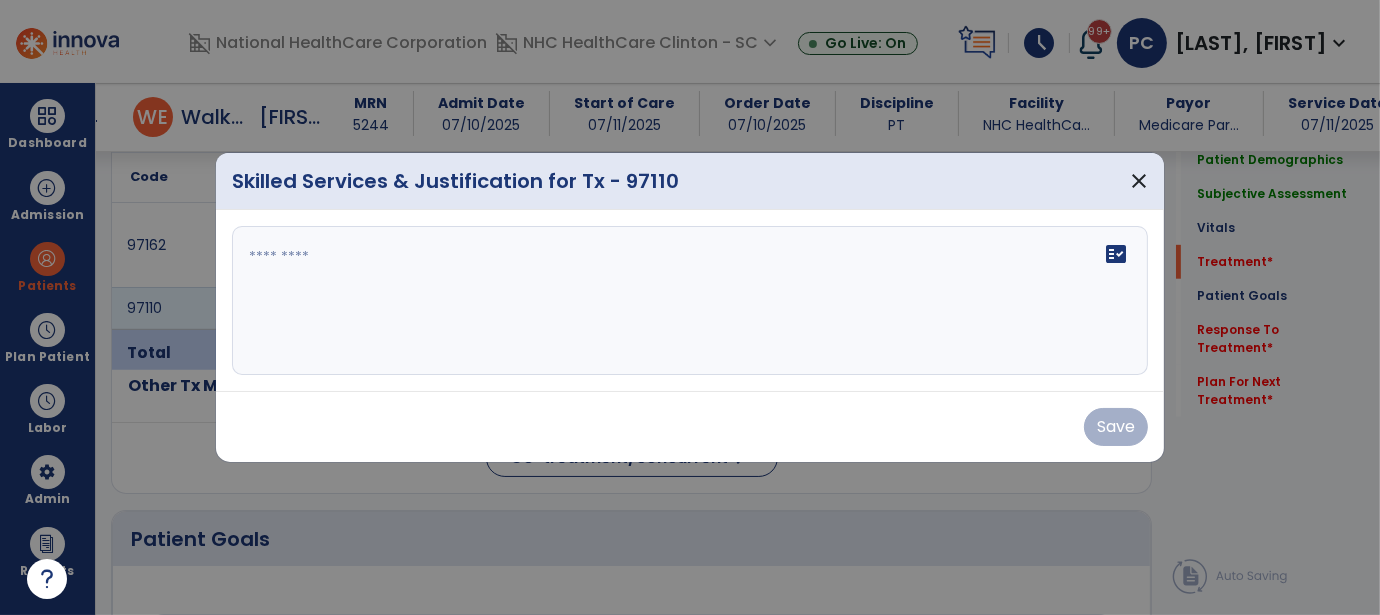 scroll, scrollTop: 1153, scrollLeft: 0, axis: vertical 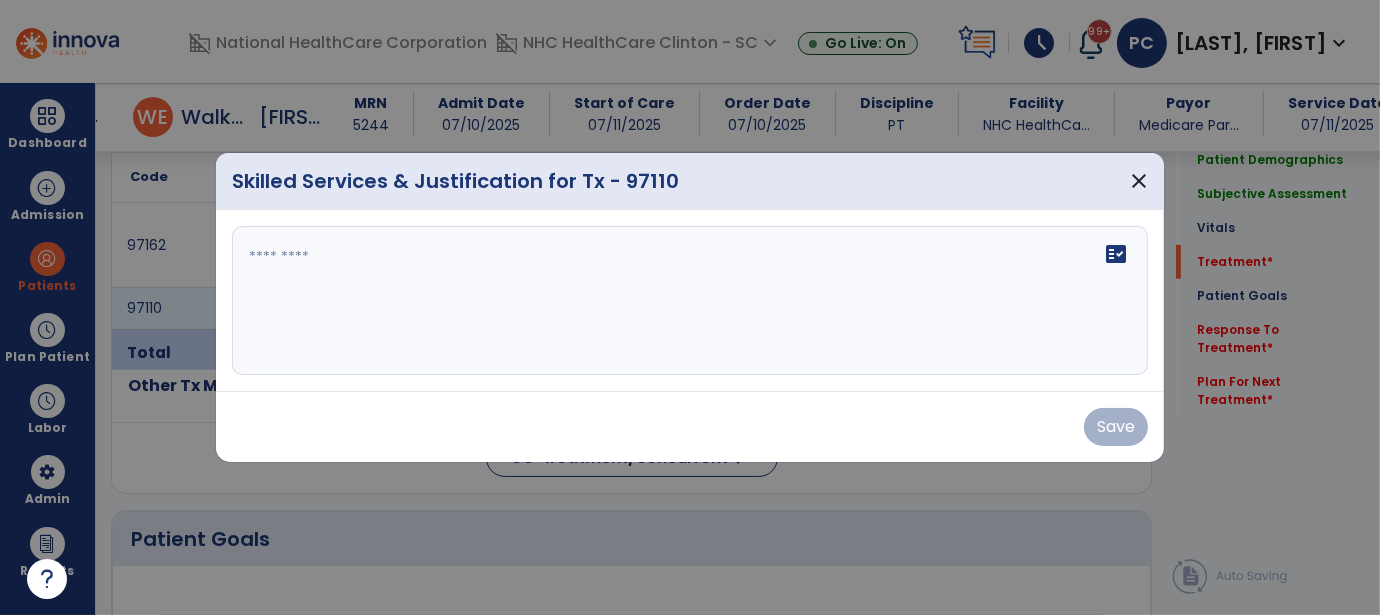 click on "fact_check" at bounding box center (690, 301) 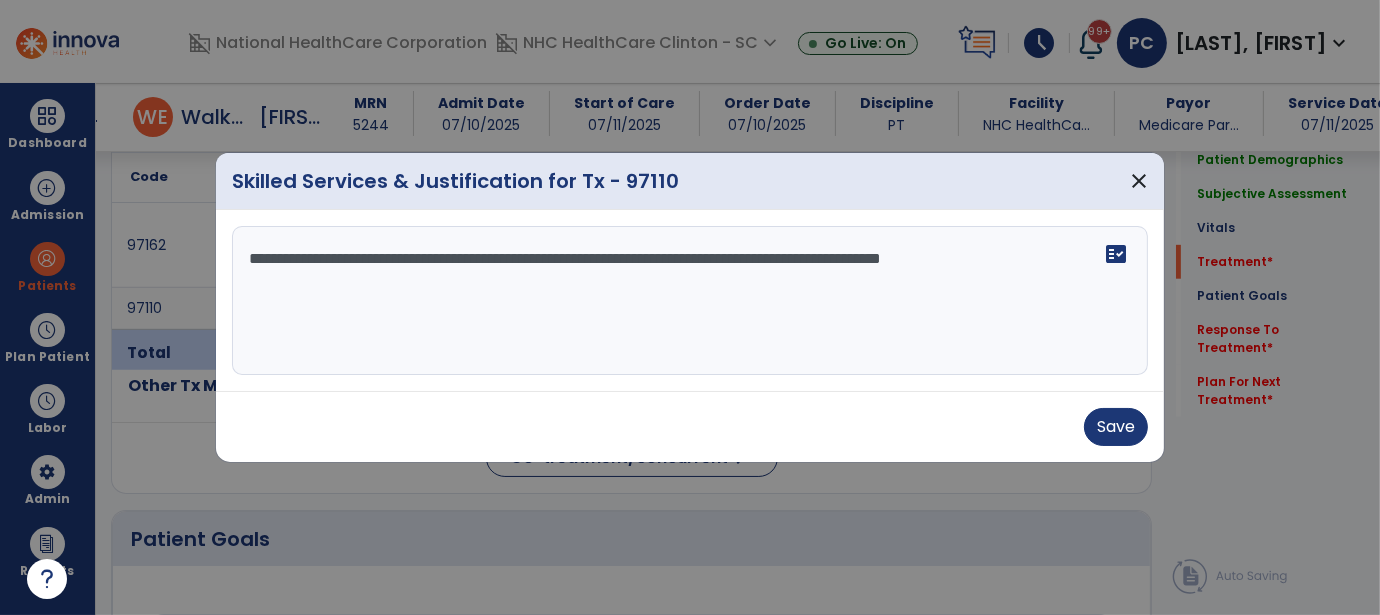 click on "**********" at bounding box center [690, 301] 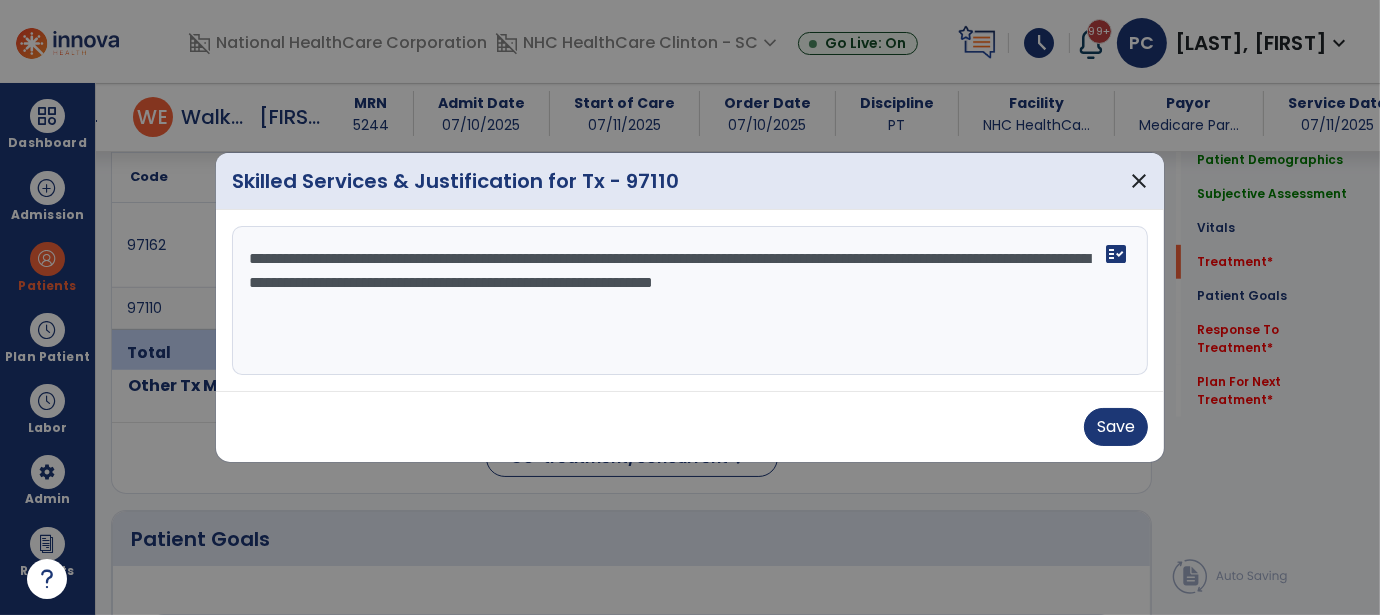 click on "**********" at bounding box center [690, 301] 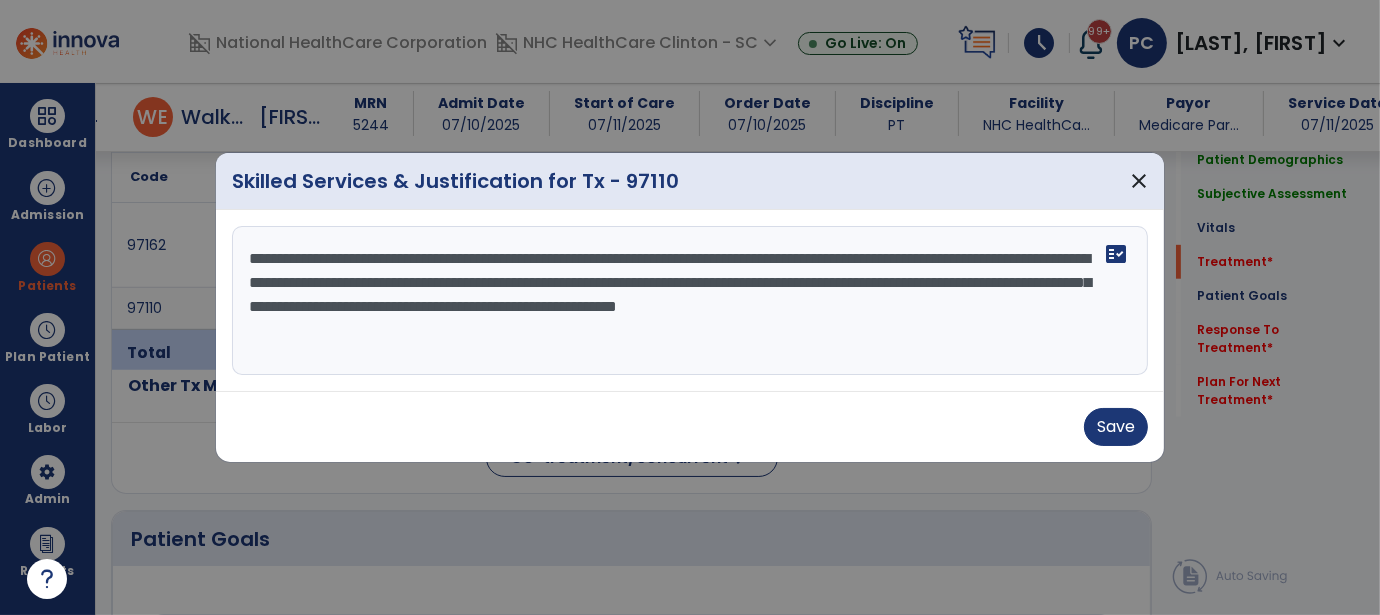 click on "**********" at bounding box center [690, 301] 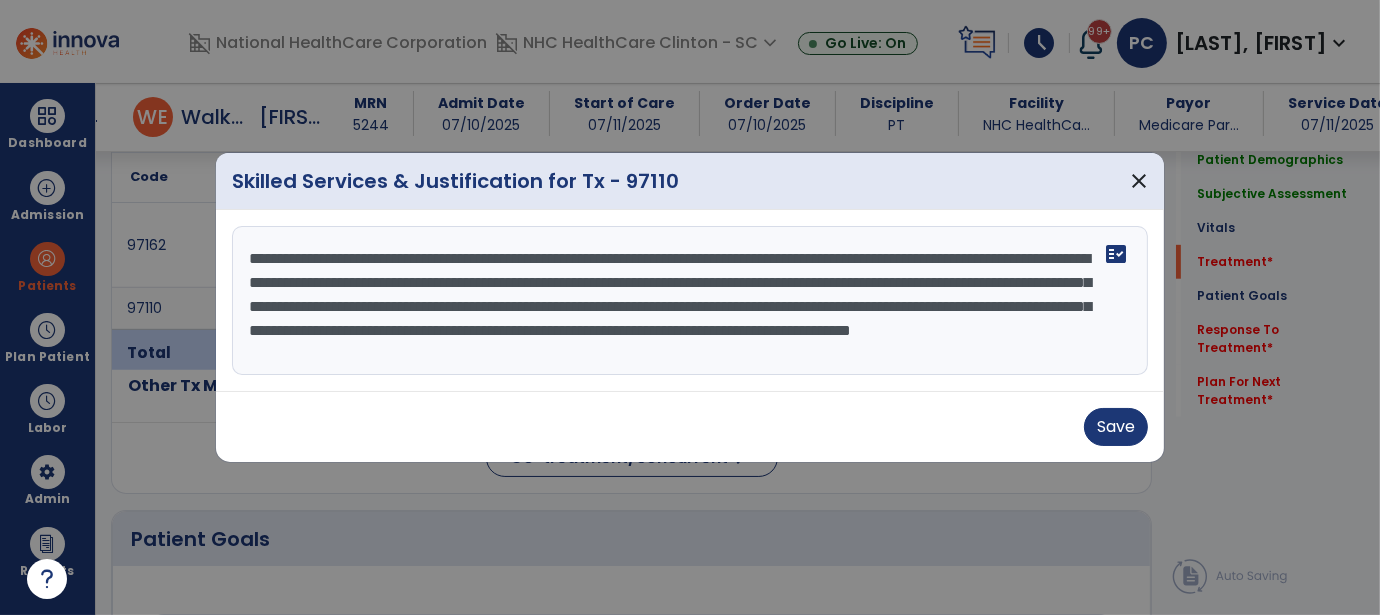 scroll, scrollTop: 15, scrollLeft: 0, axis: vertical 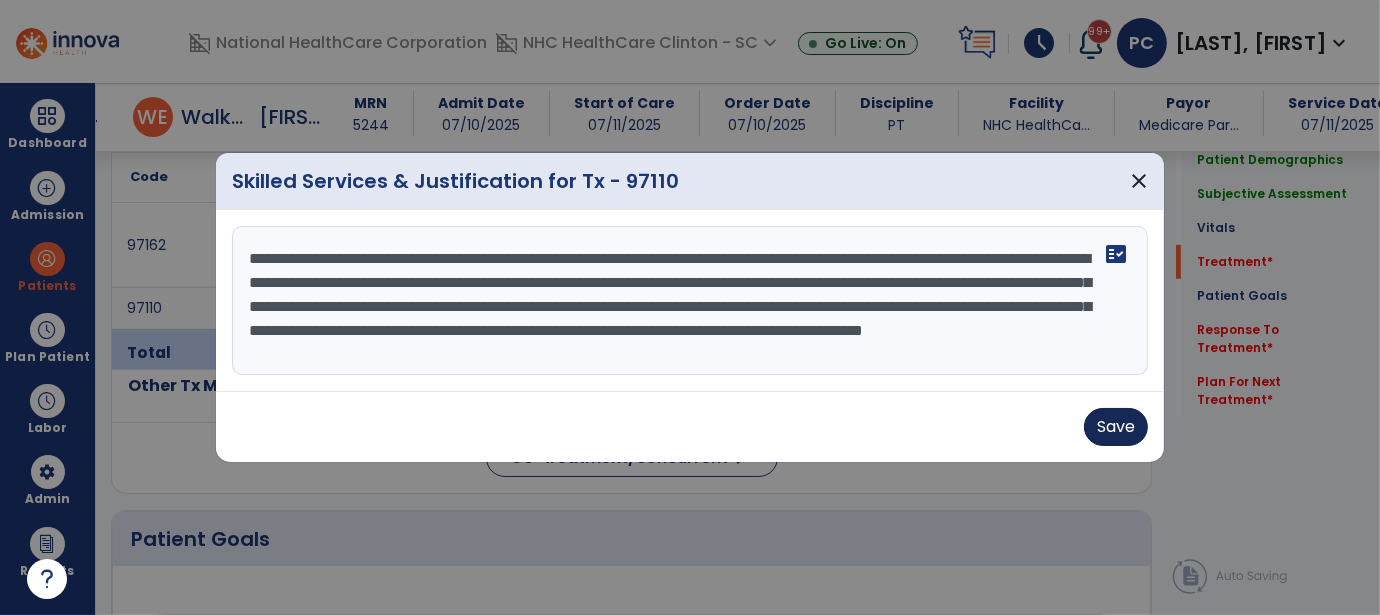 type on "**********" 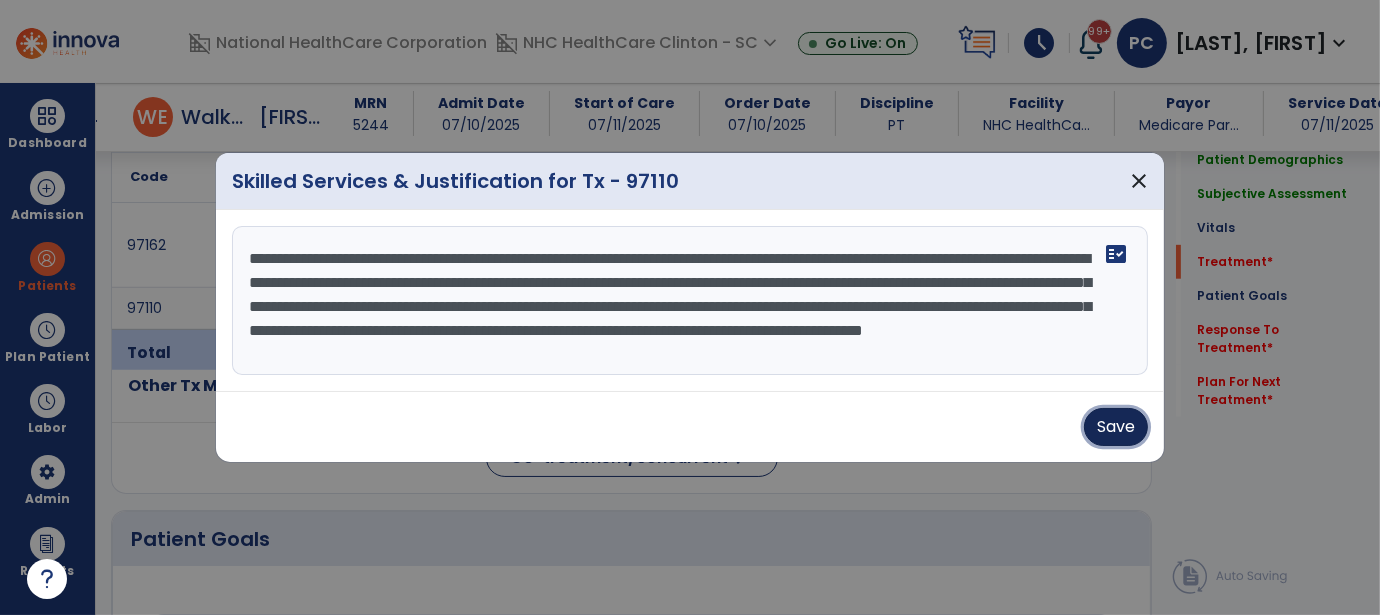drag, startPoint x: 1128, startPoint y: 428, endPoint x: 878, endPoint y: 374, distance: 255.76552 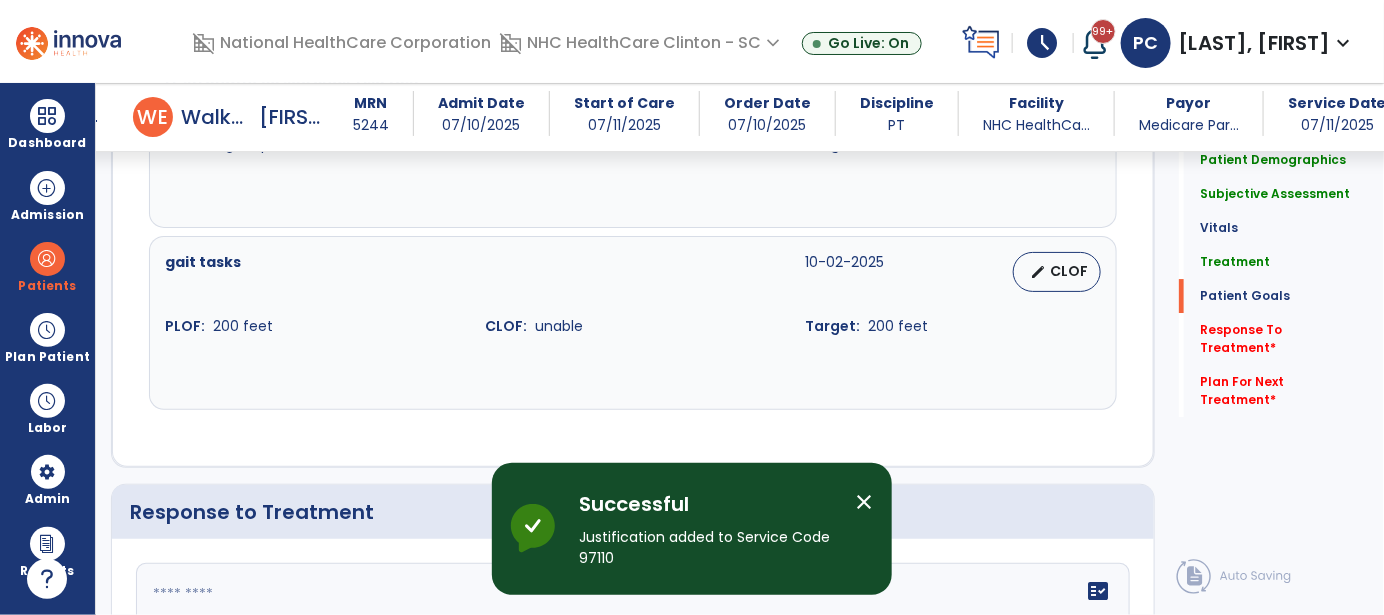 scroll, scrollTop: 2453, scrollLeft: 0, axis: vertical 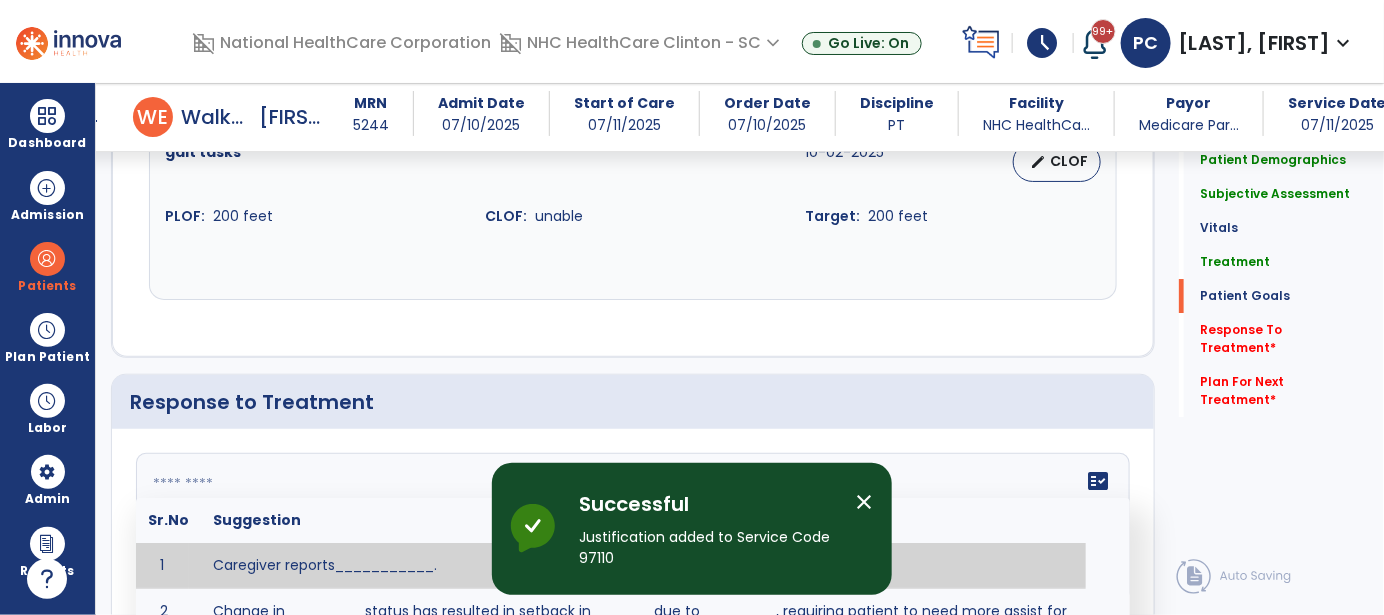 click on "fact_check  Sr.No Suggestion 1 Caregiver reports___________. 2 Change in ________ status has resulted in setback in_______due to ________, requiring patient to need more assist for __________.   Treatment plan adjustments to be made include________.  Progress towards goals is expected to continue due to_________. 3 Decreased pain in __________ to [LEVEL] in response to [MODALITY/TREATMENT] allows for improvement in _________. 4 Functional gains in _______ have impacted the patient's ability to perform_________ with a reduction in assist levels to_________. 5 Functional progress this week has been significant due to__________. 6 Gains in ________ have improved the patient's ability to perform ______with decreased levels of assist to___________. 7 Improvement in ________allows patient to tolerate higher levels of challenges in_________. 8 Pain in [AREA] has decreased to [LEVEL] in response to [TREATMENT/MODALITY], allowing fore ease in completing__________. 9 10 11 12 13 14 15 16 17 18 19 20 21" 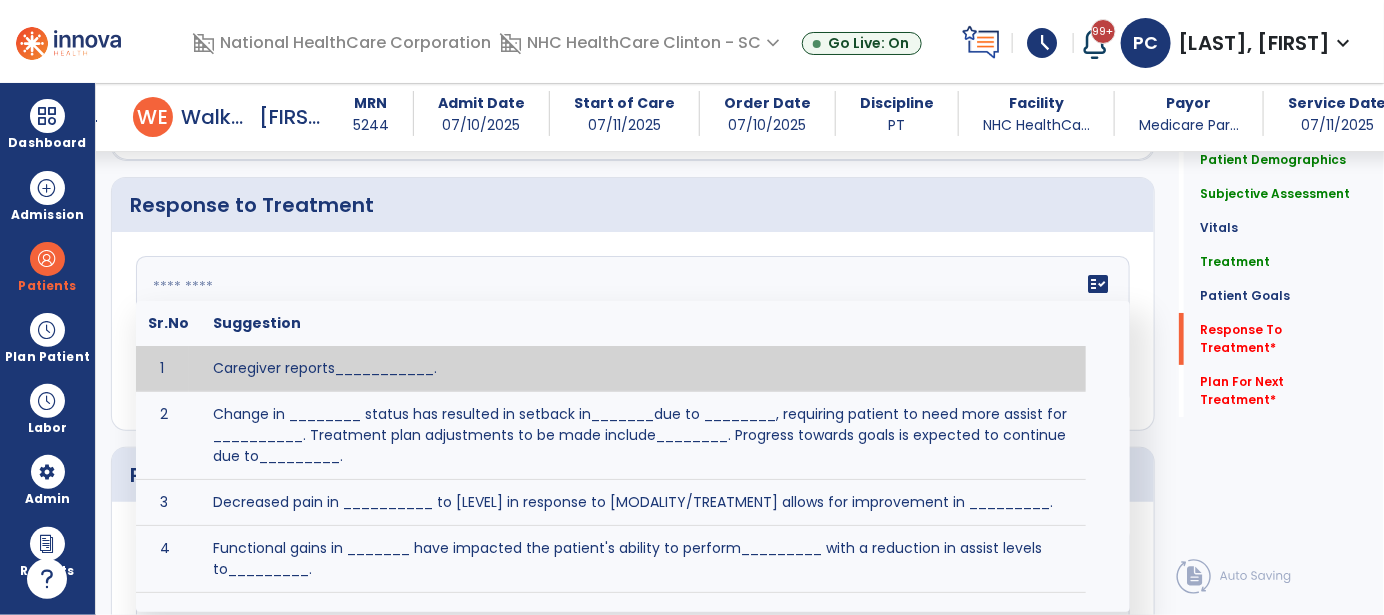 scroll, scrollTop: 2653, scrollLeft: 0, axis: vertical 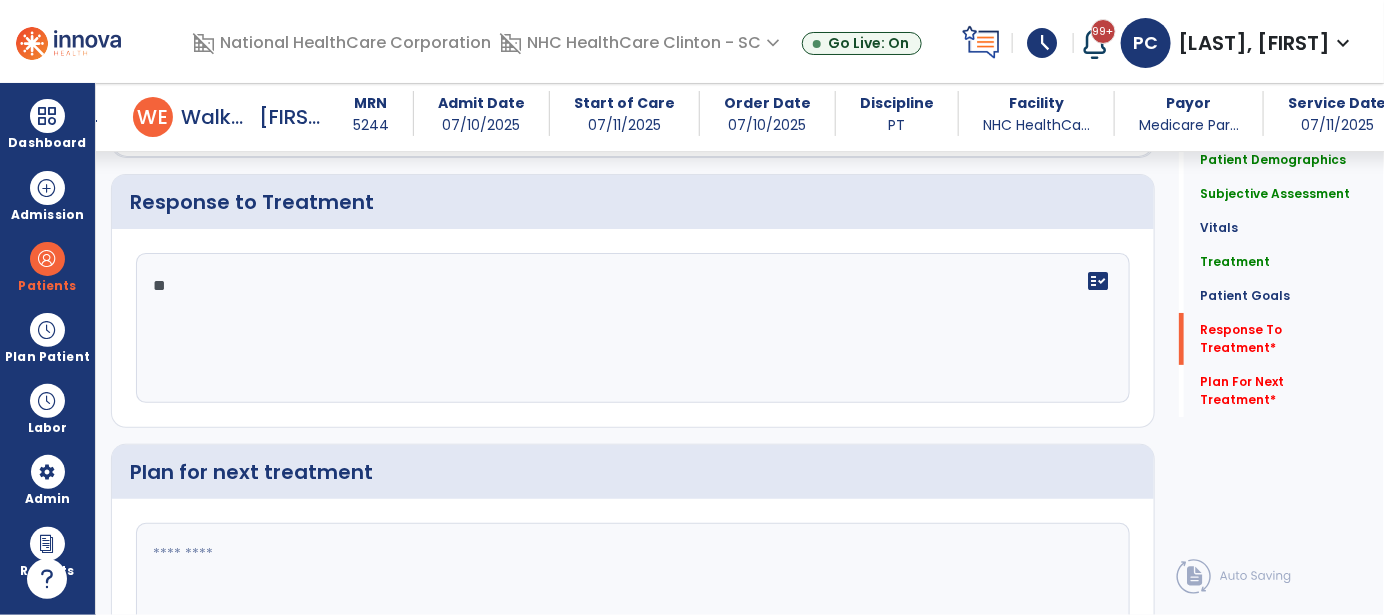 type on "*" 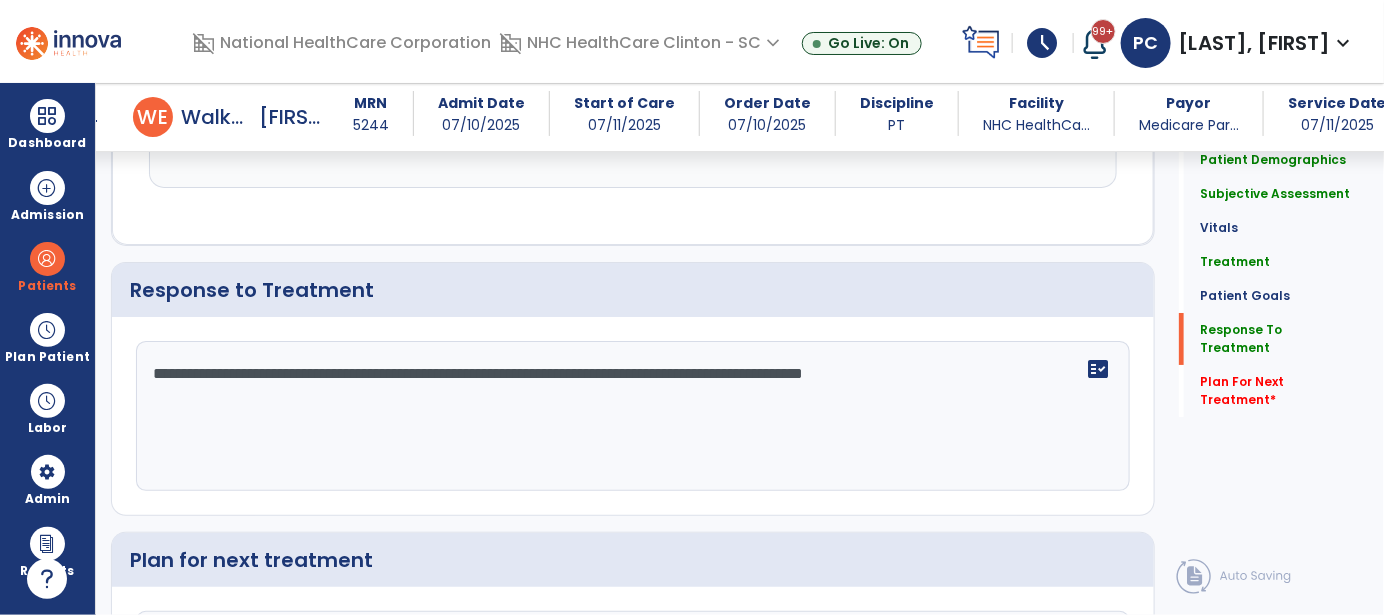 scroll, scrollTop: 2653, scrollLeft: 0, axis: vertical 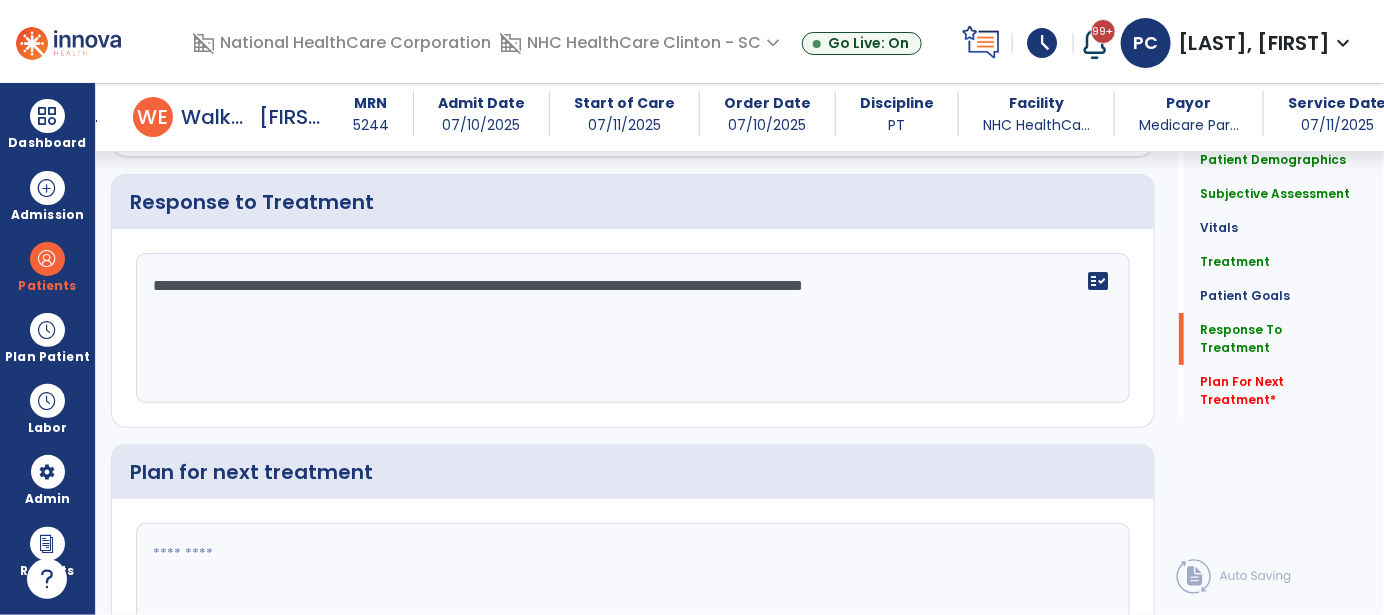 drag, startPoint x: 456, startPoint y: 276, endPoint x: 859, endPoint y: 392, distance: 419.3626 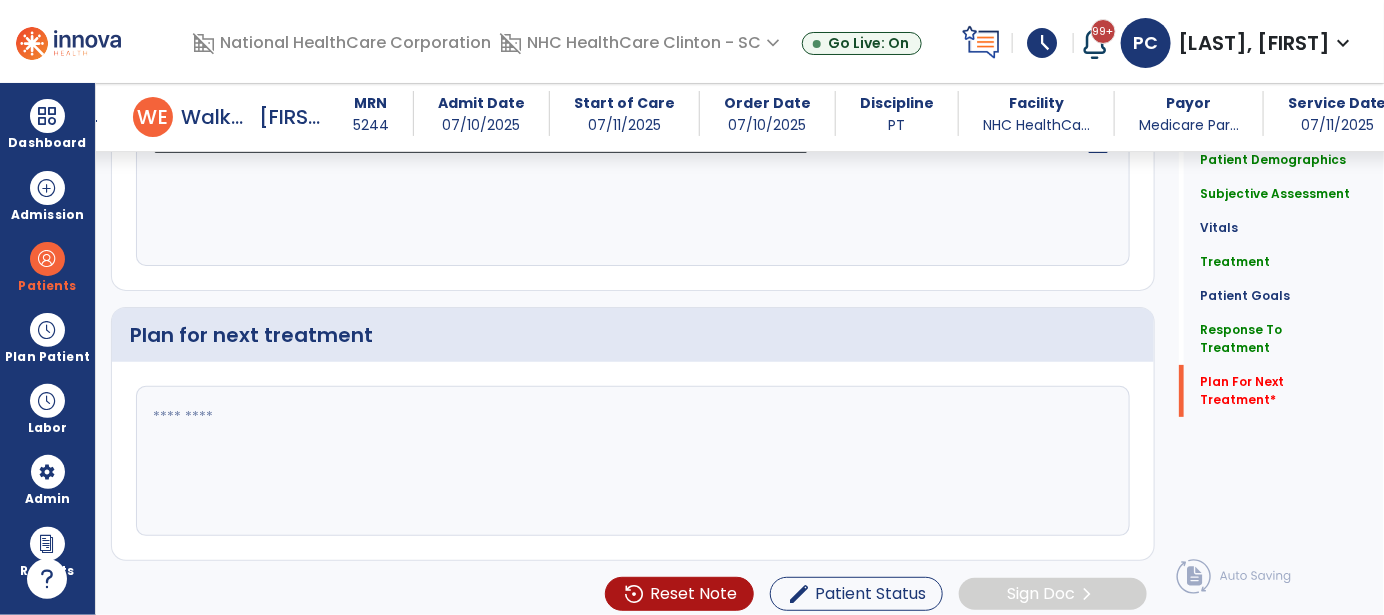 type on "**********" 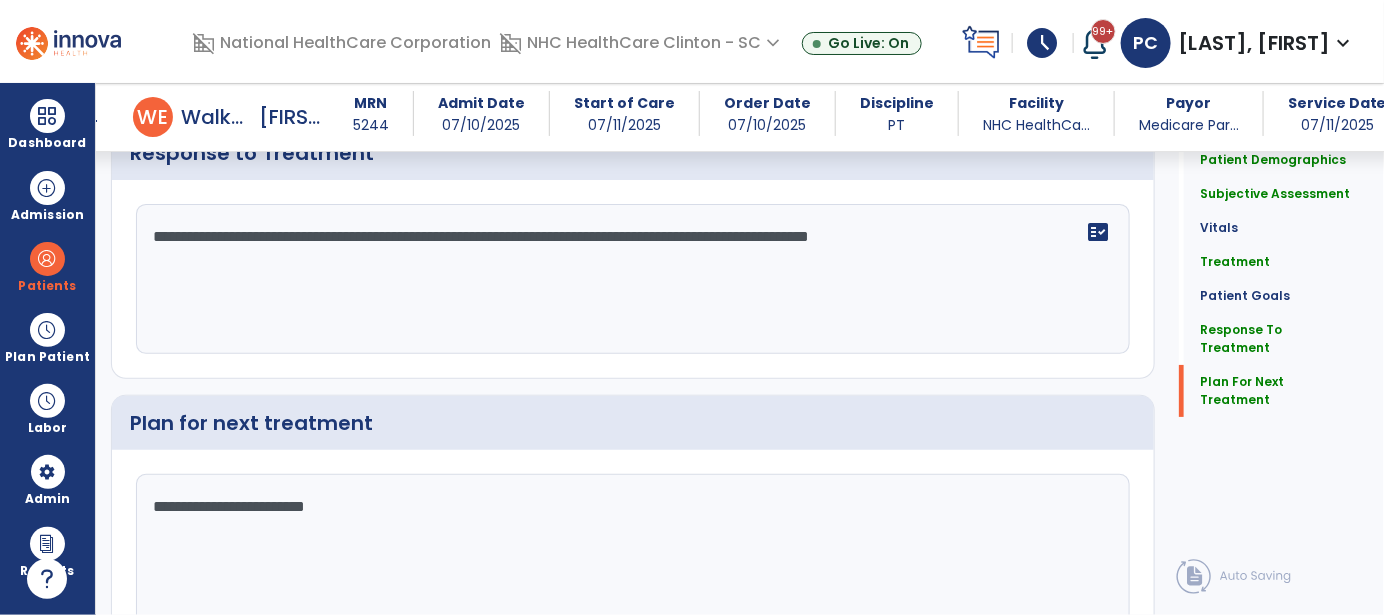 scroll, scrollTop: 2790, scrollLeft: 0, axis: vertical 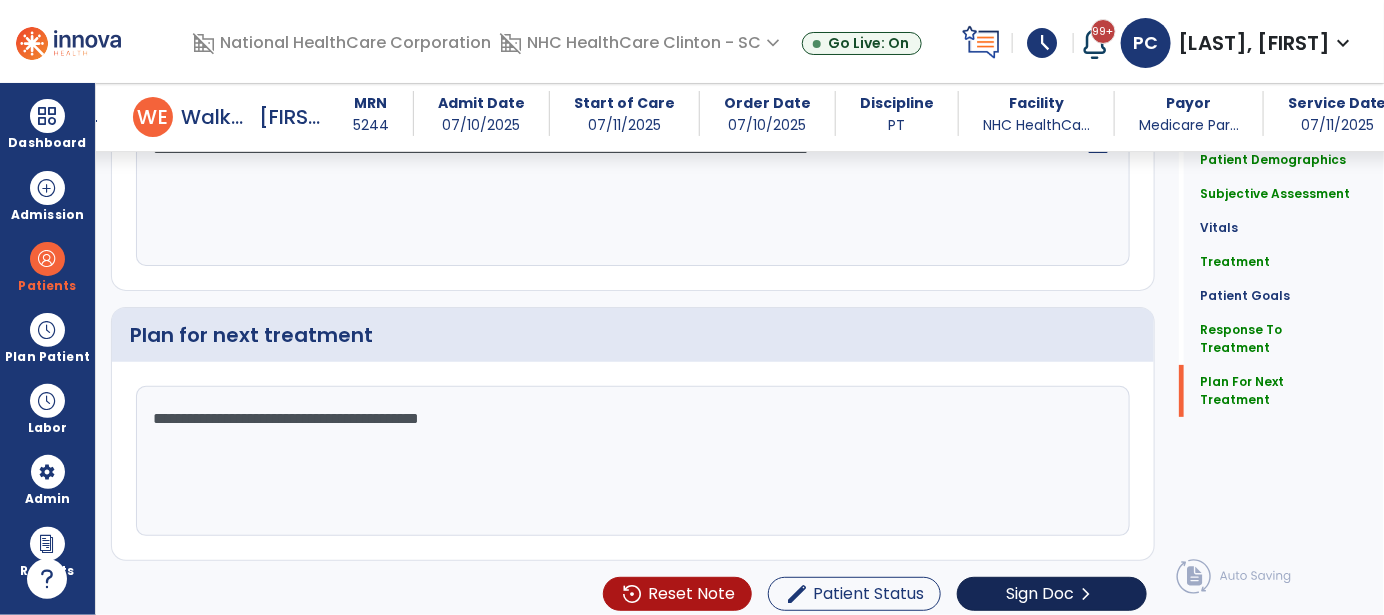 type on "**********" 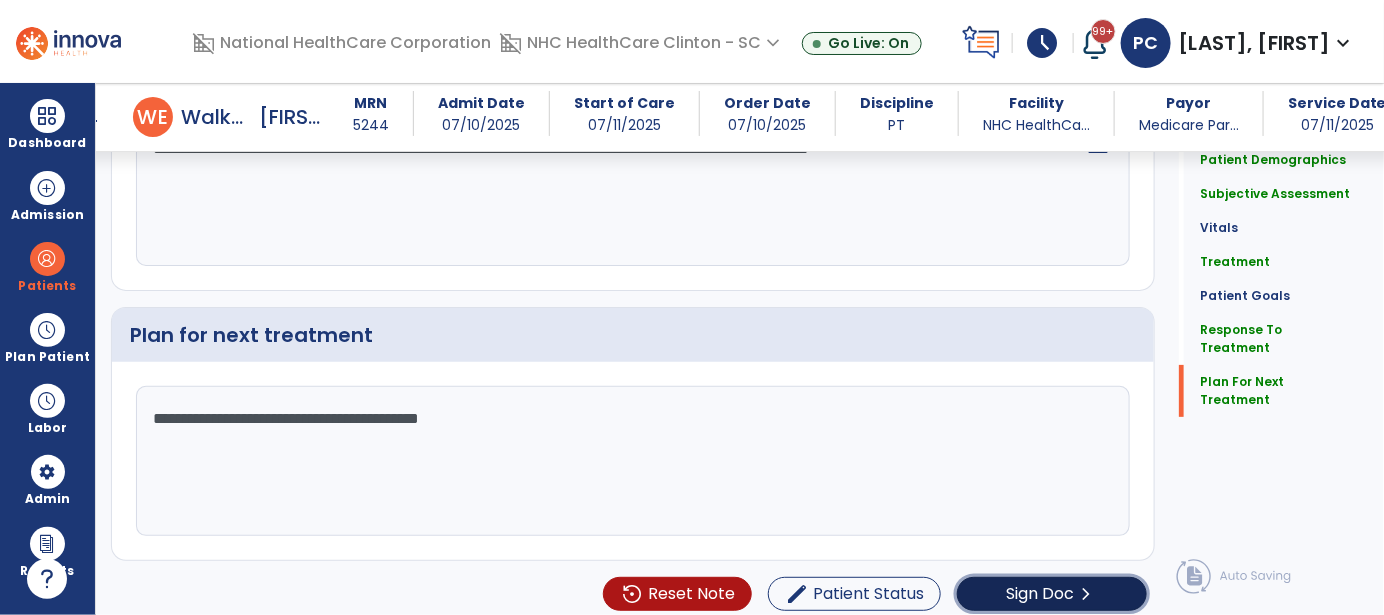 click on "Sign Doc" 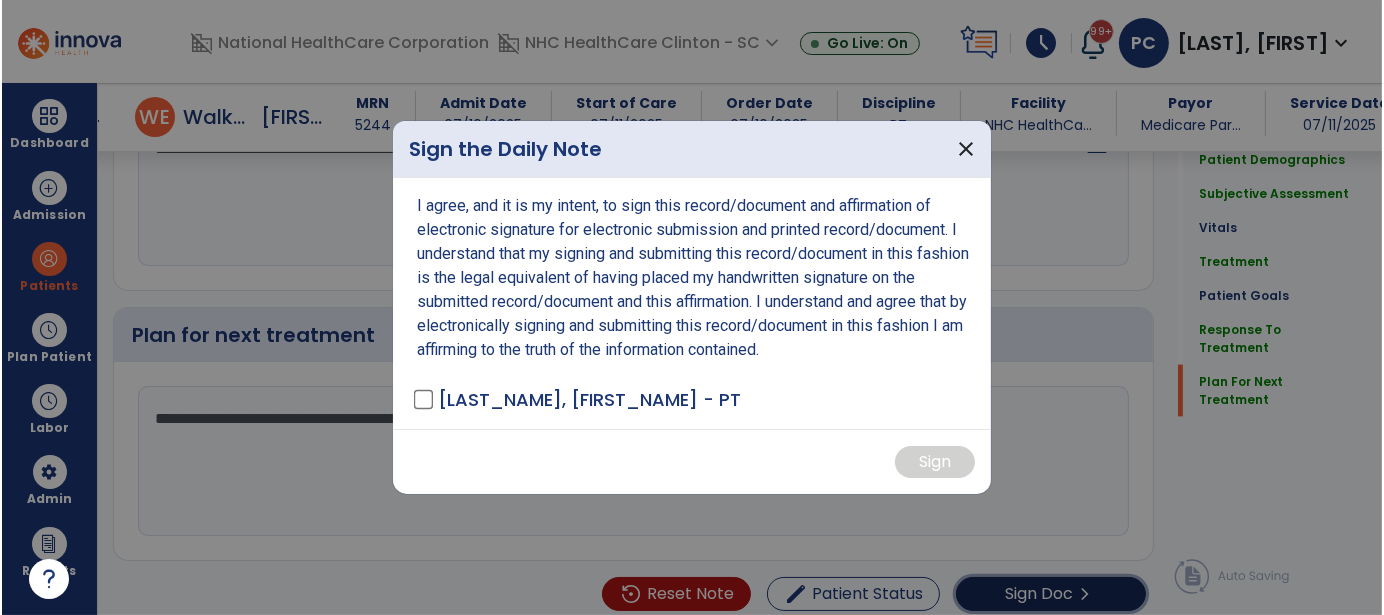 scroll, scrollTop: 2790, scrollLeft: 0, axis: vertical 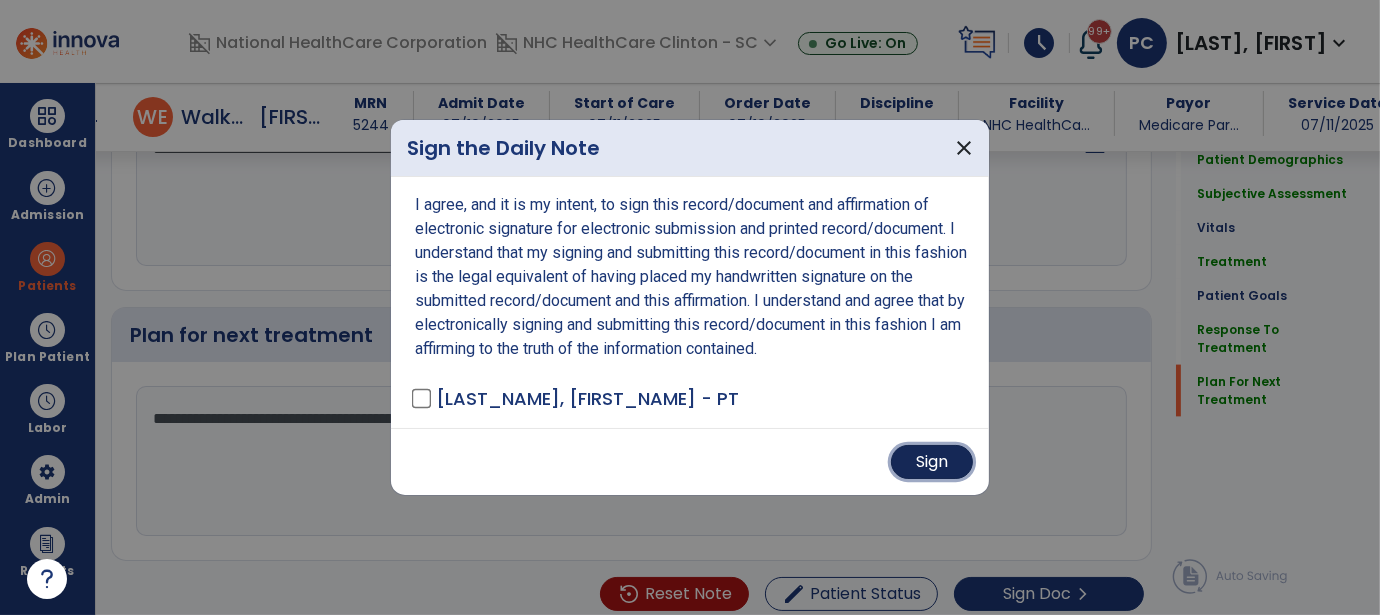 click on "Sign" at bounding box center [932, 462] 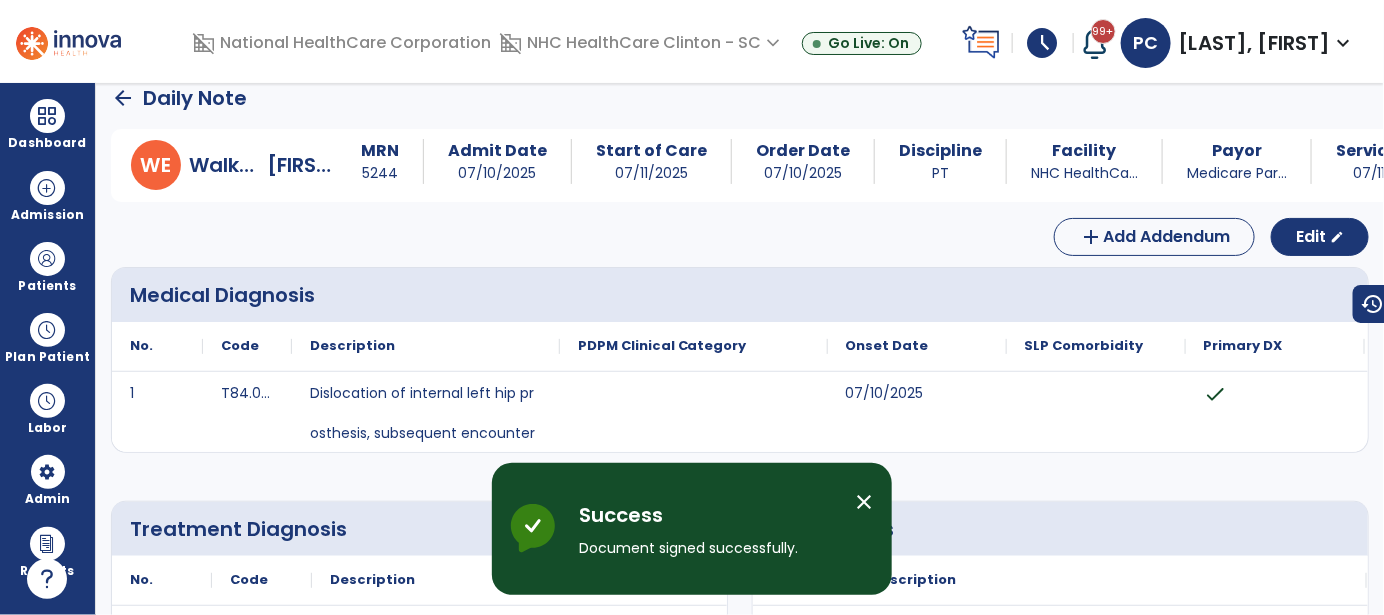 scroll, scrollTop: 0, scrollLeft: 0, axis: both 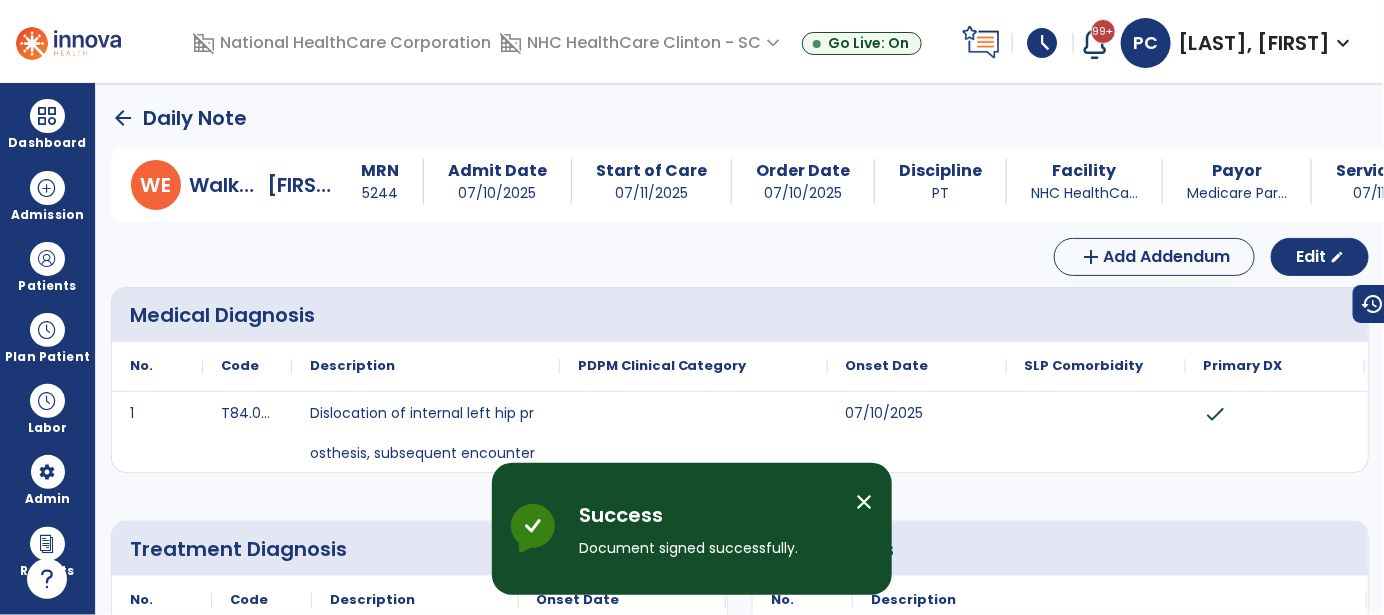click on "arrow_back" 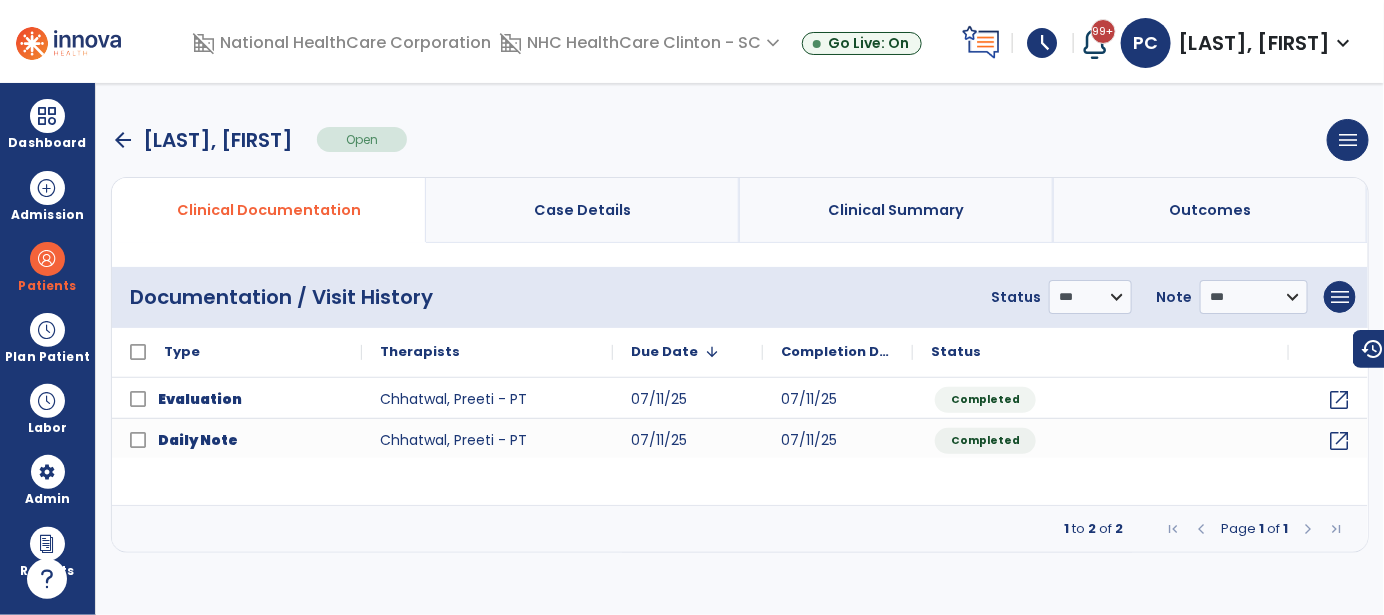 click on "arrow_back" at bounding box center [123, 140] 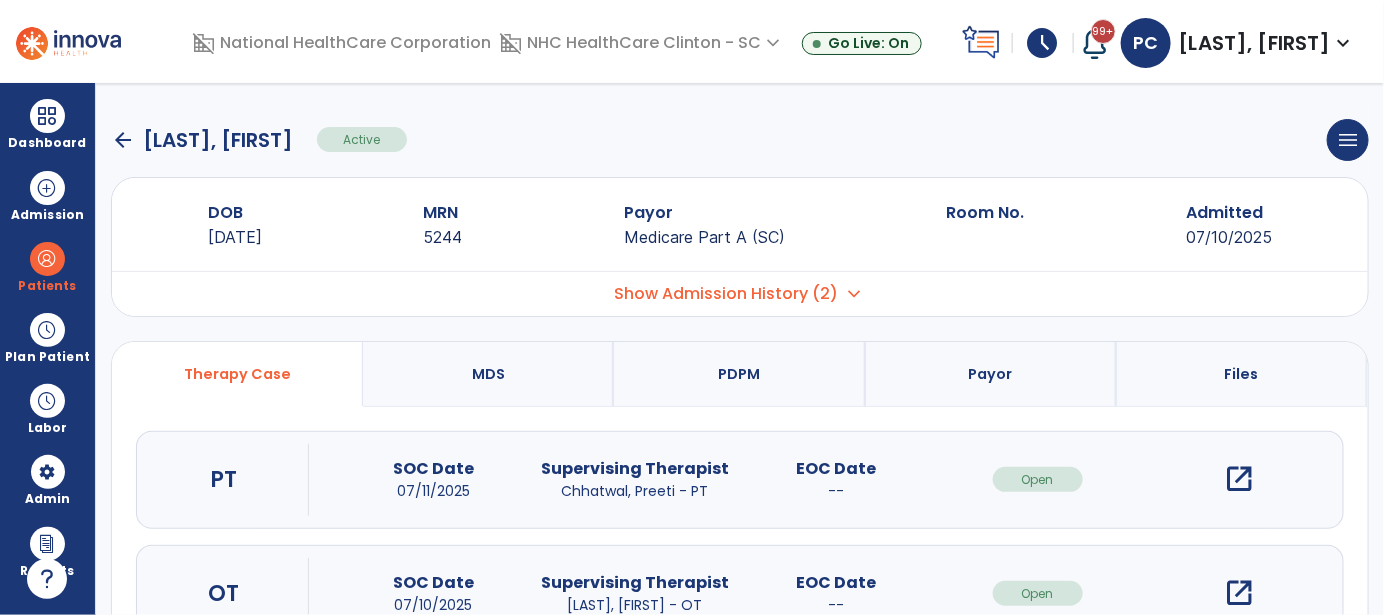 click on "arrow_back" 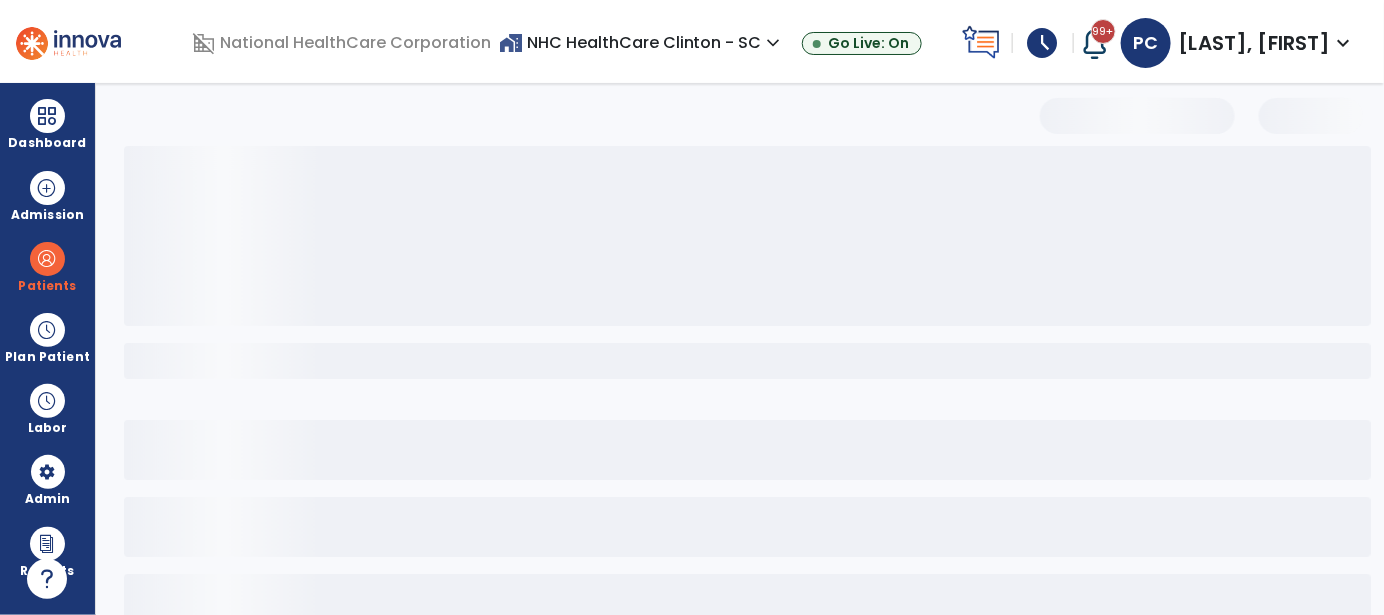 select on "***" 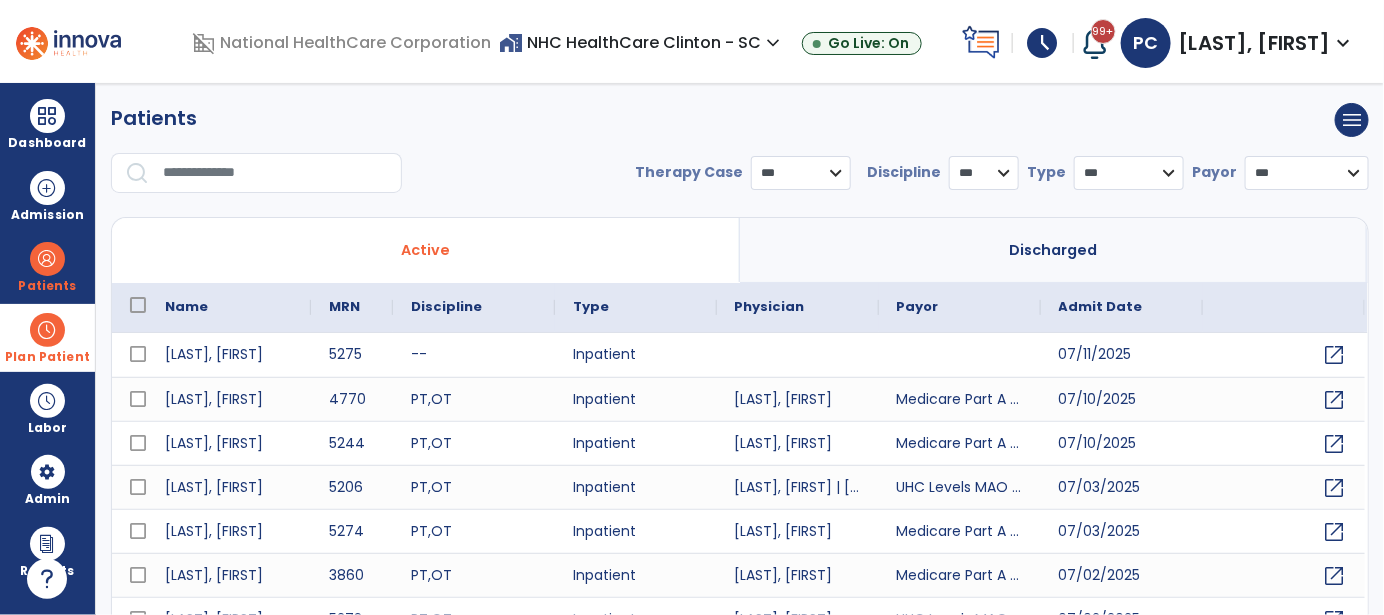click on "Plan Patient" at bounding box center (47, 286) 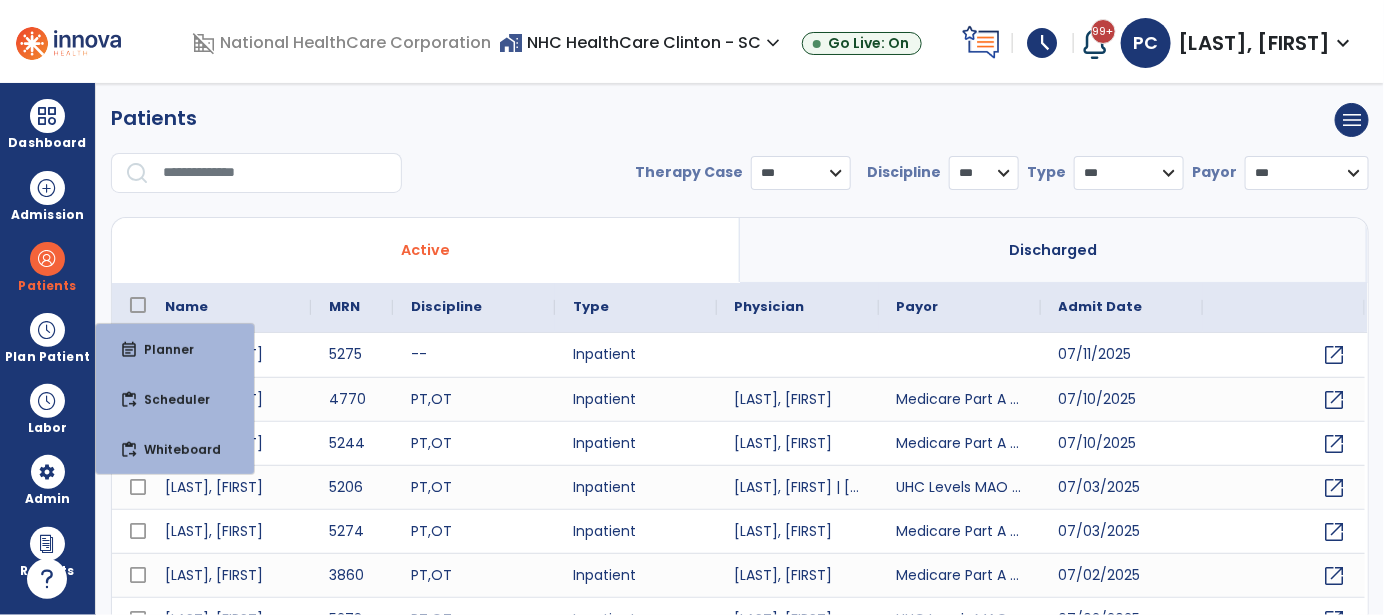 click at bounding box center [275, 173] 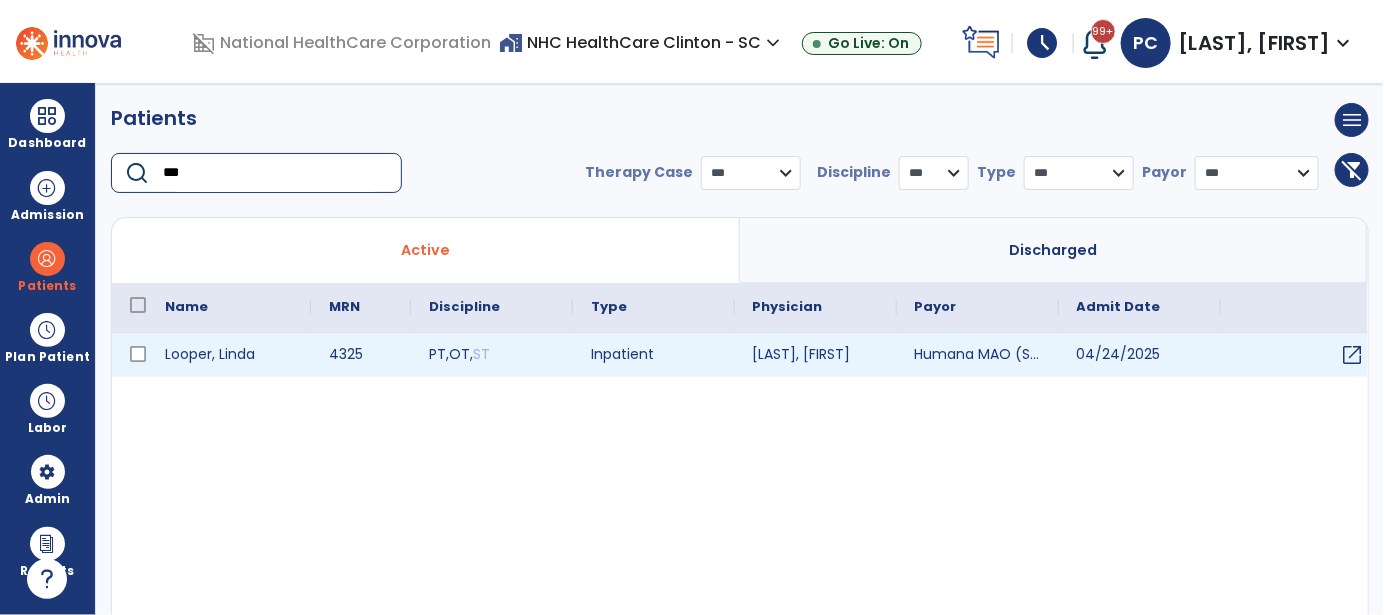 type on "***" 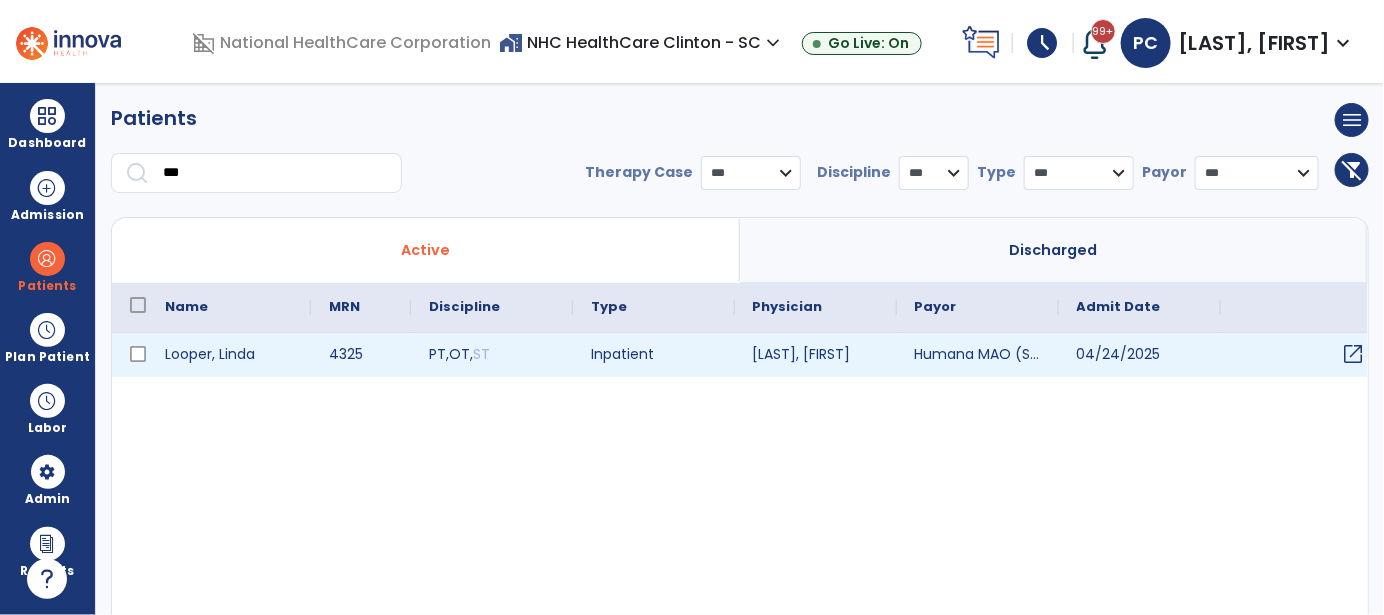 click on "open_in_new" at bounding box center [1354, 354] 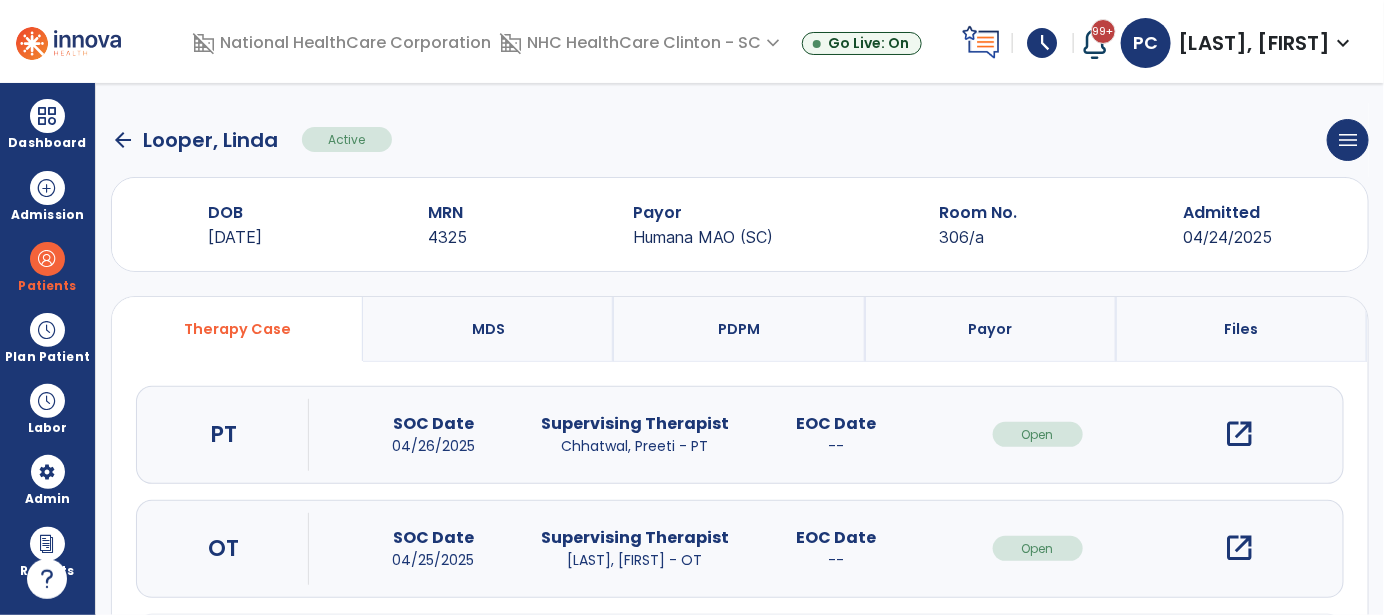 click on "open_in_new" at bounding box center (1239, 434) 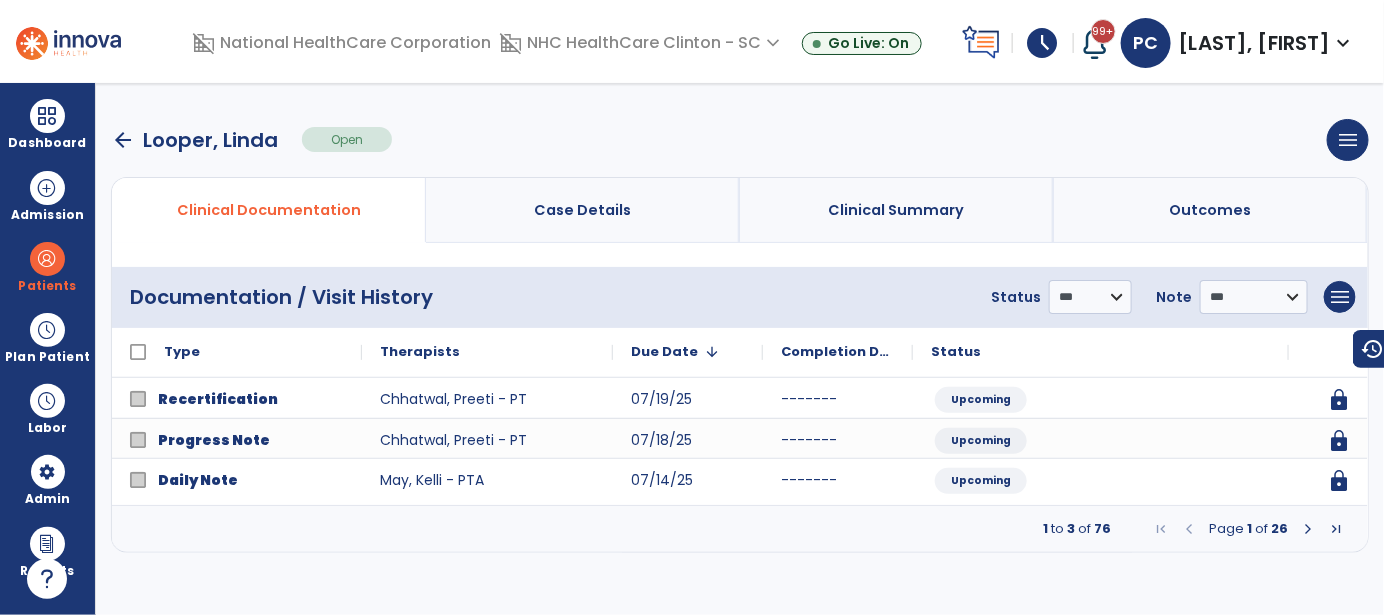 click at bounding box center [1308, 529] 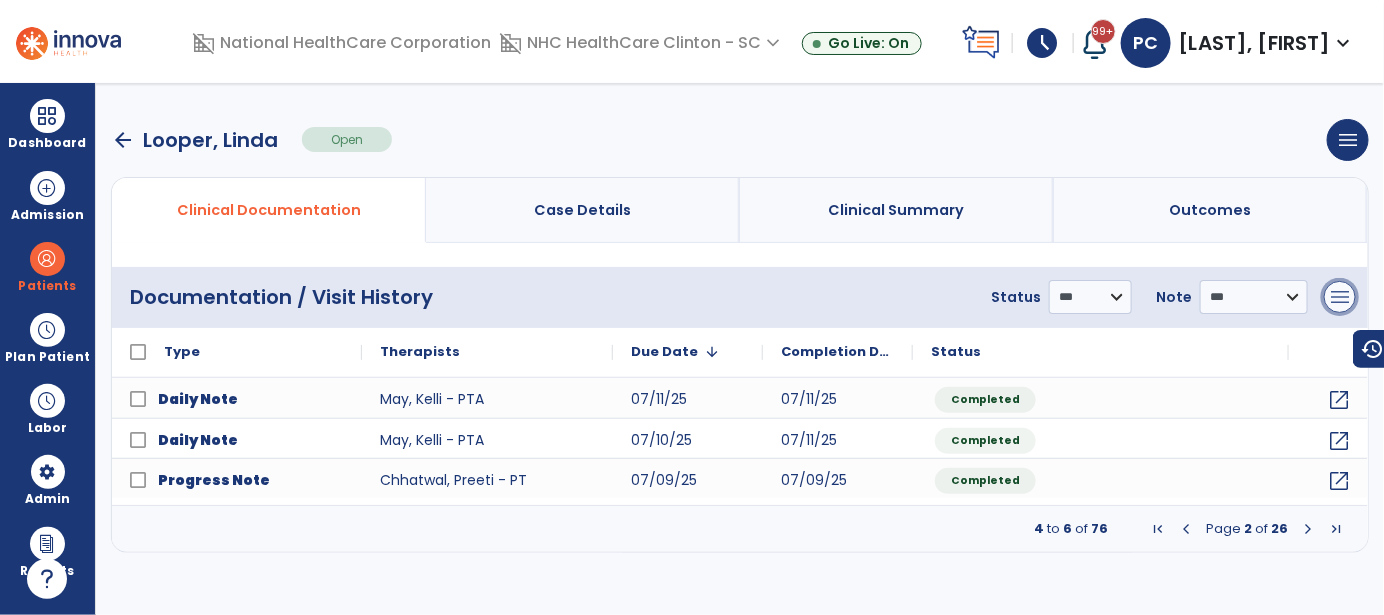 click on "menu" at bounding box center (1340, 297) 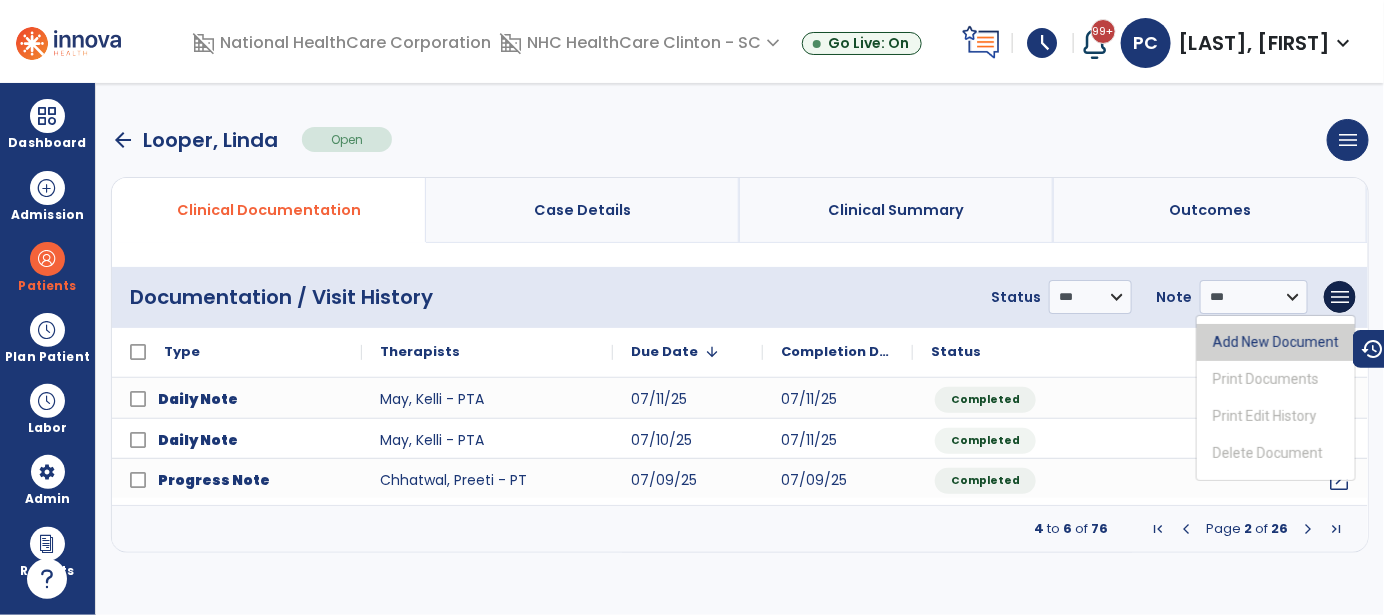 click on "Add New Document" at bounding box center (1276, 342) 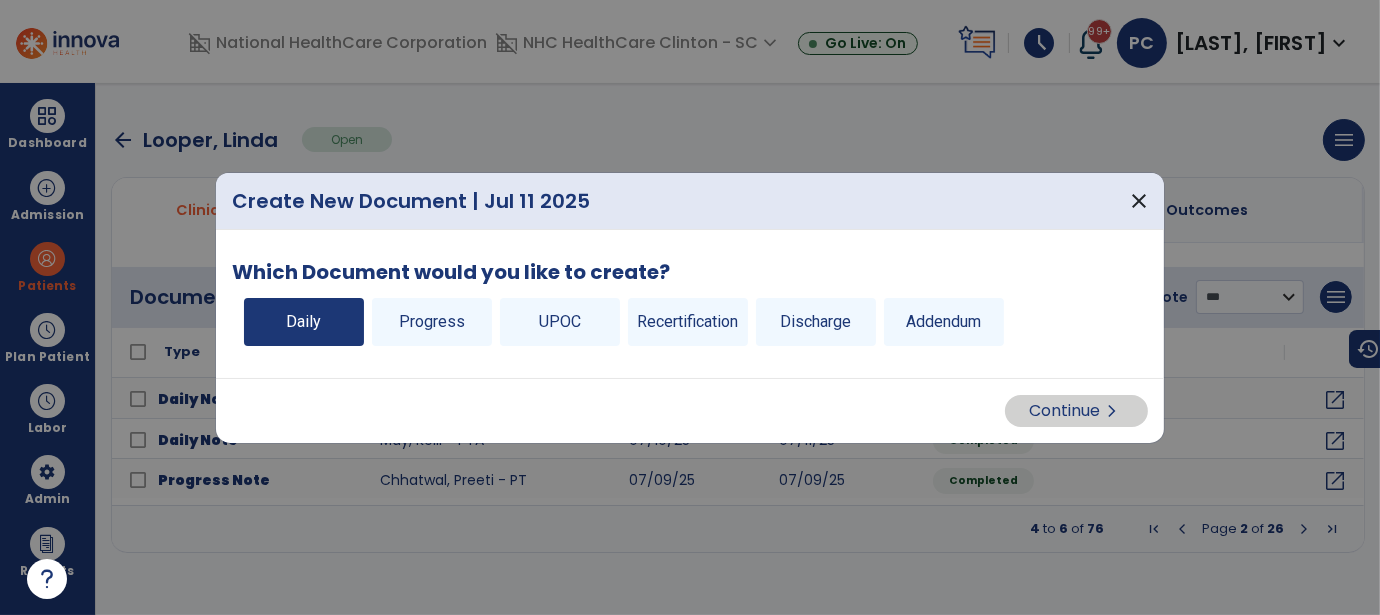 click on "Daily" at bounding box center (304, 322) 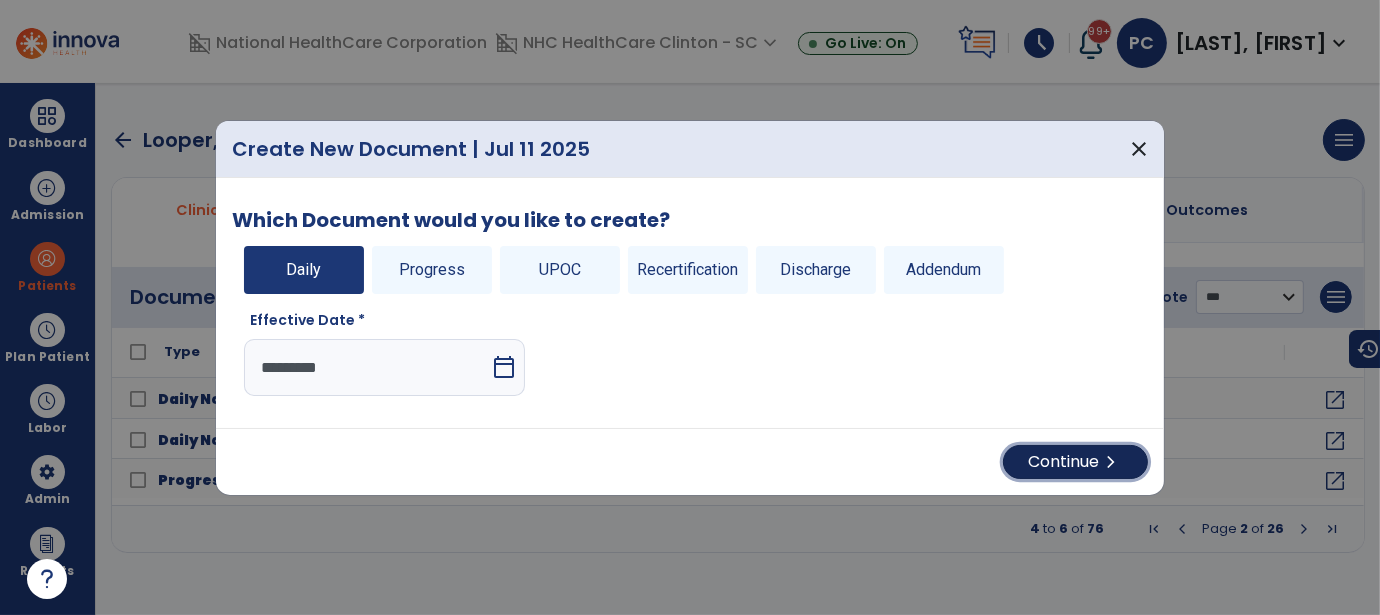 drag, startPoint x: 1040, startPoint y: 467, endPoint x: 1004, endPoint y: 434, distance: 48.83646 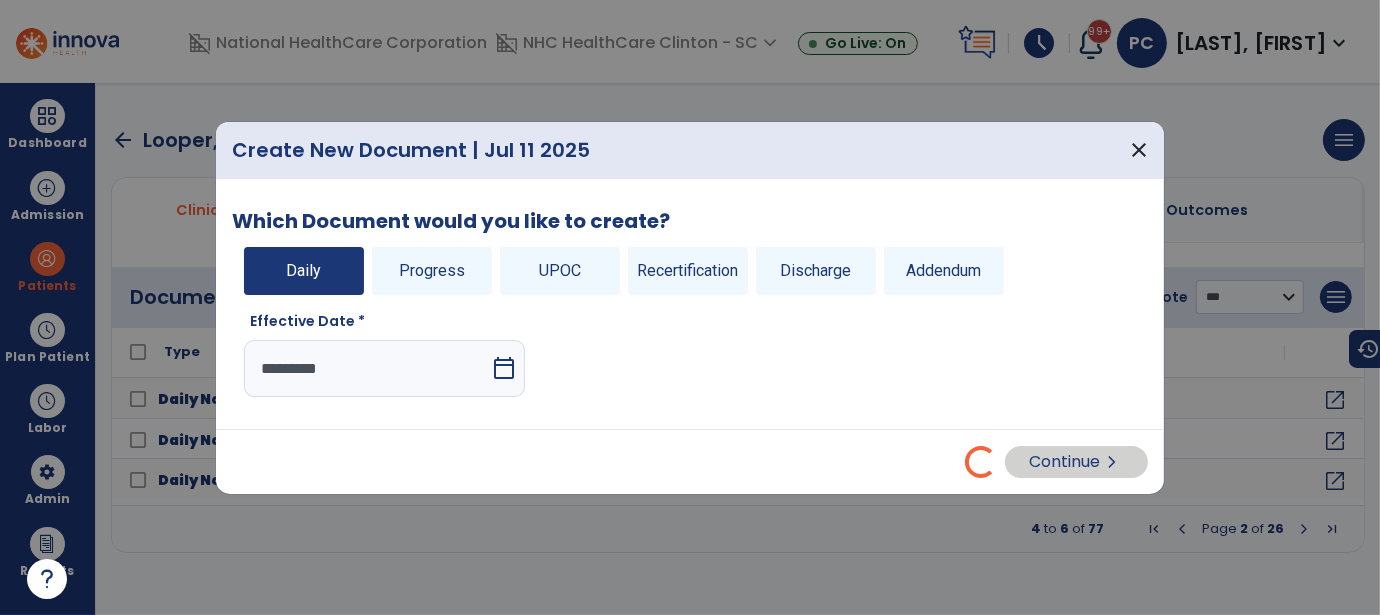 select on "*" 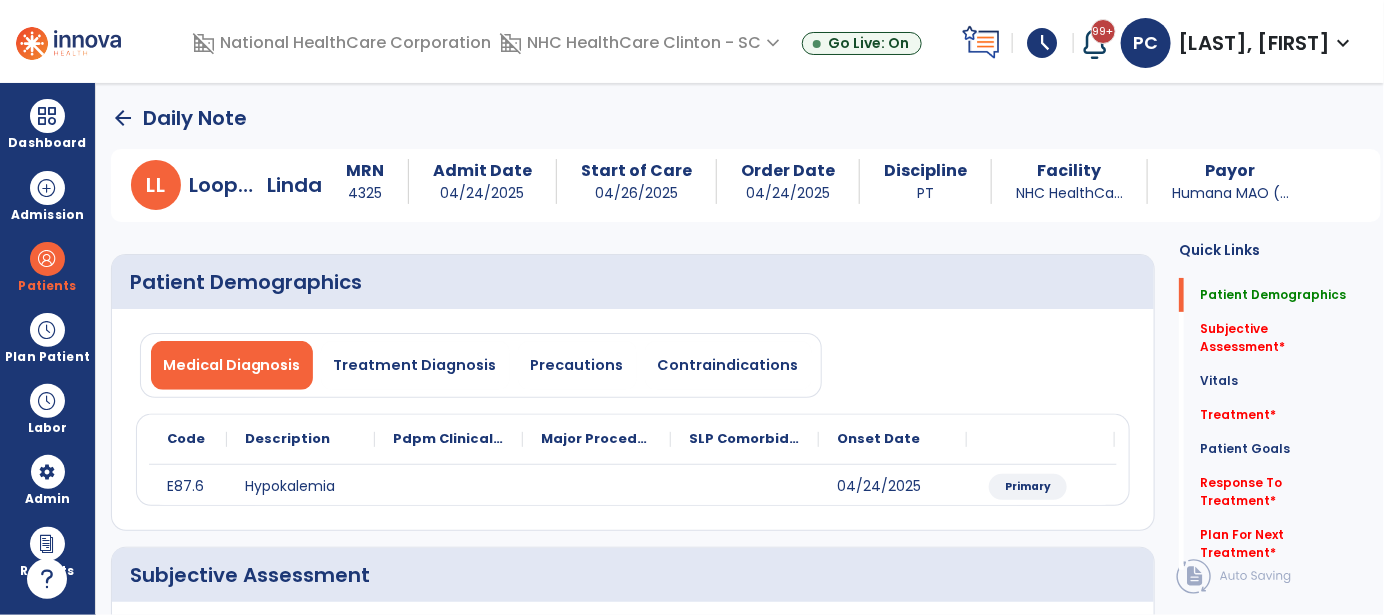 click on "arrow_back" 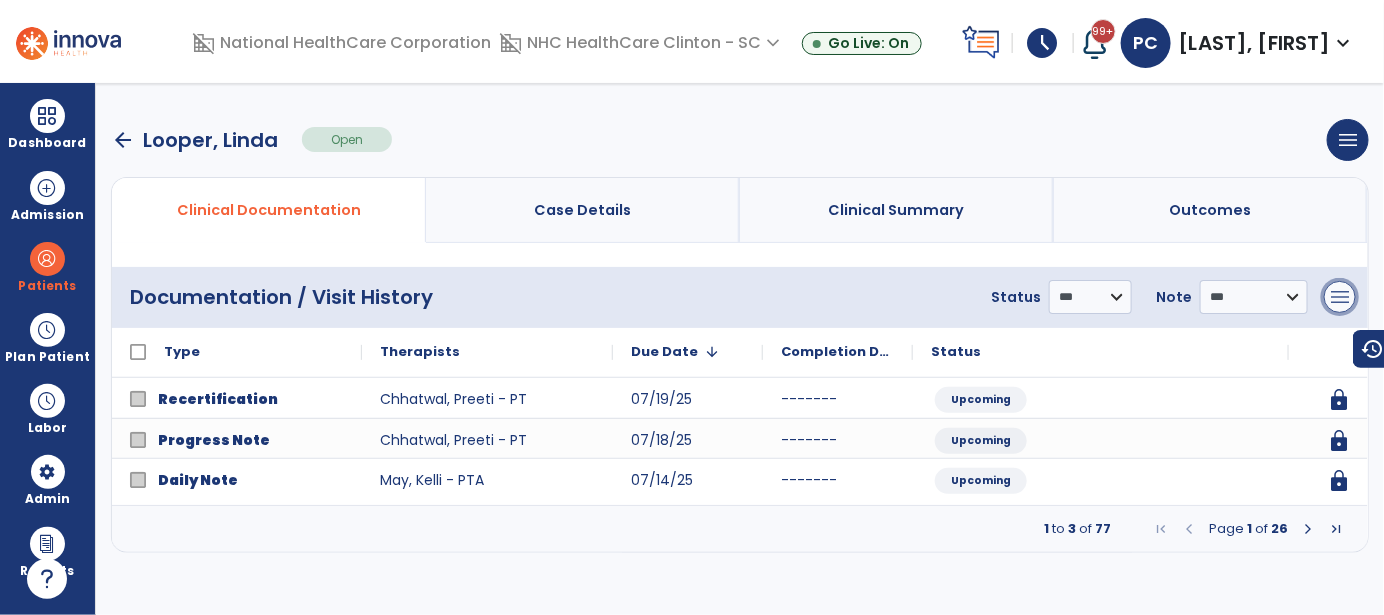 click on "menu" at bounding box center (1340, 297) 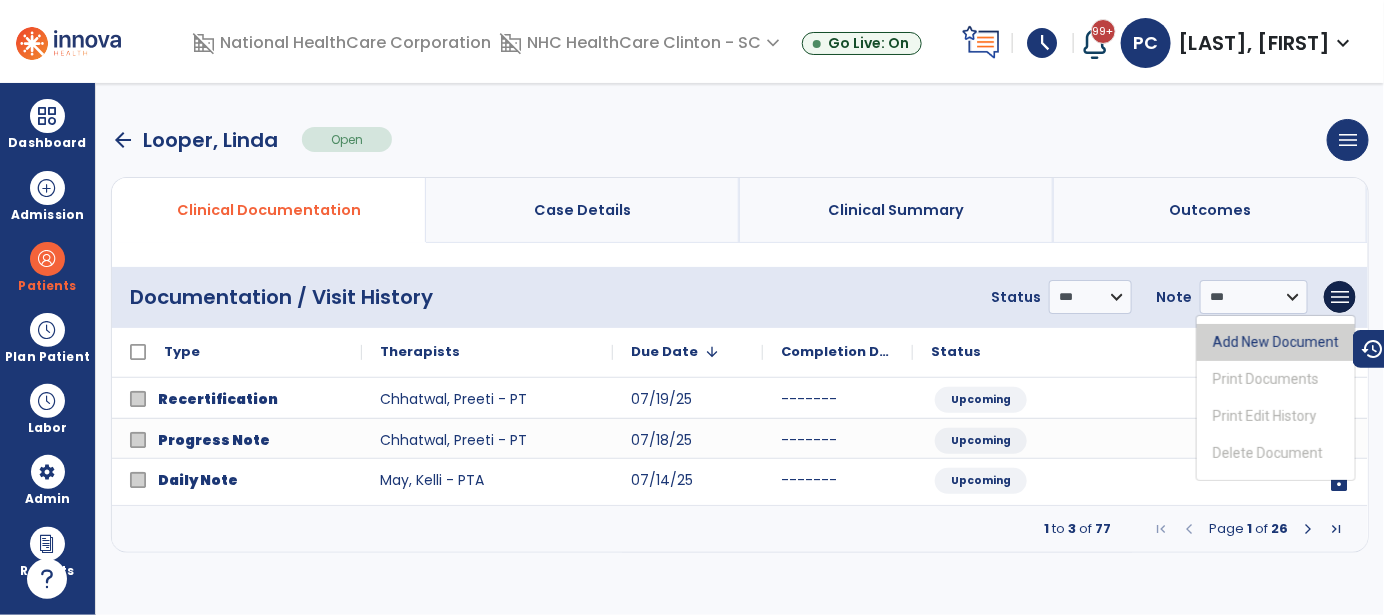 click on "Add New Document" at bounding box center [1276, 342] 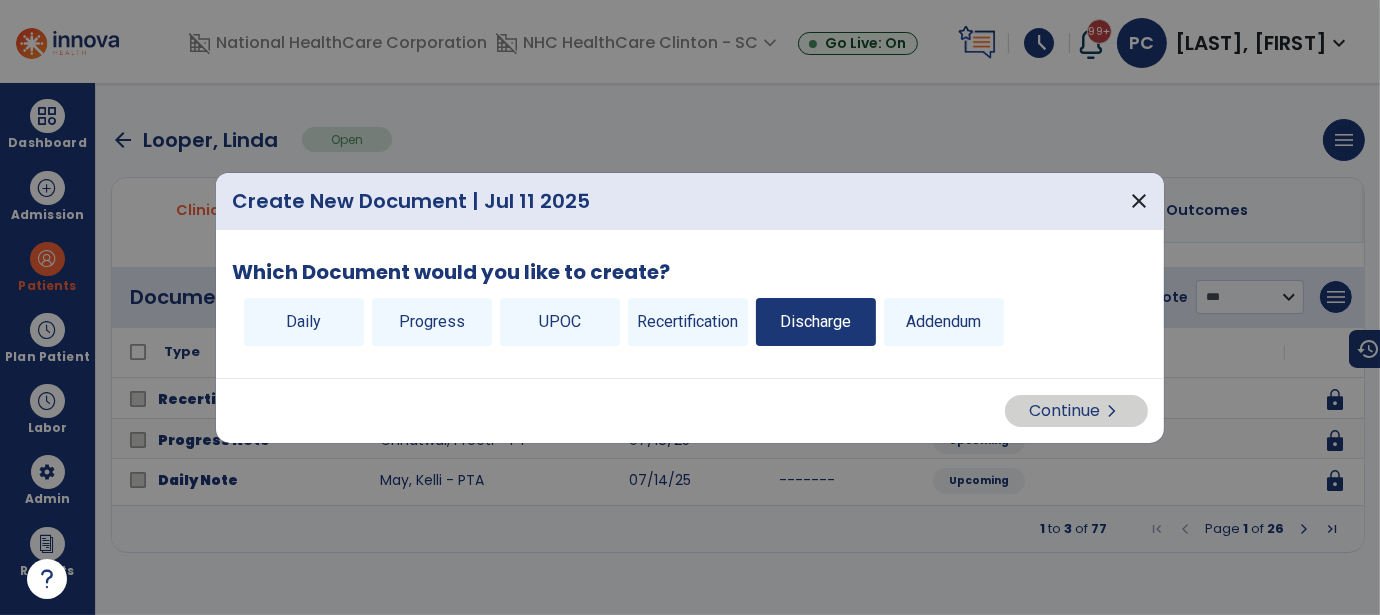 click on "Discharge" at bounding box center [816, 322] 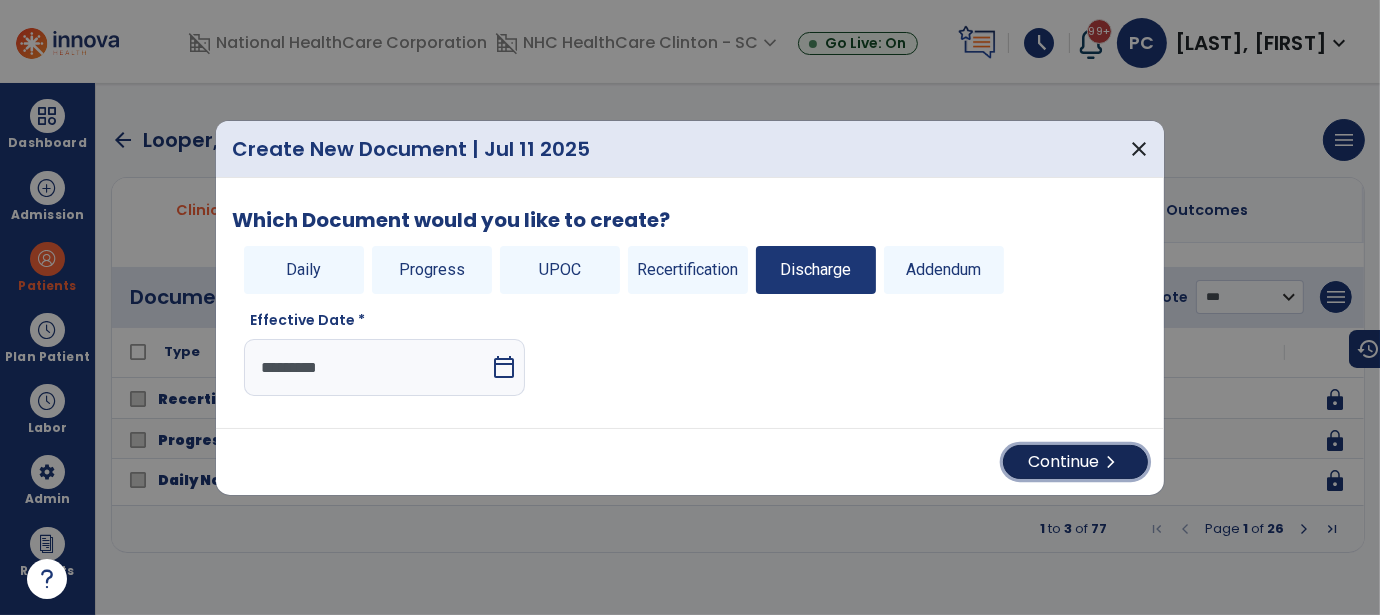 click on "chevron_right" at bounding box center [1111, 462] 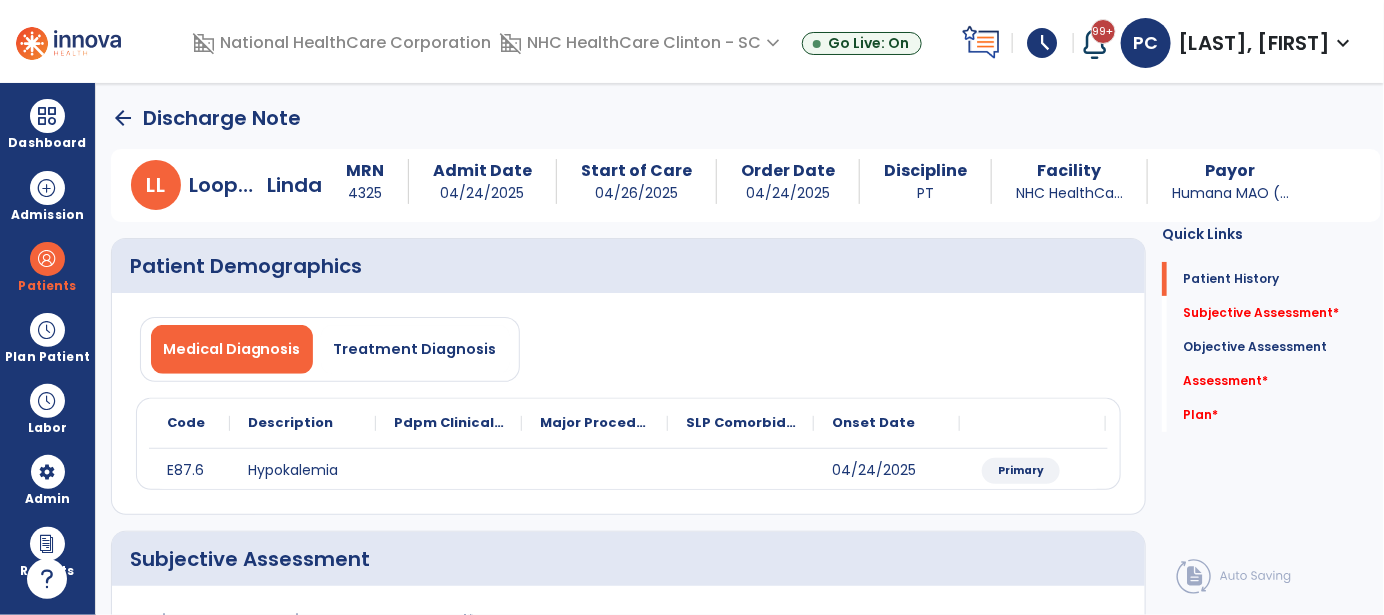 click on "arrow_back" 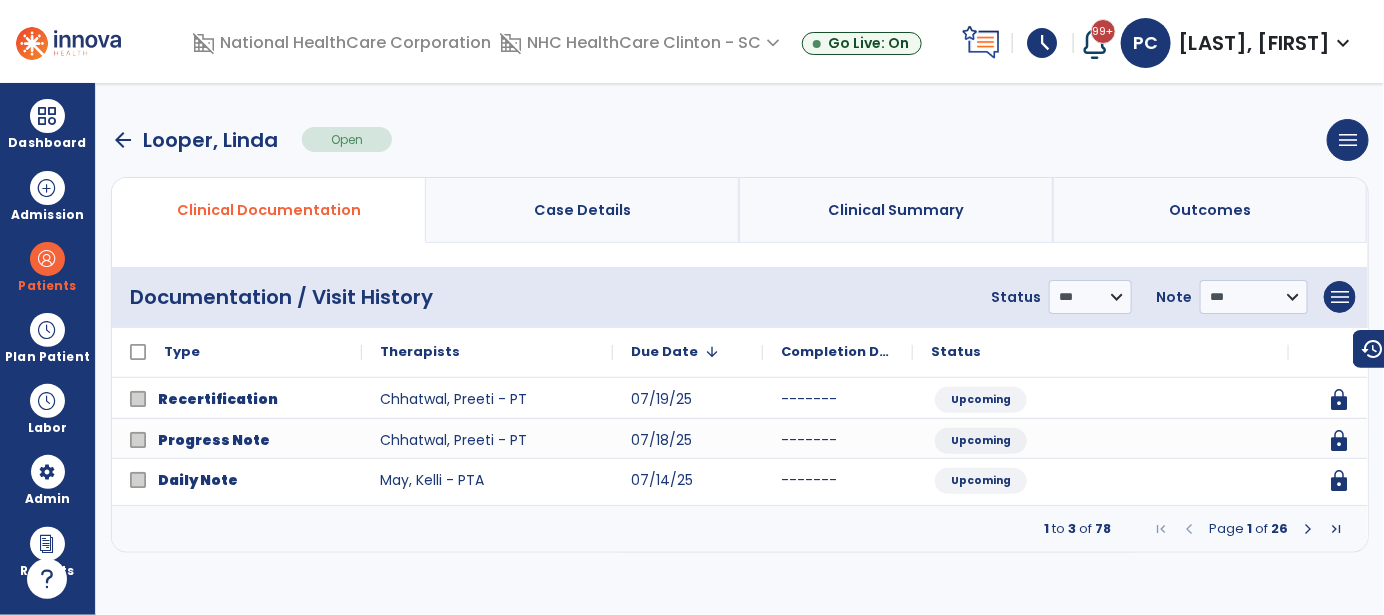 click at bounding box center (1308, 529) 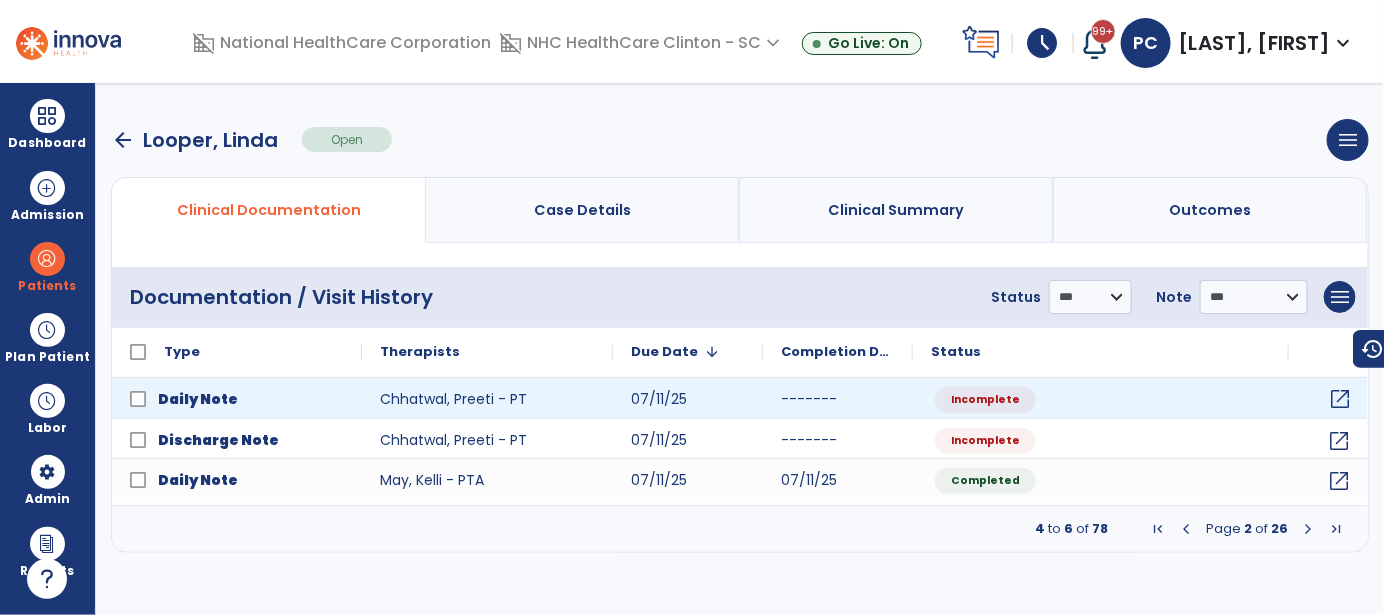 click on "open_in_new" 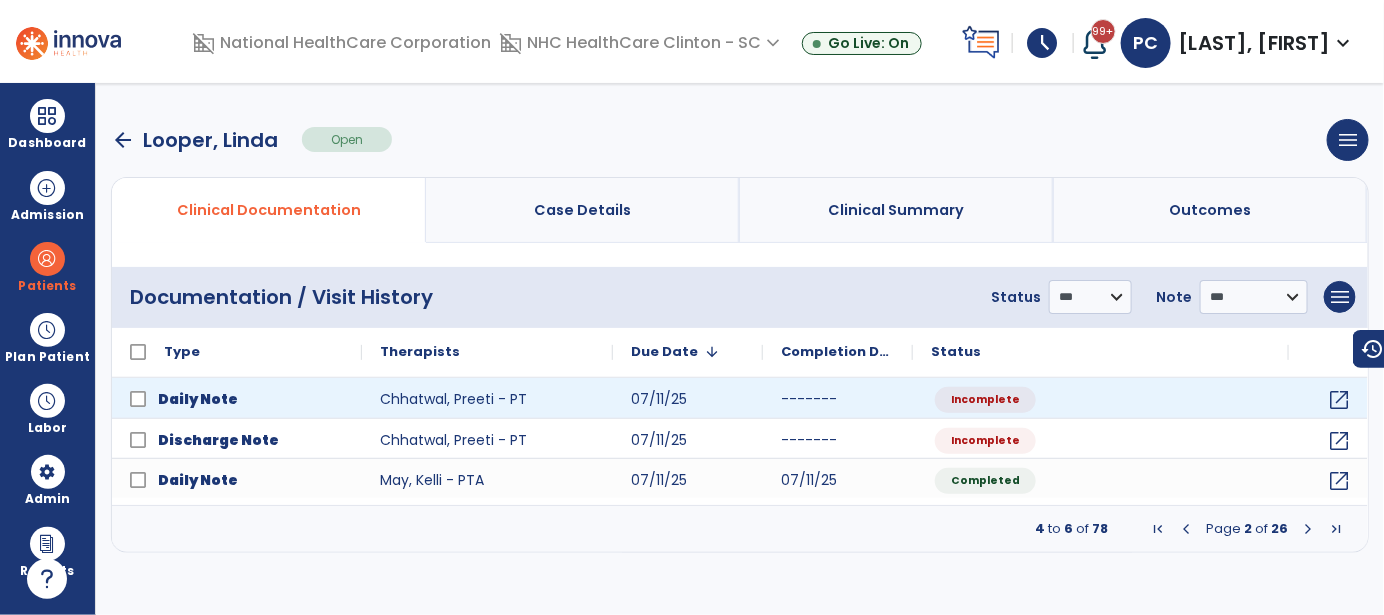 select on "*" 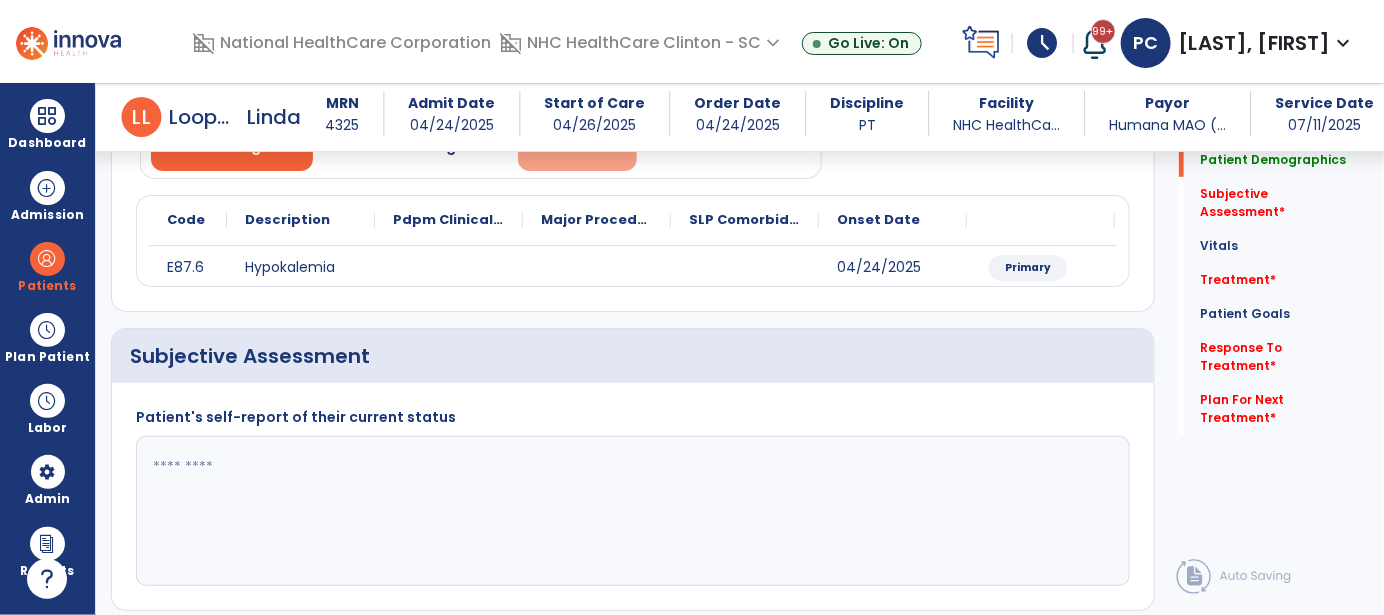 scroll, scrollTop: 299, scrollLeft: 0, axis: vertical 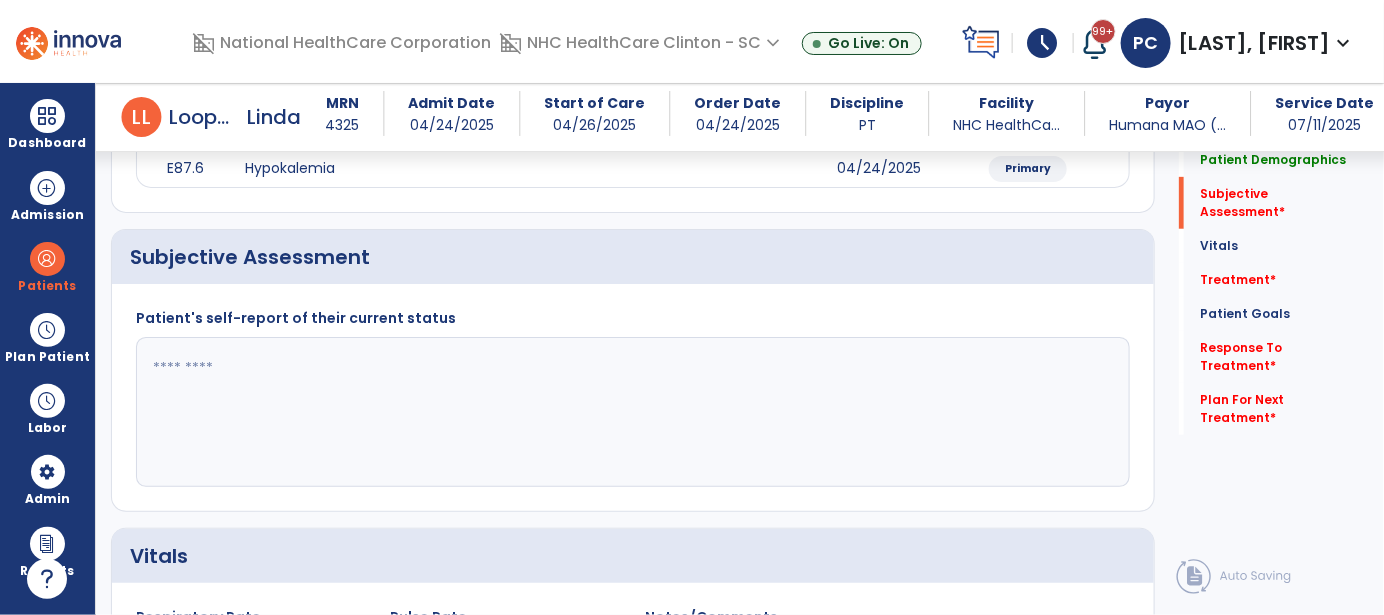 click 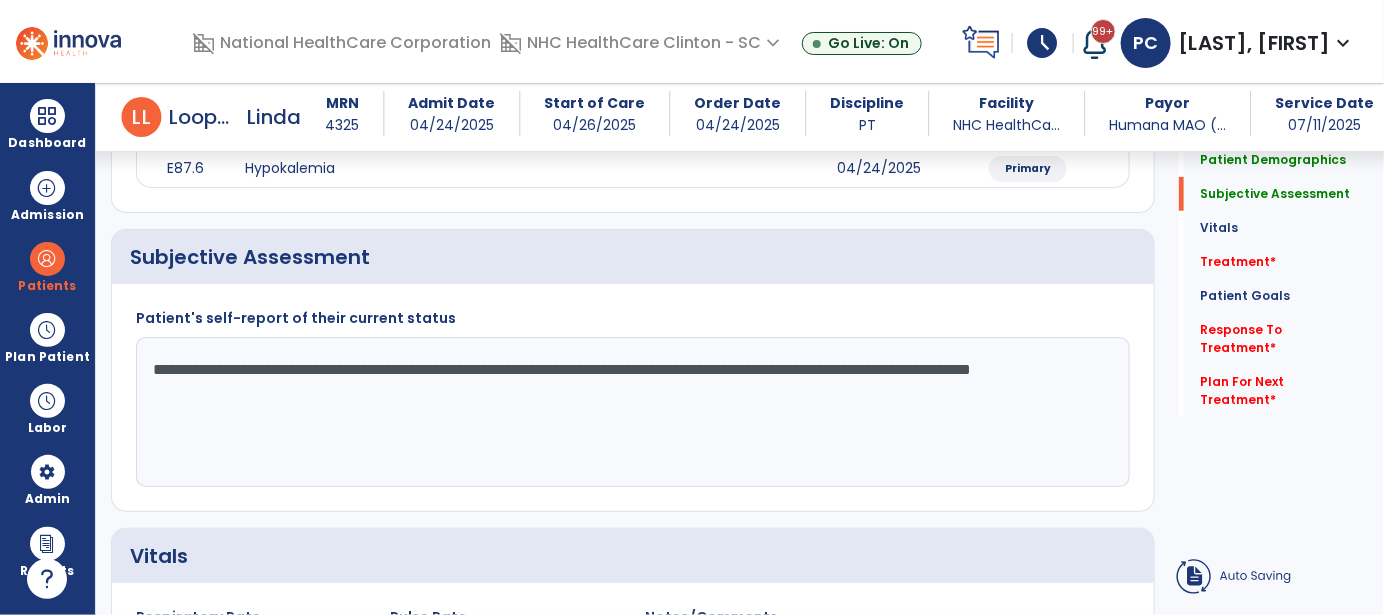 click on "**********" 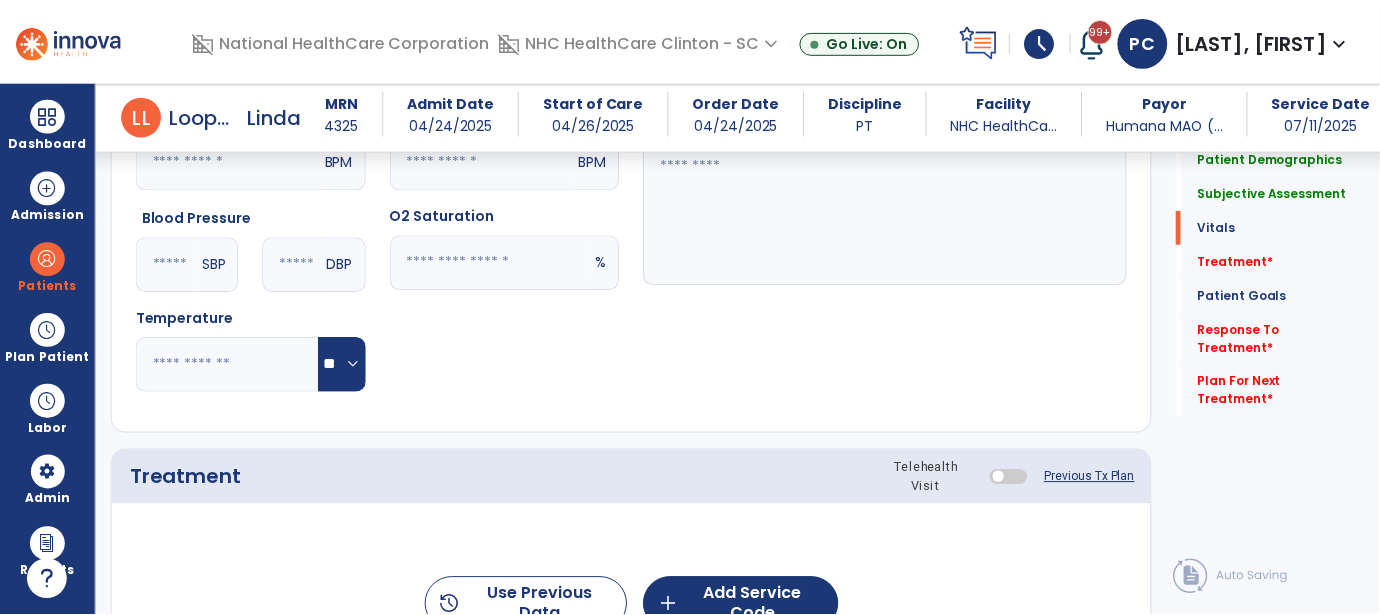 scroll, scrollTop: 1000, scrollLeft: 0, axis: vertical 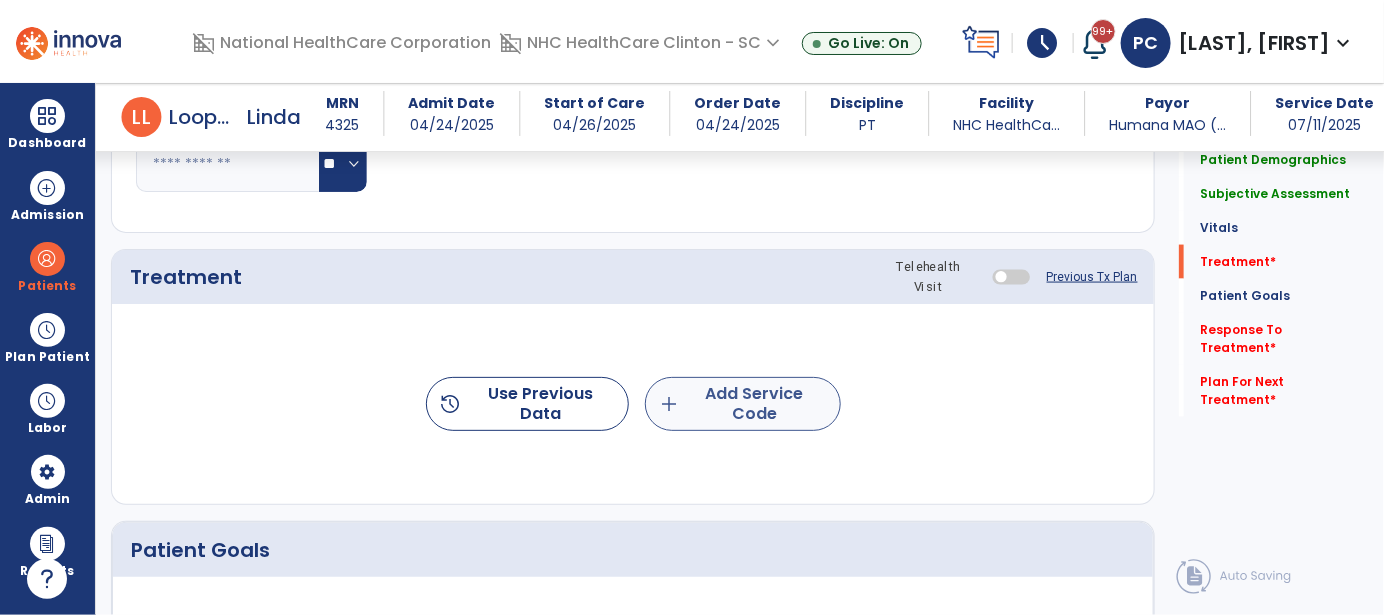 type on "**********" 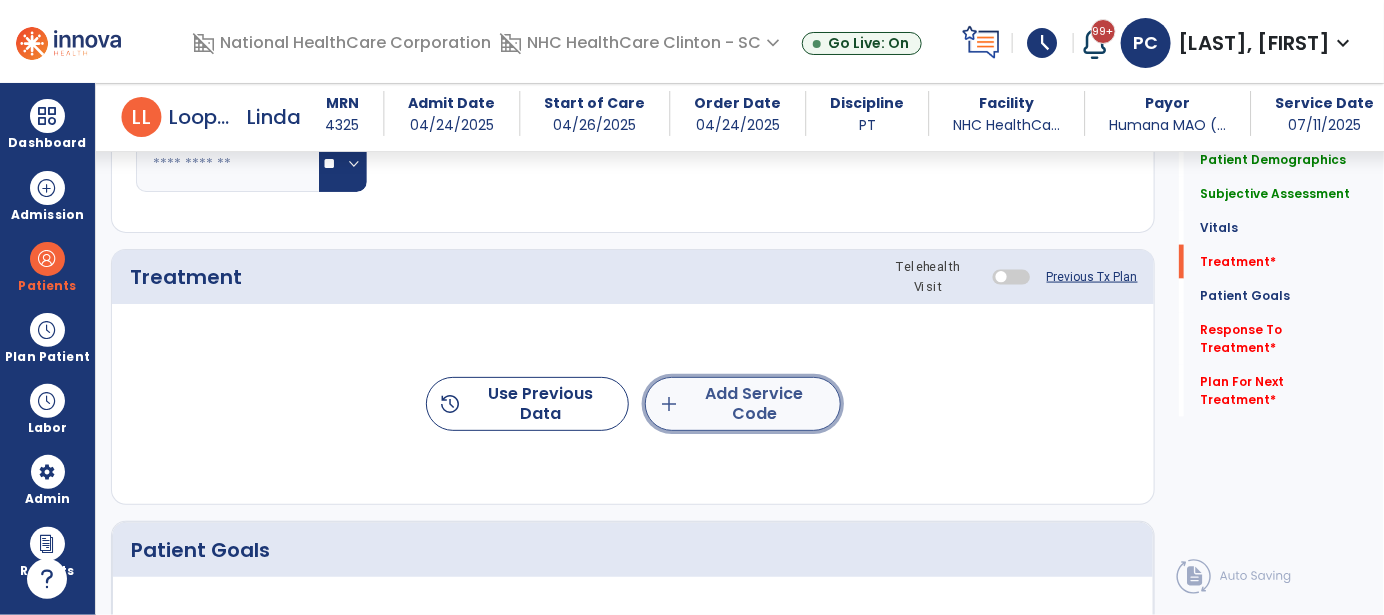 click on "add  Add Service Code" 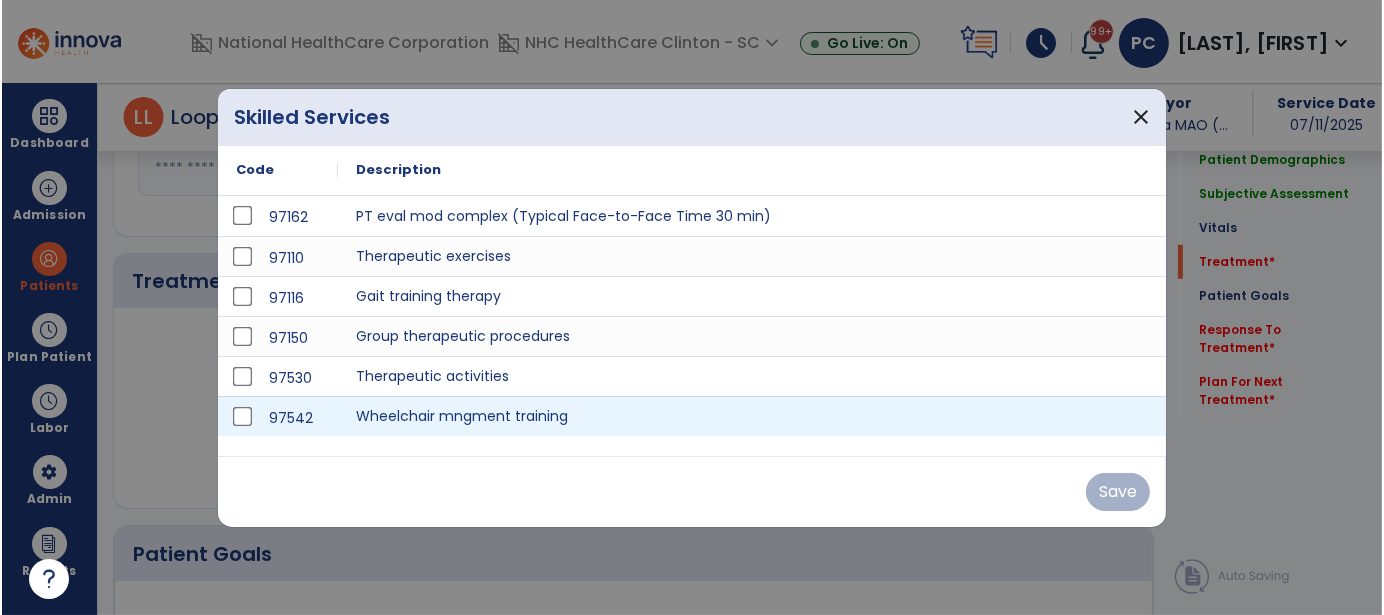 scroll, scrollTop: 1000, scrollLeft: 0, axis: vertical 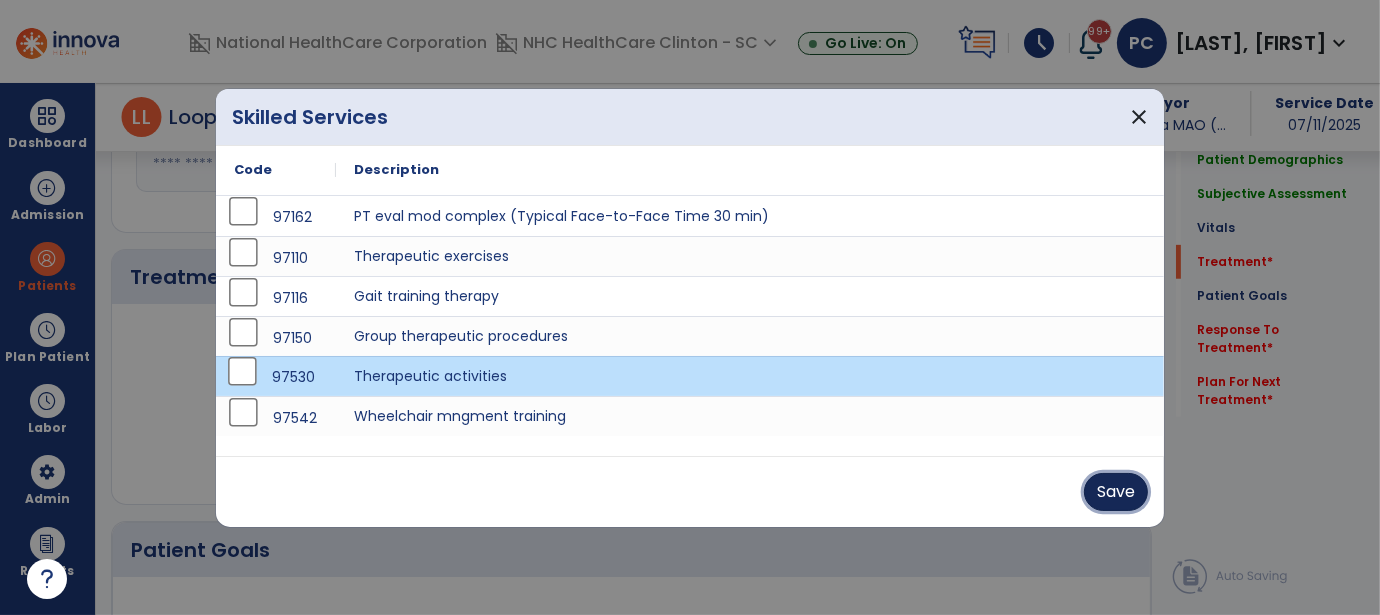 drag, startPoint x: 1101, startPoint y: 484, endPoint x: 1070, endPoint y: 485, distance: 31.016125 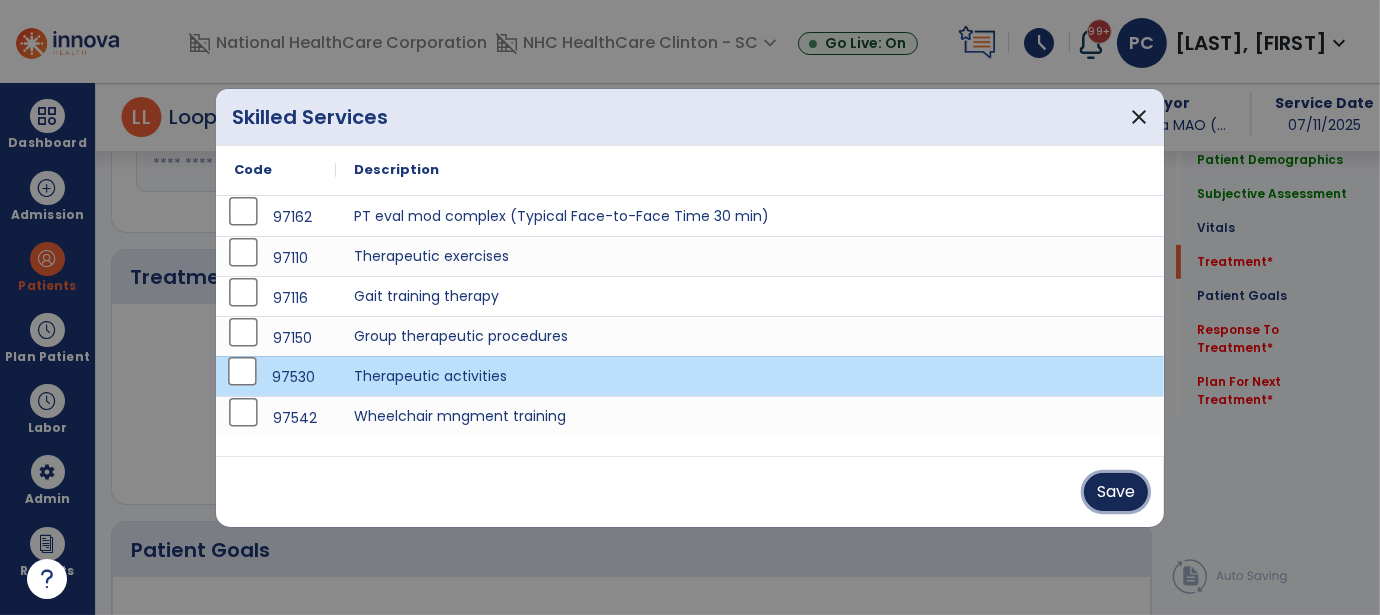 click on "Save" at bounding box center [1116, 492] 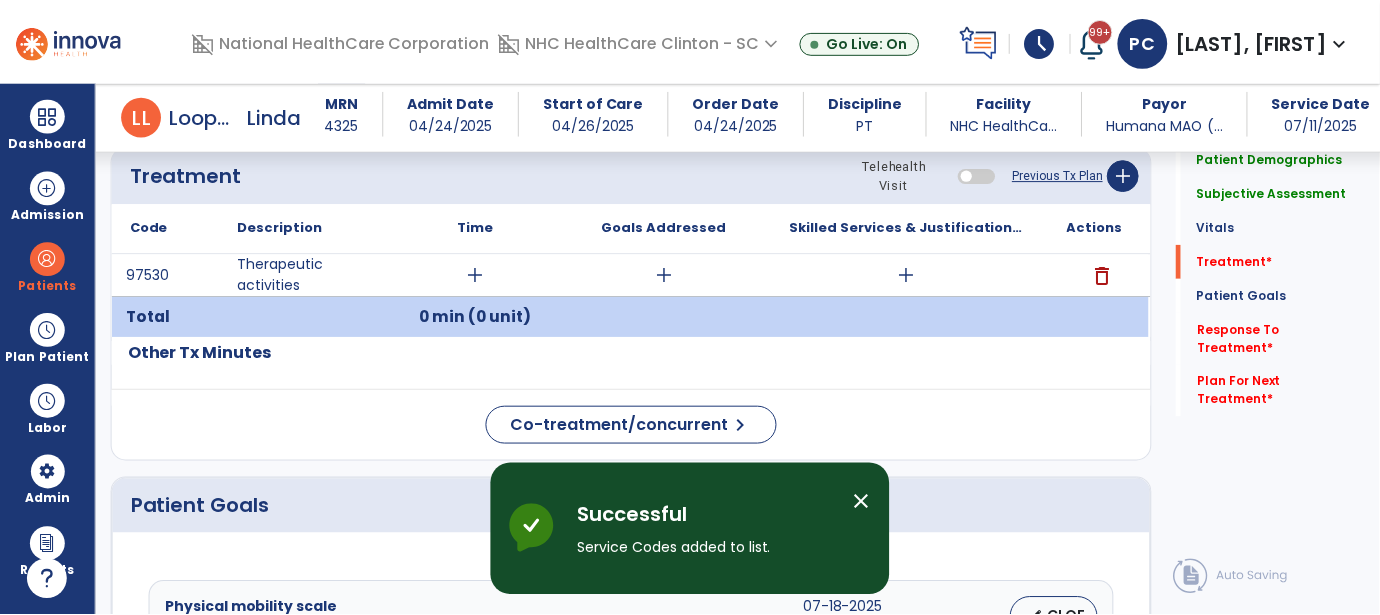 scroll, scrollTop: 1200, scrollLeft: 0, axis: vertical 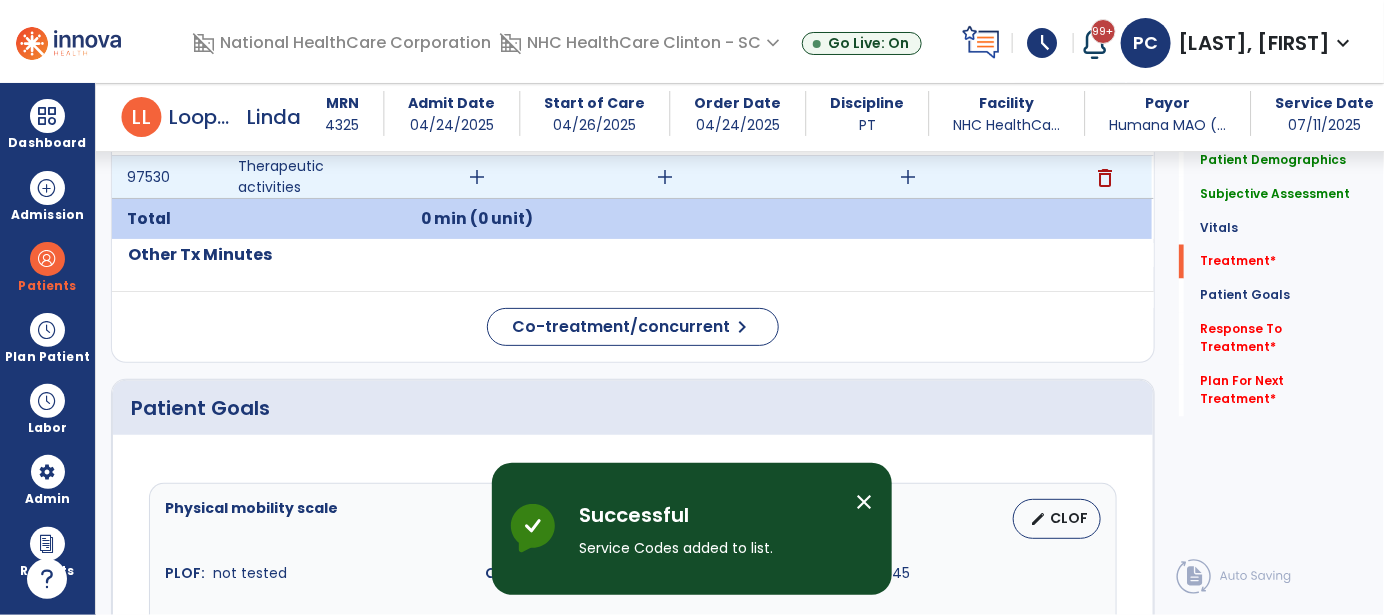 click on "add" at bounding box center (477, 177) 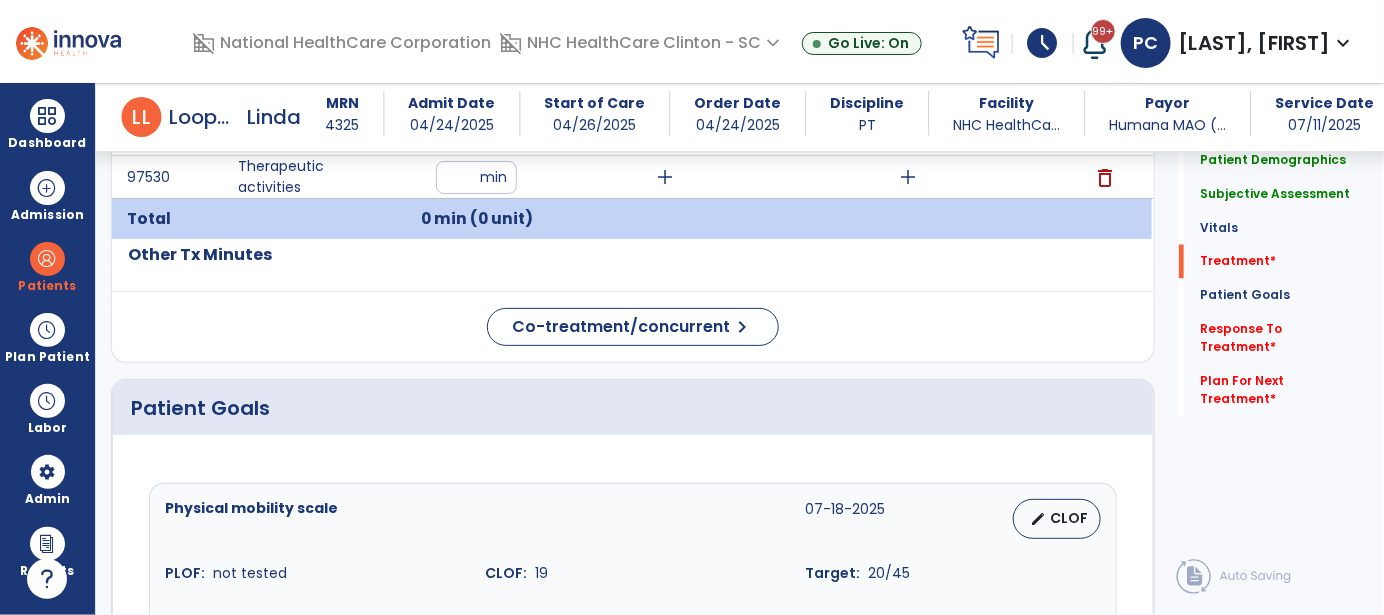 type on "**" 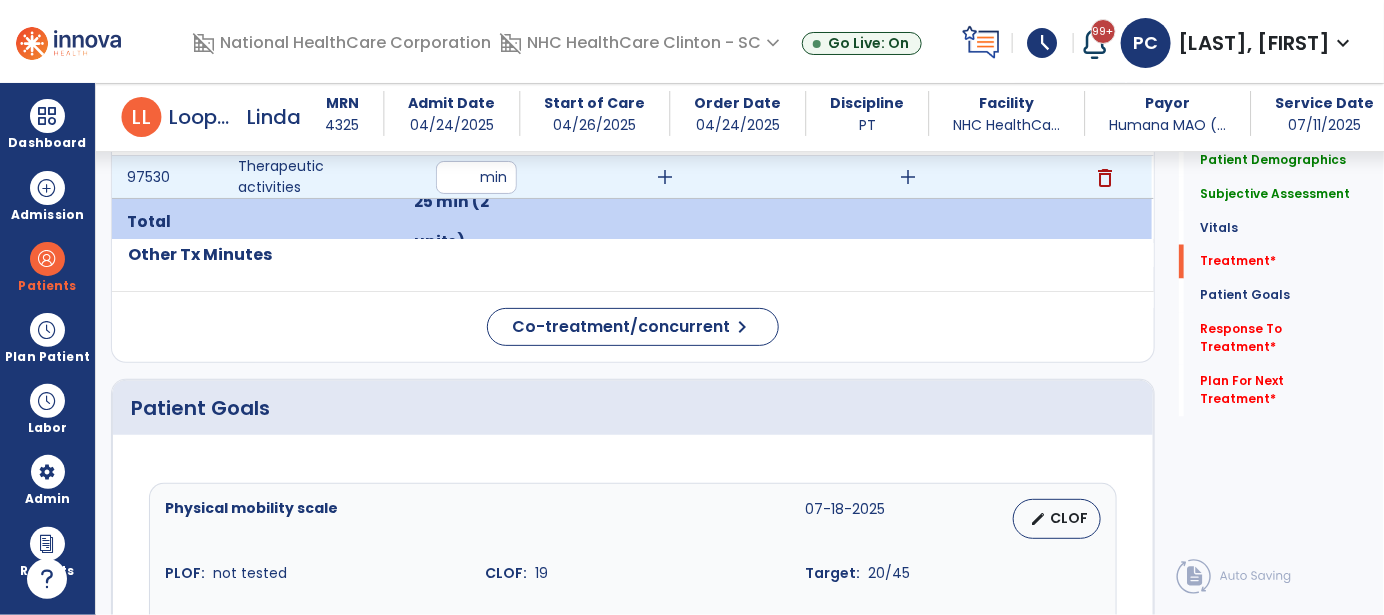 click on "add" at bounding box center (666, 177) 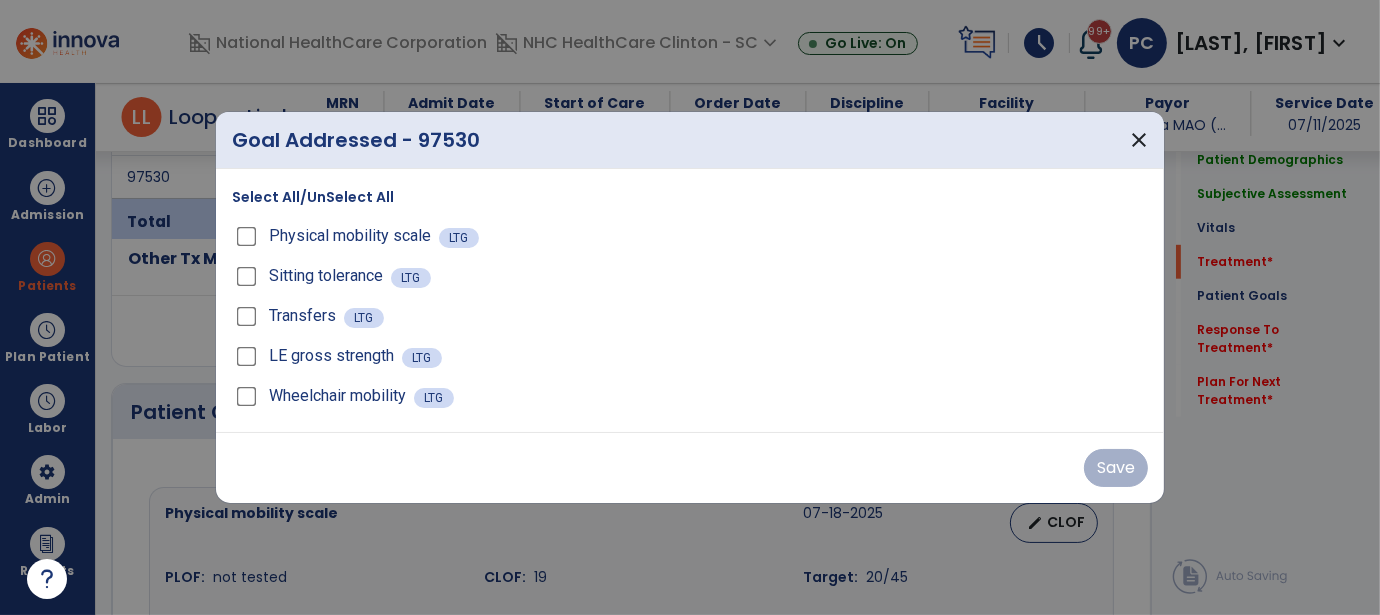 scroll, scrollTop: 1200, scrollLeft: 0, axis: vertical 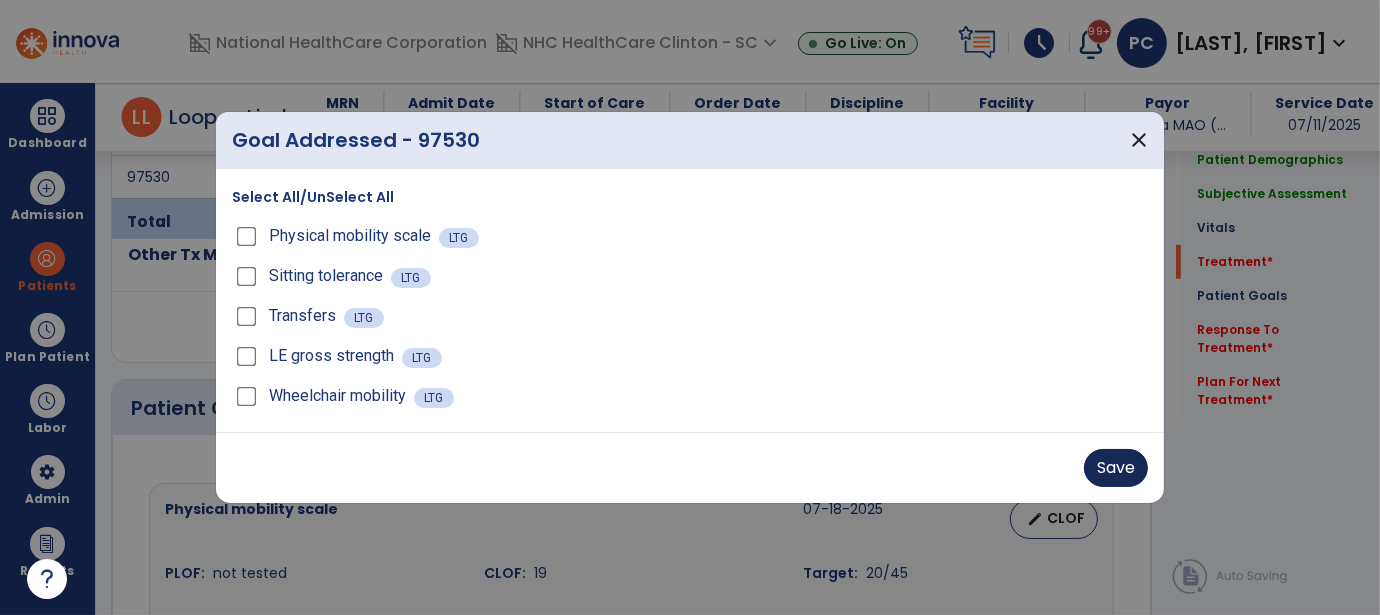 click on "Save" at bounding box center (1116, 468) 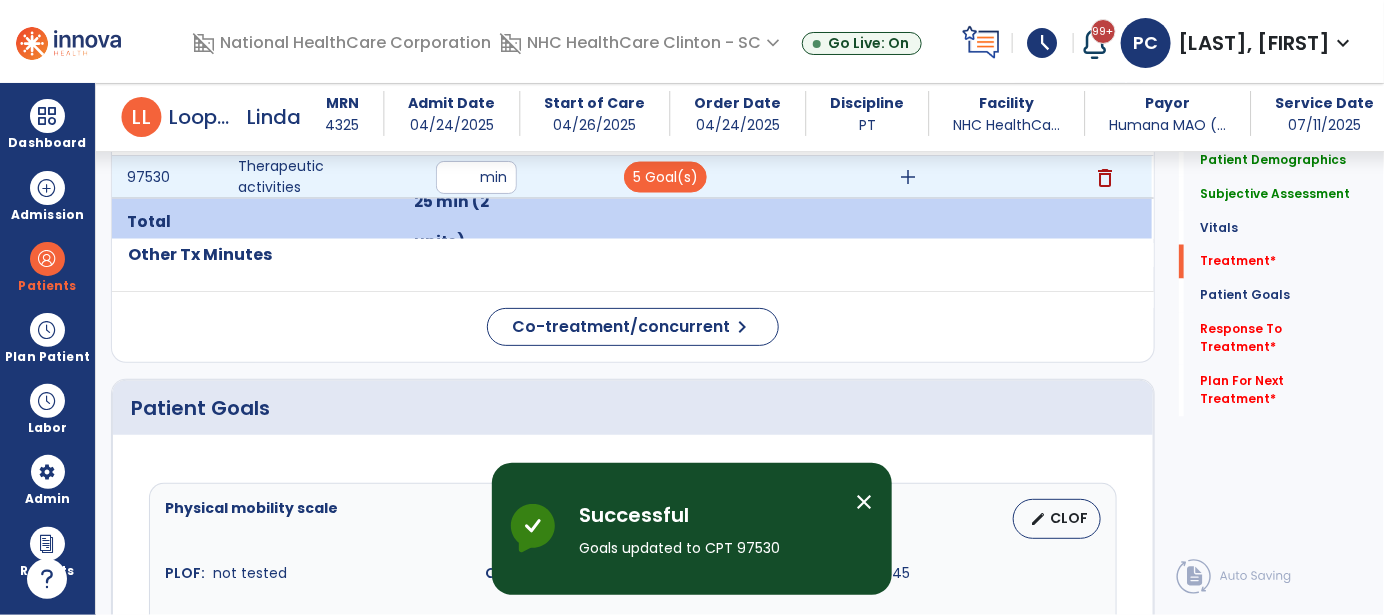 click on "add" at bounding box center (909, 177) 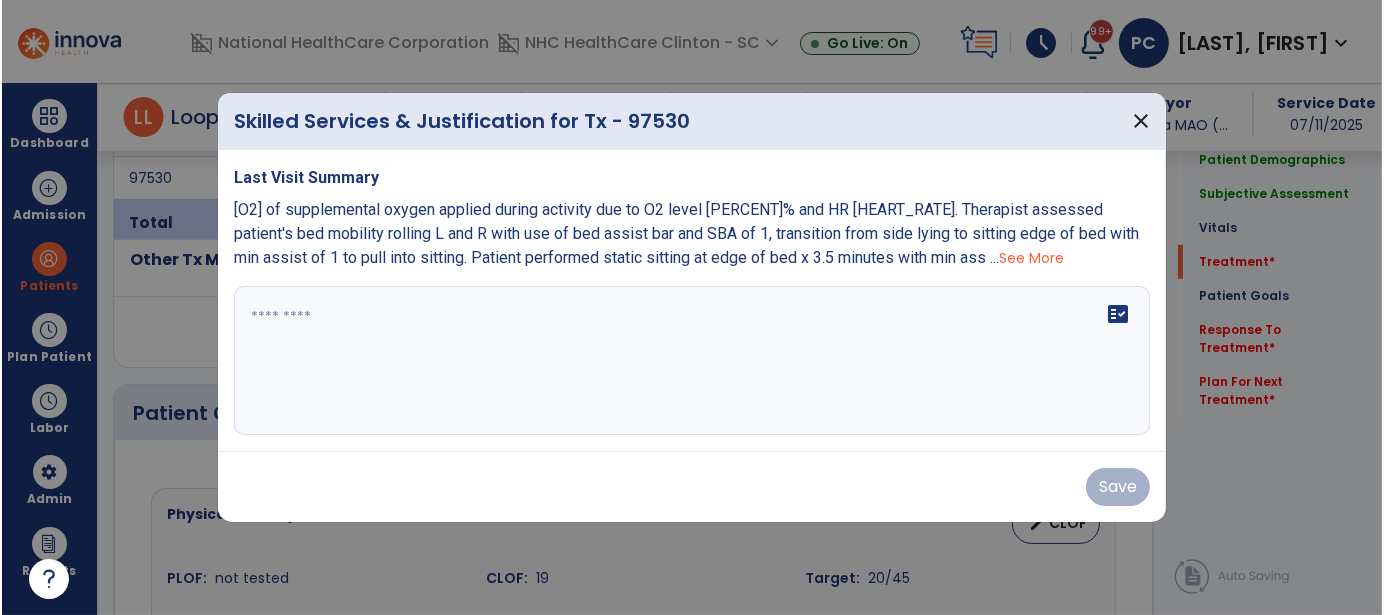 scroll, scrollTop: 1200, scrollLeft: 0, axis: vertical 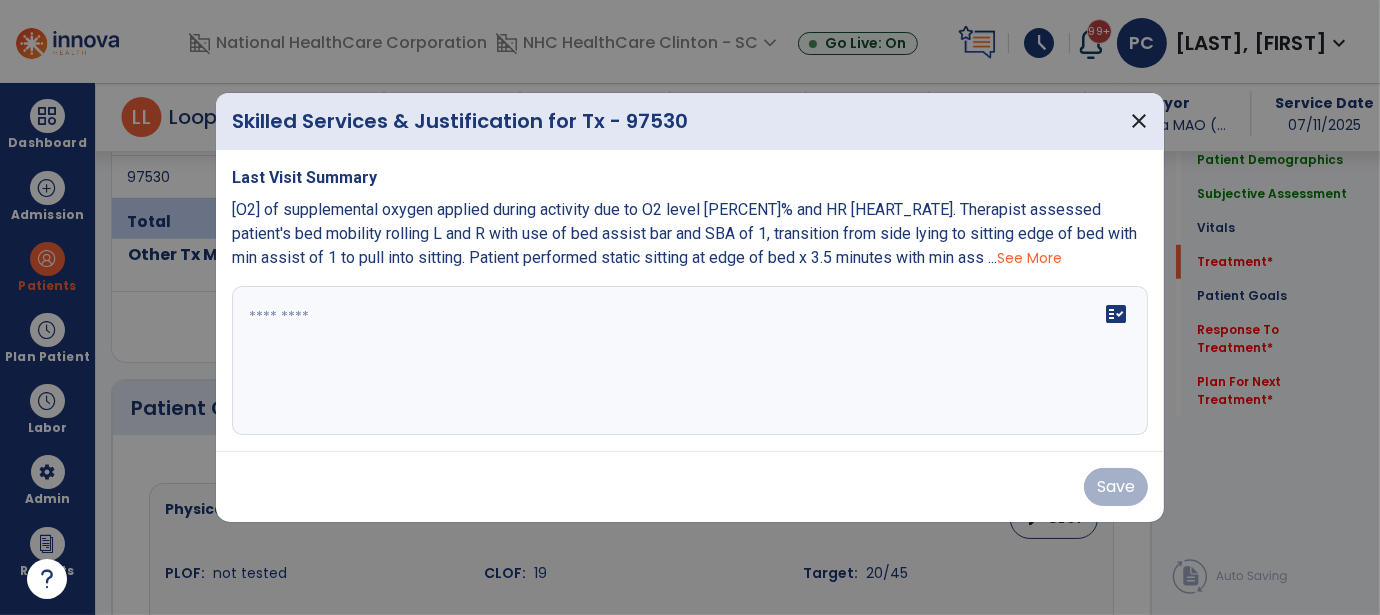 click on "fact_check" at bounding box center (690, 361) 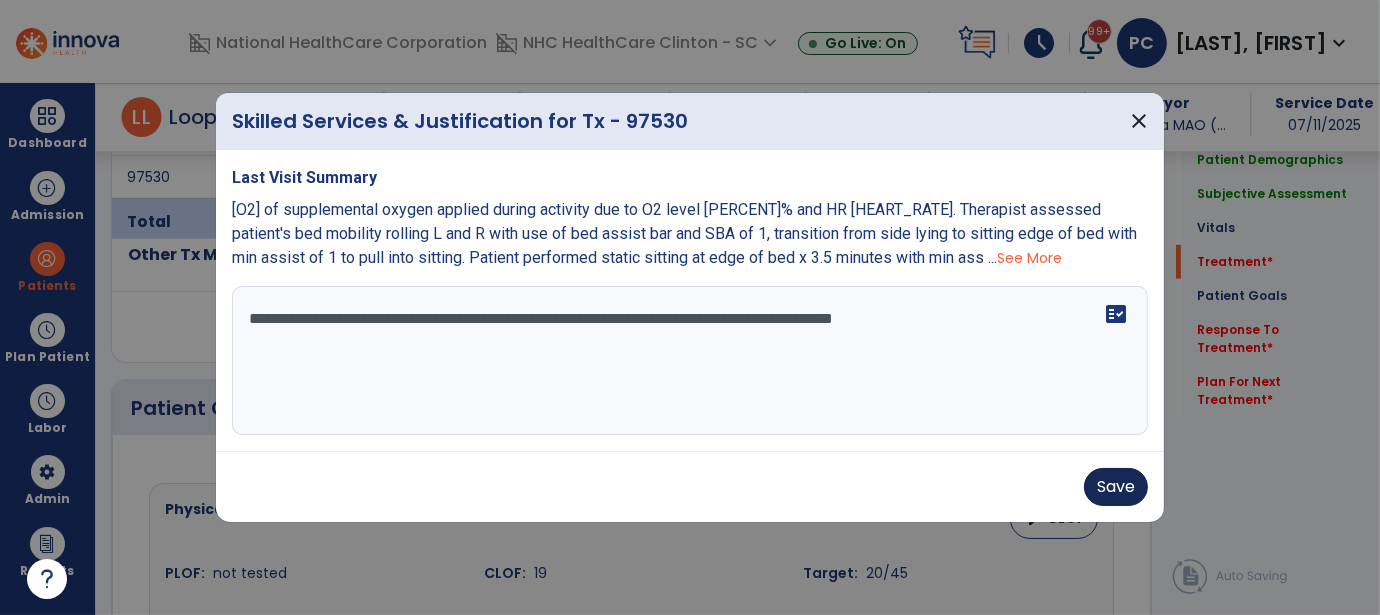 type on "**********" 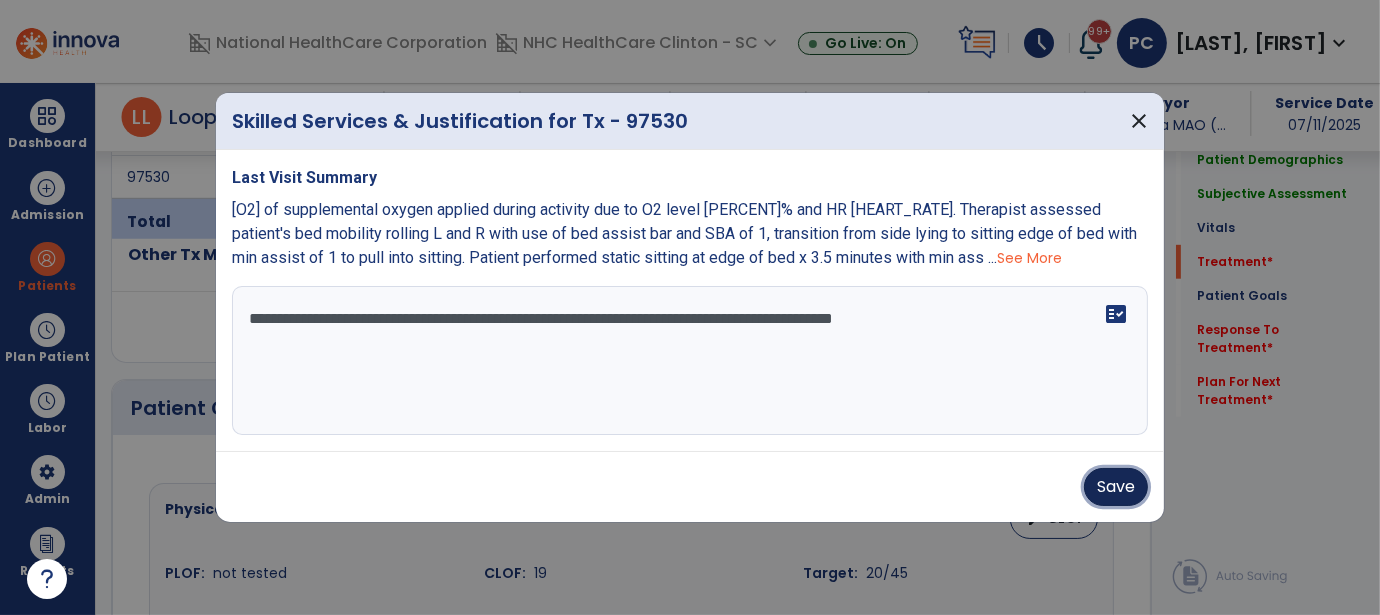 click on "Save" at bounding box center [1116, 487] 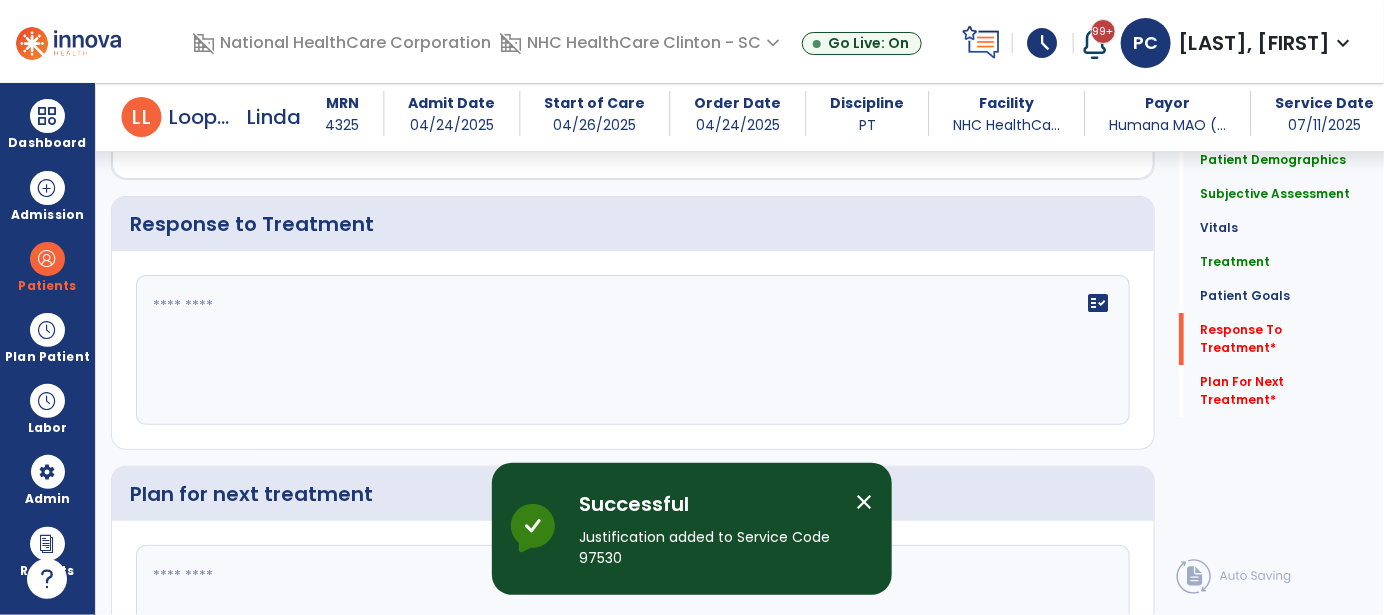 scroll, scrollTop: 2600, scrollLeft: 0, axis: vertical 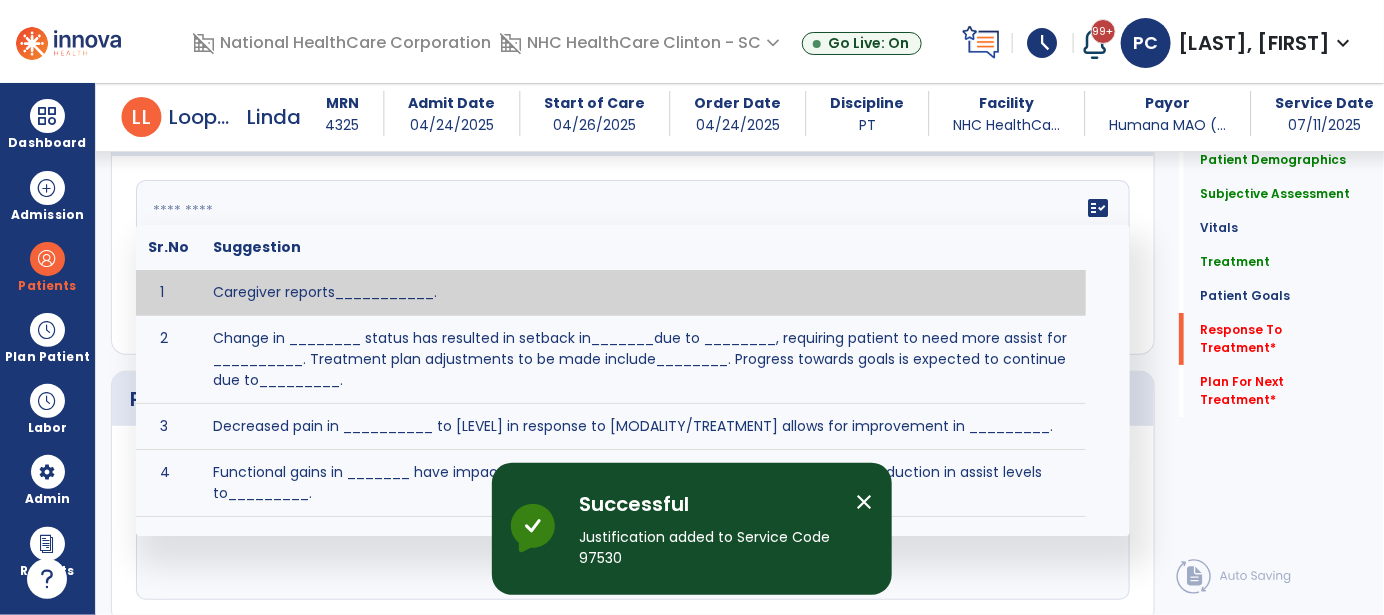 click on "fact_check  Sr.No Suggestion 1 Caregiver reports___________. 2 Change in ________ status has resulted in setback in_______due to ________, requiring patient to need more assist for __________.   Treatment plan adjustments to be made include________.  Progress towards goals is expected to continue due to_________. 3 Decreased pain in __________ to [LEVEL] in response to [MODALITY/TREATMENT] allows for improvement in _________. 4 Functional gains in _______ have impacted the patient's ability to perform_________ with a reduction in assist levels to_________. 5 Functional progress this week has been significant due to__________. 6 Gains in ________ have improved the patient's ability to perform ______with decreased levels of assist to___________. 7 Improvement in ________allows patient to tolerate higher levels of challenges in_________. 8 Pain in [AREA] has decreased to [LEVEL] in response to [TREATMENT/MODALITY], allowing fore ease in completing__________. 9 10 11 12 13 14 15 16 17 18 19 20 21" 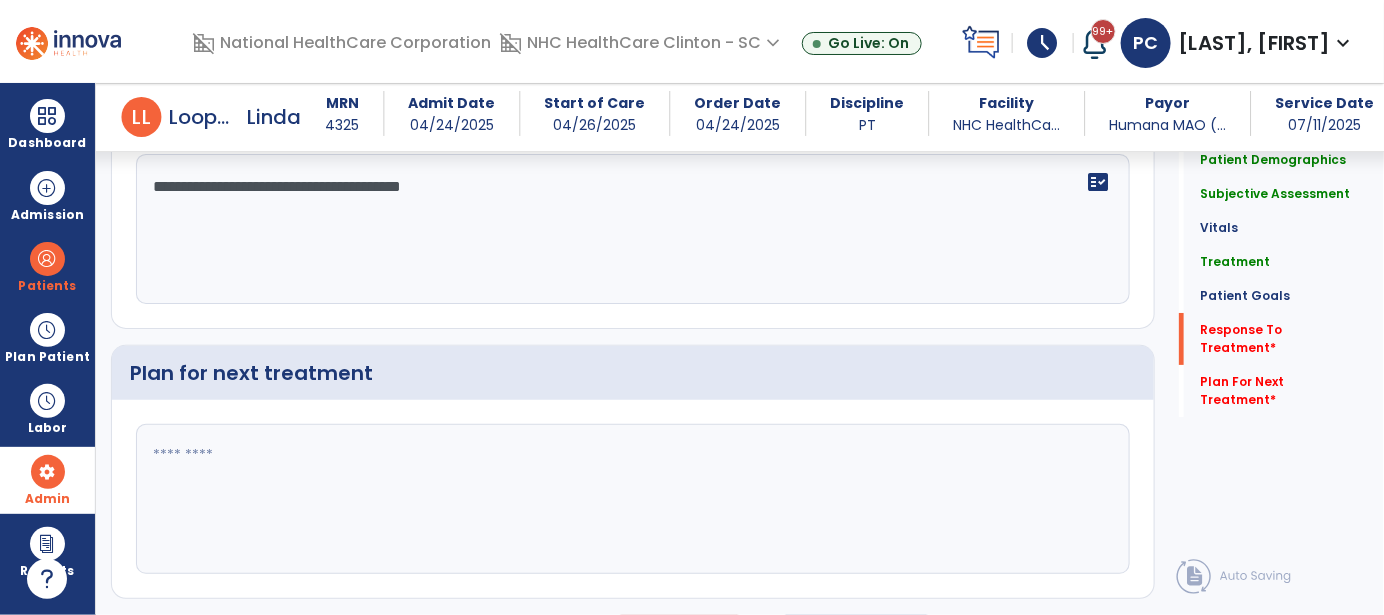 scroll, scrollTop: 2664, scrollLeft: 0, axis: vertical 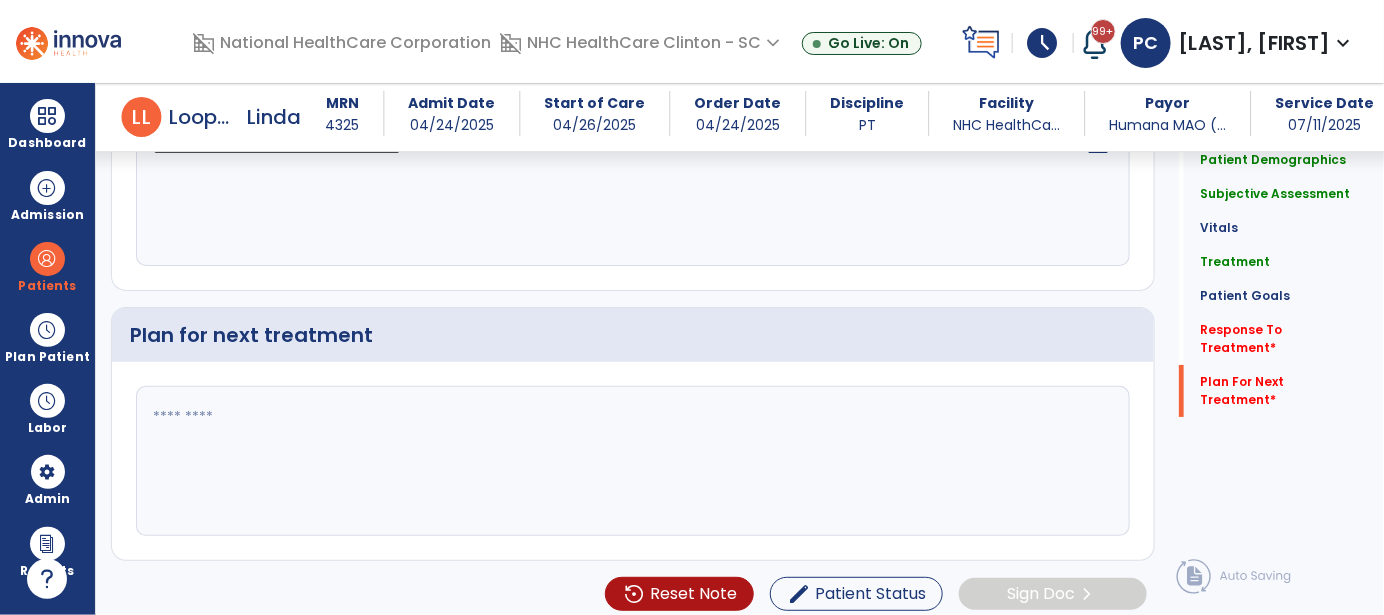 type on "**********" 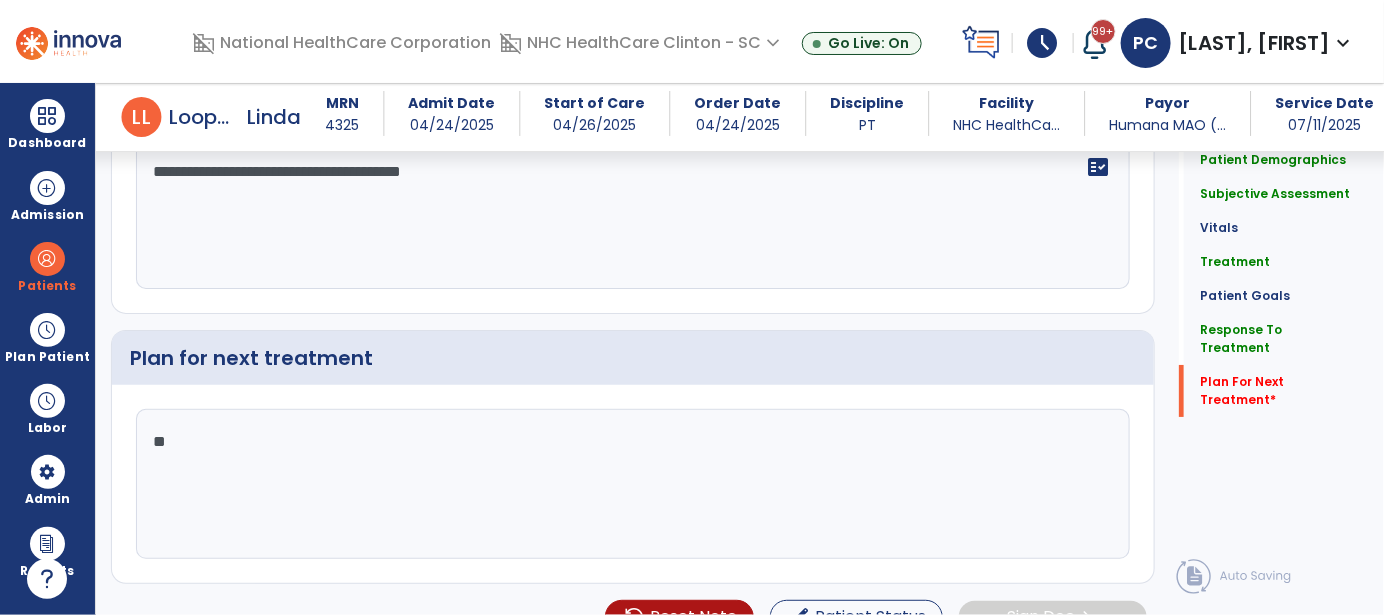scroll, scrollTop: 2664, scrollLeft: 0, axis: vertical 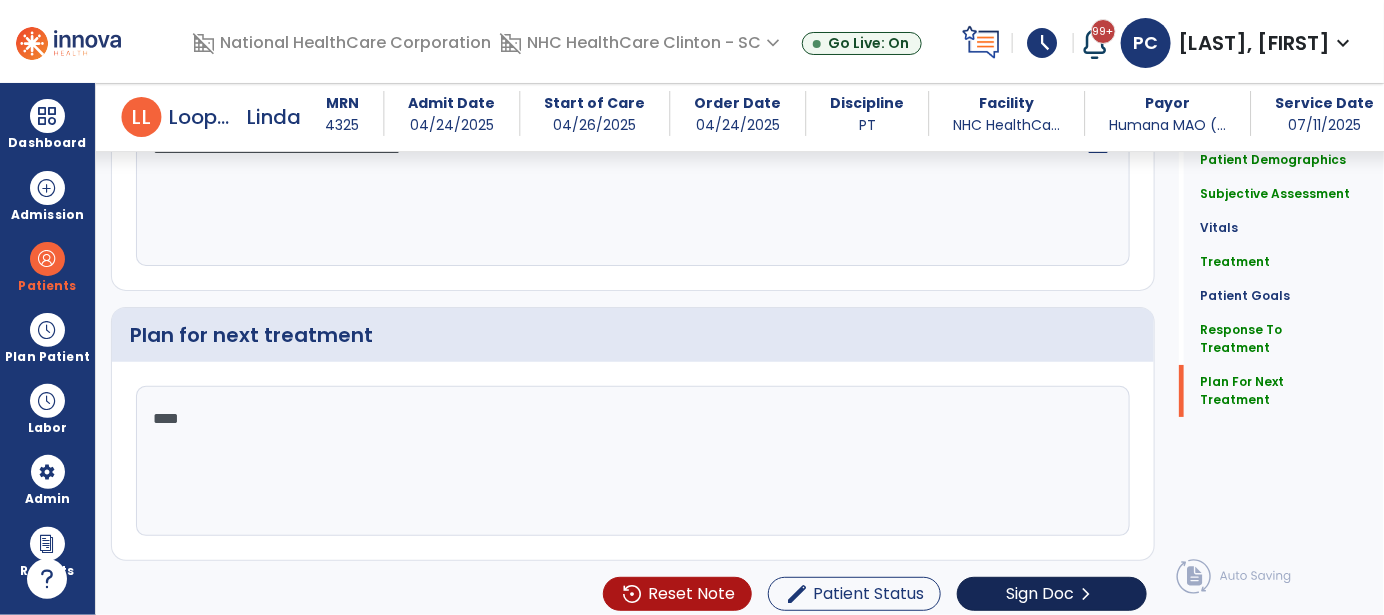 type on "***" 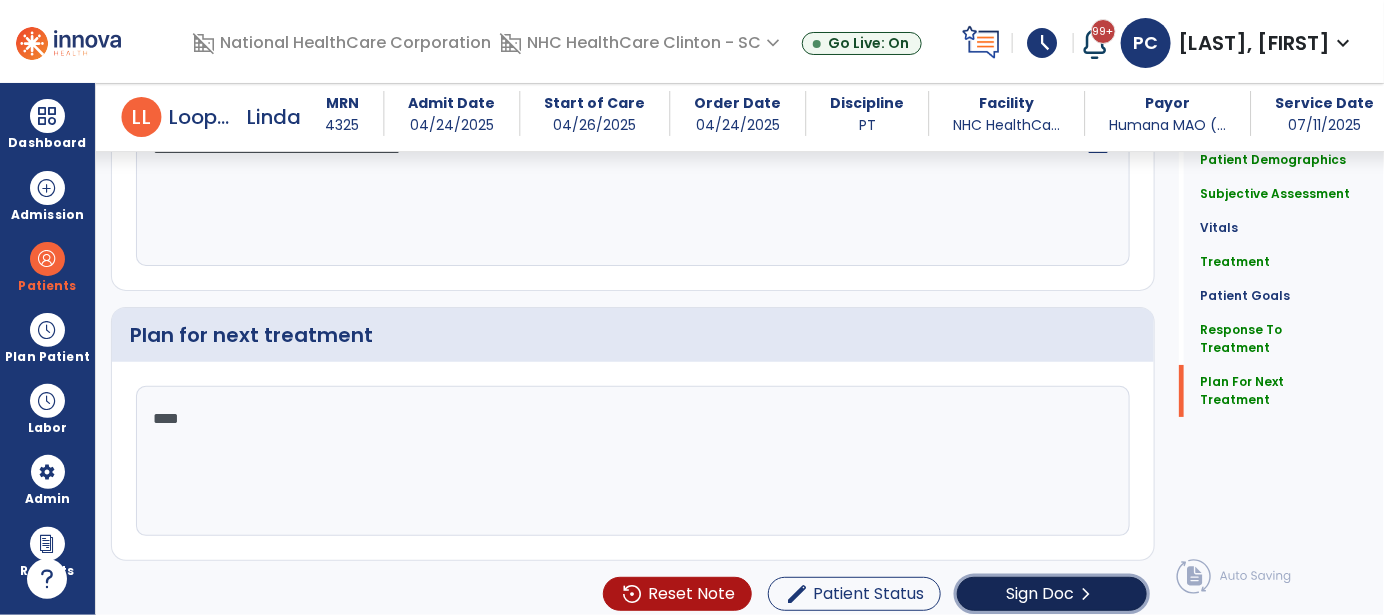 click on "Sign Doc" 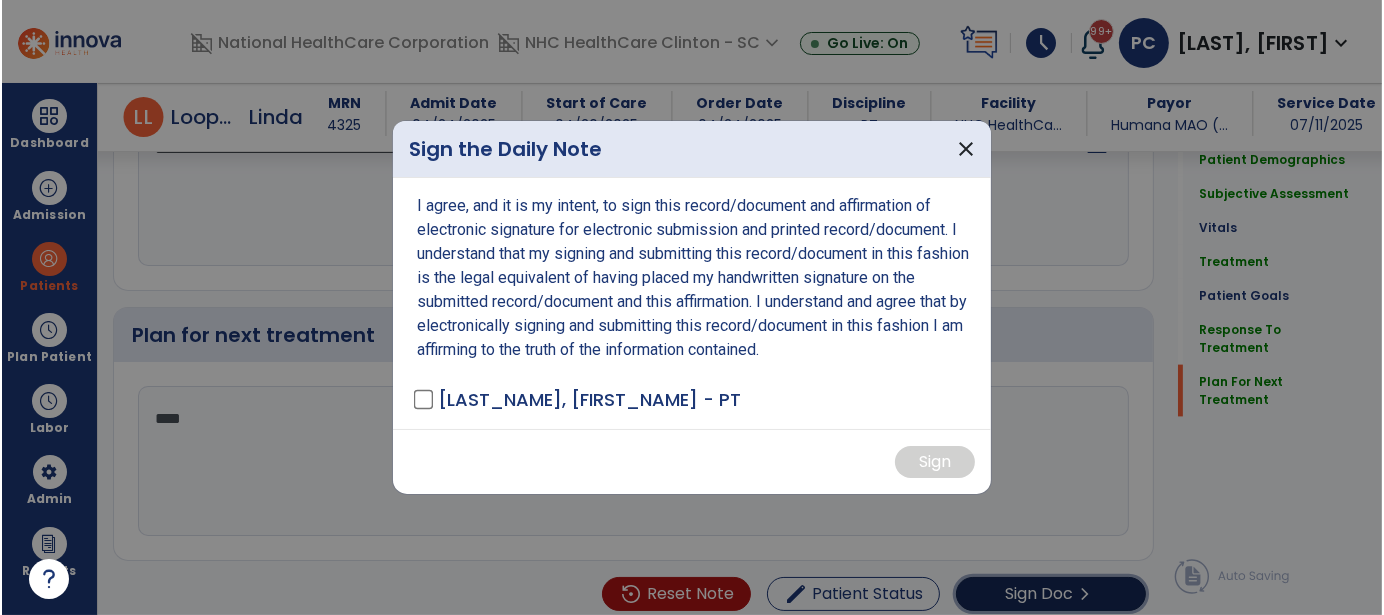 scroll, scrollTop: 2685, scrollLeft: 0, axis: vertical 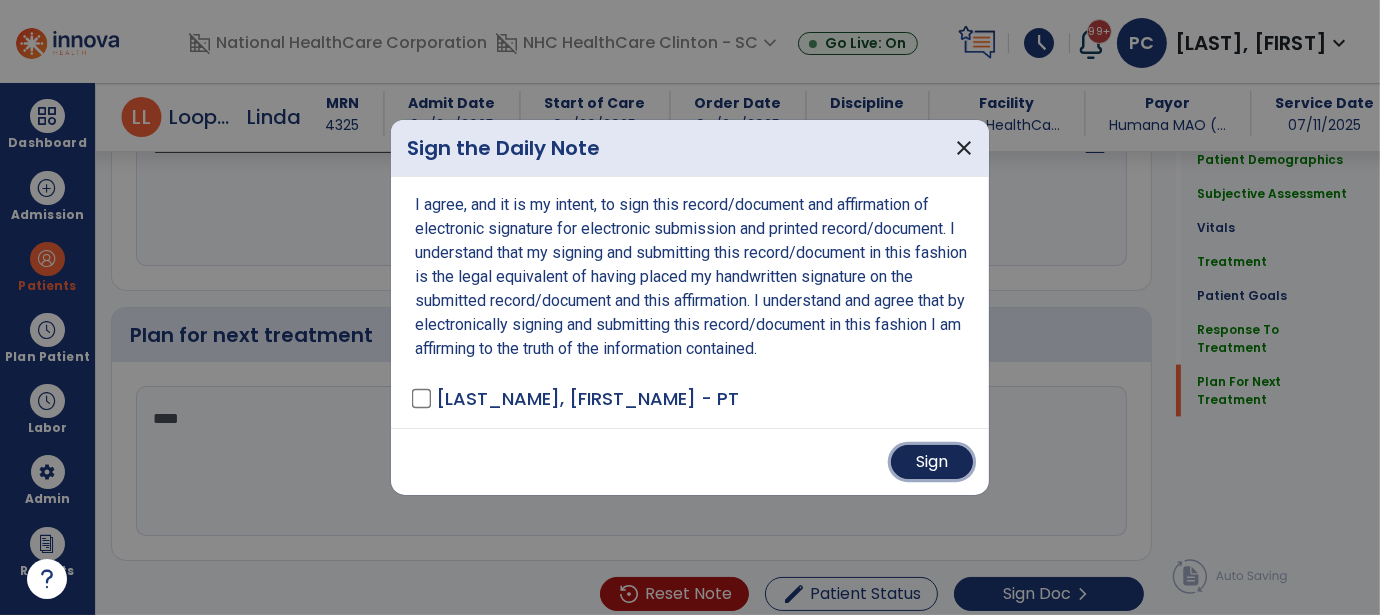 click on "Sign" at bounding box center (932, 462) 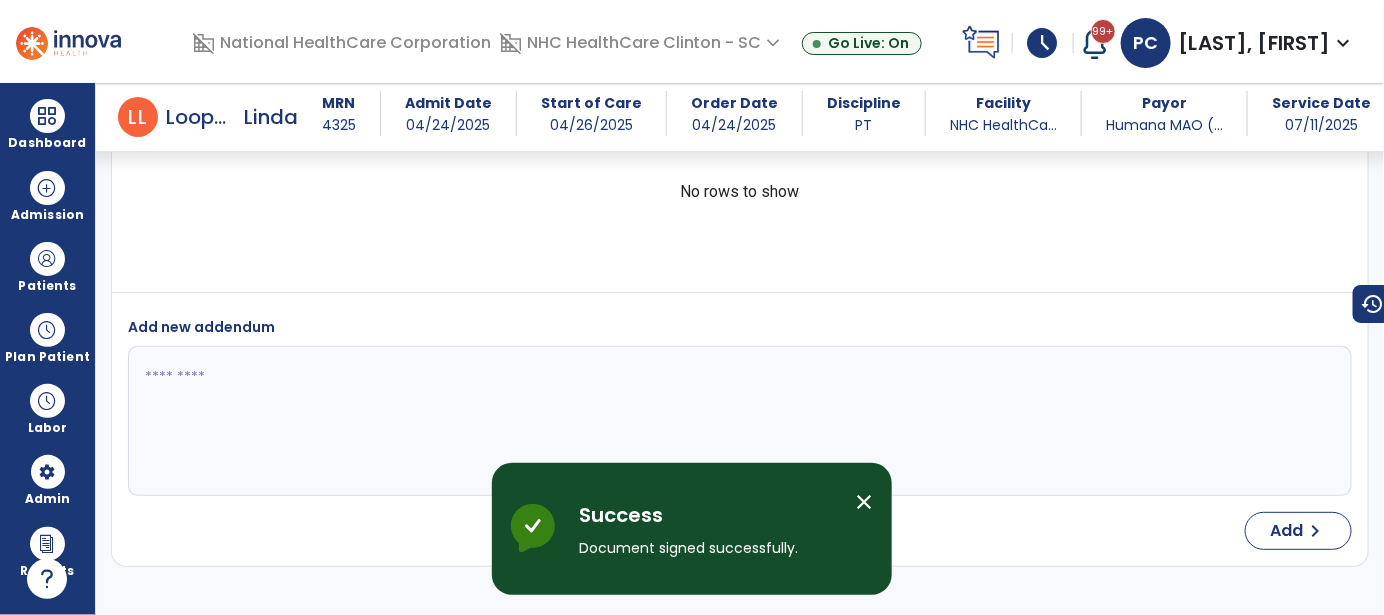 scroll, scrollTop: 3328, scrollLeft: 0, axis: vertical 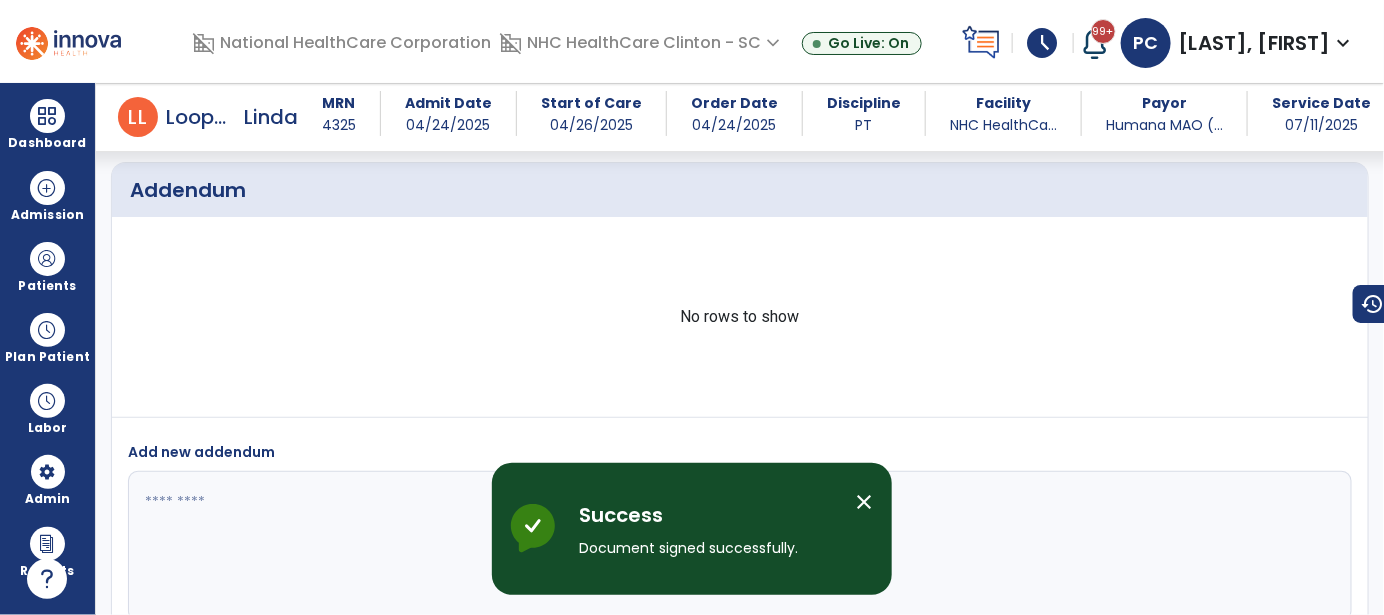 click on "schedule" at bounding box center [1043, 43] 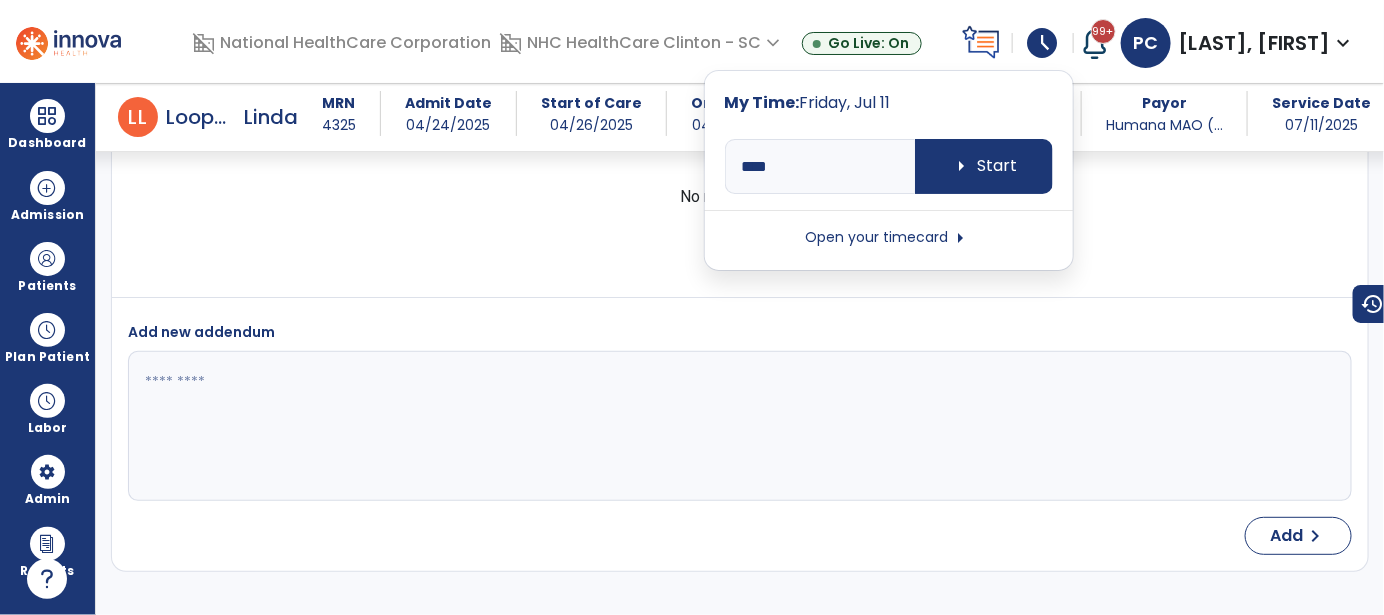 click on "Open your timecard  arrow_right" at bounding box center (889, 238) 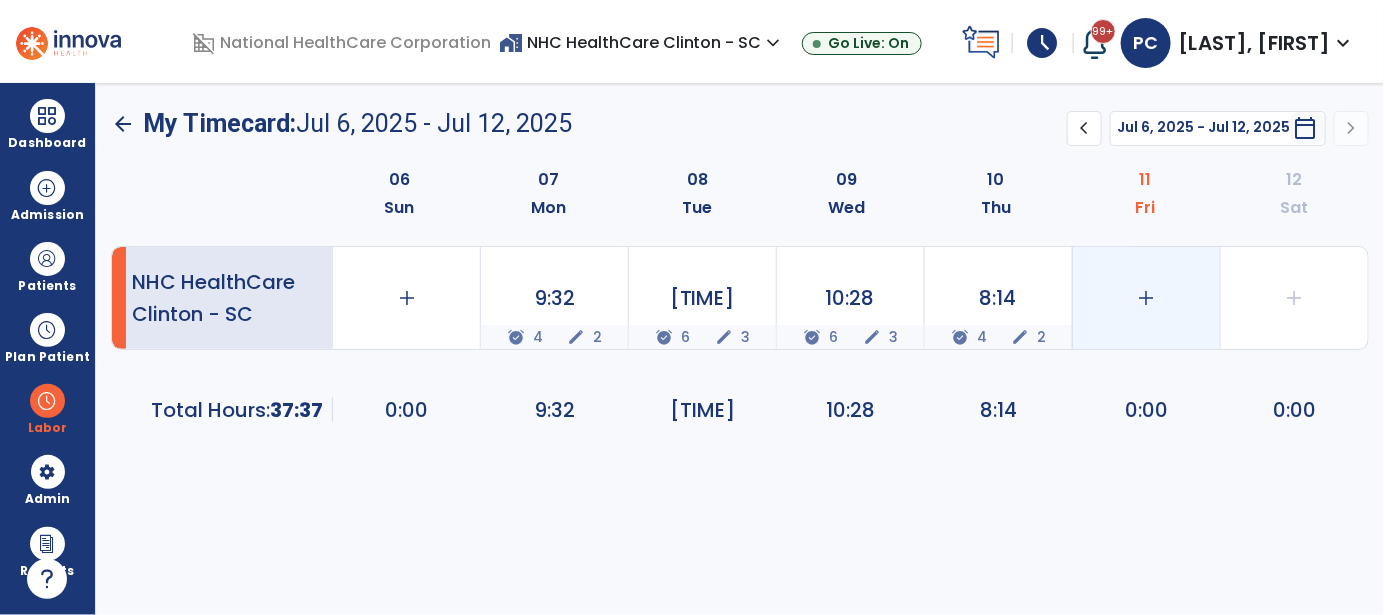 click on "add" 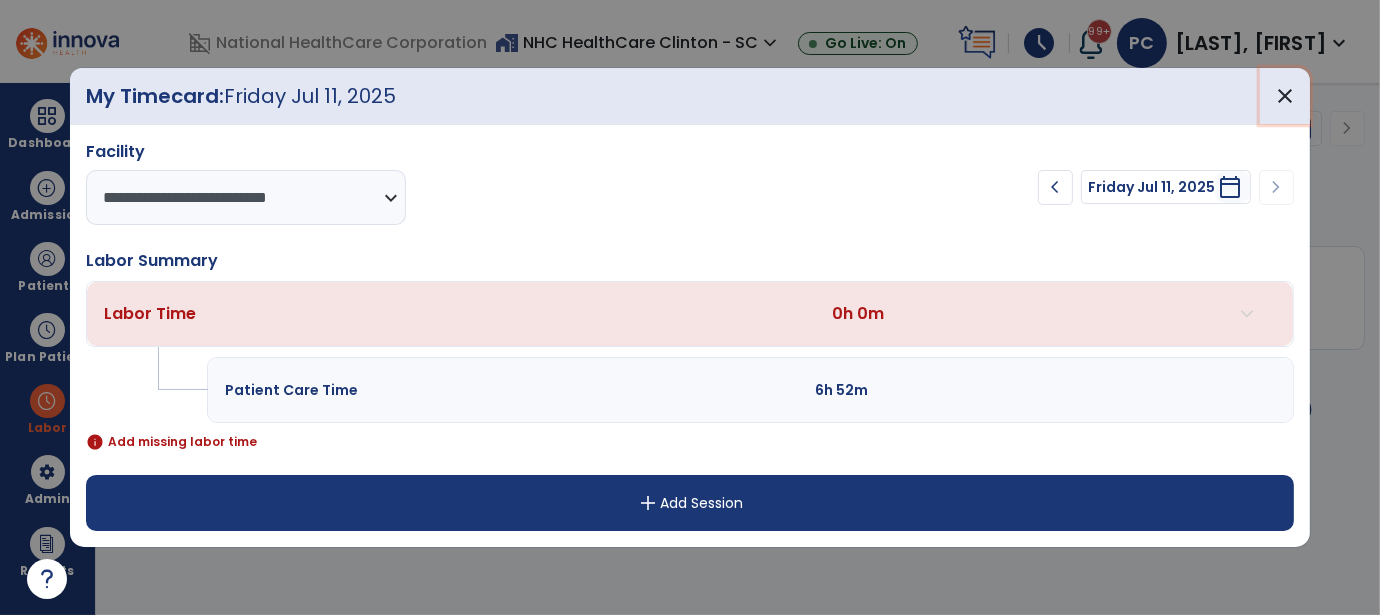 click on "close" at bounding box center (1285, 96) 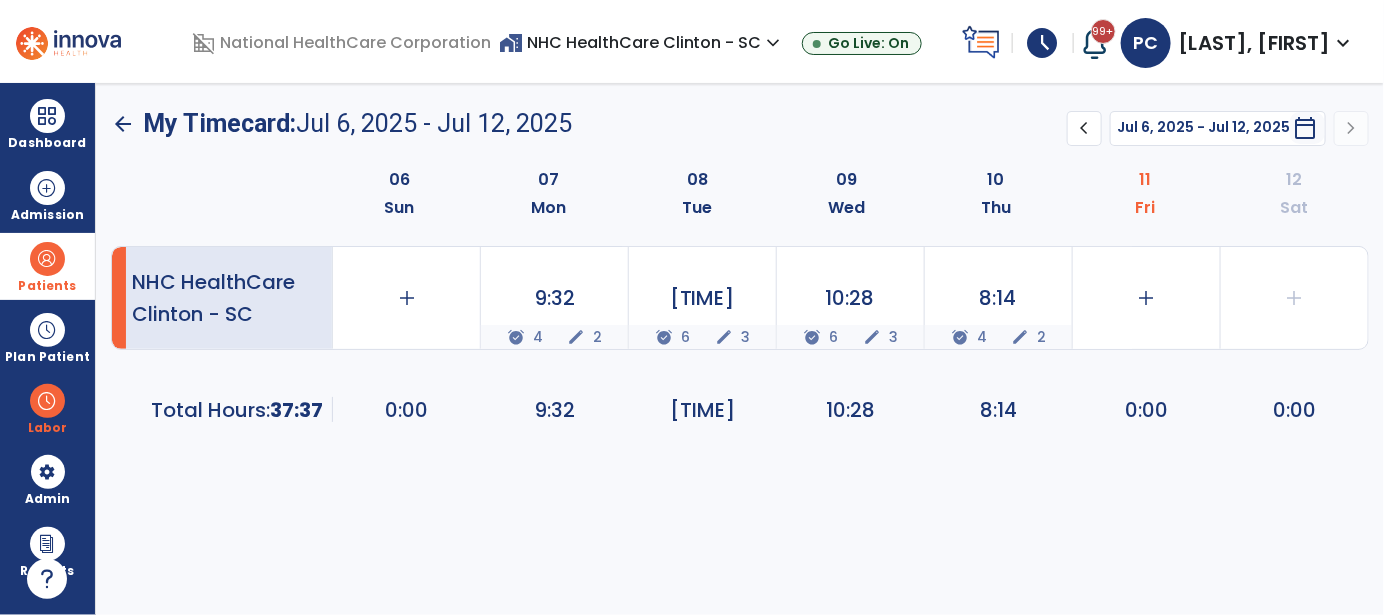 click at bounding box center [47, 259] 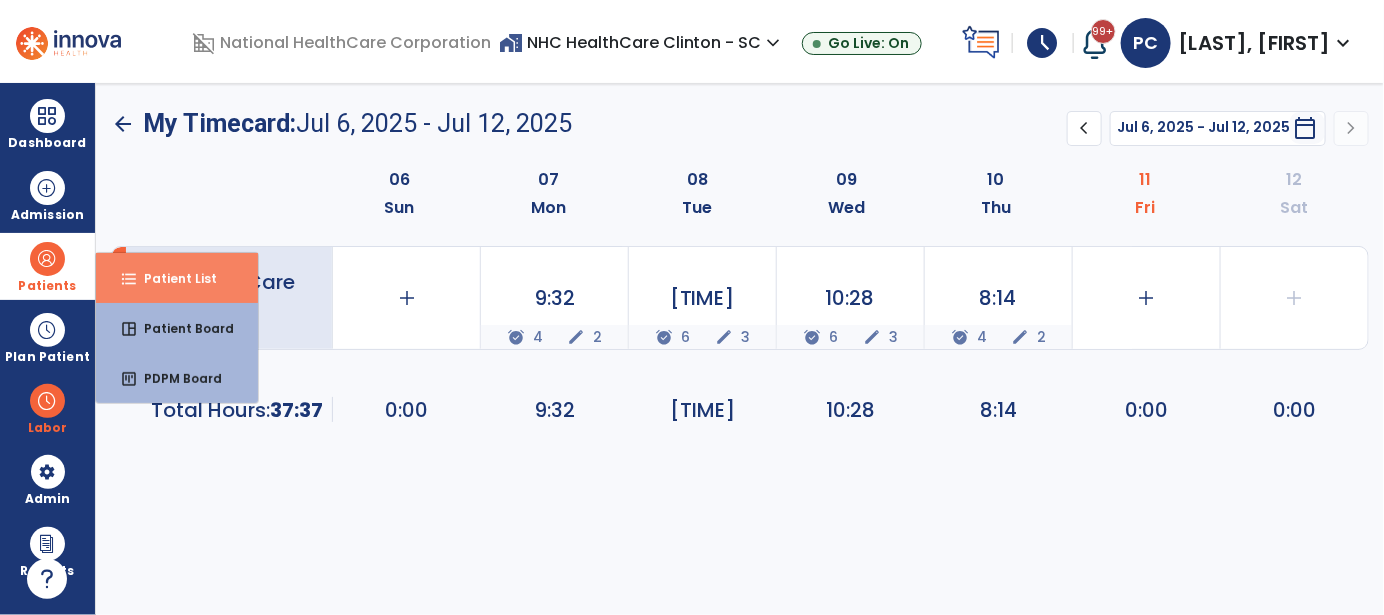 click on "Patient List" at bounding box center [172, 278] 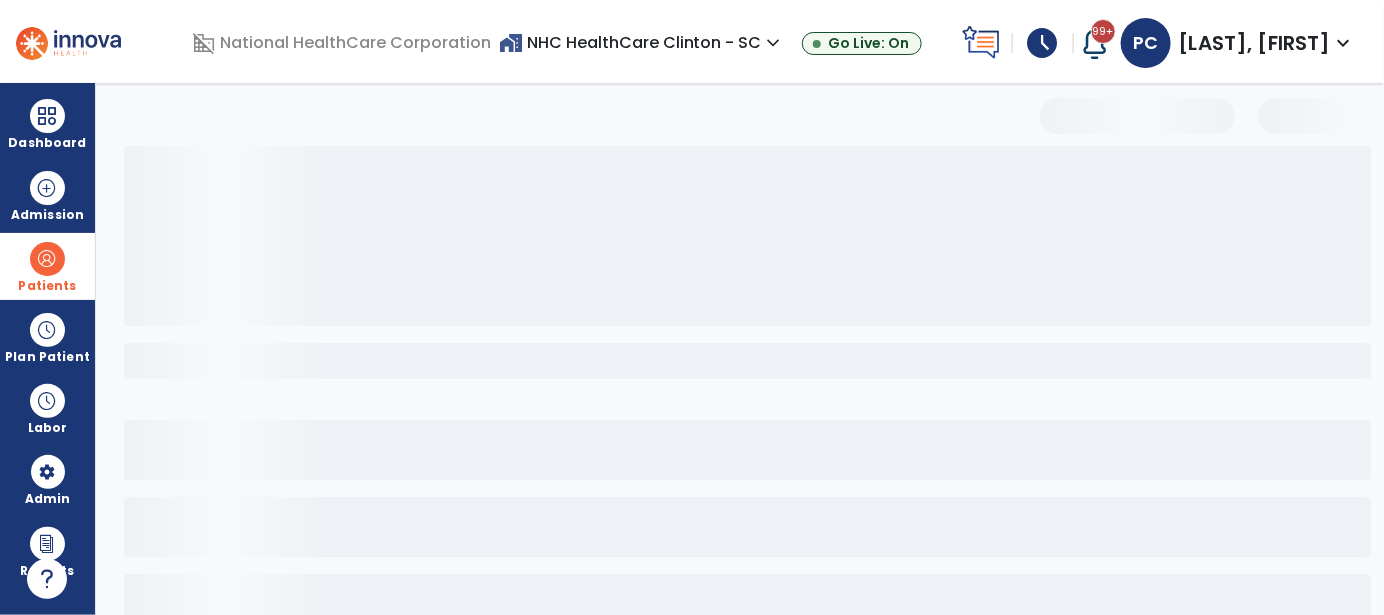 select on "***" 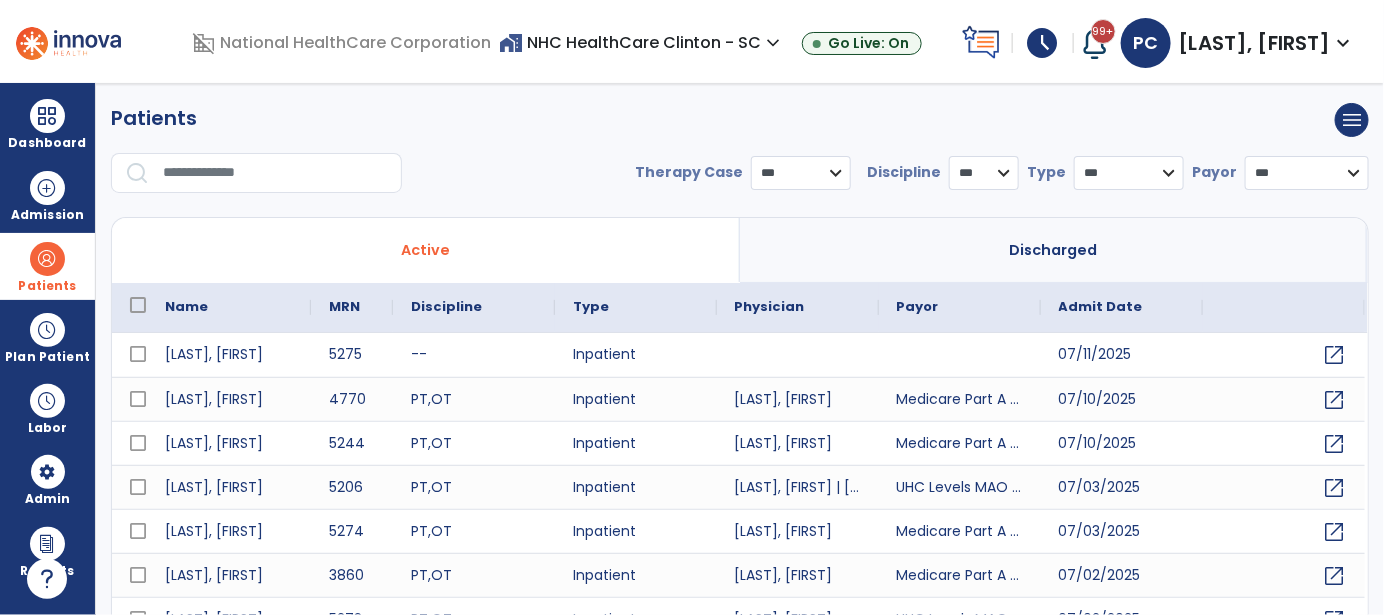 click at bounding box center [275, 173] 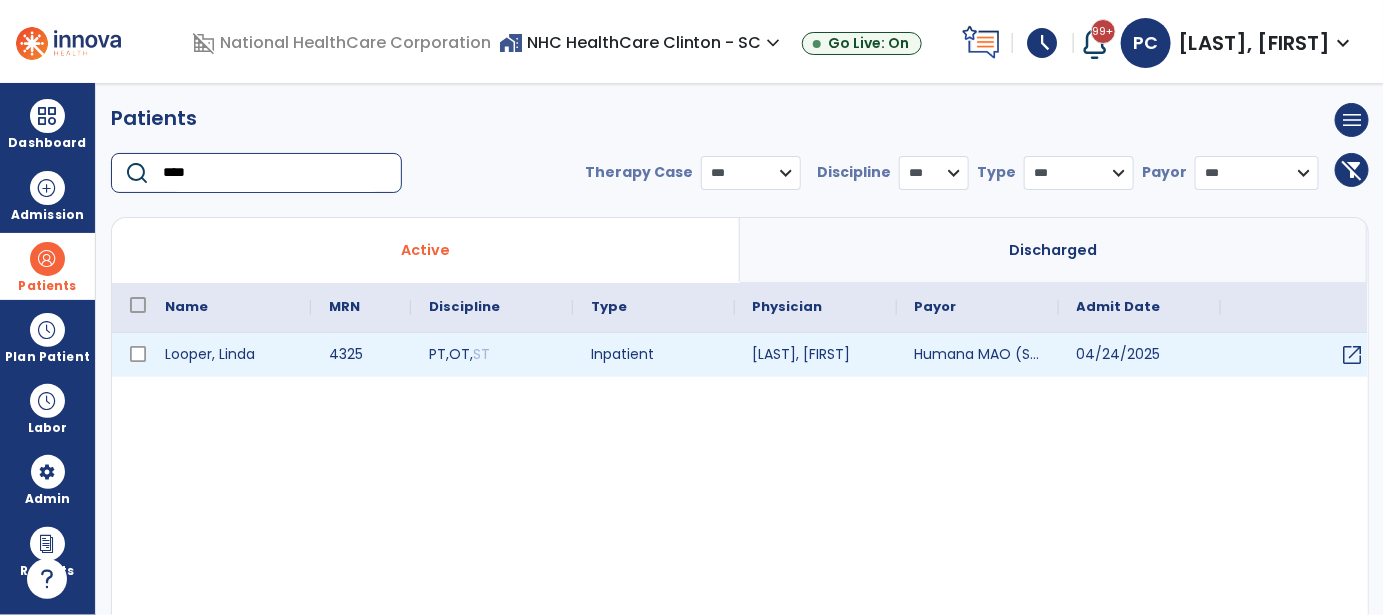 type on "****" 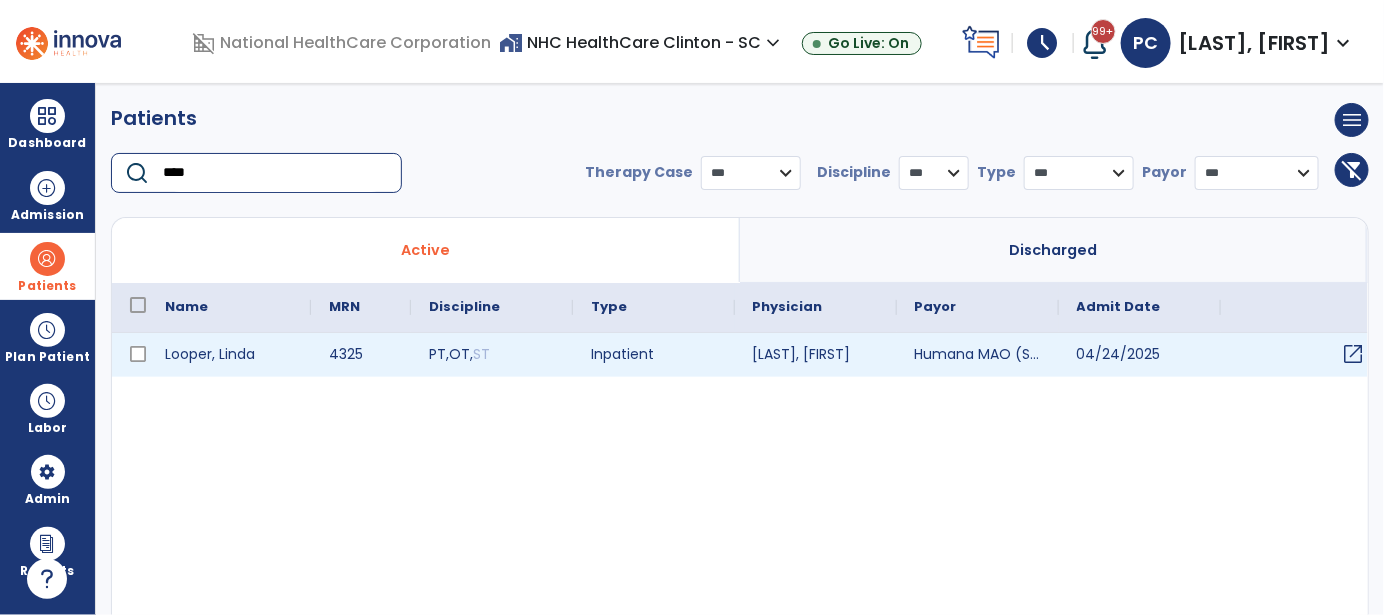 click on "open_in_new" at bounding box center [1354, 354] 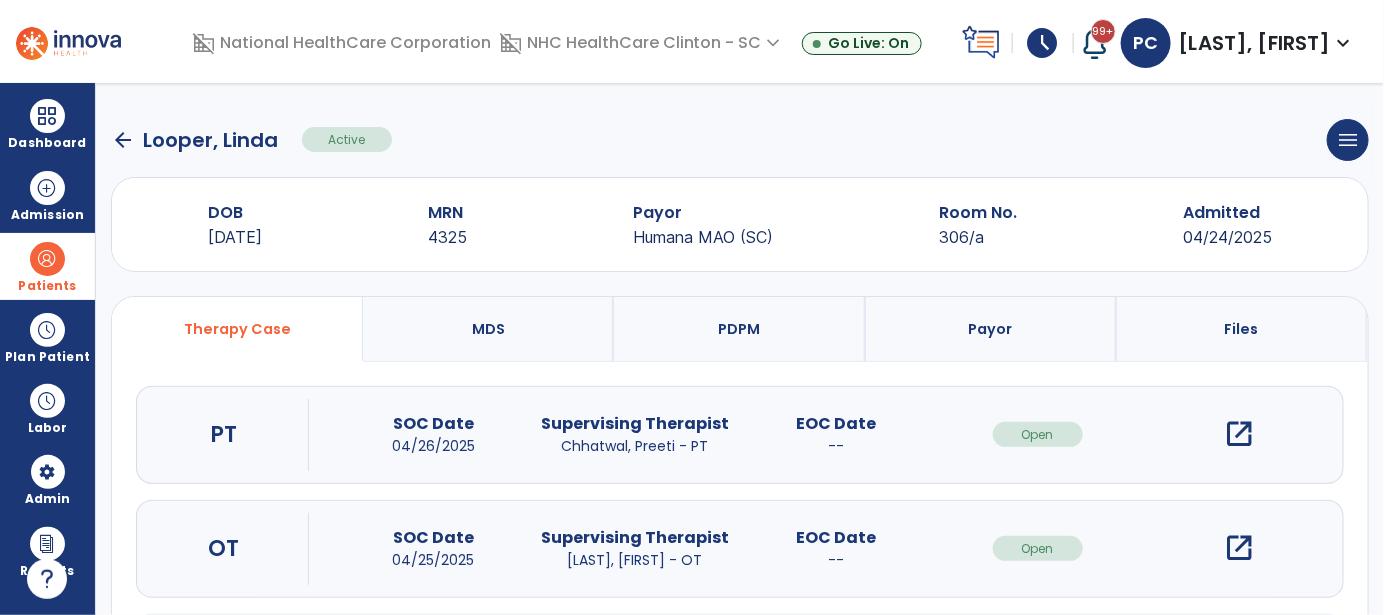 click on "open_in_new" at bounding box center [1239, 434] 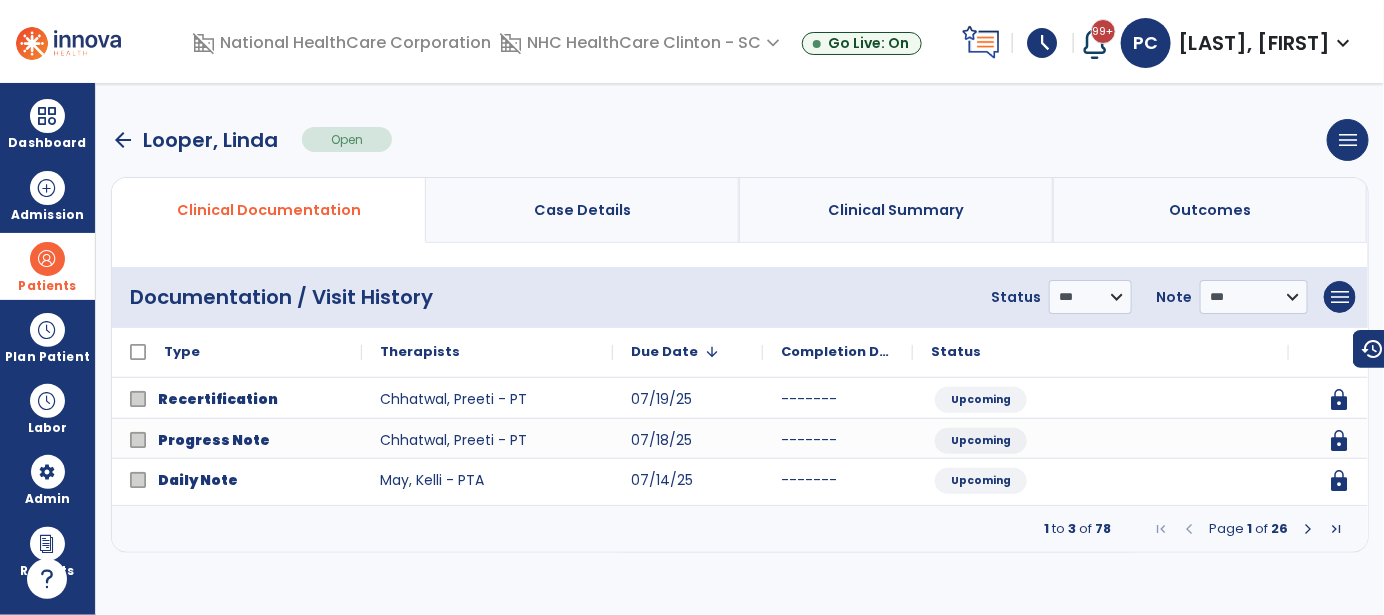 click at bounding box center [1308, 529] 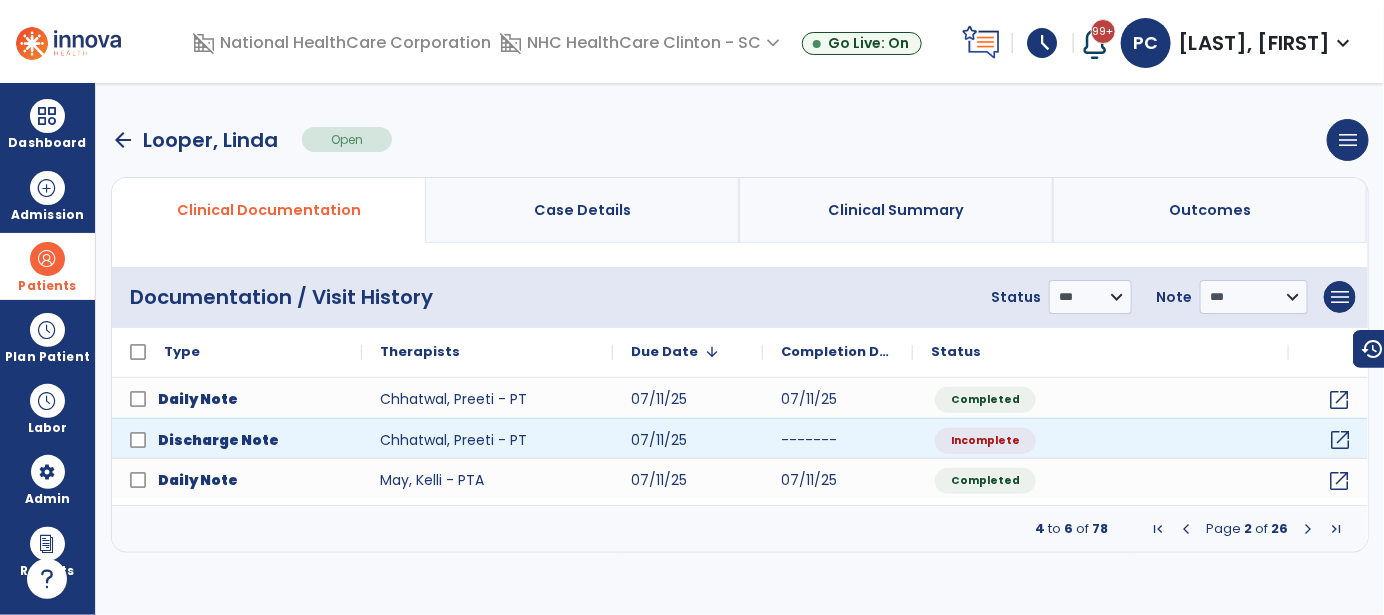 click on "open_in_new" 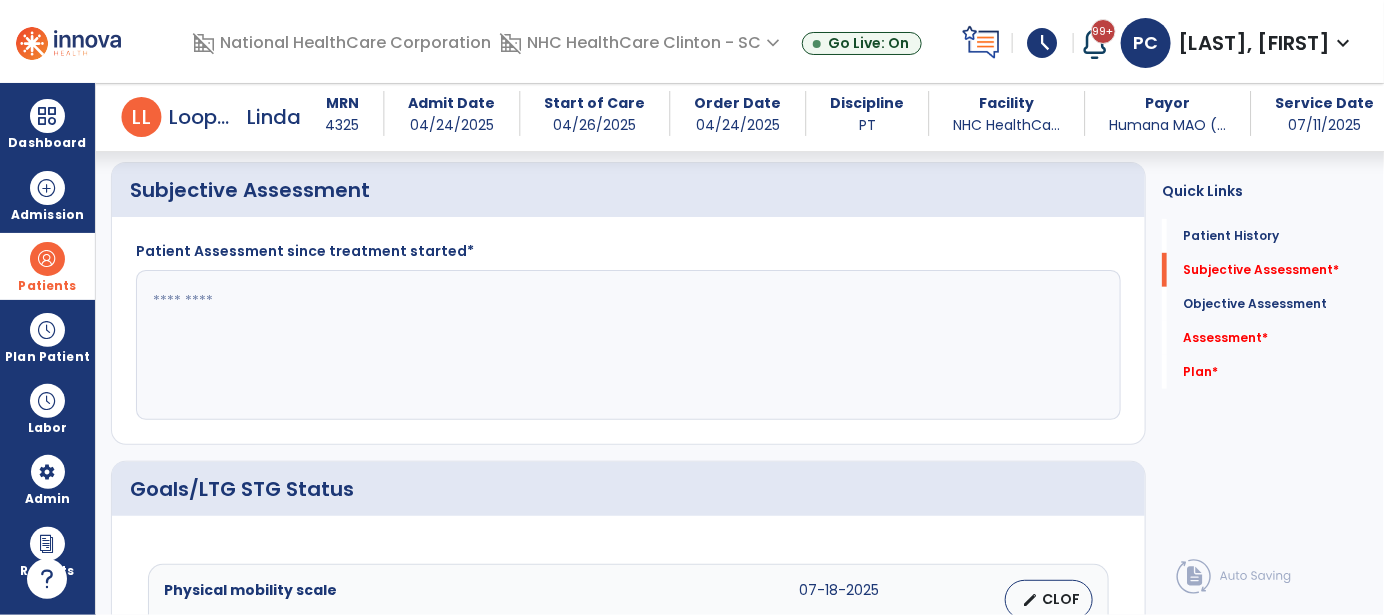 scroll, scrollTop: 400, scrollLeft: 0, axis: vertical 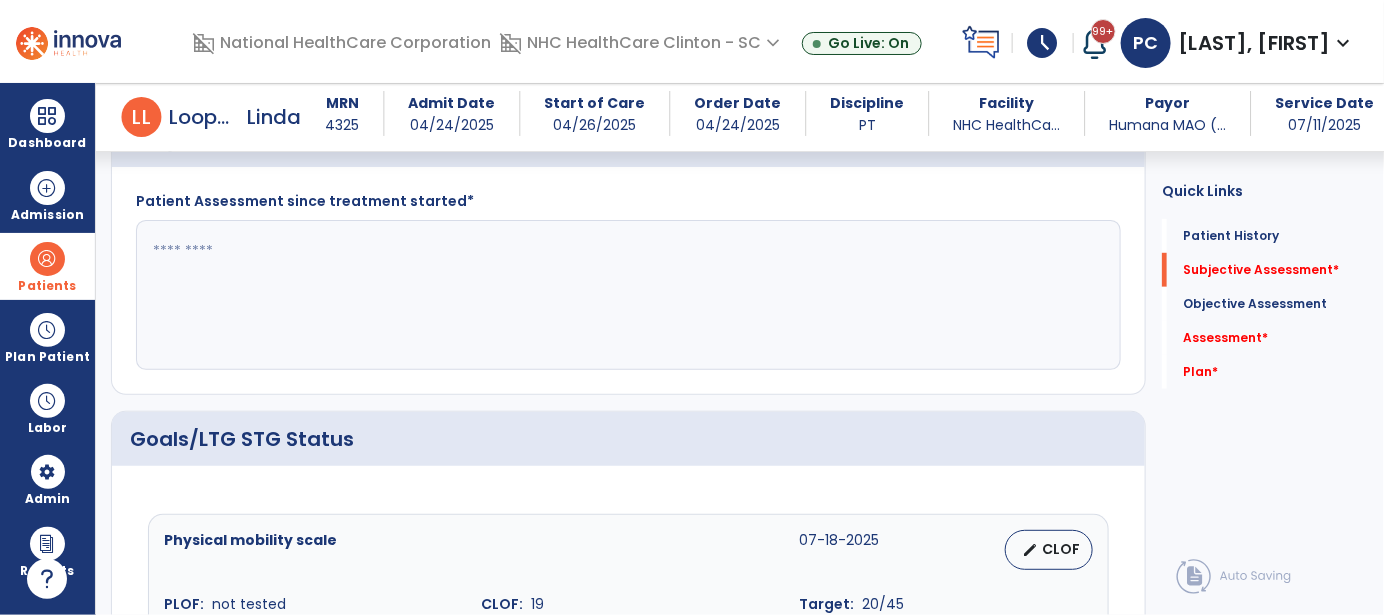 click 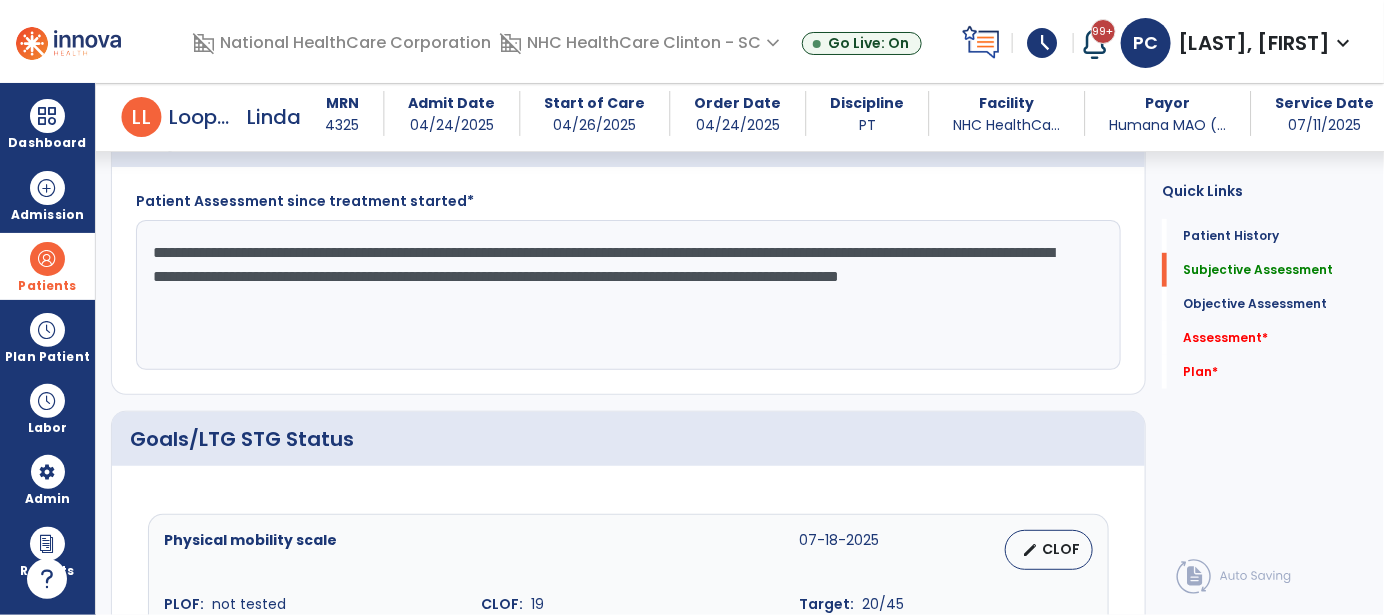 click on "**********" 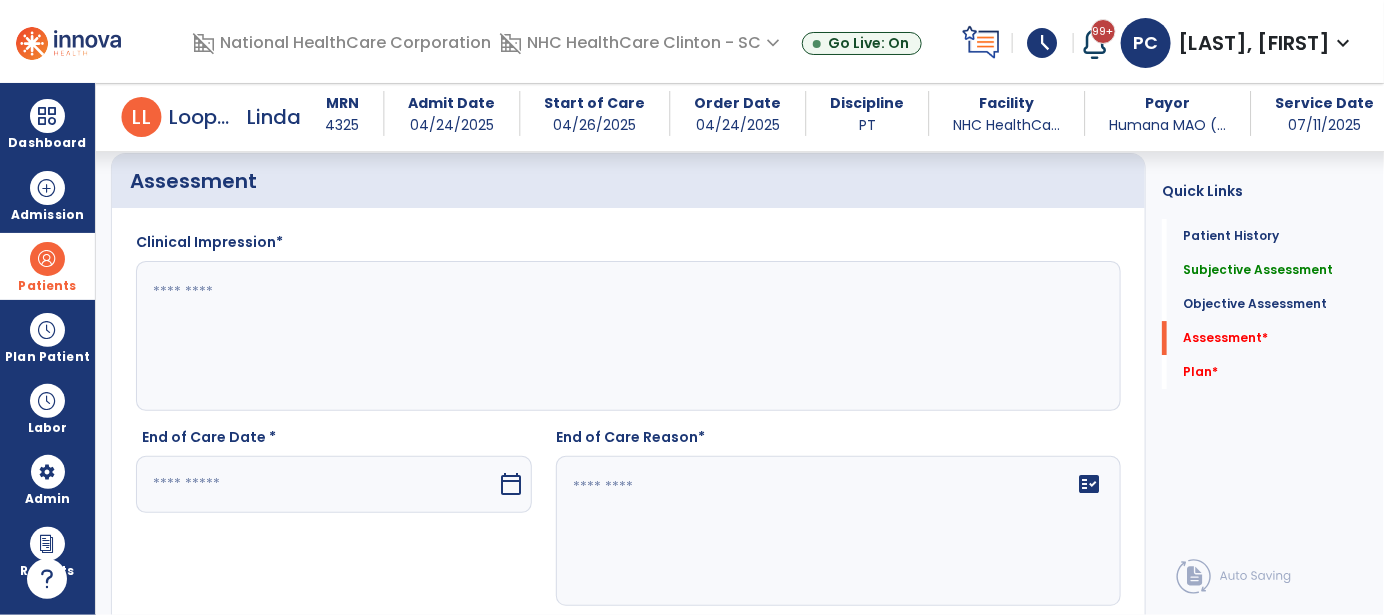 scroll, scrollTop: 2299, scrollLeft: 0, axis: vertical 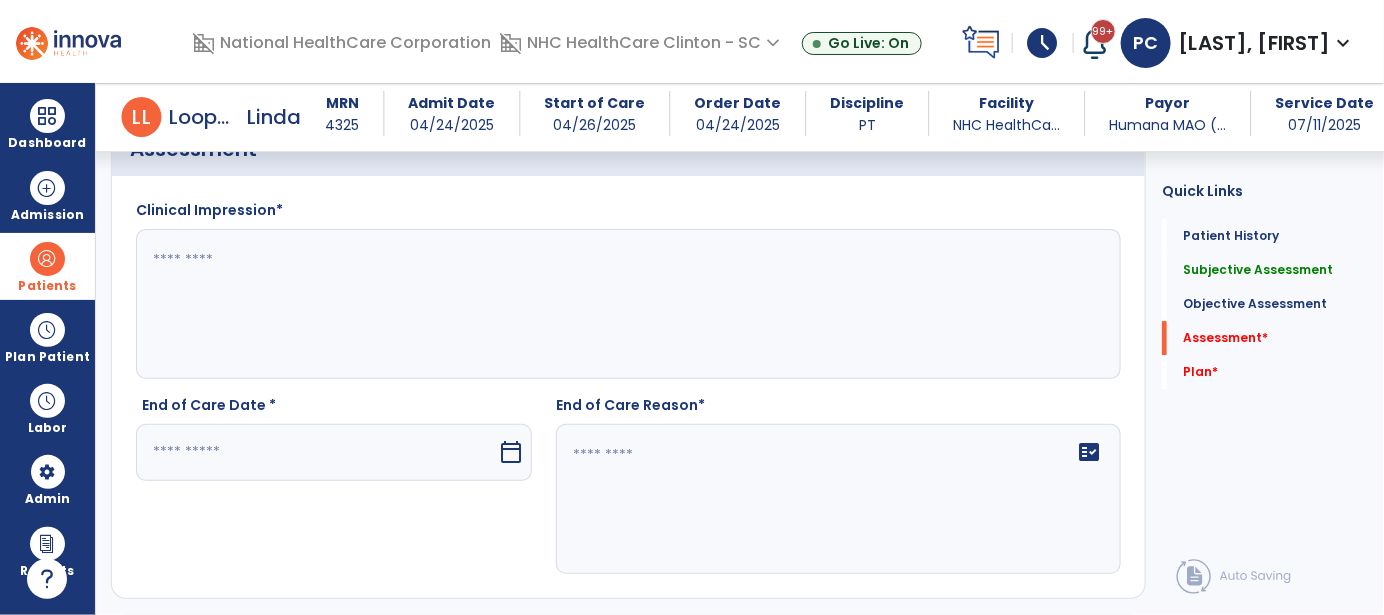 type on "**********" 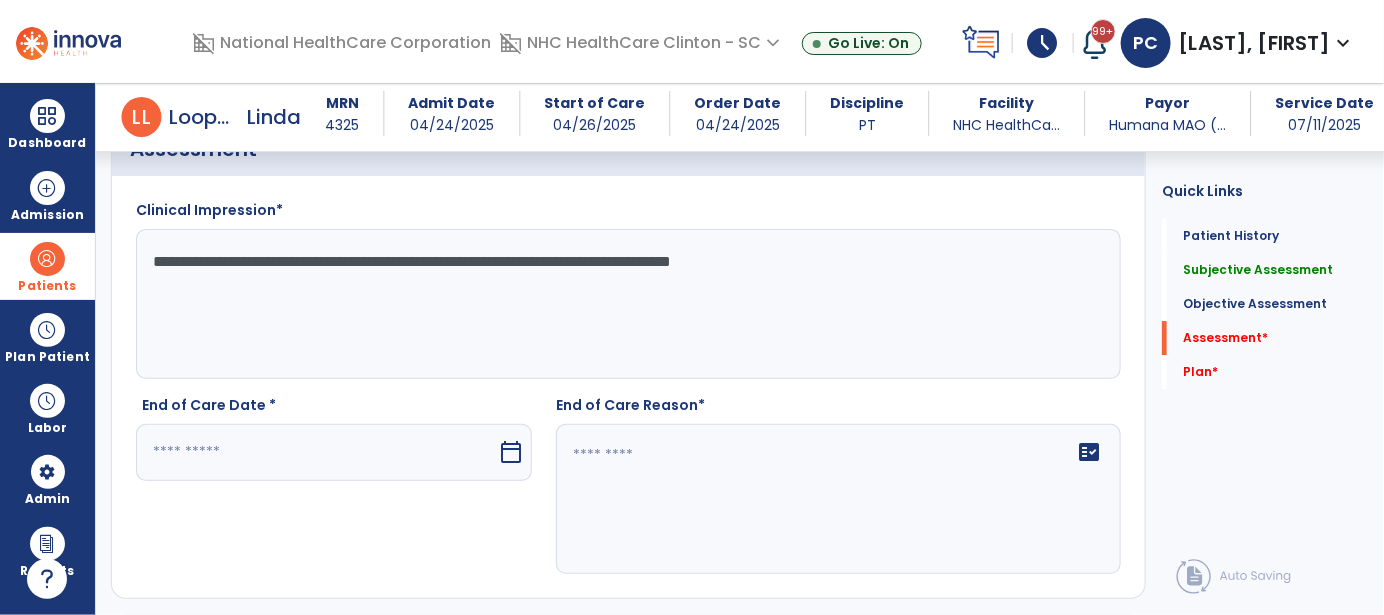click on "**********" 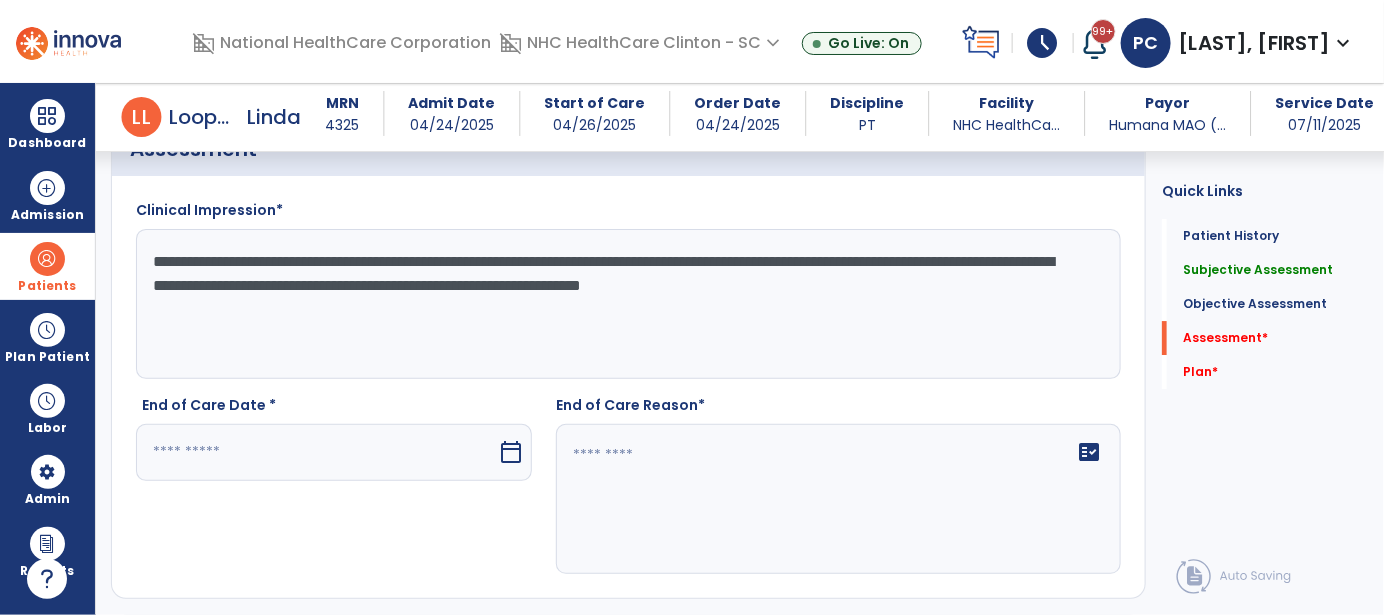 click on "**********" 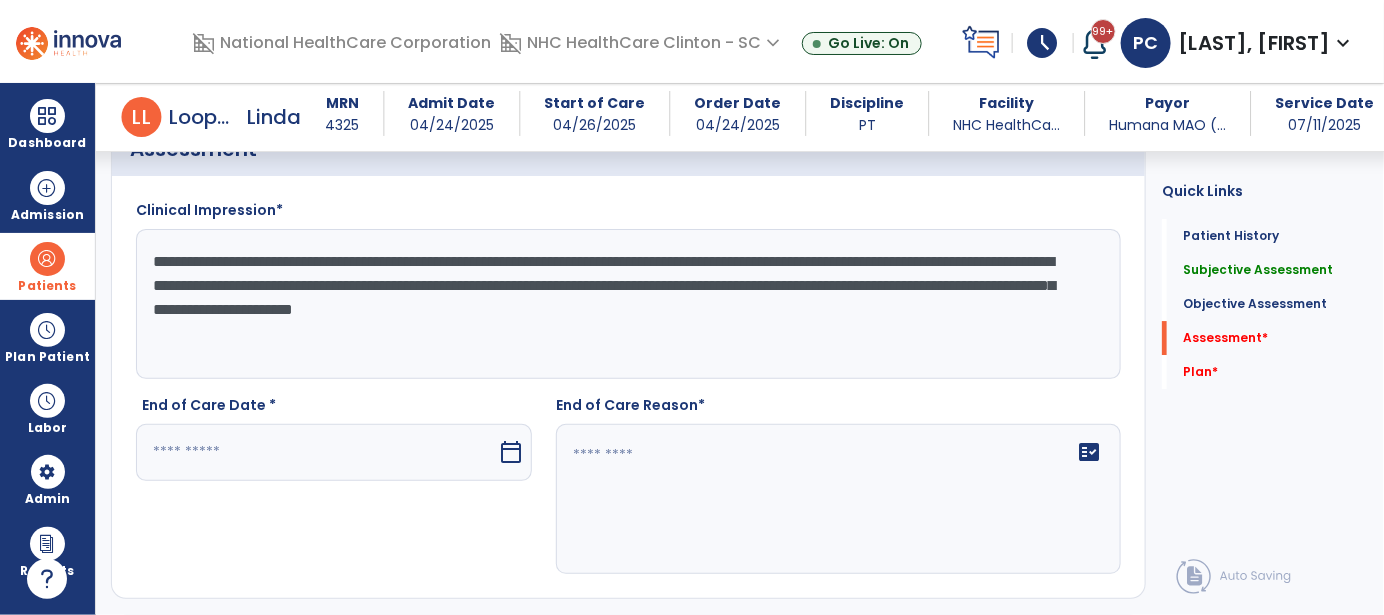 click on "**********" 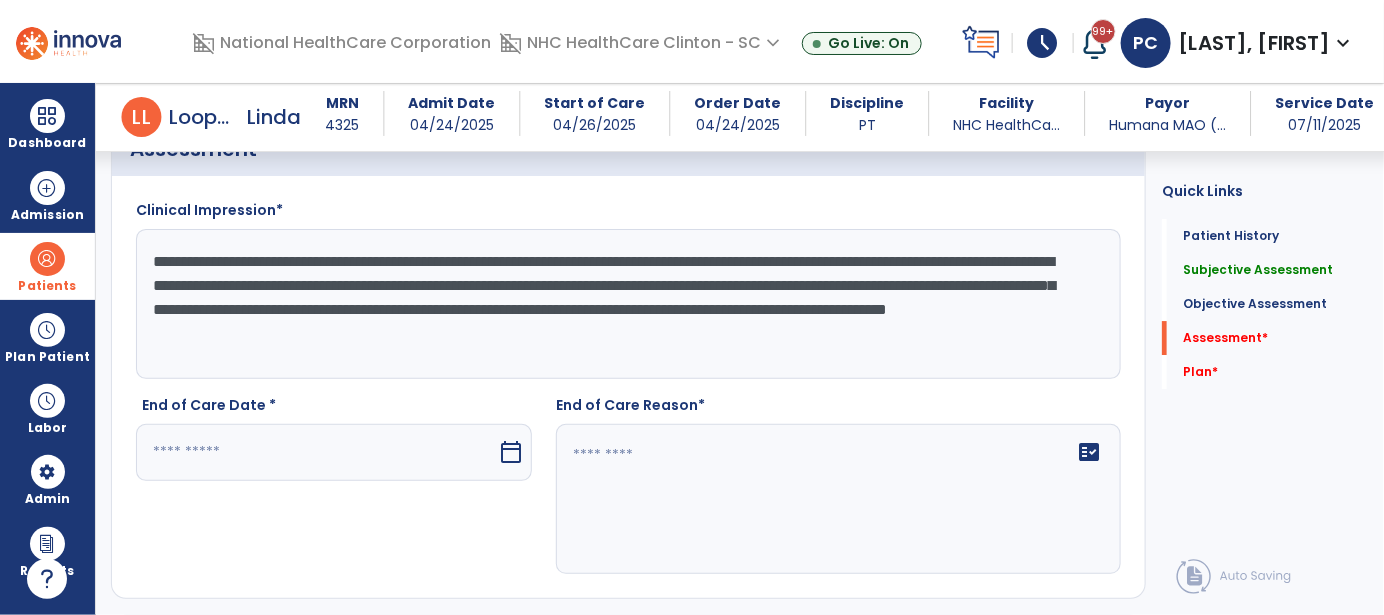 click on "**********" 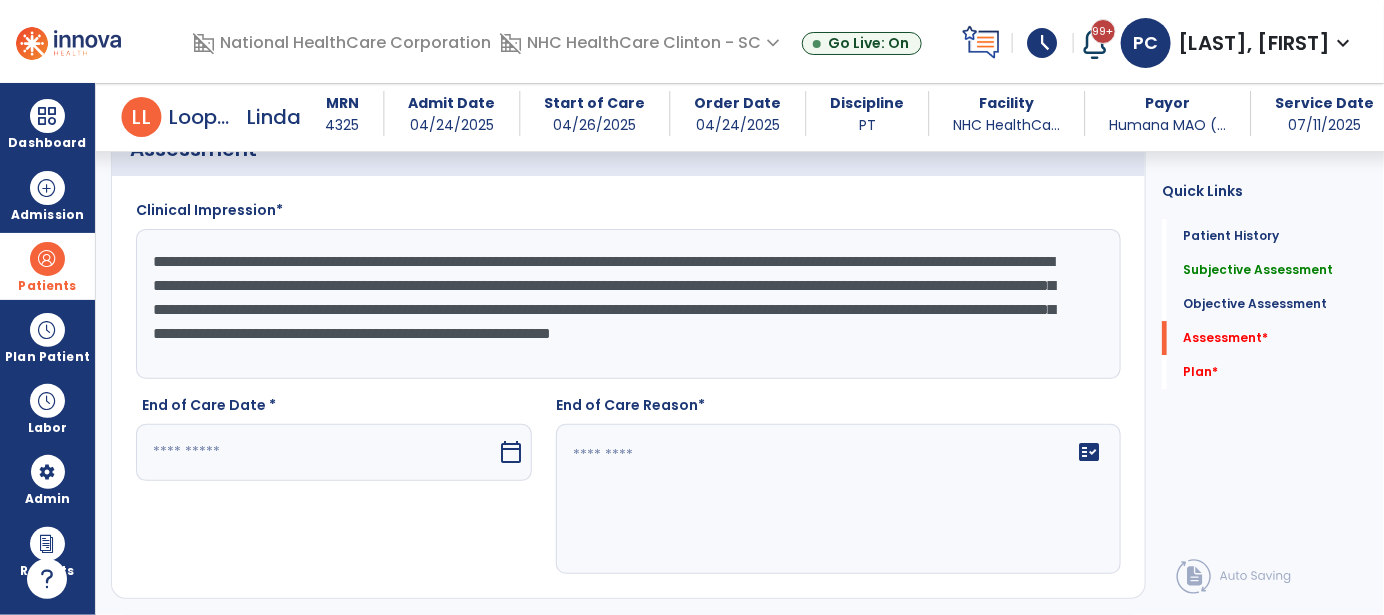 type on "**********" 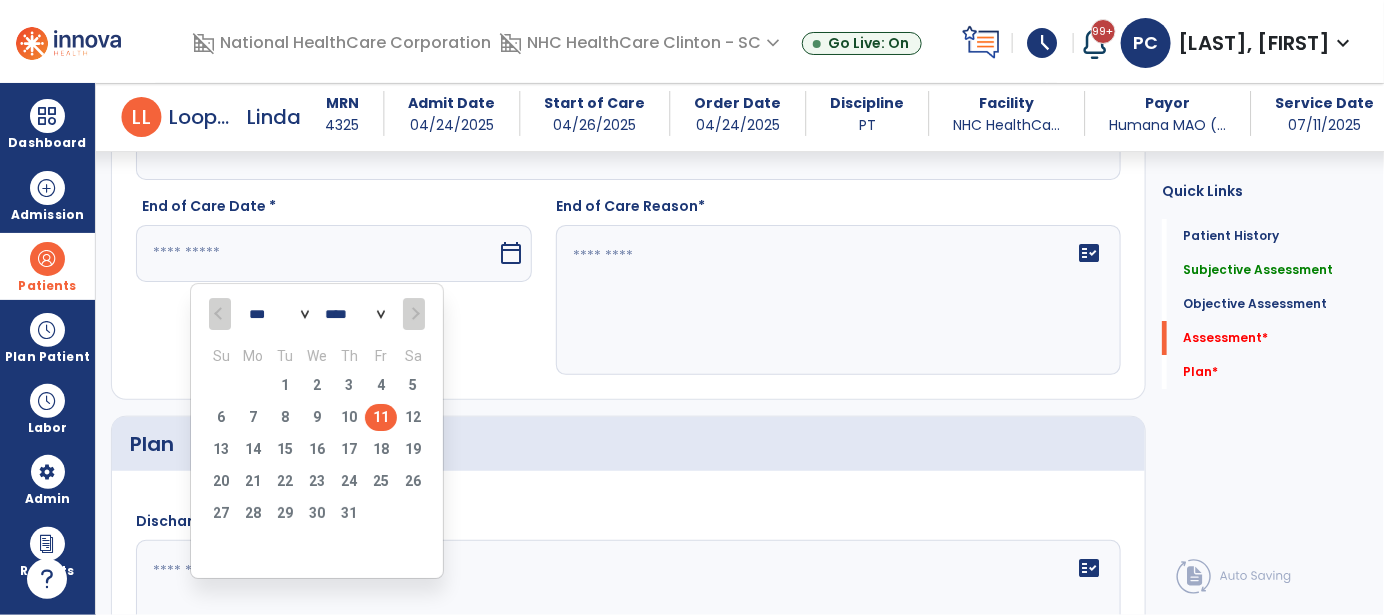 scroll, scrollTop: 2508, scrollLeft: 0, axis: vertical 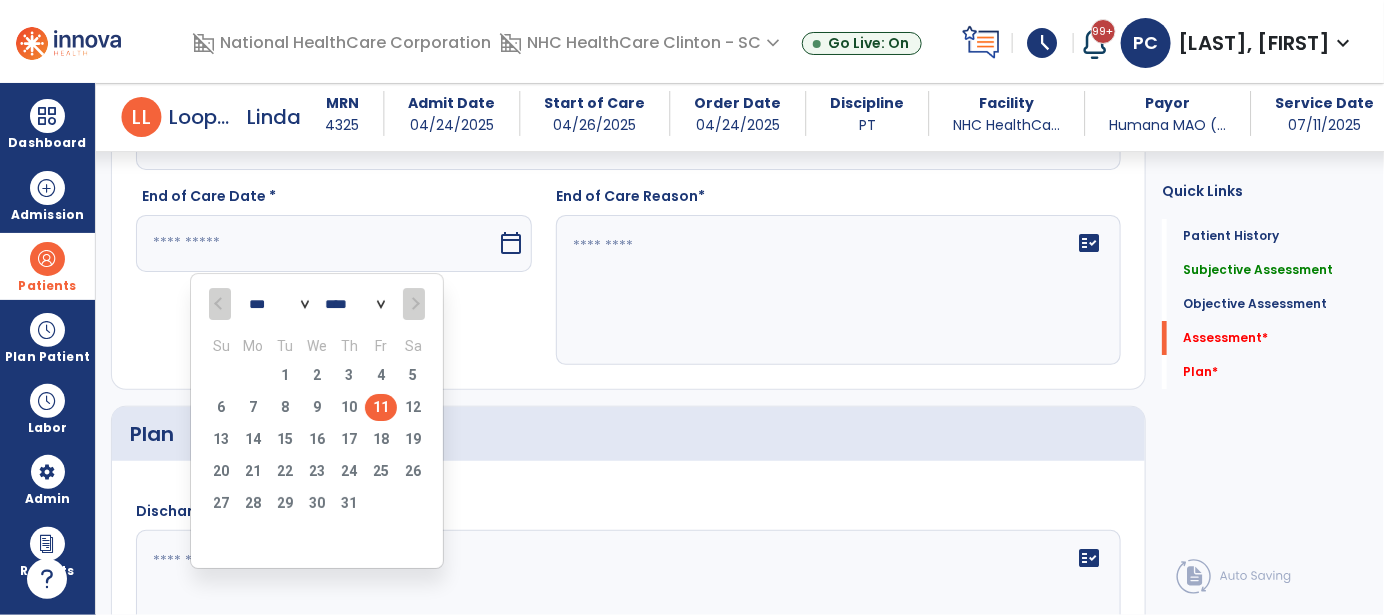 click on "11" at bounding box center (381, 407) 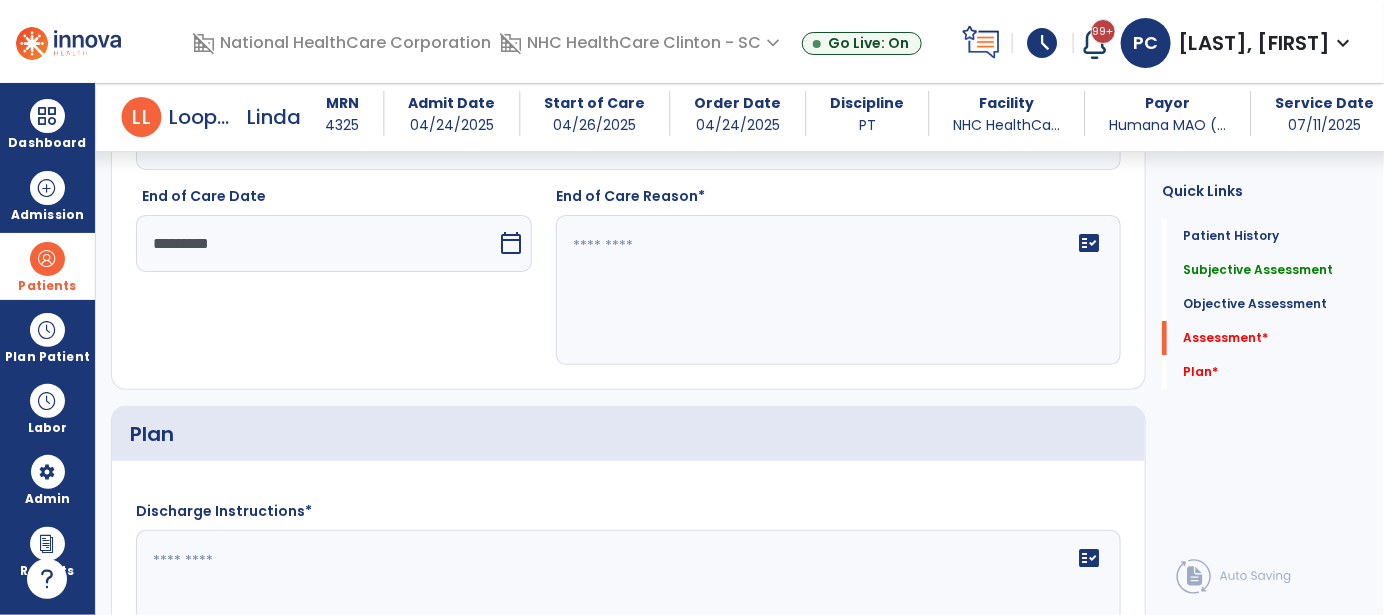 click on "fact_check" 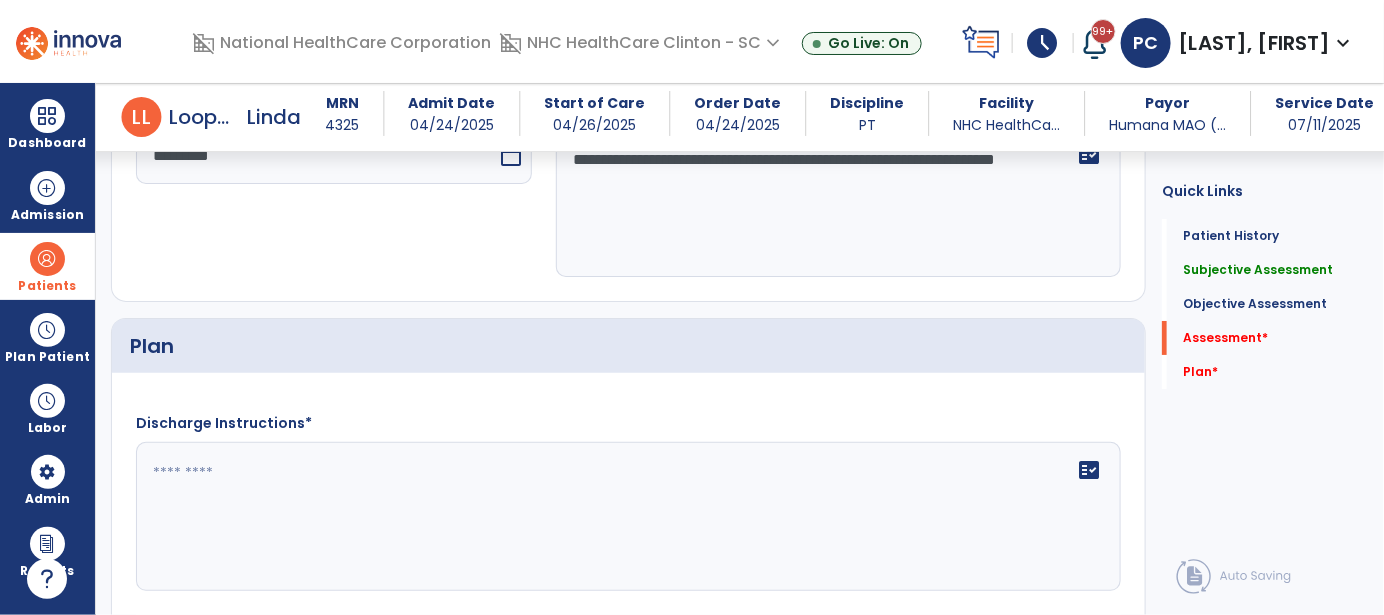 scroll, scrollTop: 2808, scrollLeft: 0, axis: vertical 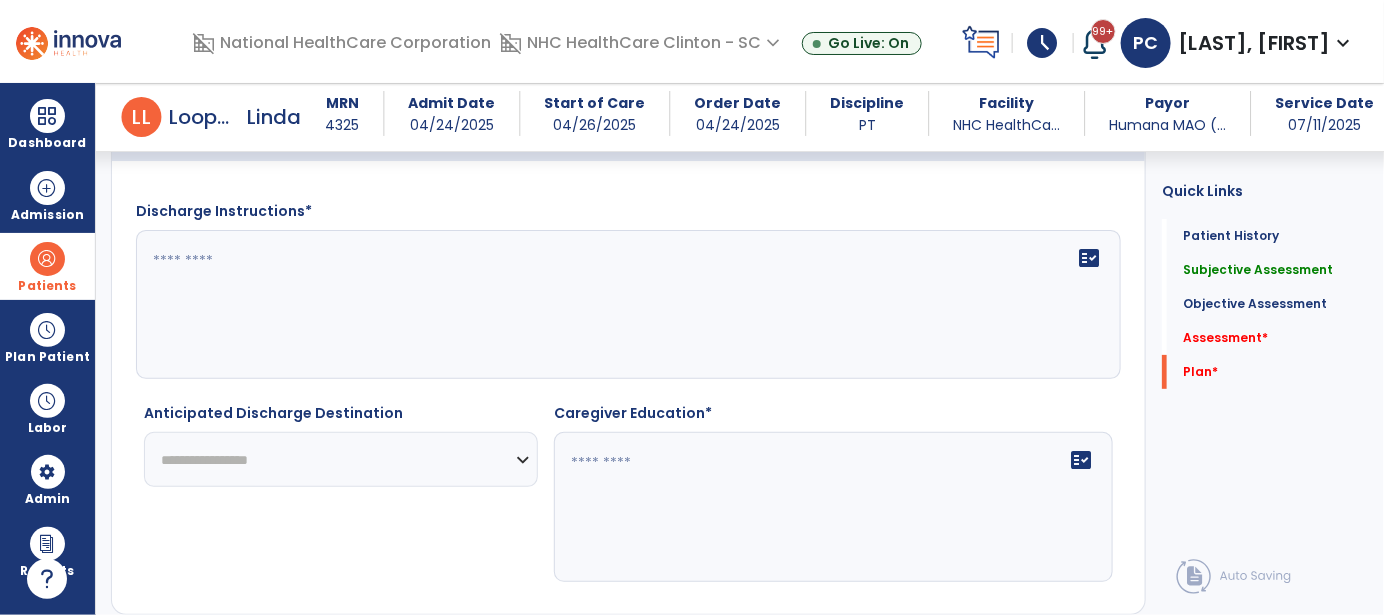 type on "**********" 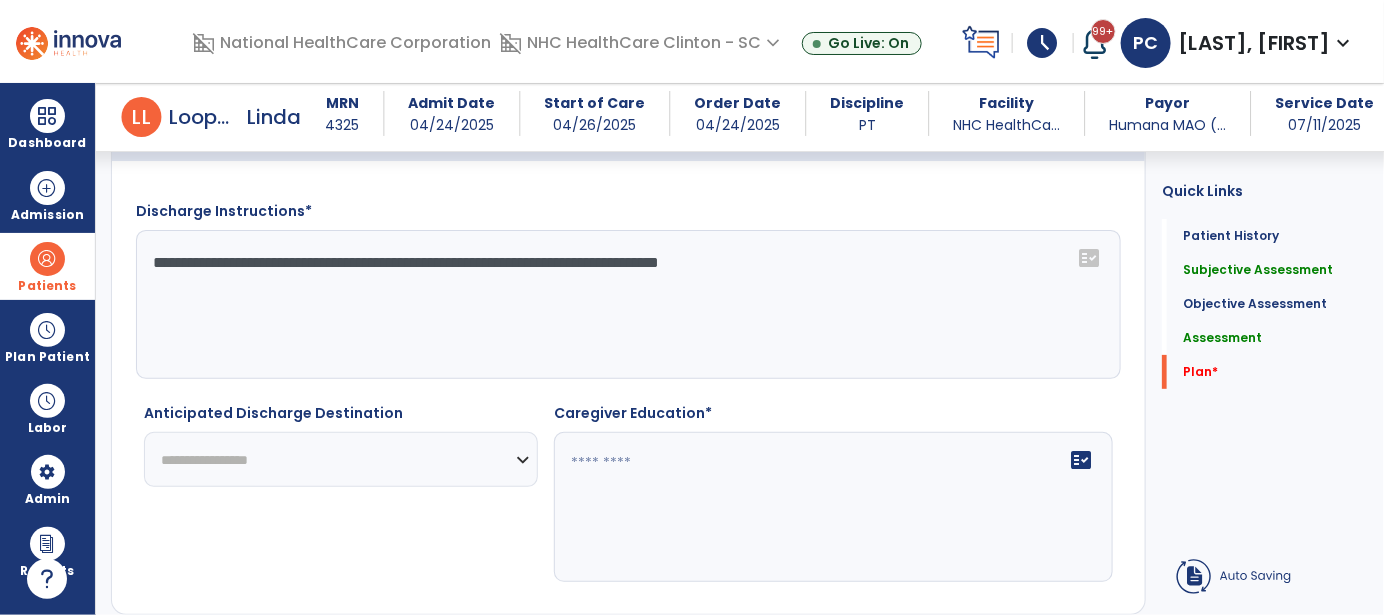 click on "**********" 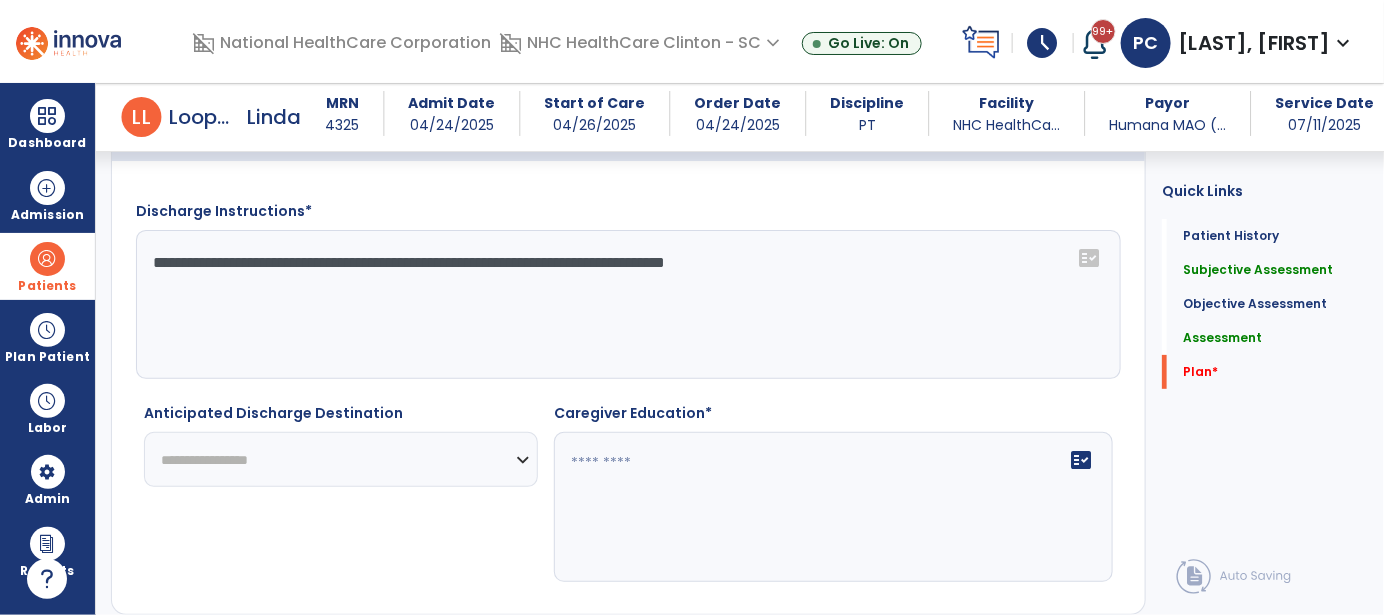 click on "**********" 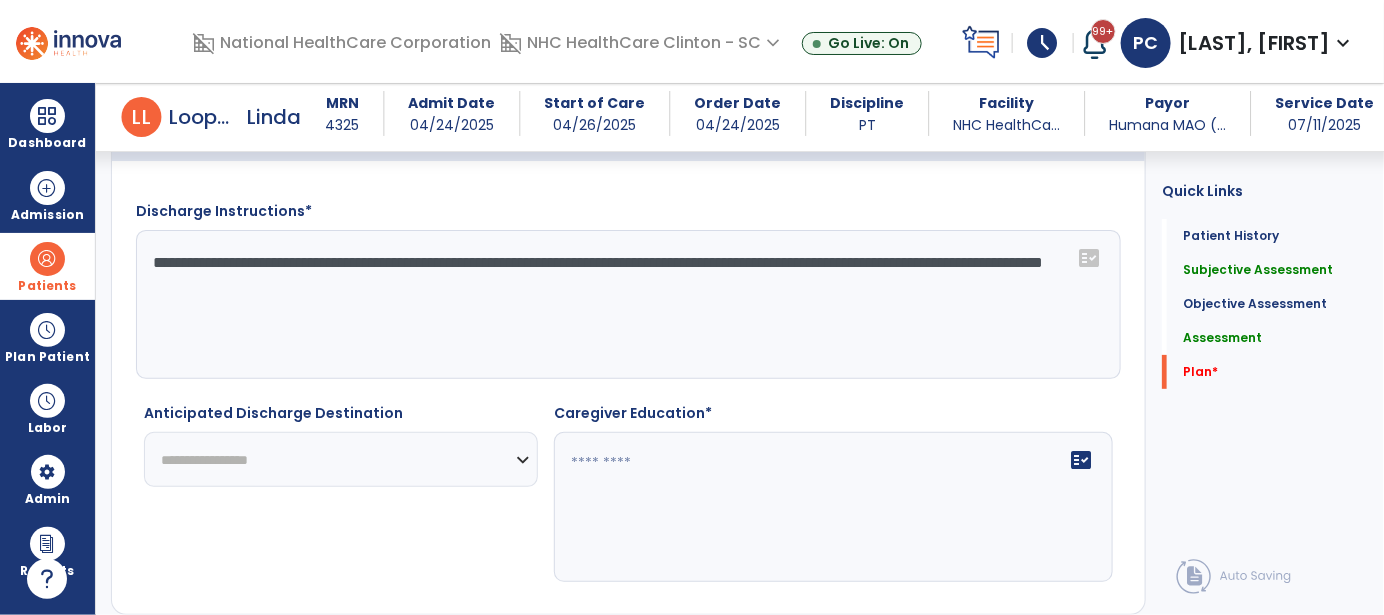 type on "**********" 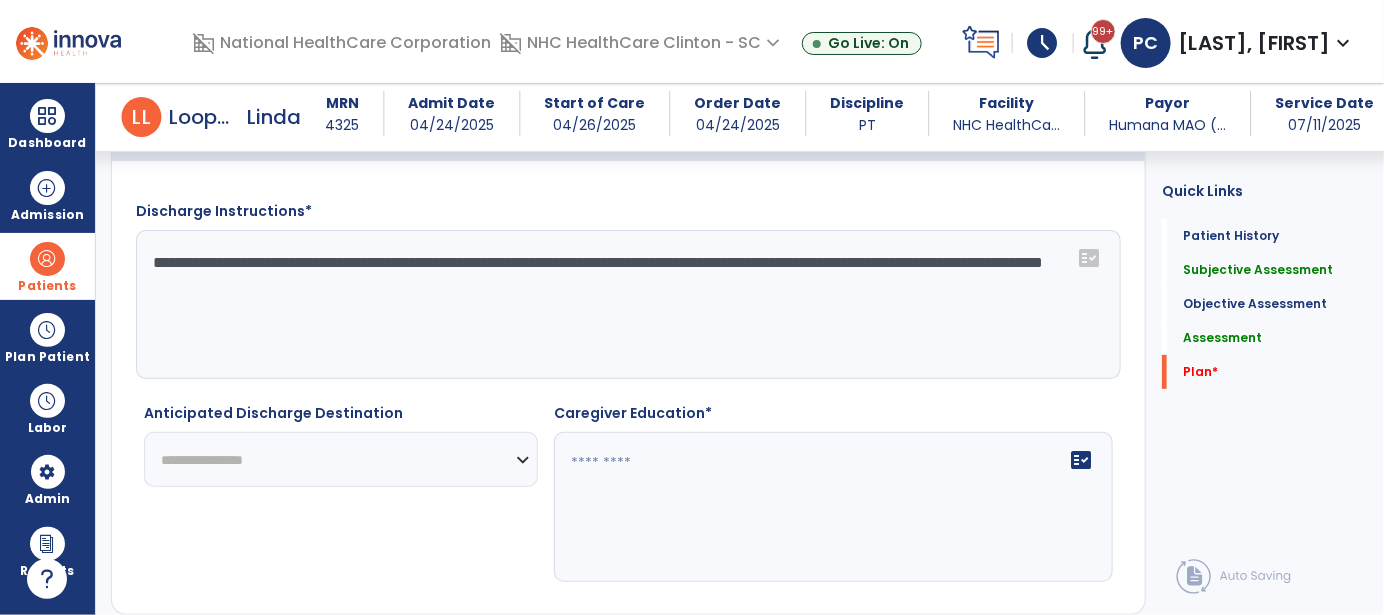 click on "**********" 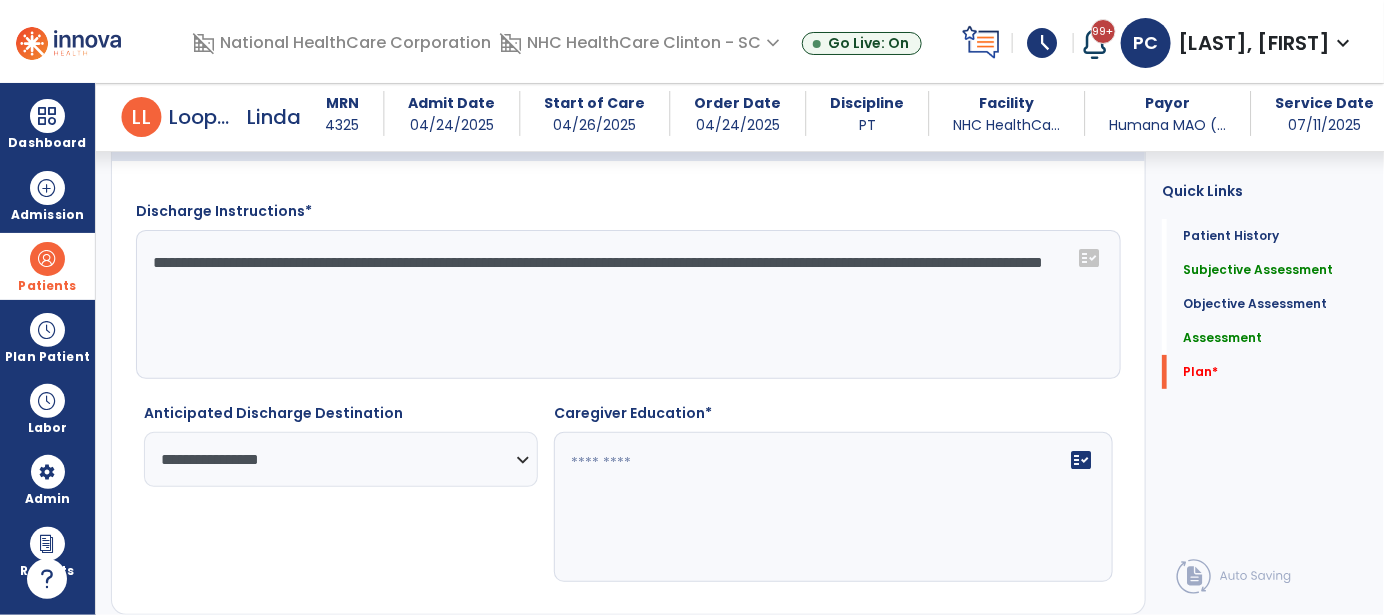 click on "fact_check" 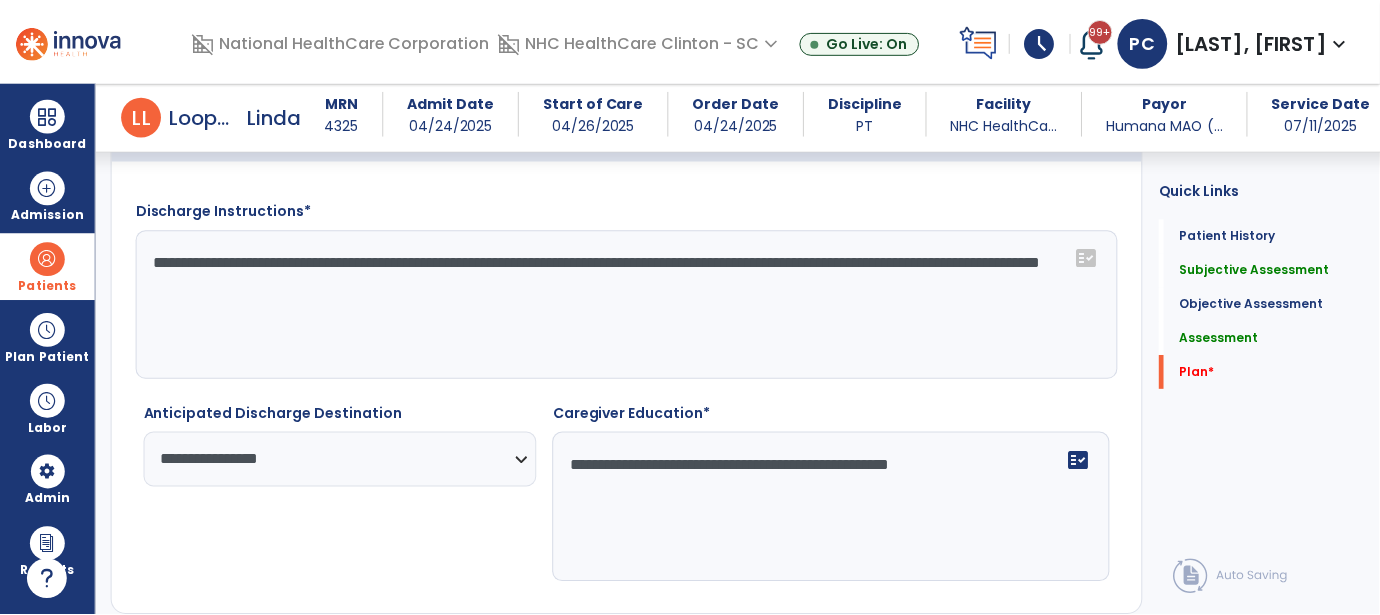 scroll, scrollTop: 2867, scrollLeft: 0, axis: vertical 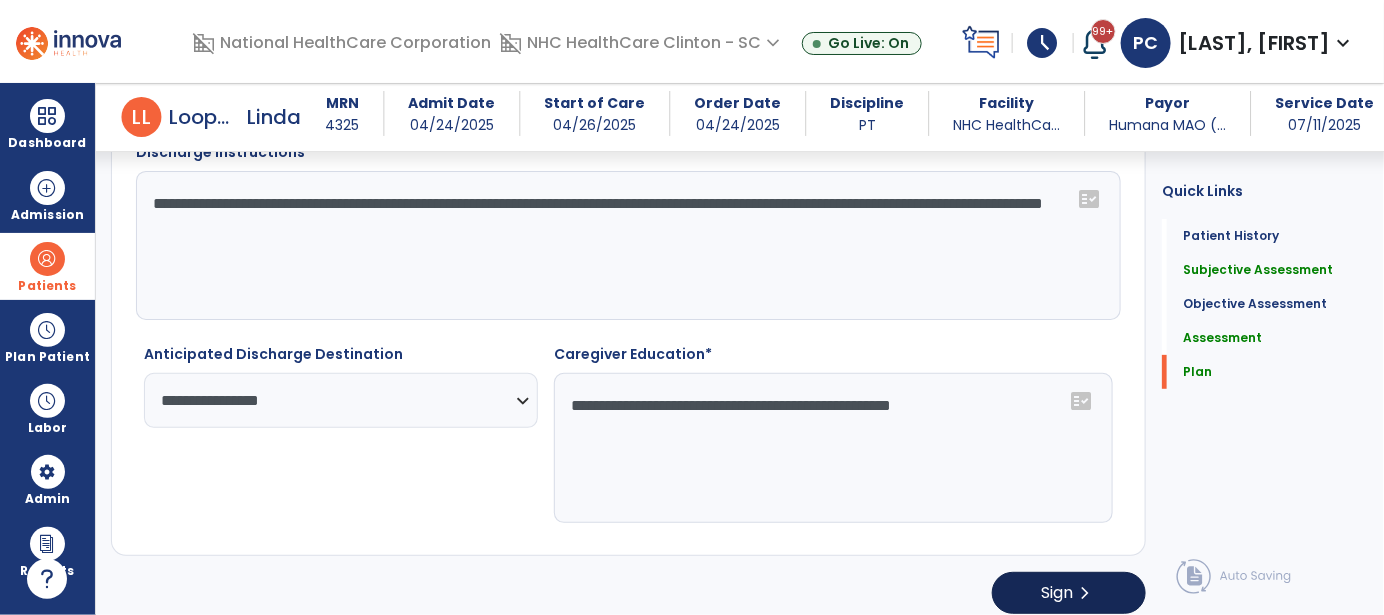 type on "**********" 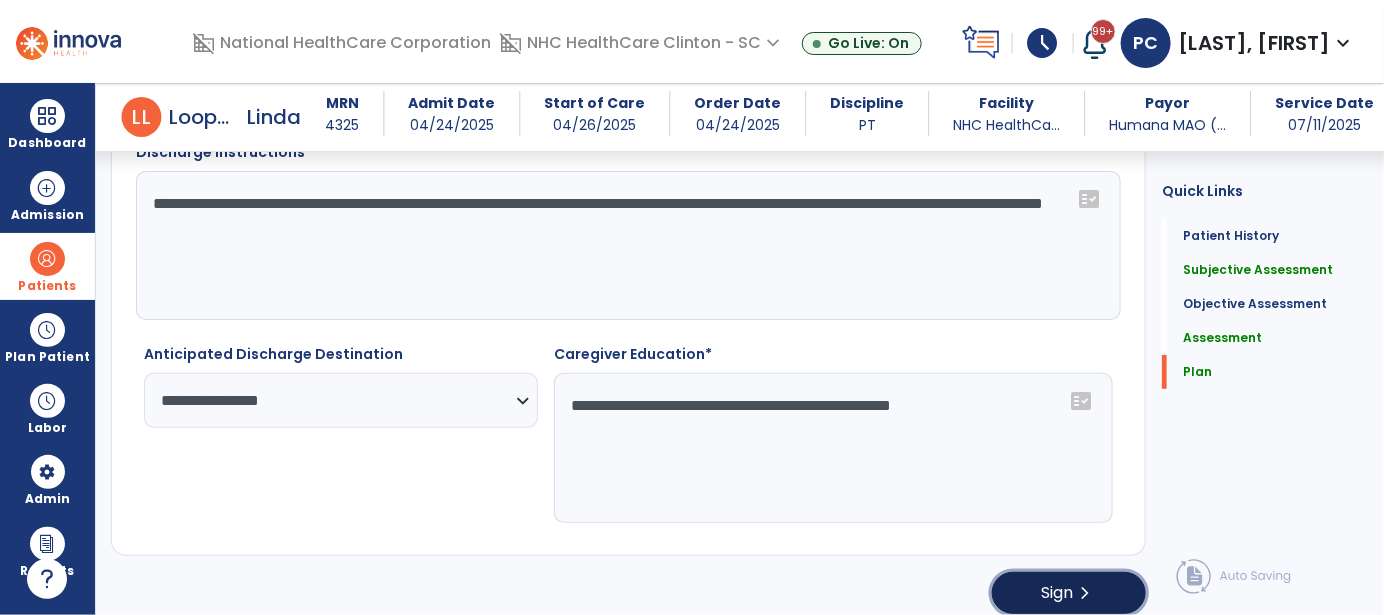 click on "chevron_right" 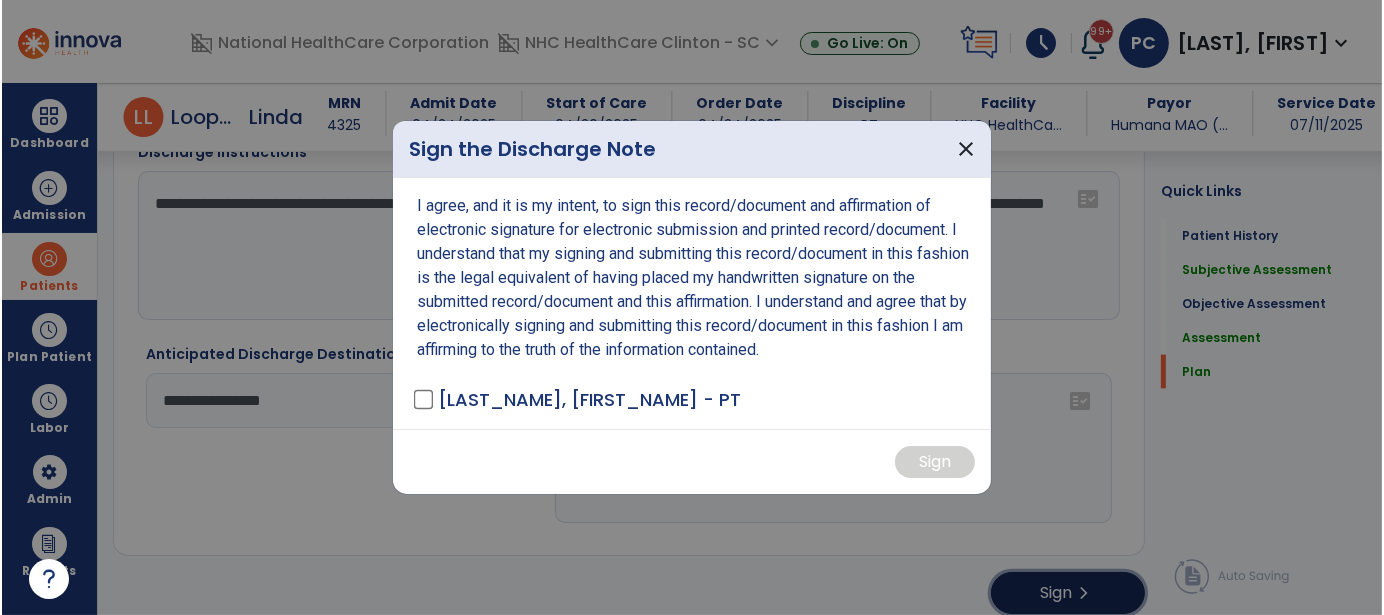 scroll, scrollTop: 2867, scrollLeft: 0, axis: vertical 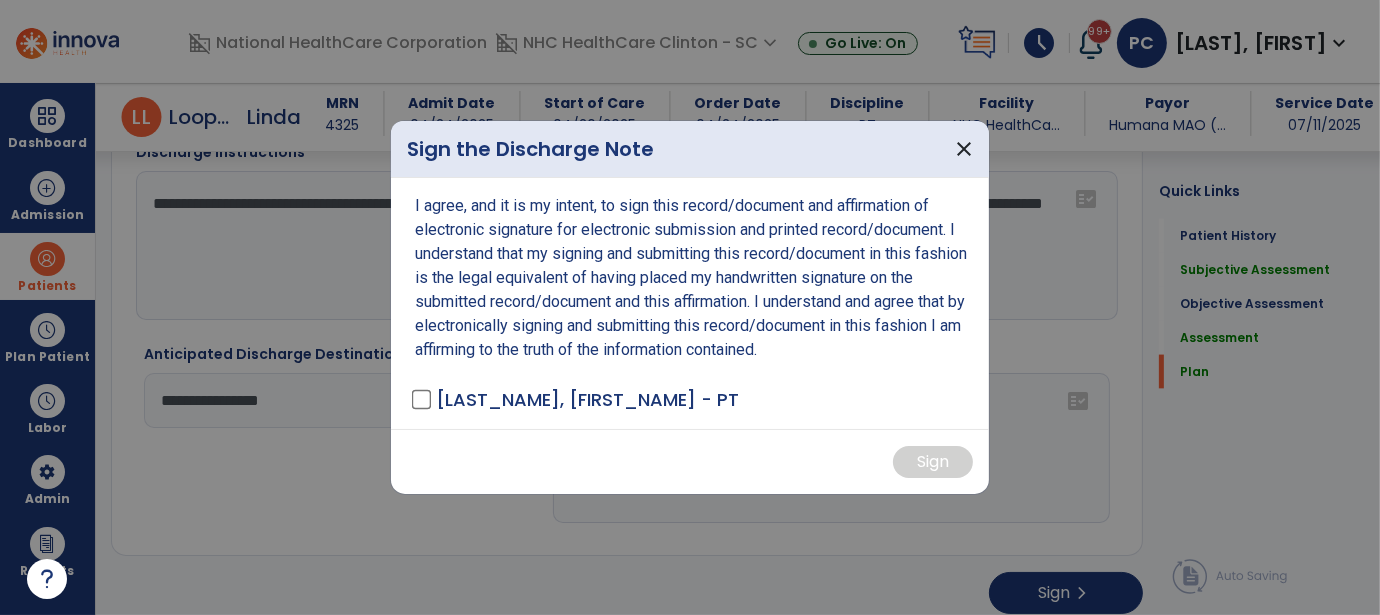 click on "I agree, and it is my intent, to sign this record/document and affirmation of electronic signature for electronic submission and printed record/document. I understand that my signing and submitting this record/document in this fashion is the legal equivalent of having placed my handwritten signature on the submitted record/document and this affirmation. I understand and agree that by electronically signing and submitting this record/document in this fashion I am affirming to the truth of the information contained. [NAME], Preeti  - PT" at bounding box center [690, 303] 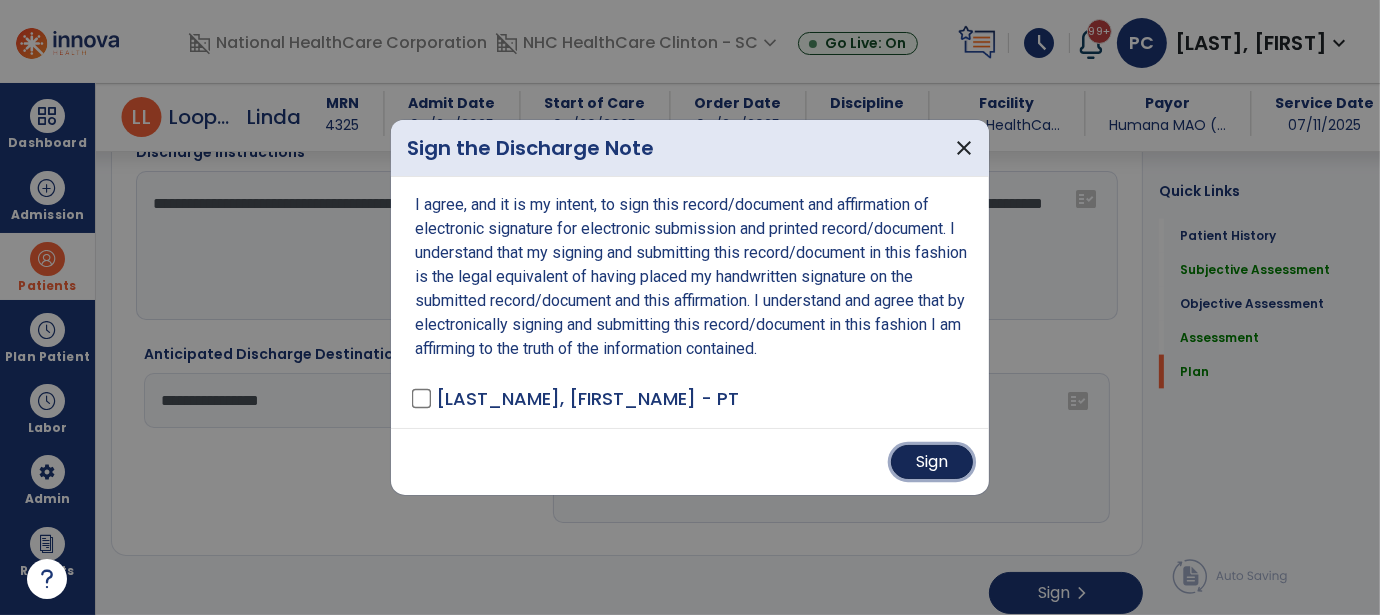 click on "Sign" at bounding box center (932, 462) 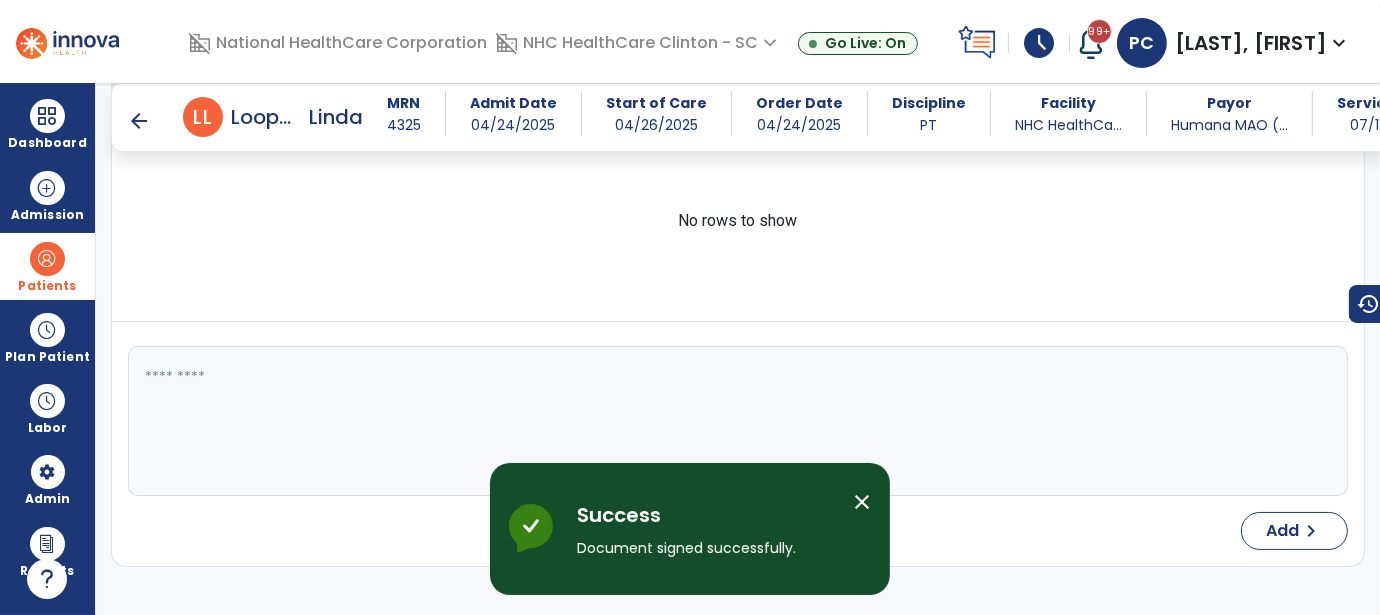 scroll, scrollTop: 0, scrollLeft: 0, axis: both 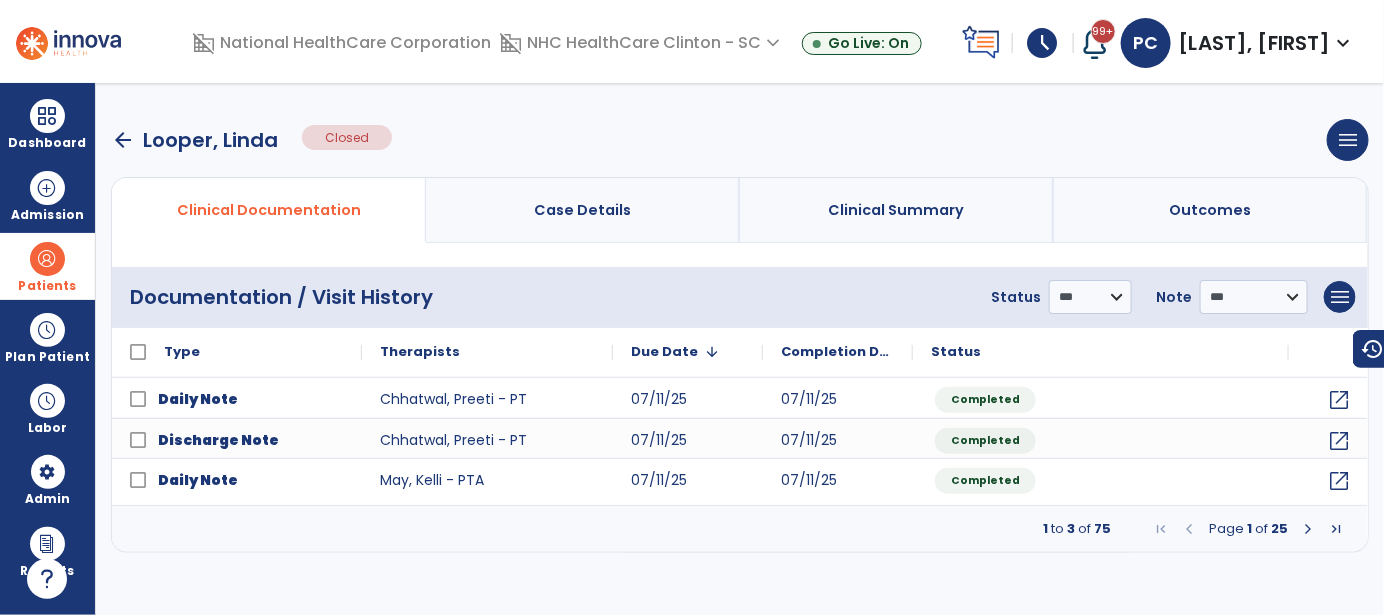 click on "schedule" at bounding box center (1043, 43) 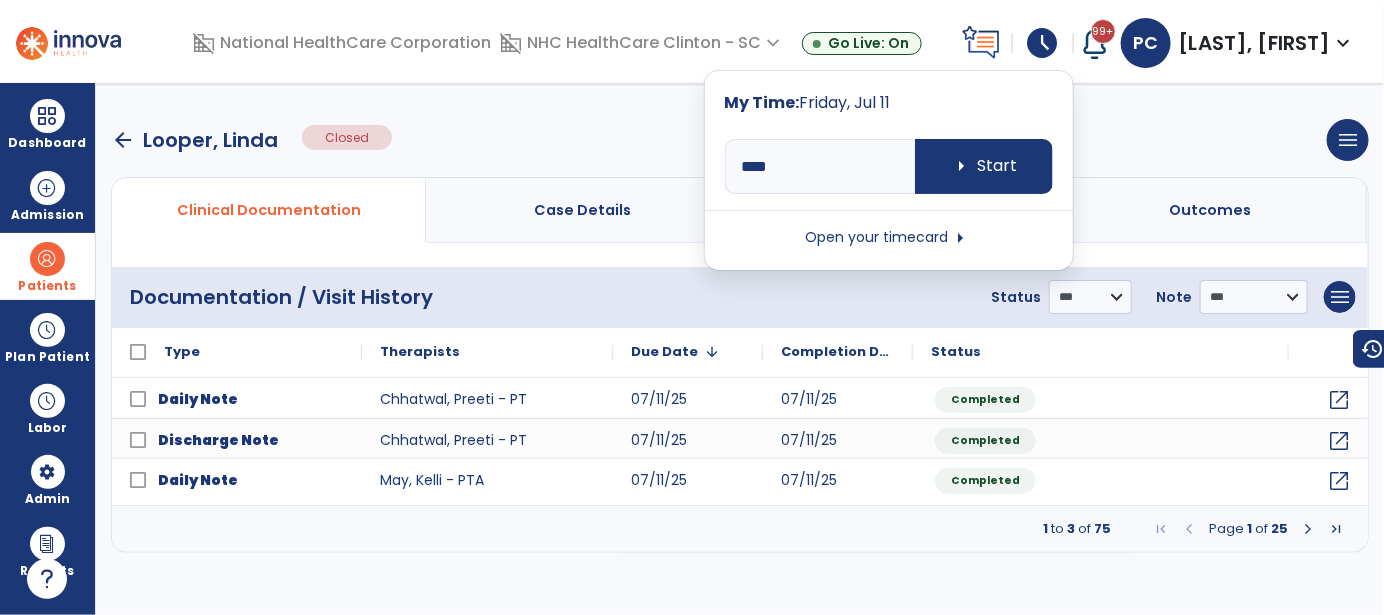click on "Open your timecard  arrow_right" at bounding box center (889, 238) 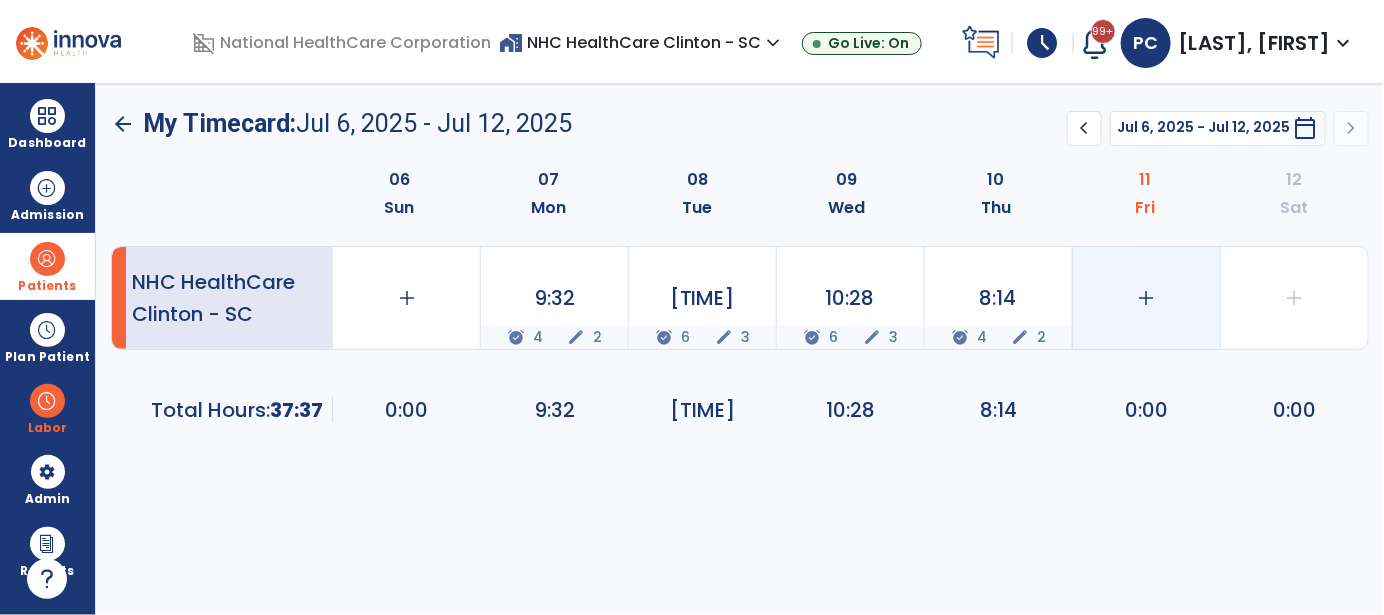 click on "add" 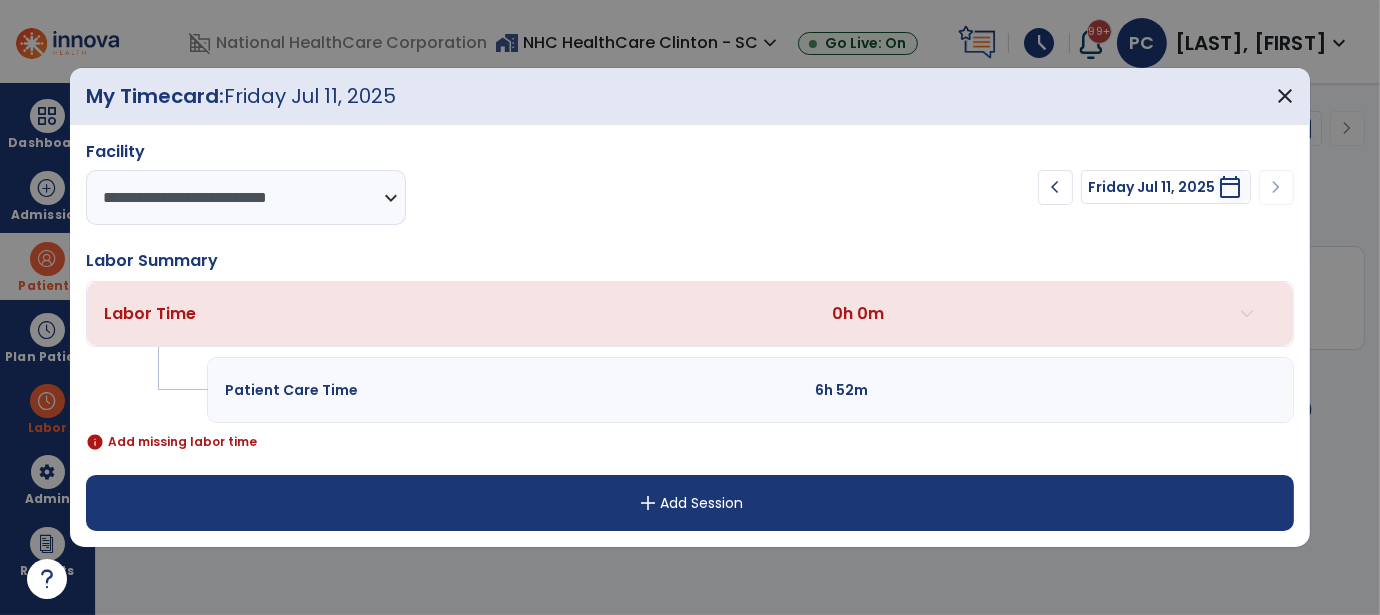click on "add  Add Session" at bounding box center [690, 503] 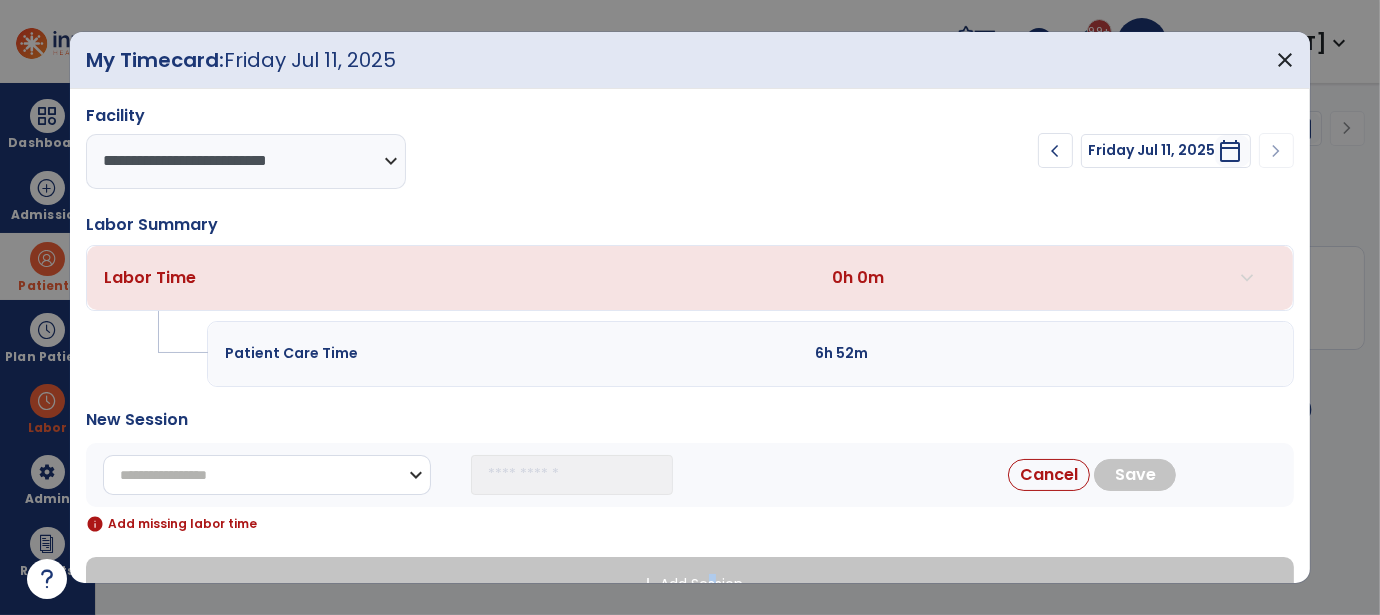 drag, startPoint x: 201, startPoint y: 467, endPoint x: 184, endPoint y: 458, distance: 19.235384 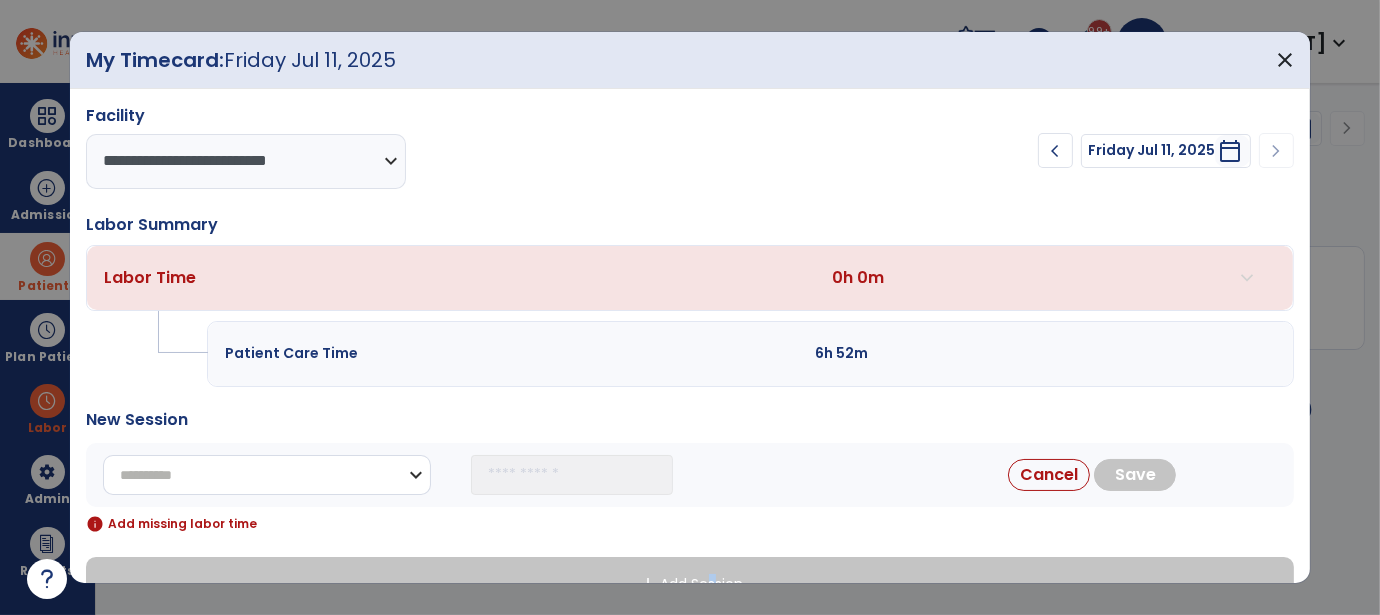 click on "**********" at bounding box center (267, 475) 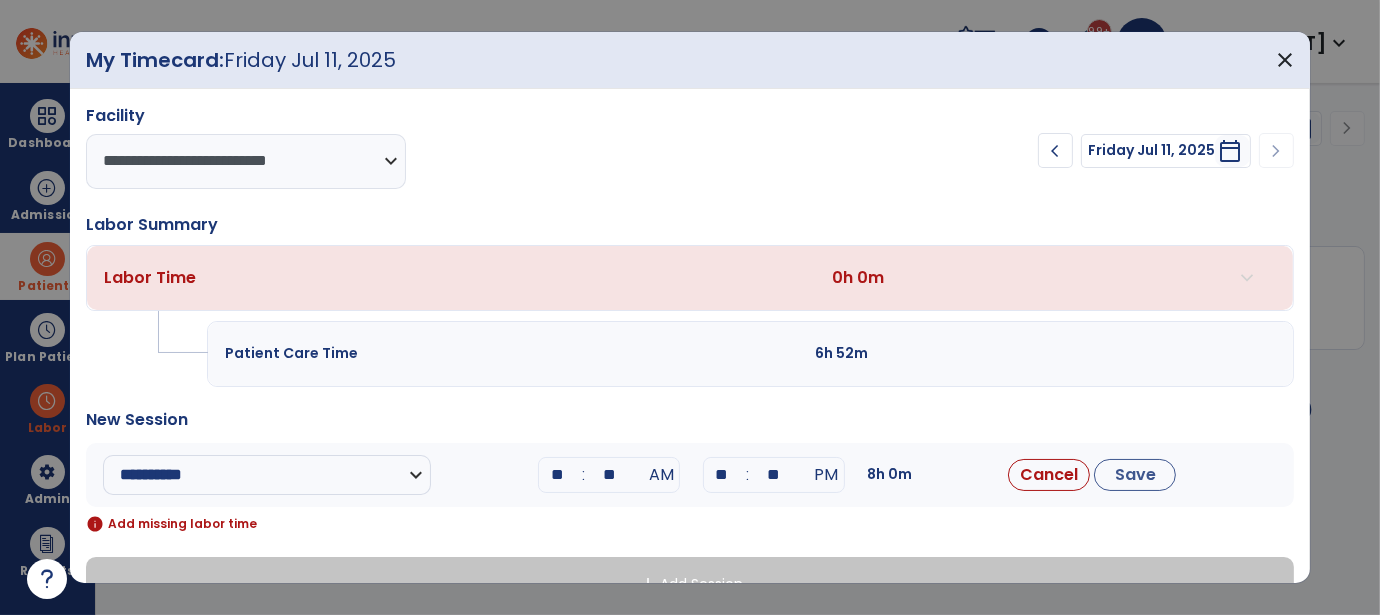 click on "**" at bounding box center (557, 475) 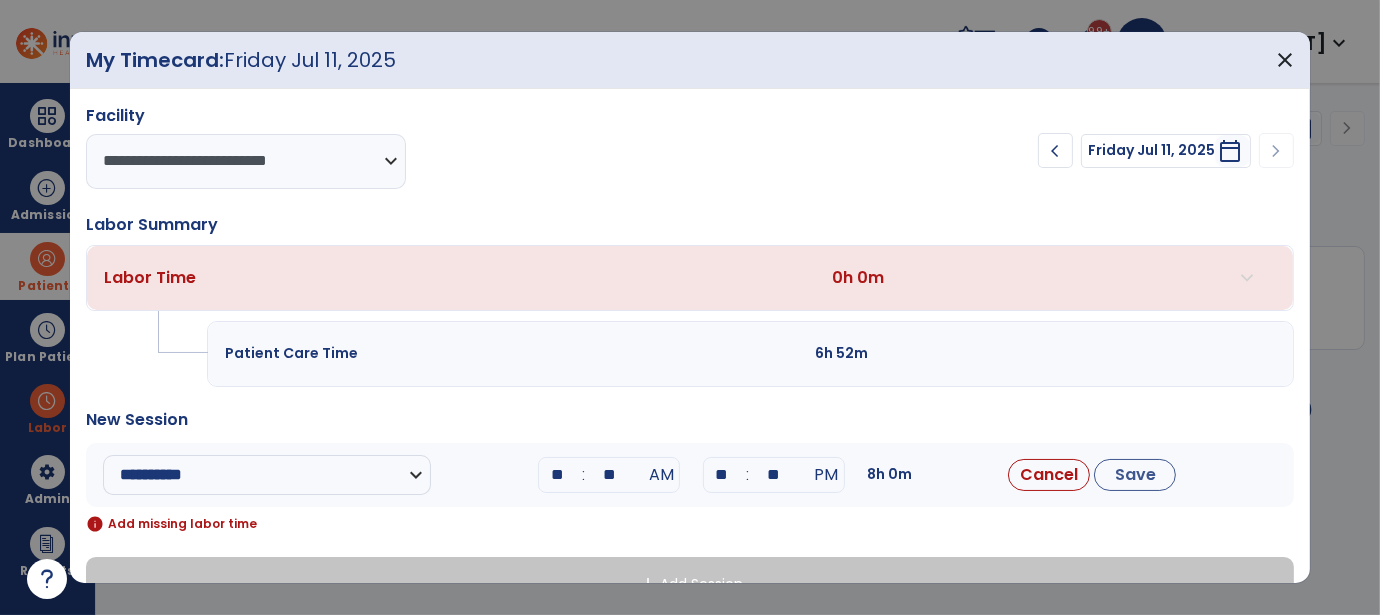 type on "**" 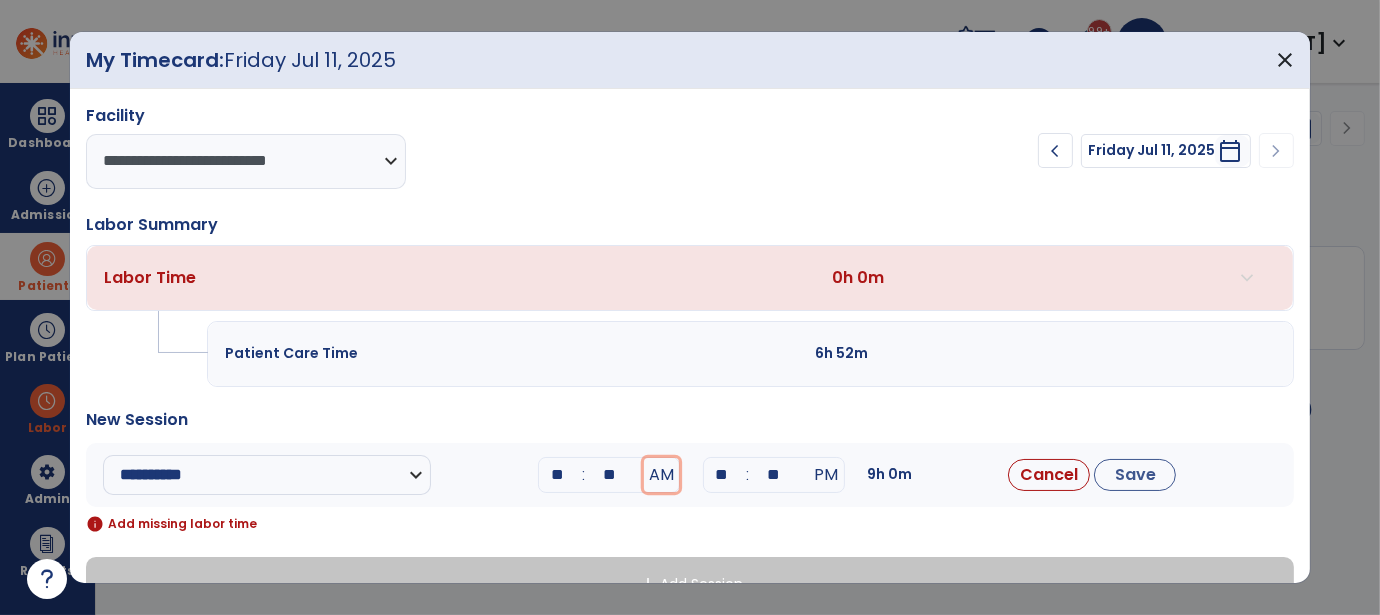 type 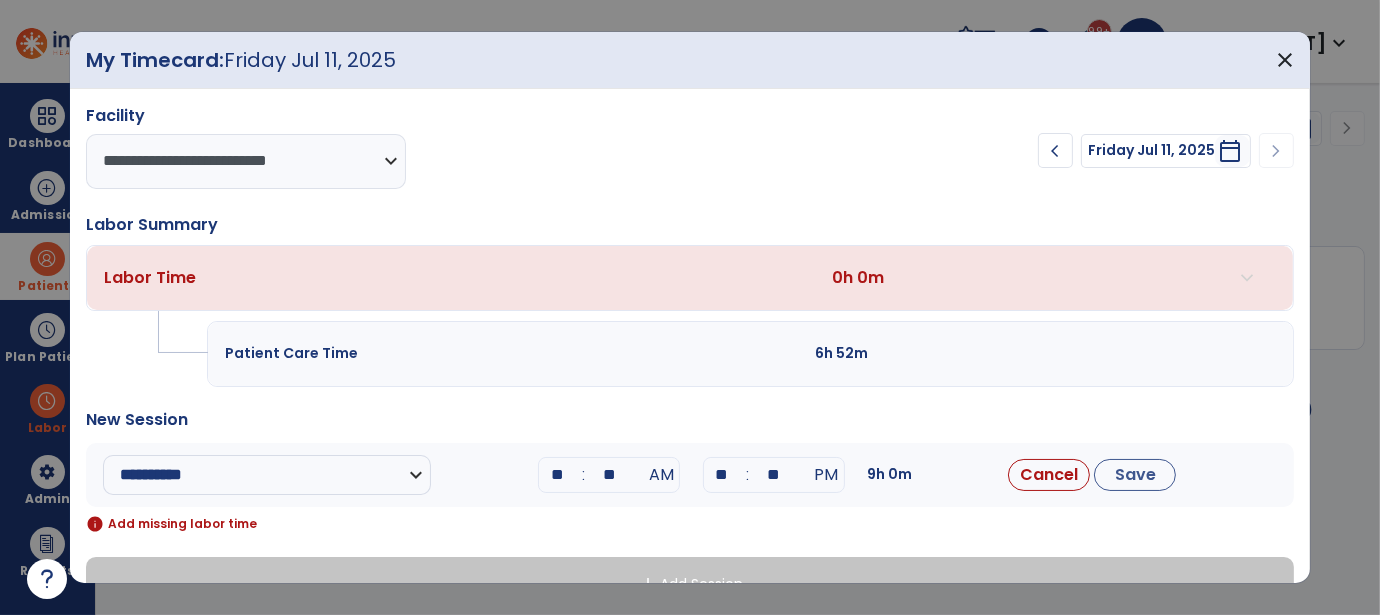 type on "**" 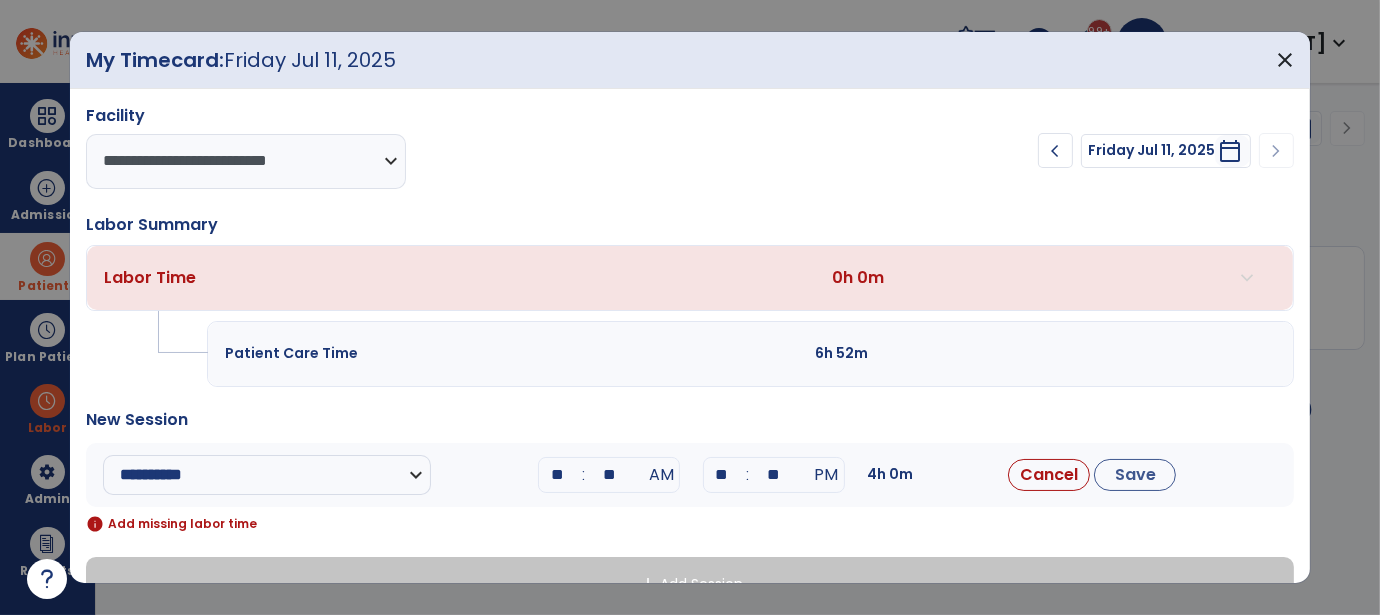 type on "**" 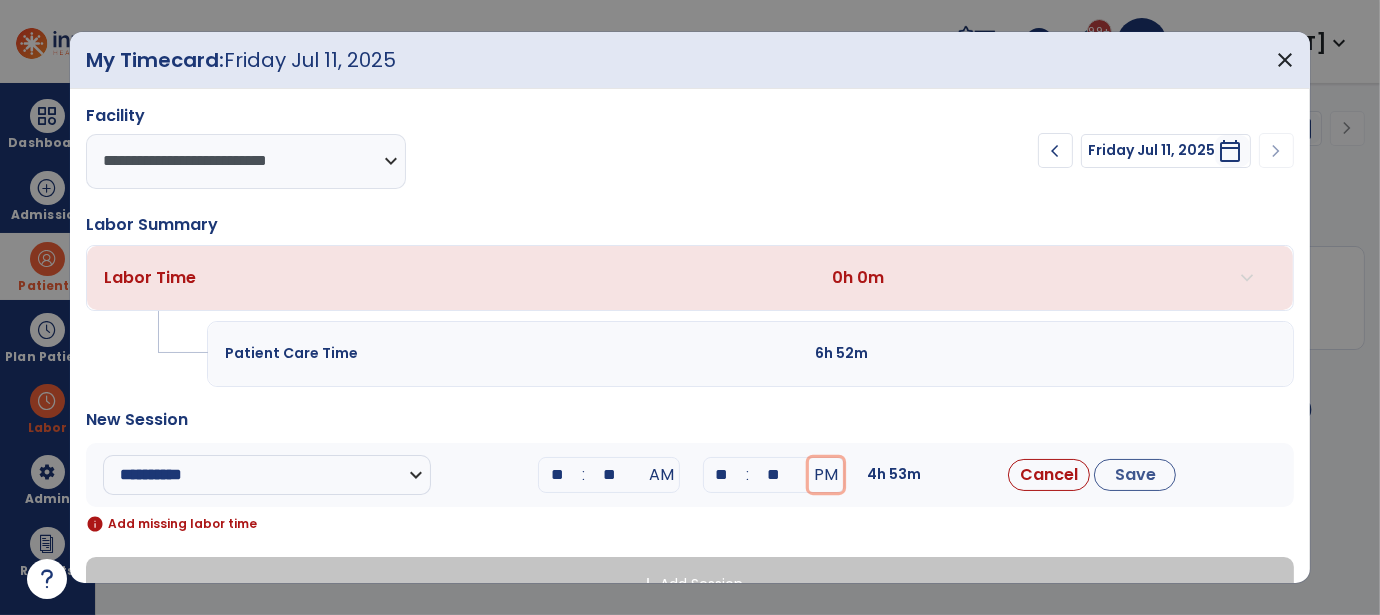 type 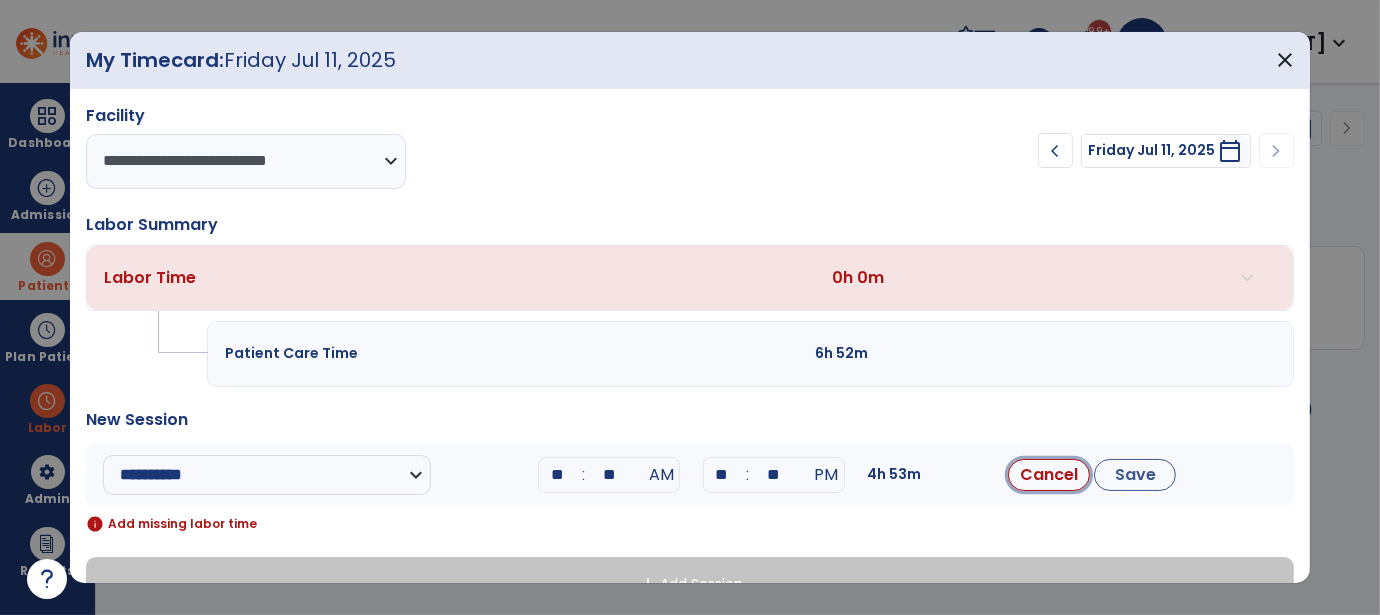 type 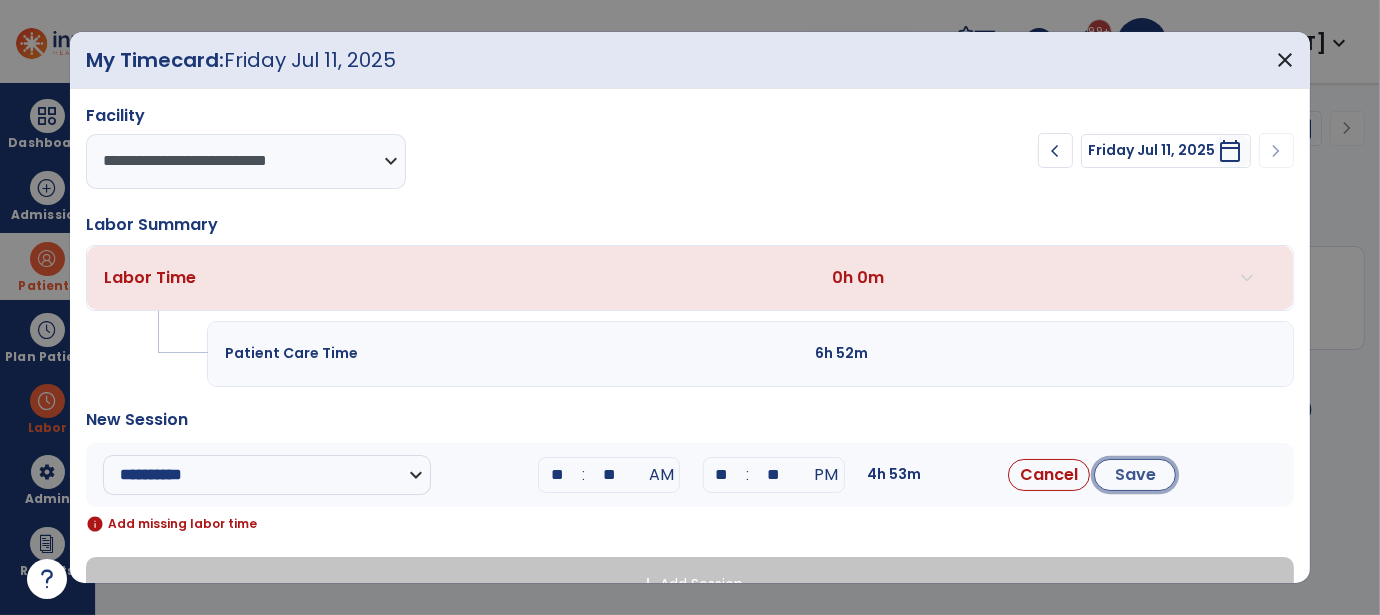 click on "Save" at bounding box center (1135, 475) 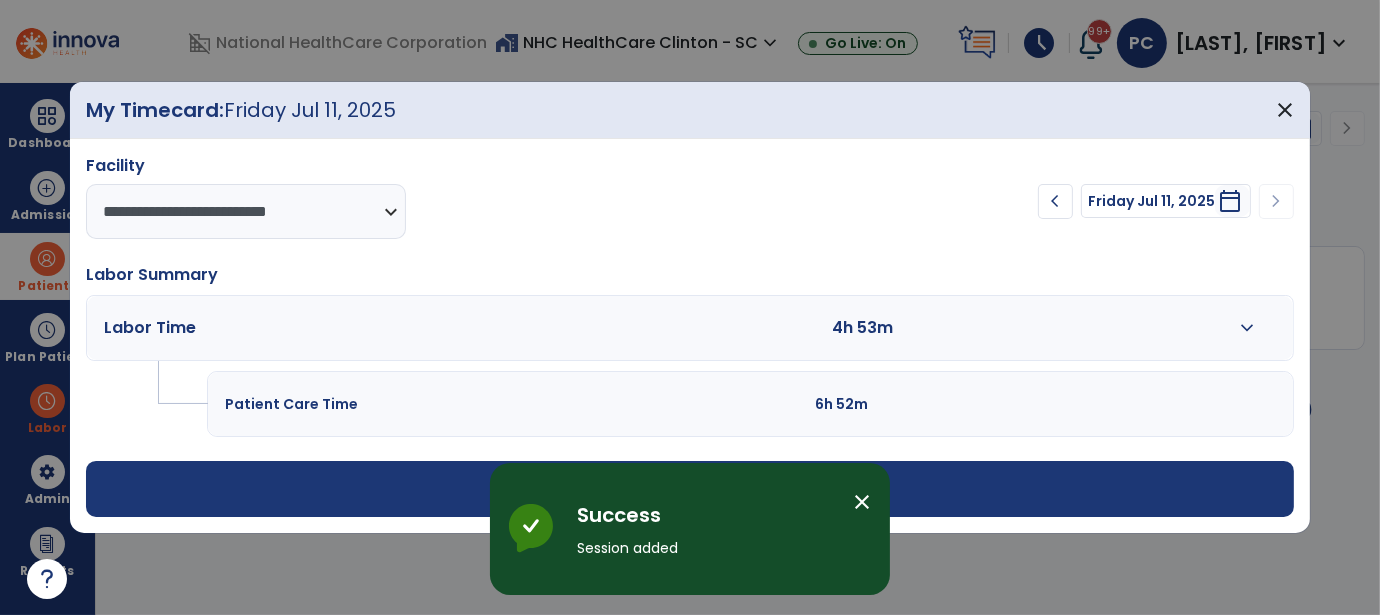 click on "add  Add Session" at bounding box center (690, 489) 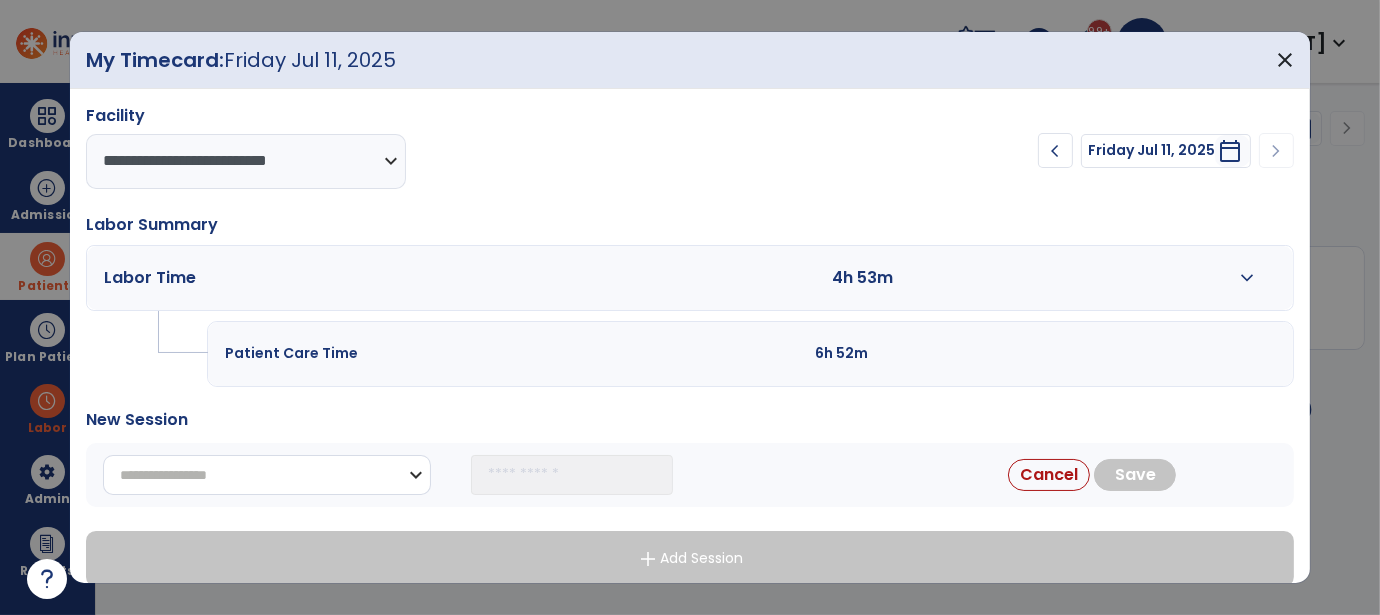 click on "**********" at bounding box center (267, 475) 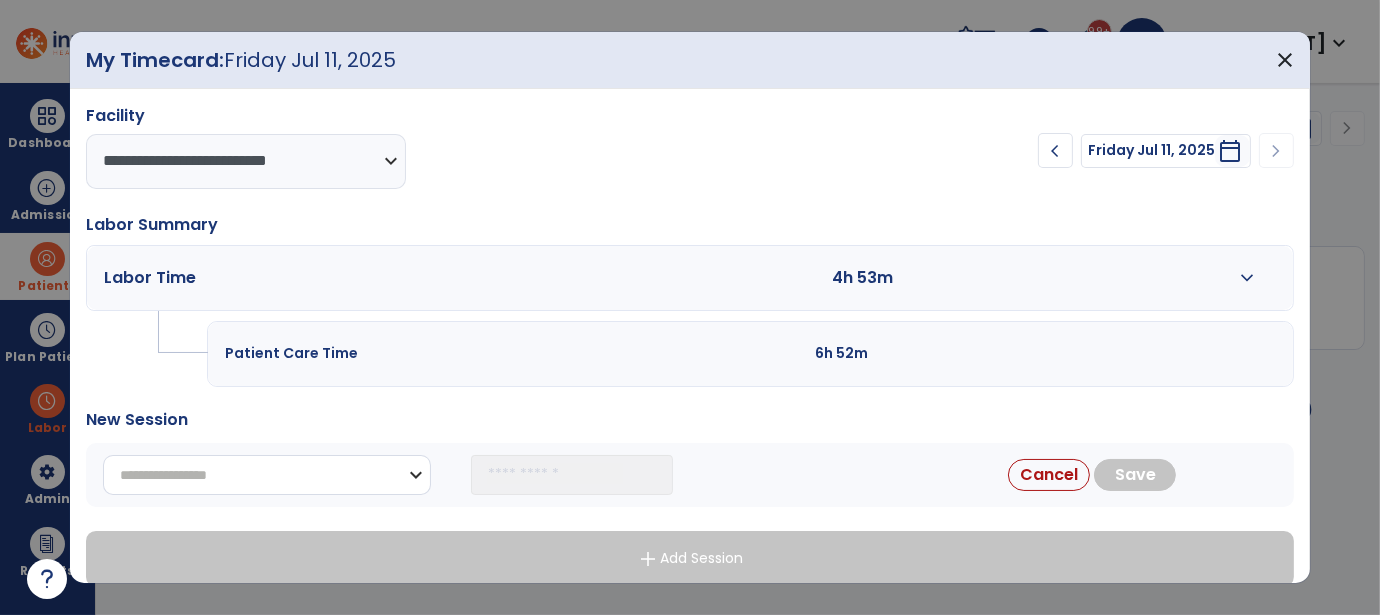 select on "**********" 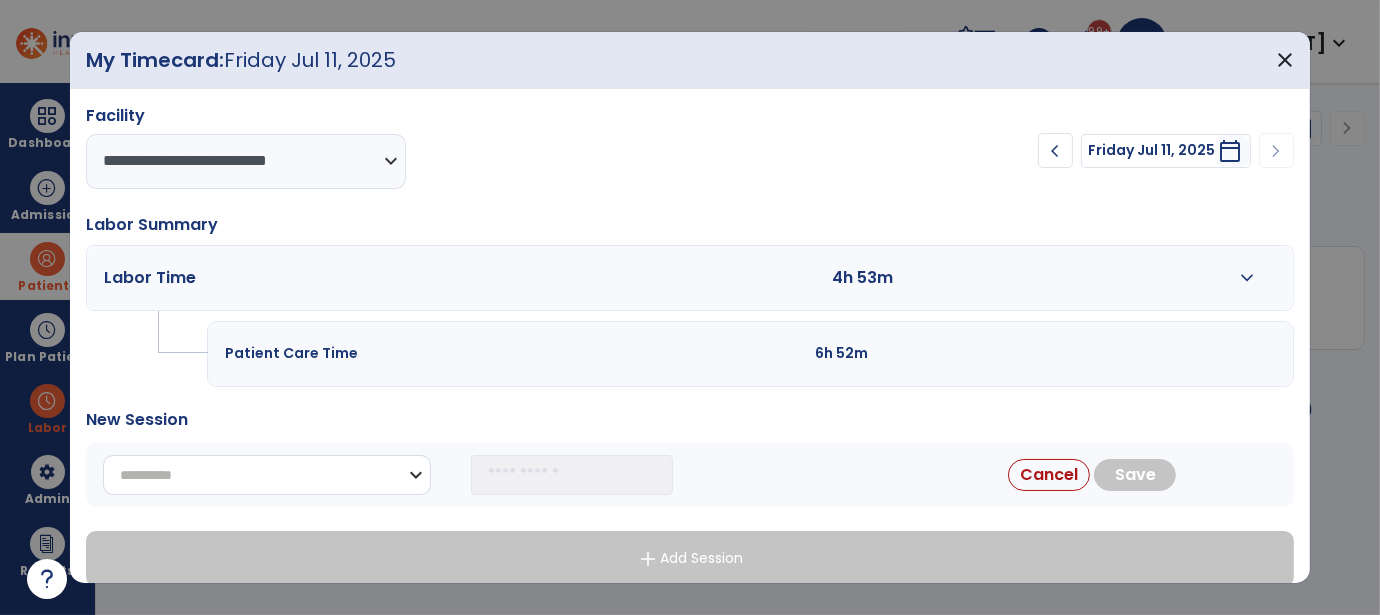 click on "**********" at bounding box center (267, 475) 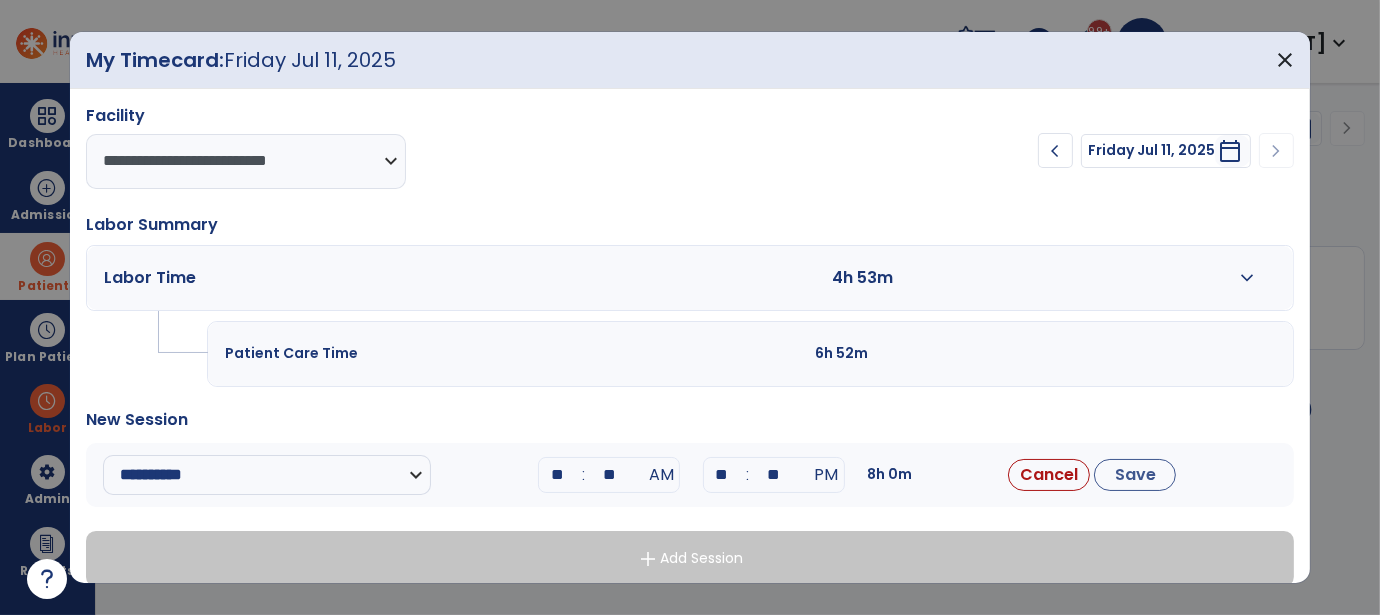 click on "**" at bounding box center (557, 475) 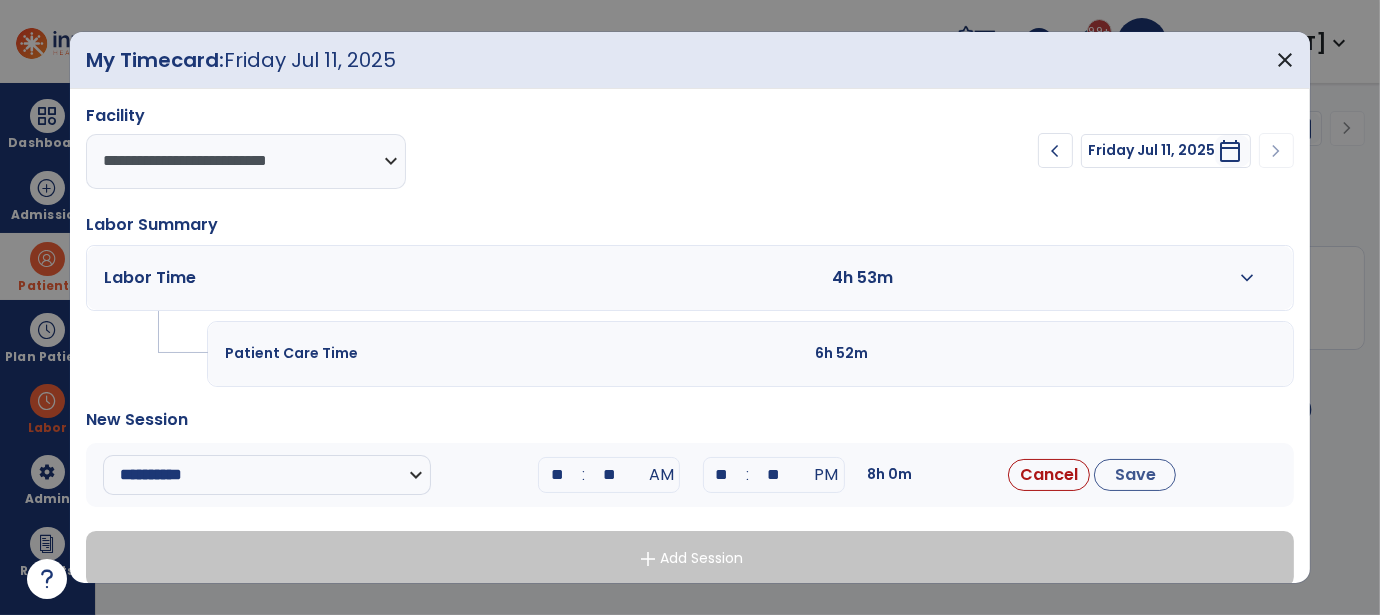 type on "**" 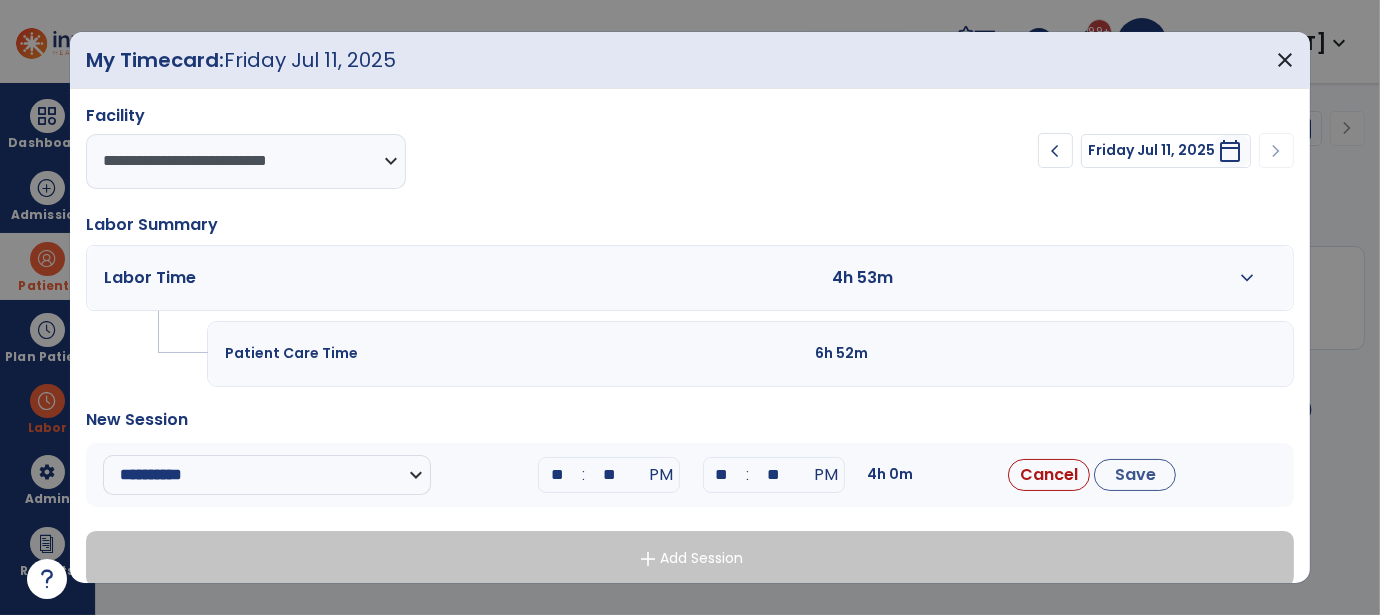 type on "**" 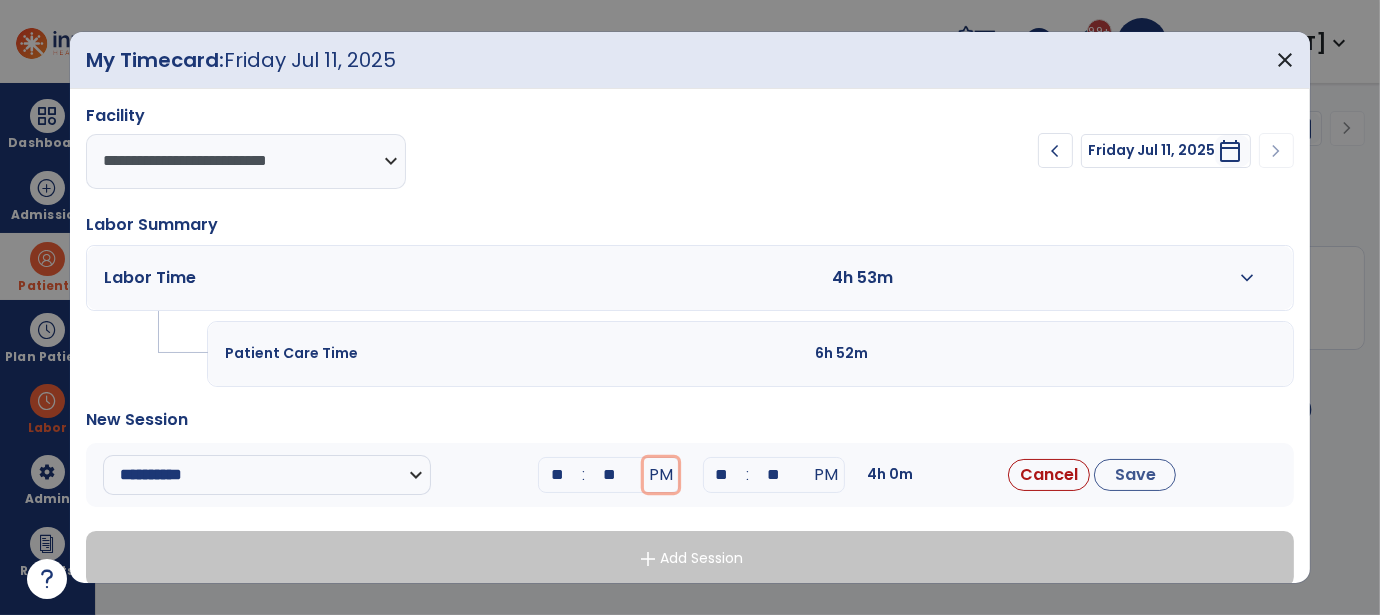 type 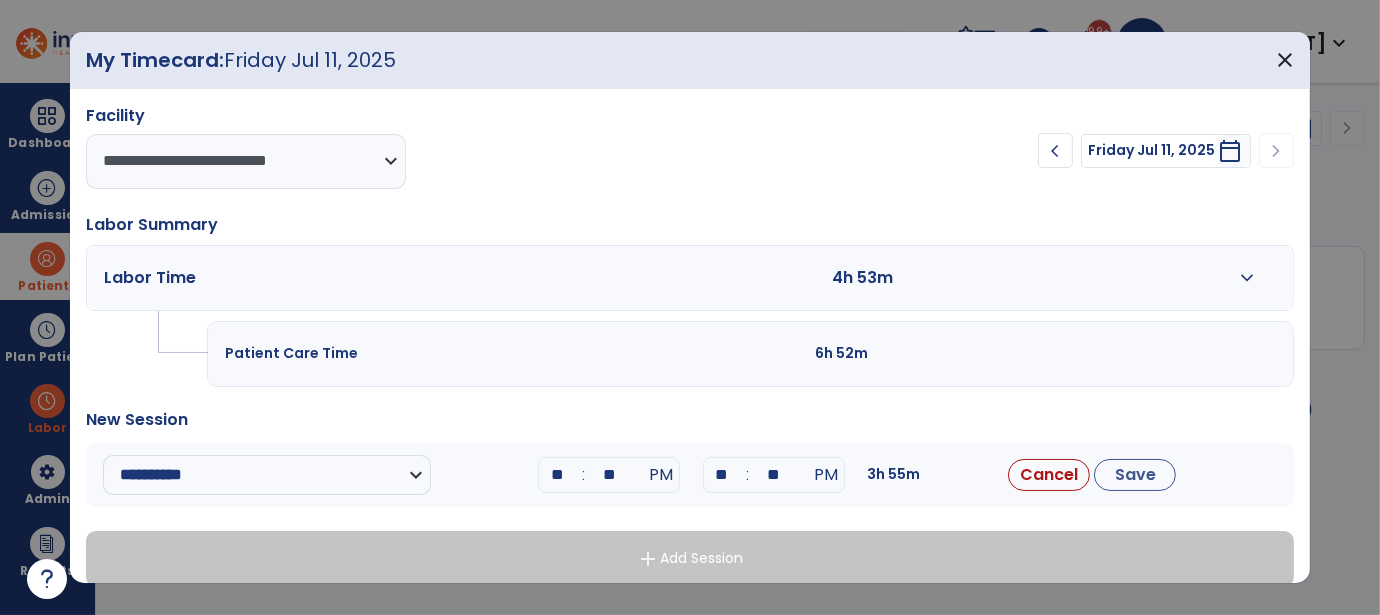 type on "**" 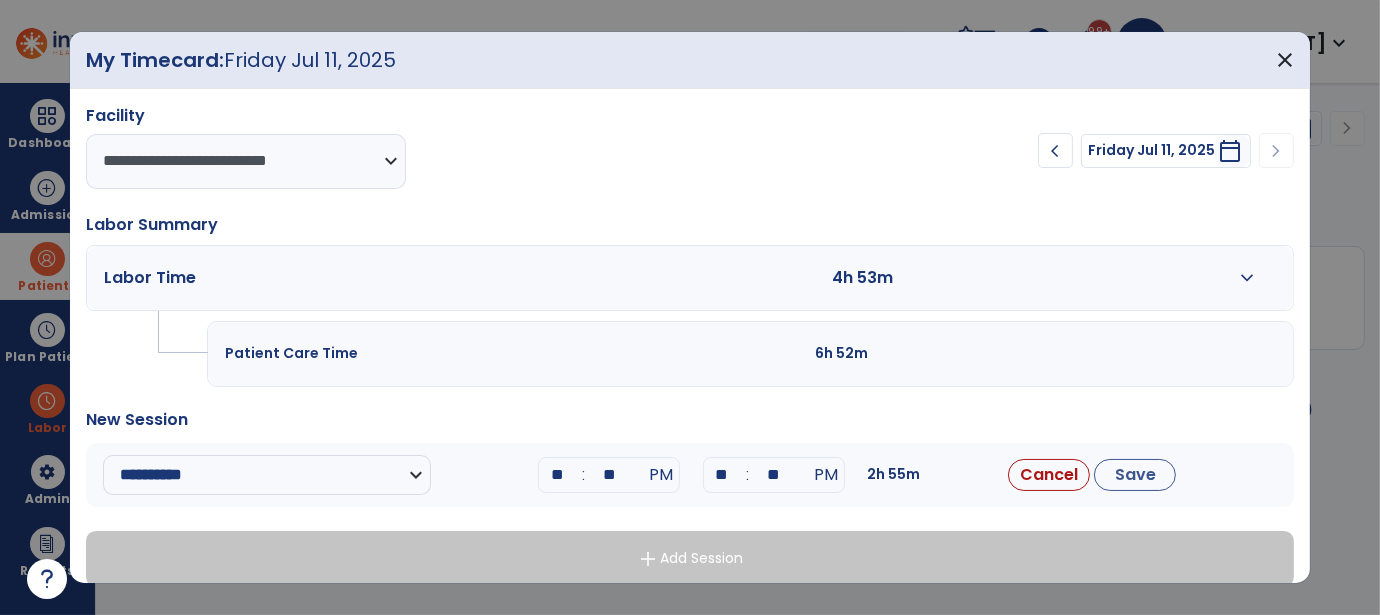 type on "**" 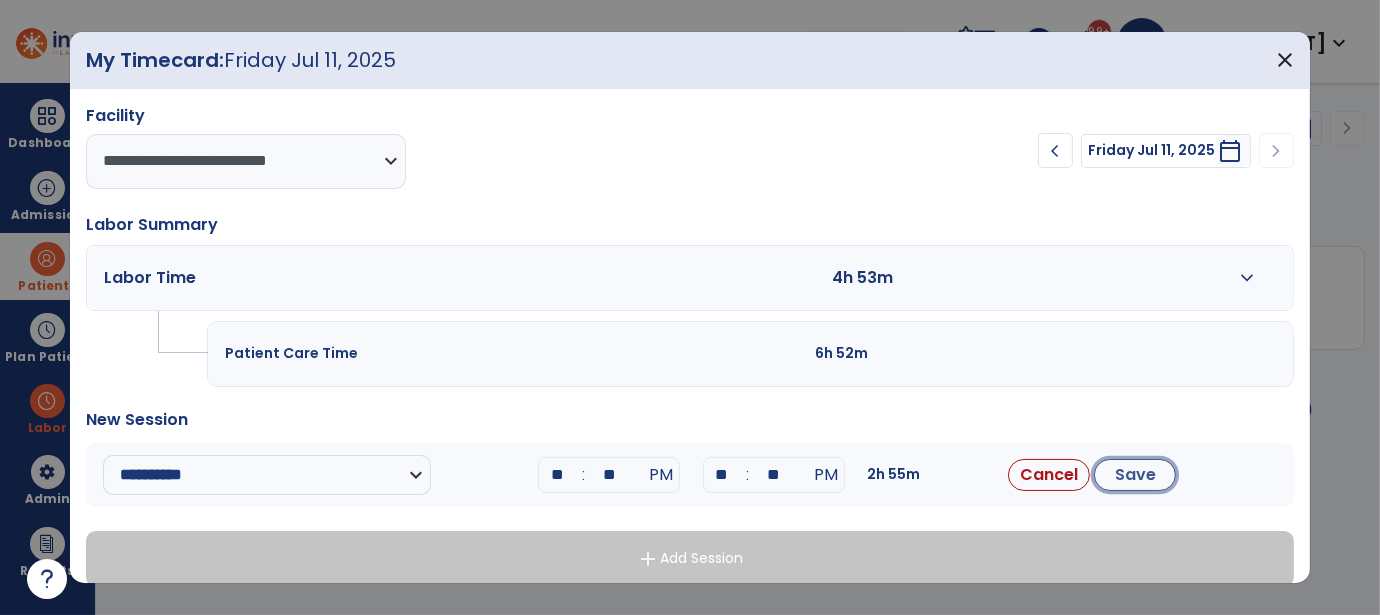 click on "Save" at bounding box center [1135, 475] 